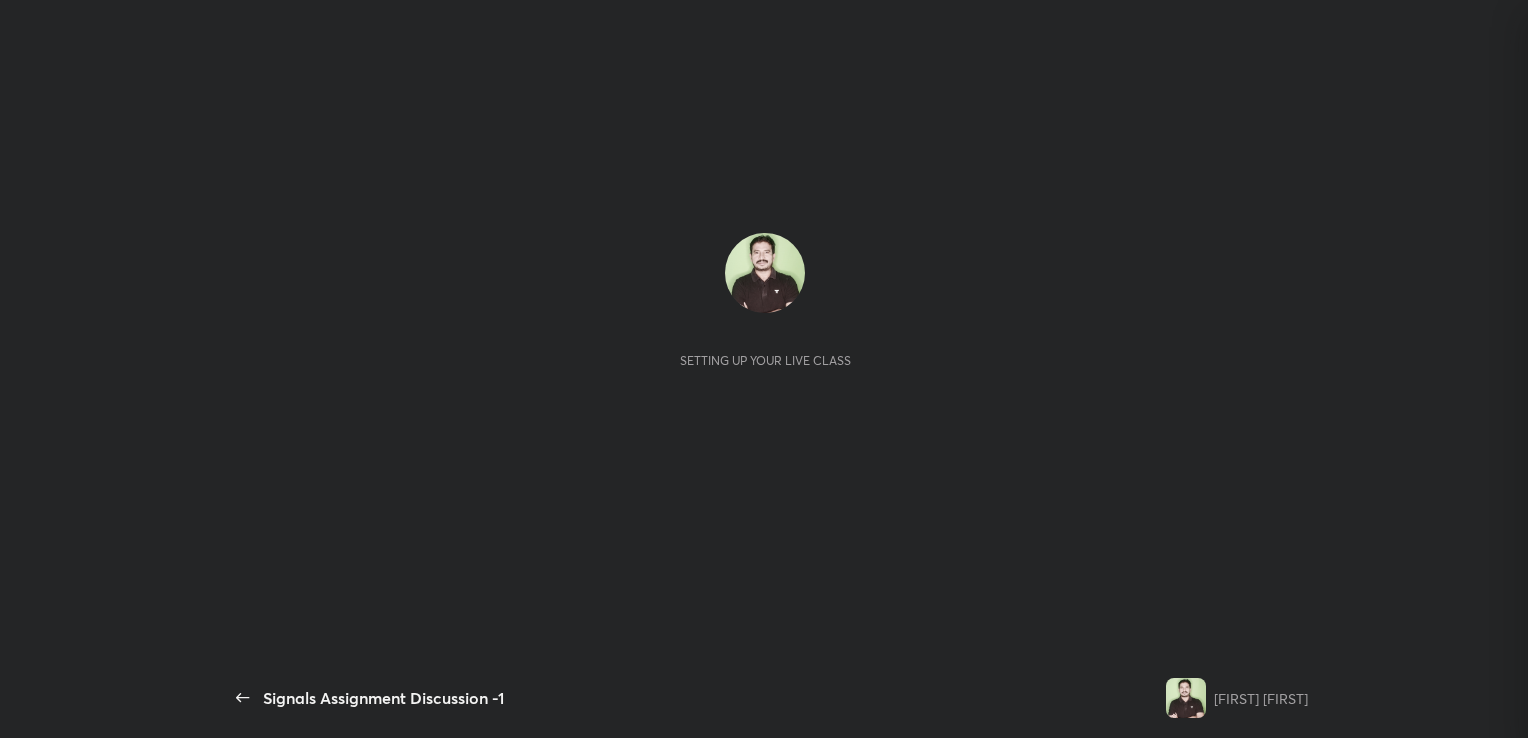 scroll, scrollTop: 0, scrollLeft: 0, axis: both 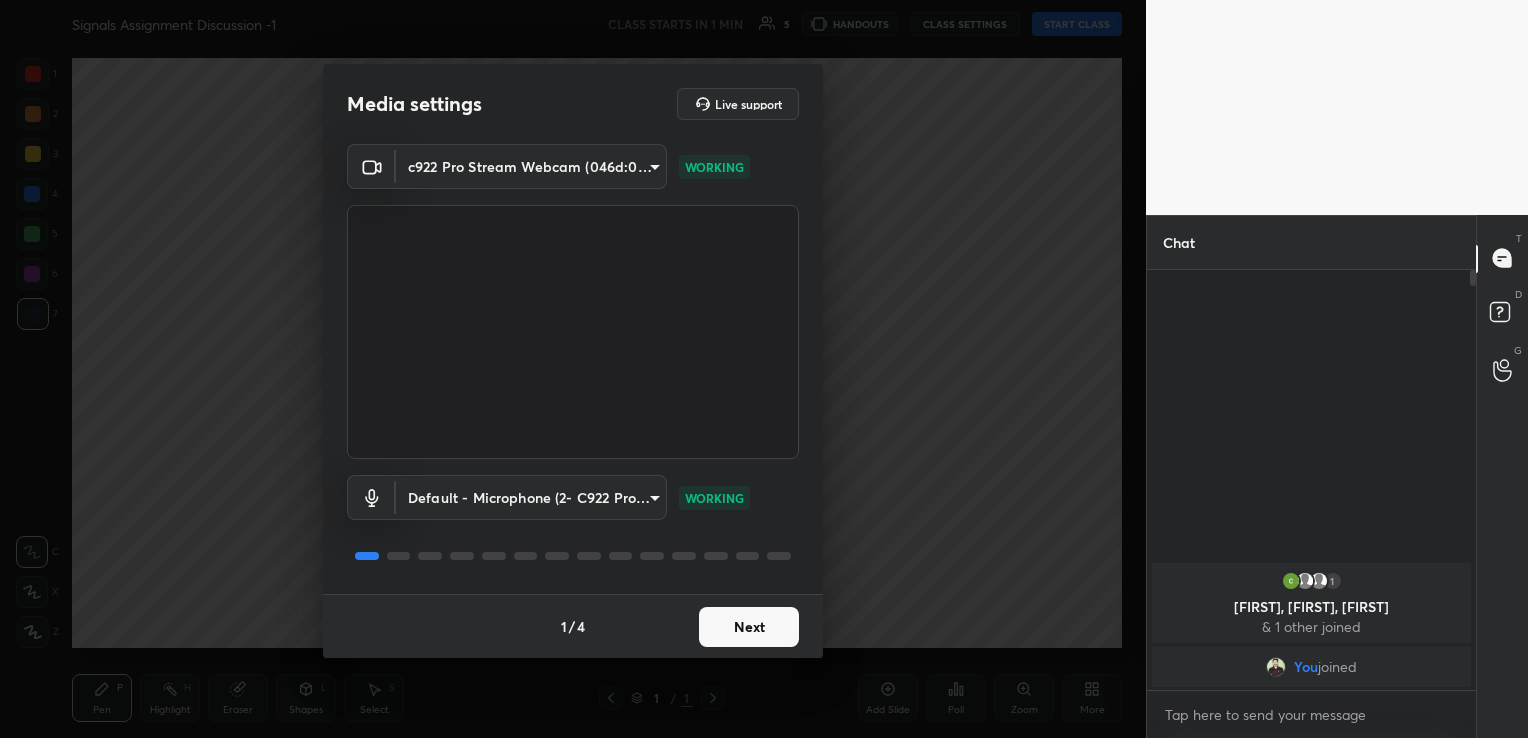 click on "Next" at bounding box center (749, 627) 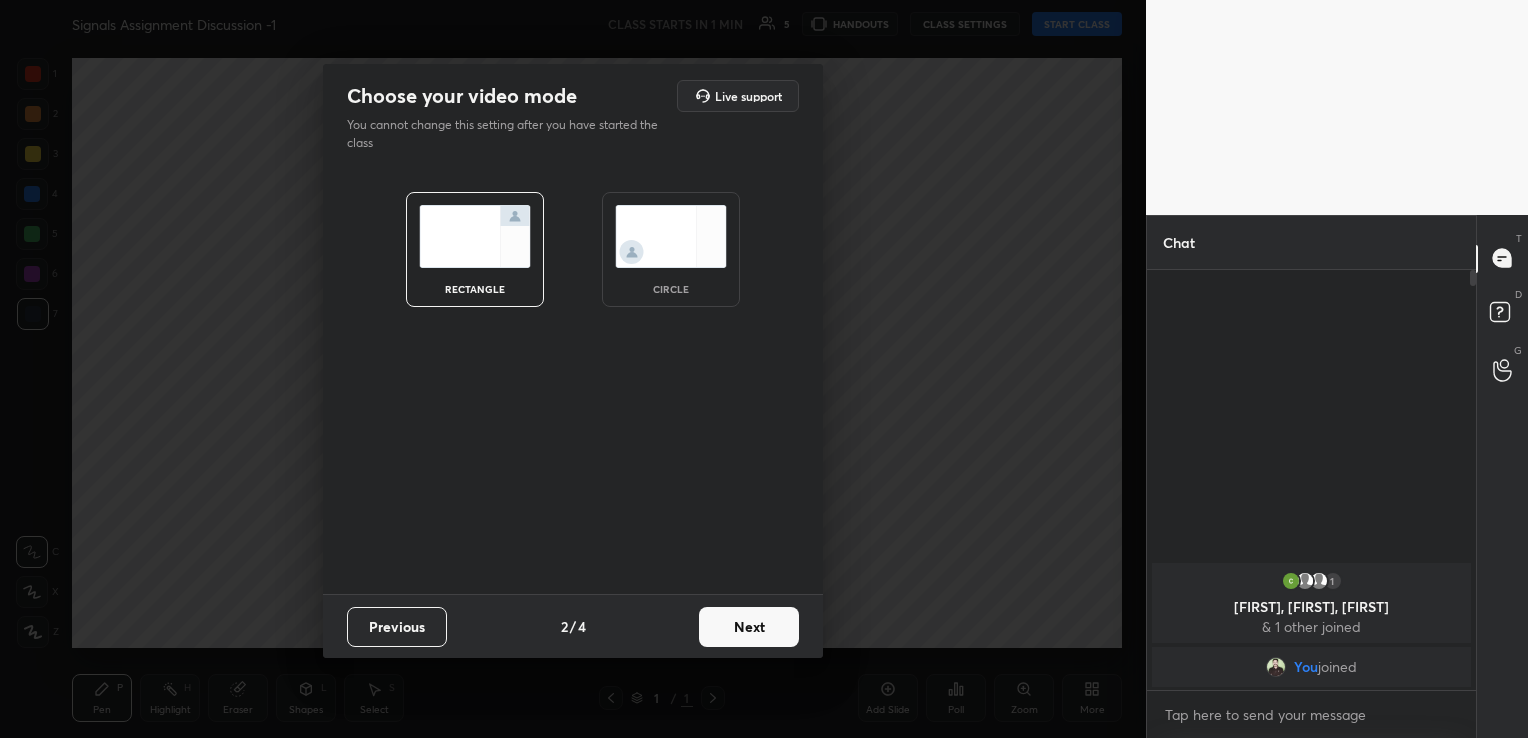 click on "Next" at bounding box center [749, 627] 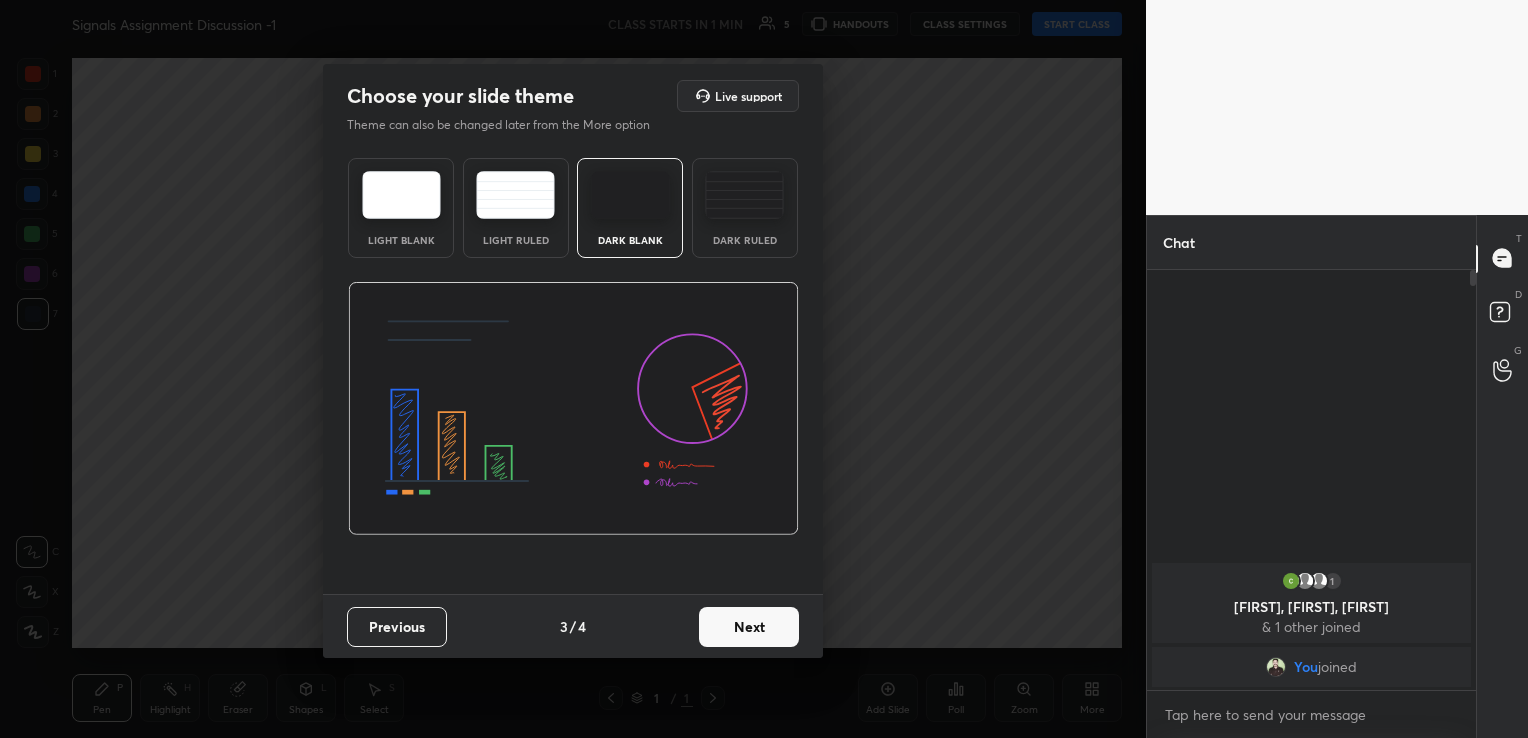 click on "Next" at bounding box center (749, 627) 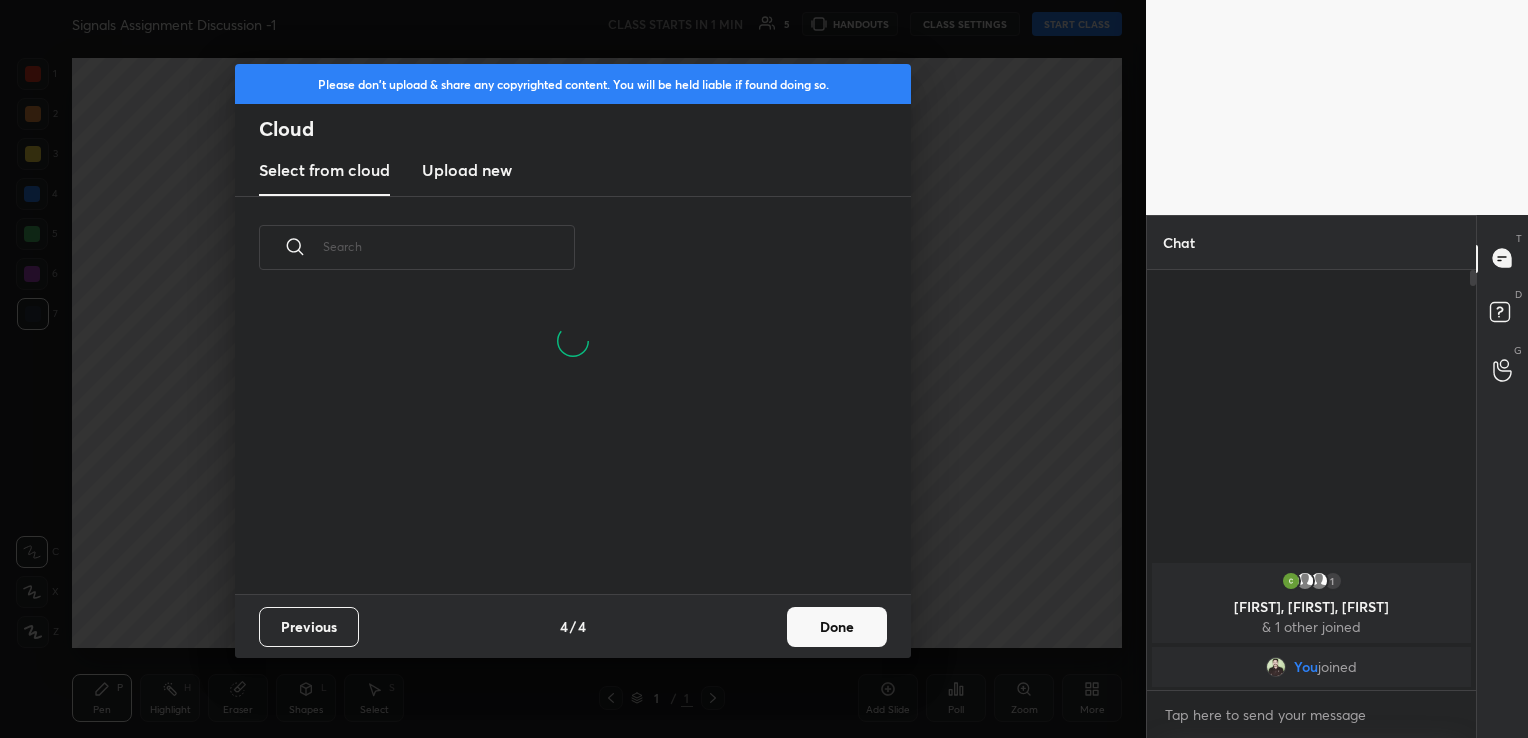 scroll, scrollTop: 6, scrollLeft: 10, axis: both 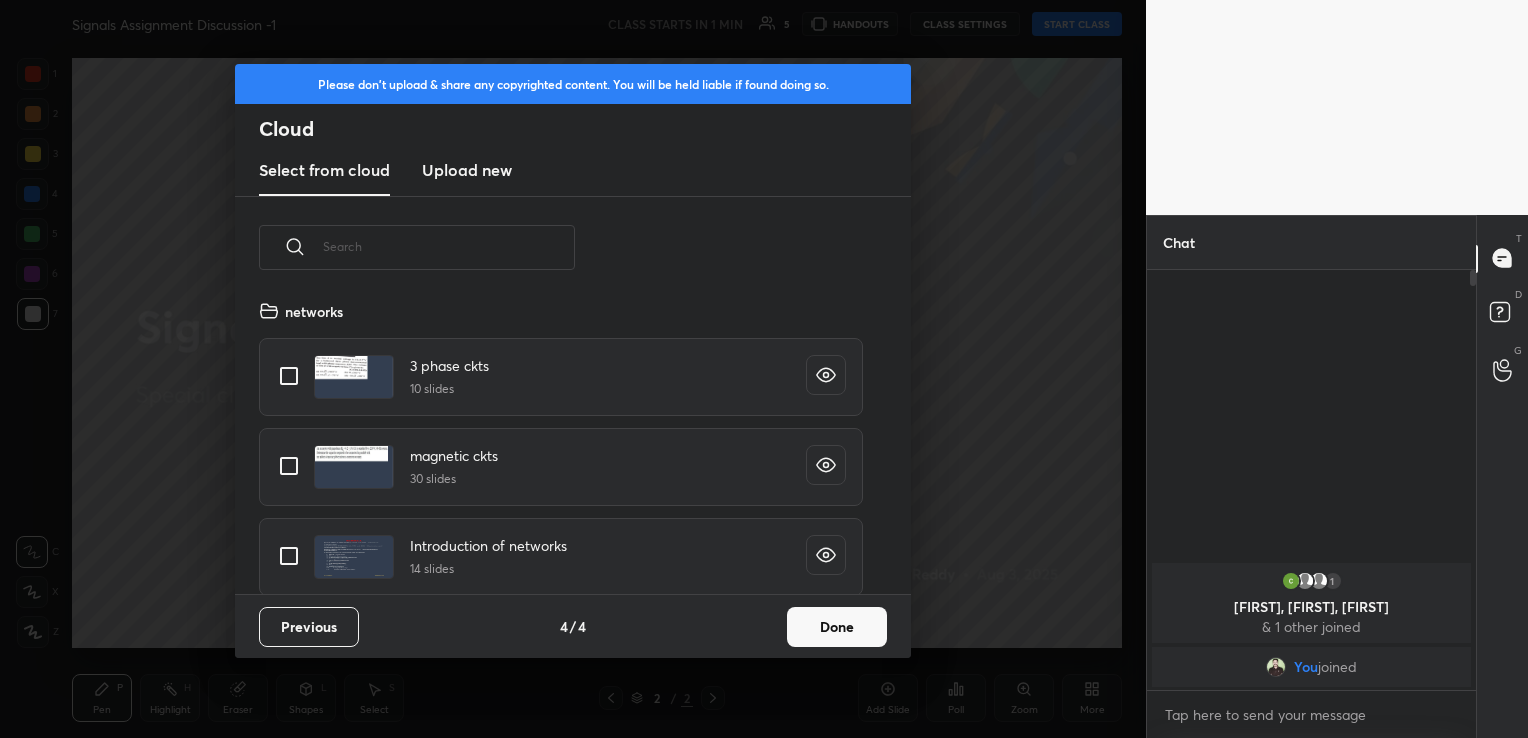 click on "Upload new" at bounding box center (467, 170) 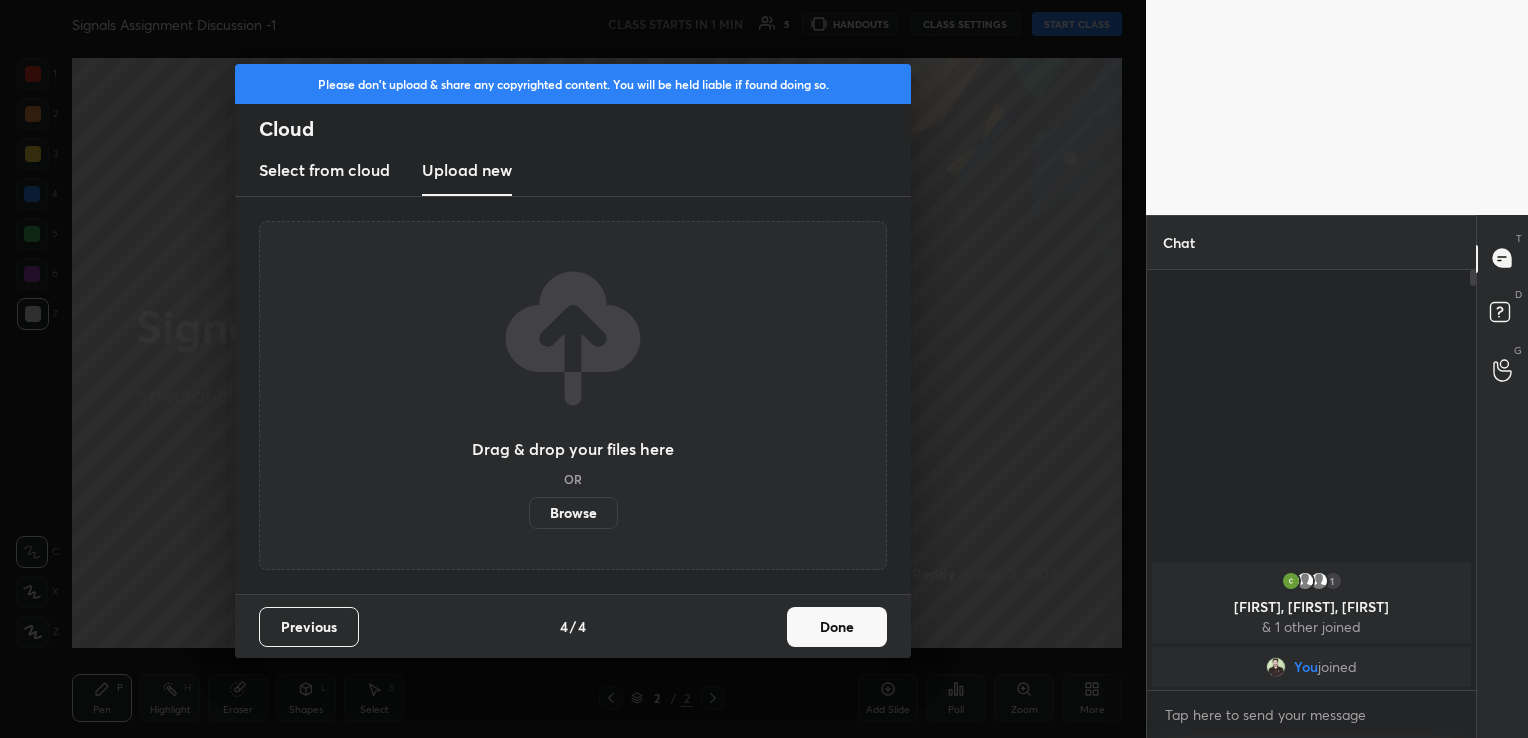 click on "Previous" at bounding box center [309, 627] 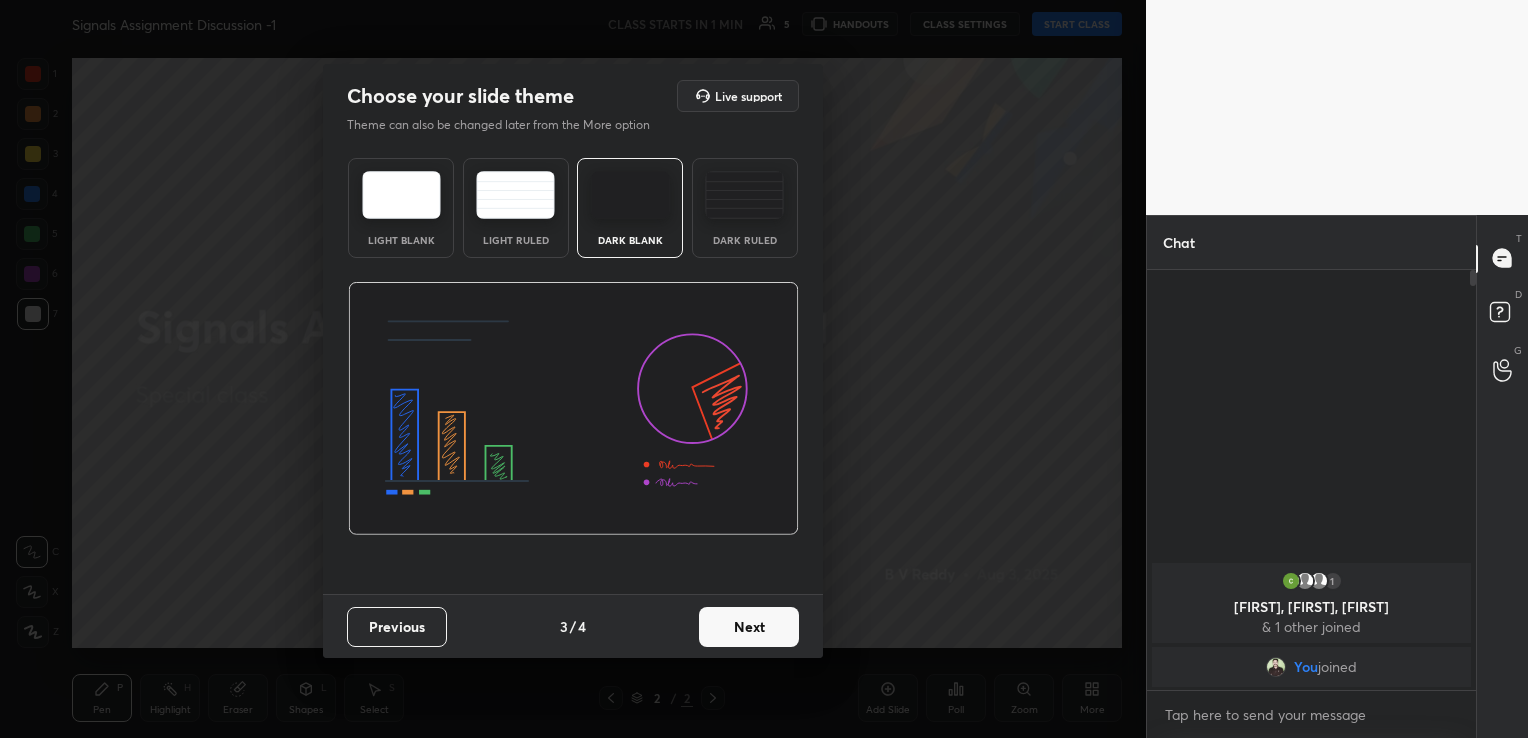 drag, startPoint x: 424, startPoint y: 210, endPoint x: 422, endPoint y: 296, distance: 86.023254 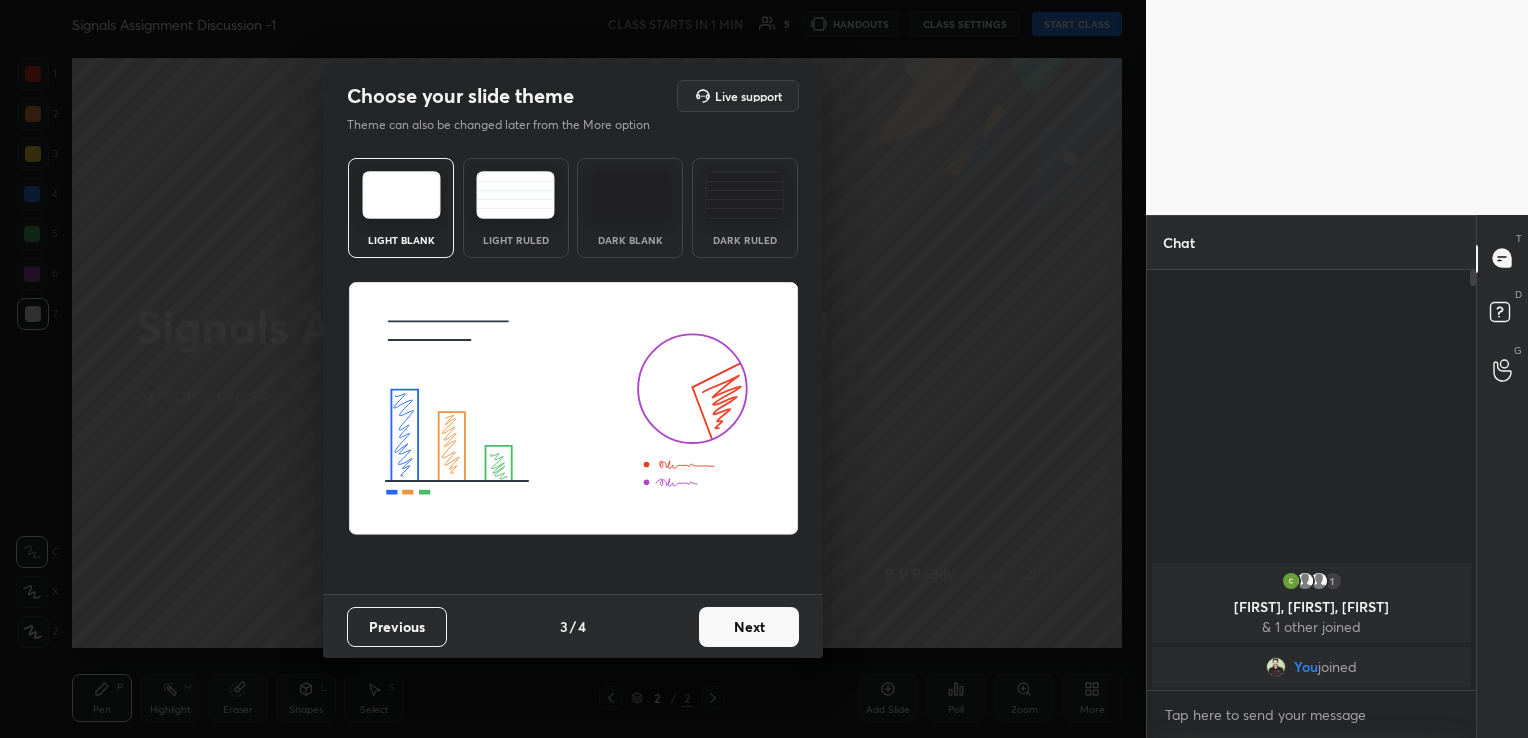 click on "Next" at bounding box center (749, 627) 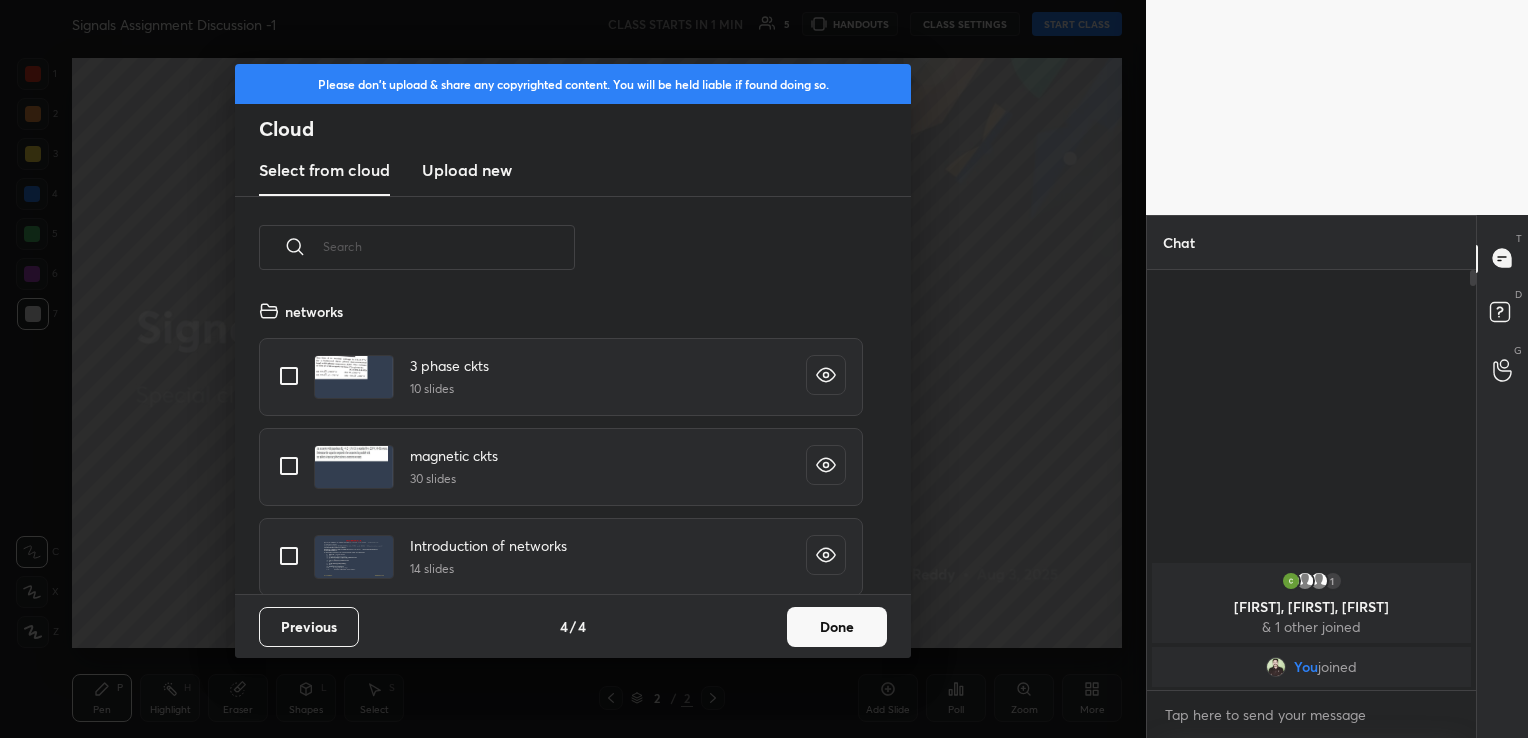 scroll, scrollTop: 6, scrollLeft: 10, axis: both 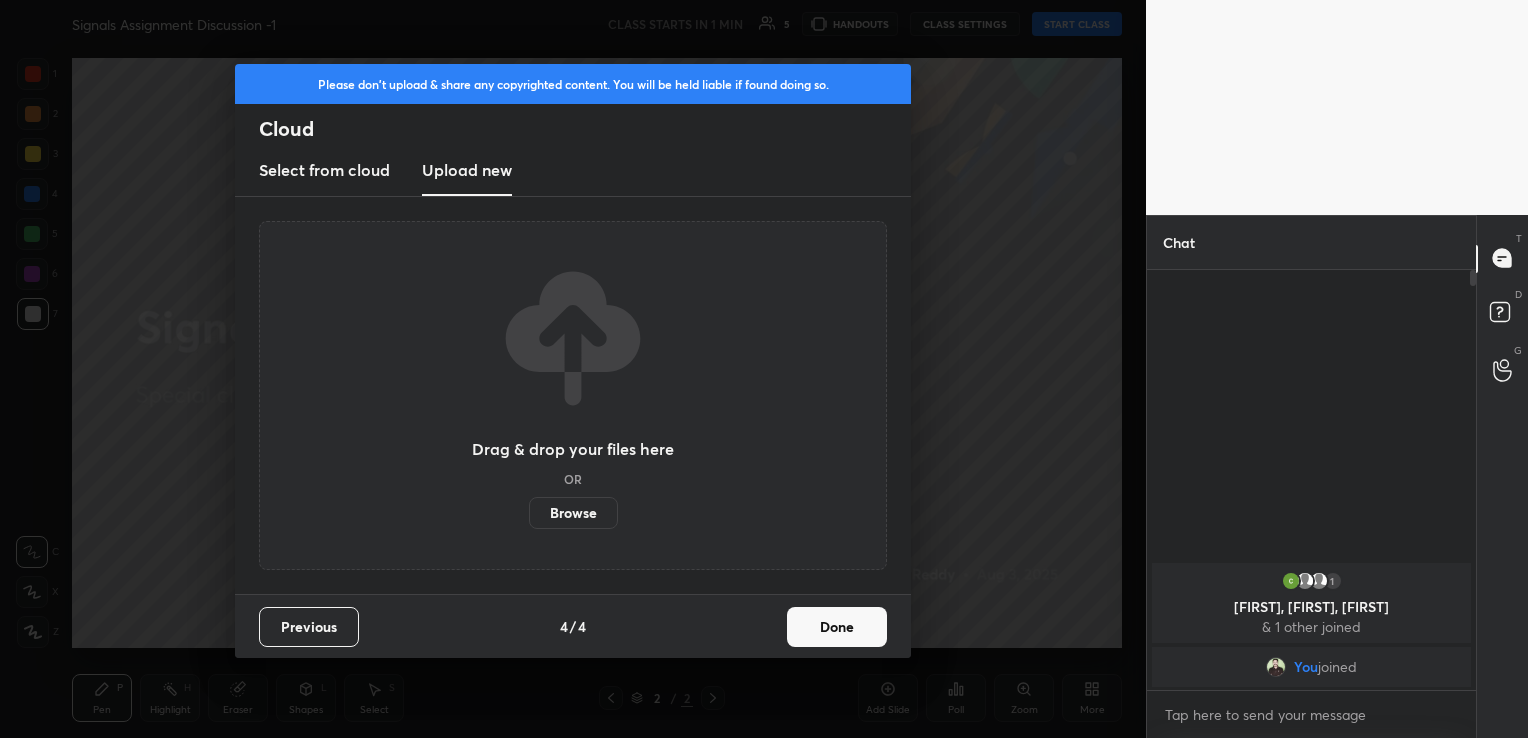 click on "Browse" at bounding box center (573, 513) 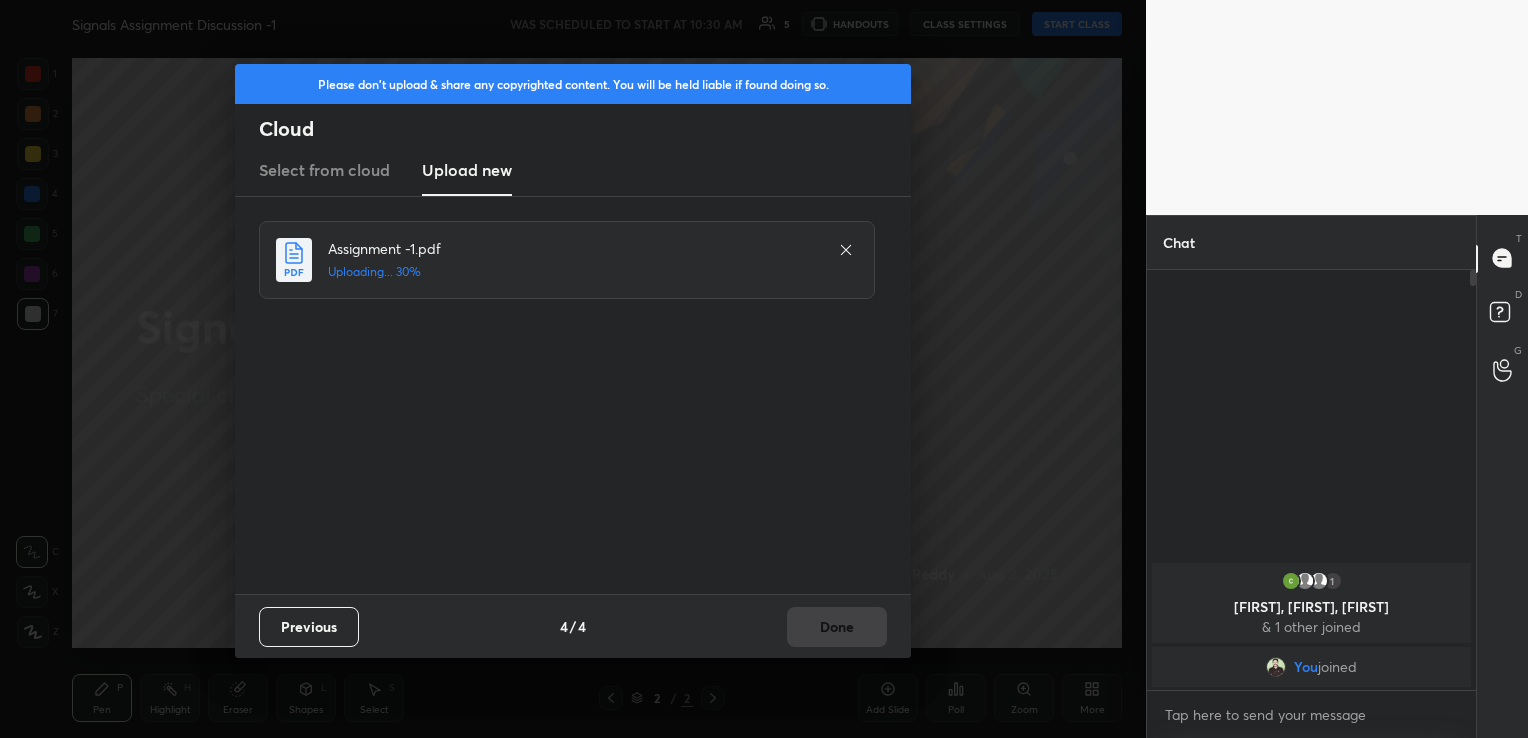 click 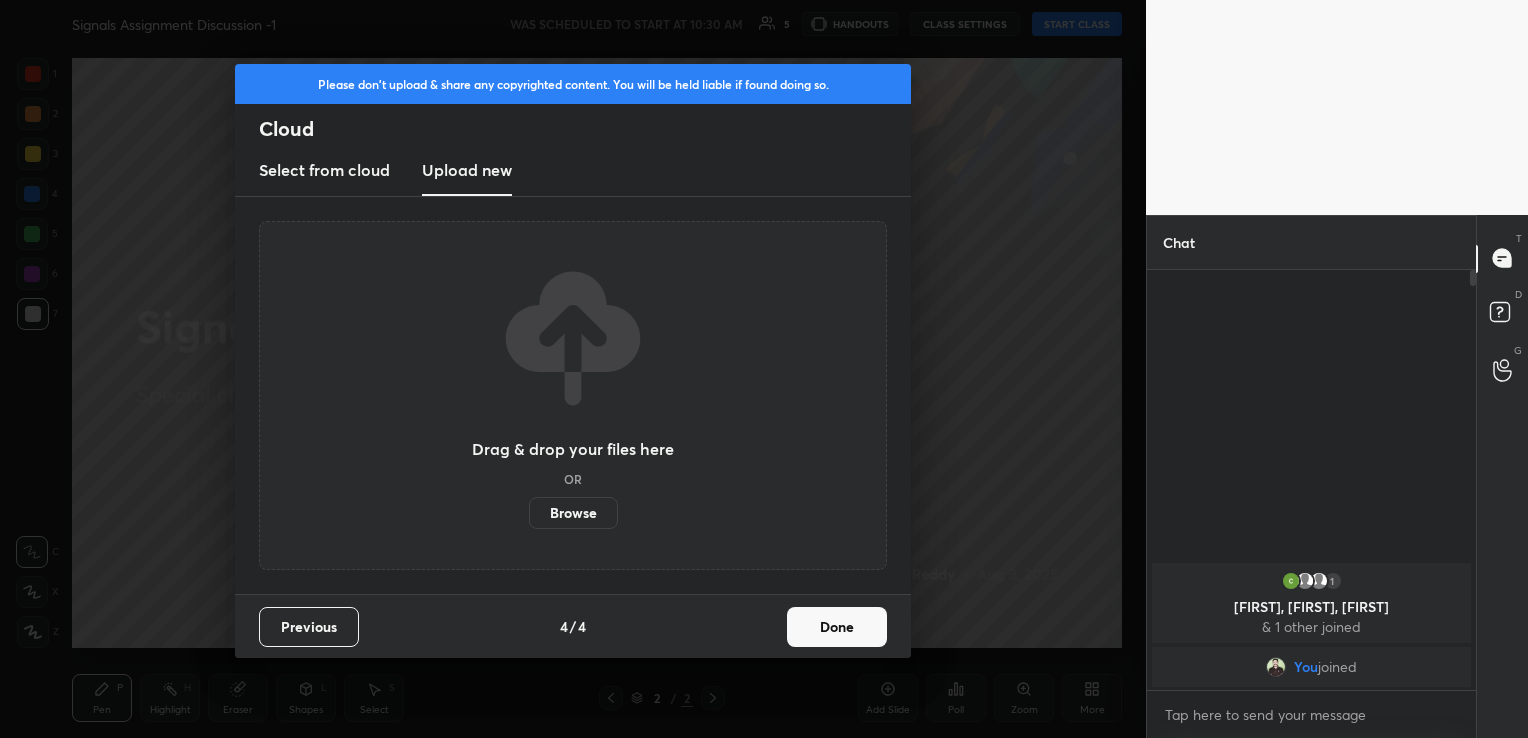 click on "Browse" at bounding box center [573, 513] 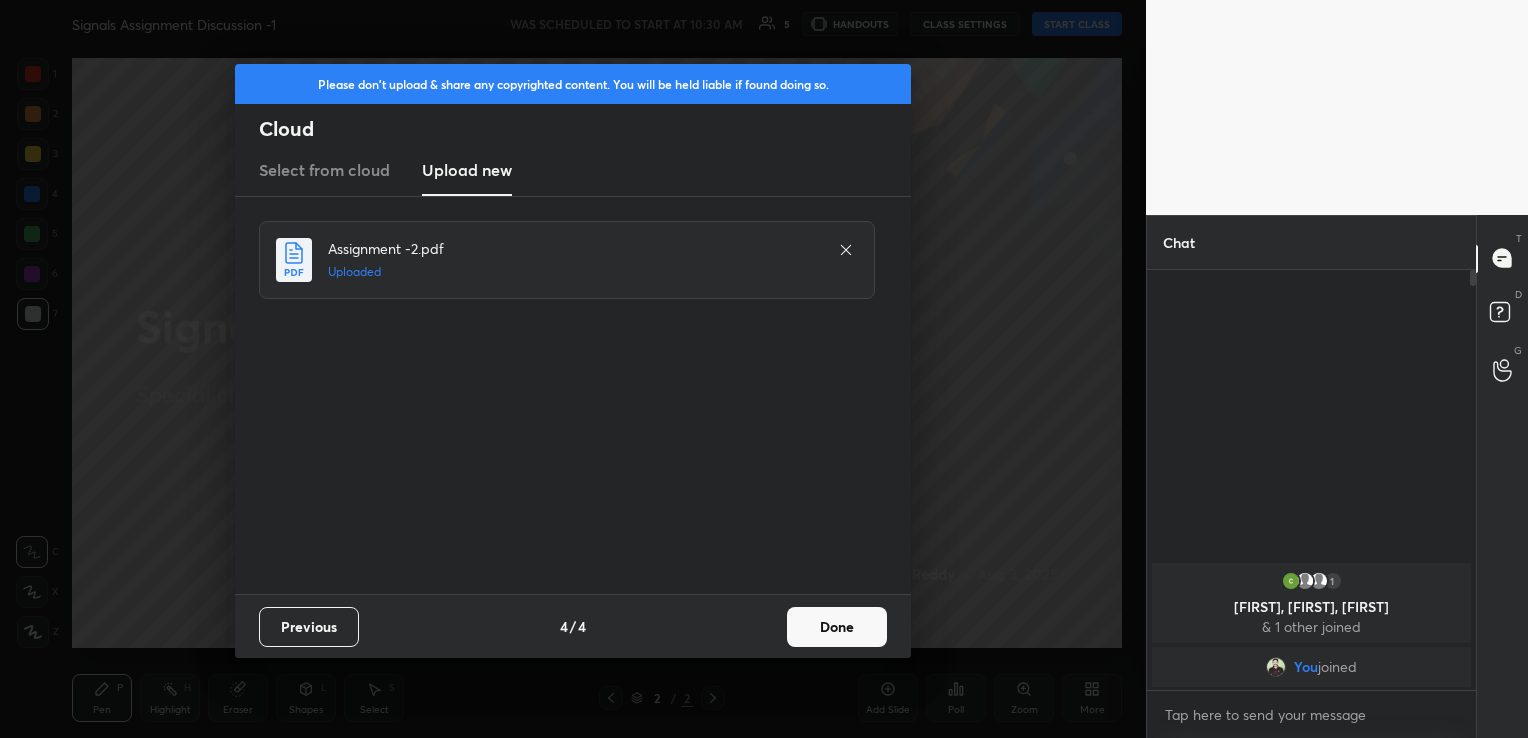 click on "Done" at bounding box center (837, 627) 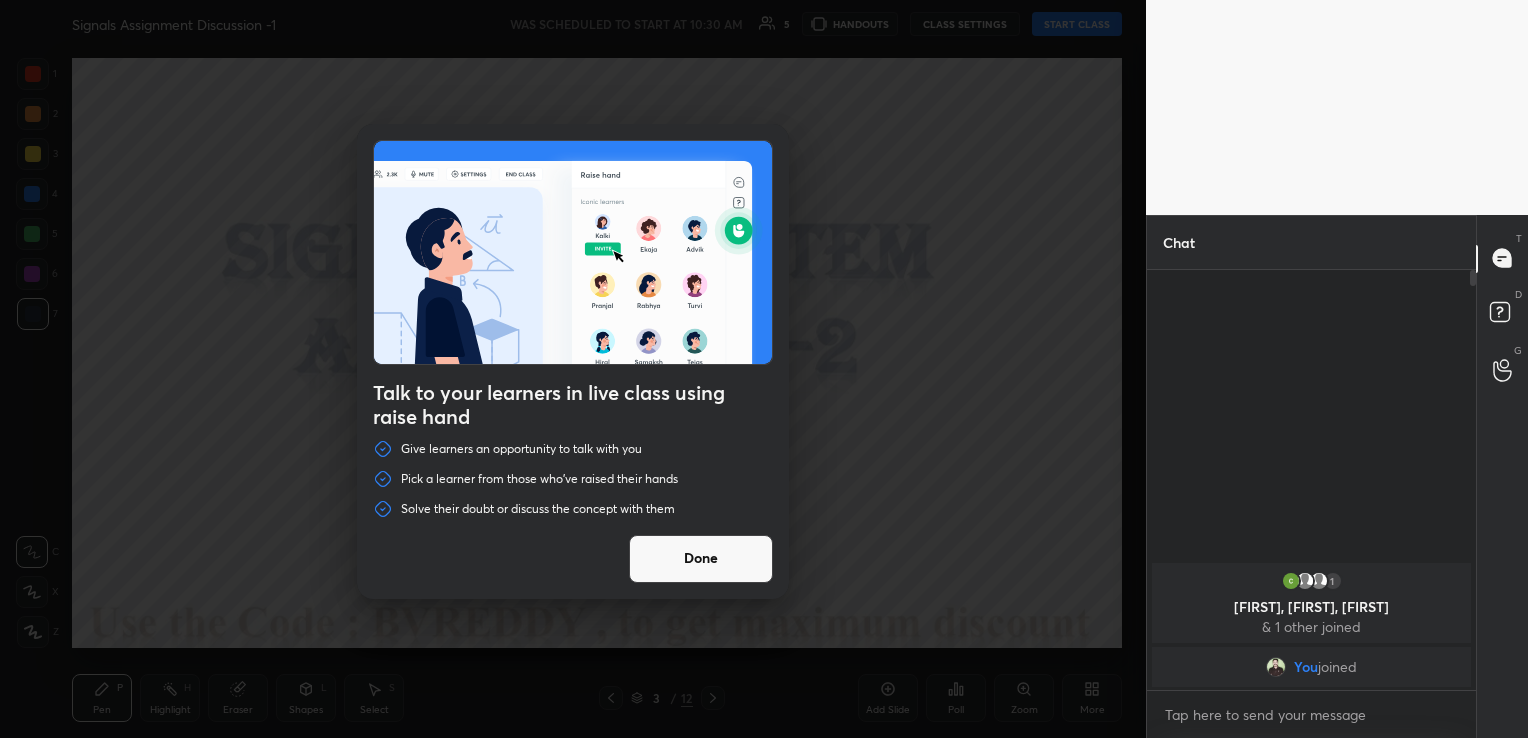 click on "Done" at bounding box center (701, 559) 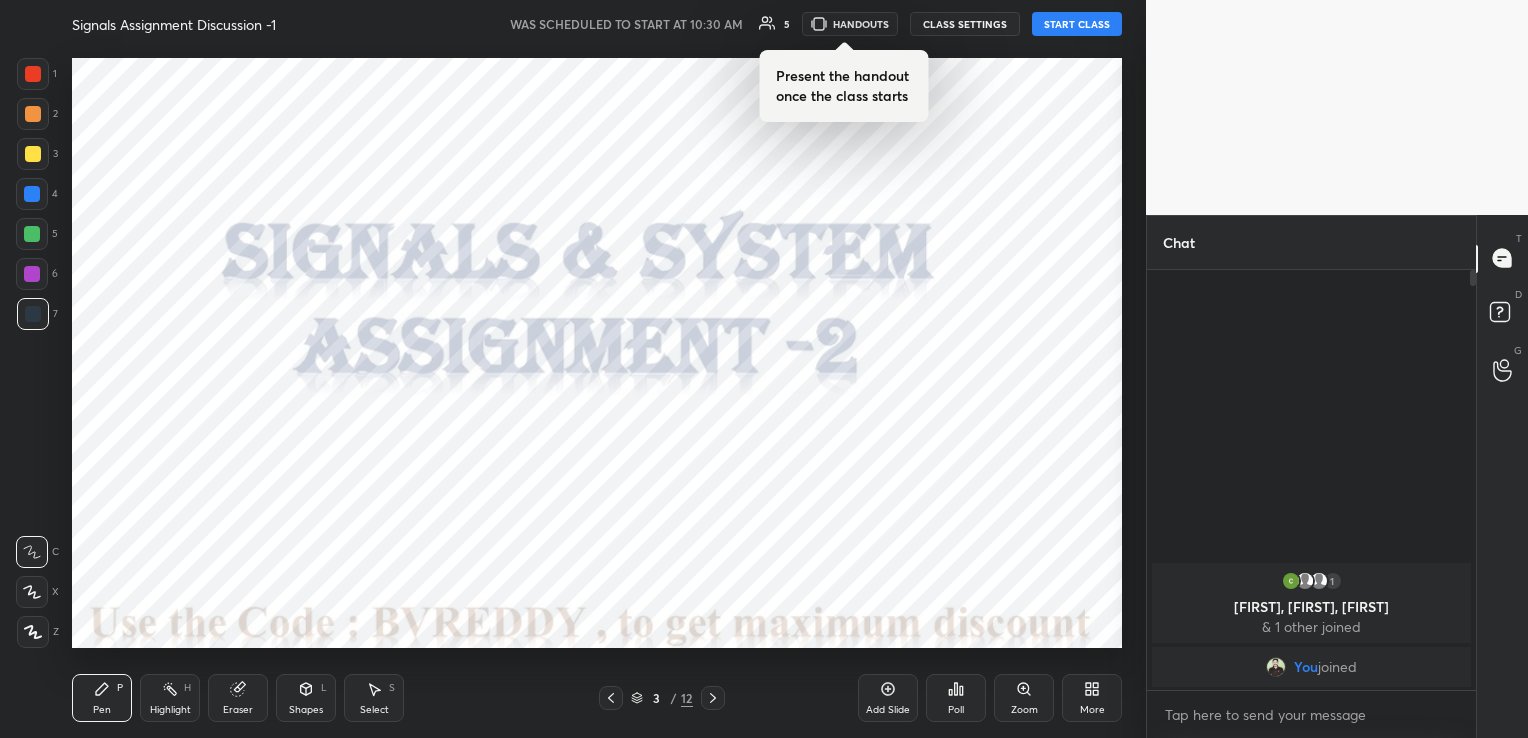 click on "More" at bounding box center (1092, 698) 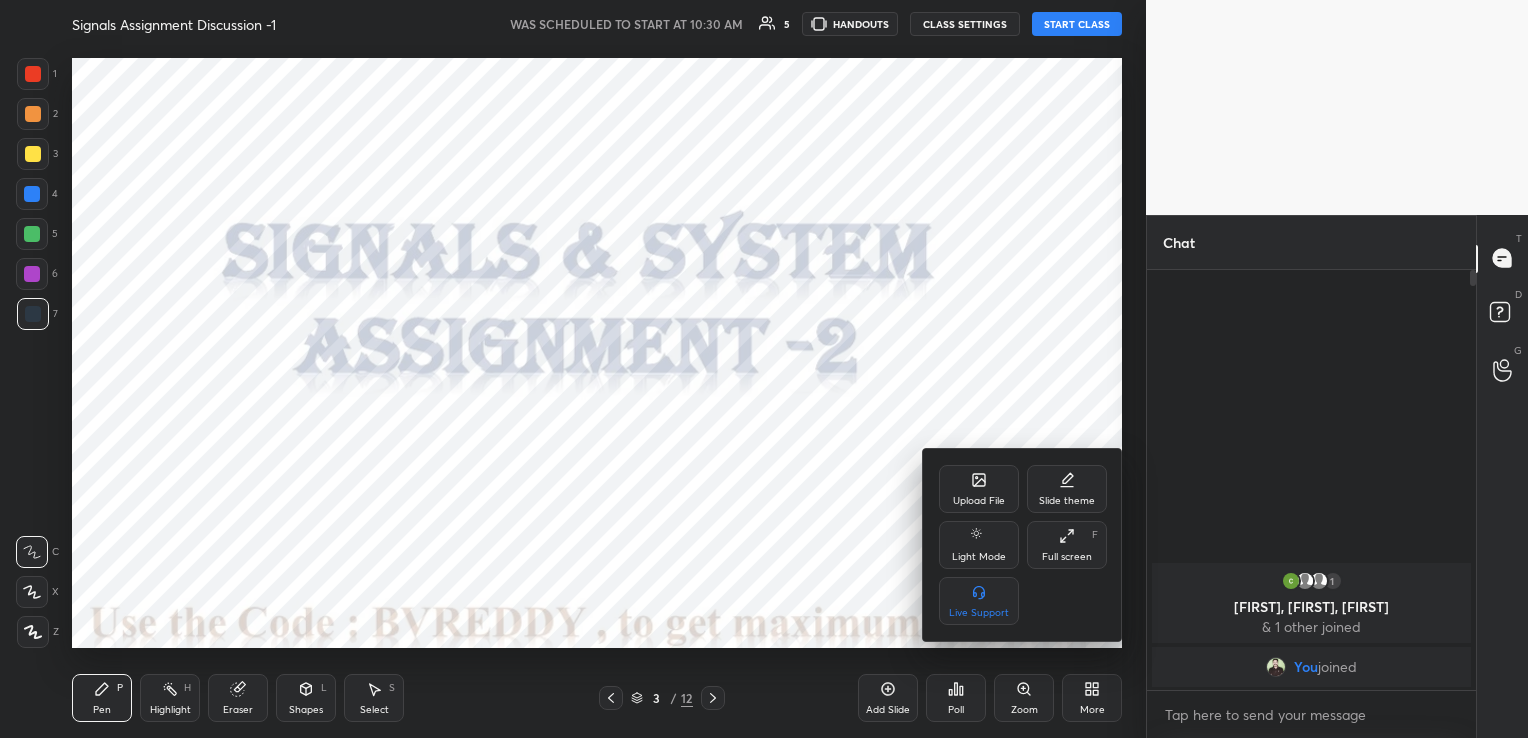 click 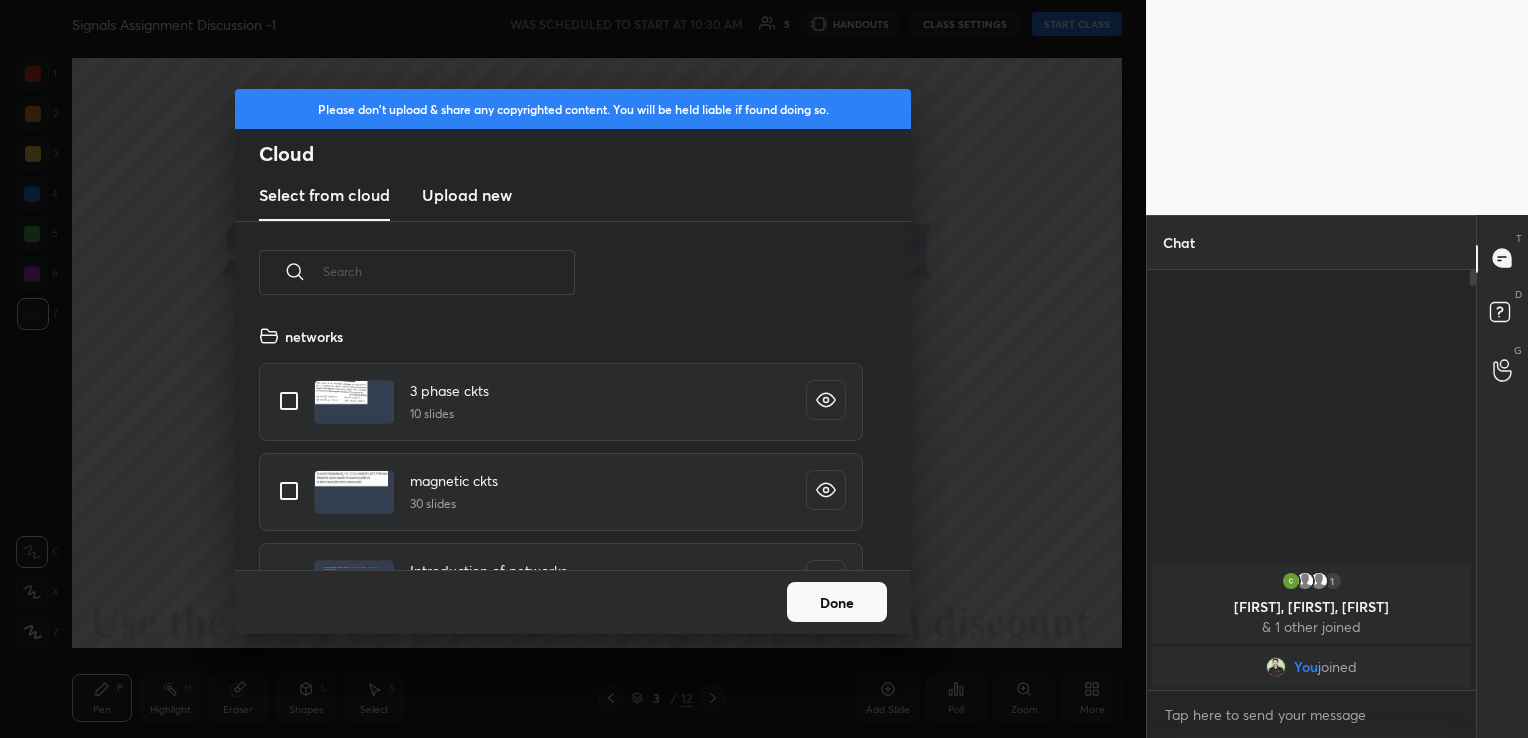 scroll, scrollTop: 5, scrollLeft: 10, axis: both 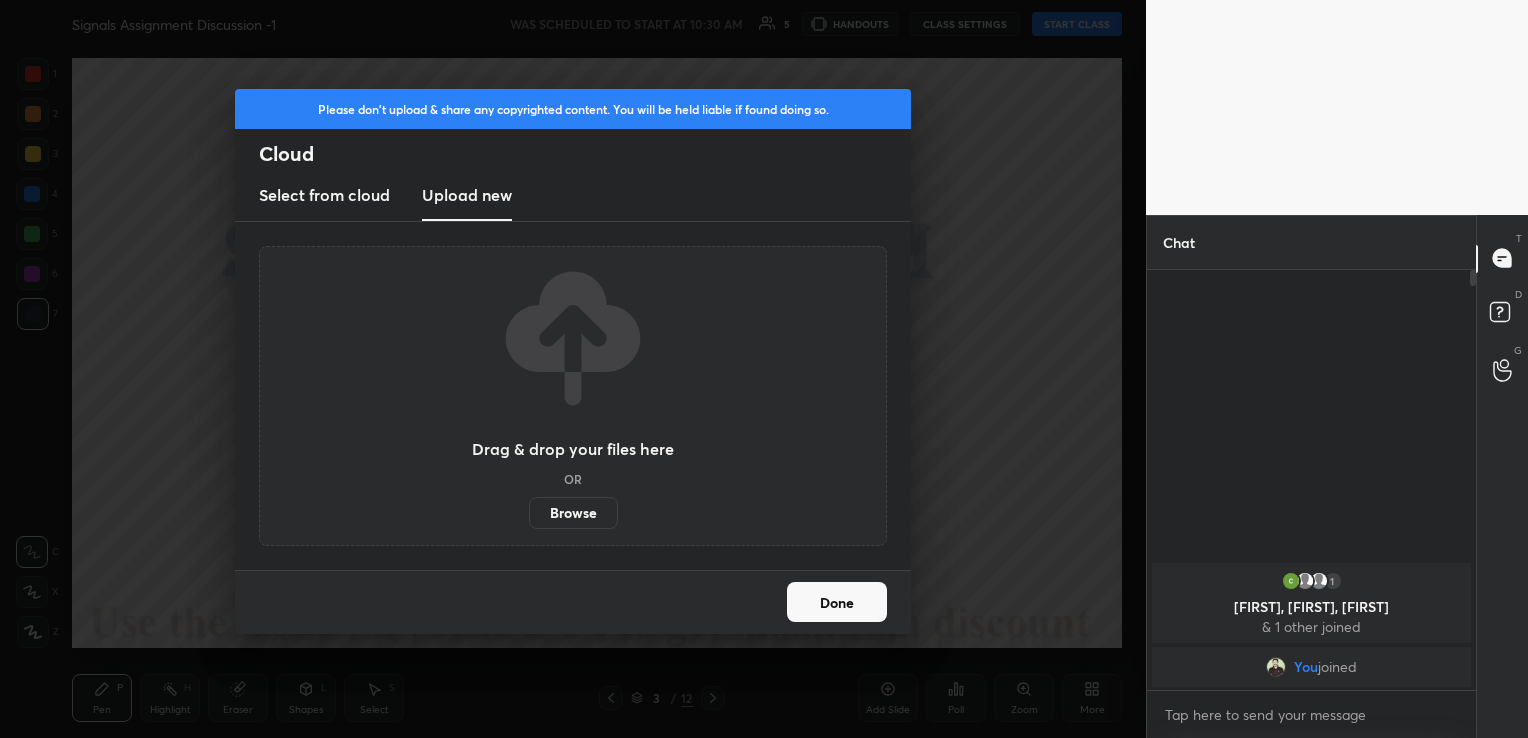 click on "Browse" at bounding box center [573, 513] 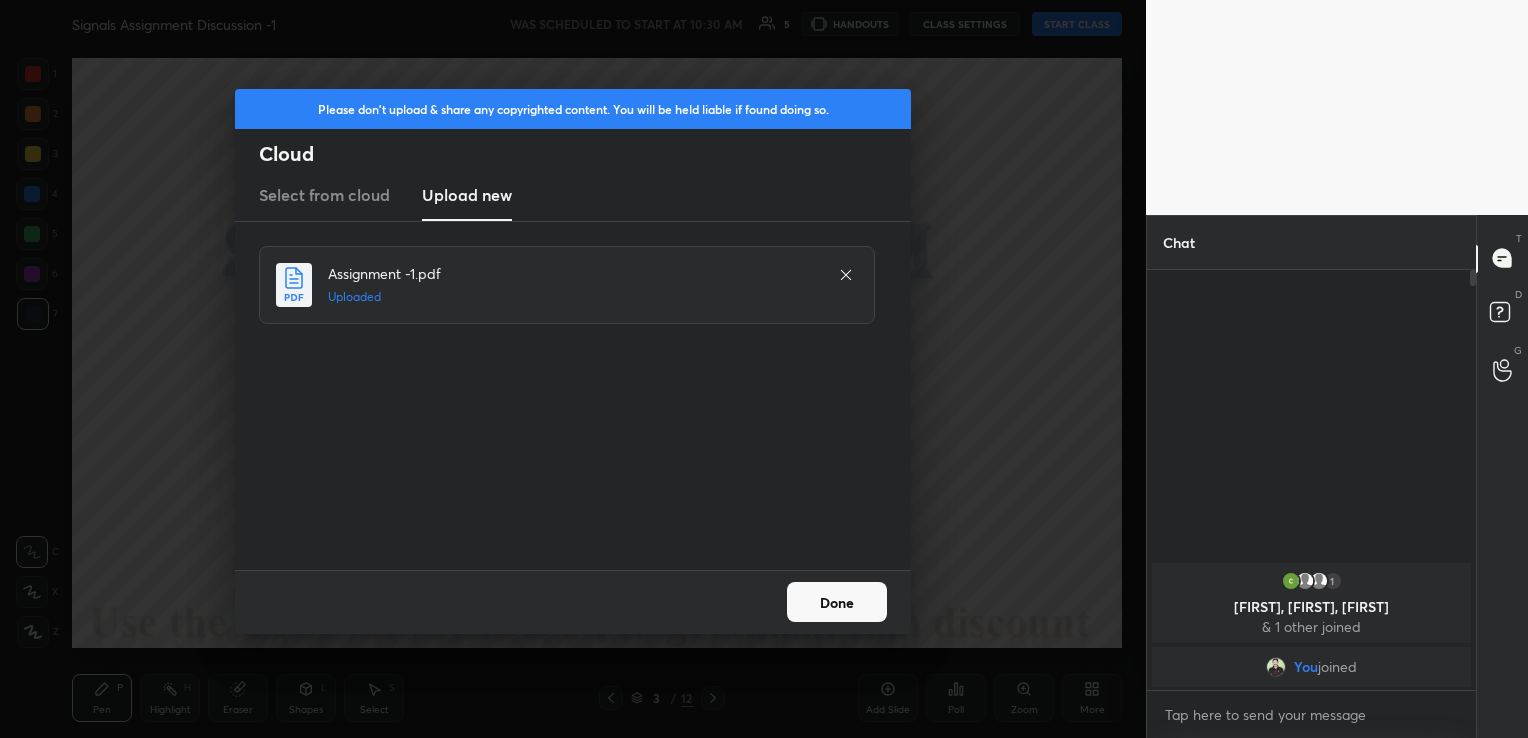click on "Done" at bounding box center (837, 602) 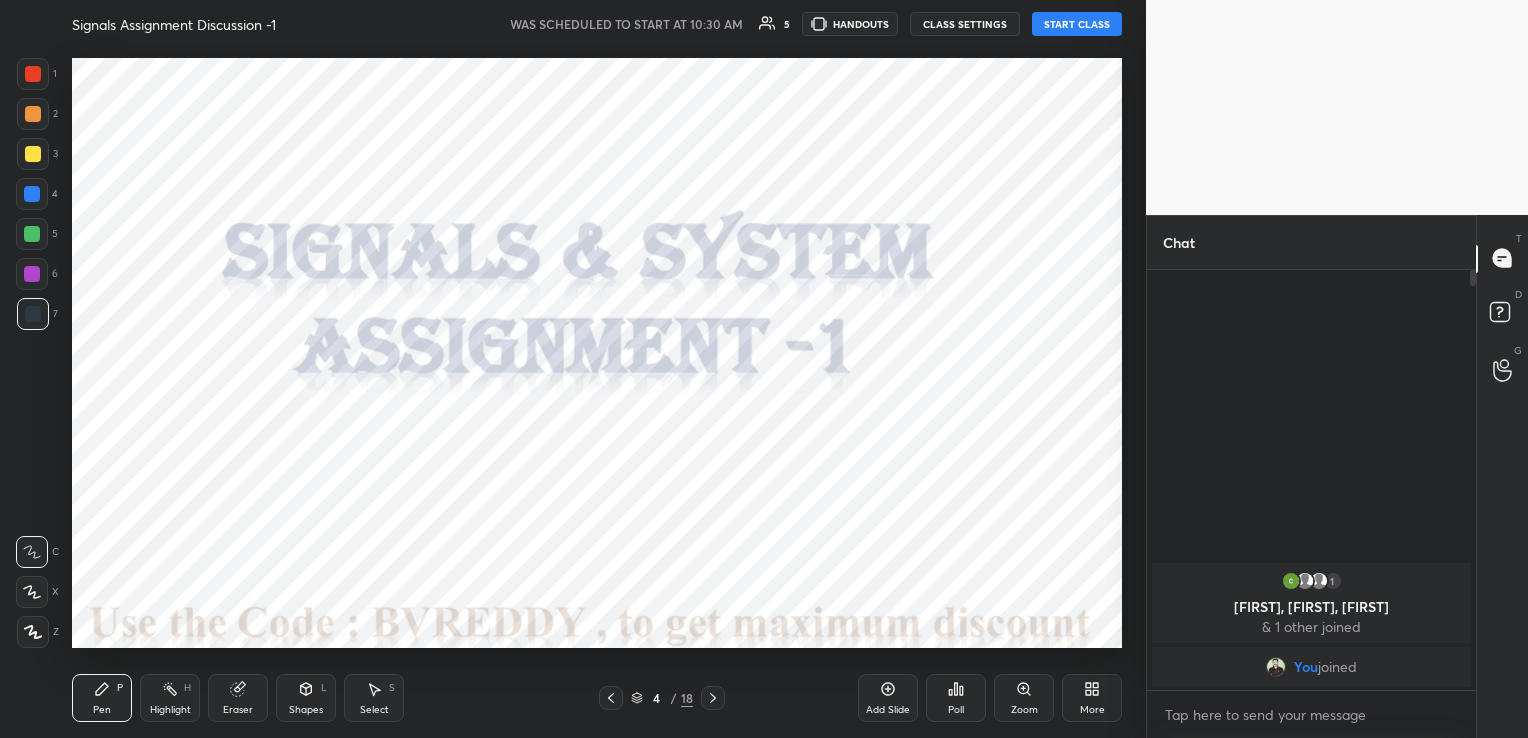 click 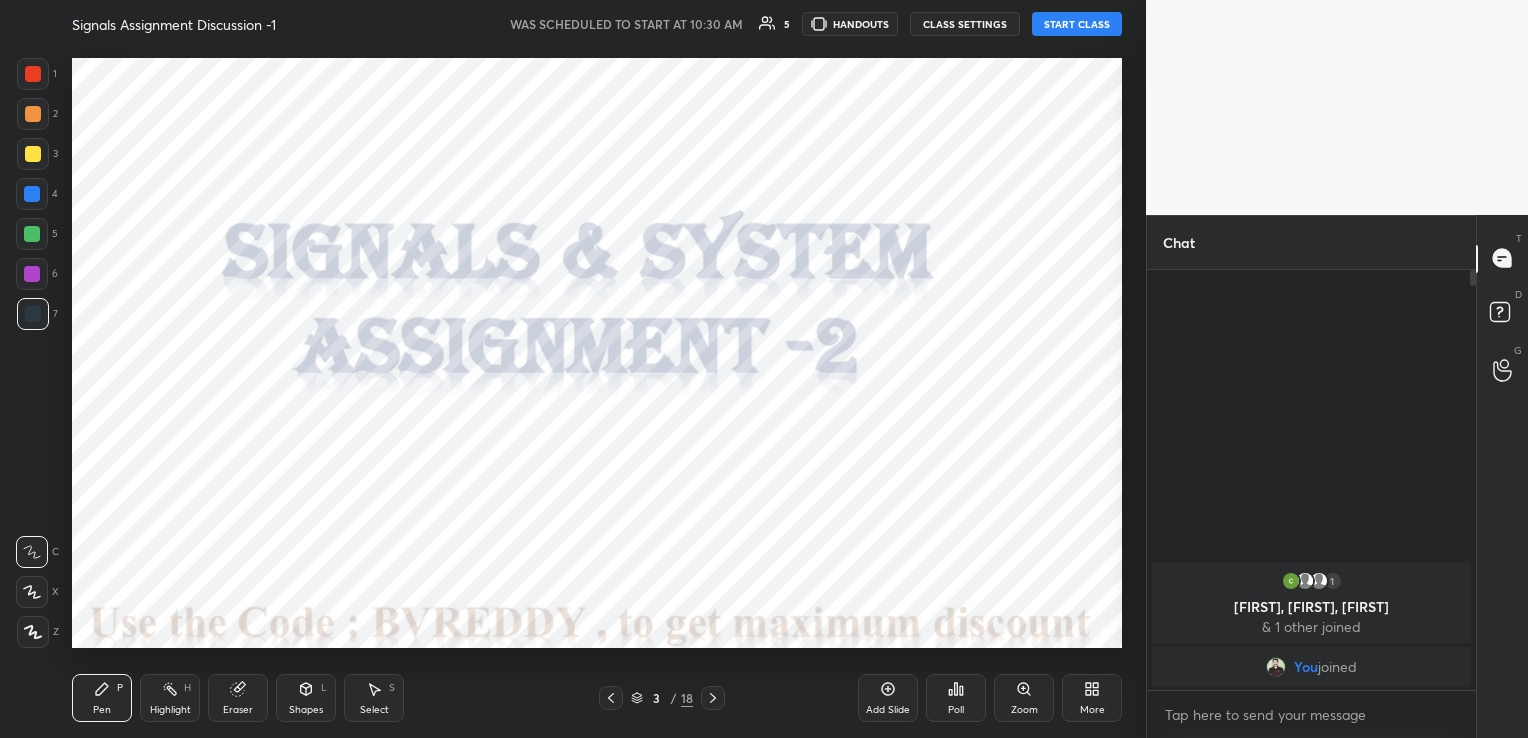 click 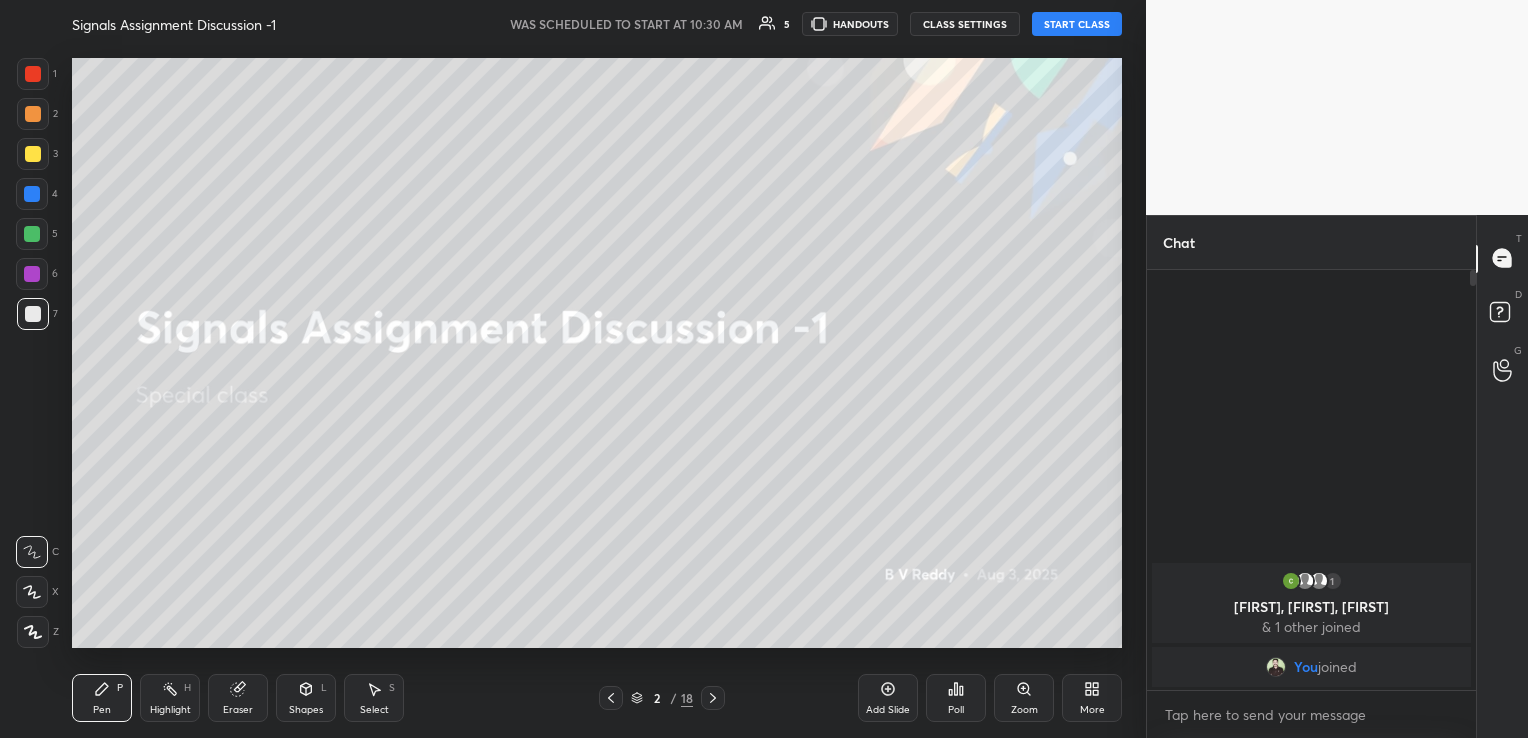 click on "START CLASS" at bounding box center [1077, 24] 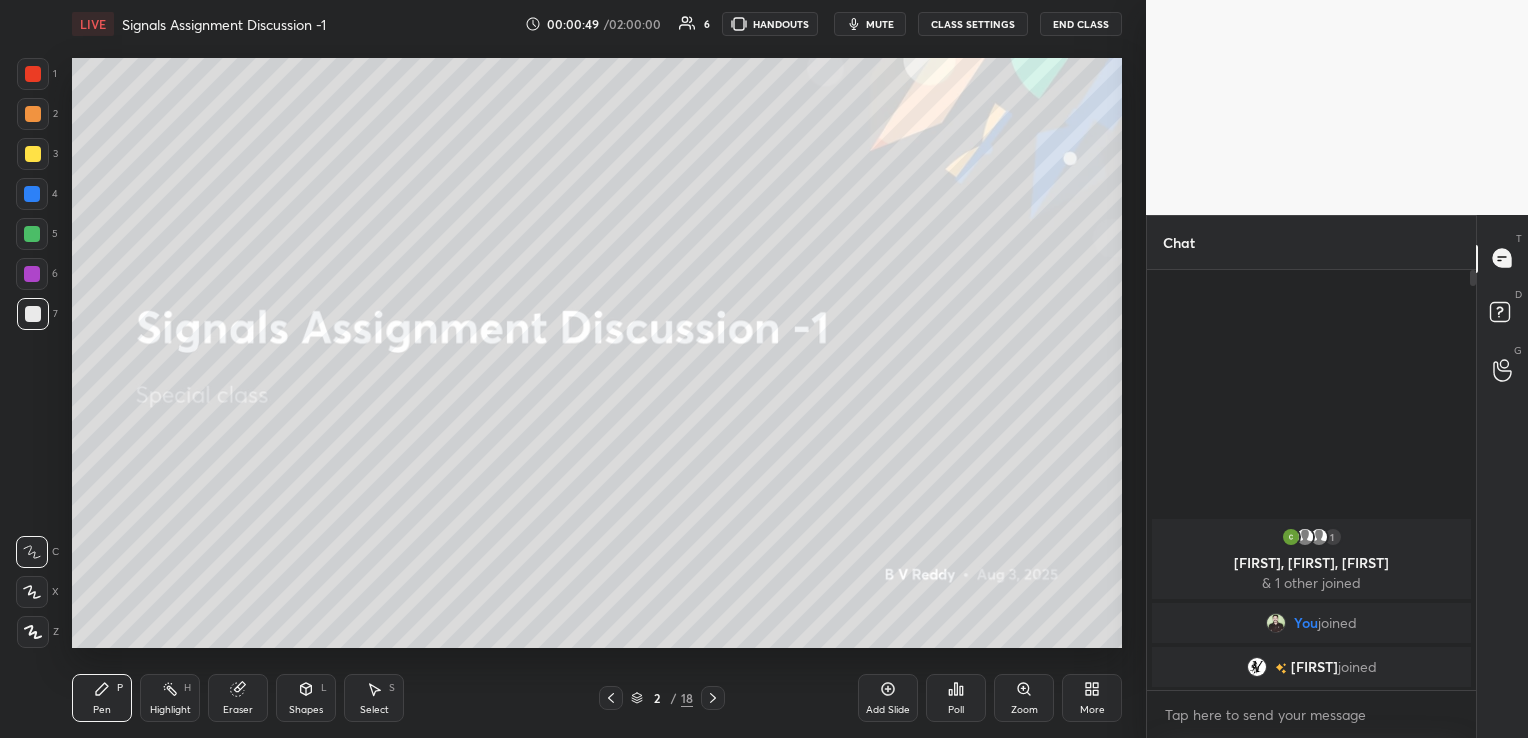 click on "More" at bounding box center (1092, 698) 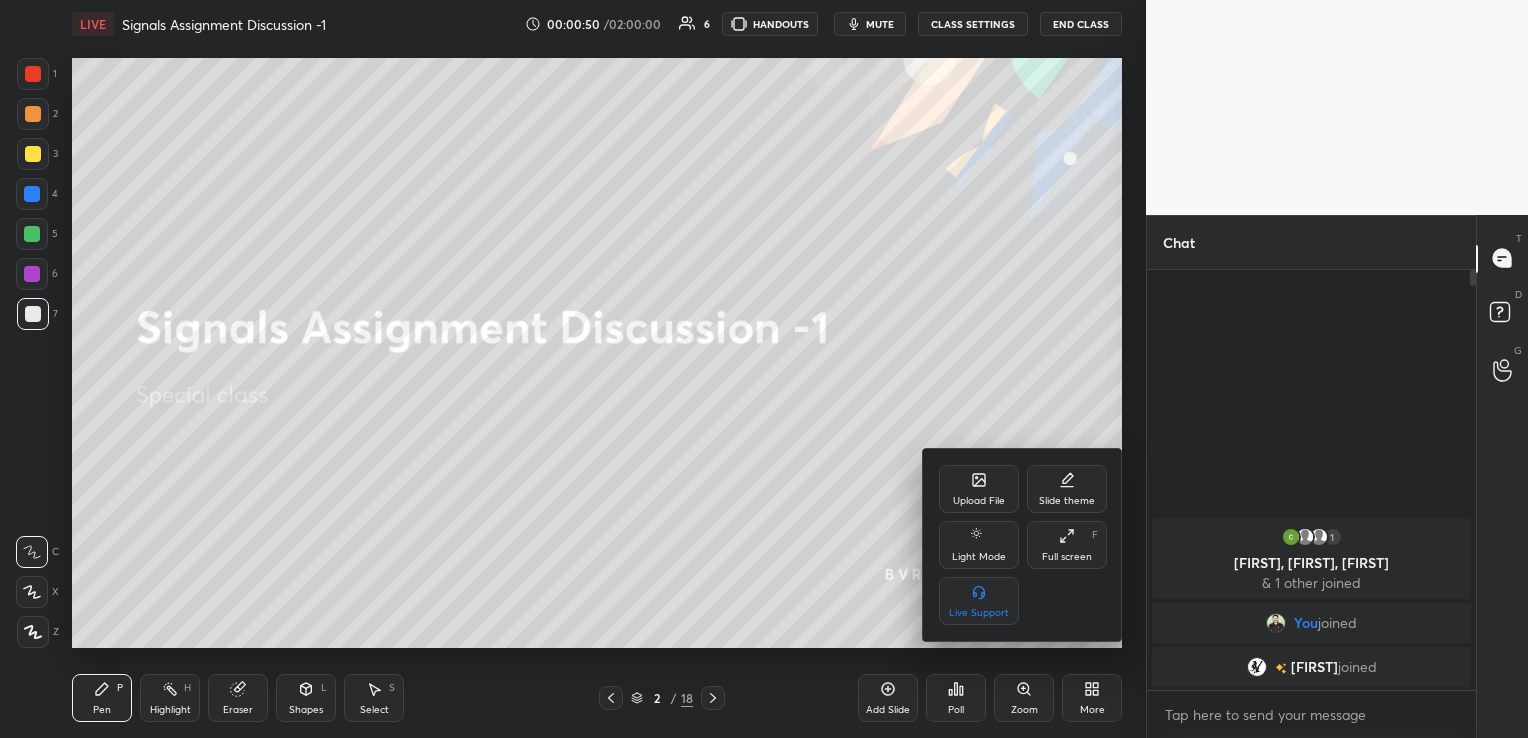 click on "Upload File" at bounding box center (979, 489) 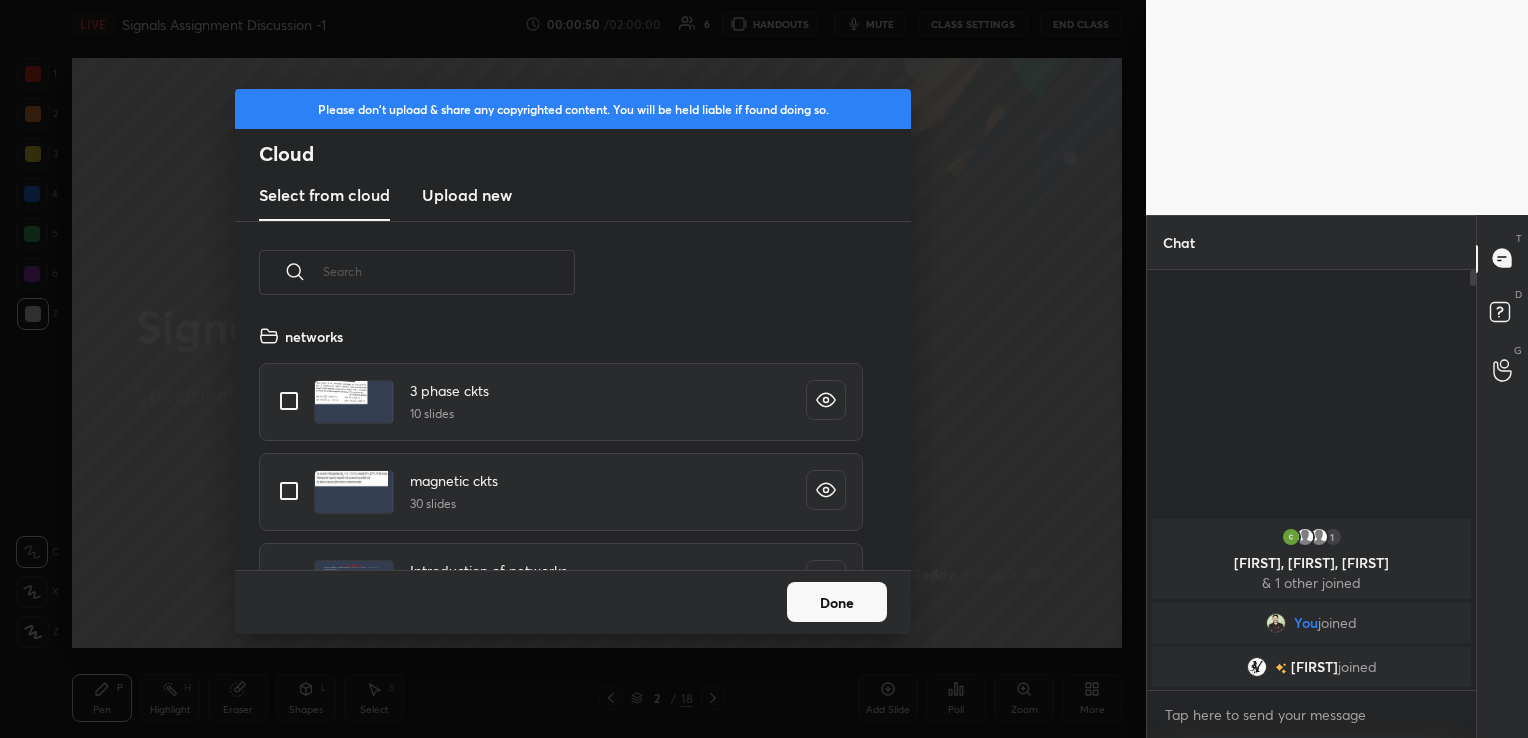 scroll, scrollTop: 5, scrollLeft: 10, axis: both 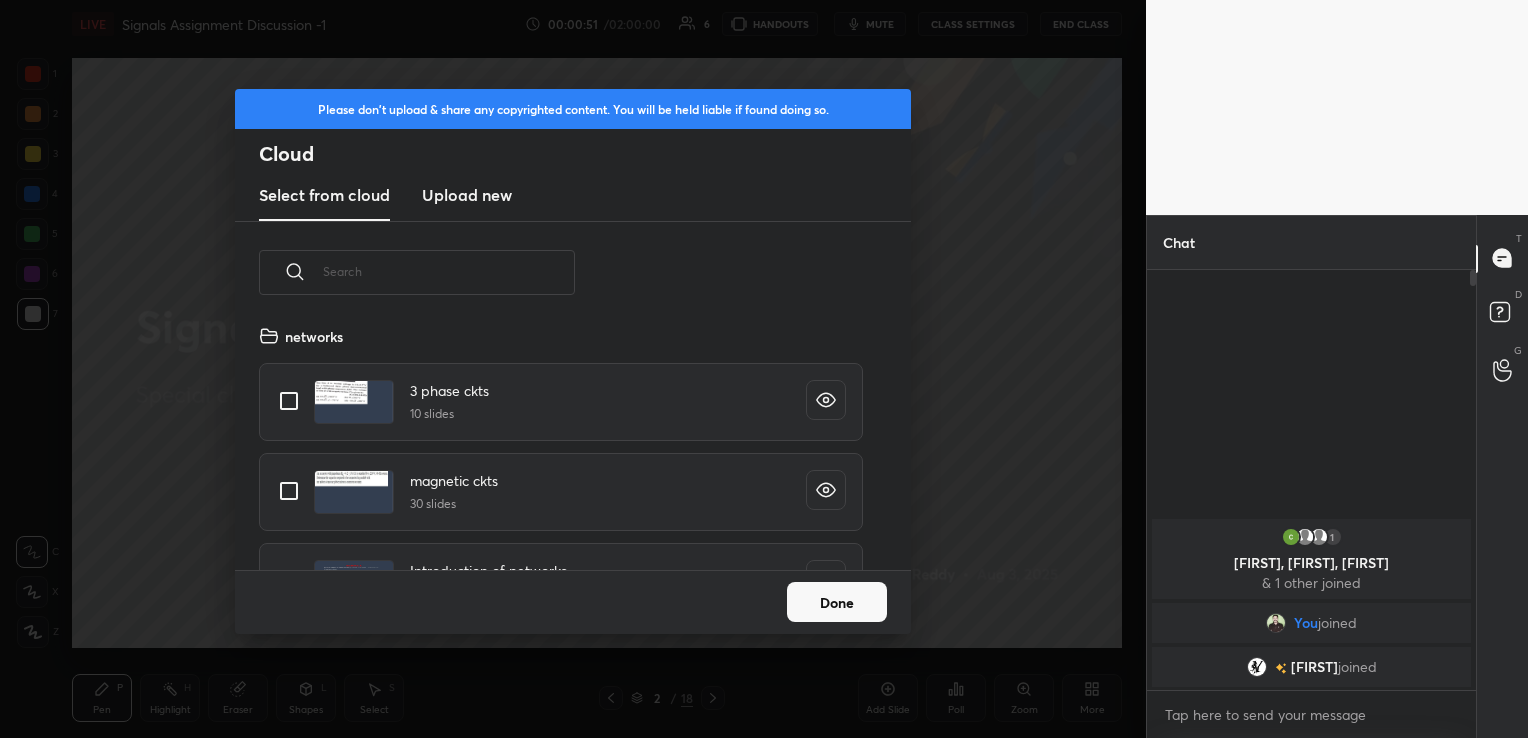click on "Upload new" at bounding box center (467, 195) 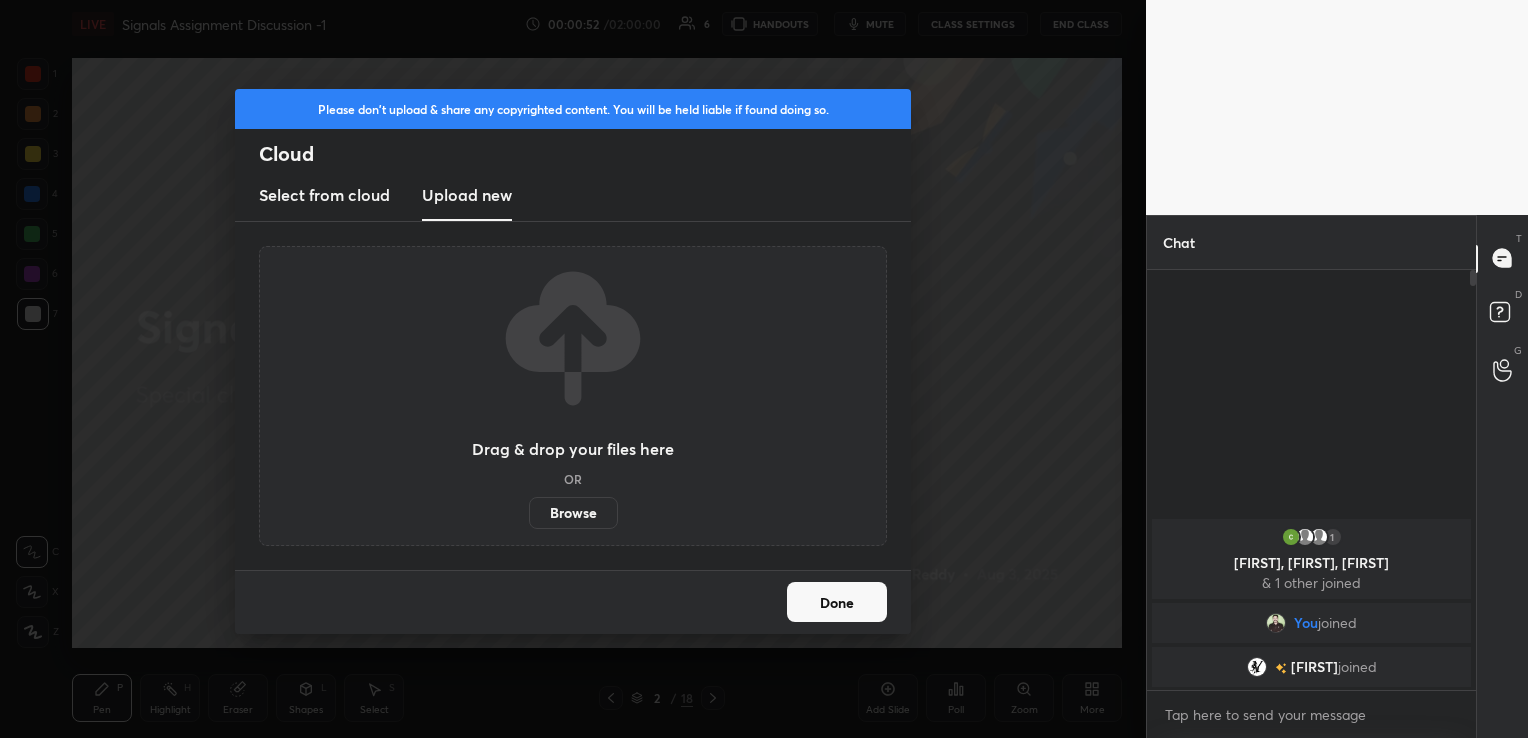 click on "Browse" at bounding box center (573, 513) 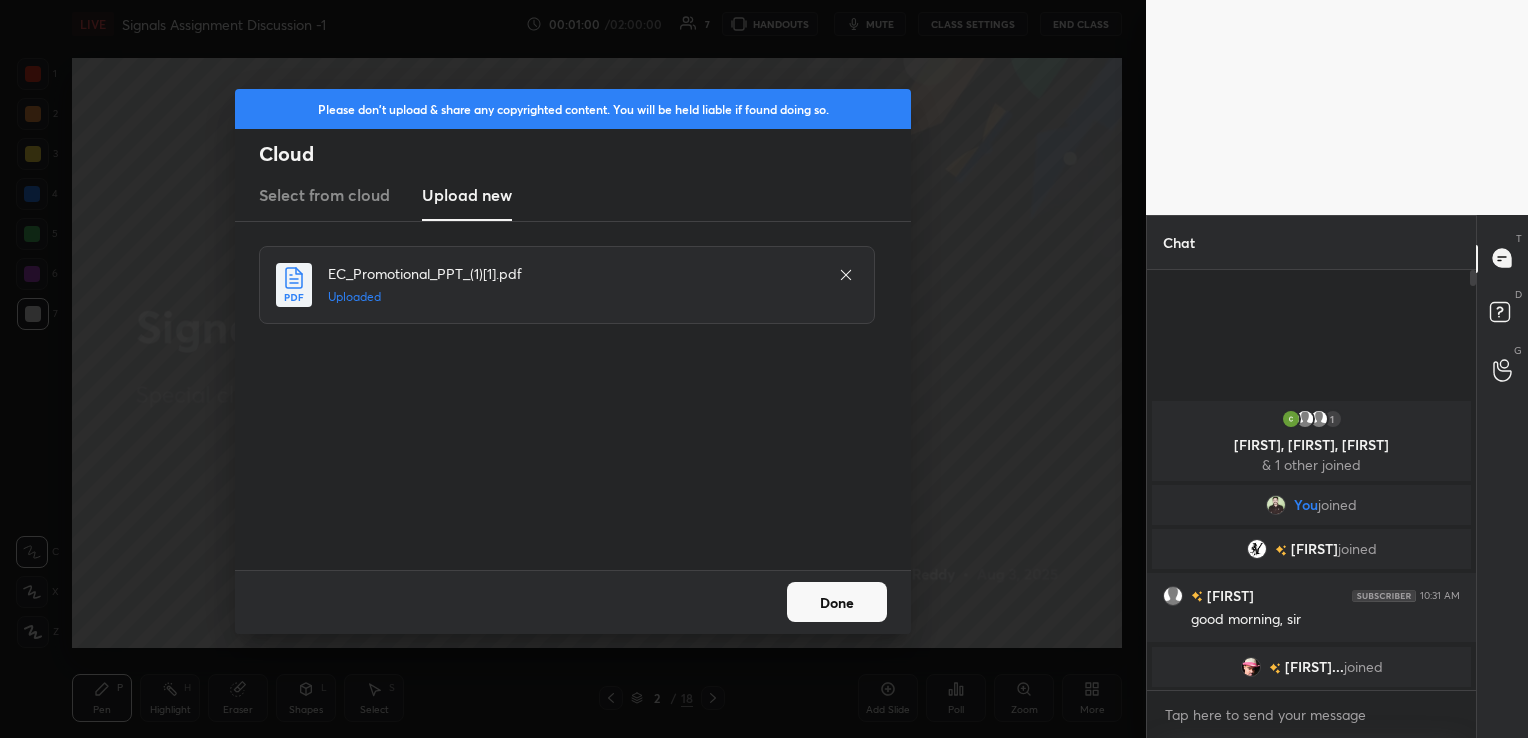 click on "Done" at bounding box center [837, 602] 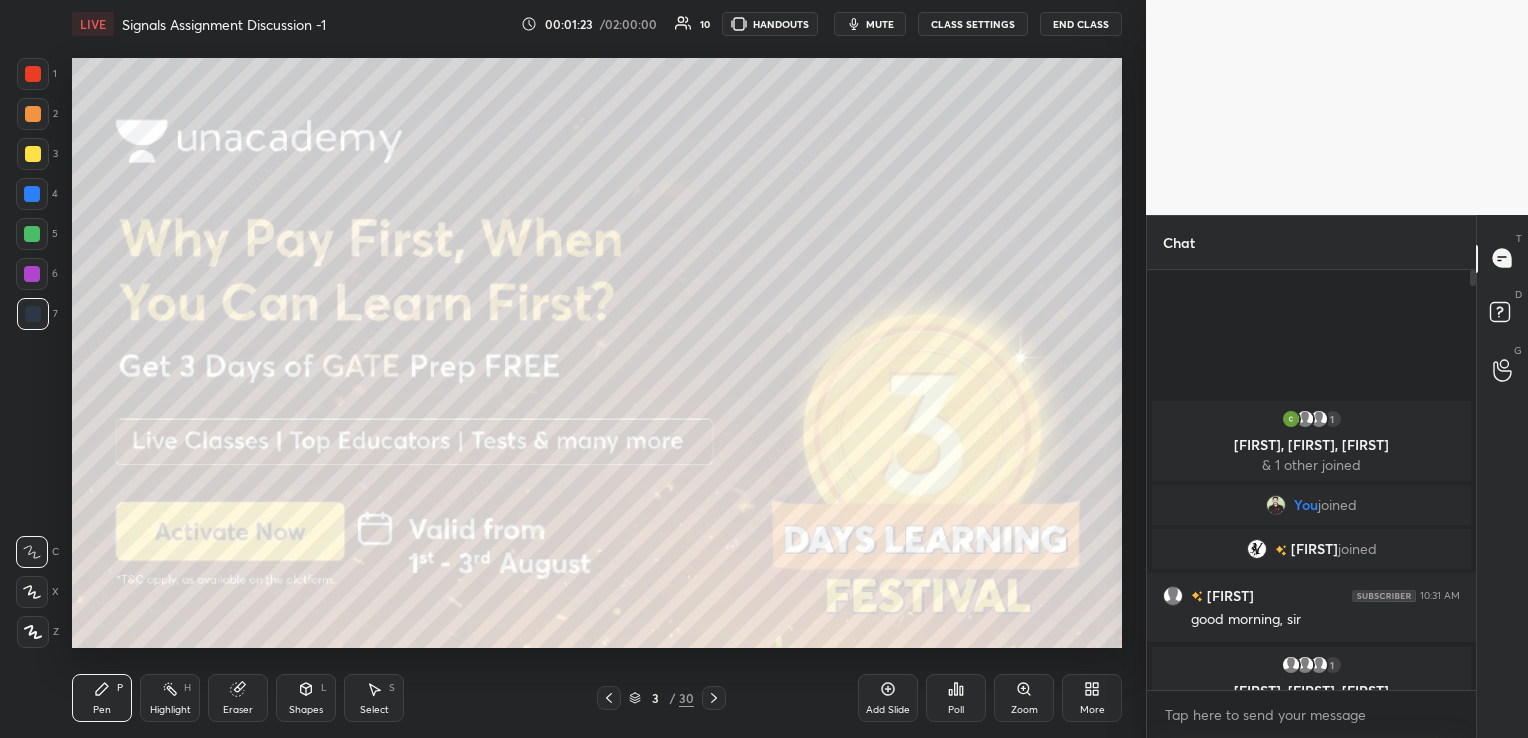 click on "More" at bounding box center (1092, 698) 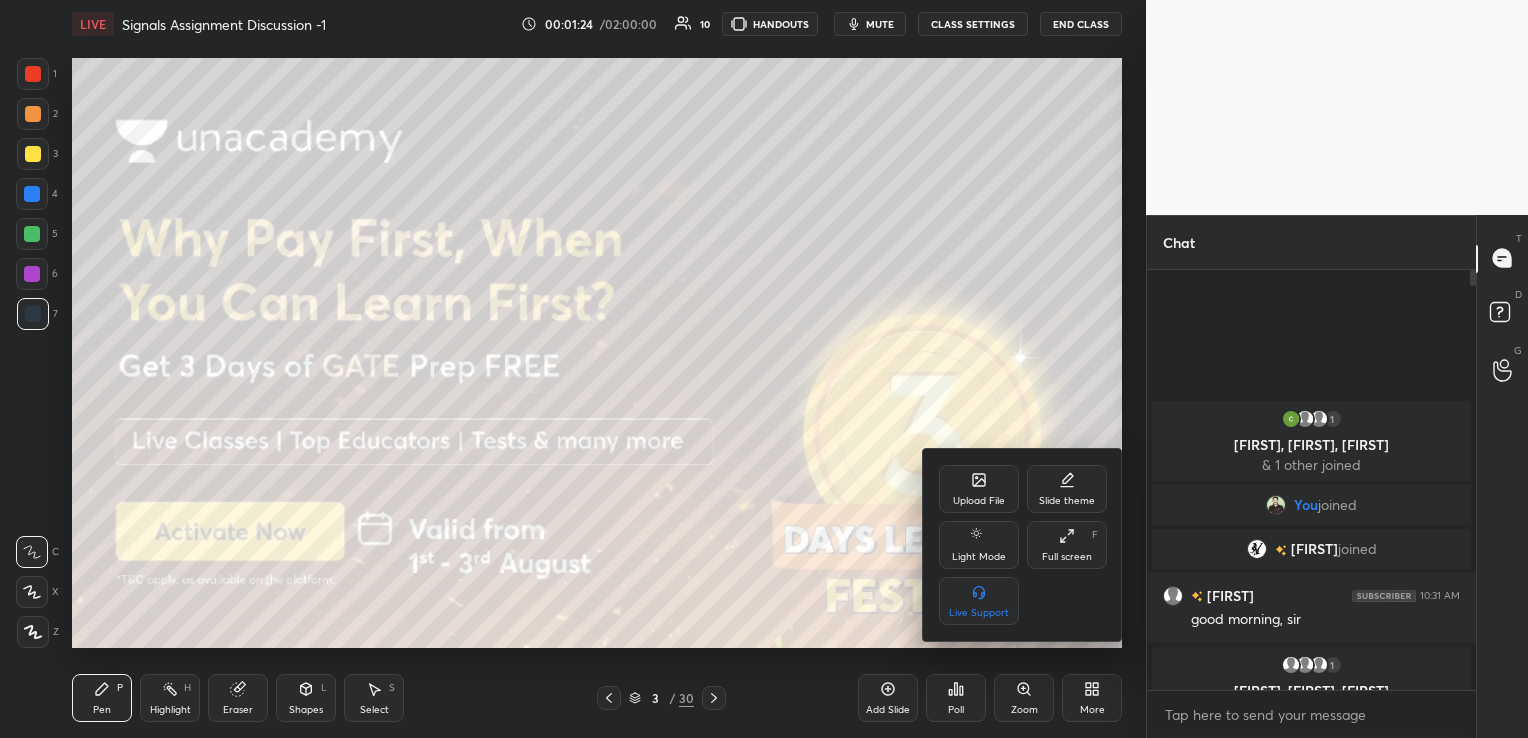 click on "Full screen F" at bounding box center (1067, 545) 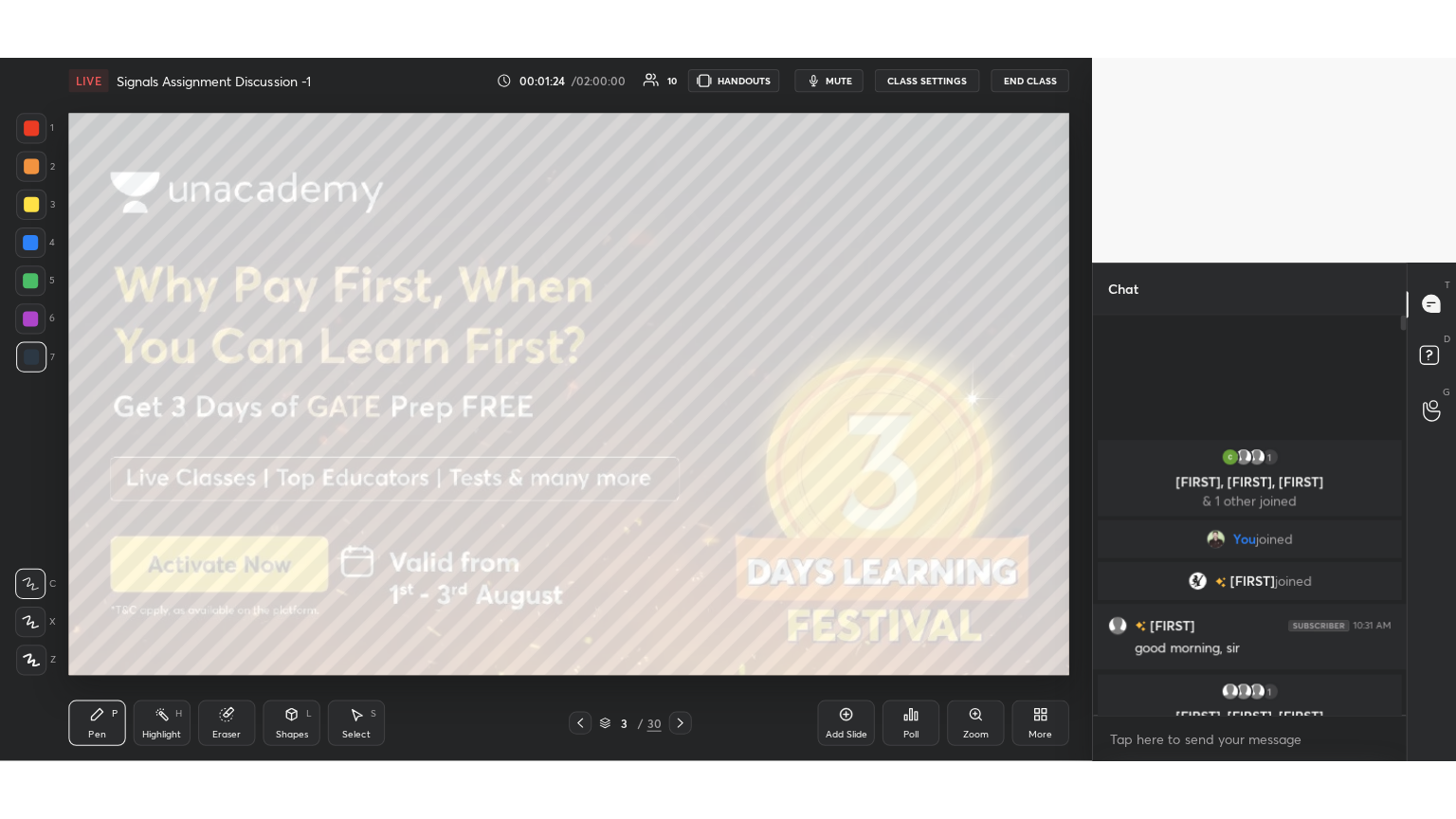 scroll, scrollTop: 94094, scrollLeft: 93776, axis: both 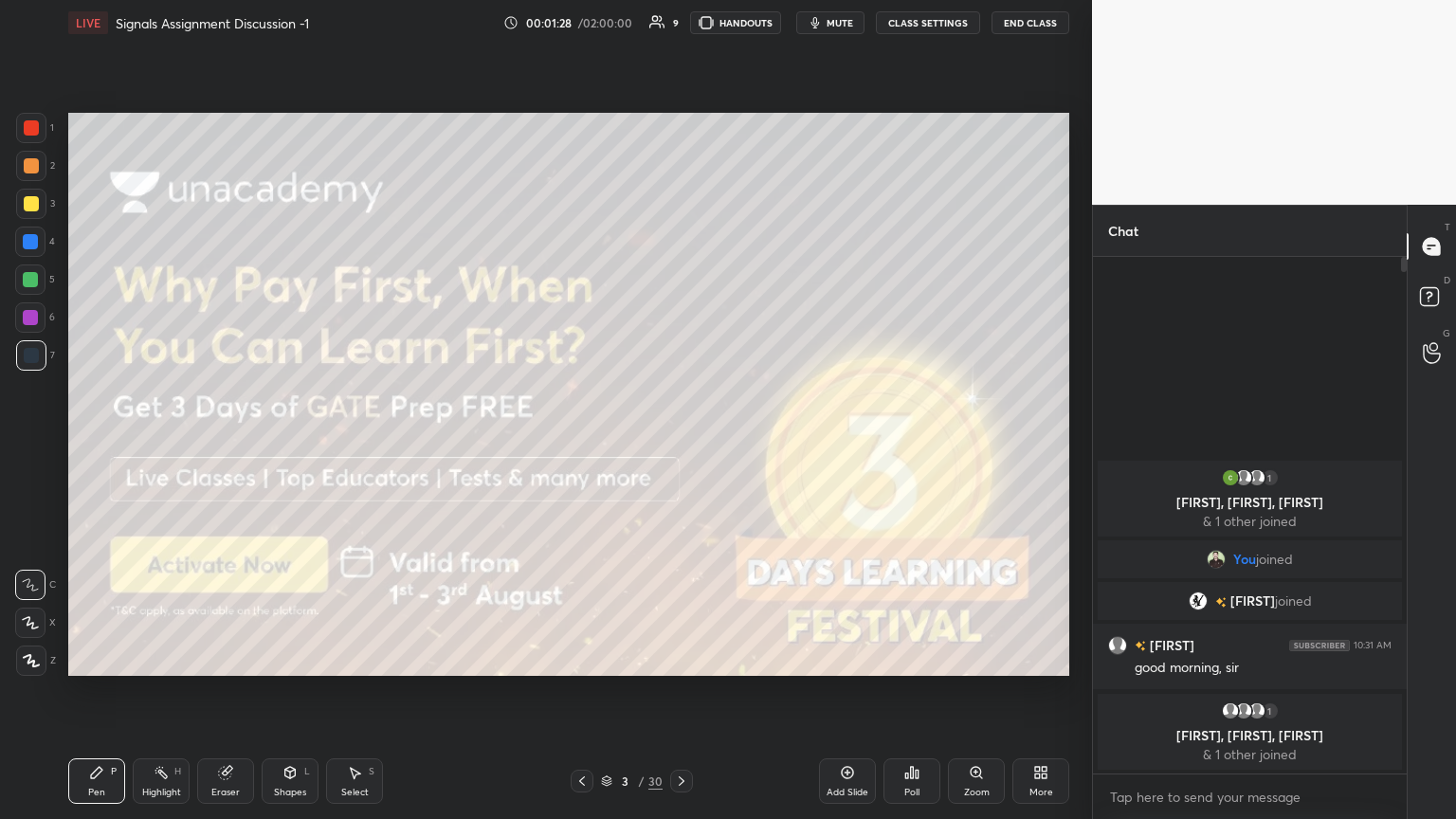 click on "HANDOUTS" at bounding box center [736, 23] 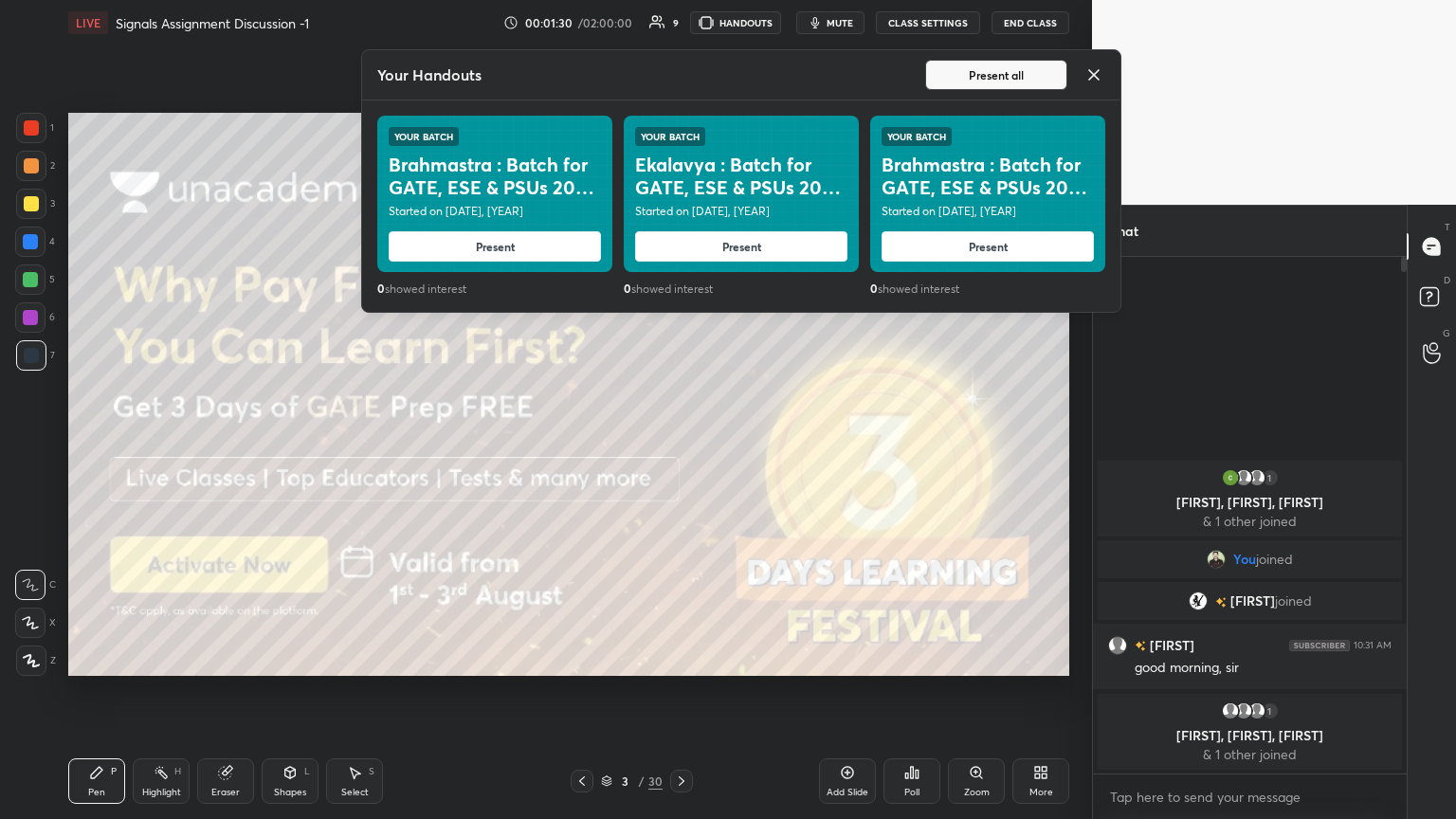 click on "Present all" at bounding box center (996, 75) 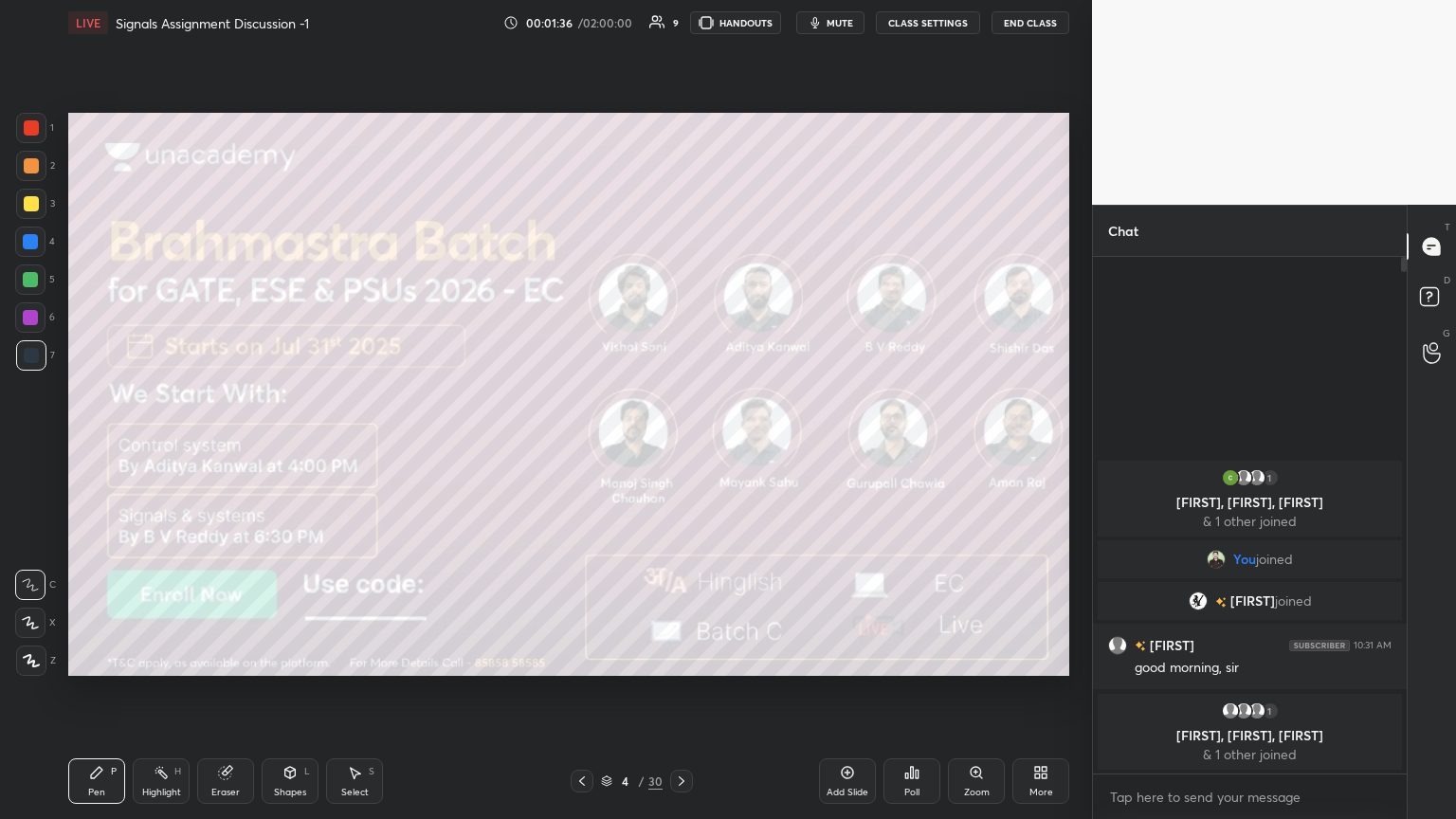click 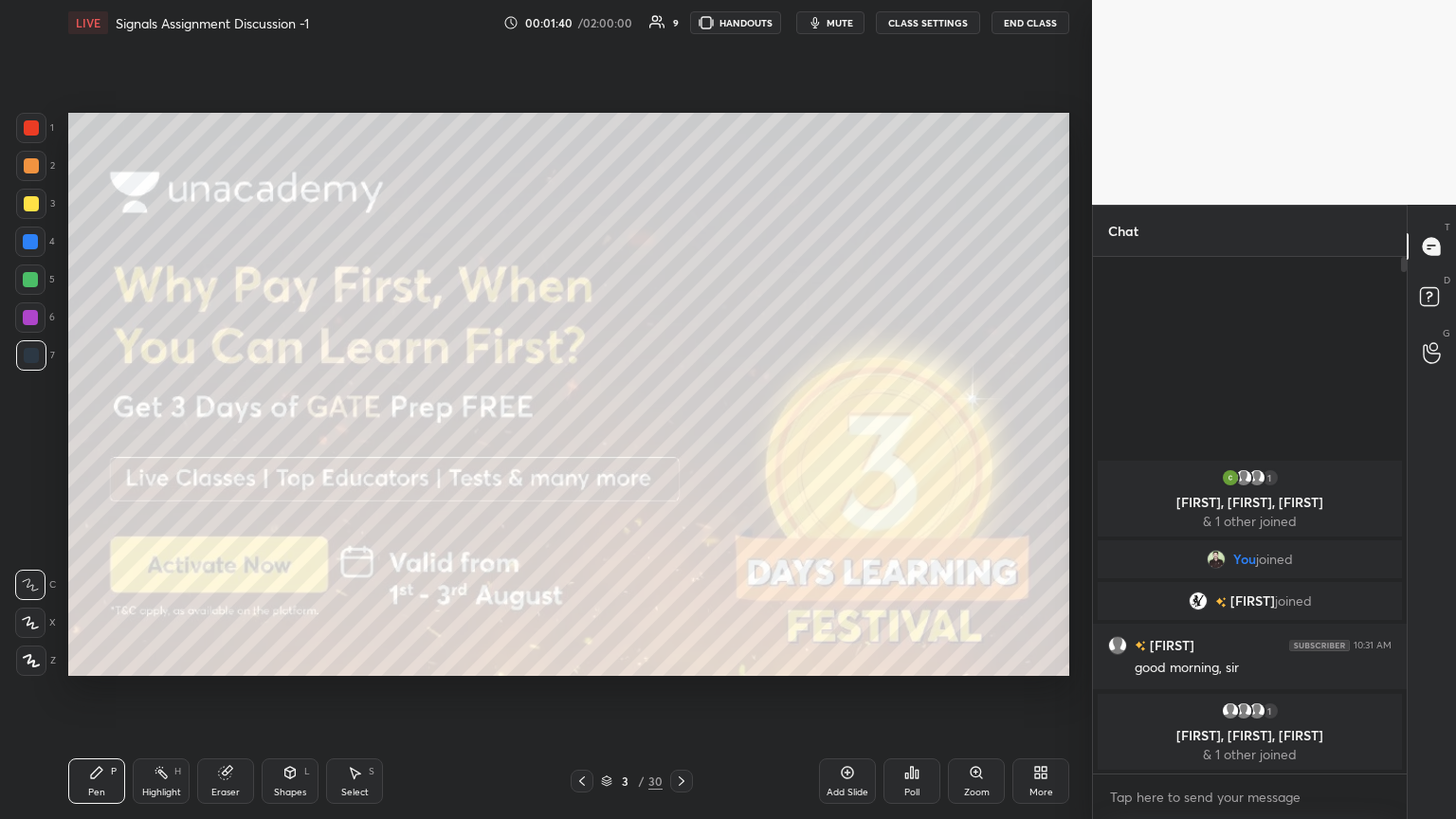 click 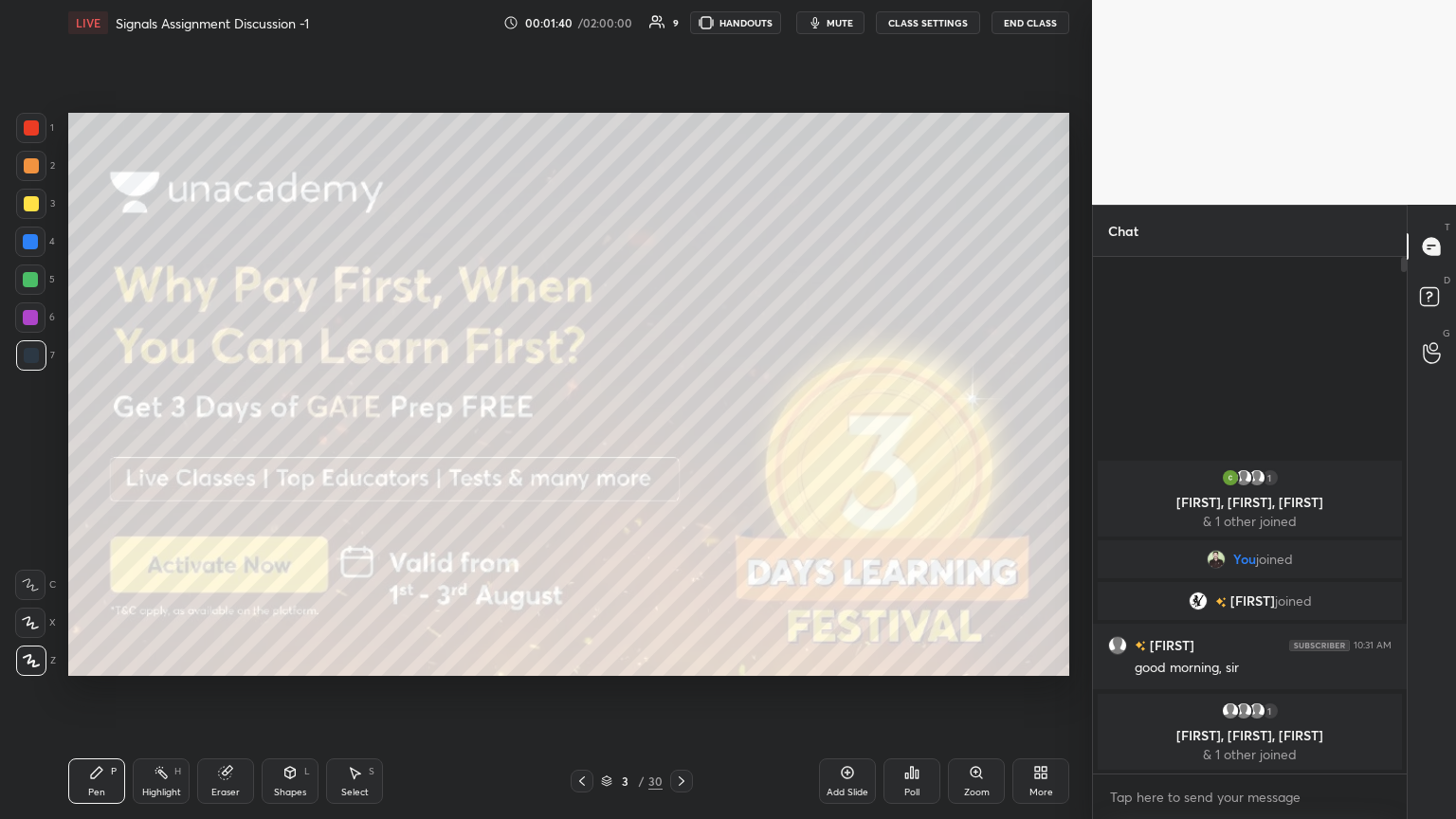 click at bounding box center [31, 204] 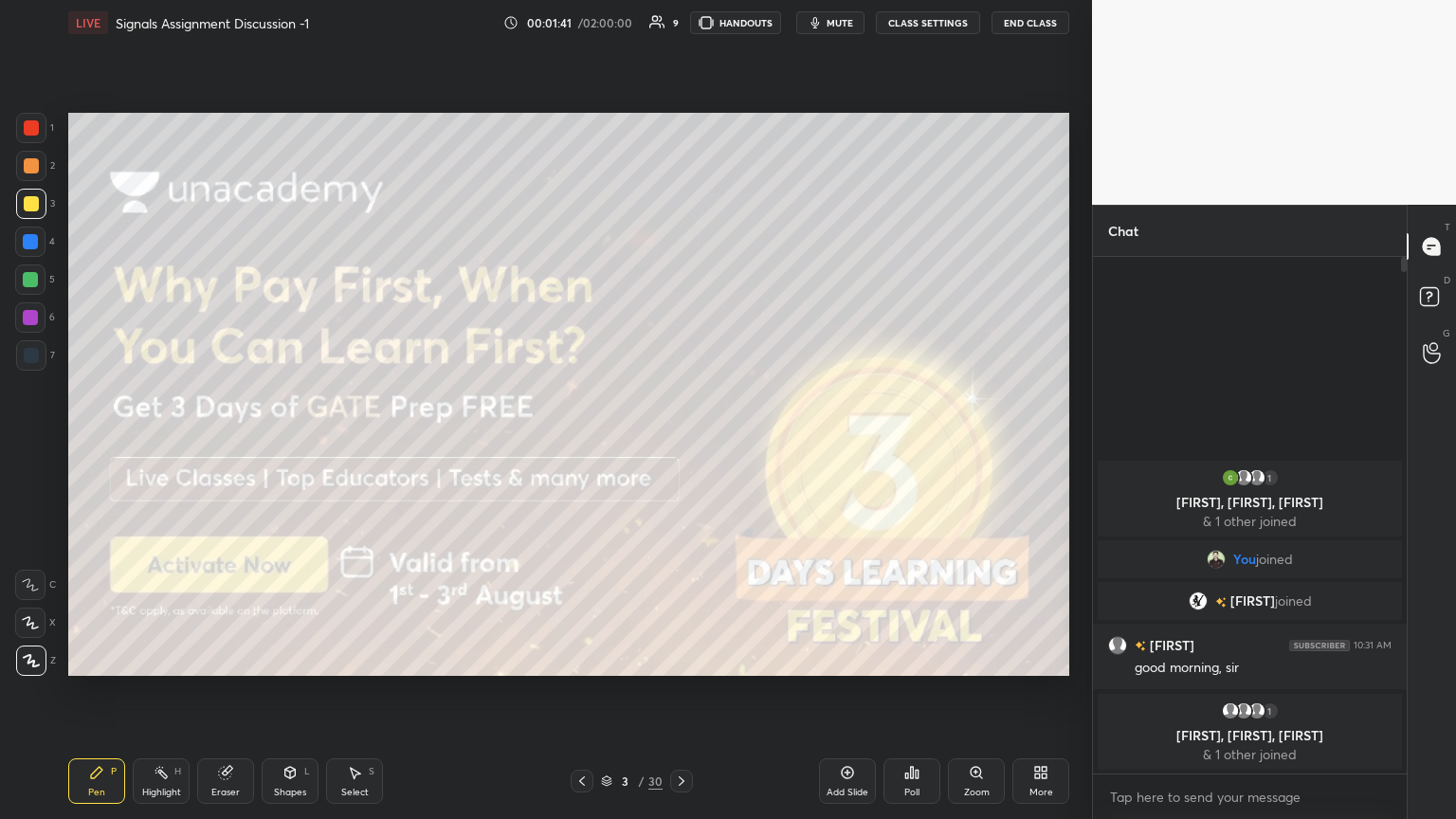 click 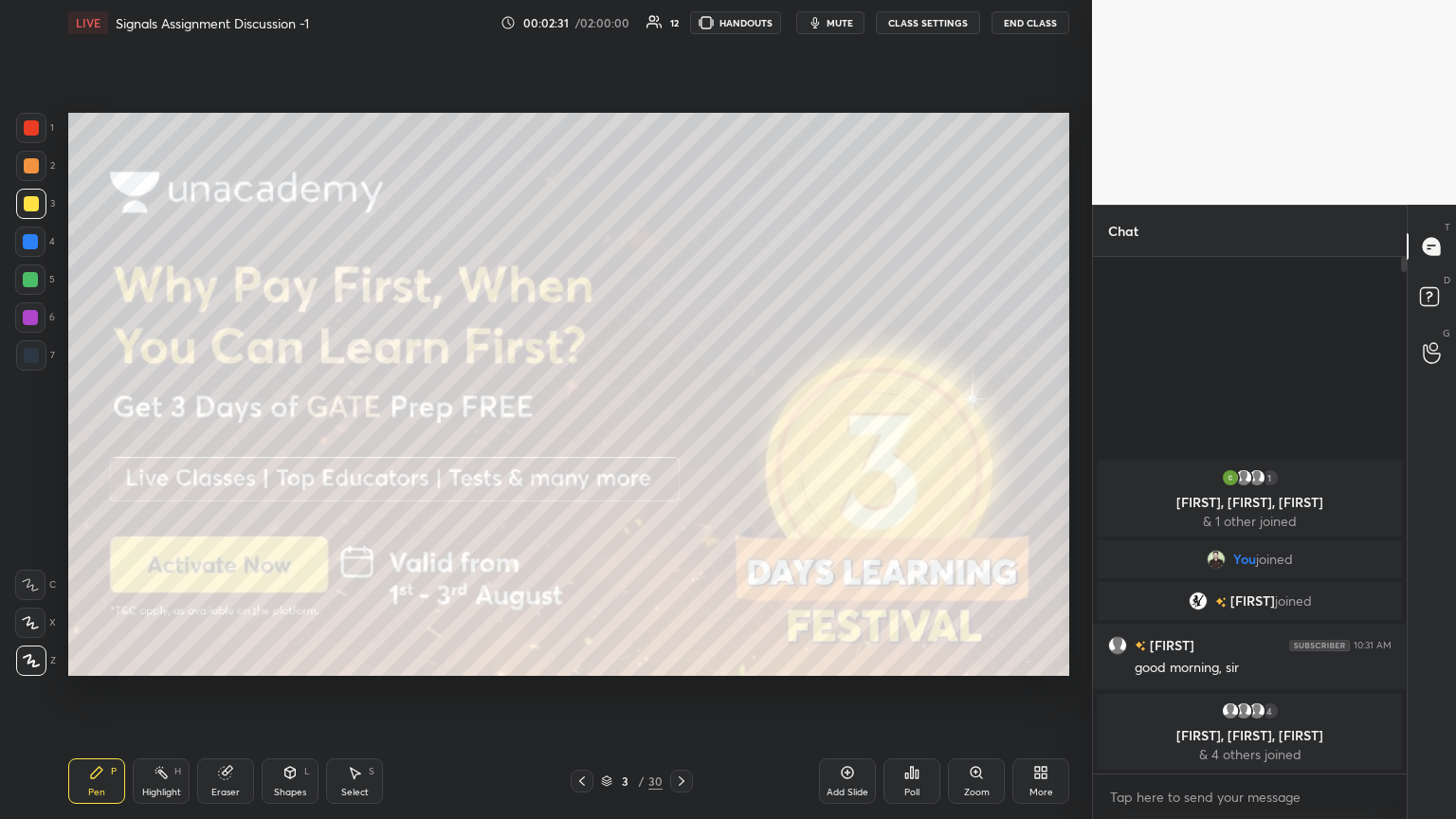 click 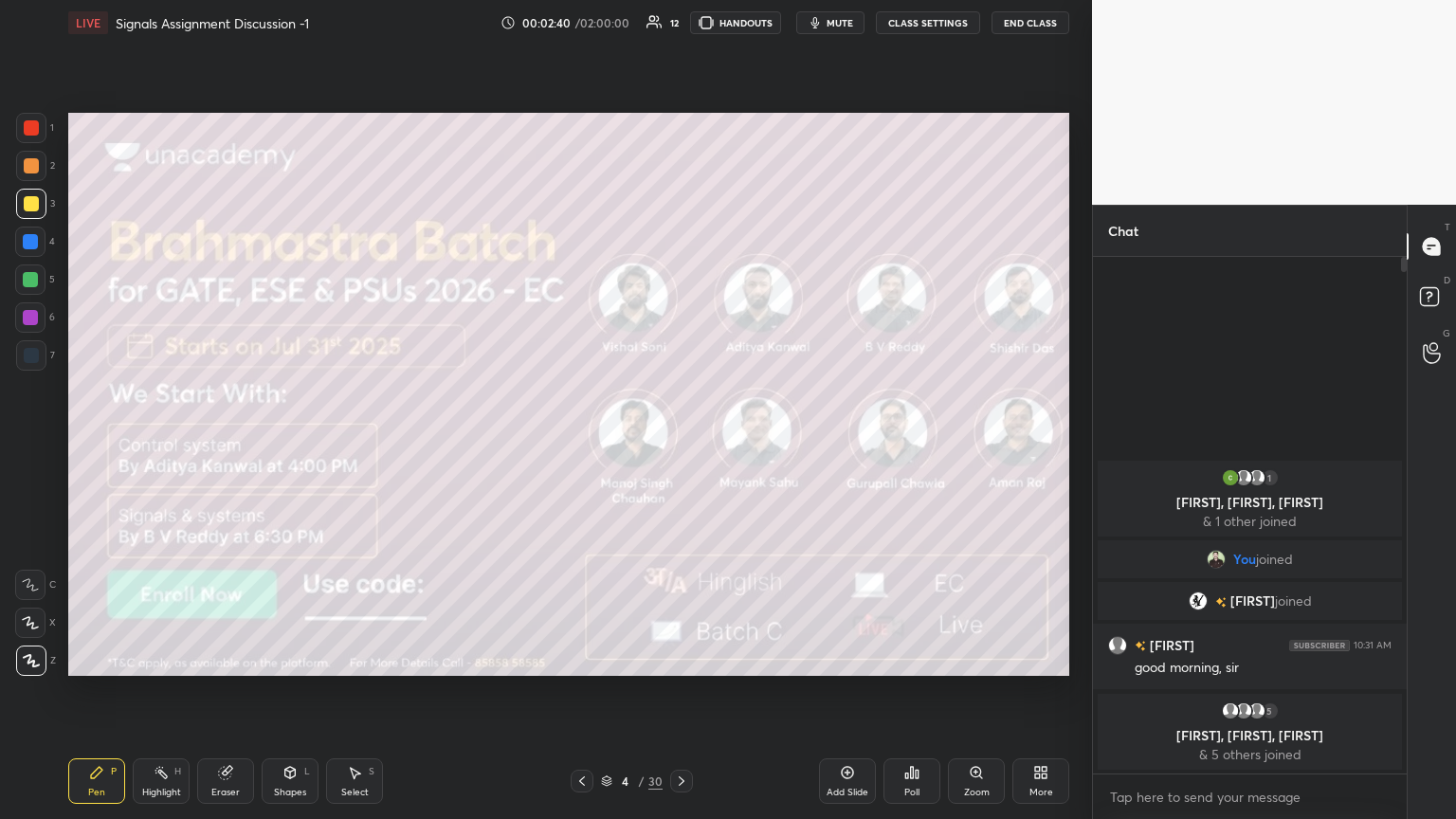 click 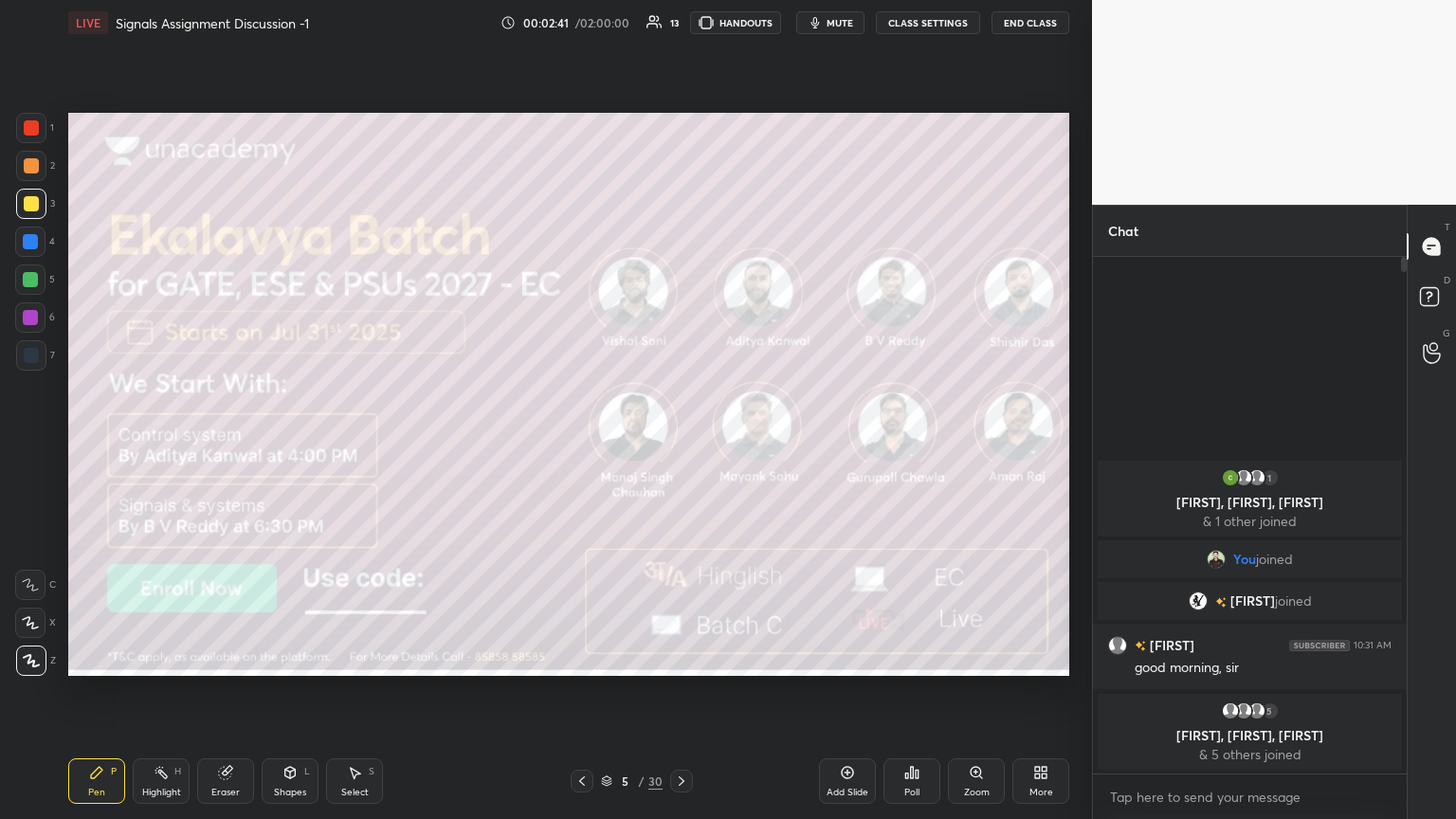 click 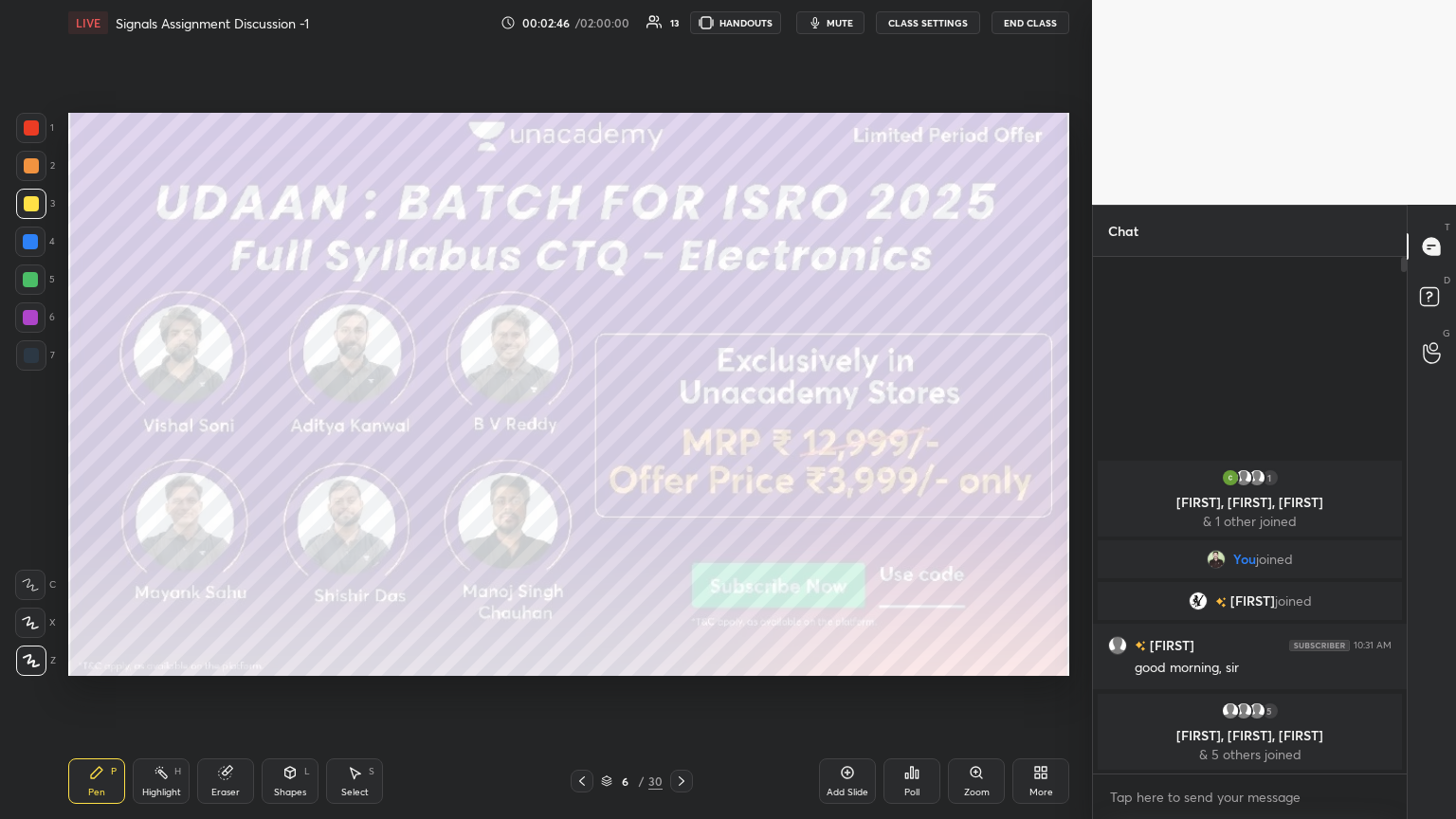 click 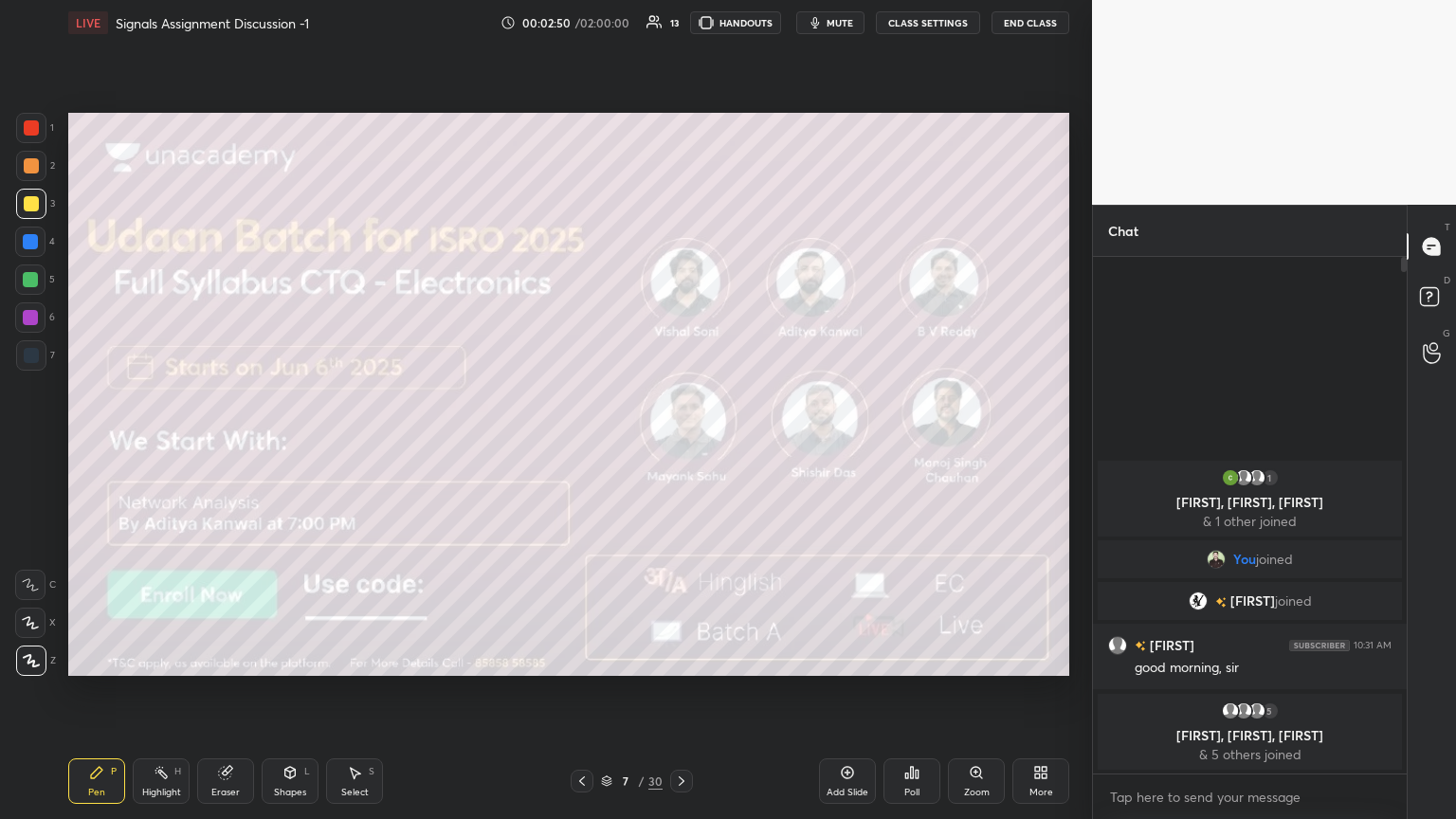 click 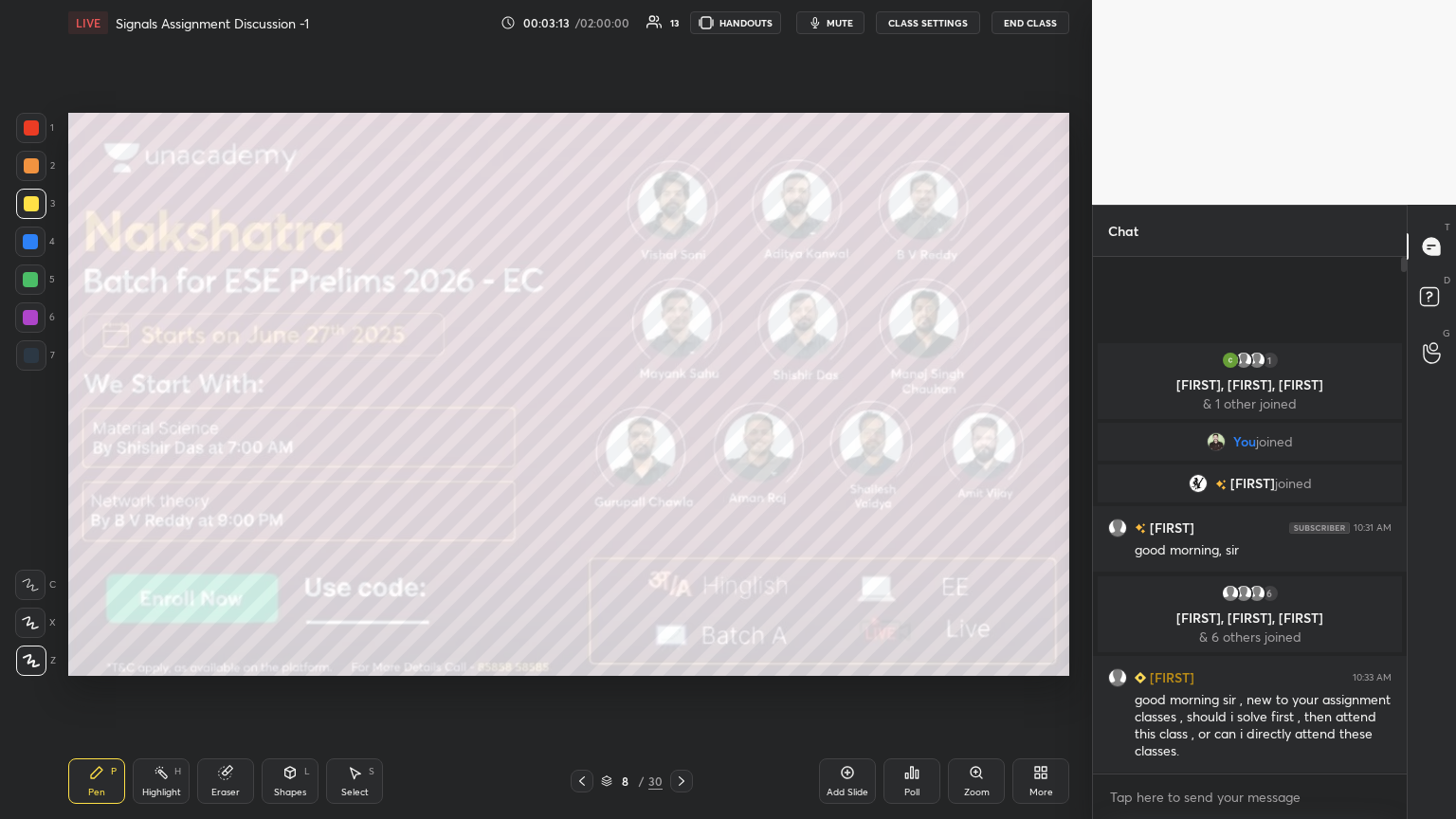 click 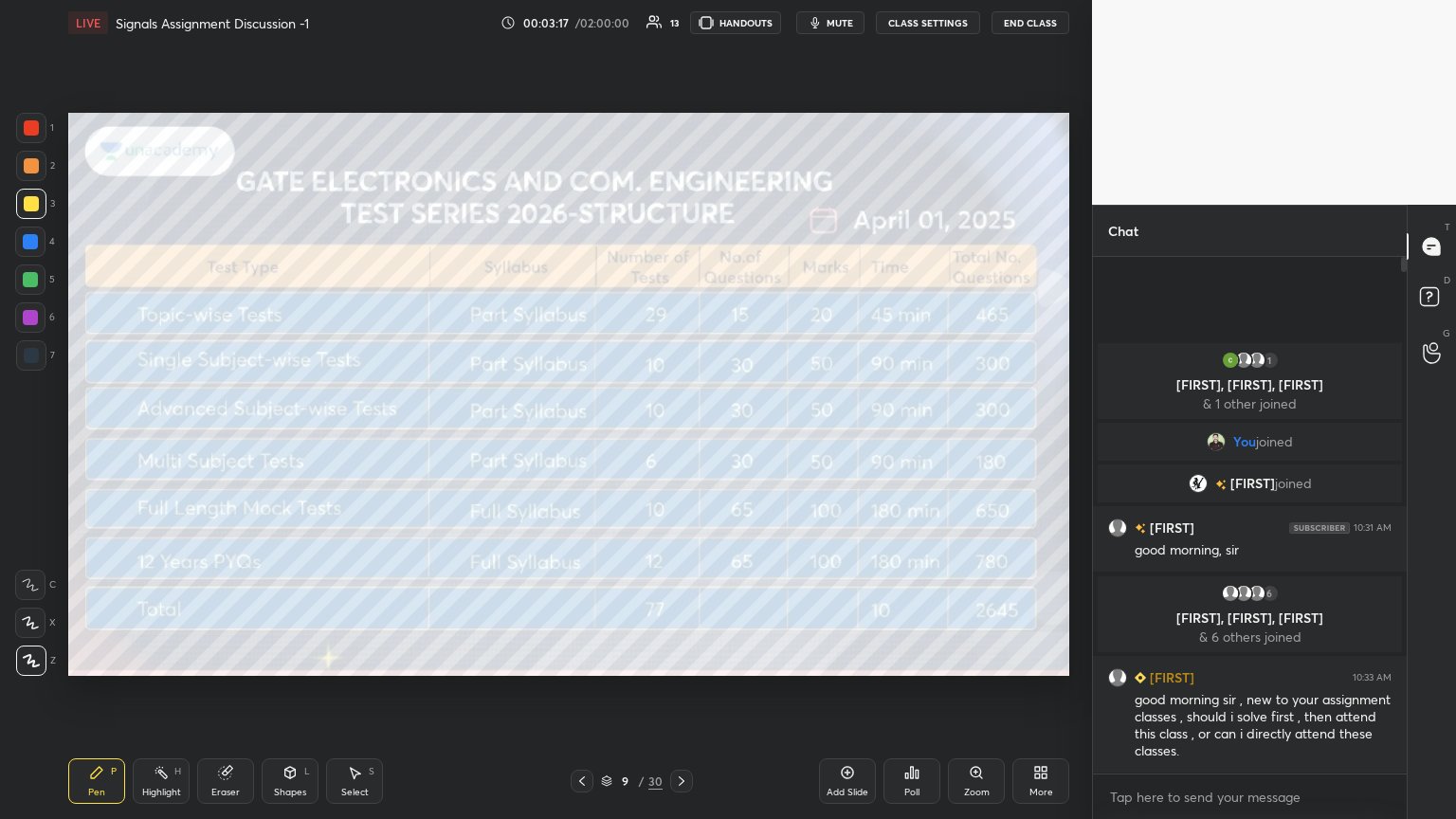 click at bounding box center (31, 355) 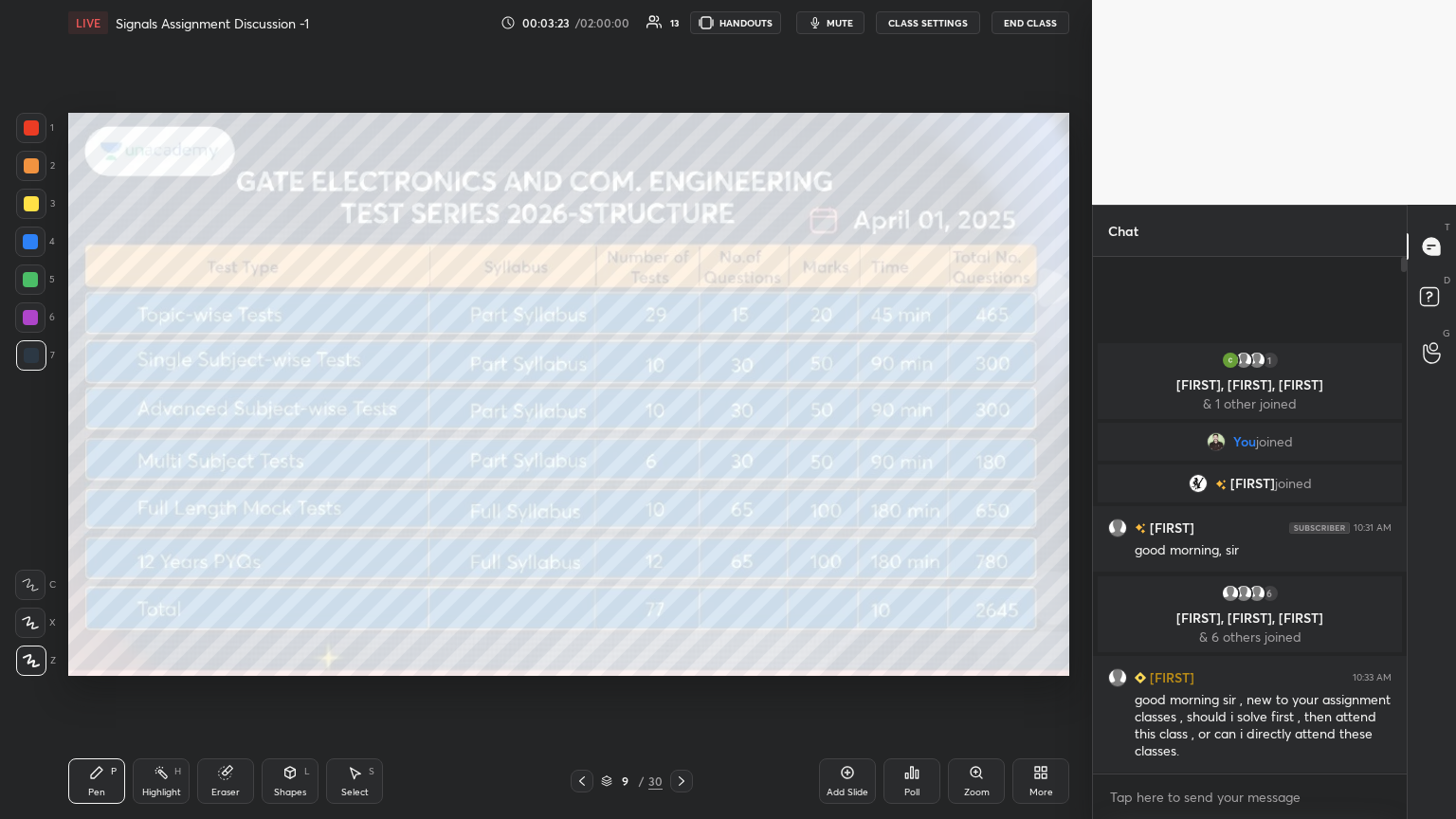 click at bounding box center (31, 204) 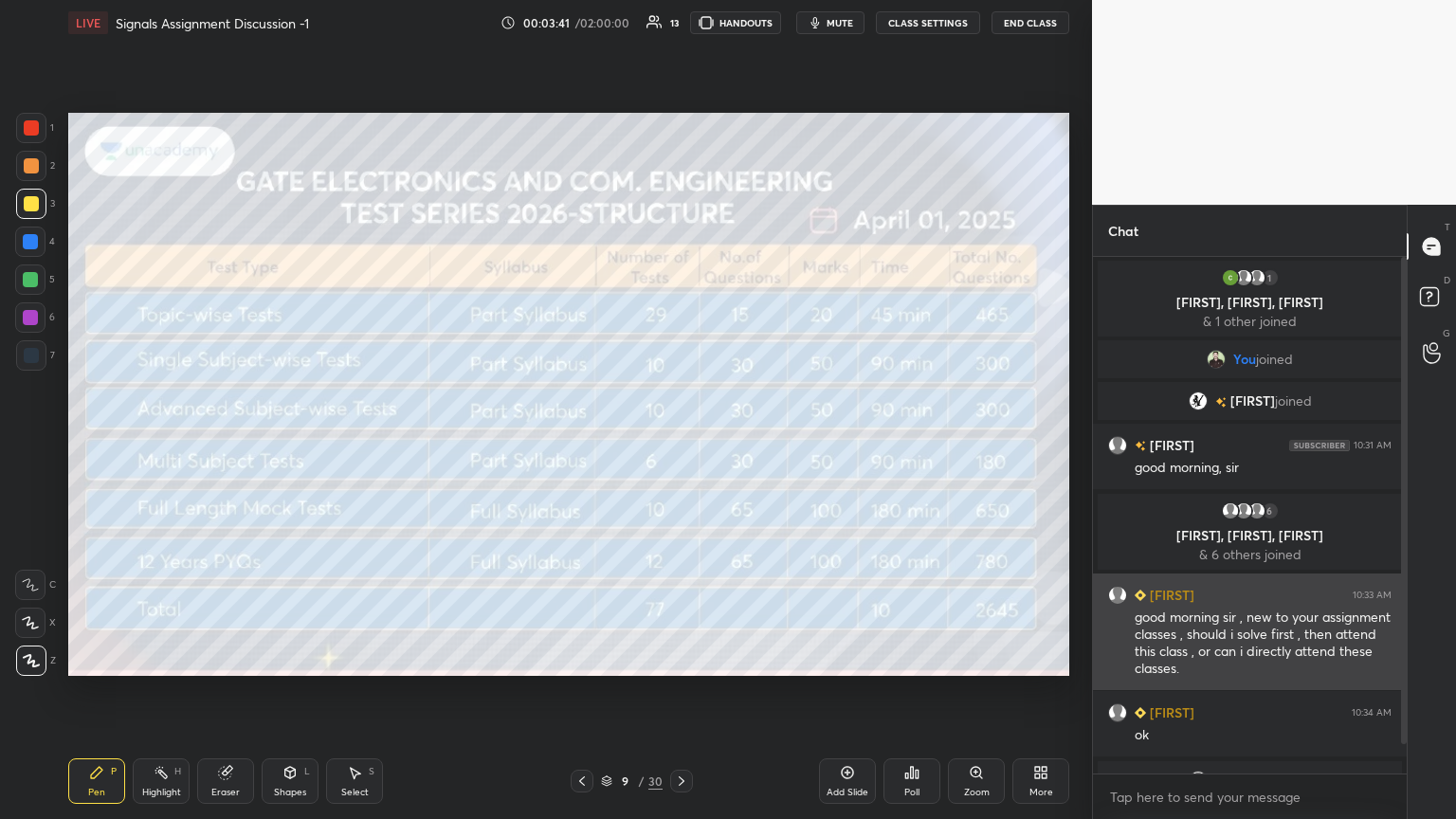 scroll, scrollTop: 29, scrollLeft: 0, axis: vertical 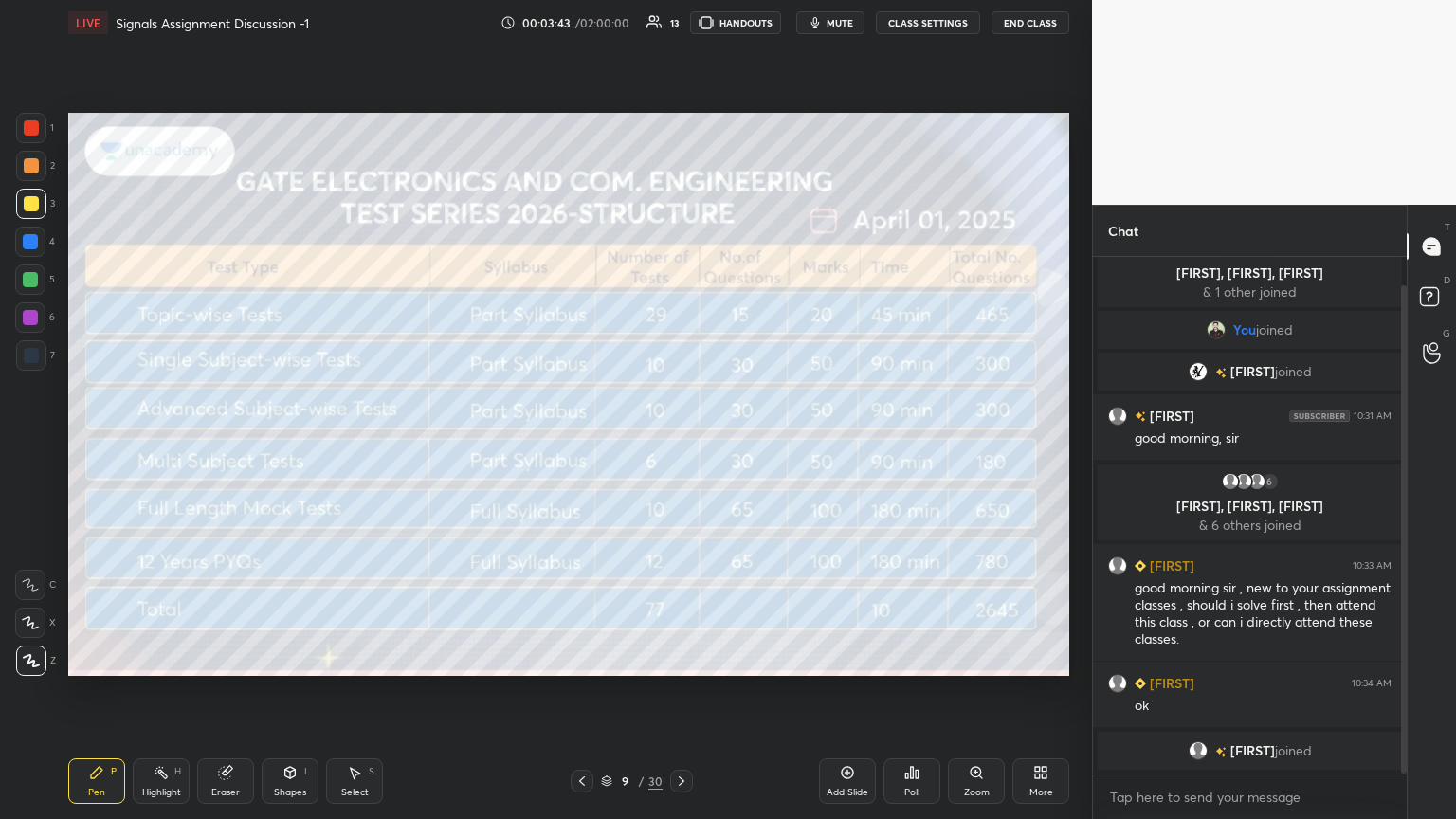 click 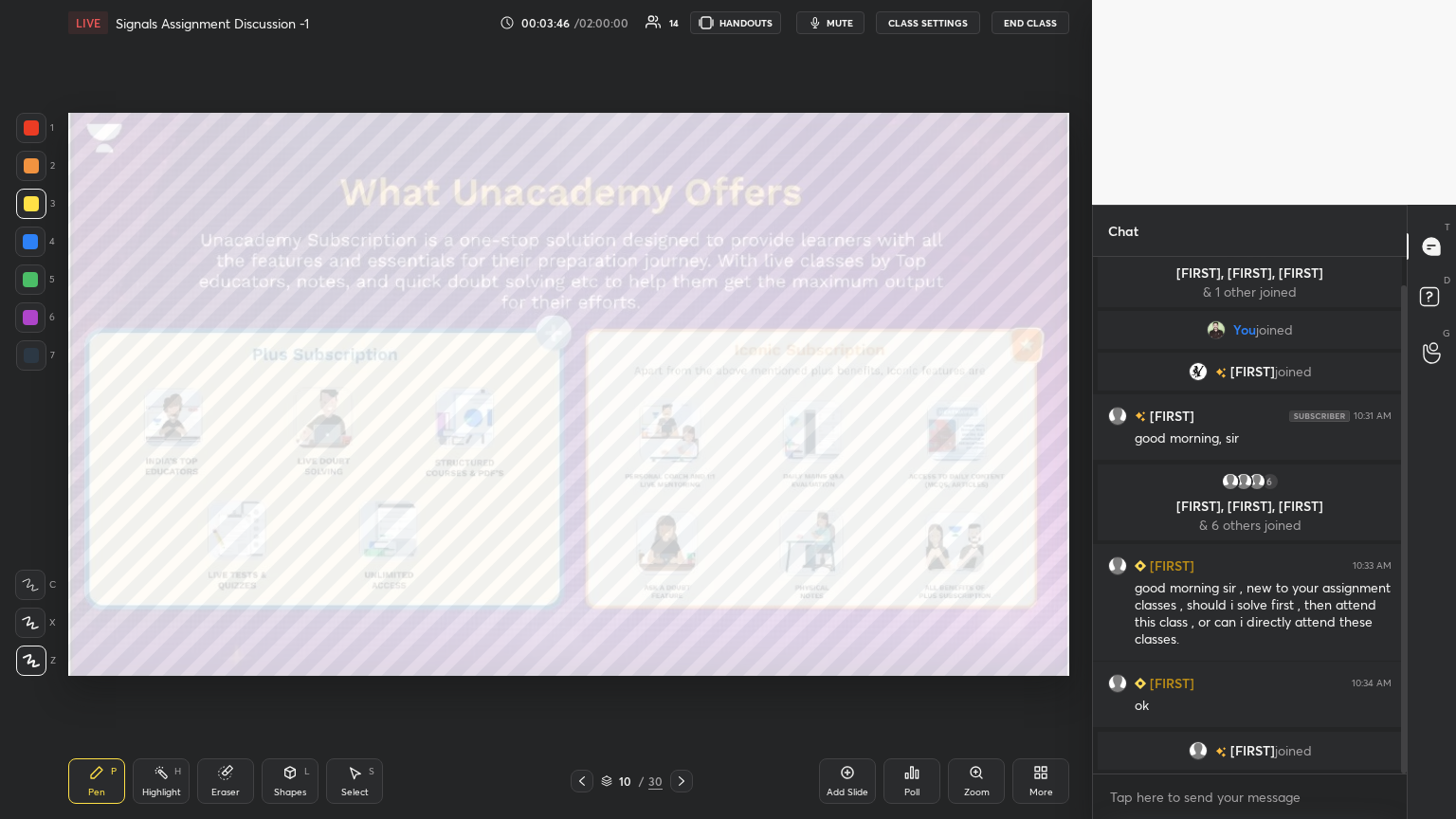 click at bounding box center (30, 318) 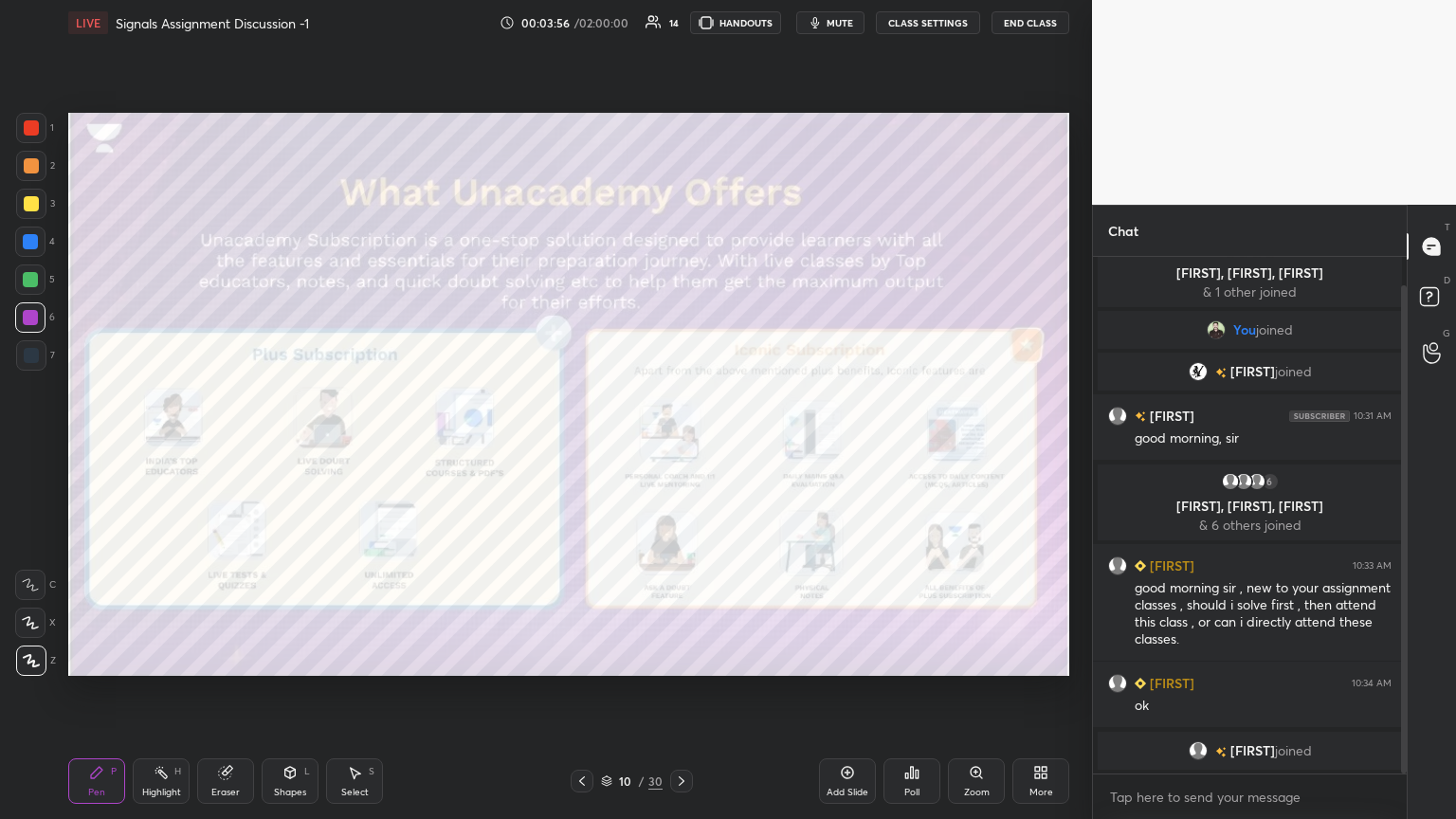 click 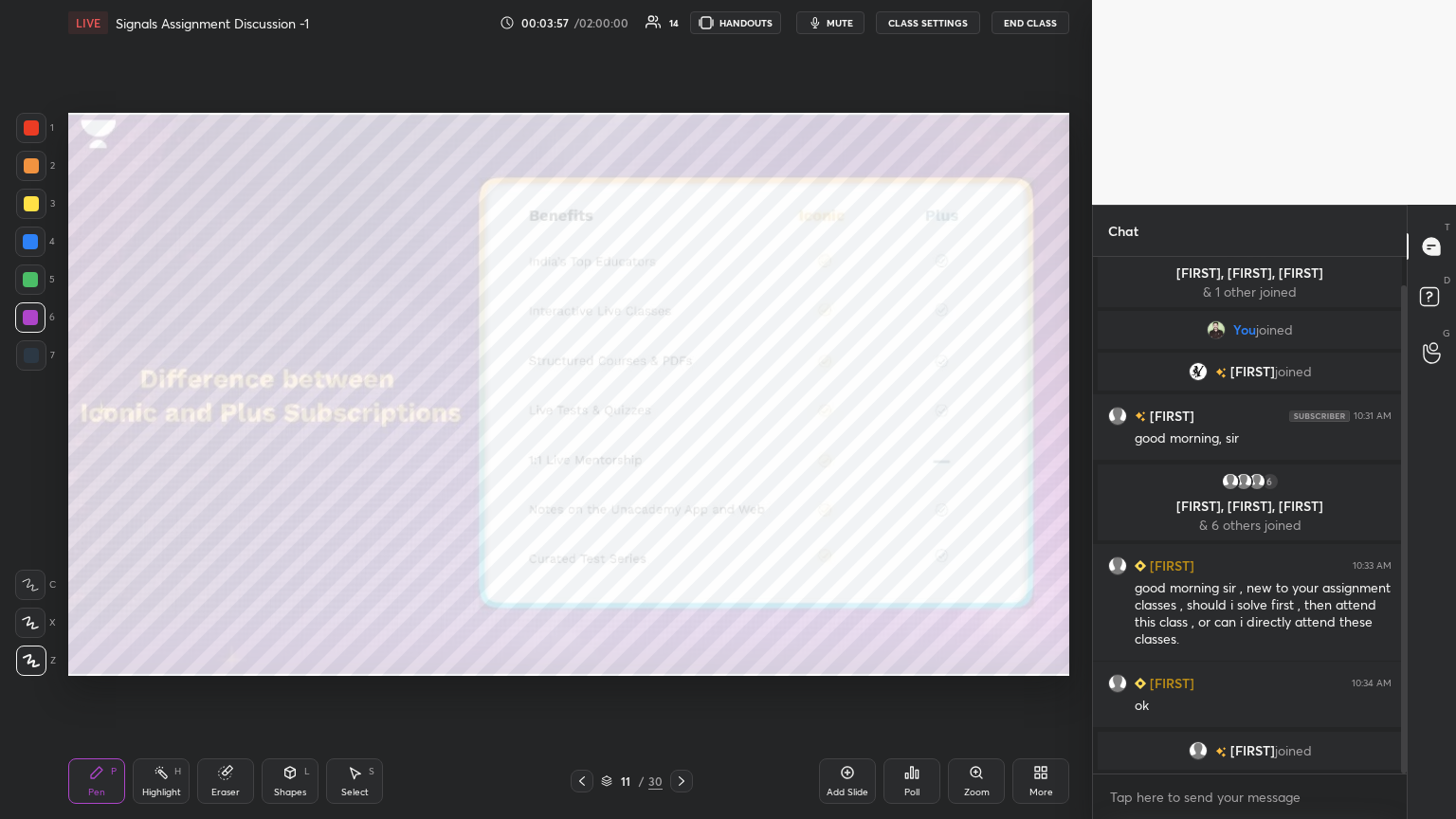 click 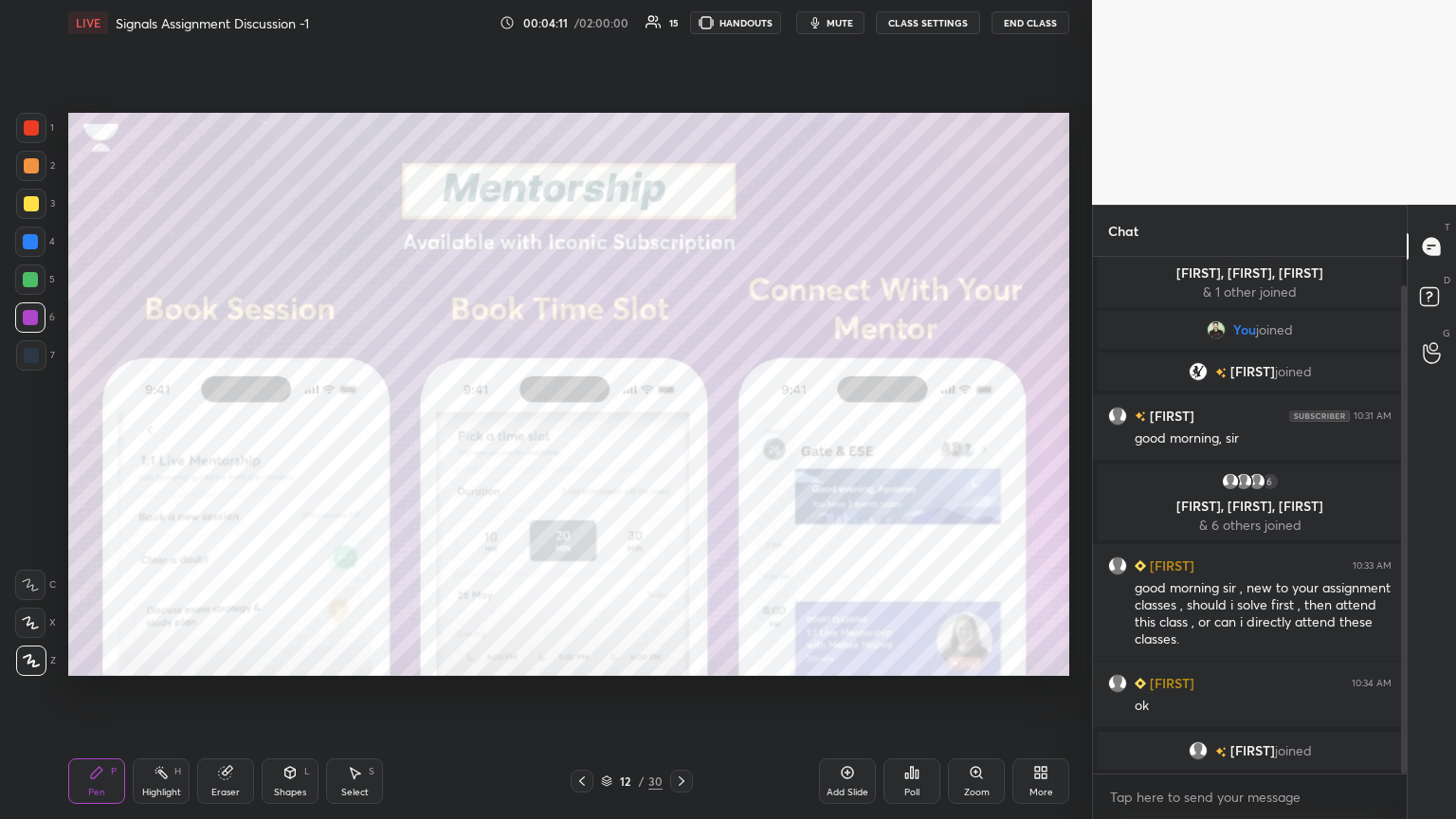 click 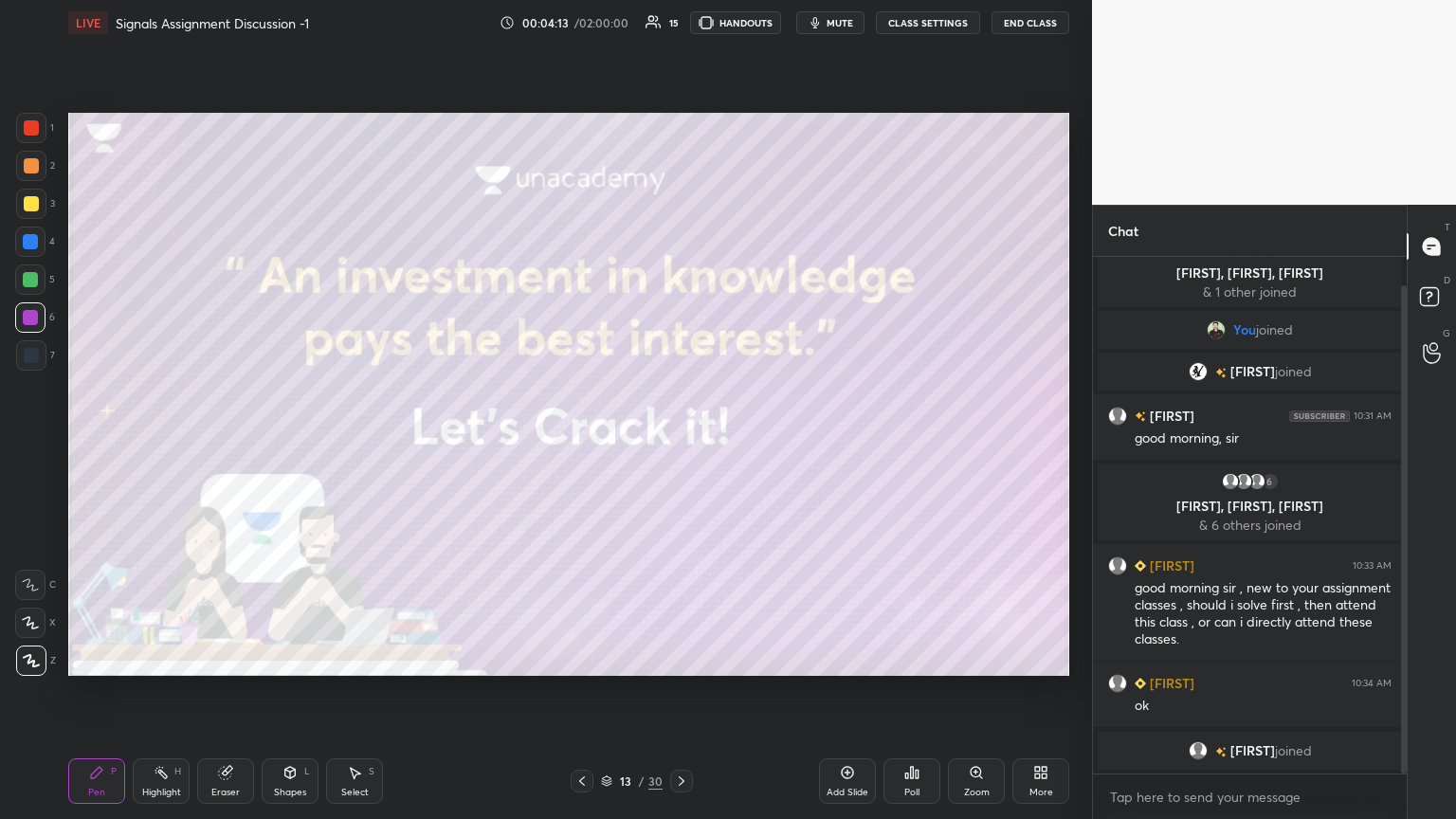click 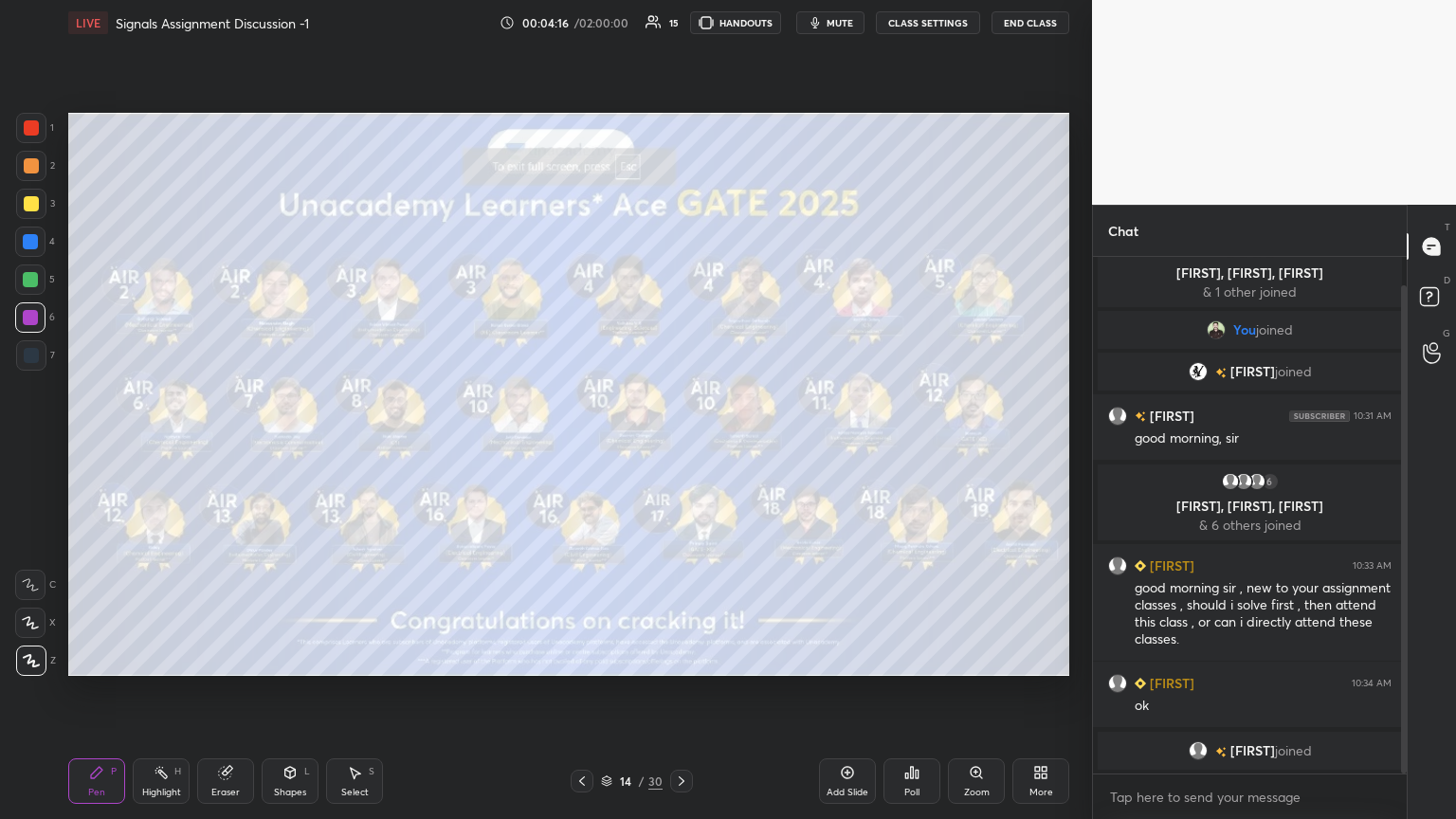 click at bounding box center (31, 204) 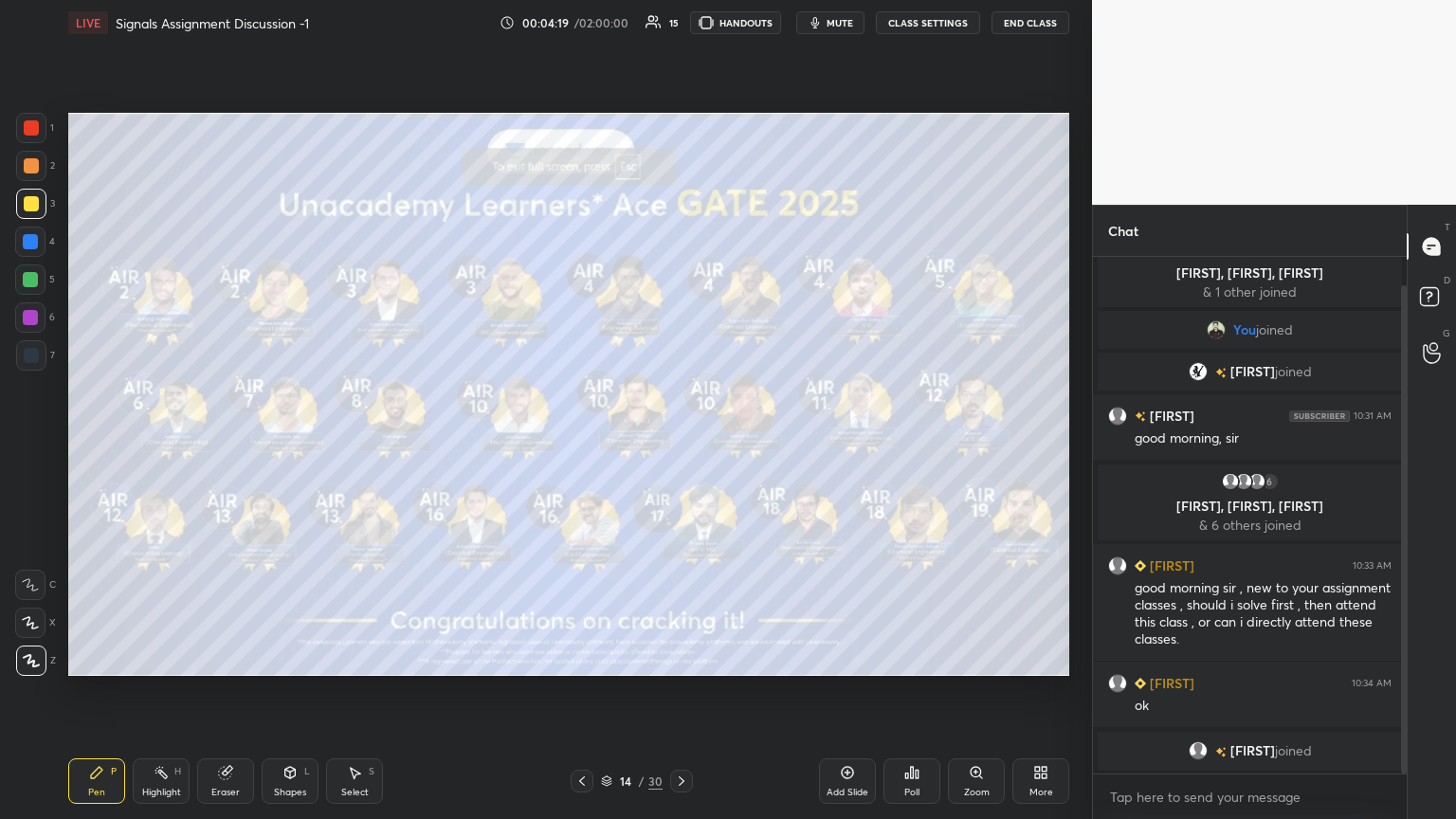 click 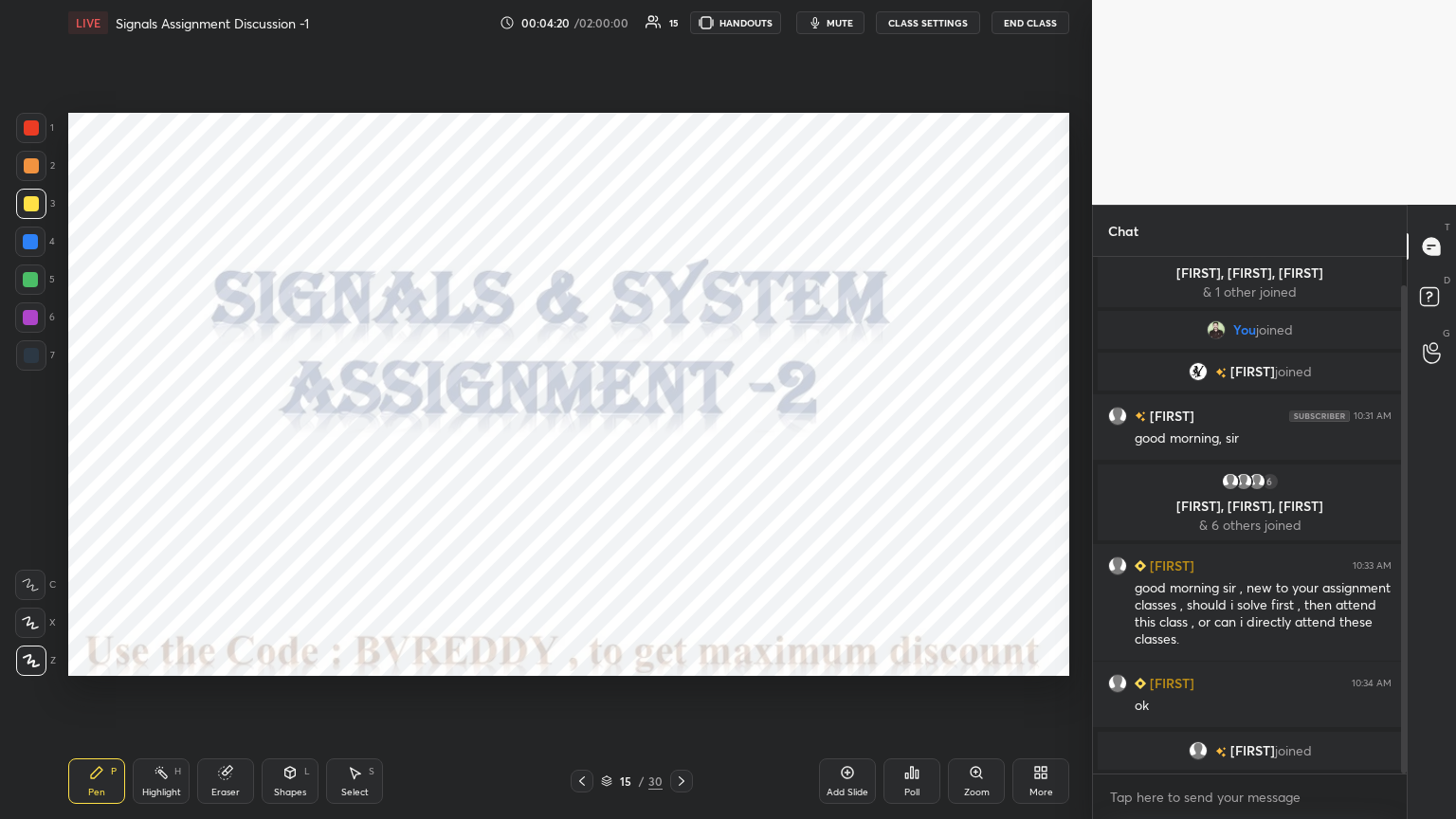 click 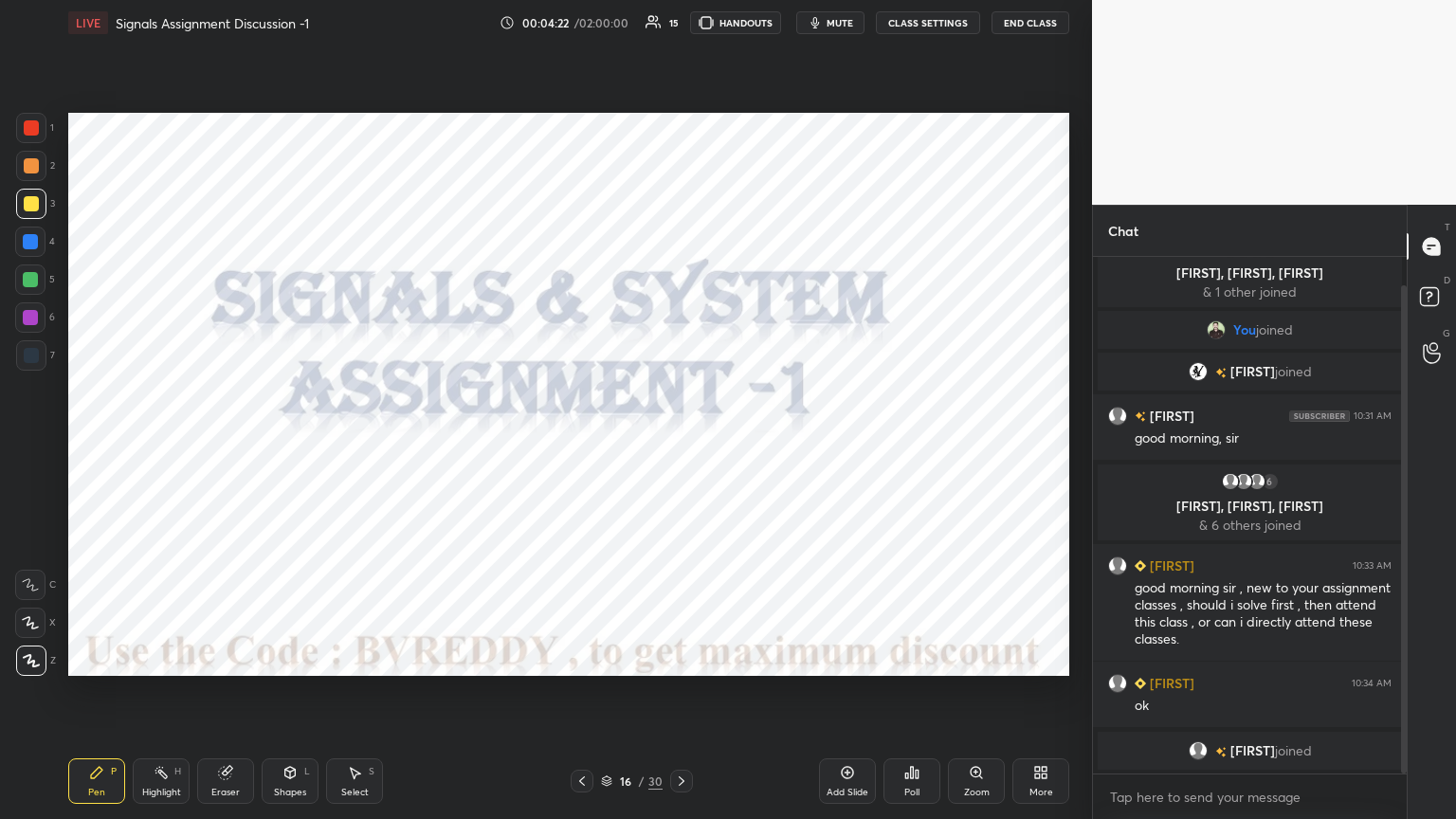 click 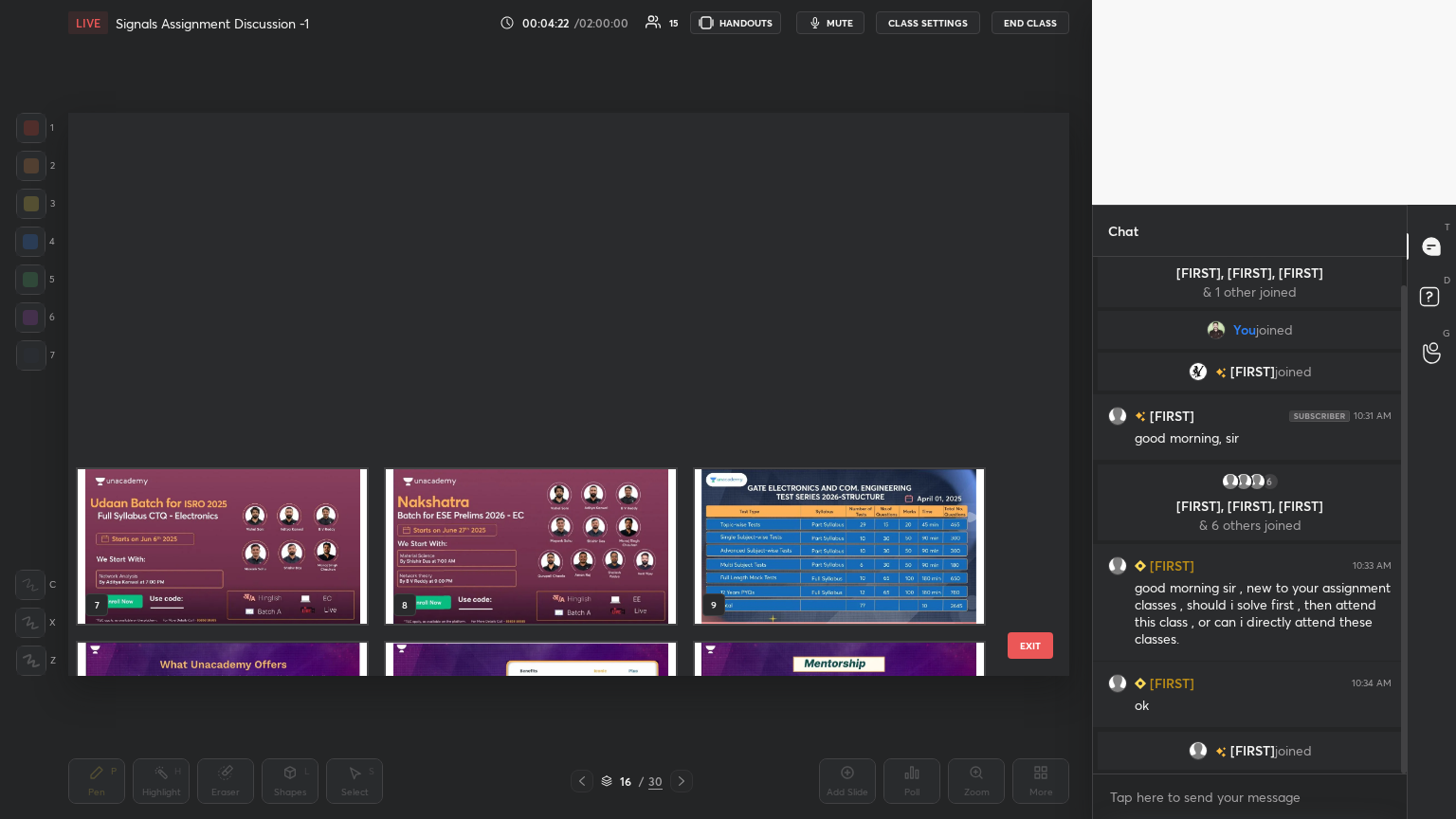 scroll, scrollTop: 478, scrollLeft: 0, axis: vertical 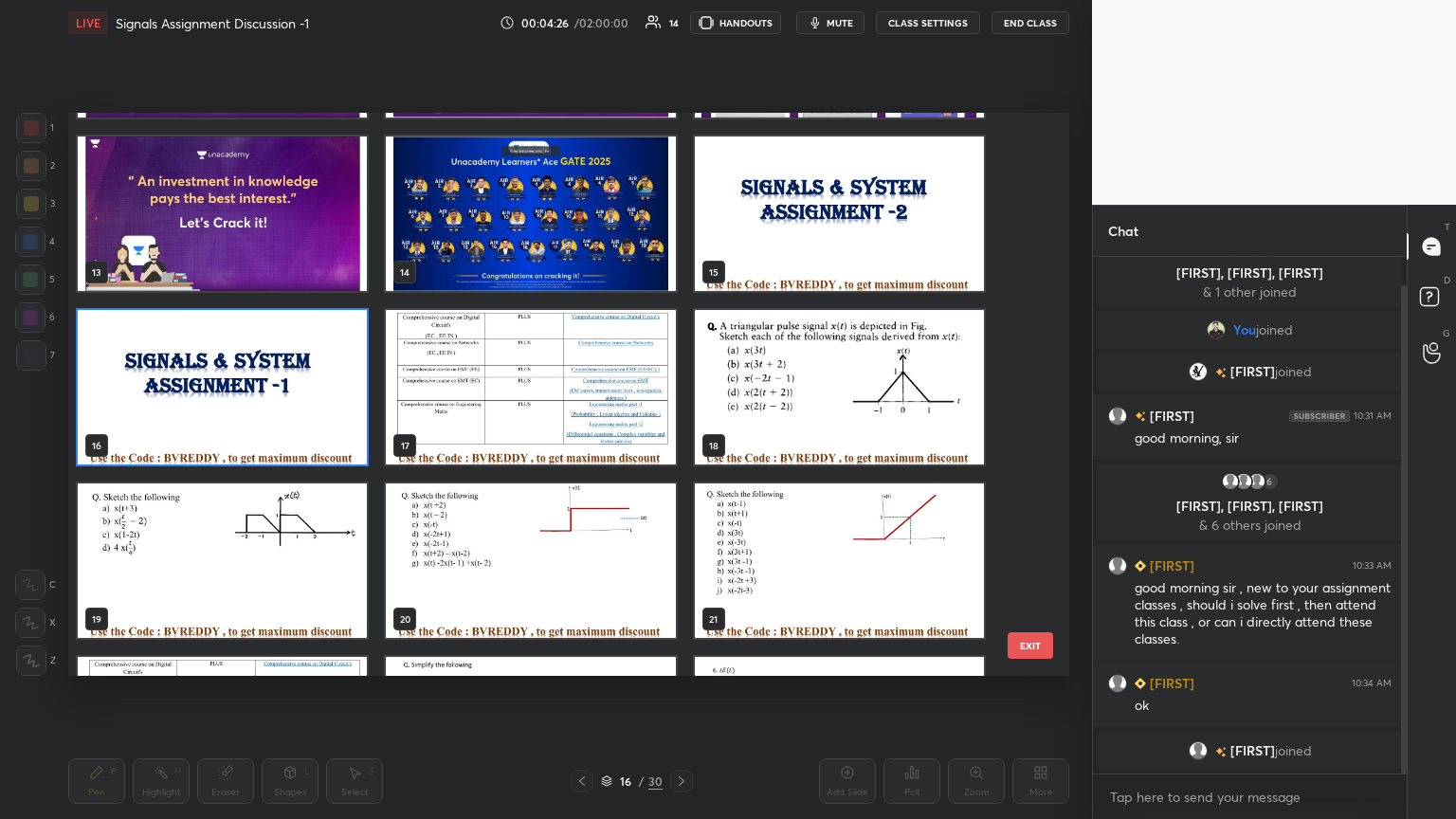 click at bounding box center [839, 387] 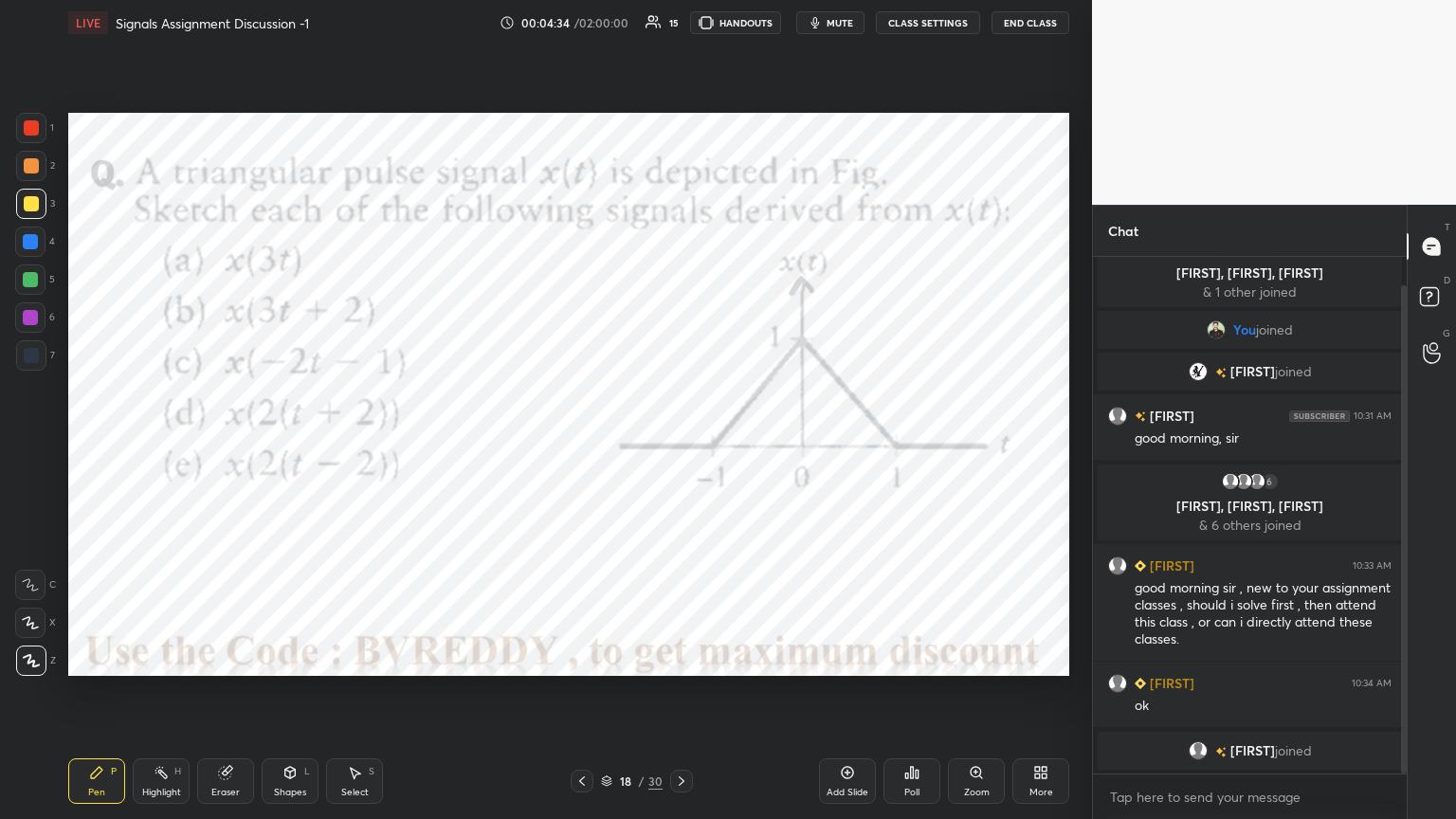 scroll, scrollTop: 473, scrollLeft: 308, axis: both 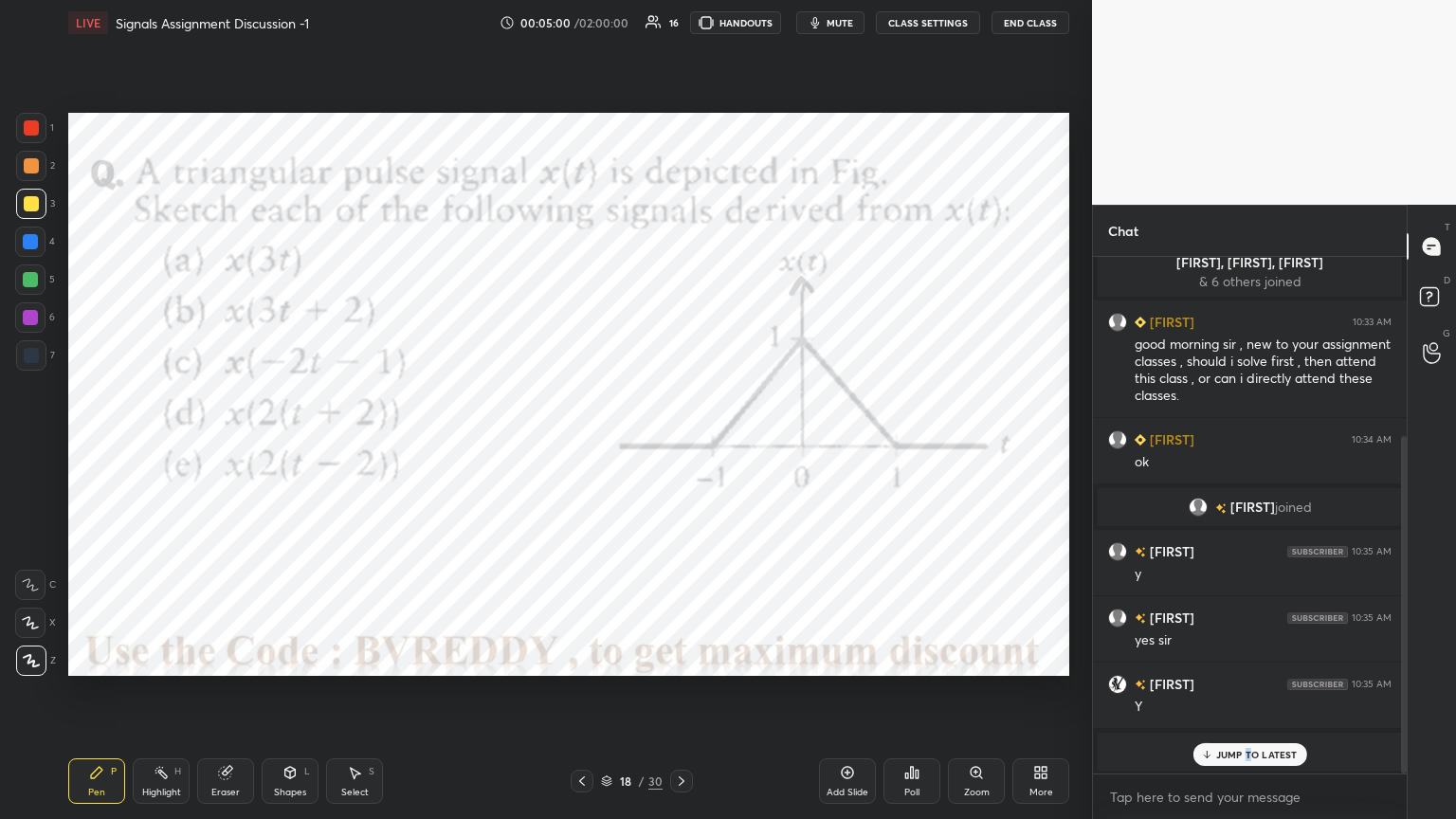 click on "JUMP TO LATEST" at bounding box center (1257, 755) 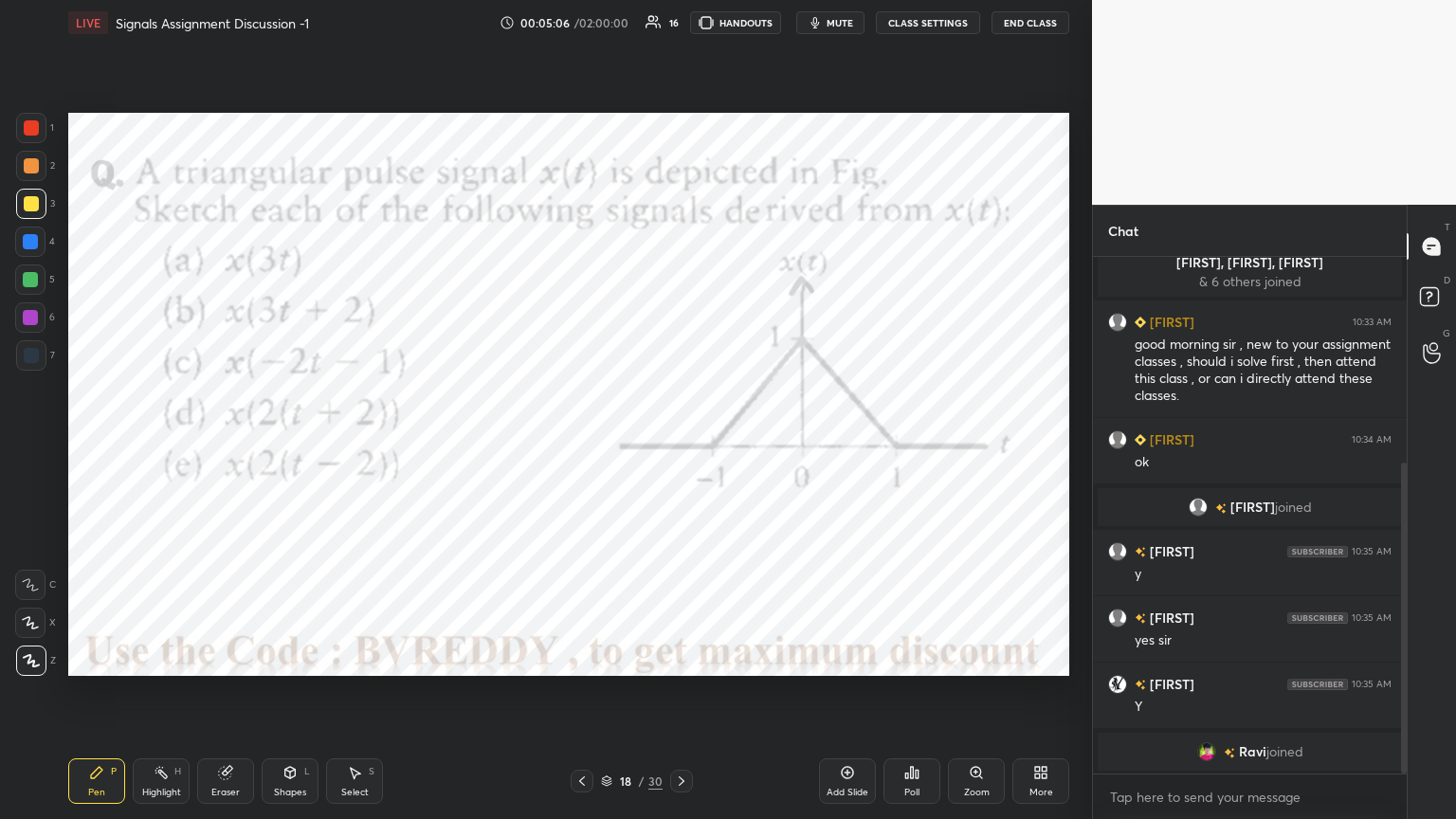 scroll, scrollTop: 340, scrollLeft: 0, axis: vertical 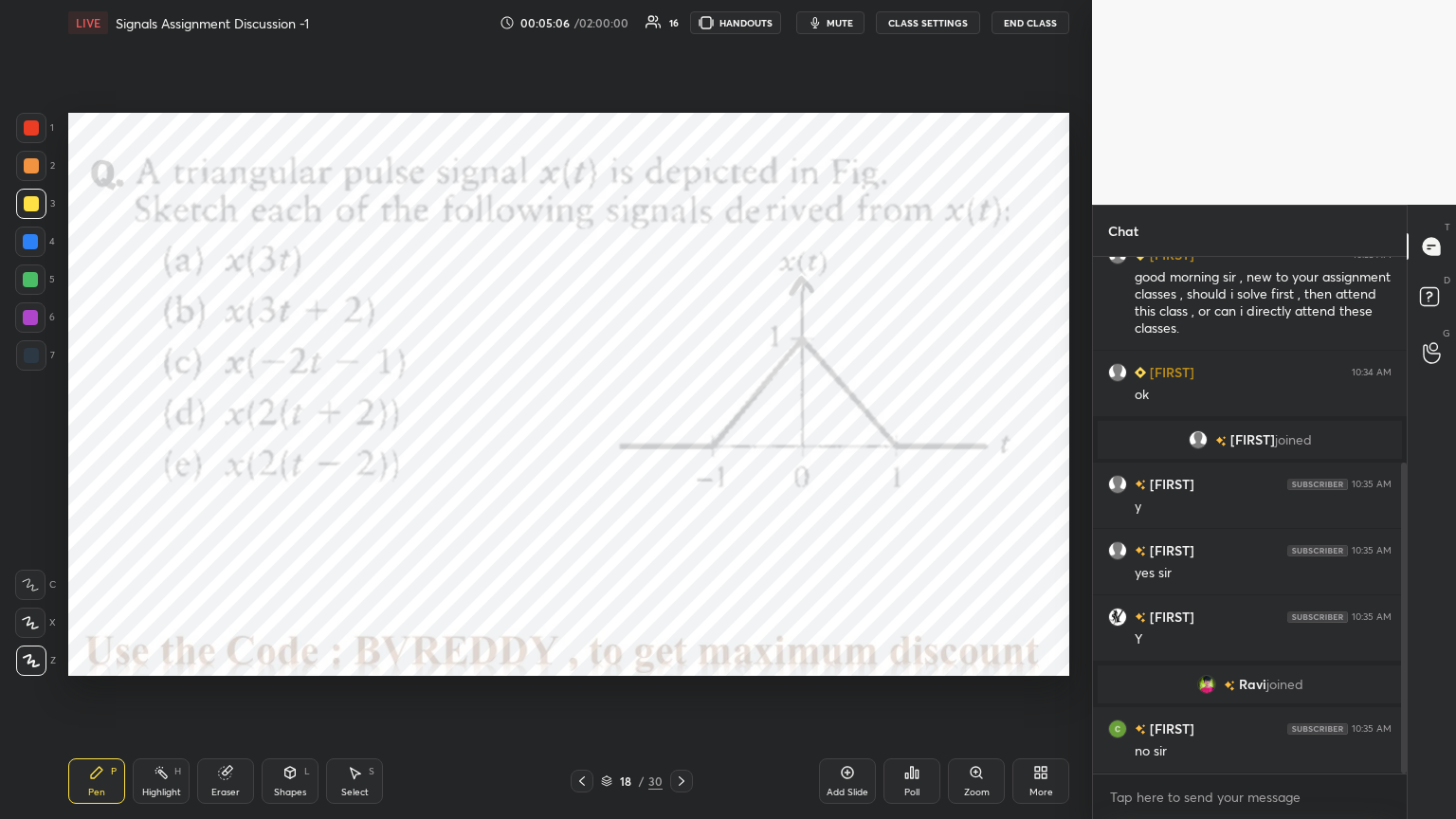 click at bounding box center [30, 318] 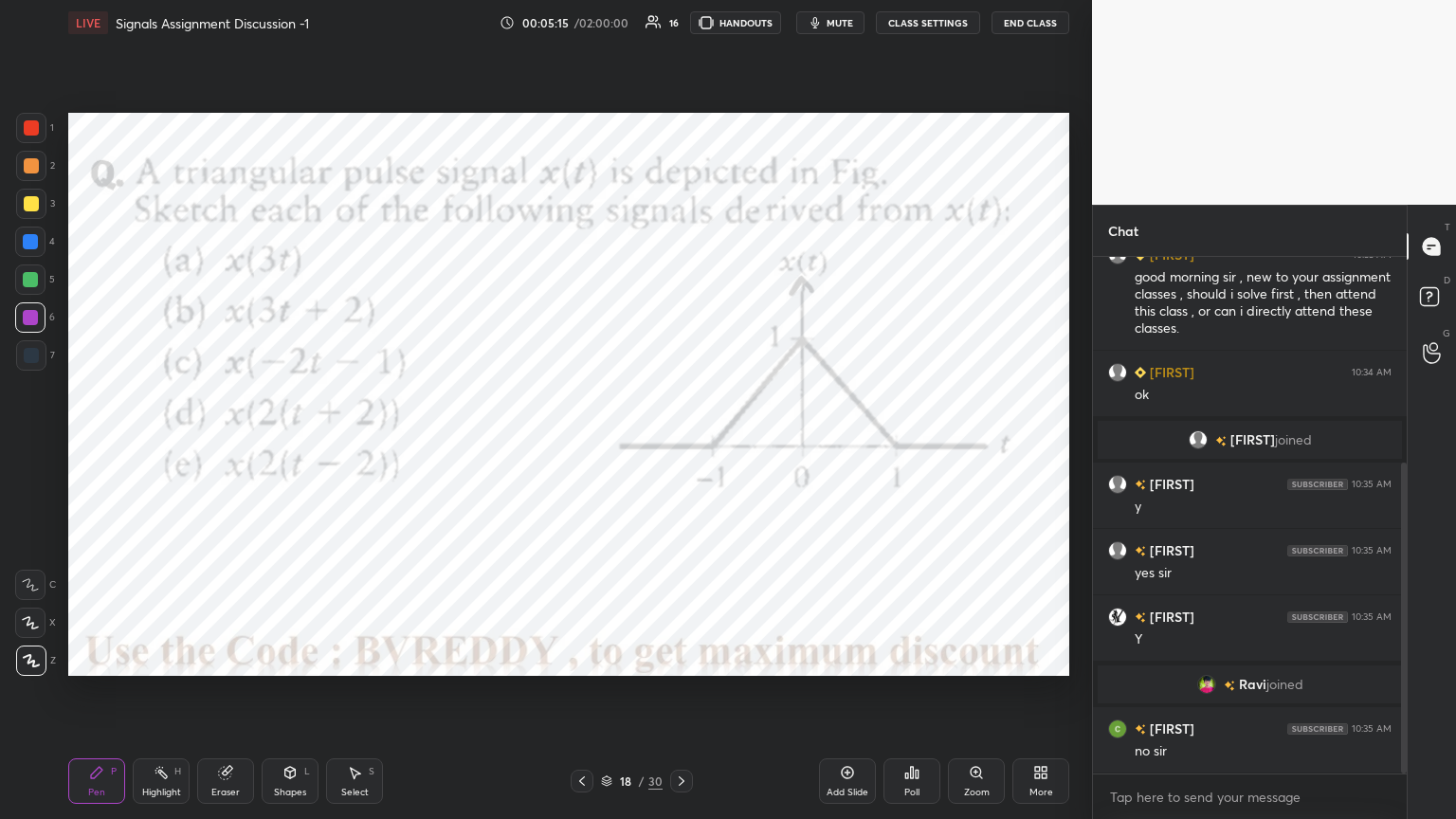 click 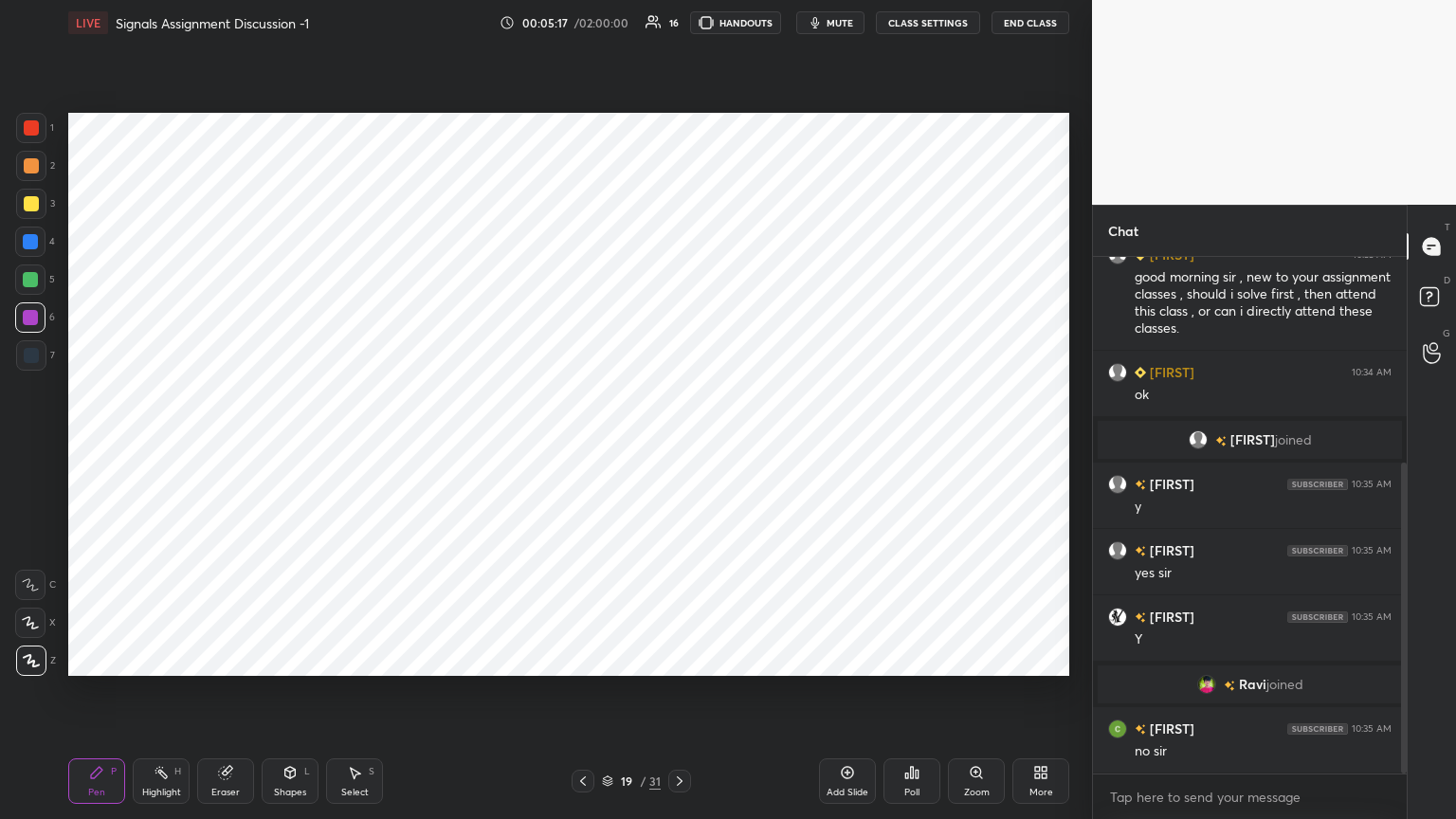 click at bounding box center (30, 318) 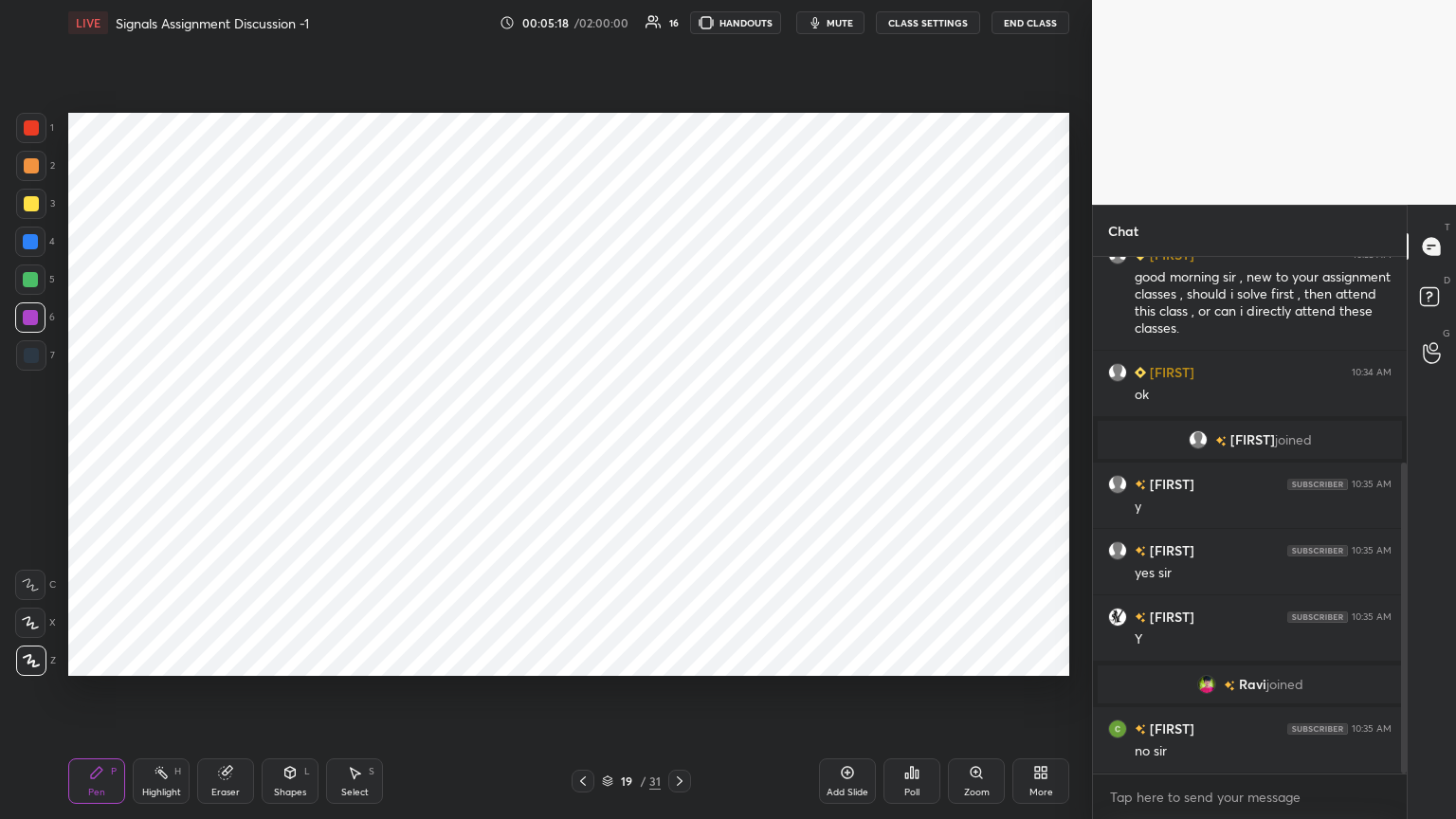 click on "Shapes" at bounding box center (290, 792) 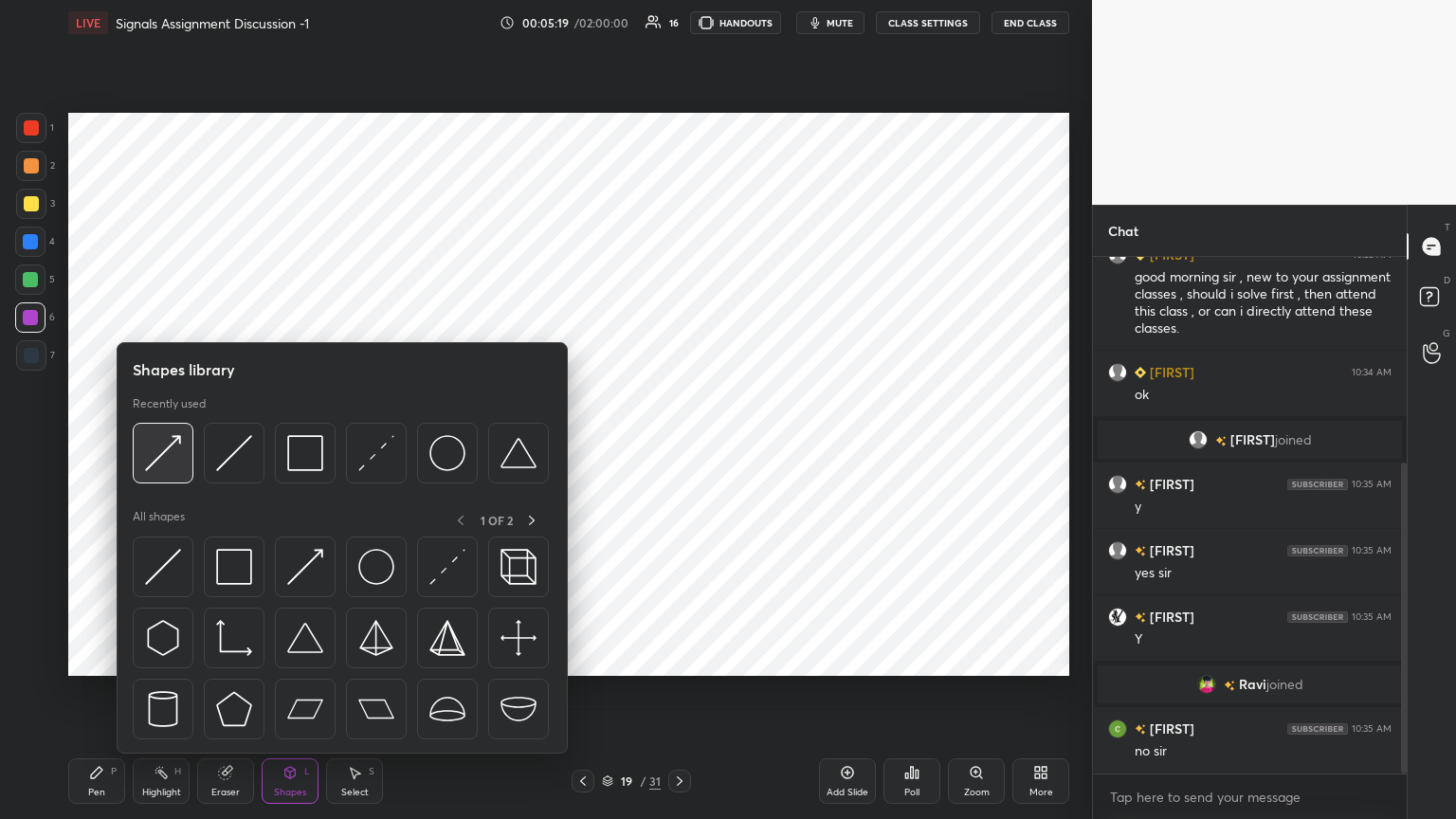click at bounding box center (163, 453) 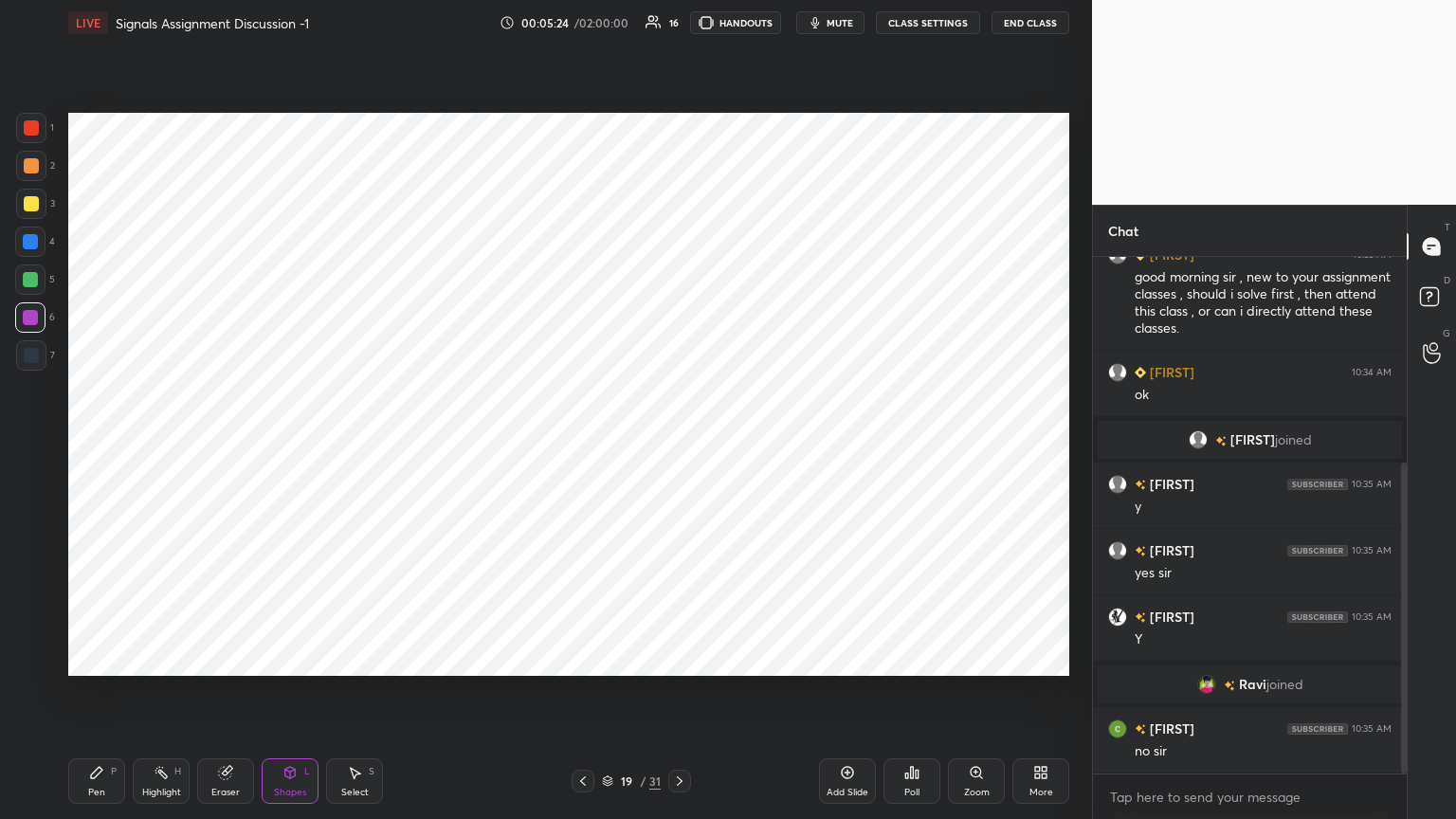 click 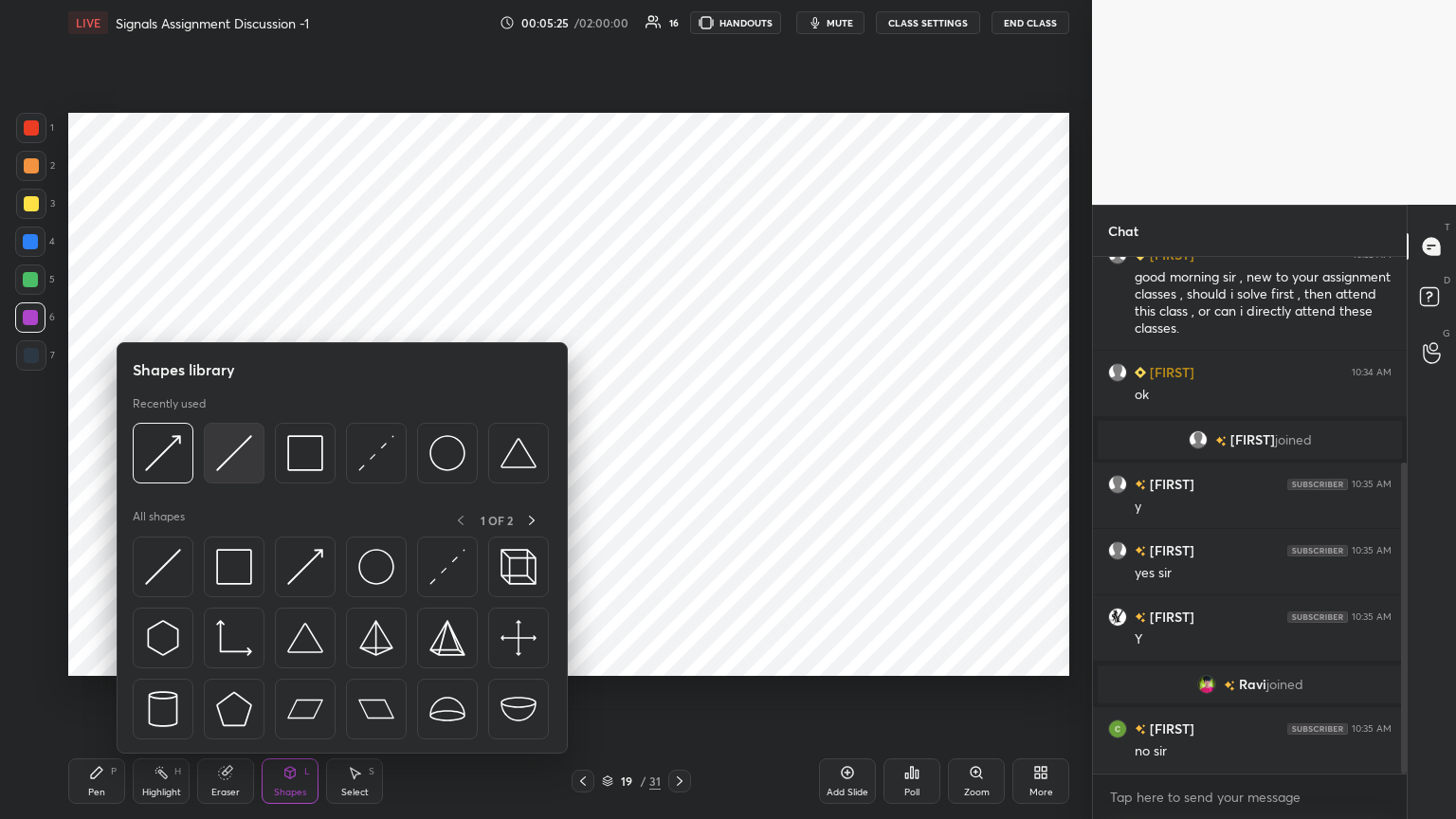 click at bounding box center (234, 453) 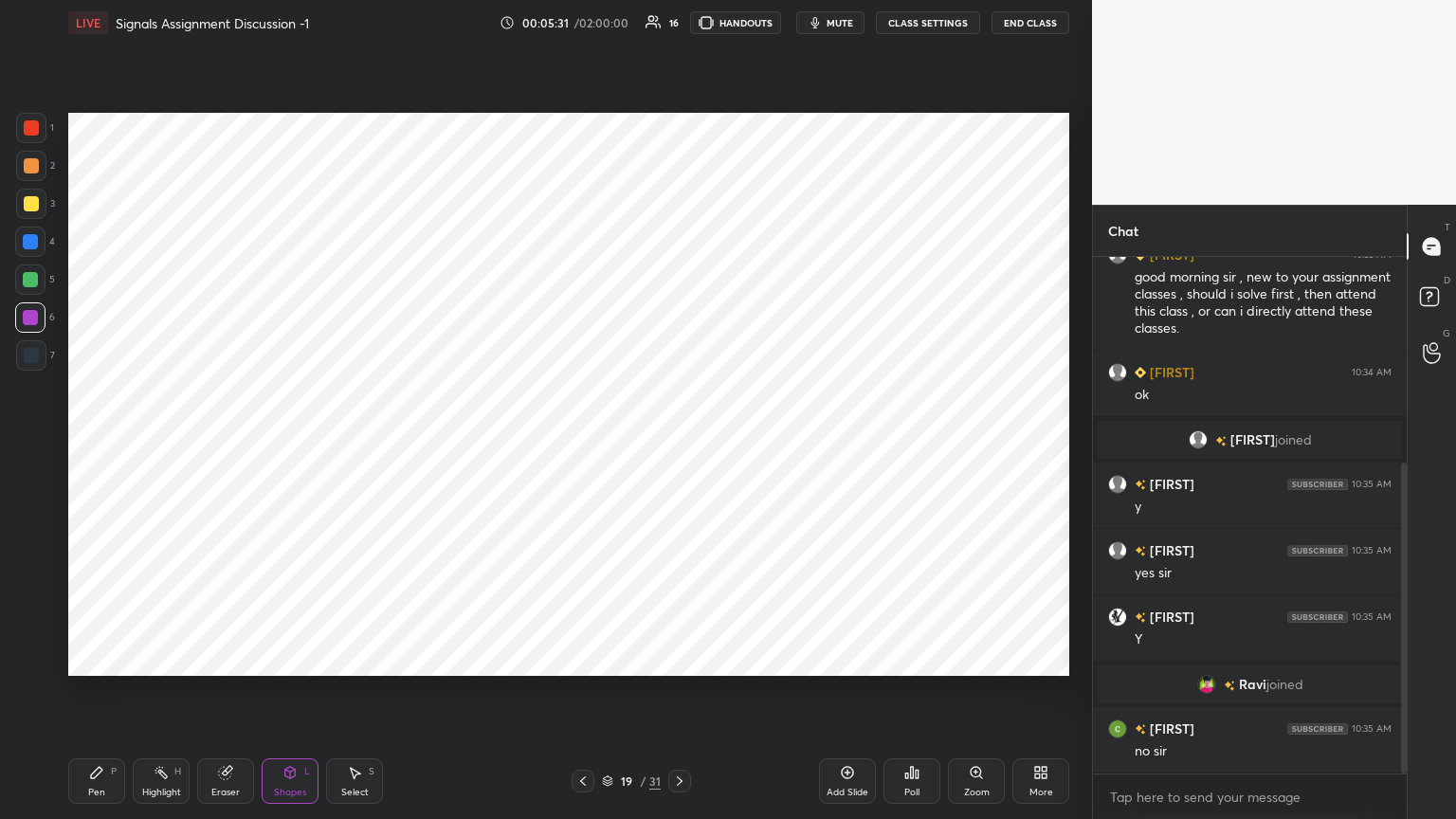 click at bounding box center (30, 242) 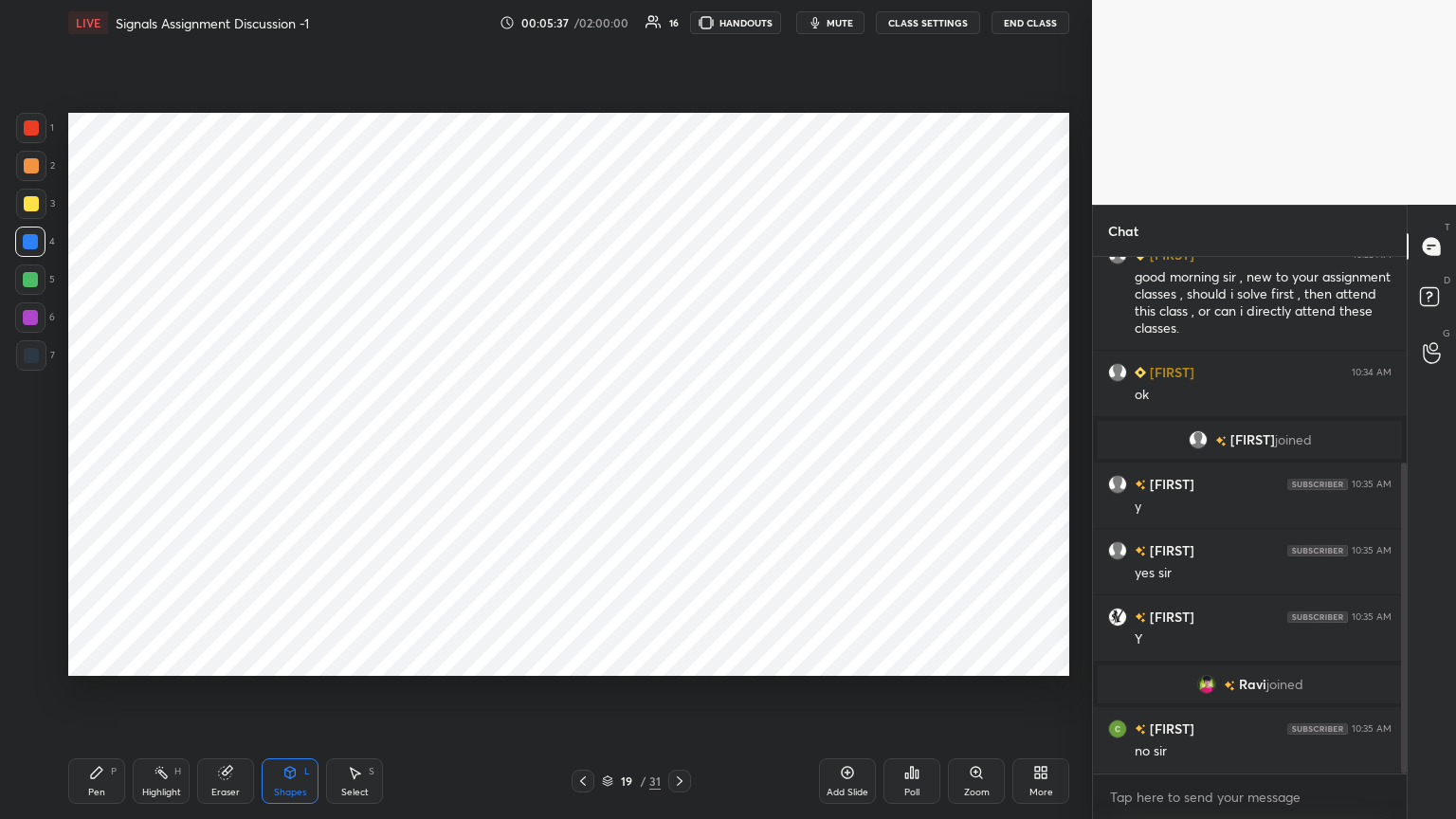 click on "Pen P" at bounding box center [97, 781] 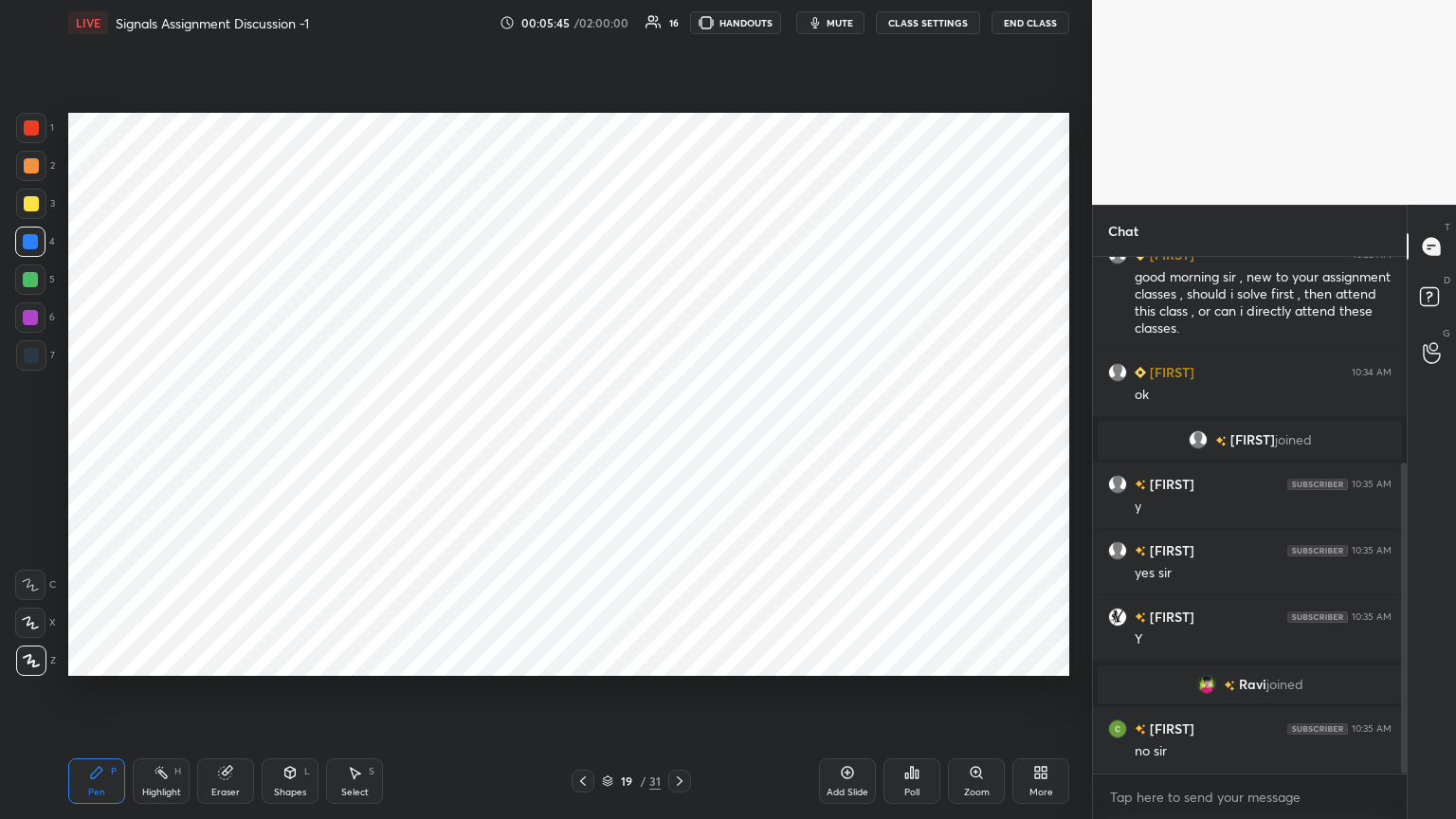 click at bounding box center (30, 318) 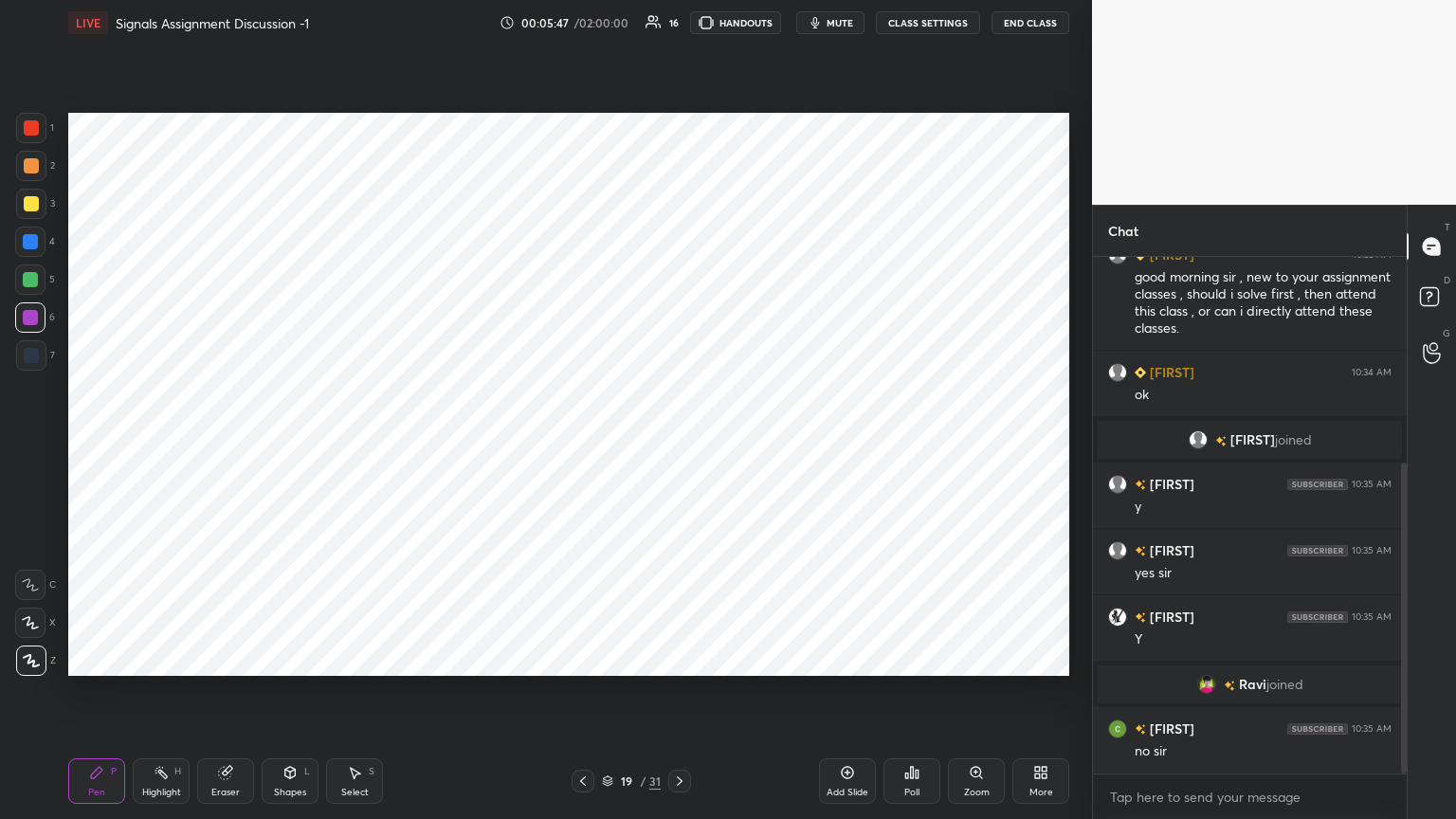 click on "Shapes" at bounding box center [290, 792] 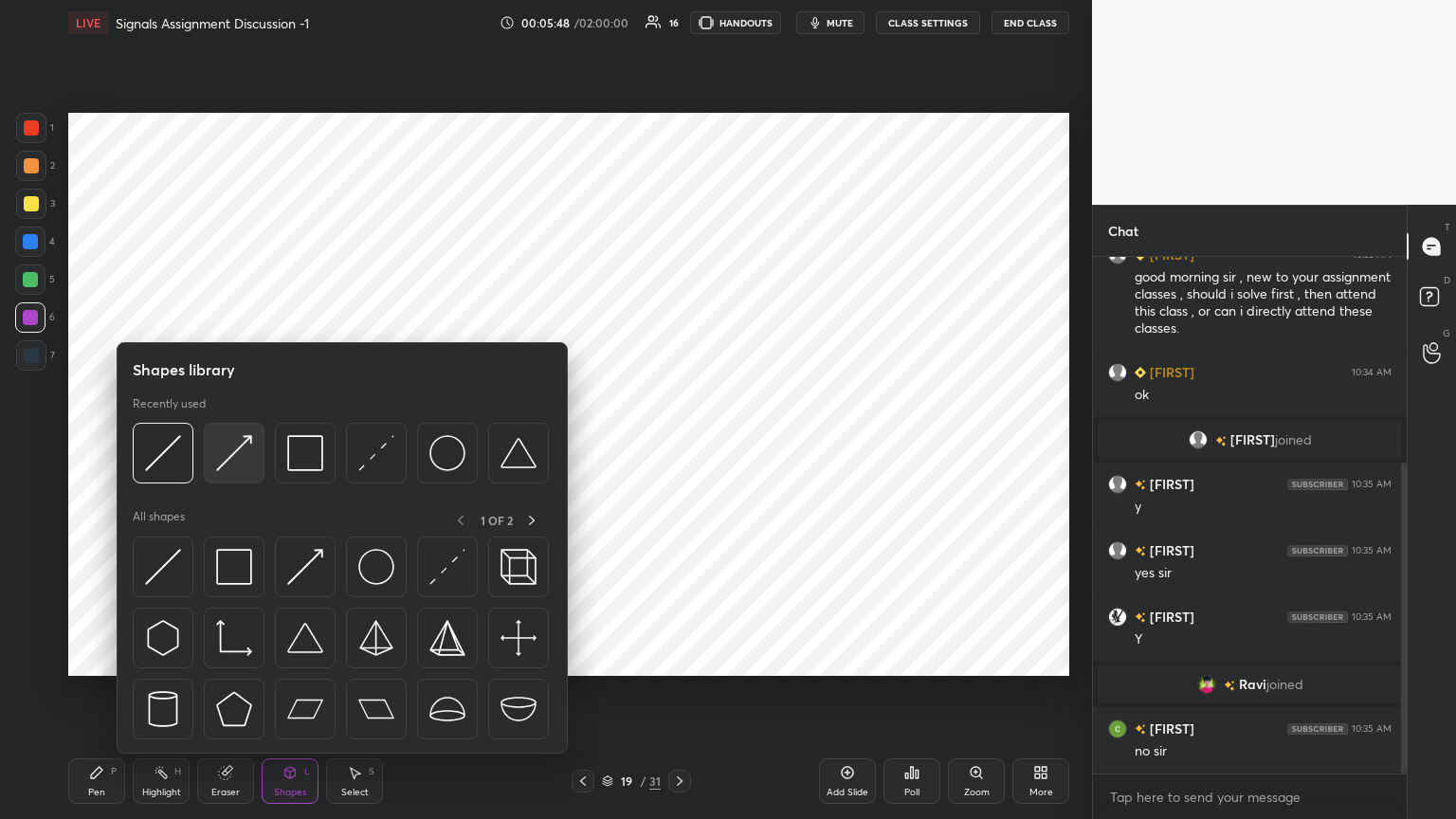 click at bounding box center [234, 453] 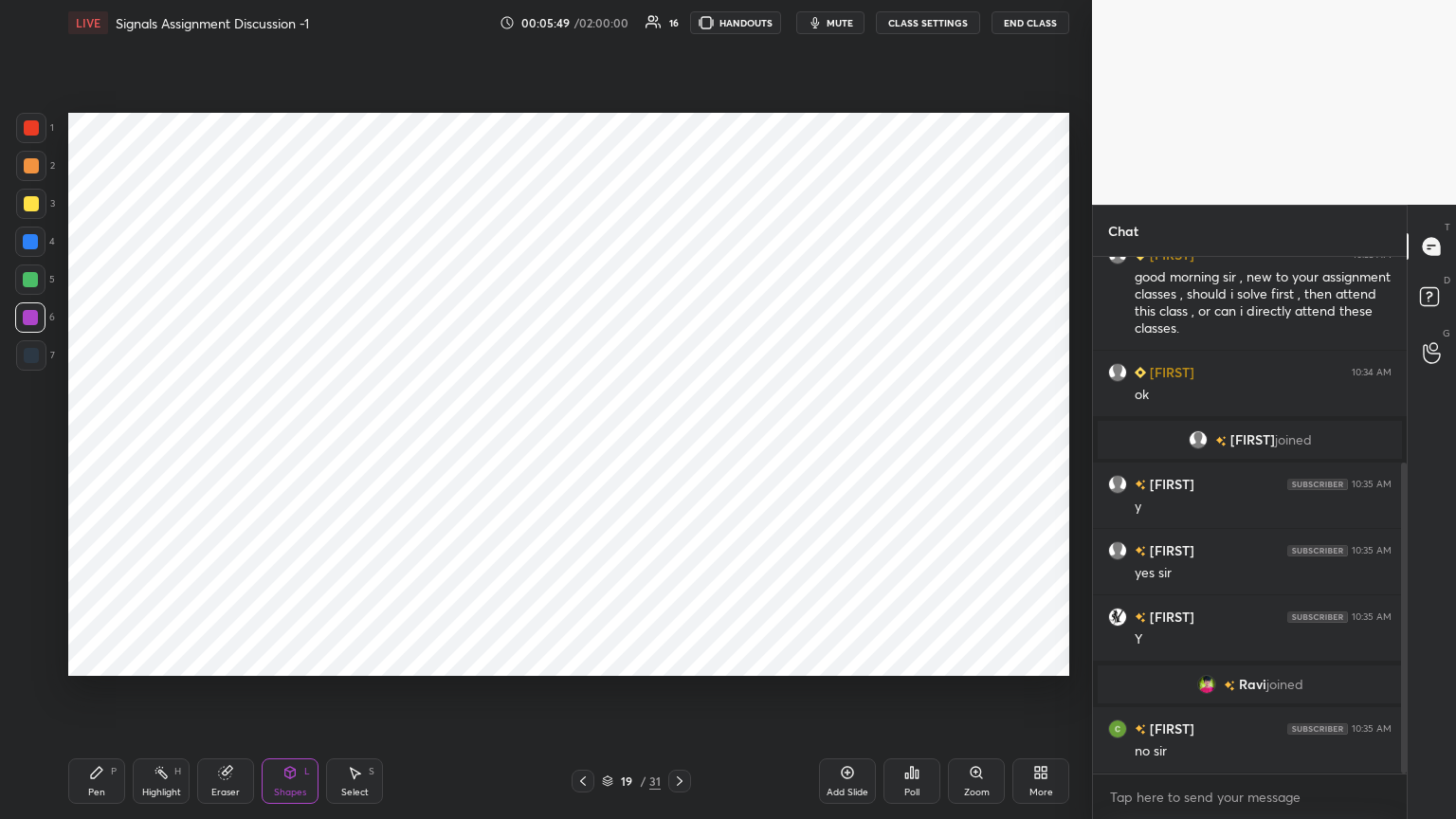 click on "Pen P" at bounding box center [97, 781] 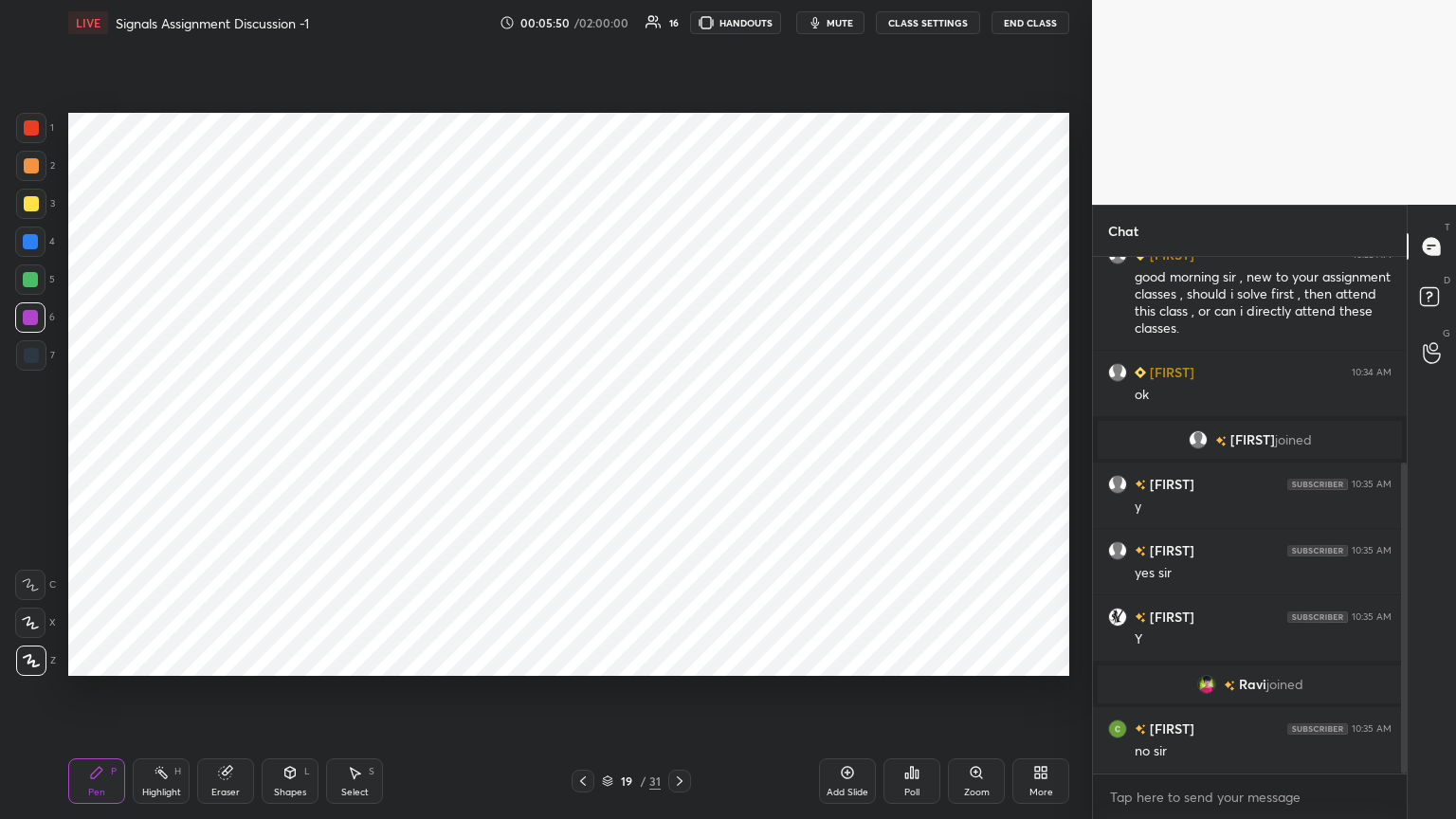 click on "7" at bounding box center (35, 355) 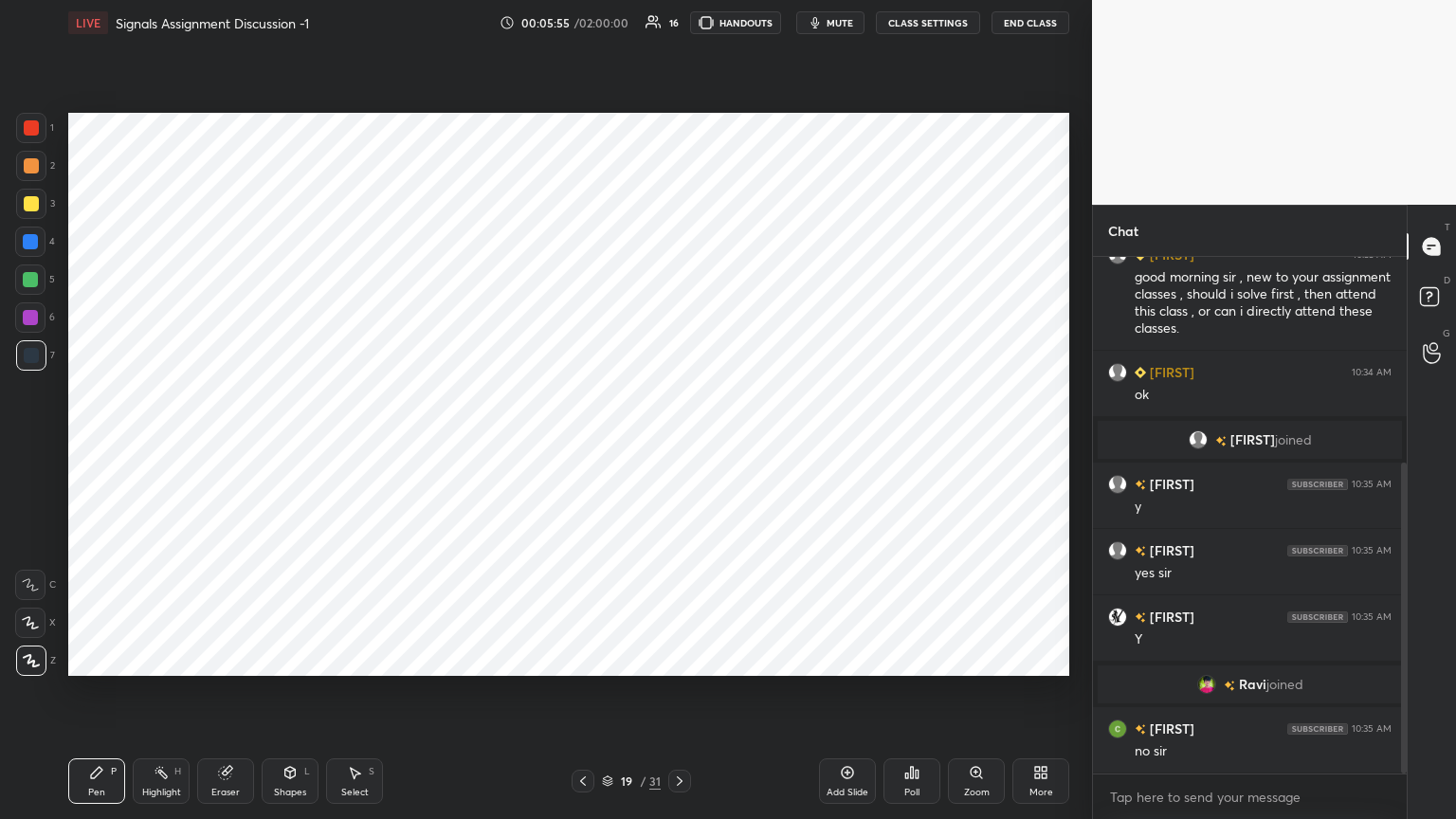click at bounding box center (30, 242) 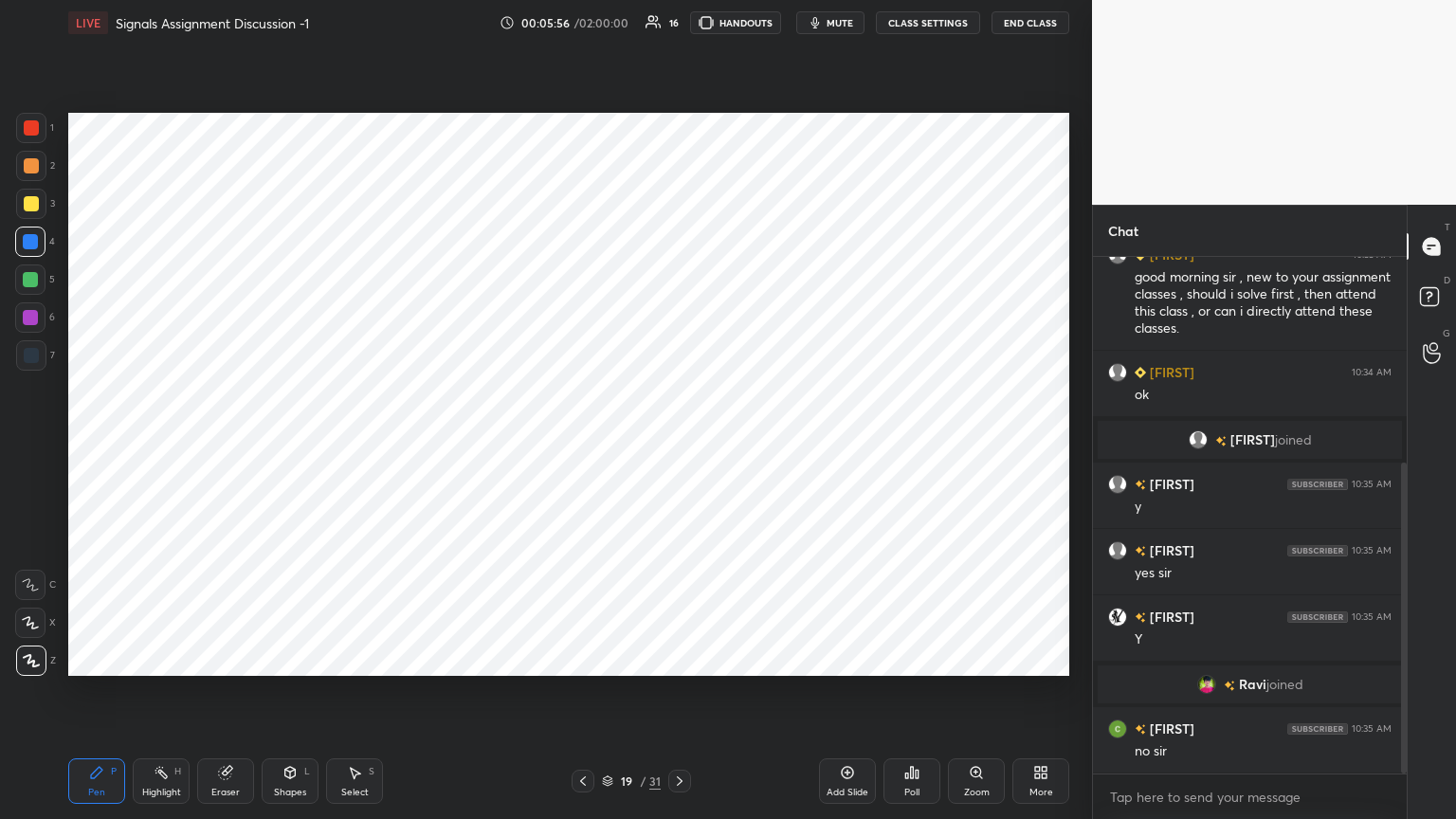 click on "Shapes" at bounding box center (290, 792) 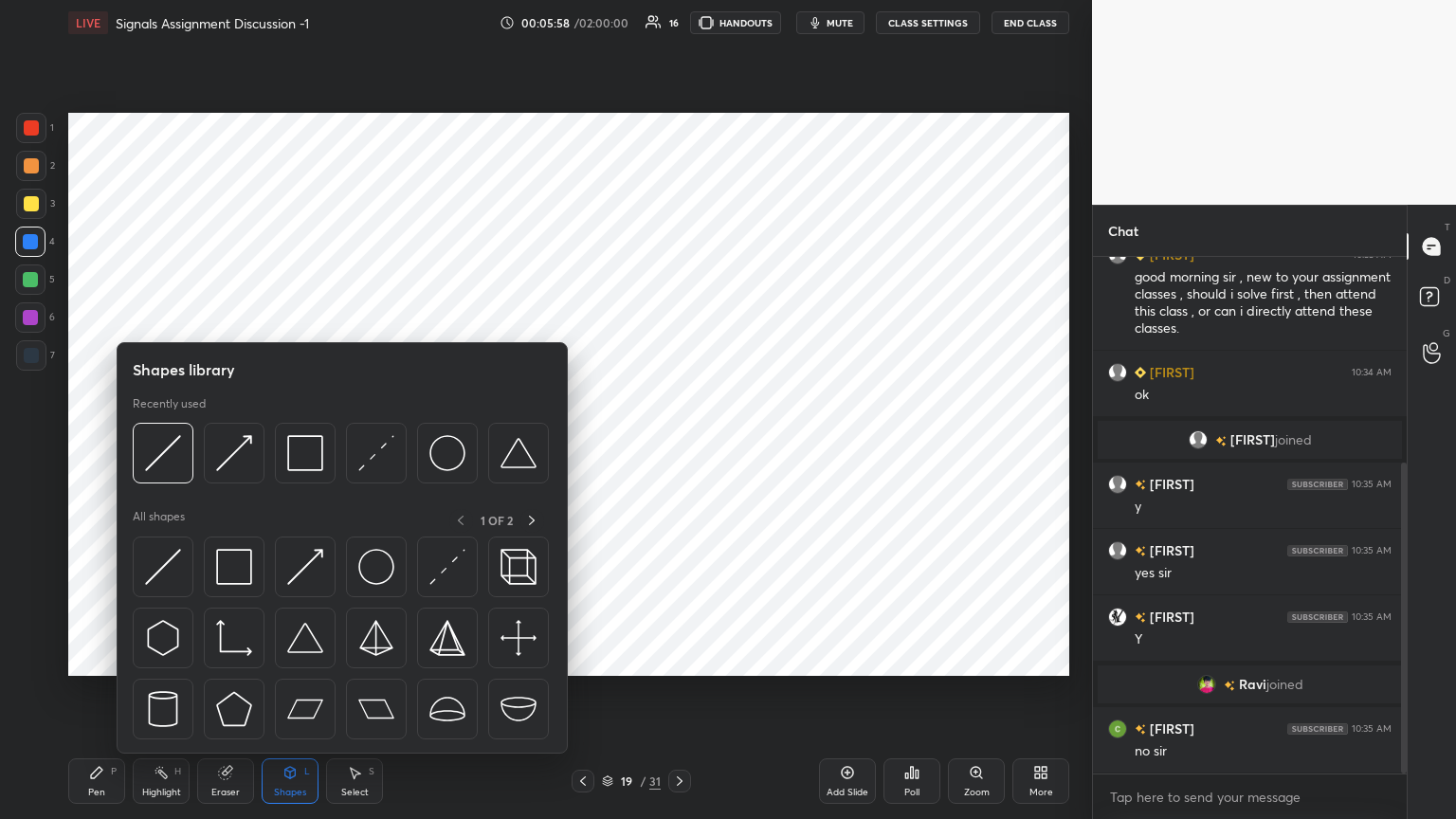 click on "Select S" at bounding box center (355, 781) 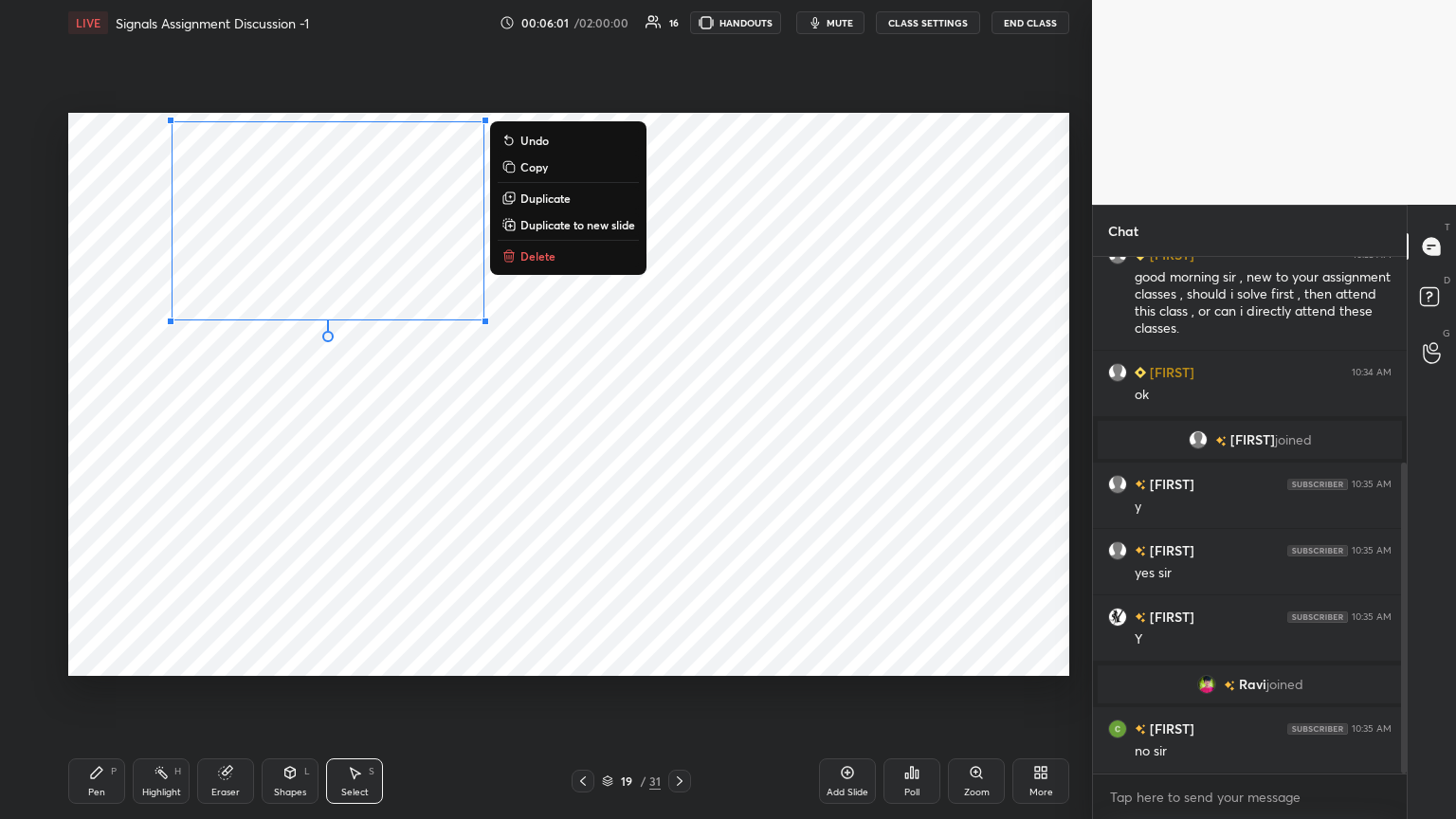 click on "Duplicate" at bounding box center [568, 198] 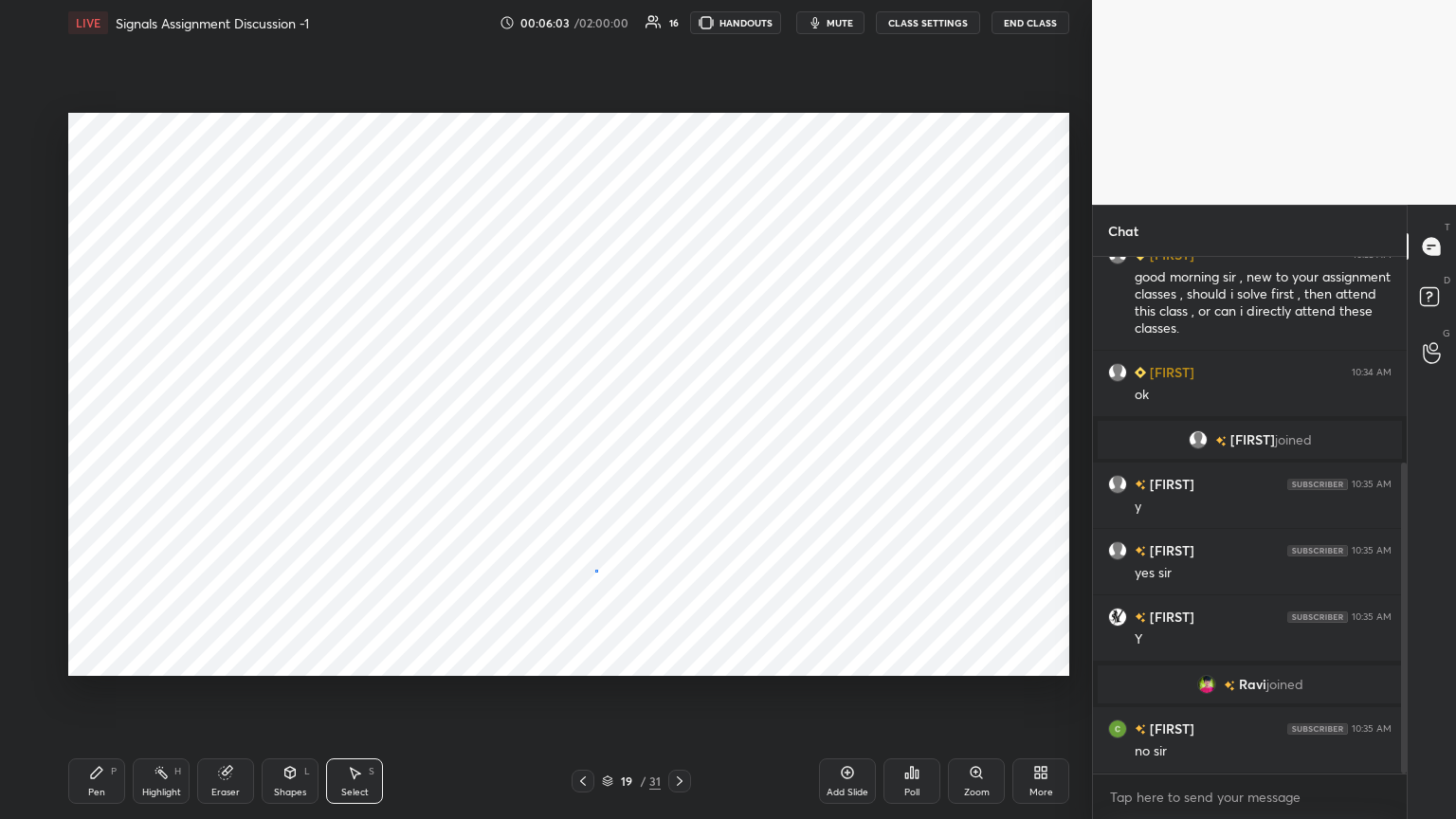 click on "0 ° Undo Copy Duplicate Duplicate to new slide Delete" at bounding box center [569, 394] 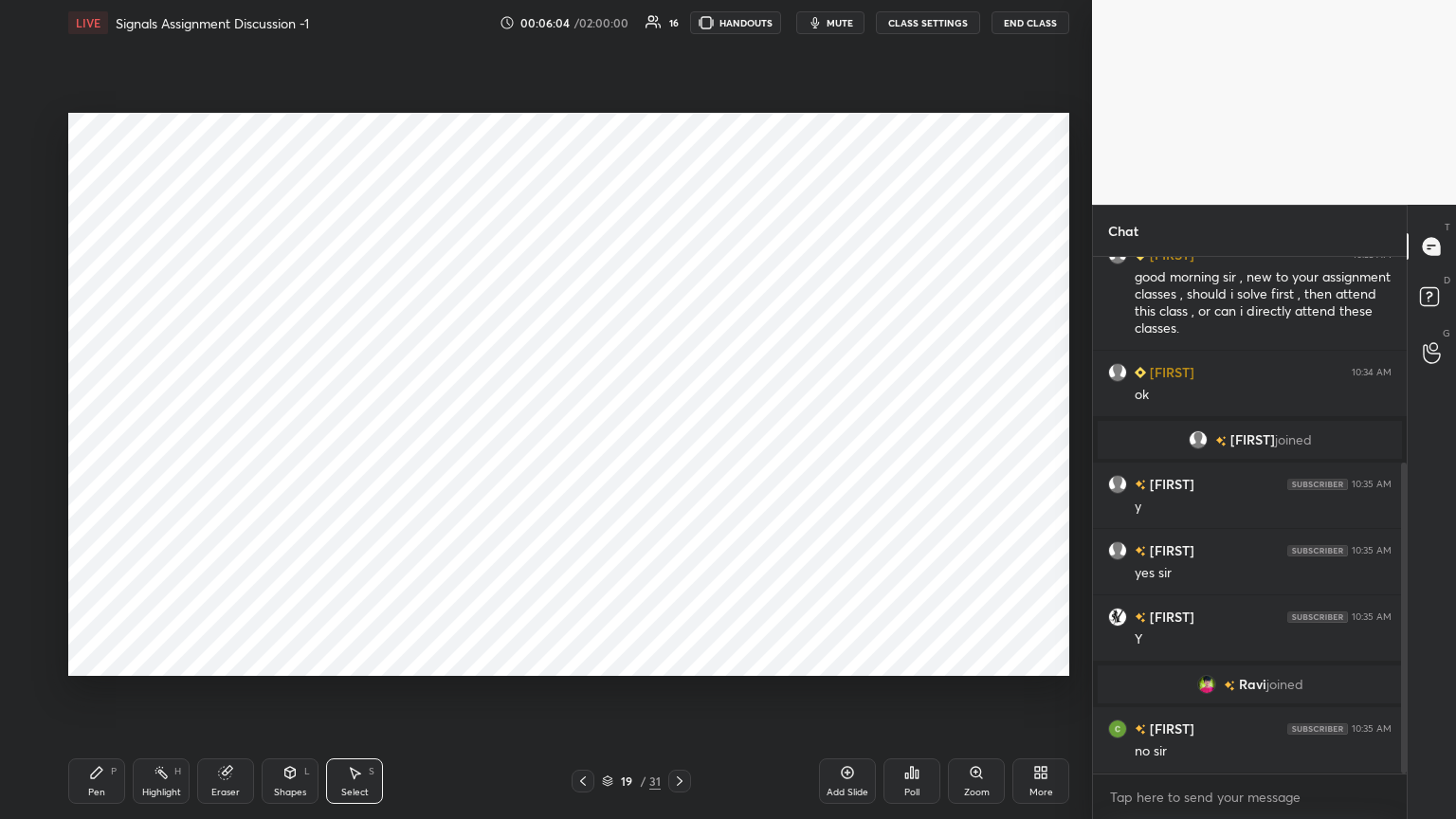 click on "Pen" at bounding box center (97, 792) 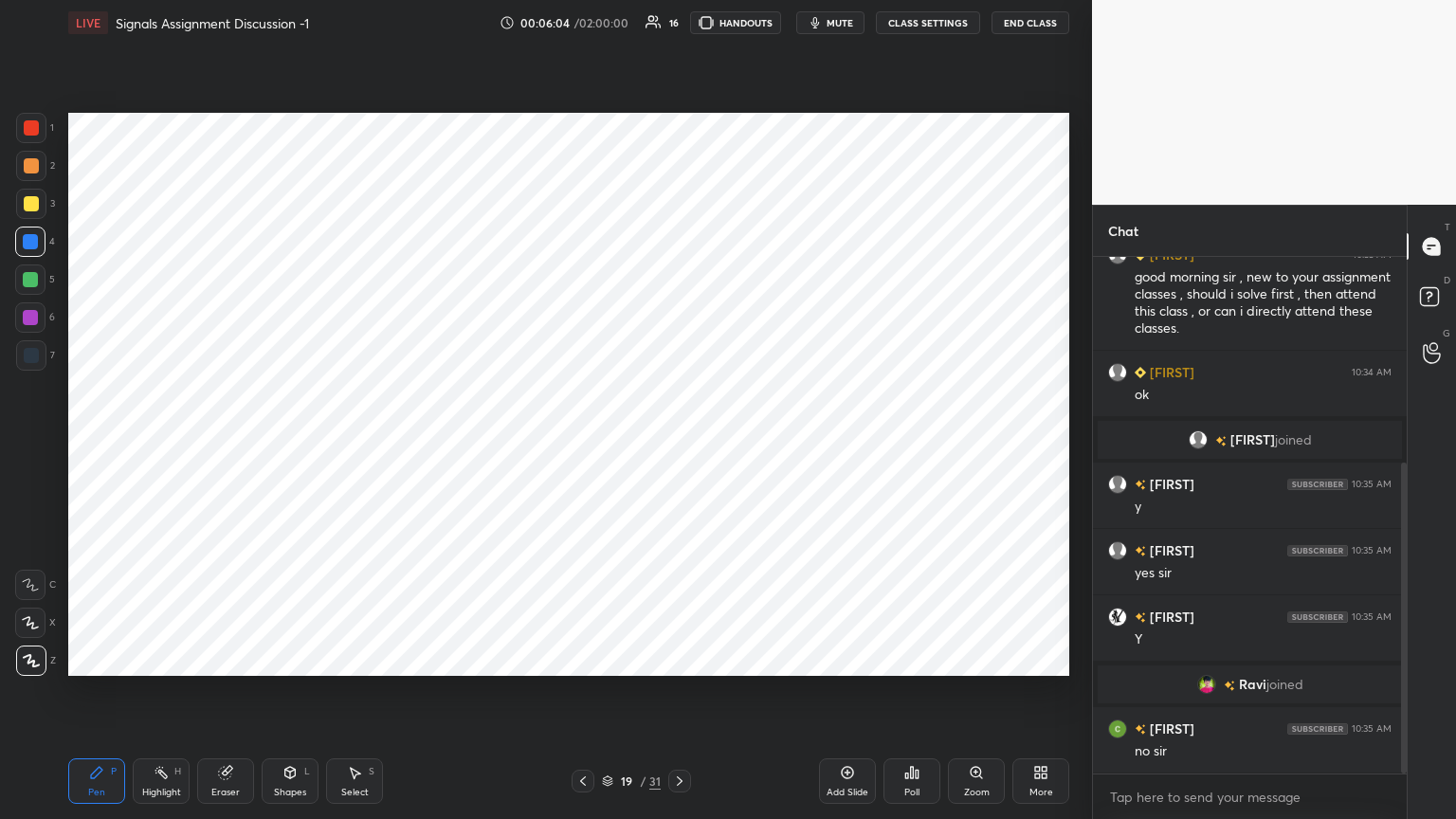 click at bounding box center [31, 355] 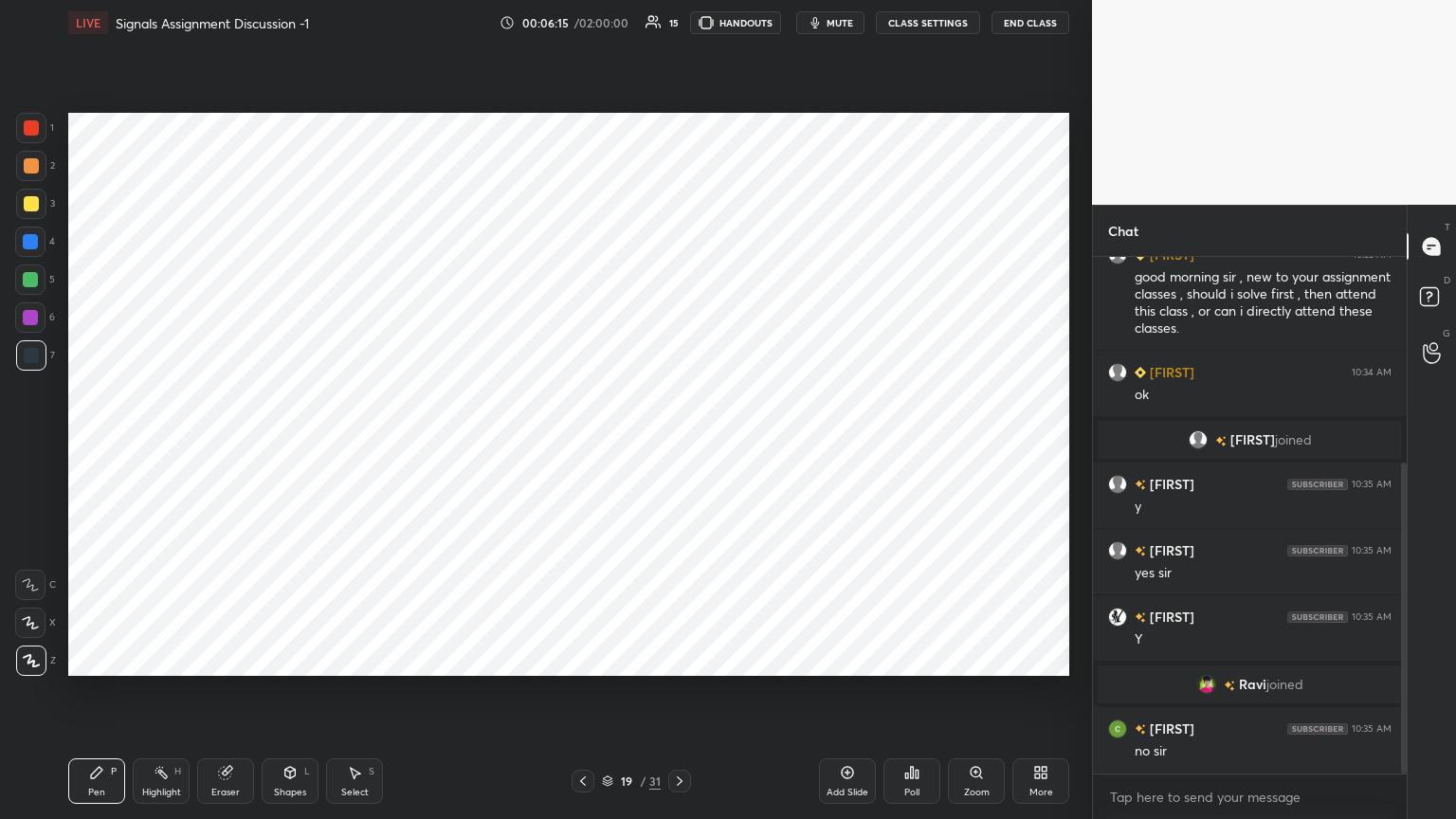 click on "Eraser" at bounding box center (226, 781) 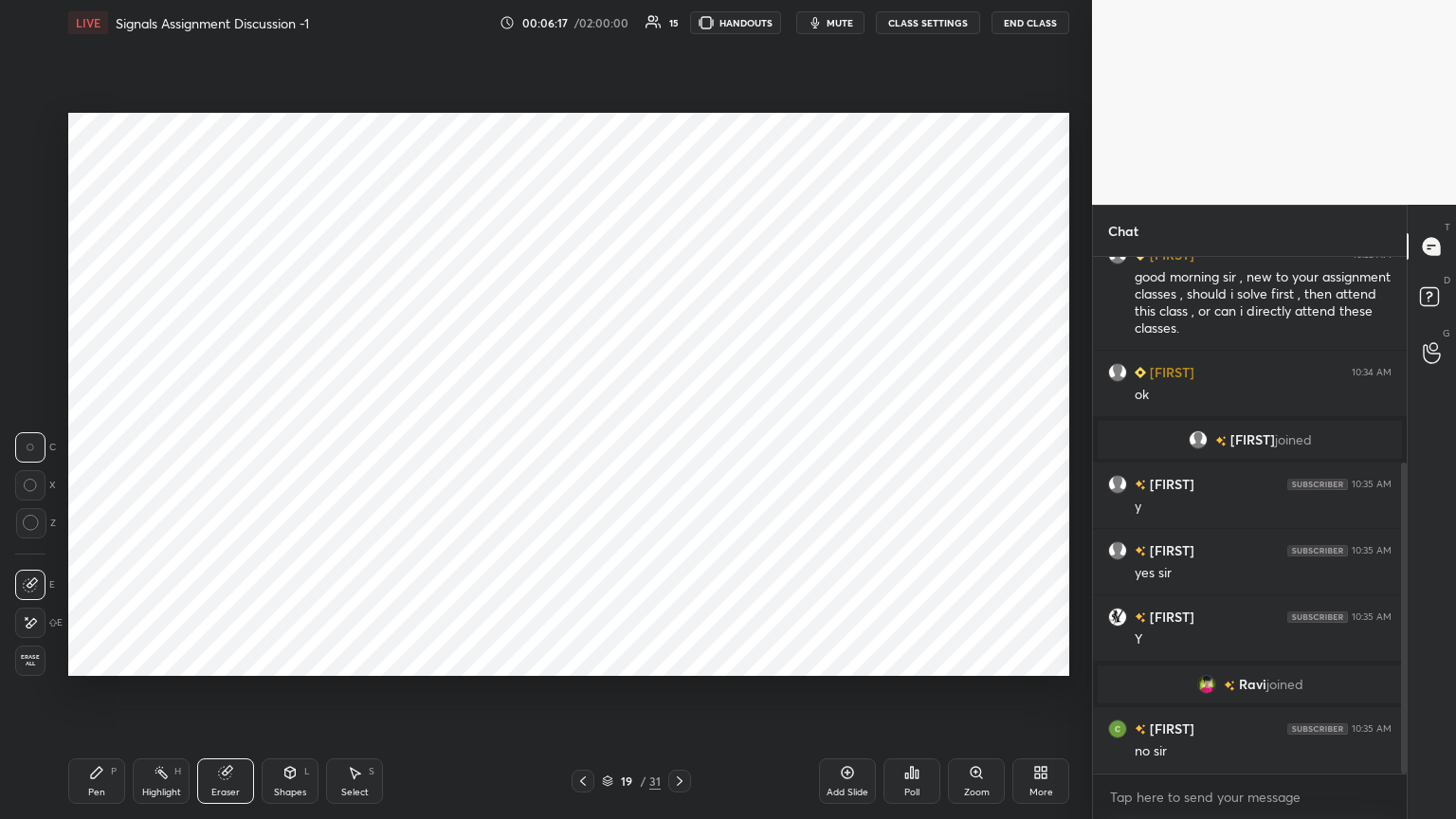 click on "Pen P" at bounding box center (97, 781) 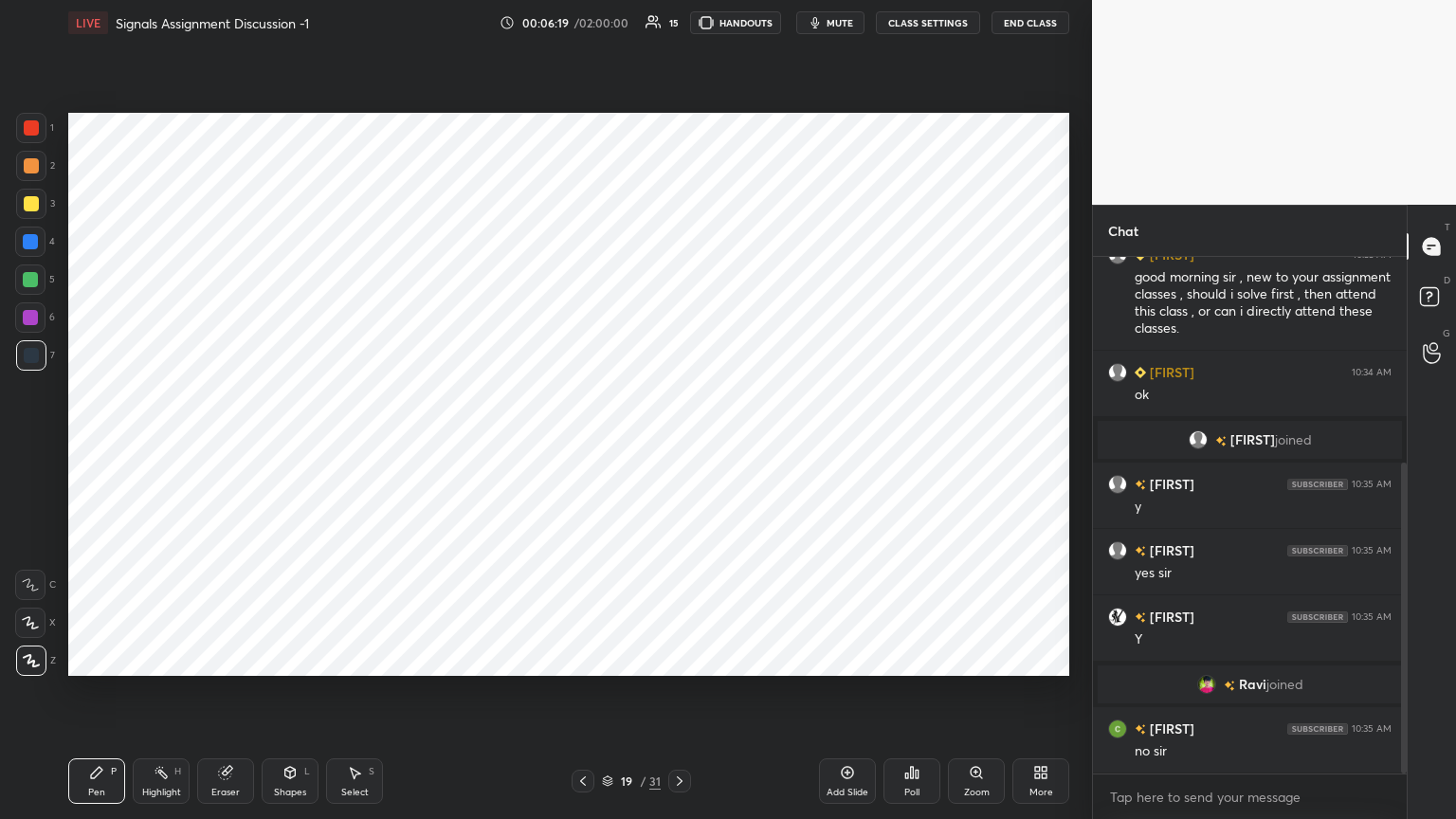 click at bounding box center [30, 242] 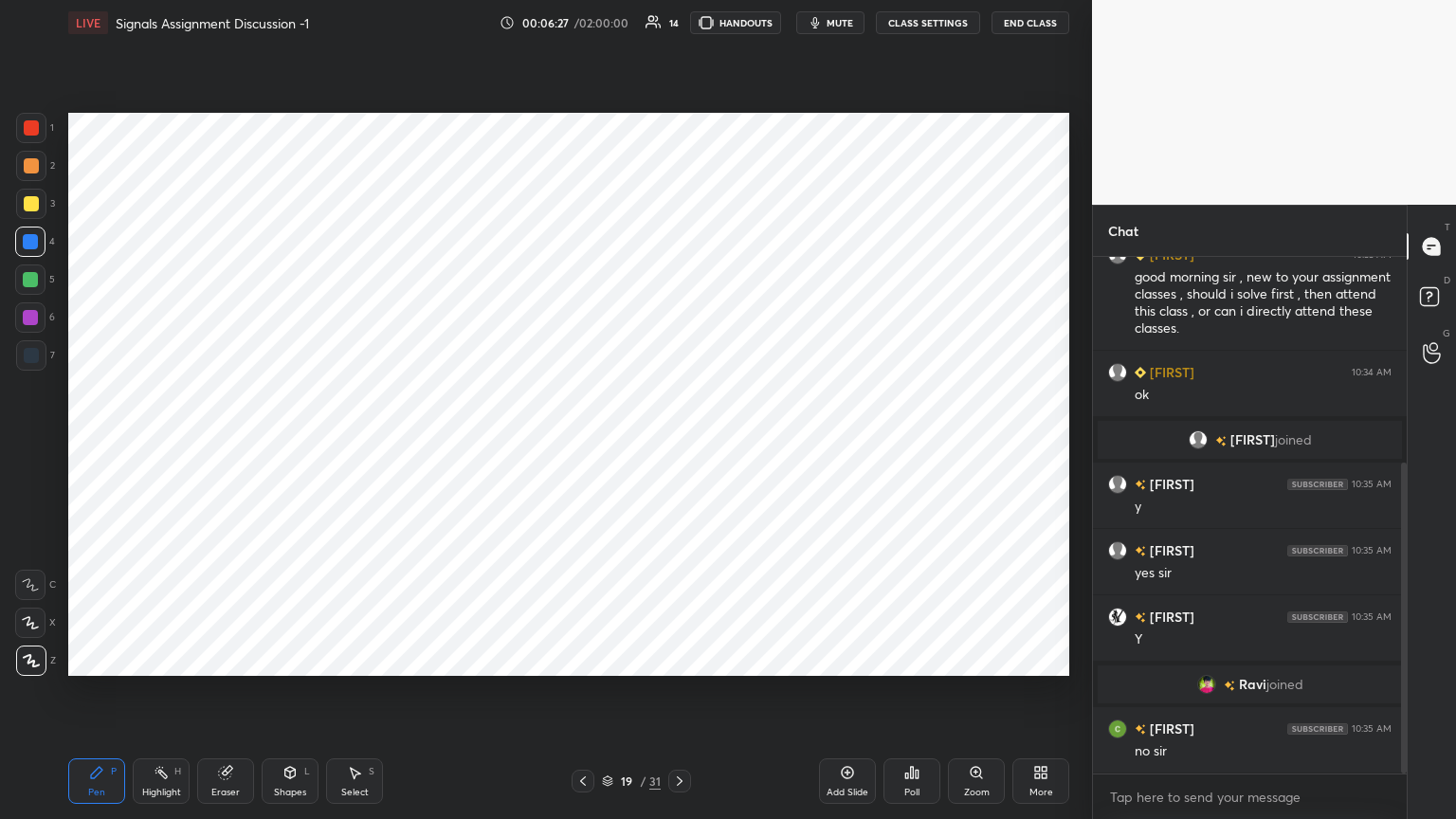 click 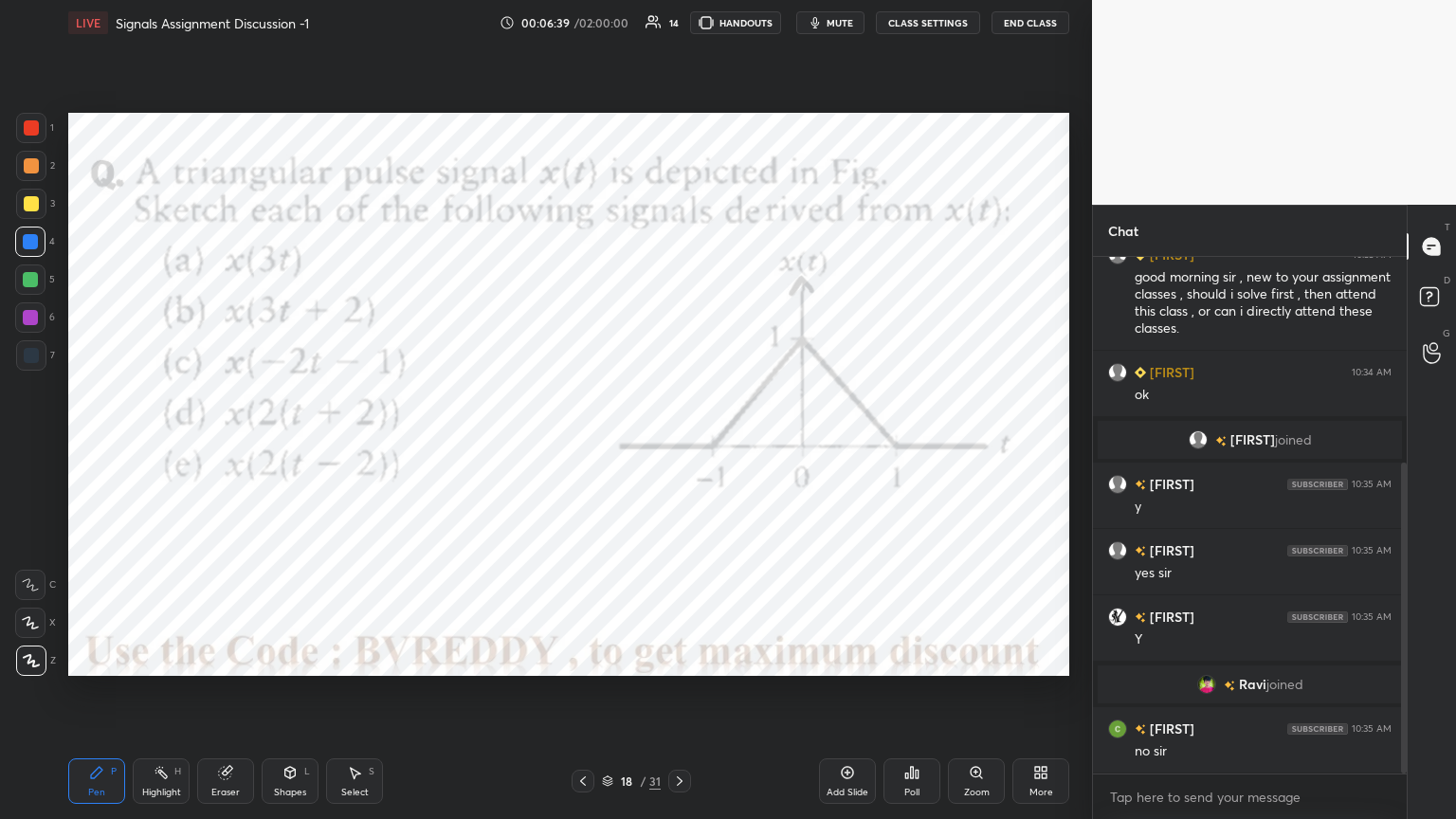click 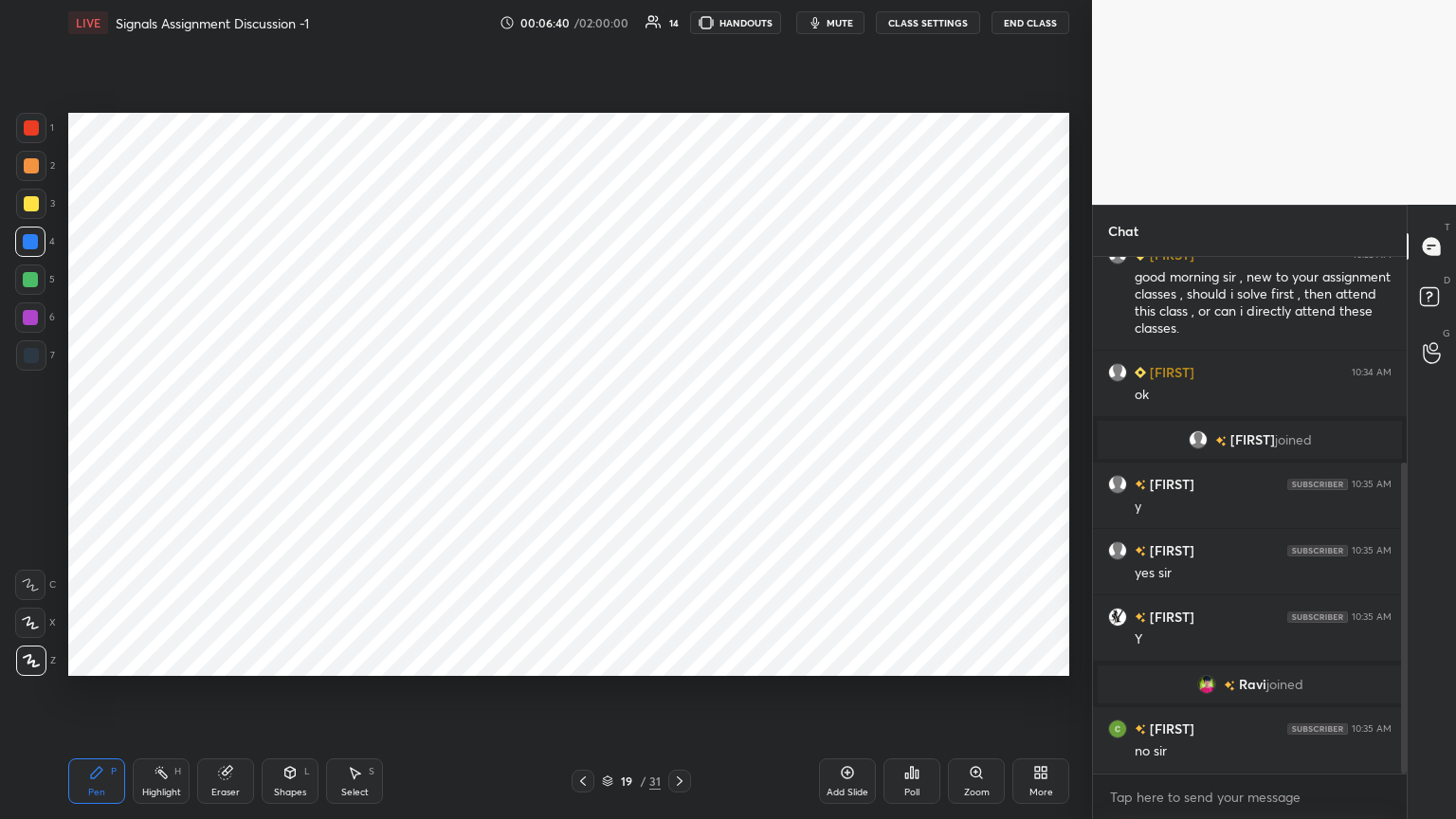 click on "Select S" at bounding box center [355, 781] 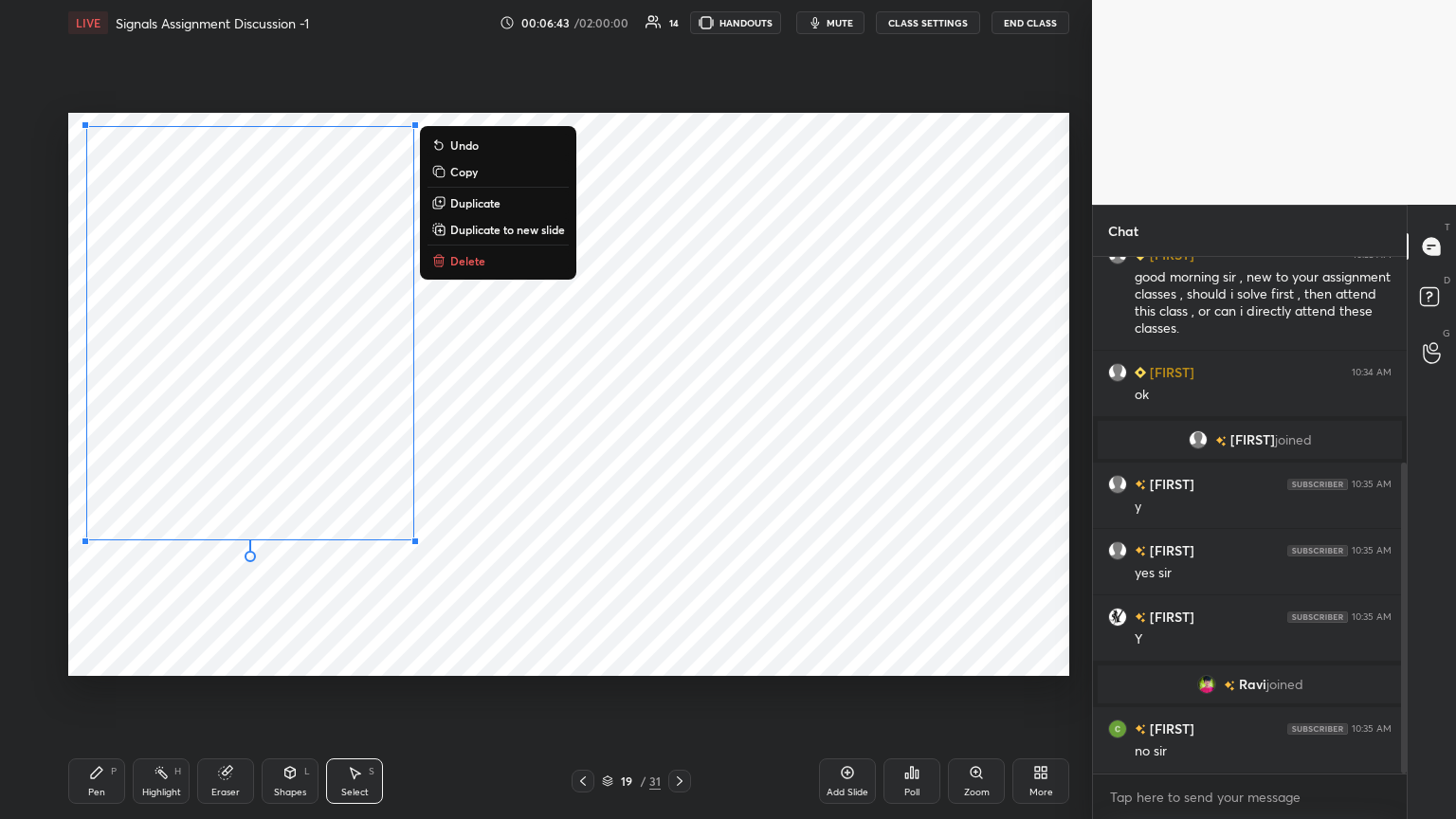 click on "0 ° Undo Copy Duplicate Duplicate to new slide Delete" at bounding box center (569, 394) 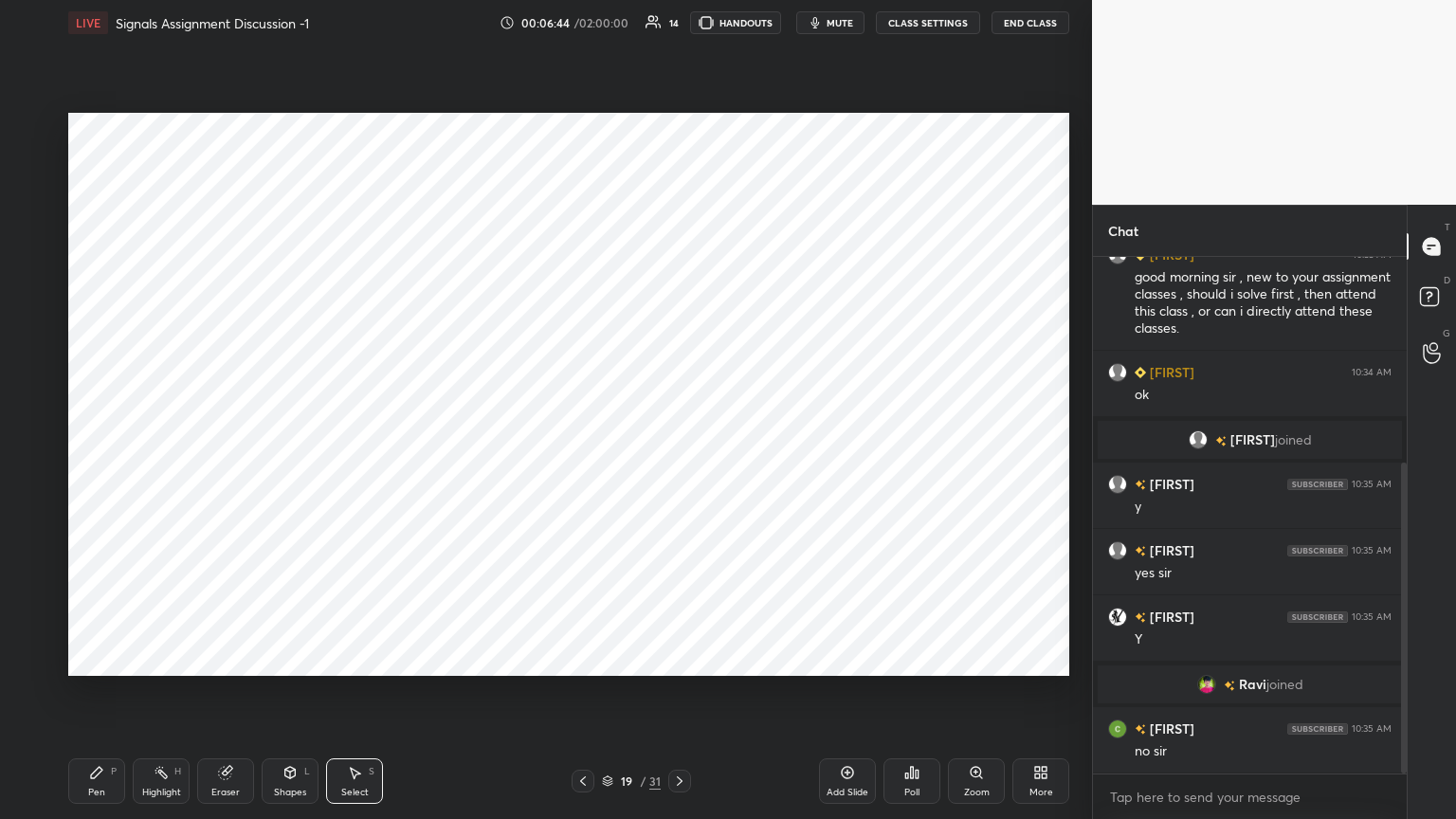 click on "Shapes L" at bounding box center (290, 781) 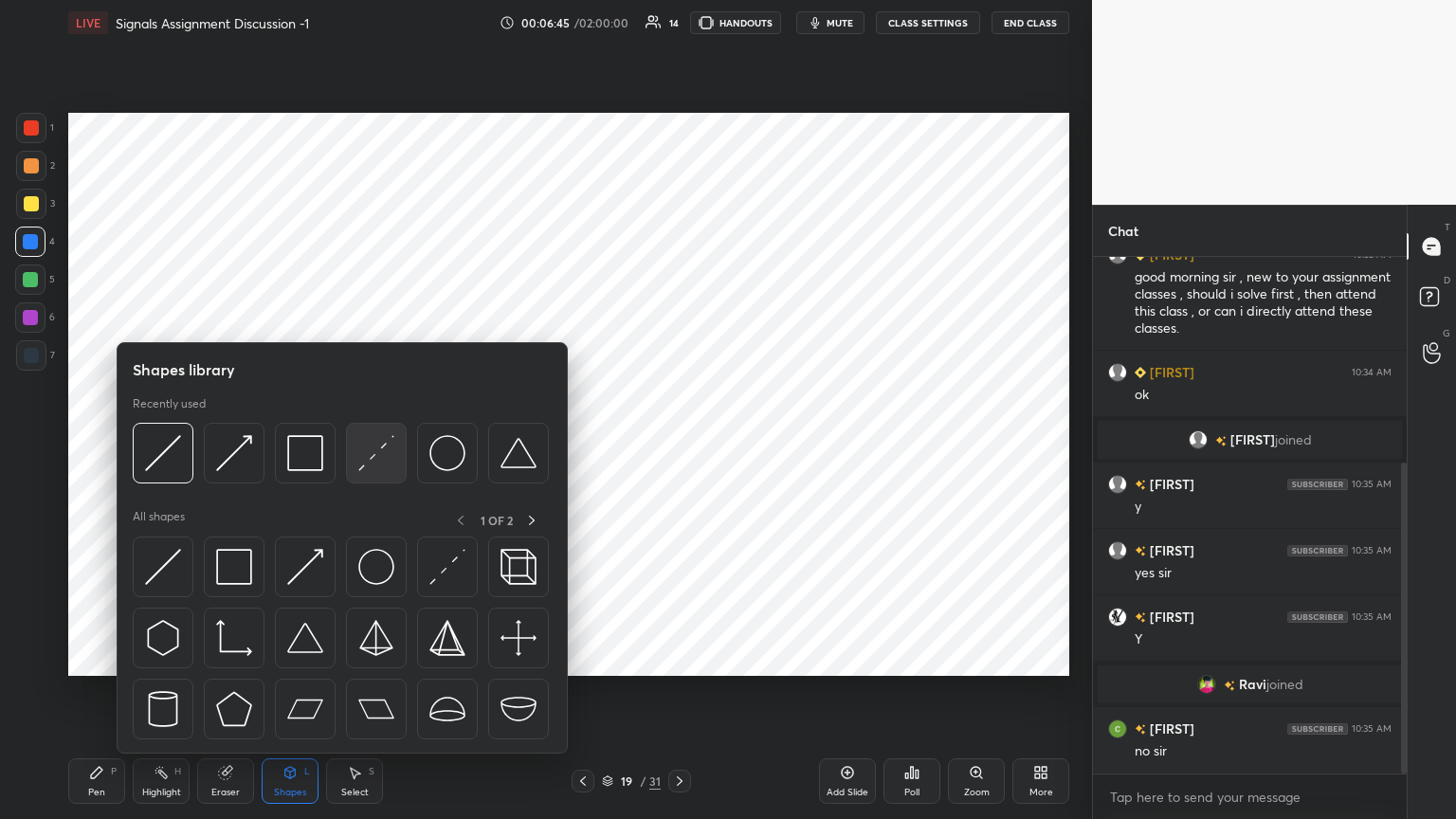 click at bounding box center [376, 453] 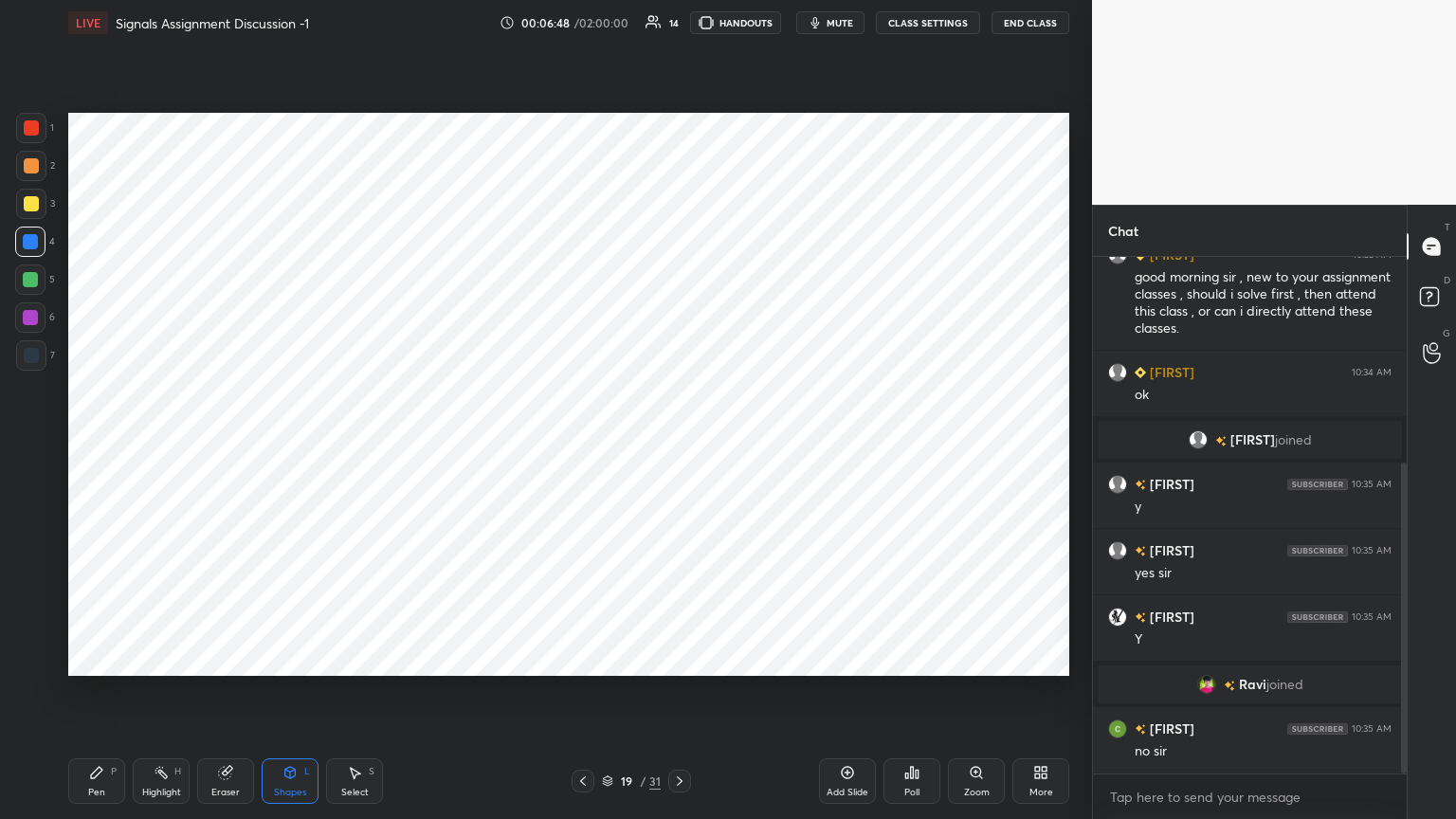 click on "Pen P" at bounding box center (97, 781) 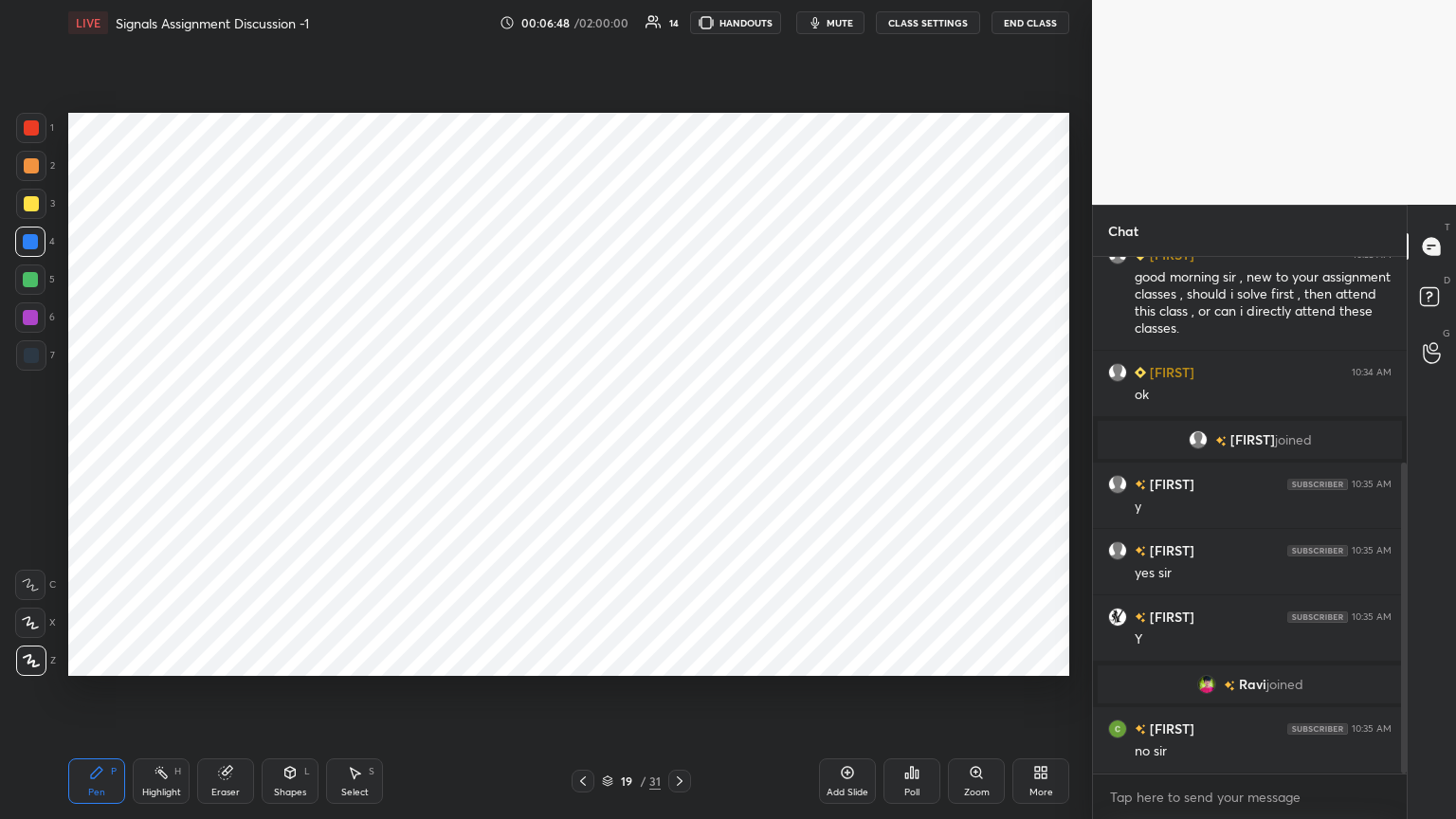 click at bounding box center [31, 355] 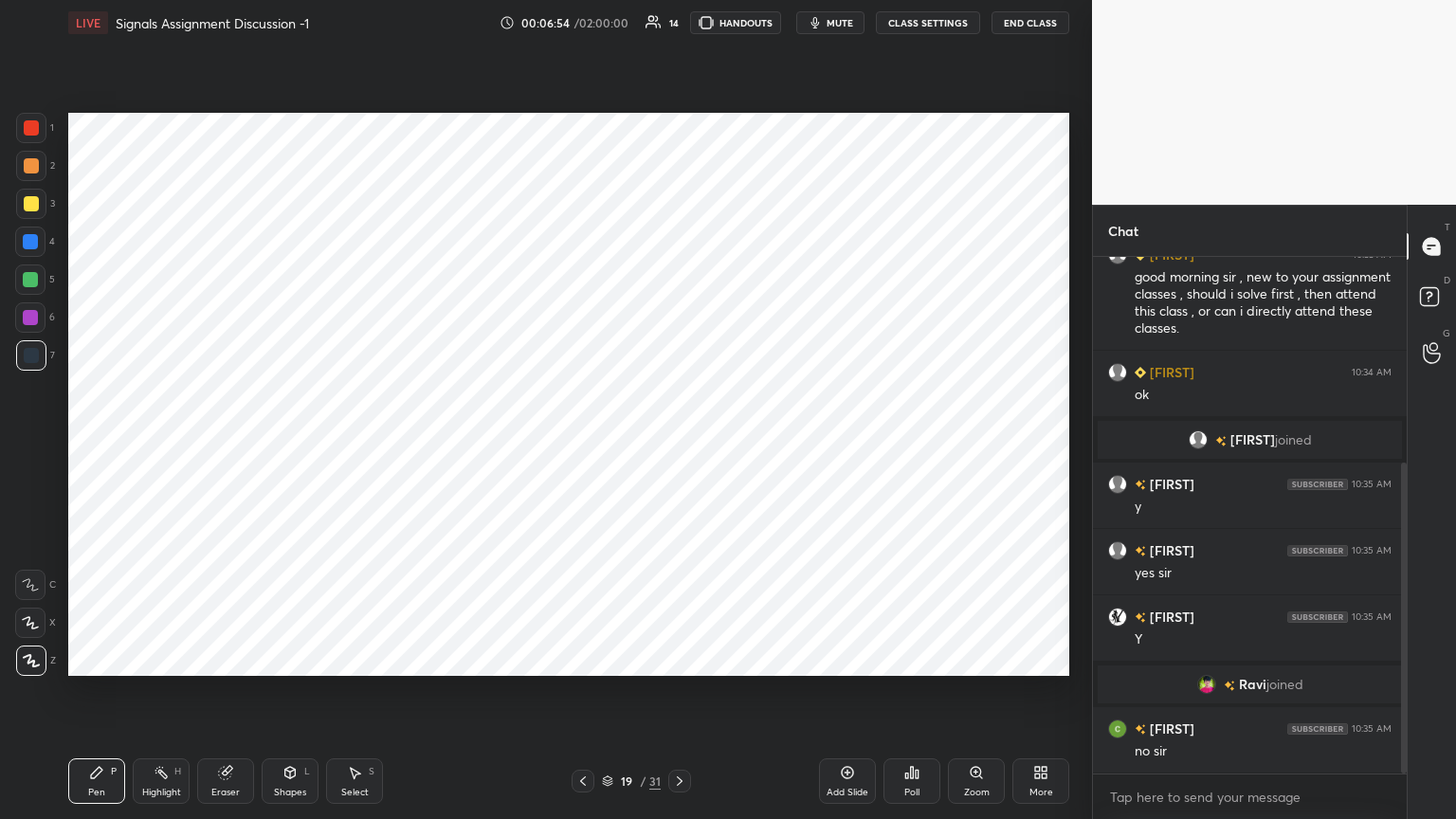 click 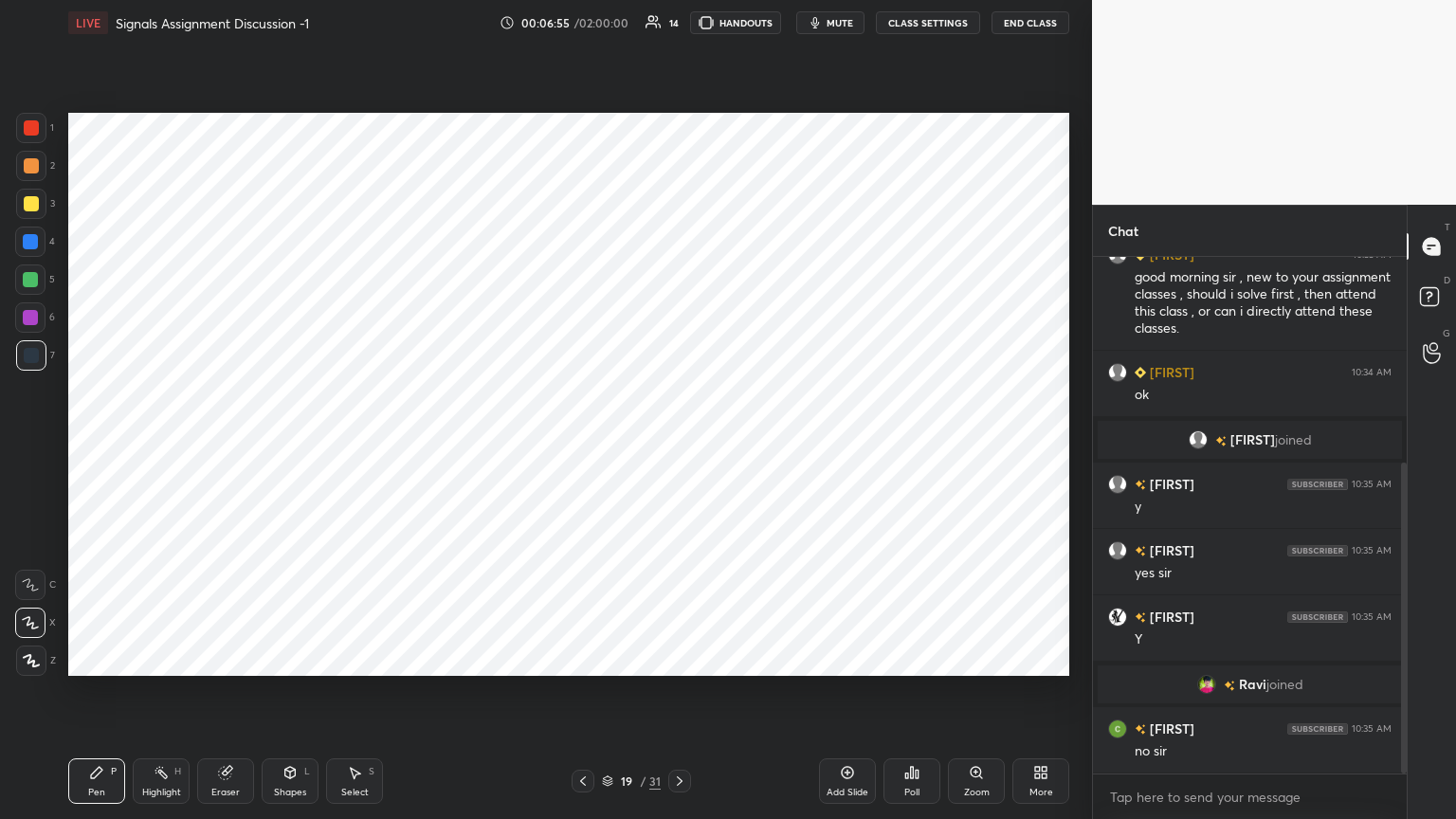 click at bounding box center [31, 355] 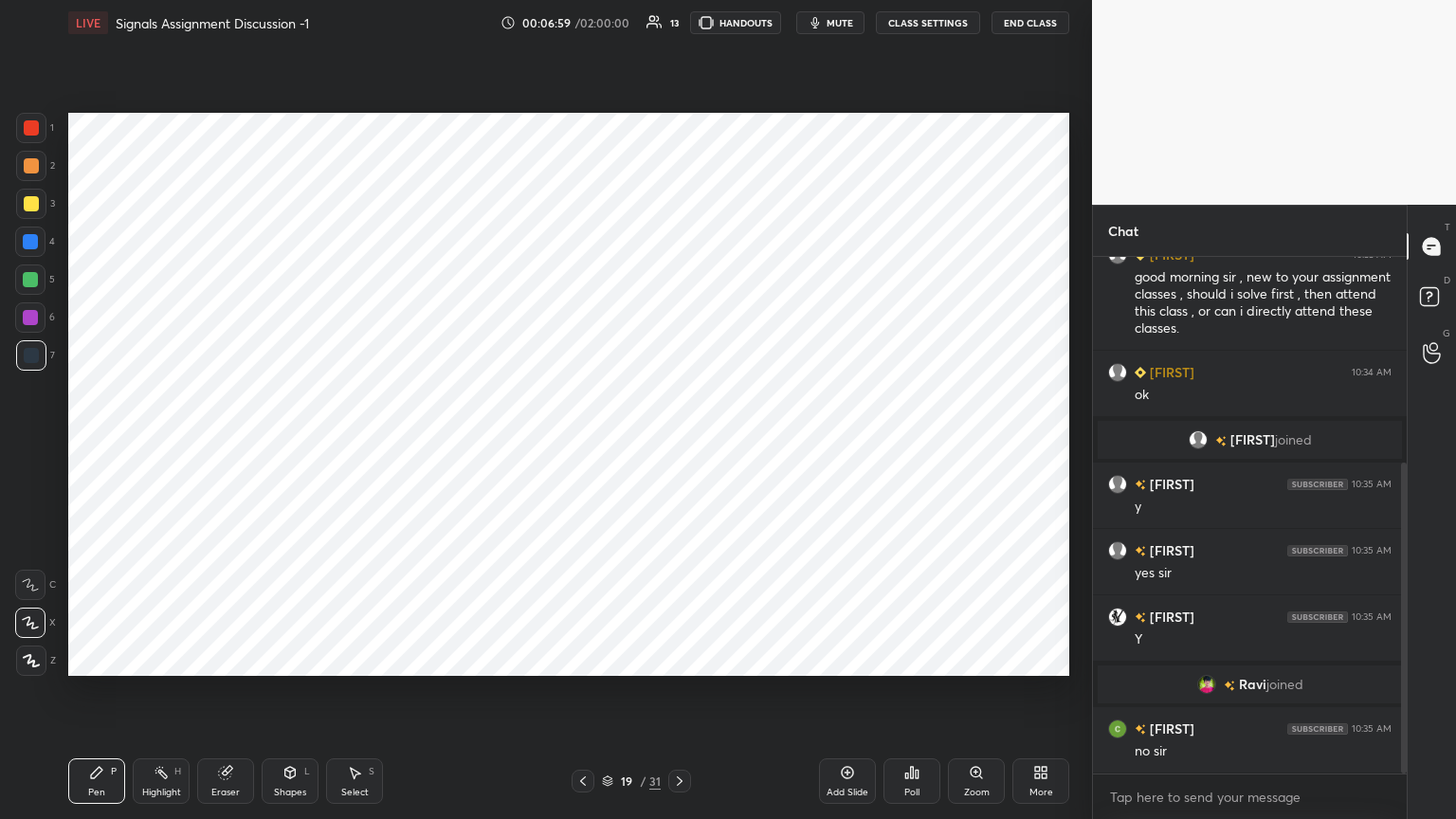click at bounding box center (31, 355) 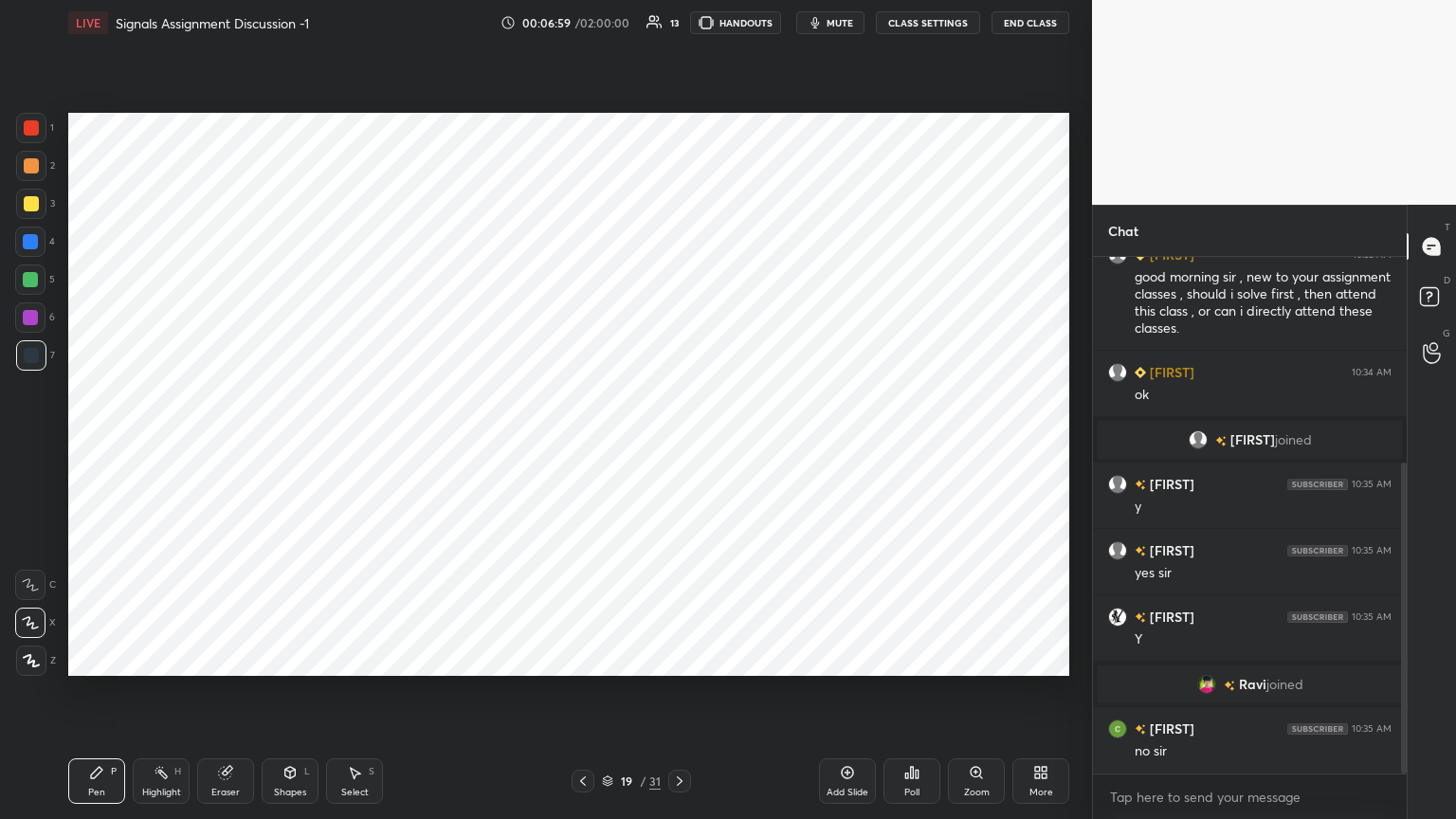 click at bounding box center [30, 318] 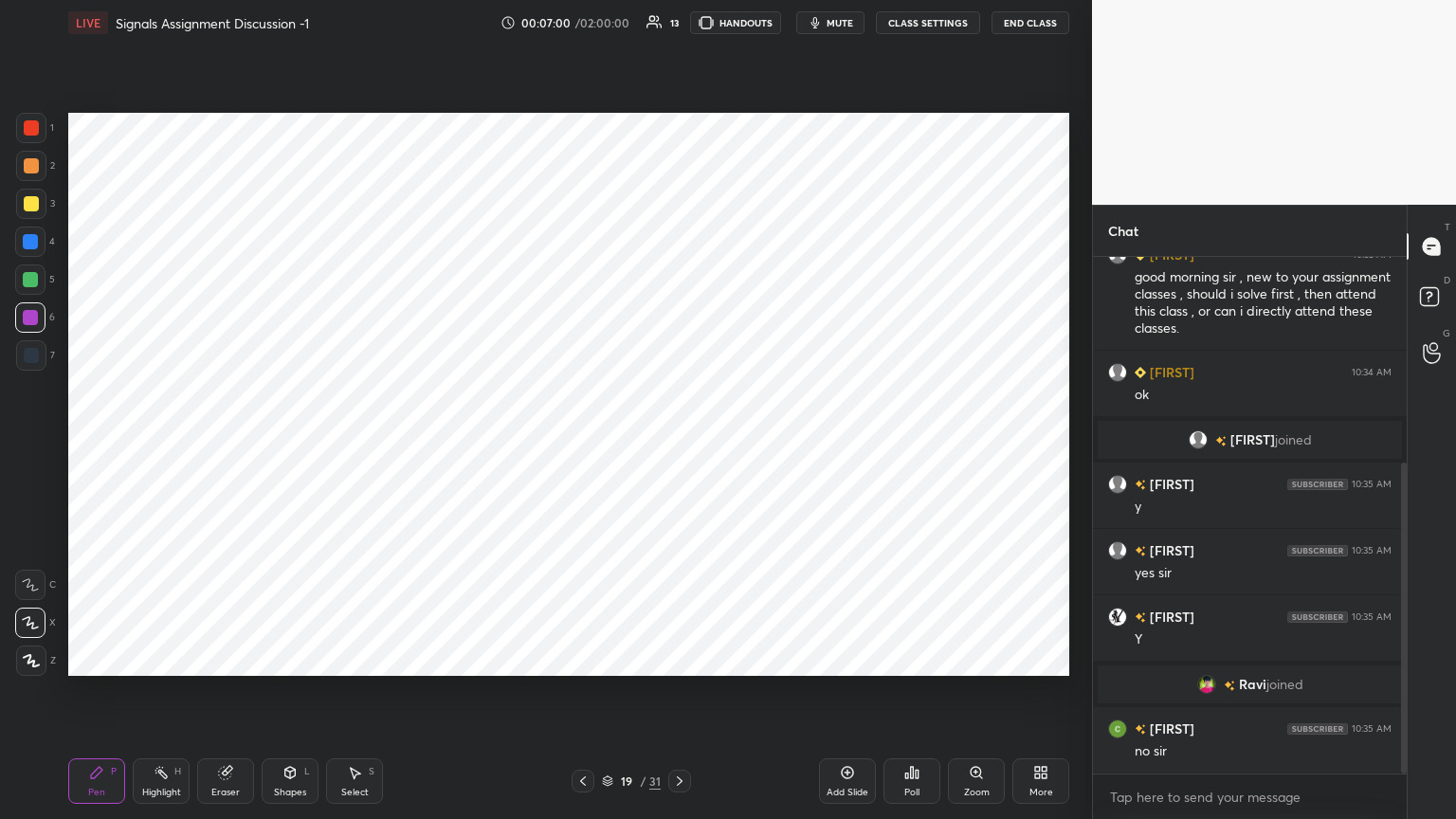 click on "Shapes L" at bounding box center (290, 781) 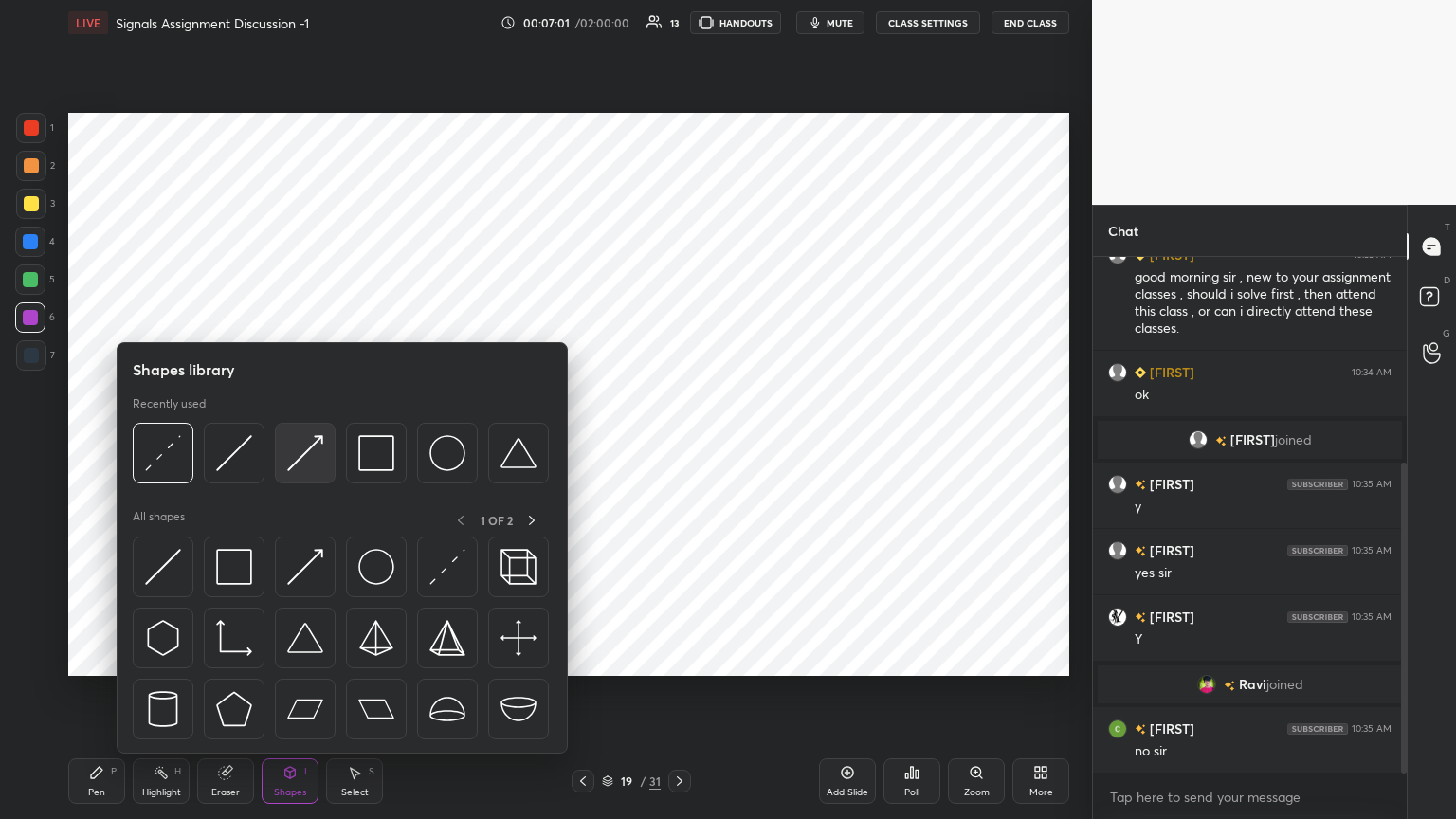 click at bounding box center (305, 453) 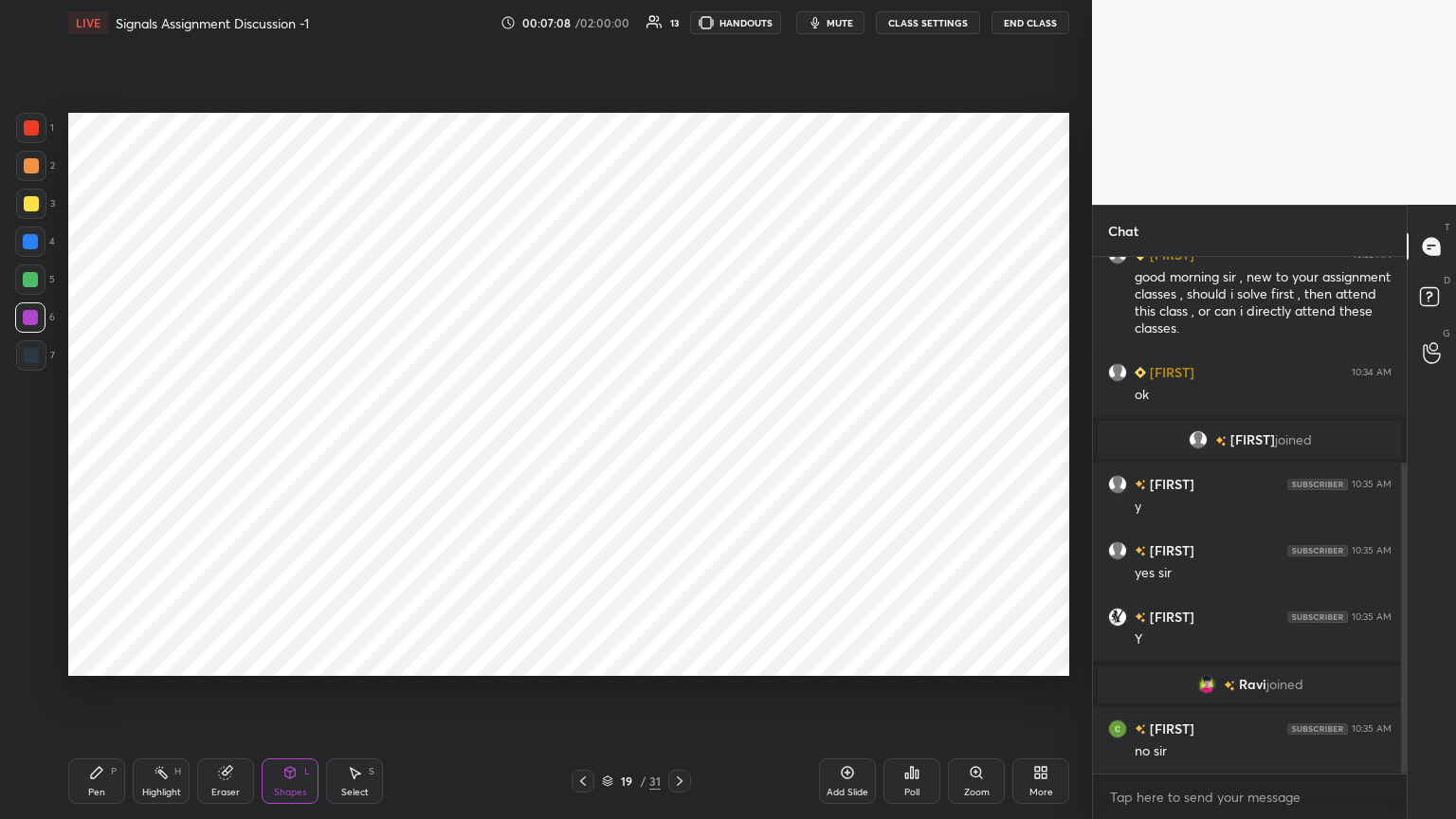 click on "Pen" at bounding box center (97, 792) 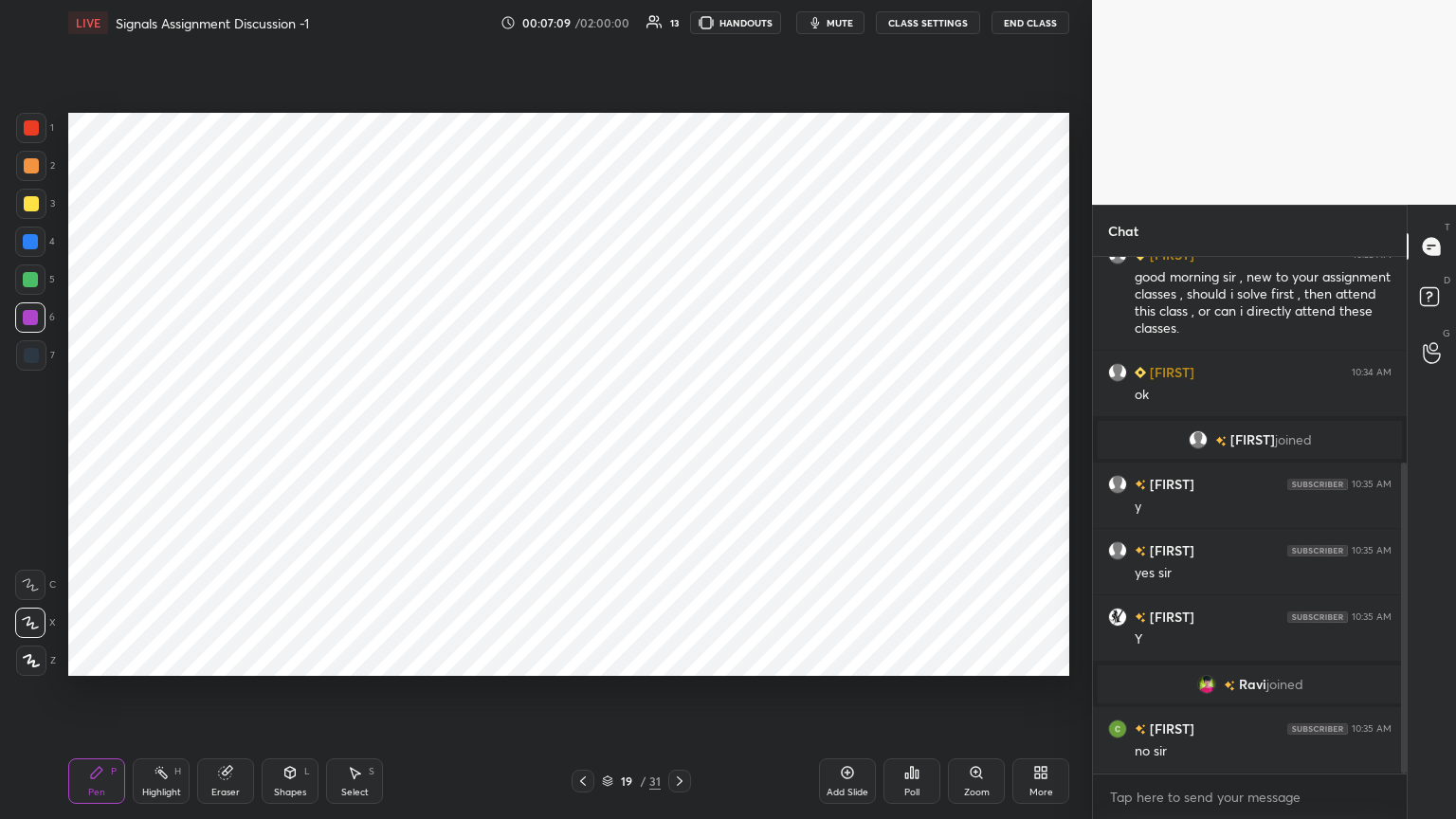 click at bounding box center [31, 355] 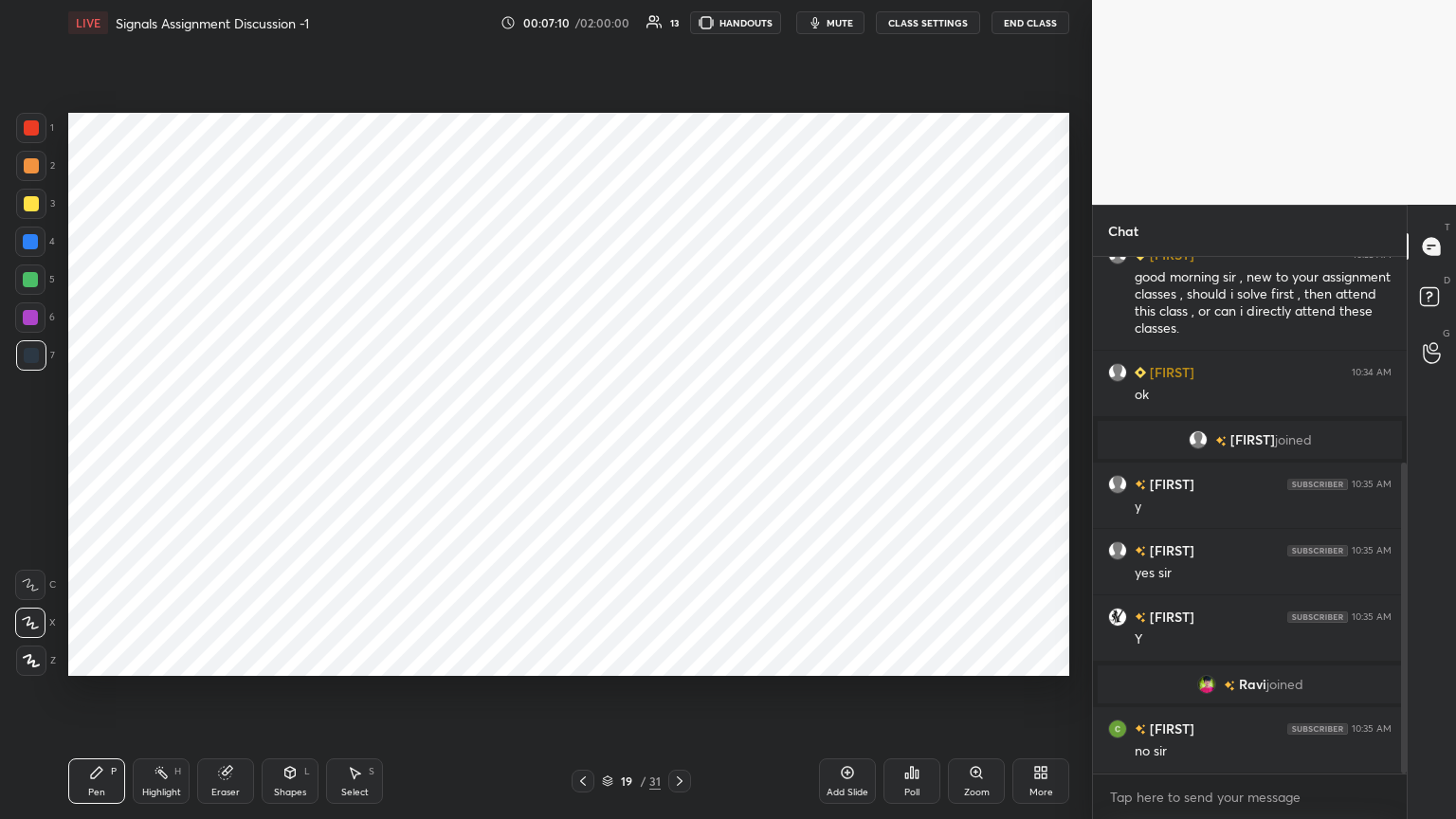 click 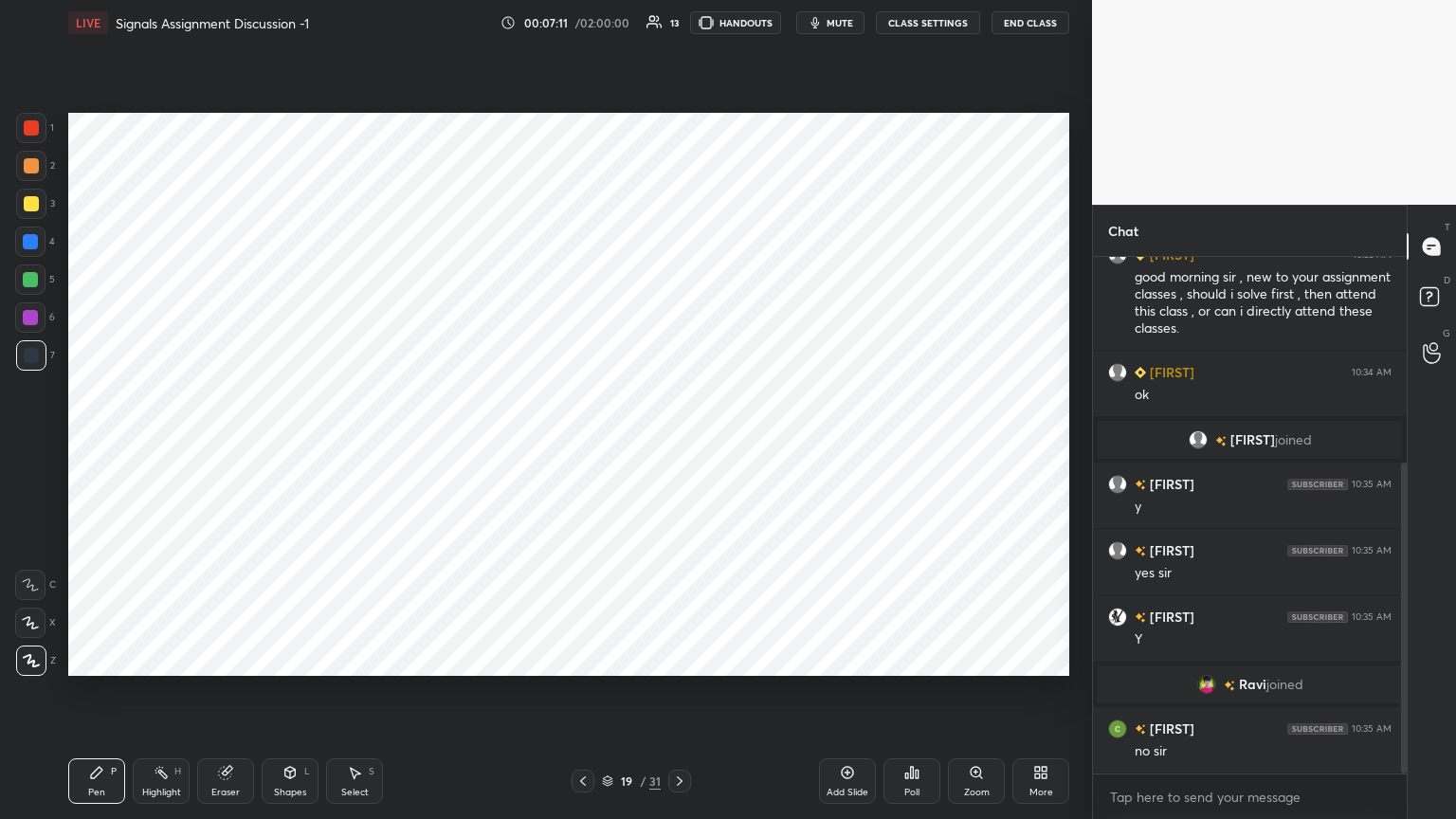 click at bounding box center (30, 242) 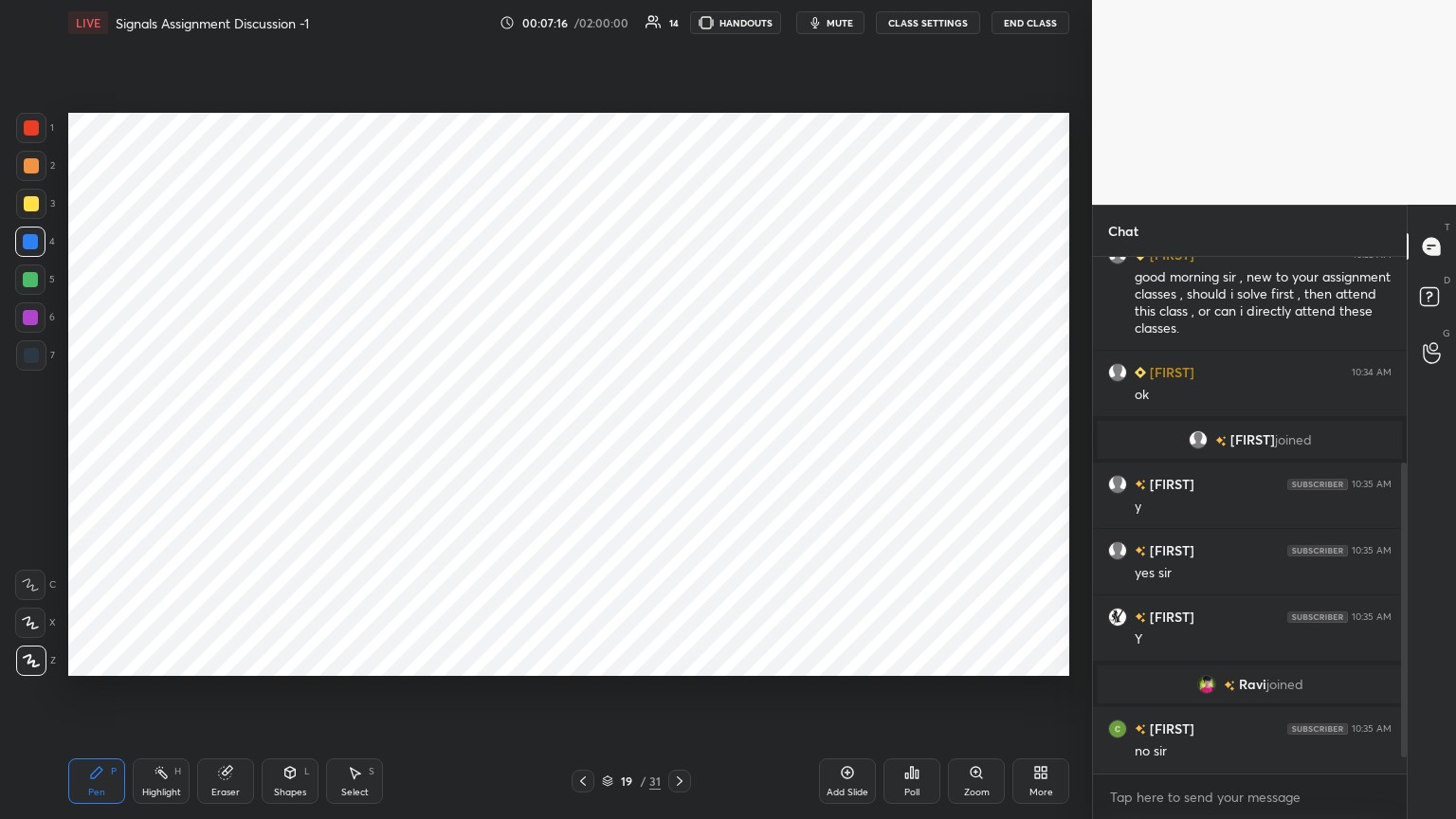 scroll, scrollTop: 386, scrollLeft: 0, axis: vertical 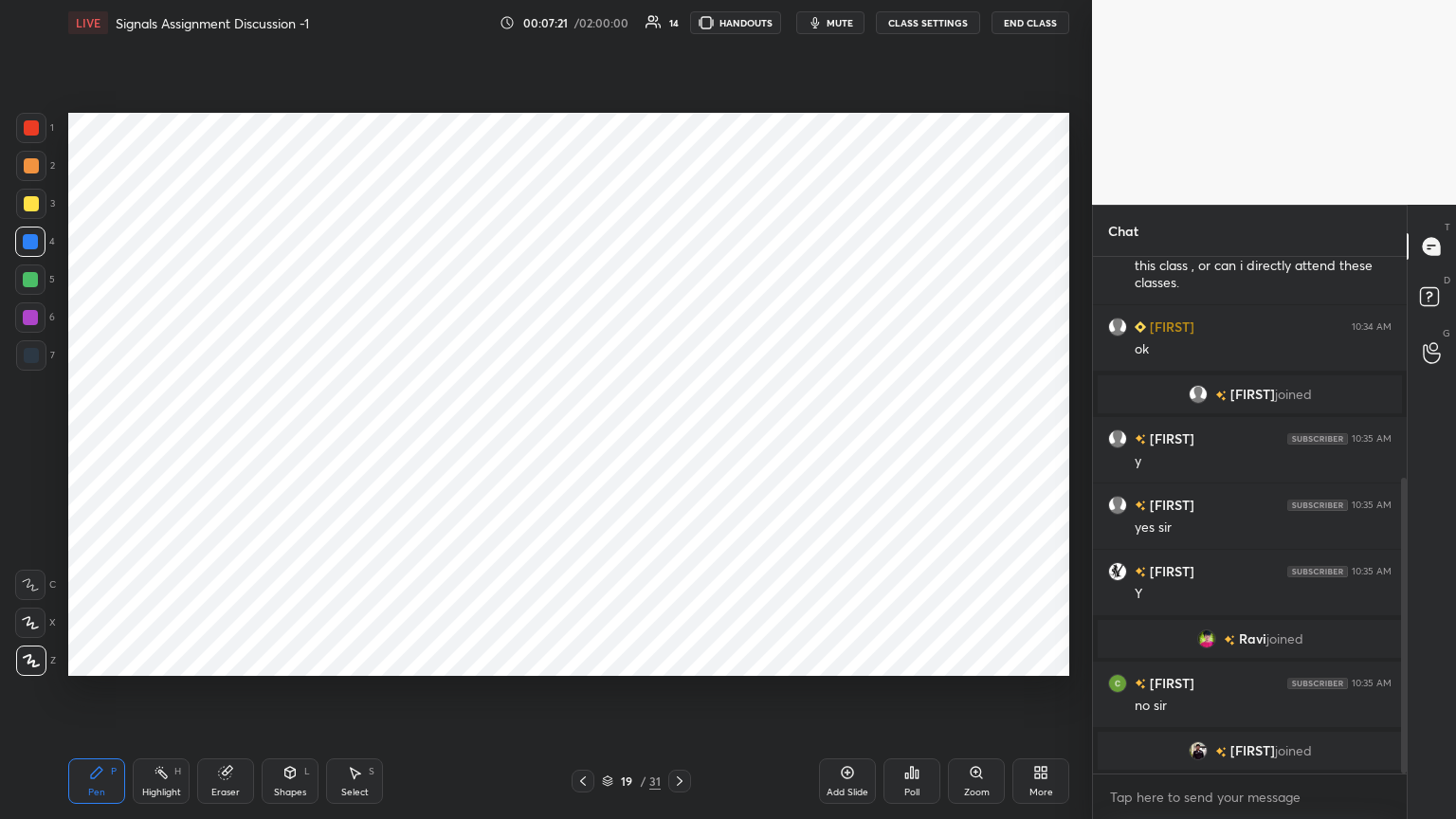 click 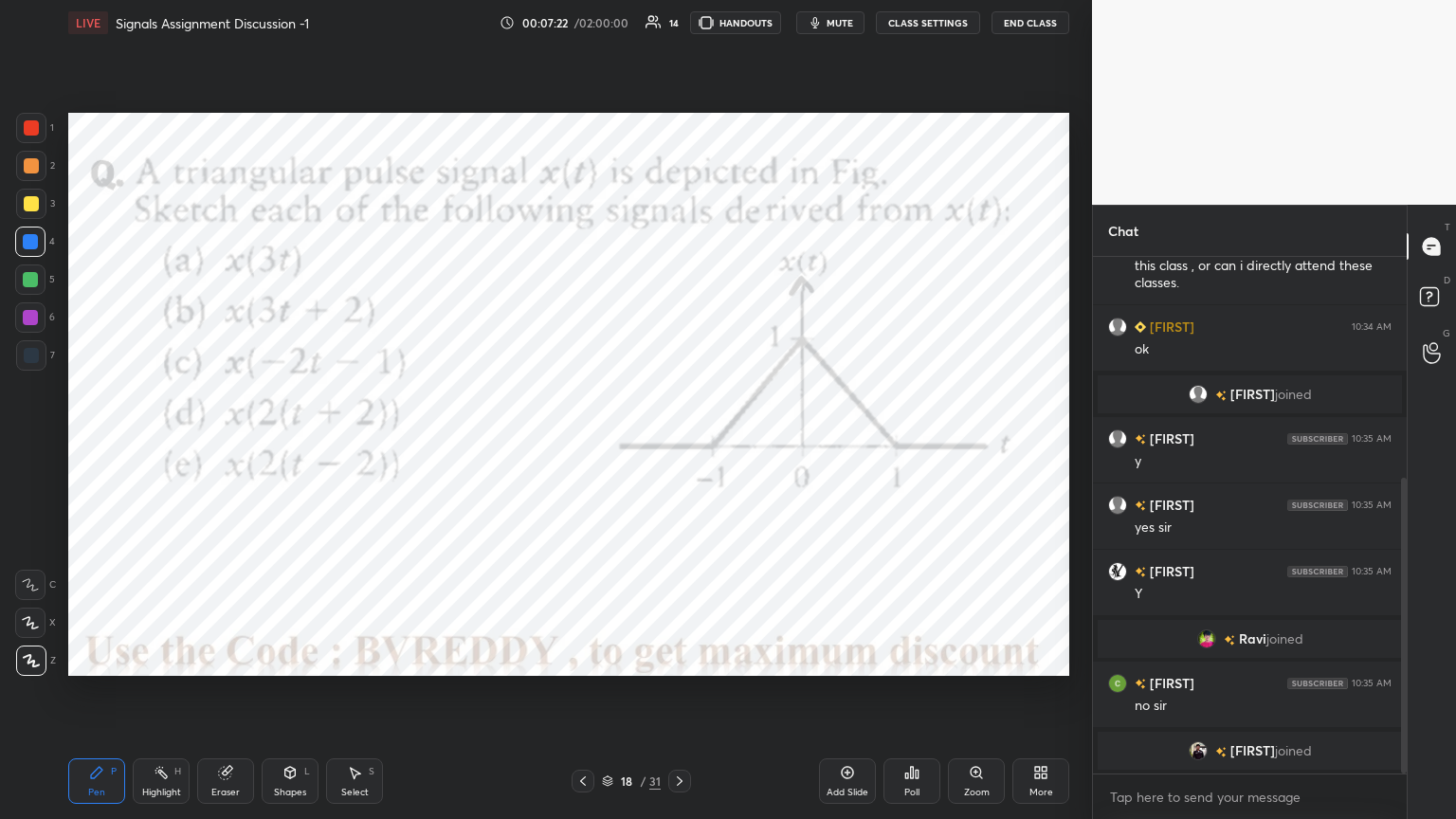 scroll, scrollTop: 409, scrollLeft: 0, axis: vertical 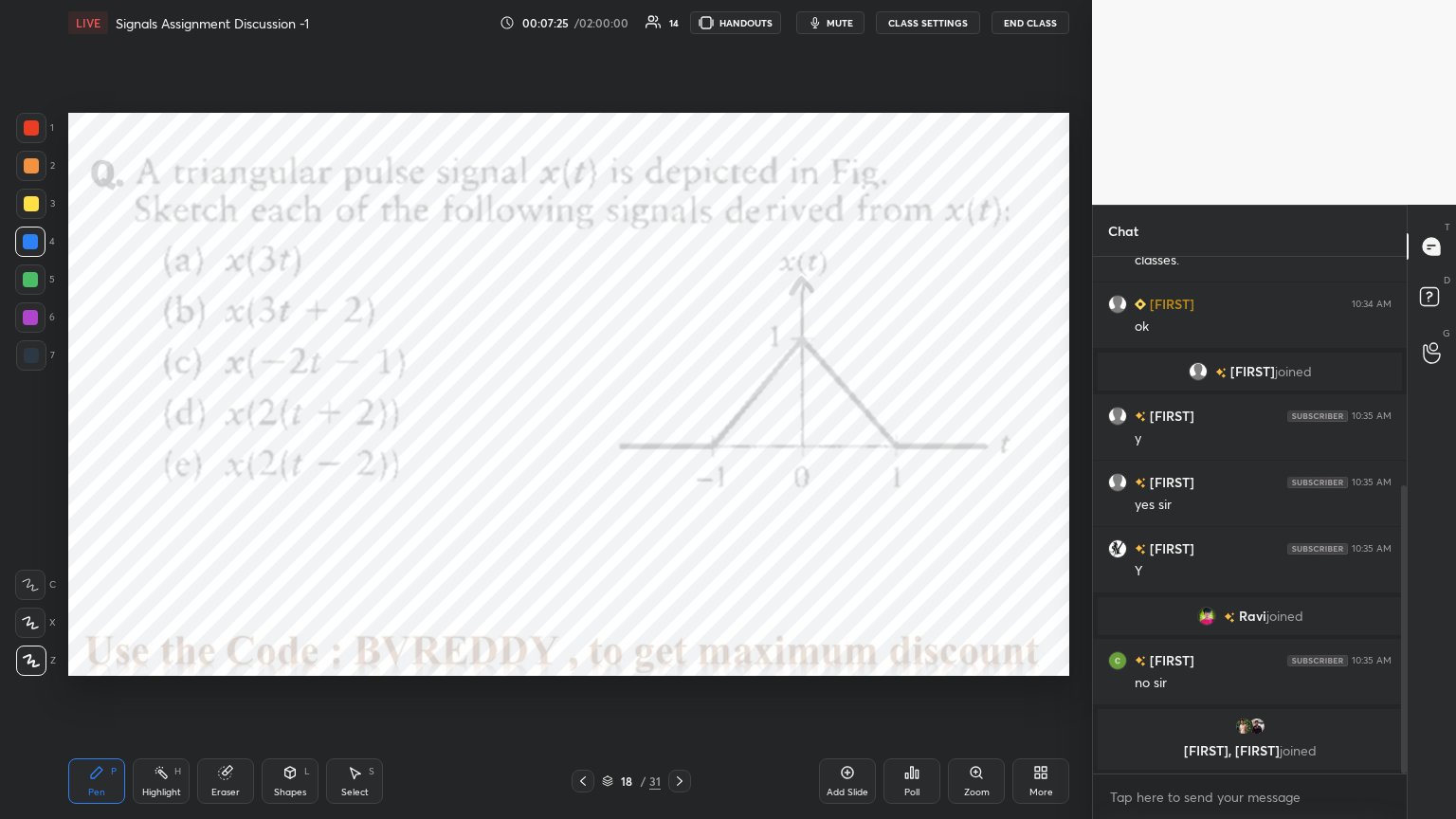click 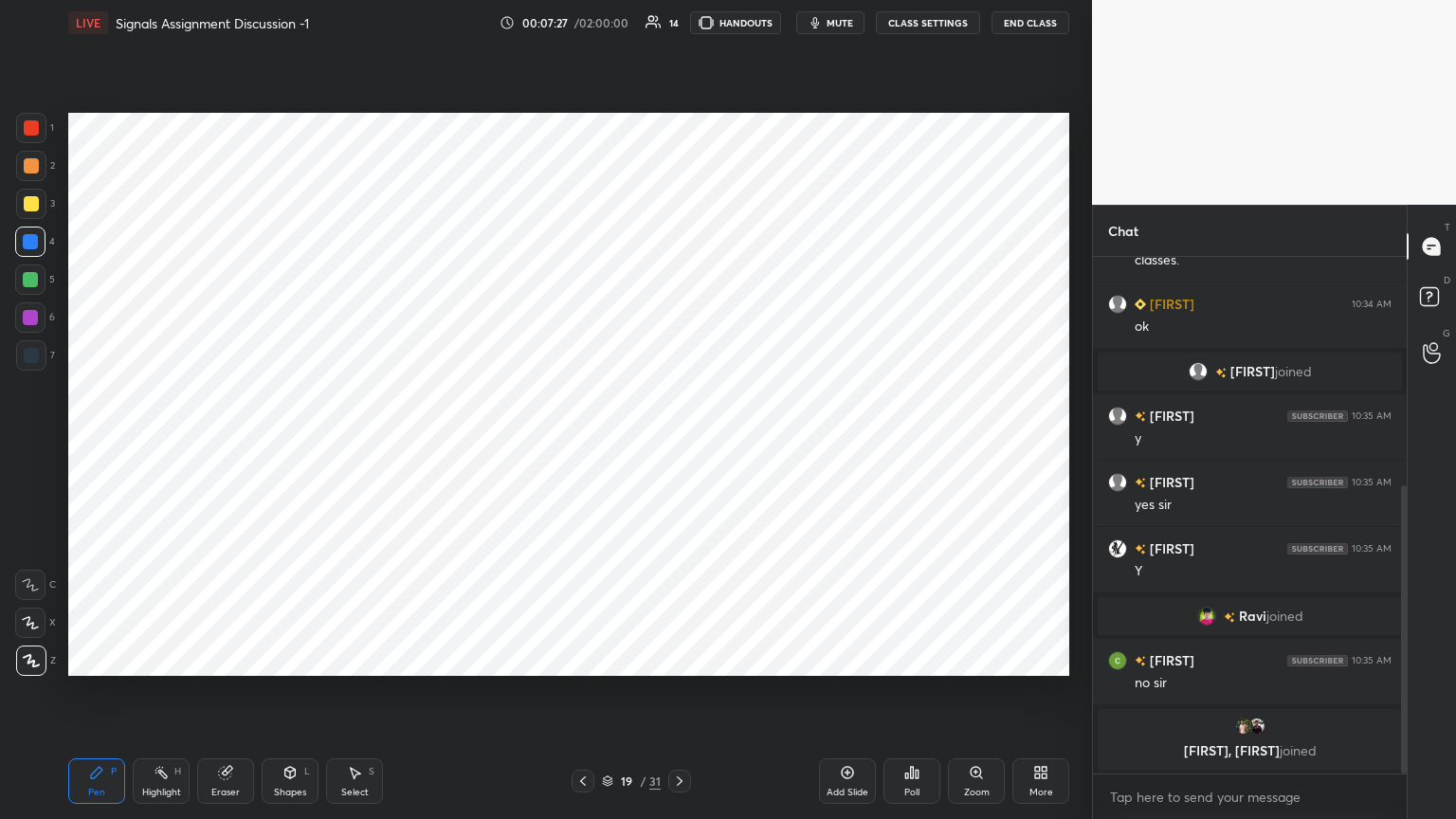 click at bounding box center [30, 623] 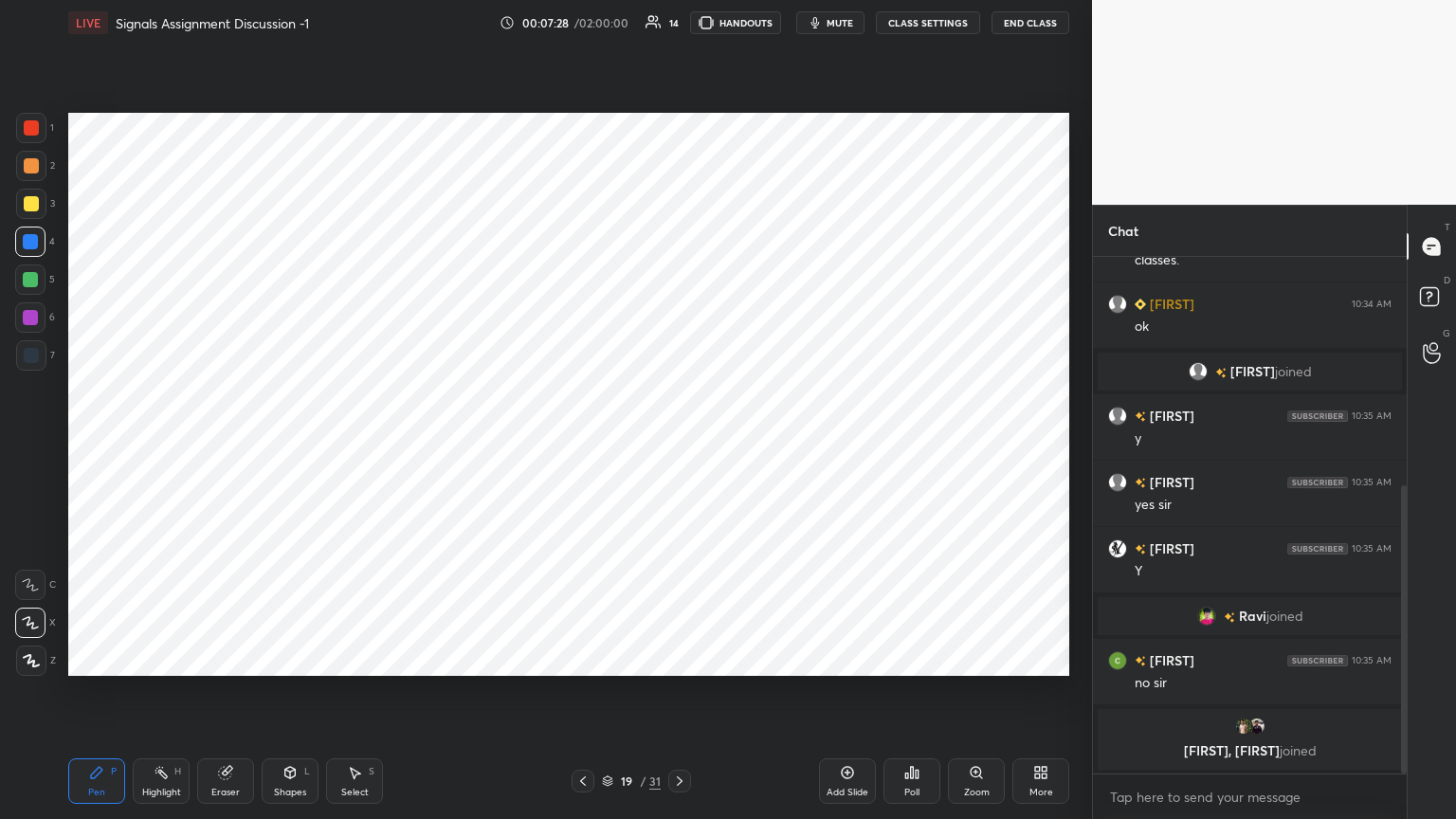 click at bounding box center (31, 355) 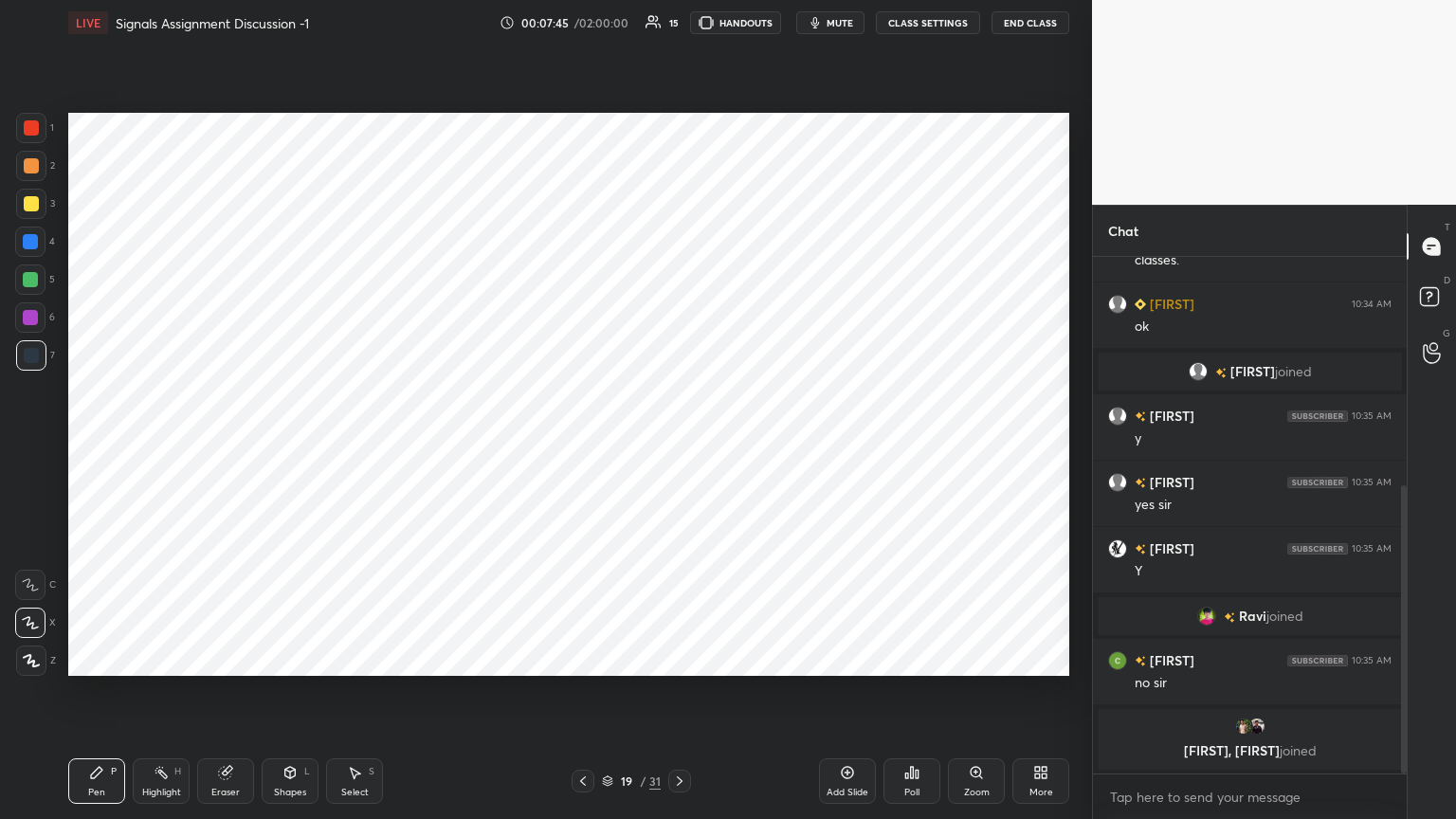 click on "Eraser" at bounding box center (226, 781) 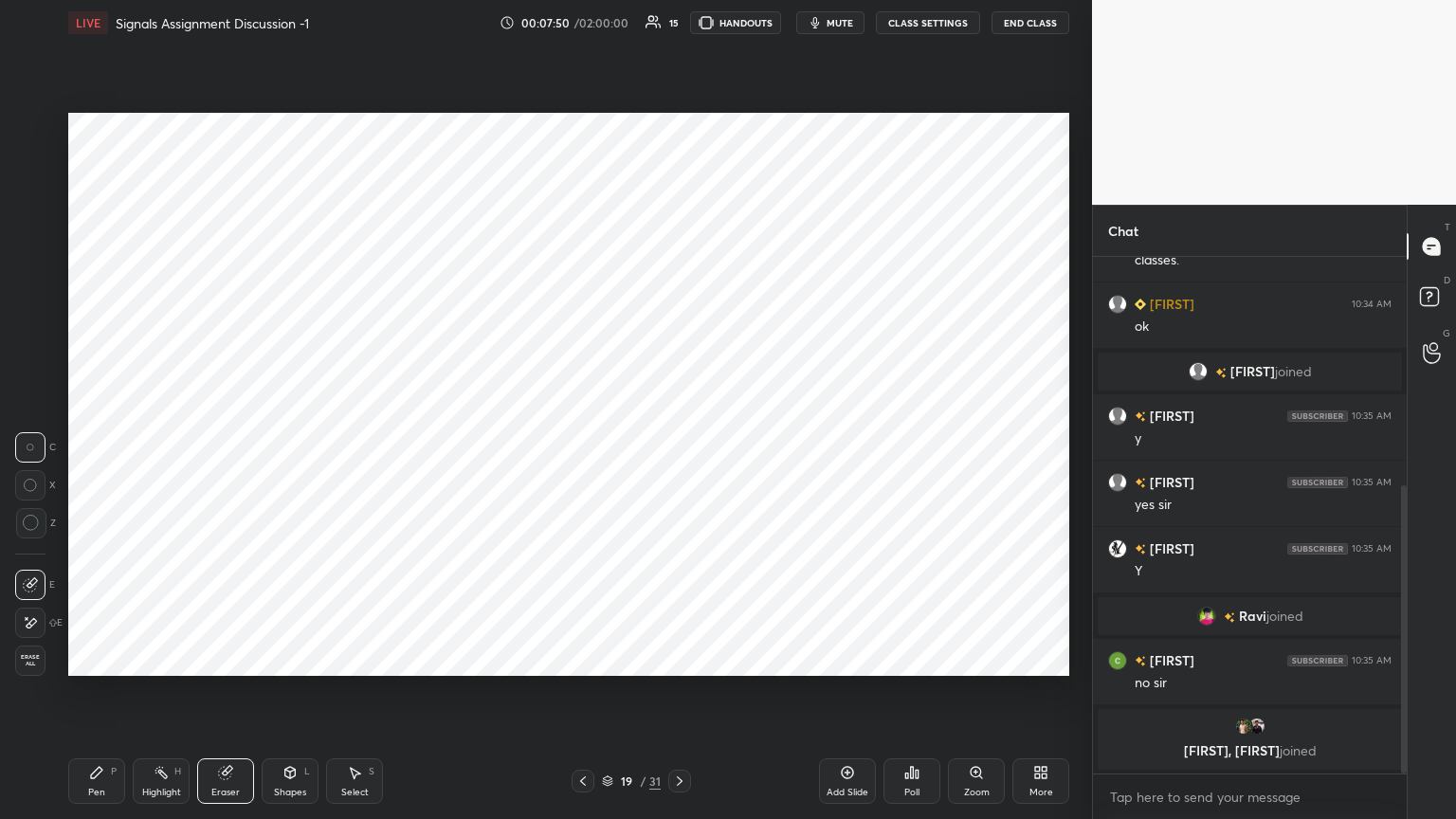 click 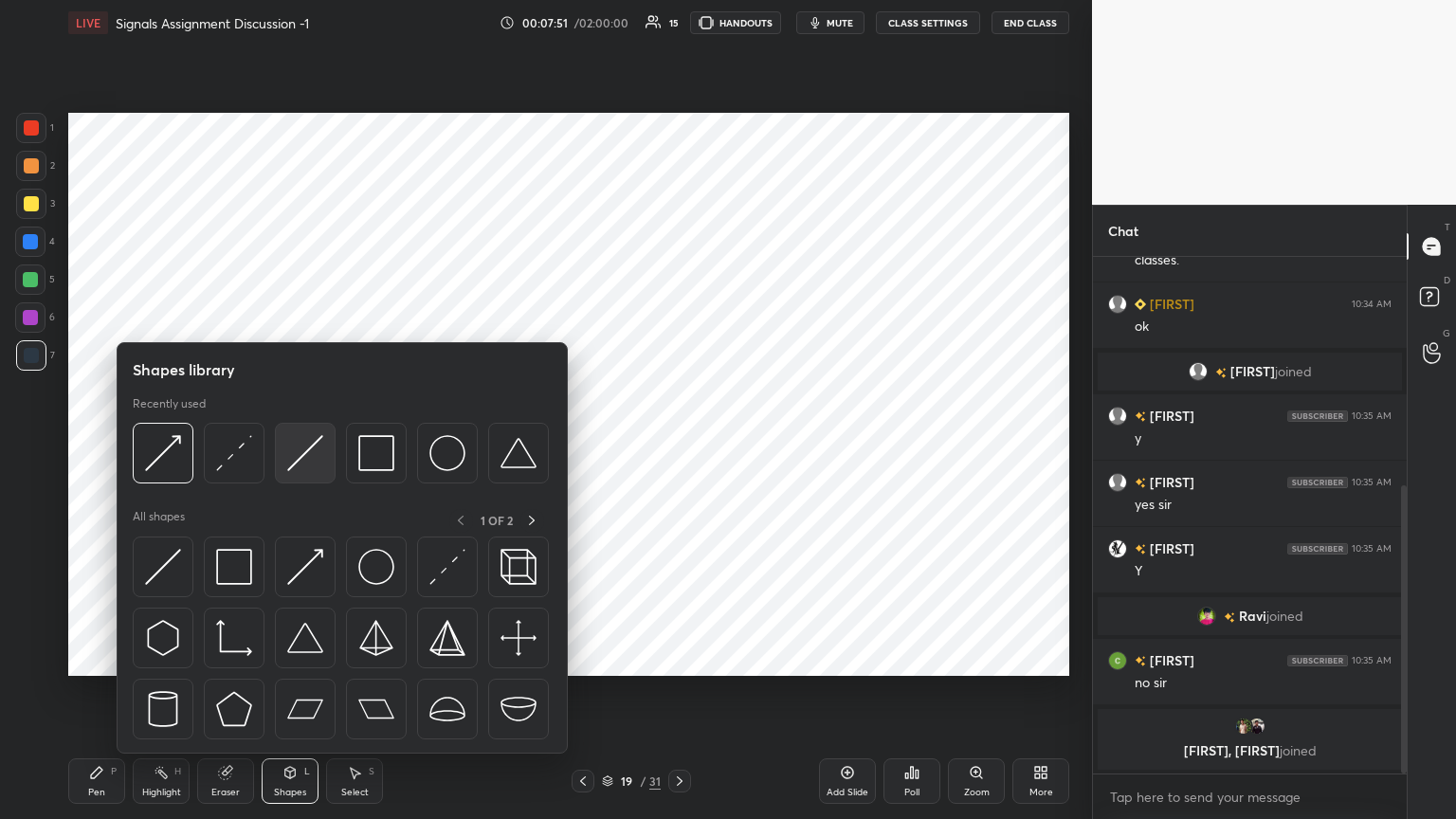 click at bounding box center (305, 453) 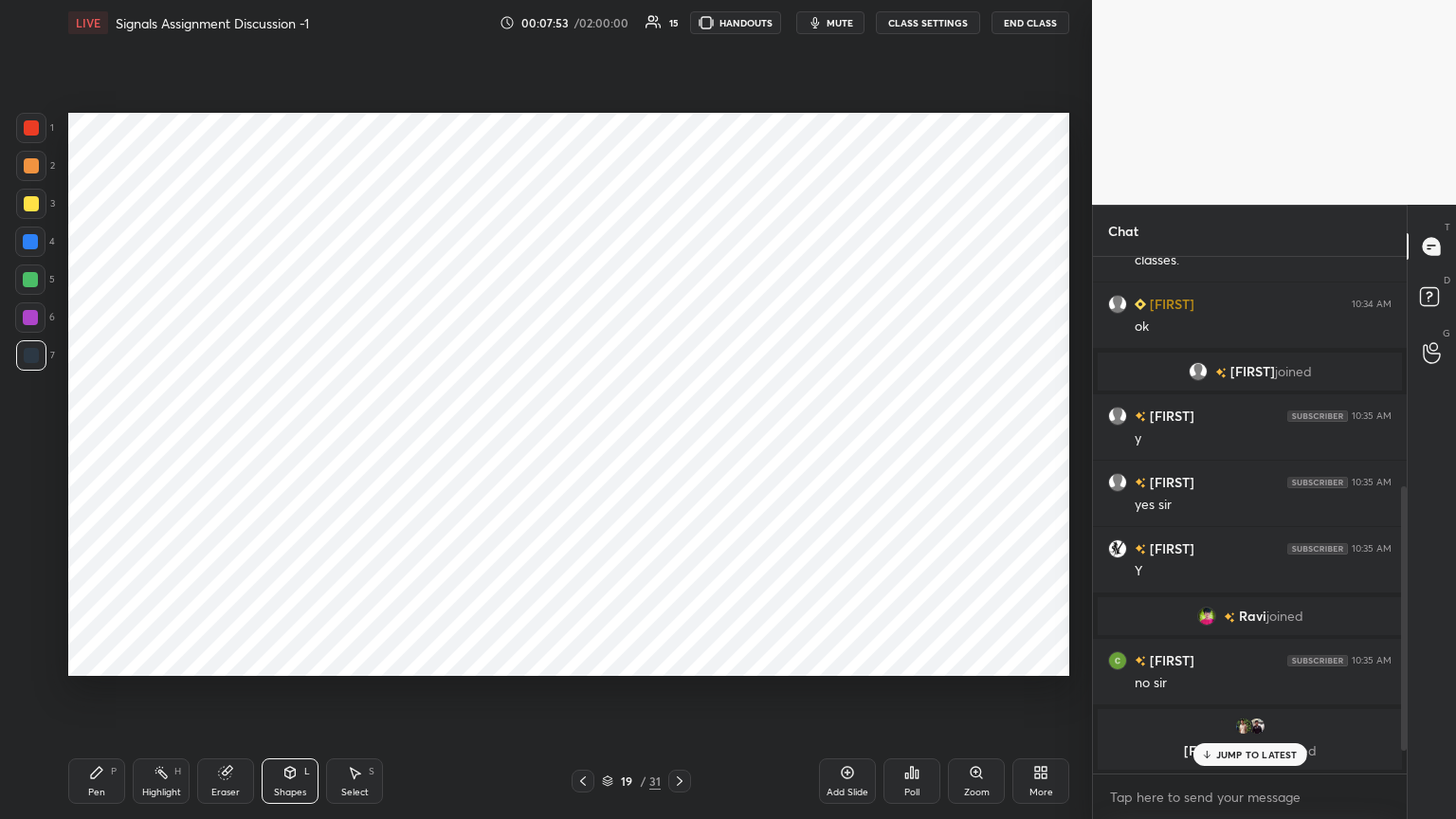 scroll, scrollTop: 447, scrollLeft: 0, axis: vertical 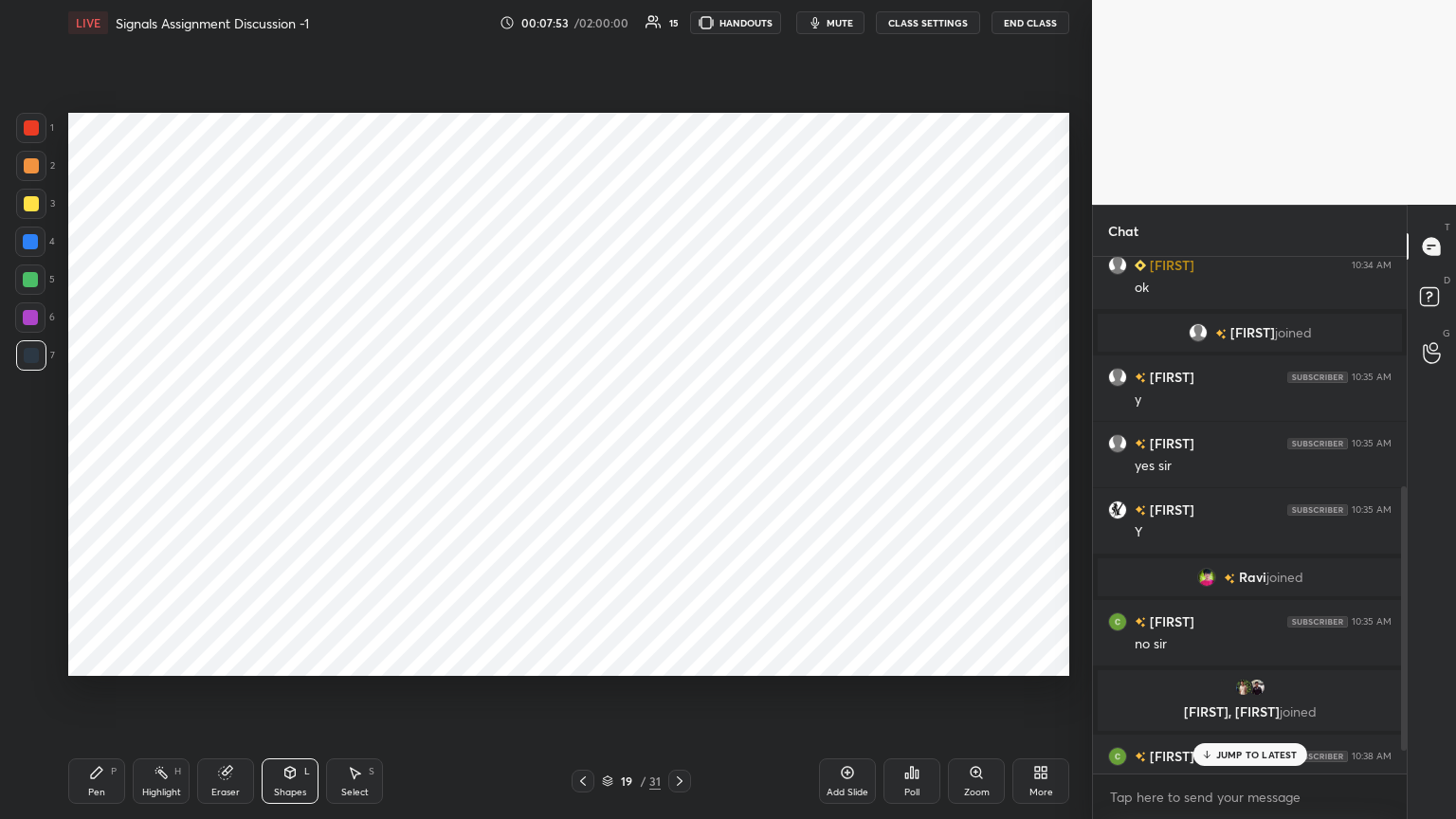 click at bounding box center [31, 355] 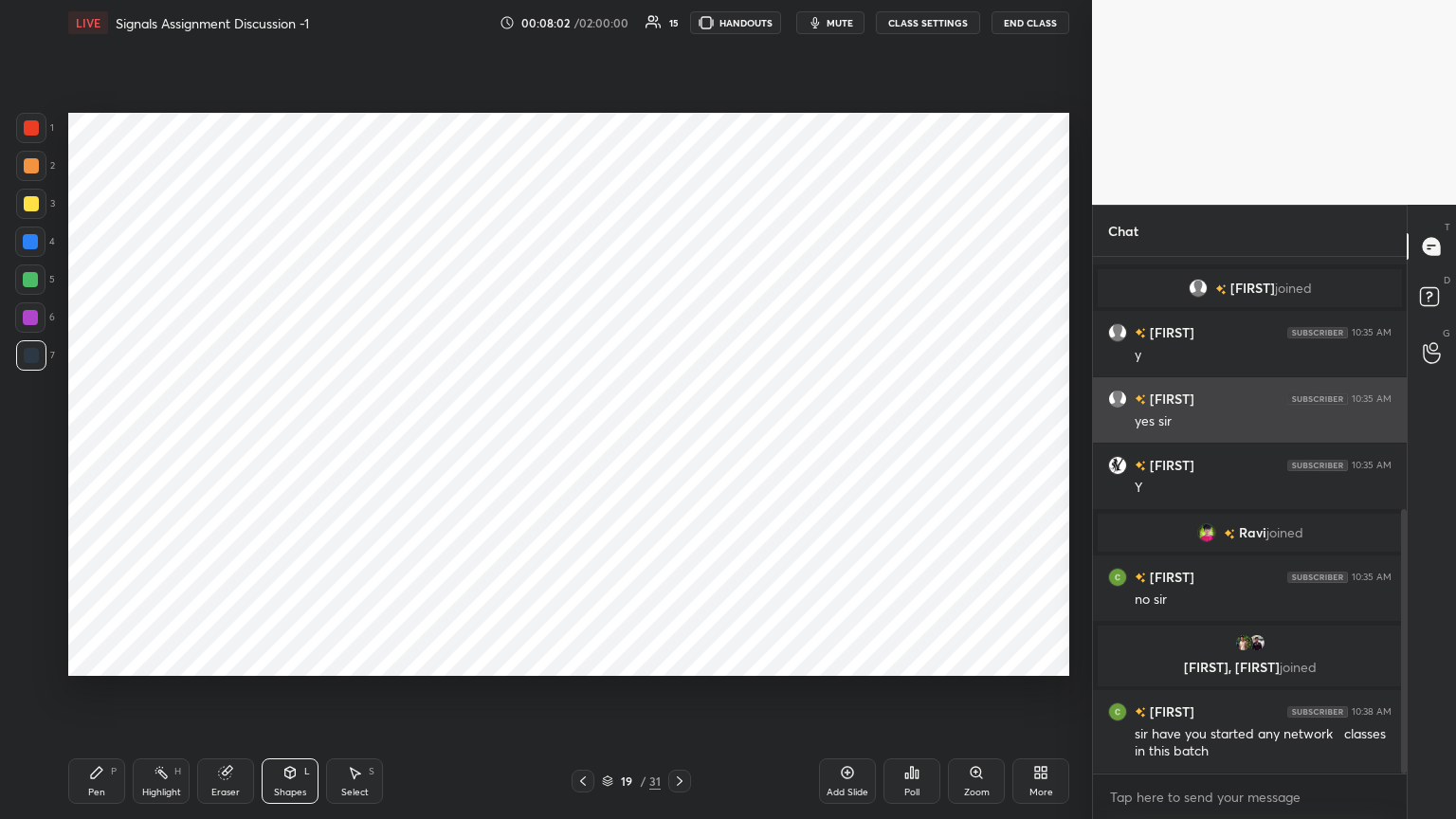 scroll, scrollTop: 537, scrollLeft: 0, axis: vertical 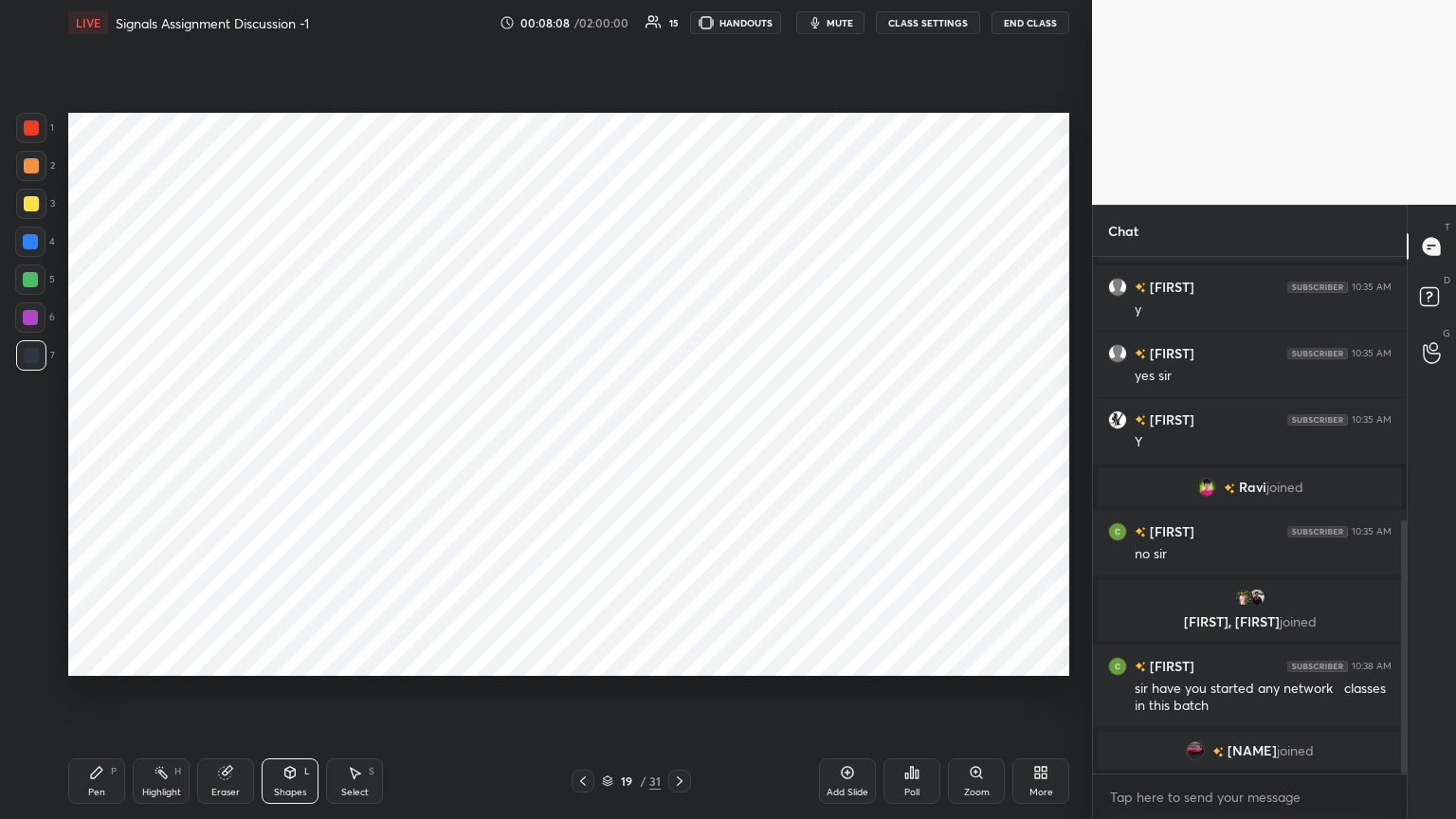 click on "P" at bounding box center [114, 772] 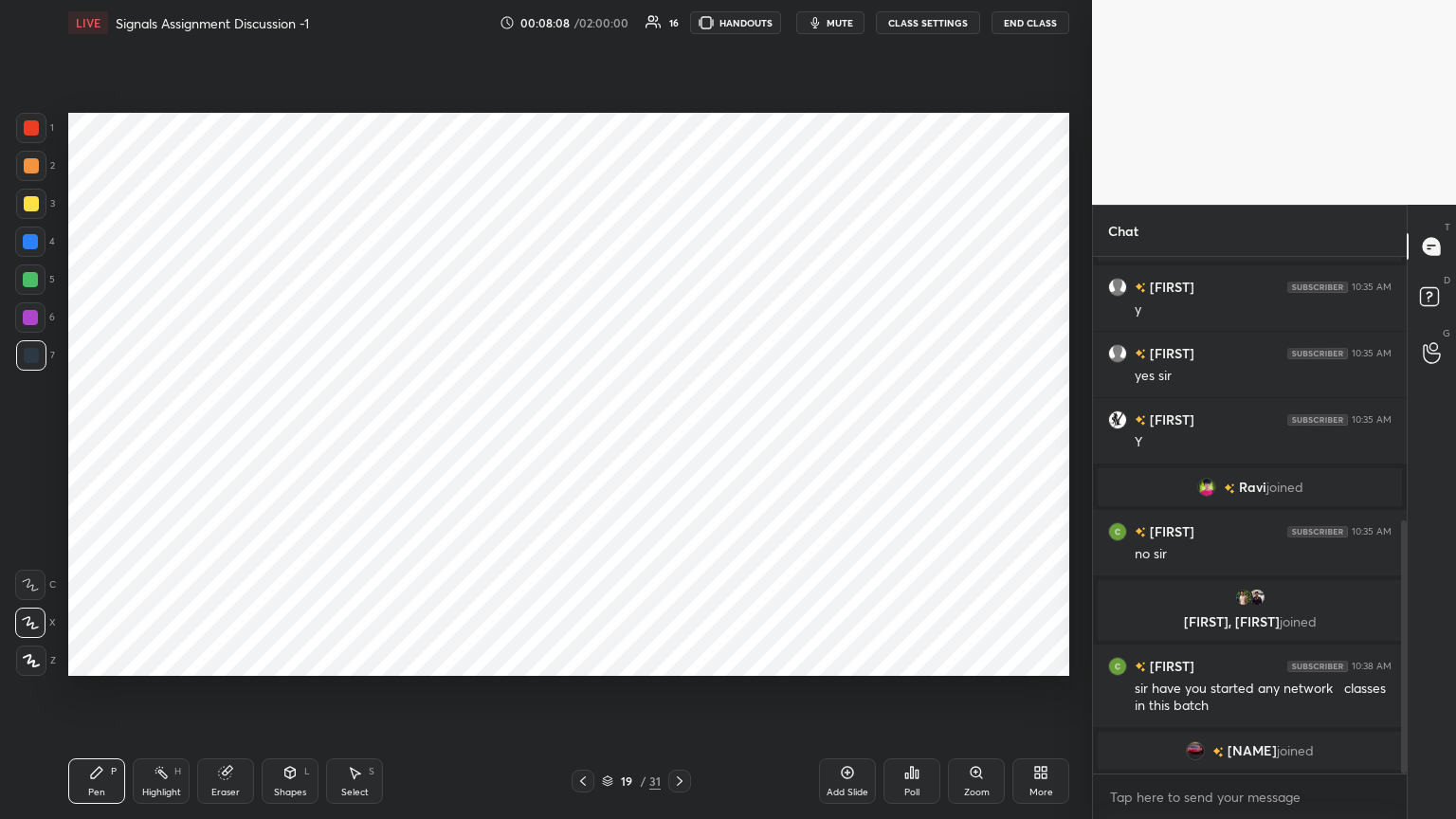 click at bounding box center [31, 355] 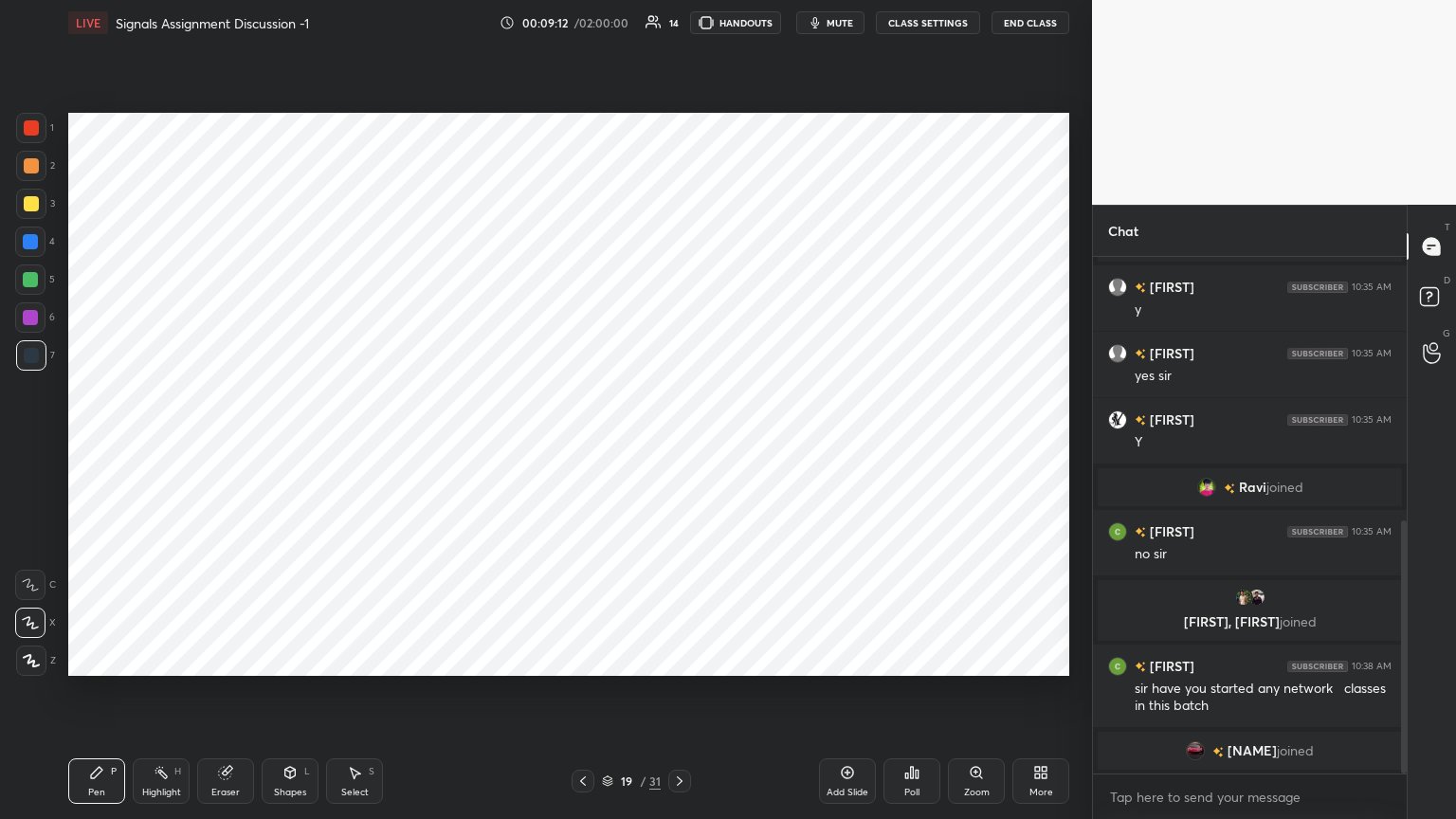 click 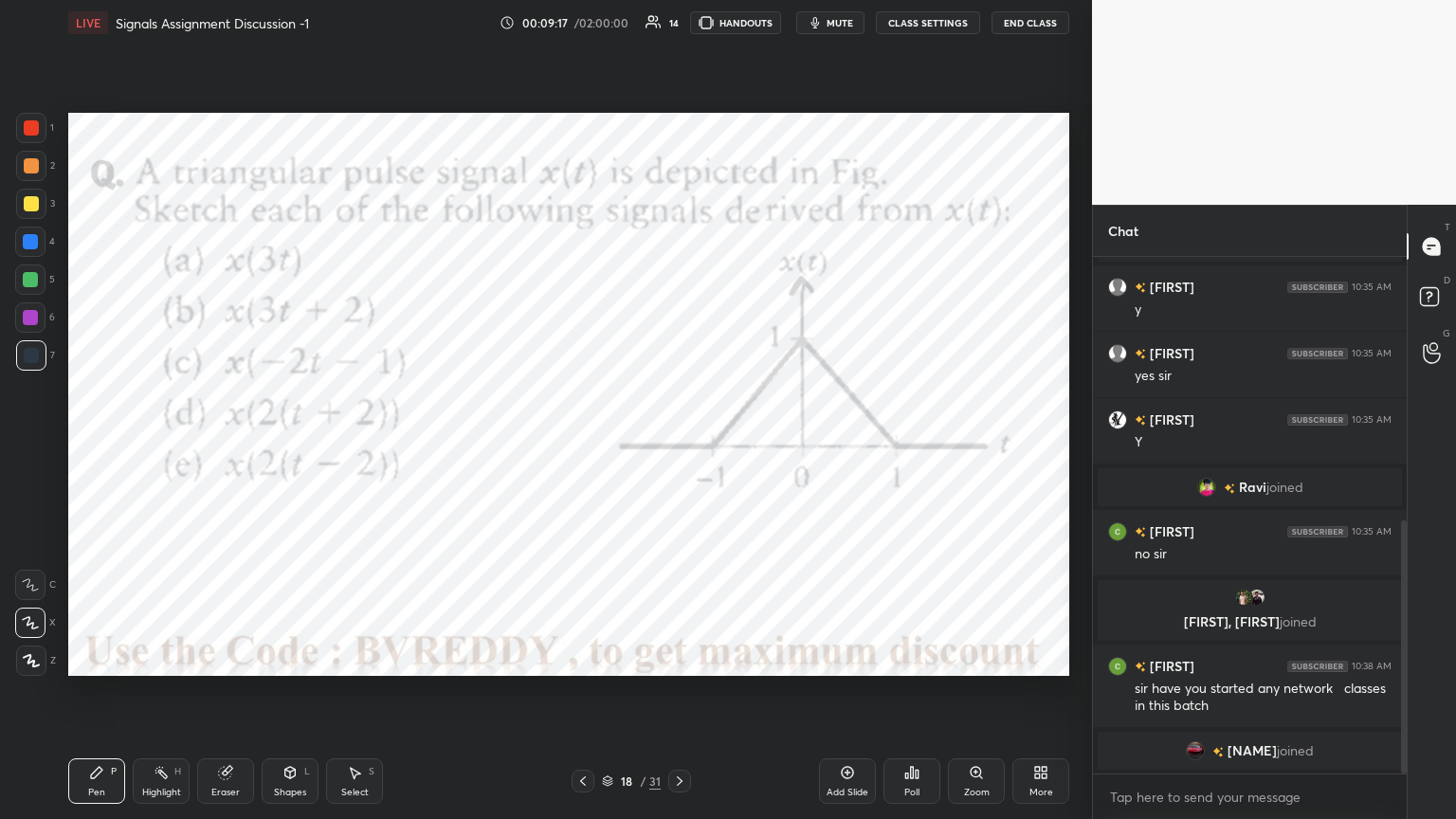 click 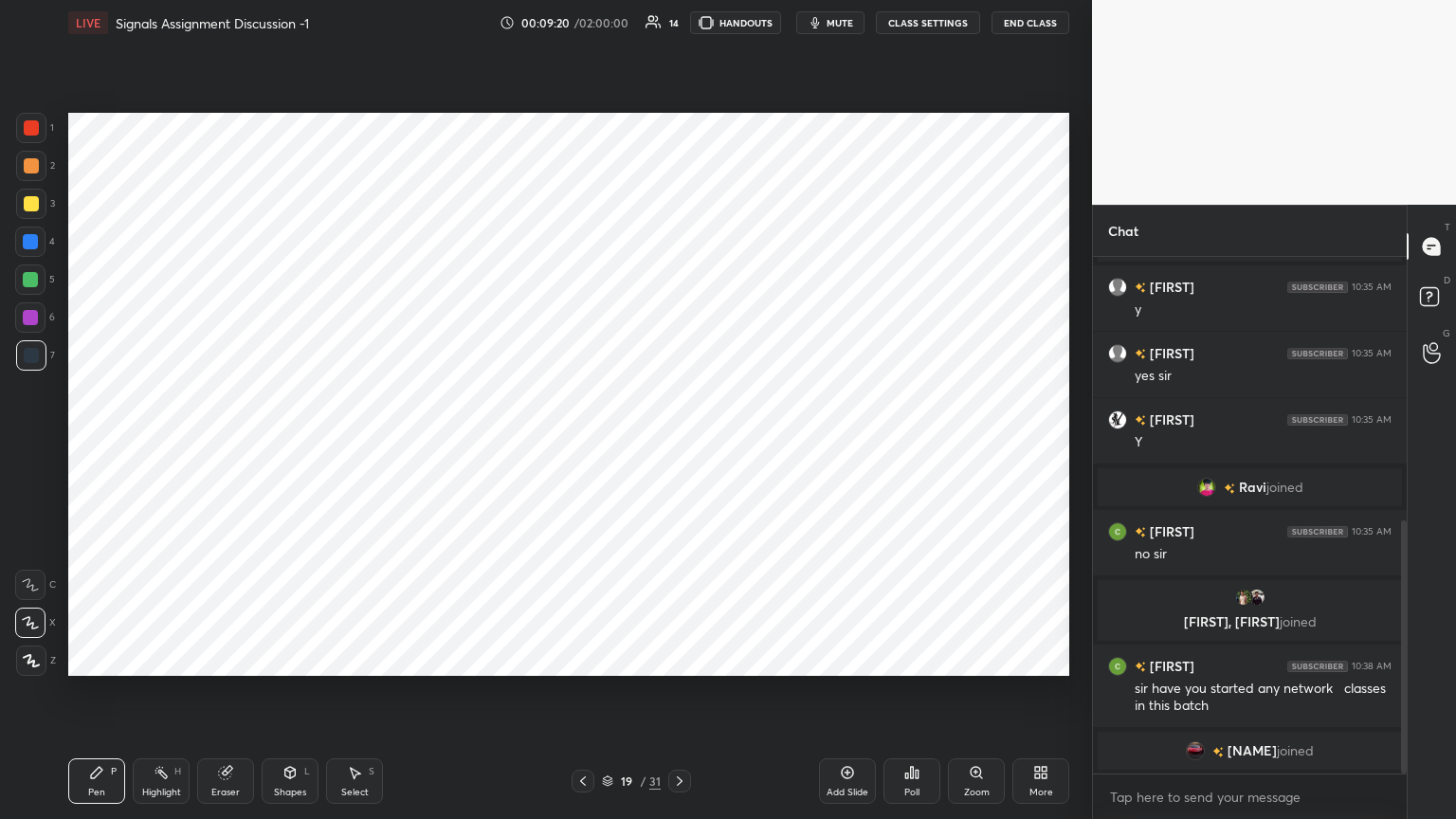 click 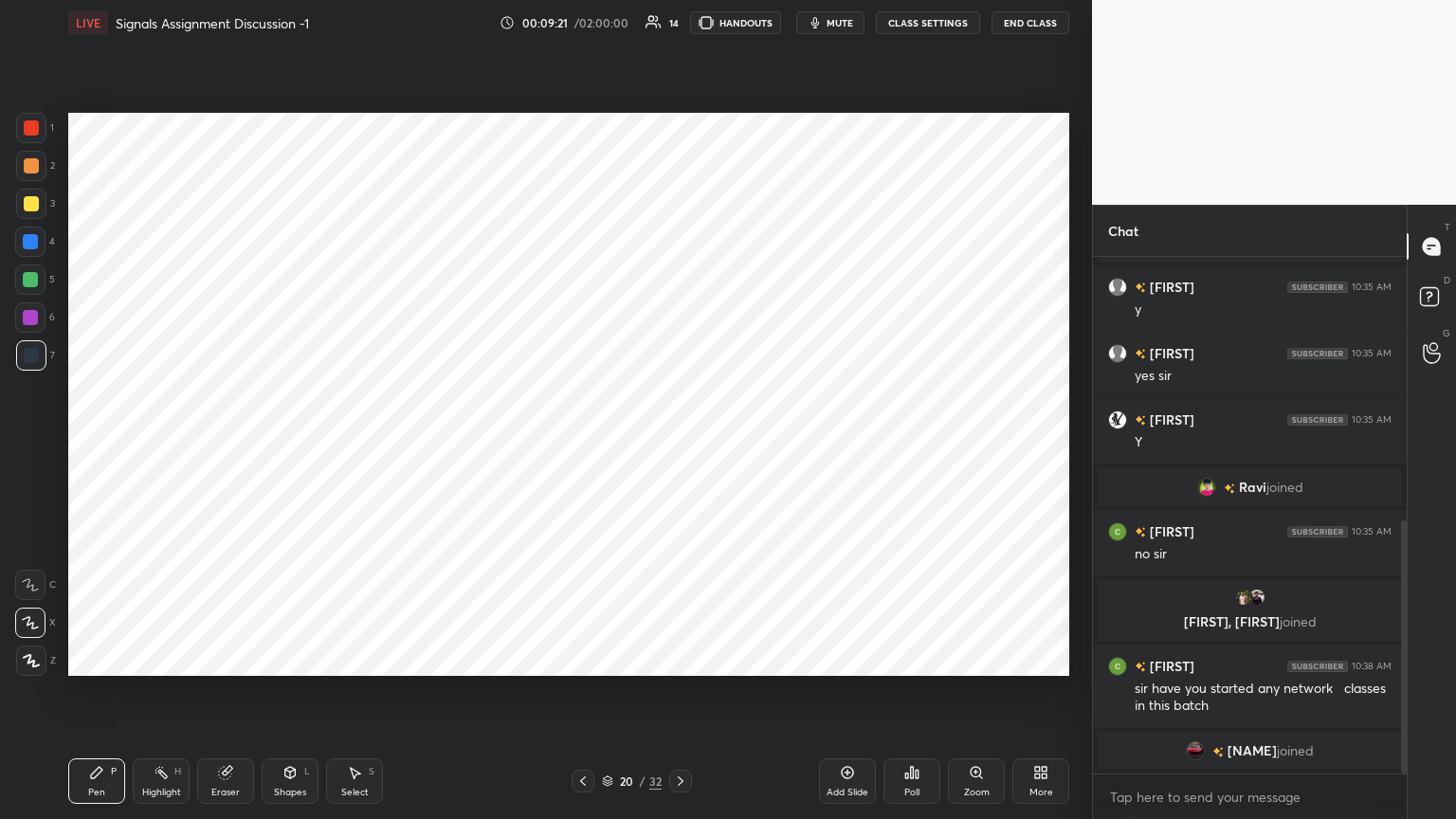 click 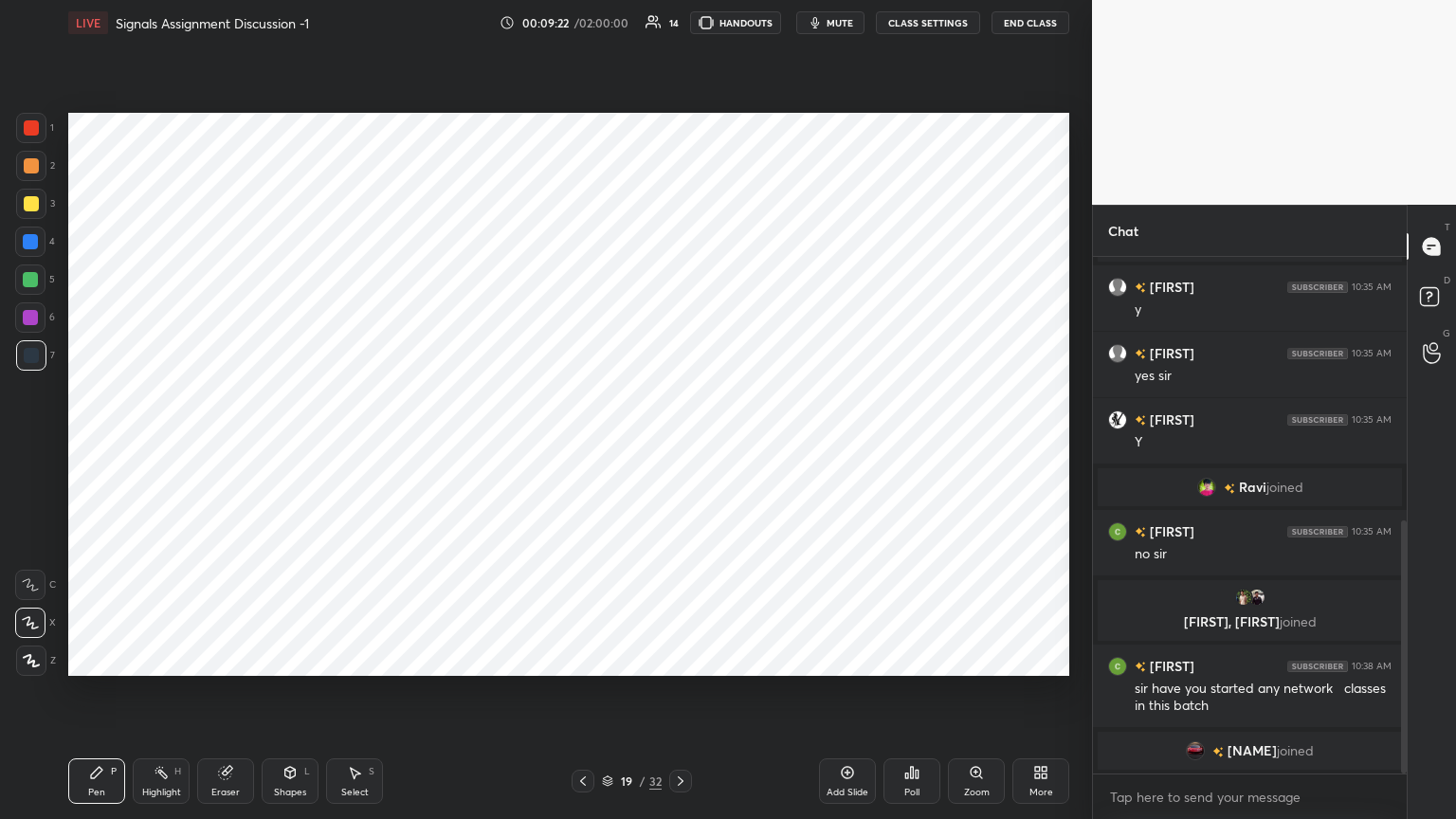 click on "Select S" at bounding box center (355, 781) 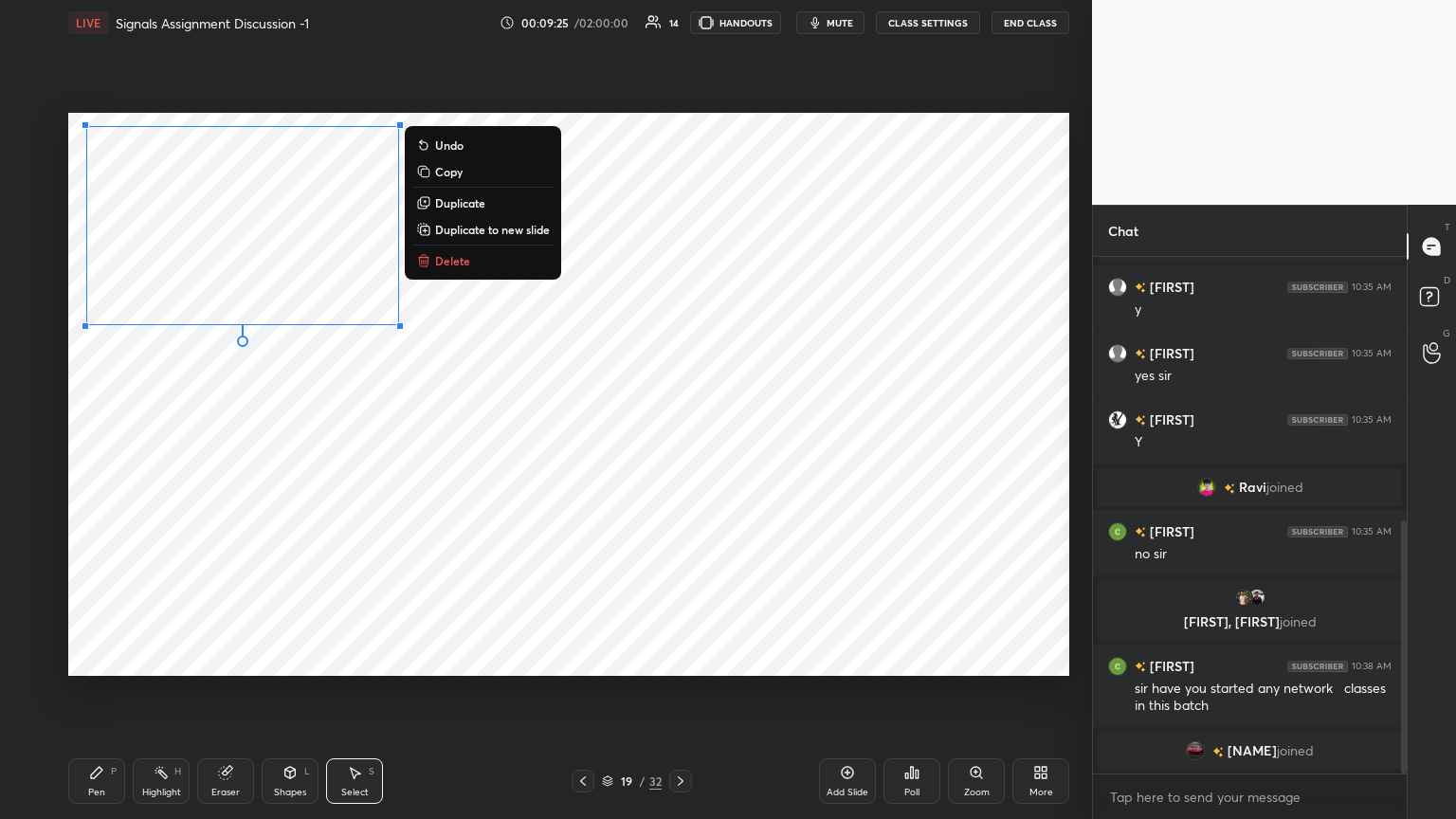 click on "Duplicate" at bounding box center (460, 203) 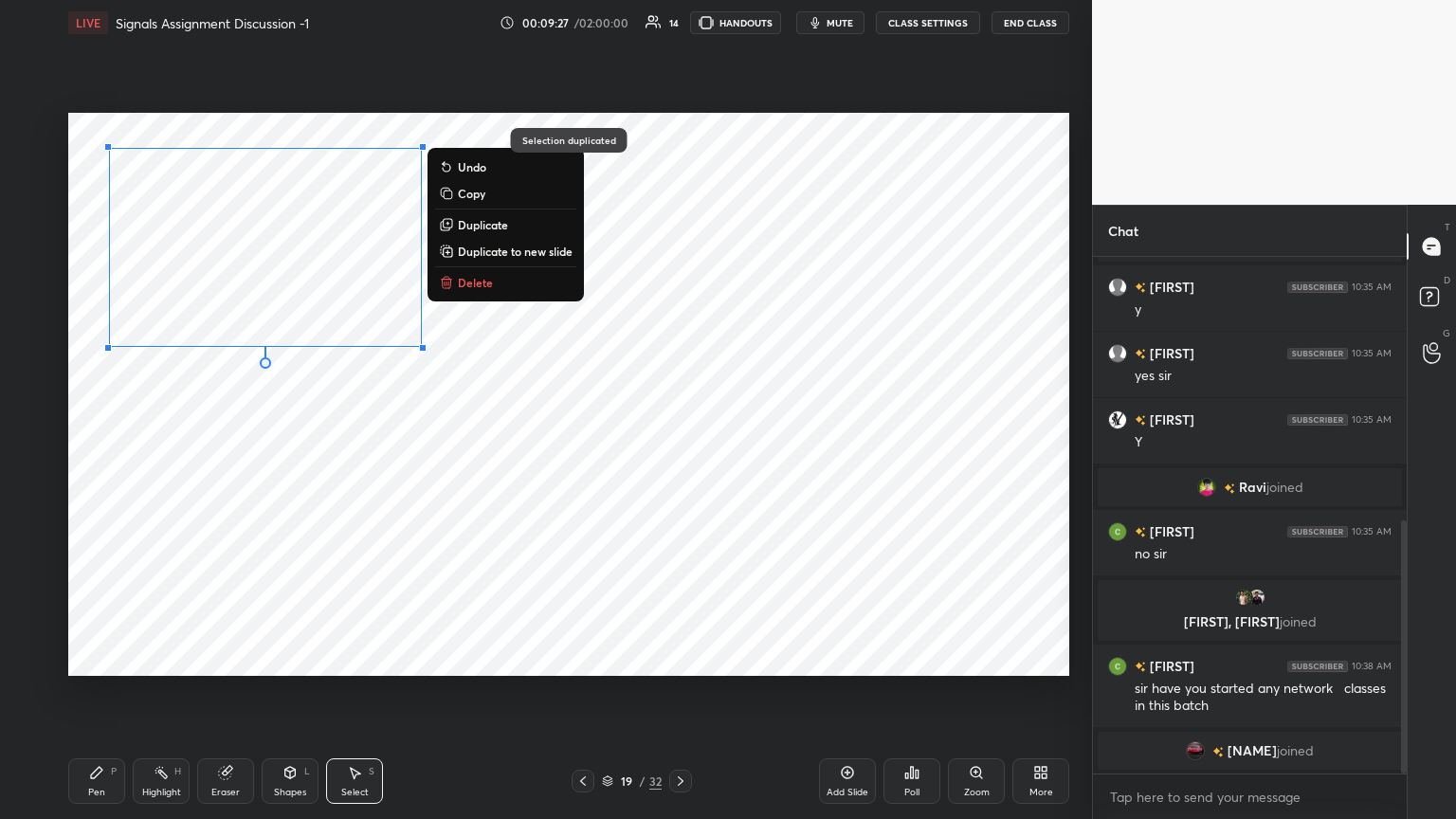 click on "Delete" at bounding box center [505, 282] 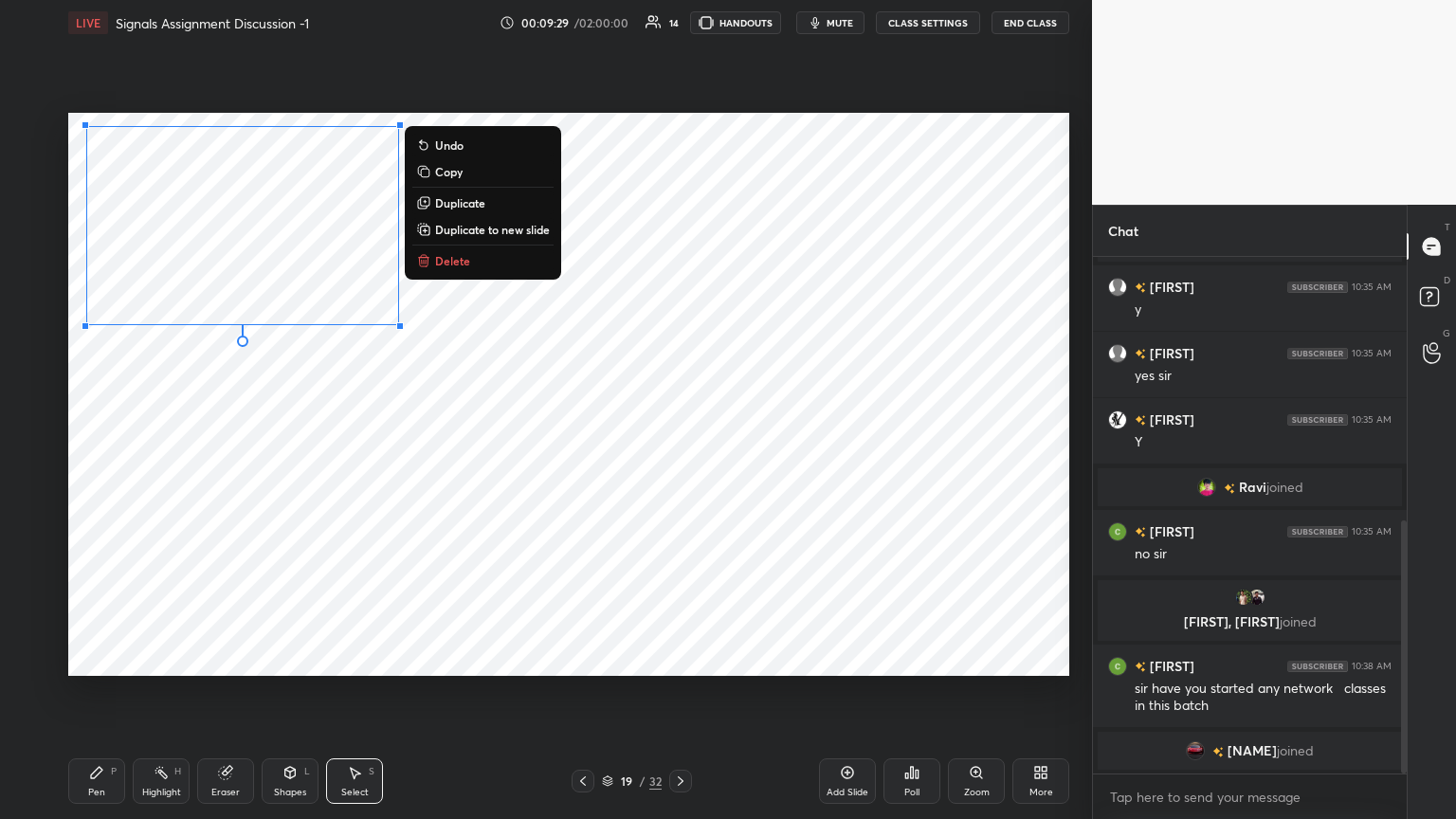 click on "Copy" at bounding box center [448, 172] 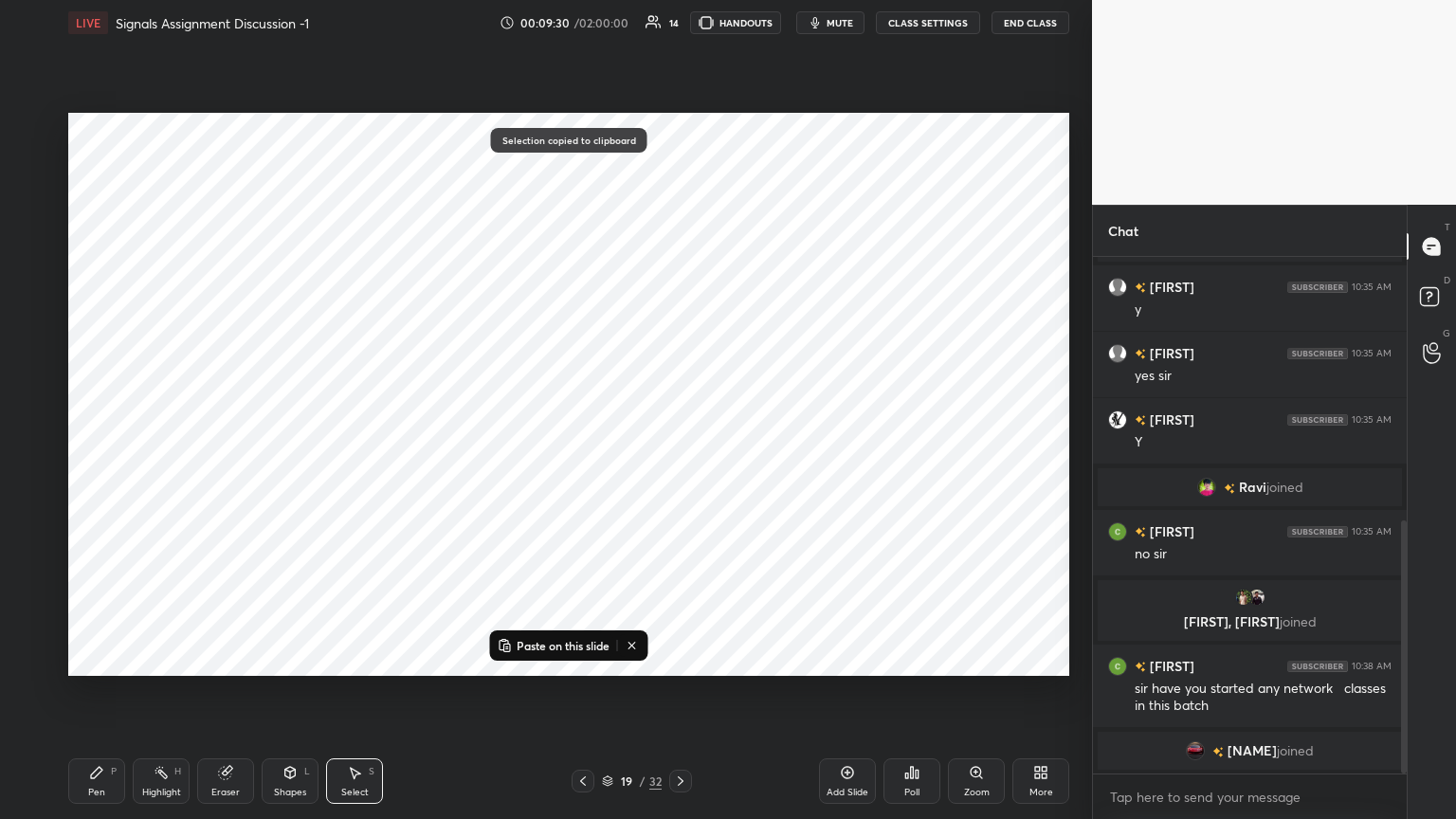 click 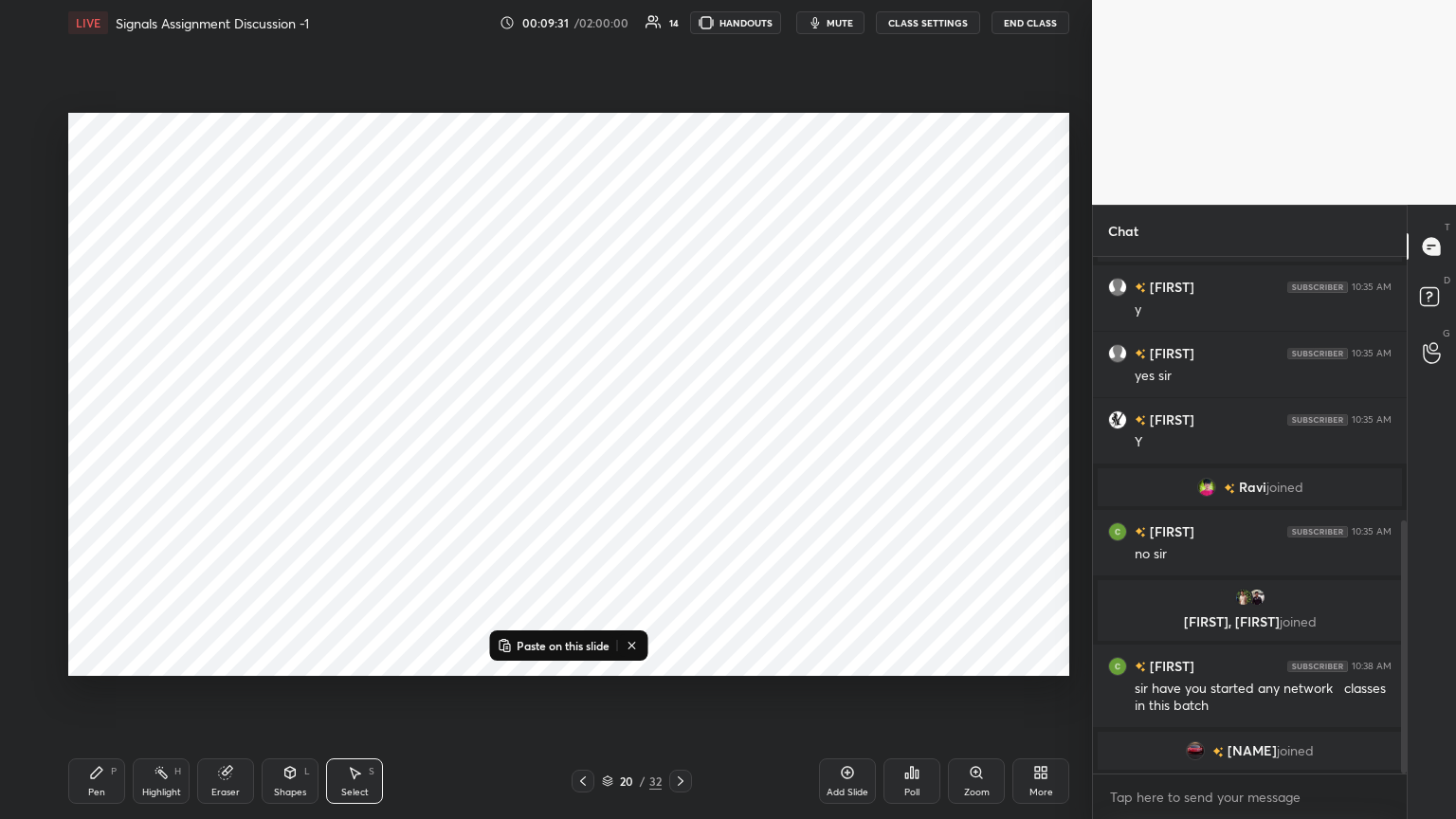 click on "Paste on this slide" at bounding box center (563, 646) 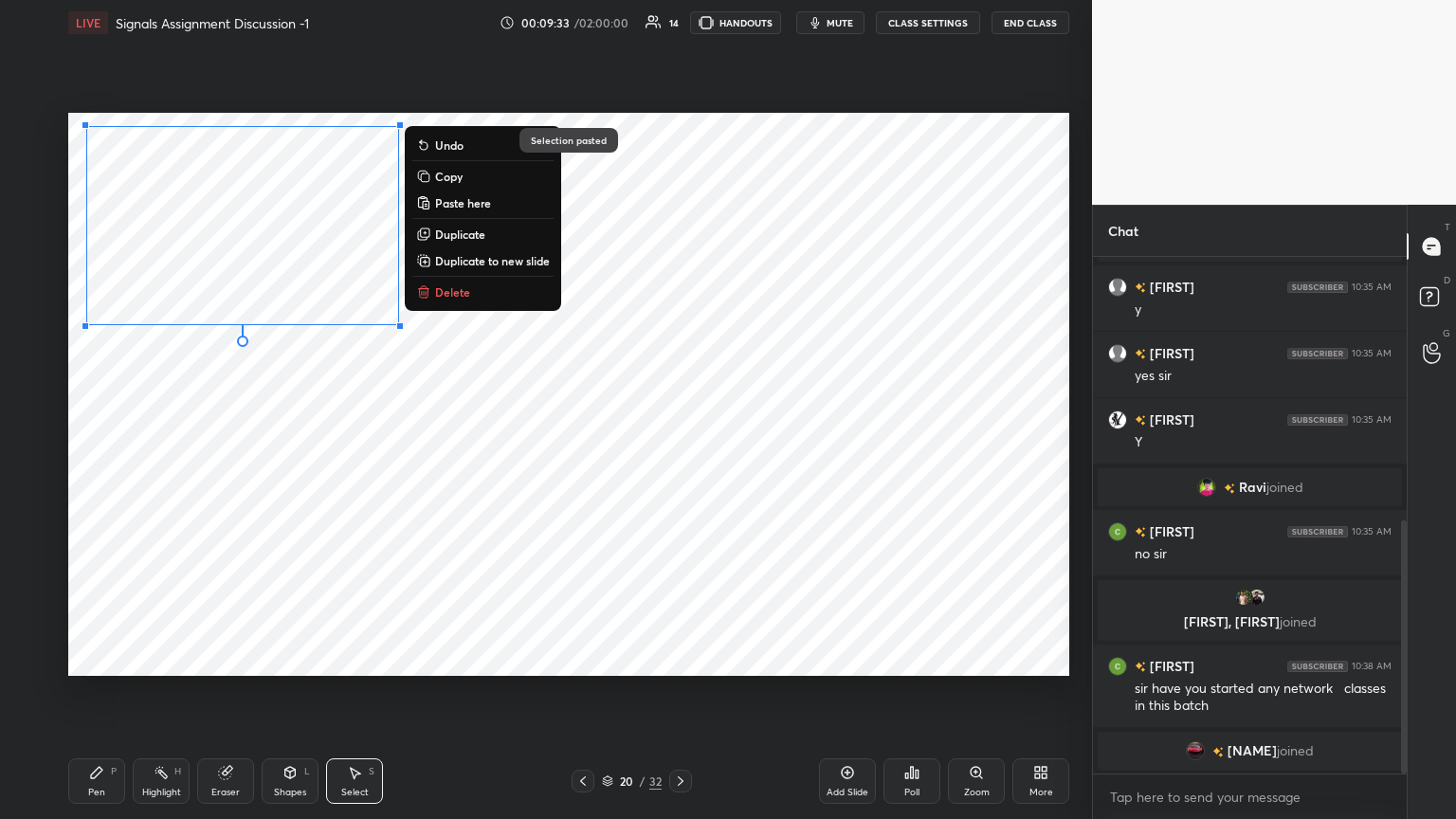 click on "0 ° Undo Copy Paste here Duplicate Duplicate to new slide Delete" at bounding box center (569, 394) 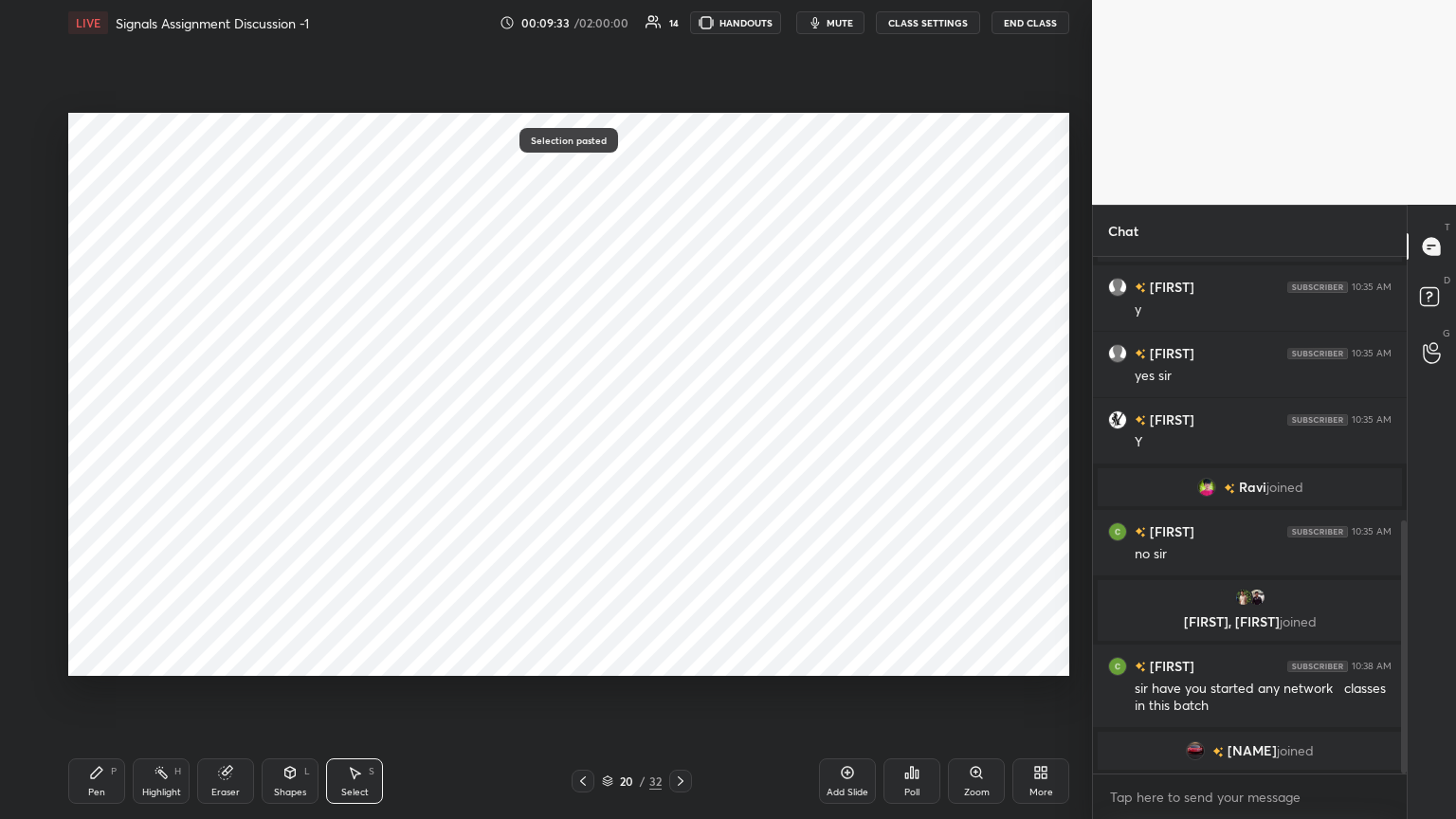 click 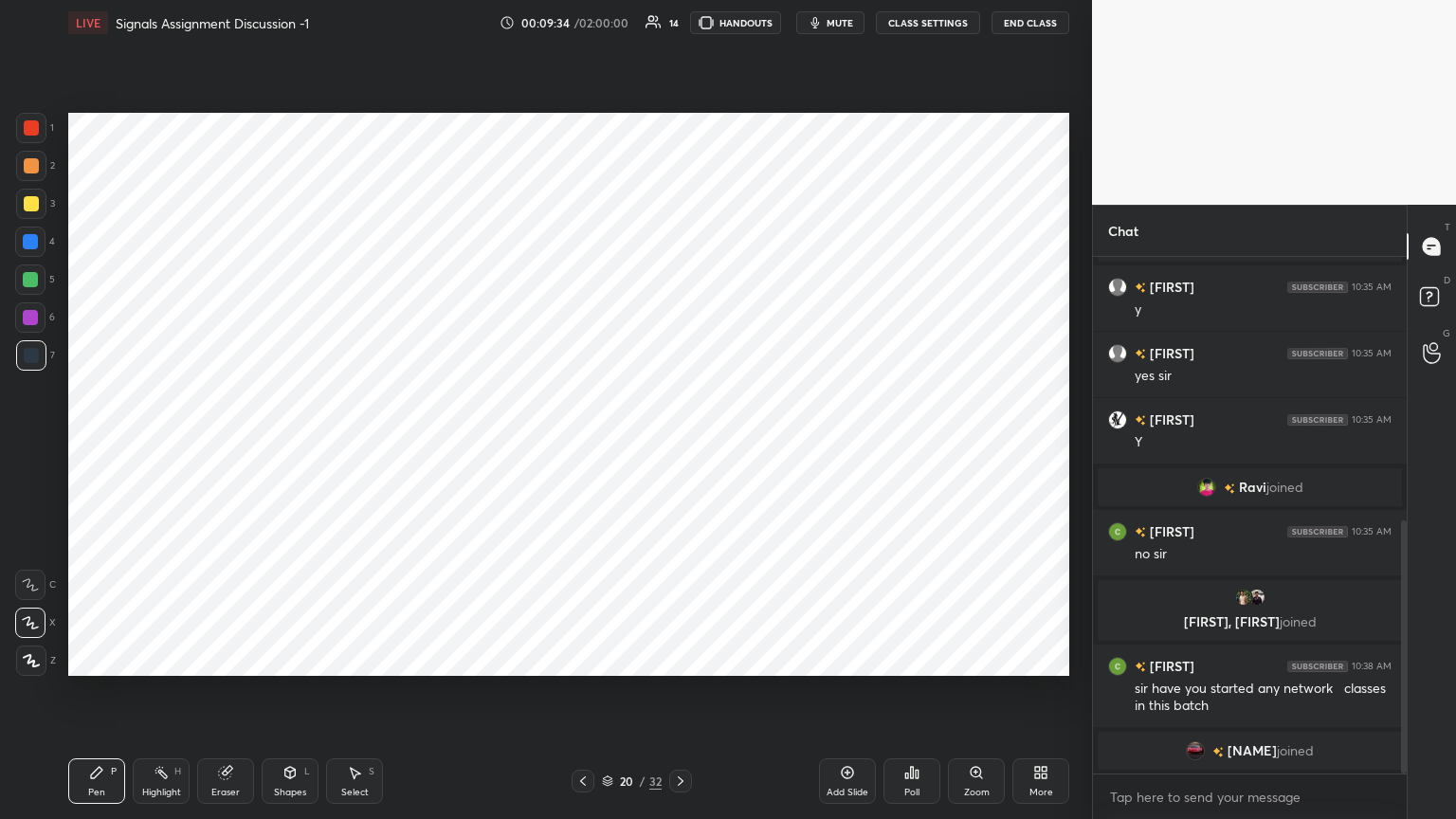 click at bounding box center [30, 318] 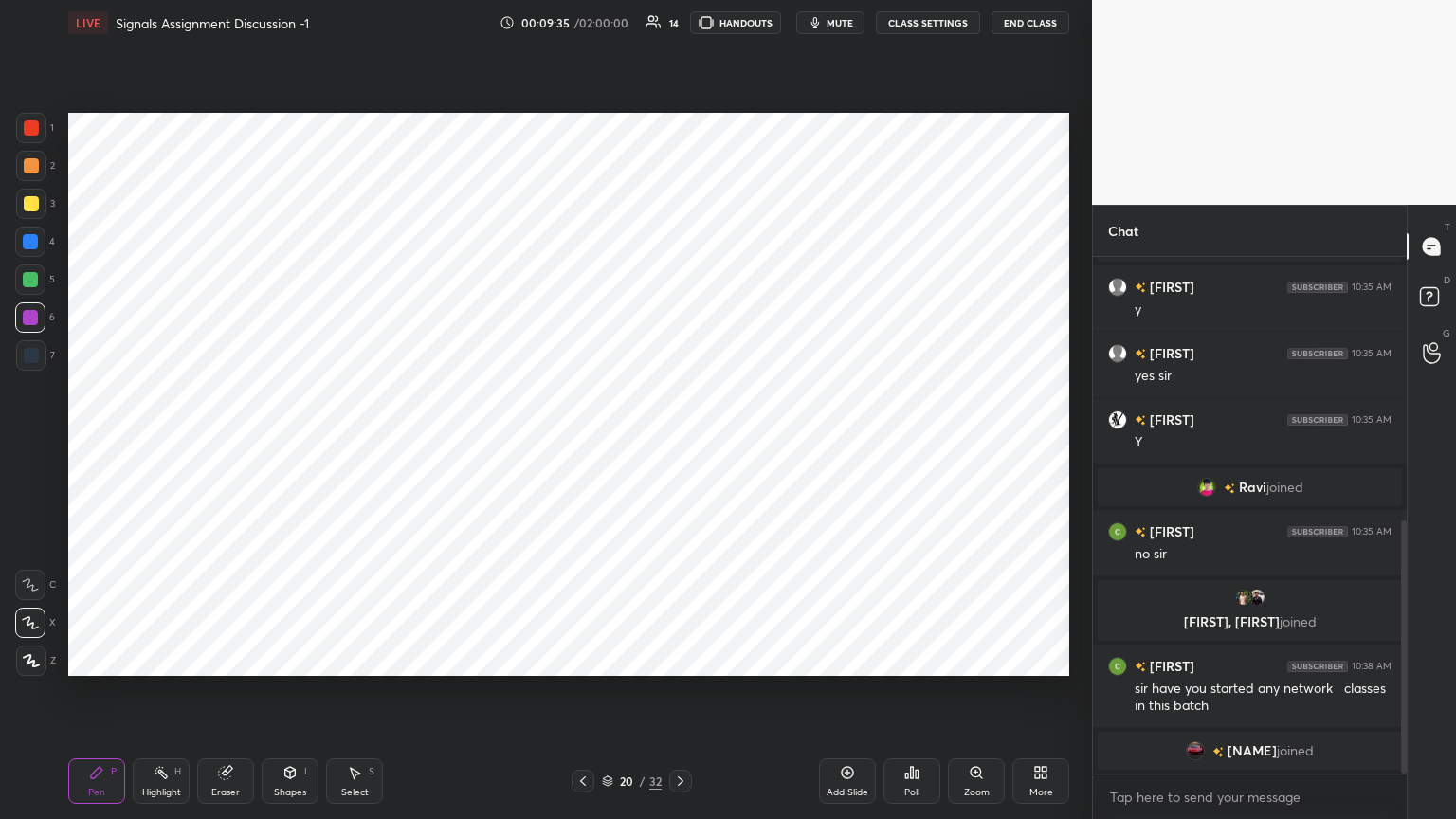 click 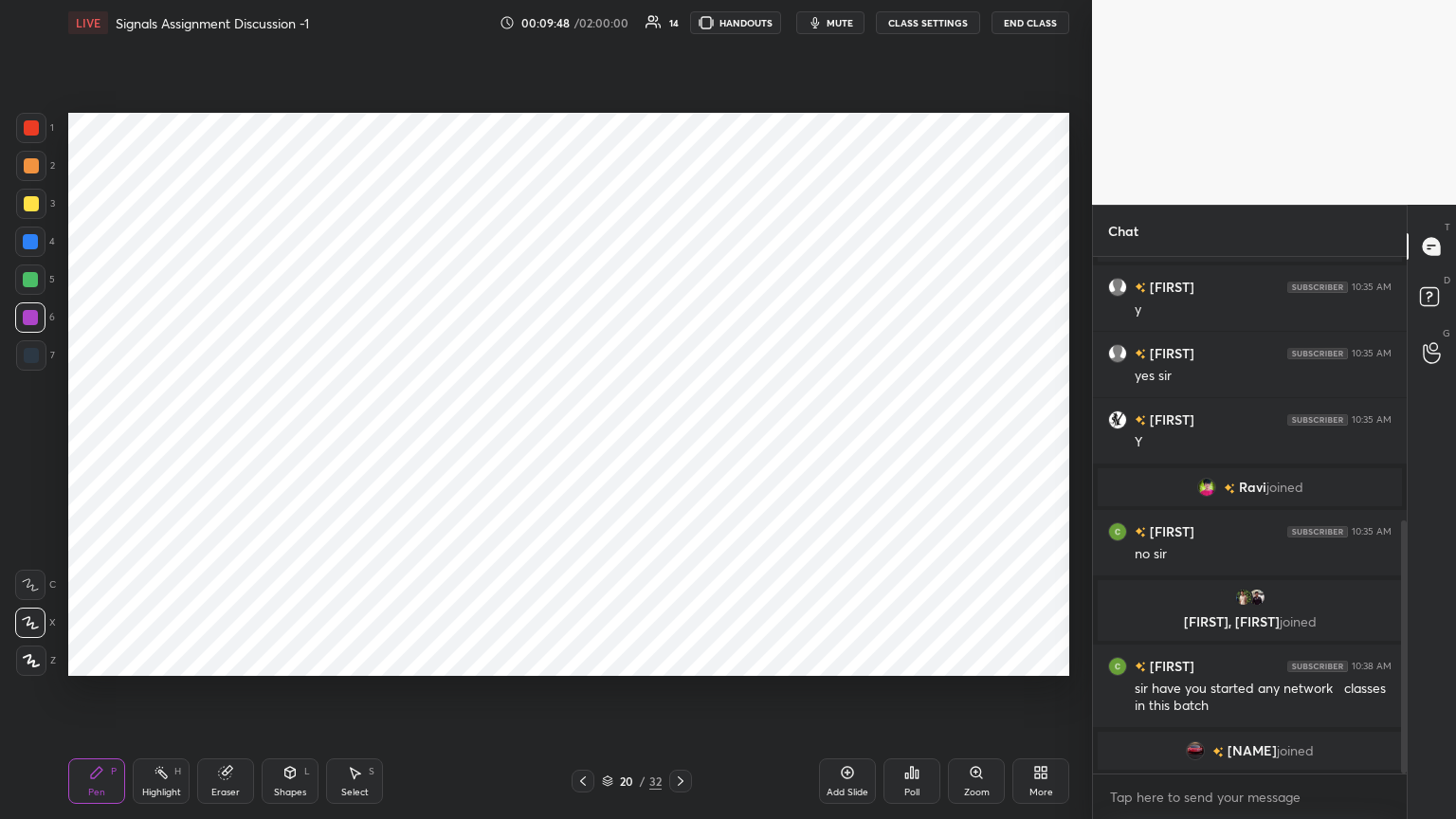 click at bounding box center (30, 242) 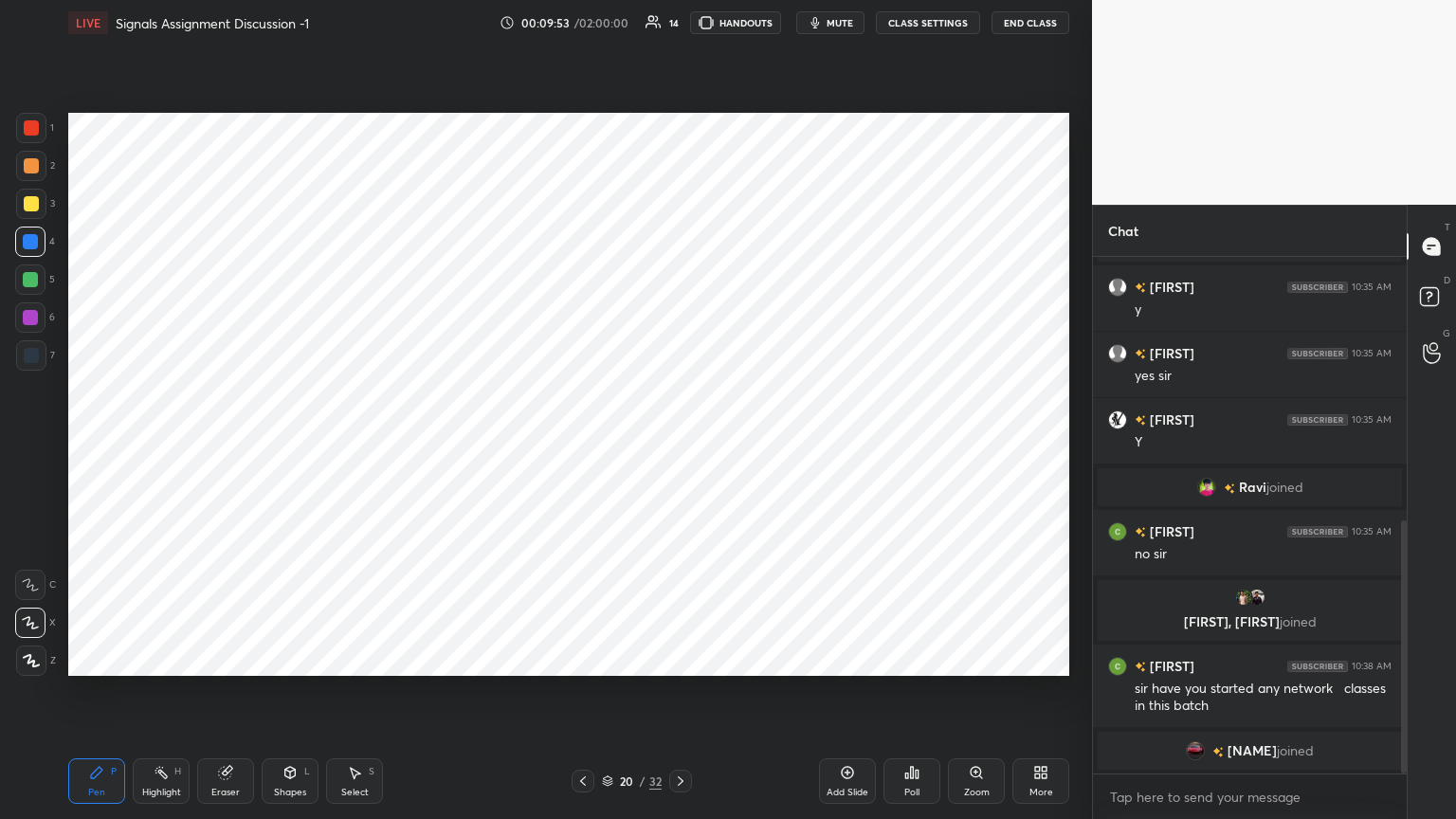 click at bounding box center [31, 355] 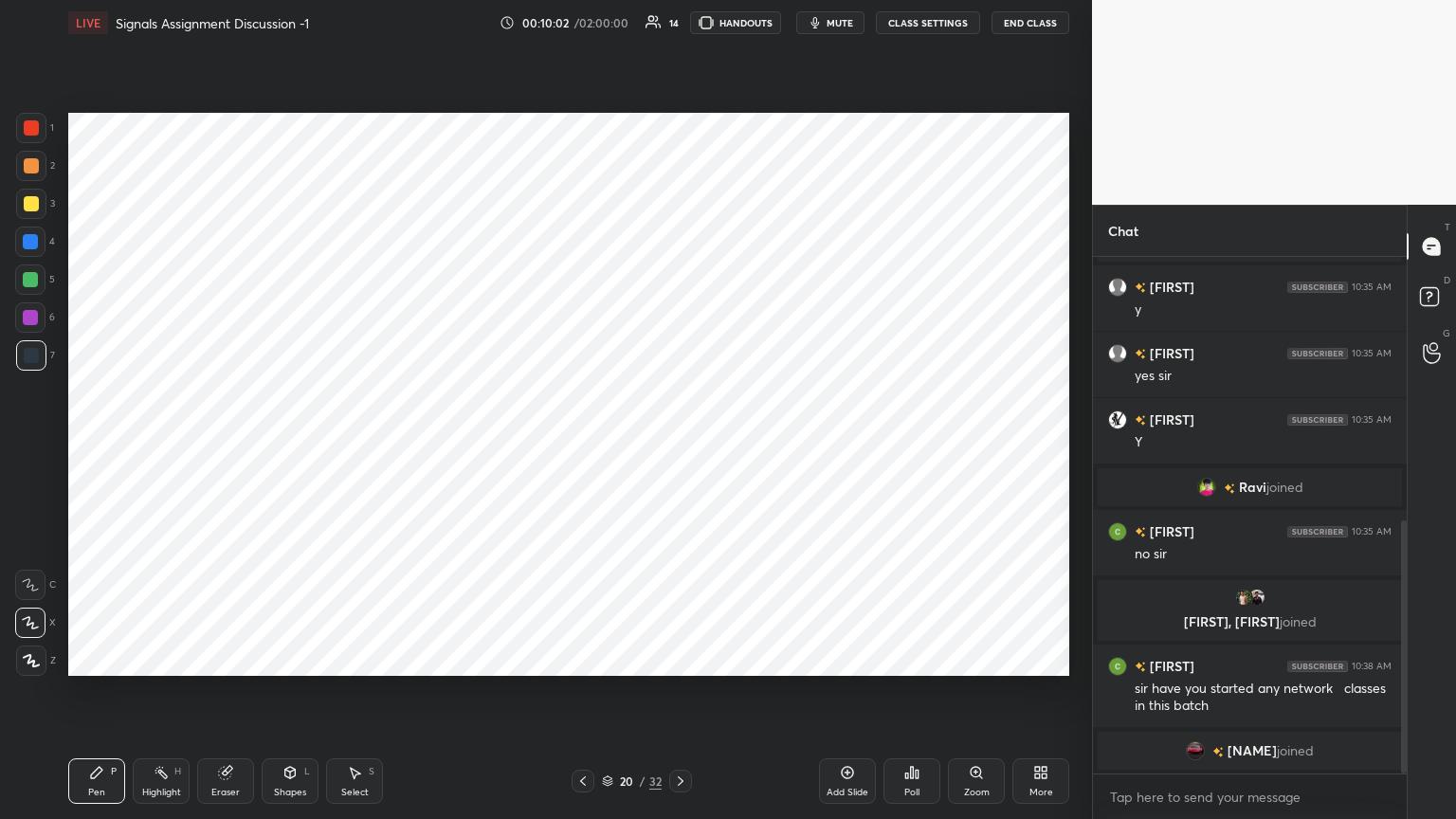 click at bounding box center [31, 355] 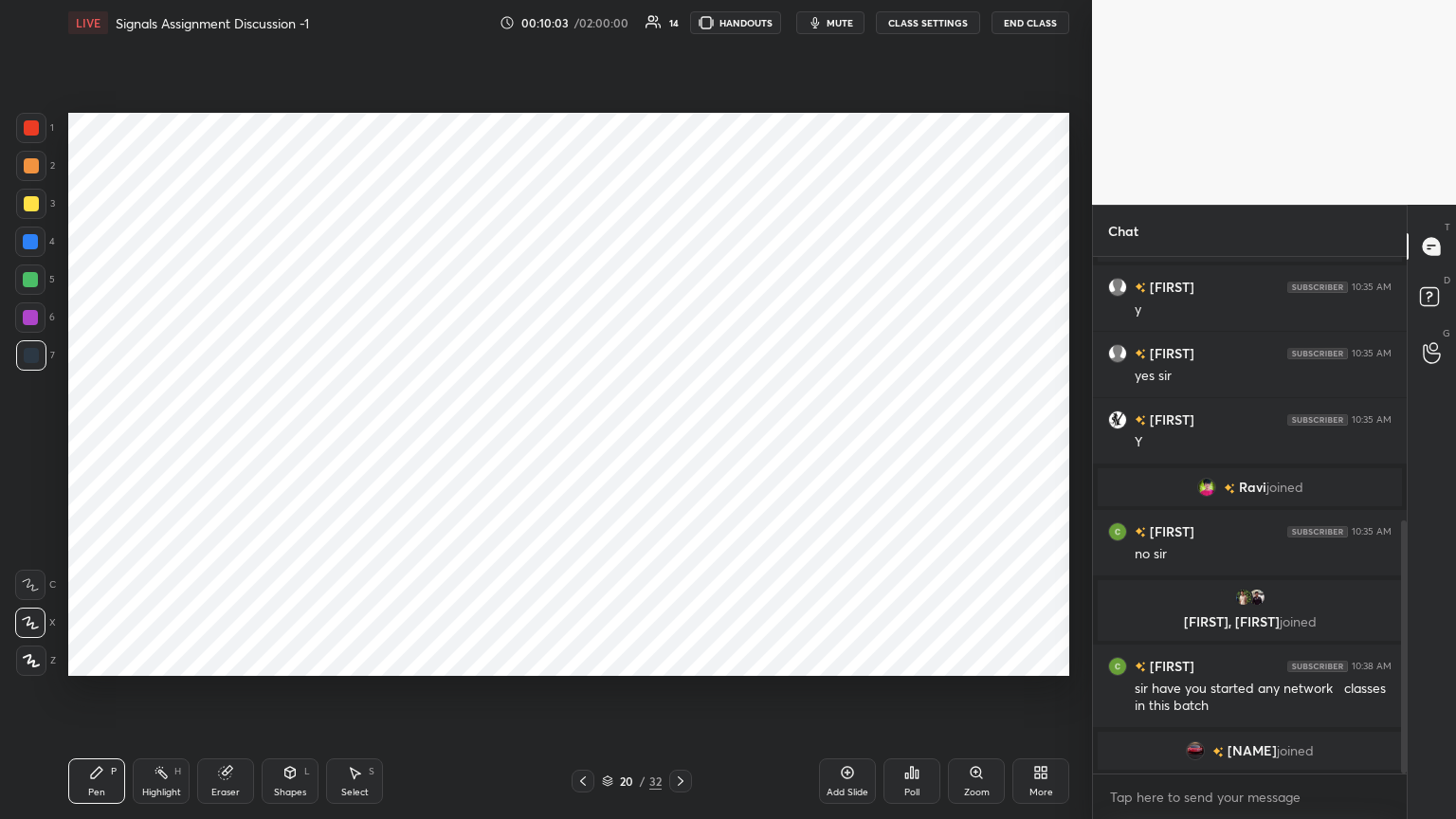click 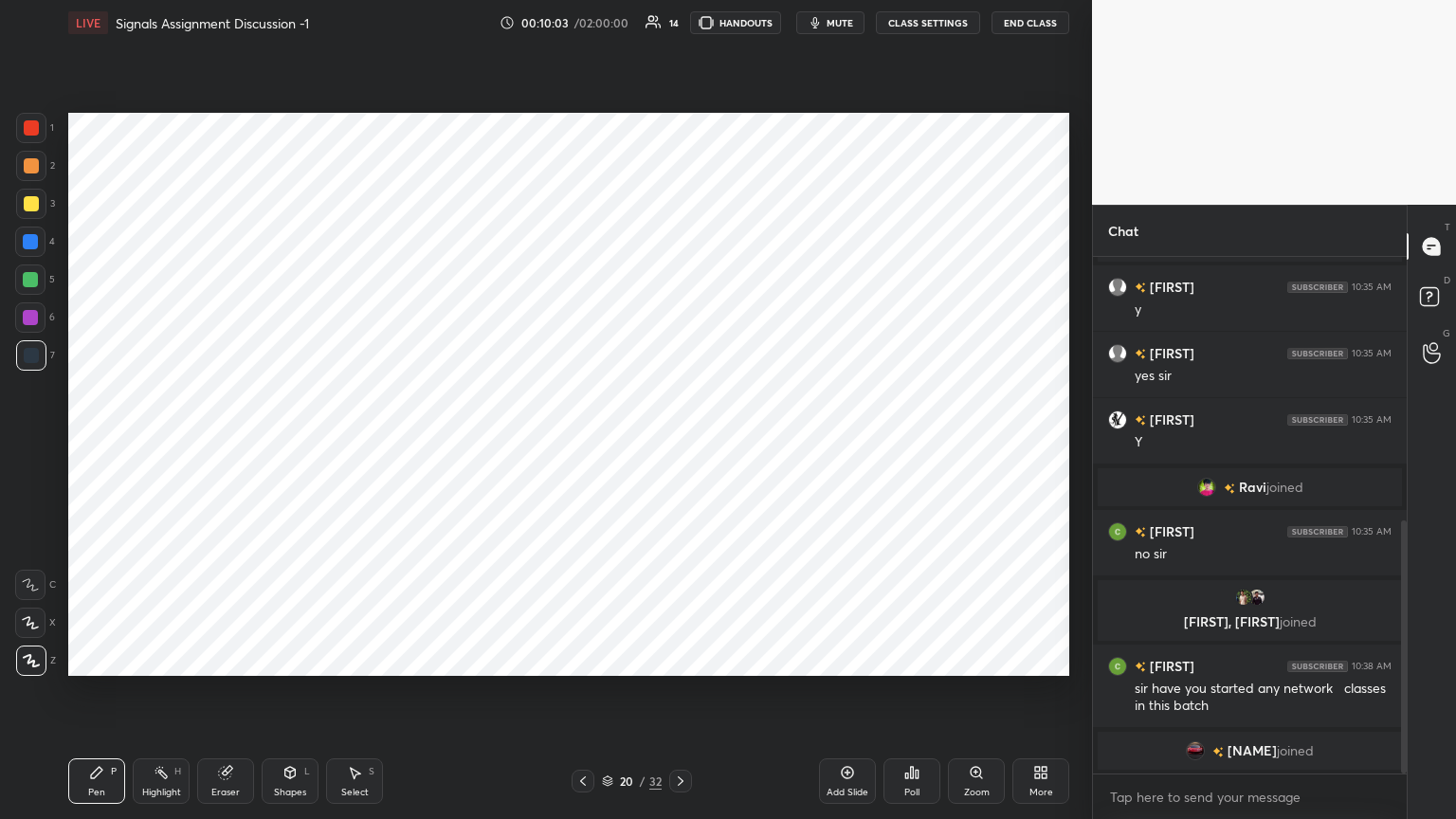 click on "Shapes" at bounding box center (290, 792) 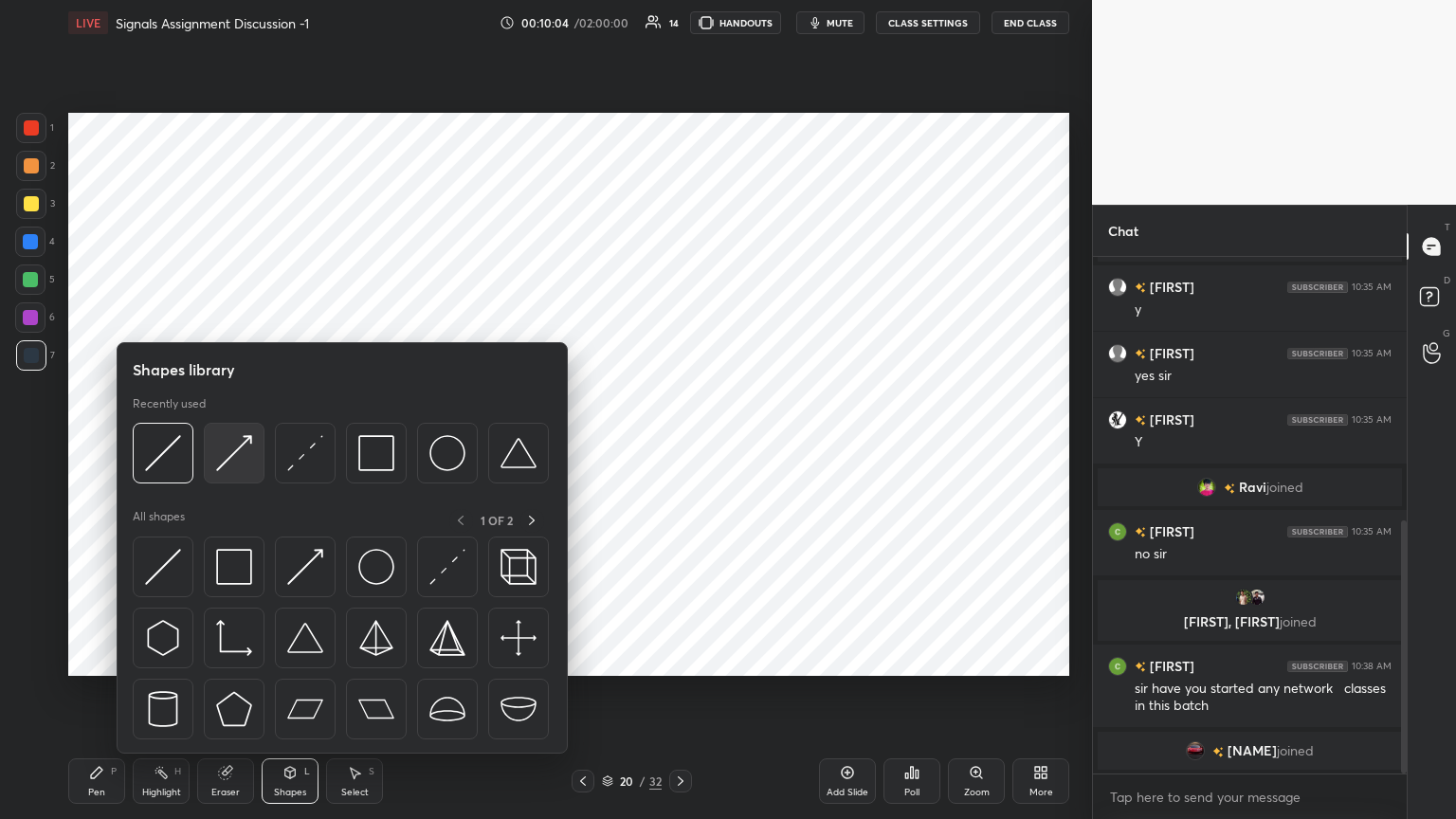 click at bounding box center (234, 453) 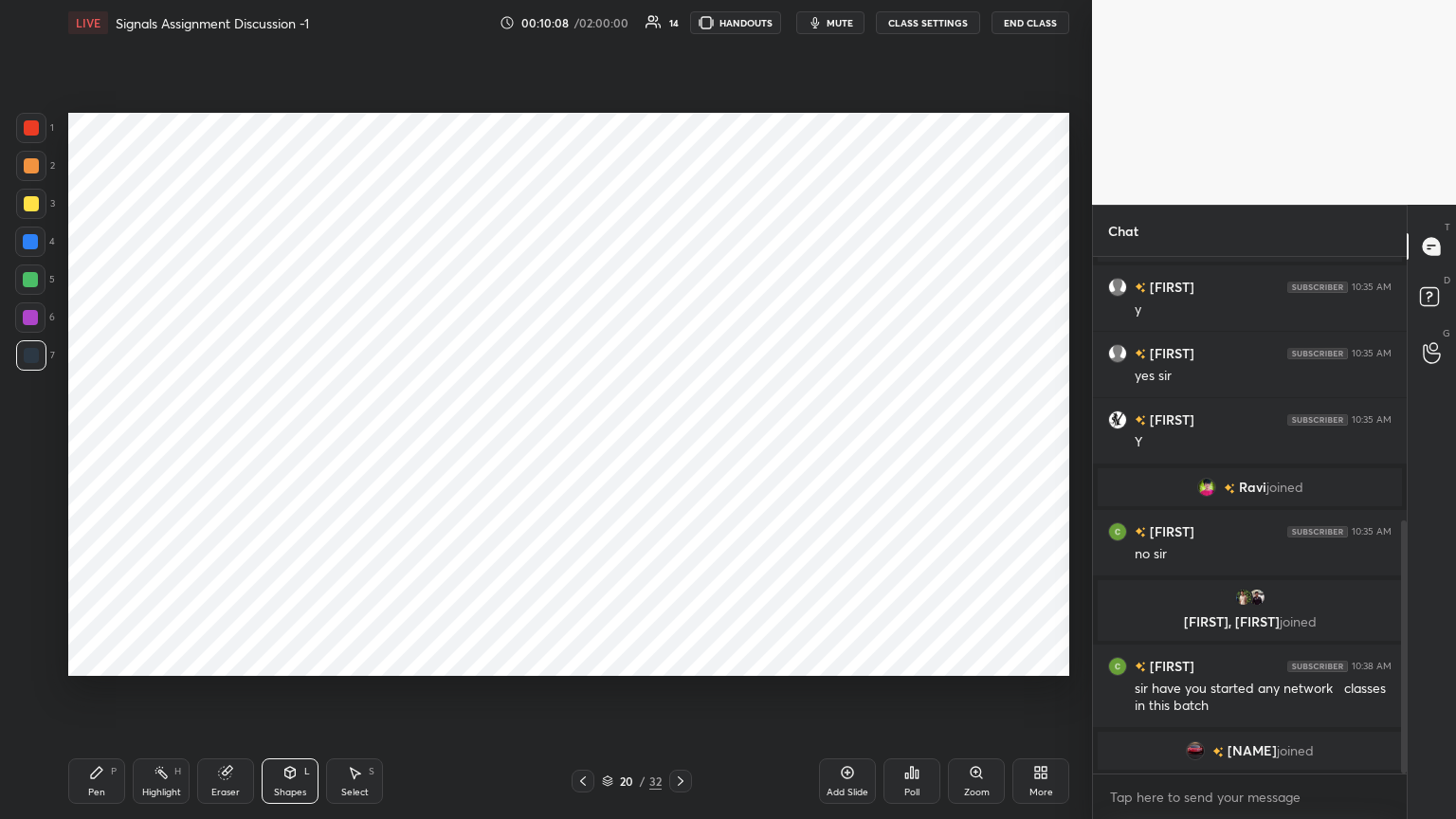 click on "Select S" at bounding box center (355, 781) 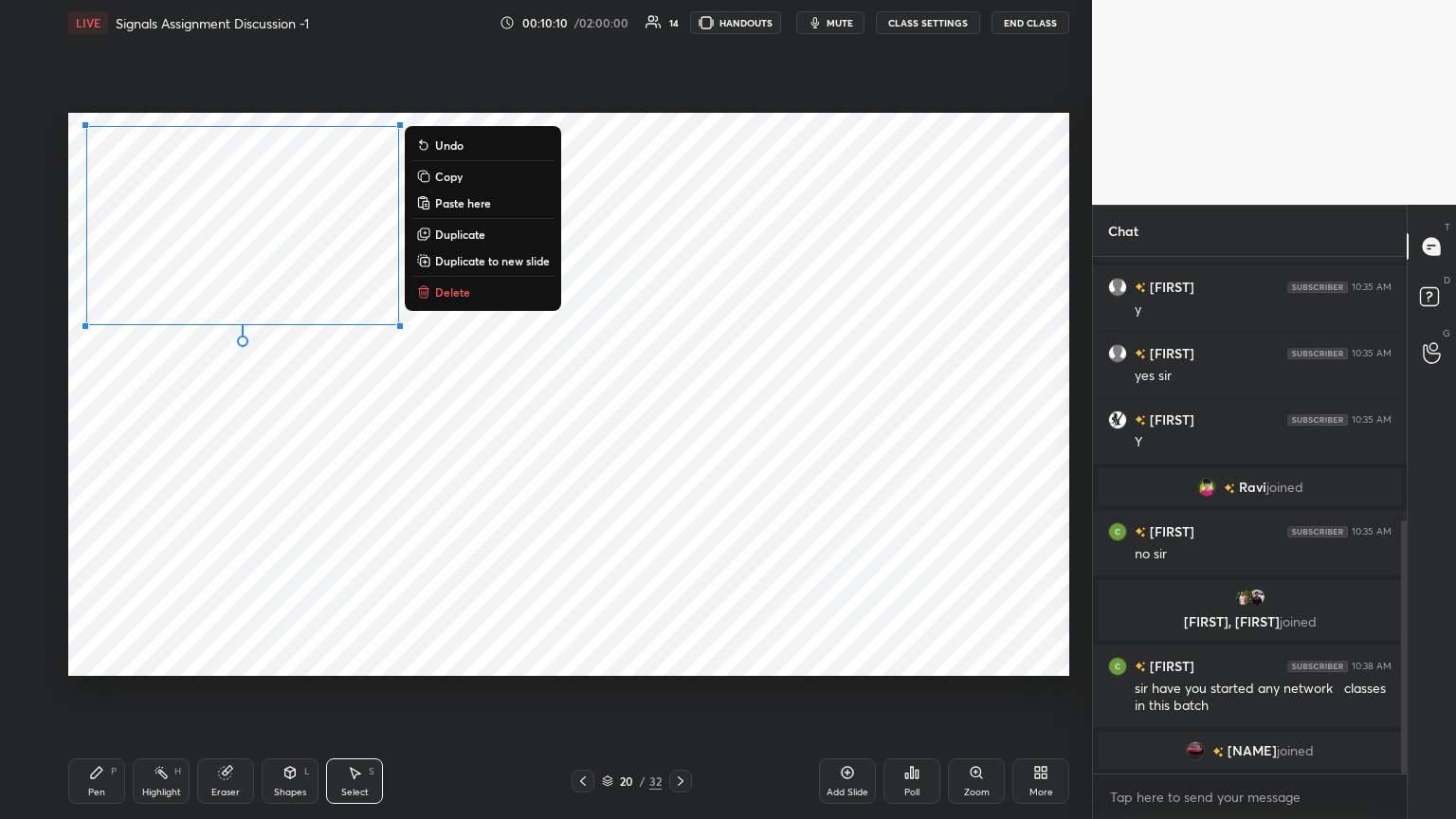 click on "Duplicate" at bounding box center (460, 234) 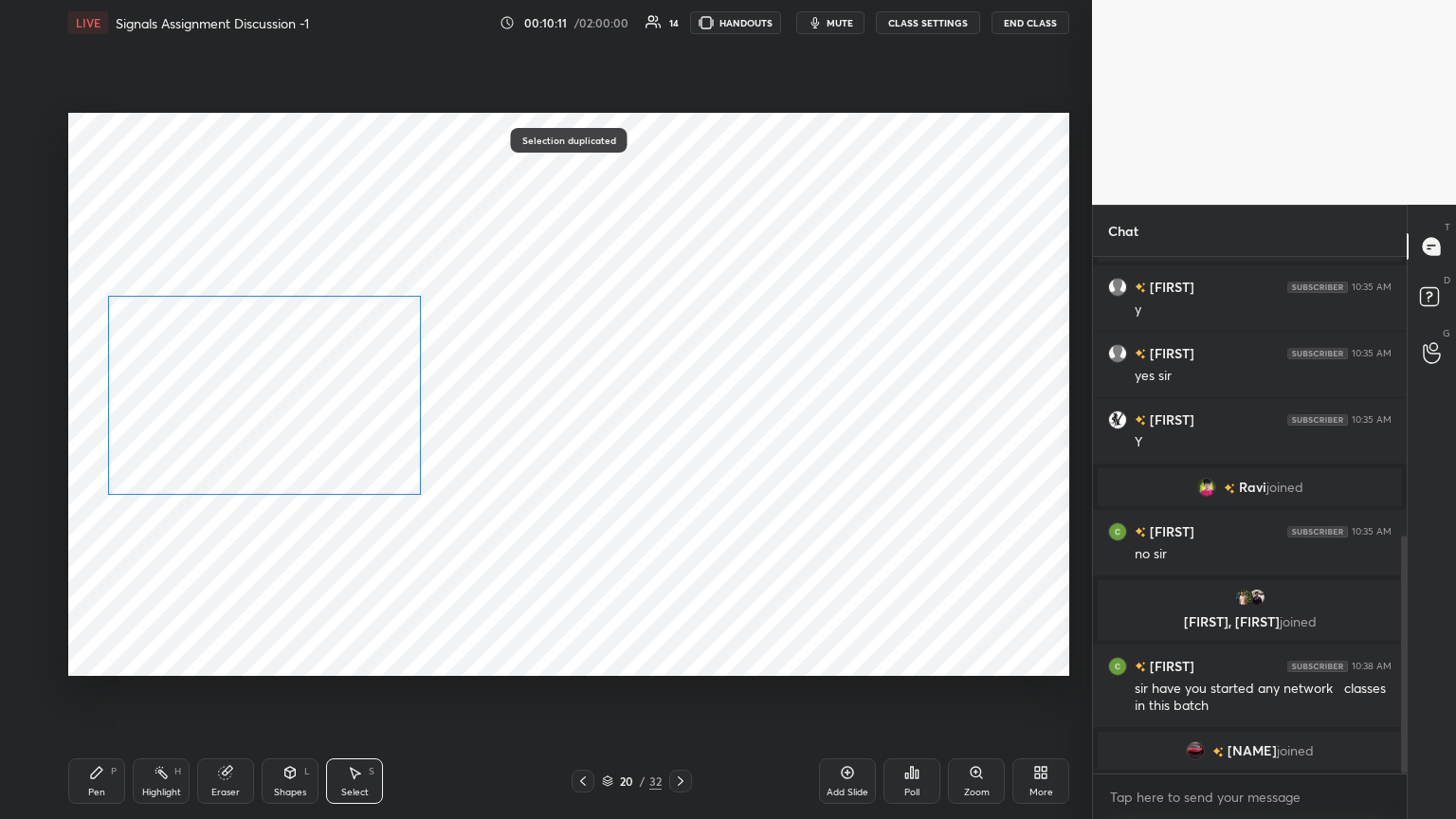 scroll, scrollTop: 603, scrollLeft: 0, axis: vertical 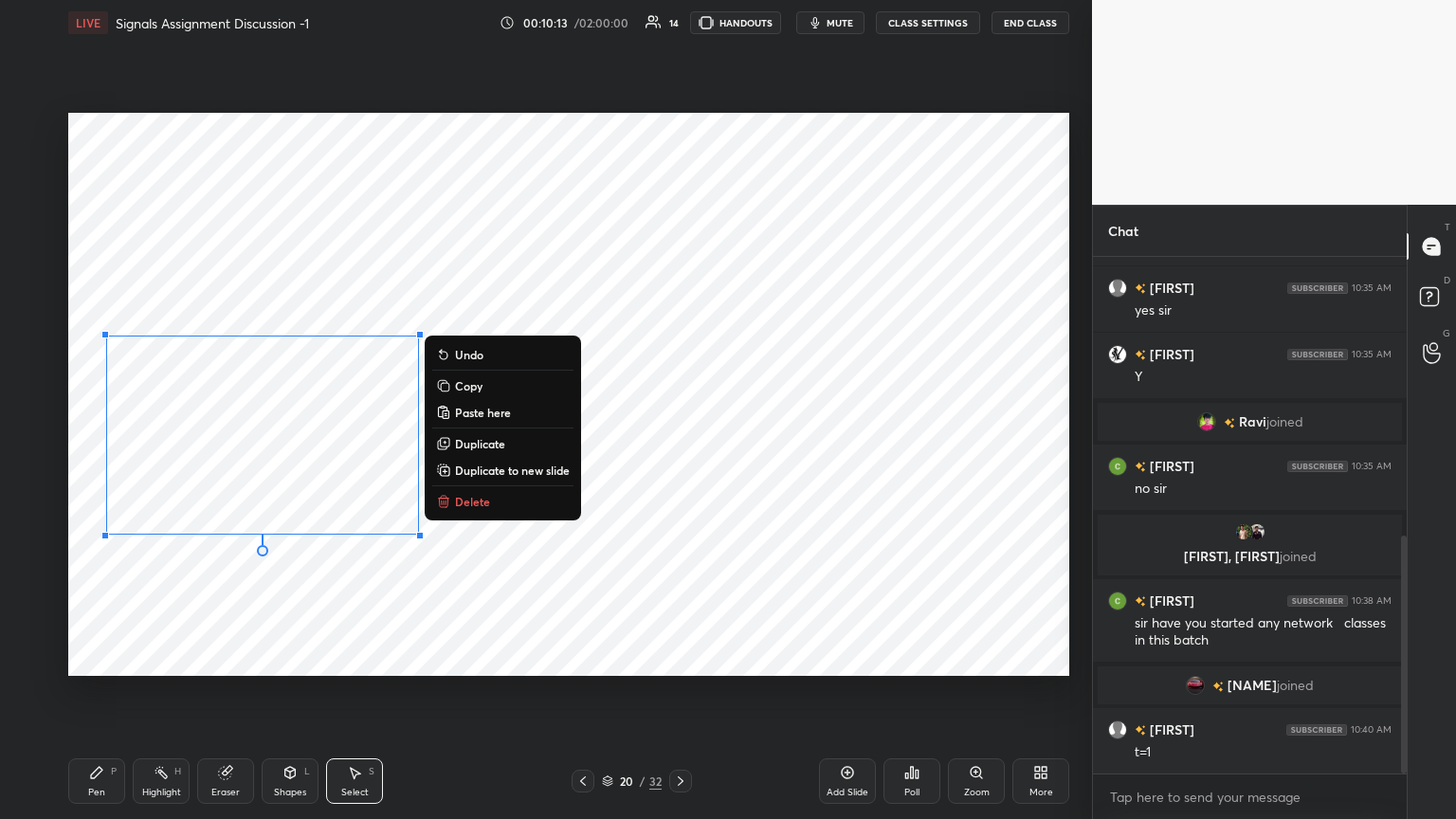 click on "0 ° Undo Copy Paste here Duplicate Duplicate to new slide Delete" at bounding box center (569, 394) 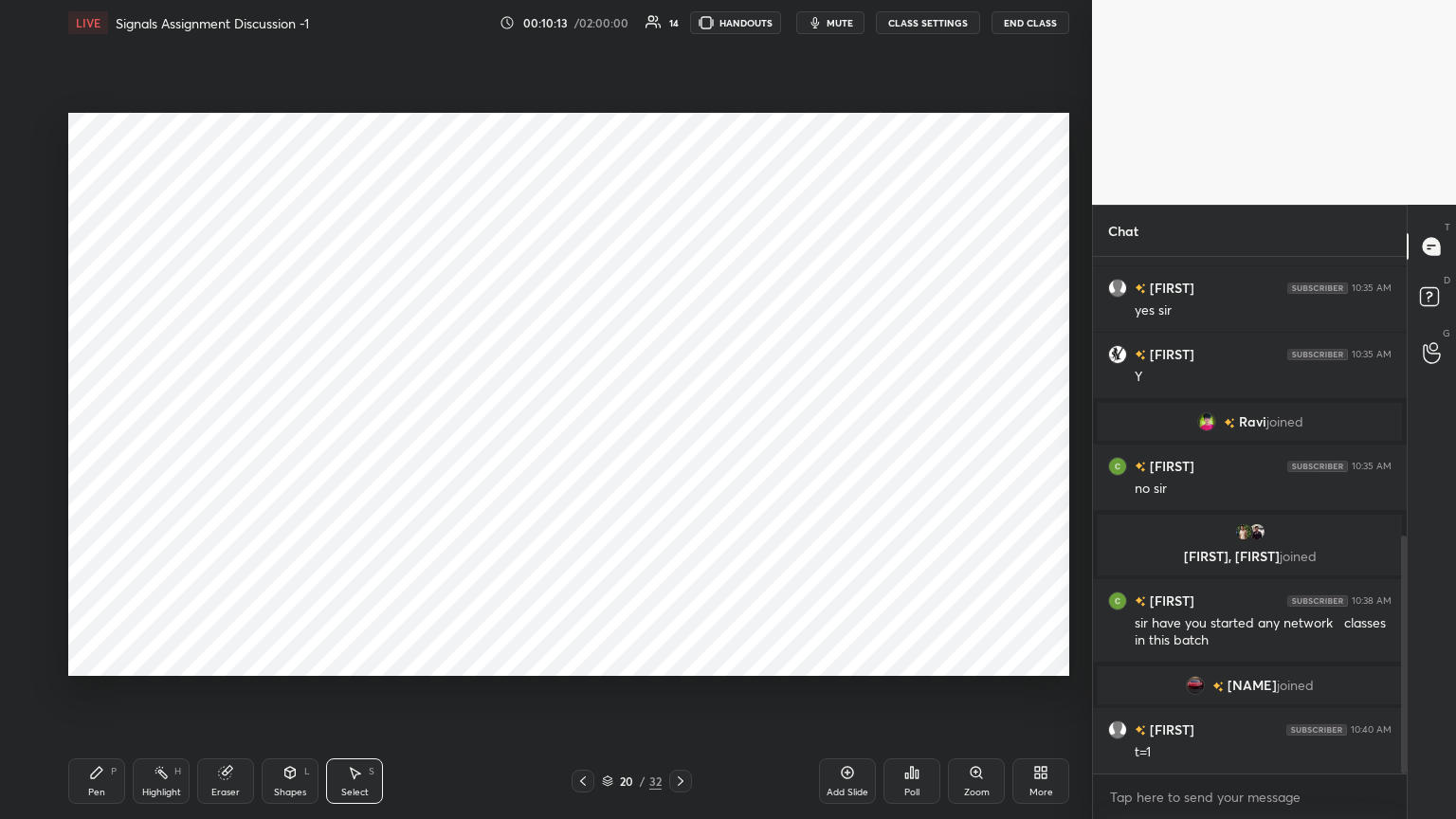click on "Eraser" at bounding box center [226, 781] 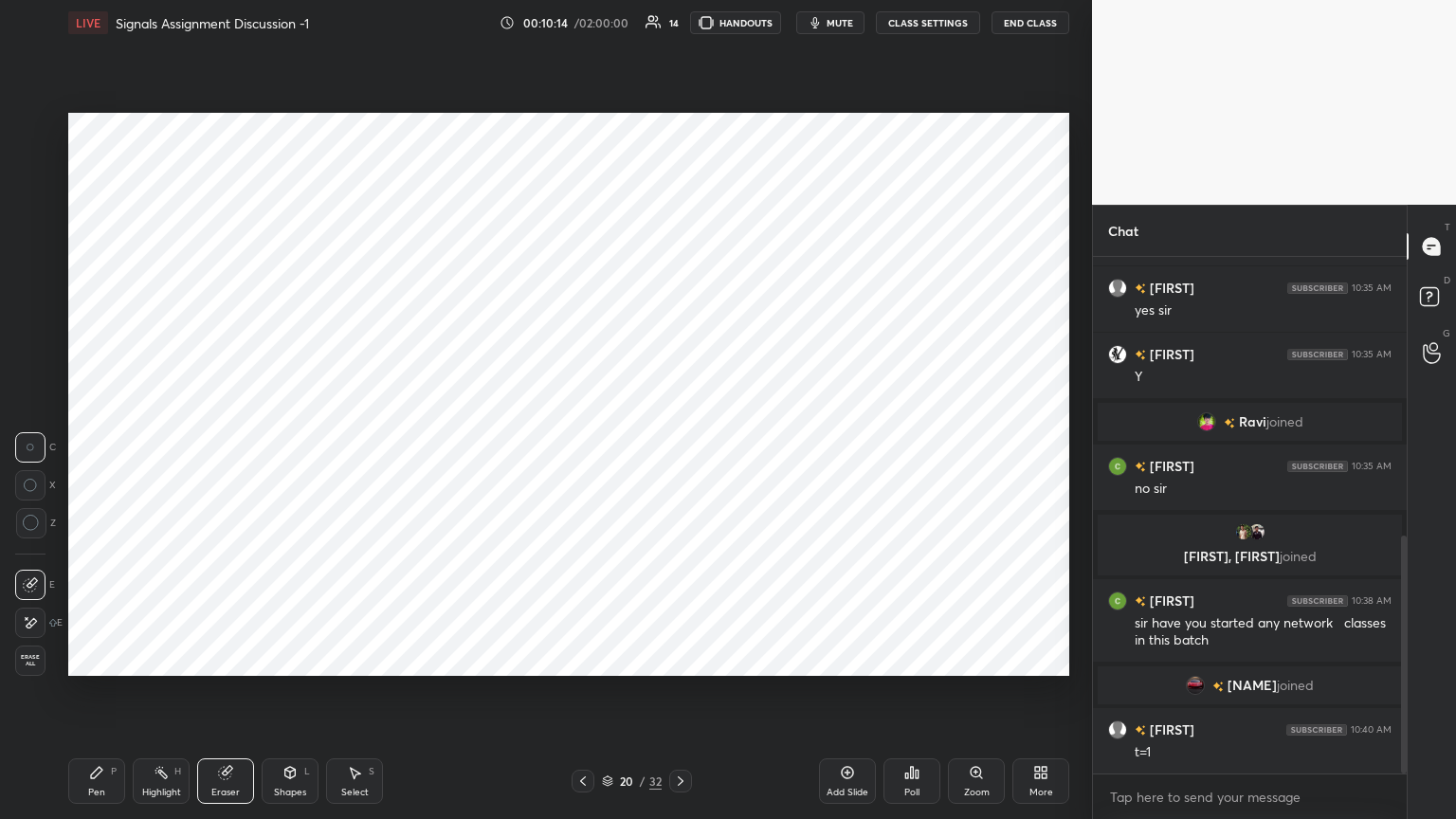 click 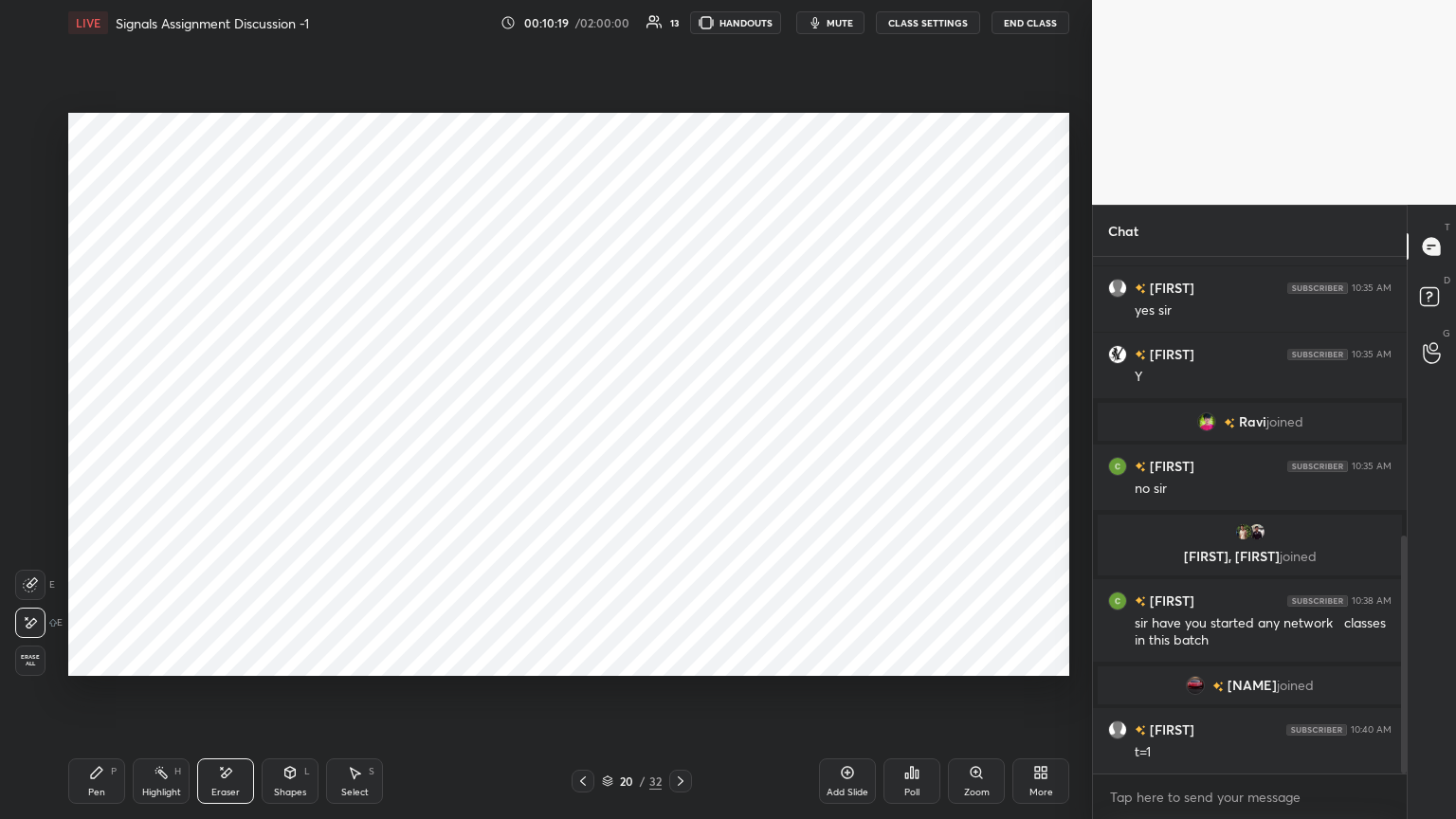 click on "Pen" at bounding box center [97, 792] 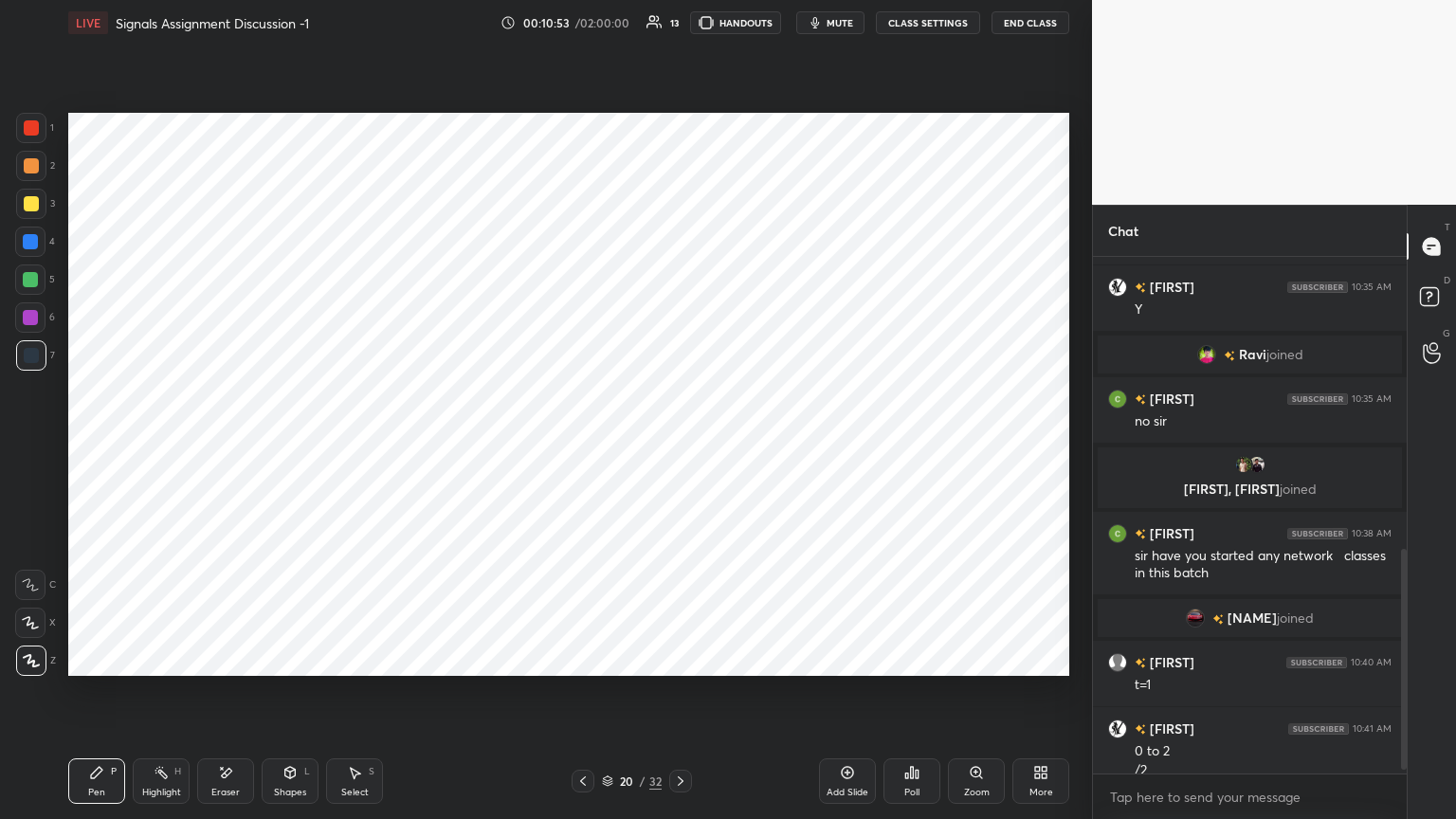 scroll, scrollTop: 689, scrollLeft: 0, axis: vertical 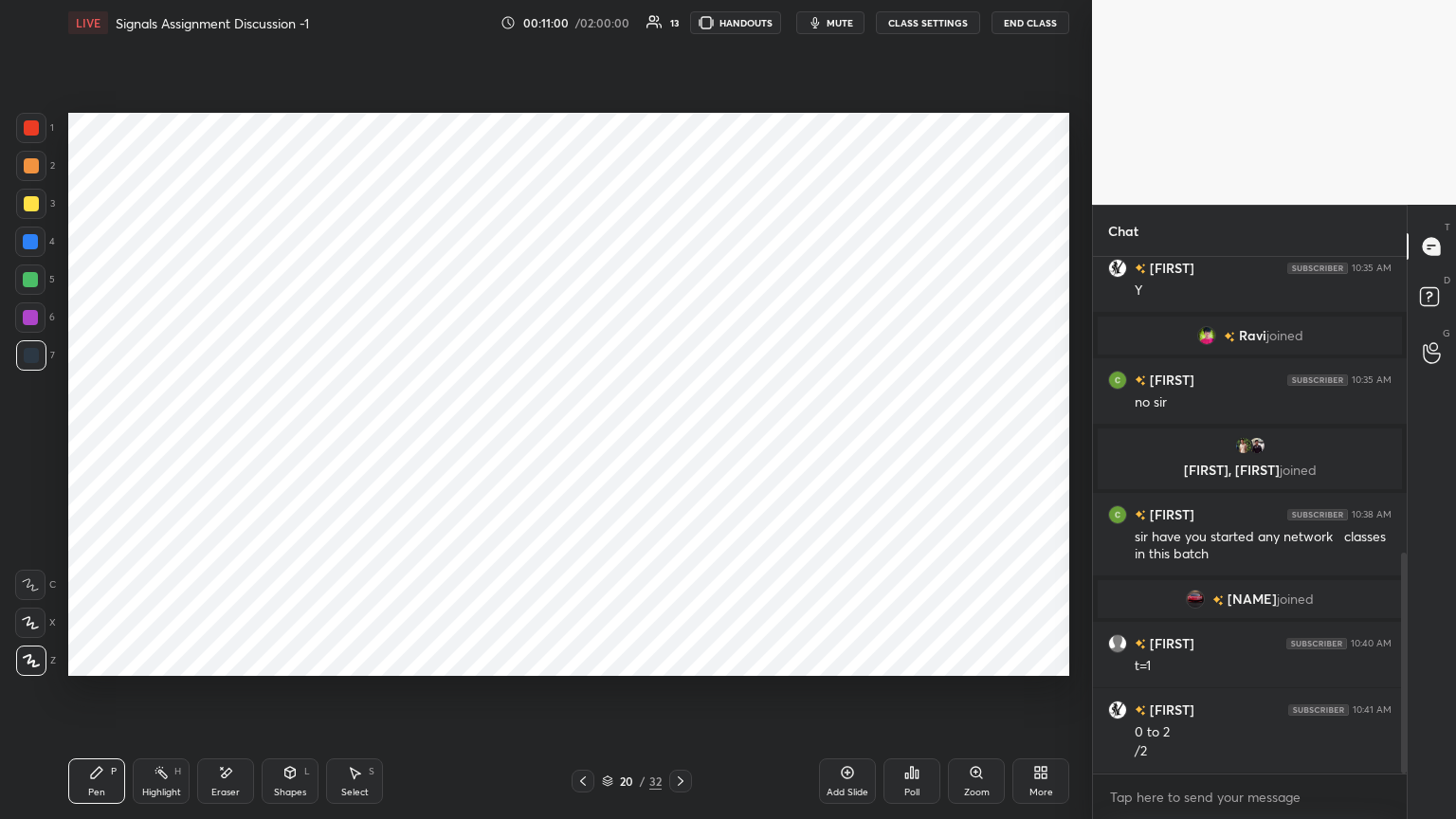 click on "Eraser" at bounding box center [226, 781] 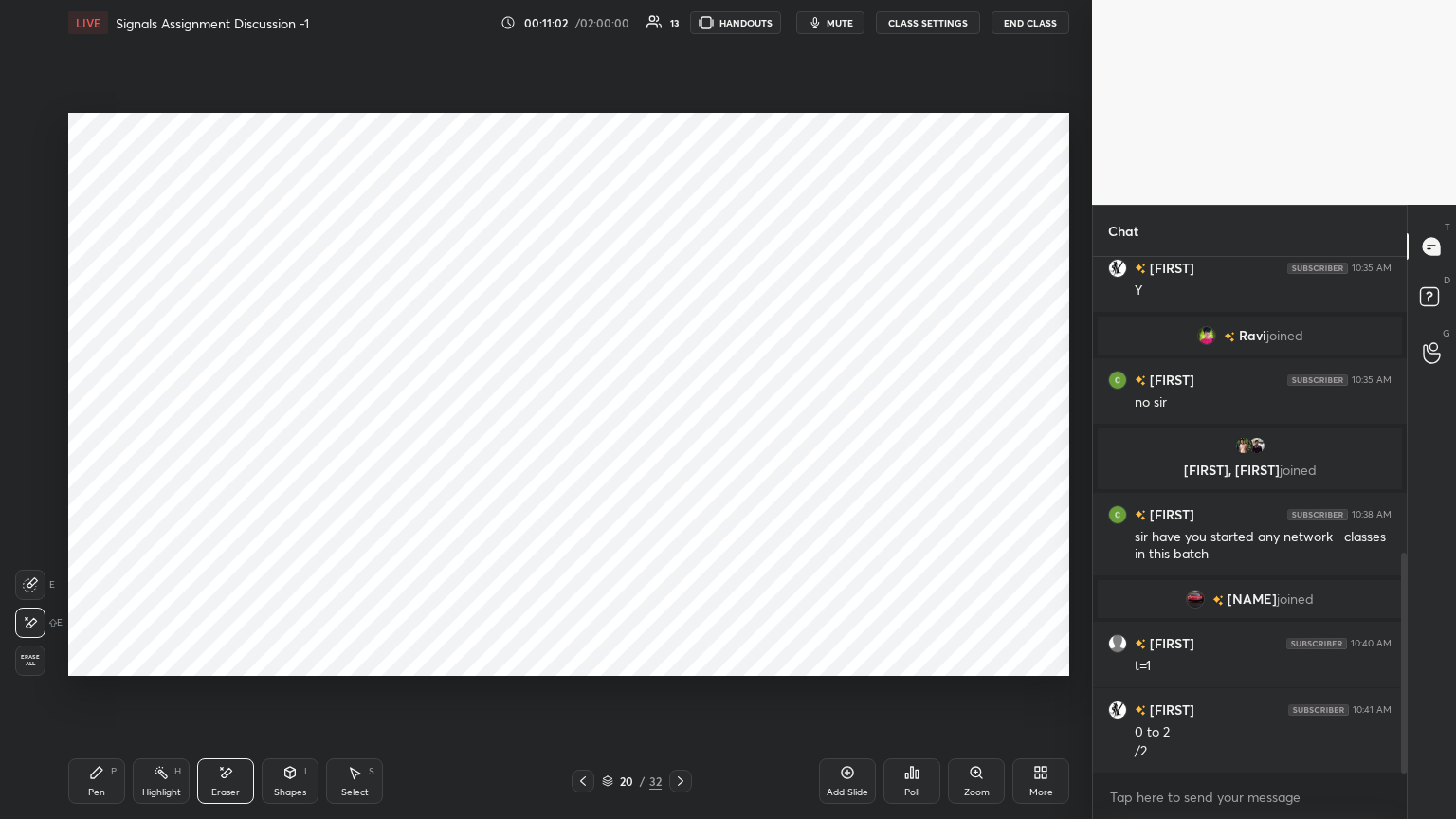 click on "Pen P" at bounding box center [97, 781] 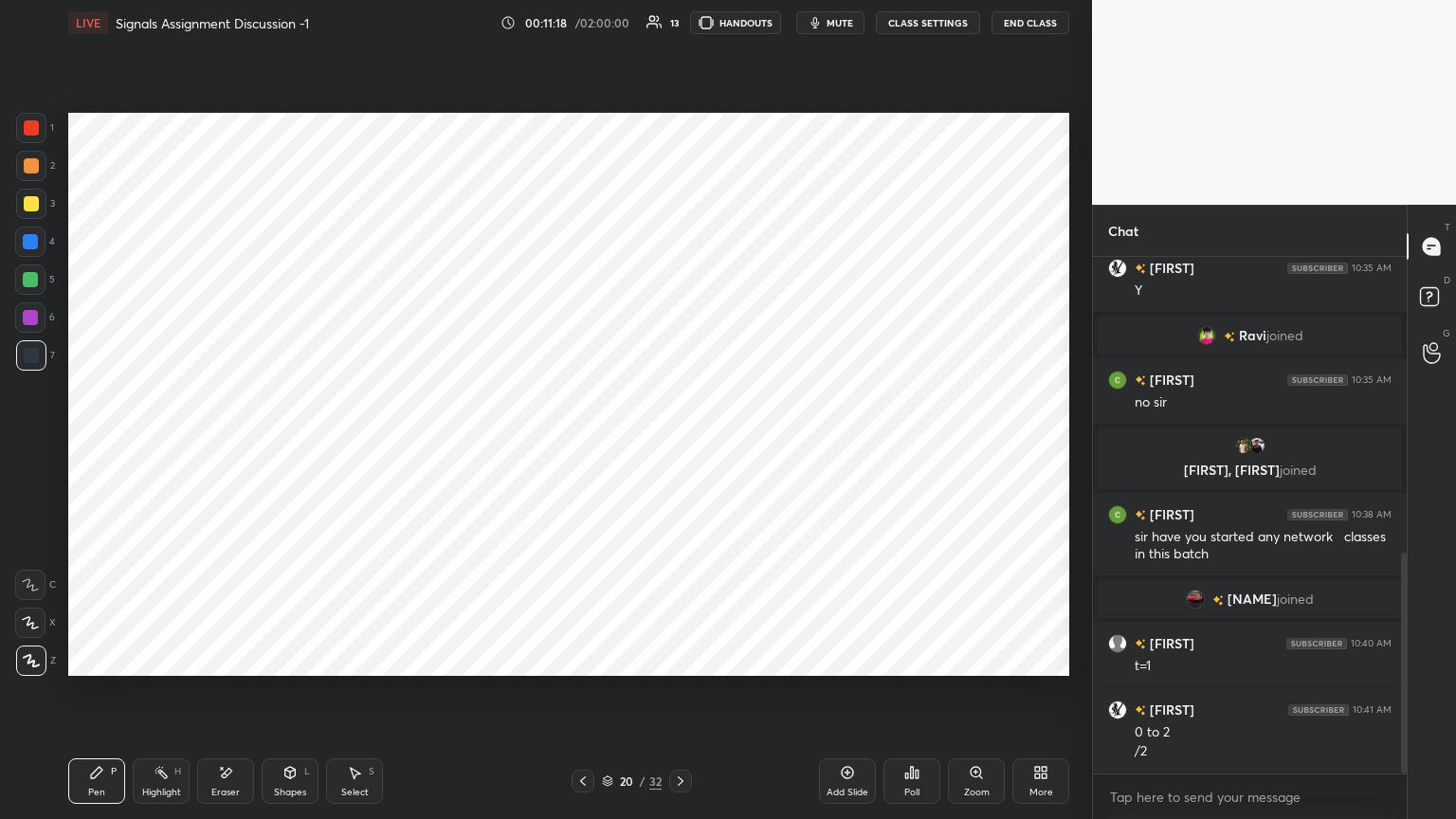 click on "Shapes" at bounding box center [290, 792] 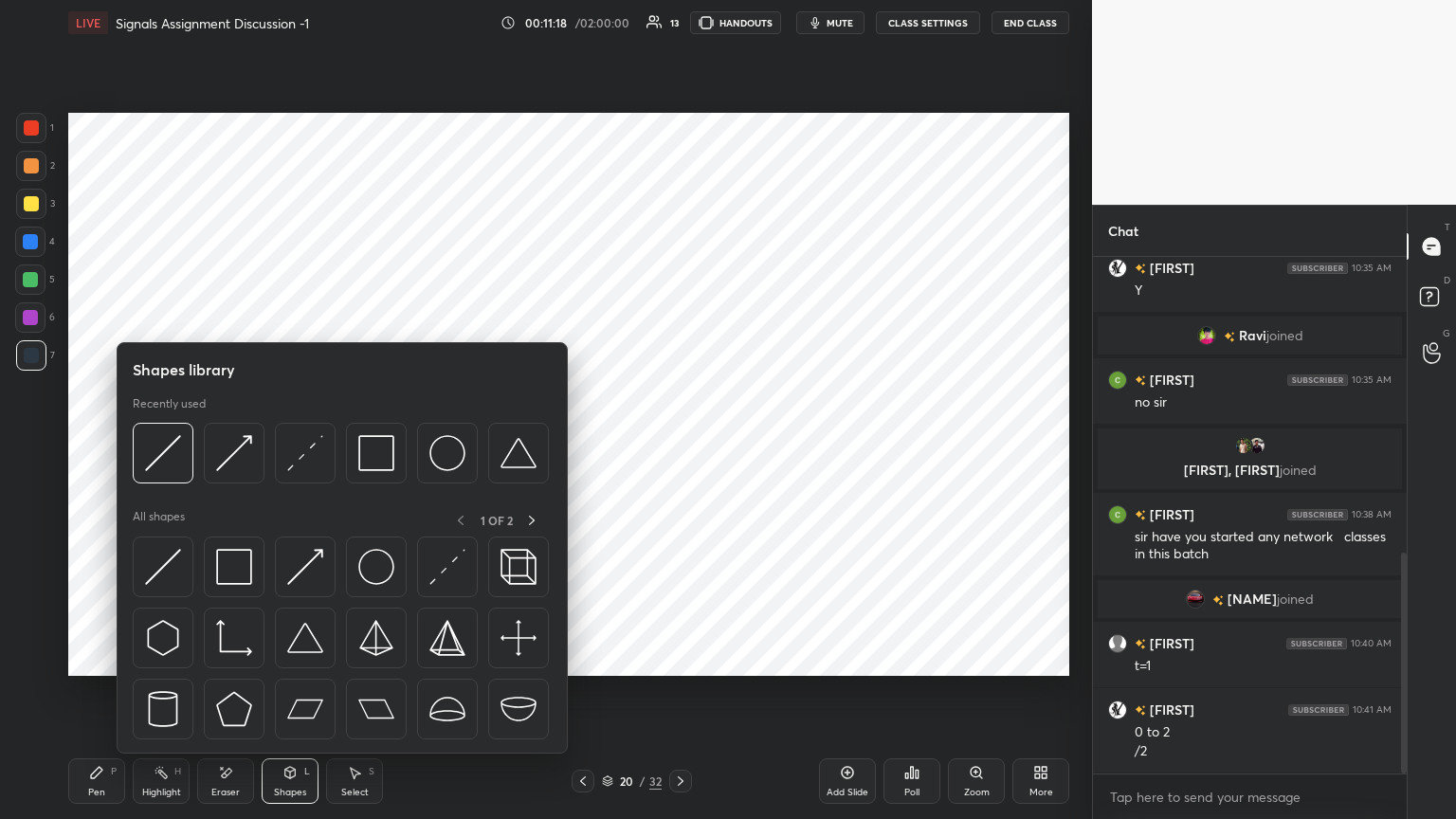click on "Shapes L" at bounding box center [290, 781] 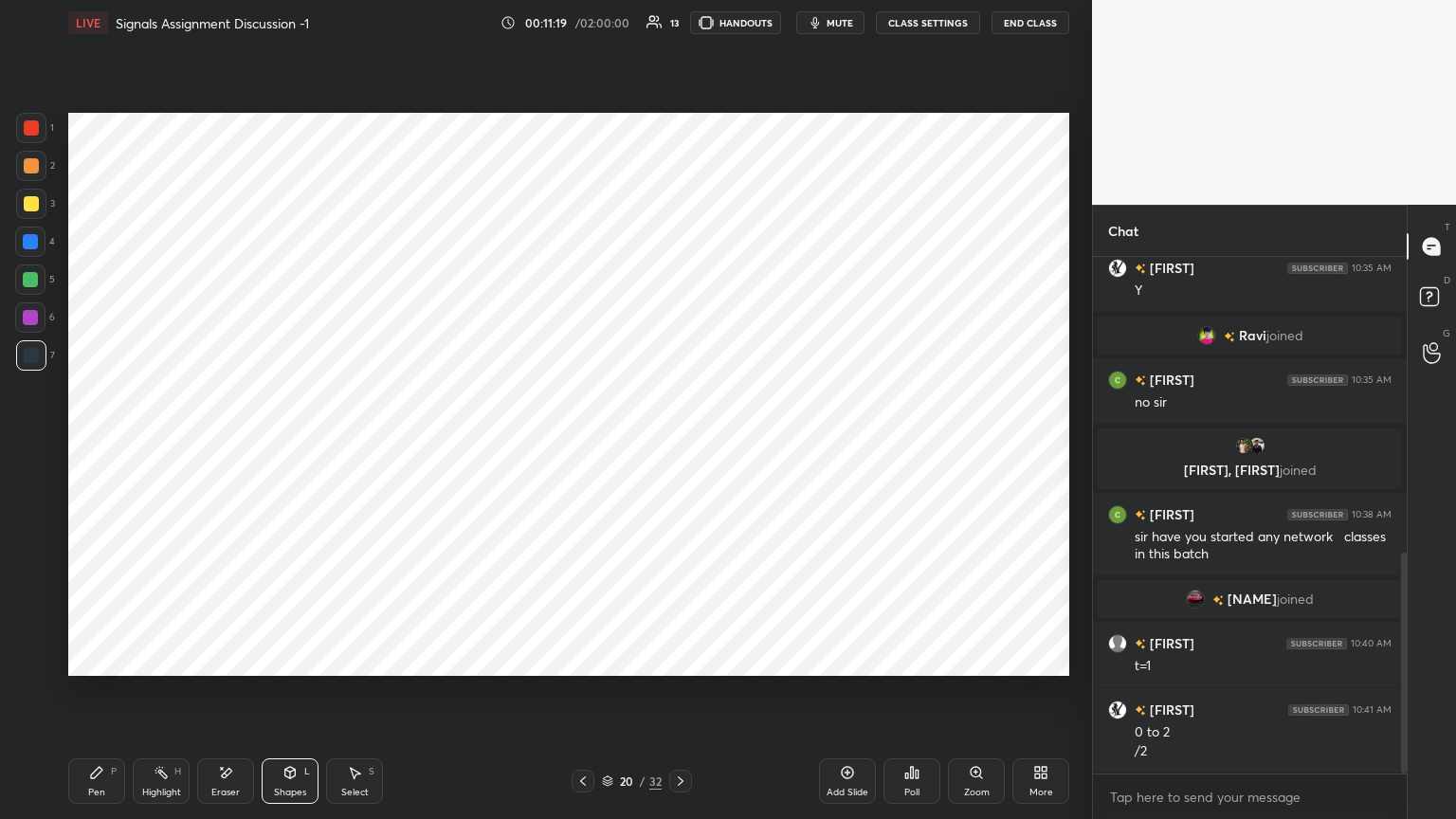 click on "Shapes L" at bounding box center (290, 781) 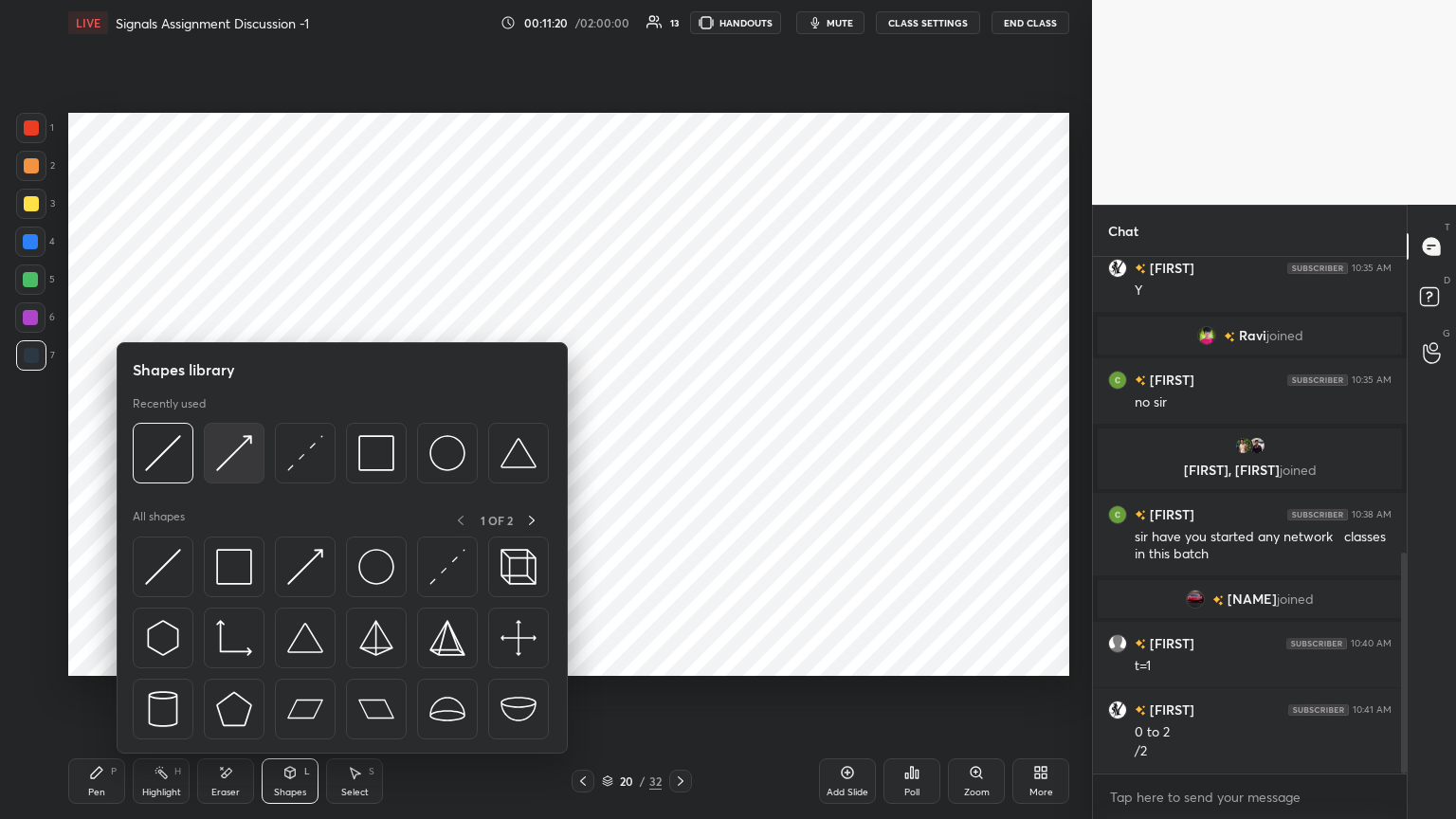click at bounding box center [234, 453] 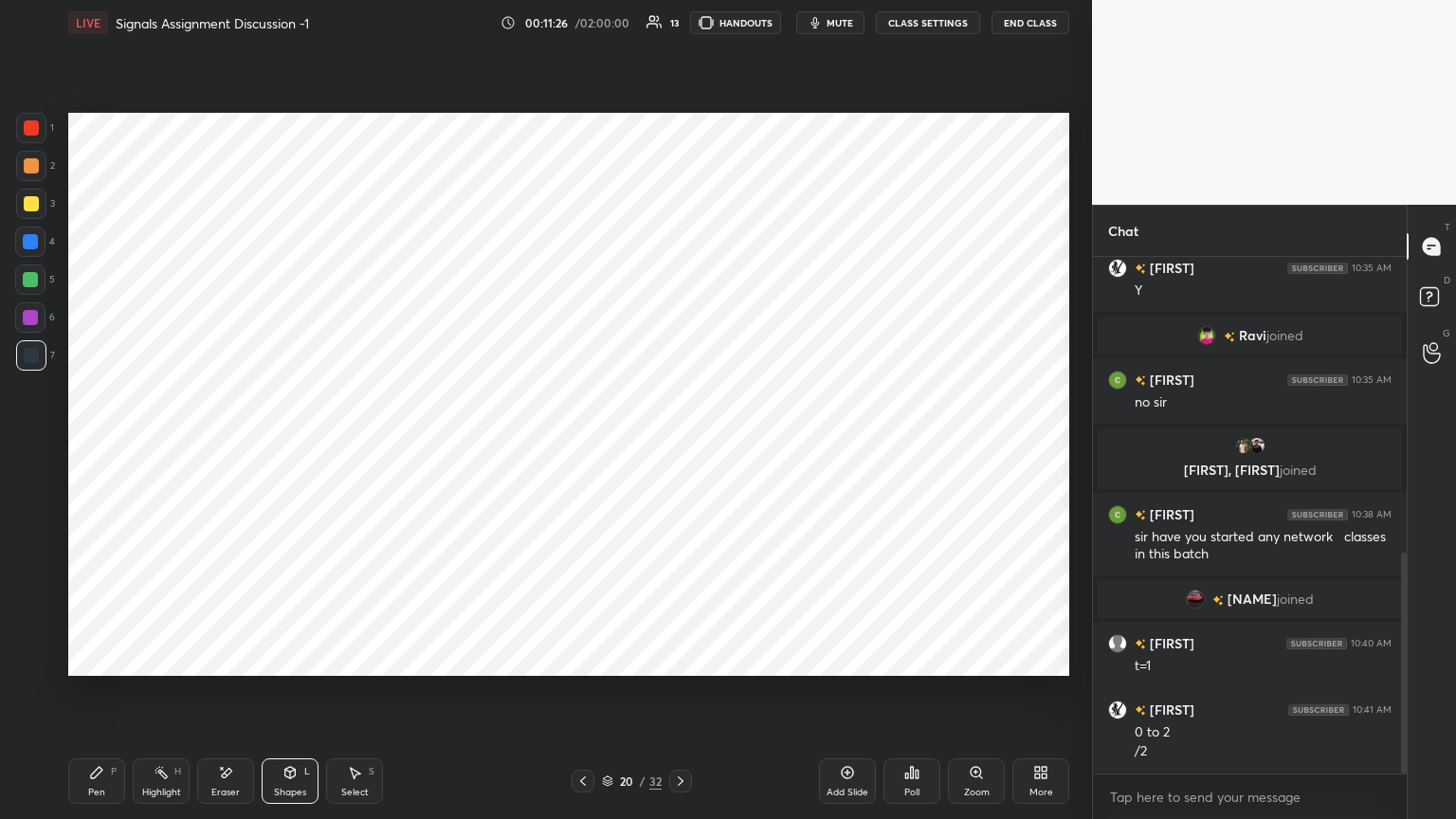 click on "Shapes L" at bounding box center [290, 781] 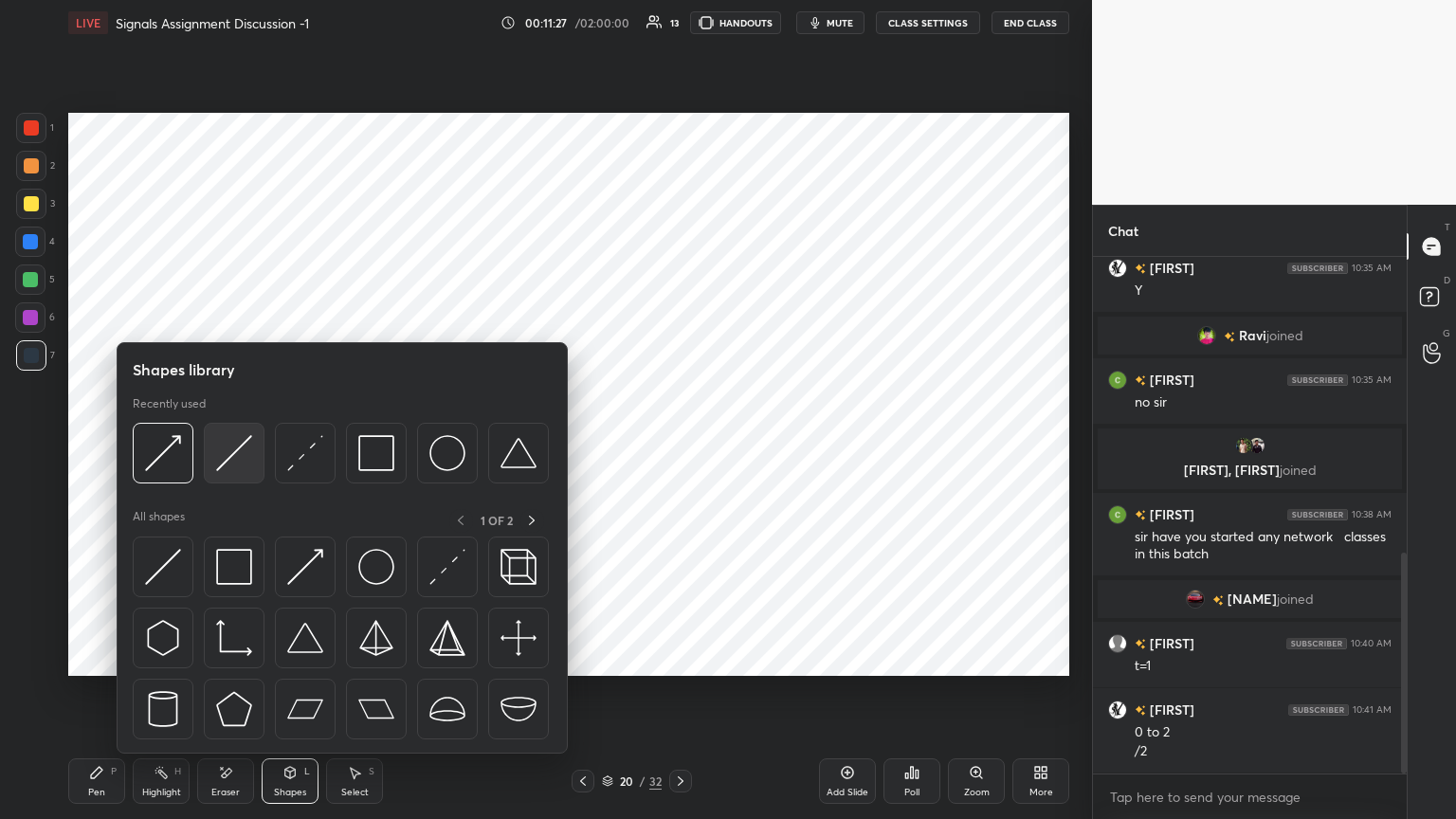 click at bounding box center [234, 453] 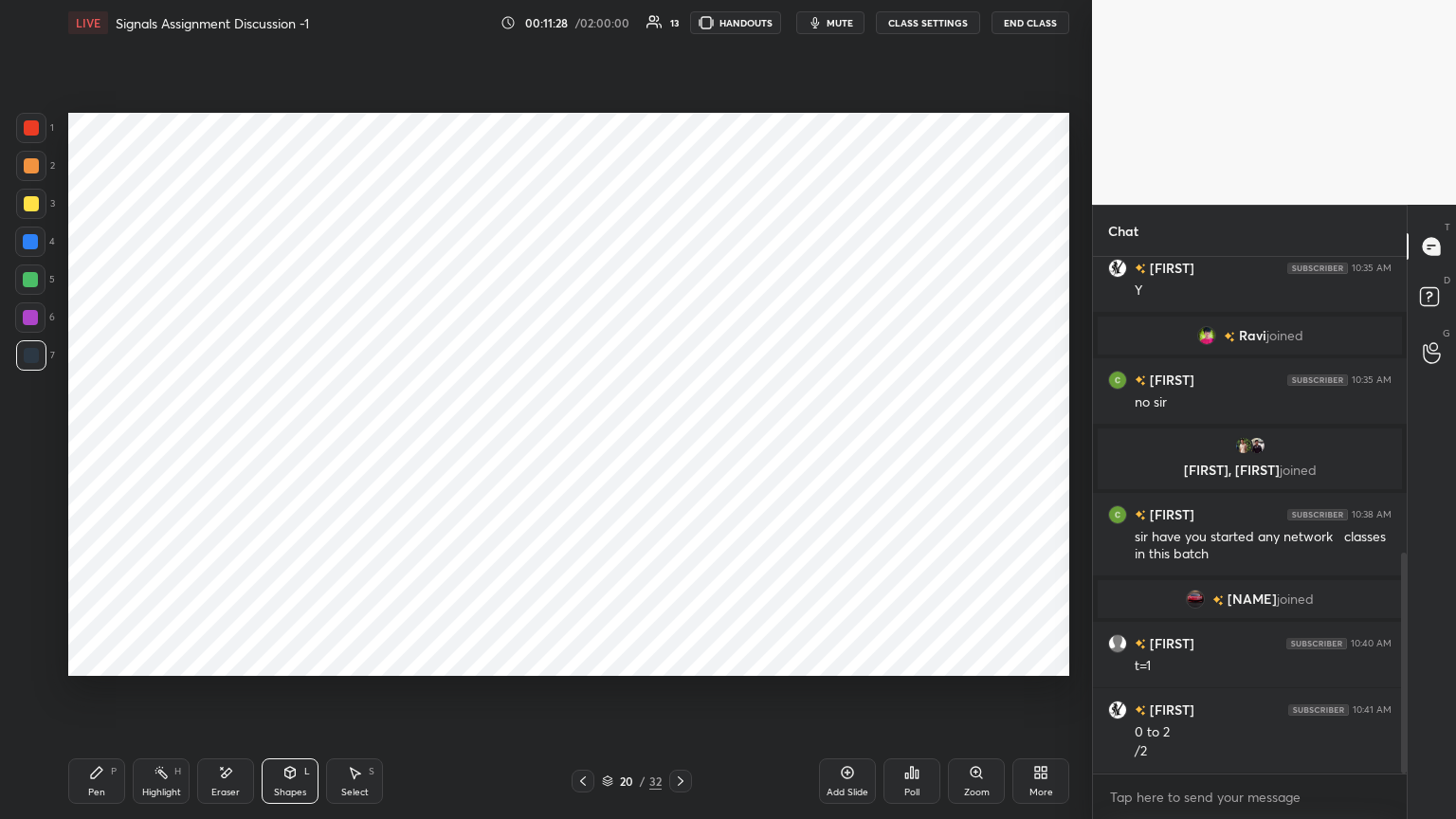 click at bounding box center [30, 242] 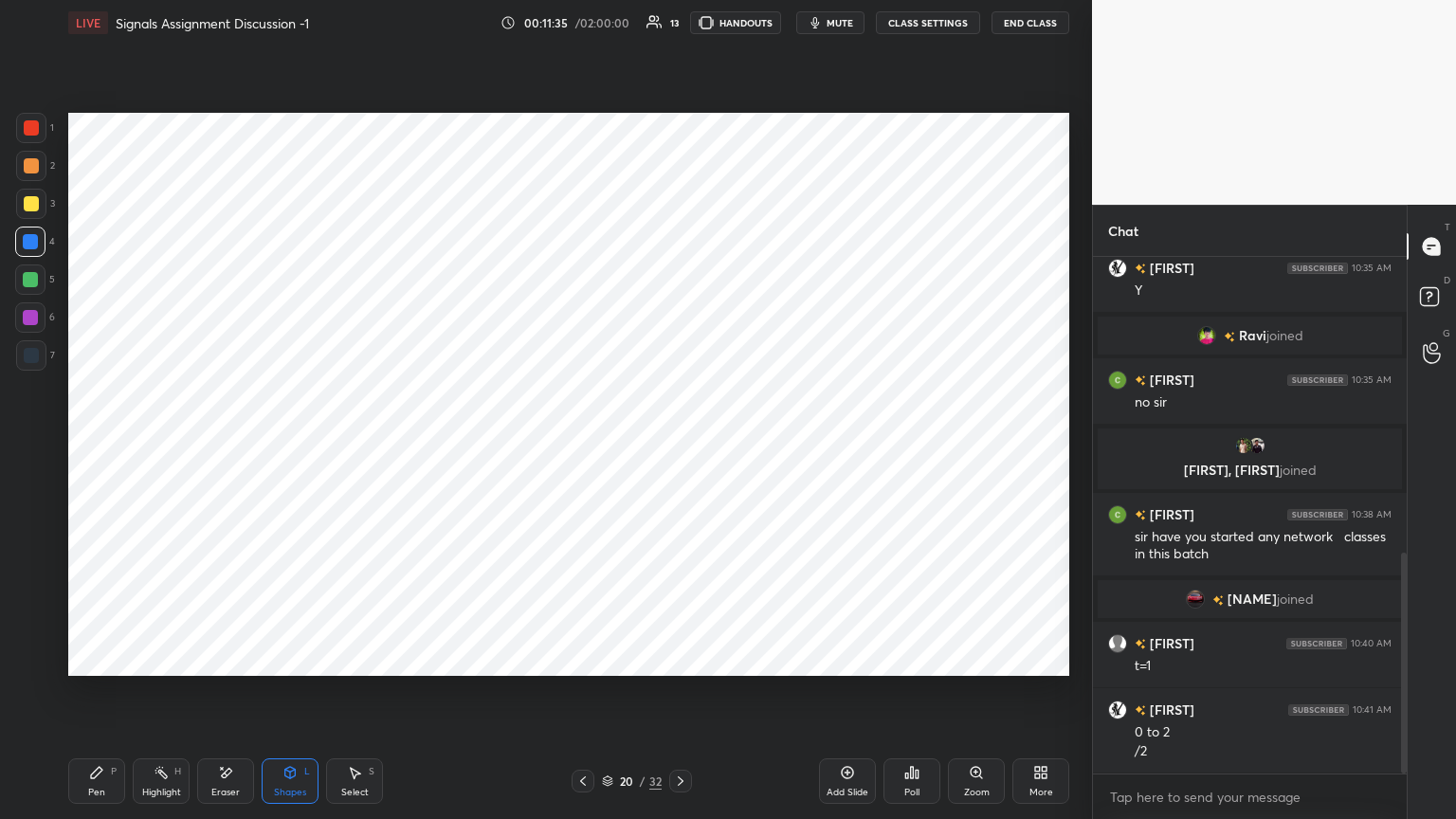 click on "Pen P" at bounding box center [97, 781] 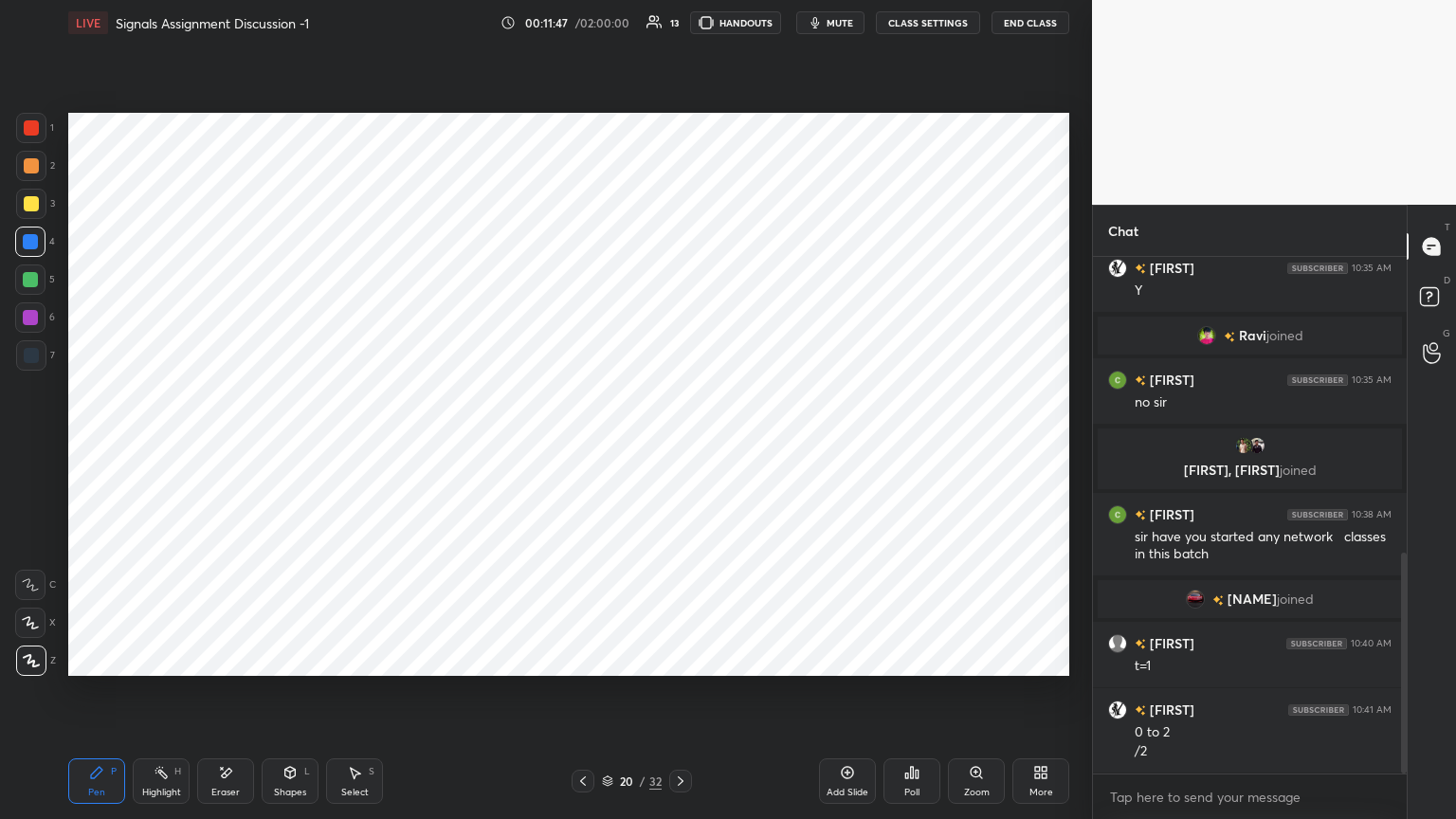 click at bounding box center [30, 318] 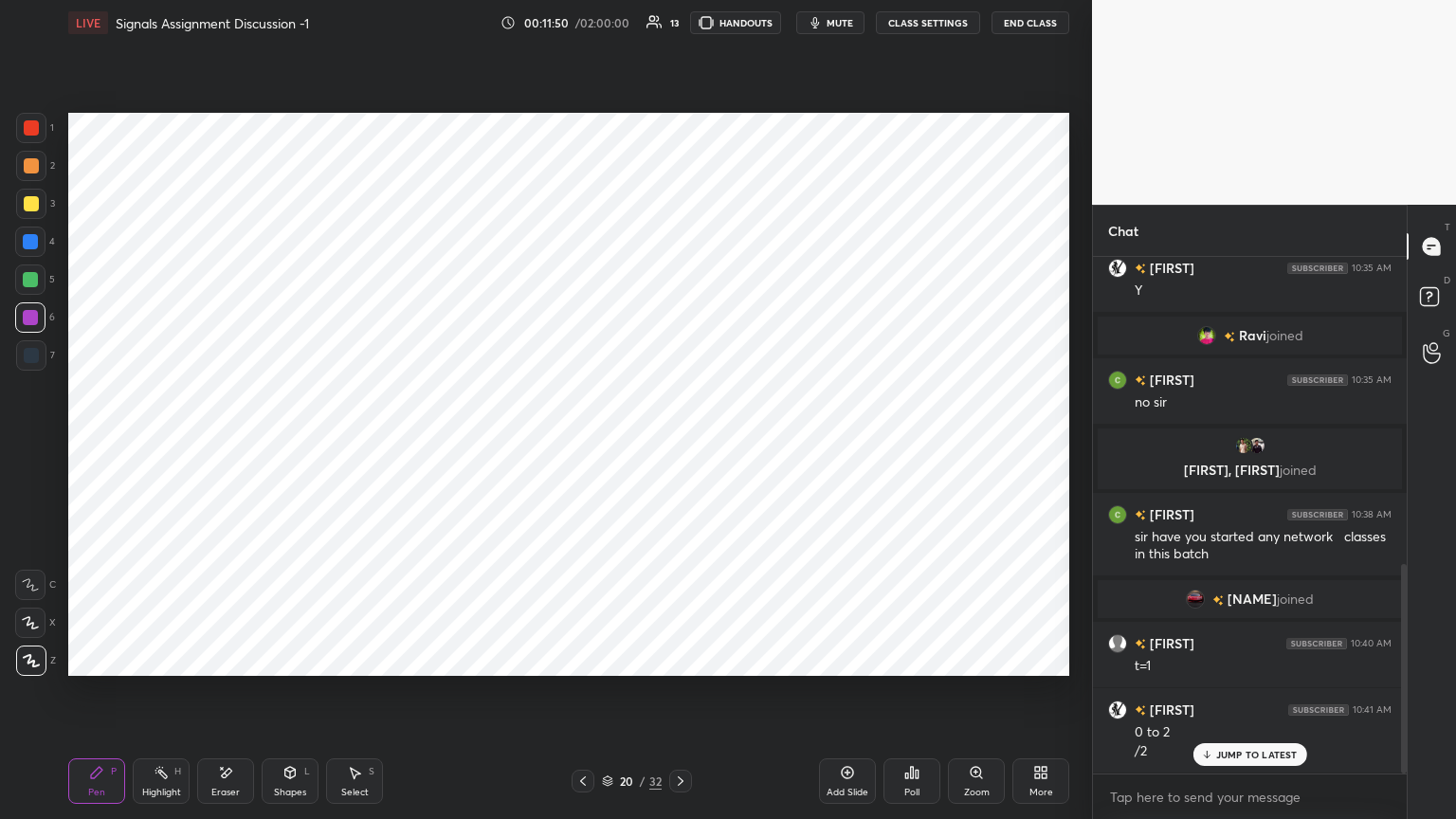 scroll, scrollTop: 755, scrollLeft: 0, axis: vertical 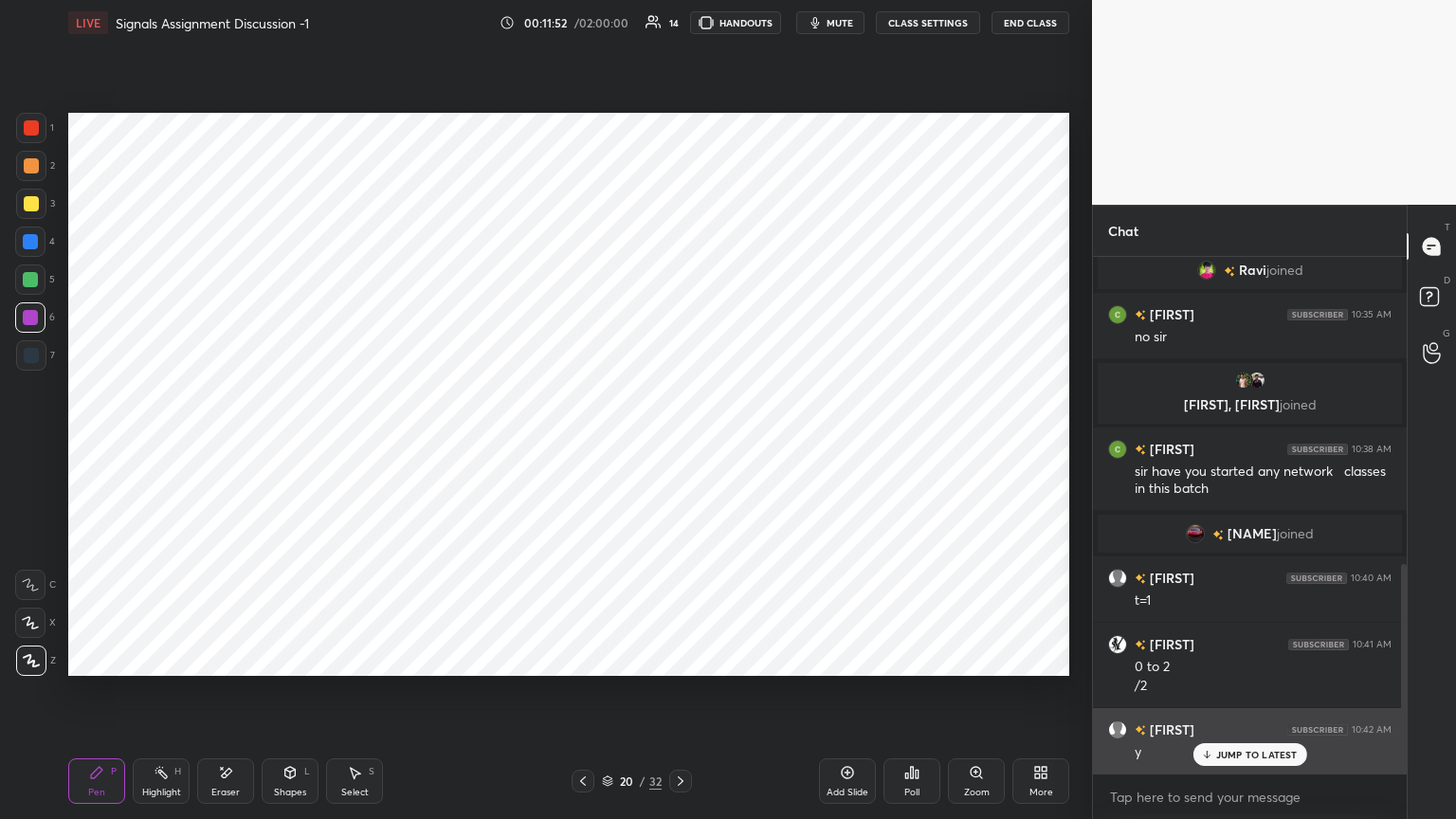 click on "JUMP TO LATEST" at bounding box center [1257, 755] 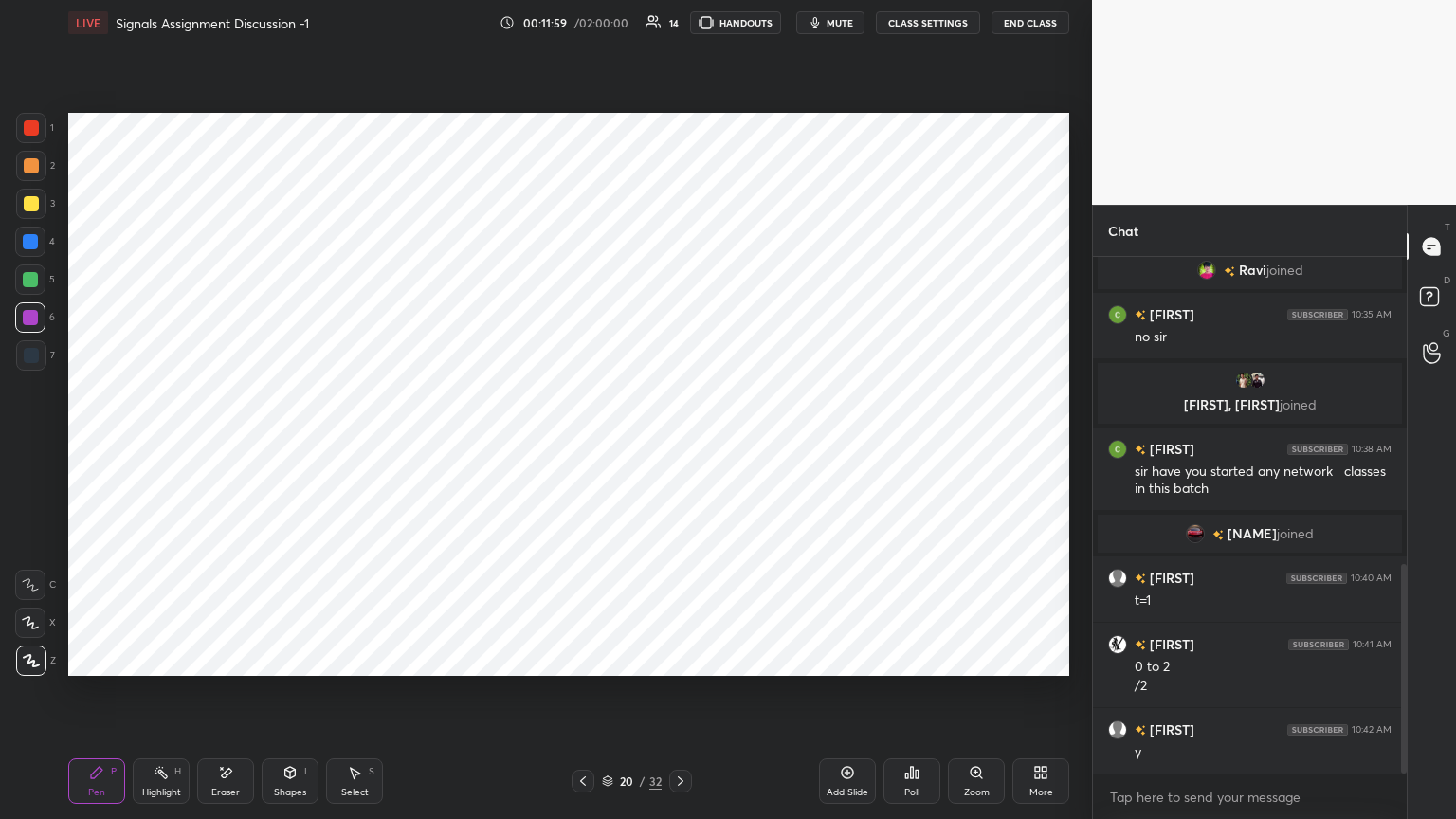 click 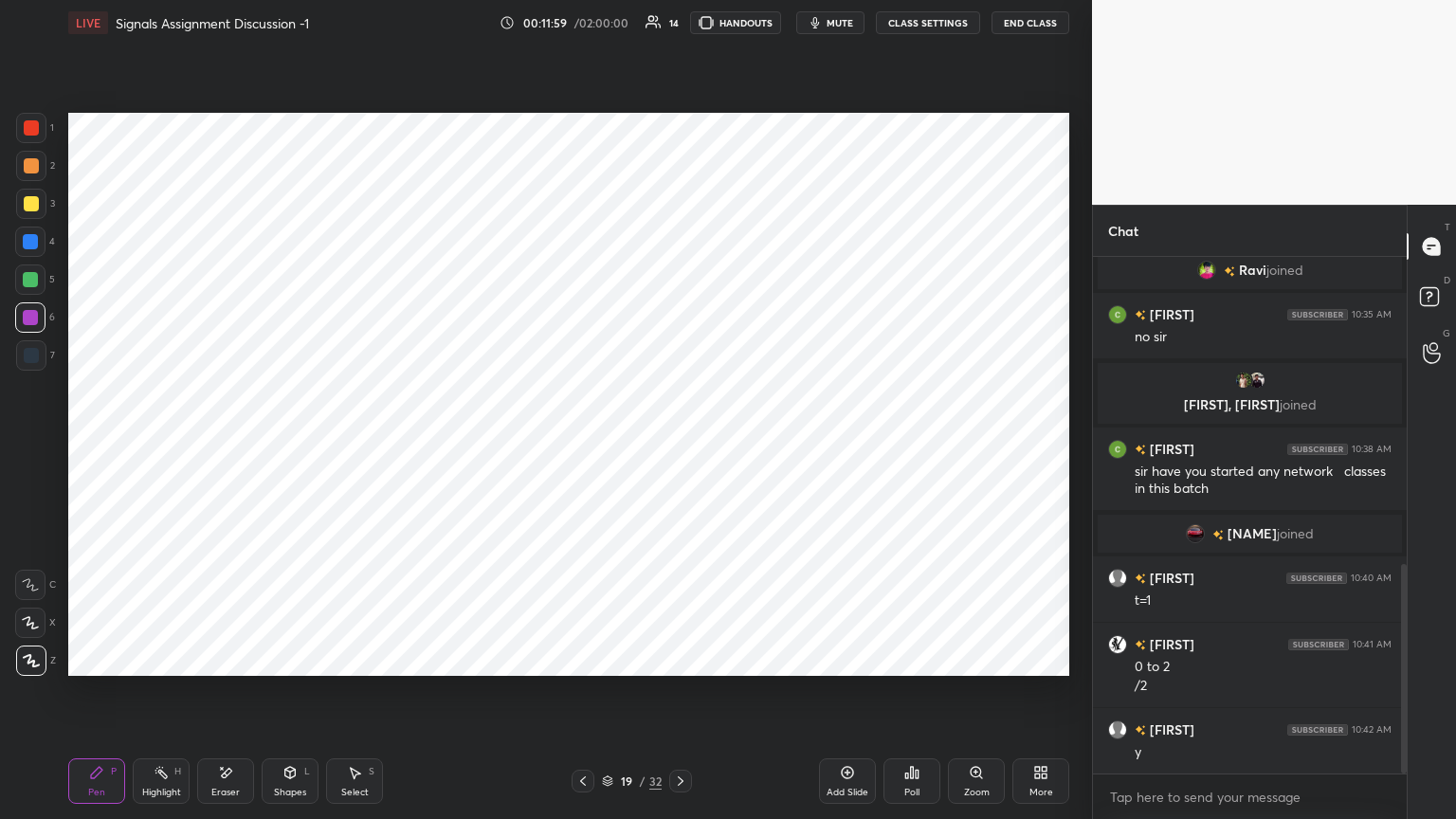 click at bounding box center (583, 781) 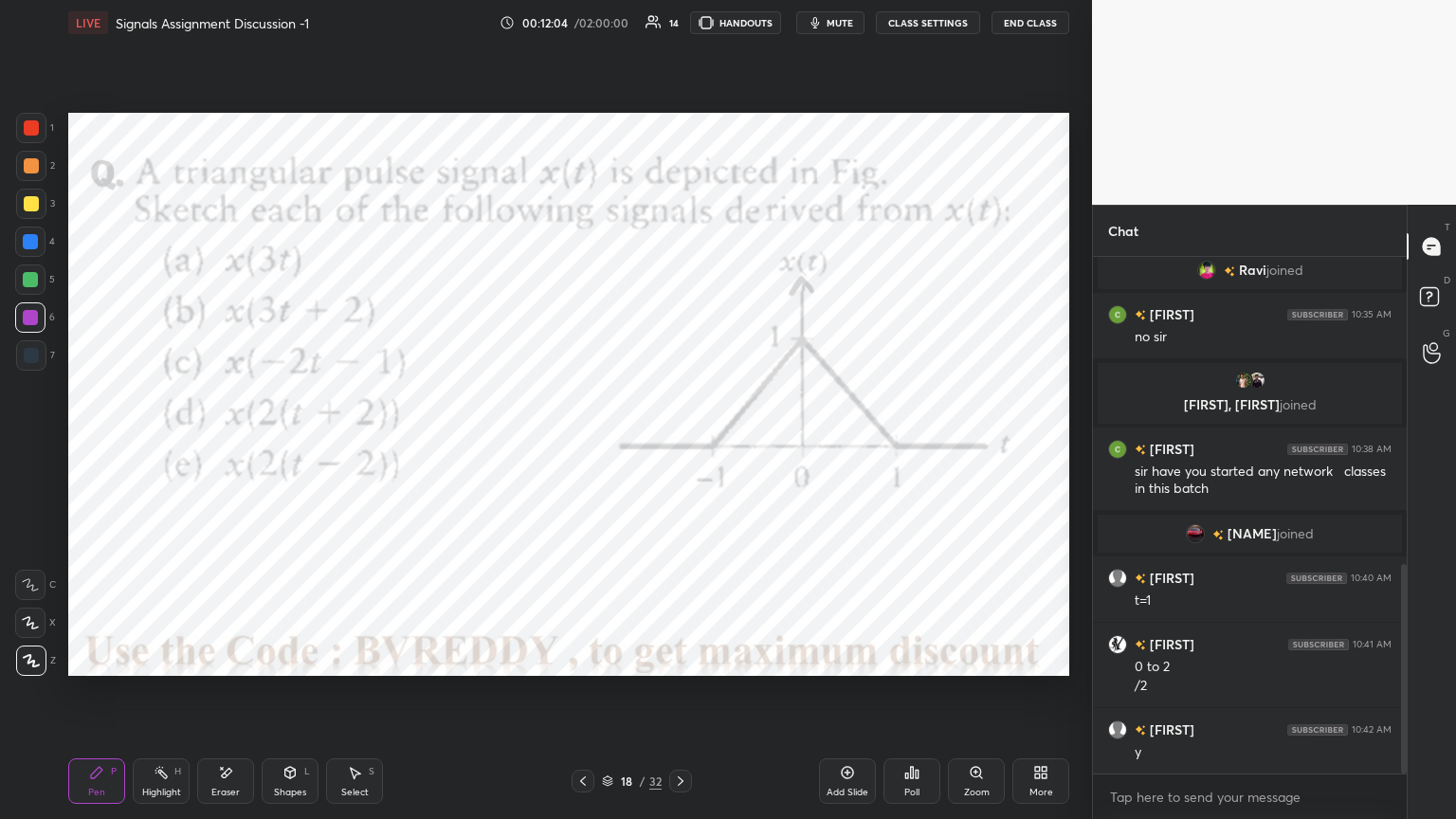 click 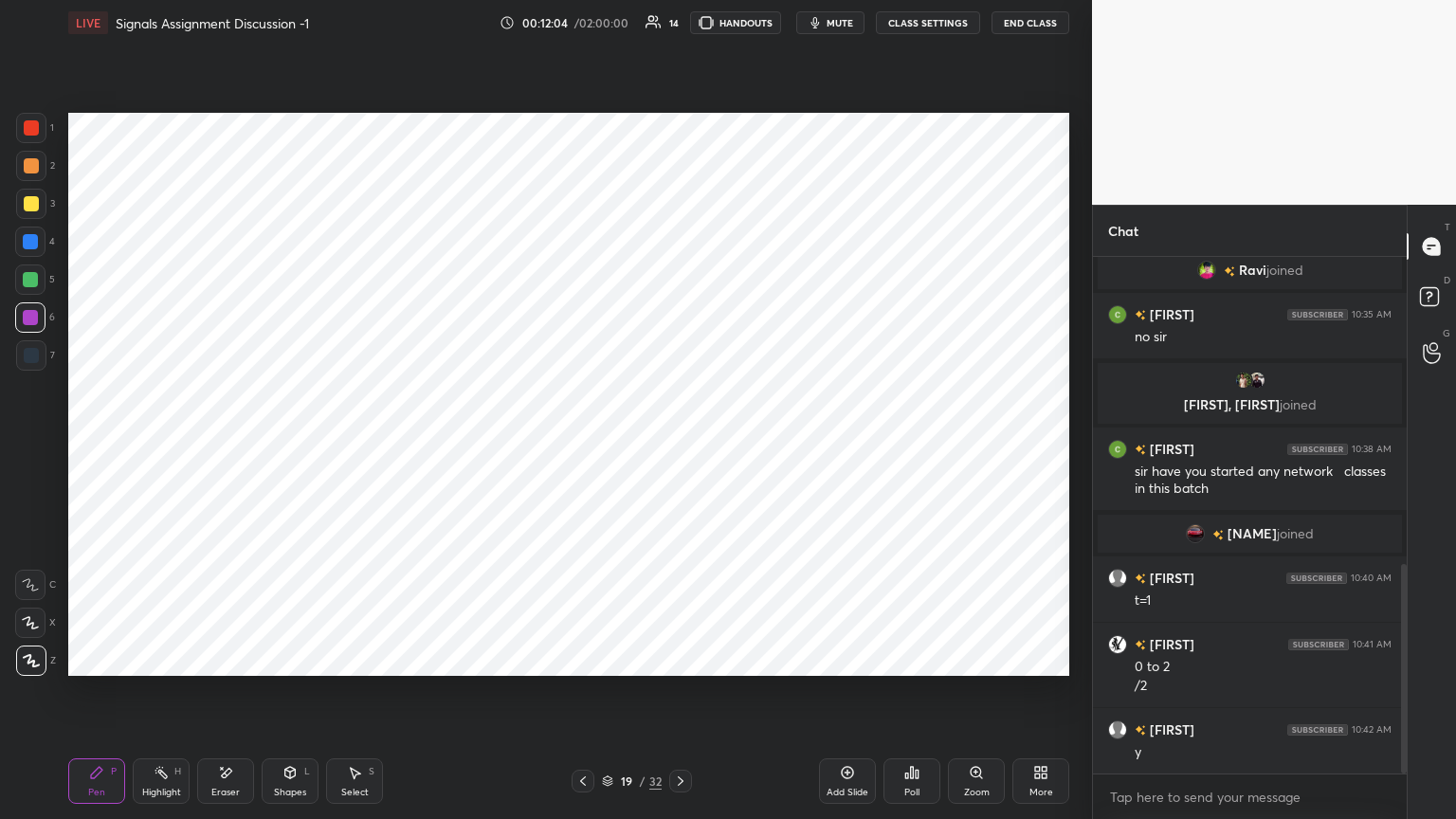 click 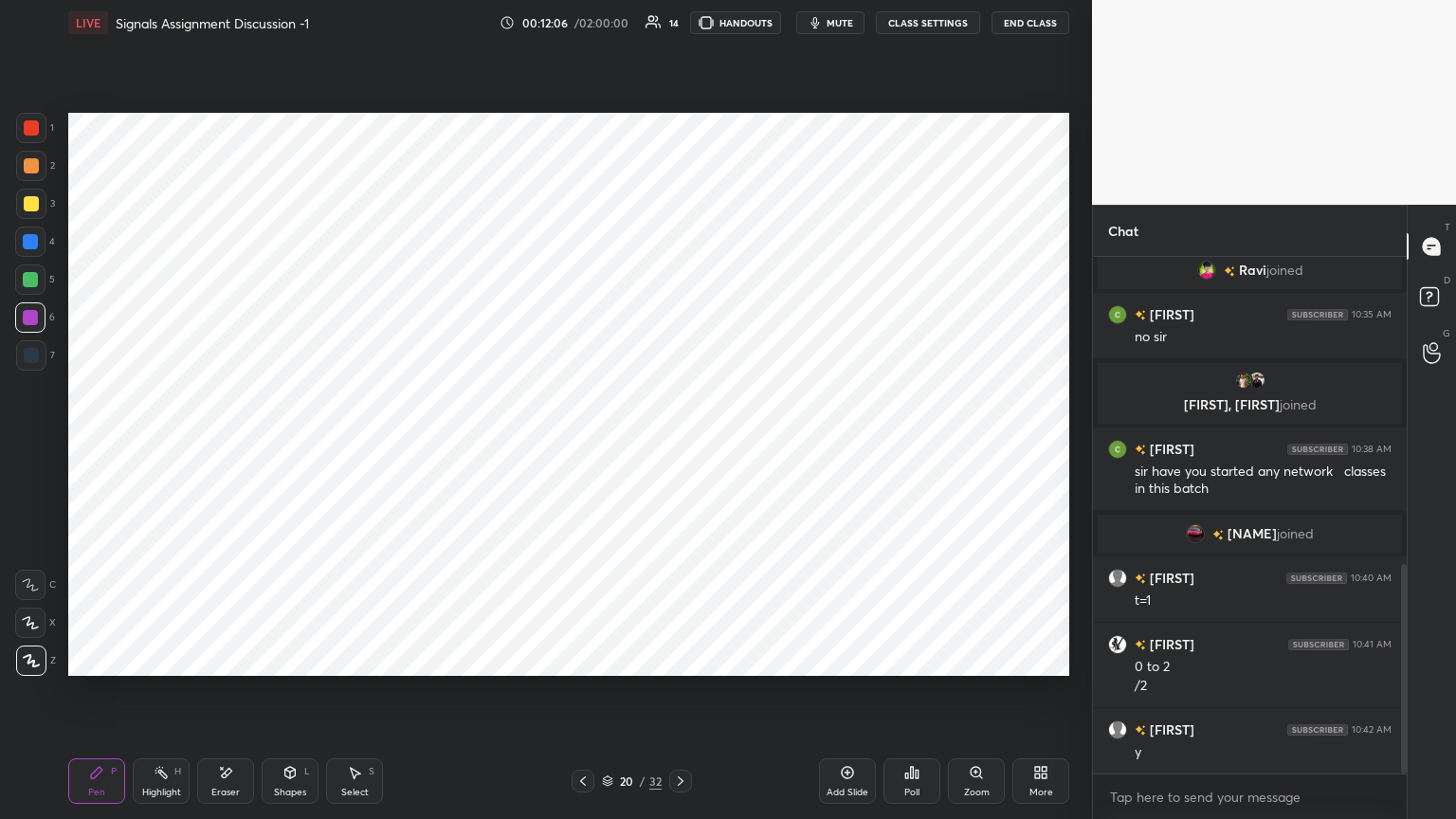 click 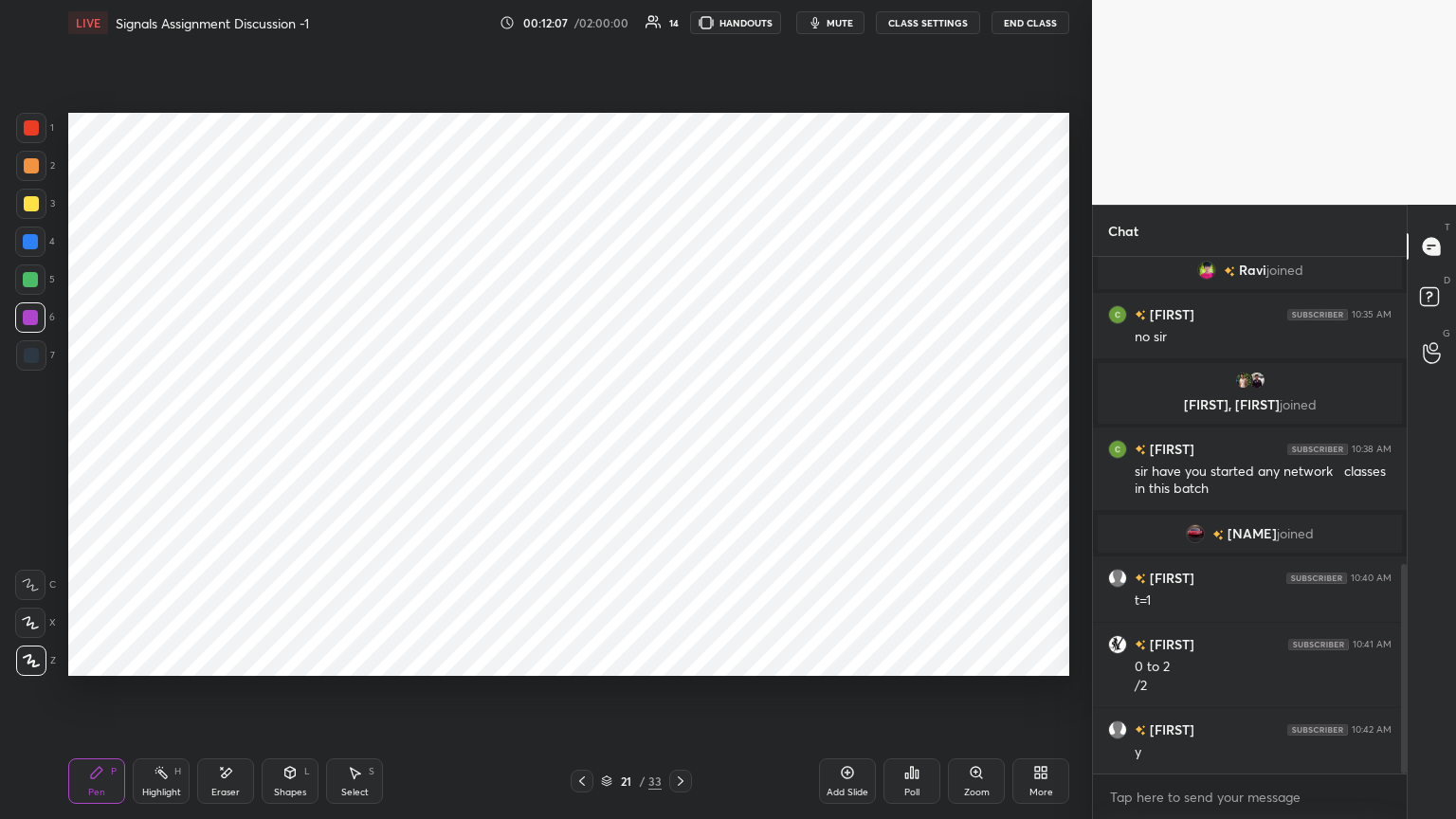 click at bounding box center [31, 355] 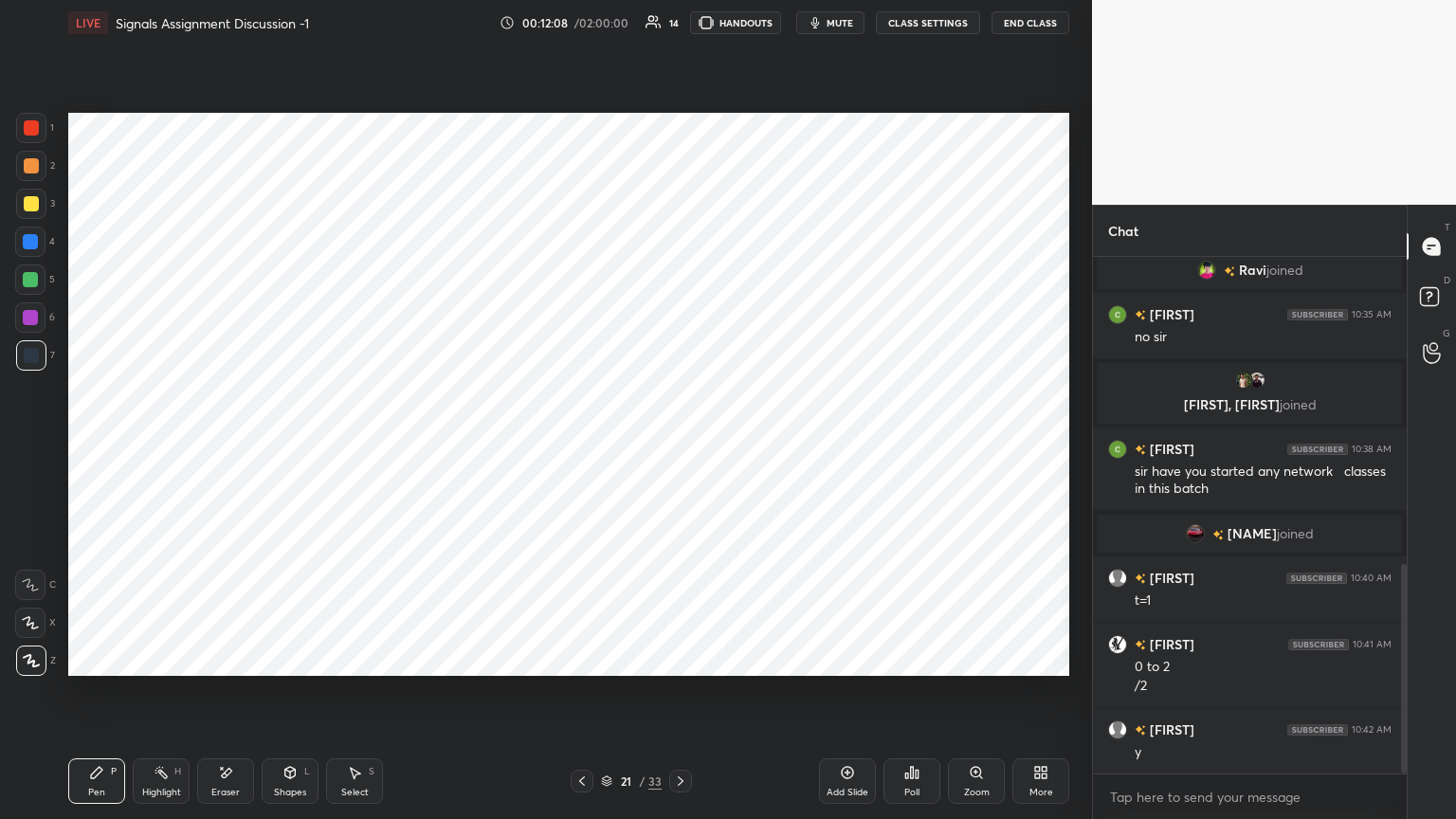 click at bounding box center (30, 318) 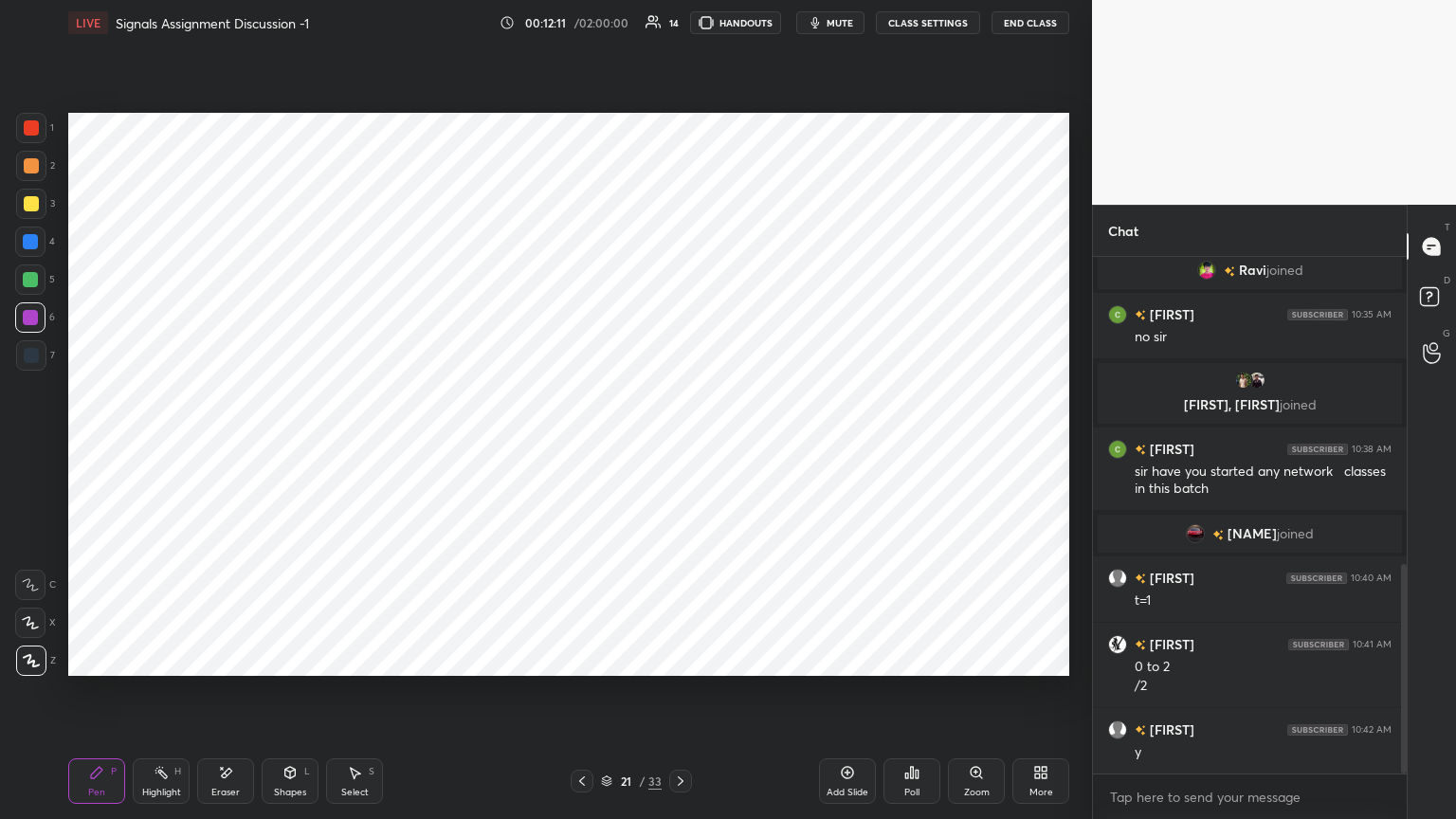 click 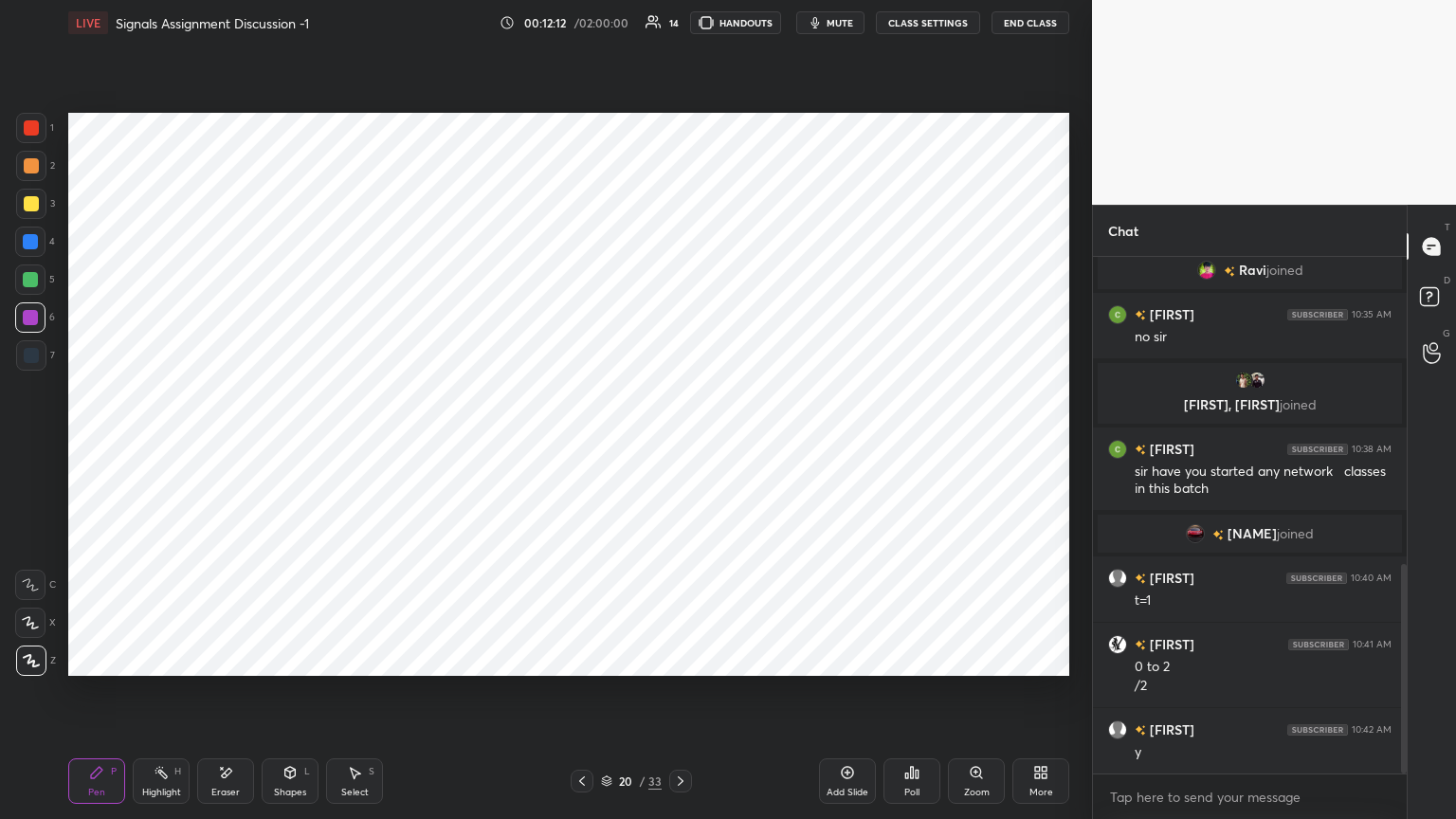 click on "Select S" at bounding box center (355, 781) 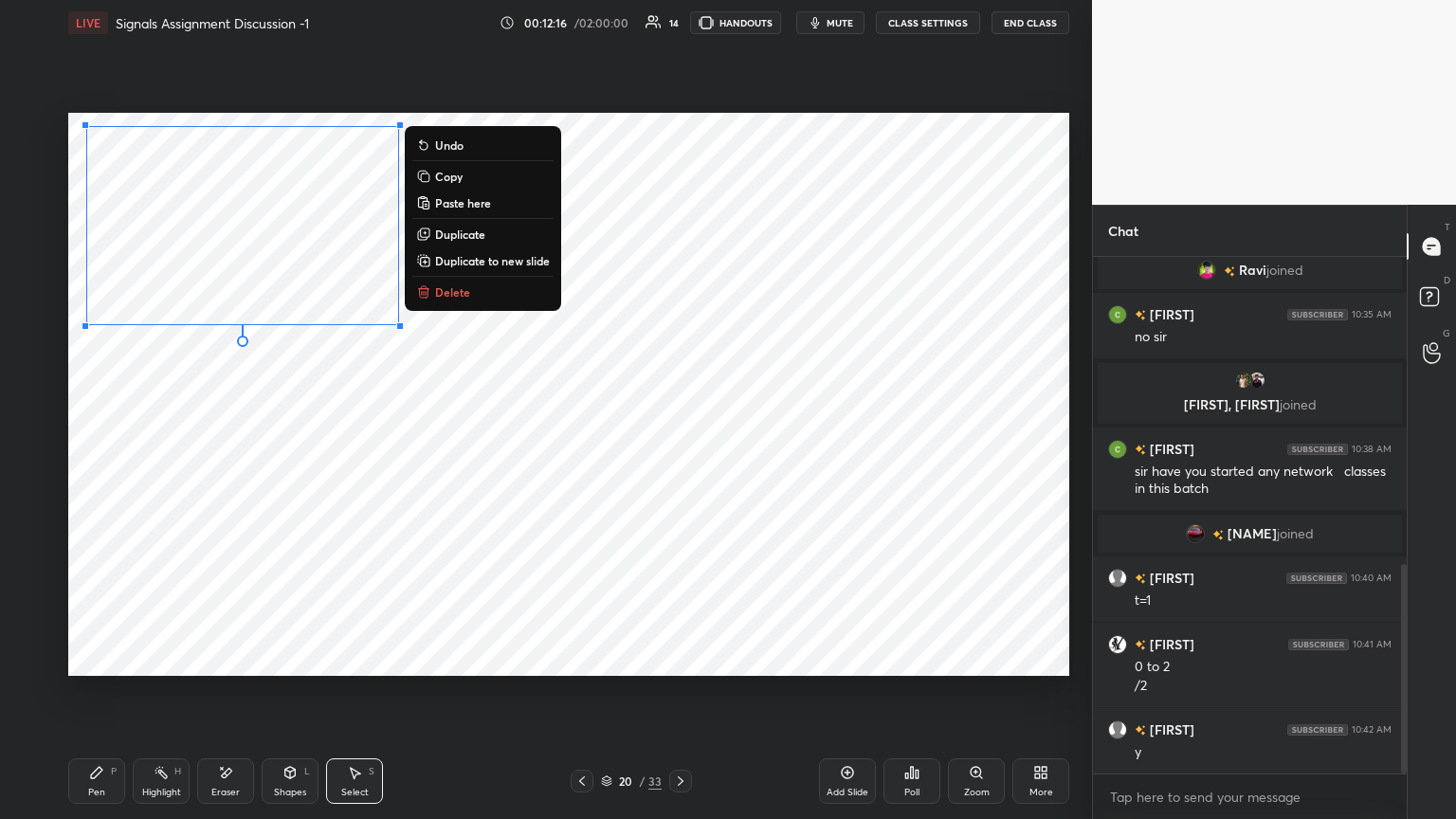 click on "Copy" at bounding box center (448, 176) 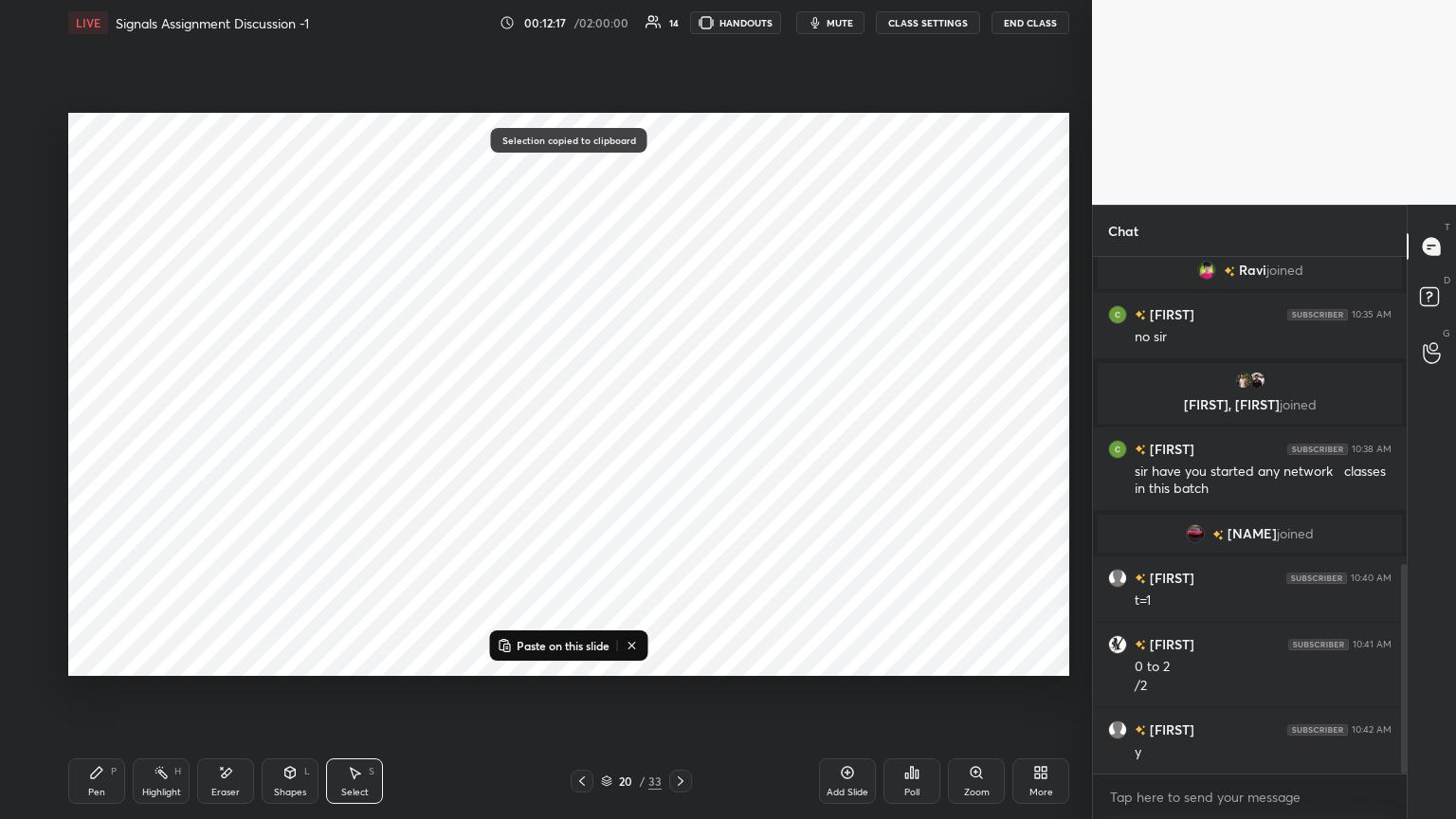 click 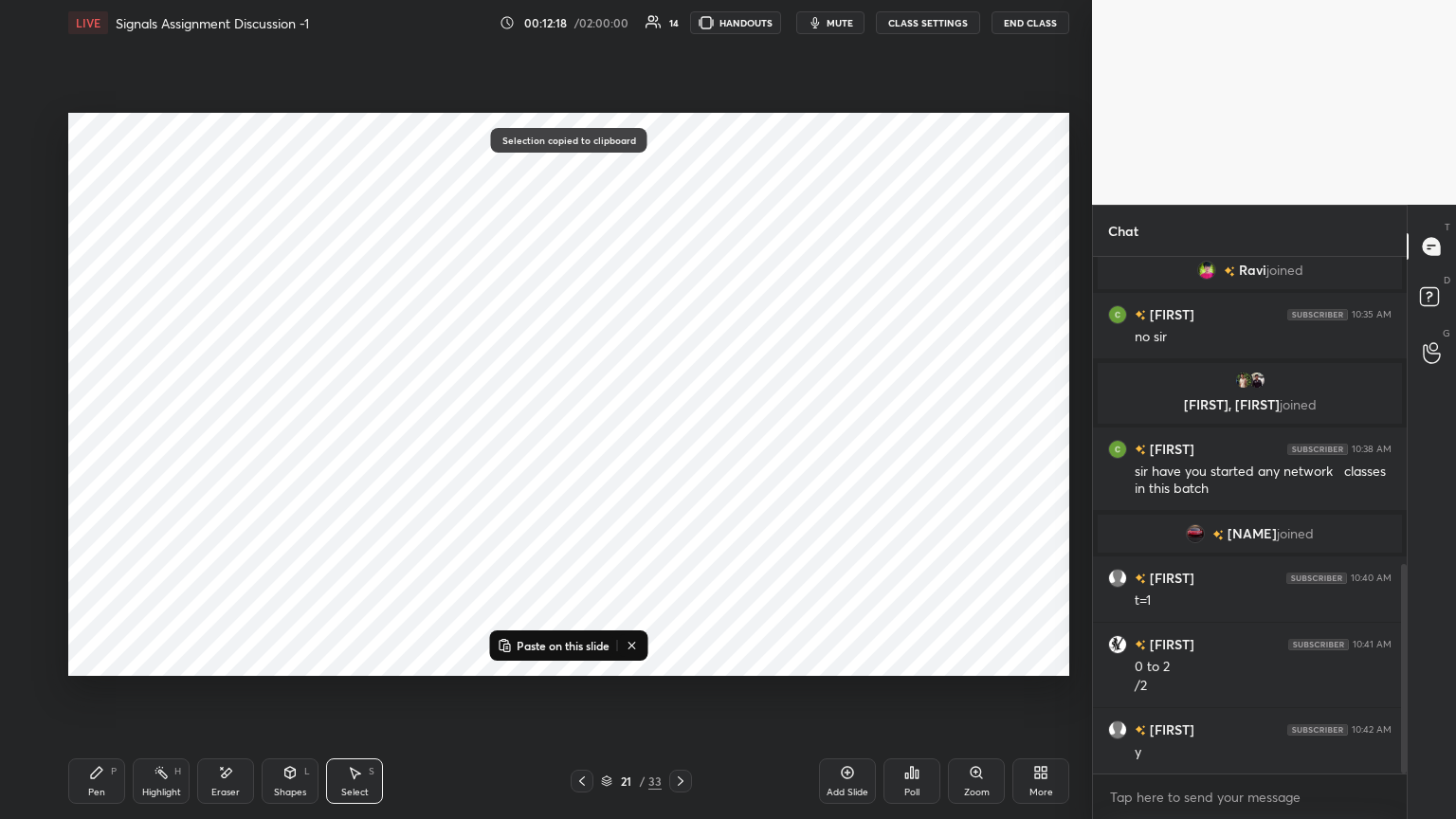 click on "Paste on this slide" at bounding box center [563, 646] 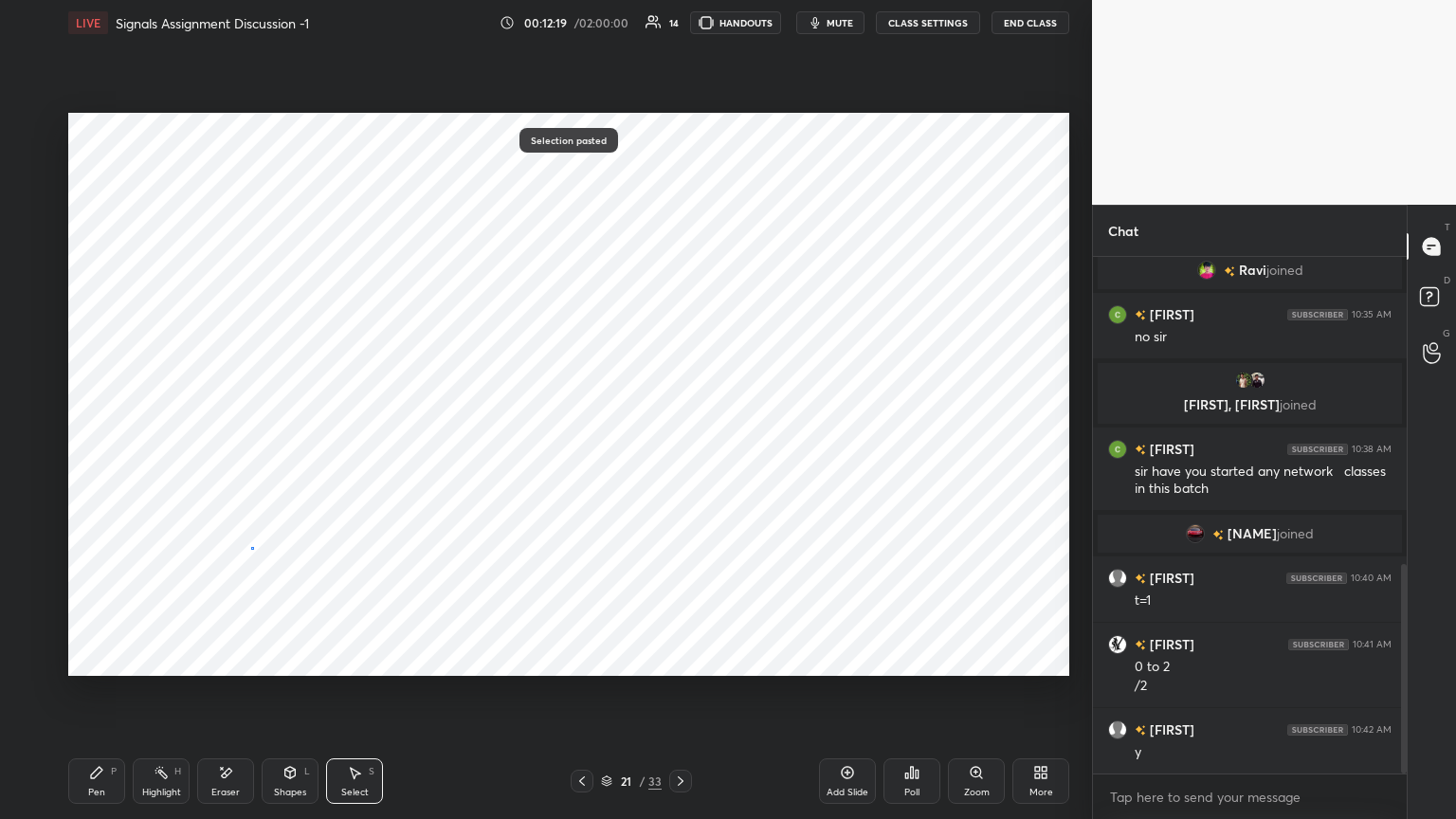 click on "0 ° Undo Copy Paste here Duplicate Duplicate to new slide Delete" at bounding box center (569, 394) 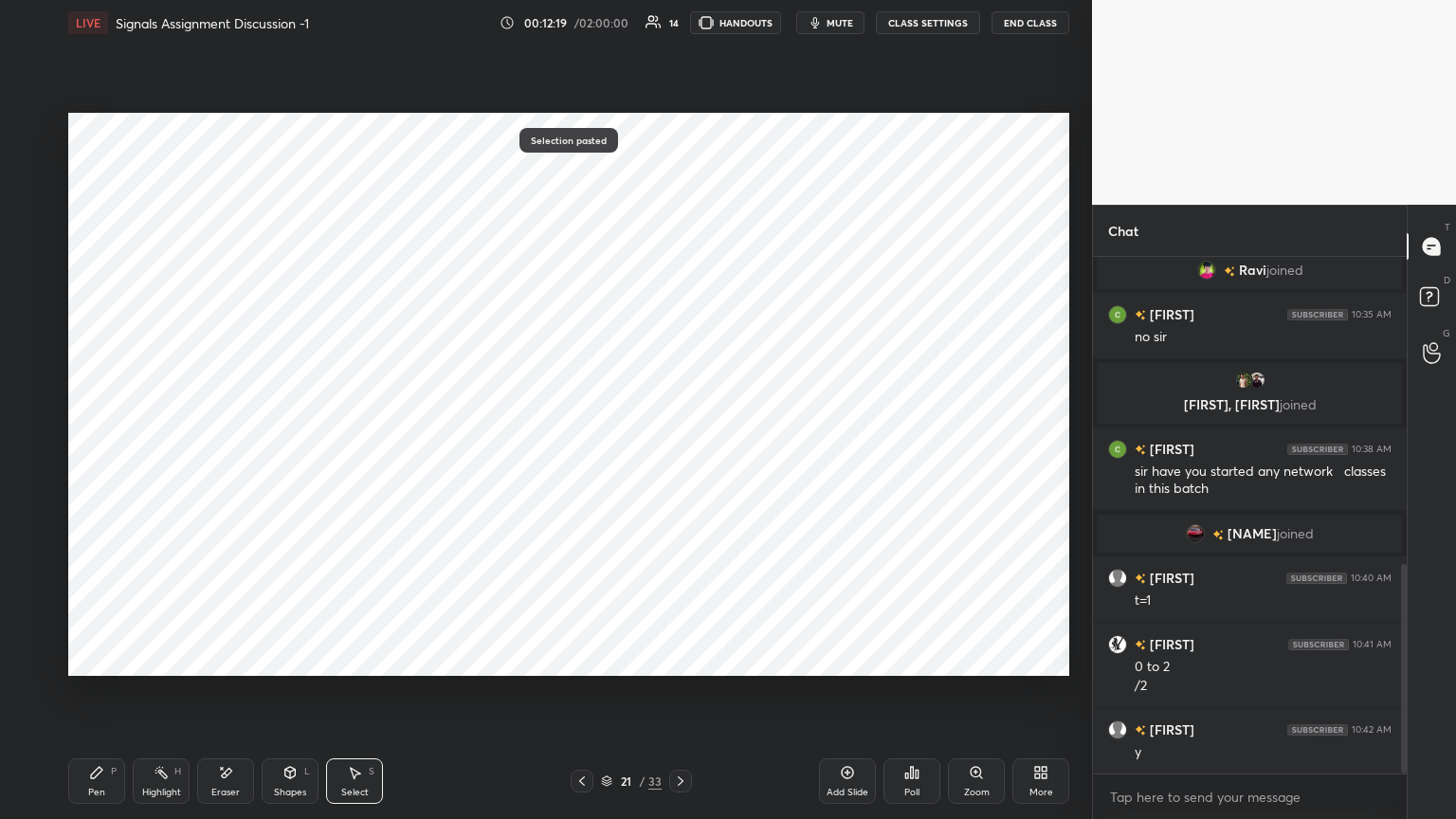 click on "Pen P" at bounding box center (97, 781) 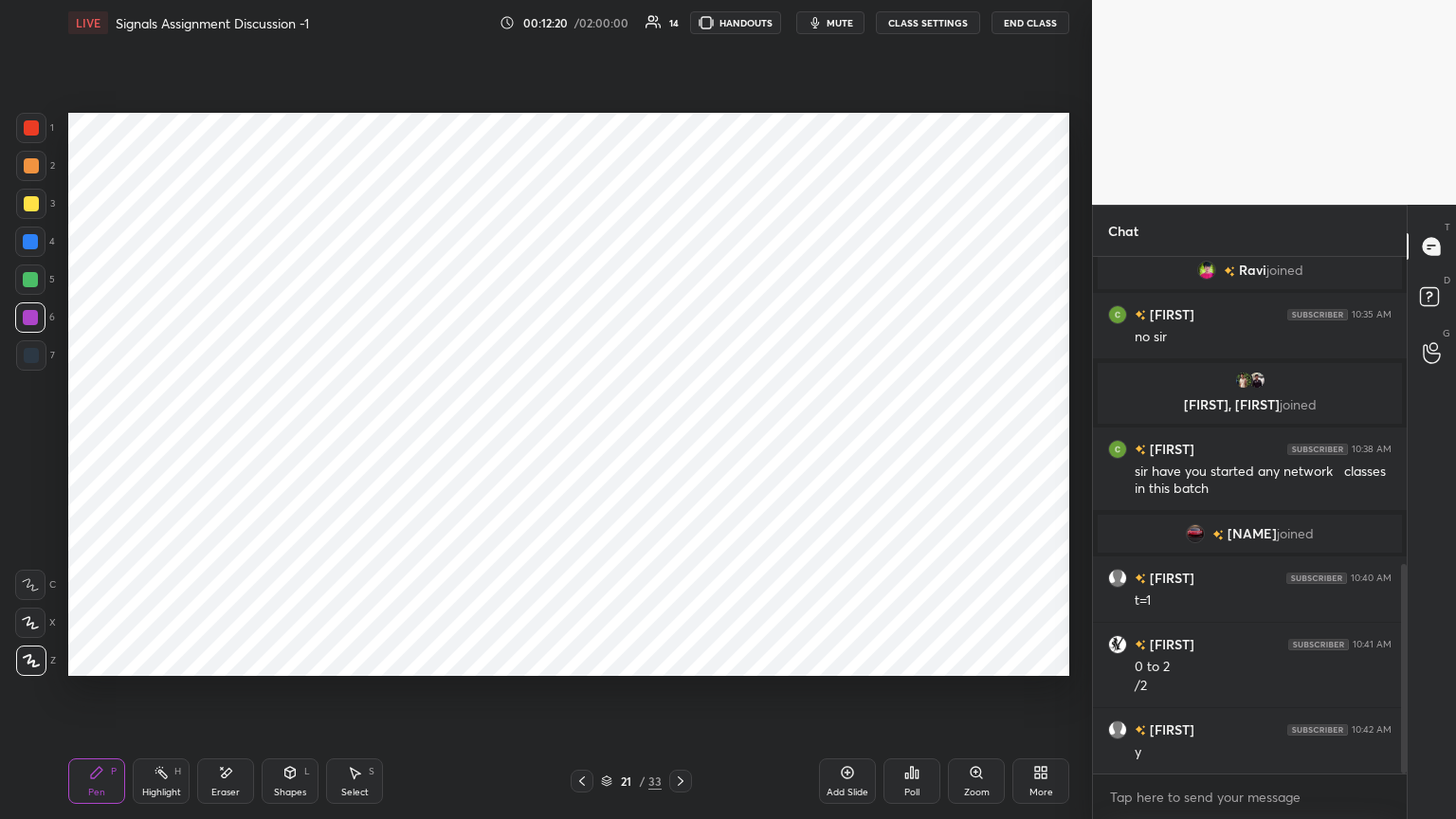 click at bounding box center (30, 242) 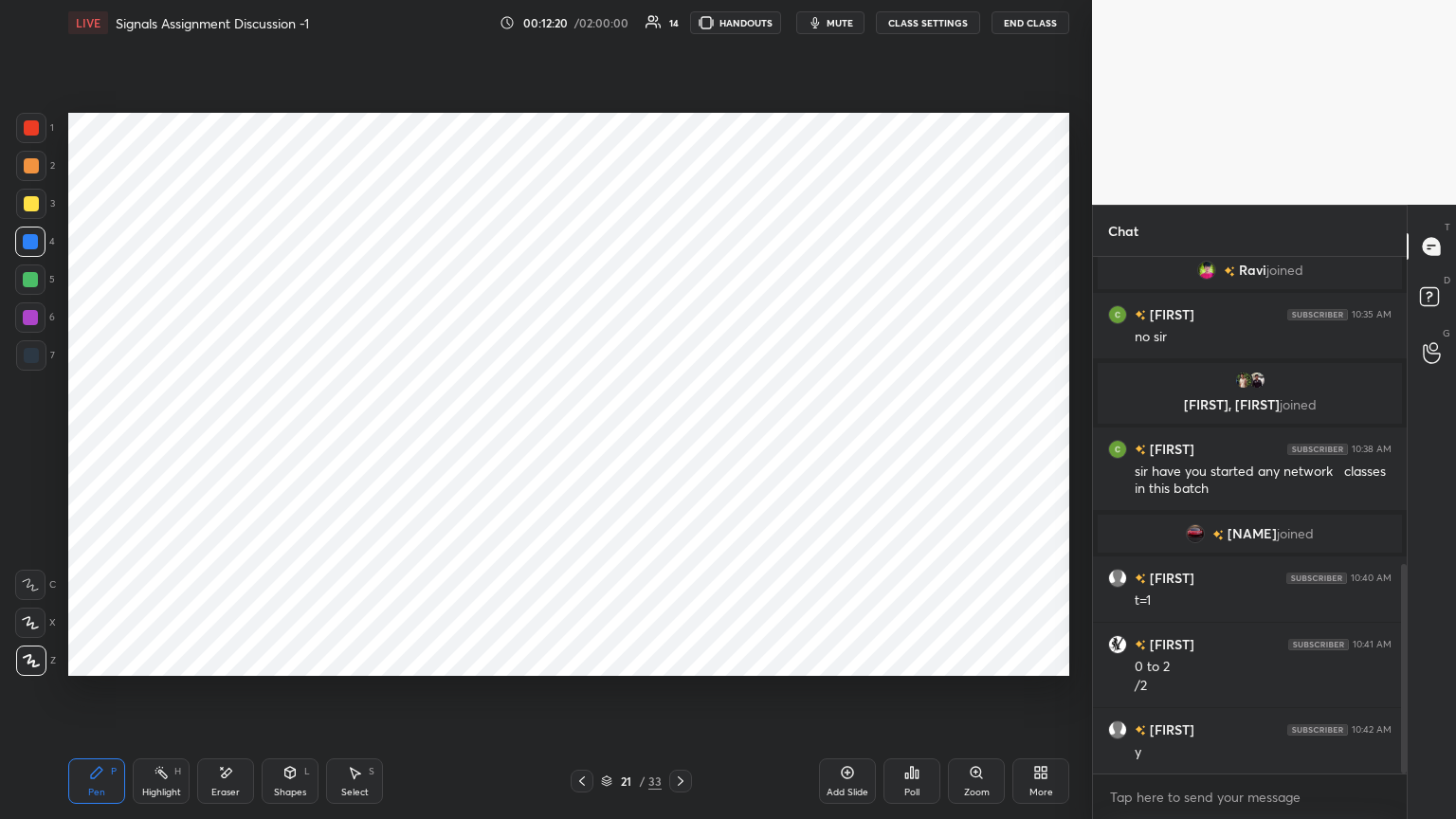 click 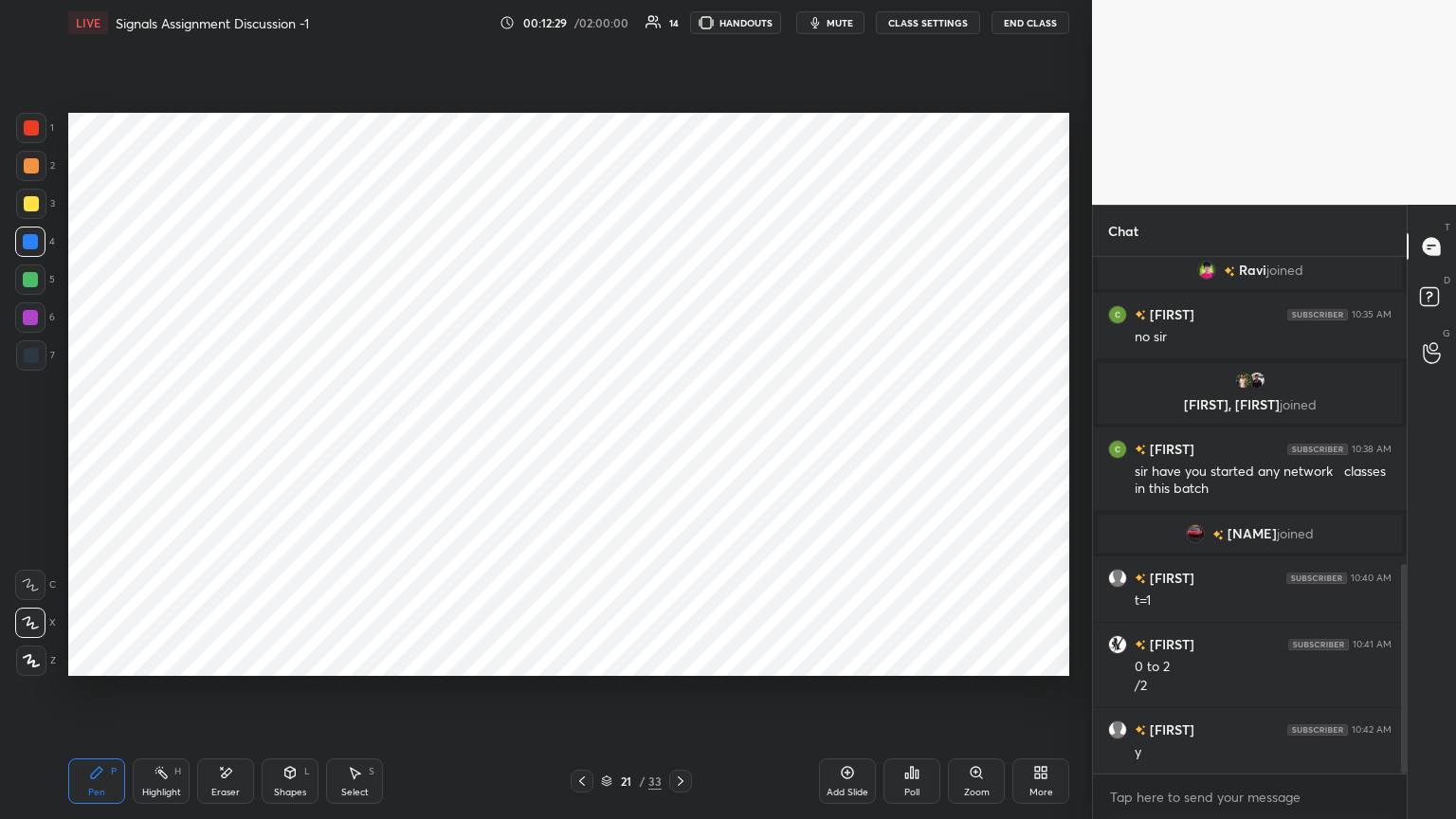 click at bounding box center (30, 318) 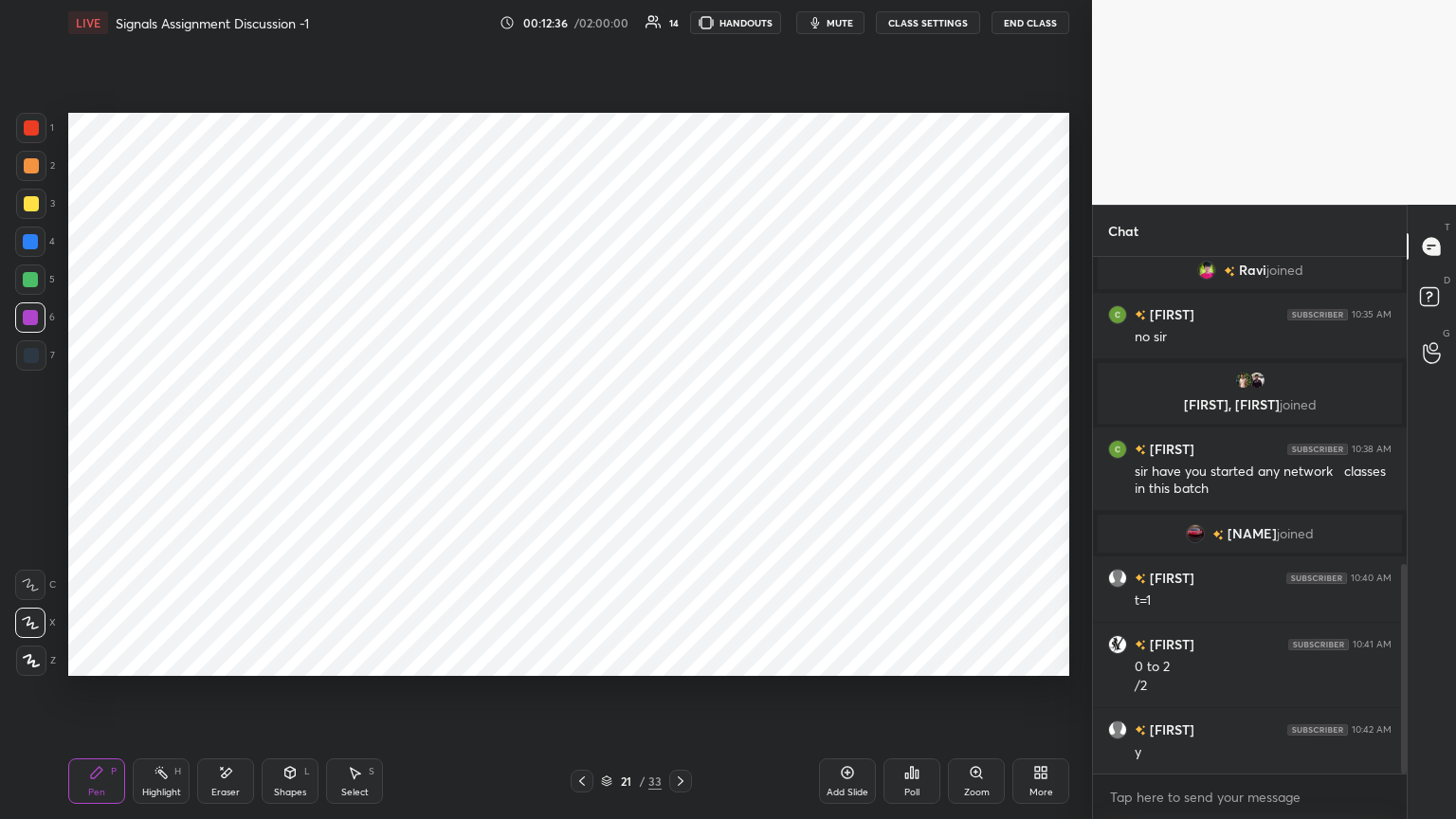 click at bounding box center [31, 355] 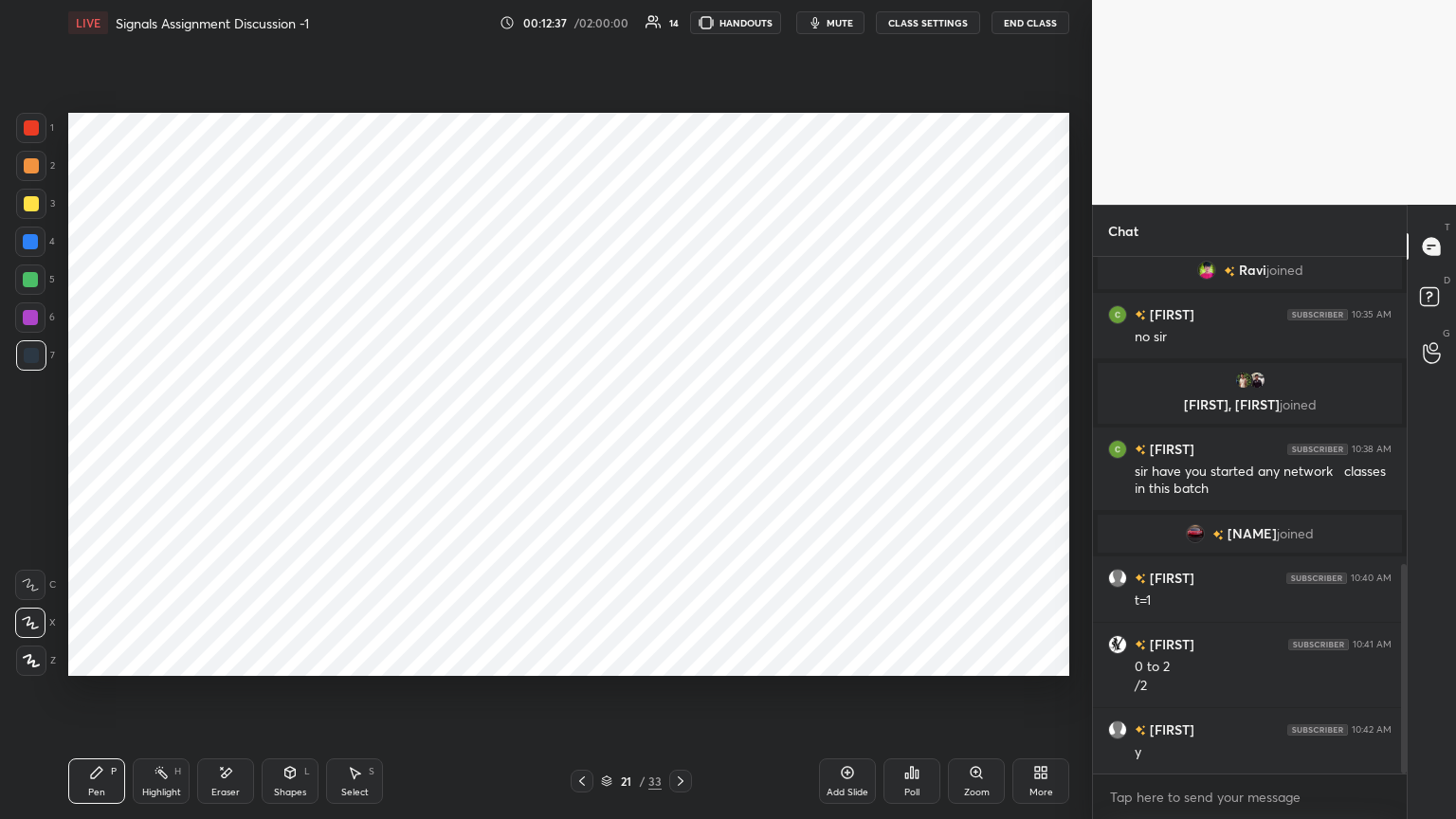 click 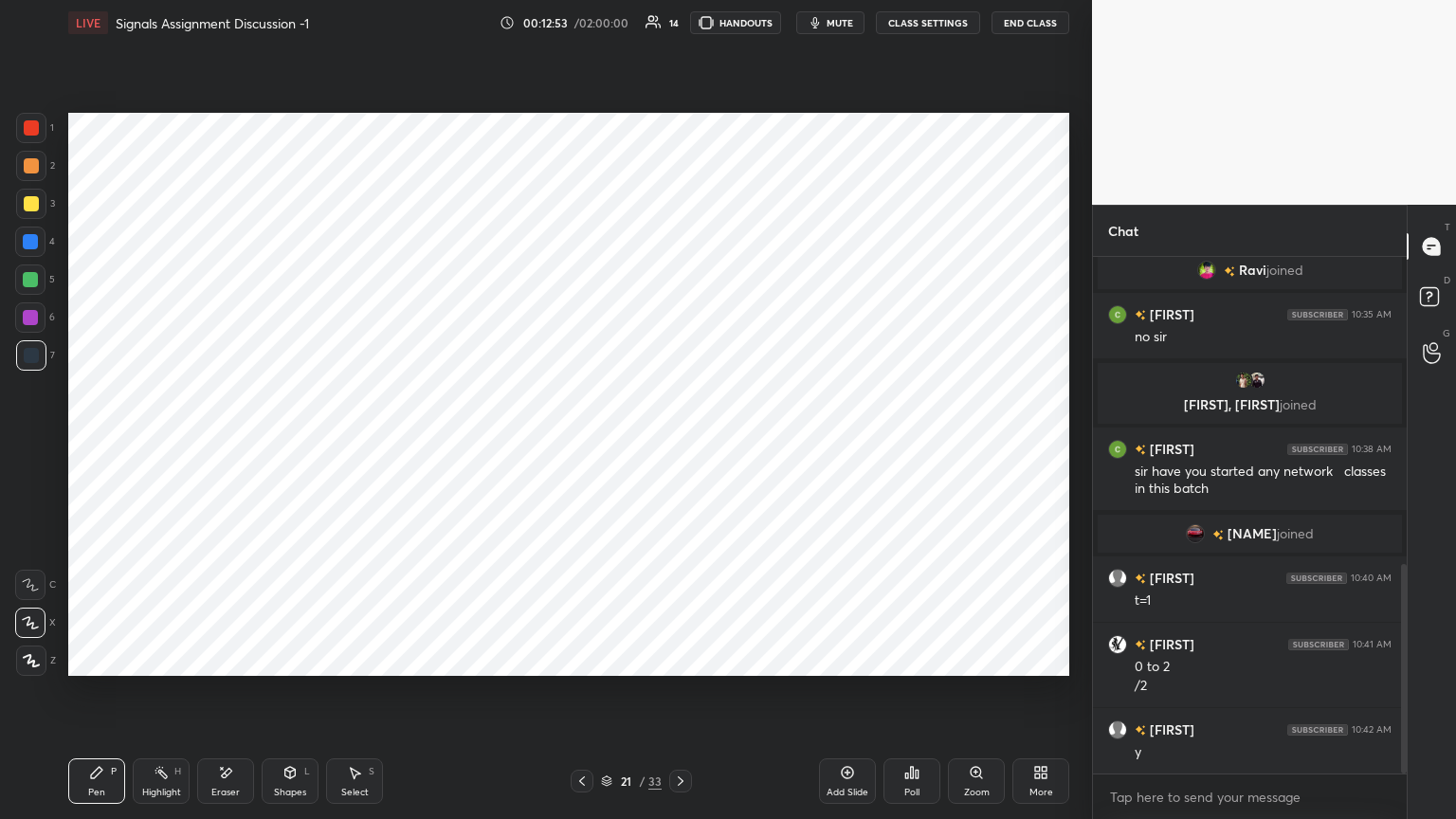 click on "Select" at bounding box center [355, 792] 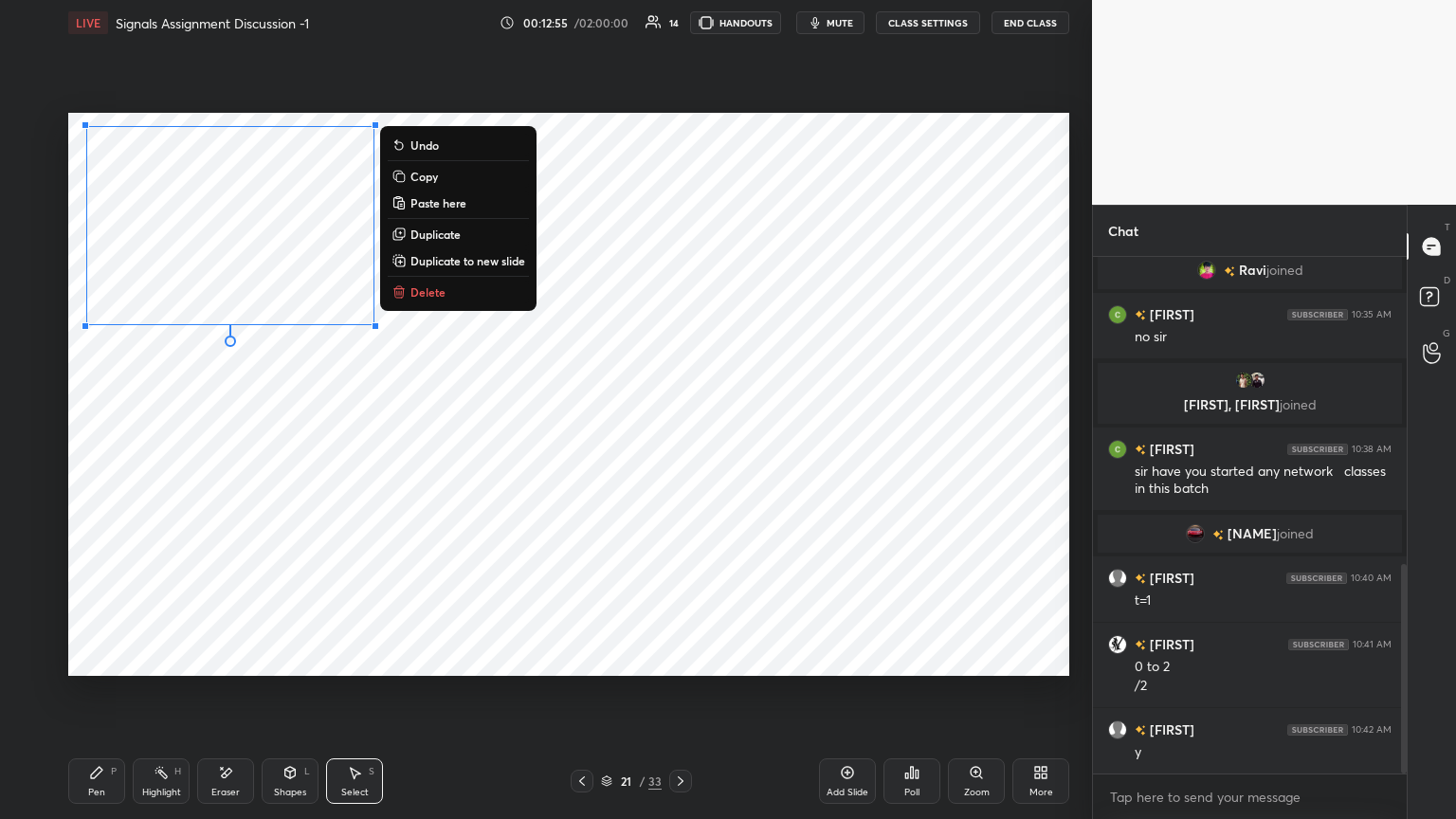 click on "Duplicate" at bounding box center [435, 234] 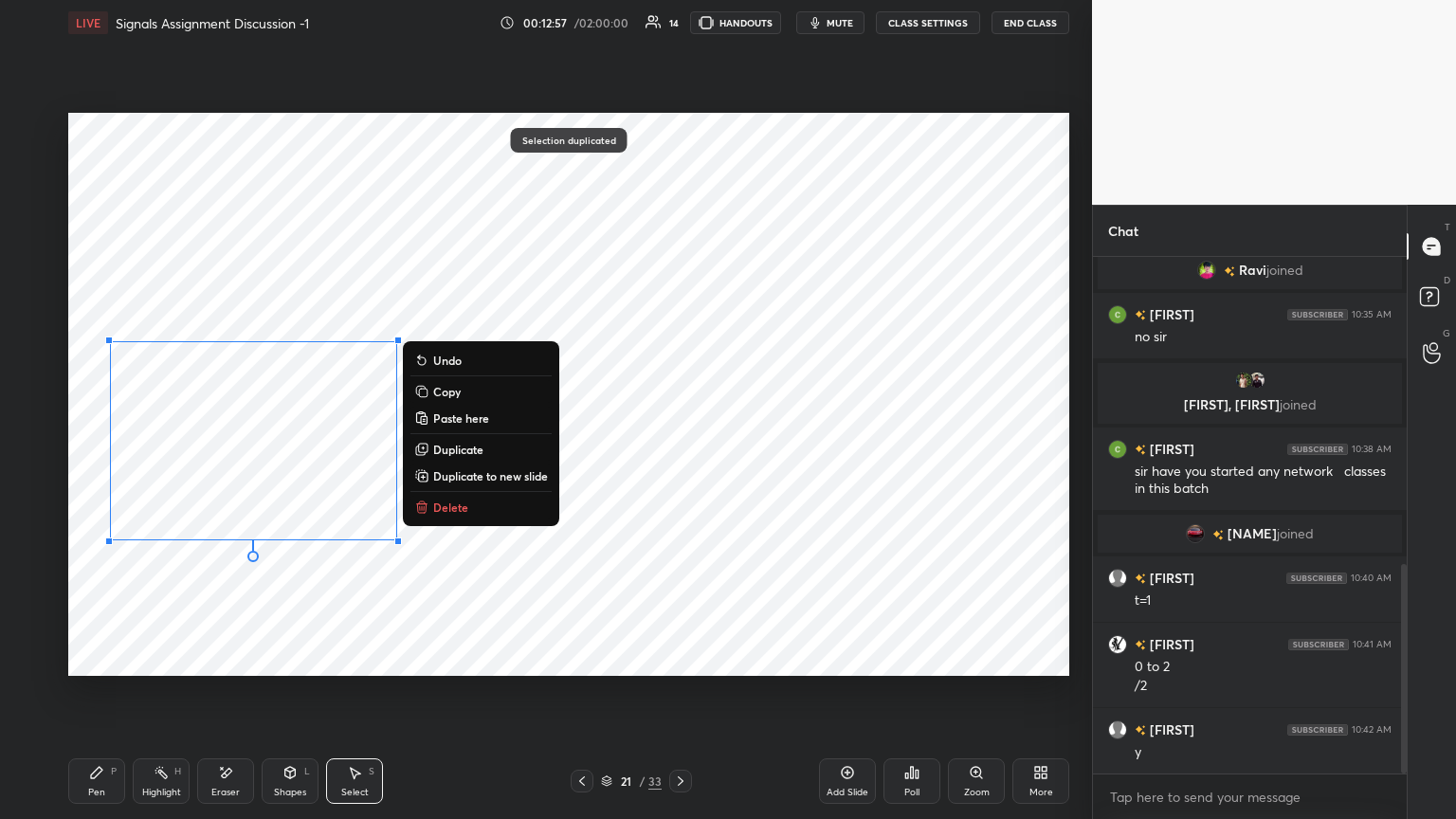 click on "0 ° Undo Copy Paste here Duplicate Duplicate to new slide Delete" at bounding box center [569, 394] 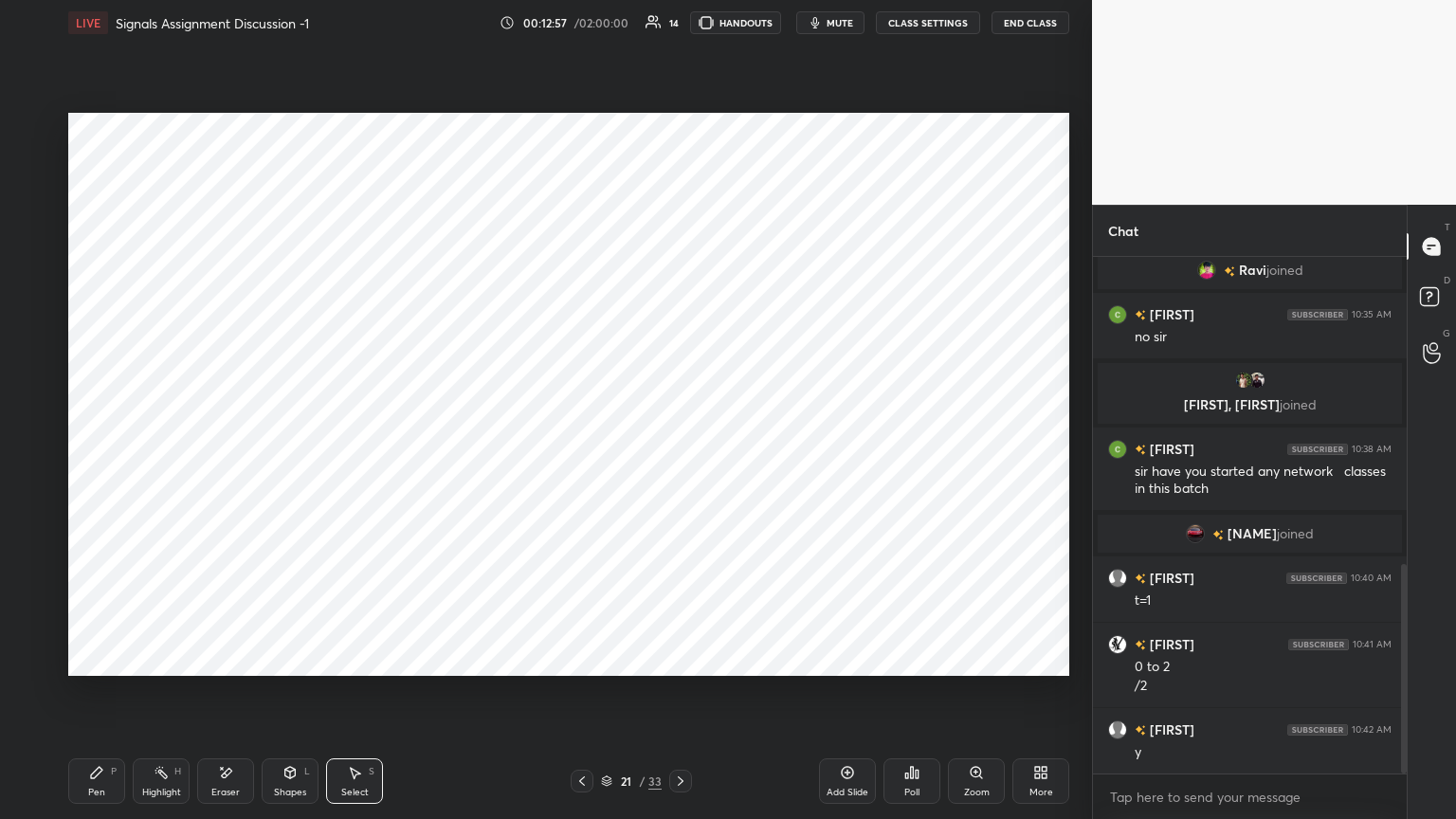 click 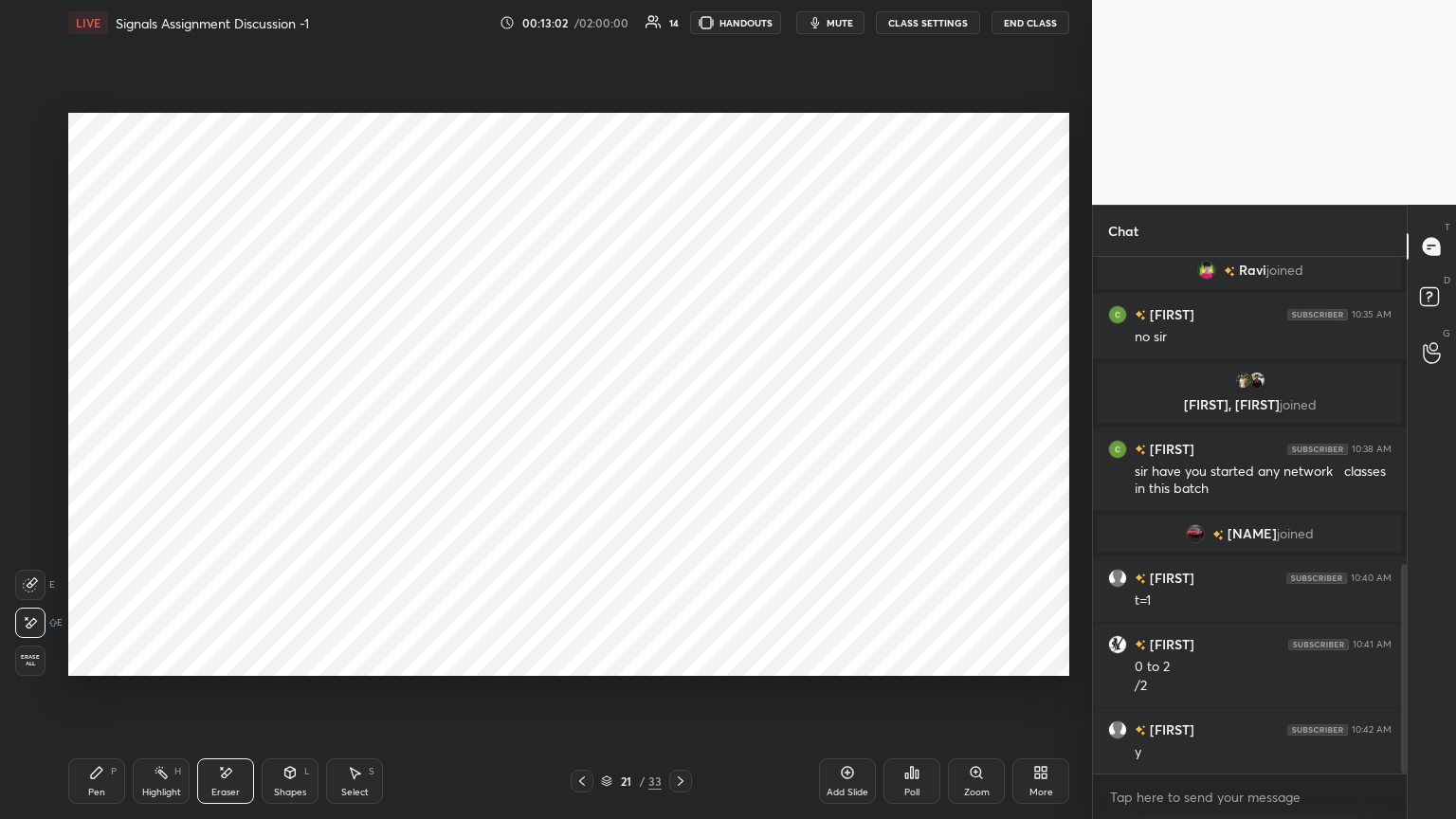 click on "Pen P" at bounding box center [97, 781] 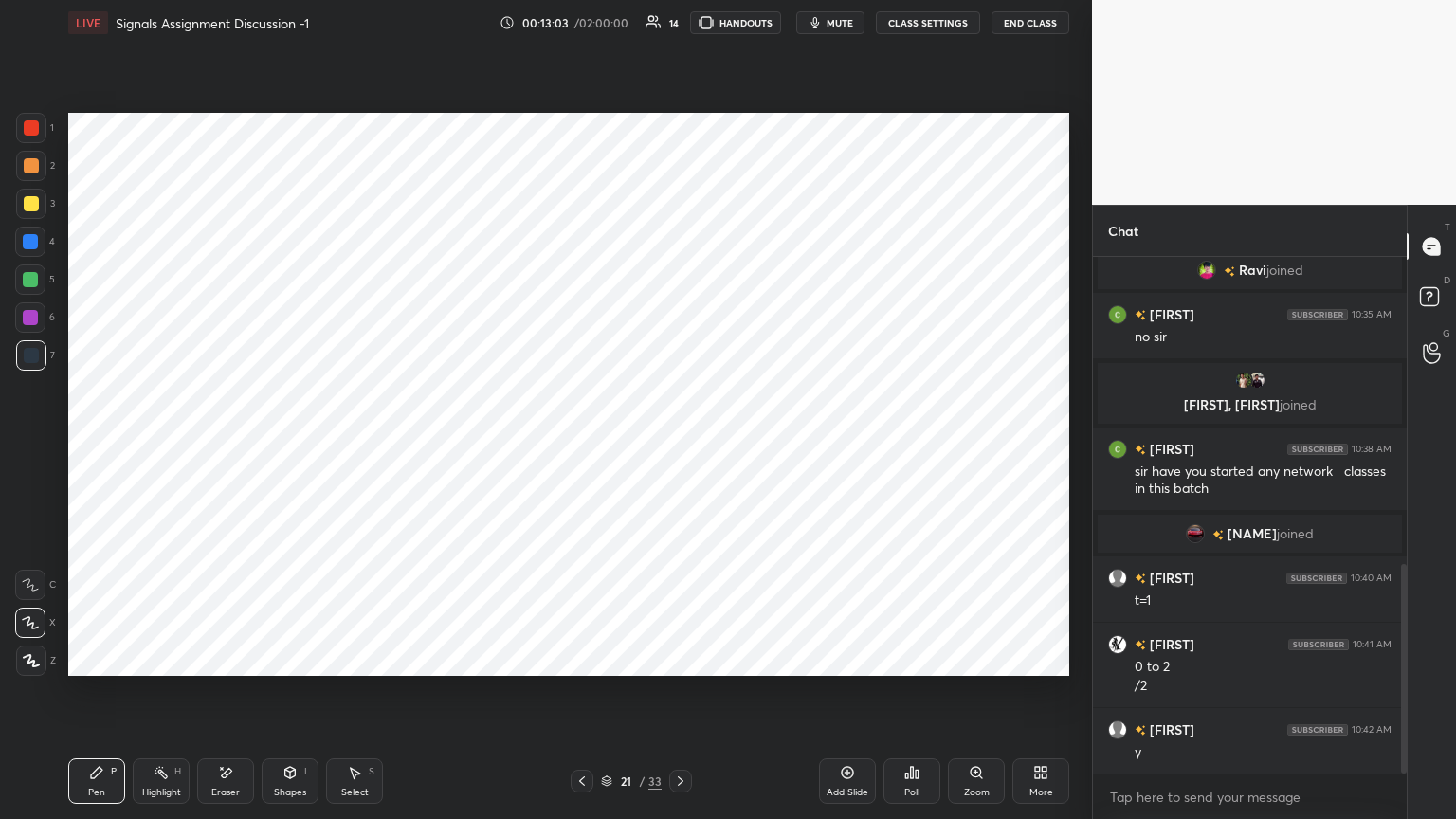 click 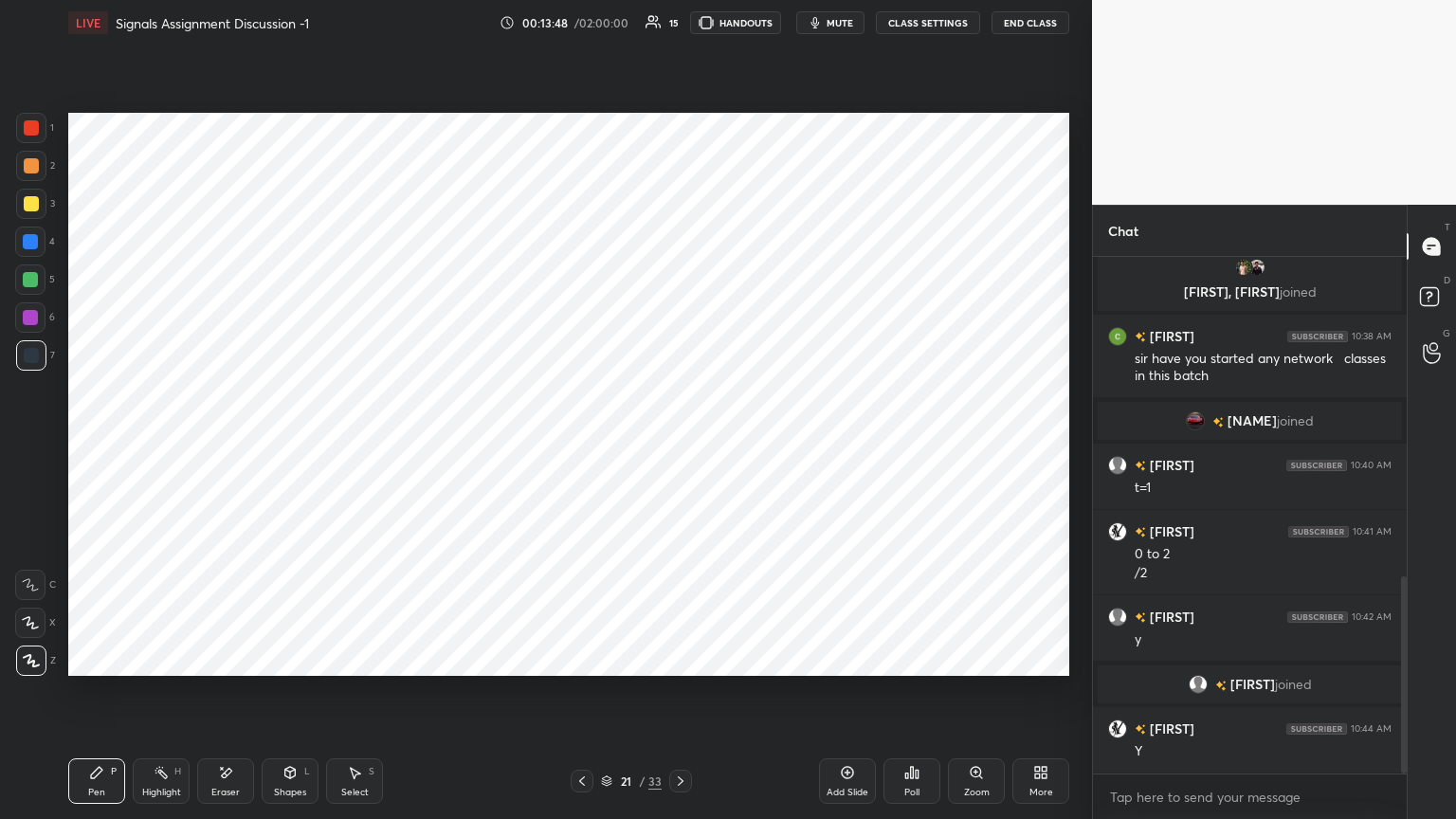 scroll, scrollTop: 902, scrollLeft: 0, axis: vertical 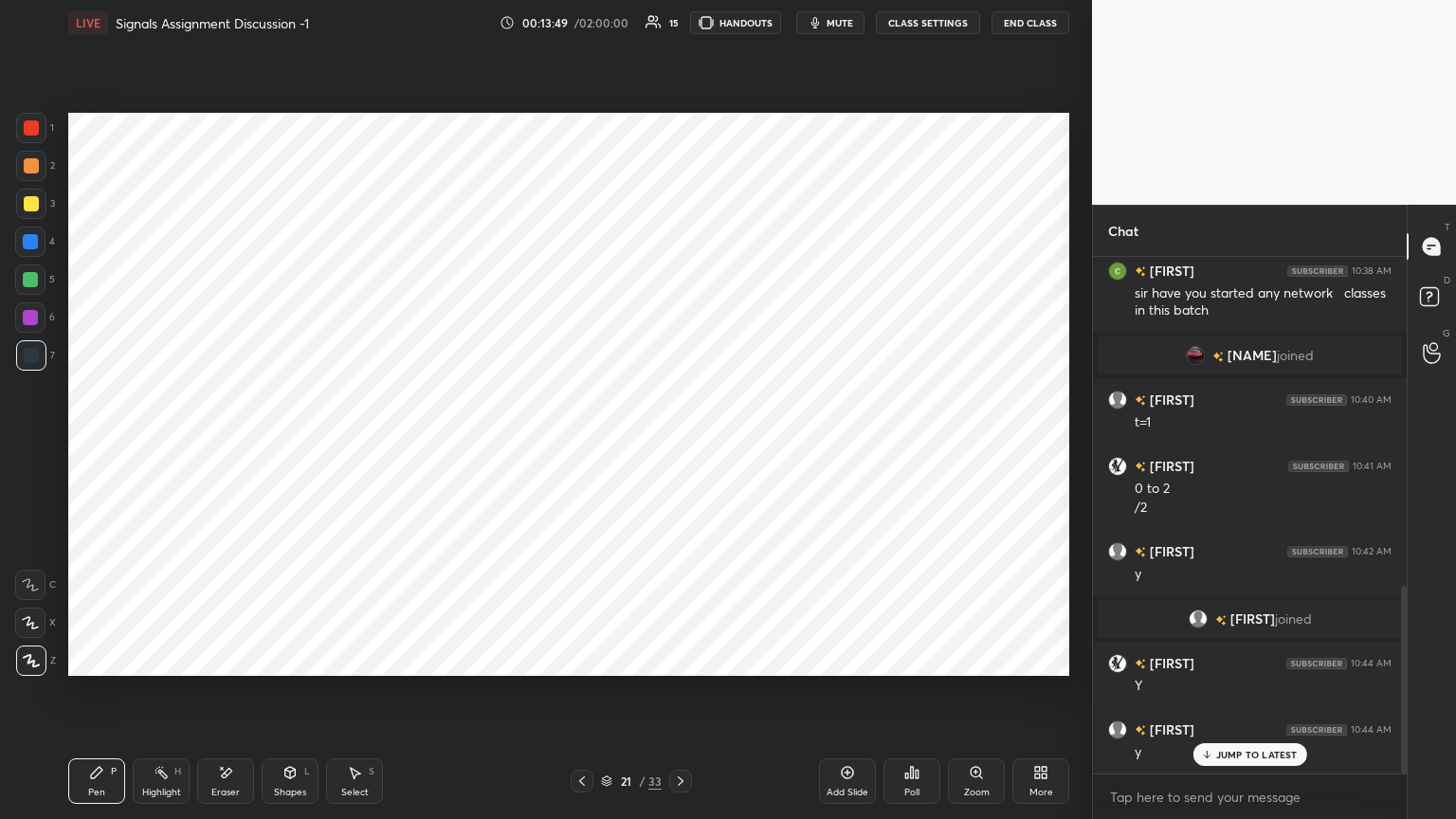 click on "Highlight H" at bounding box center (161, 781) 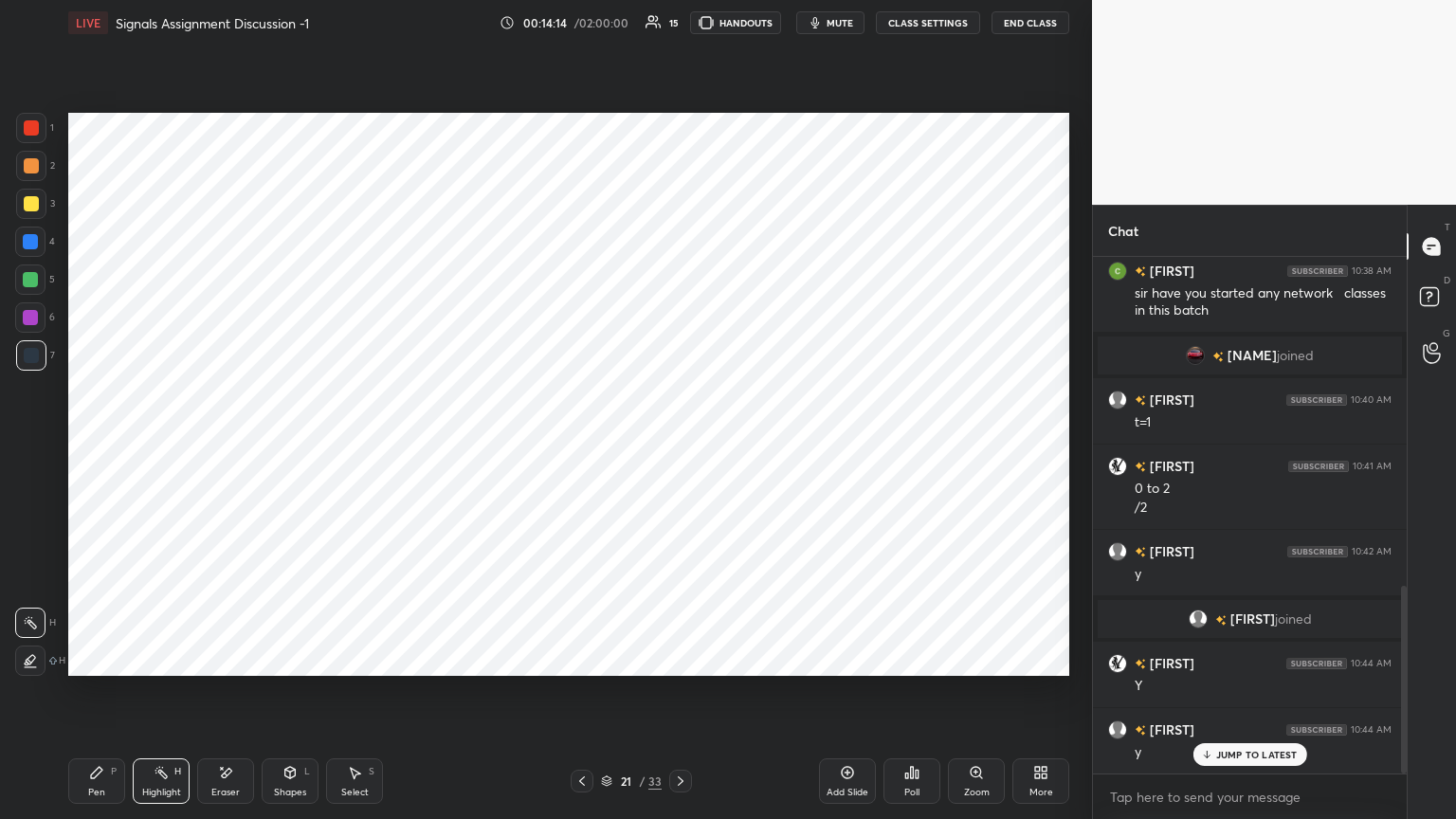click on "Select" at bounding box center (355, 792) 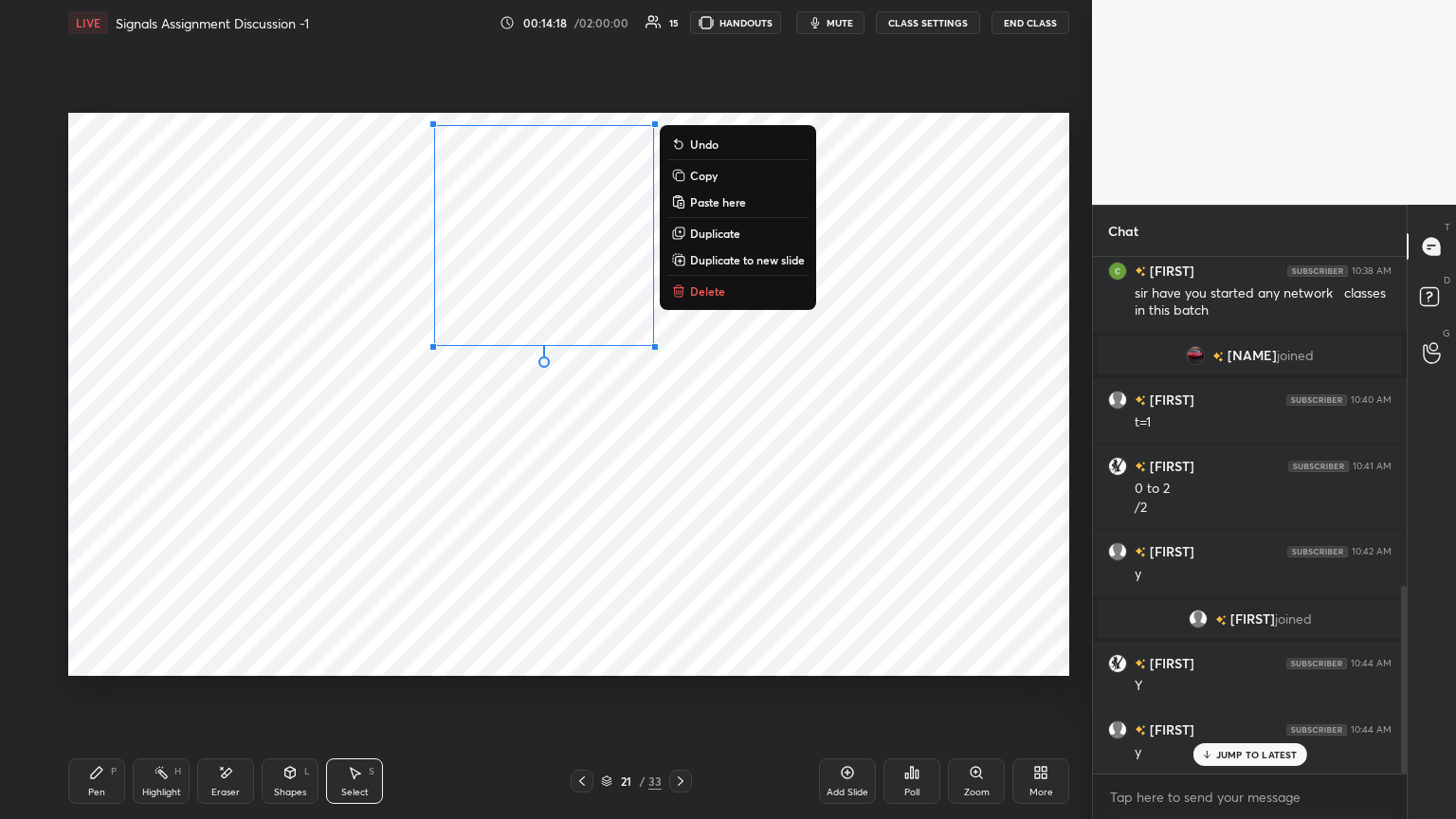 click on "Eraser" at bounding box center (226, 781) 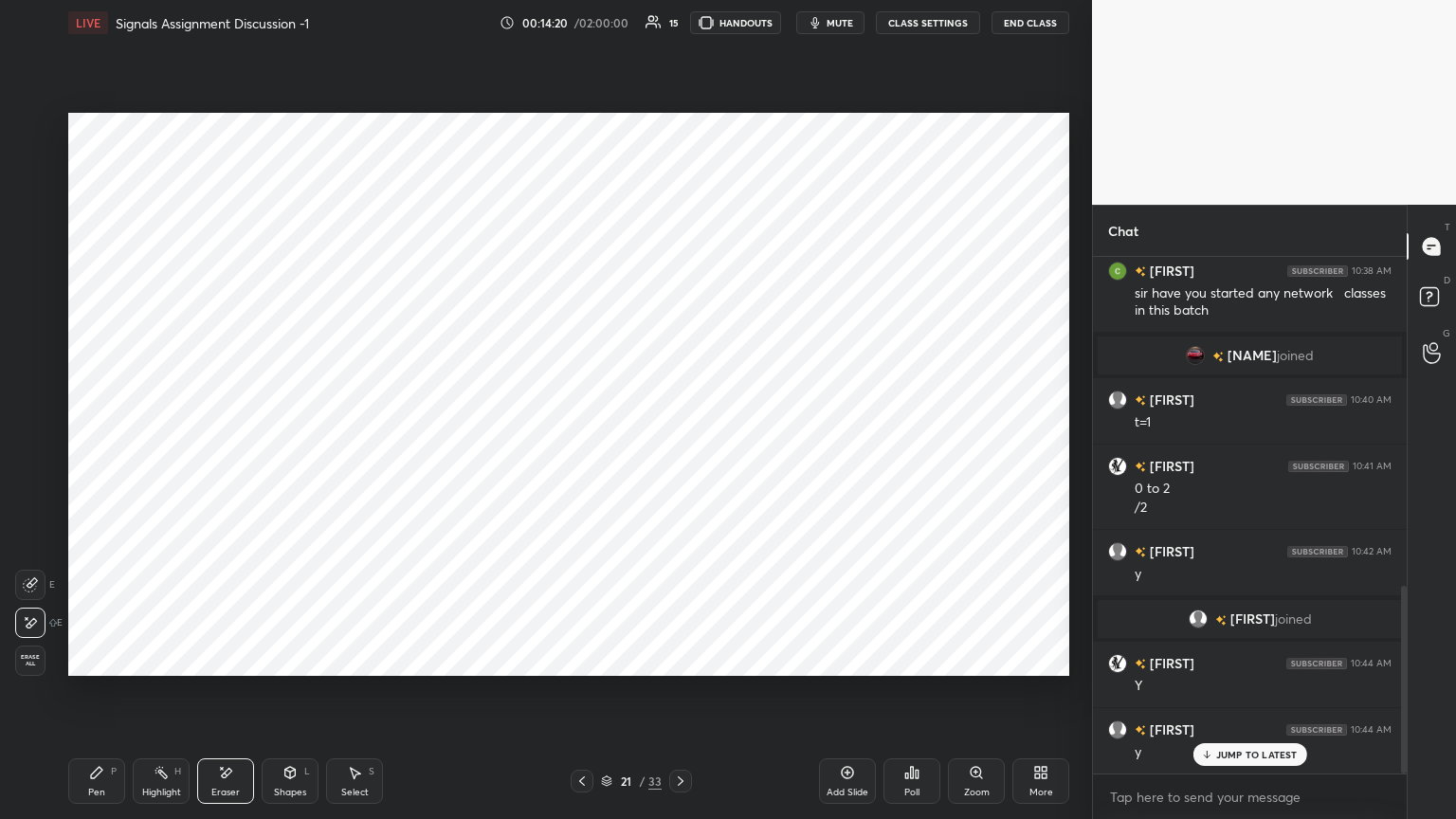 click on "Shapes L" at bounding box center [290, 781] 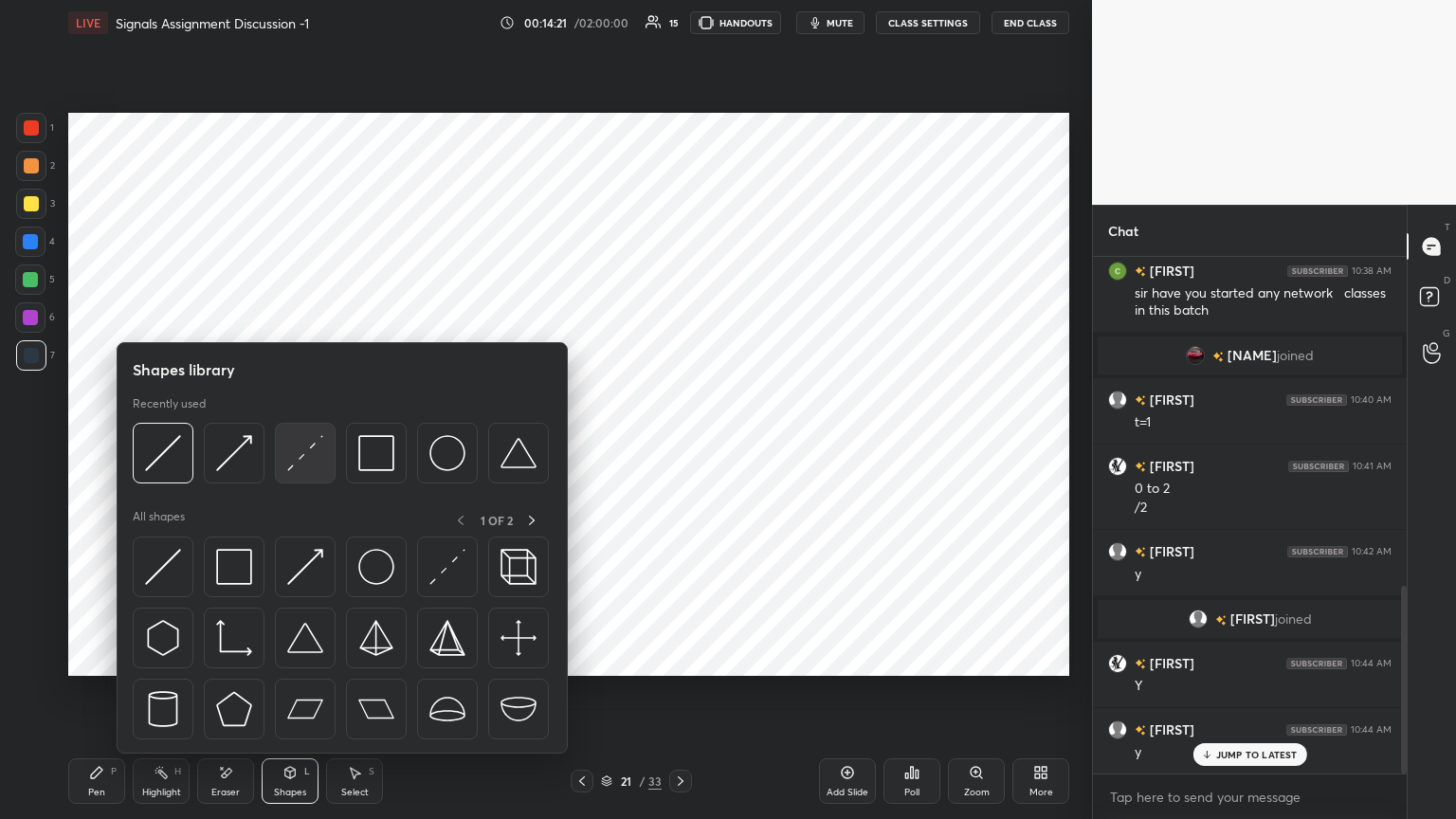 click at bounding box center [305, 453] 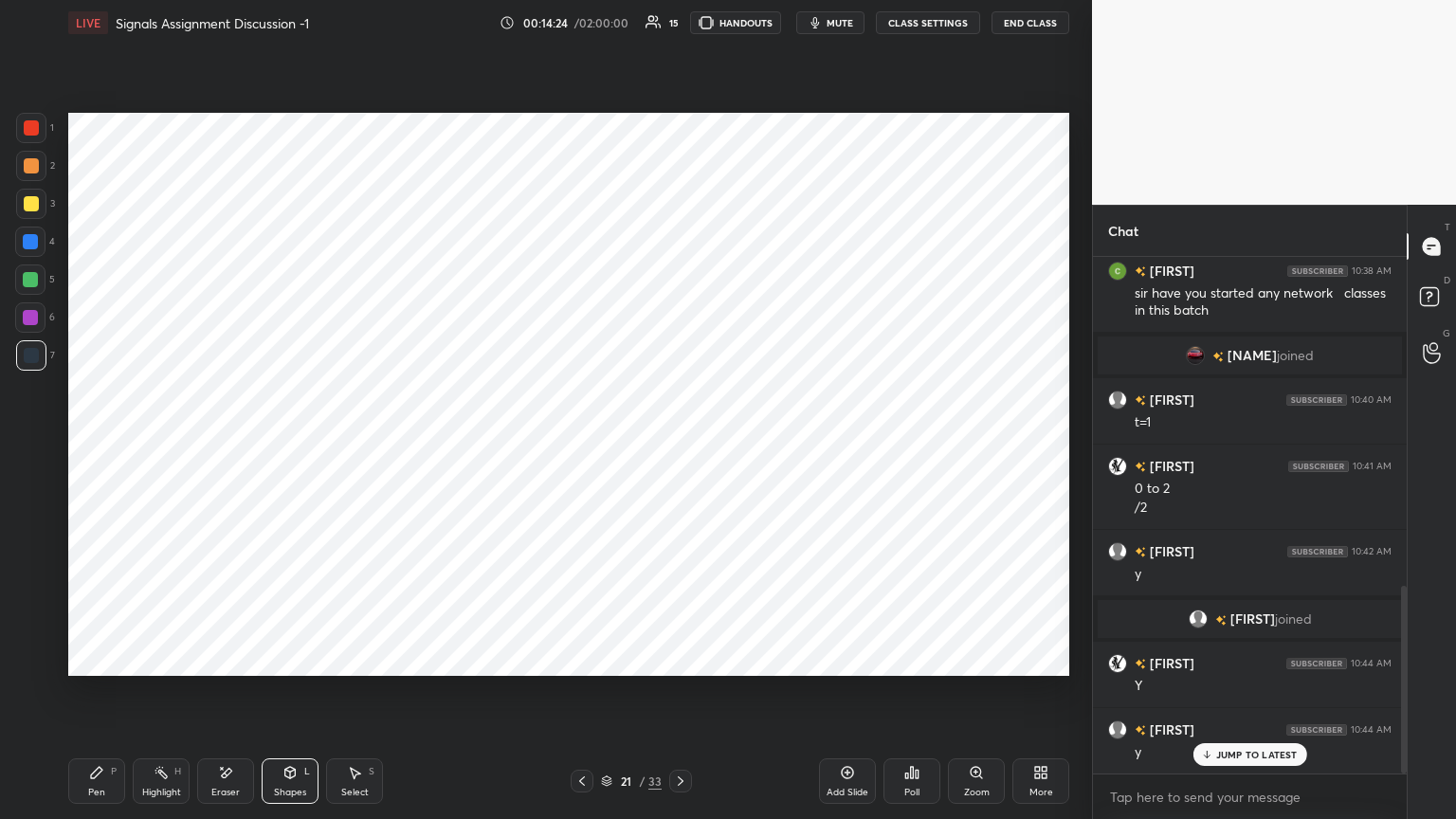click on "Pen" at bounding box center (97, 792) 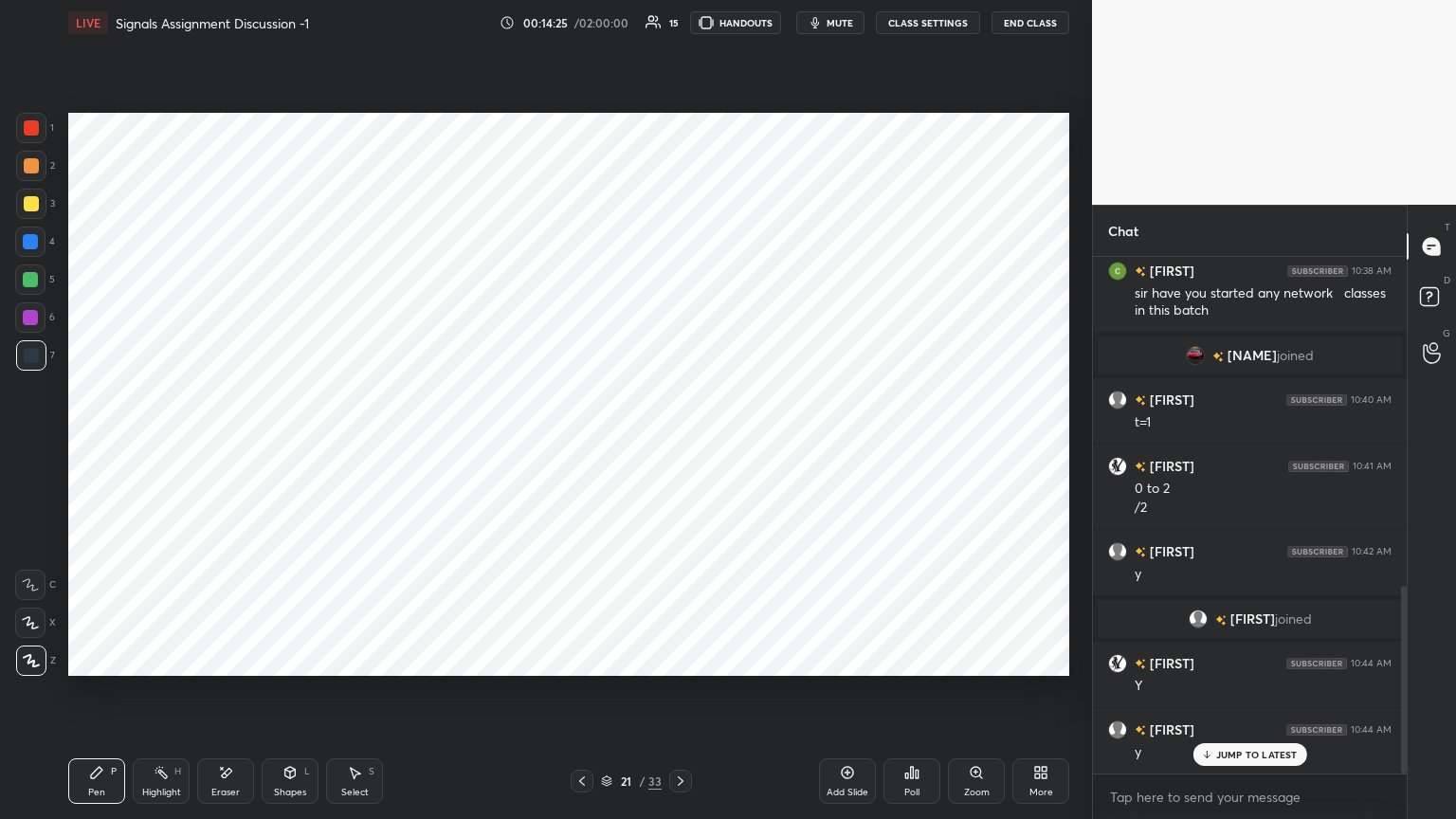 click at bounding box center [30, 318] 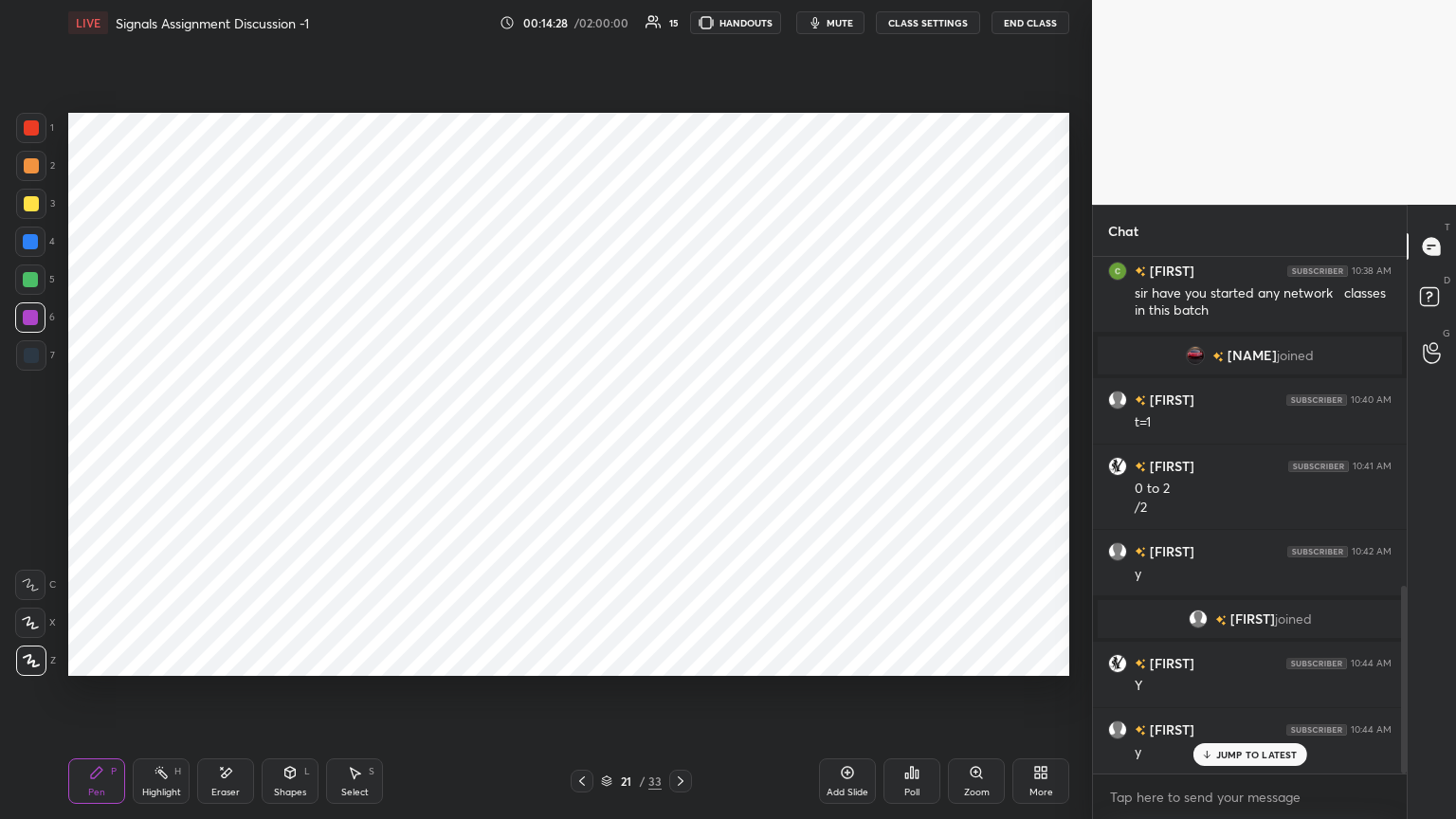 click at bounding box center (31, 166) 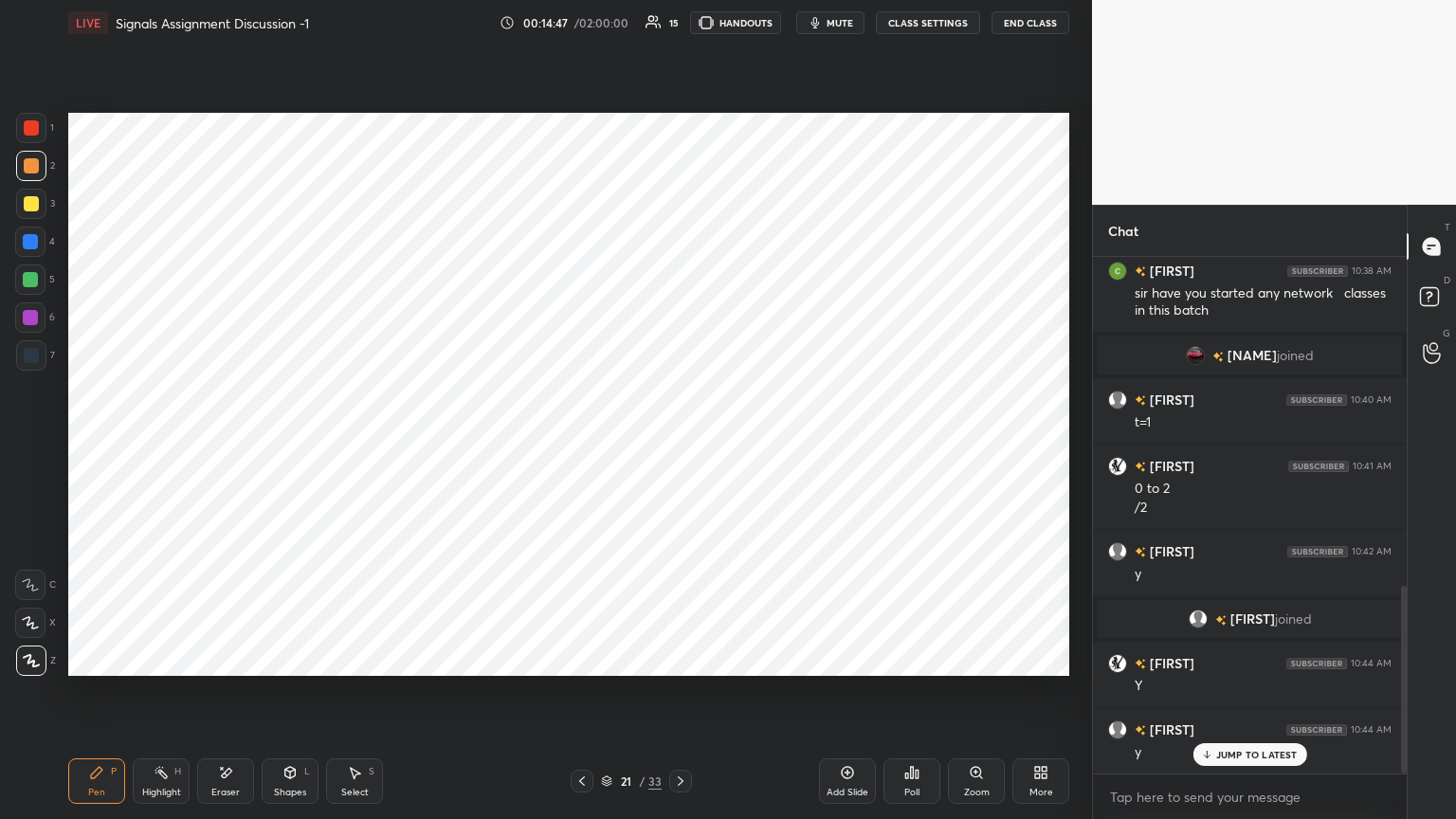 click at bounding box center [30, 318] 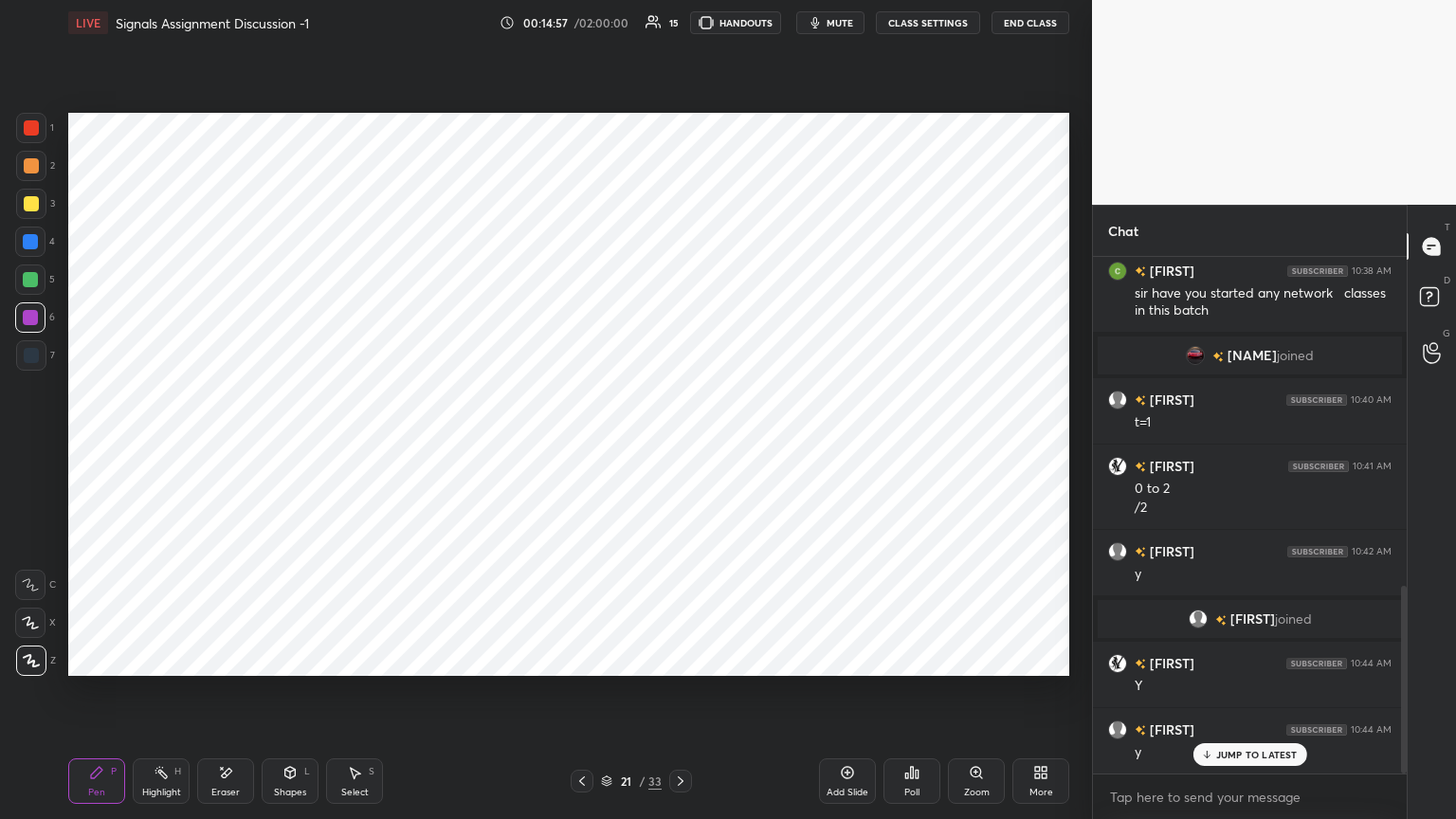 click on "Eraser" at bounding box center [226, 792] 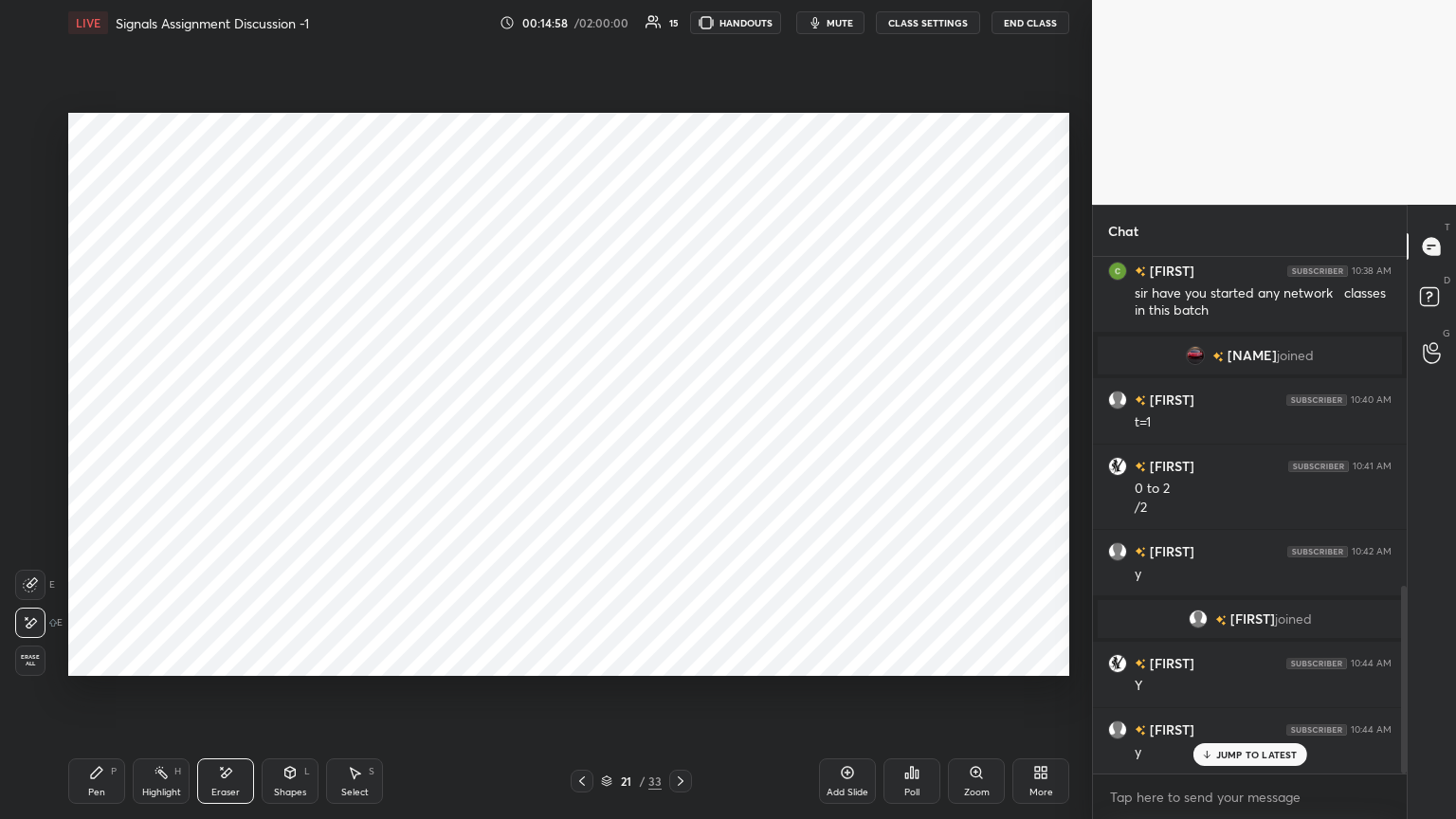 click on "Pen P" at bounding box center (97, 781) 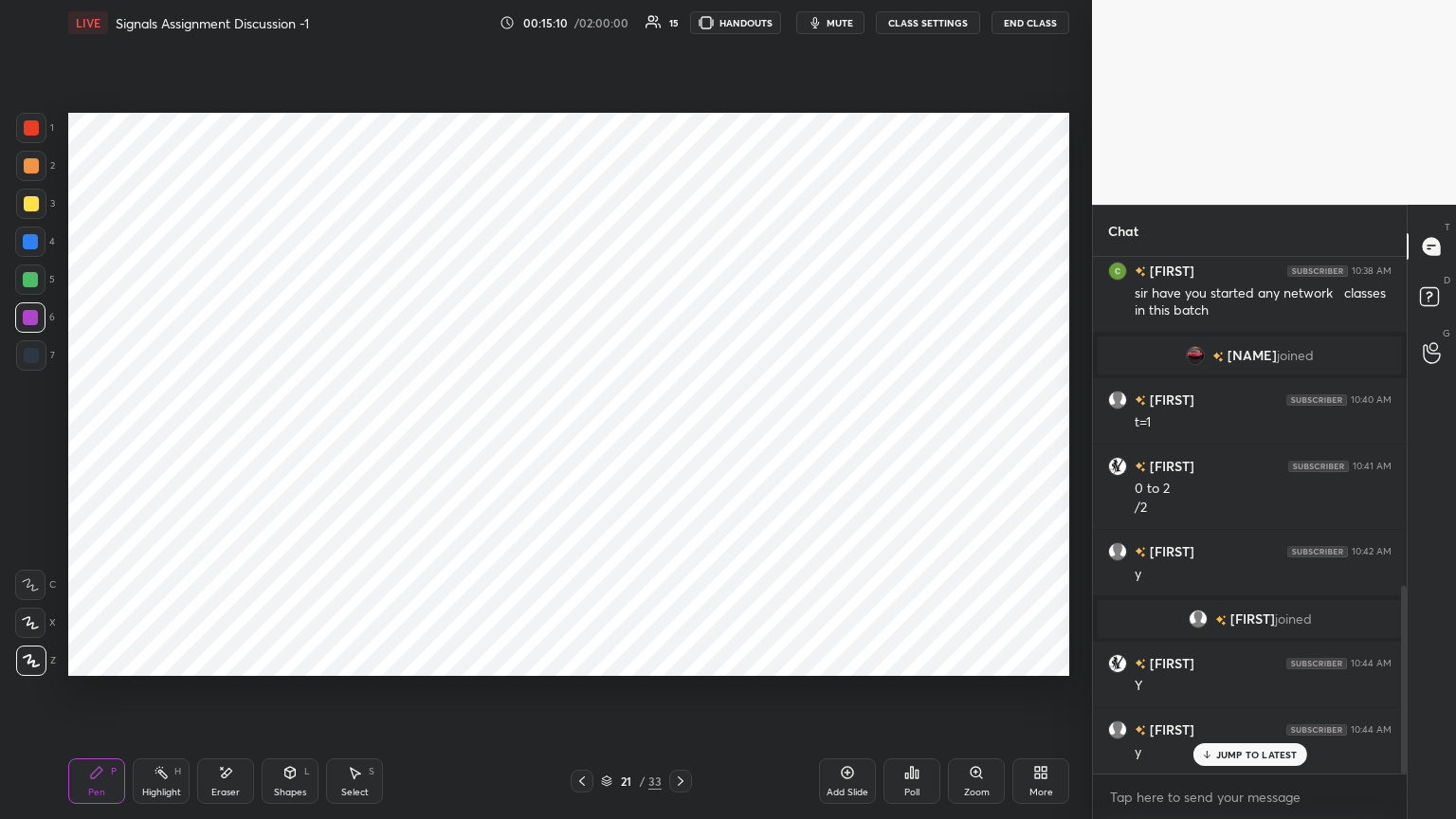 click at bounding box center (31, 355) 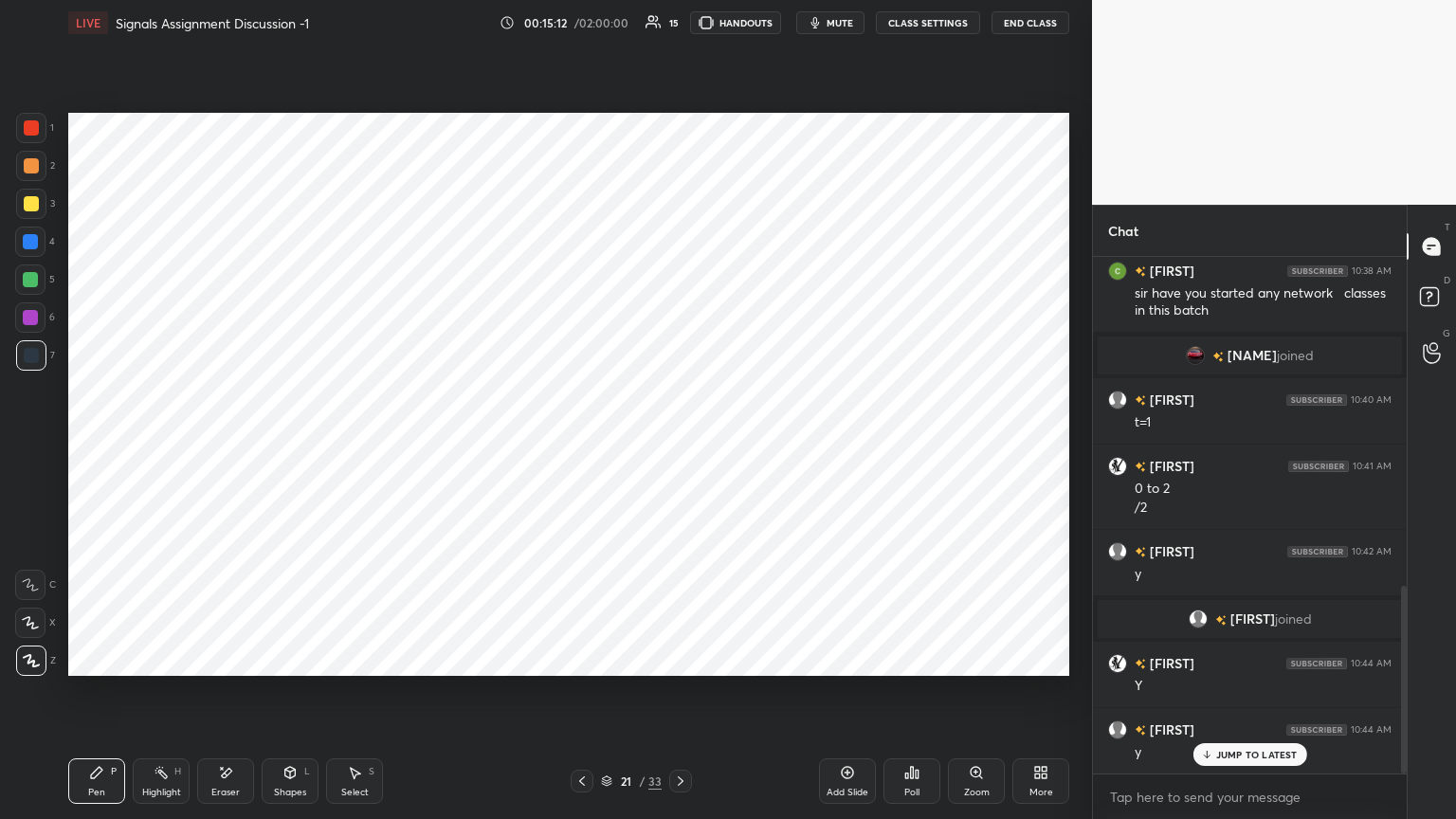 click on "Shapes L" at bounding box center [290, 781] 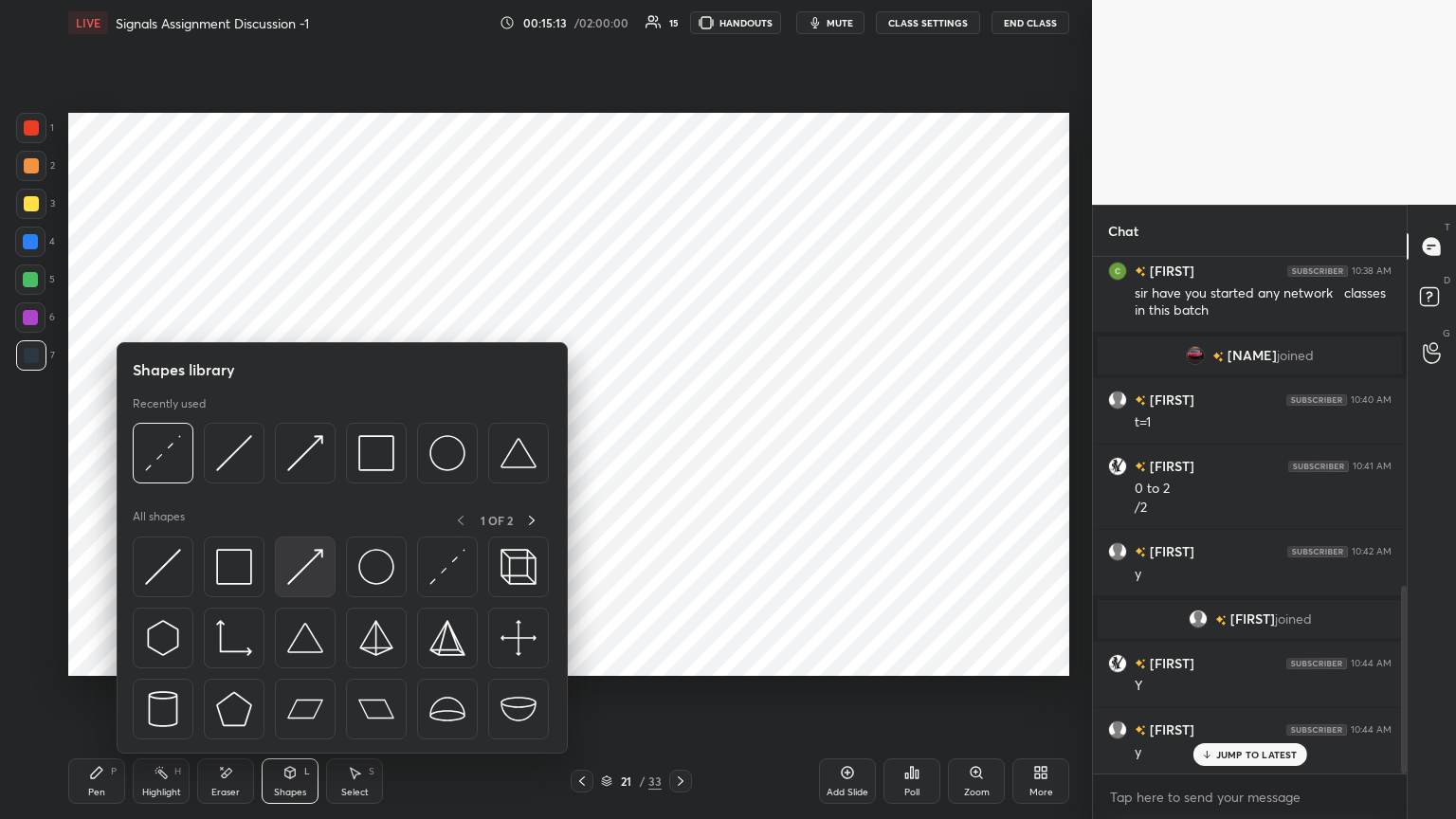 click at bounding box center (305, 567) 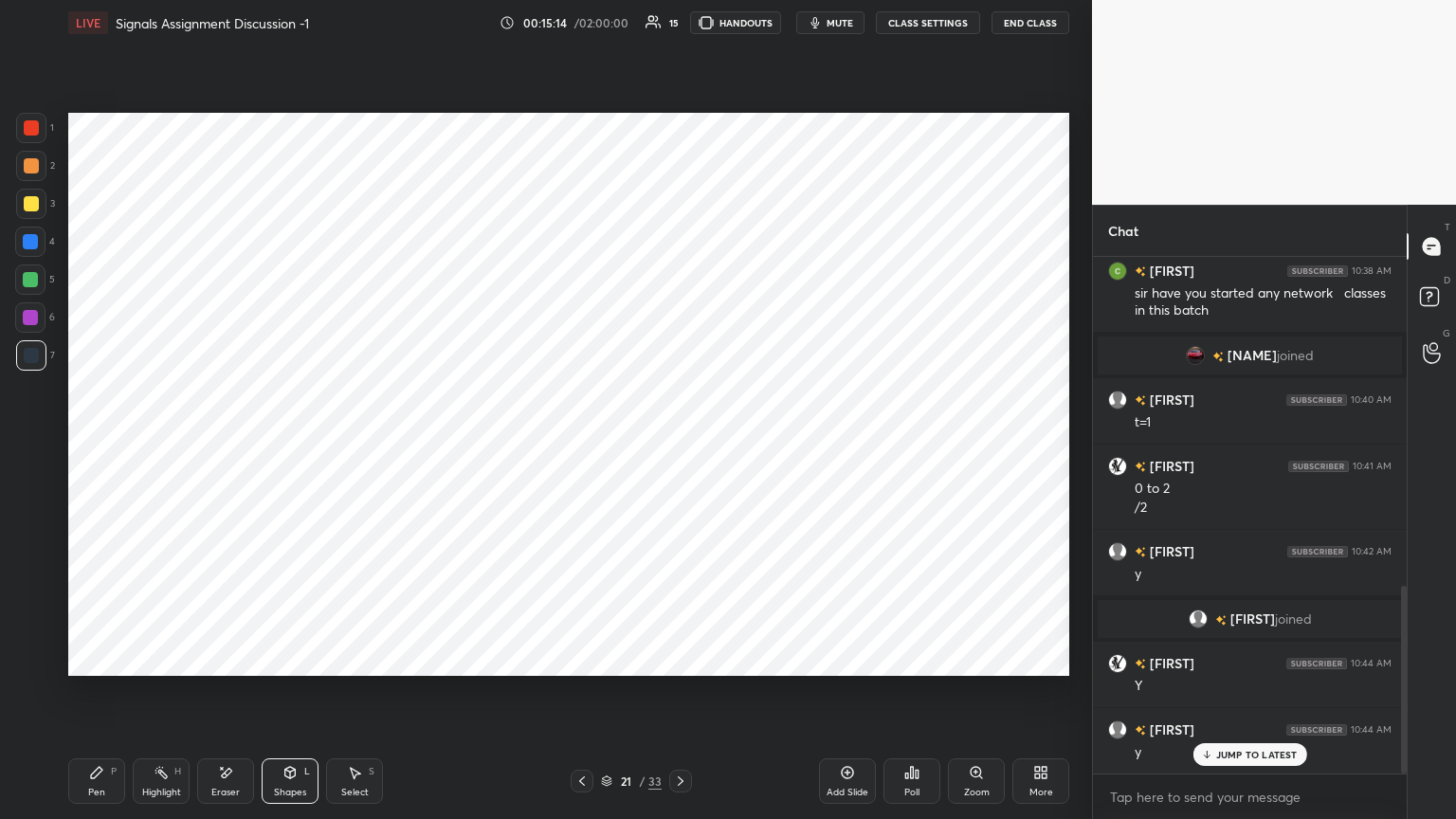 click at bounding box center [30, 318] 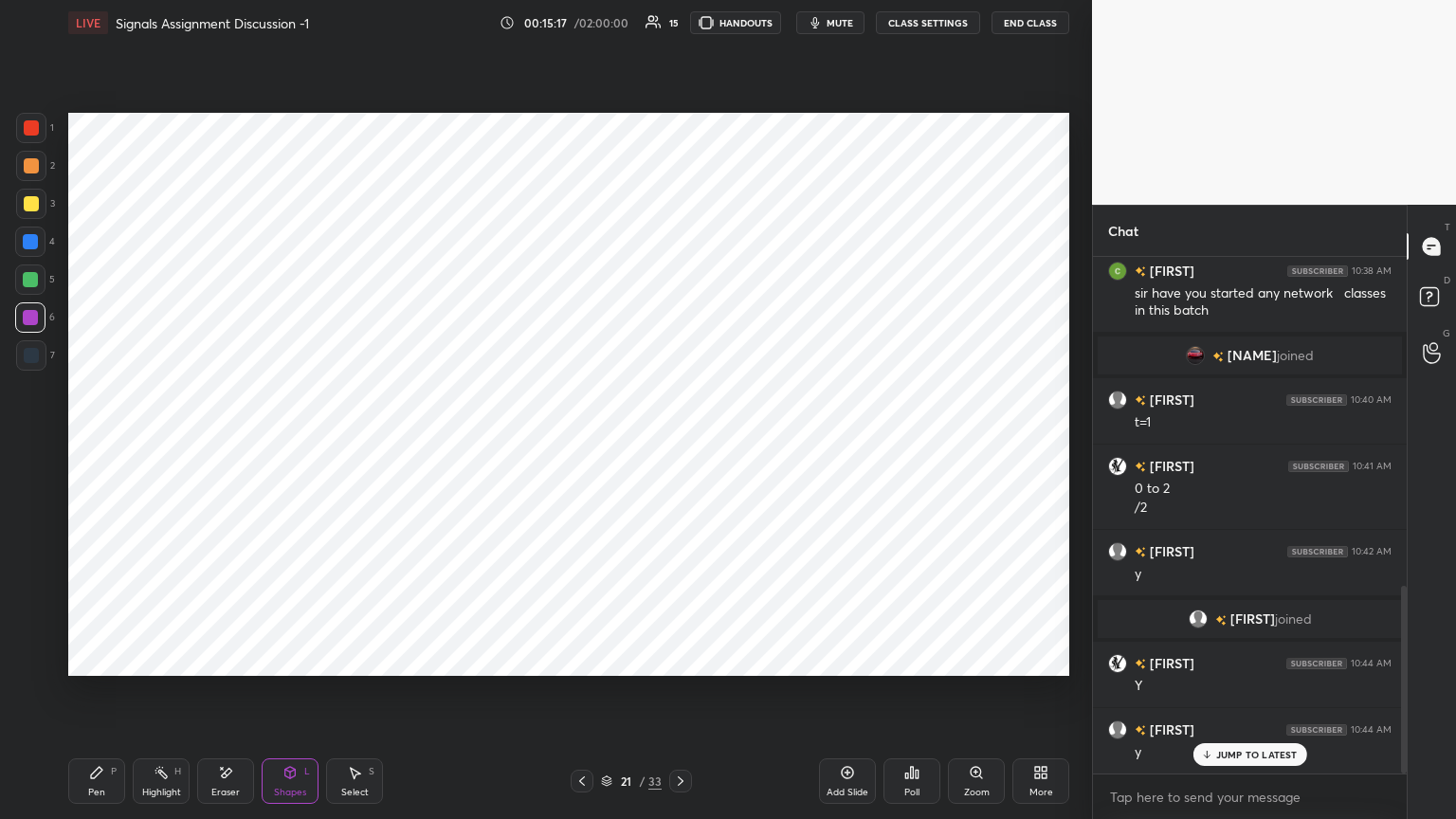 click on "Pen P" at bounding box center [97, 781] 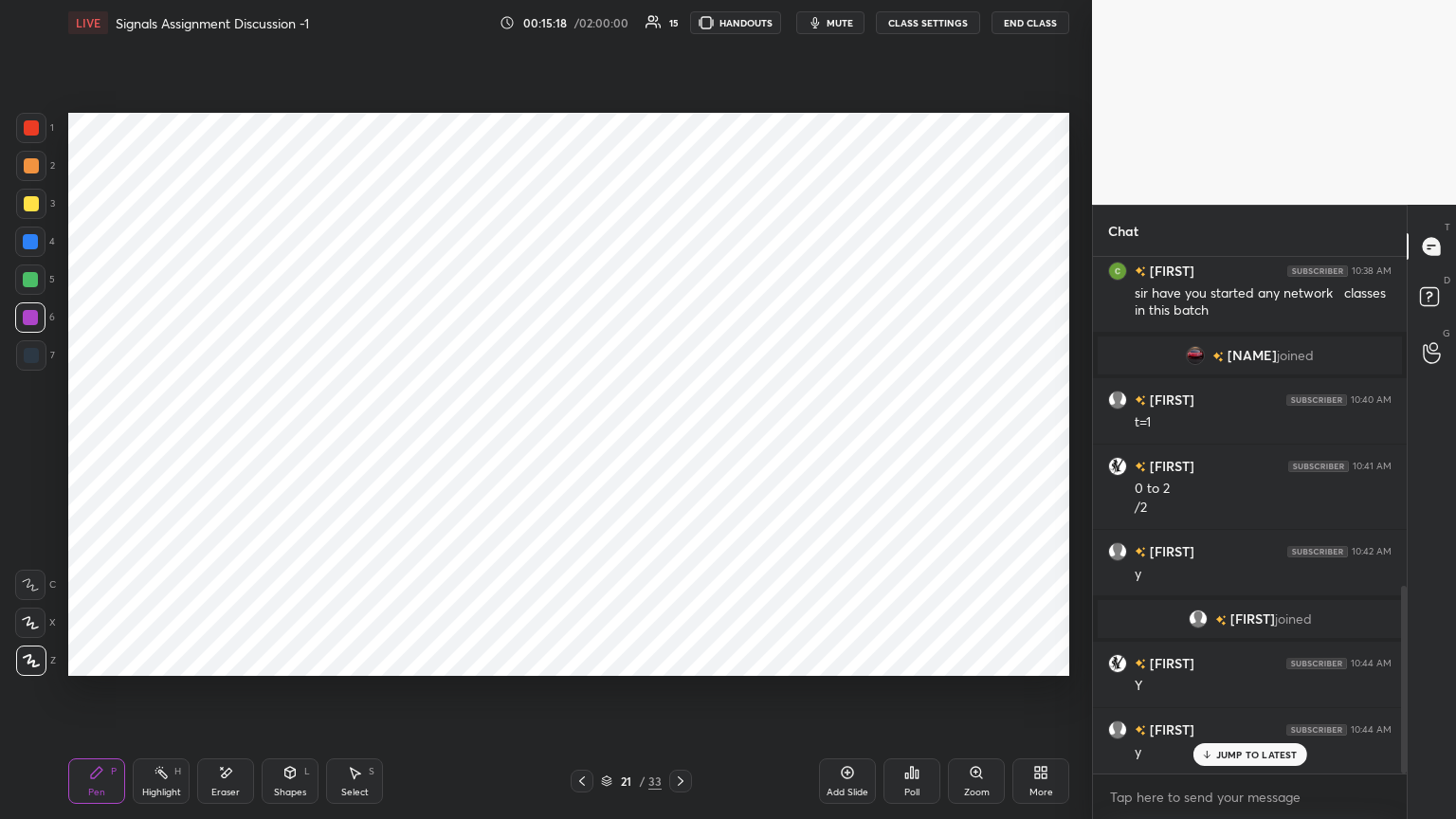 click at bounding box center [31, 355] 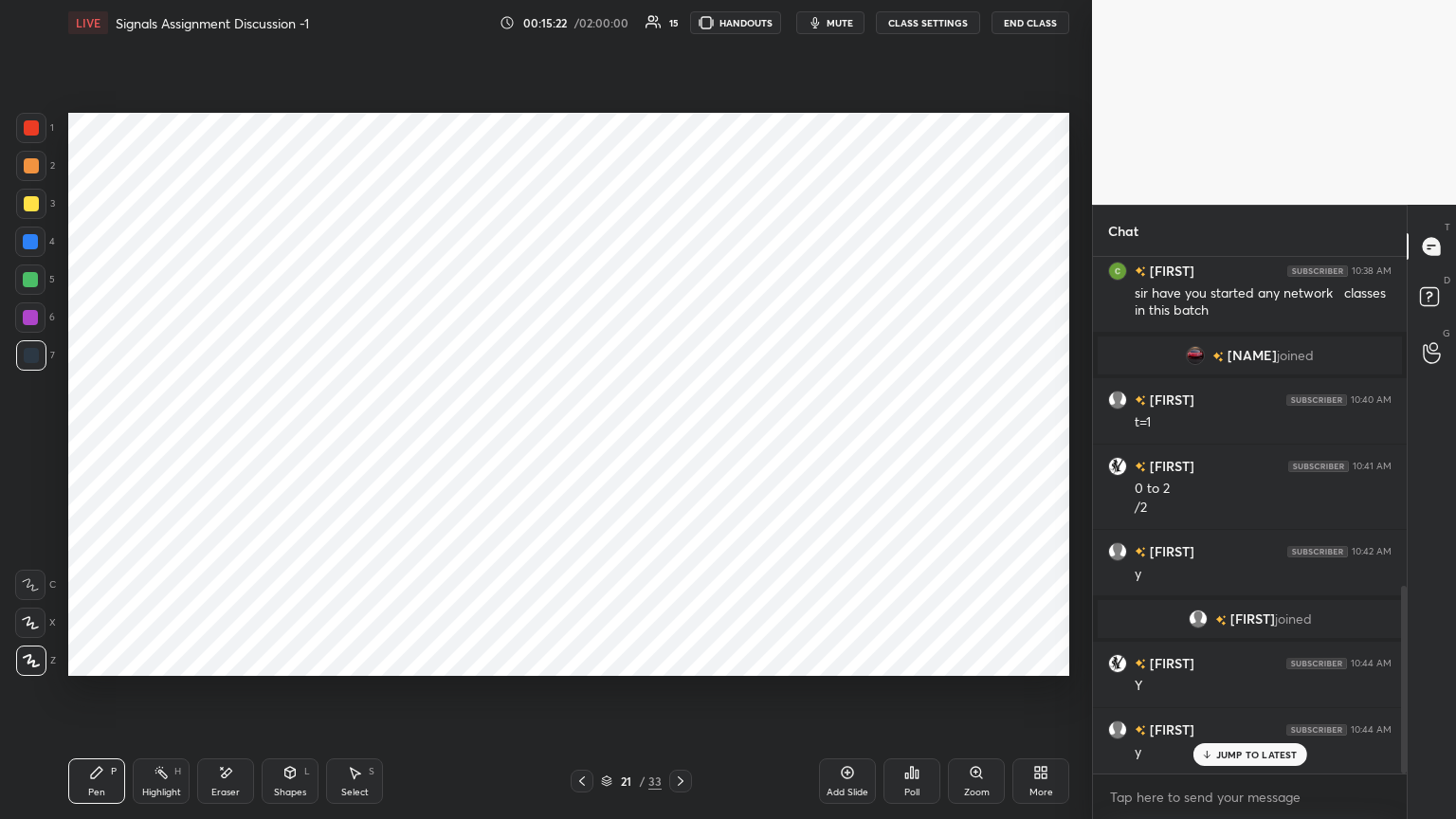 scroll, scrollTop: 970, scrollLeft: 0, axis: vertical 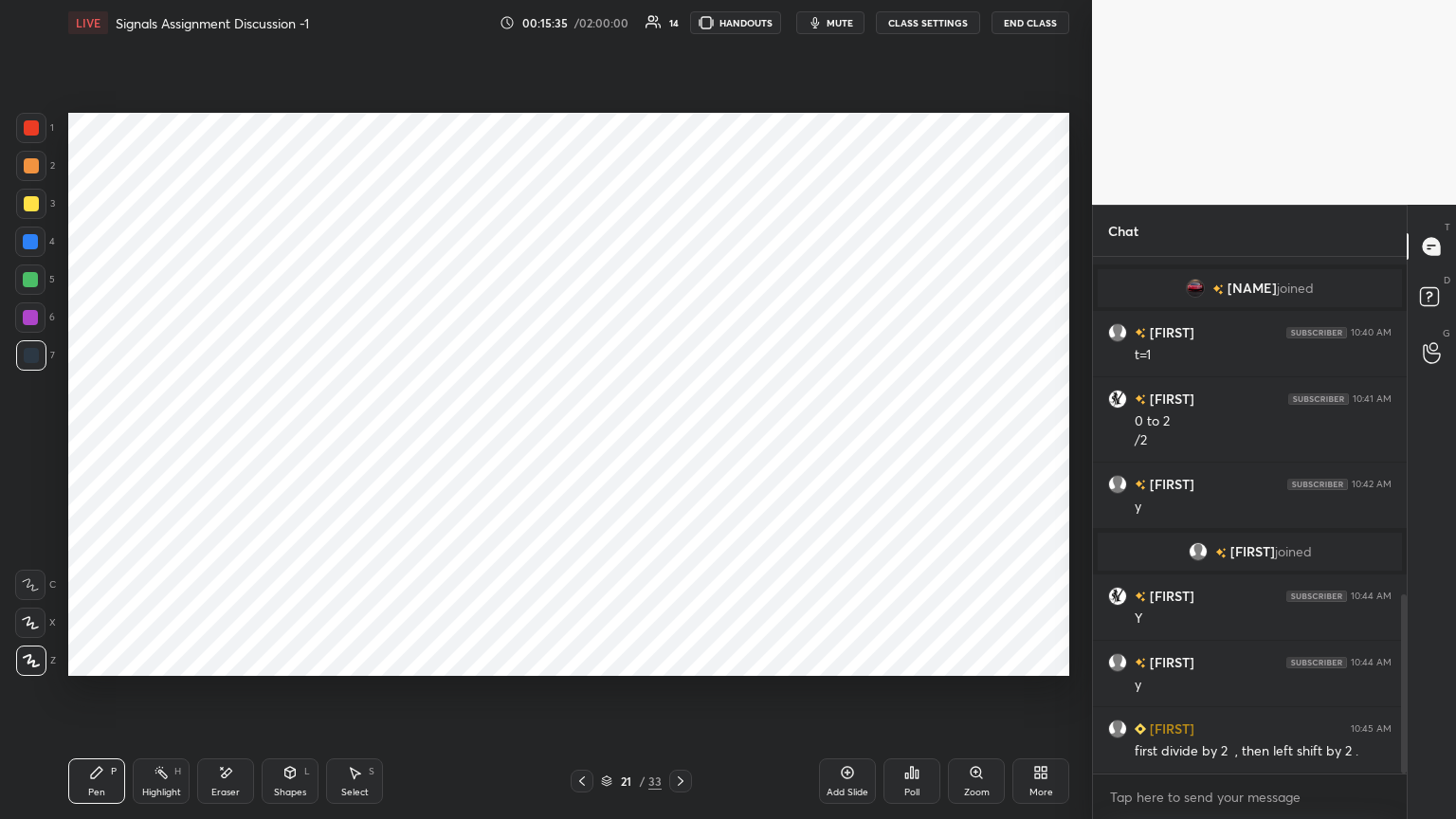 click on "Highlight H" at bounding box center (161, 781) 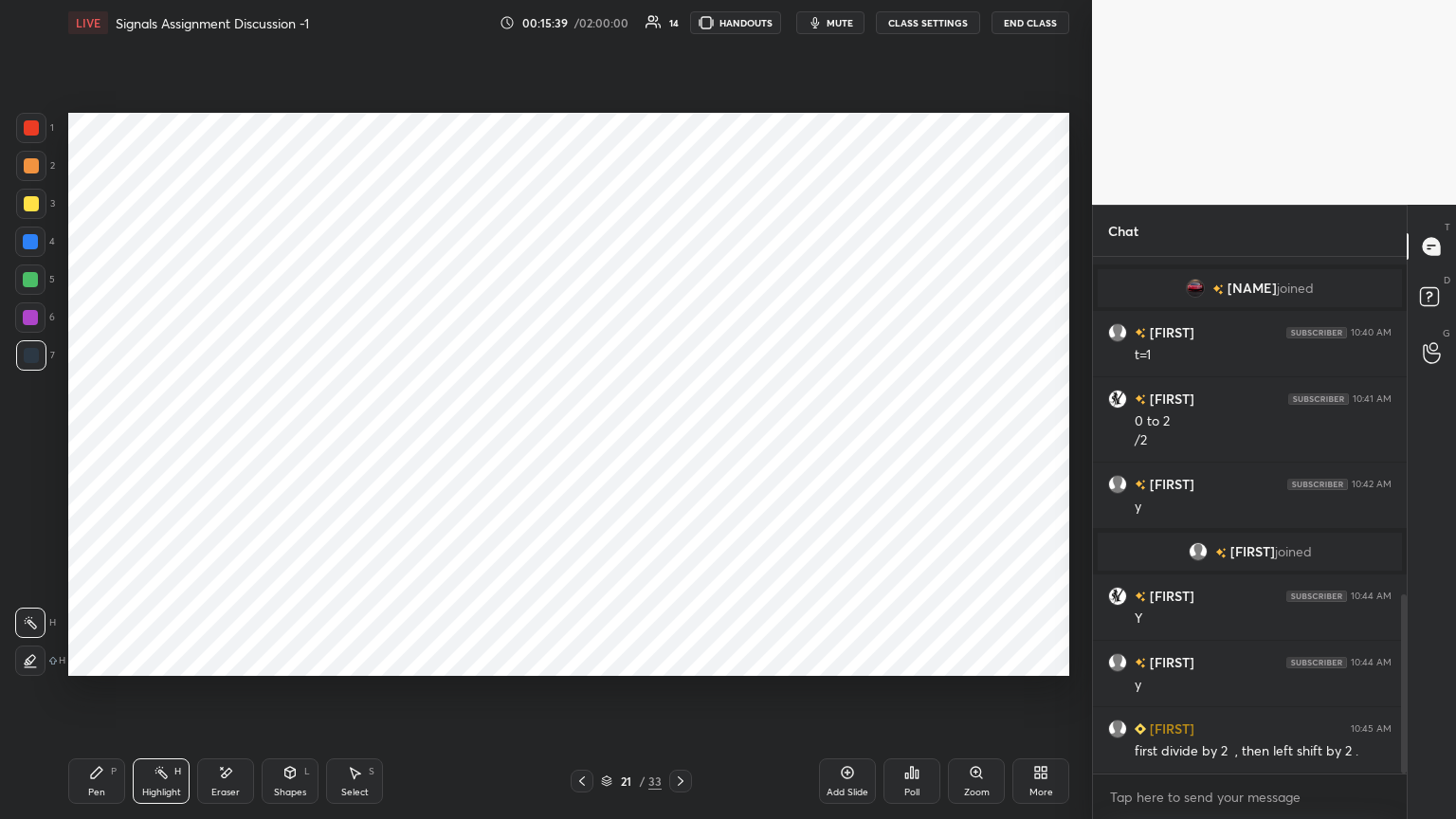 click on "Pen P" at bounding box center (97, 781) 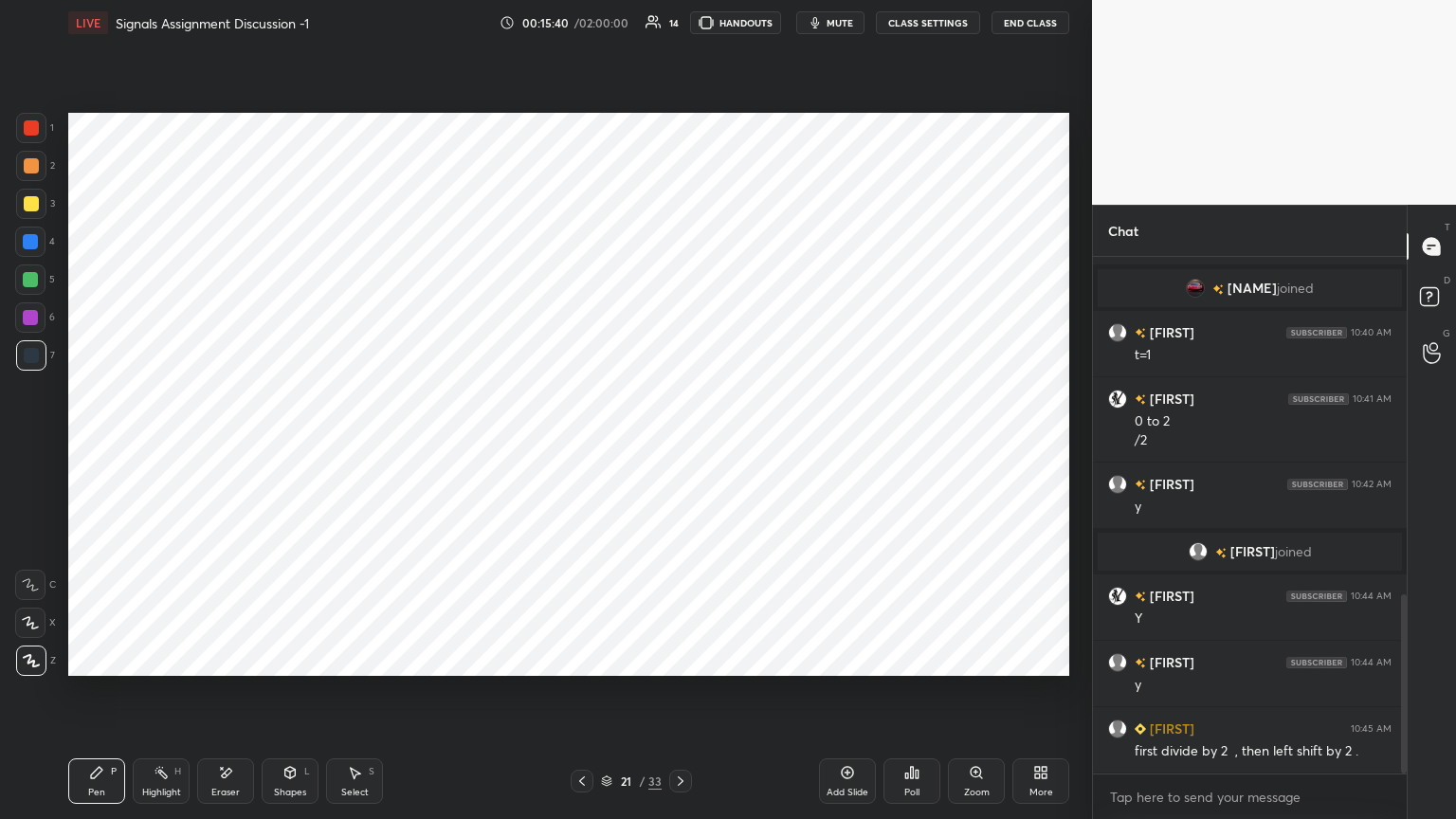 click at bounding box center [30, 318] 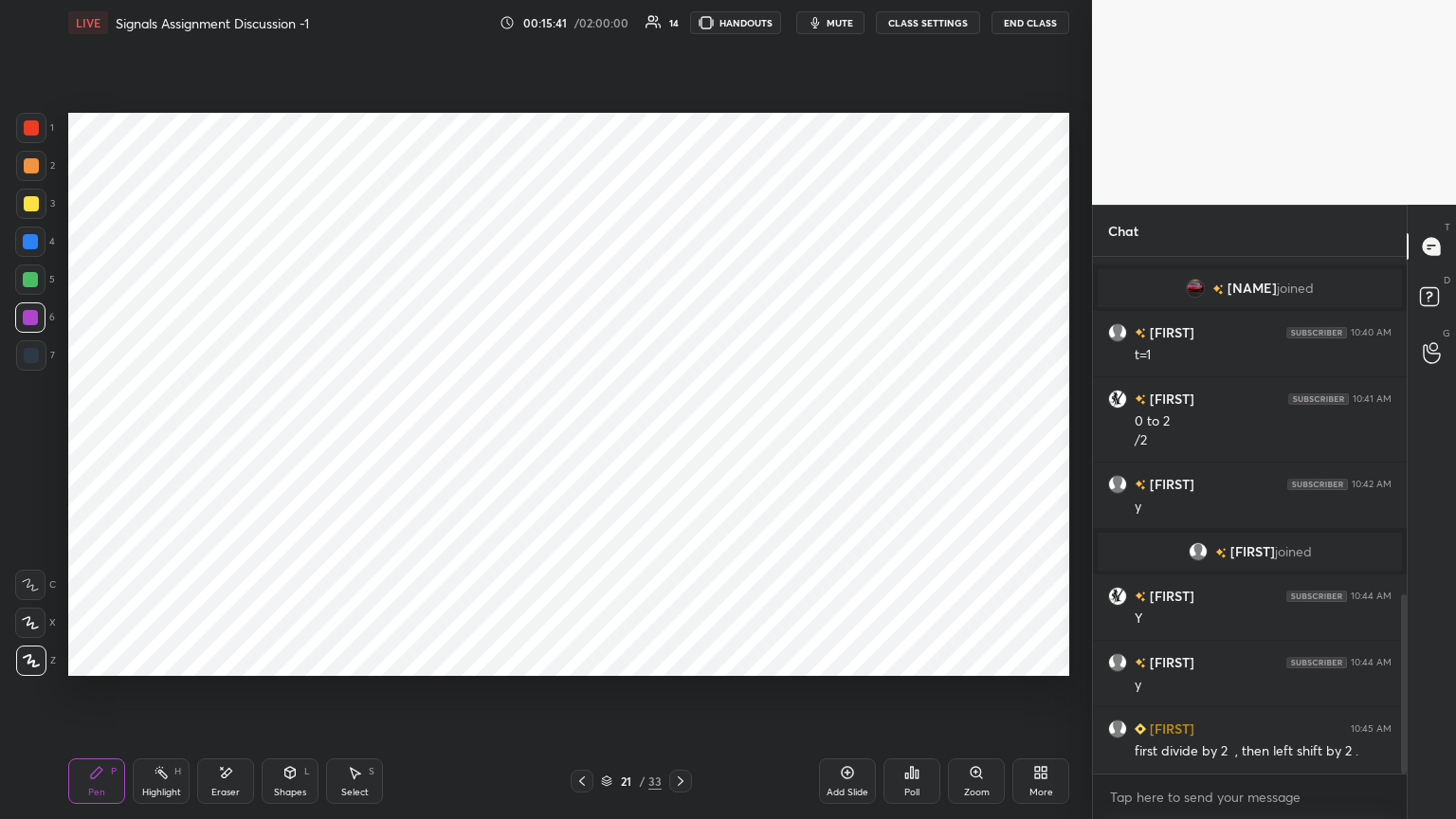 click on "Shapes L" at bounding box center [290, 781] 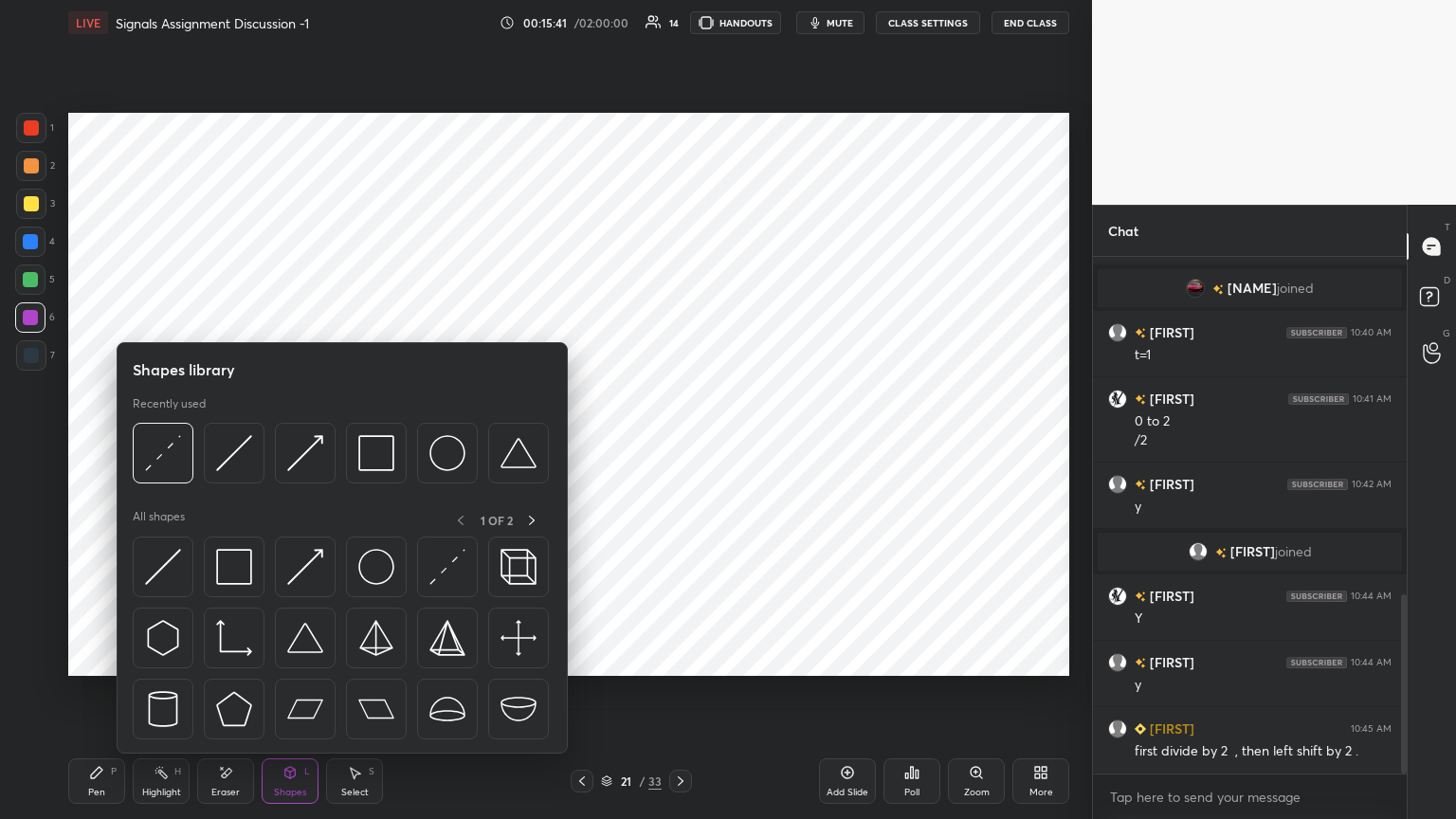 click on "Select" at bounding box center (355, 792) 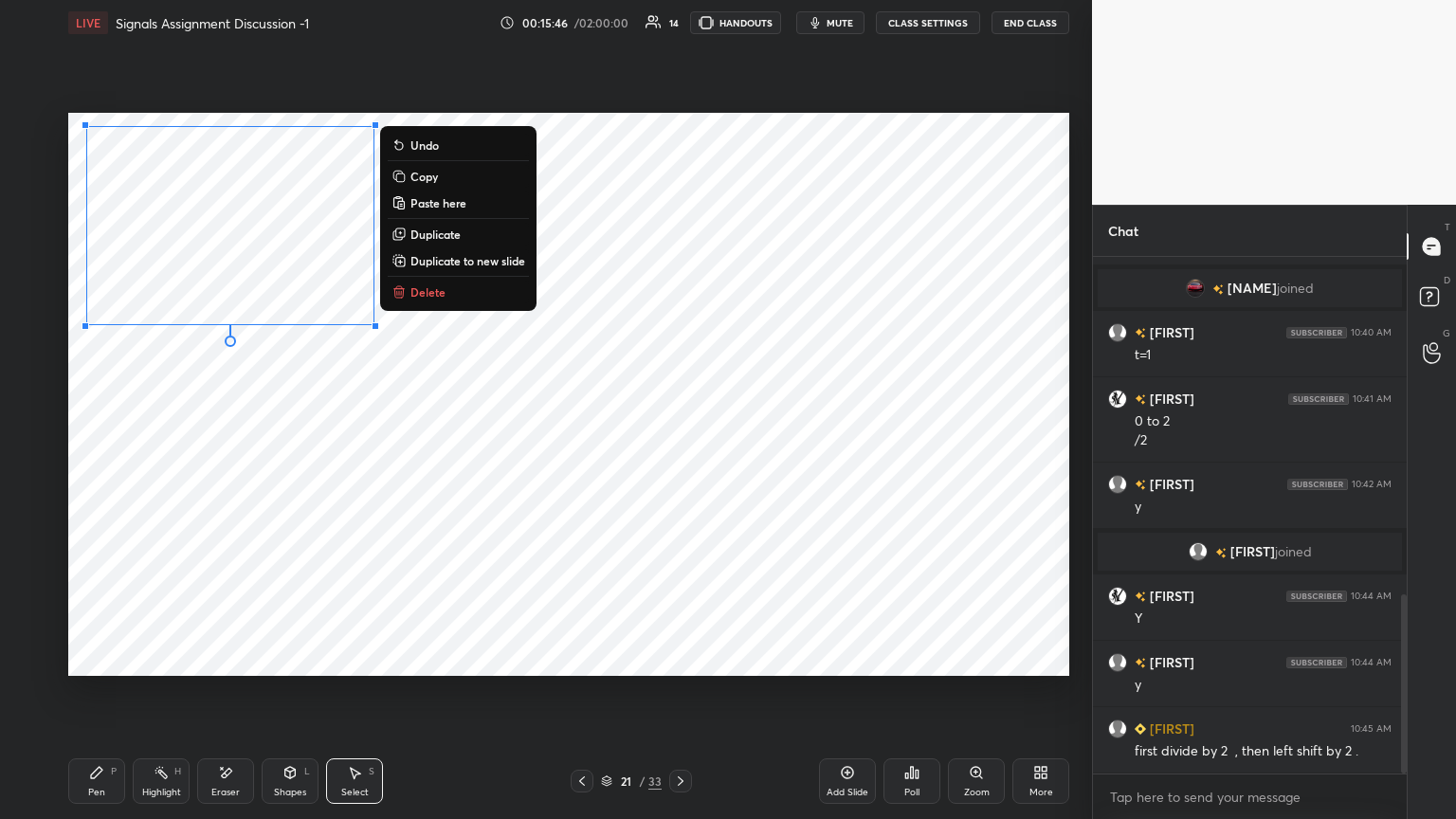 click on "Copy" at bounding box center (424, 176) 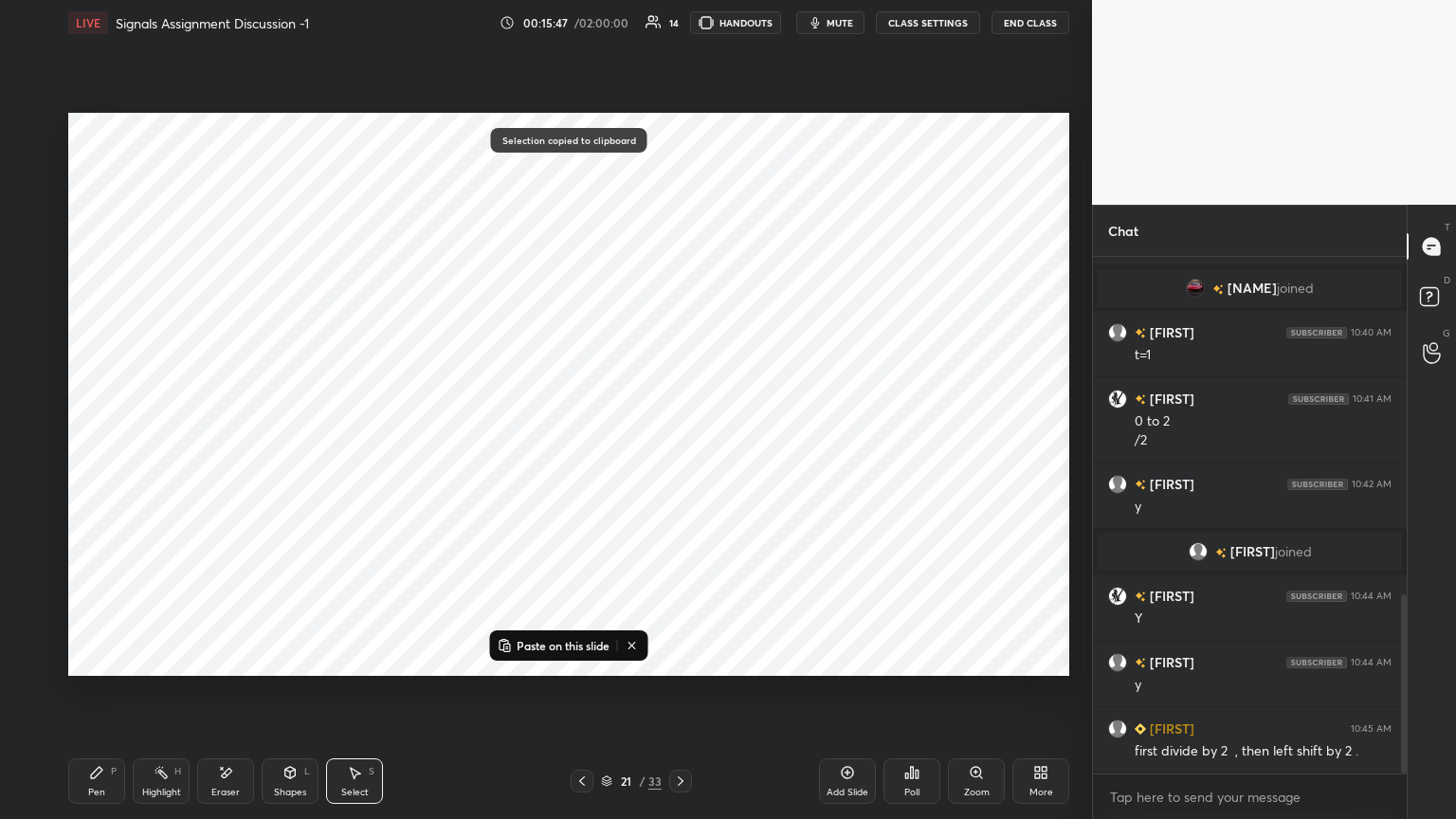 click on "Paste on this slide" at bounding box center (563, 646) 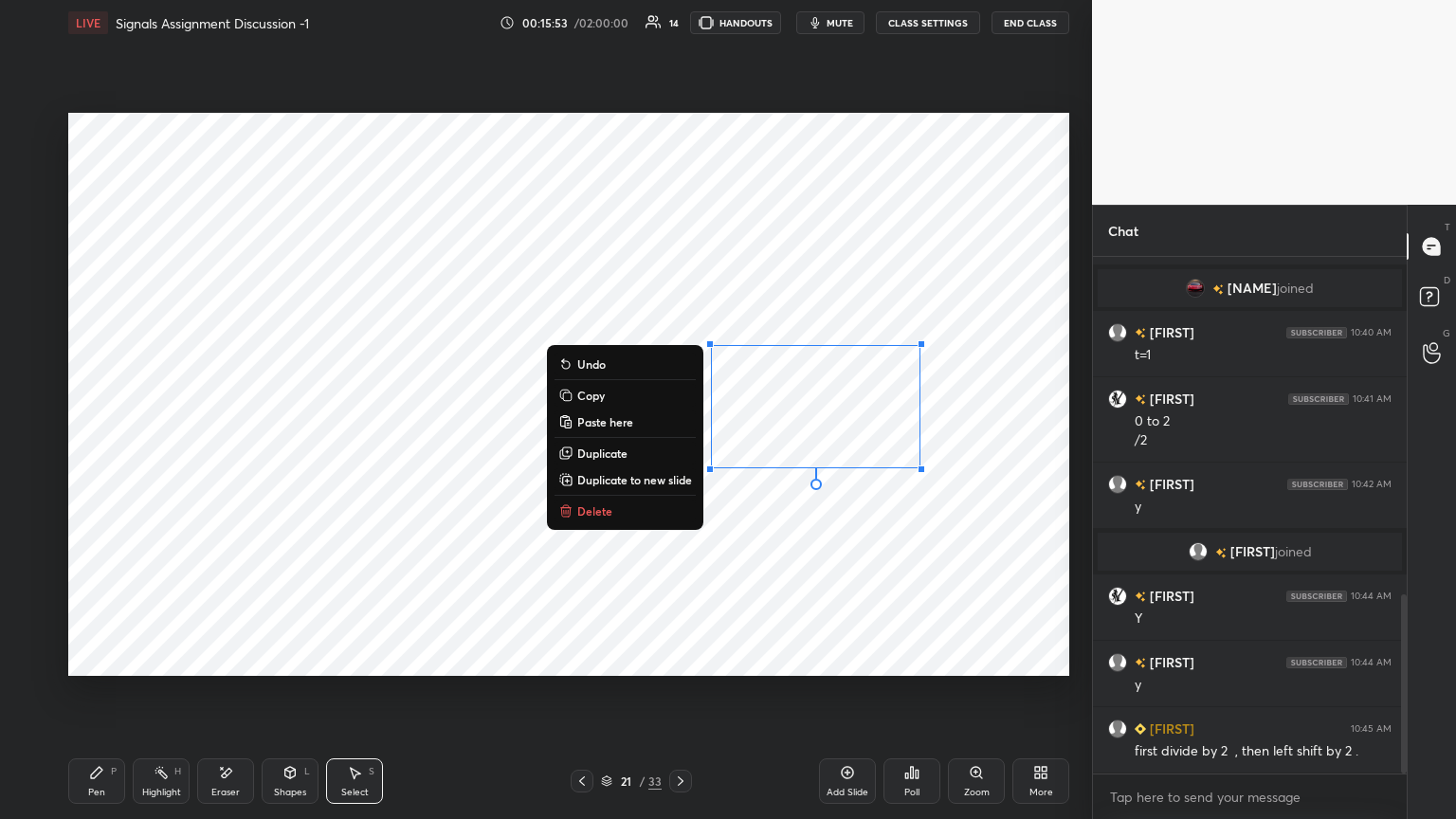 click on "0 ° Undo Copy Paste here Duplicate Duplicate to new slide Delete" at bounding box center (569, 394) 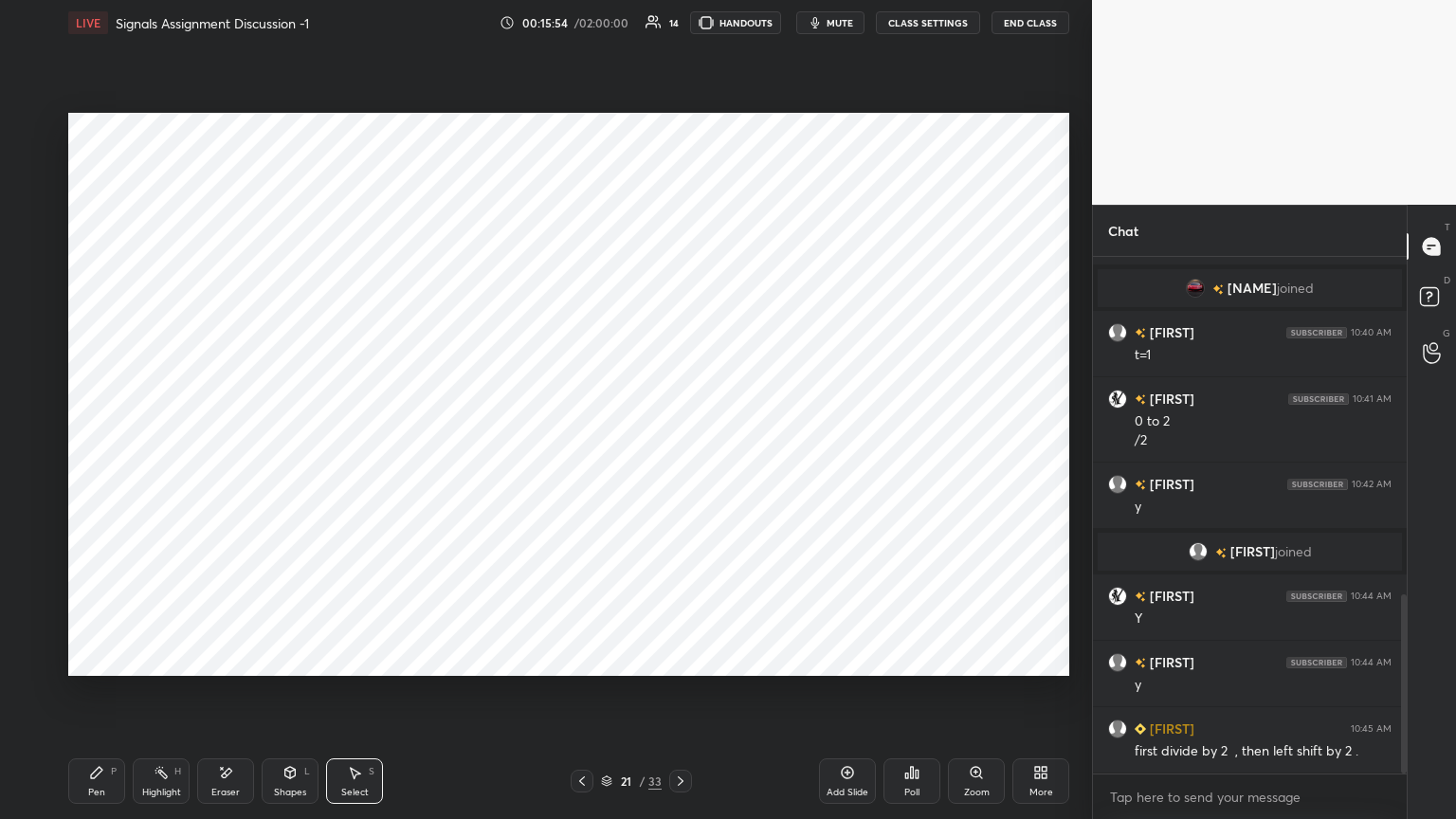 click on "Pen P" at bounding box center [97, 781] 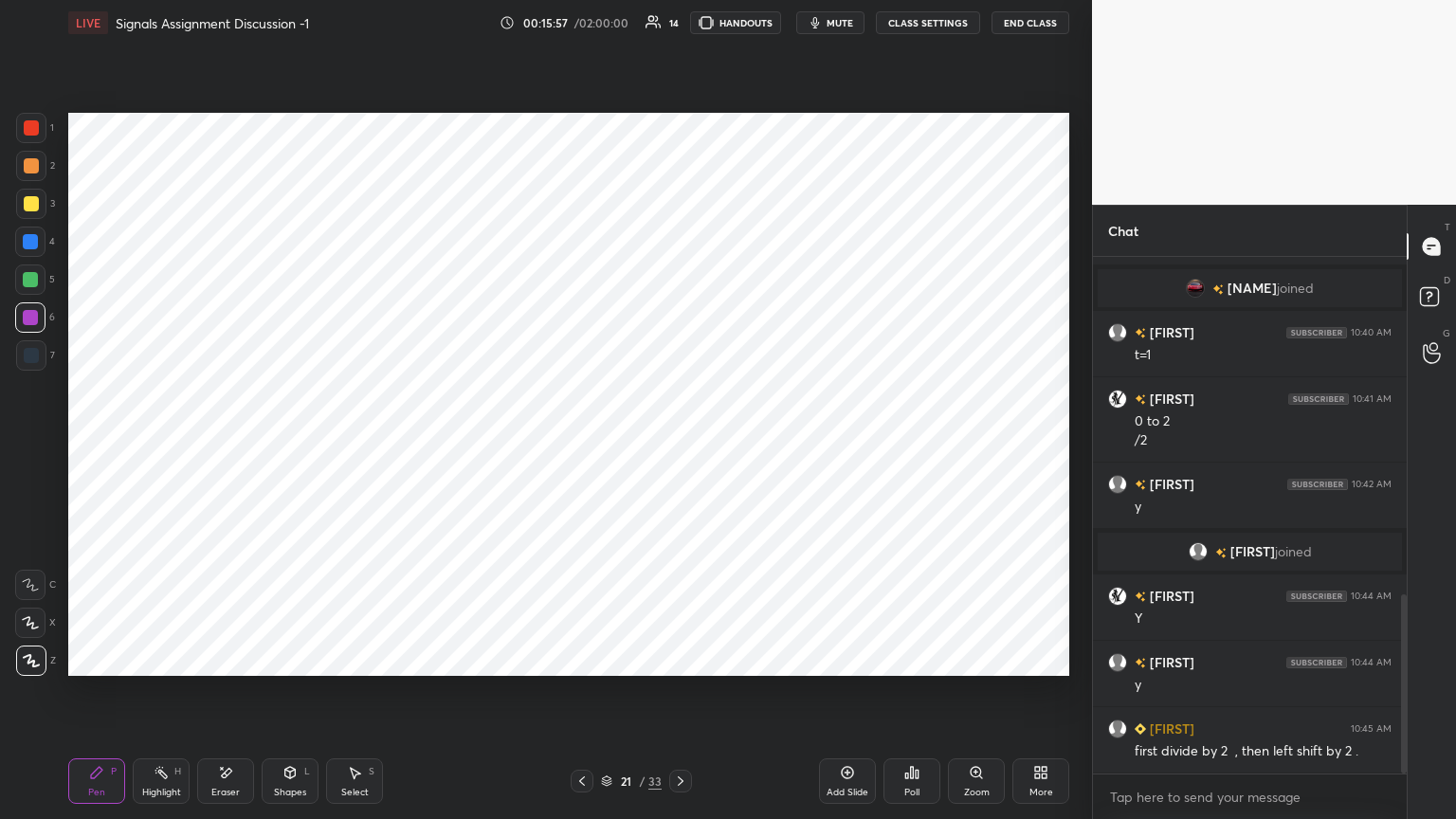 click at bounding box center (30, 242) 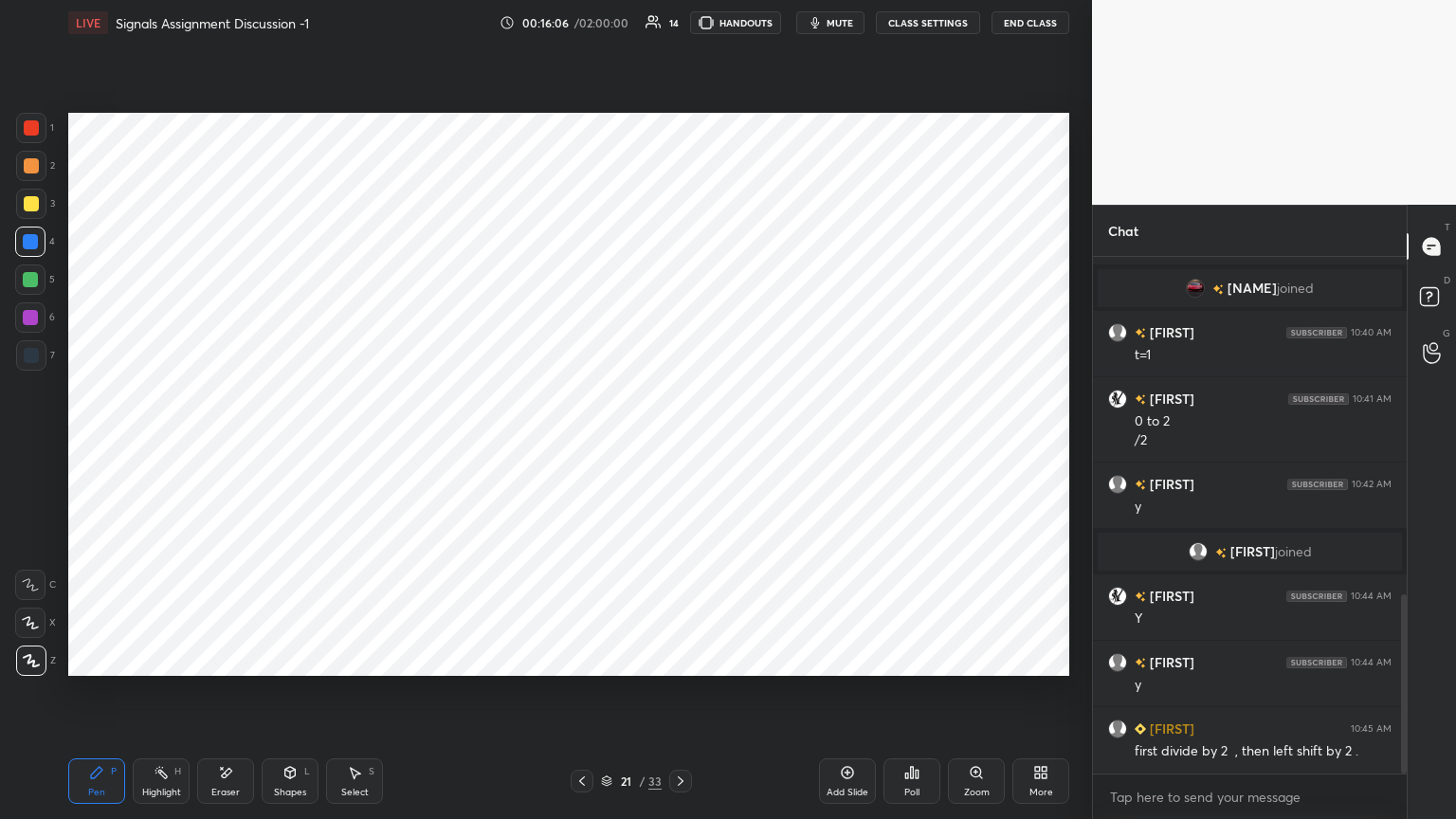 click on "Eraser" at bounding box center [226, 781] 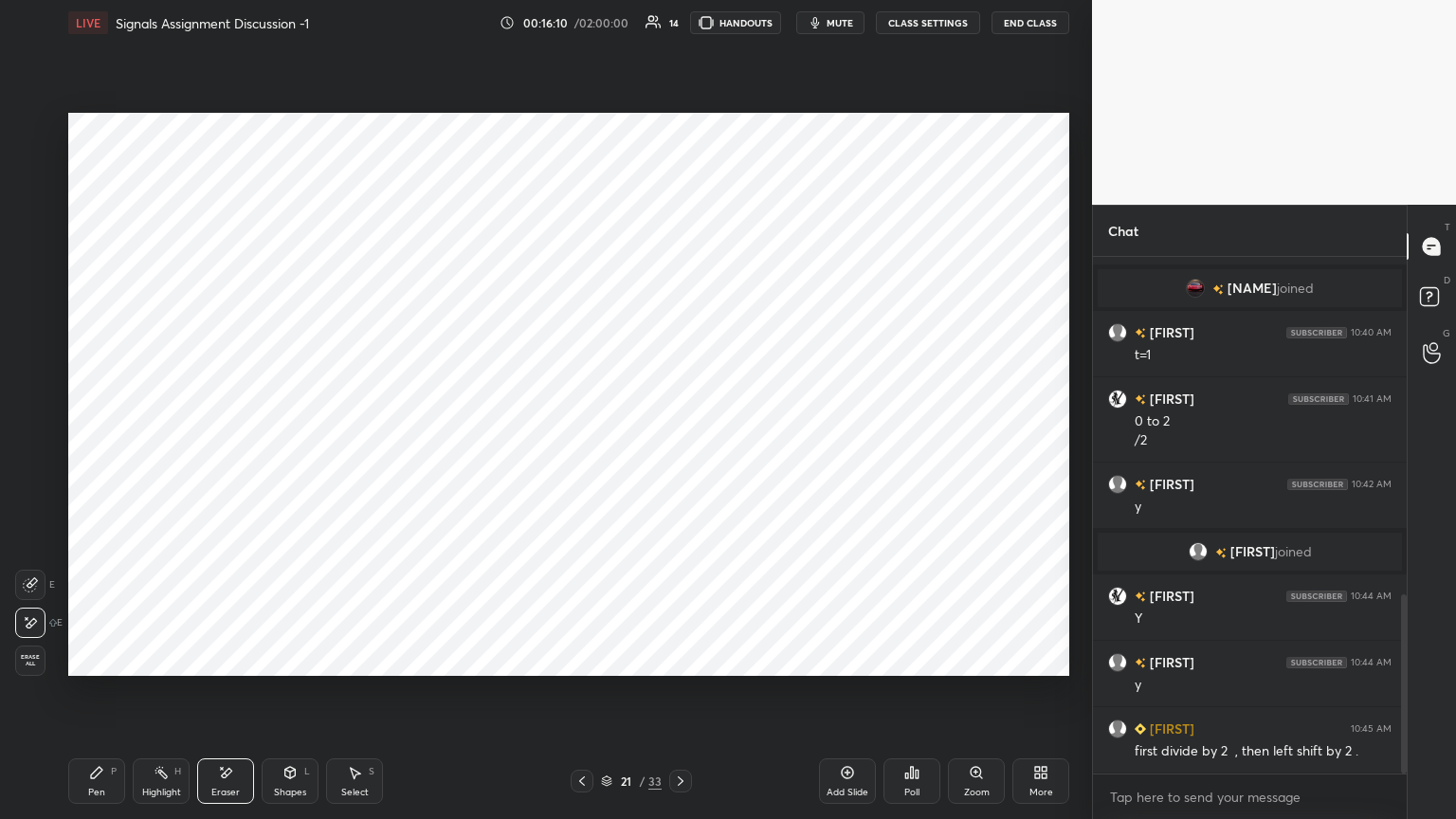 click on "Pen P" at bounding box center (97, 781) 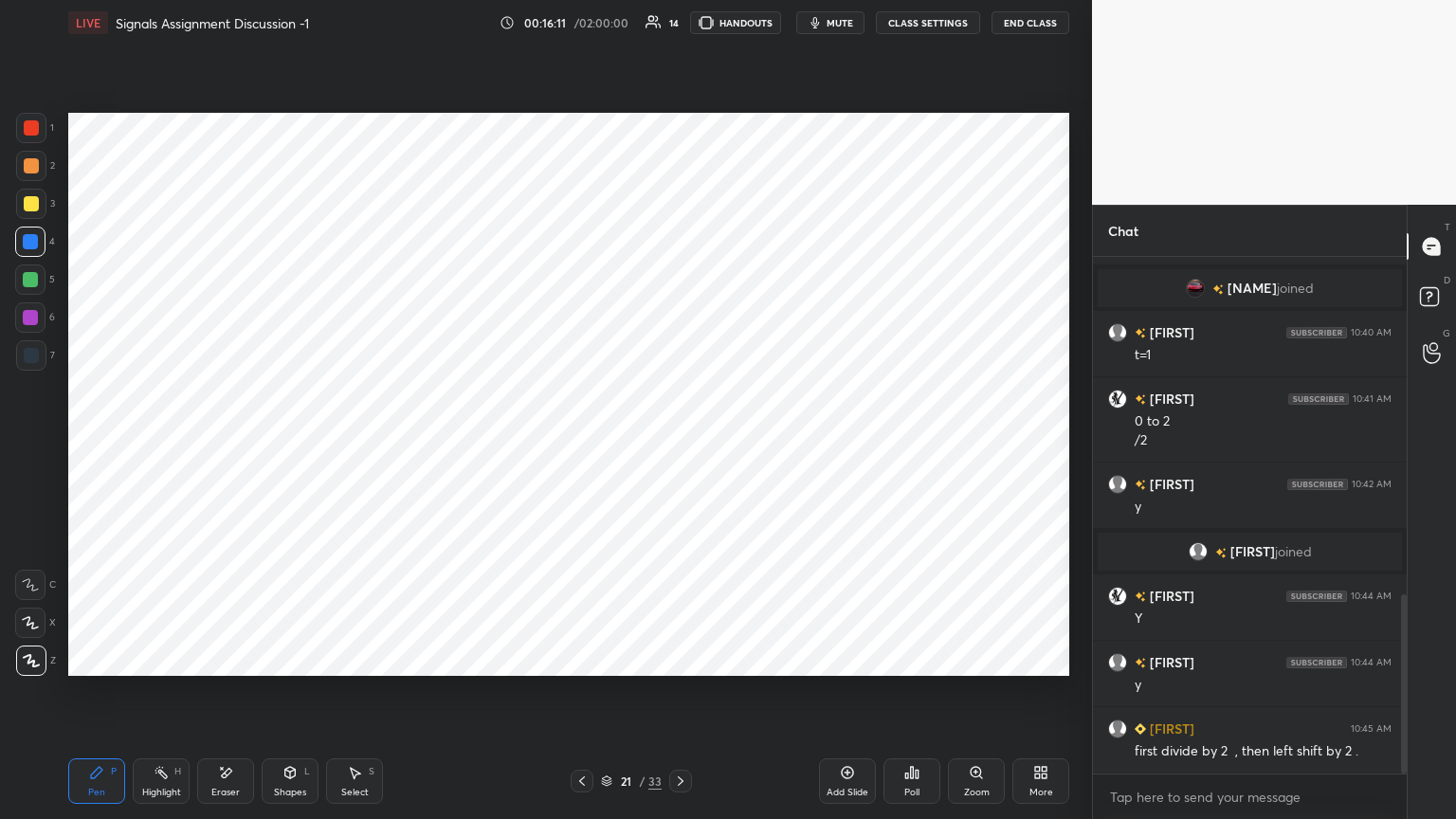 click at bounding box center [31, 355] 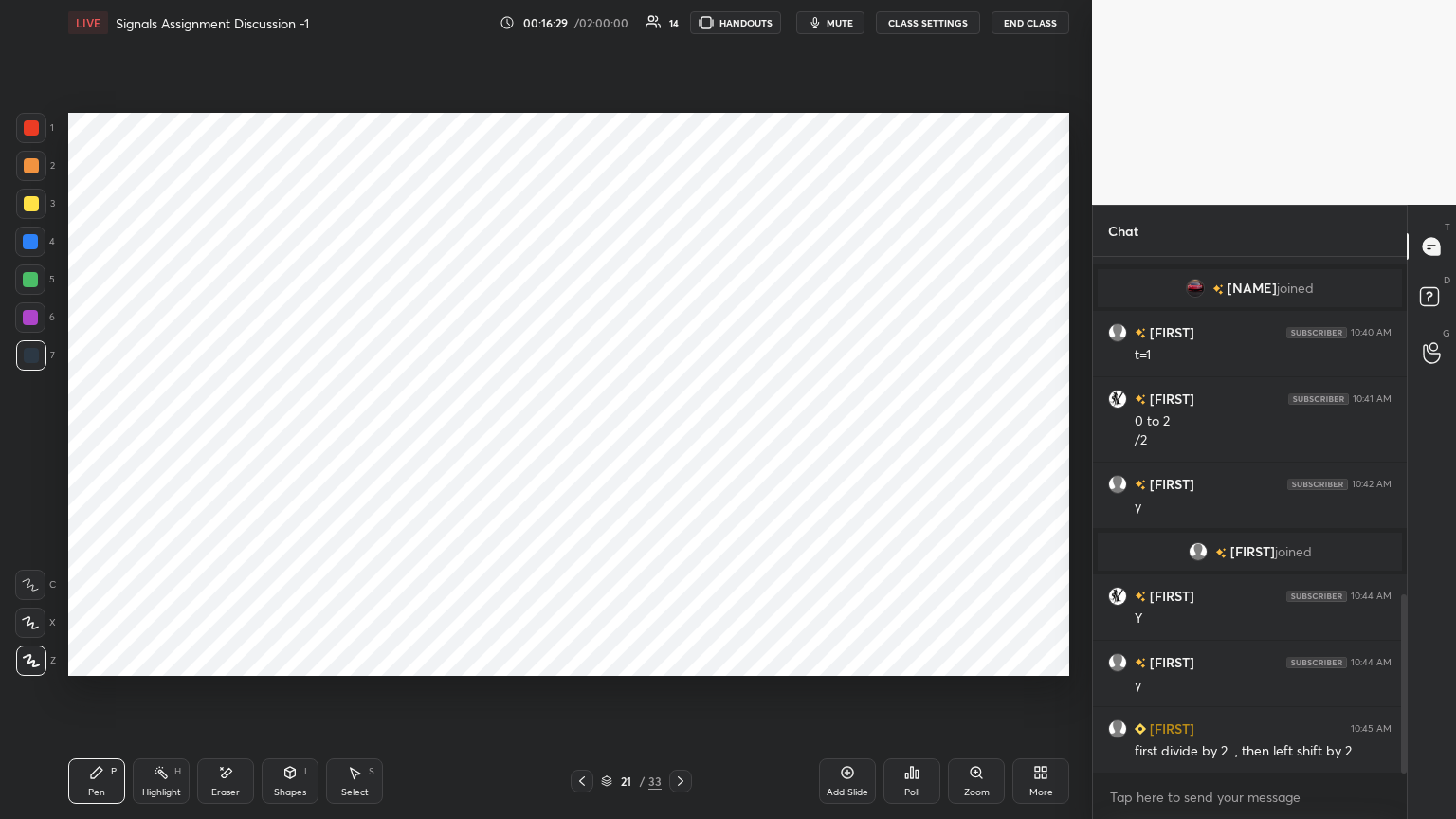 click 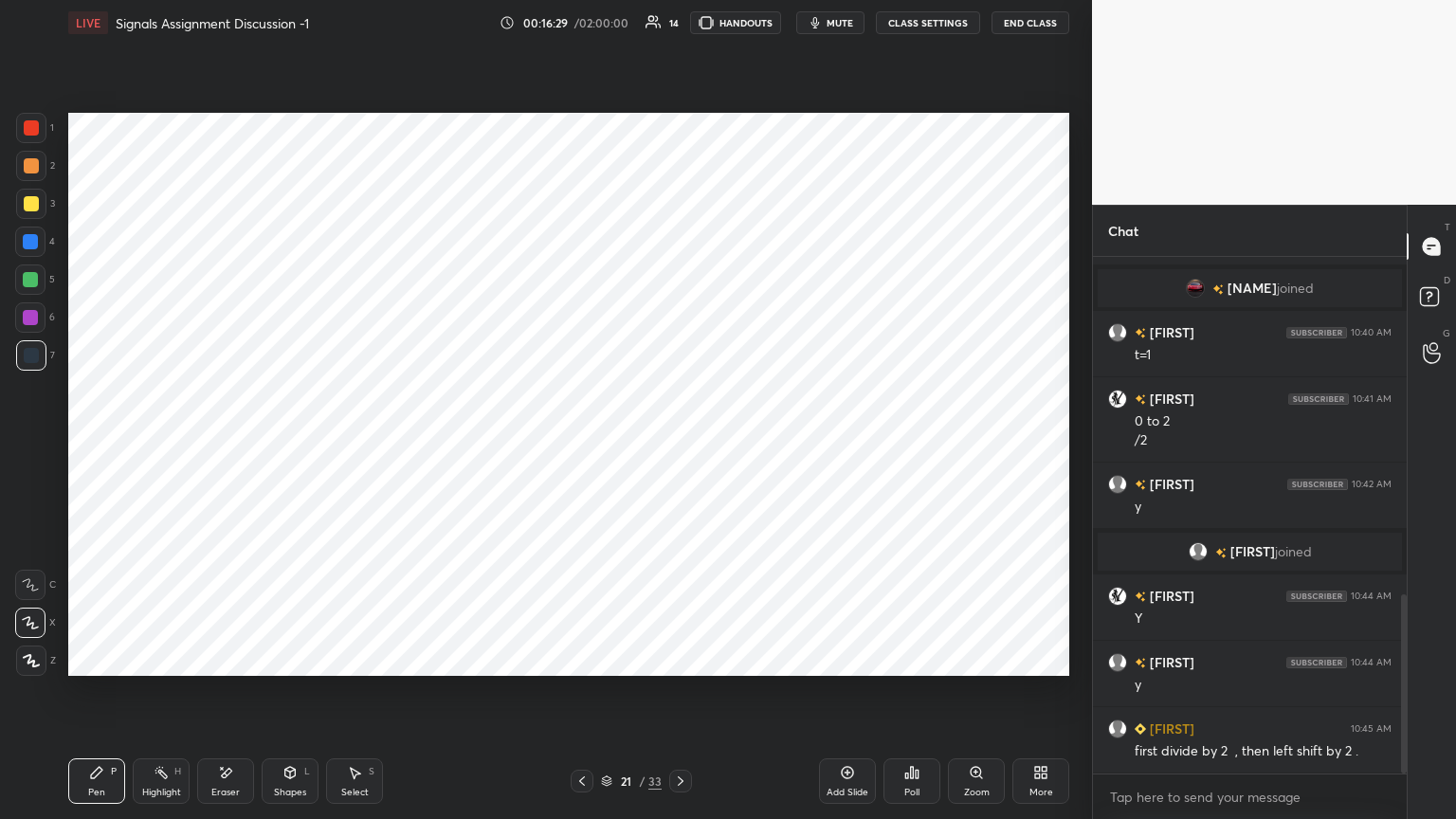 click at bounding box center [30, 318] 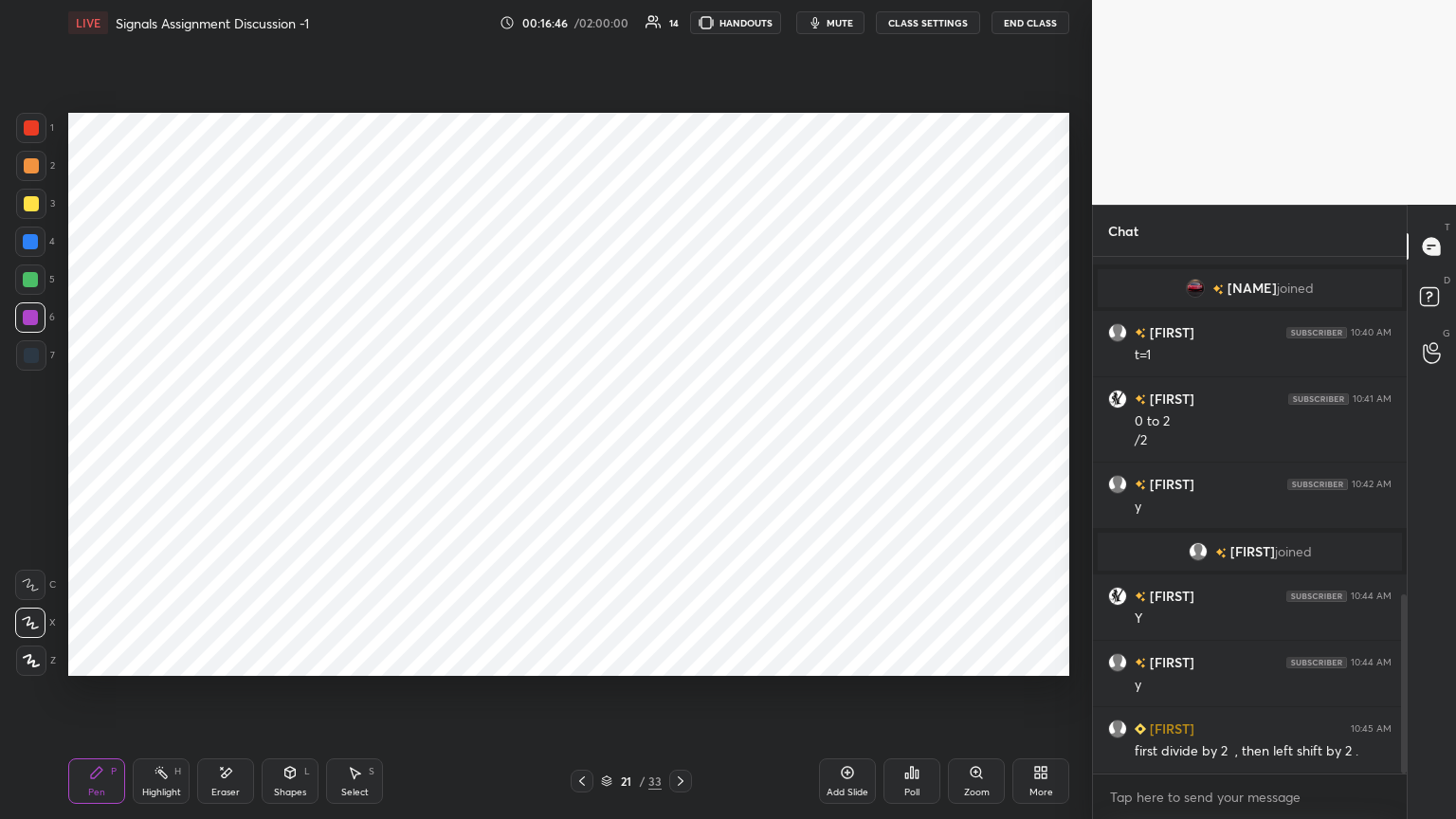 click on "Shapes L" at bounding box center (290, 781) 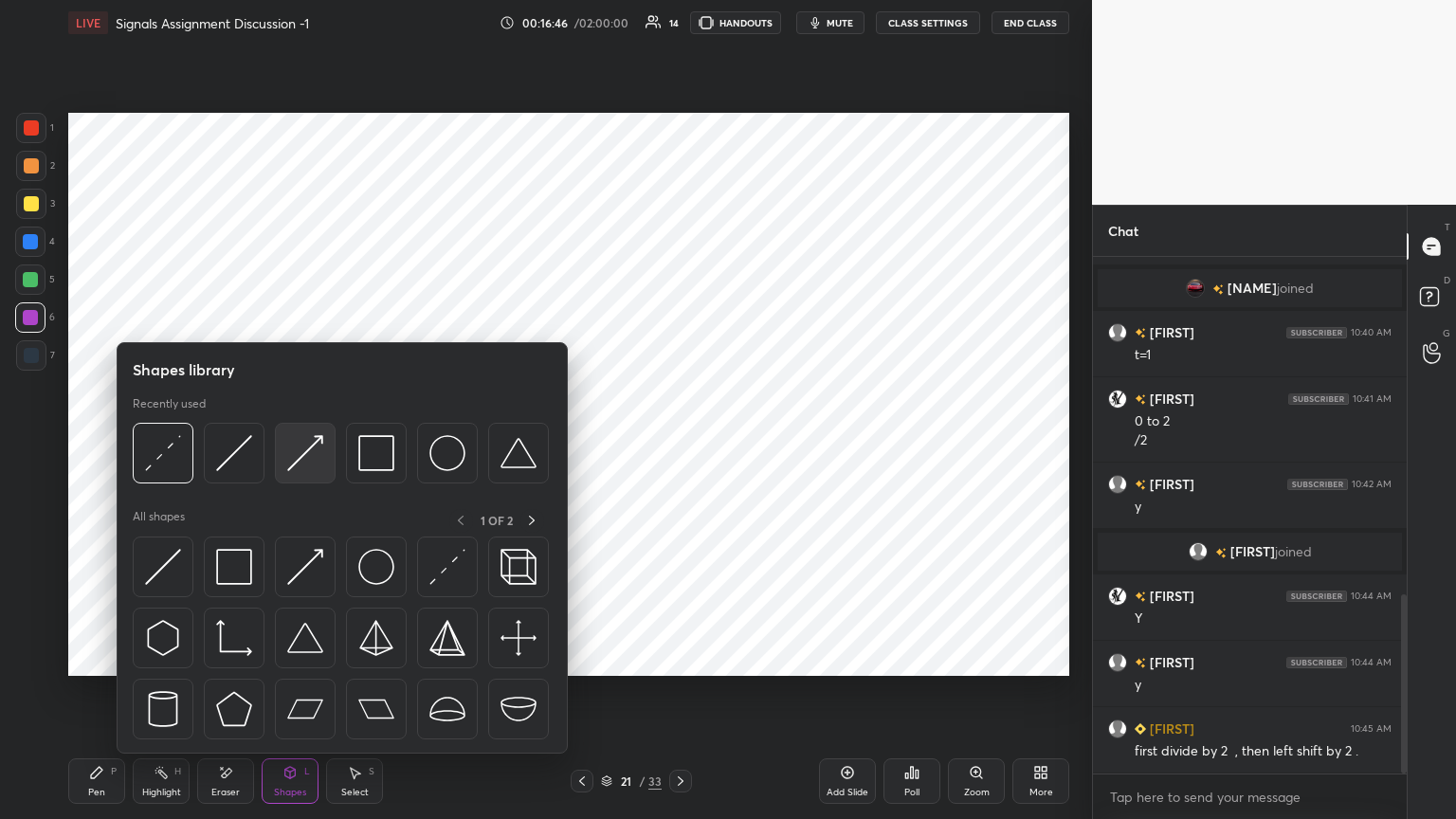click at bounding box center (305, 453) 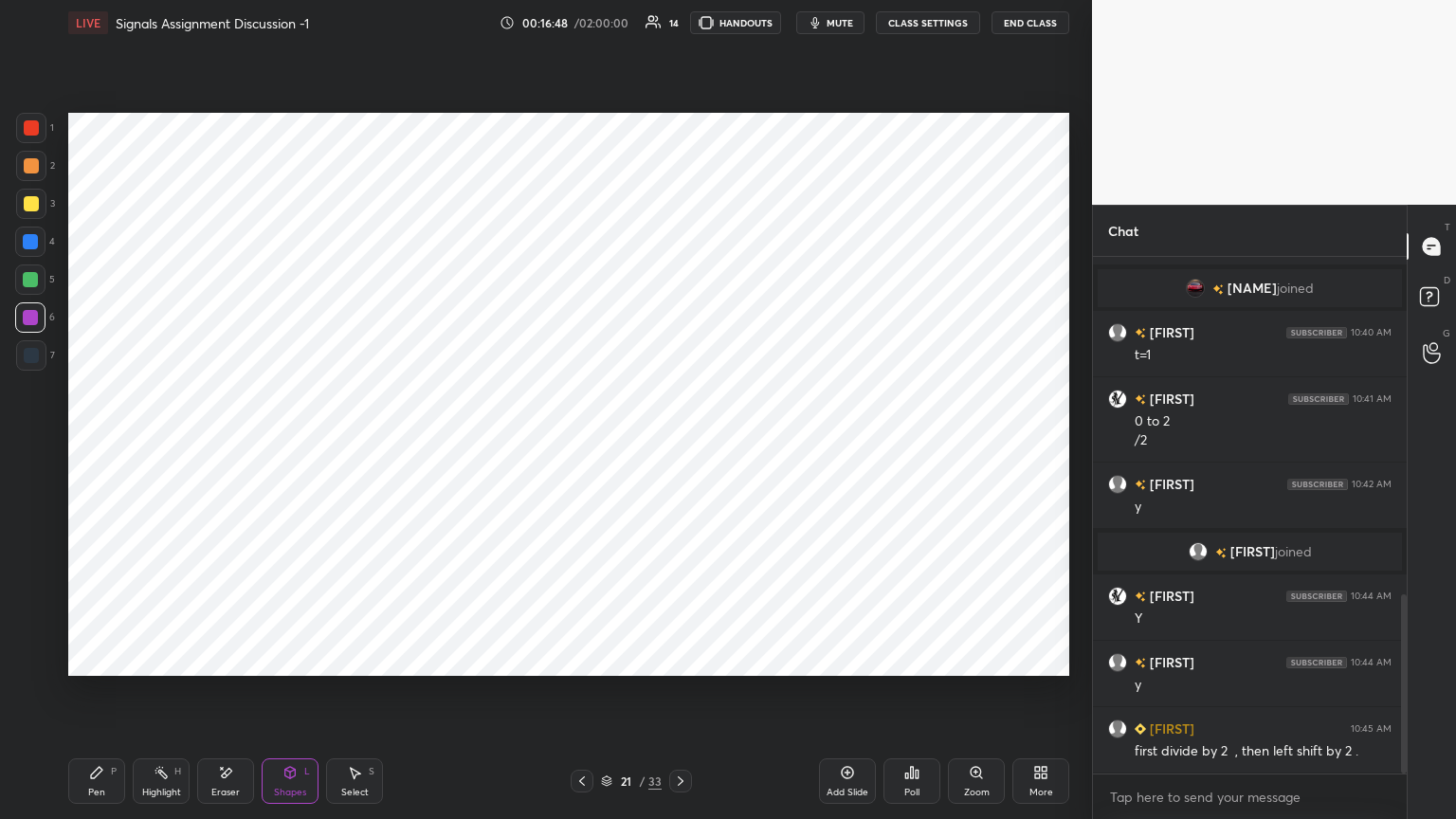 click at bounding box center [30, 280] 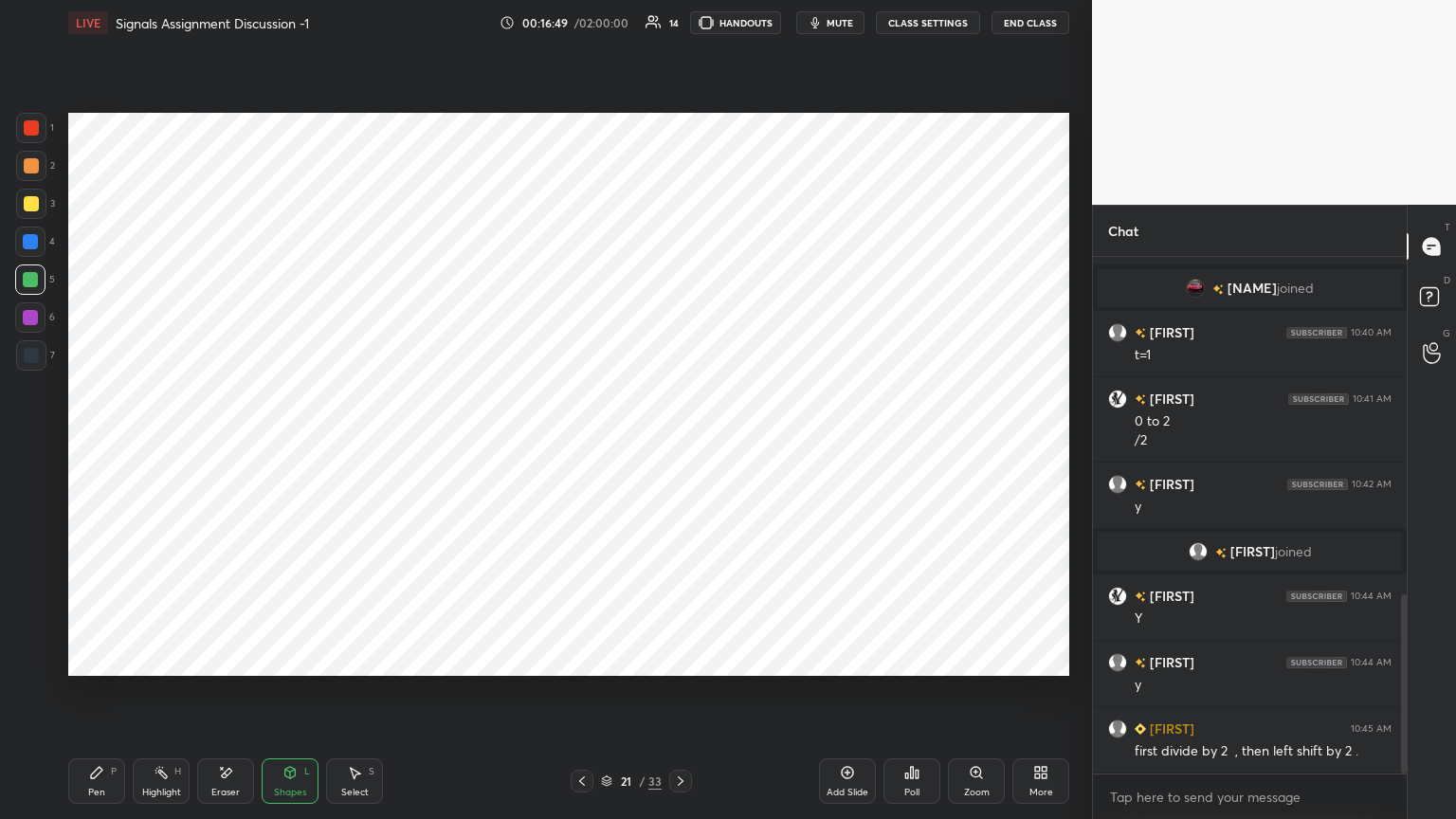 click on "Shapes L" at bounding box center (290, 781) 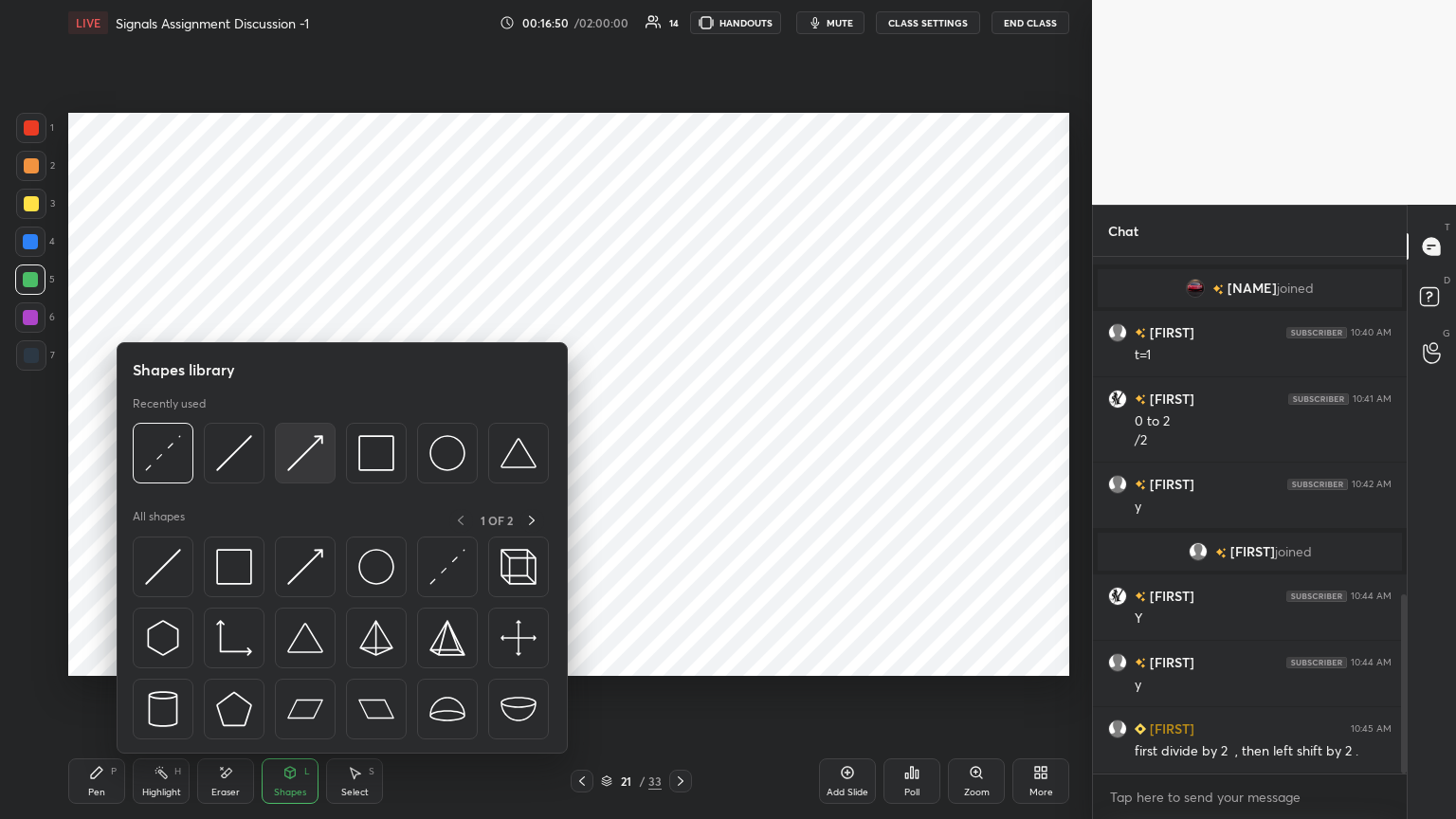 click at bounding box center (305, 453) 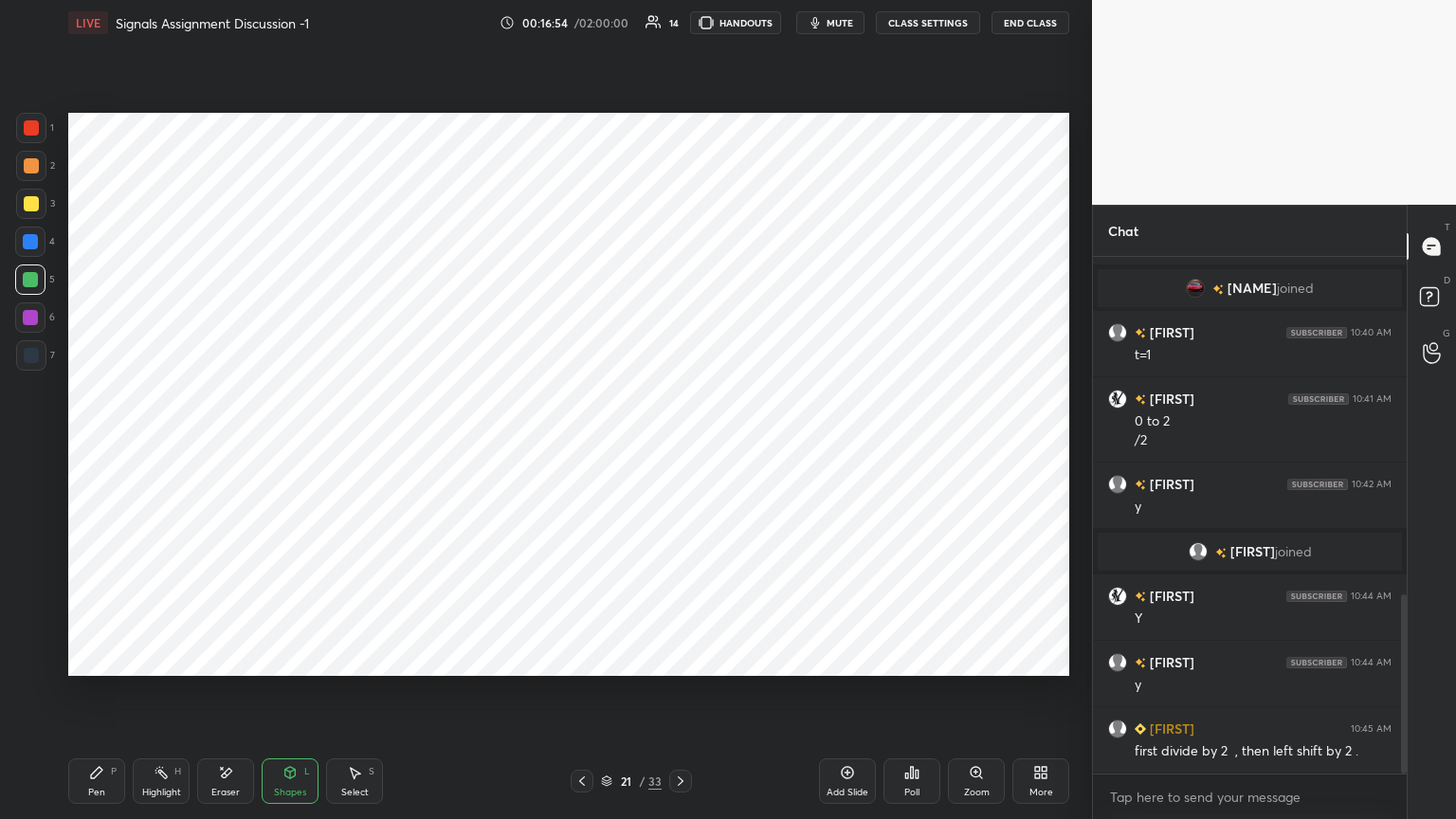 click on "Shapes" at bounding box center (290, 792) 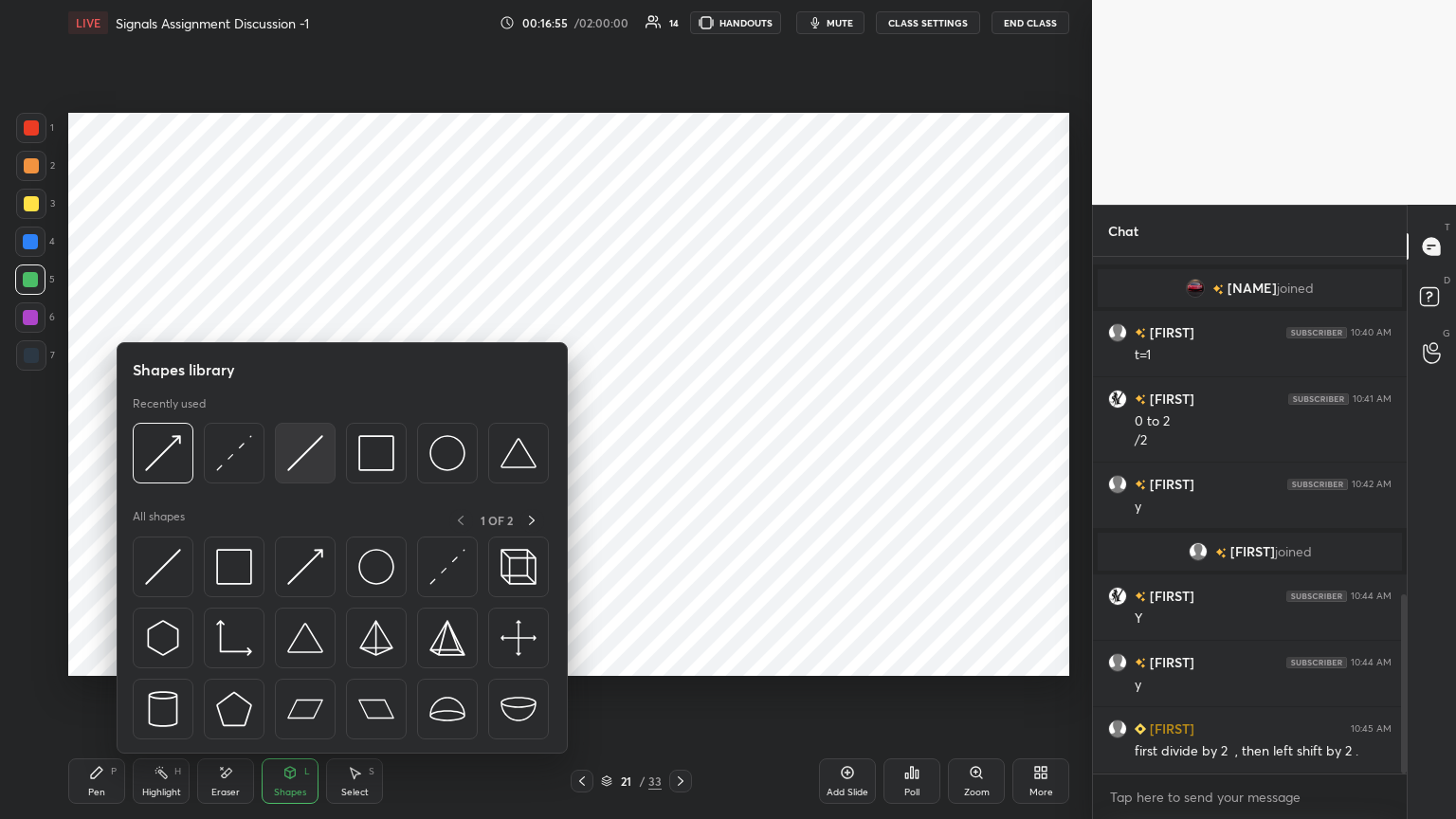 click at bounding box center [305, 453] 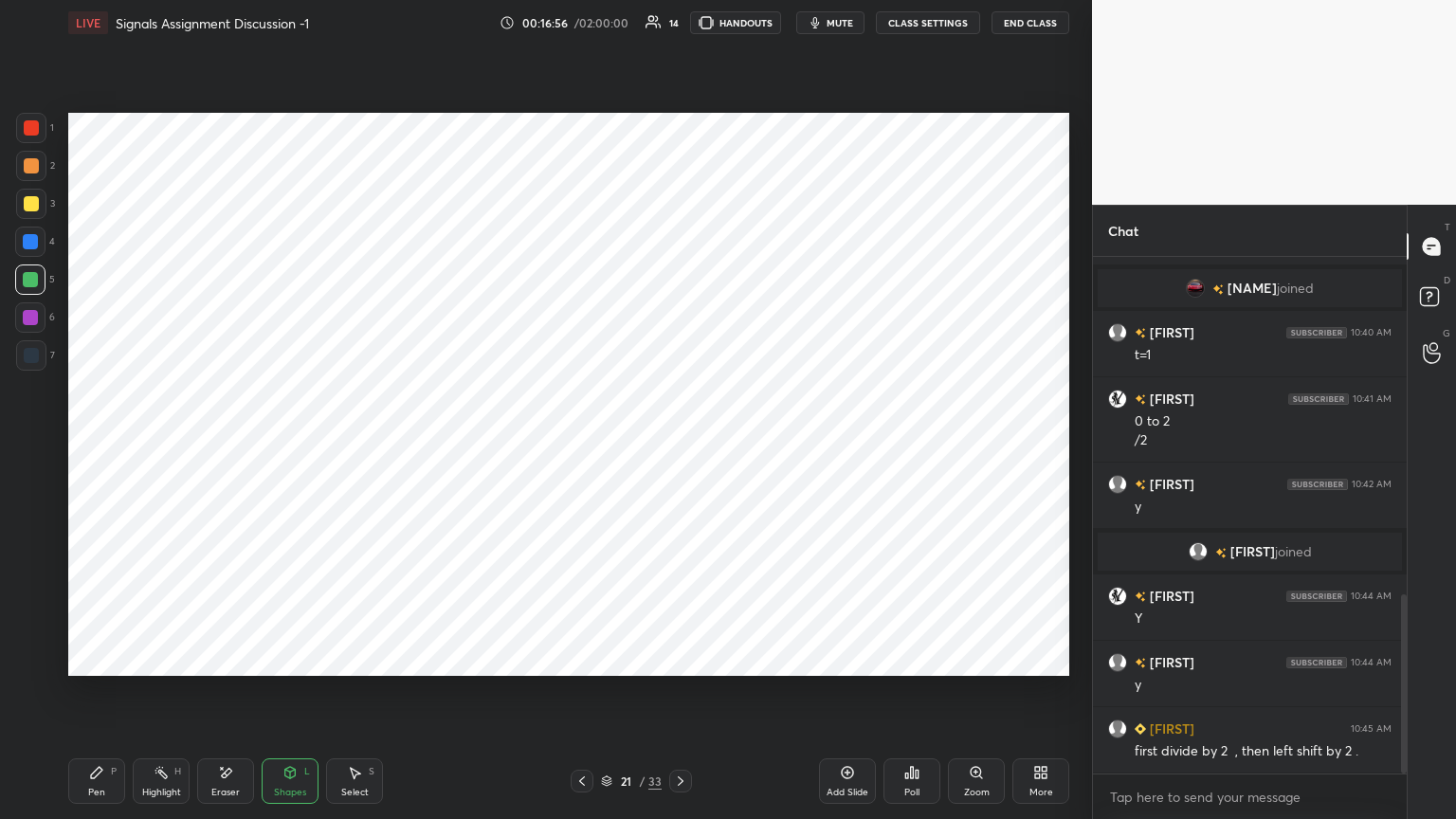 click at bounding box center [31, 355] 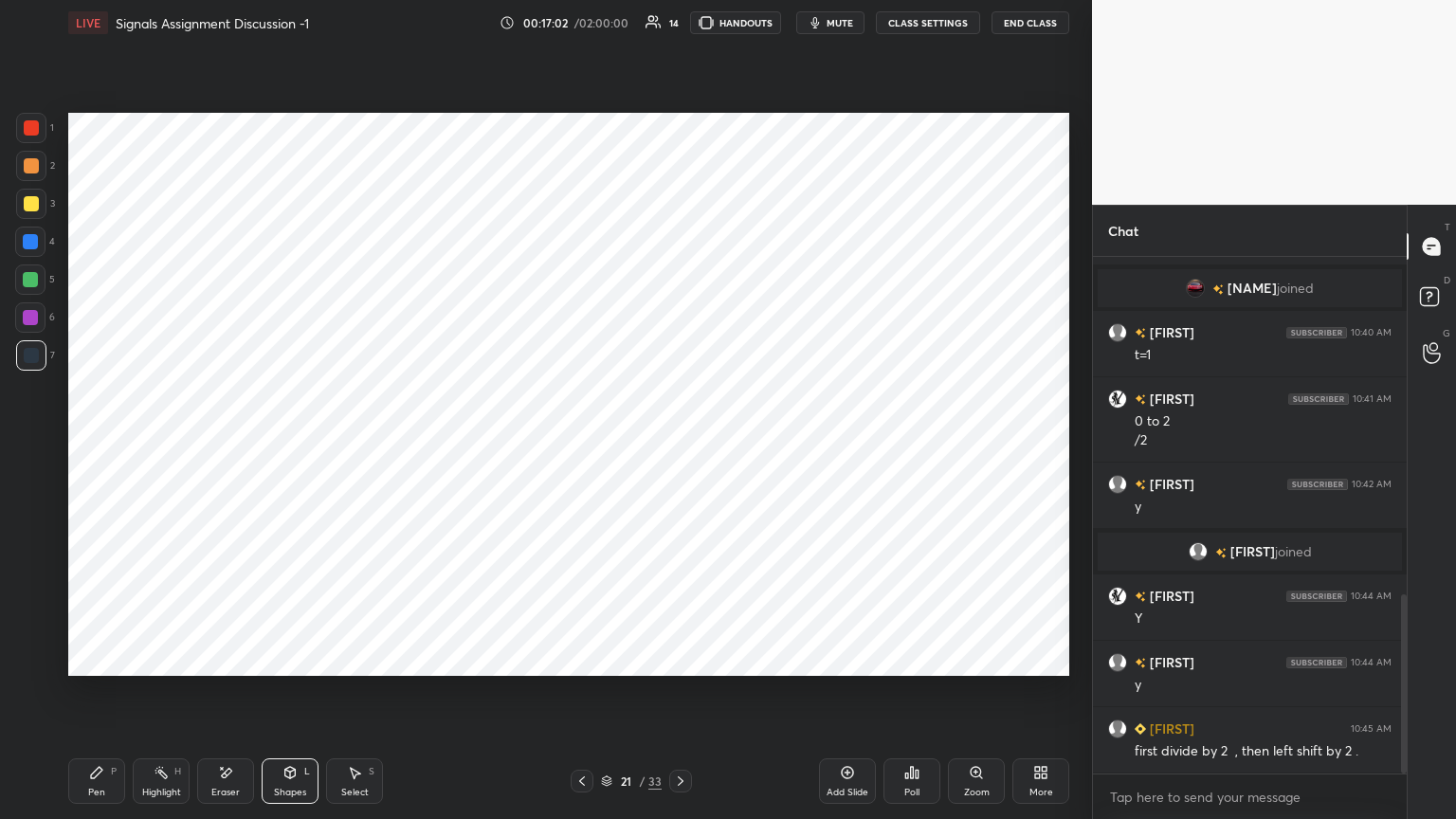 click on "Pen P" at bounding box center (97, 781) 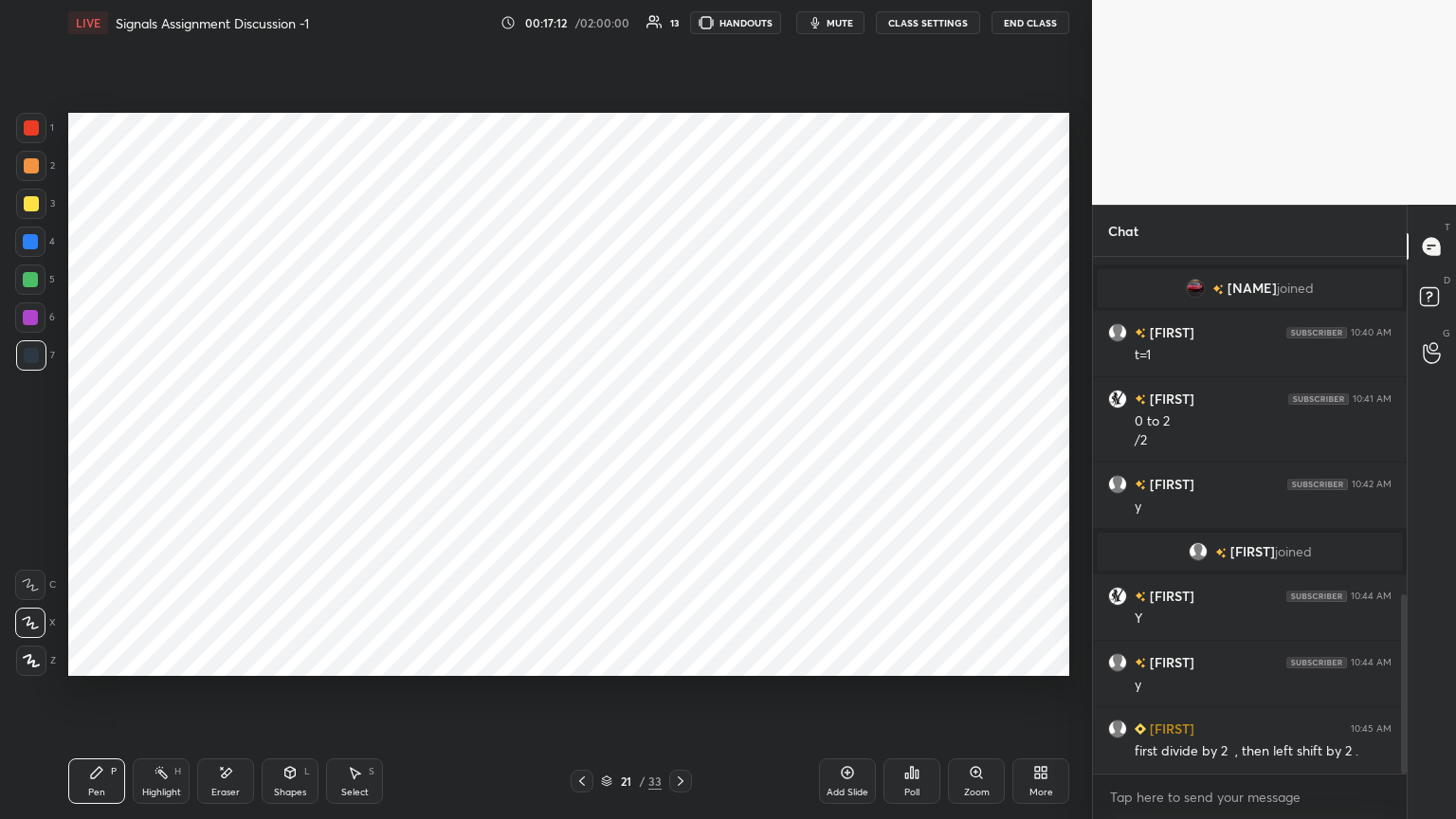click 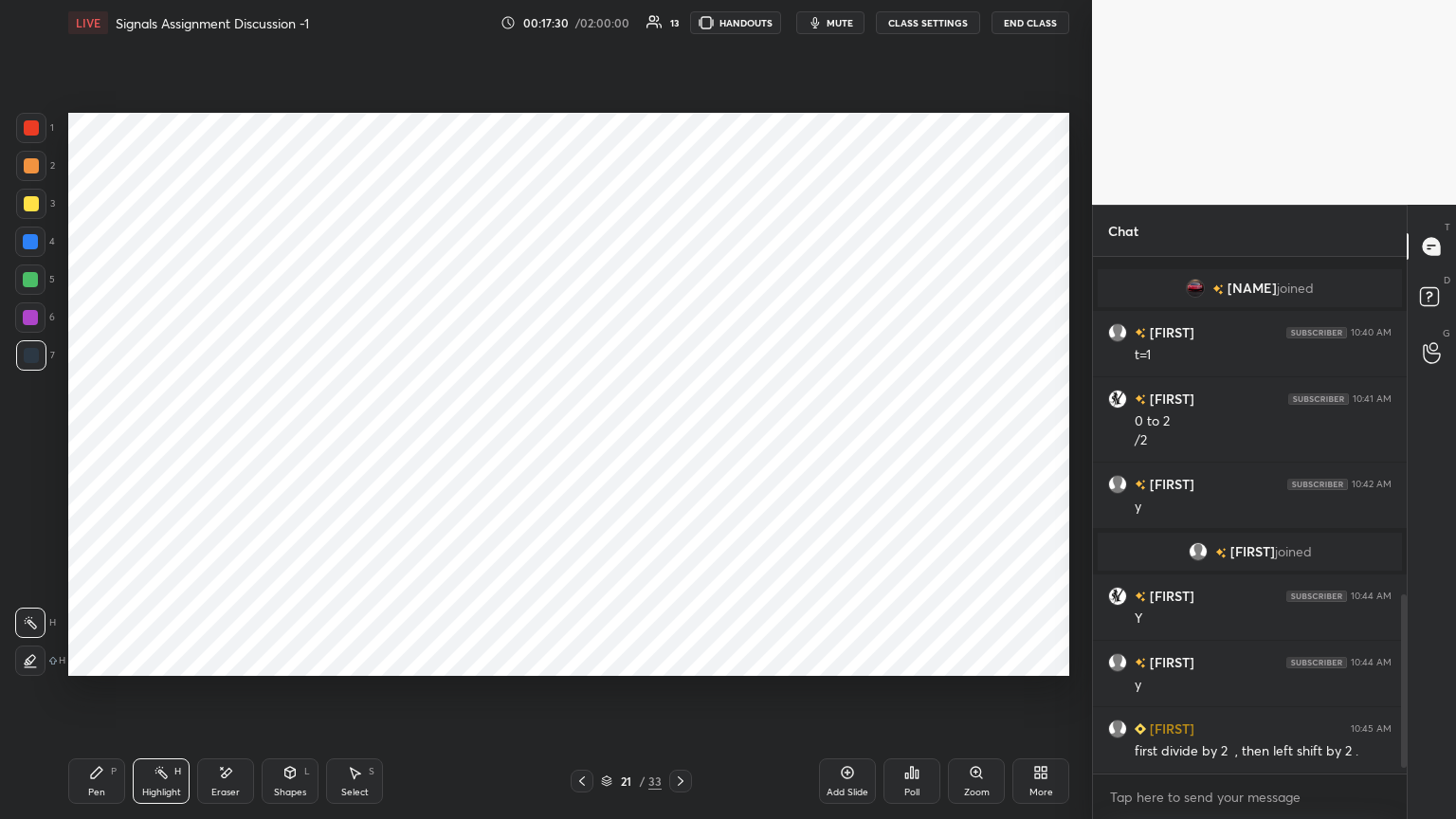 scroll, scrollTop: 1035, scrollLeft: 0, axis: vertical 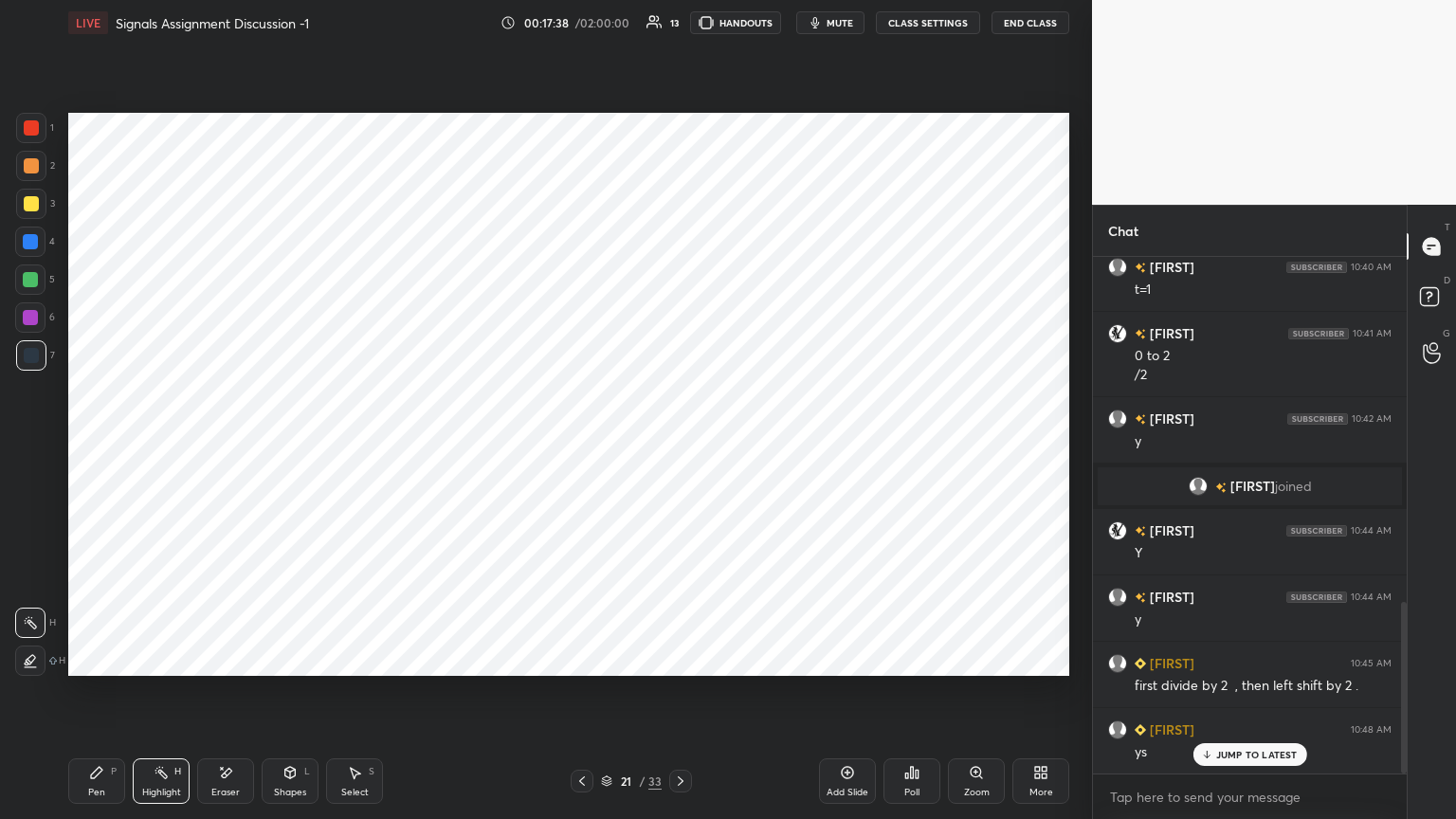 click 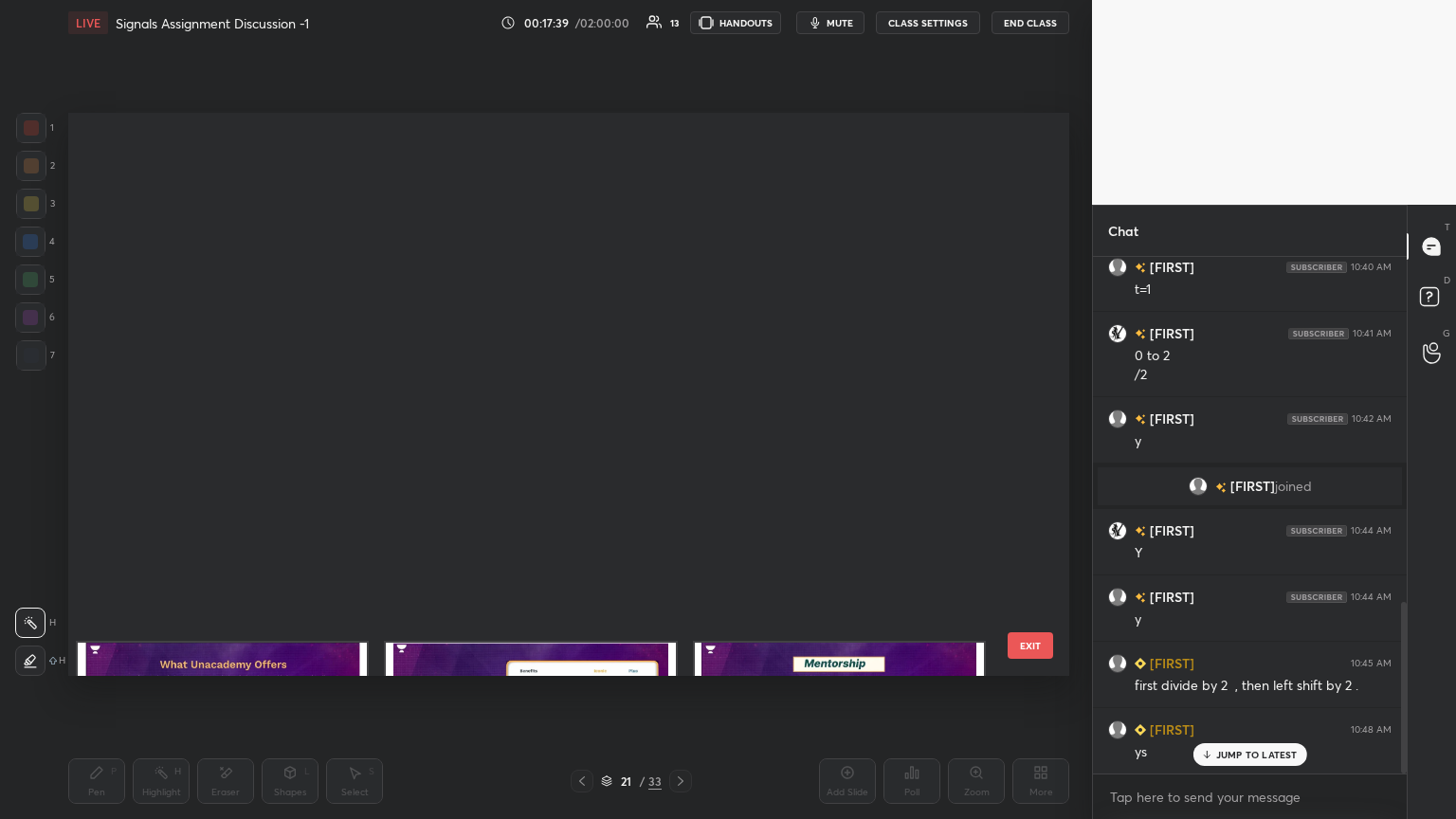scroll, scrollTop: 651, scrollLeft: 0, axis: vertical 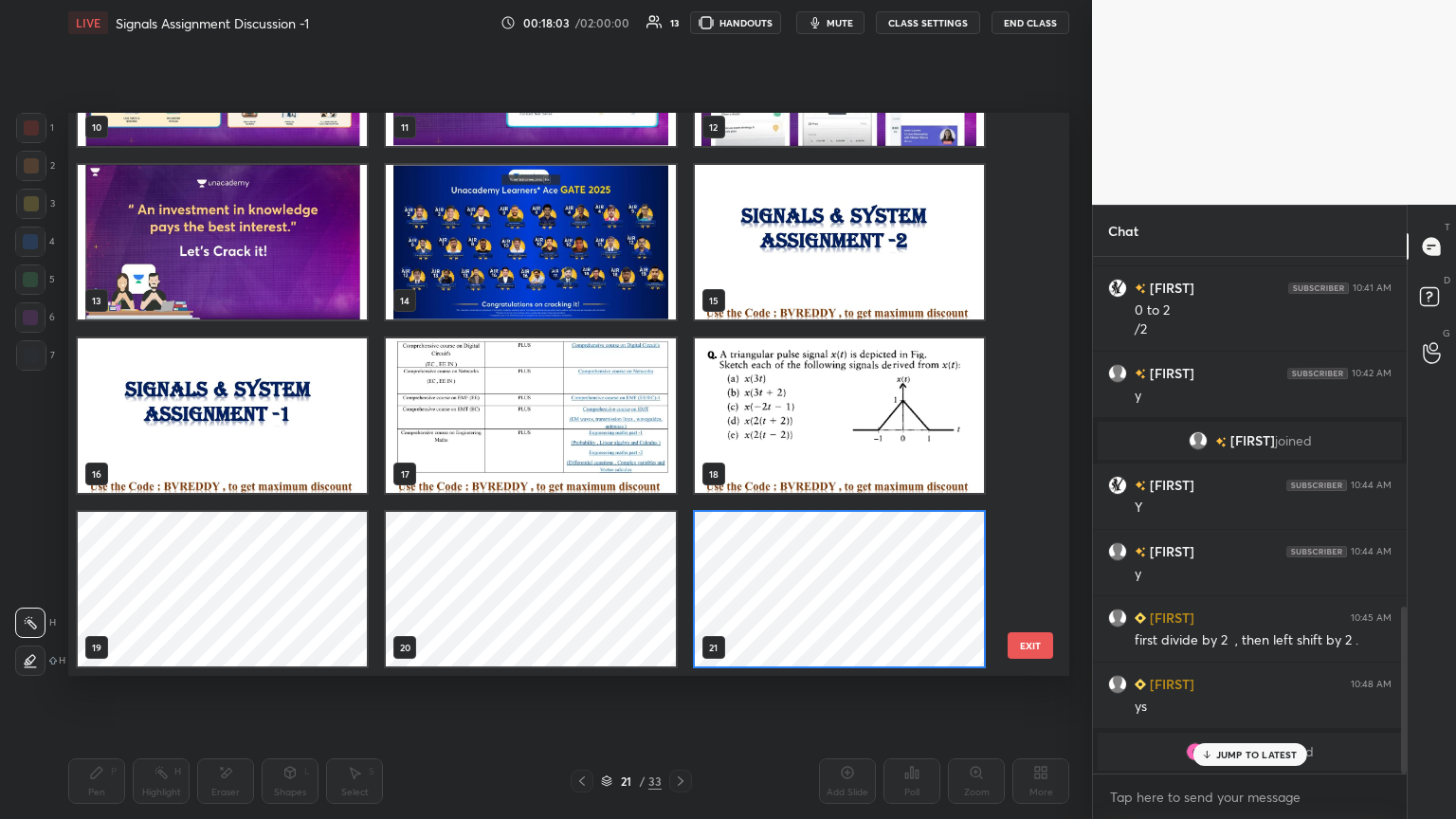 click on "JUMP TO LATEST" at bounding box center (1257, 755) 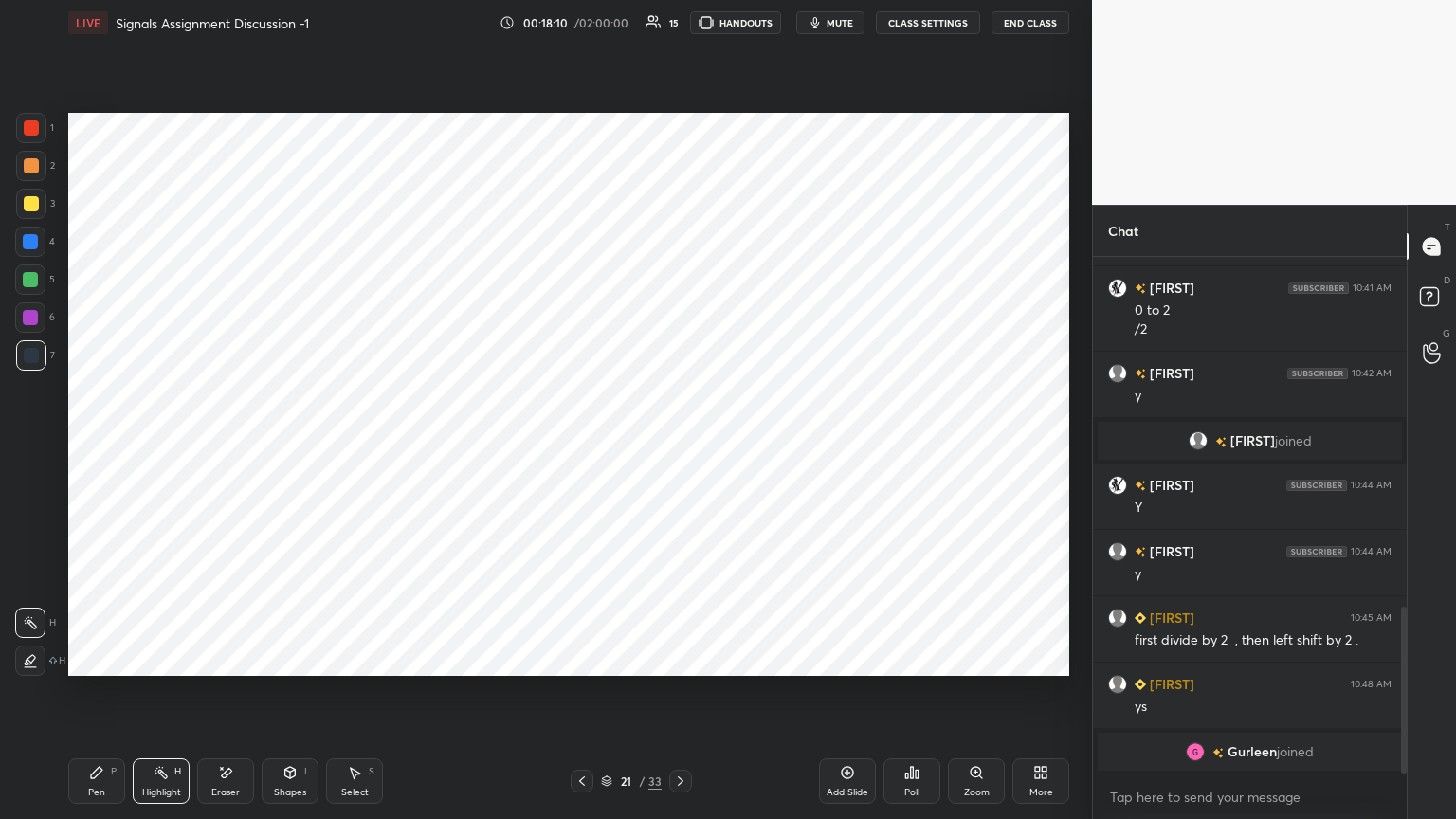 click on "Add Slide" at bounding box center [847, 781] 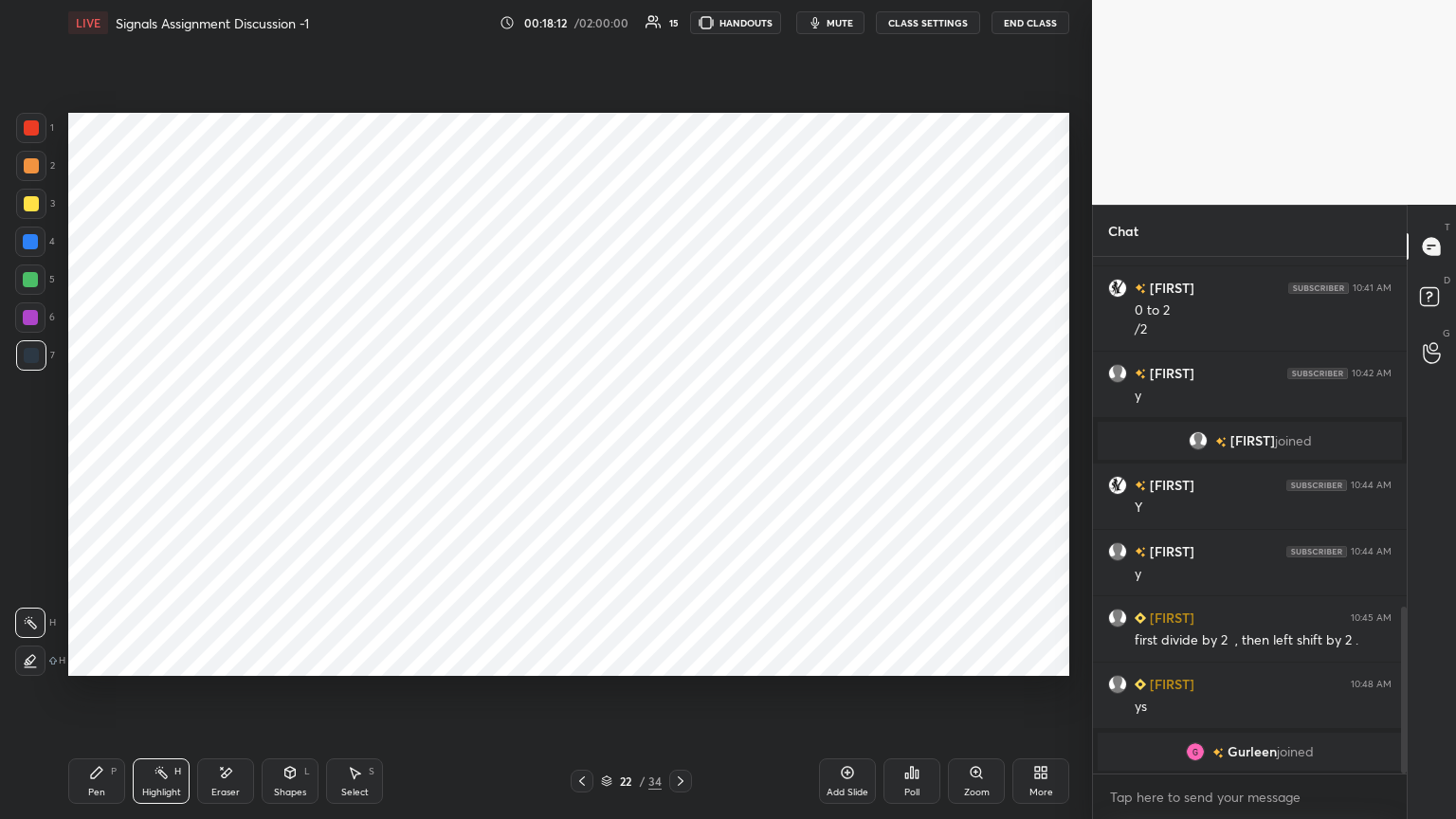 click on "Pen P" at bounding box center [97, 781] 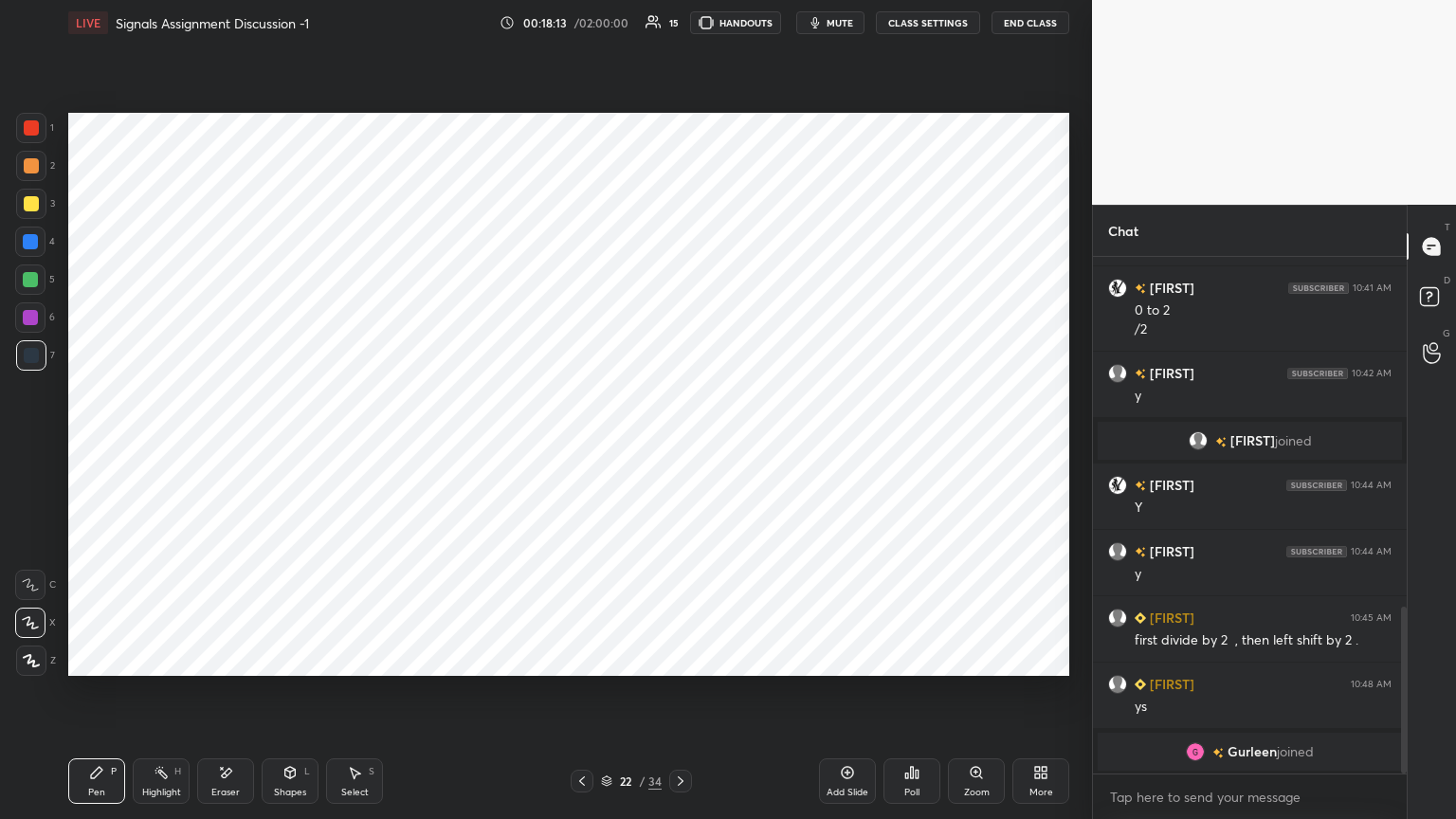 click at bounding box center (30, 242) 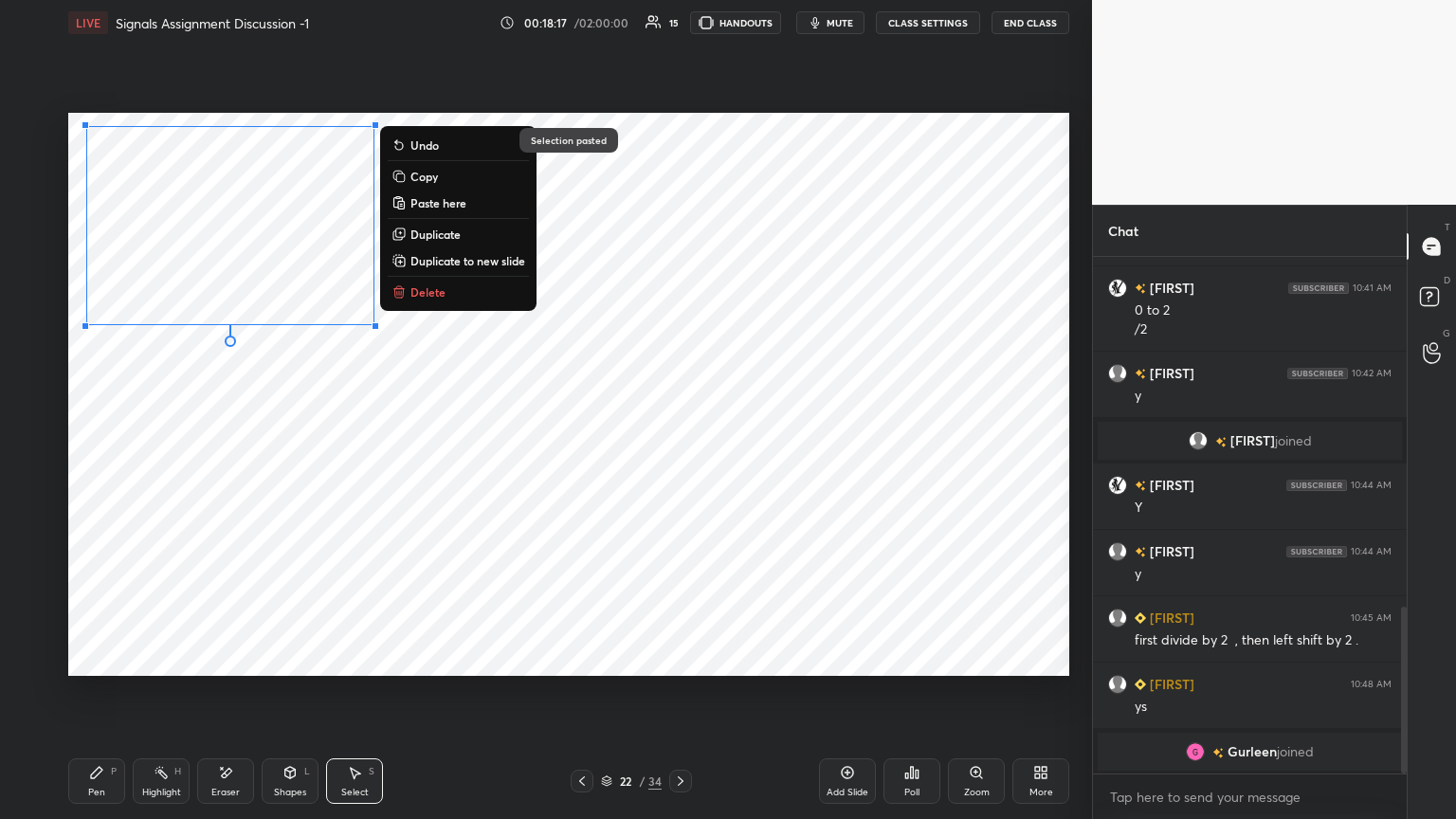 click on "0 ° Undo Copy Paste here Duplicate Duplicate to new slide Delete" at bounding box center (569, 394) 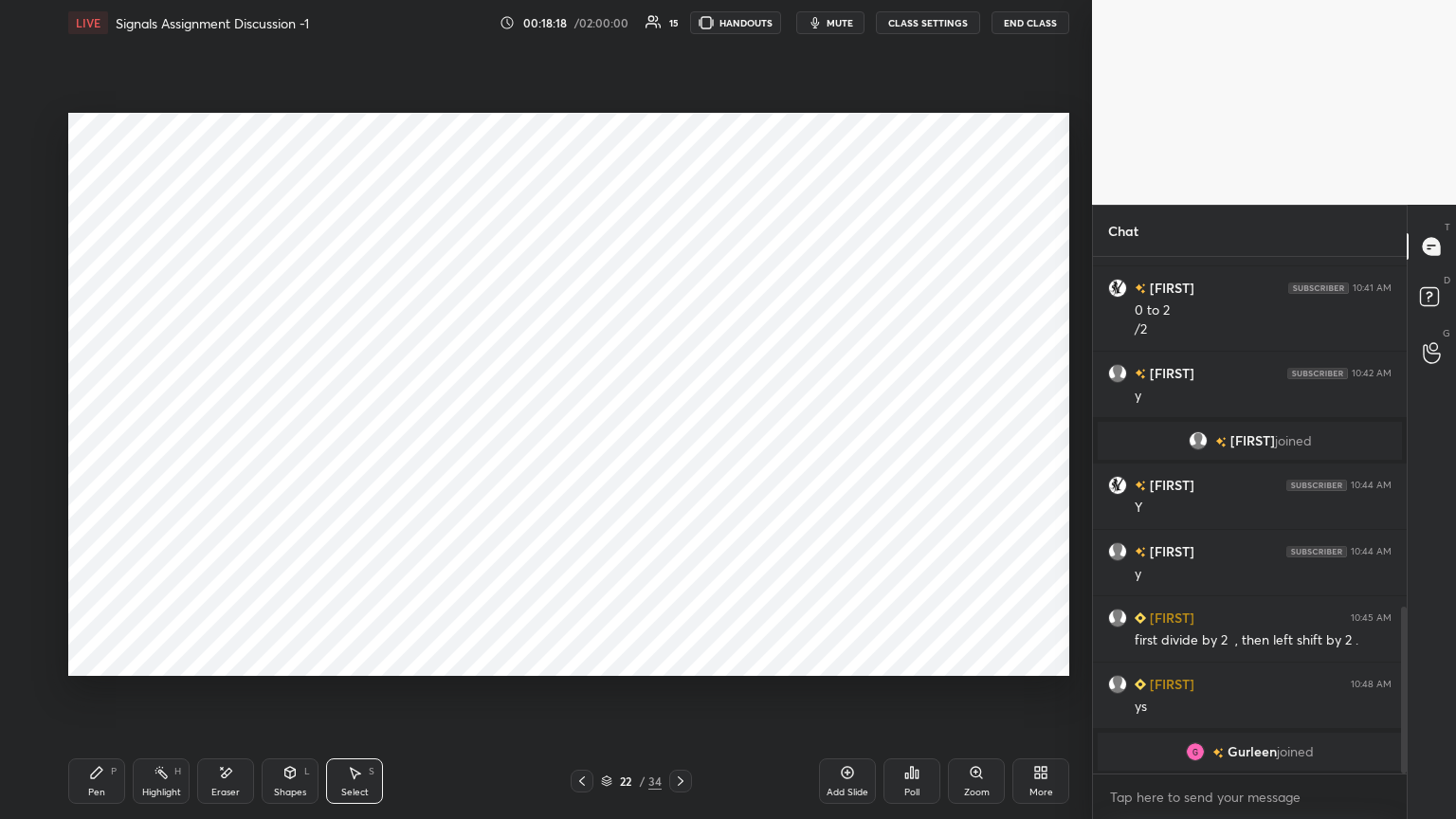 click on "Pen" at bounding box center (97, 792) 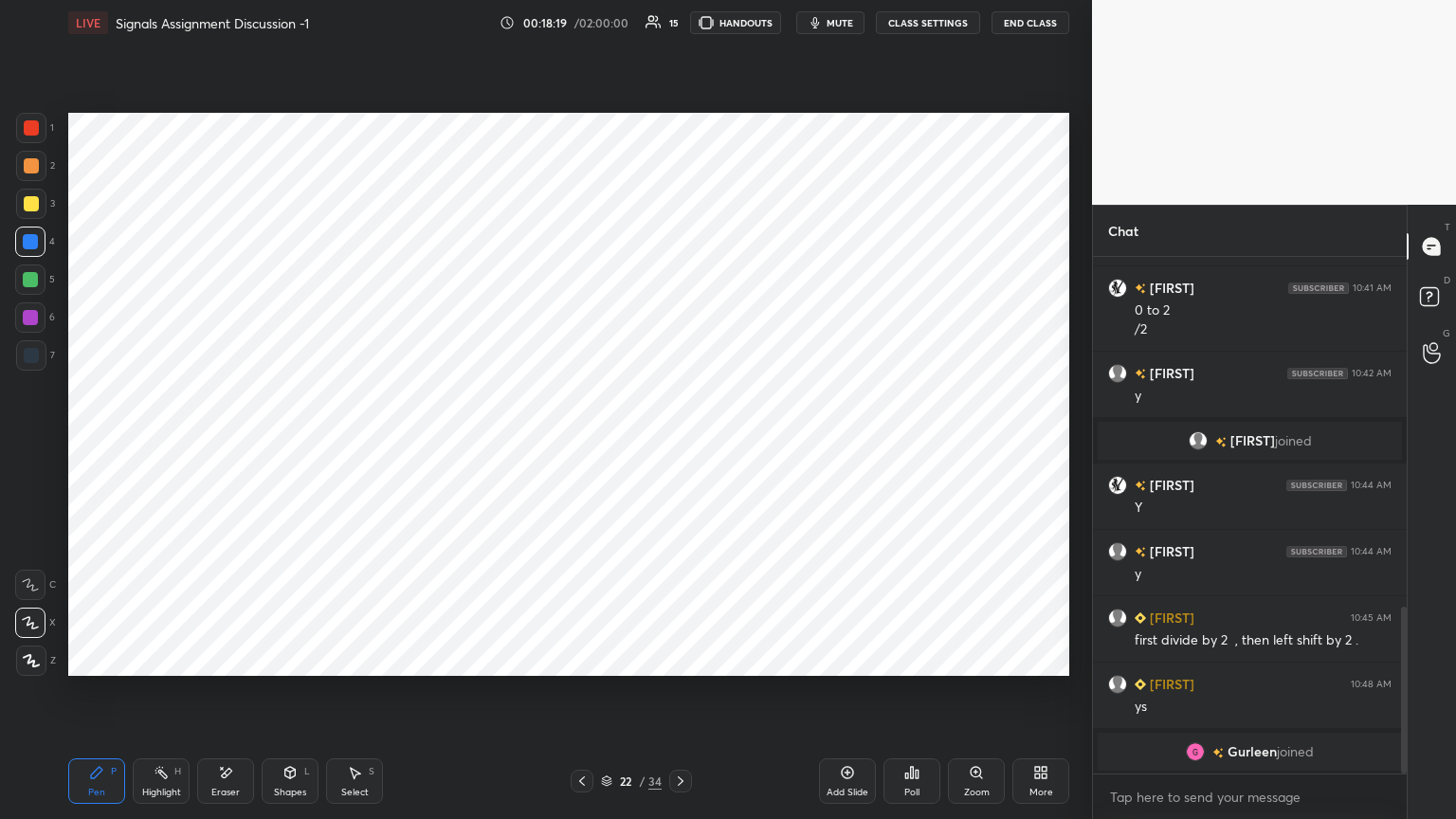 click at bounding box center [31, 355] 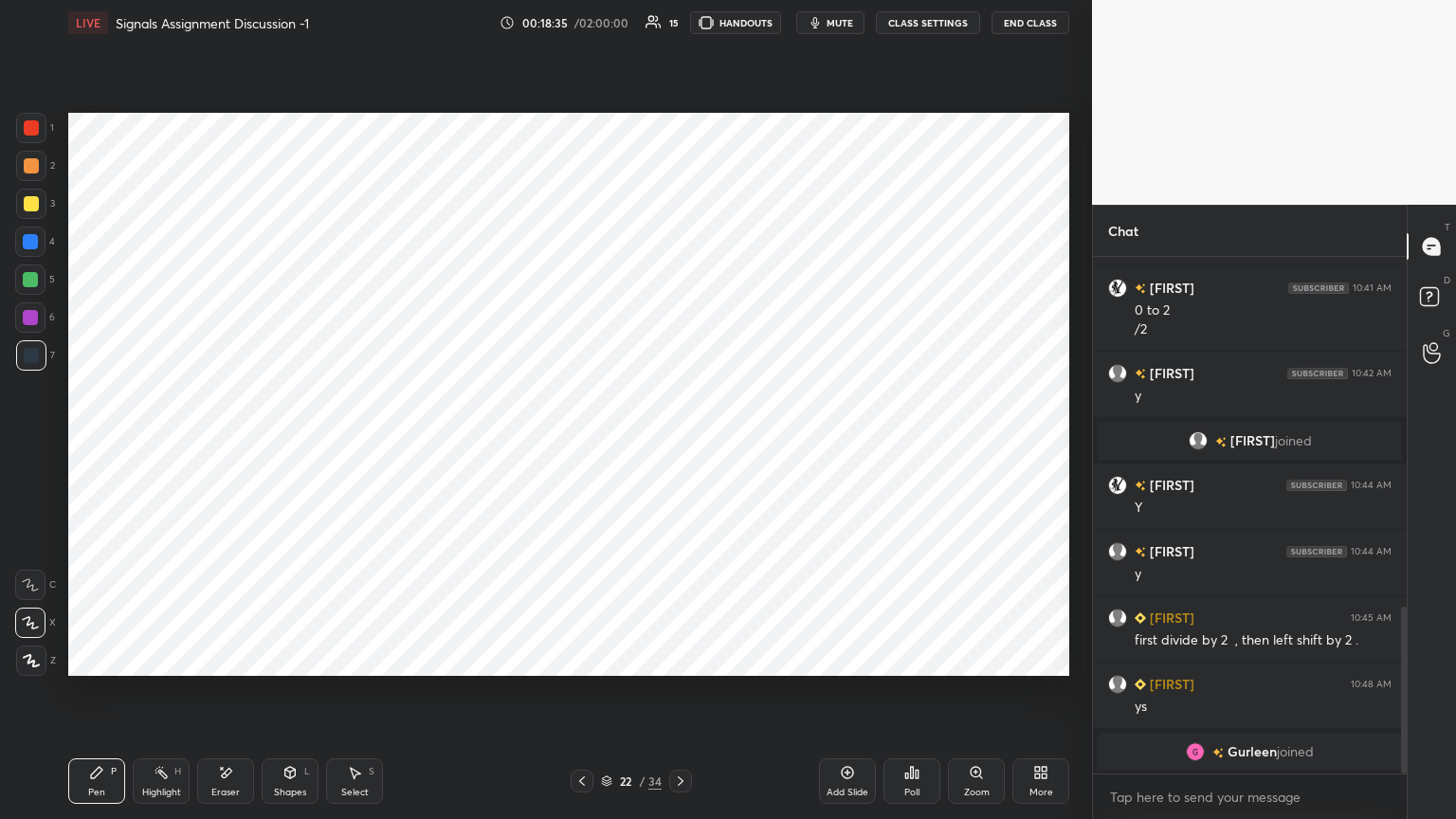 click 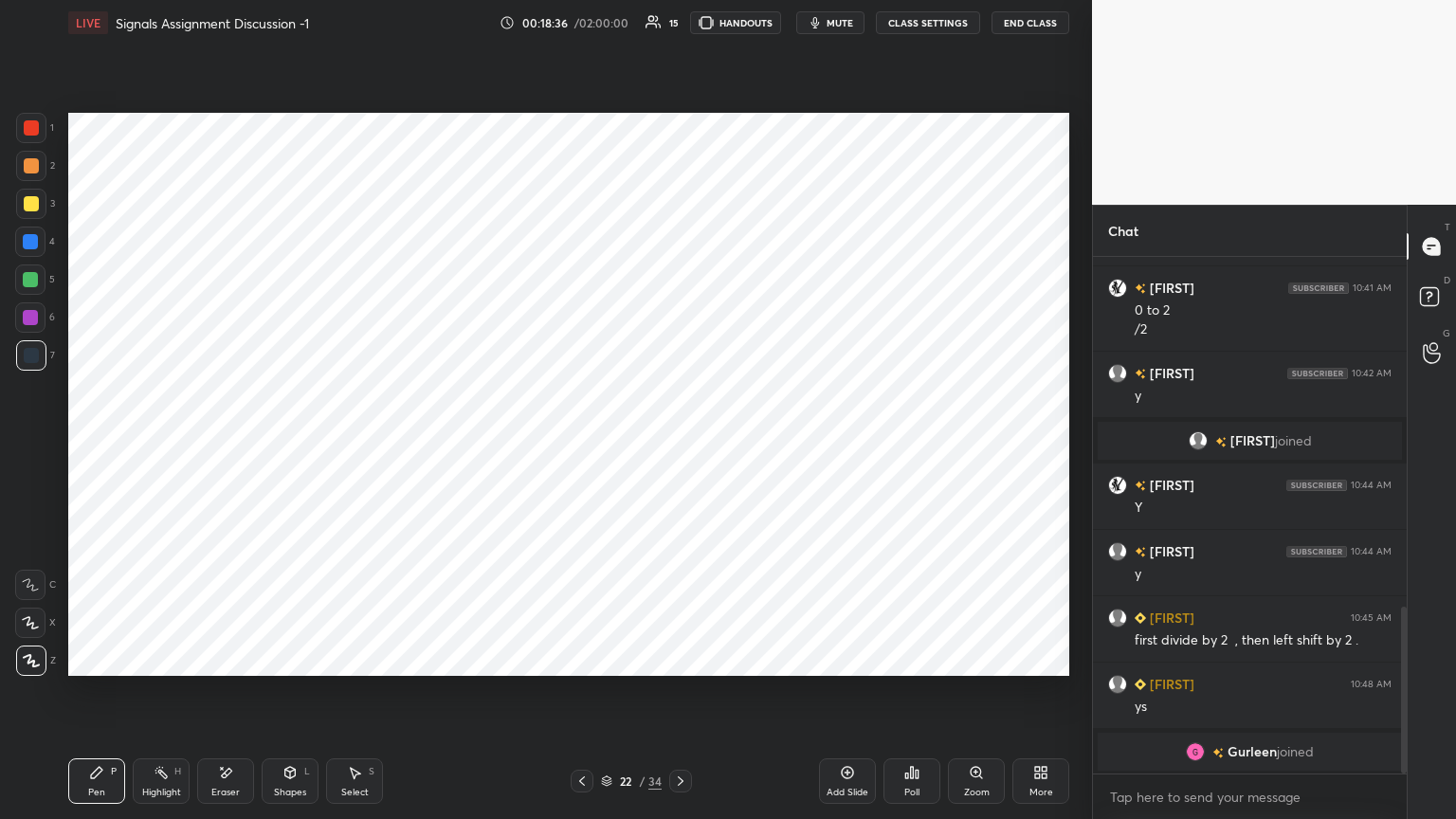 click at bounding box center [30, 318] 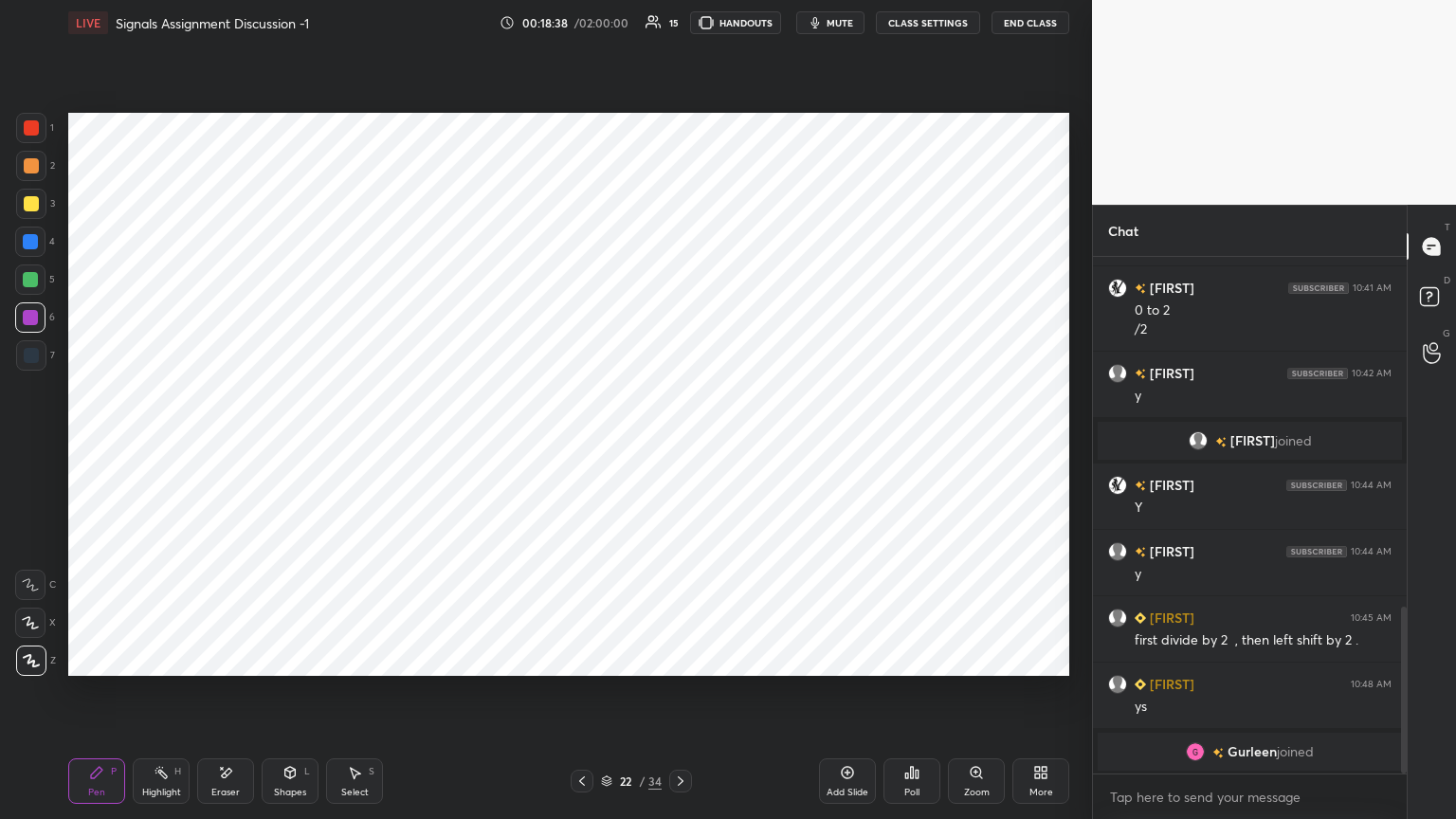 click on "Shapes" at bounding box center (290, 792) 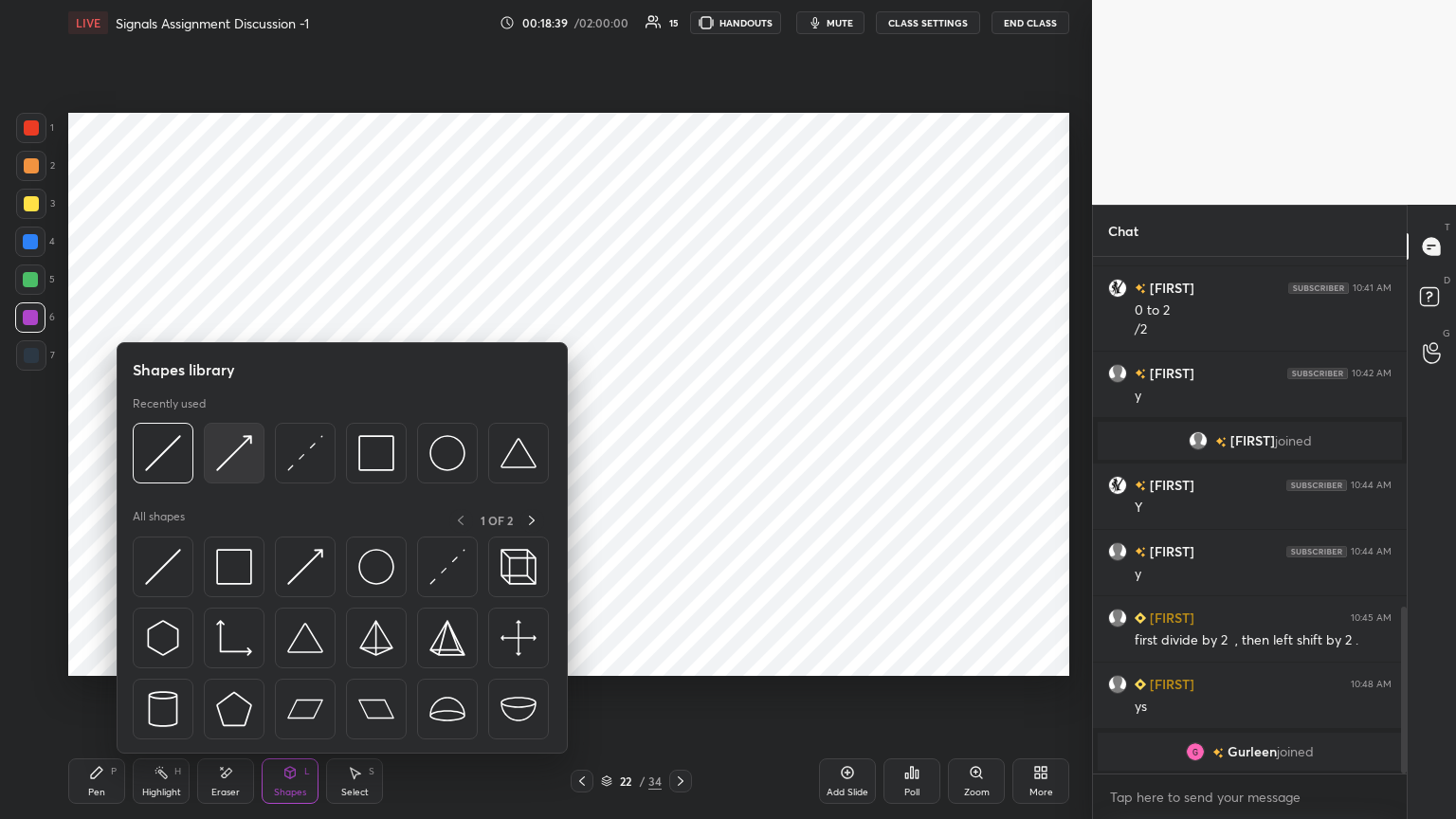 scroll, scrollTop: 1148, scrollLeft: 0, axis: vertical 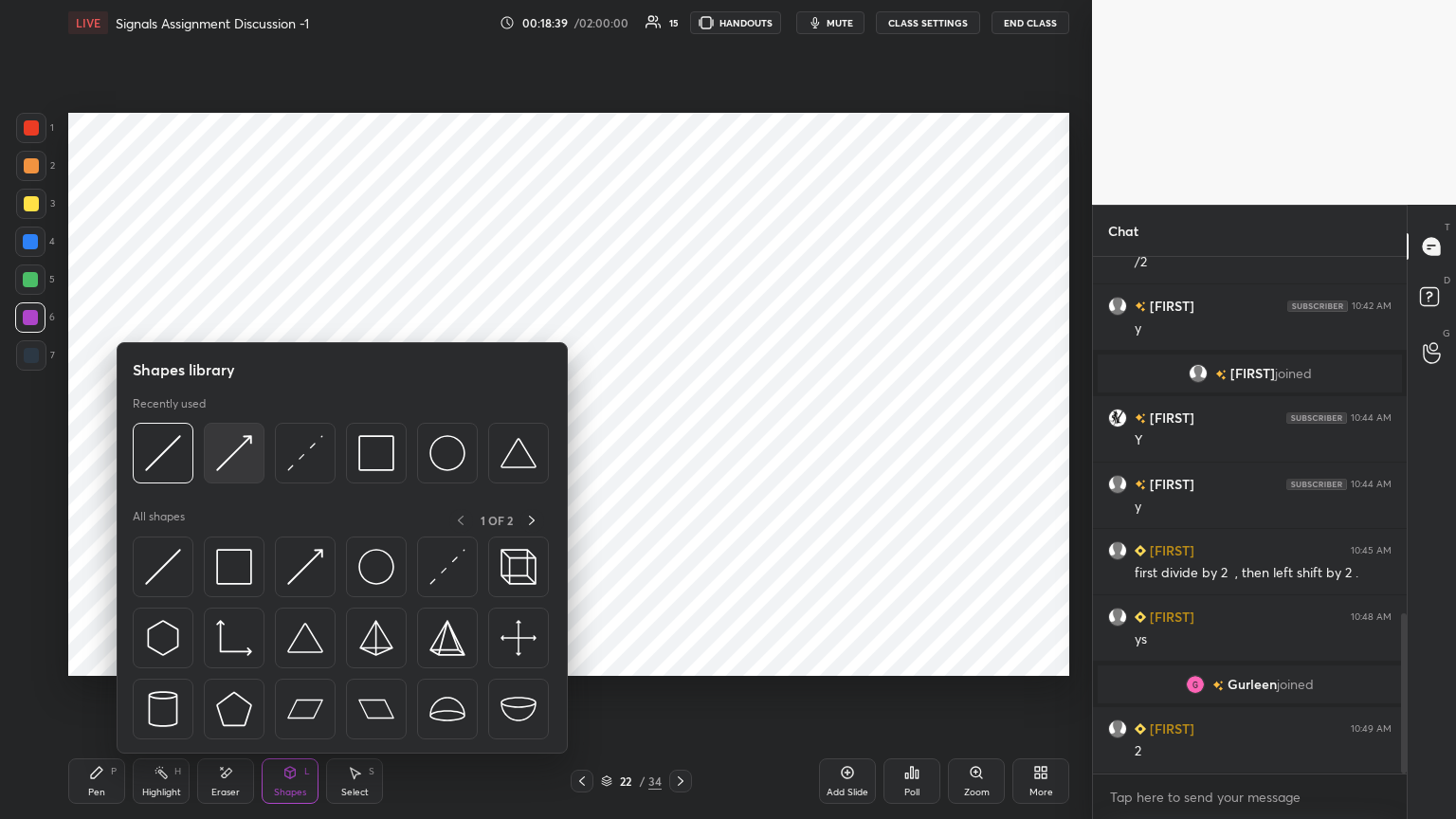 click at bounding box center [234, 453] 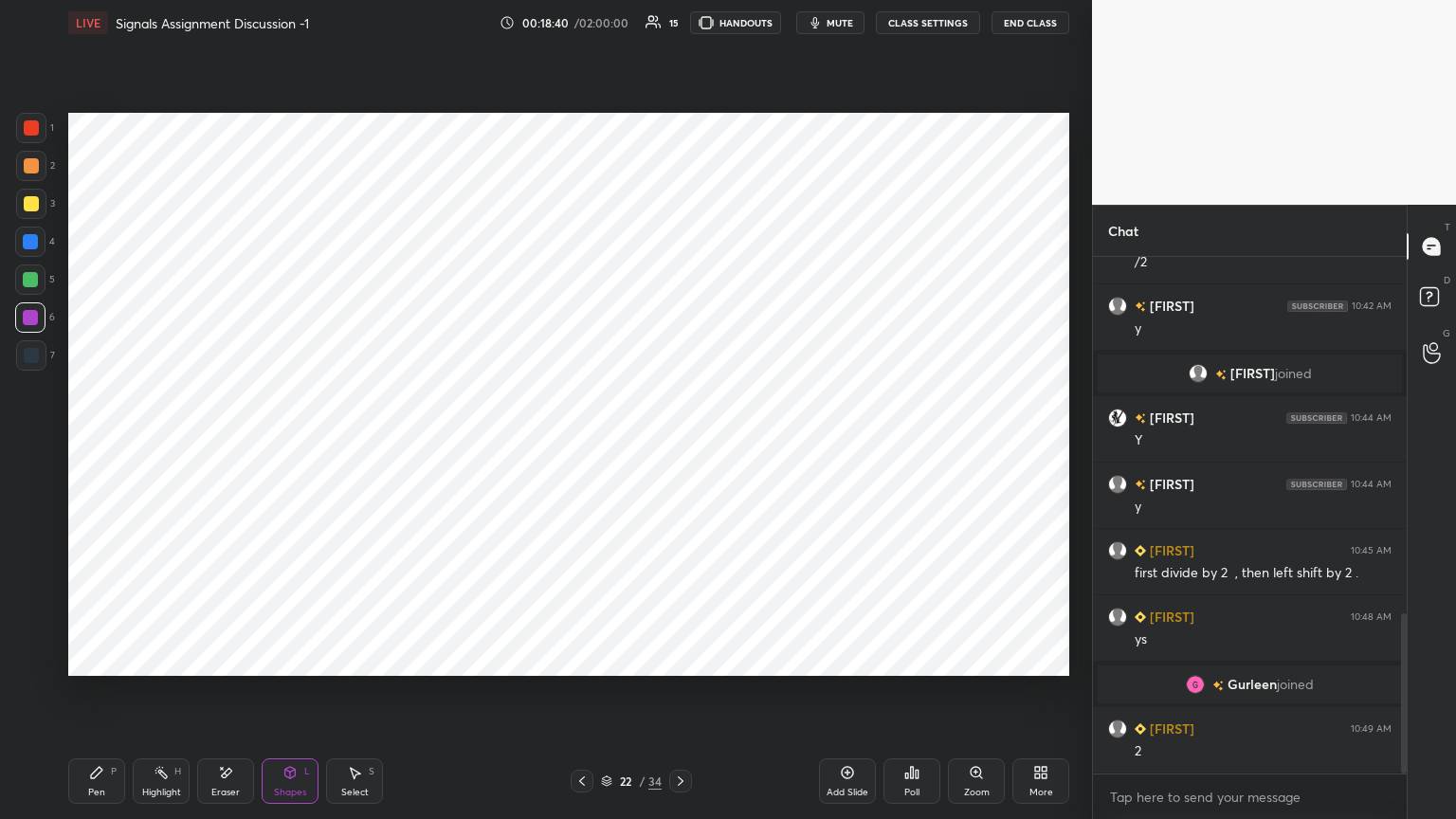 click on "Pen P" at bounding box center [97, 781] 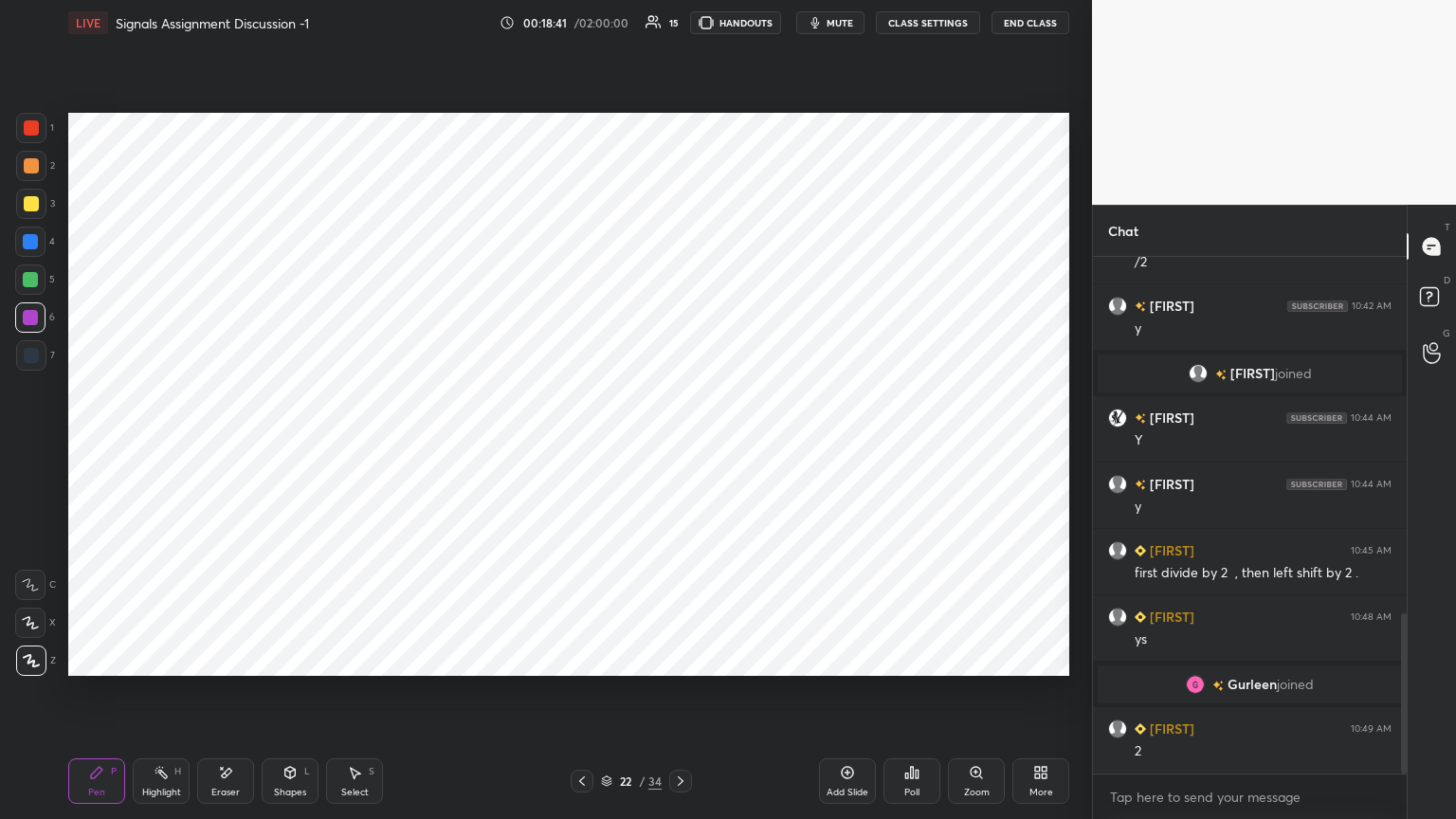 click at bounding box center (30, 242) 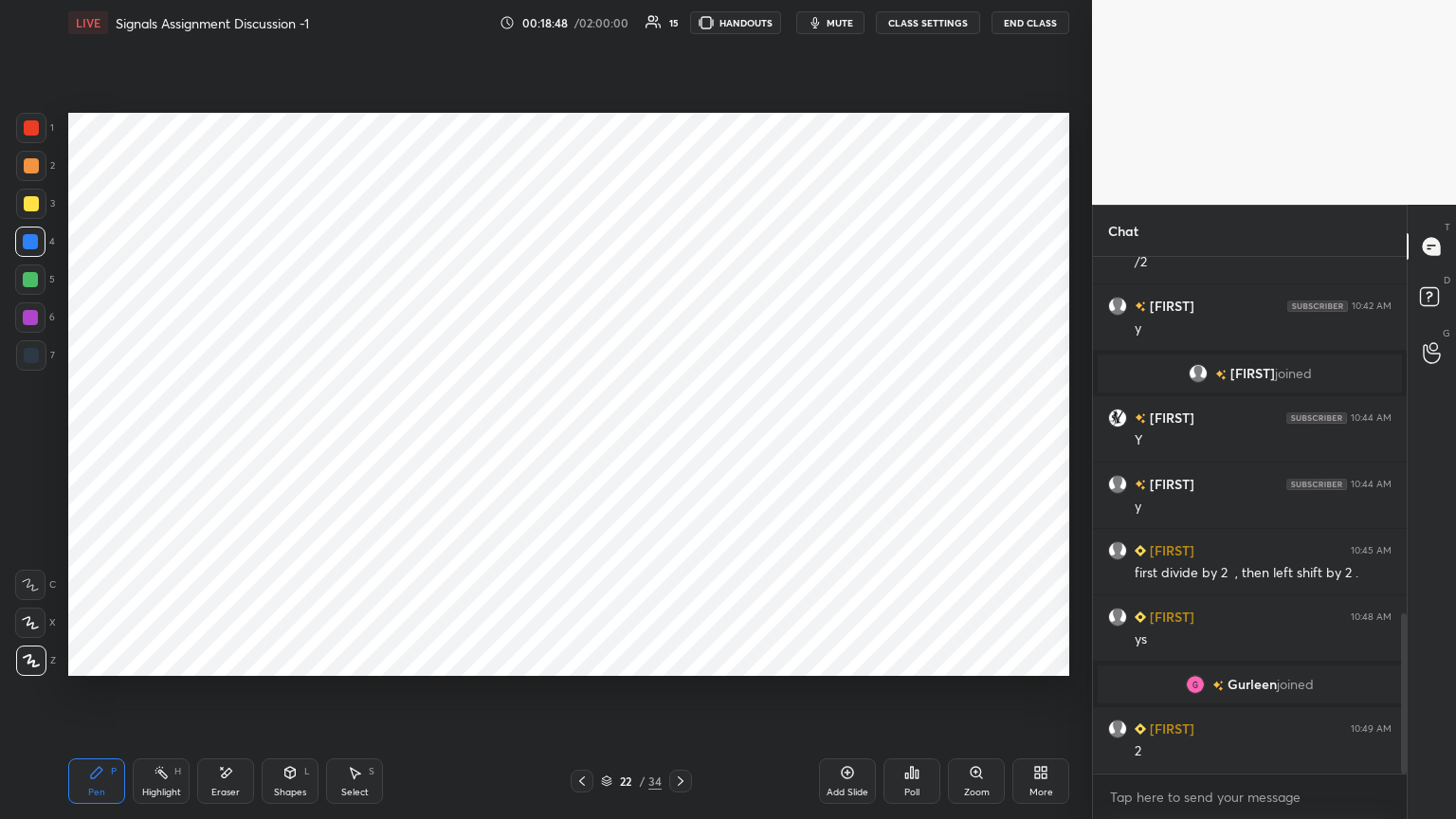 click on "Select" at bounding box center (355, 792) 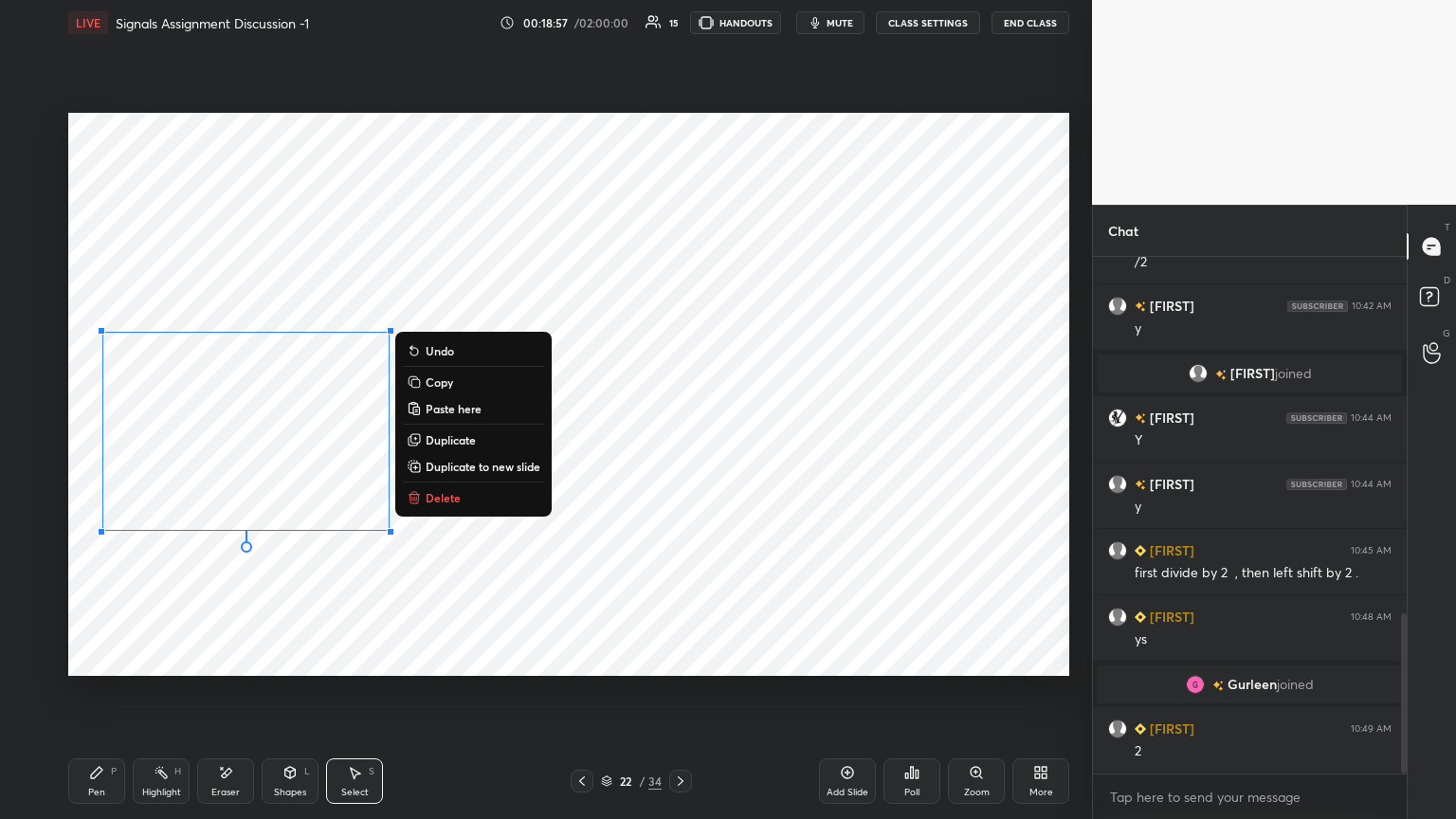 click on "0 ° Undo Copy Paste here Duplicate Duplicate to new slide Delete" at bounding box center [569, 394] 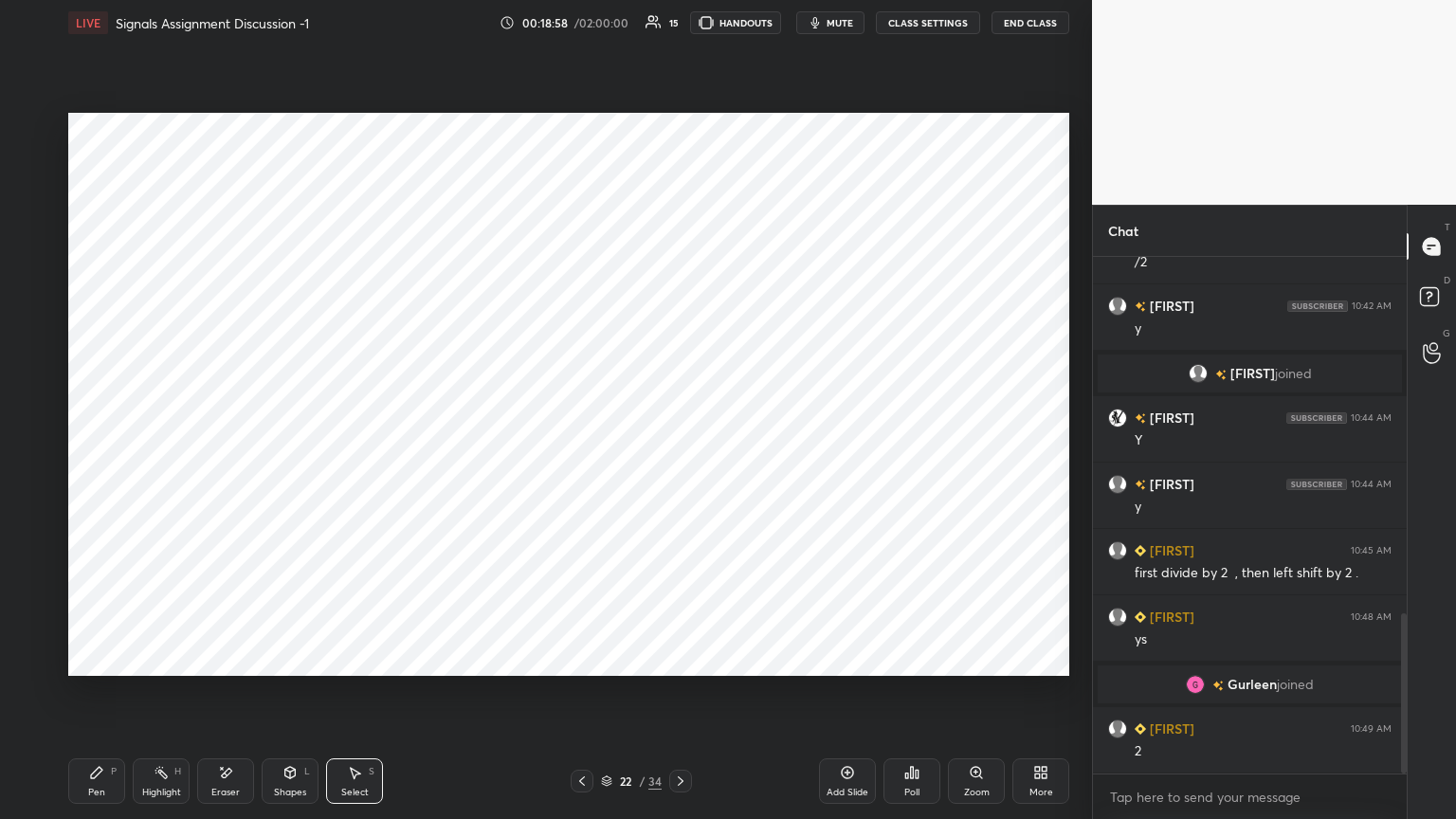 click on "Pen P" at bounding box center [97, 781] 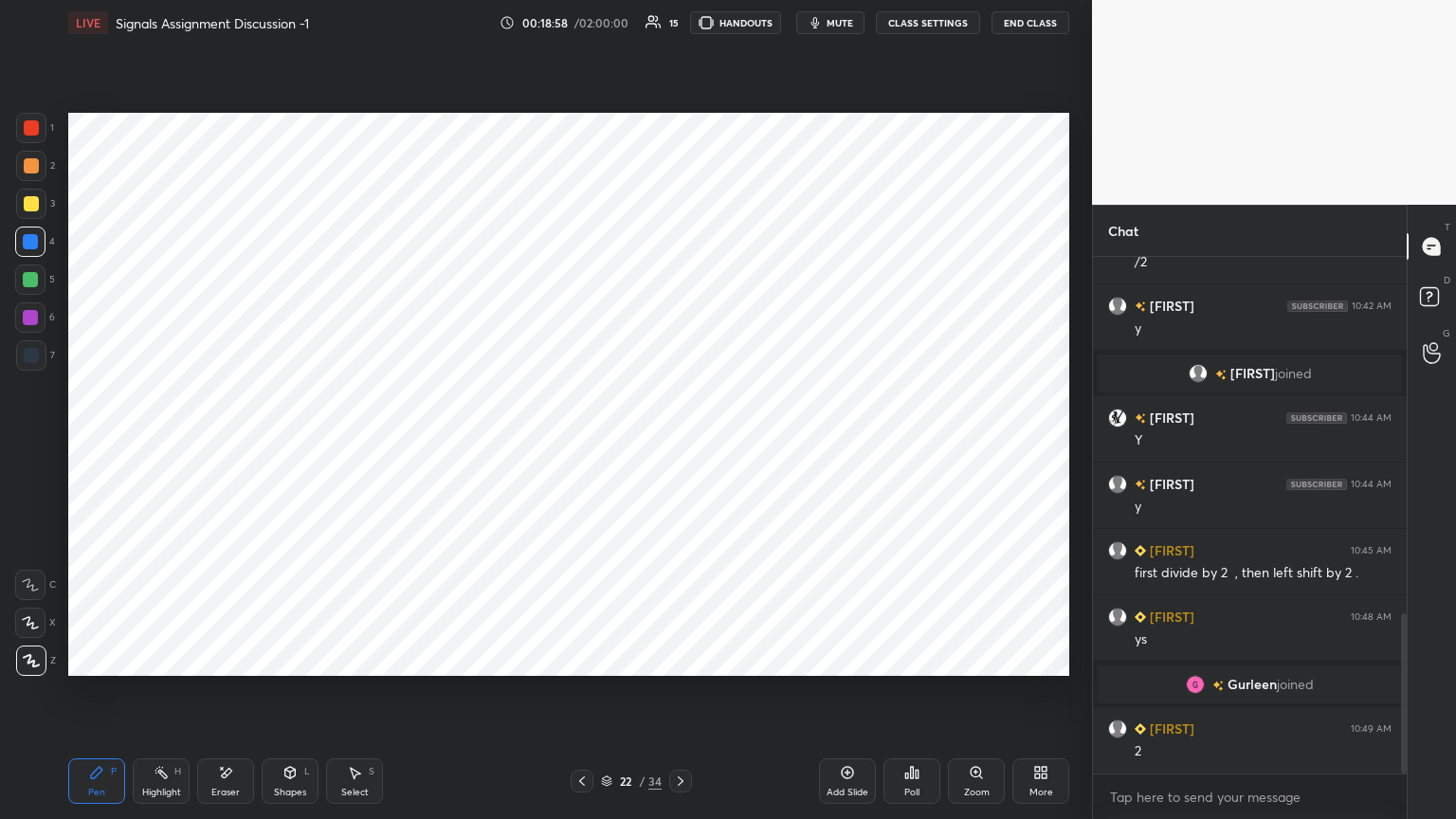 click at bounding box center [31, 355] 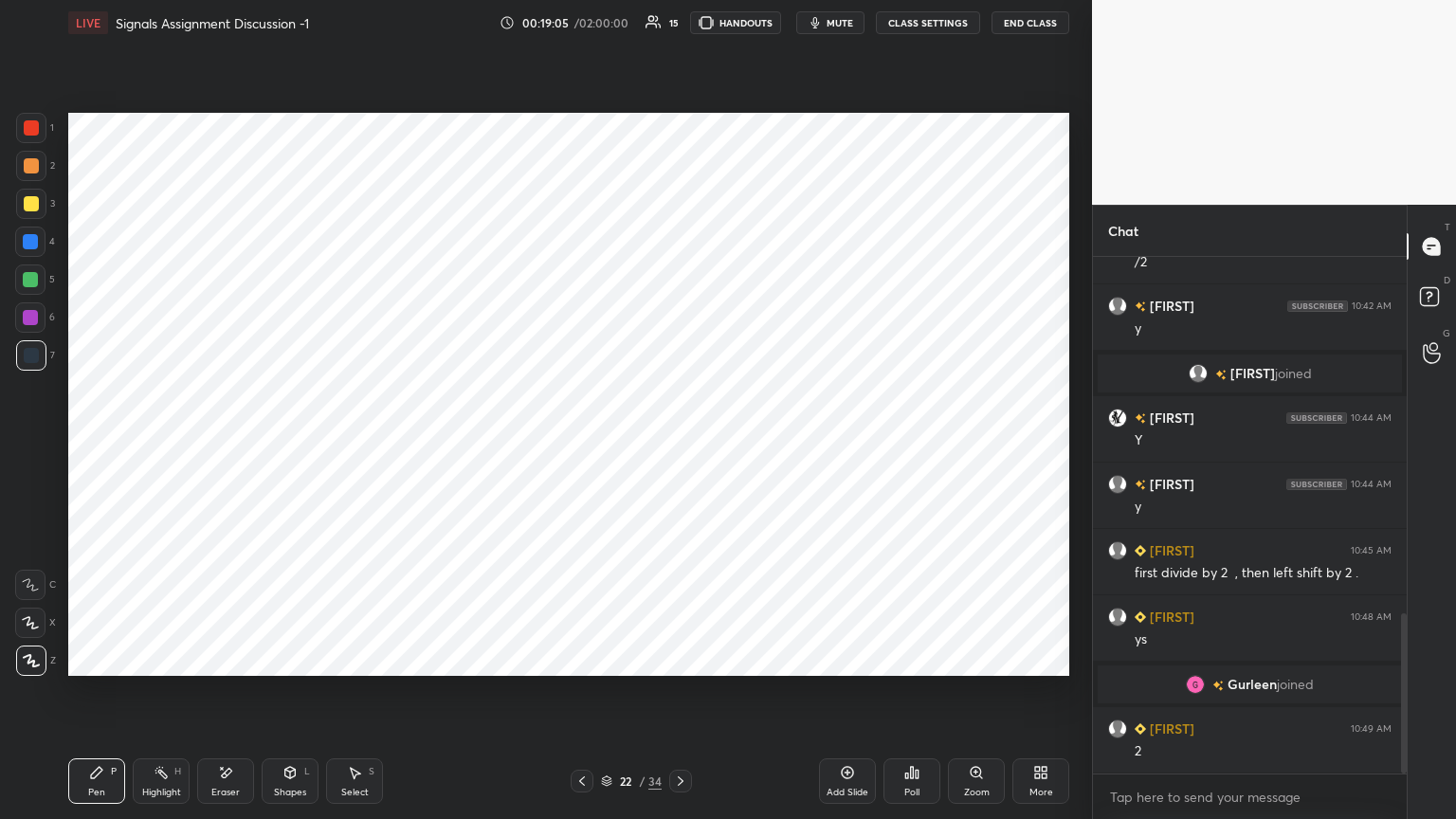 click at bounding box center (30, 242) 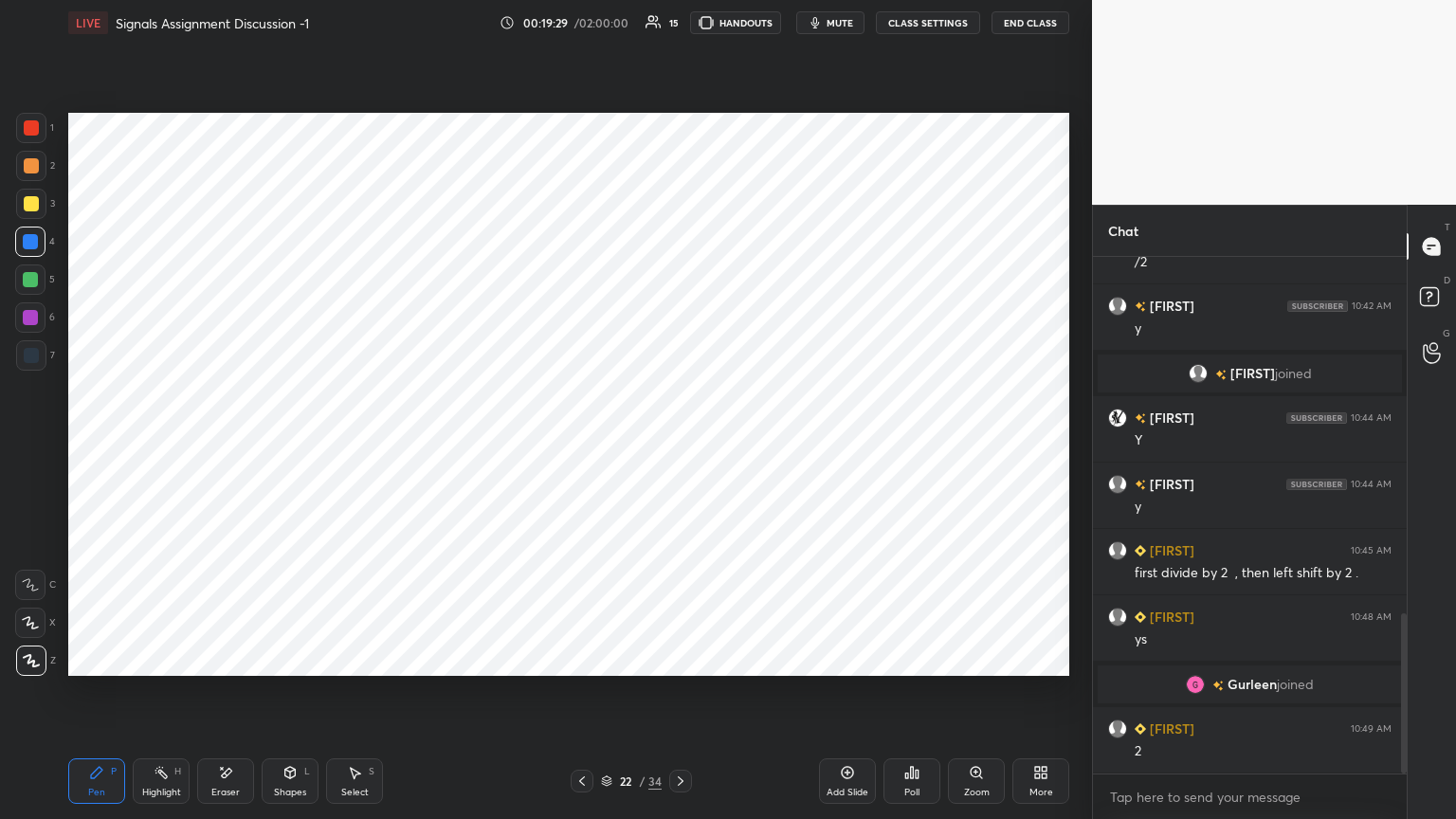 click on "Shapes L" at bounding box center (290, 781) 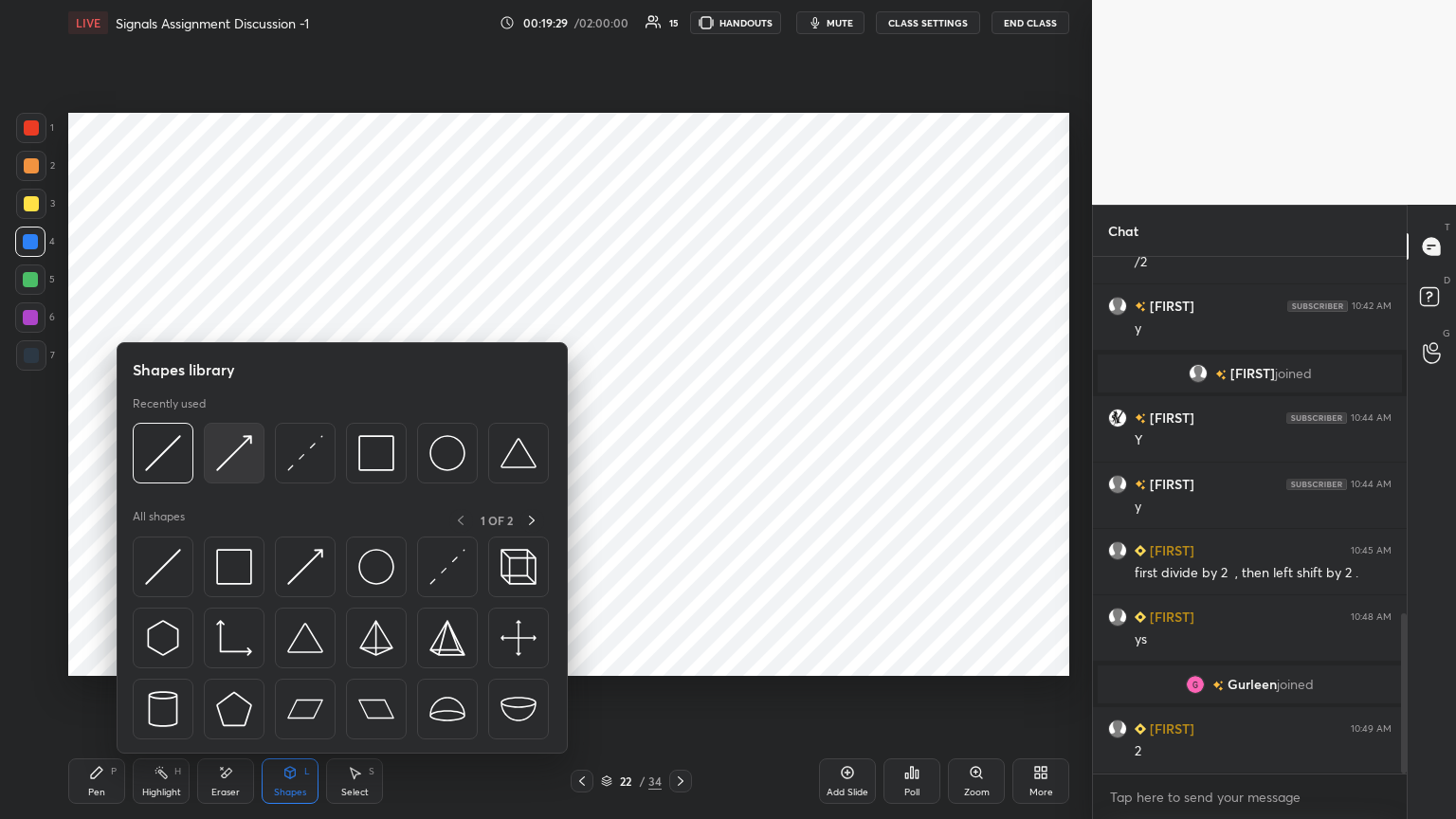 click at bounding box center (234, 453) 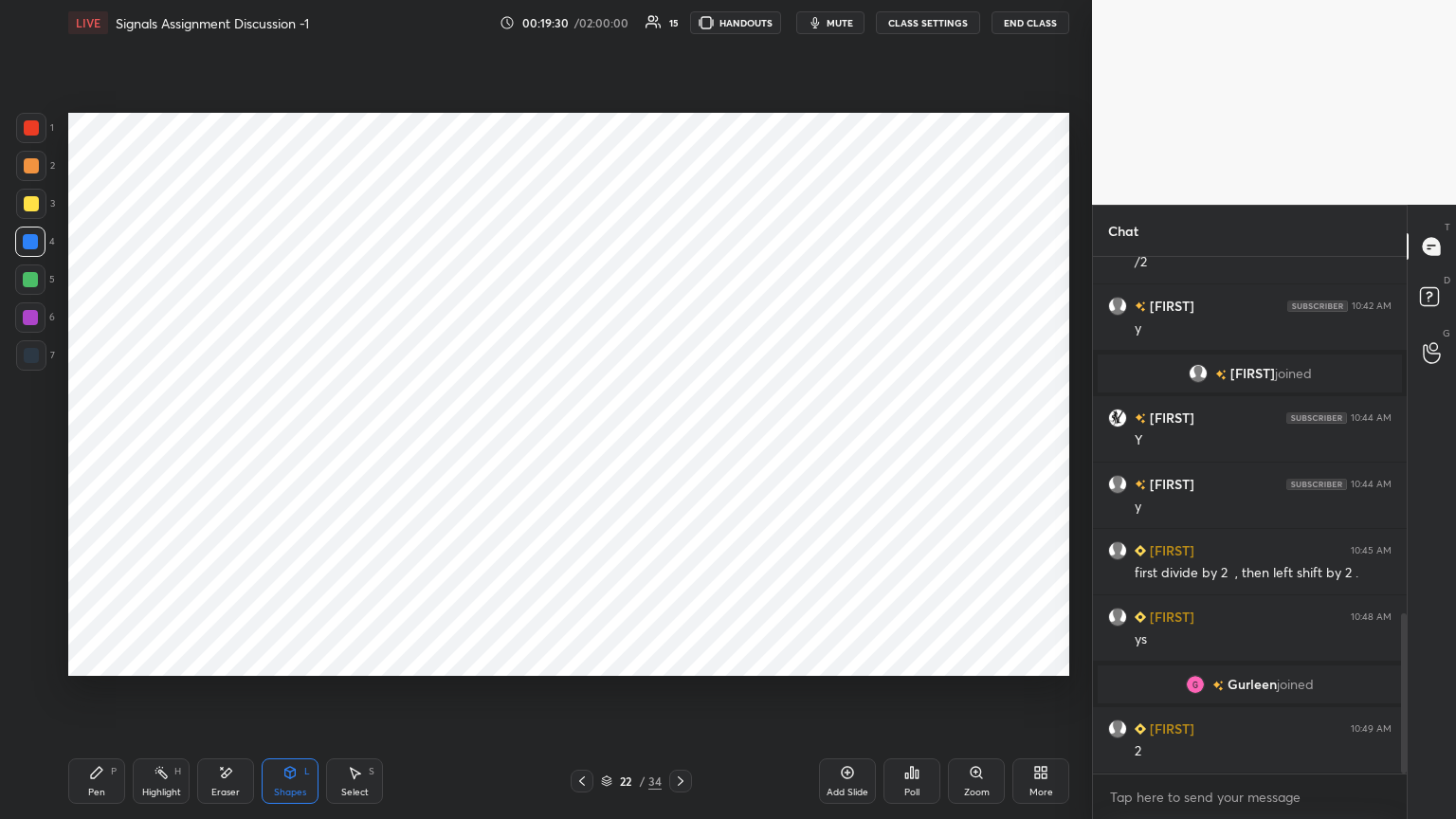 click at bounding box center (30, 318) 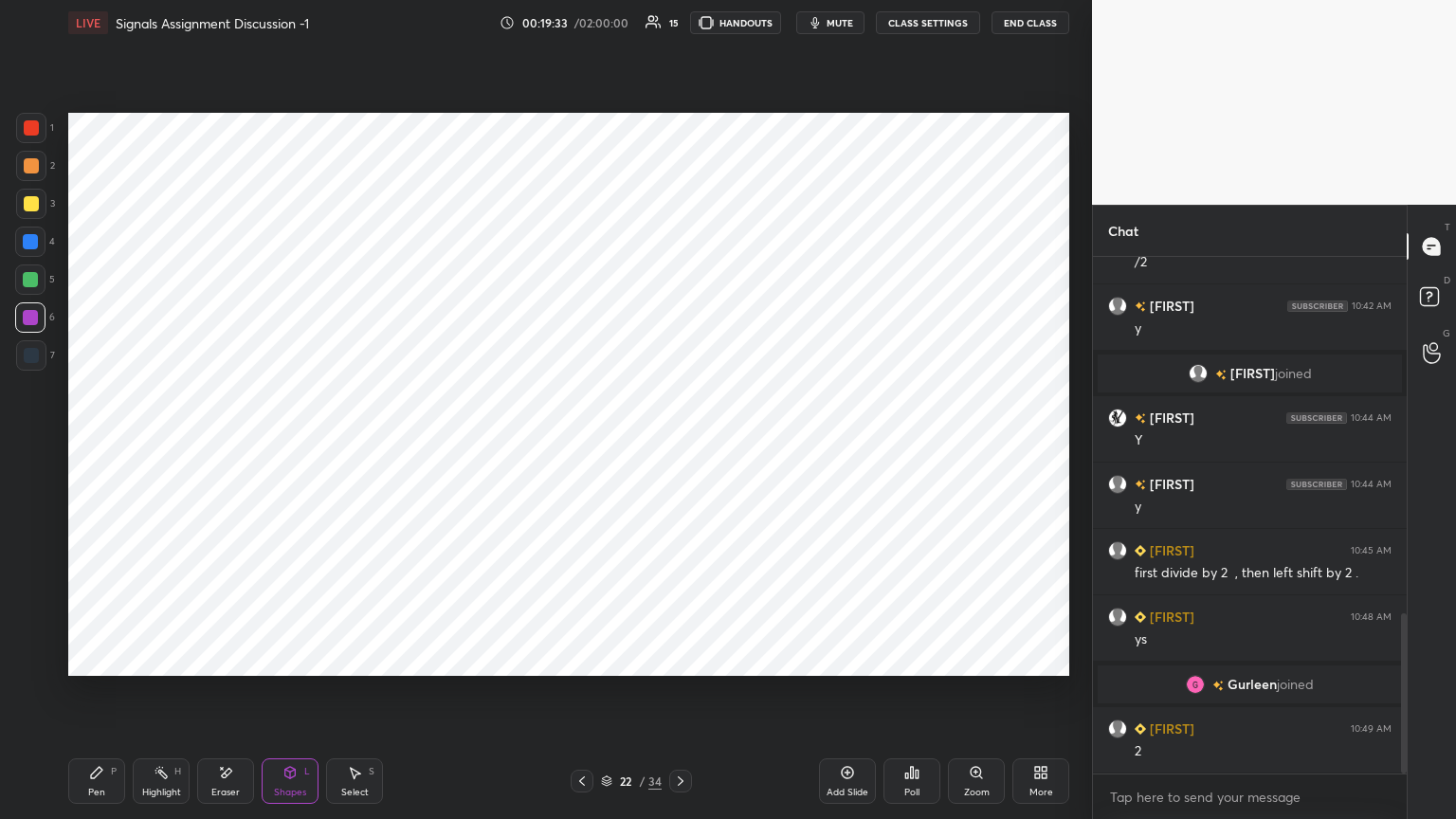 click on "Shapes L" at bounding box center [290, 781] 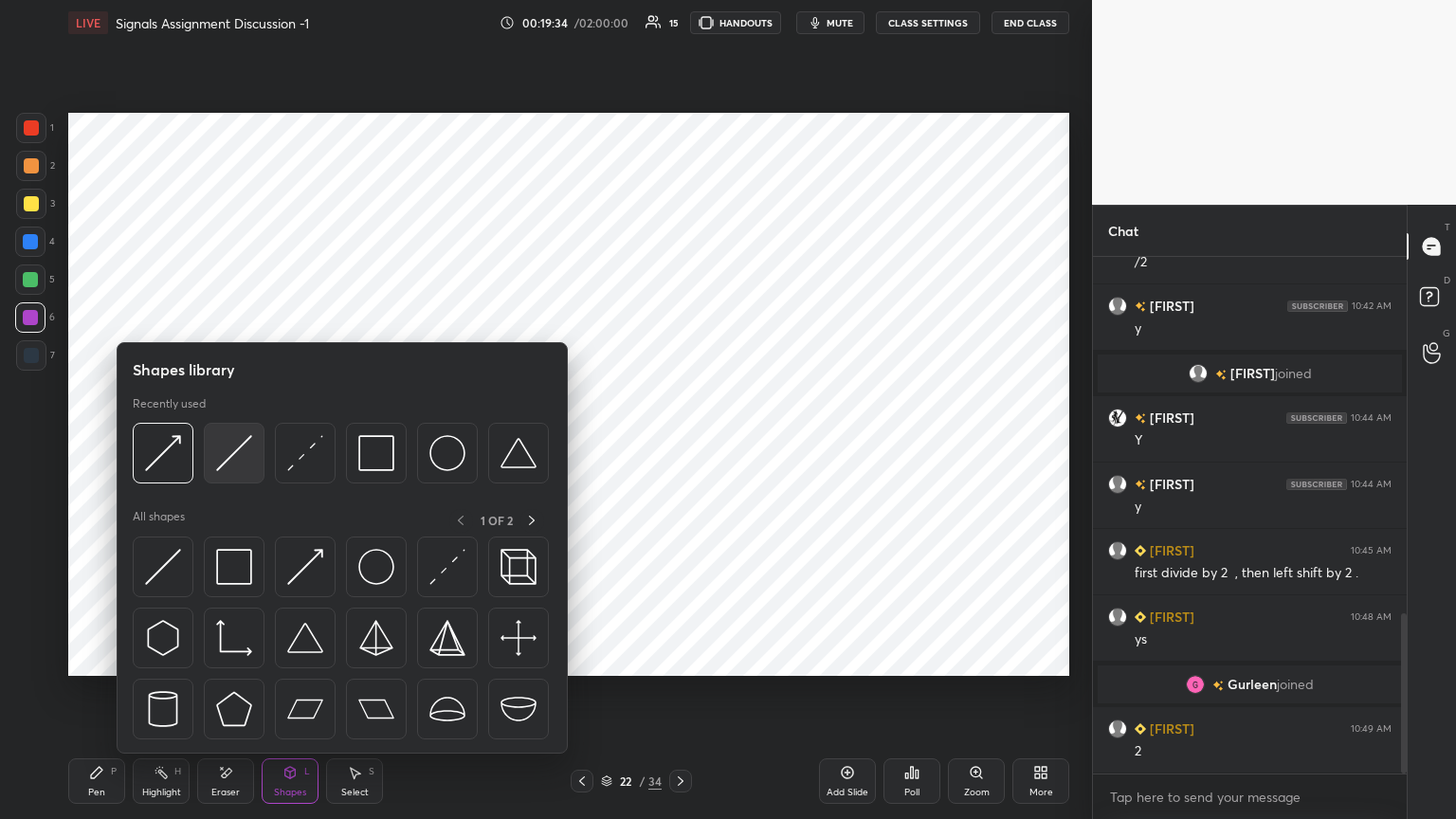 click at bounding box center (234, 453) 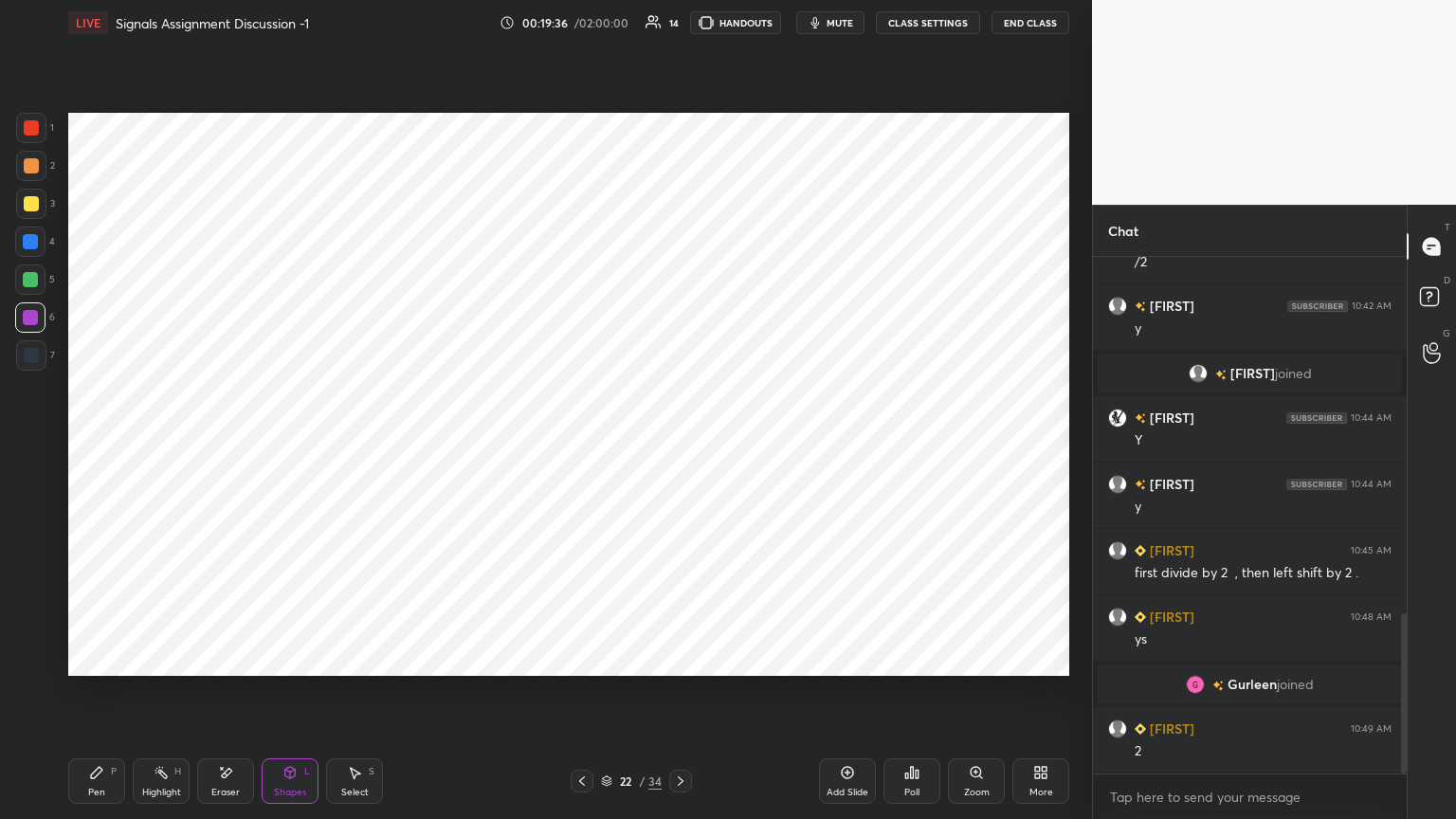 click at bounding box center (31, 355) 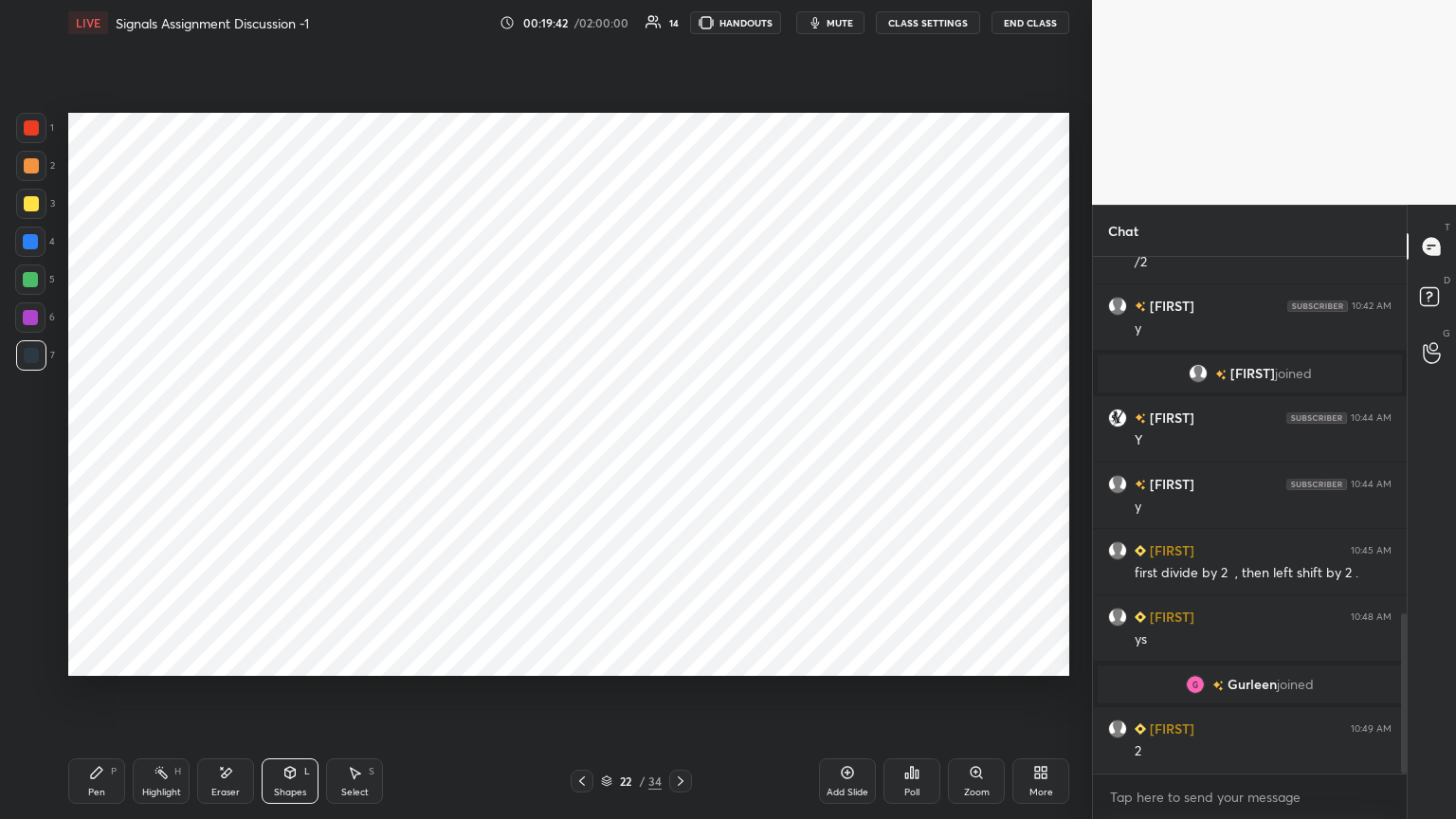click on "Pen P" at bounding box center (97, 781) 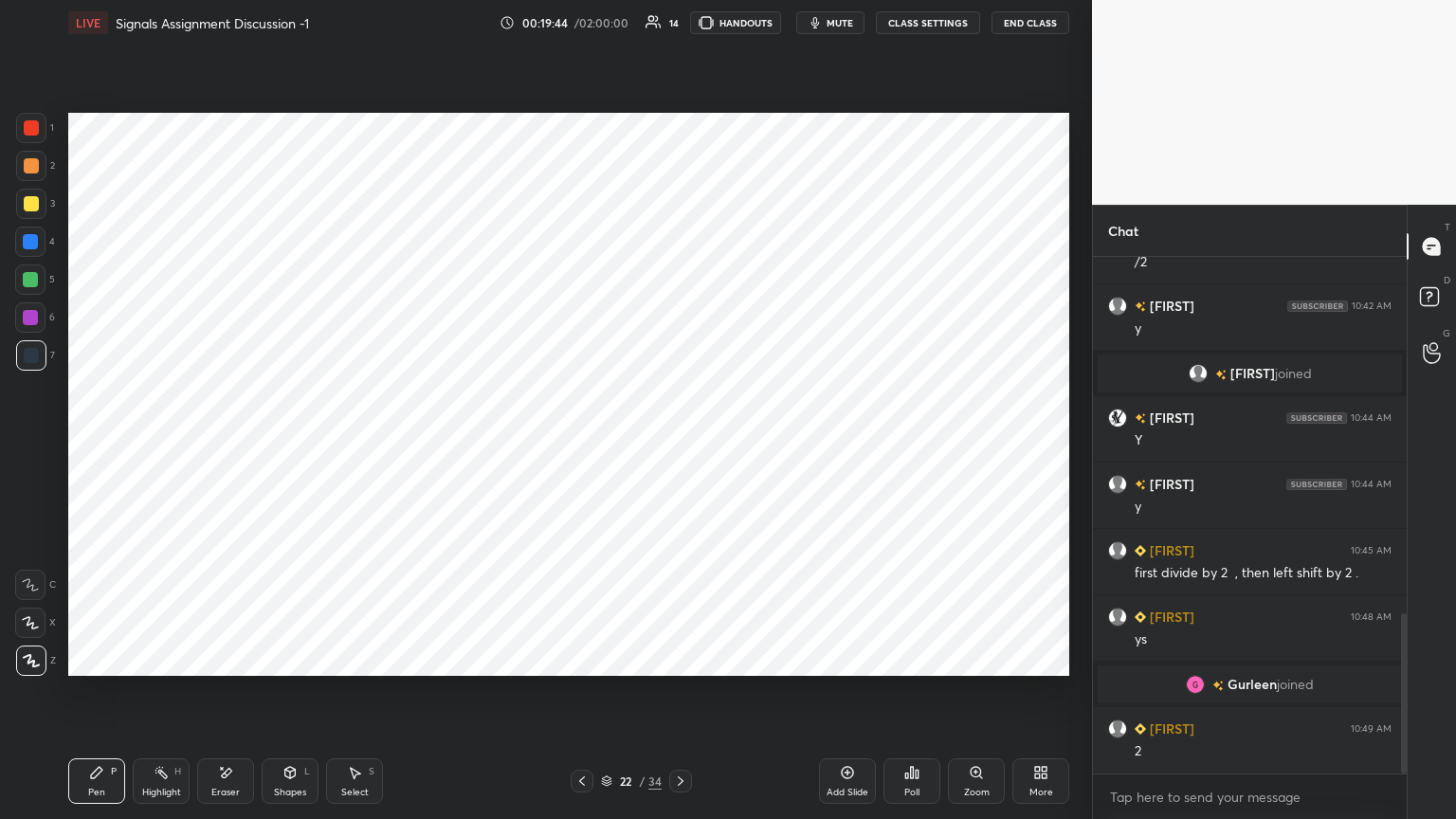 click 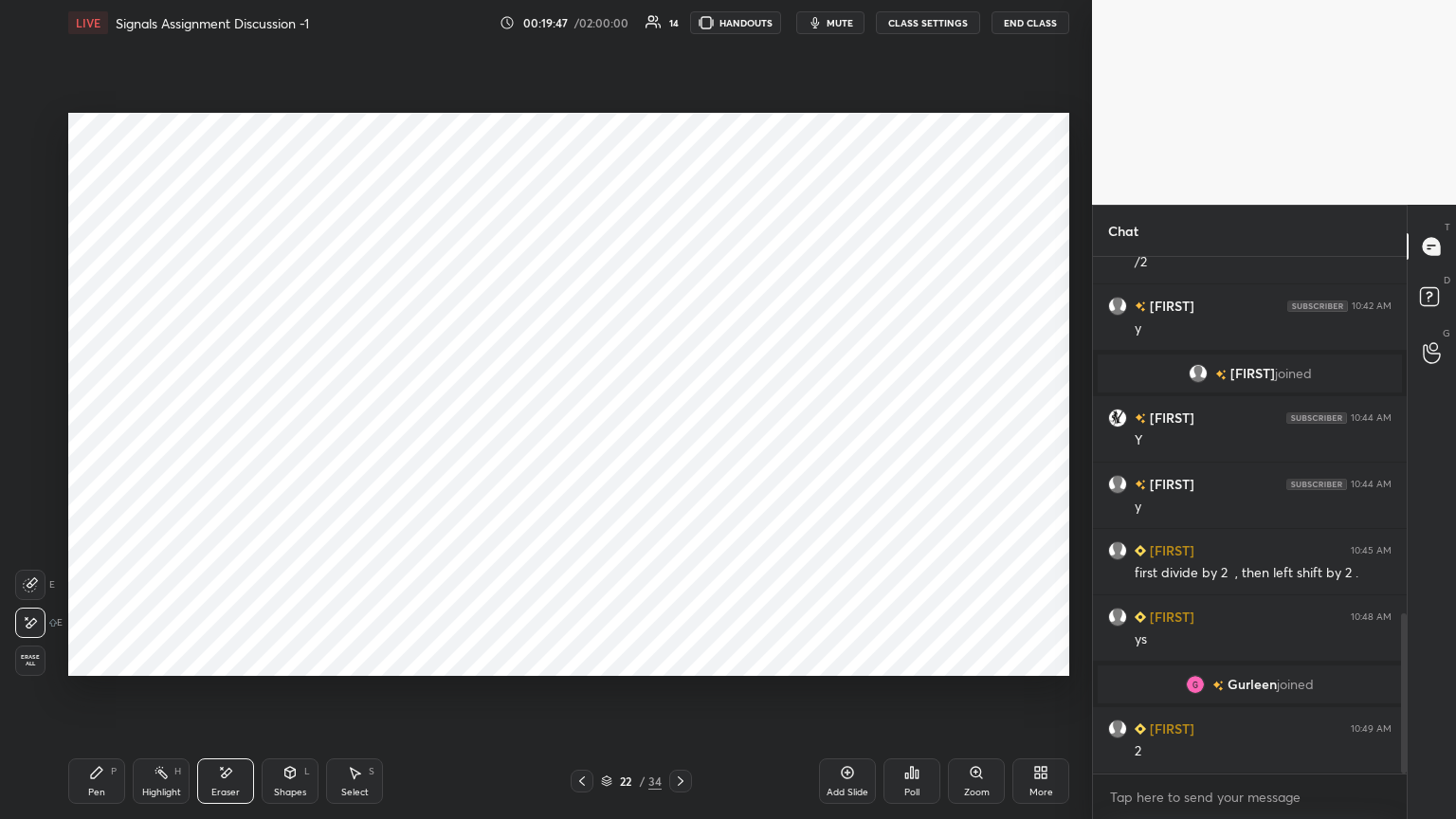 click on "Pen" at bounding box center (97, 792) 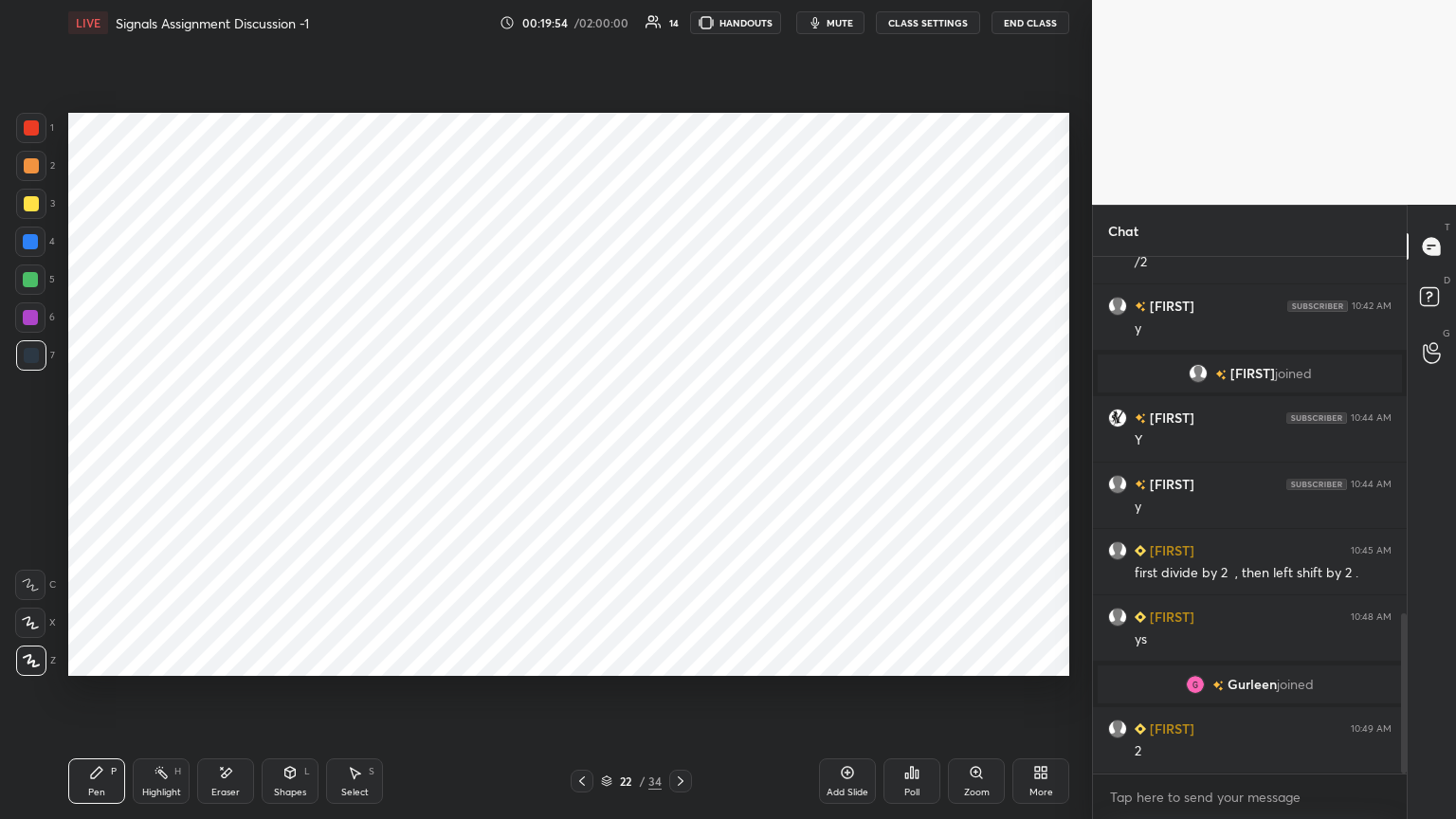 click on "Shapes L" at bounding box center (290, 781) 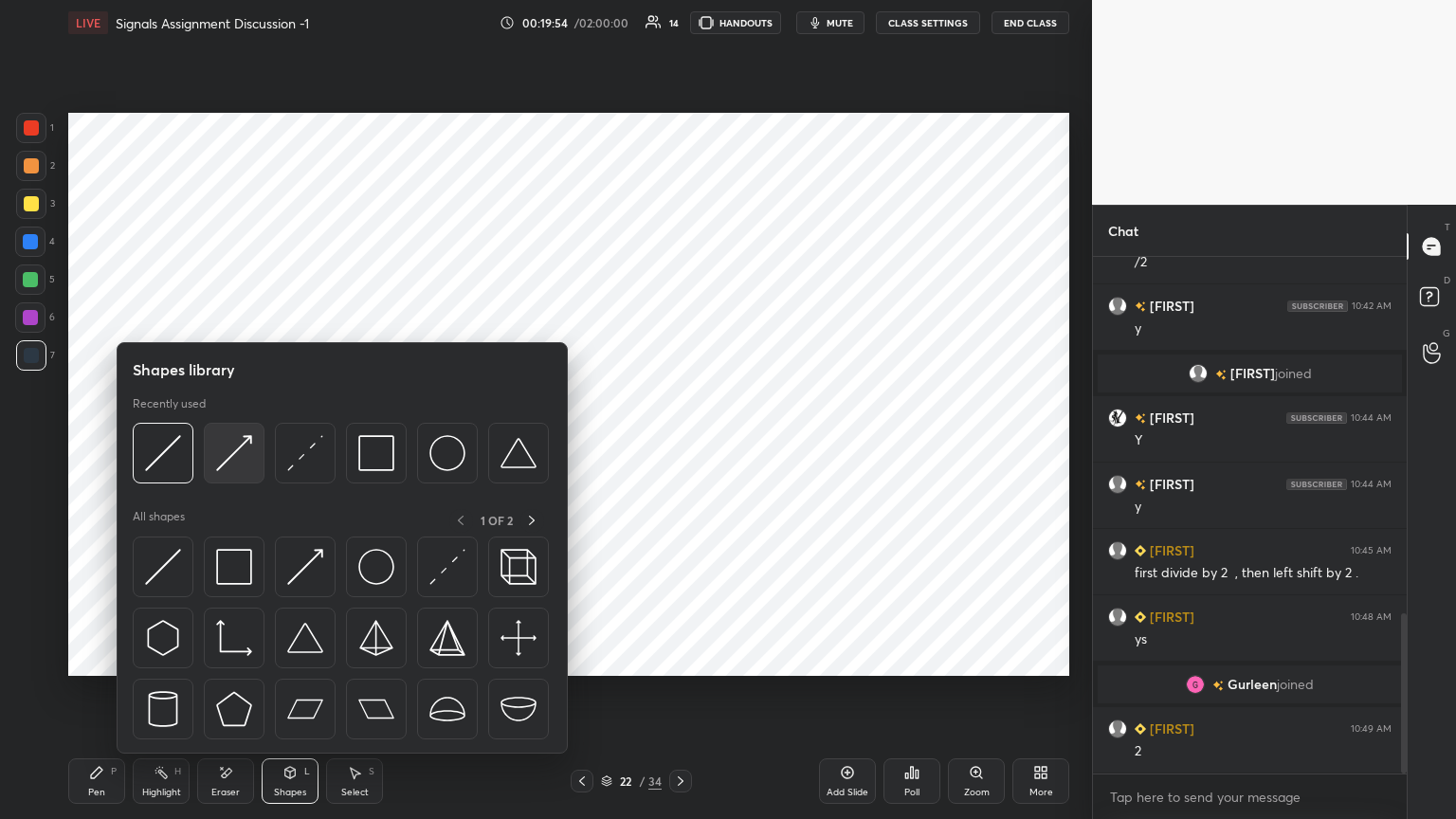 click at bounding box center (234, 453) 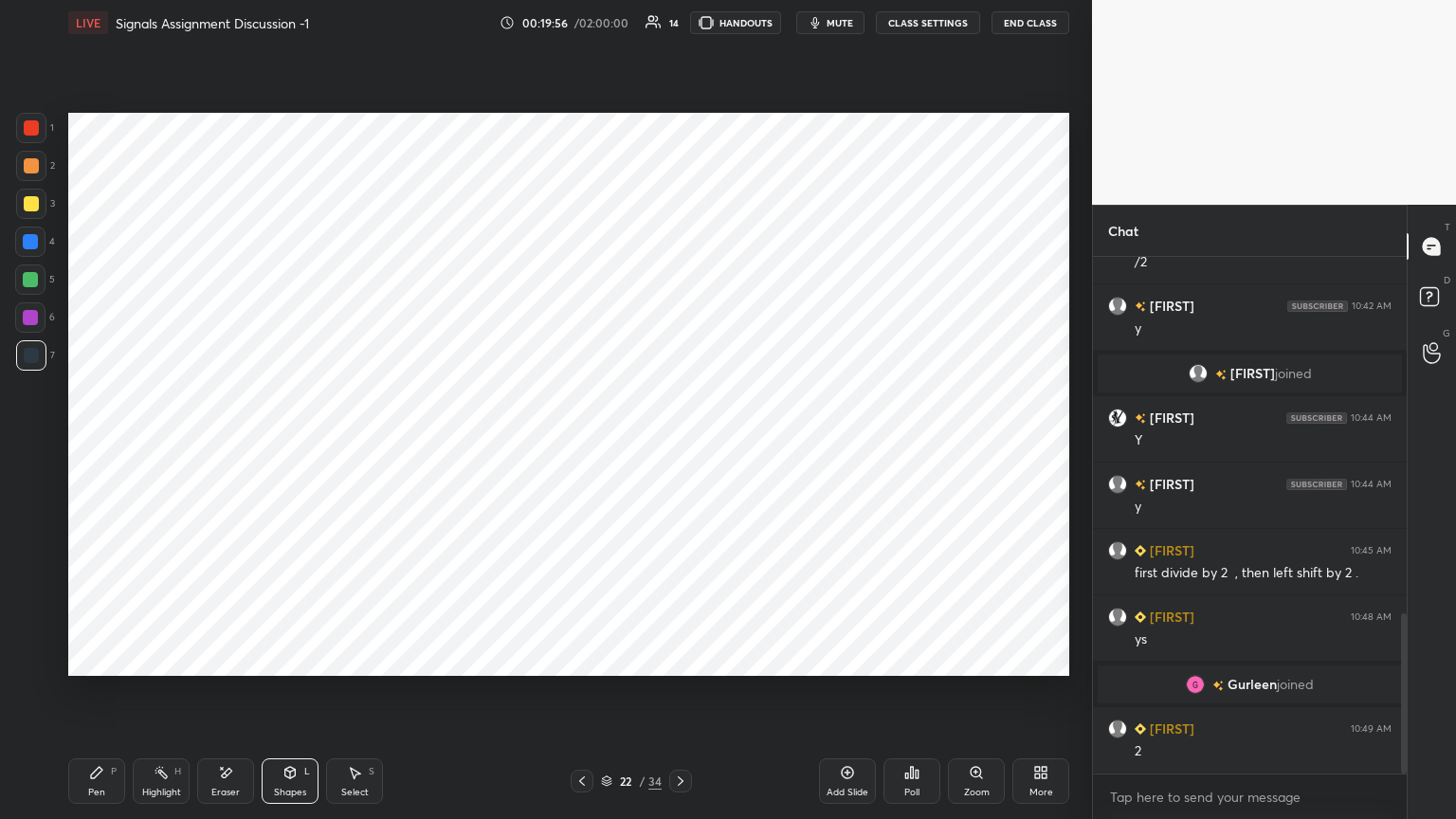 click at bounding box center (30, 318) 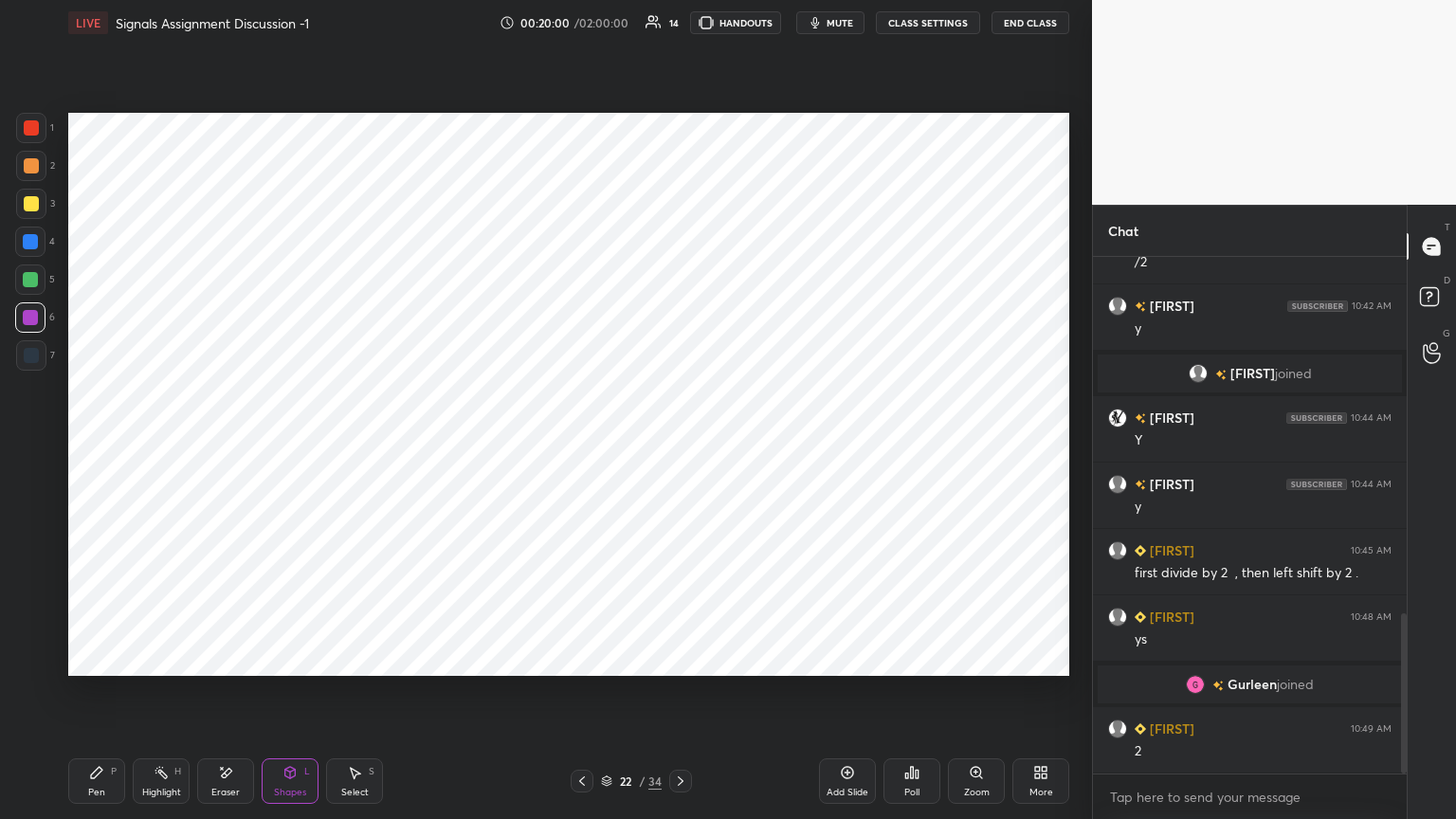 click on "Pen P" at bounding box center [97, 781] 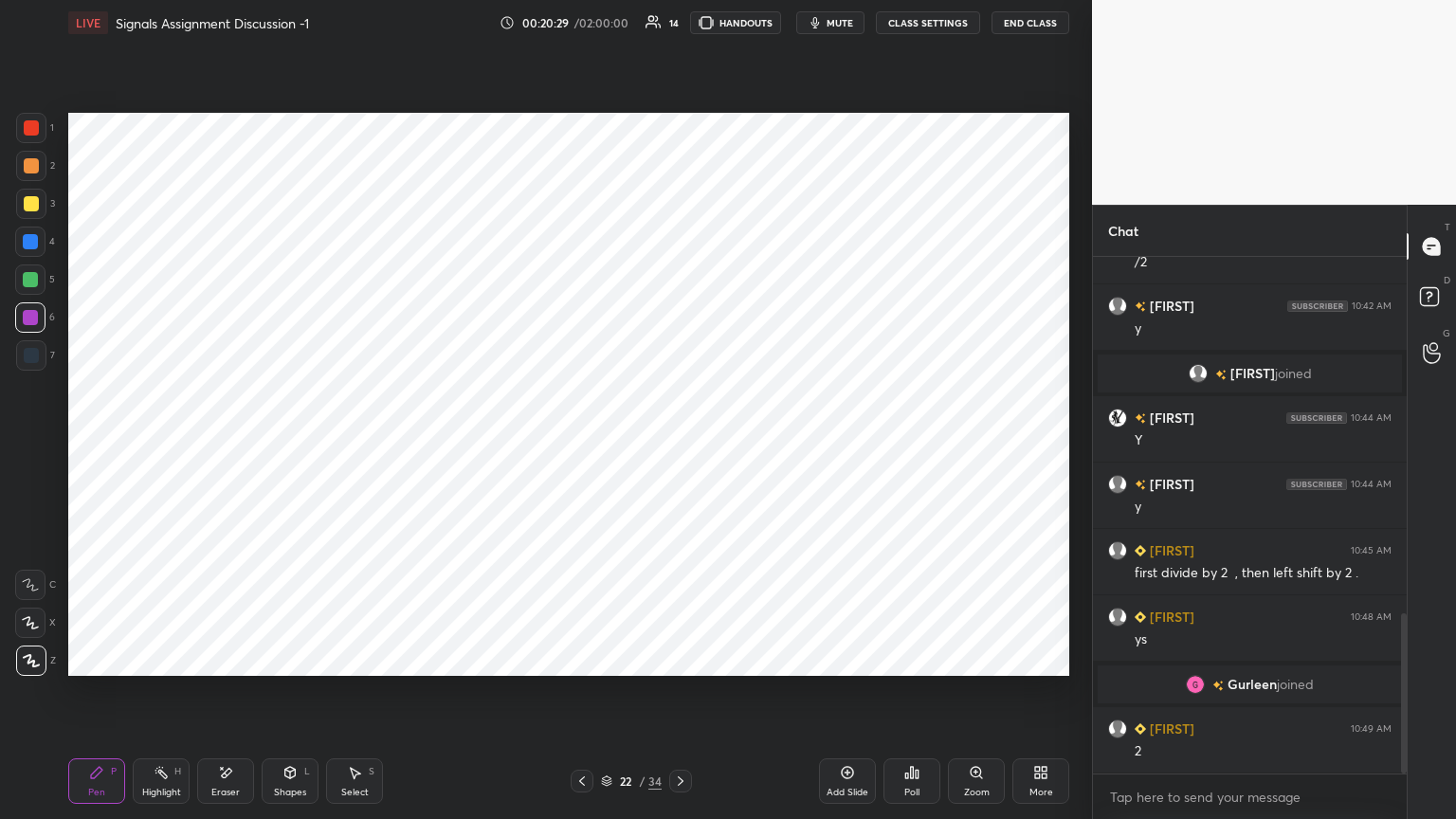 click on "Poll" at bounding box center [912, 792] 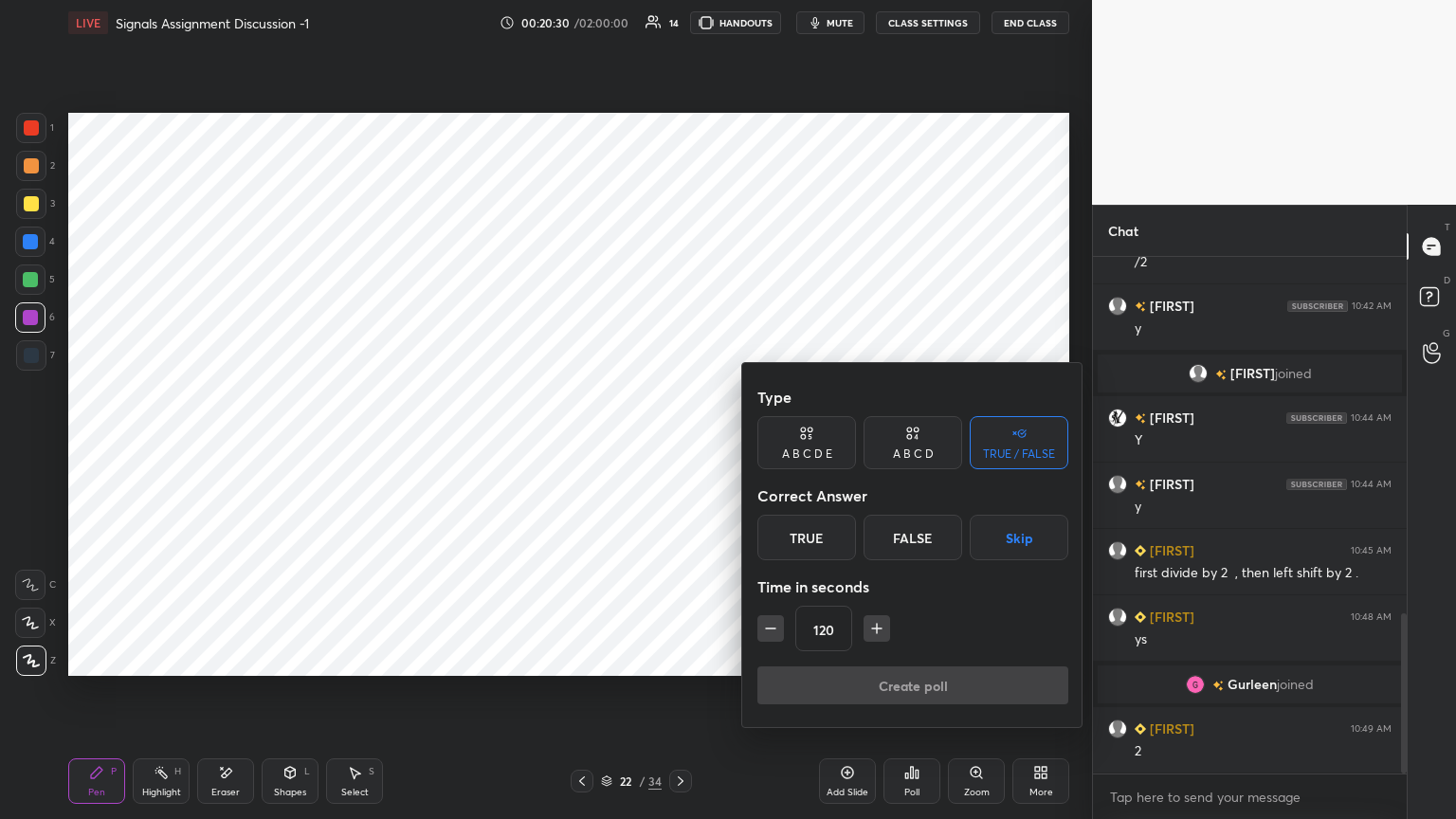 click on "True" at bounding box center (807, 537) 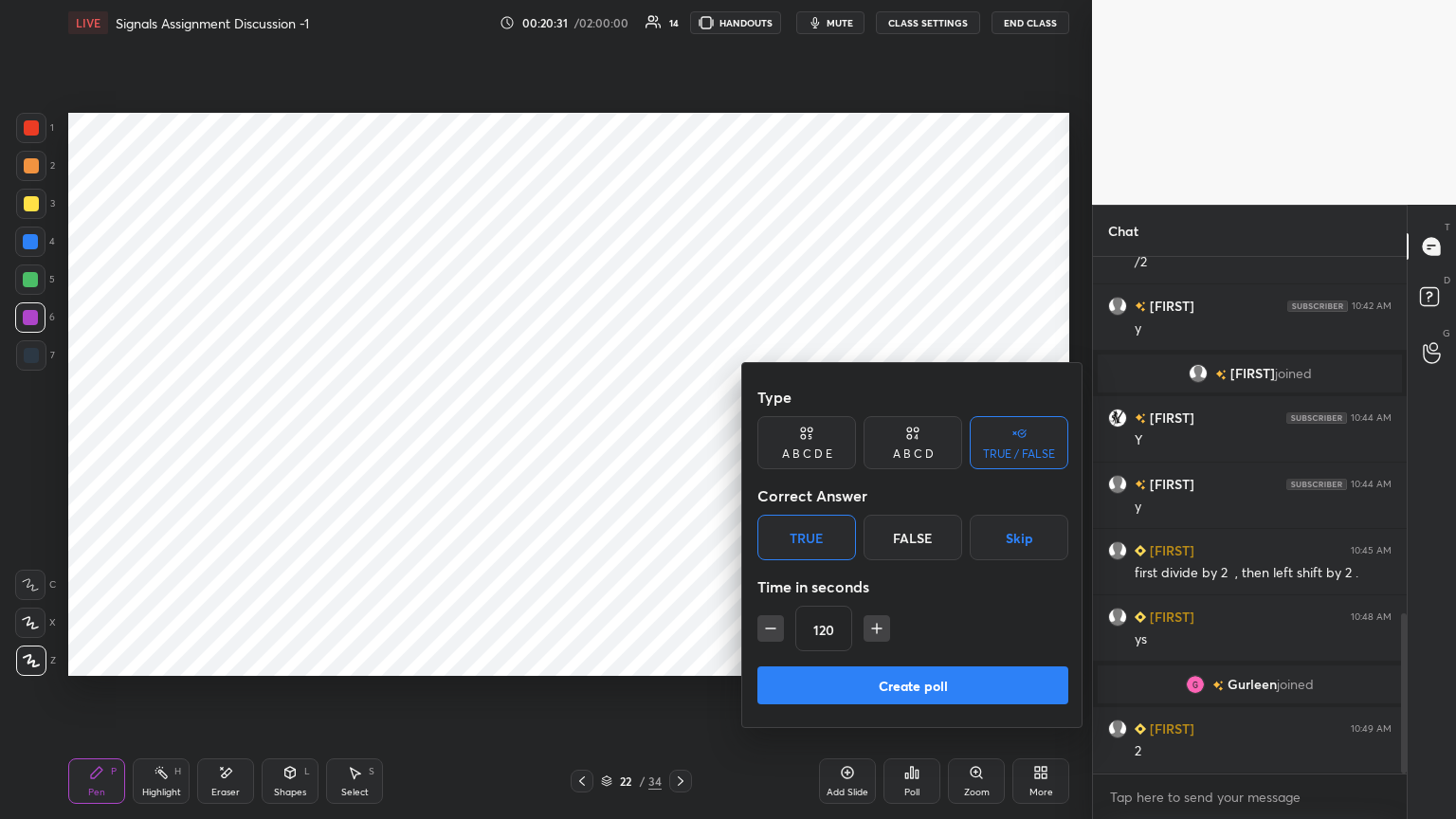 scroll, scrollTop: 1213, scrollLeft: 0, axis: vertical 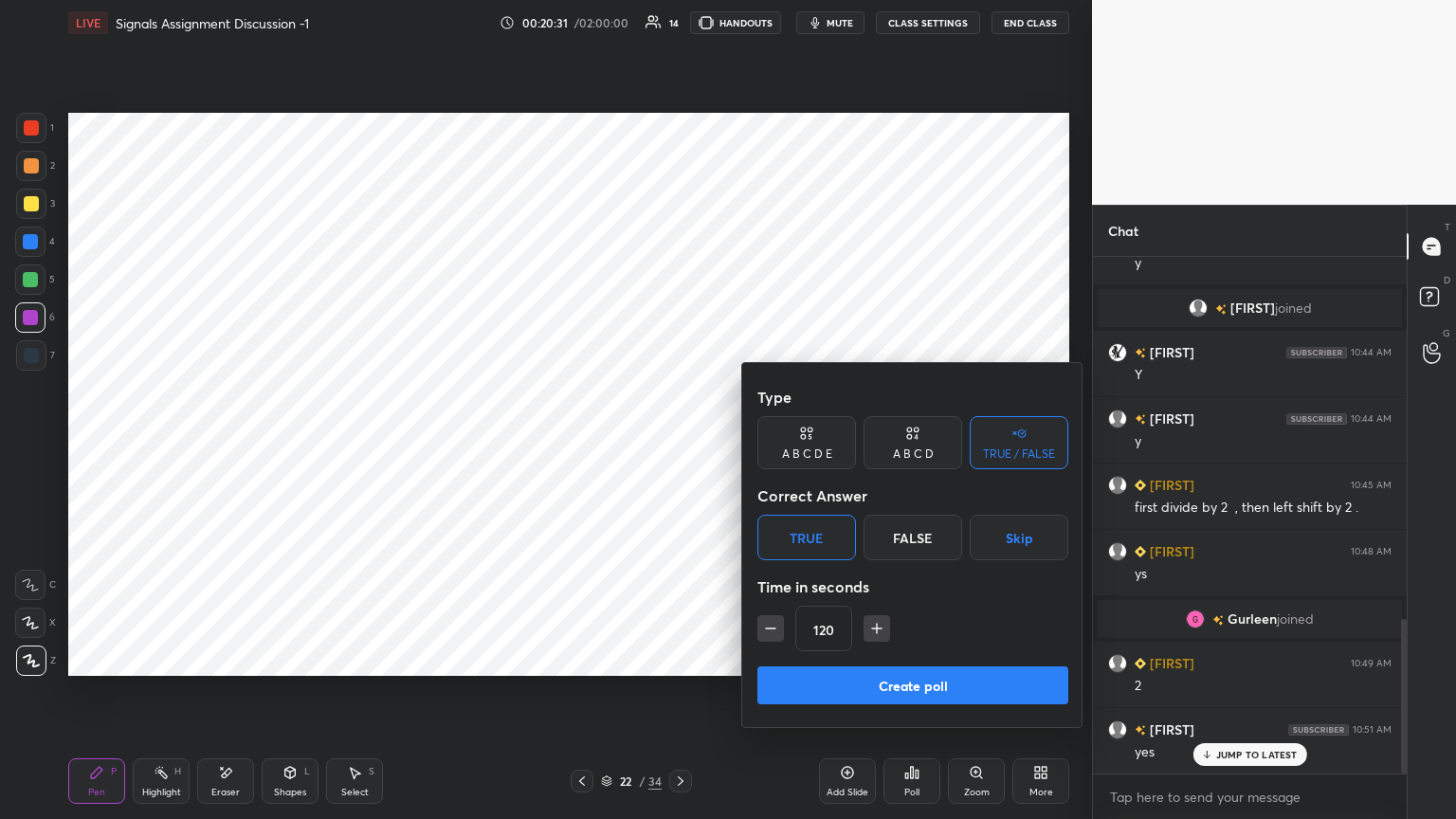 click on "Create poll" at bounding box center (913, 685) 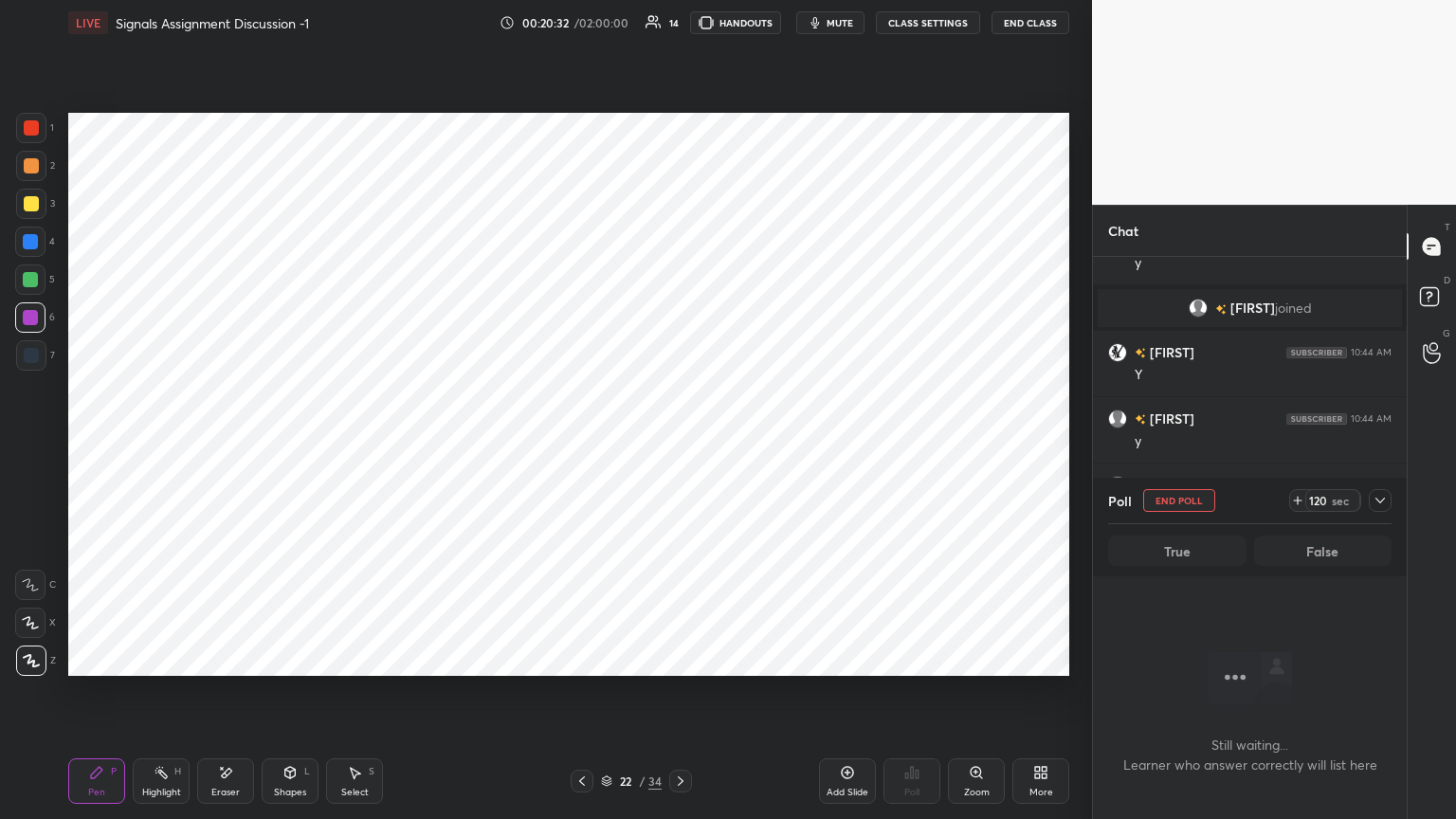 scroll, scrollTop: 463, scrollLeft: 308, axis: both 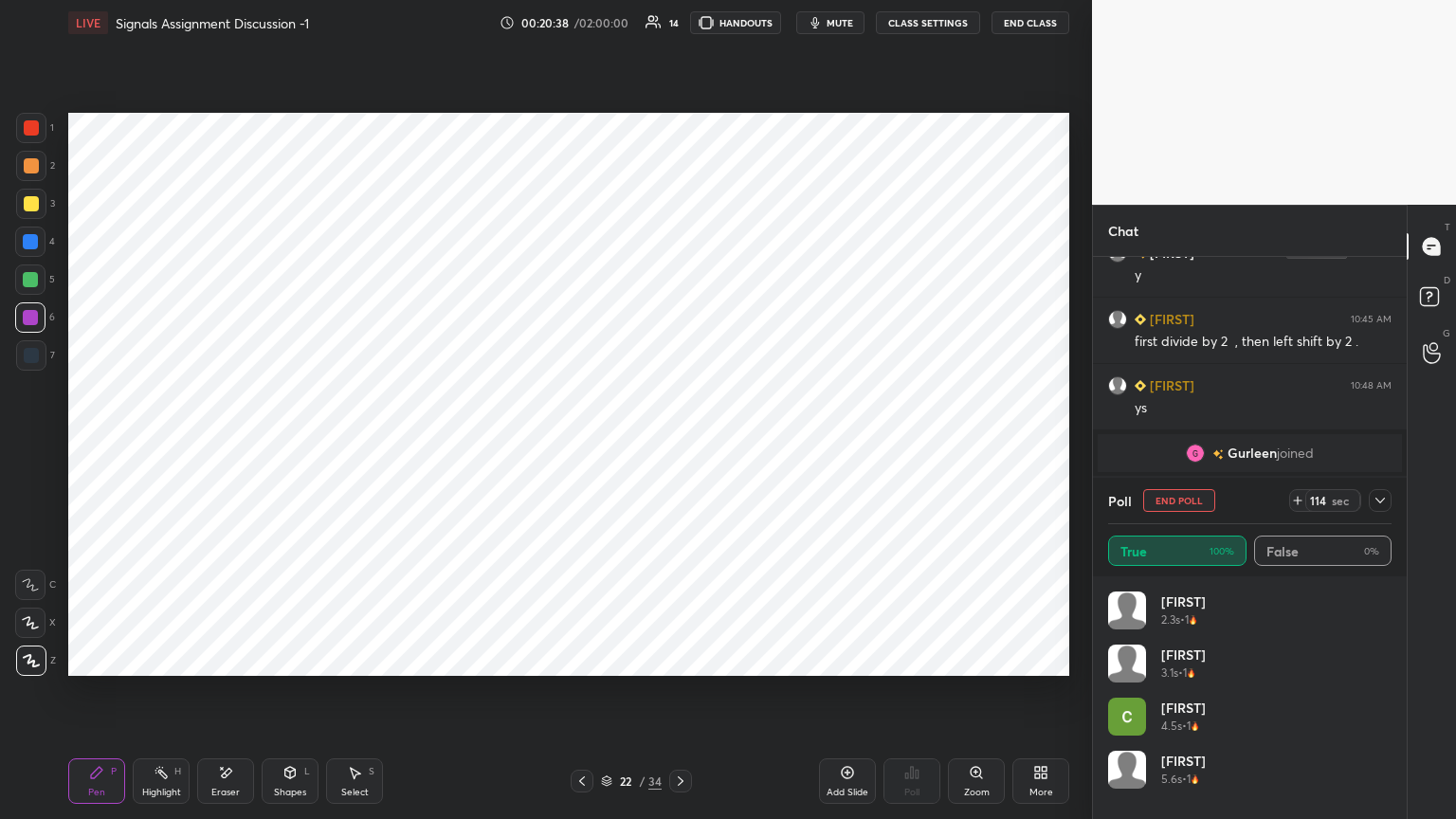 click 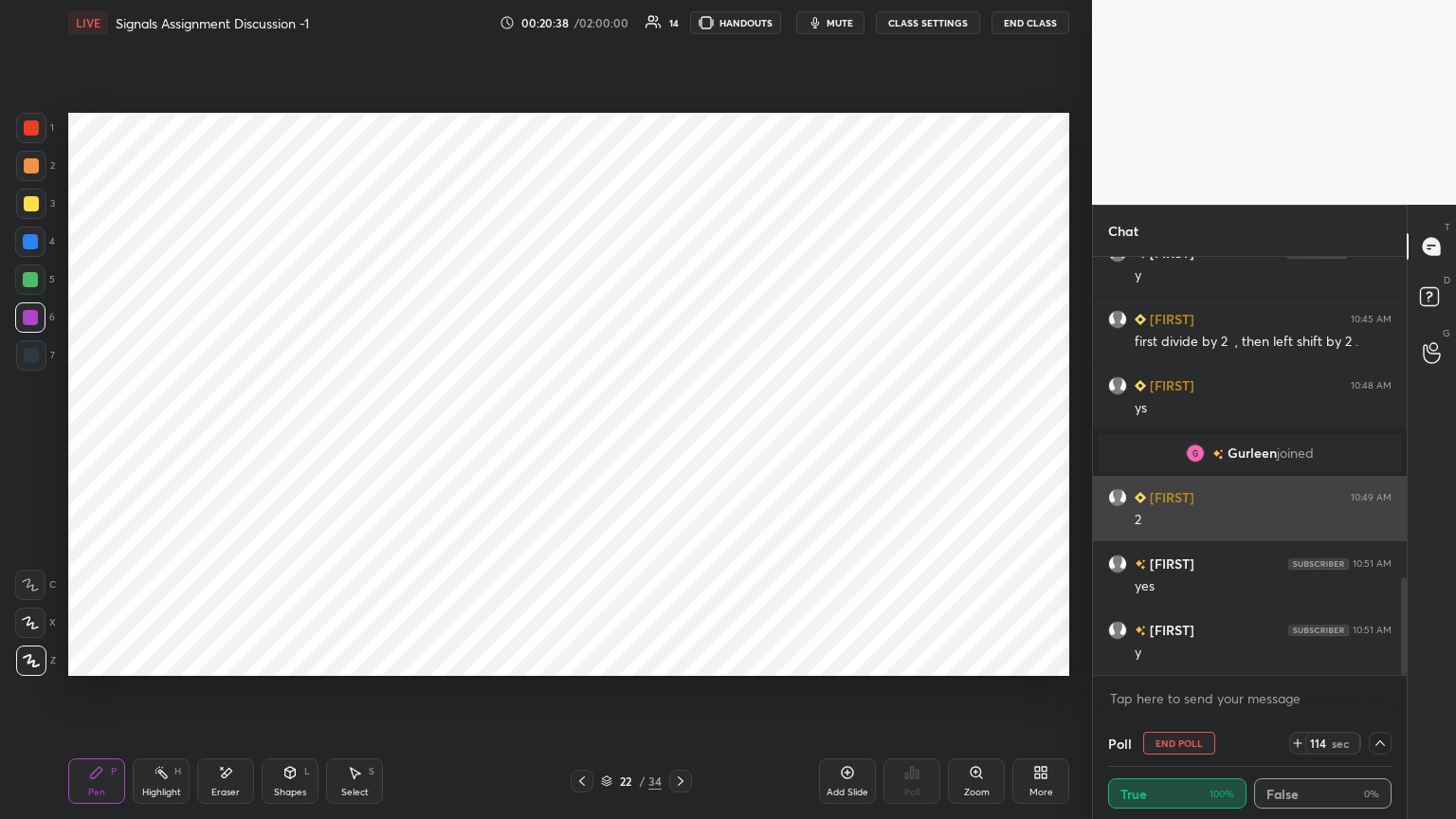 scroll, scrollTop: 123, scrollLeft: 278, axis: both 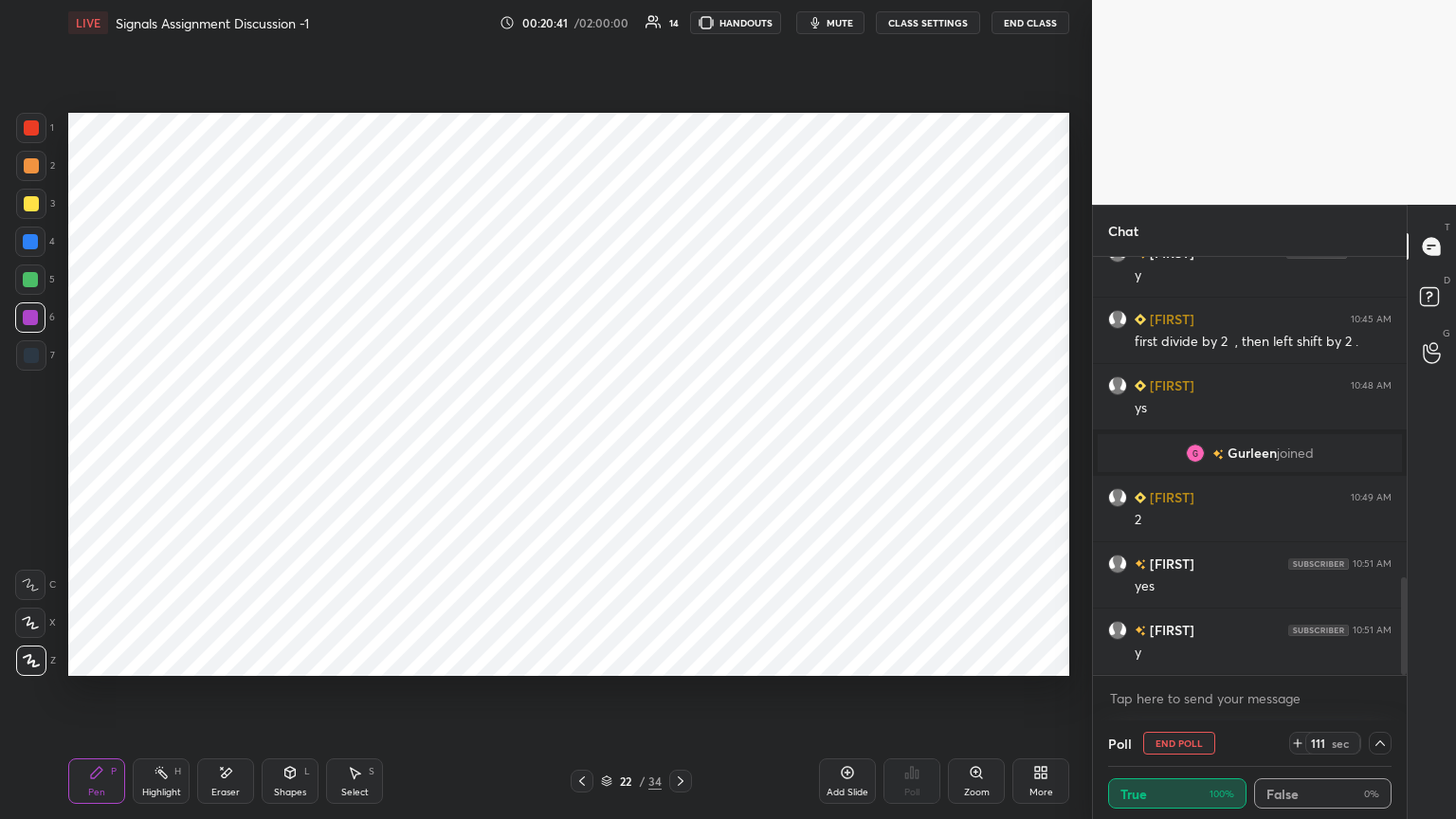 click 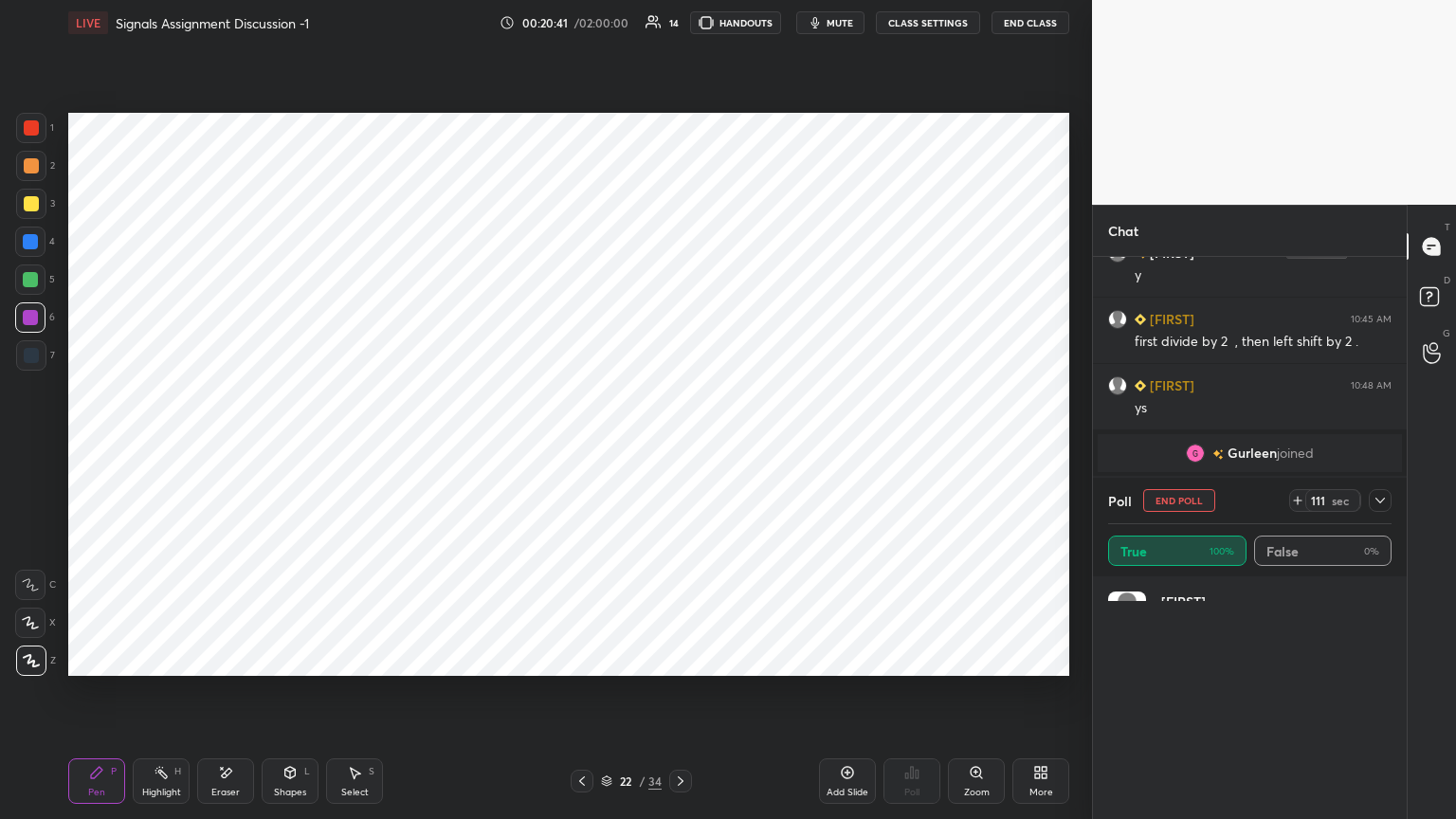 scroll, scrollTop: 5, scrollLeft: 6, axis: both 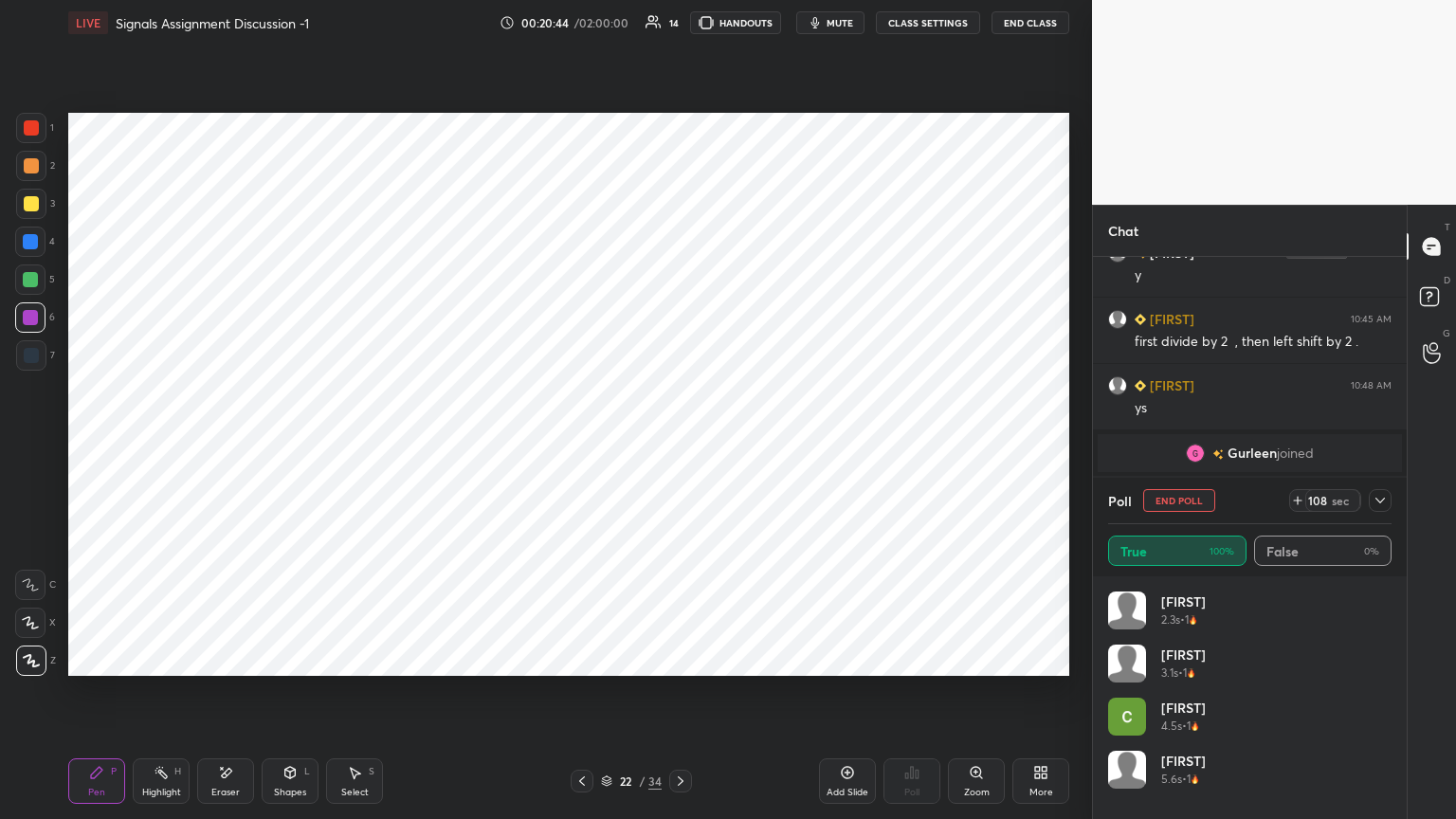 click 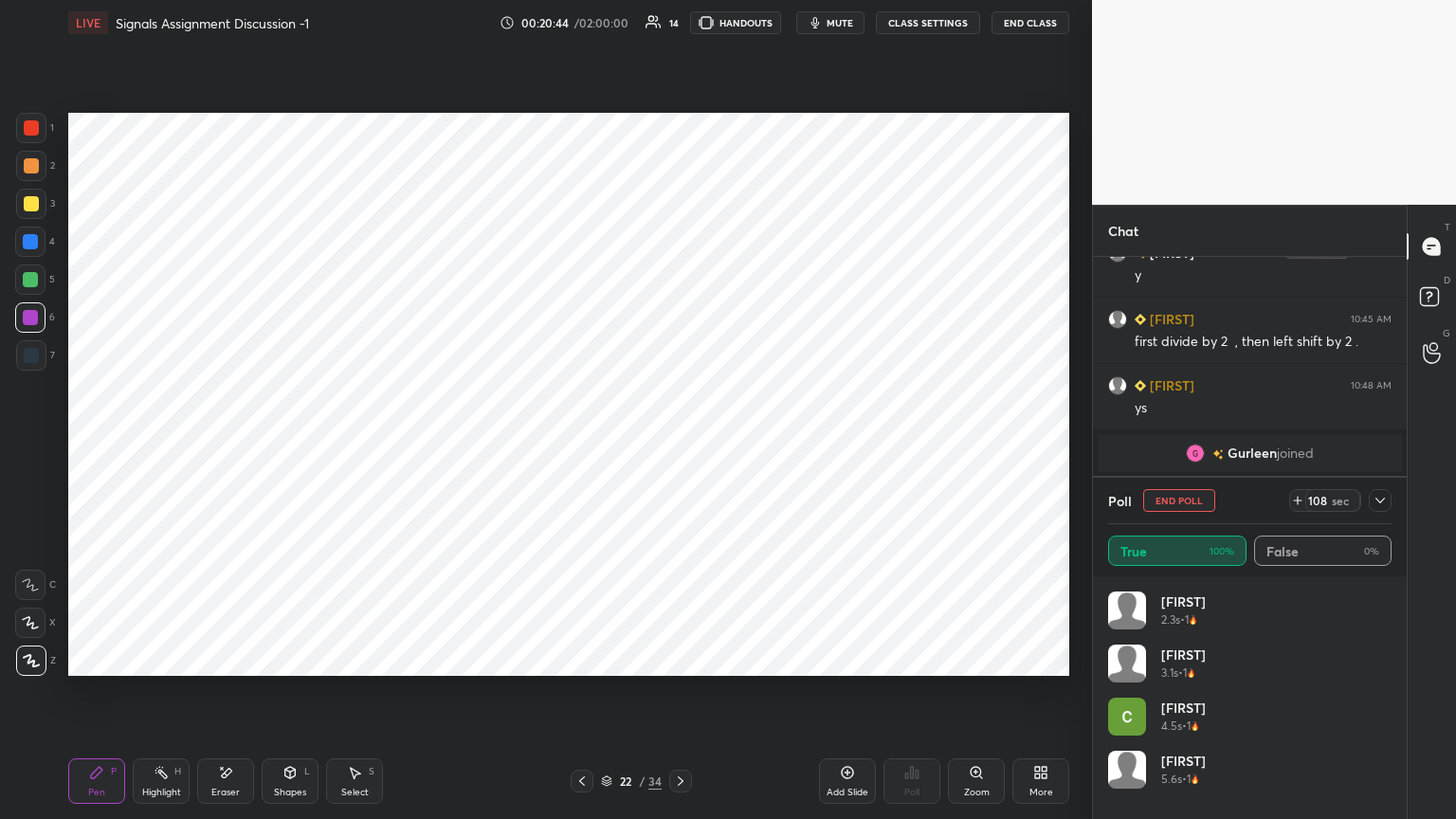 scroll, scrollTop: 123, scrollLeft: 278, axis: both 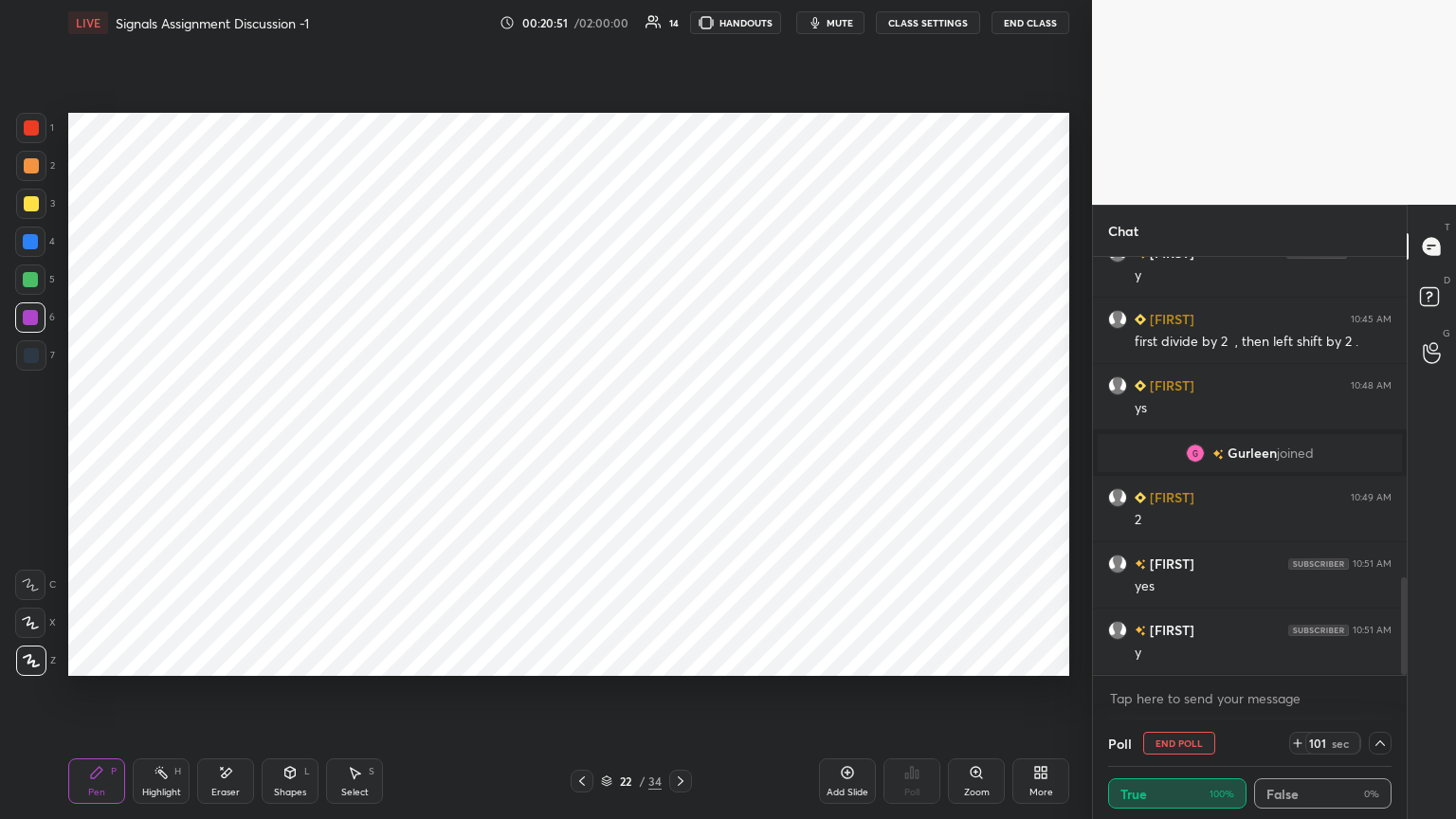 click 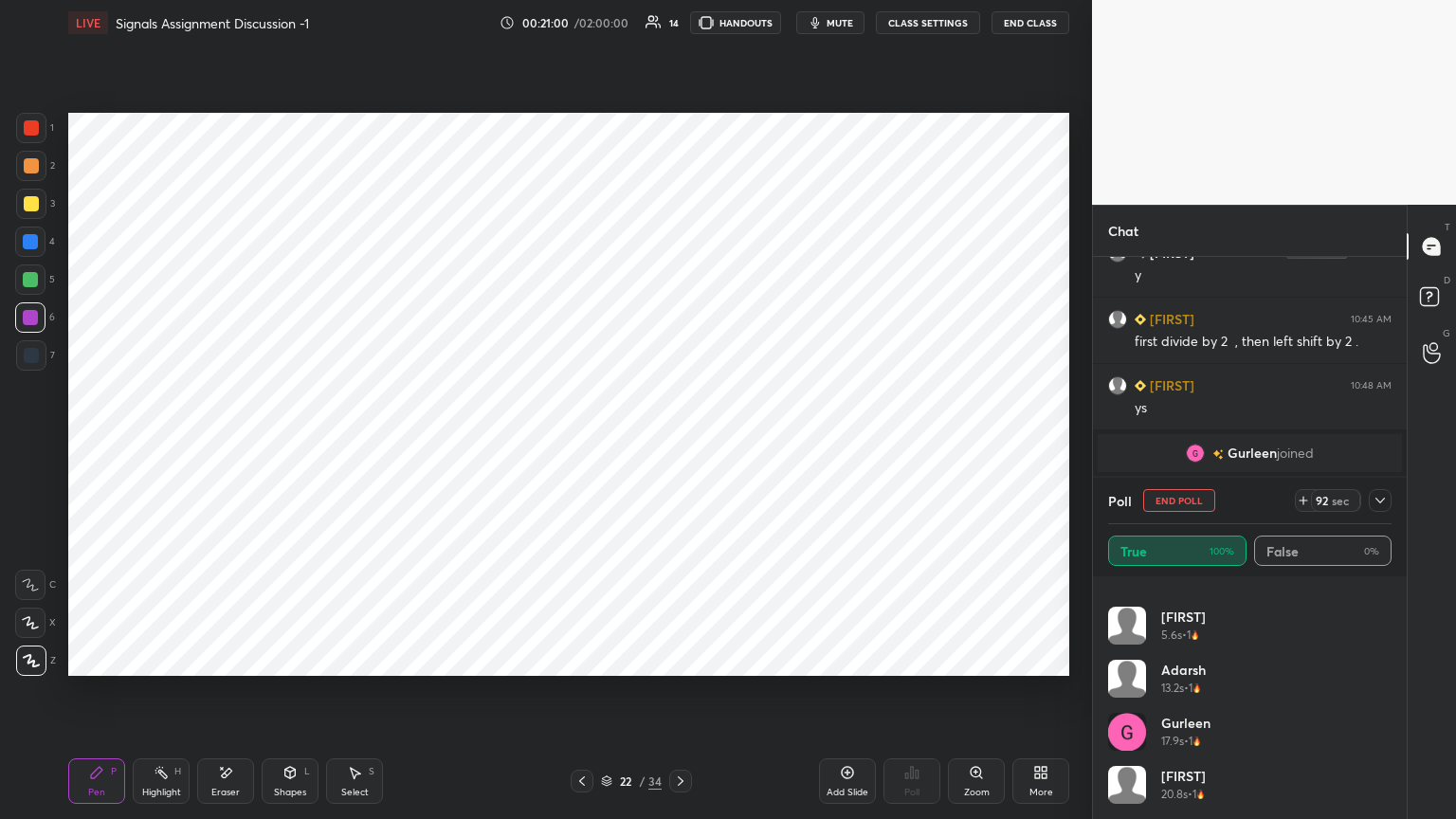 click 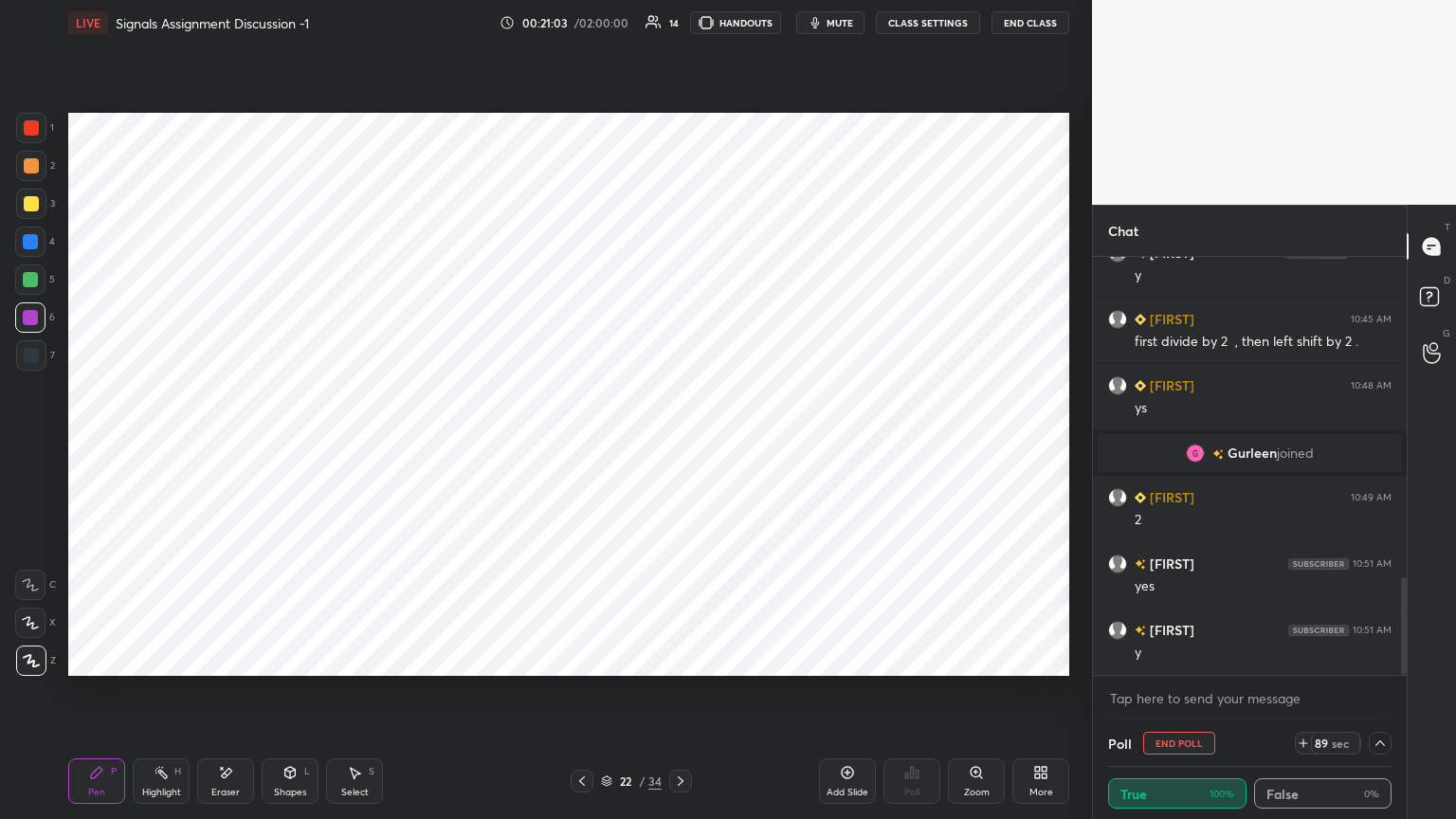 click on "End Poll" at bounding box center [1179, 743] 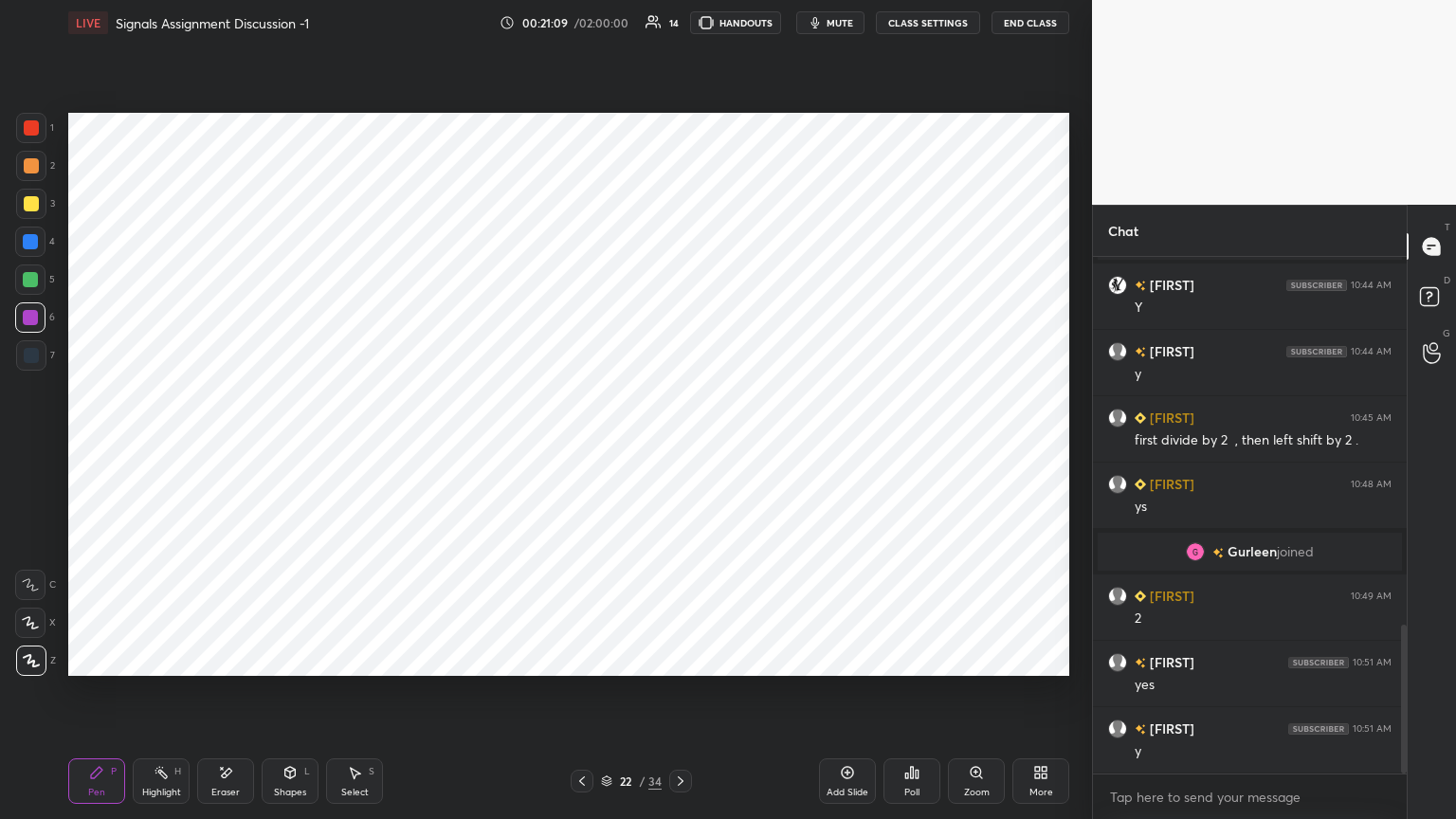click 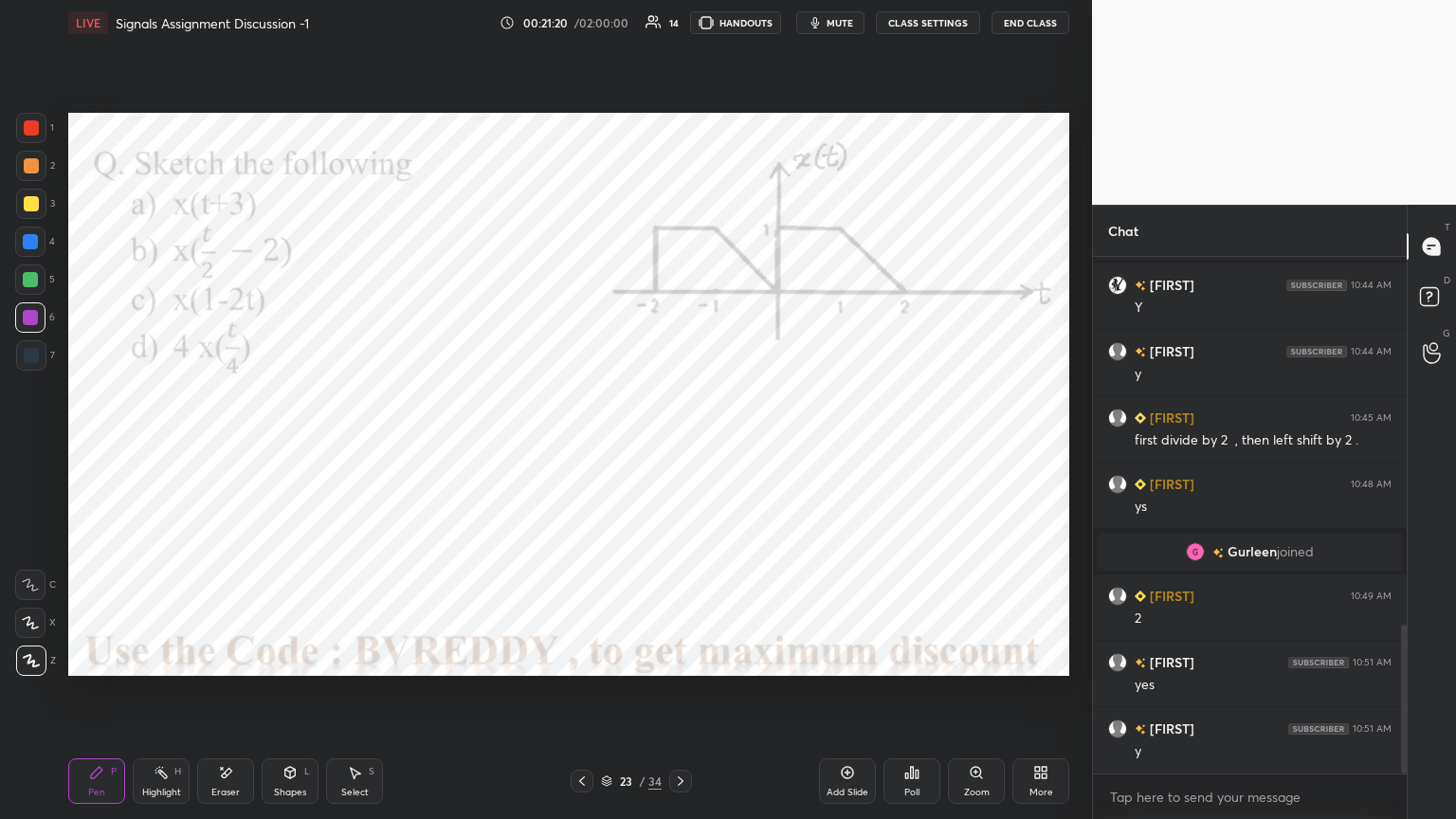 click 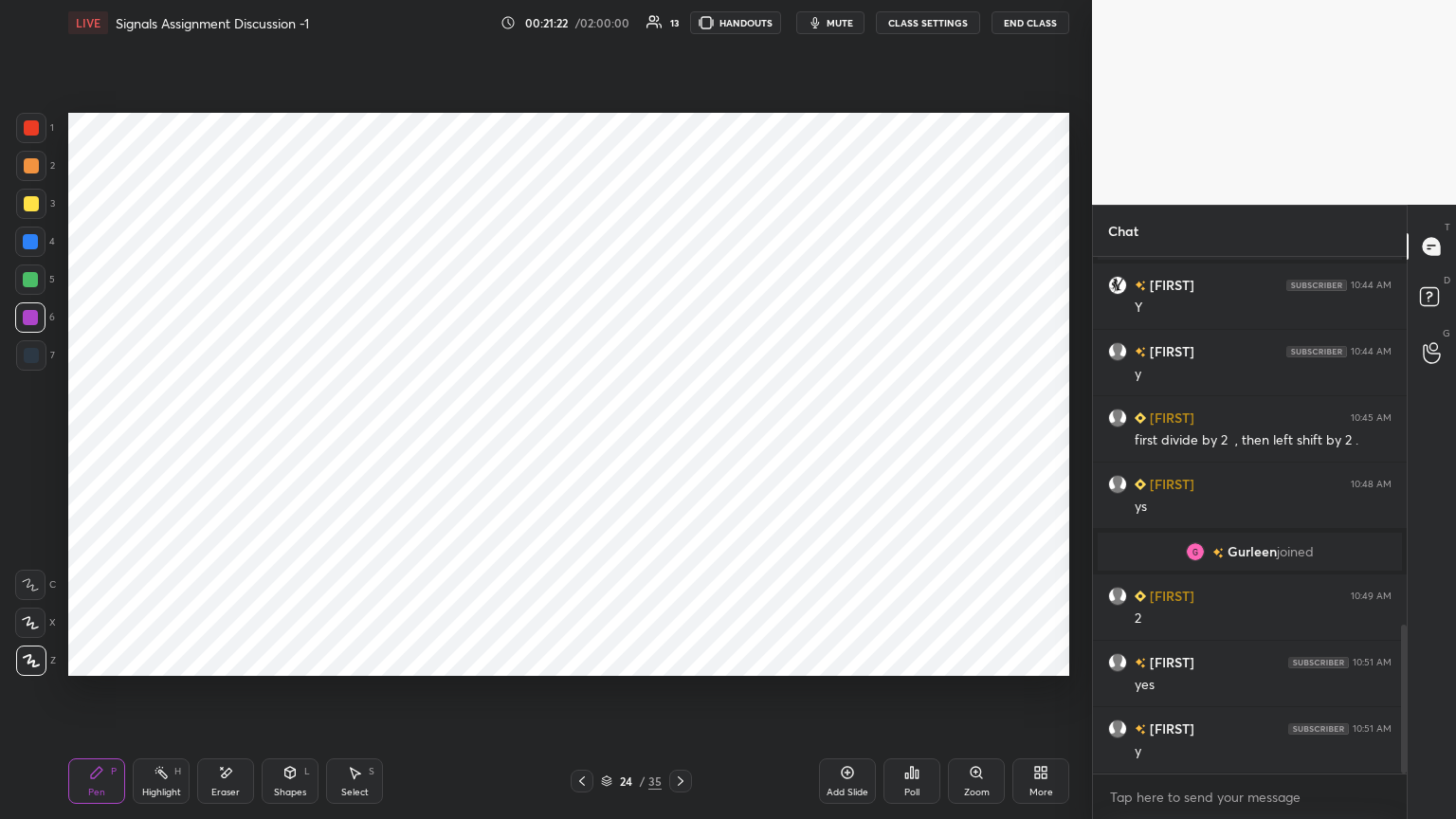 click at bounding box center [30, 242] 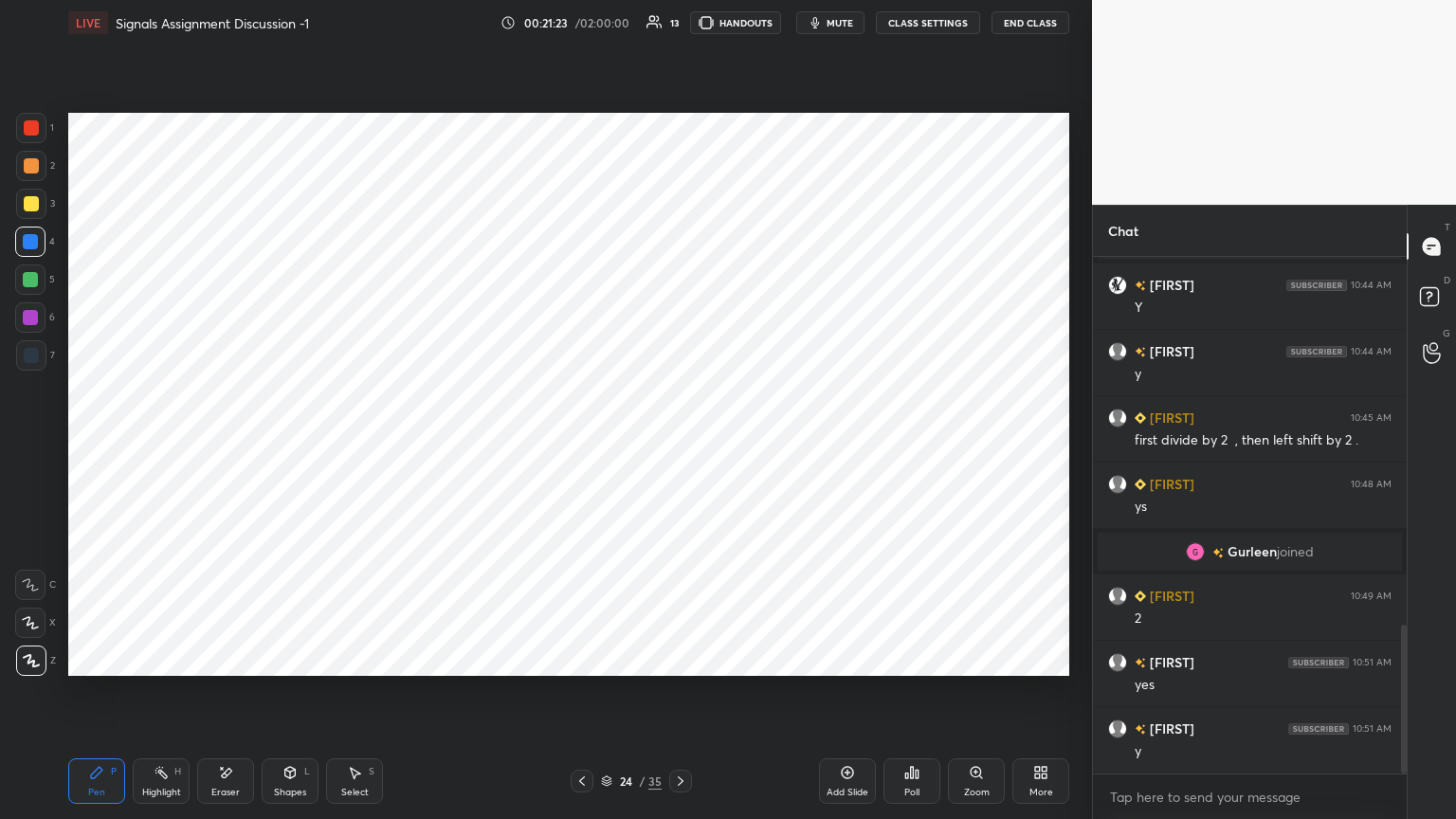 click 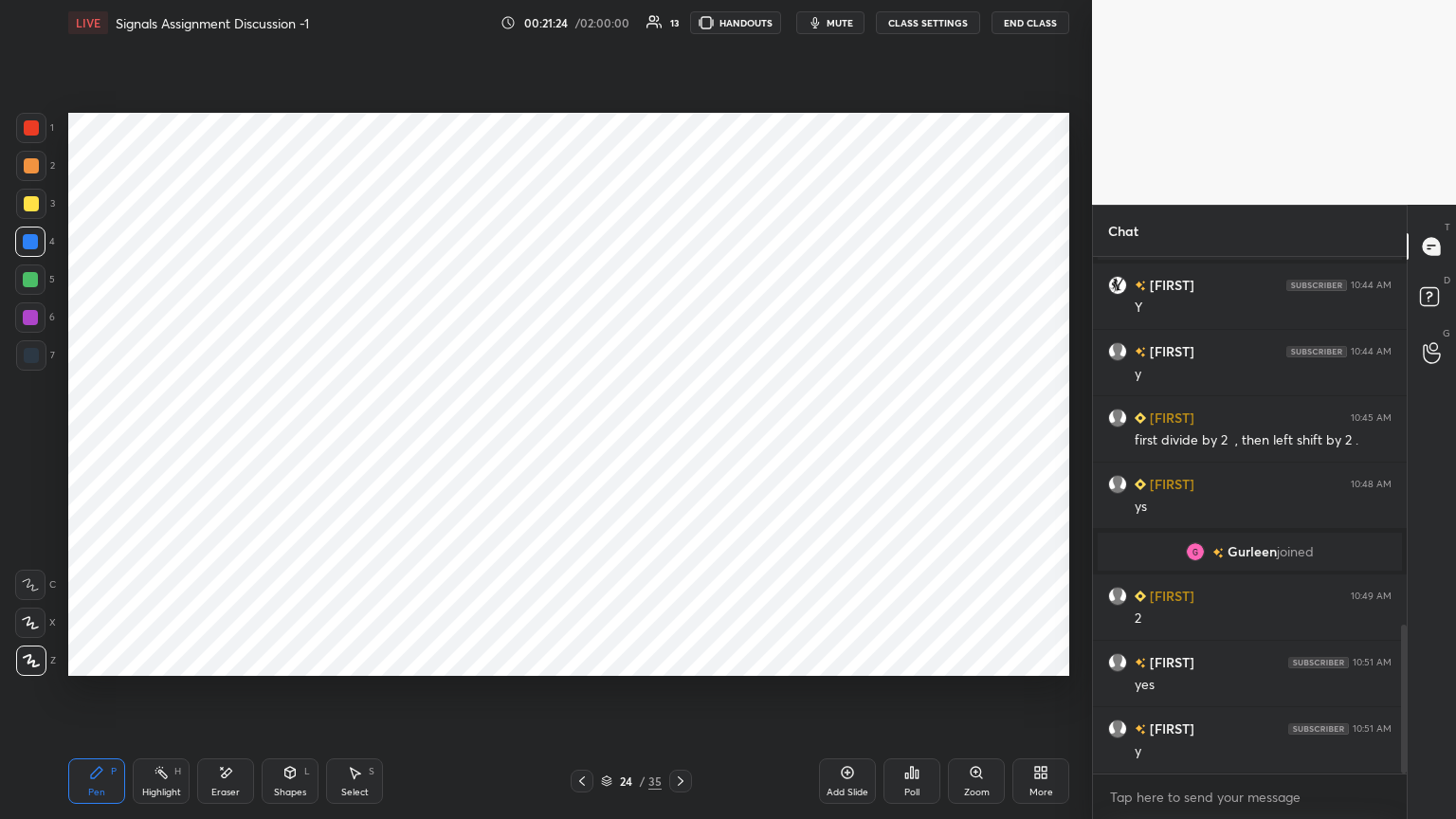 click on "Shapes" at bounding box center (290, 792) 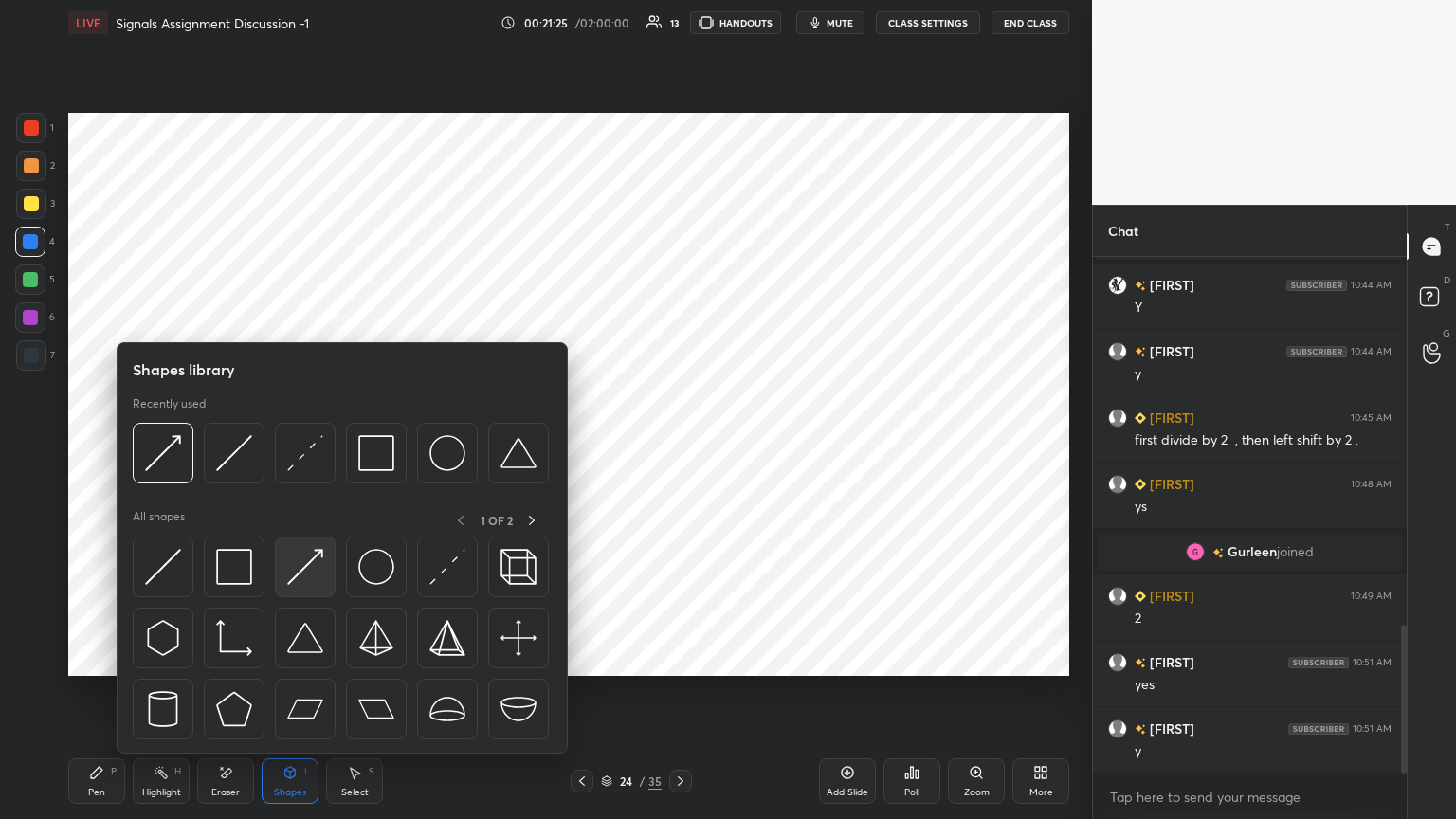 click at bounding box center [305, 567] 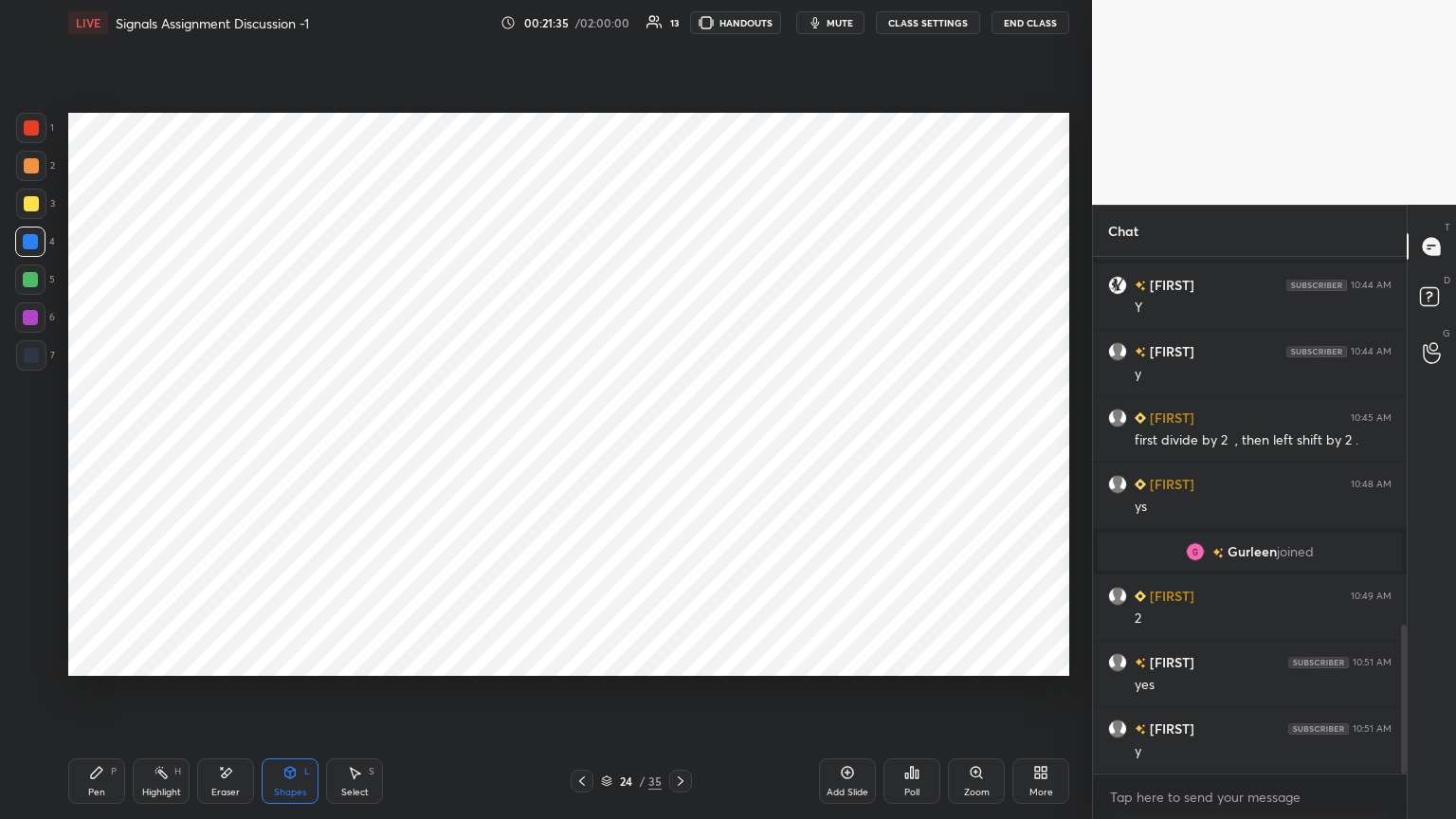 click on "Pen P" at bounding box center (97, 781) 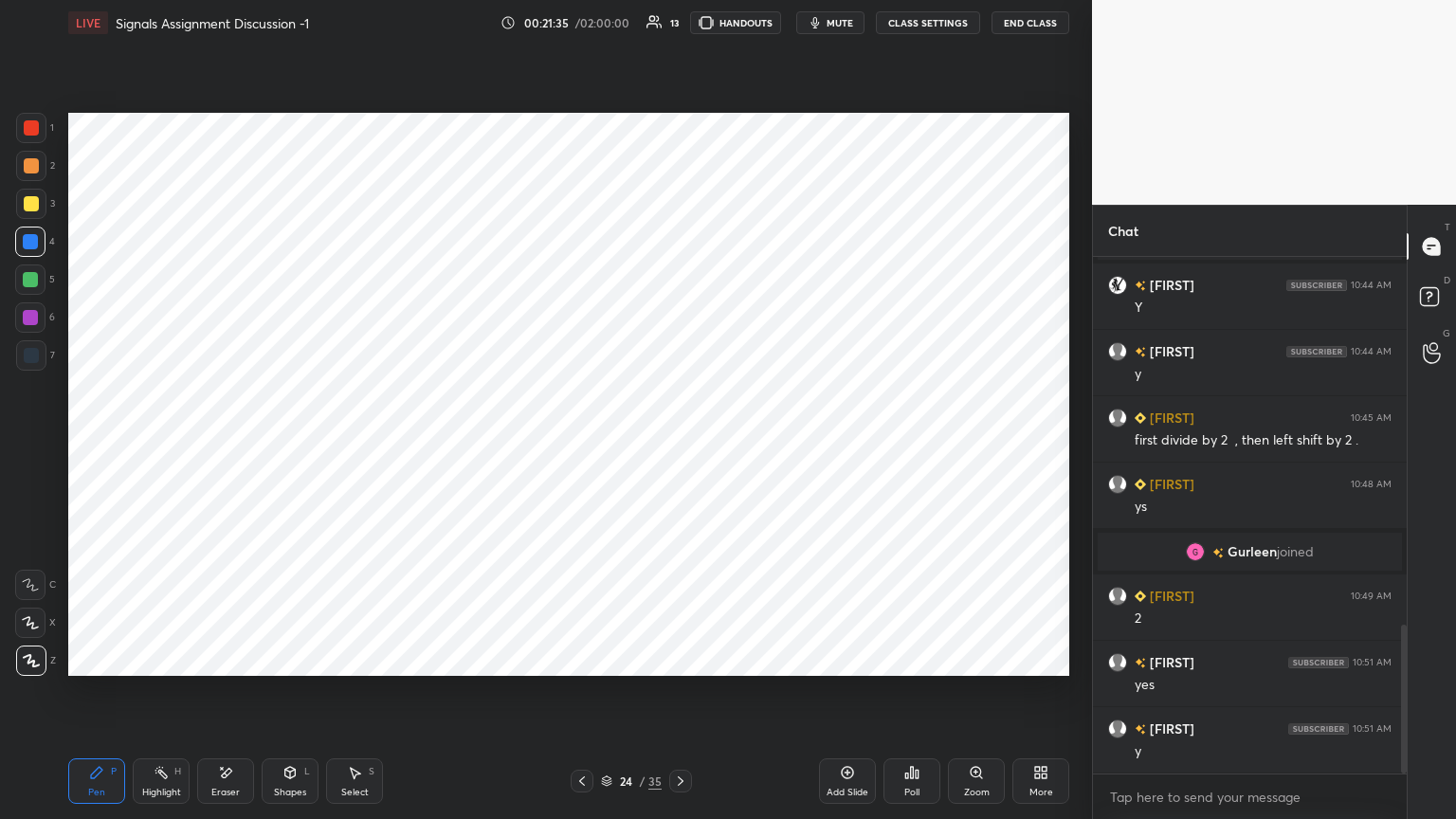 click on "Shapes L" at bounding box center [290, 781] 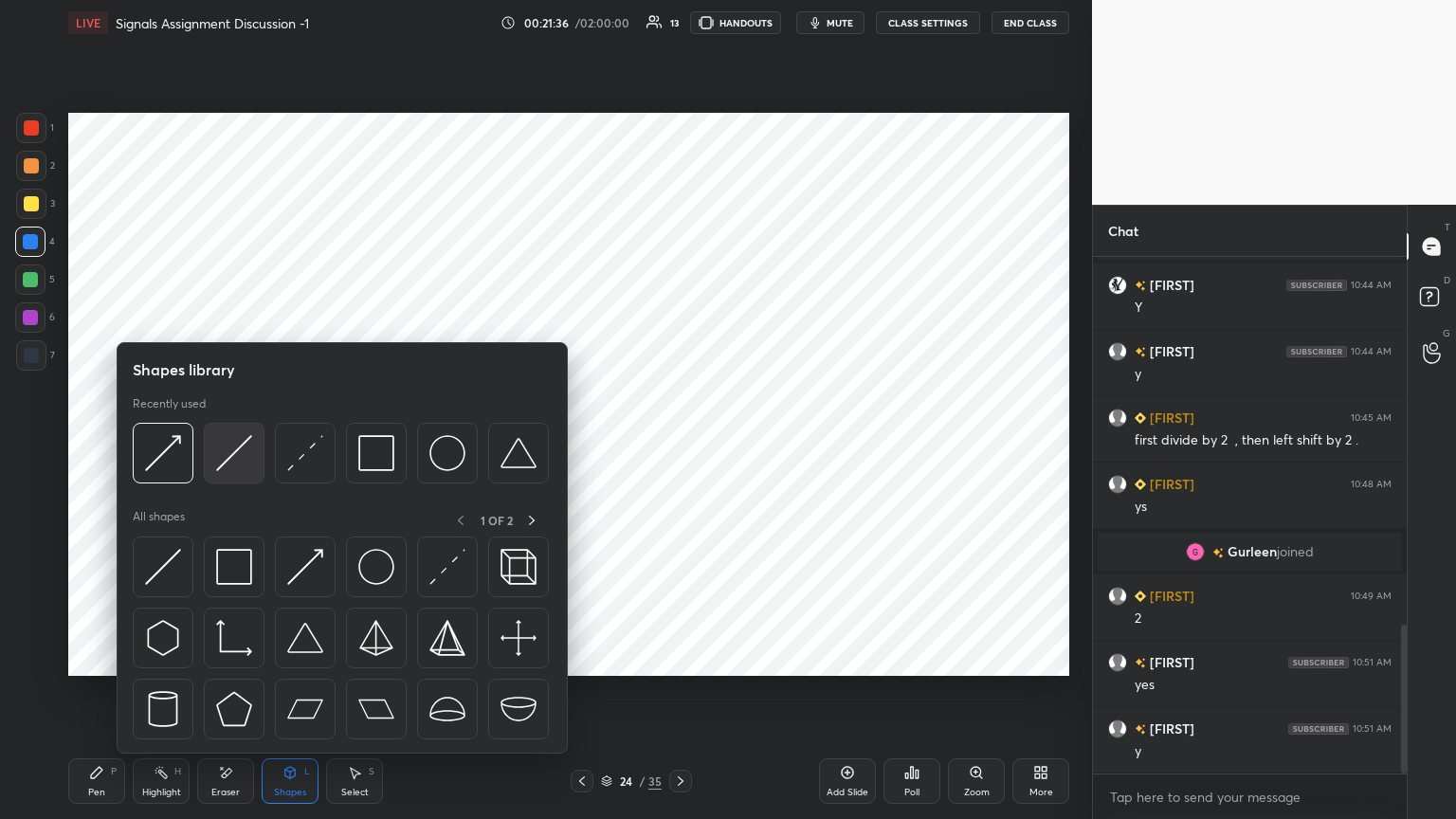 click at bounding box center [234, 453] 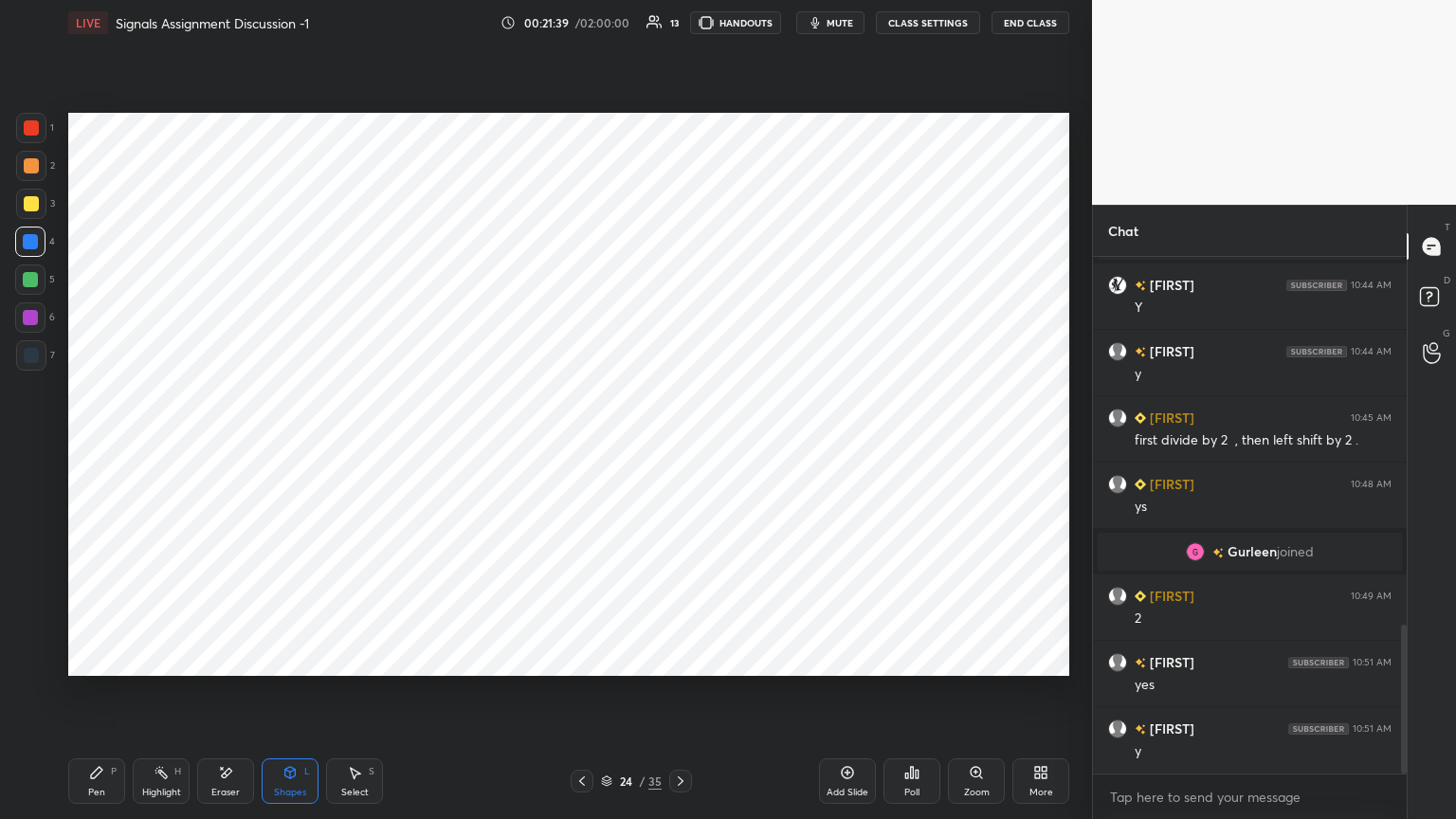 click at bounding box center [30, 318] 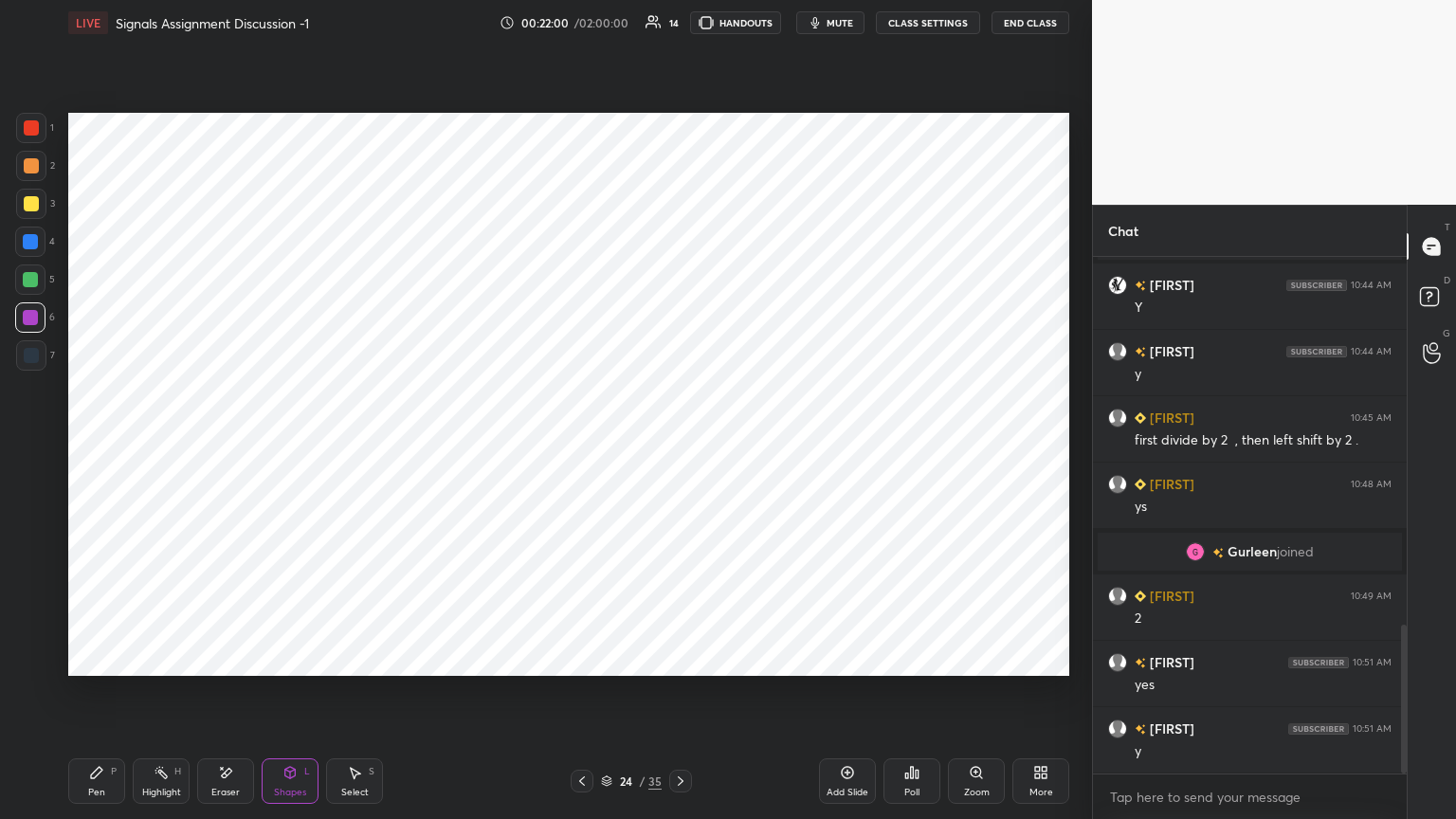 click 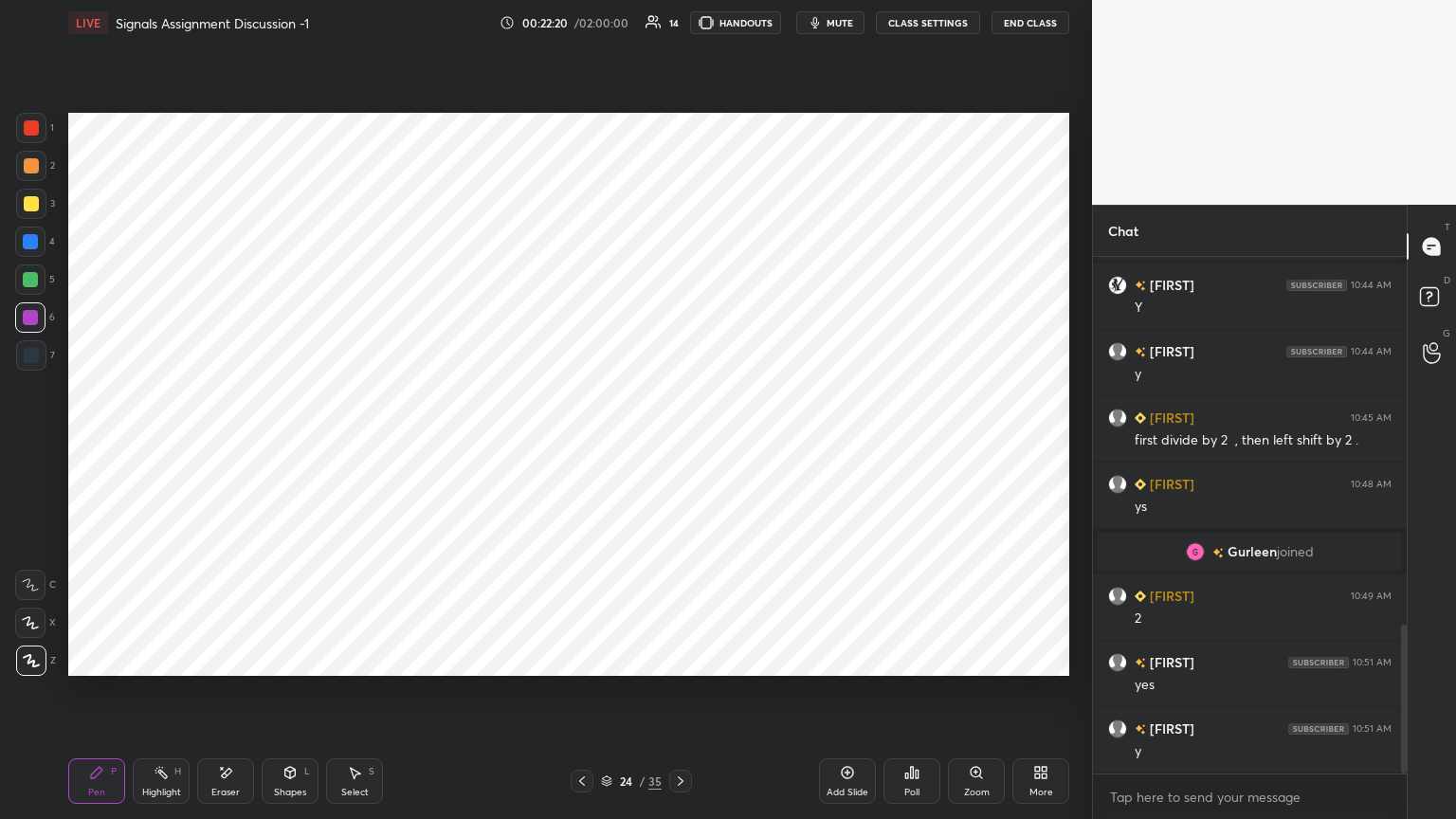 click at bounding box center (30, 242) 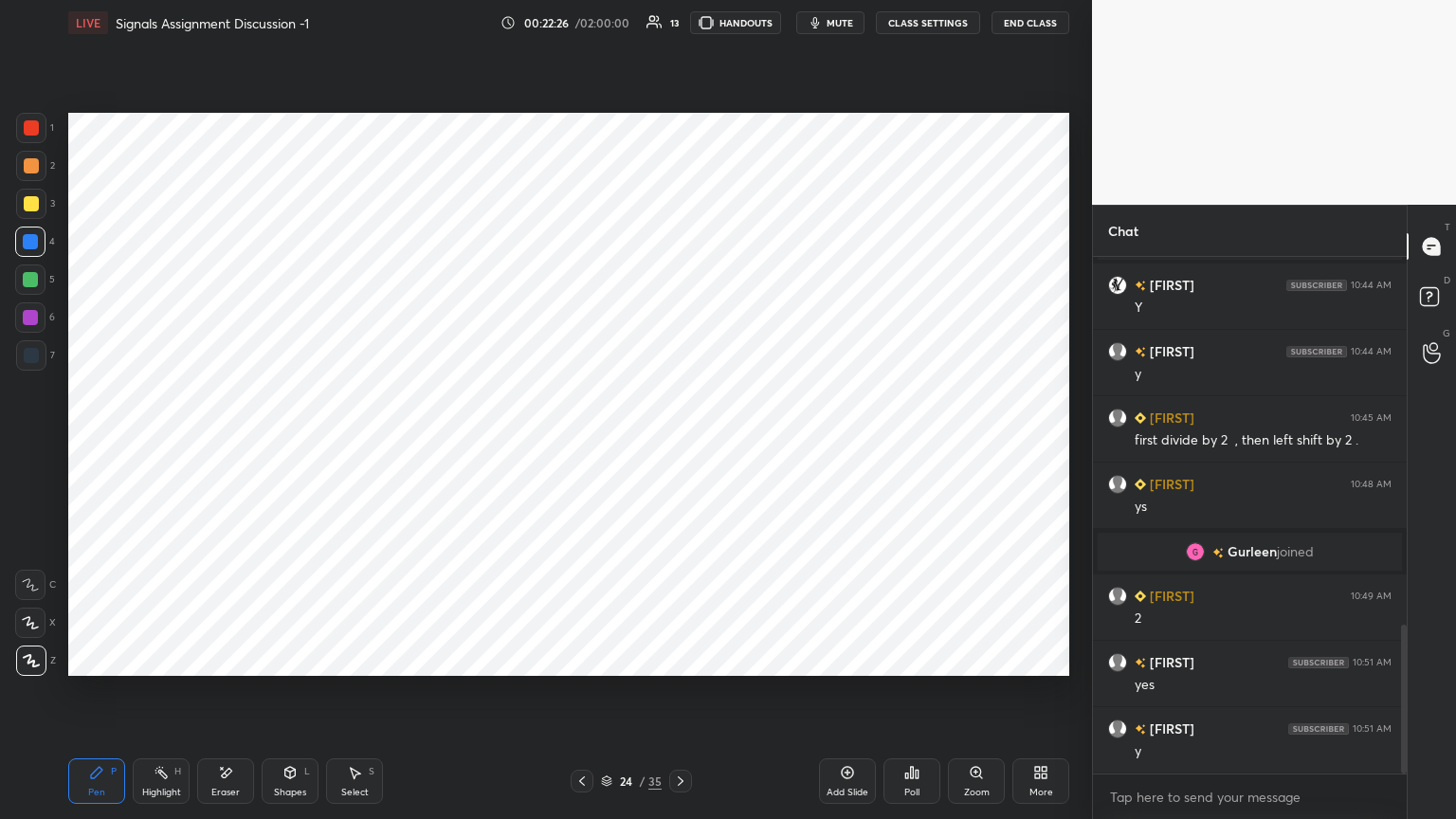 click at bounding box center [31, 355] 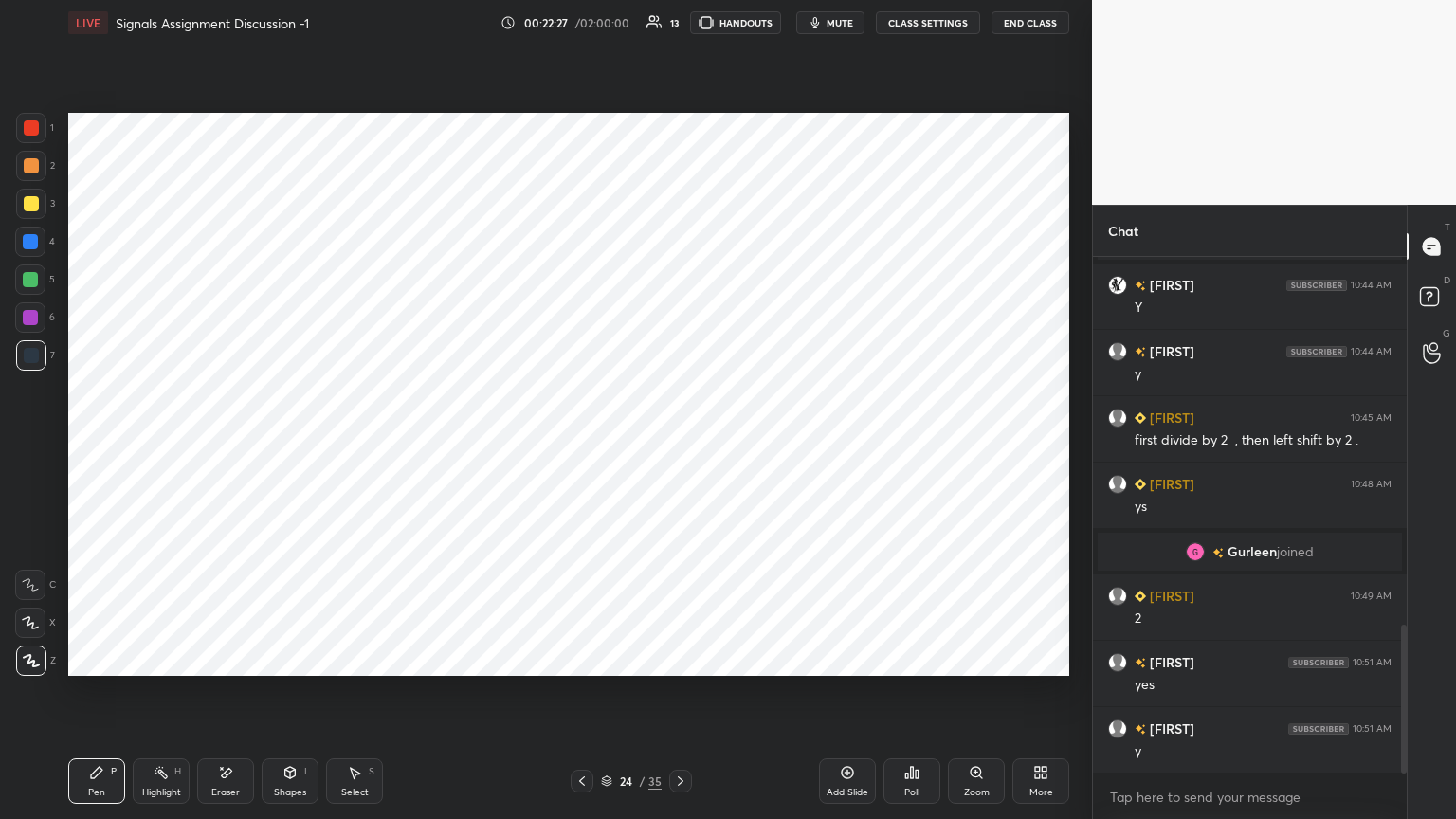 click at bounding box center (31, 661) 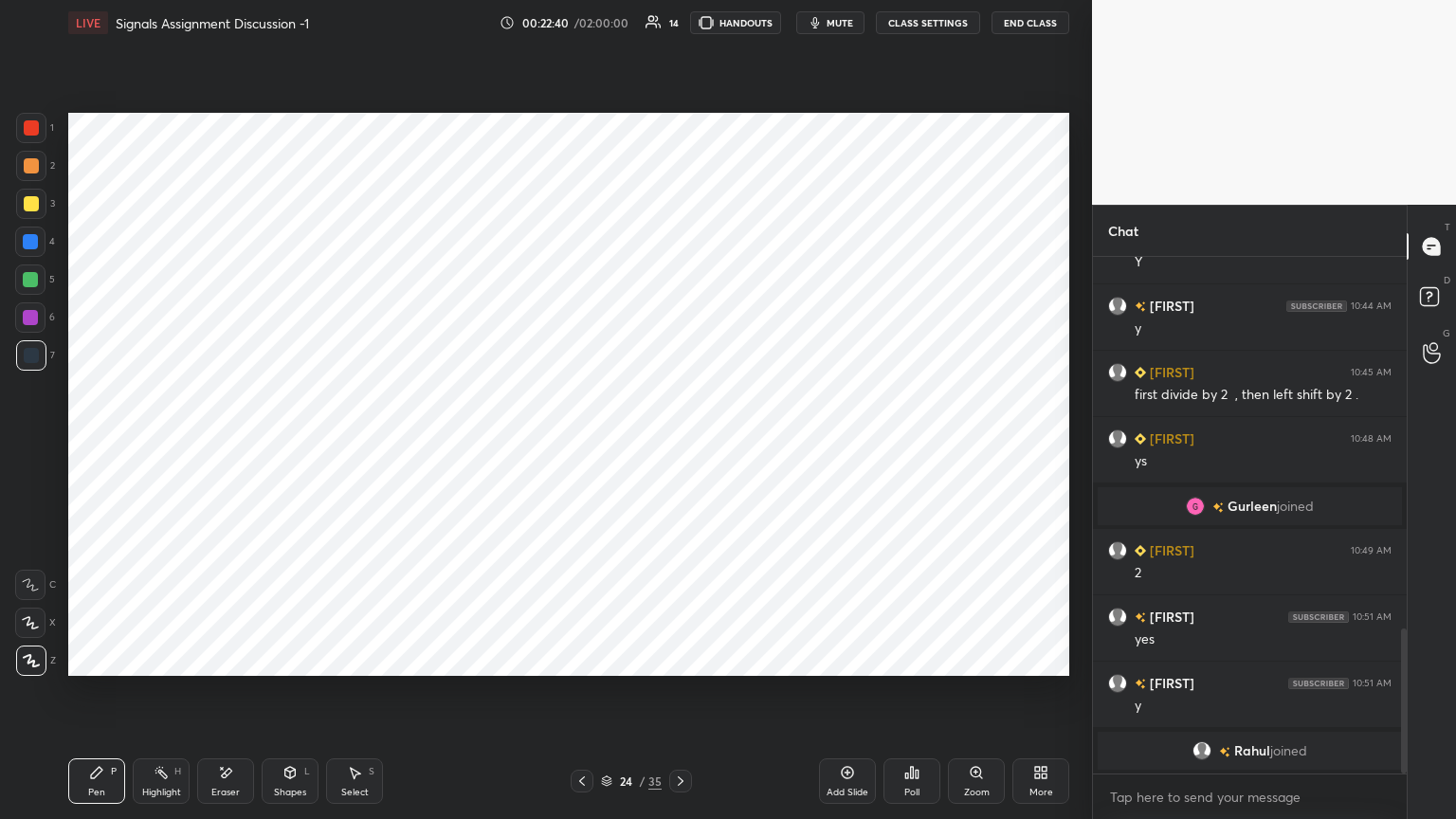 scroll, scrollTop: 1236, scrollLeft: 0, axis: vertical 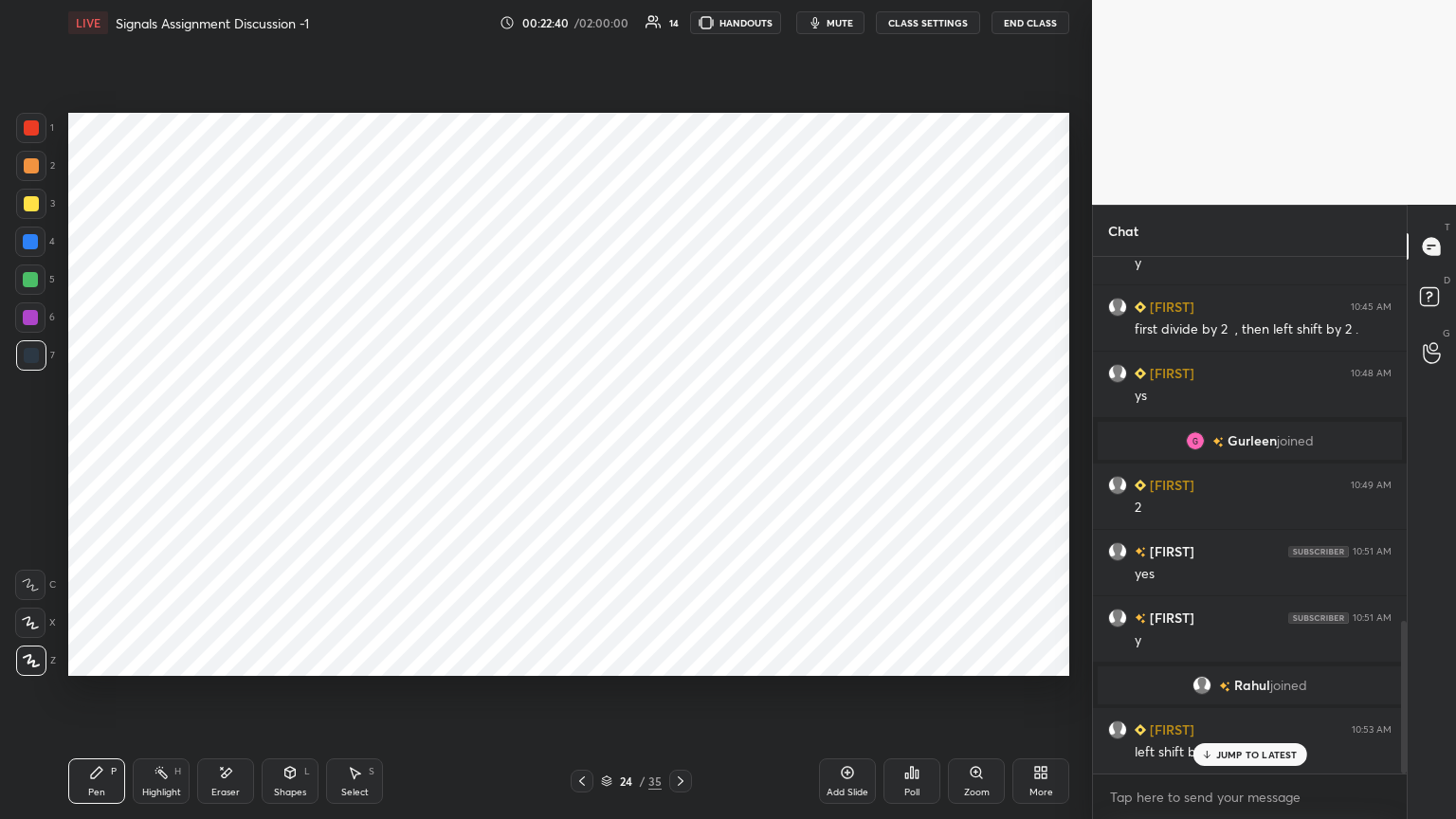 click on "Shapes L" at bounding box center [290, 781] 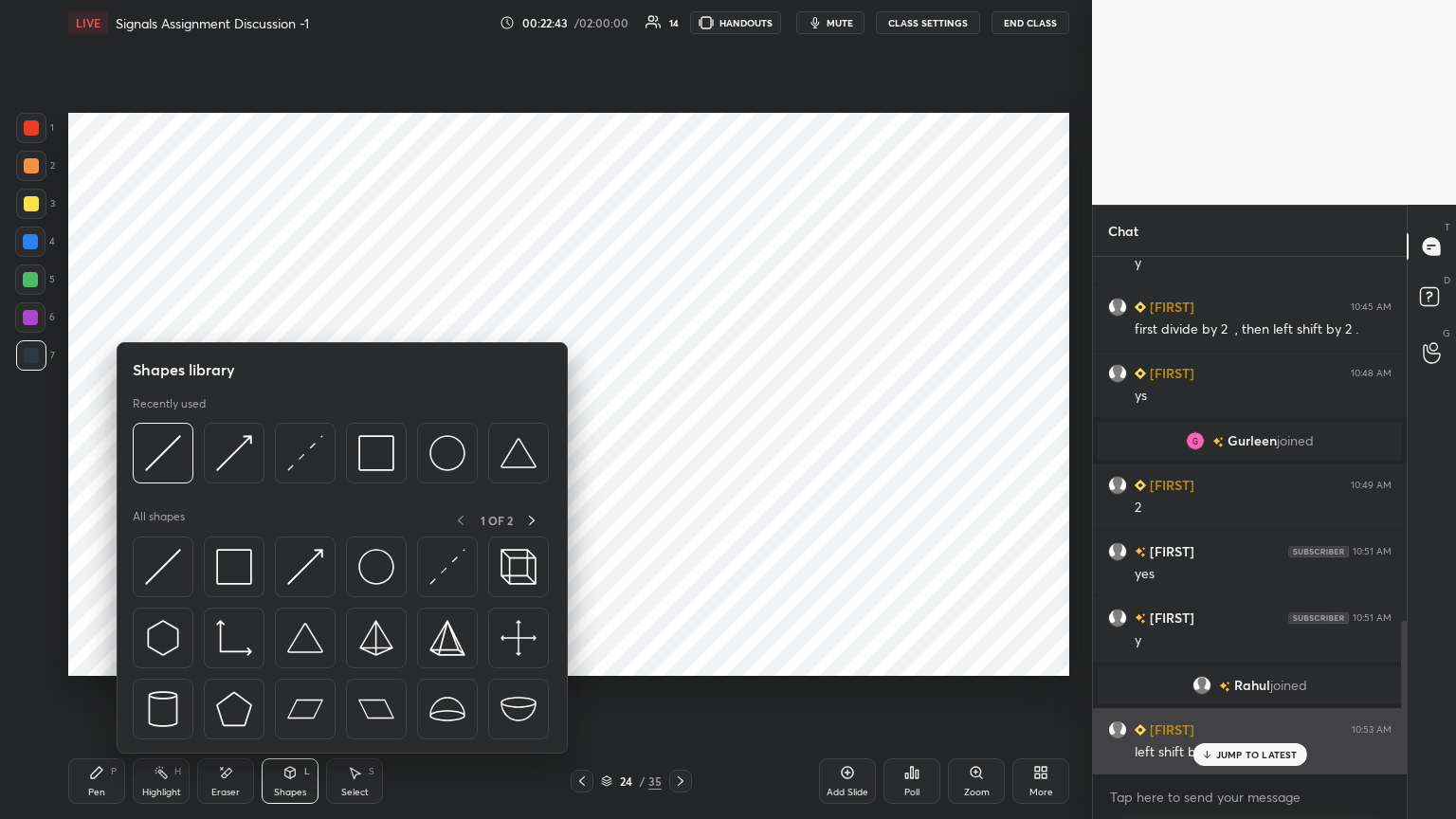click on "JUMP TO LATEST" at bounding box center (1257, 755) 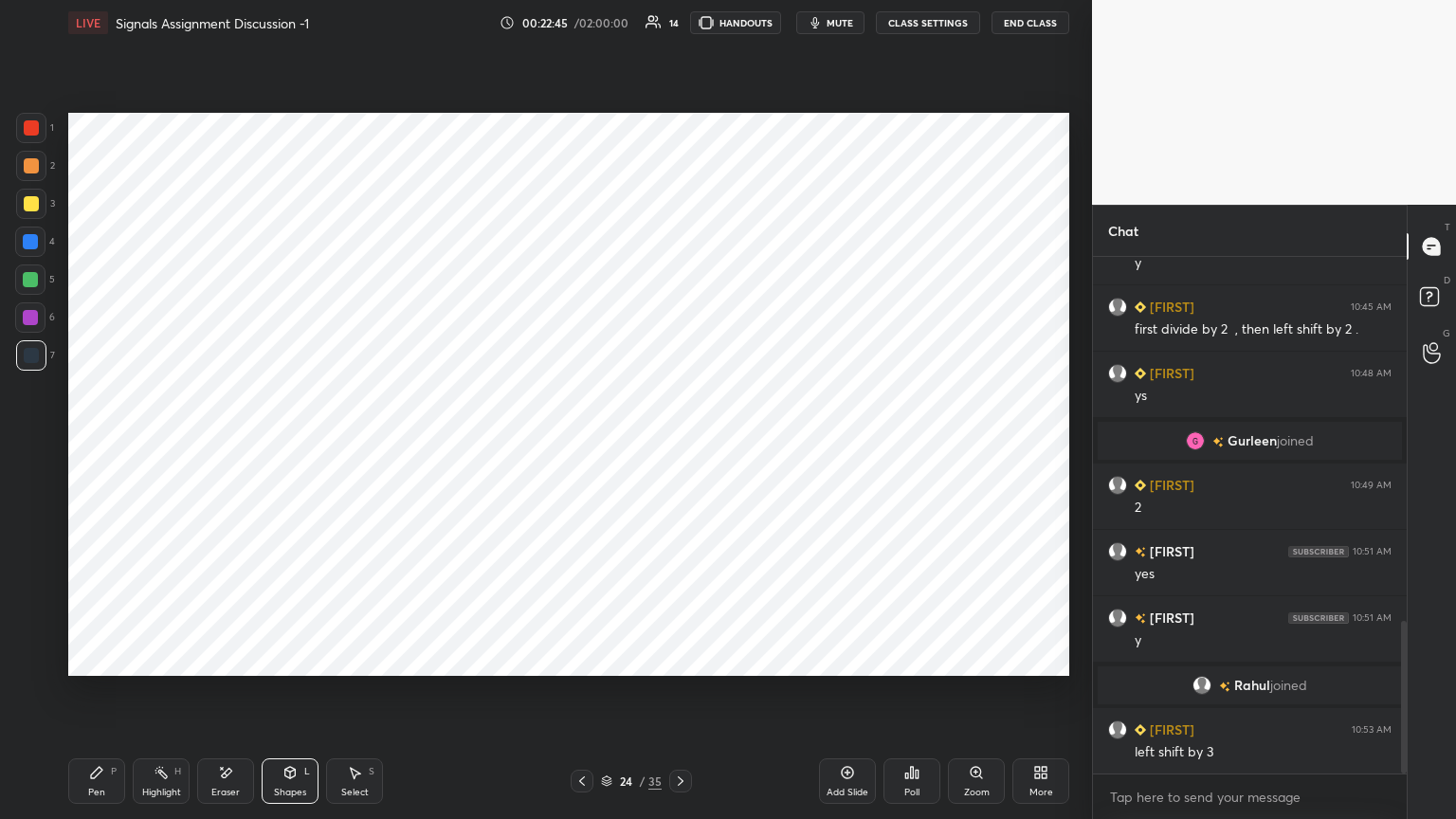 click on "Select S" at bounding box center [355, 781] 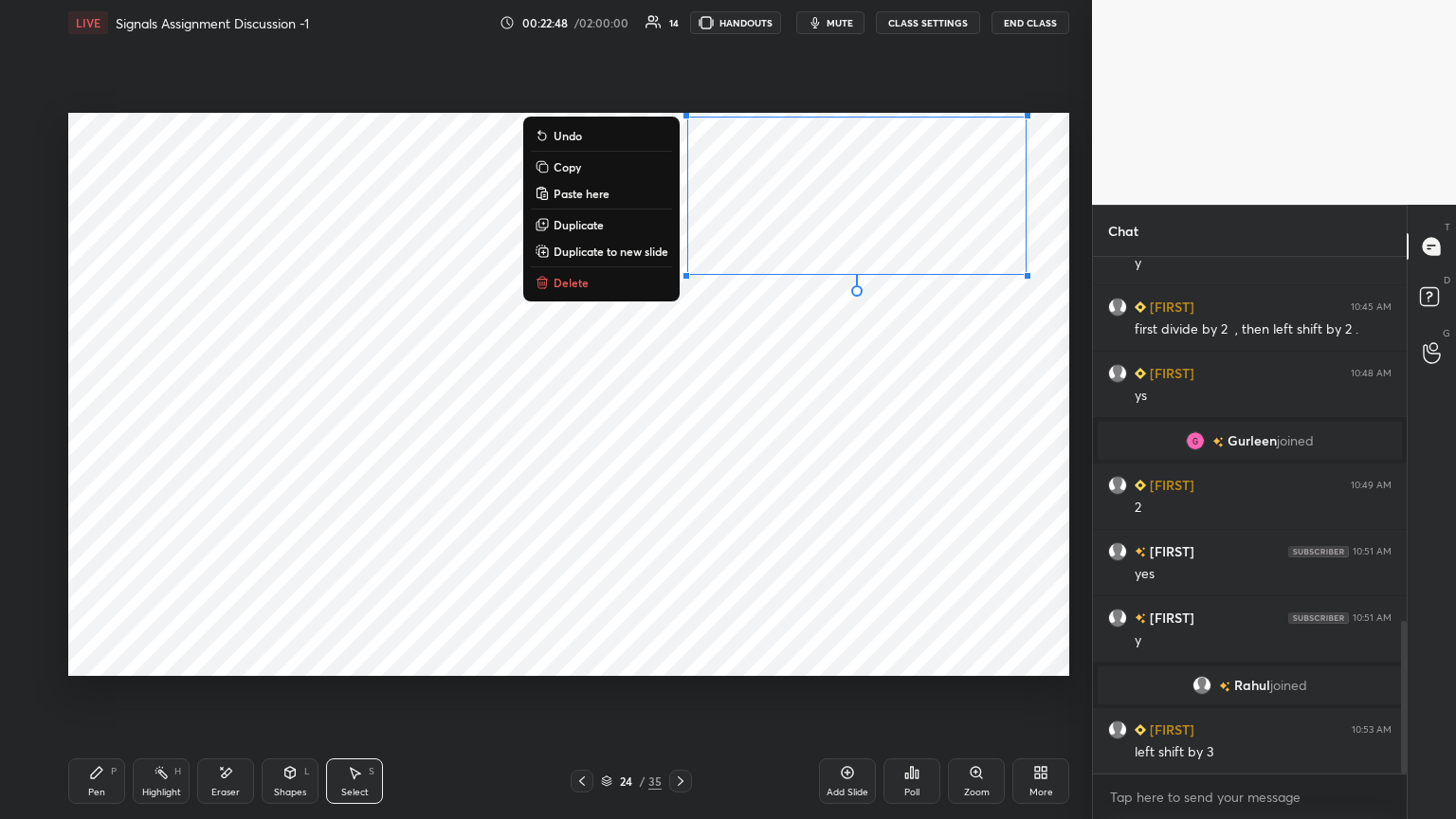 click on "Copy" at bounding box center [567, 167] 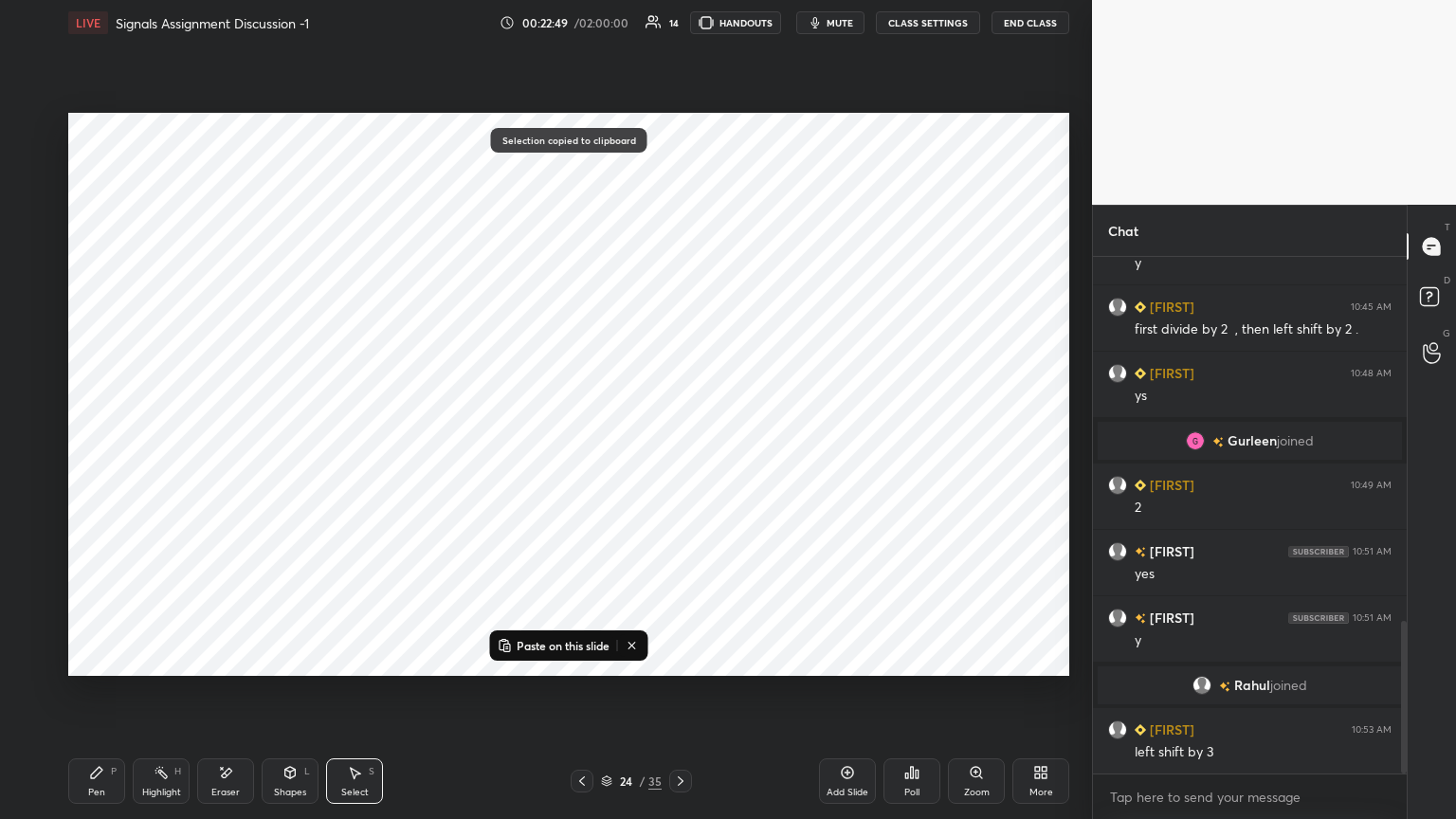 click on "Paste on this slide" at bounding box center (563, 646) 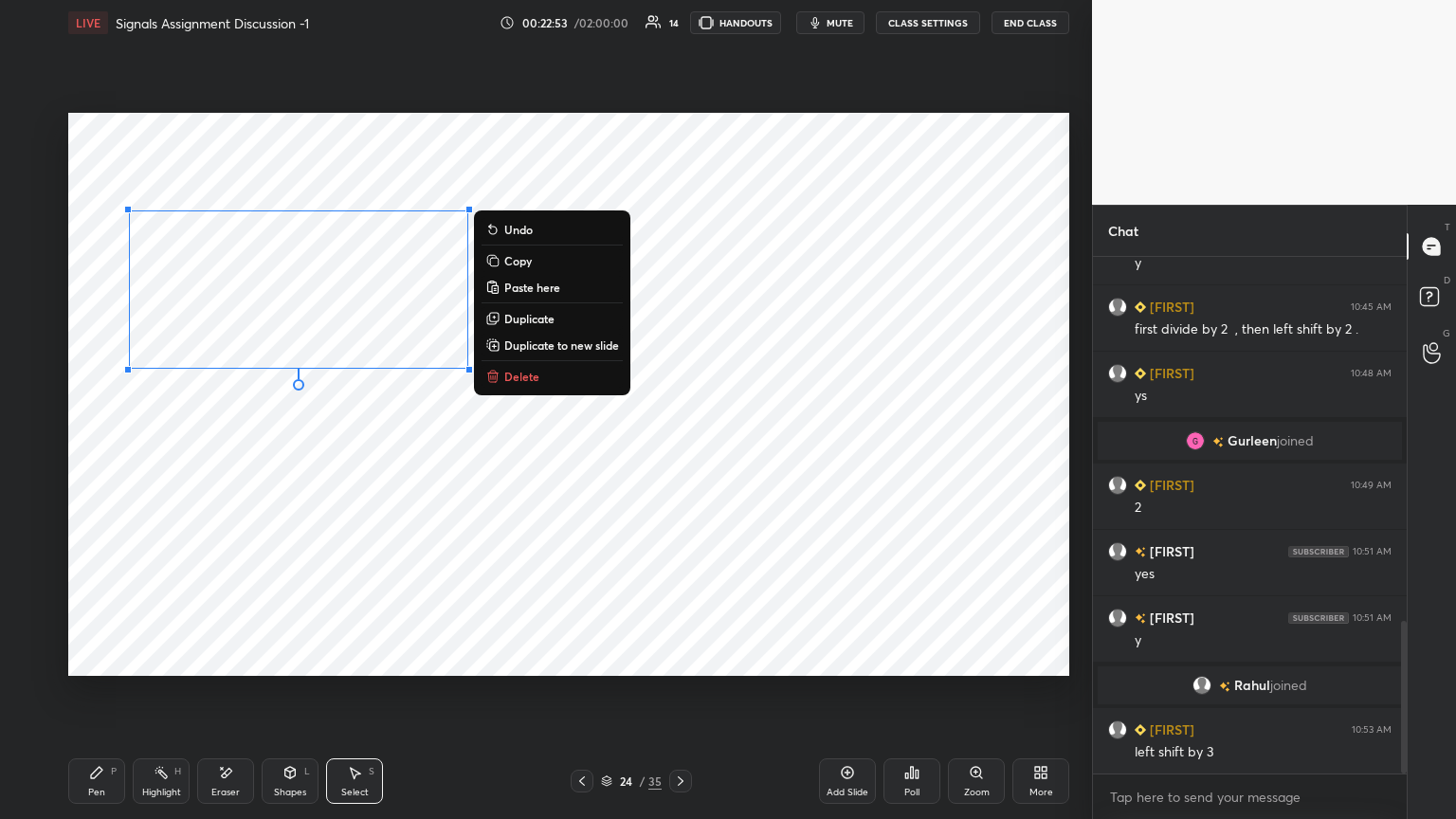 click on "Eraser" at bounding box center (226, 781) 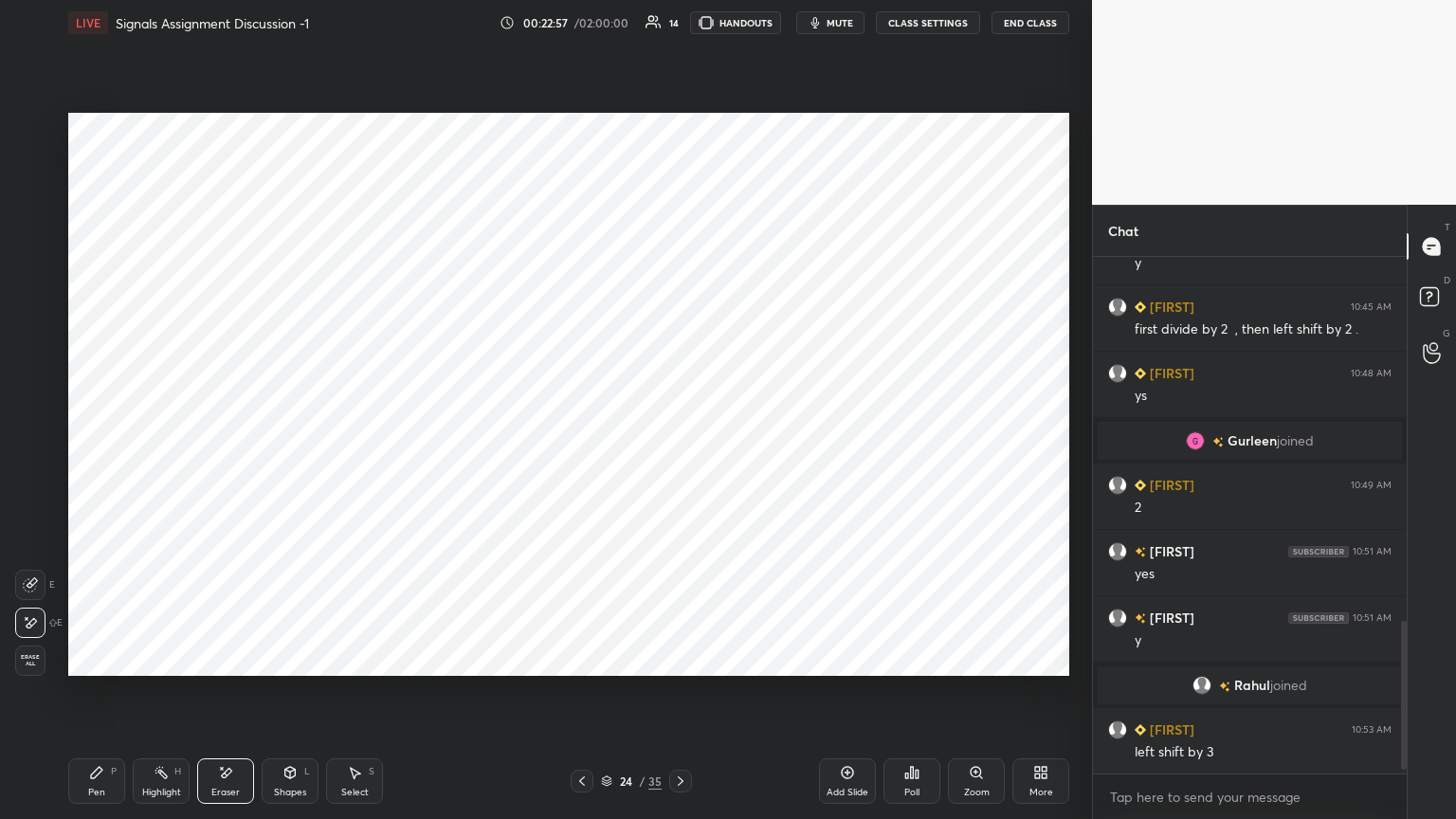 scroll, scrollTop: 1303, scrollLeft: 0, axis: vertical 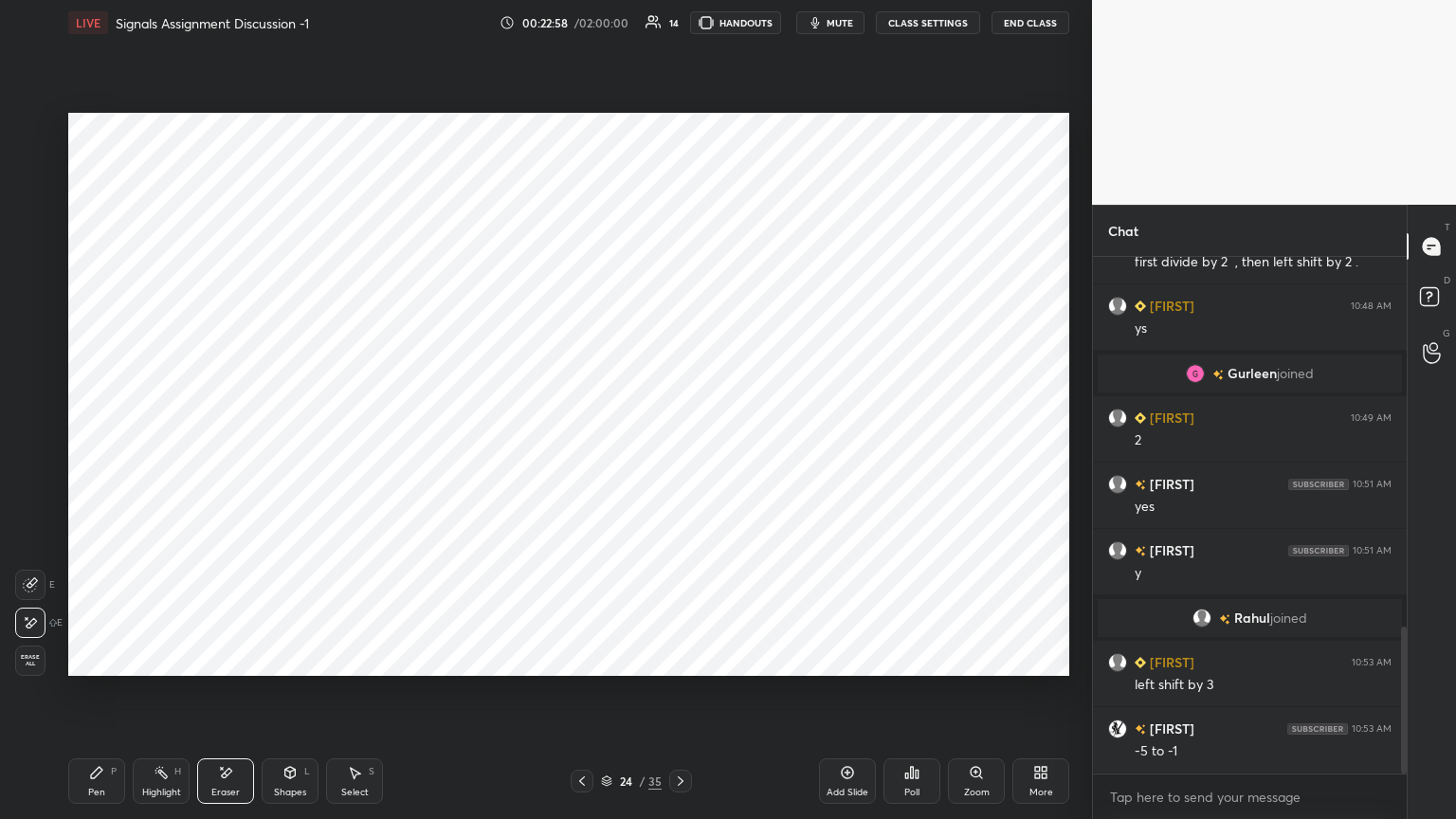 click 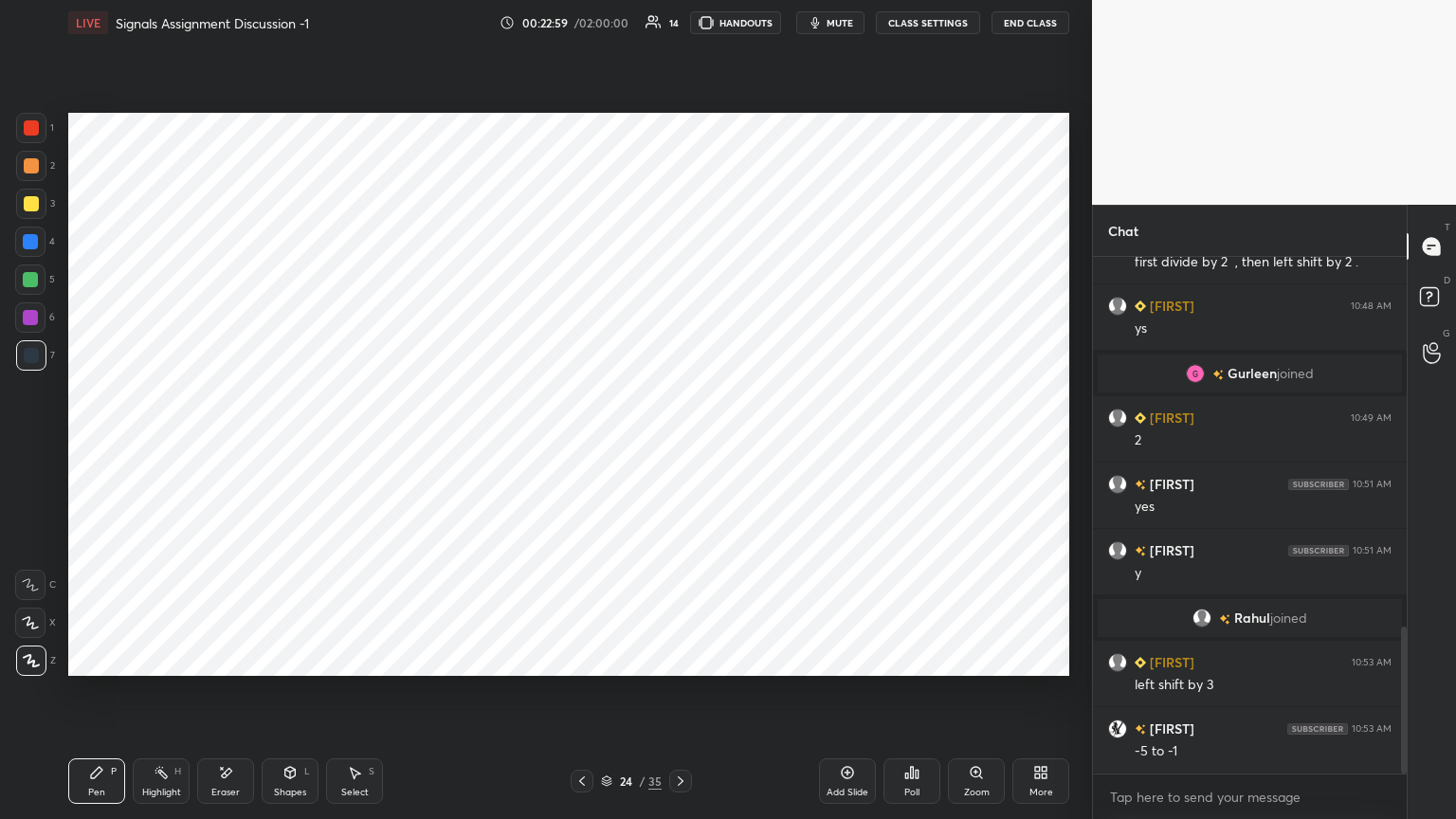 click at bounding box center [31, 355] 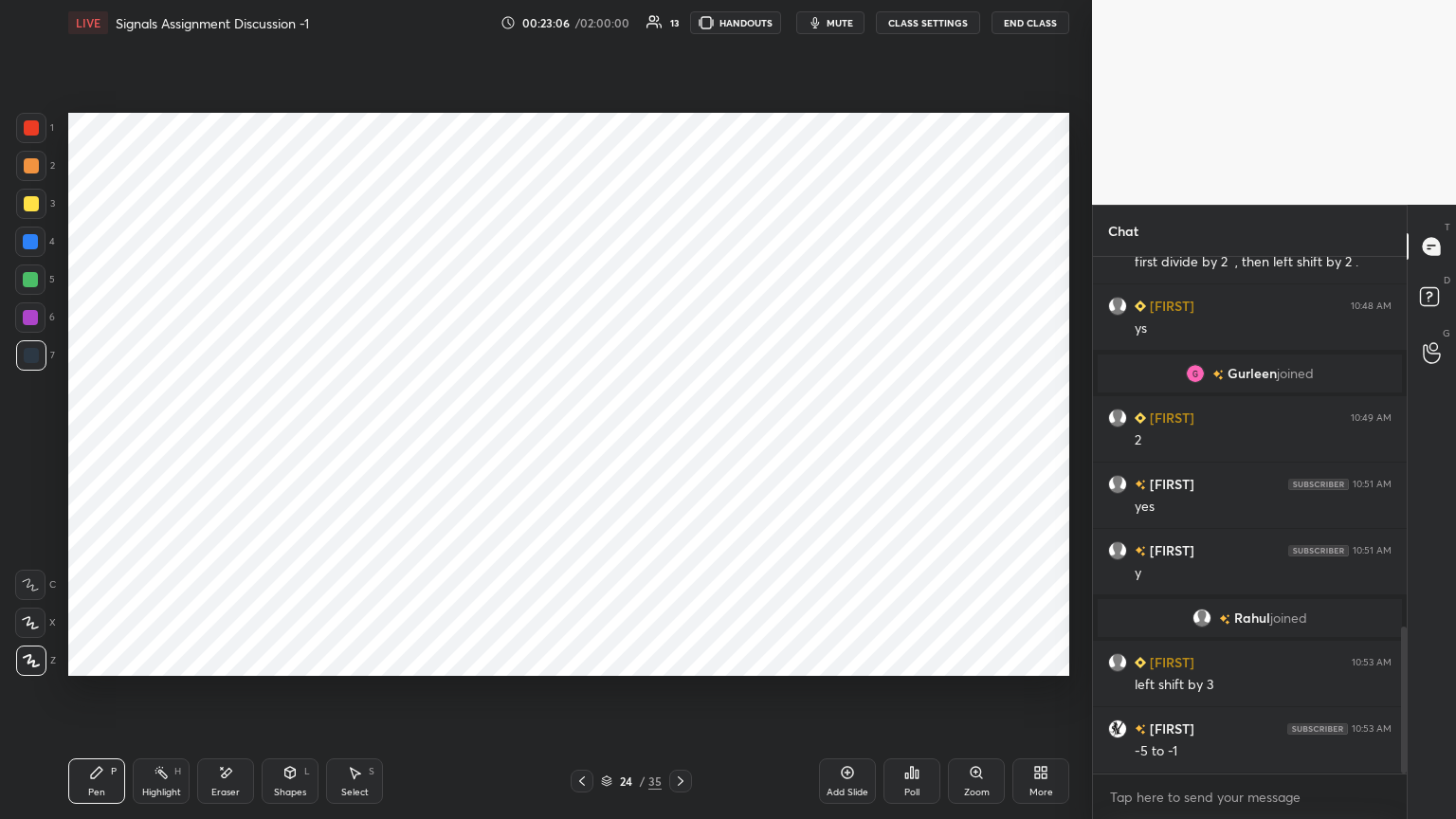 click on "Eraser" at bounding box center (226, 781) 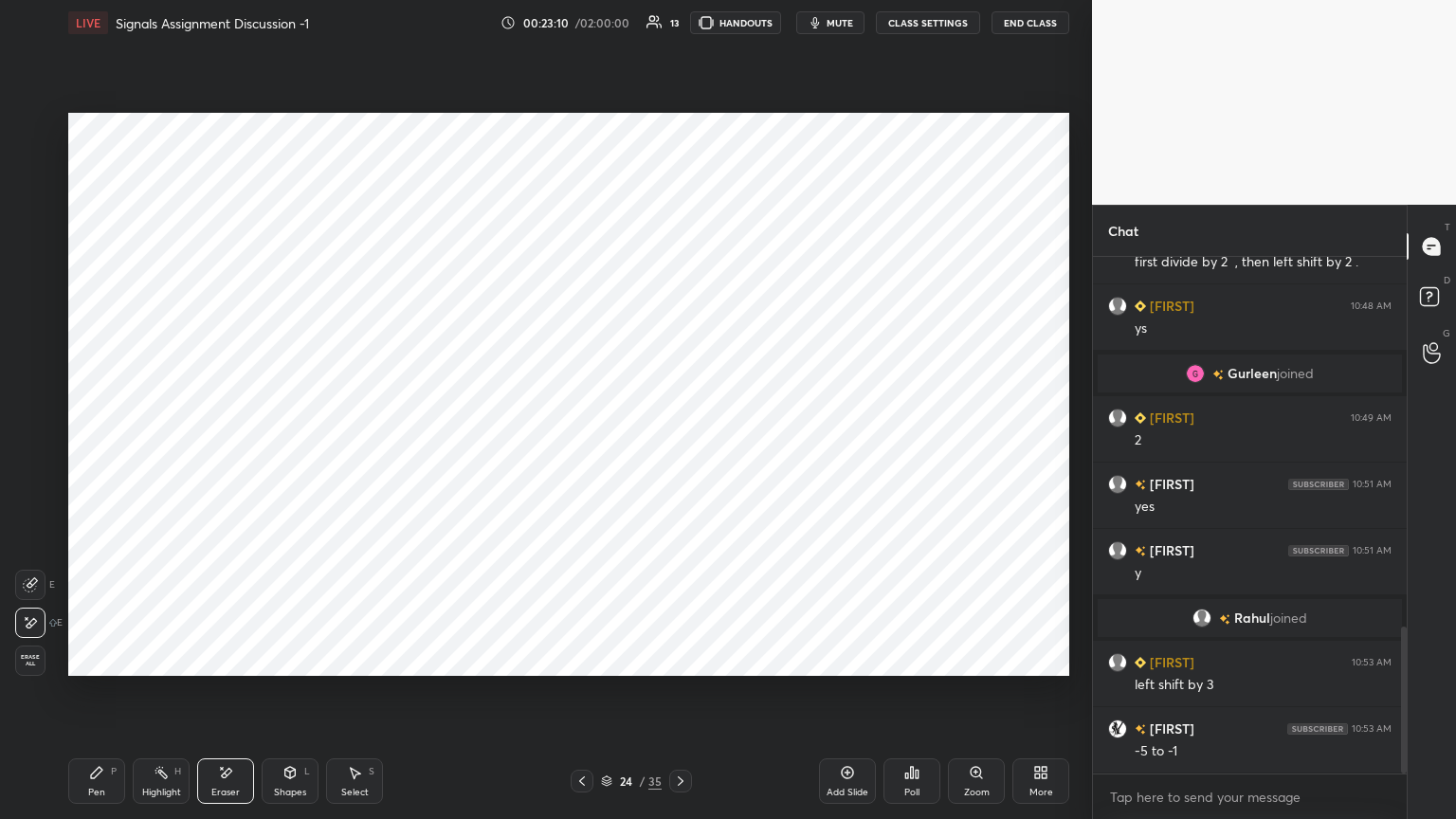 click on "Pen P" at bounding box center [97, 781] 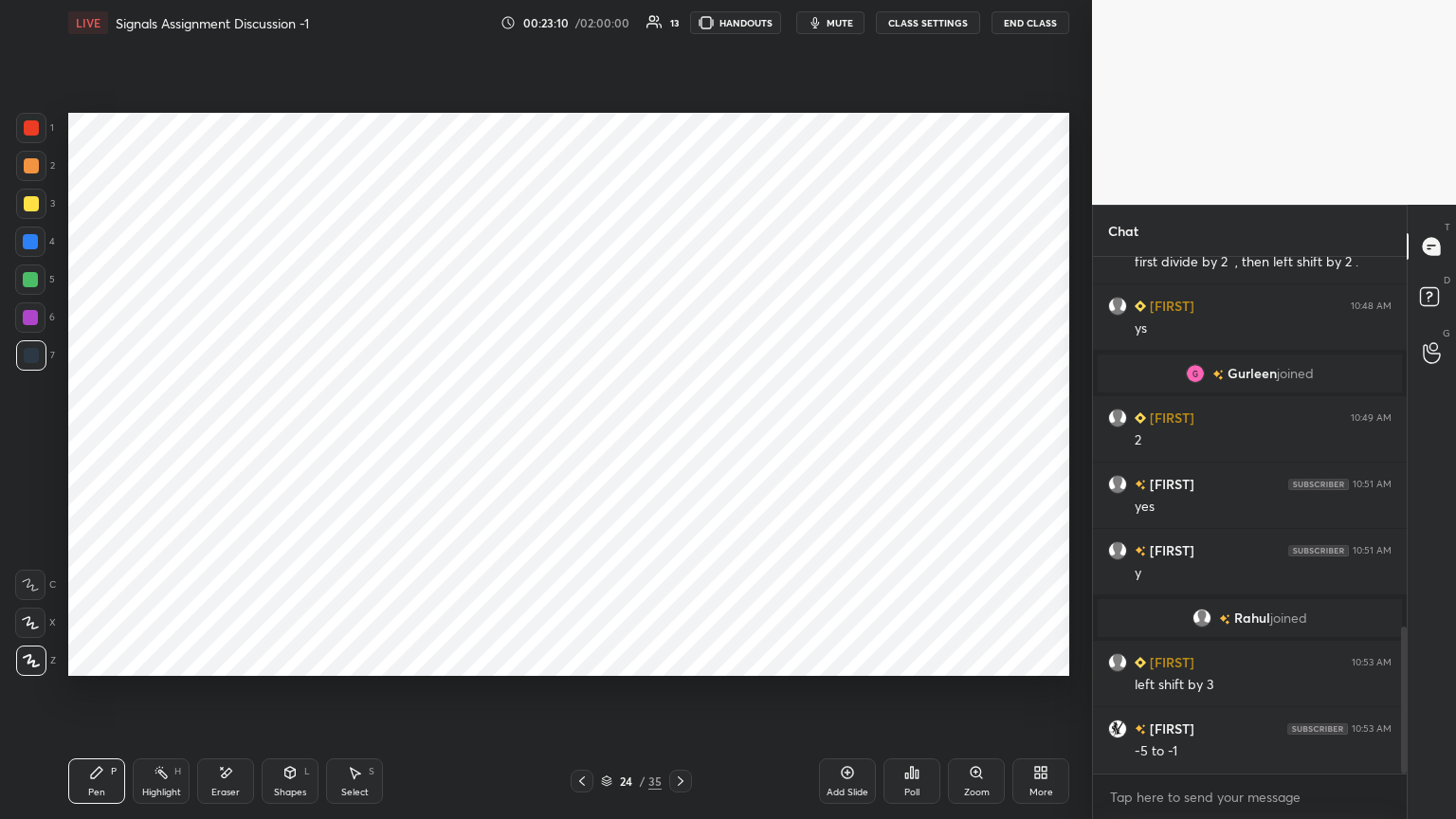 click 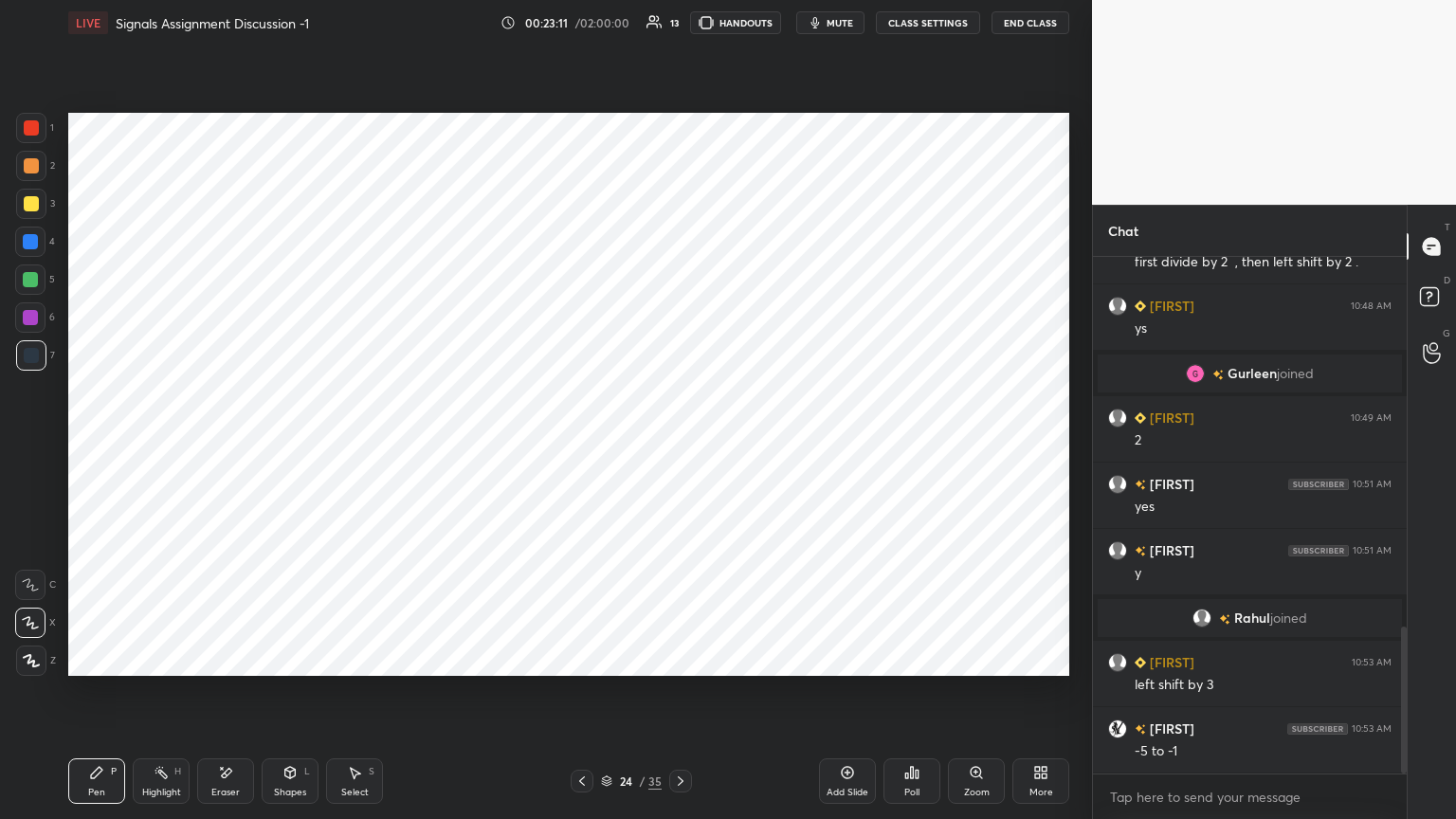 click at bounding box center (31, 355) 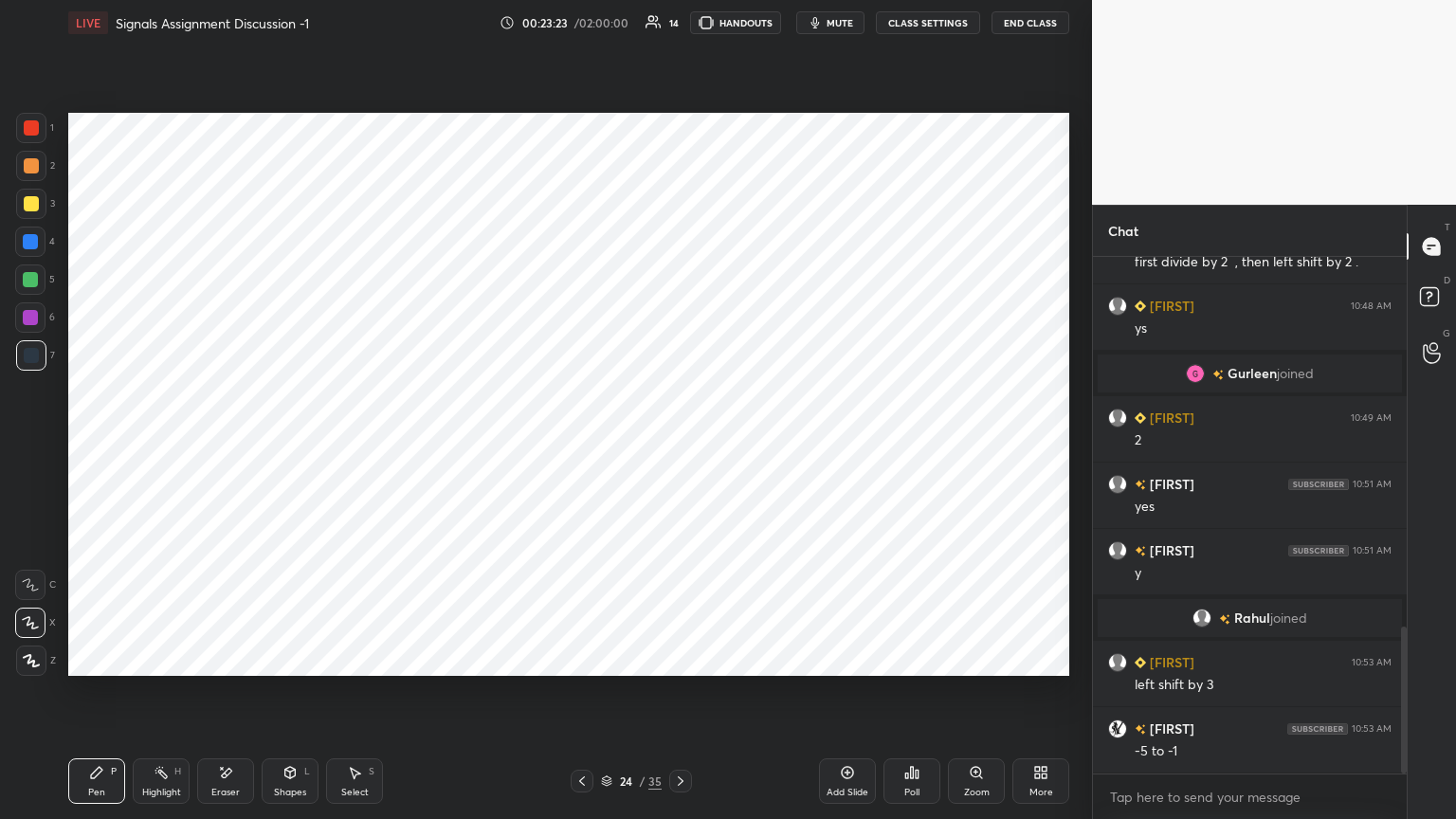 click on "Eraser" at bounding box center [226, 781] 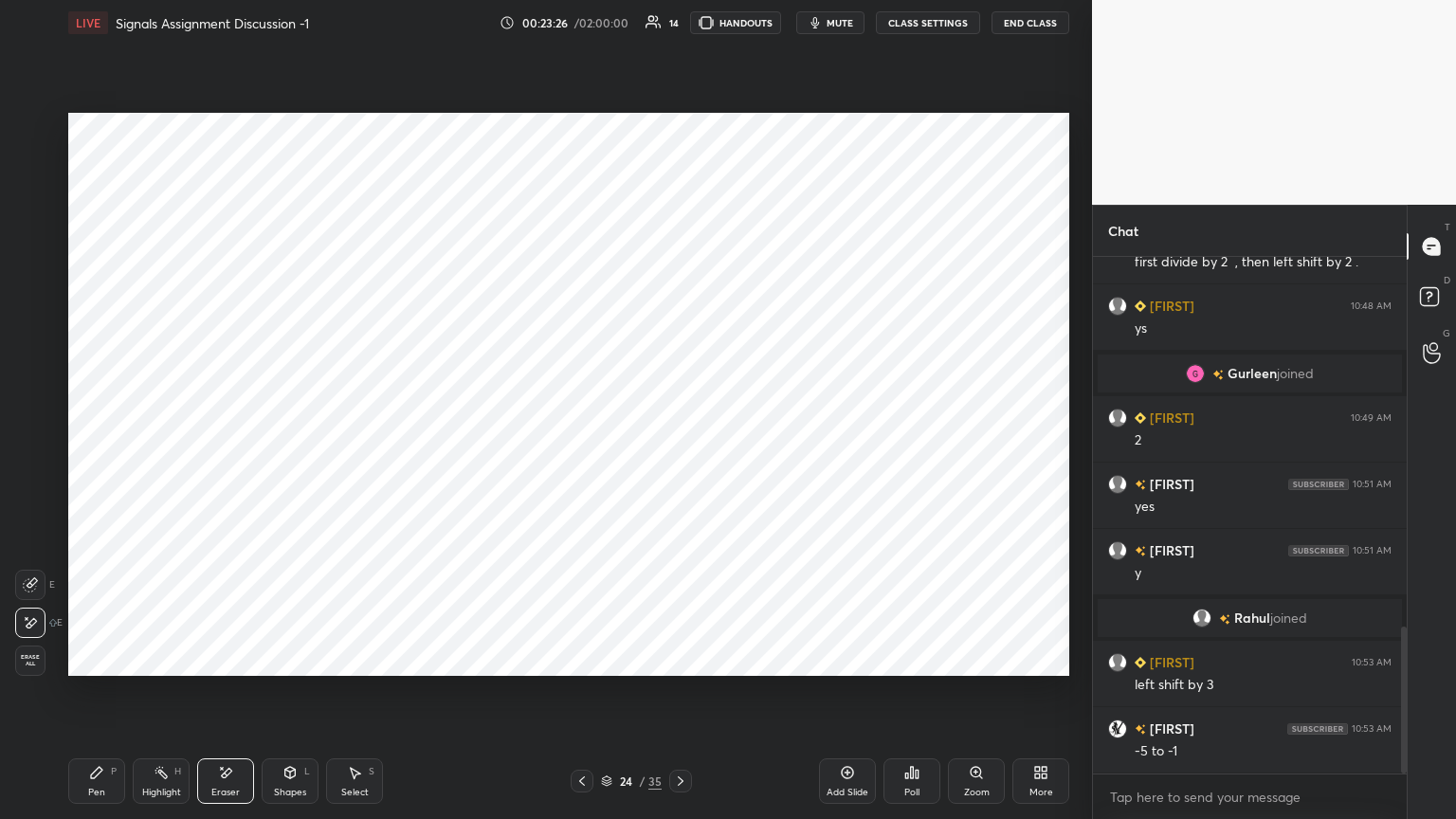 click on "Pen" at bounding box center [97, 792] 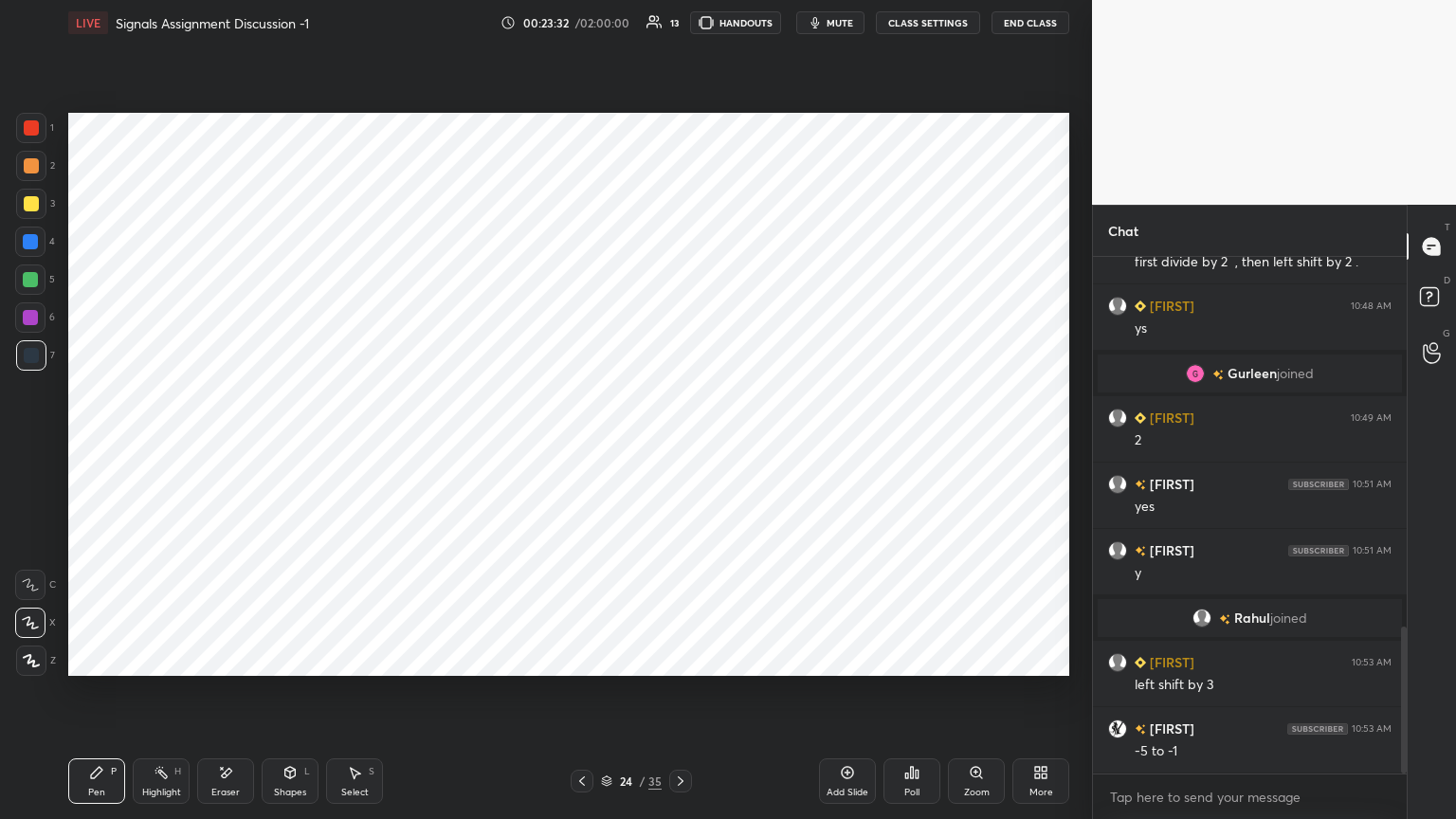 click 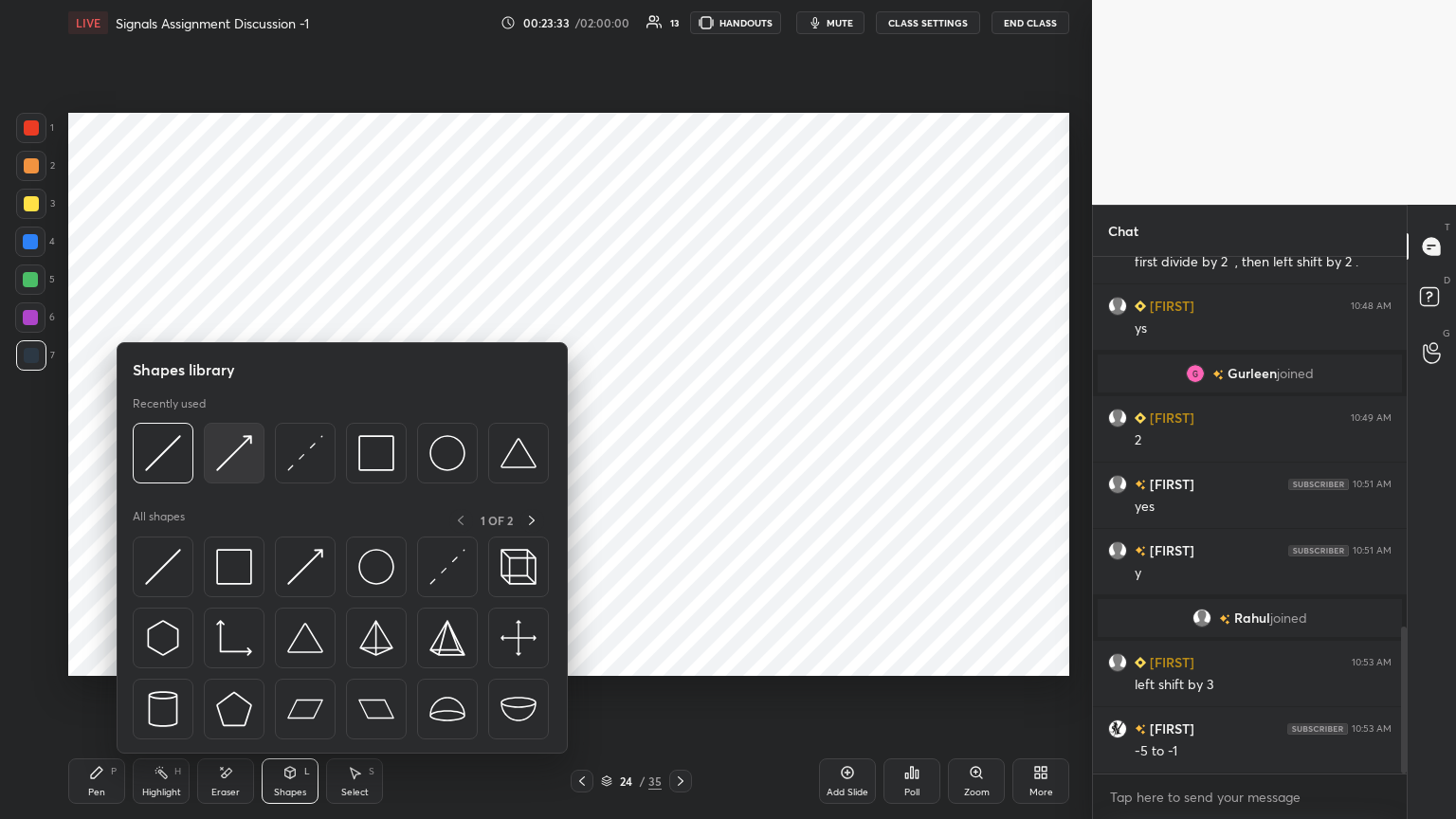 click at bounding box center [234, 453] 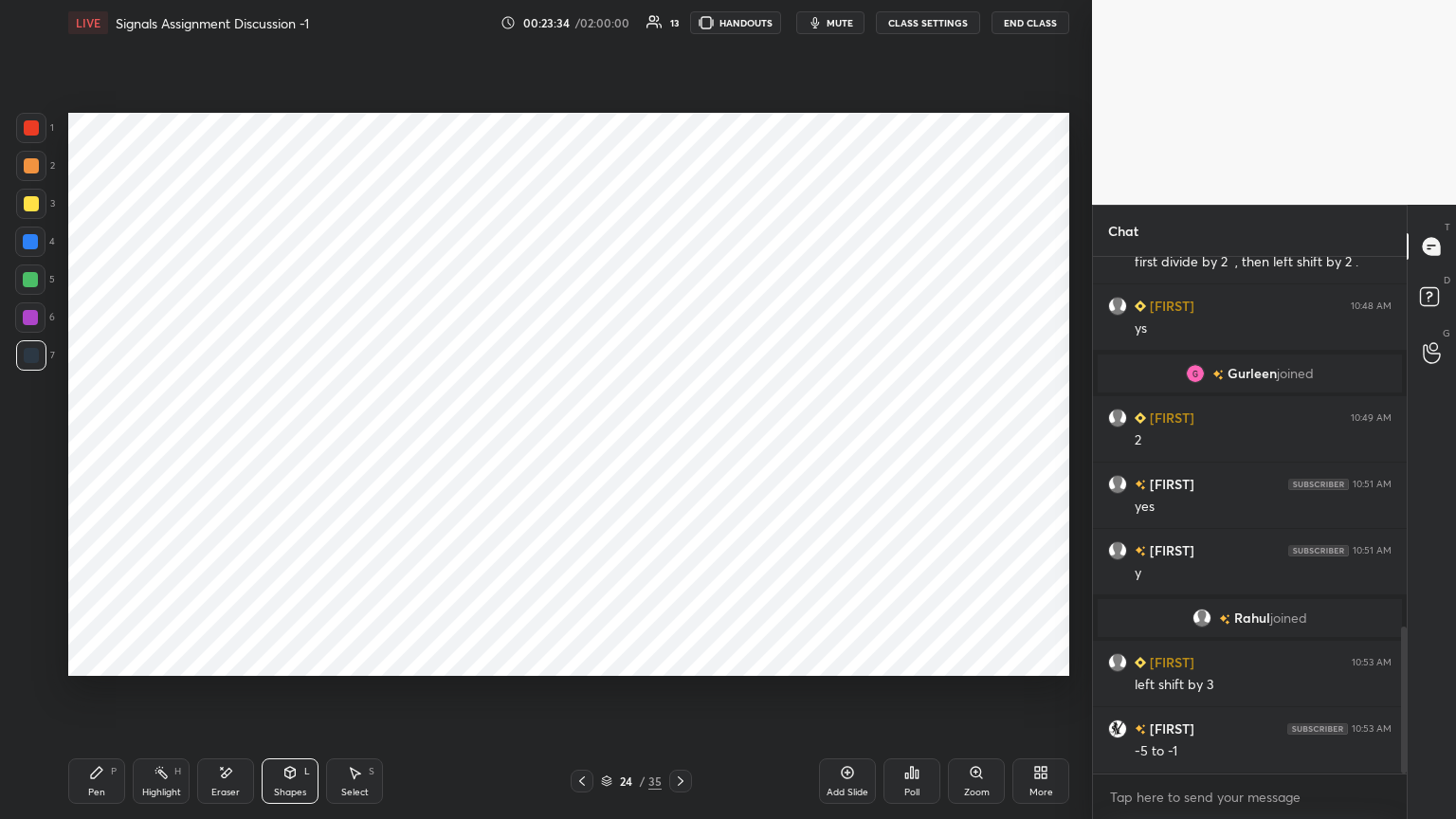 click at bounding box center (30, 242) 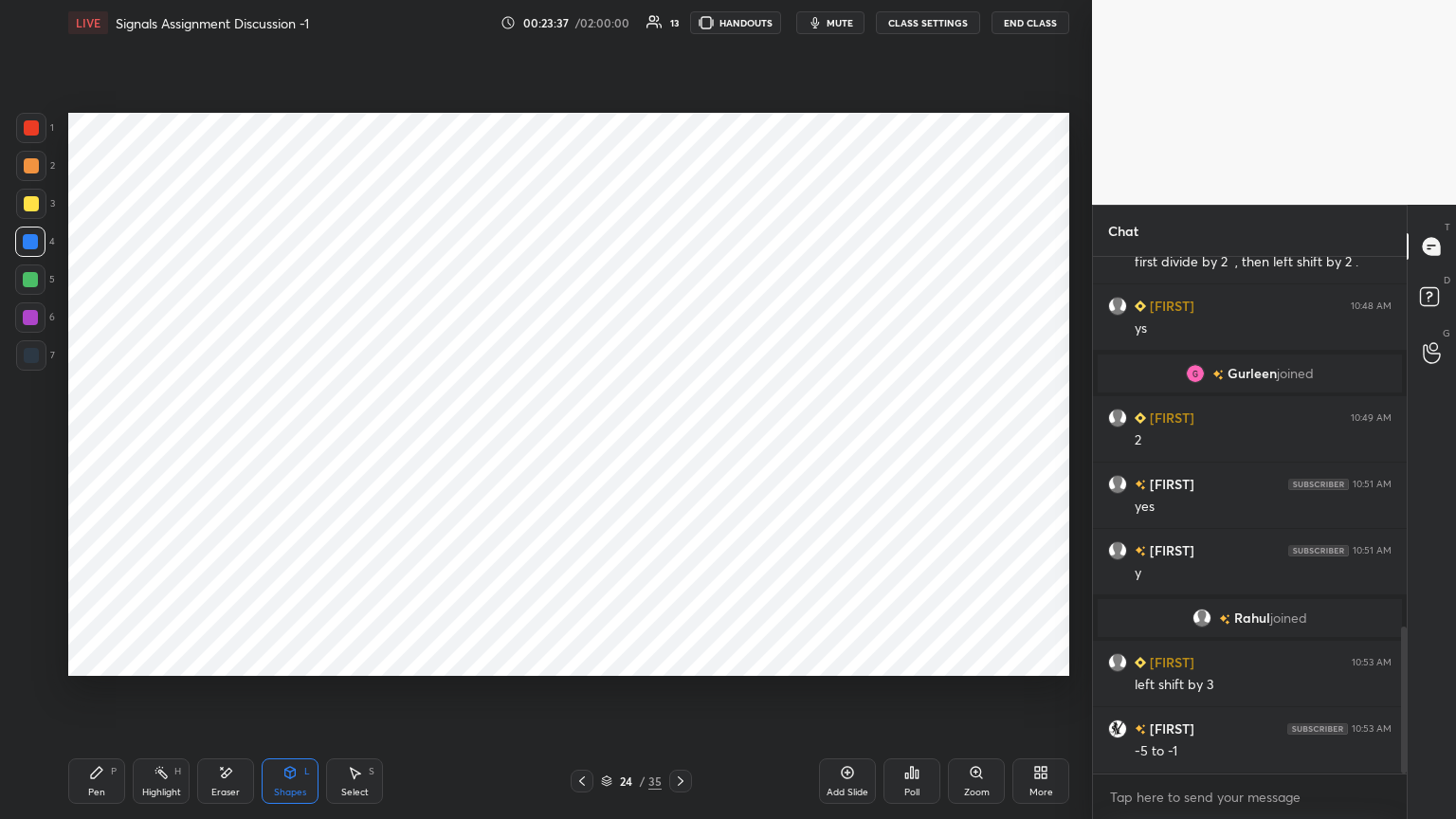 click on "Highlight H" at bounding box center [161, 781] 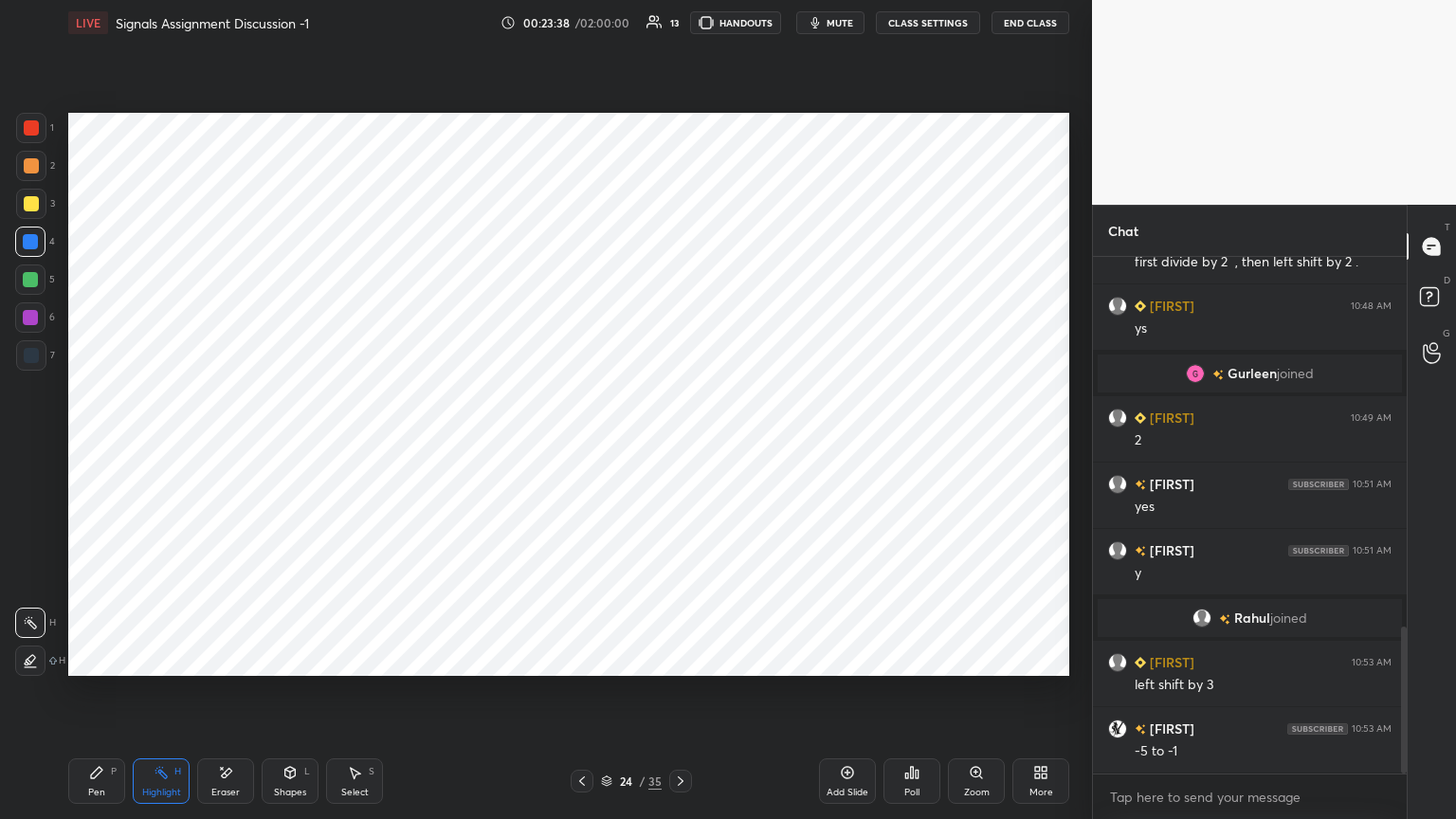 click 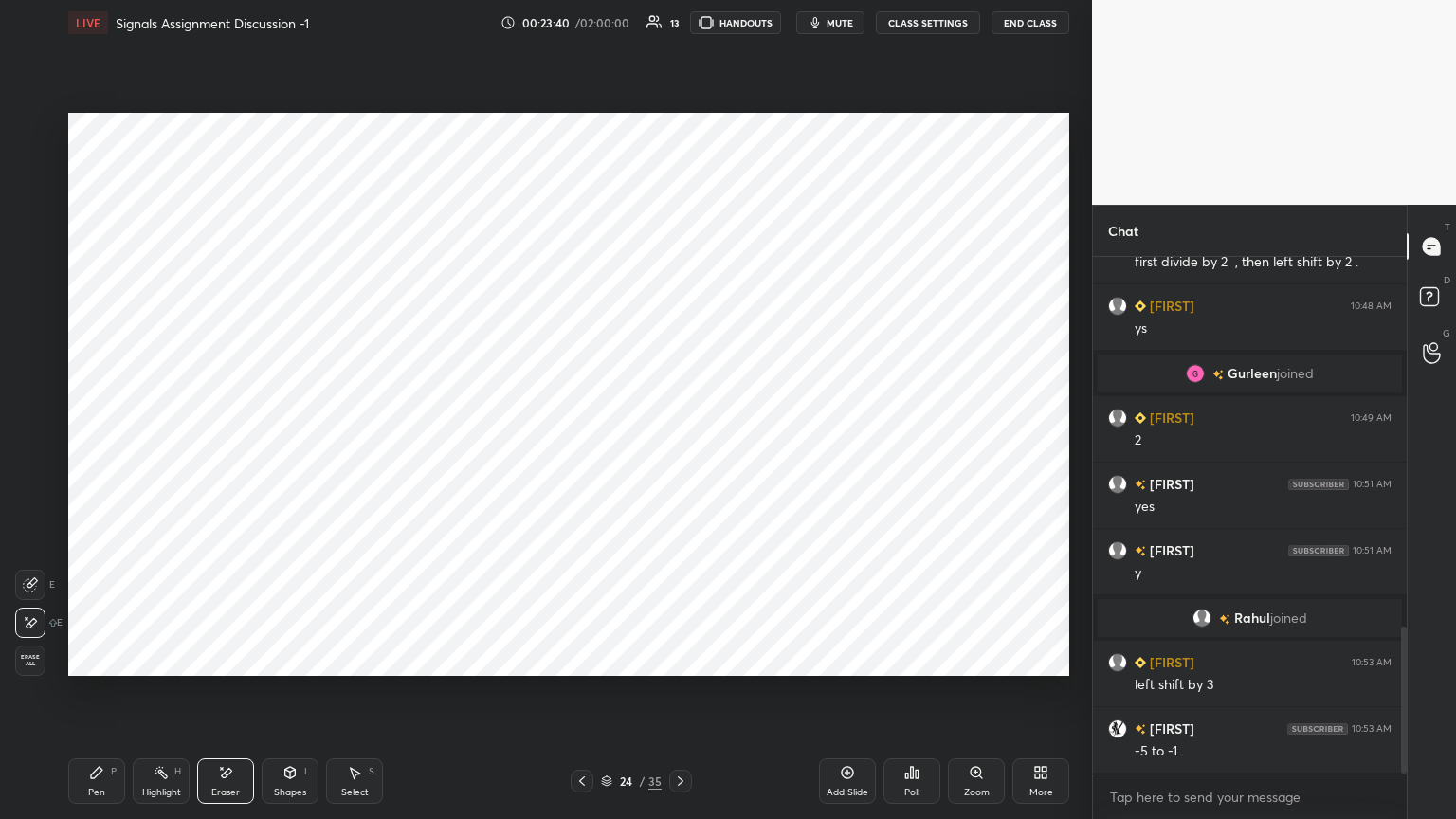 click on "Pen P" at bounding box center [97, 781] 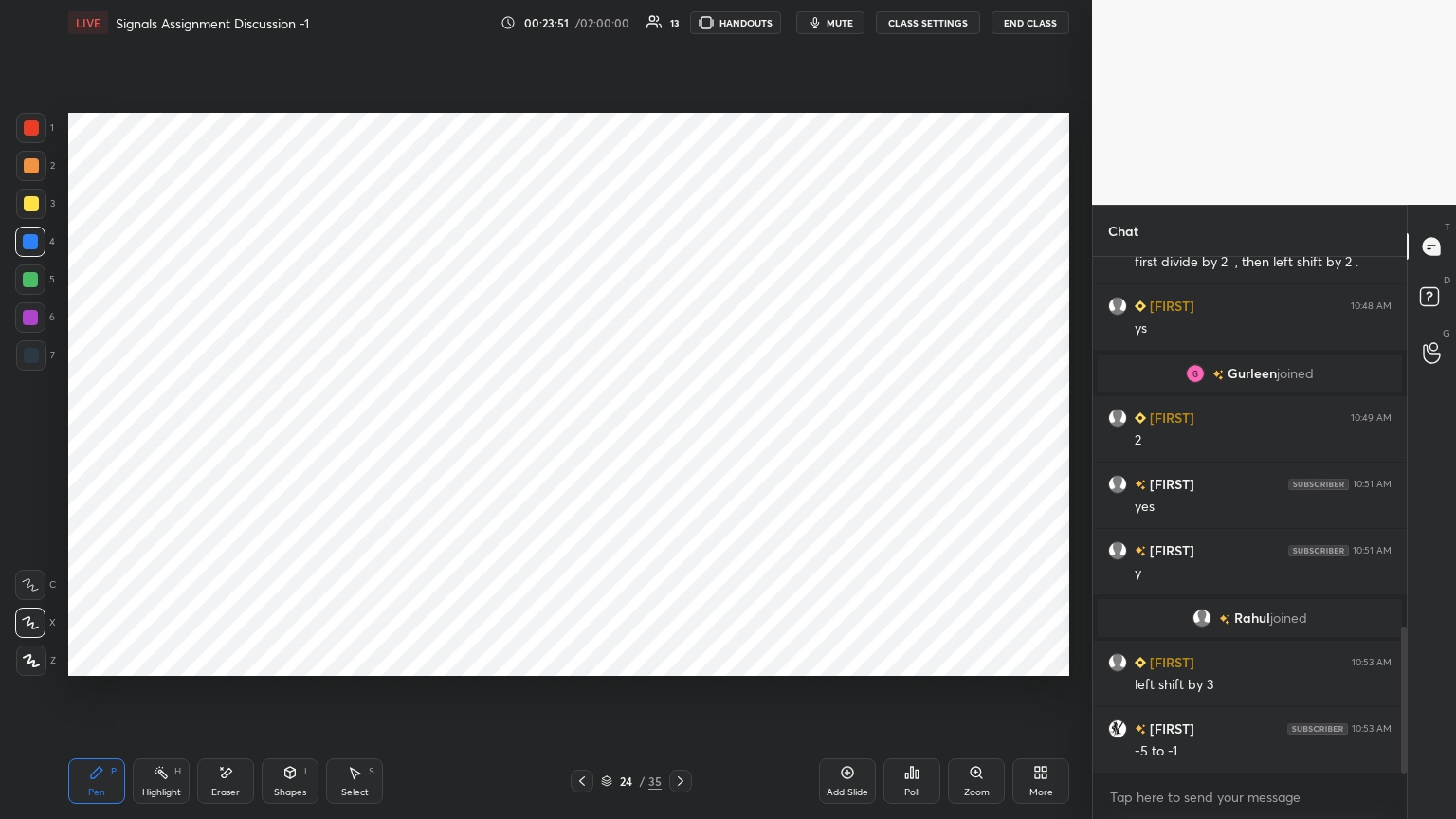 click at bounding box center [30, 280] 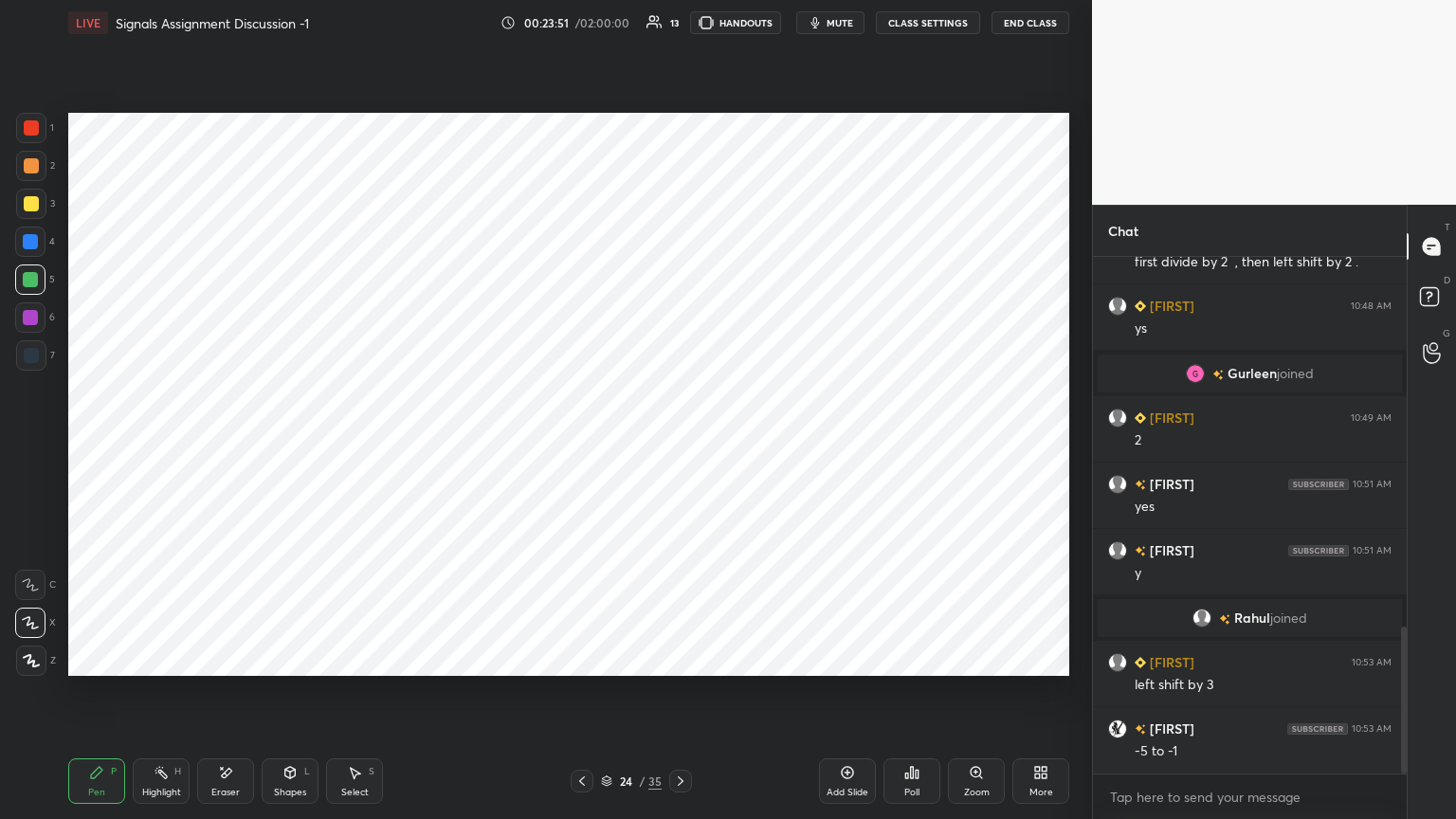 click on "4" at bounding box center (35, 246) 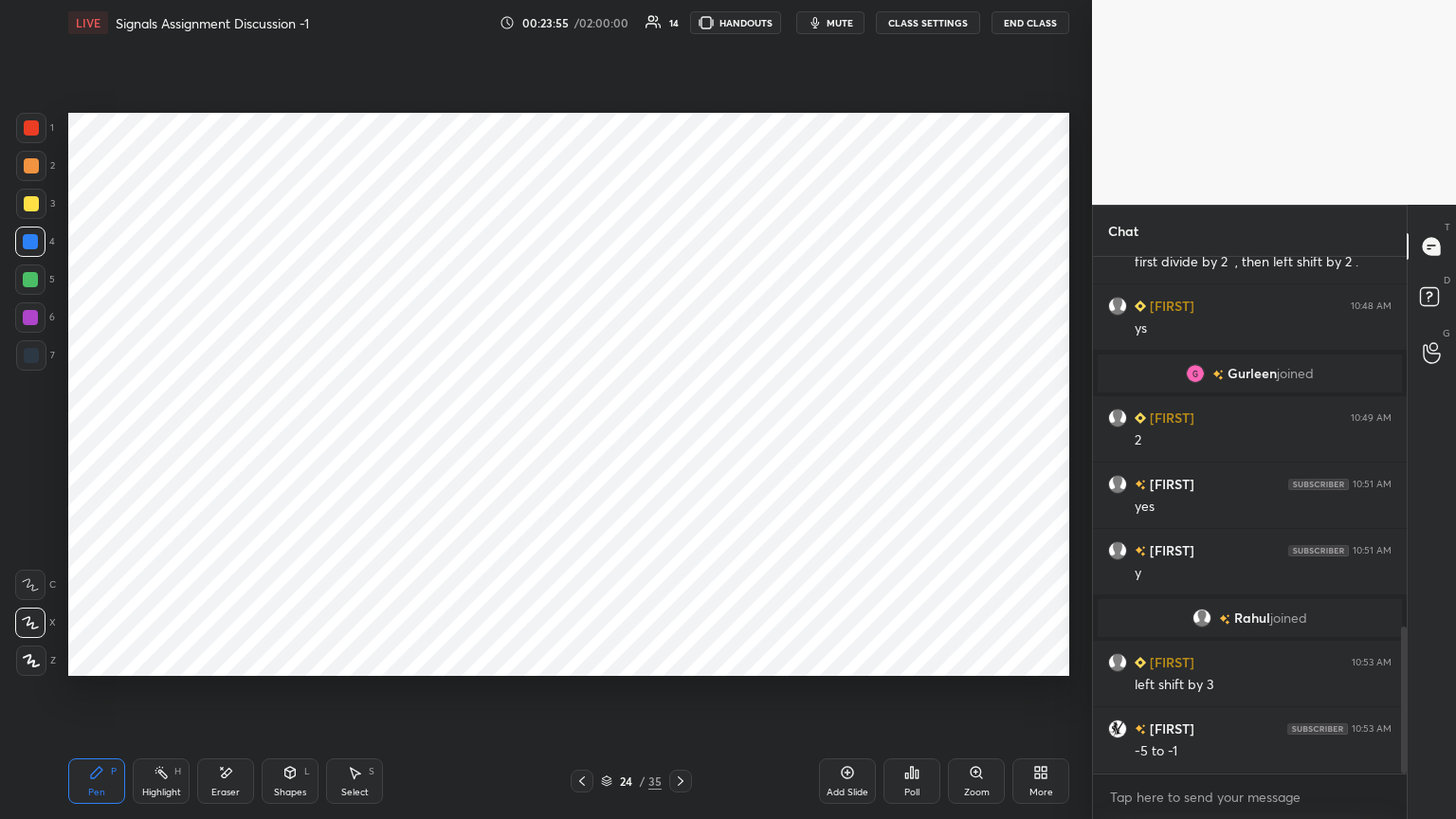 click at bounding box center (31, 355) 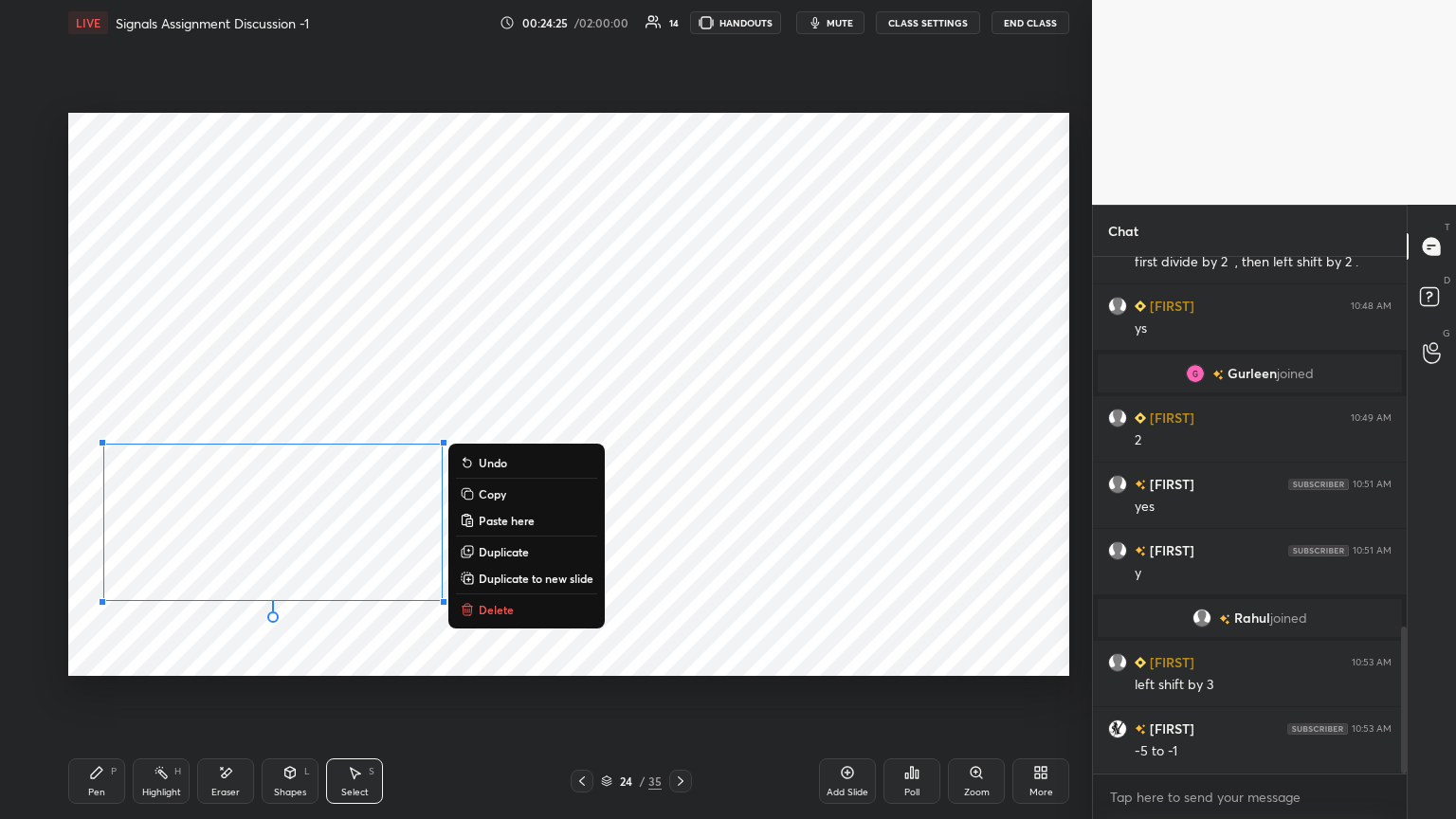 click on "0 ° Undo Copy Paste here Duplicate Duplicate to new slide Delete" at bounding box center (569, 394) 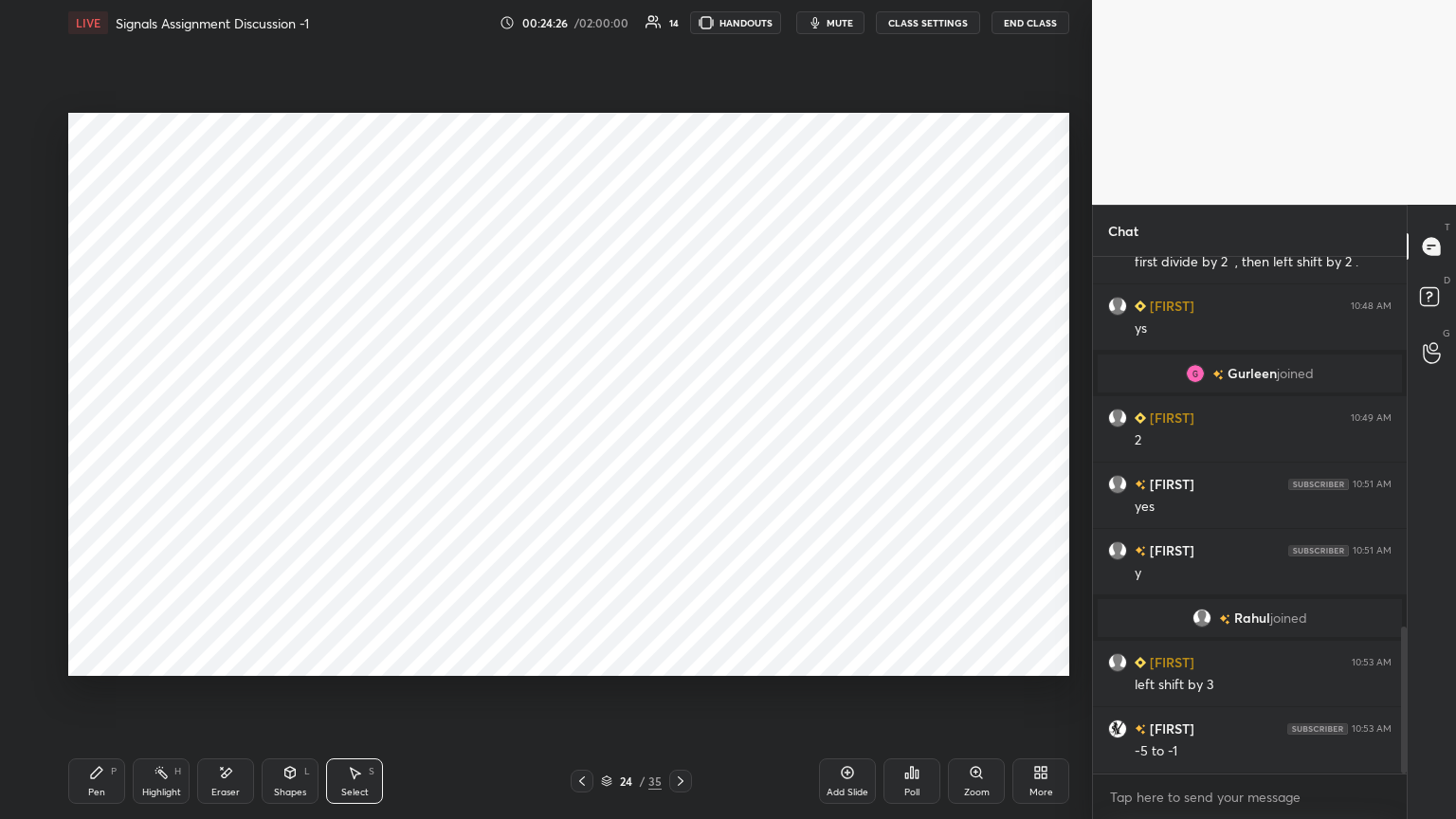 click on "Eraser" at bounding box center [226, 792] 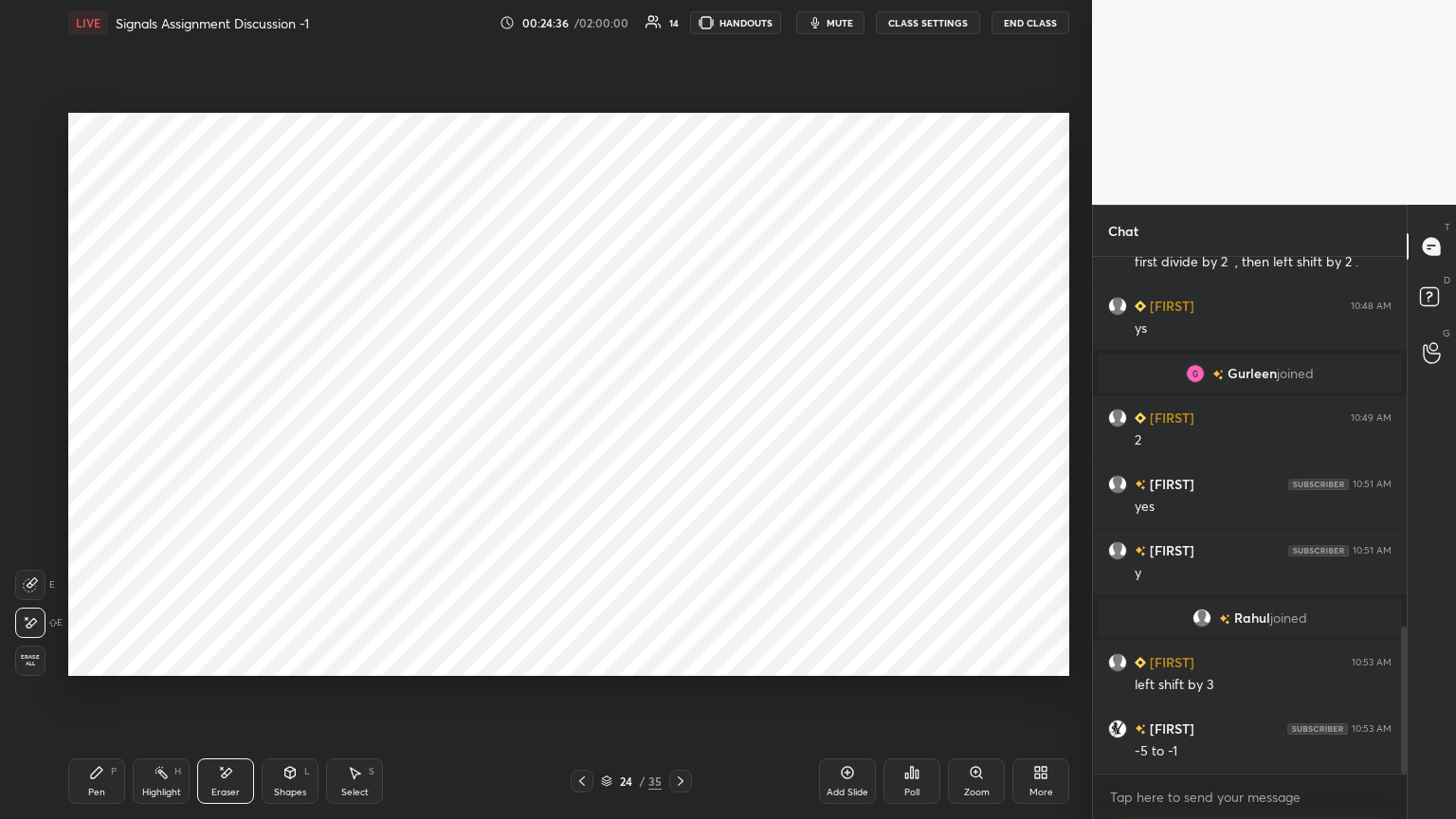 click on "Pen P" at bounding box center (97, 781) 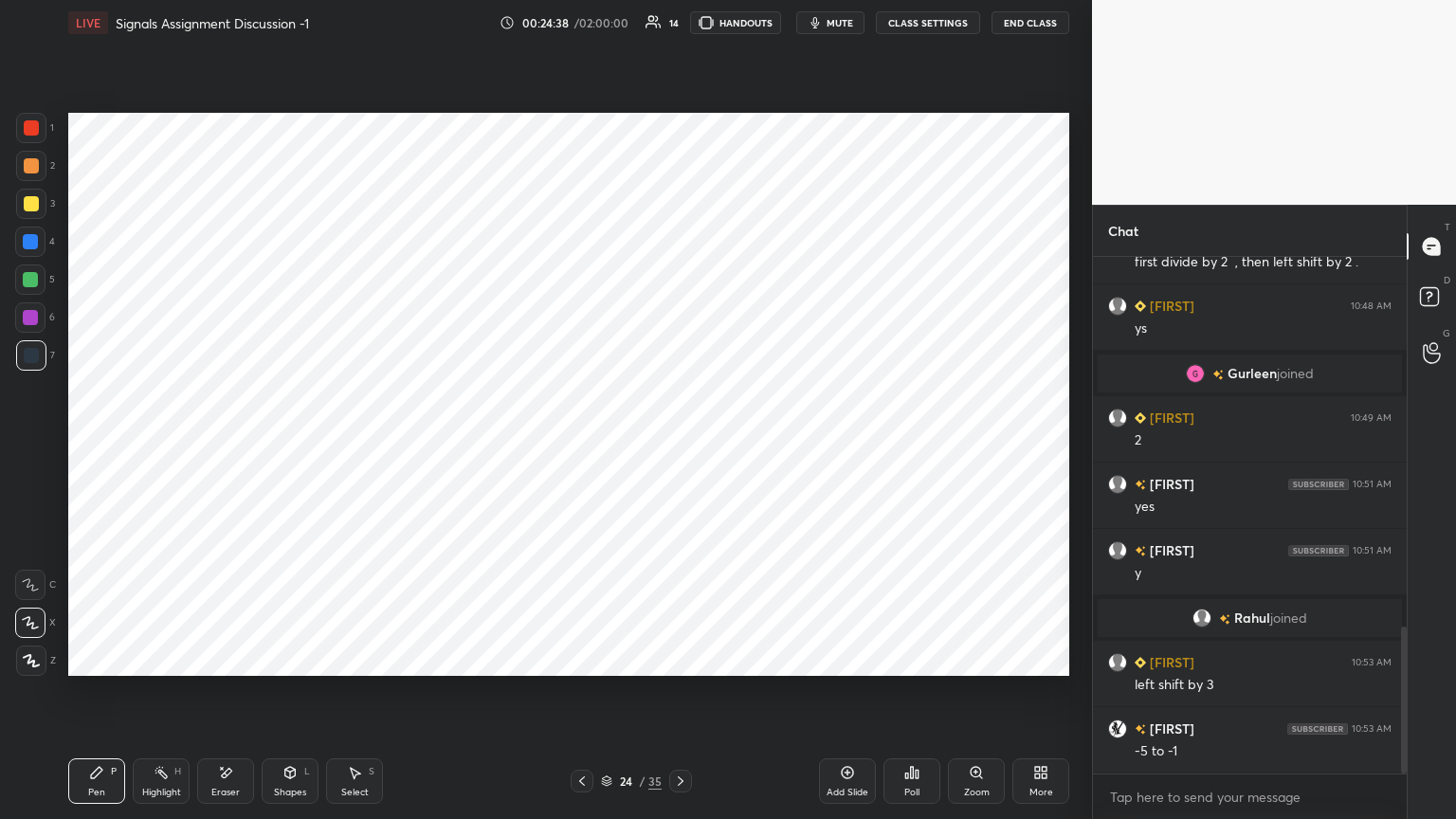 click at bounding box center [31, 355] 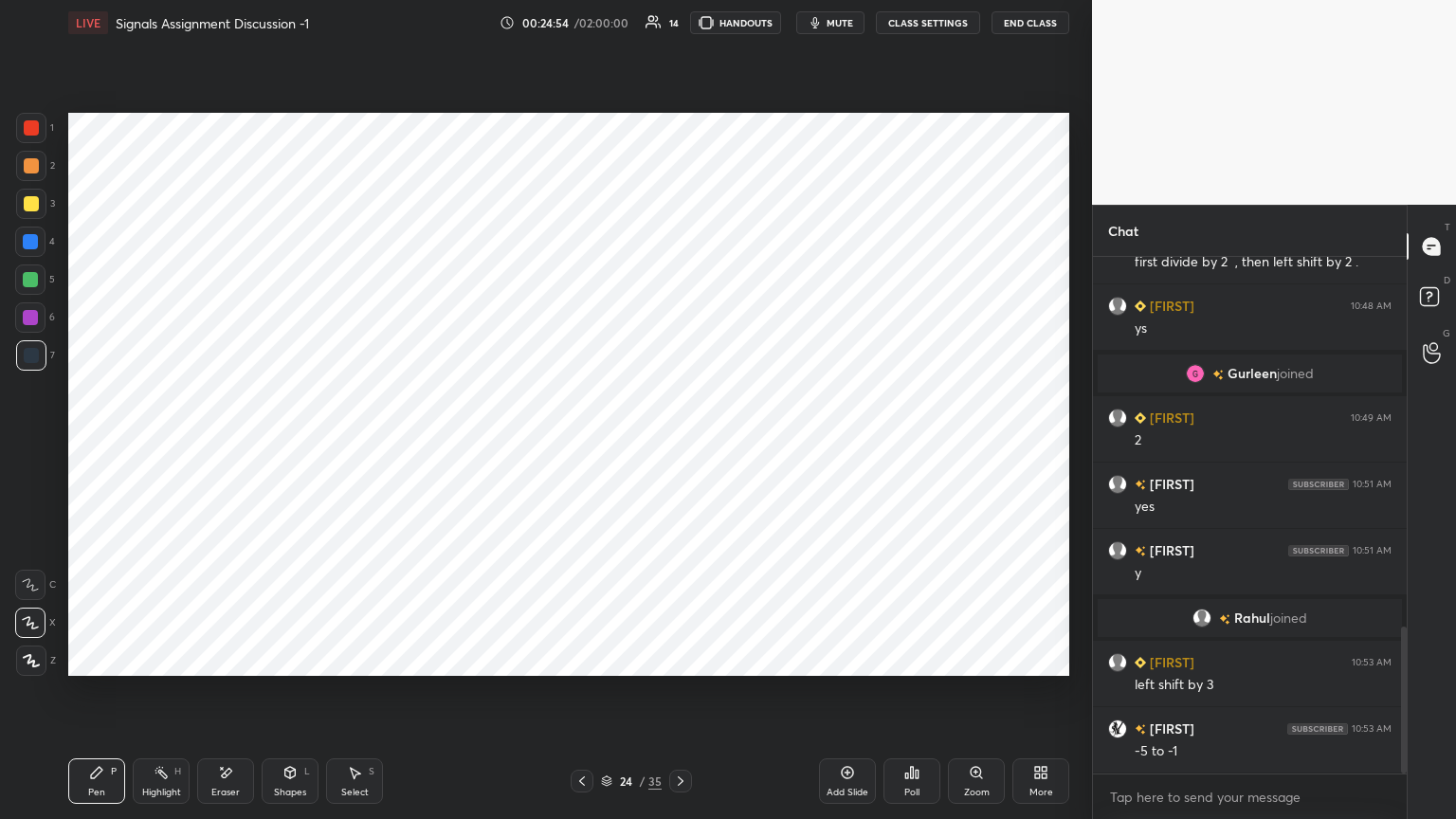 click at bounding box center (30, 242) 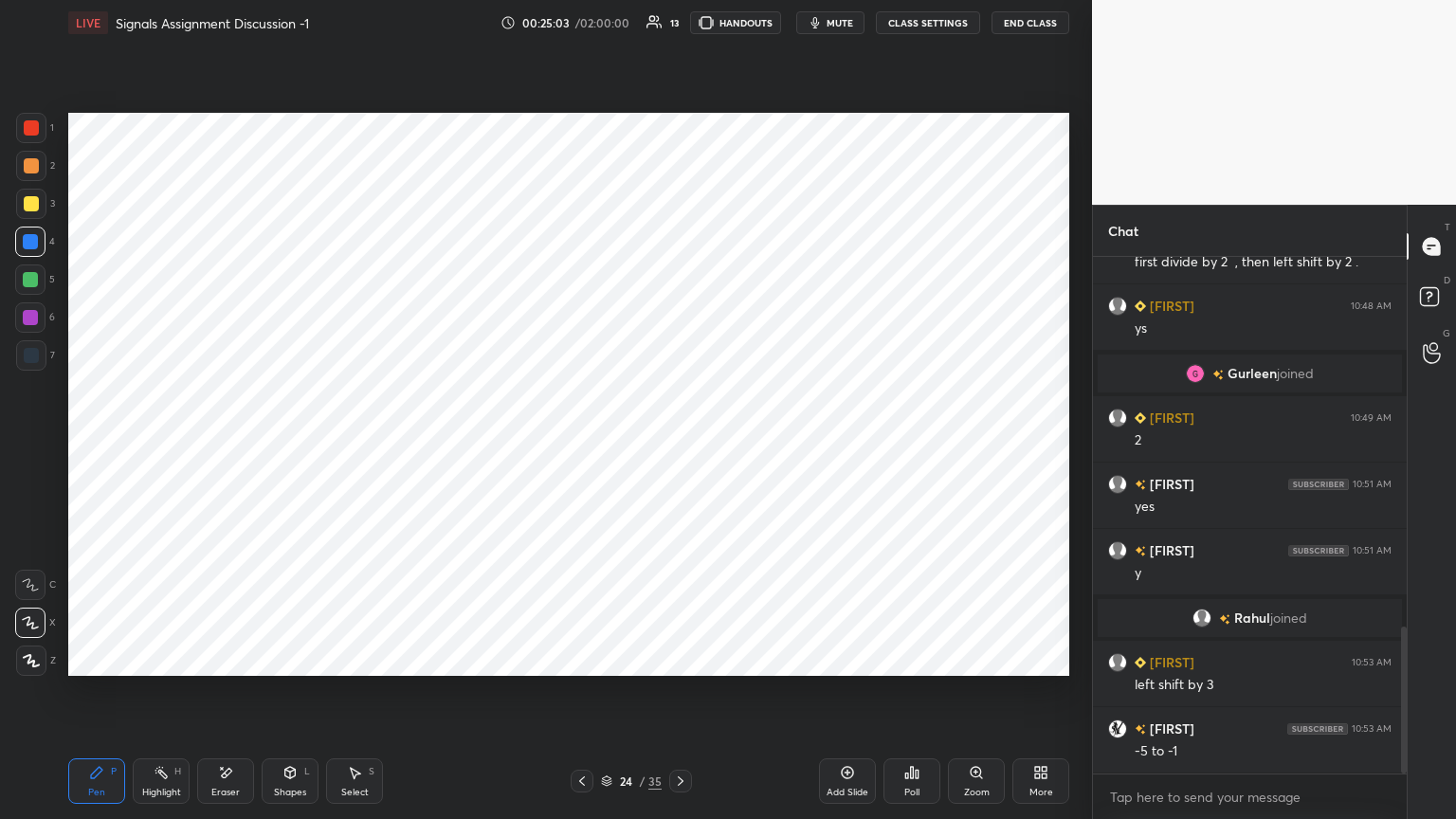 click on "Eraser" at bounding box center (226, 792) 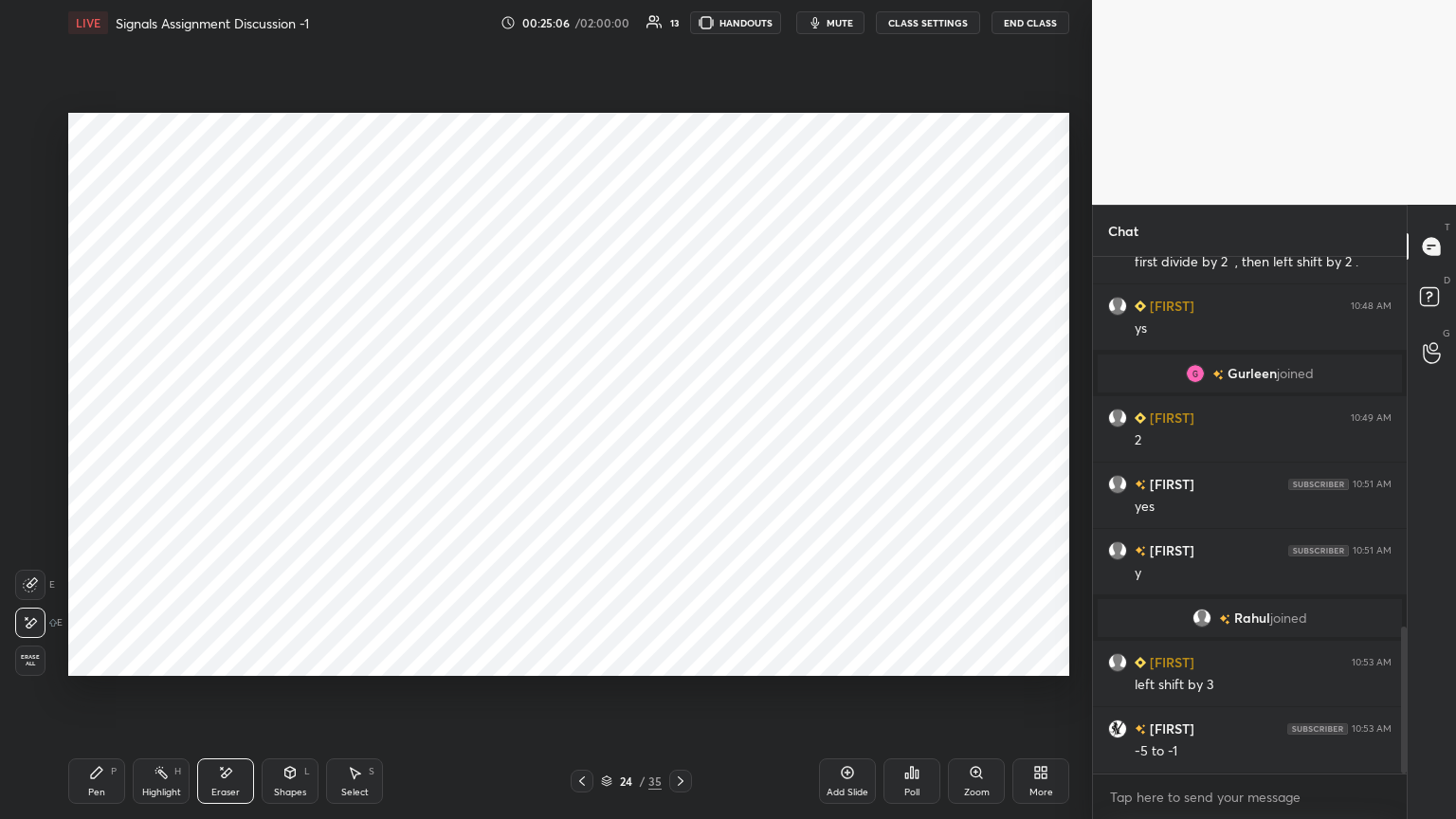 click on "Pen" at bounding box center (97, 792) 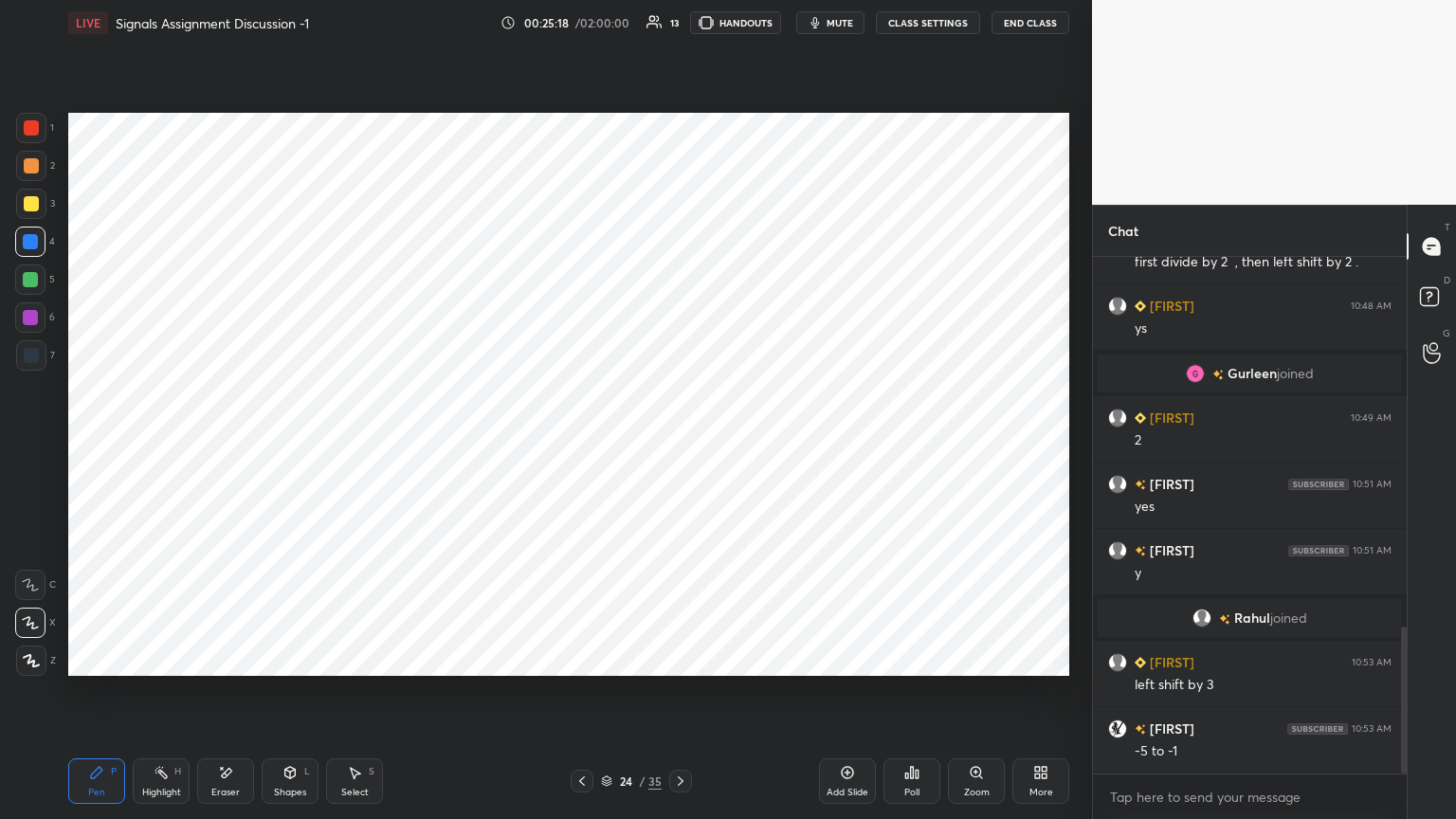click on "Eraser" at bounding box center (226, 781) 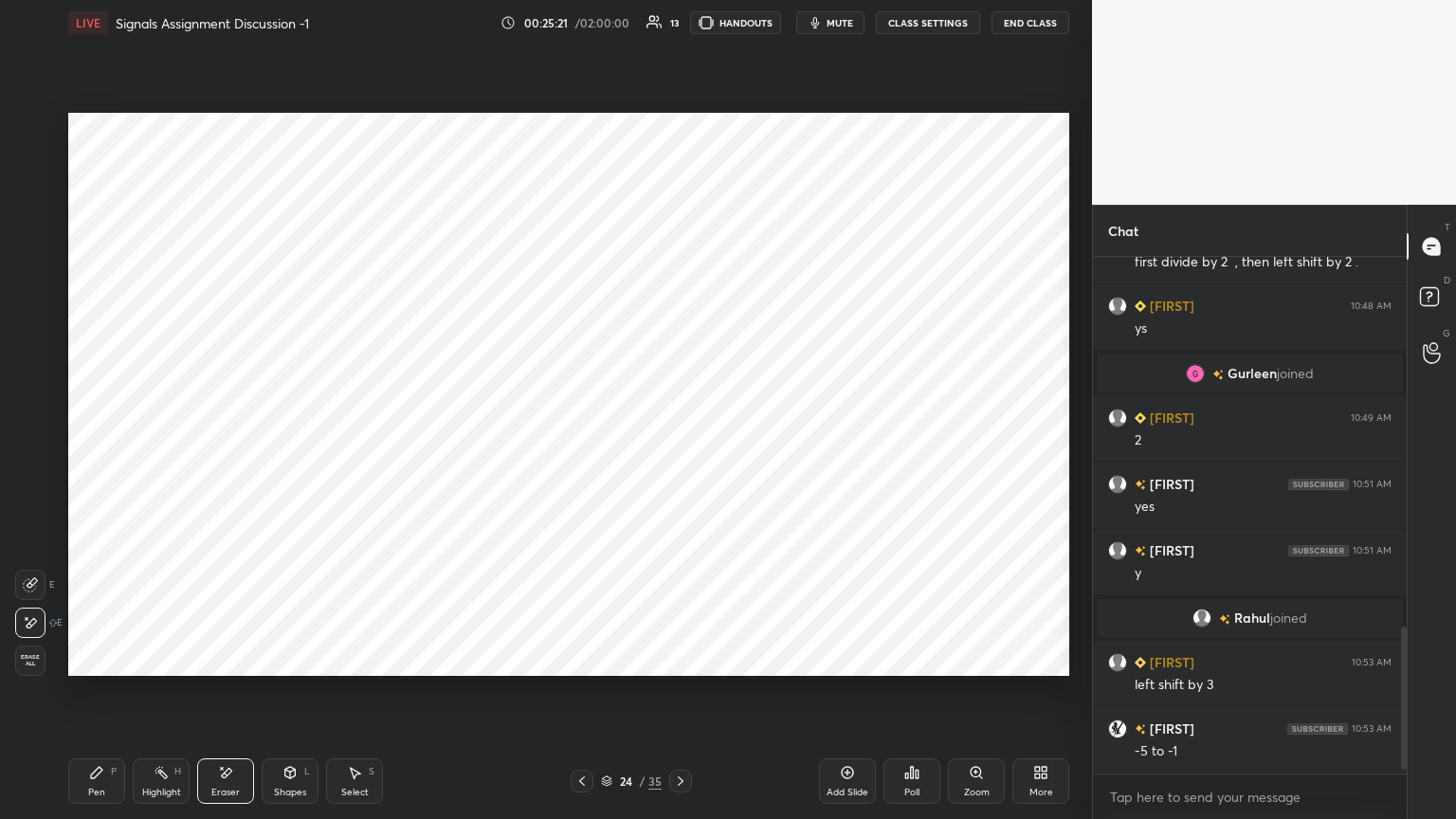 scroll, scrollTop: 1369, scrollLeft: 0, axis: vertical 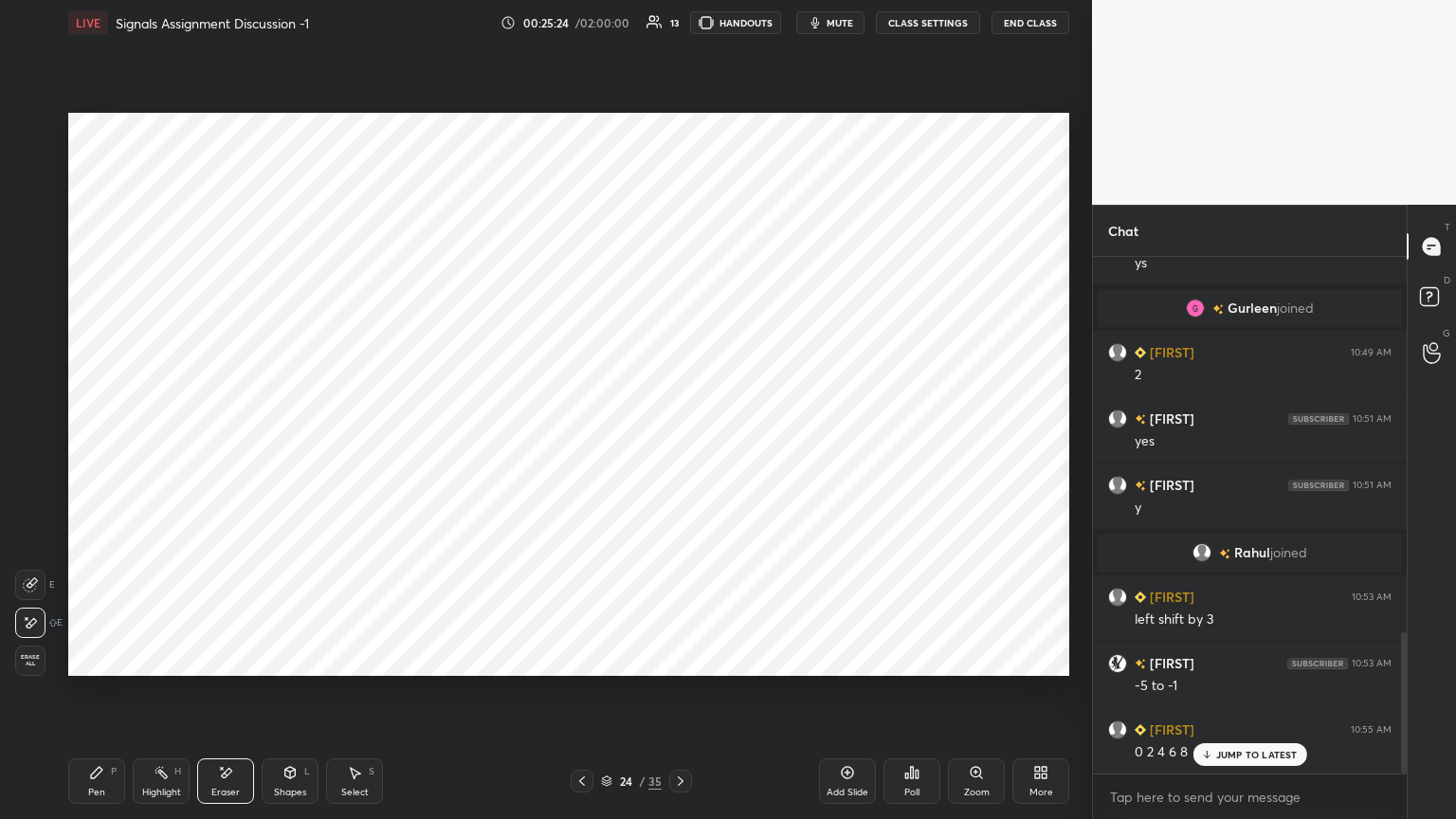 click on "Pen P" at bounding box center [97, 781] 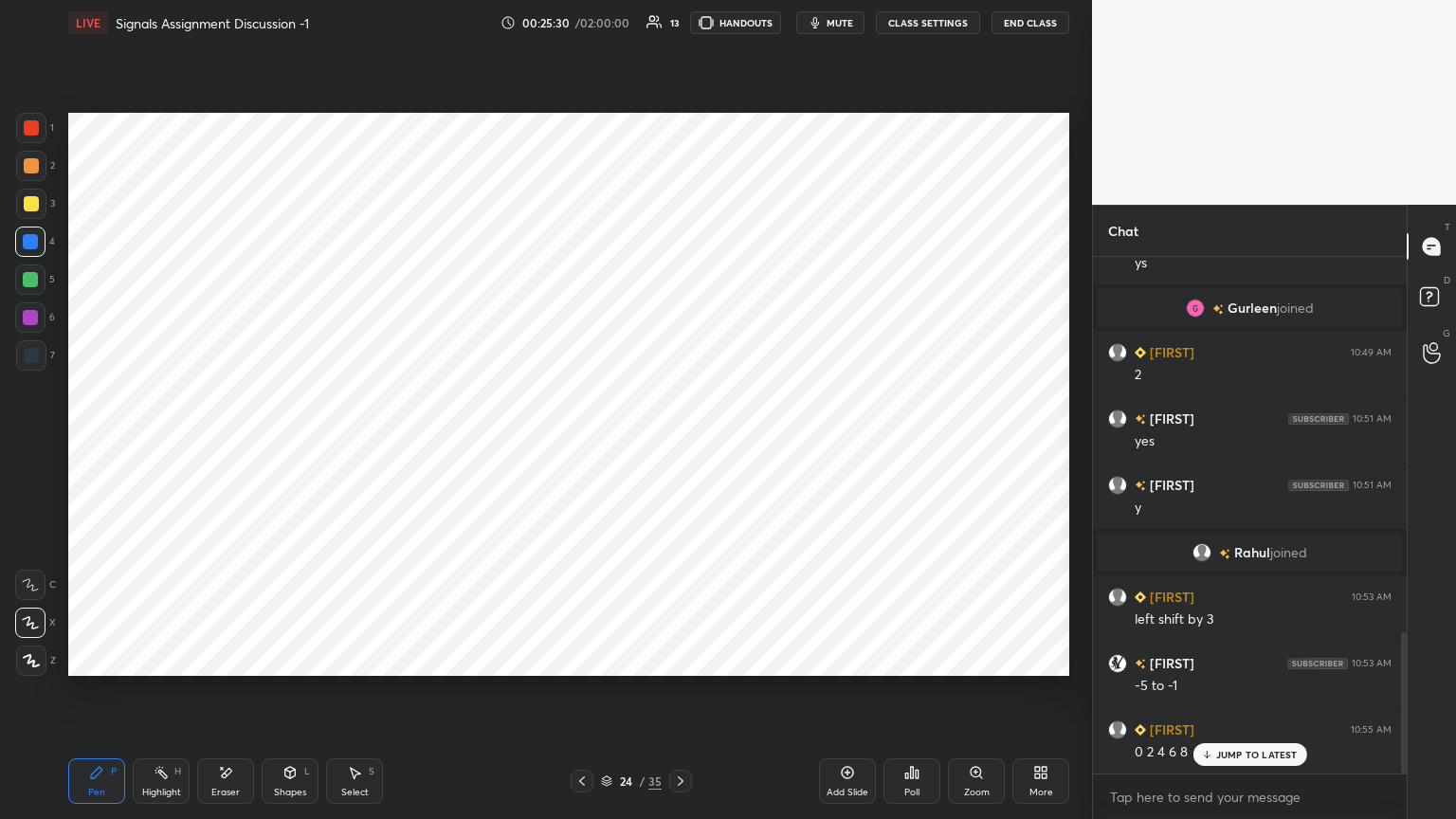 click on "Shapes L" at bounding box center (290, 781) 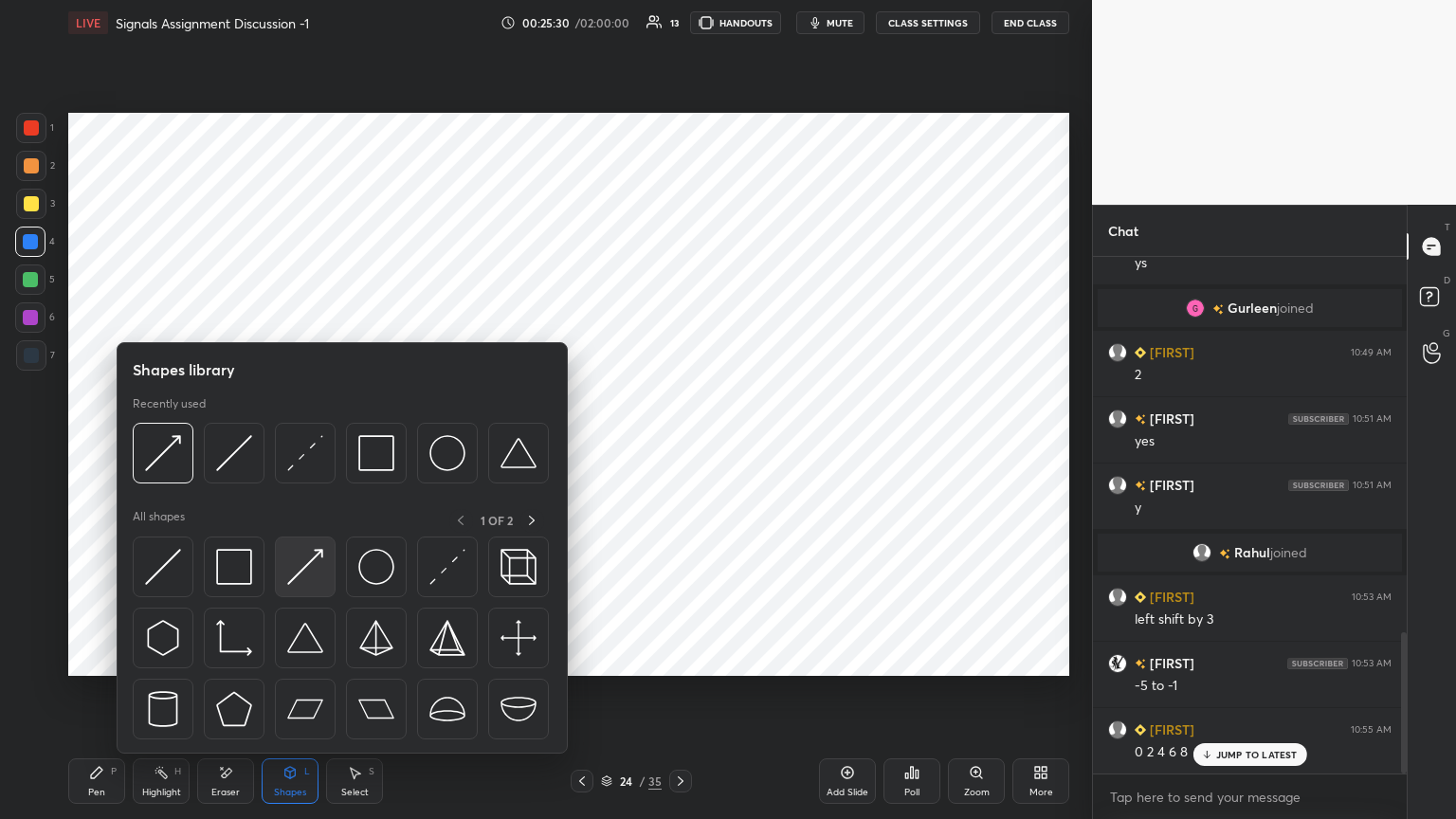 click at bounding box center [305, 567] 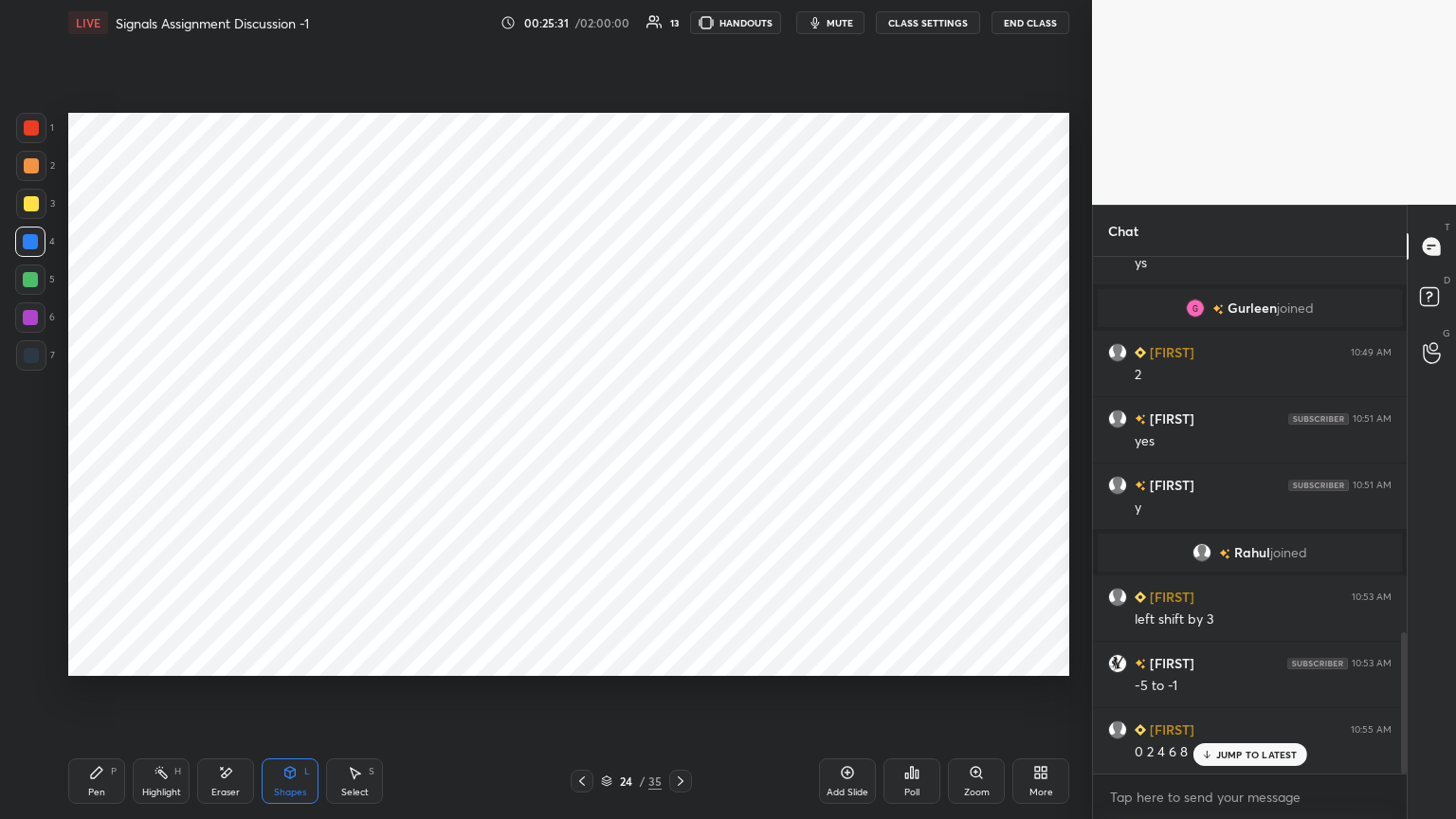 click at bounding box center (31, 355) 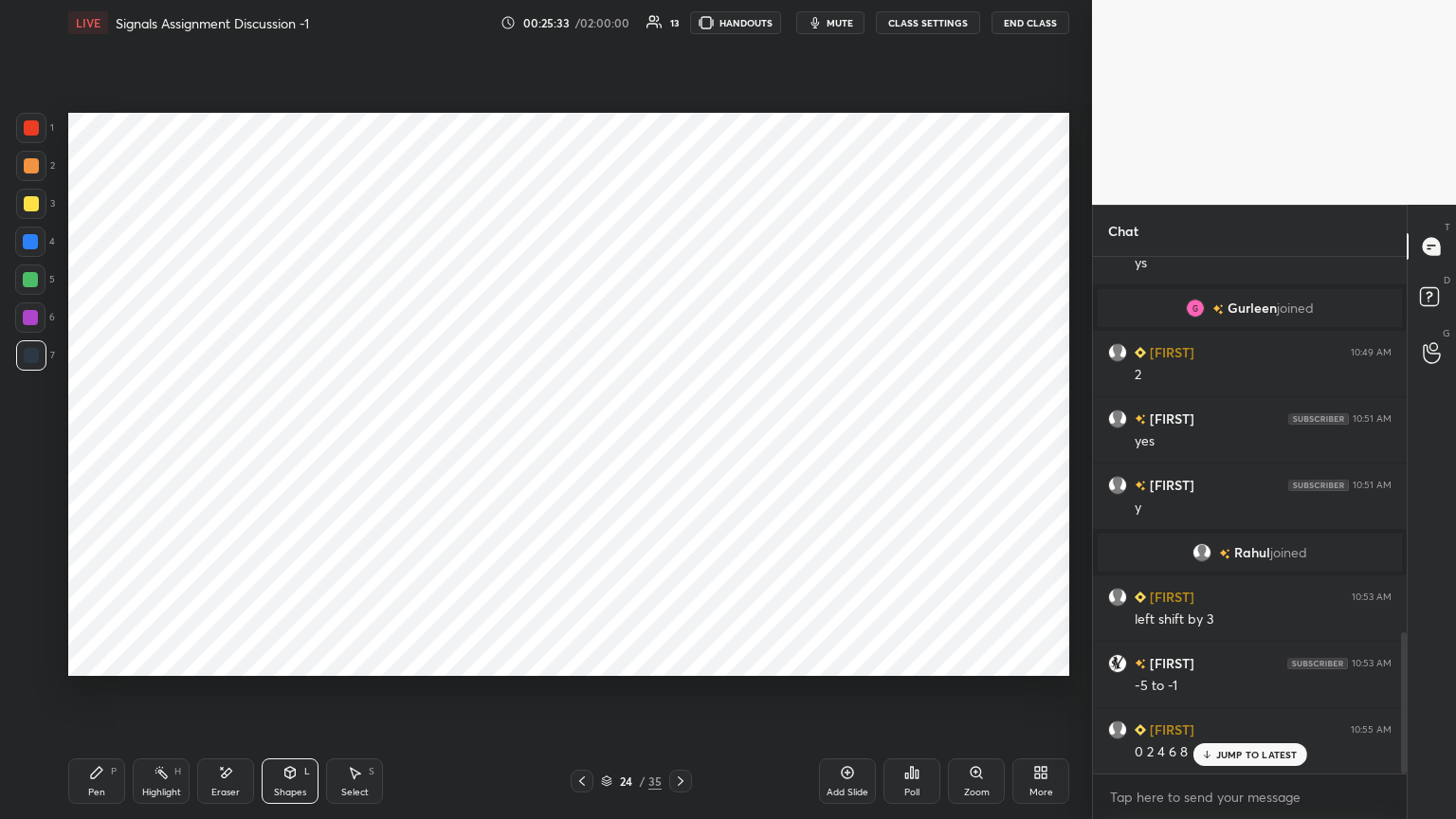 click at bounding box center [30, 242] 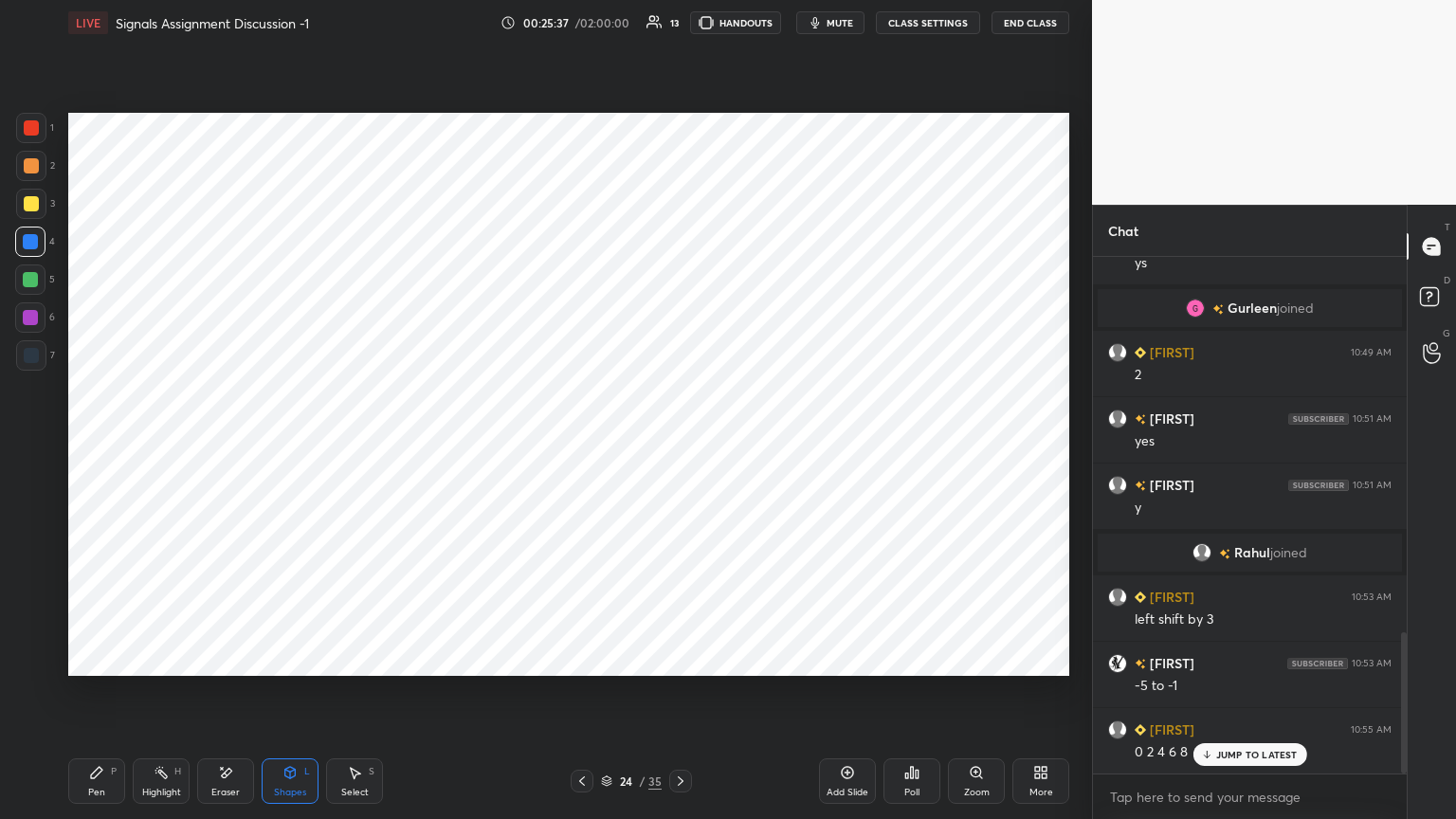 click on "Pen" at bounding box center (97, 792) 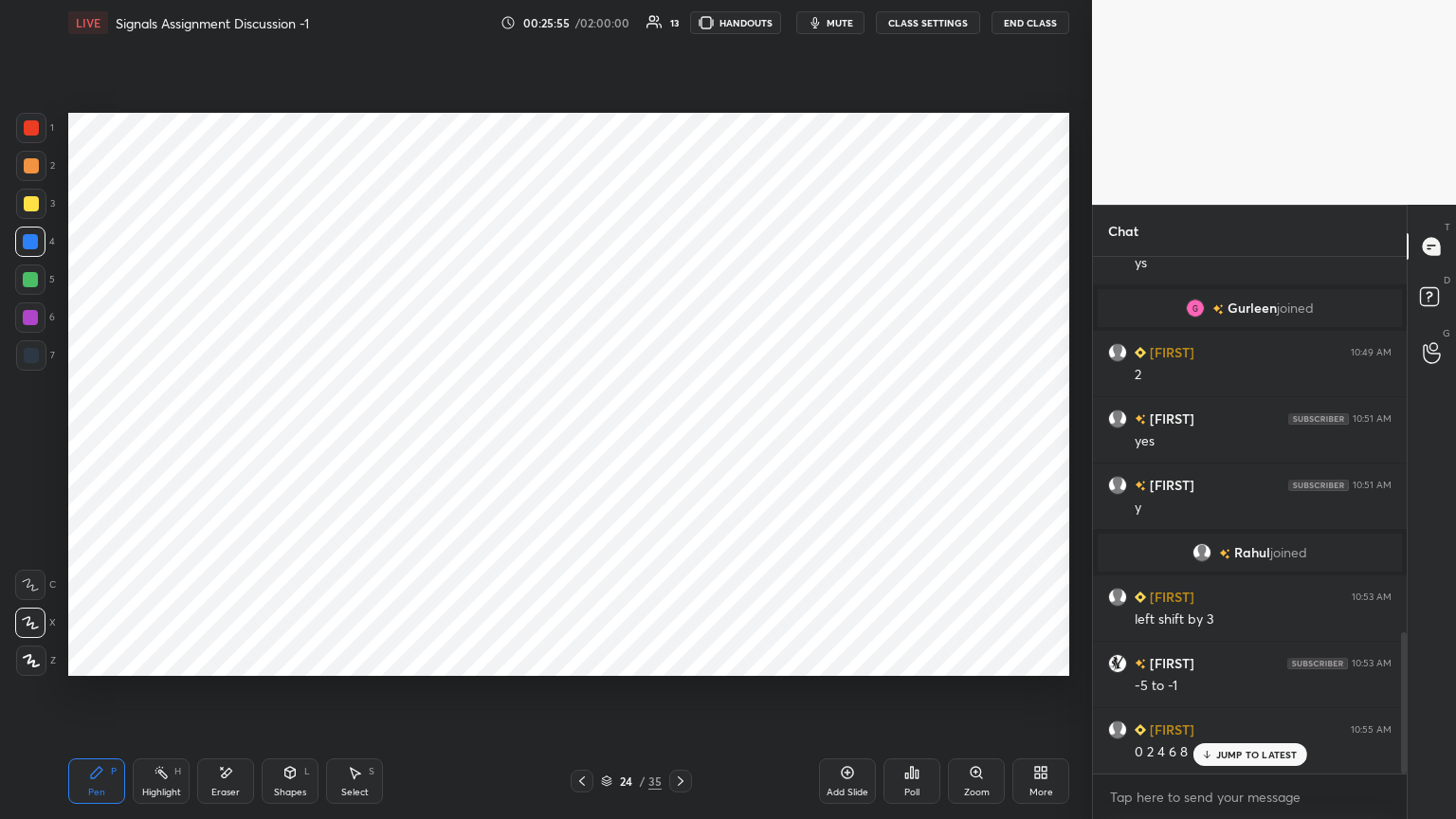 click on "Pen P" at bounding box center [97, 781] 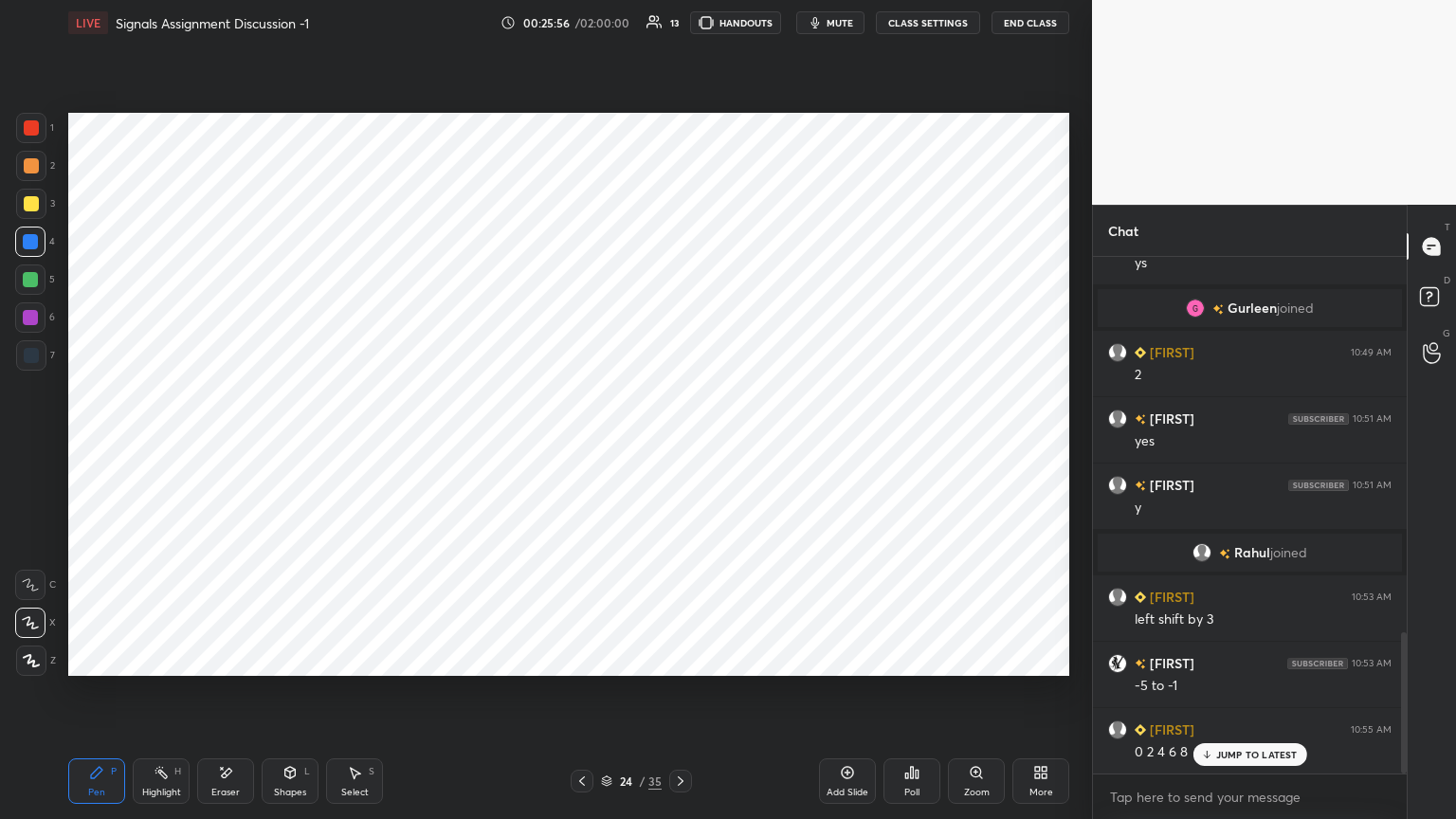 click at bounding box center (30, 318) 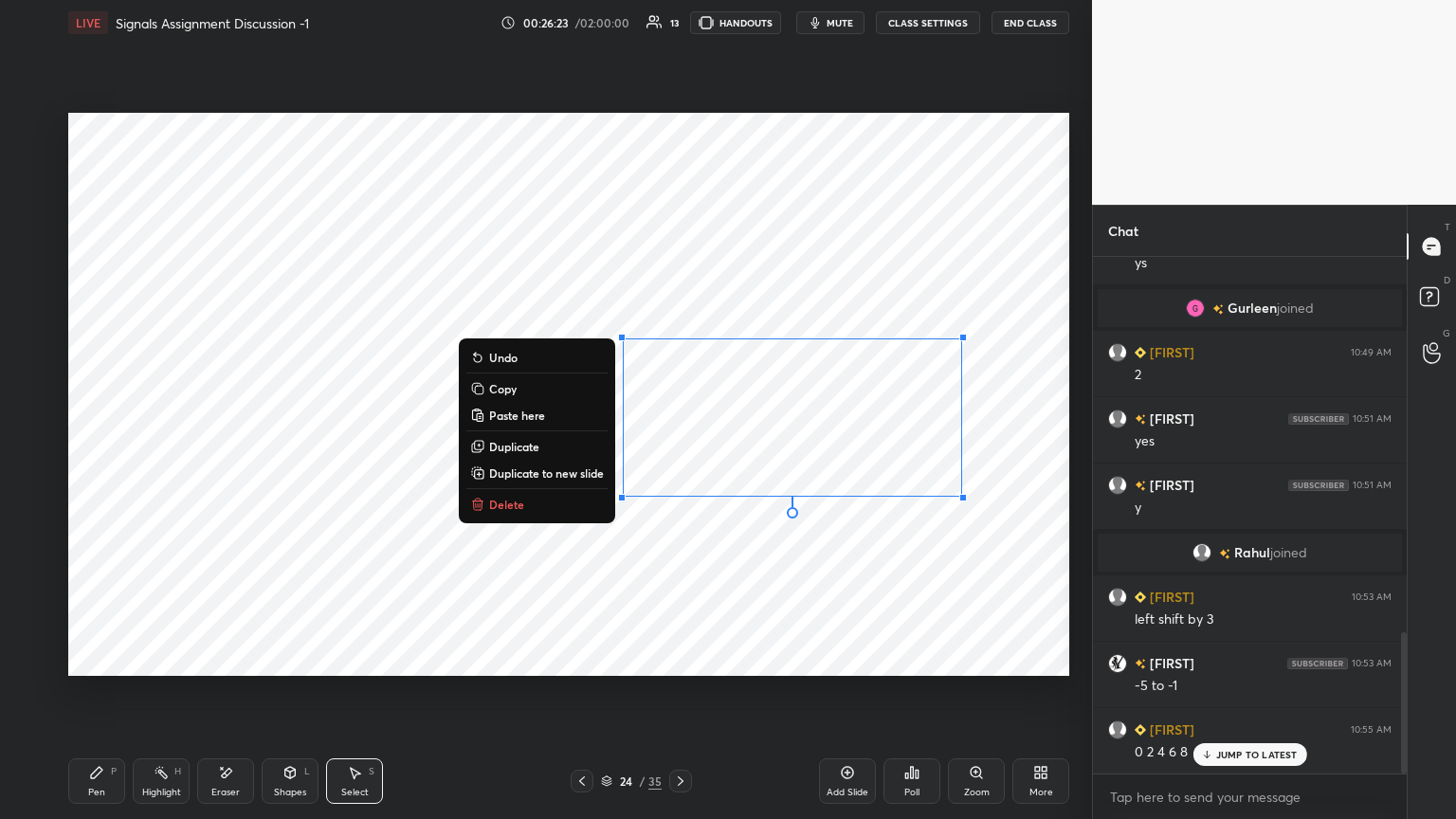 click on "0 ° Undo Copy Paste here Duplicate Duplicate to new slide Delete" at bounding box center (569, 394) 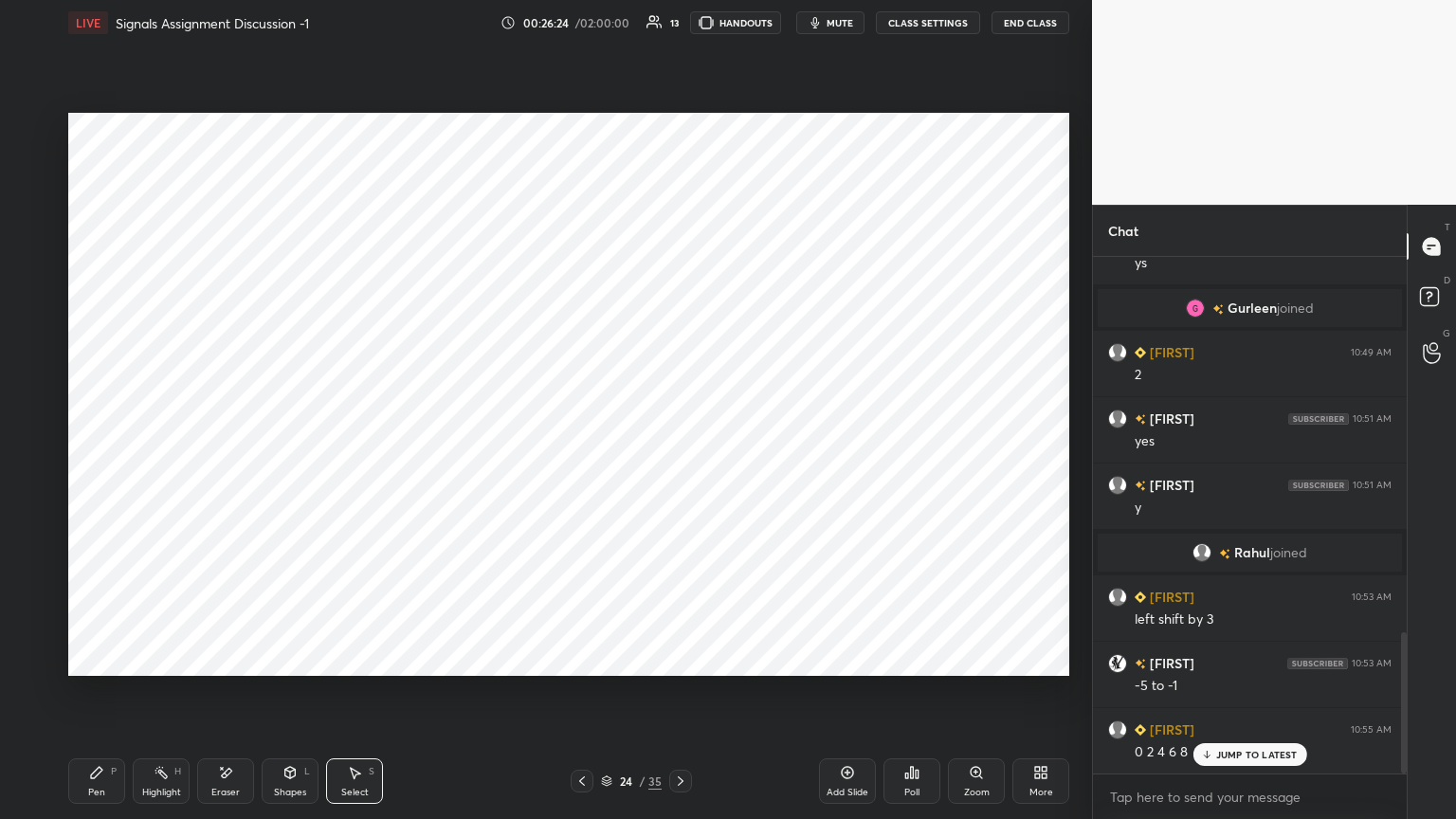 click on "Eraser" at bounding box center (226, 781) 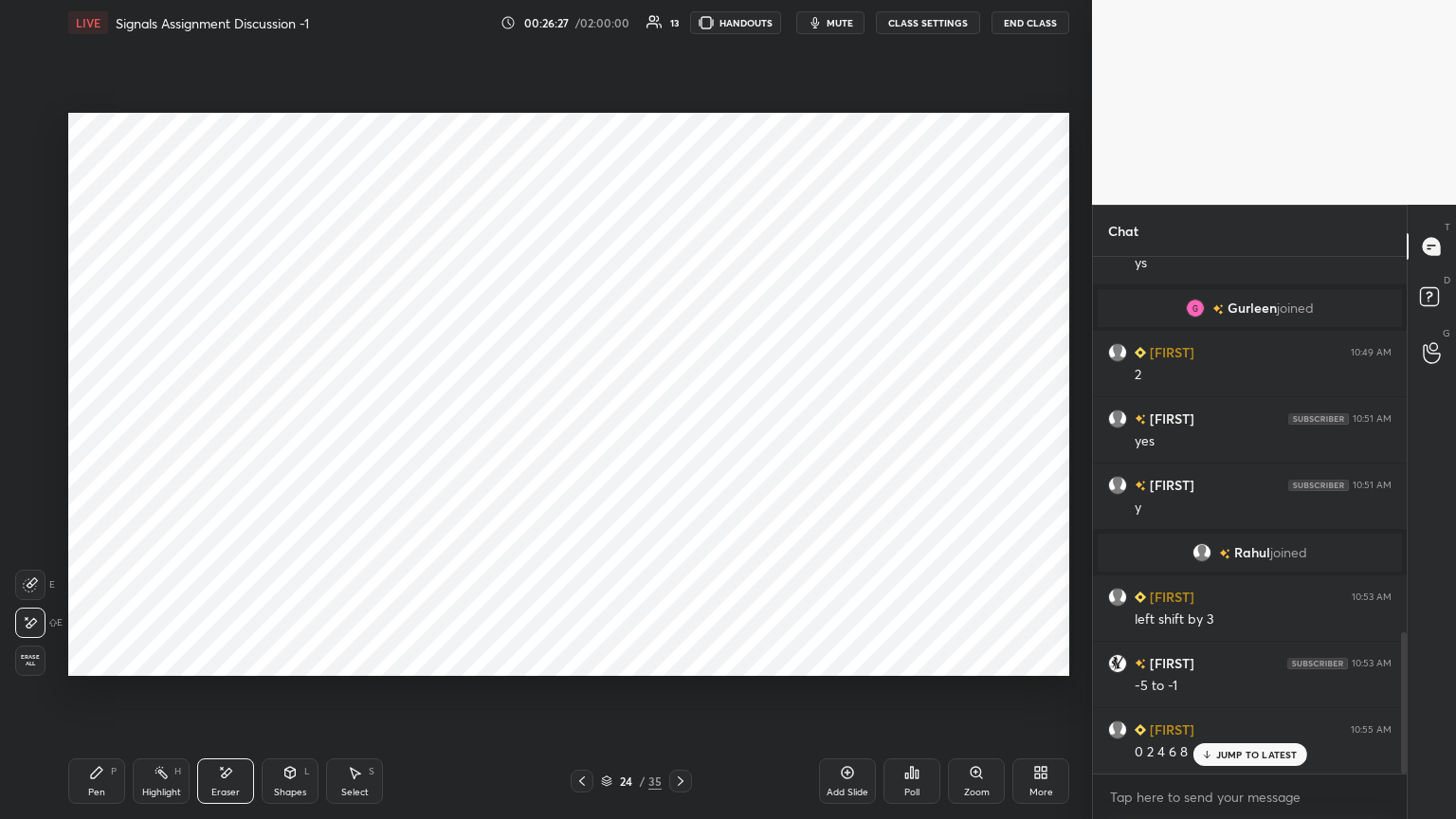 click on "Eraser" at bounding box center (226, 781) 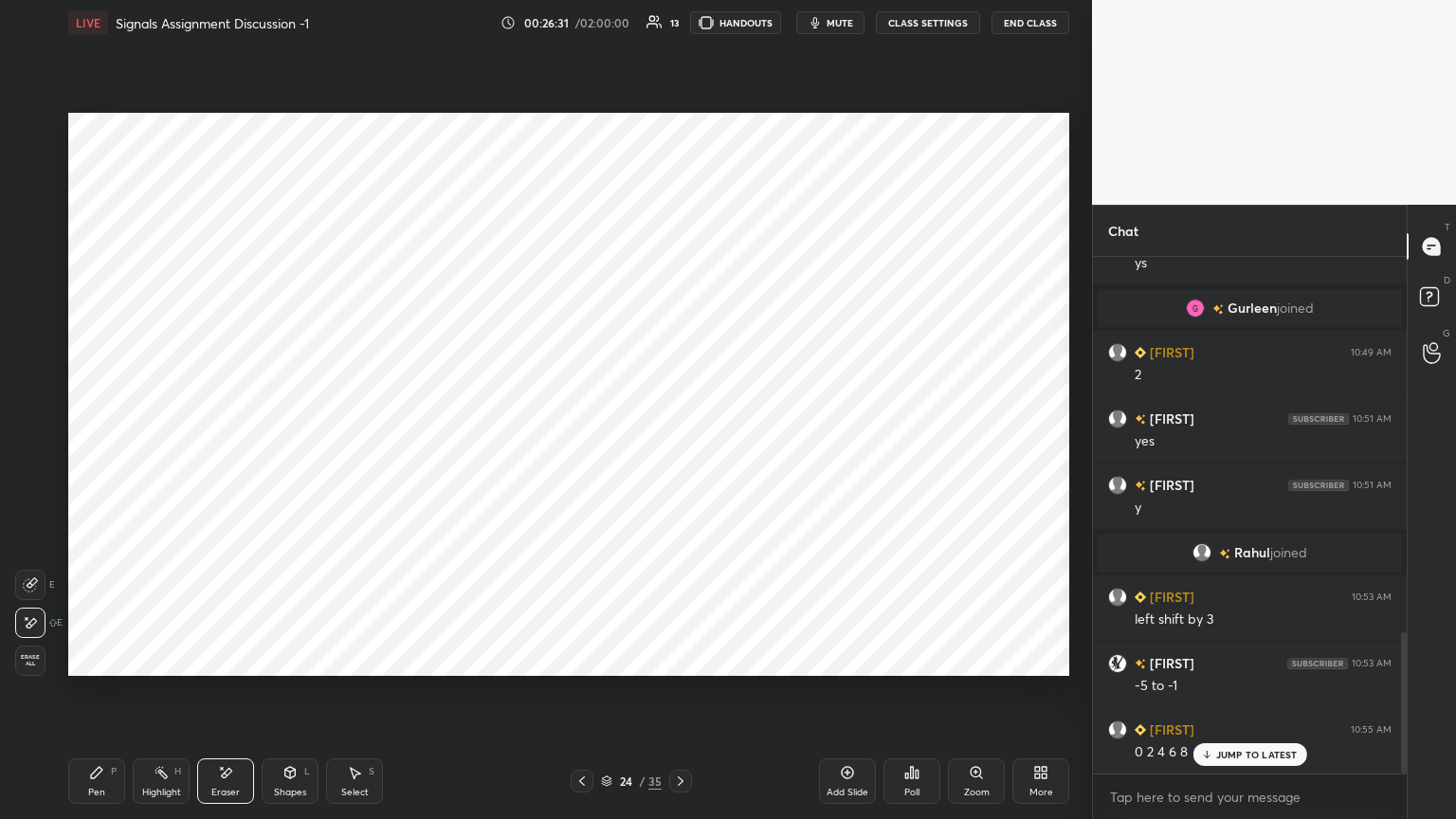 click 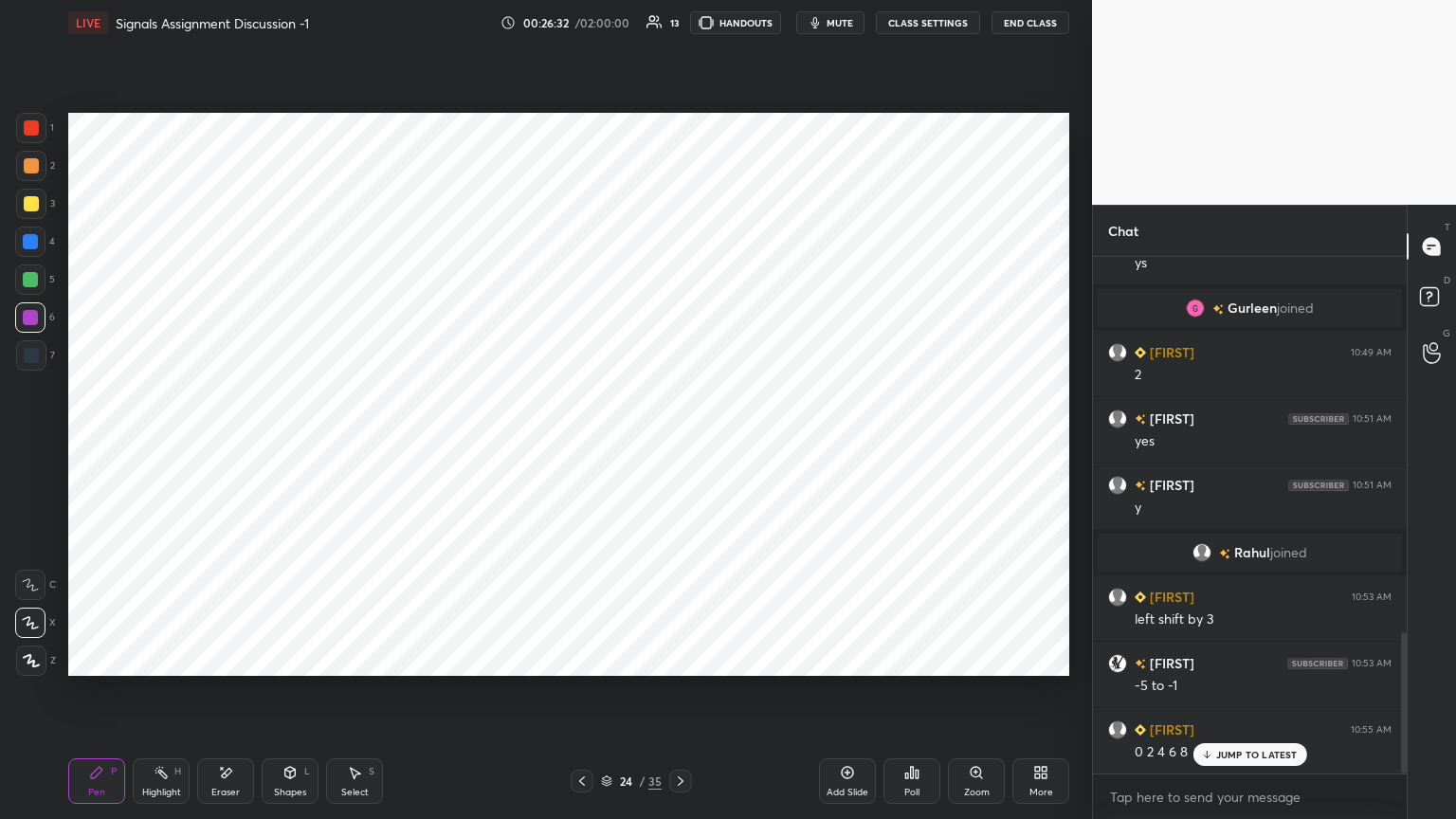 click at bounding box center [30, 242] 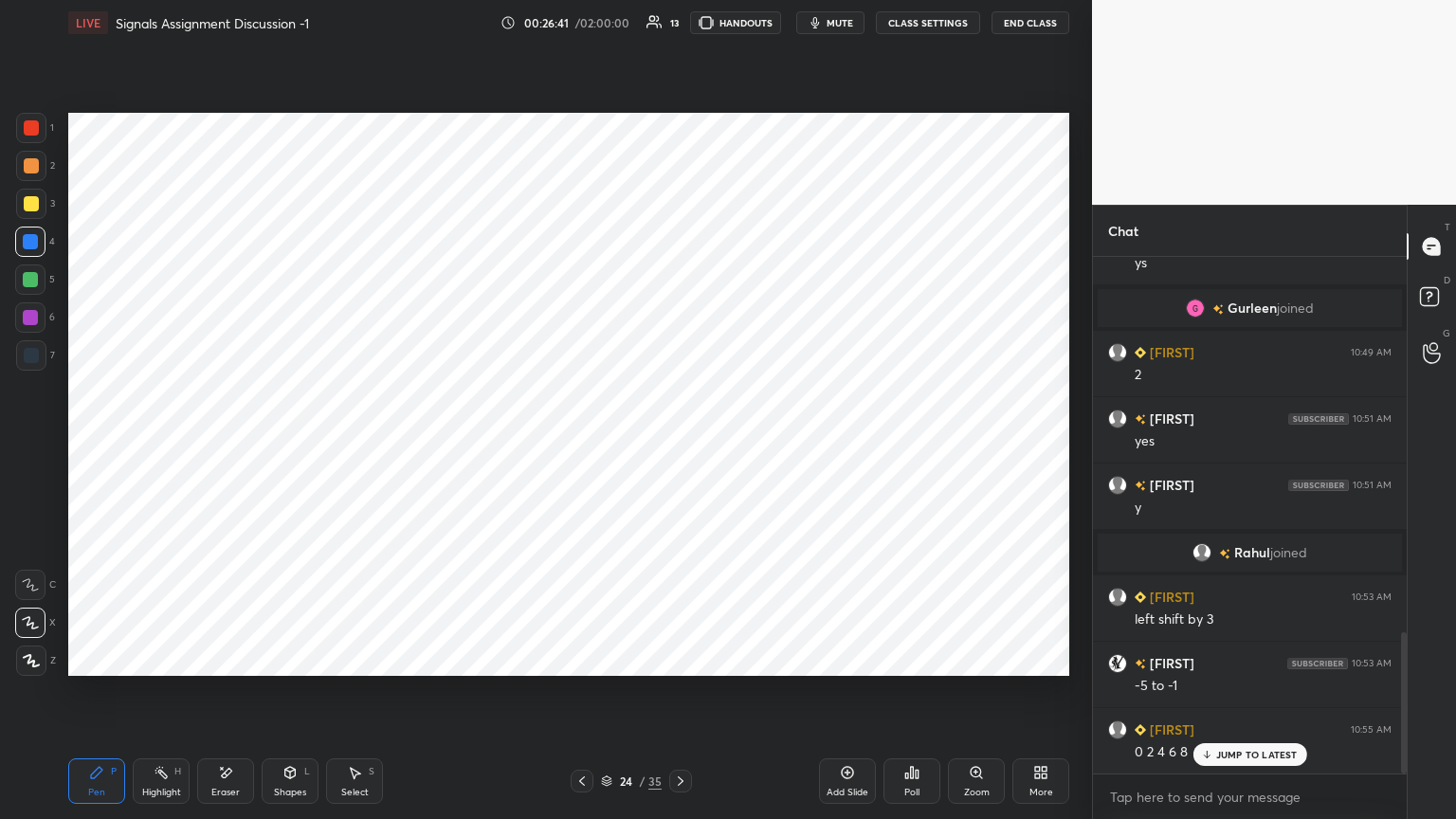 click at bounding box center (31, 355) 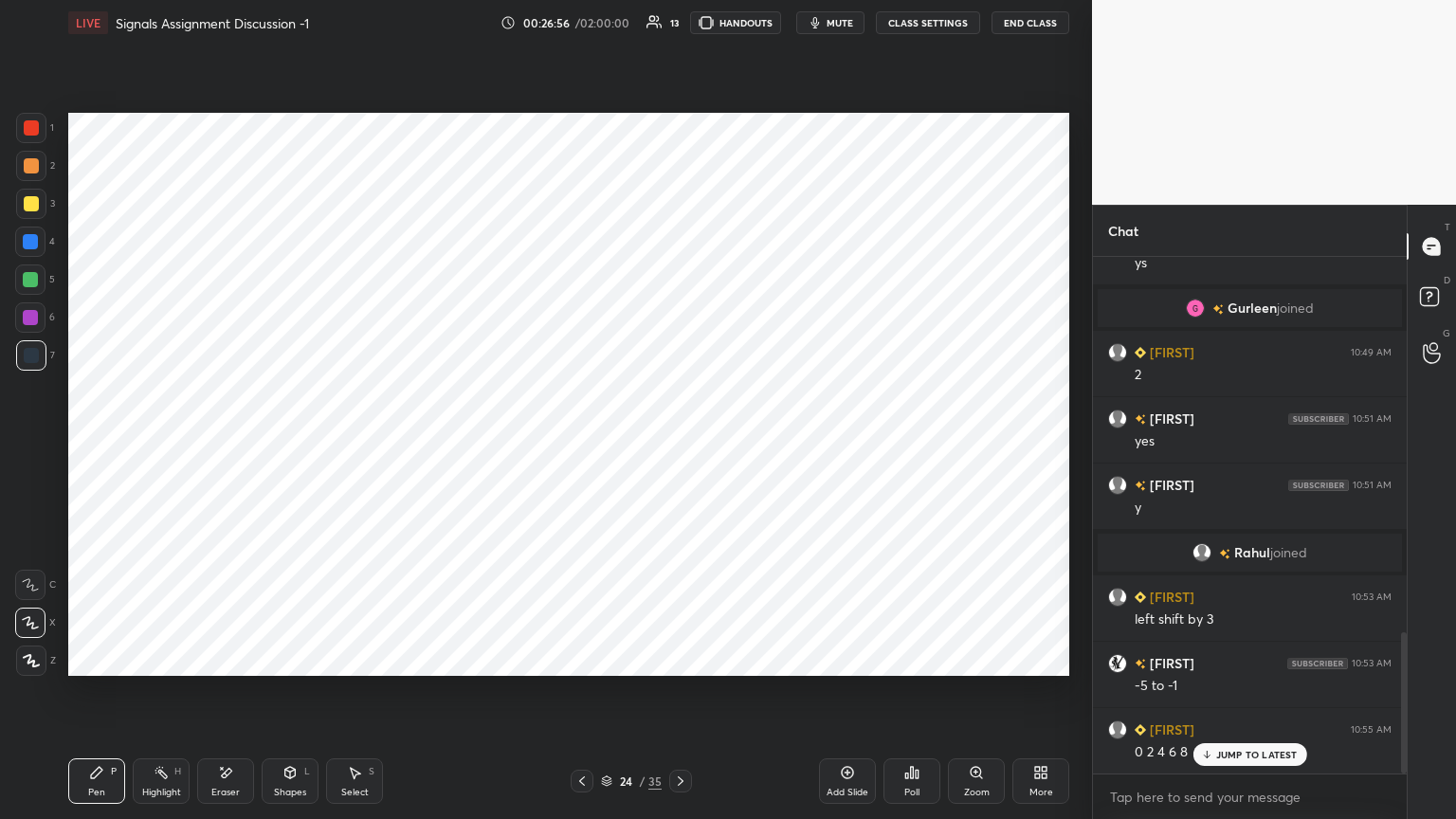click at bounding box center [30, 318] 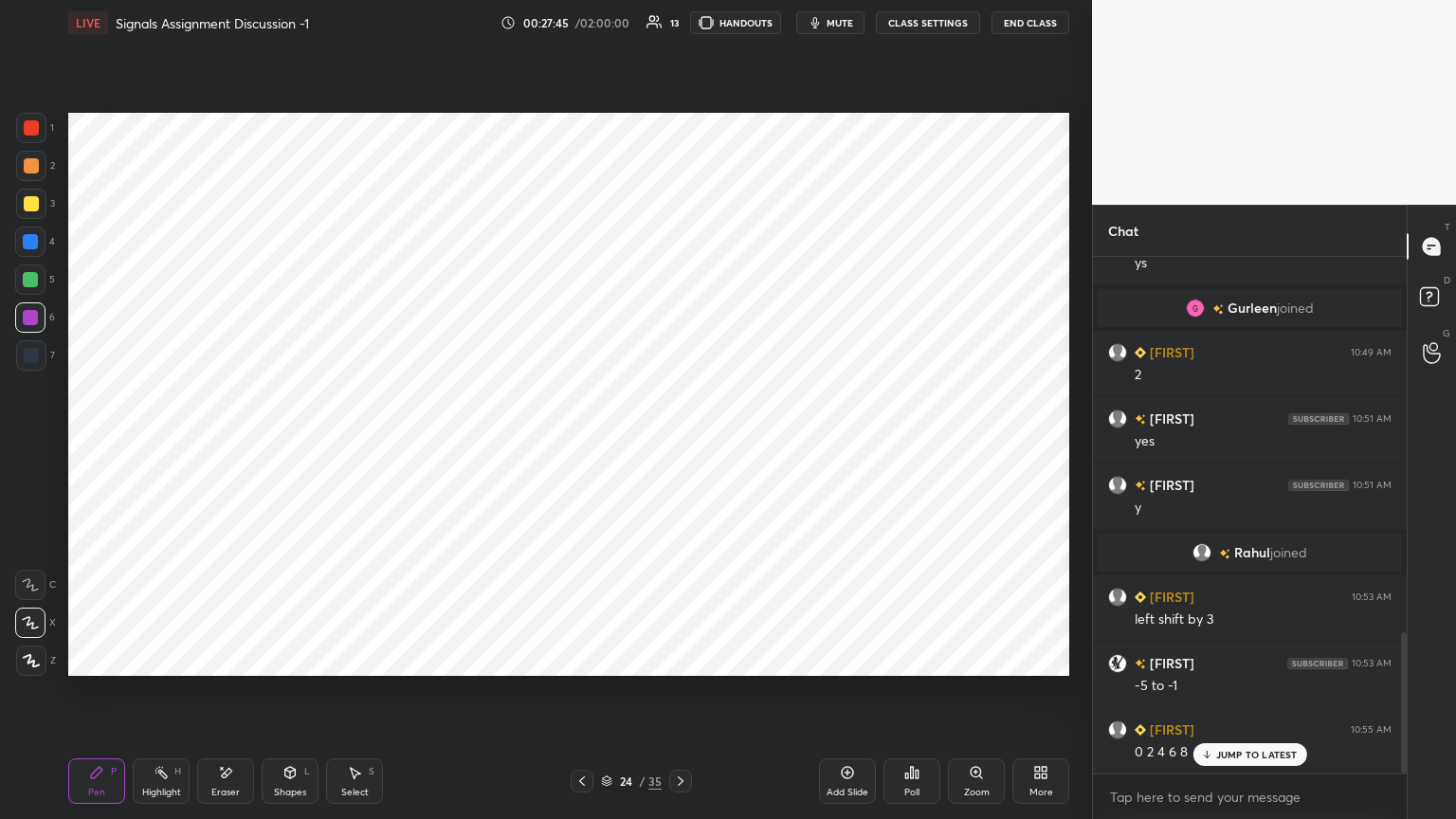 click on "Shapes L" at bounding box center (290, 781) 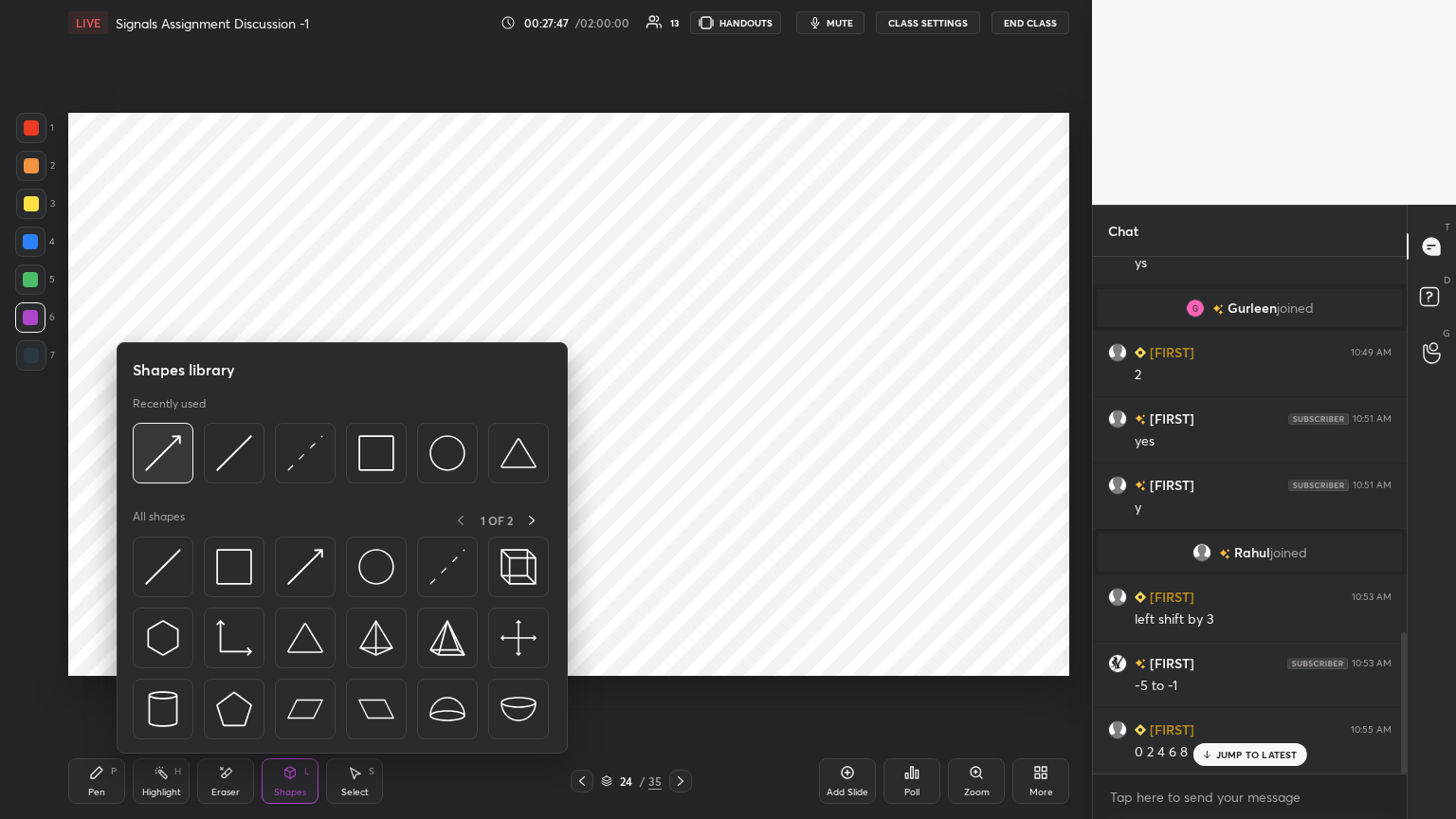 click at bounding box center [163, 453] 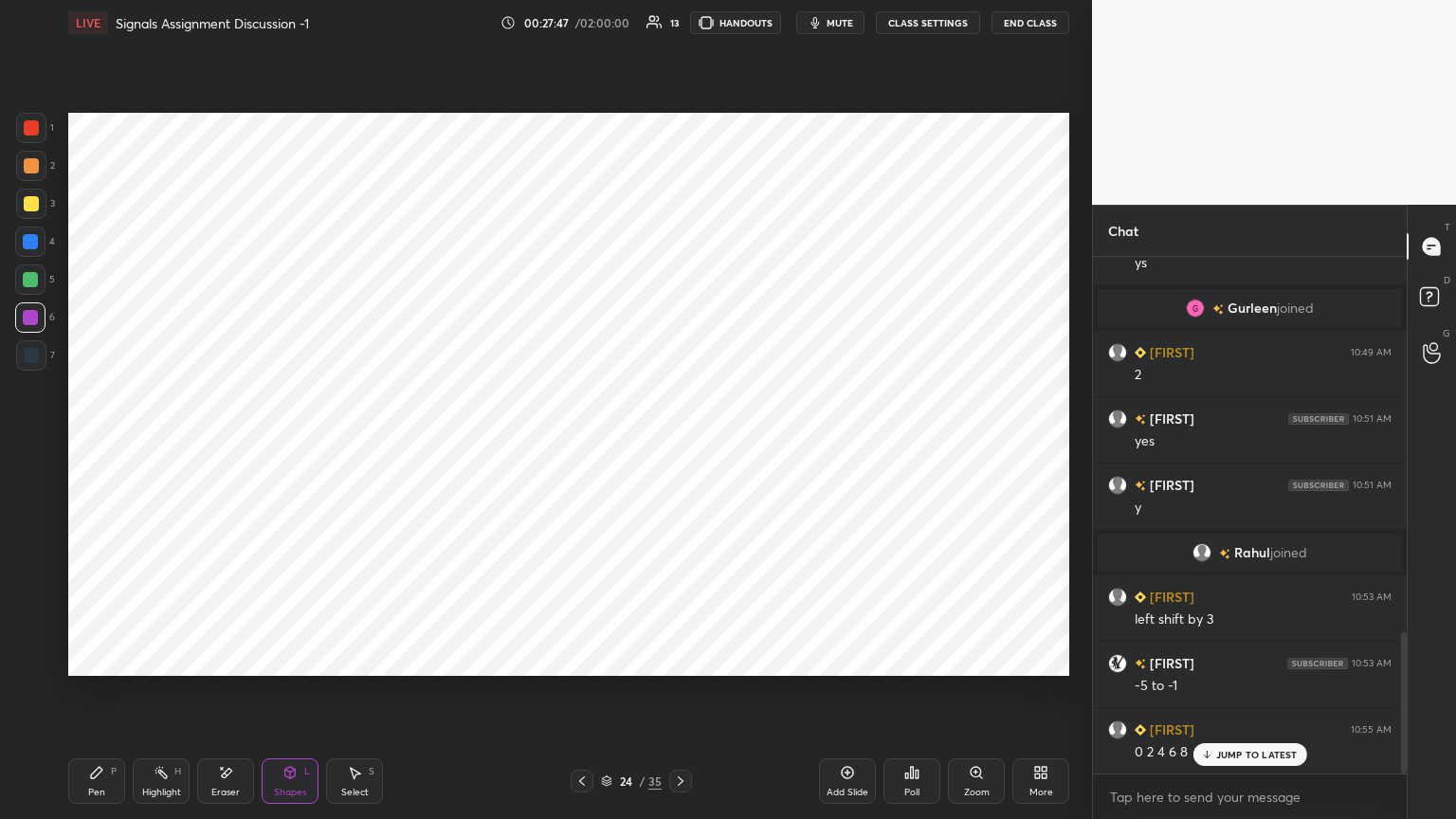 click at bounding box center [30, 242] 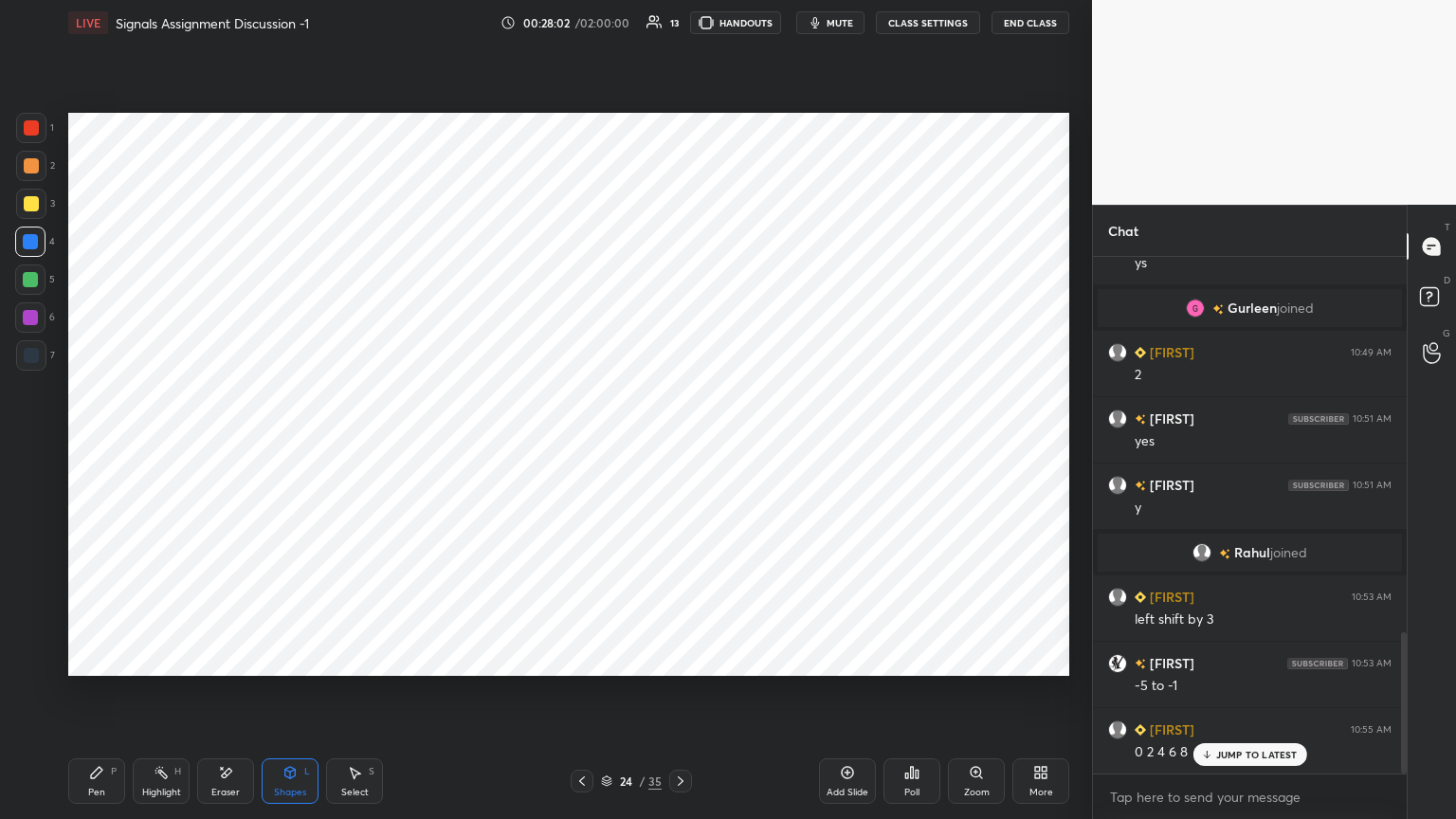 click on "Shapes" at bounding box center [290, 792] 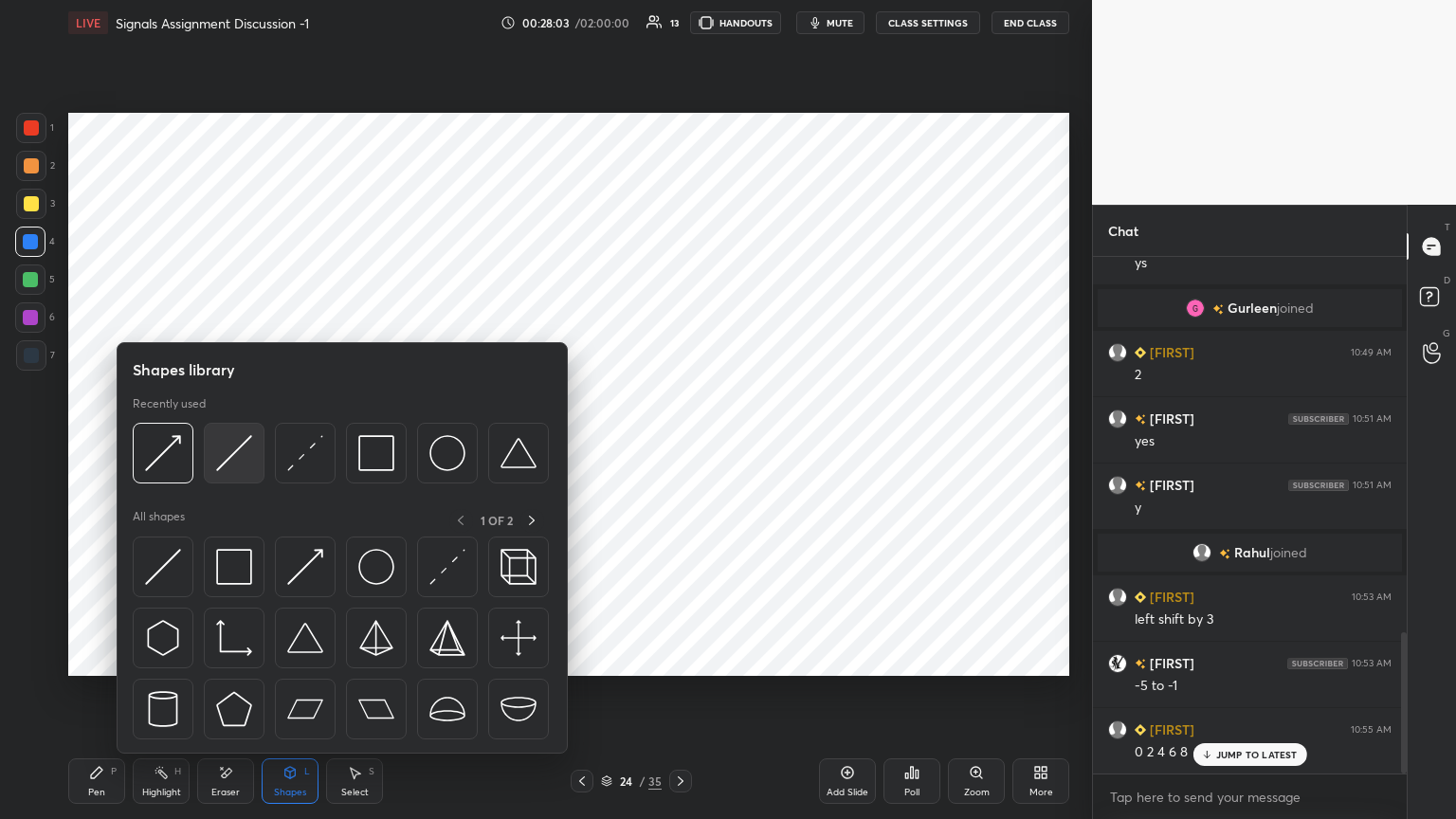 click at bounding box center [234, 453] 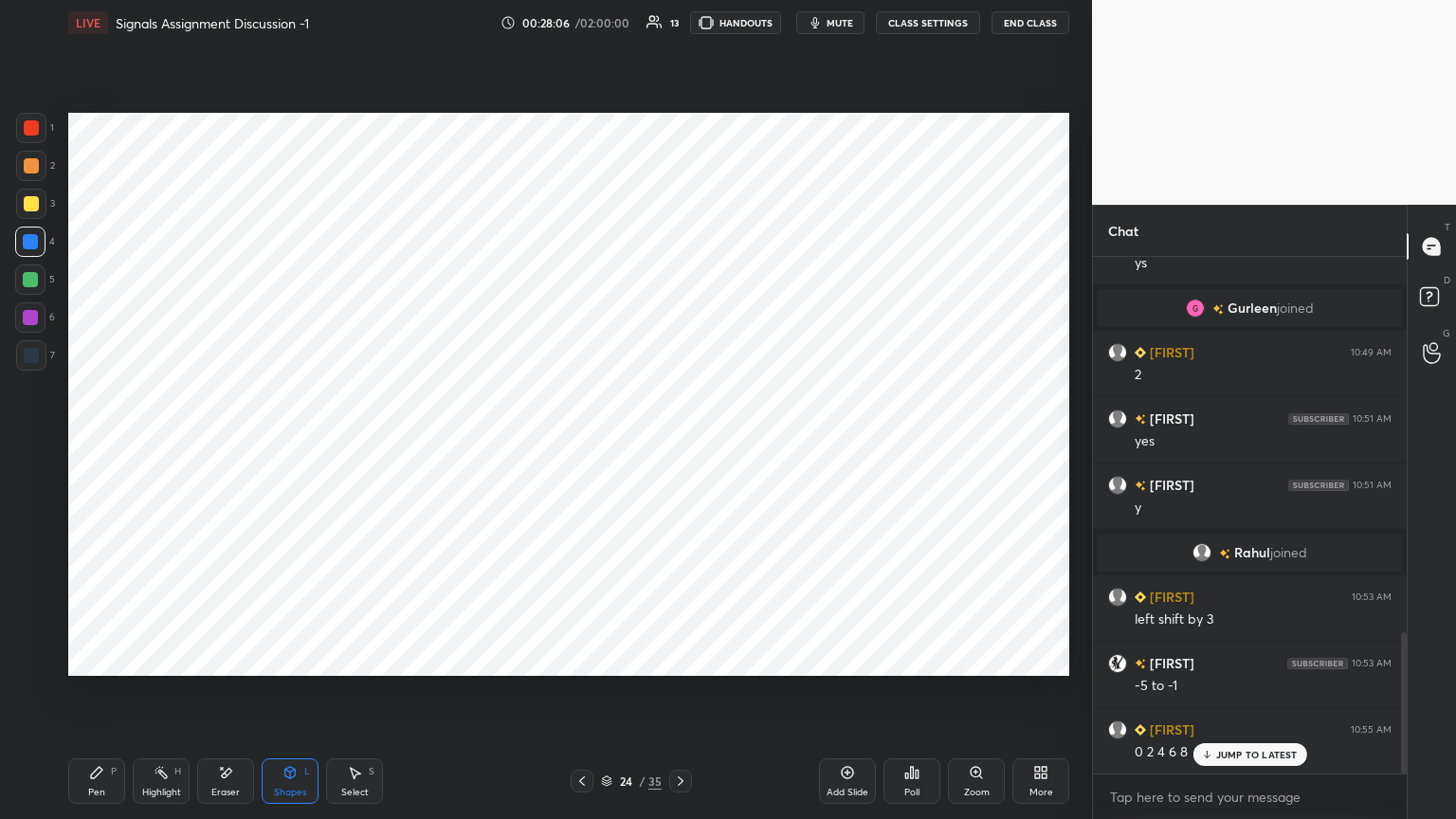 click on "Pen P" at bounding box center (97, 781) 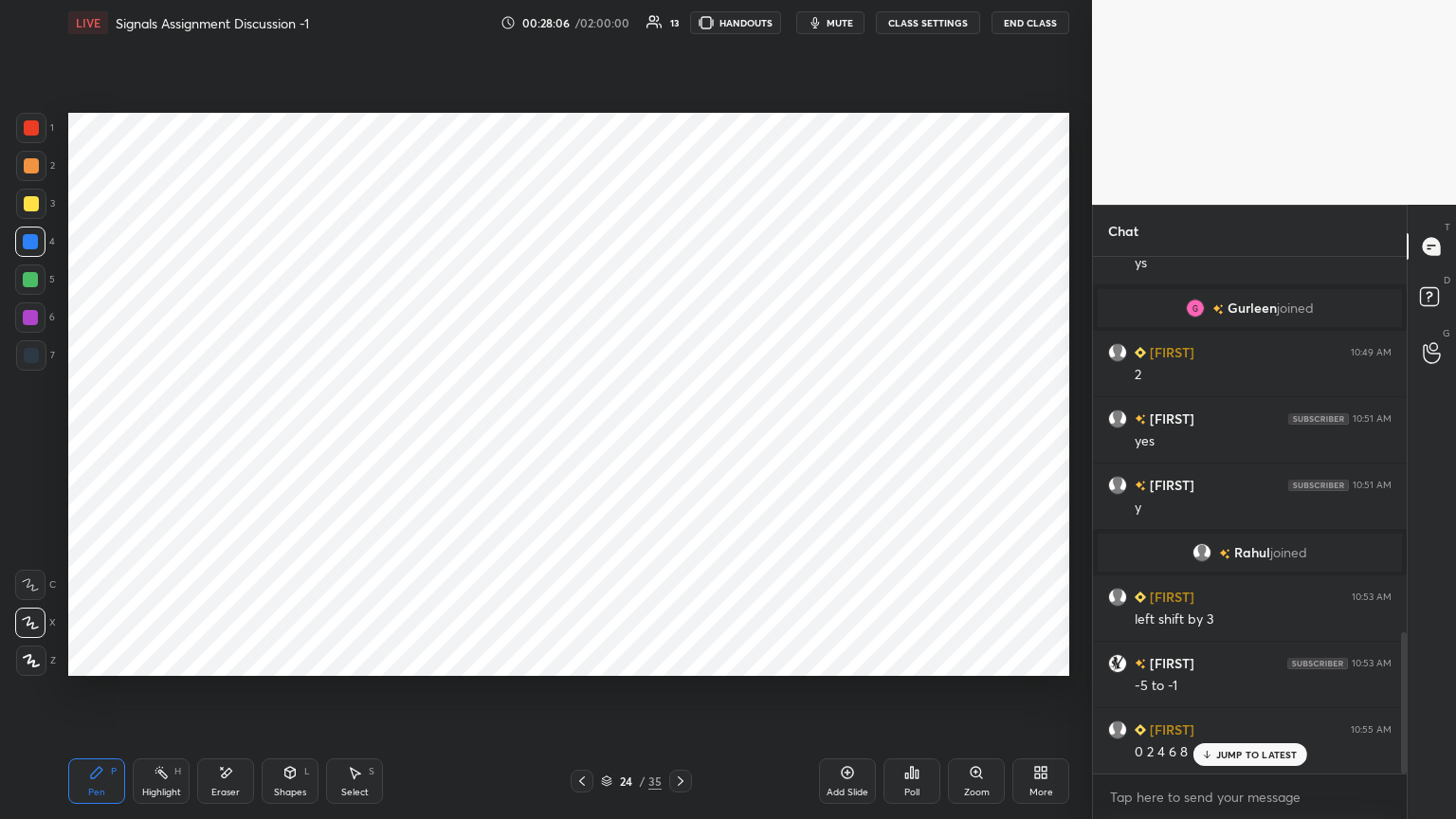 click at bounding box center [31, 355] 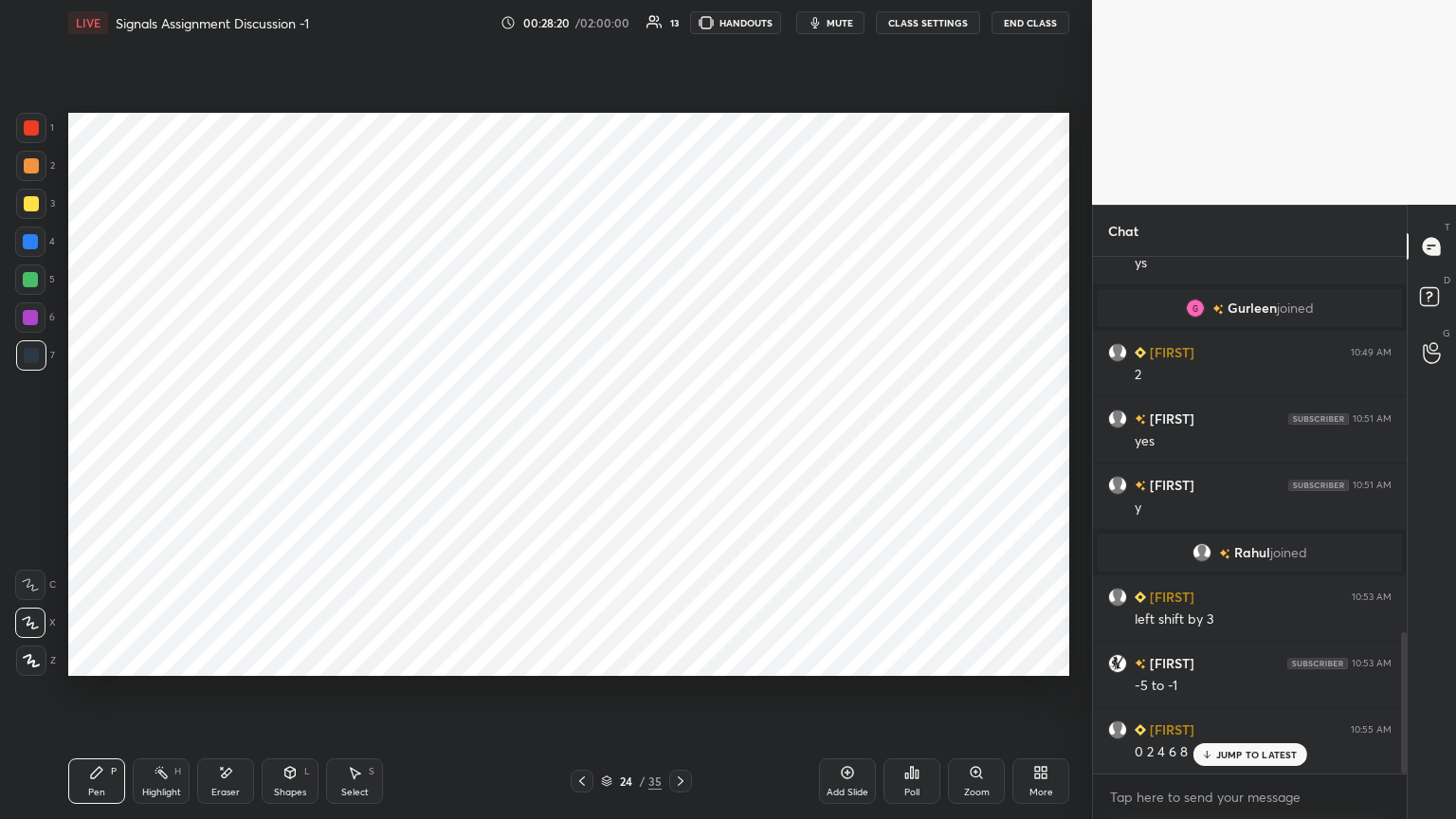 click at bounding box center [30, 242] 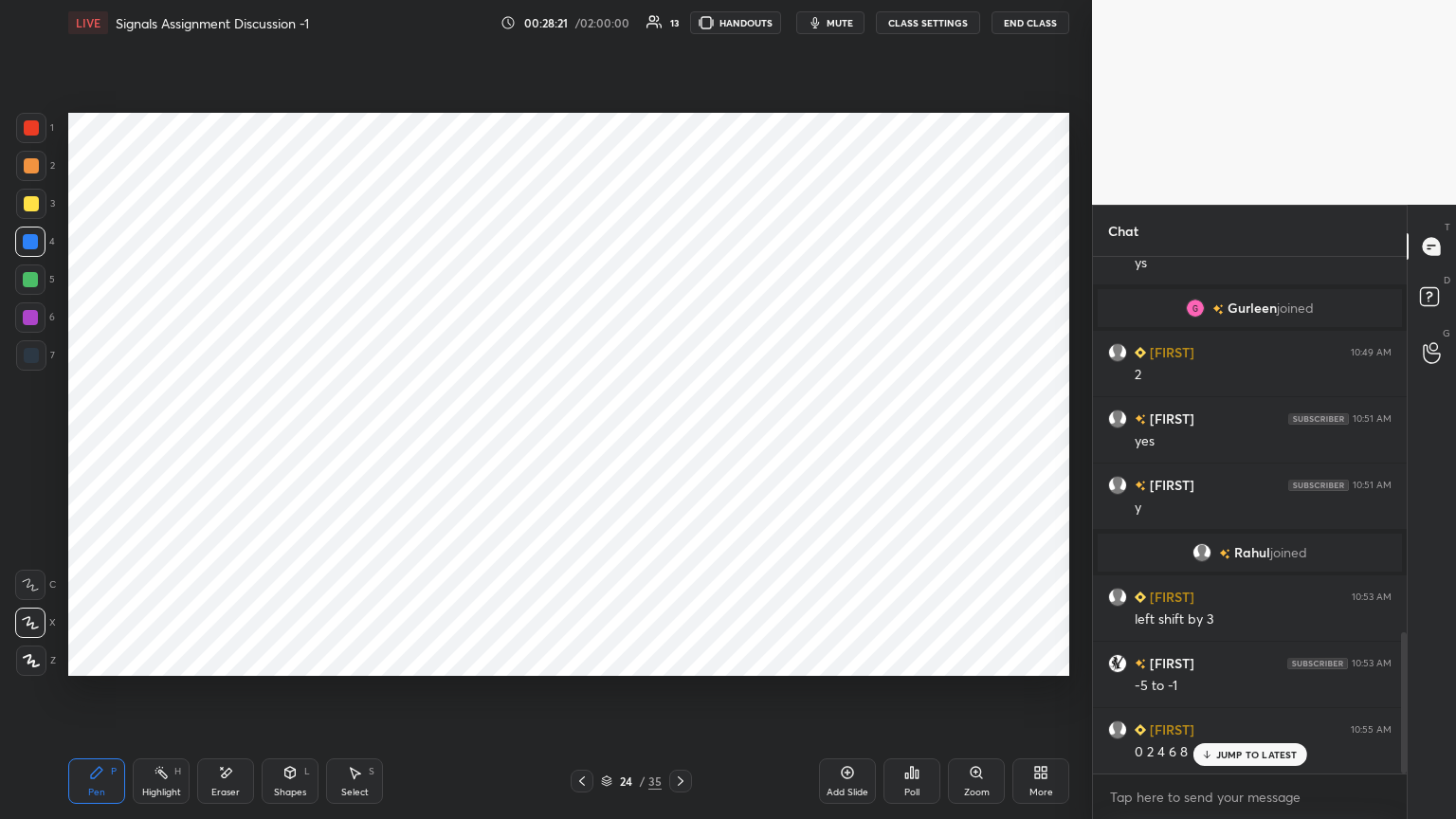 click 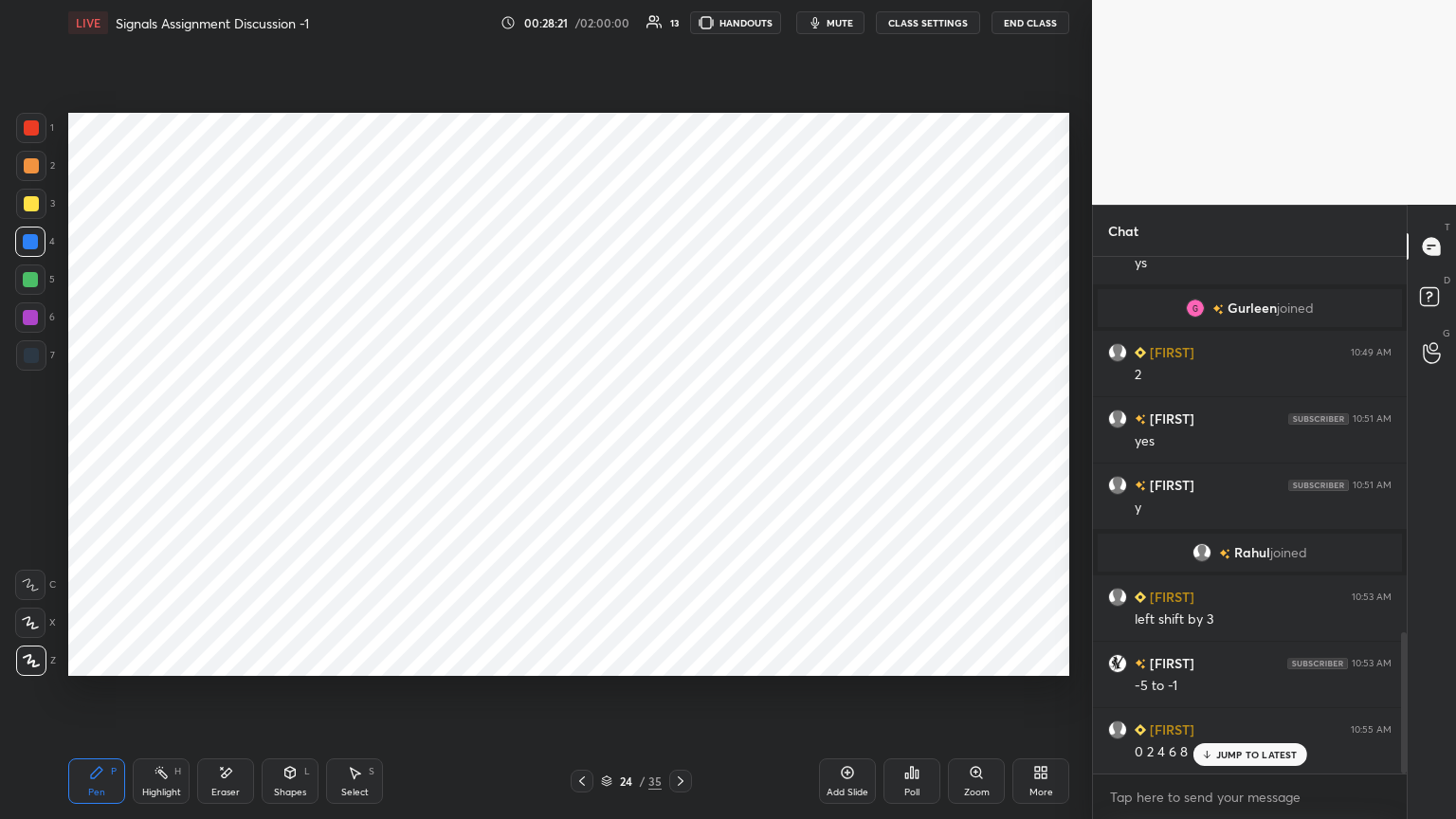 click on "Shapes L" at bounding box center (290, 781) 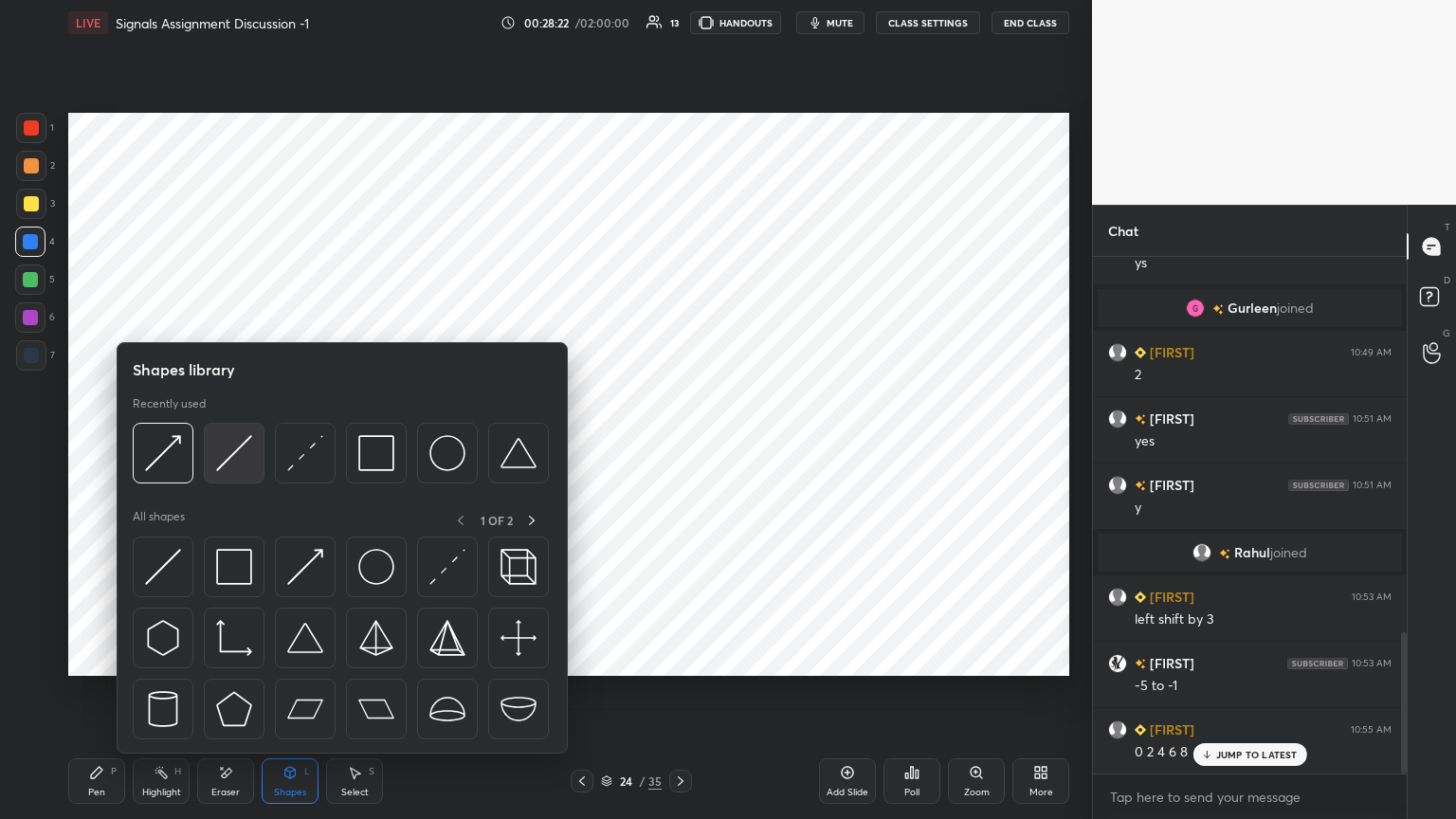 click at bounding box center (234, 453) 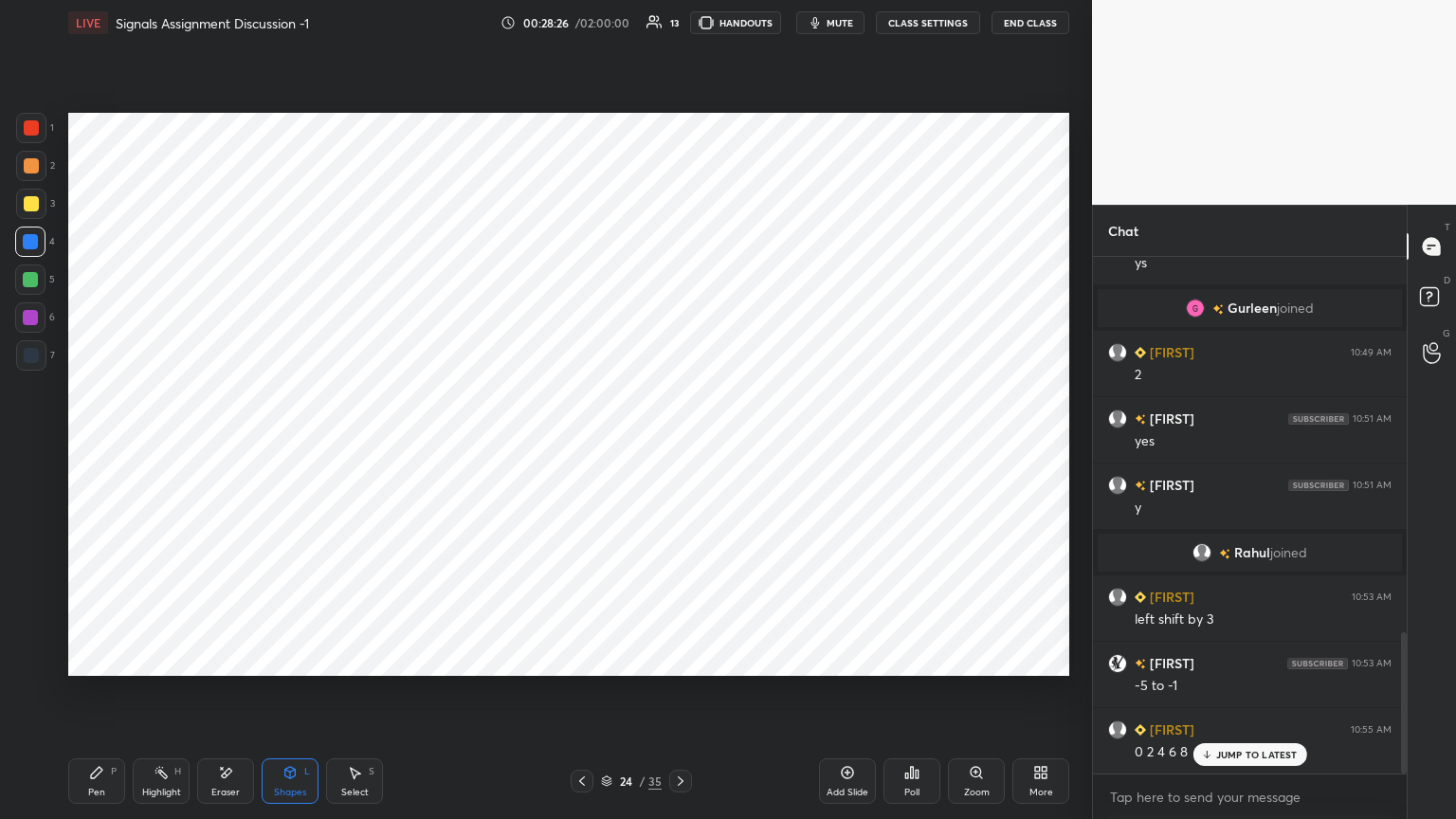 click on "Highlight" at bounding box center (161, 792) 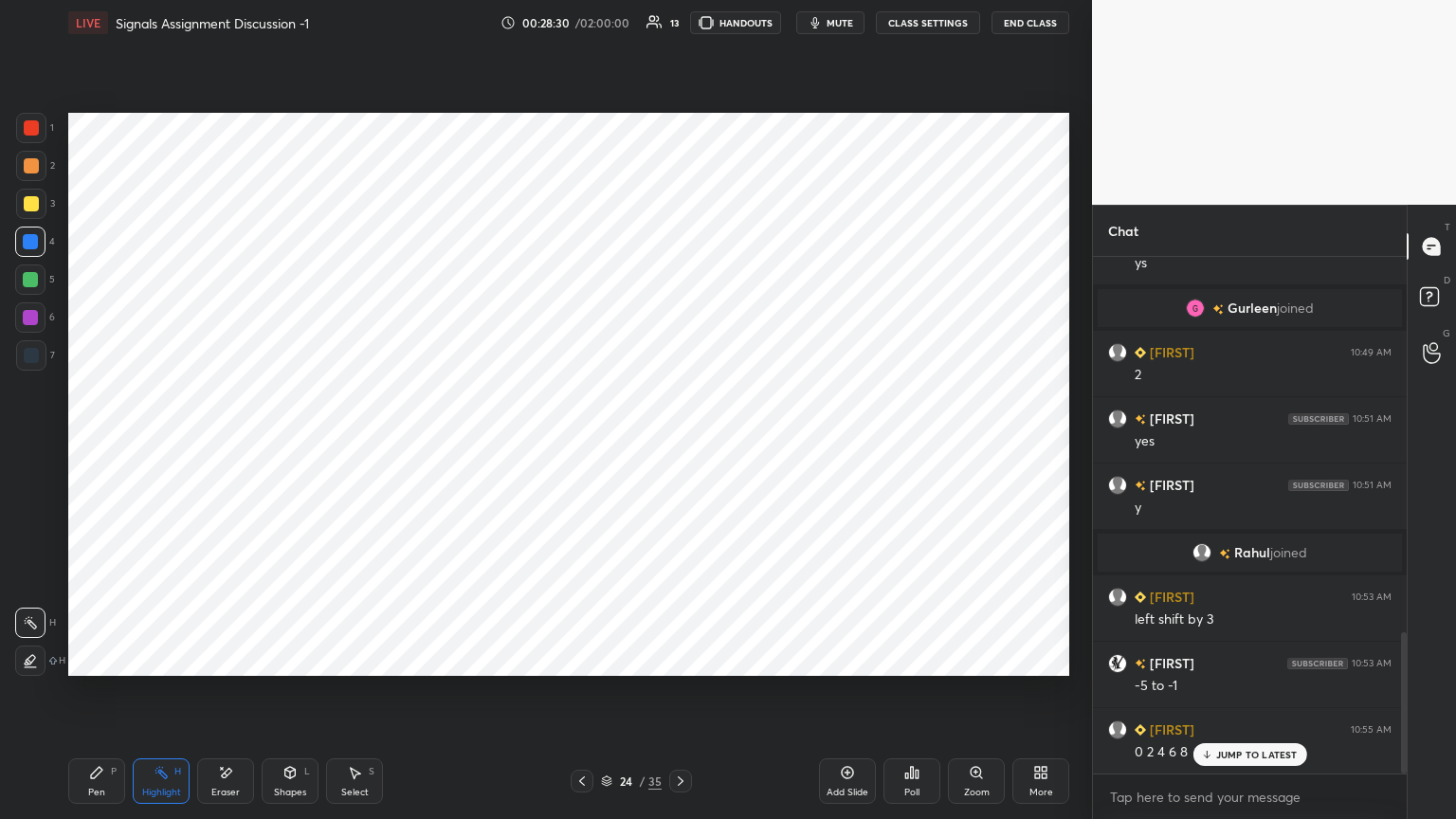 click on "Shapes" at bounding box center (290, 792) 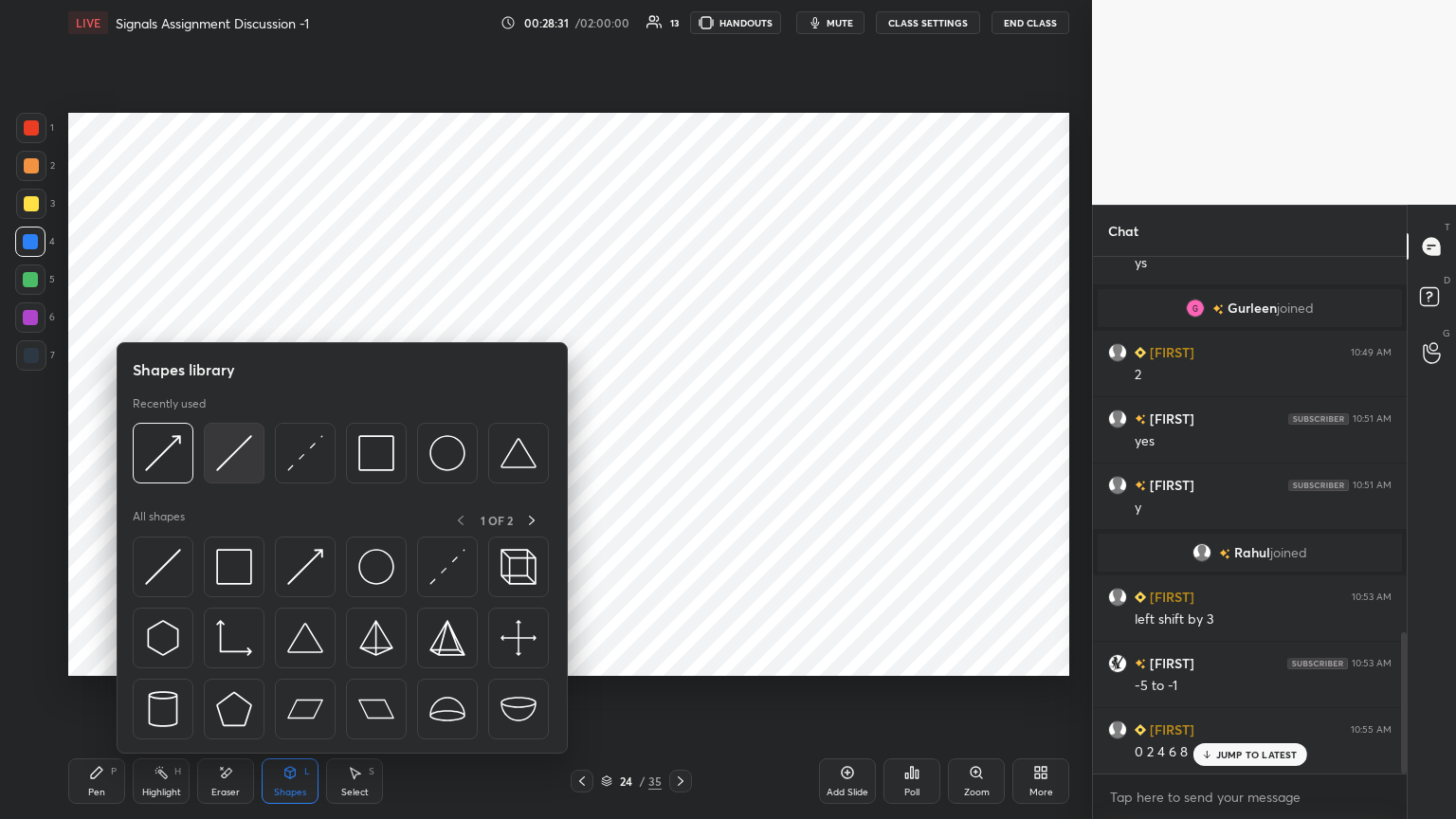 click at bounding box center [234, 453] 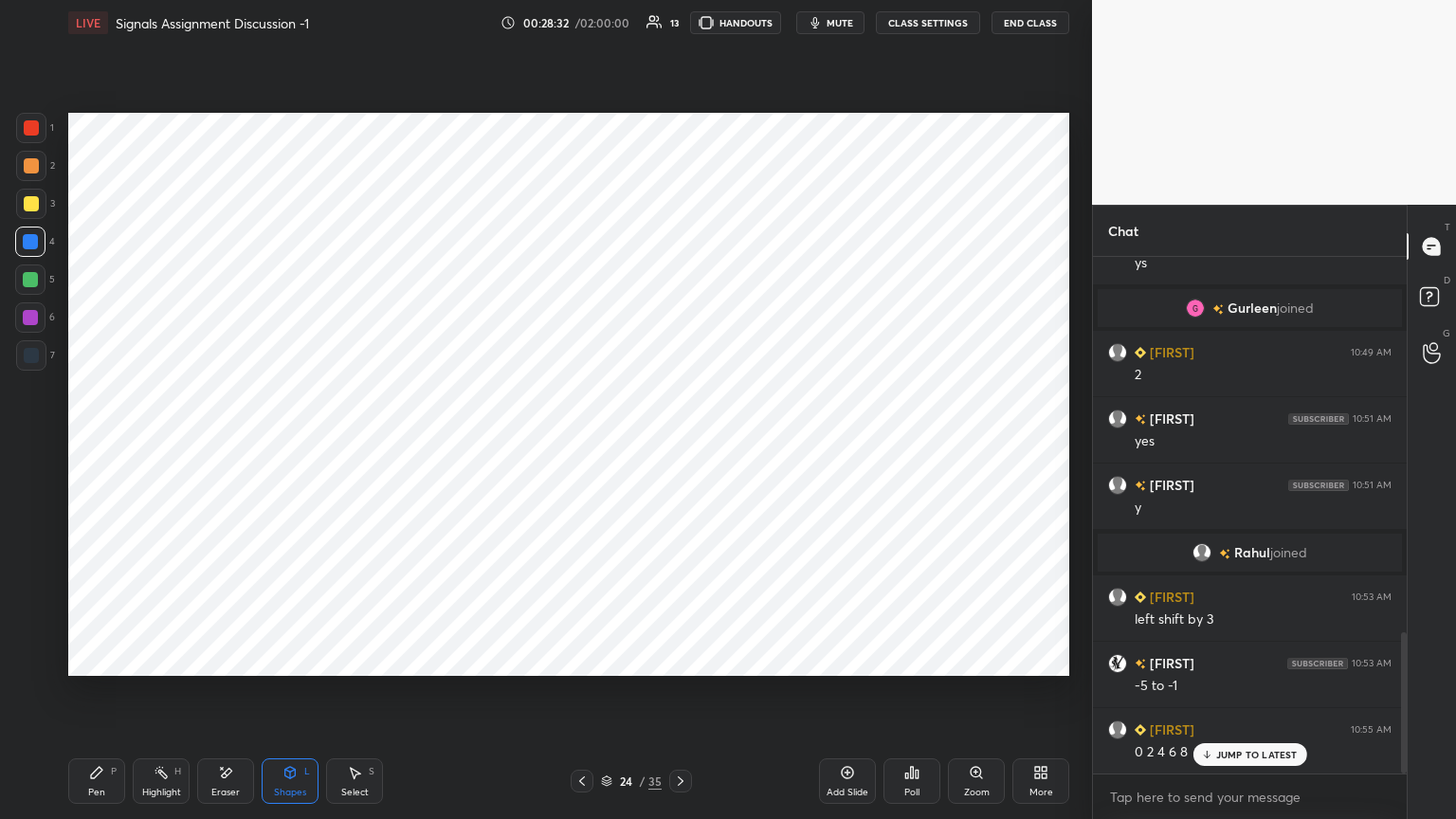 click at bounding box center [30, 318] 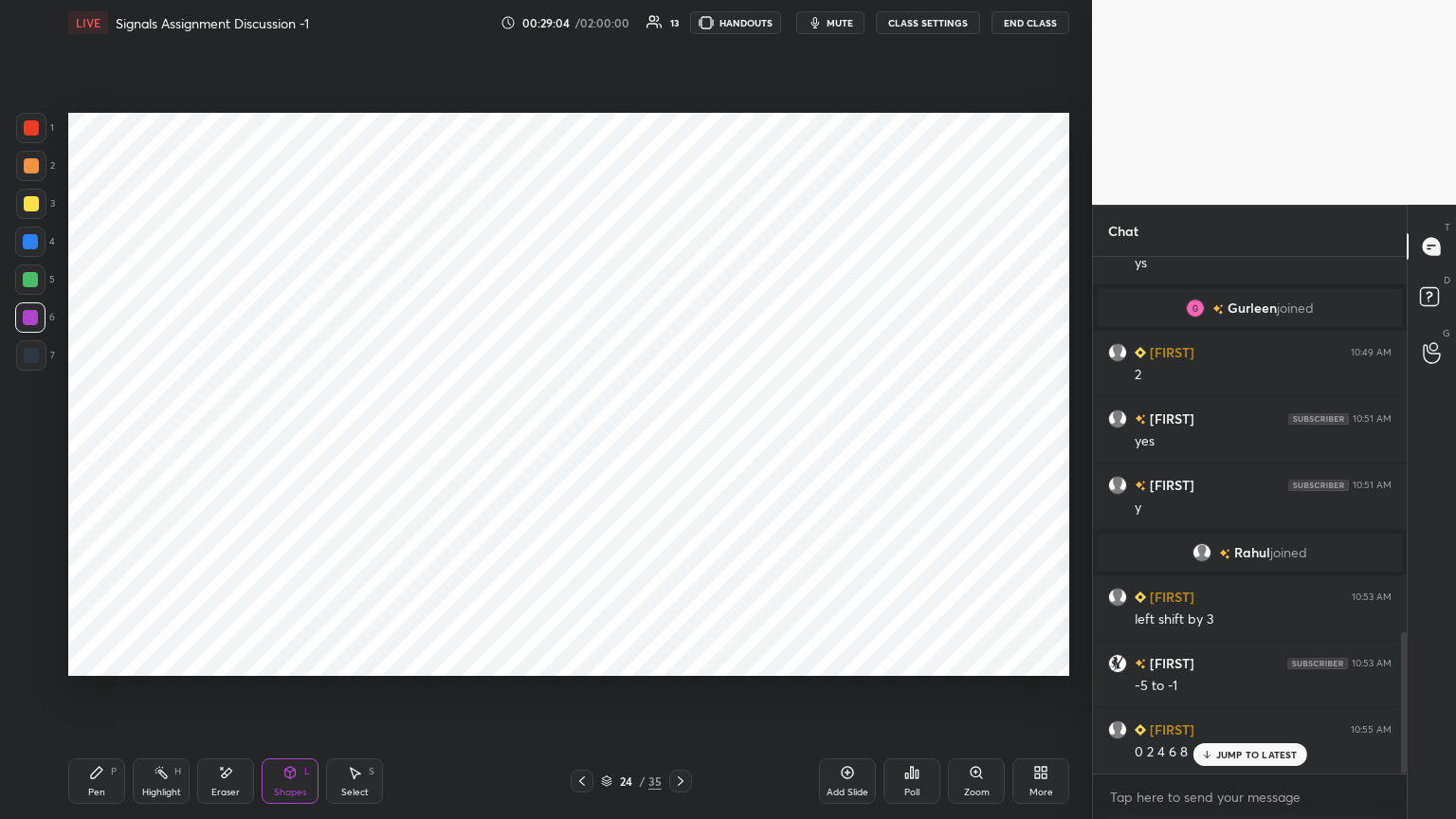 click on "Pen P" at bounding box center (97, 781) 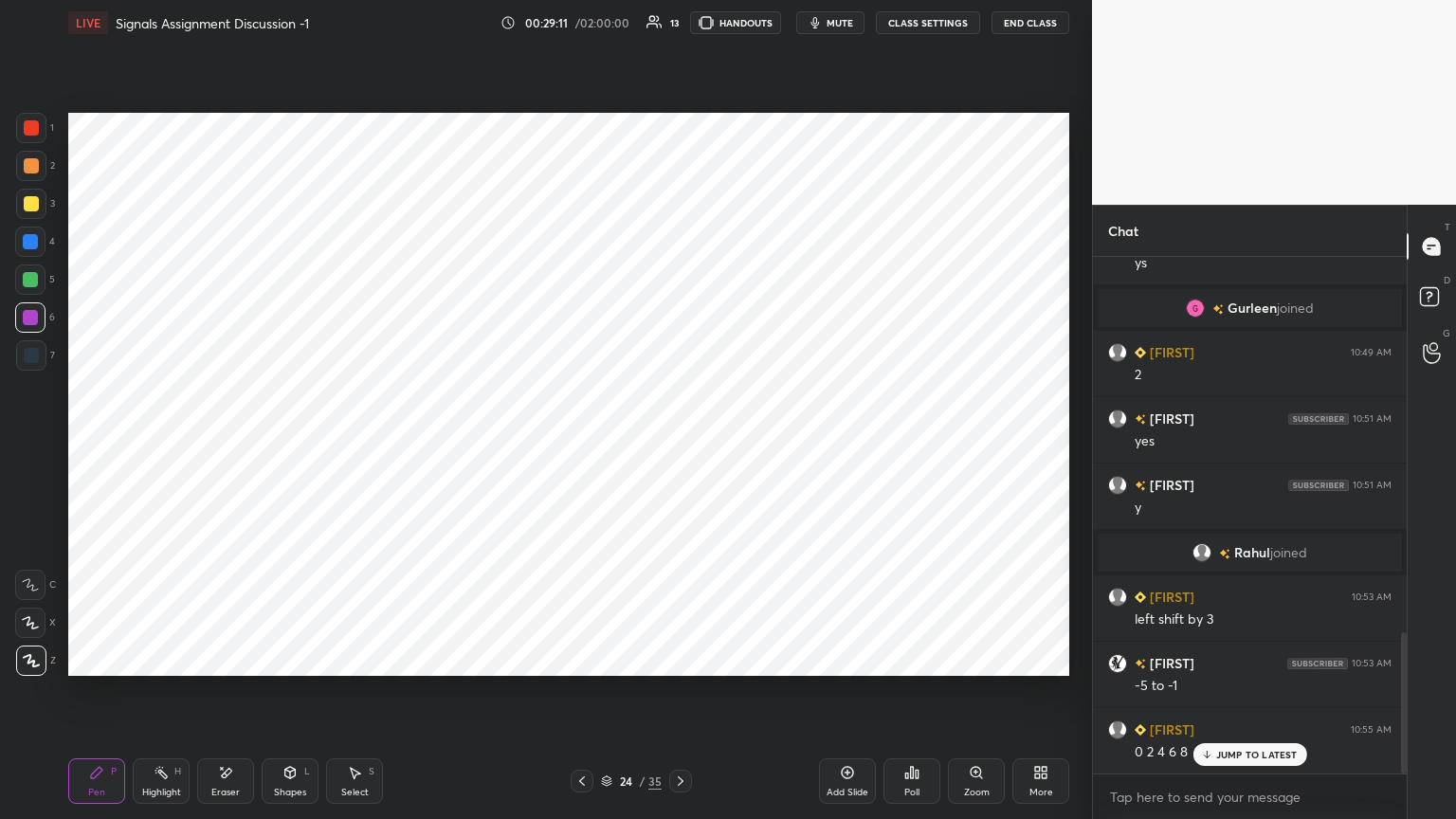 click on "JUMP TO LATEST" at bounding box center (1257, 755) 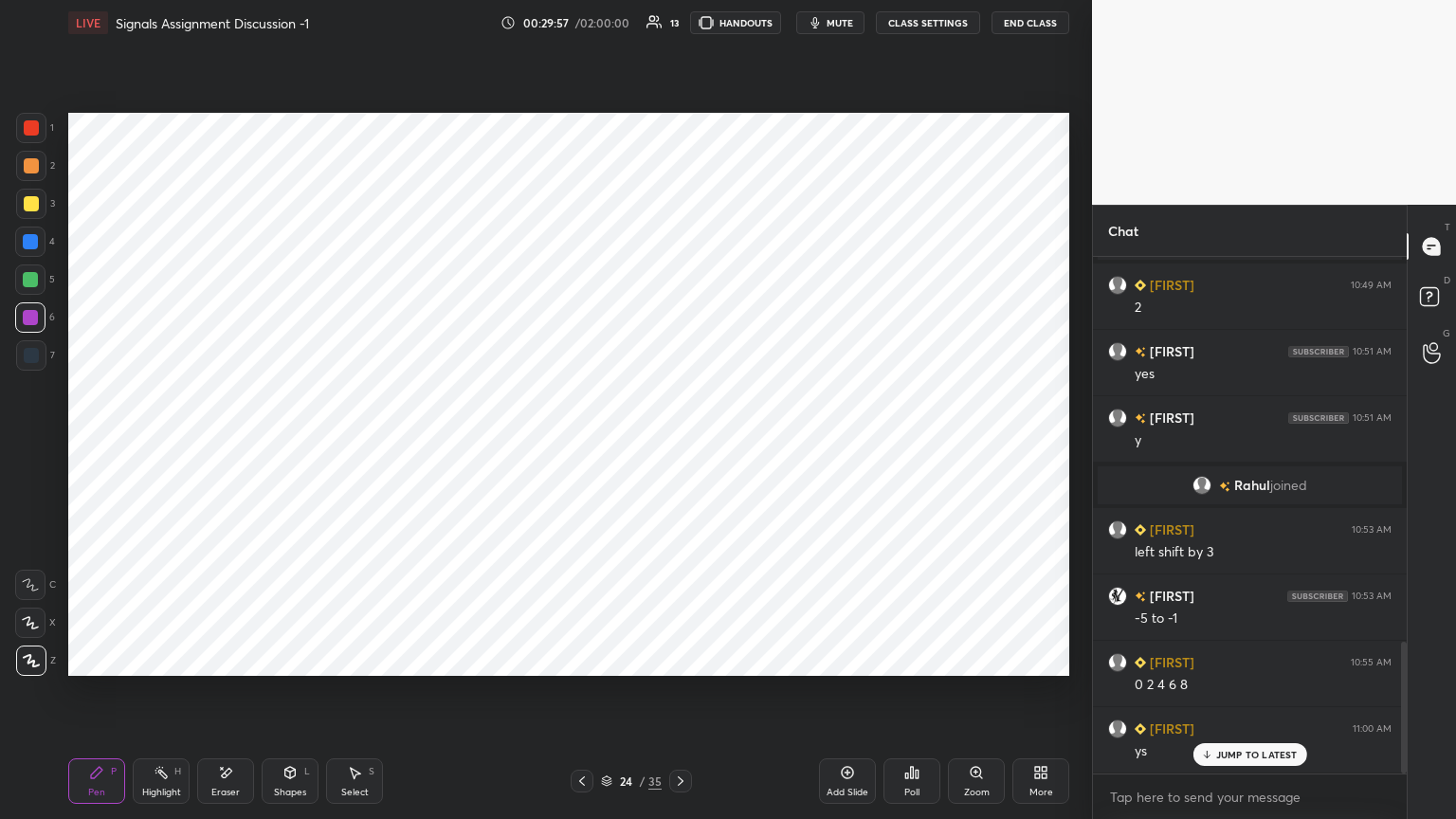 scroll, scrollTop: 1502, scrollLeft: 0, axis: vertical 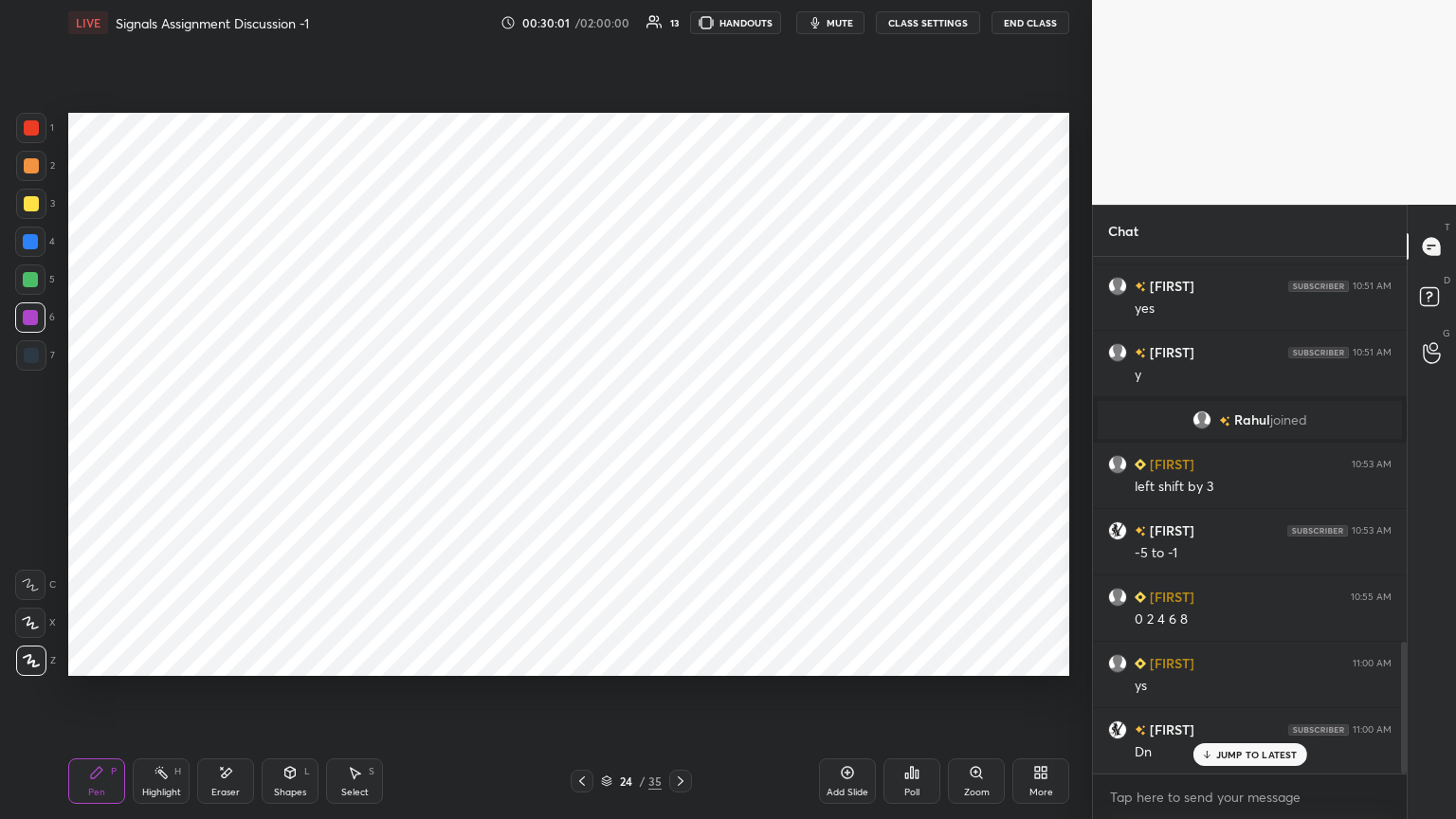 click 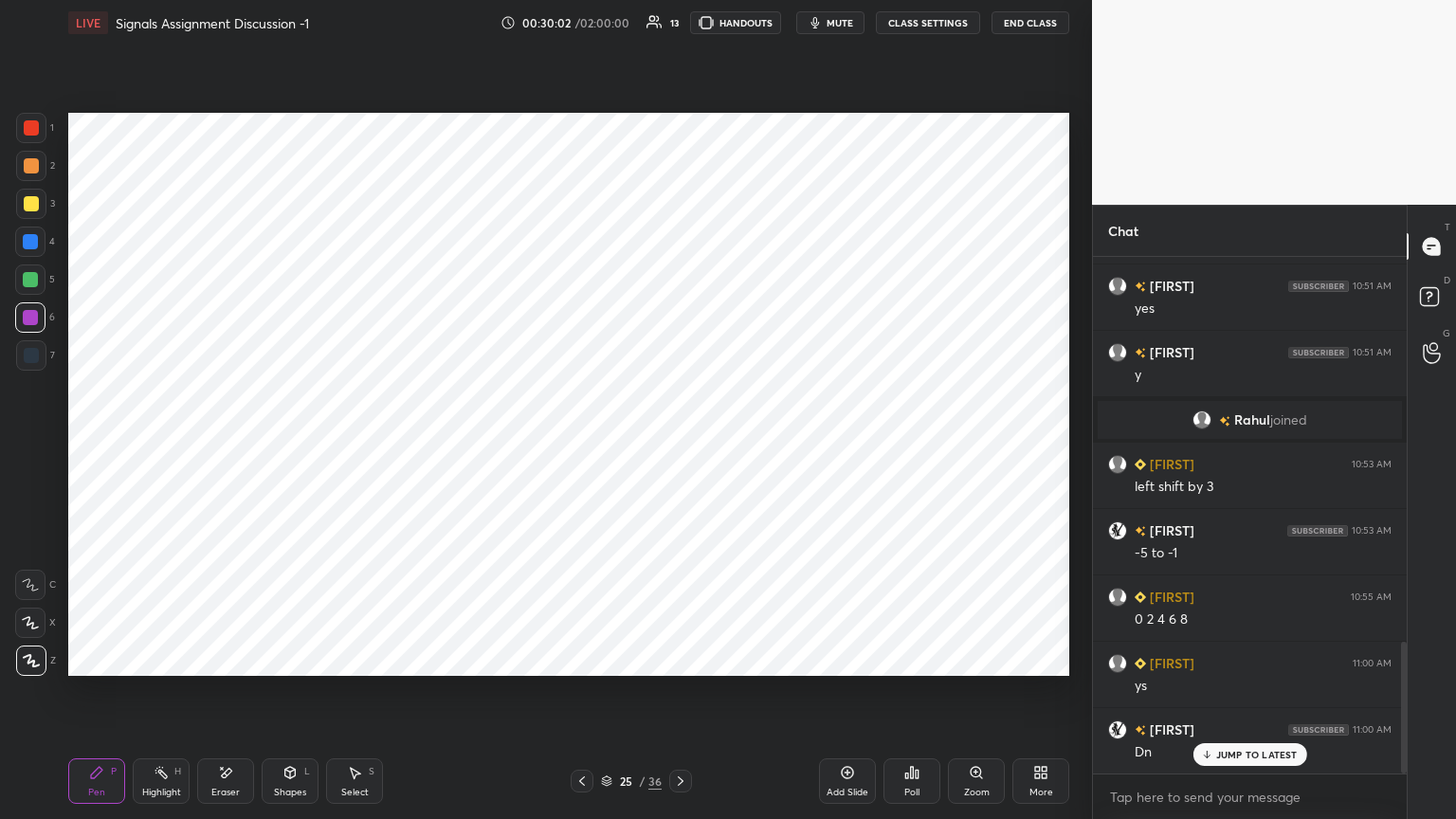 click at bounding box center (31, 661) 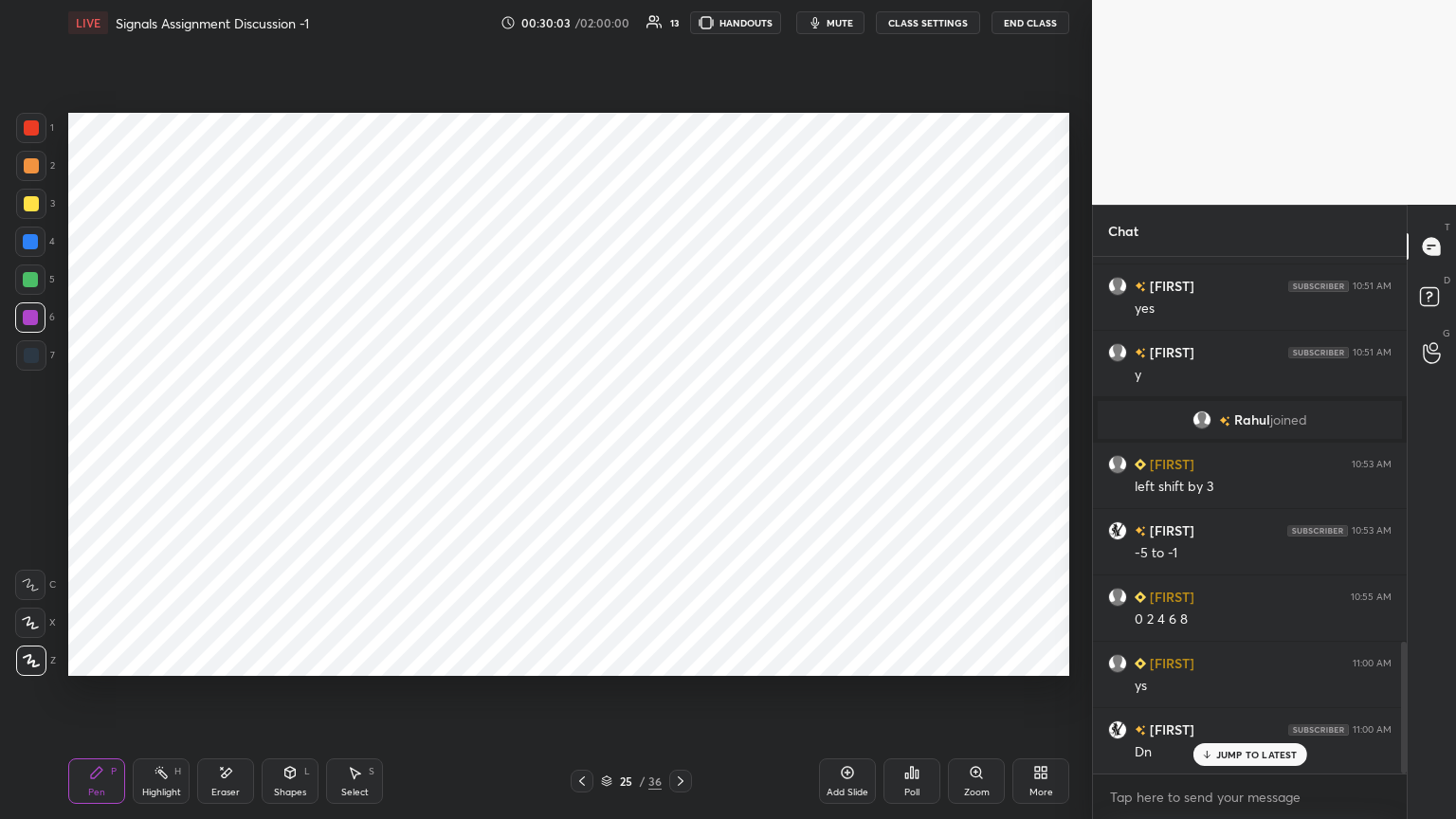 click at bounding box center [30, 242] 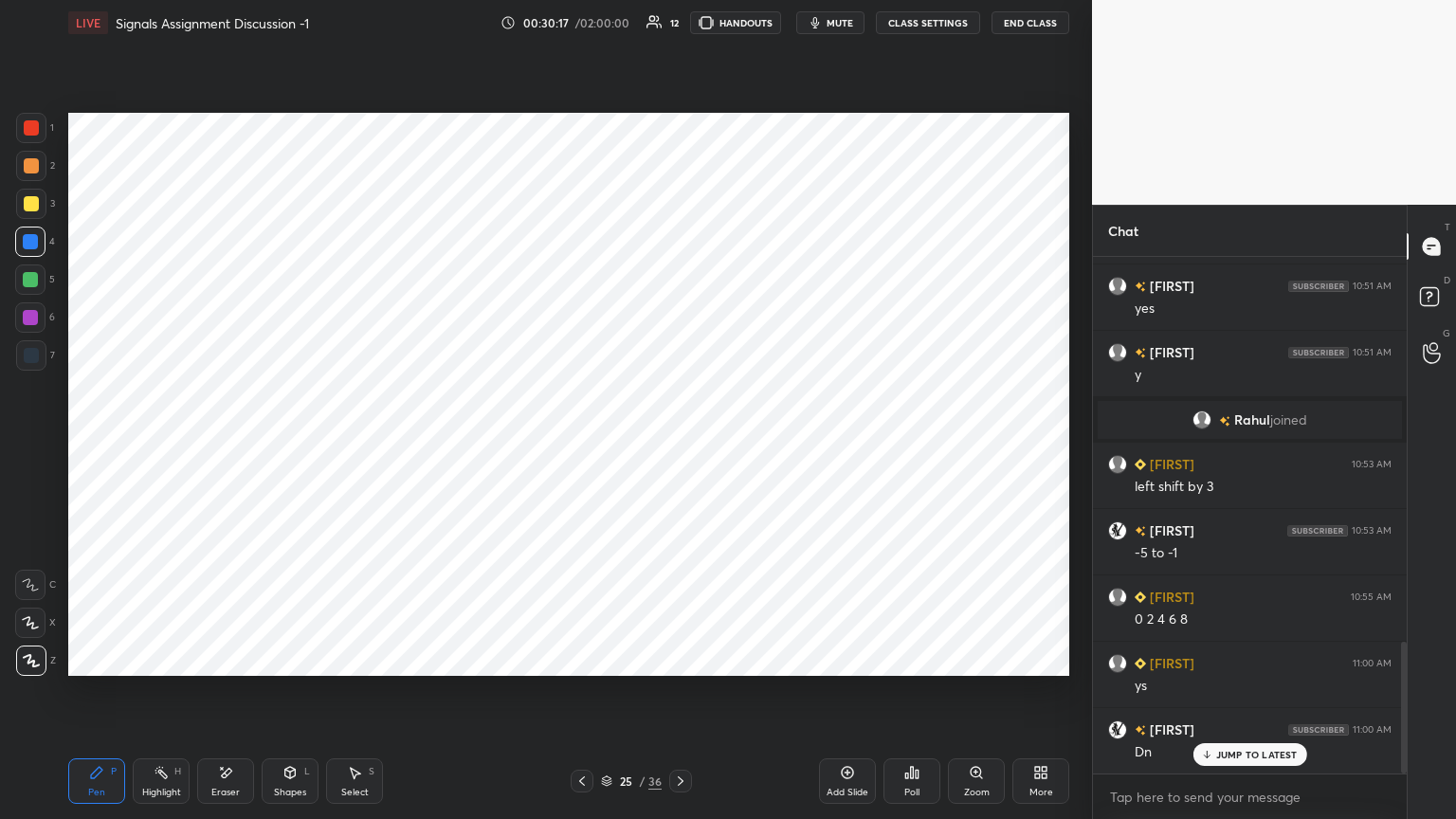 click on "Shapes" at bounding box center [290, 792] 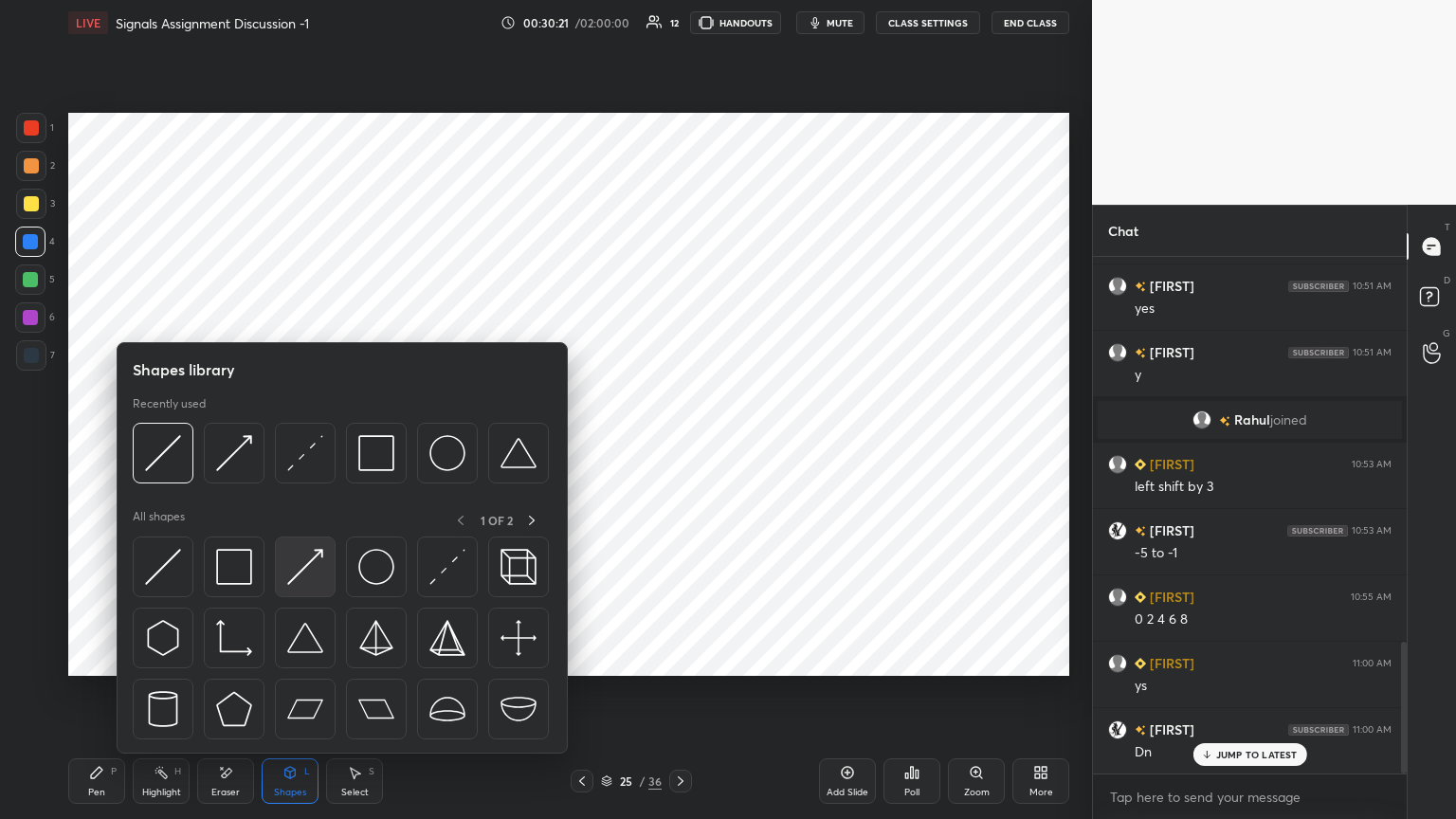 click at bounding box center (305, 567) 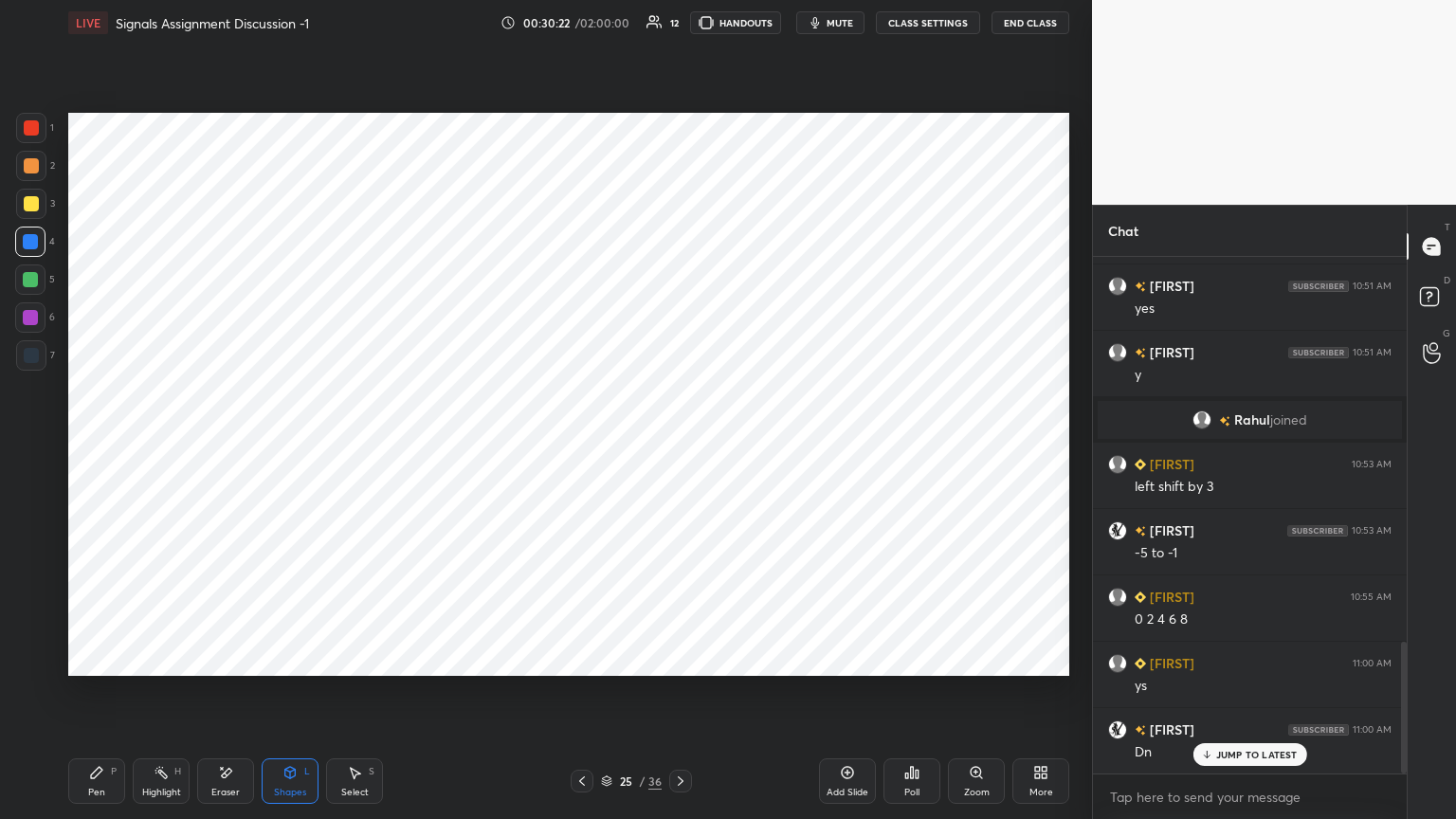 click at bounding box center [30, 318] 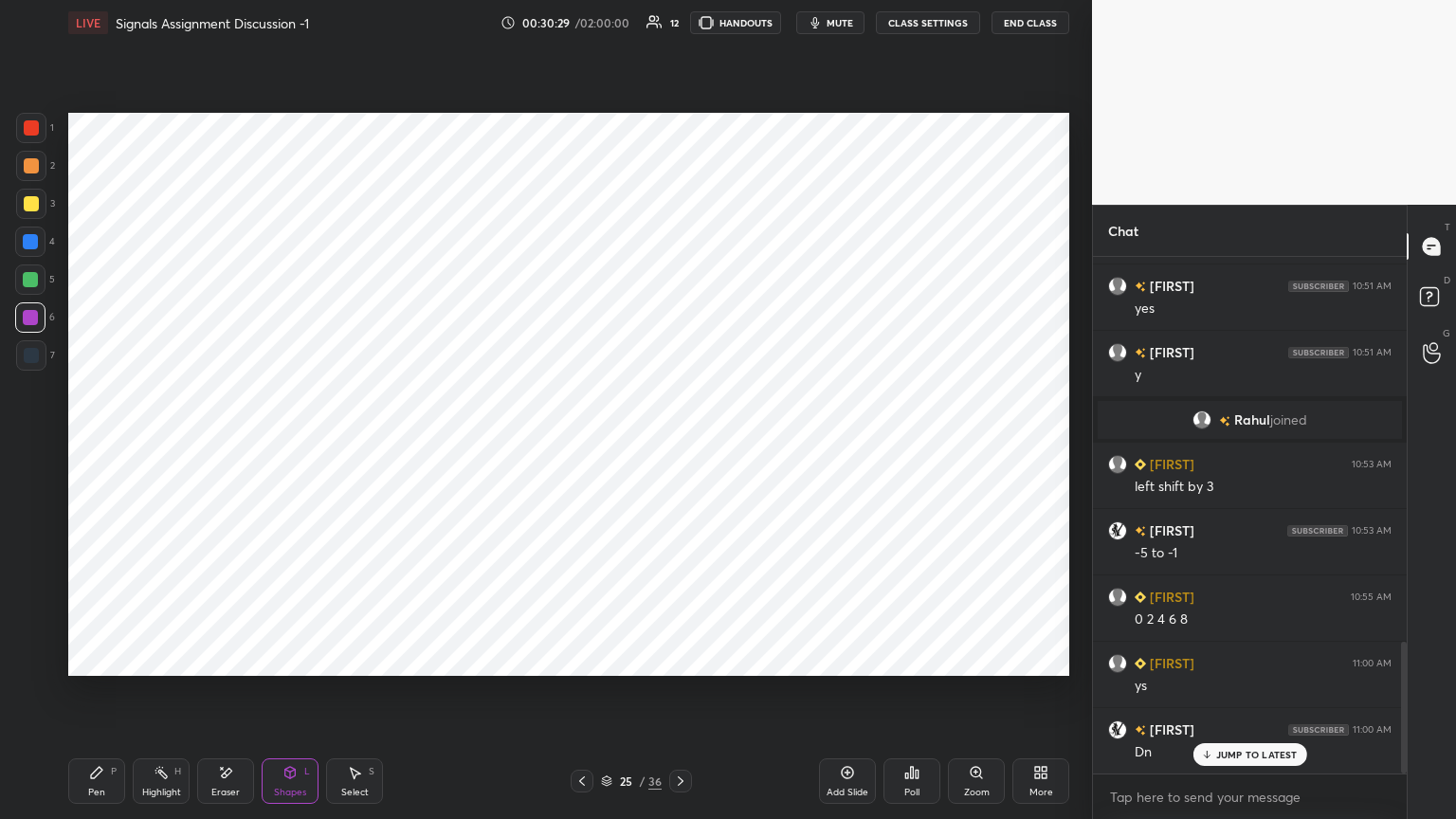 click on "Pen P" at bounding box center [97, 781] 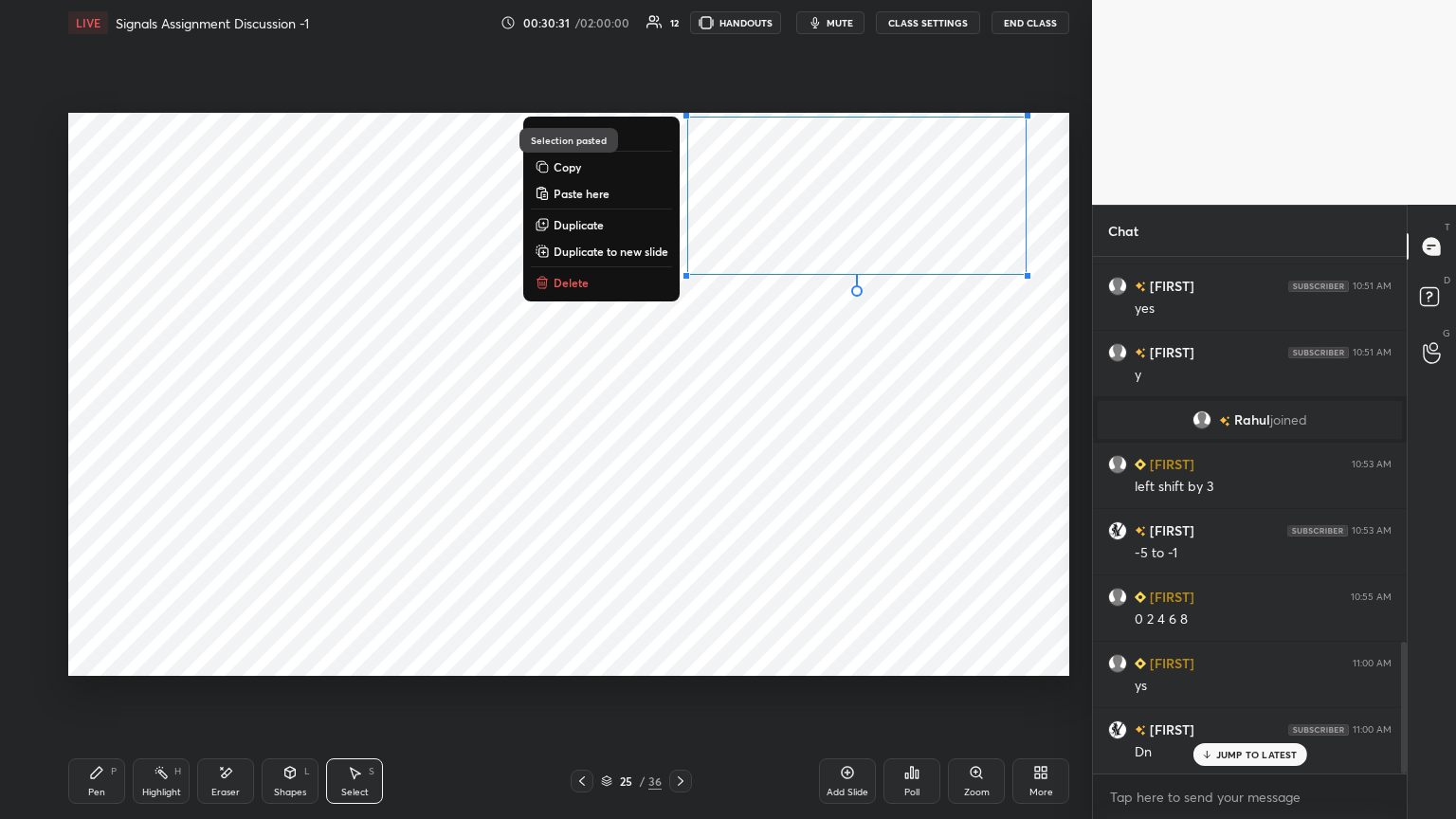 click on "0 ° Undo Copy Paste here Duplicate Duplicate to new slide Delete" at bounding box center (569, 394) 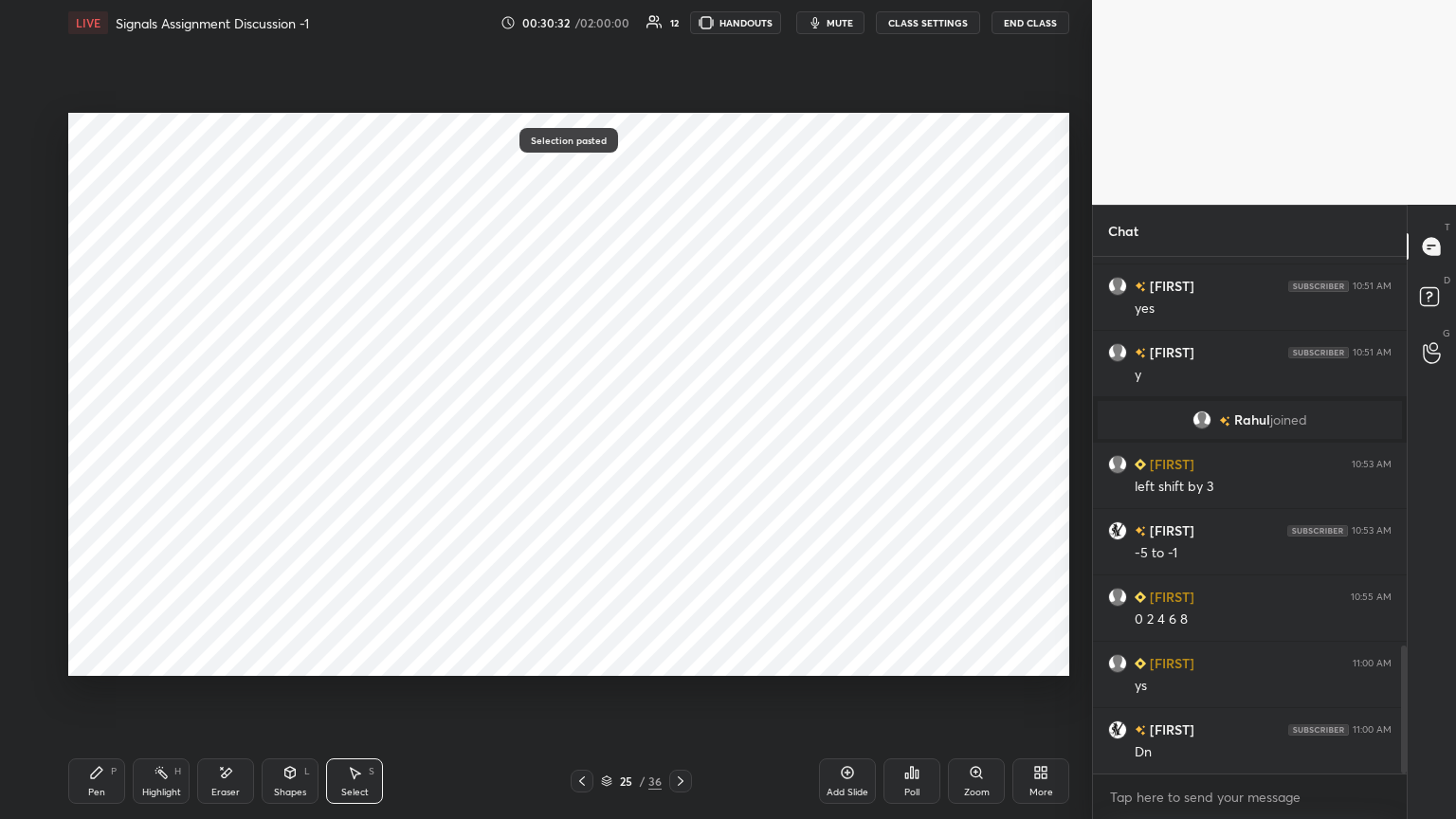 scroll, scrollTop: 1569, scrollLeft: 0, axis: vertical 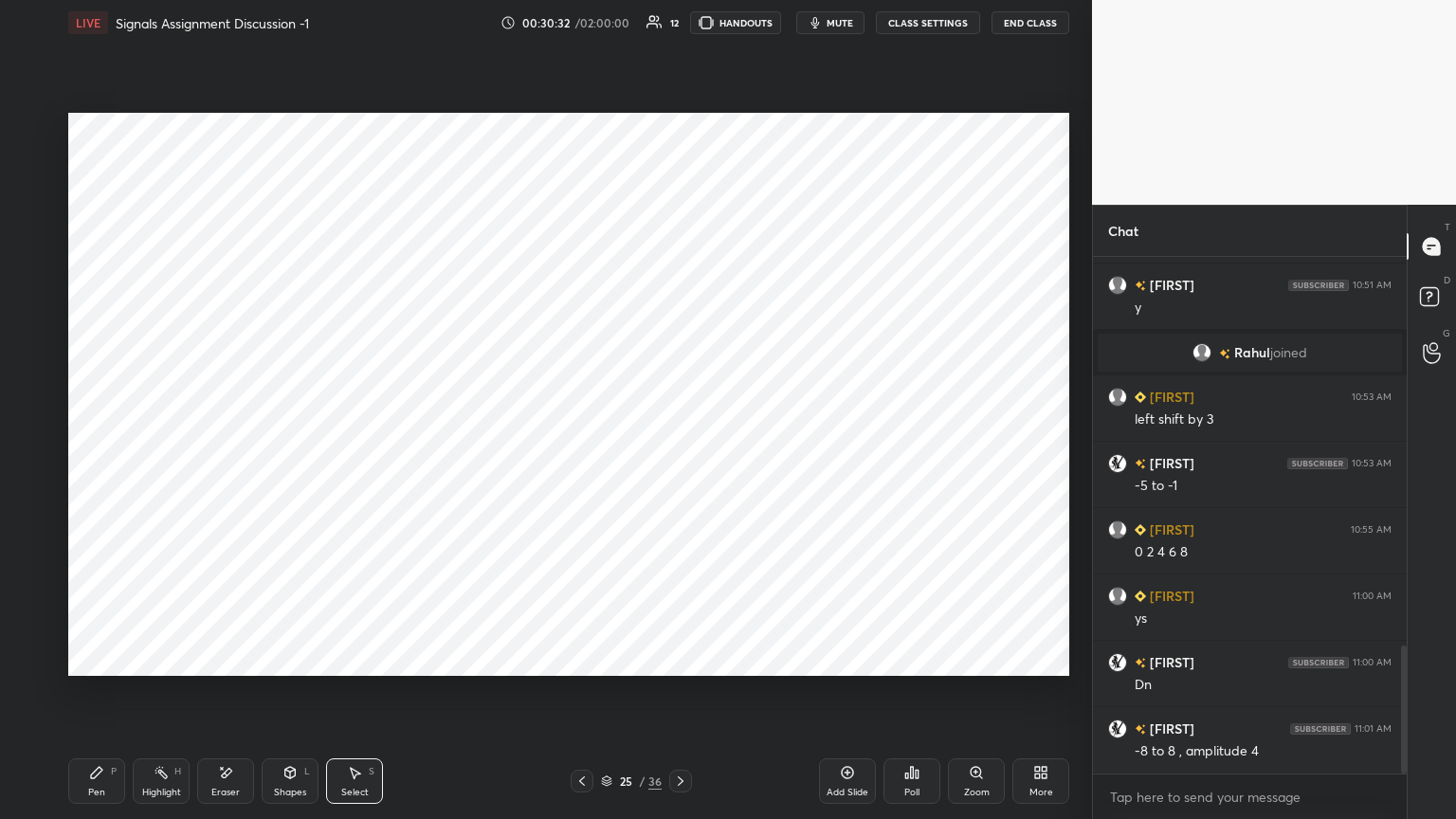 click on "Select S" at bounding box center (355, 781) 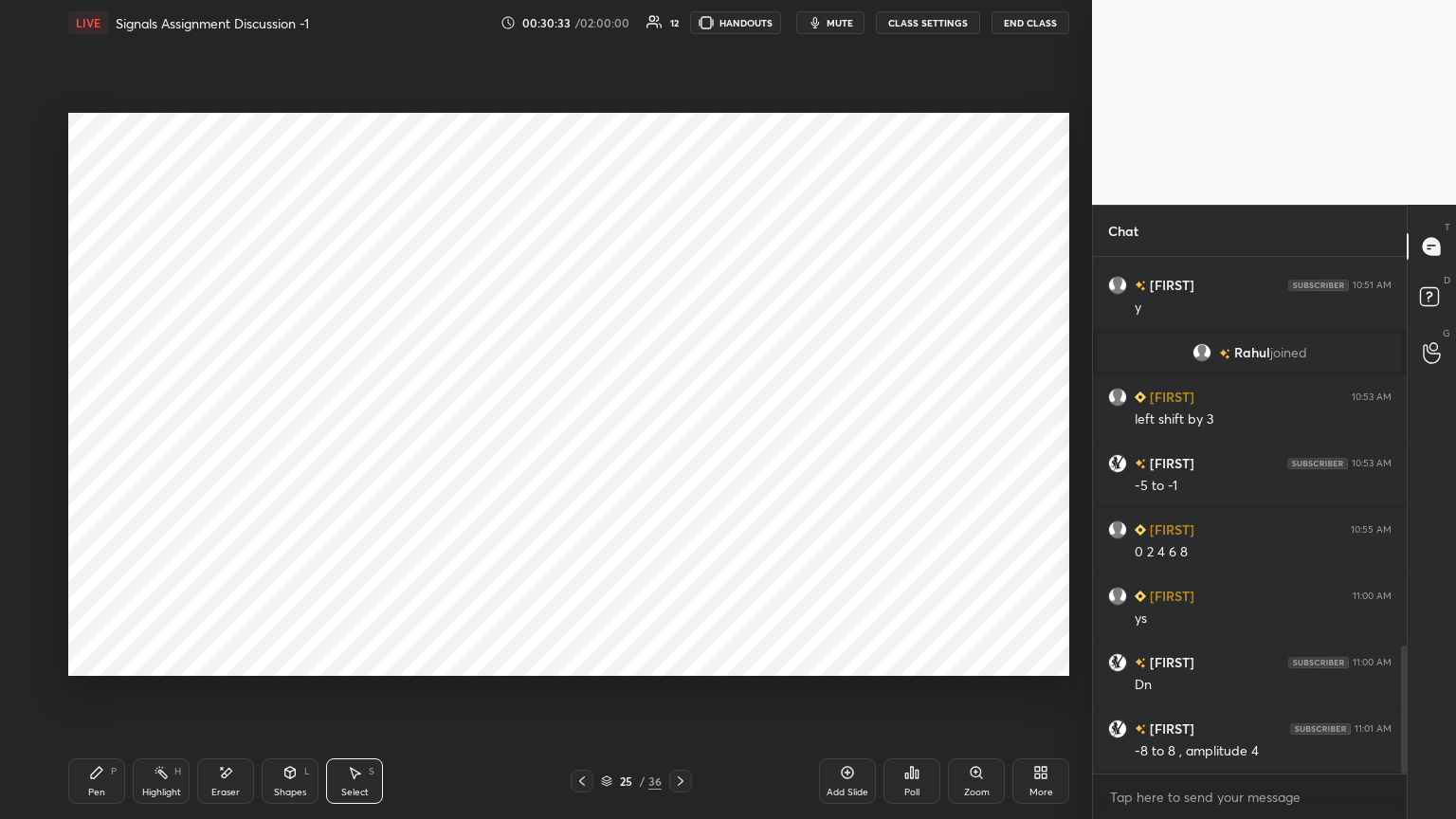 click 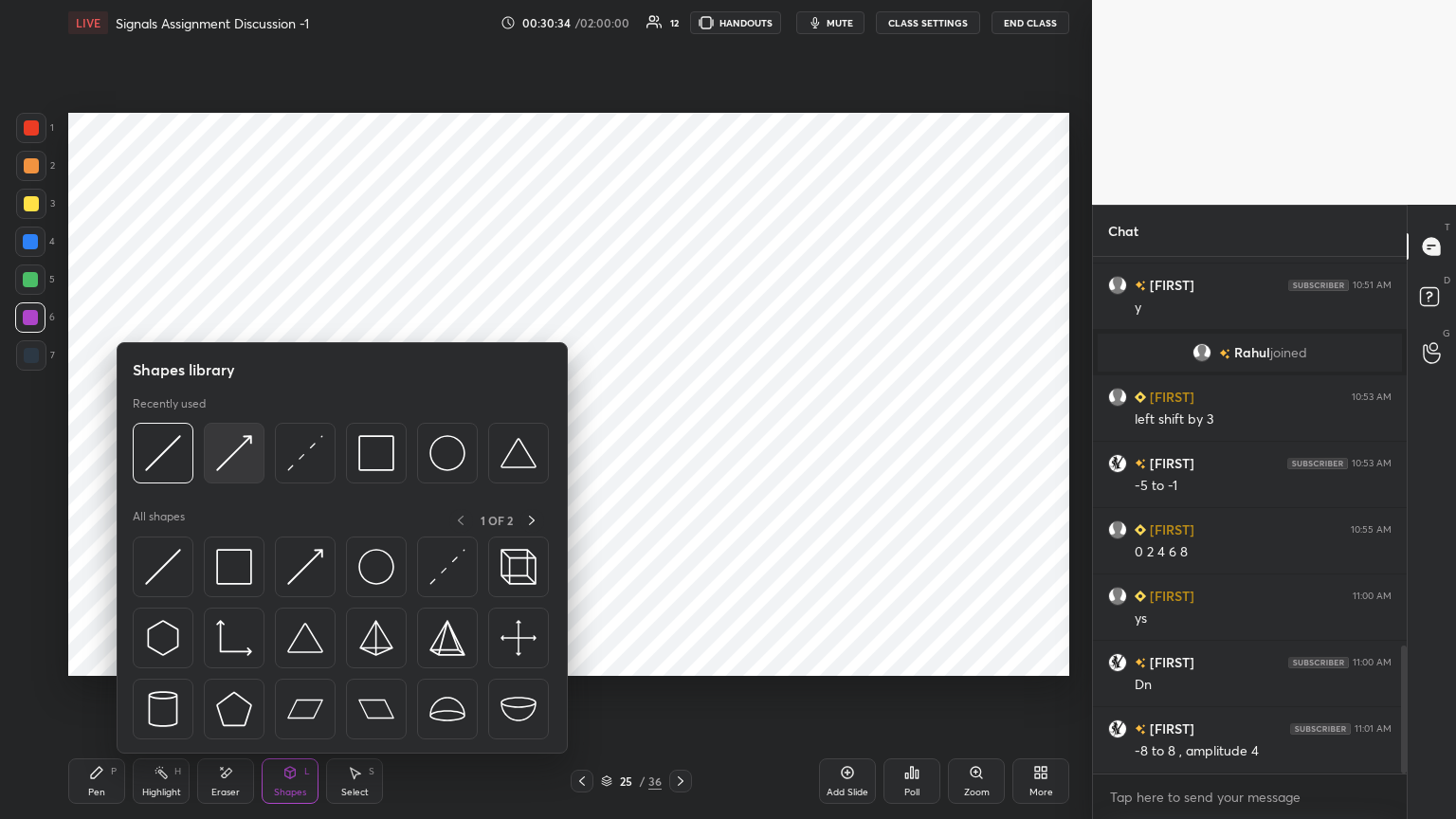 click at bounding box center [234, 453] 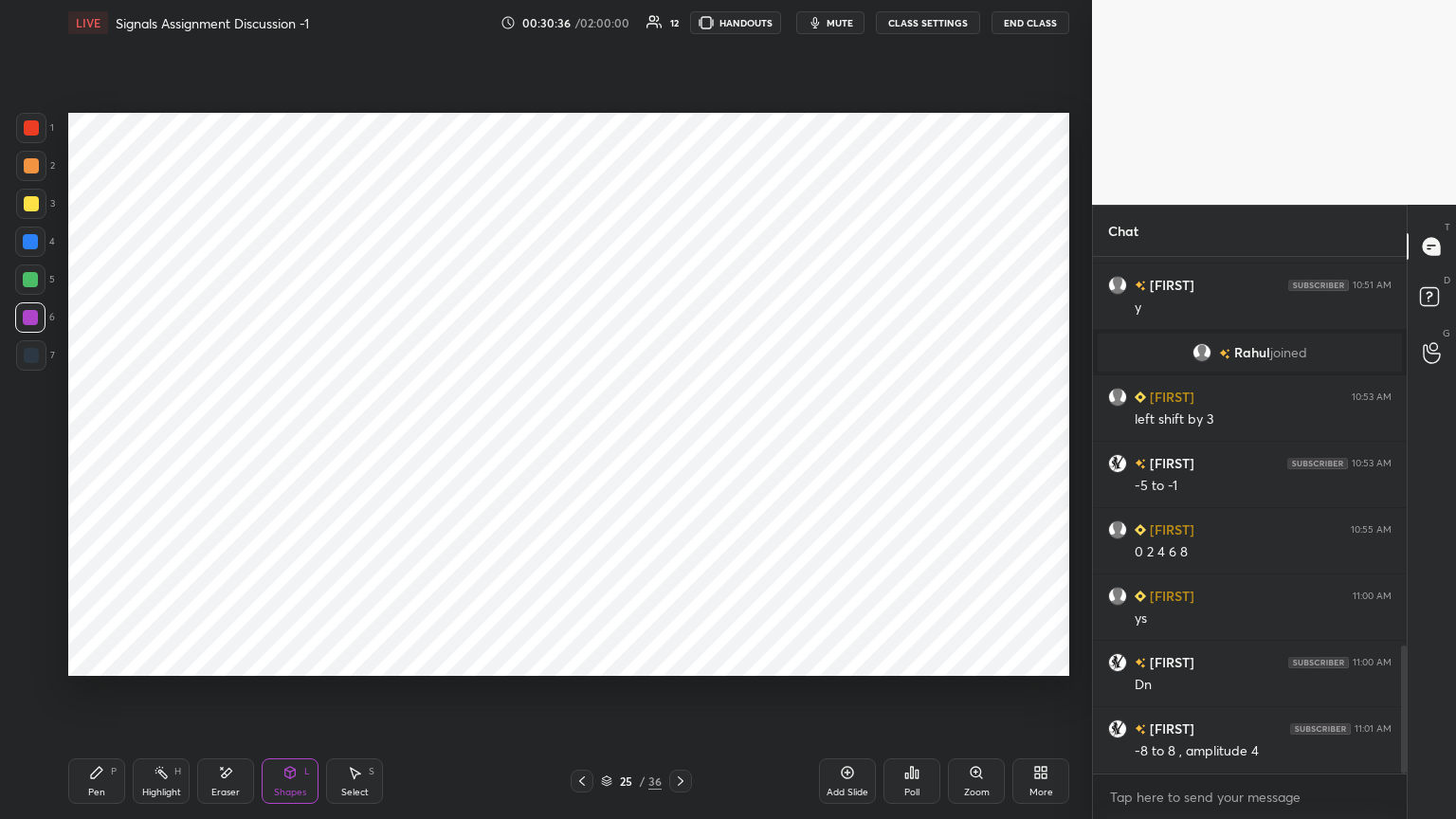 click at bounding box center (30, 242) 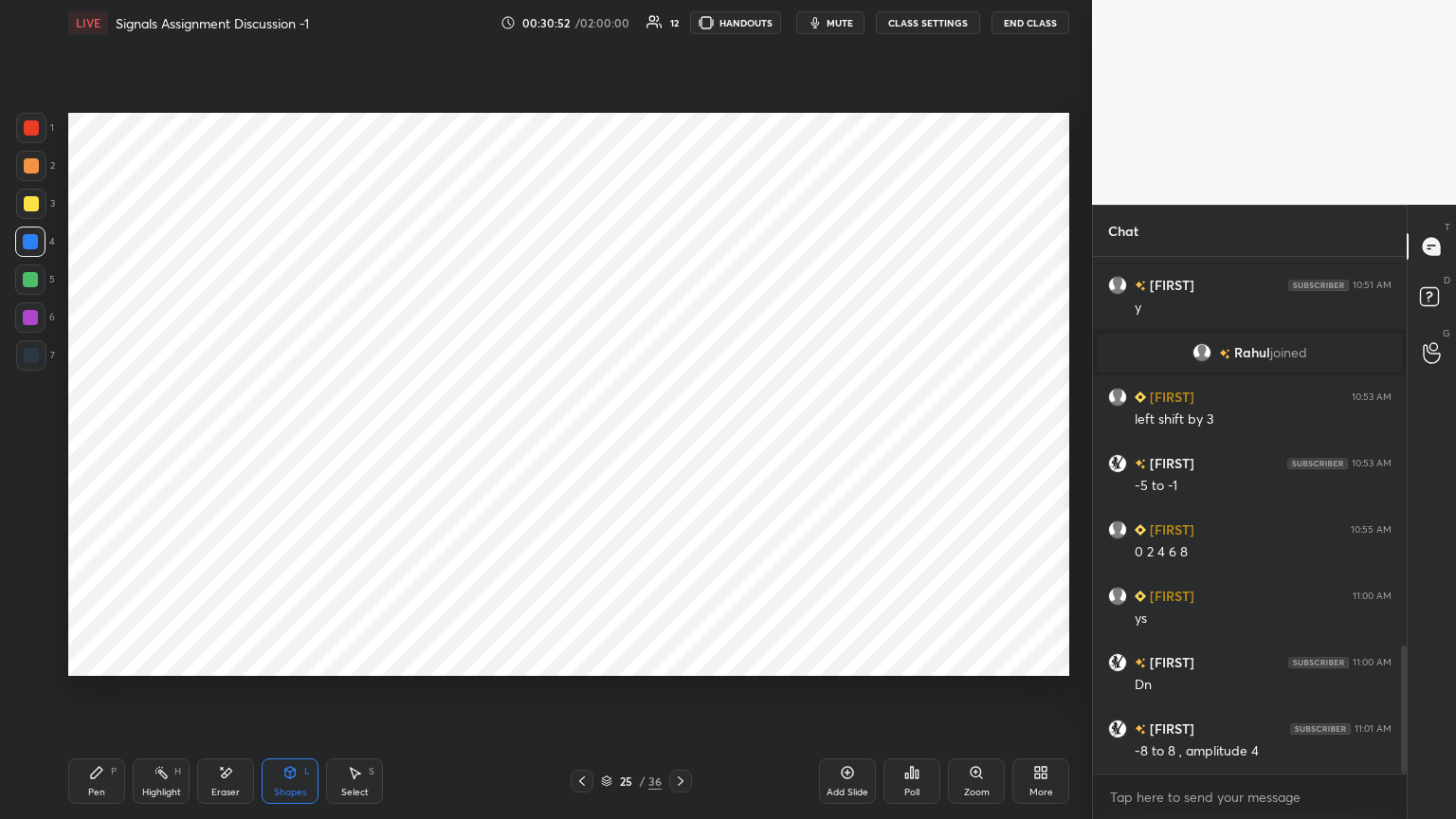 click on "Pen" at bounding box center (97, 792) 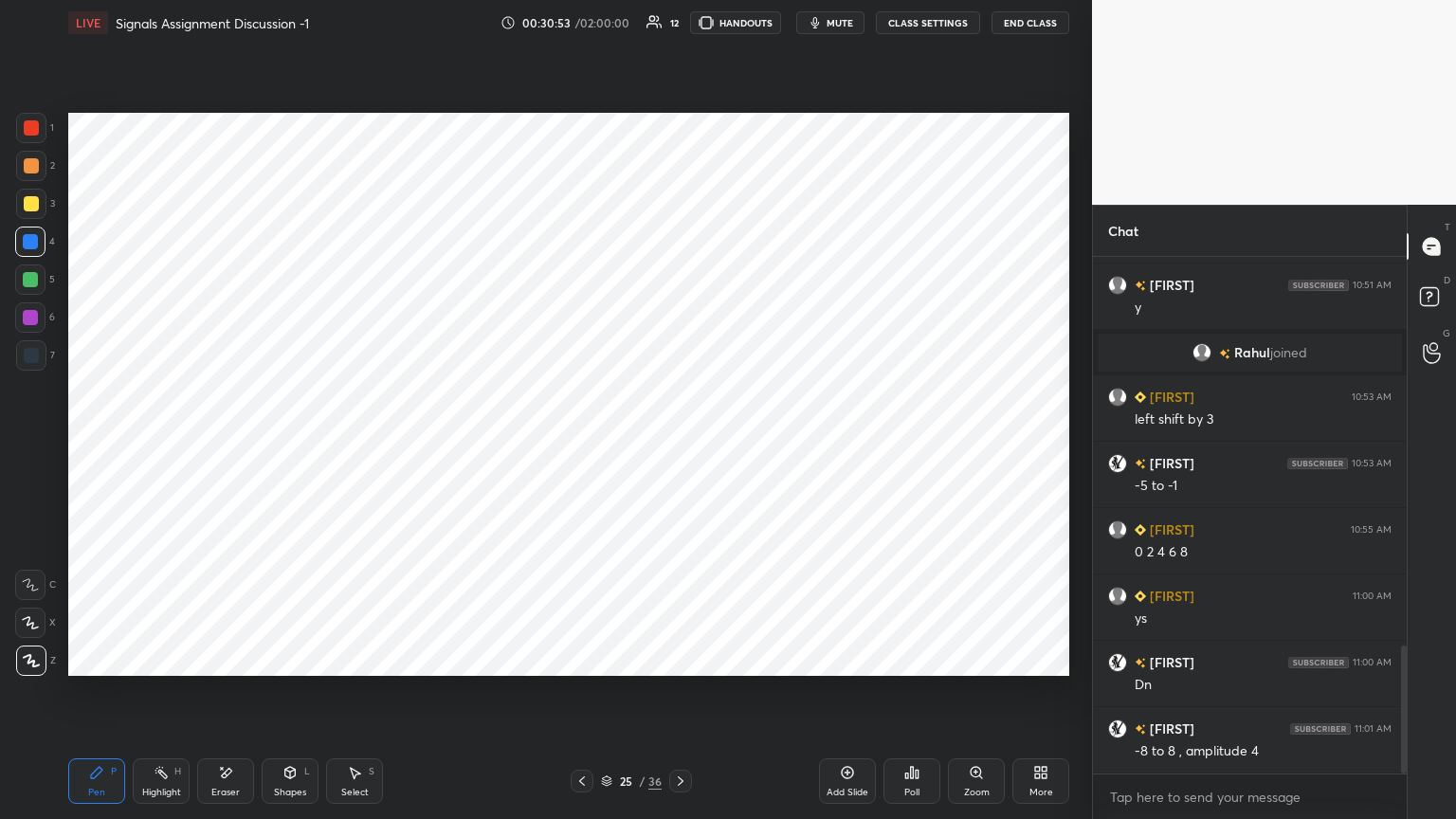 click at bounding box center [31, 355] 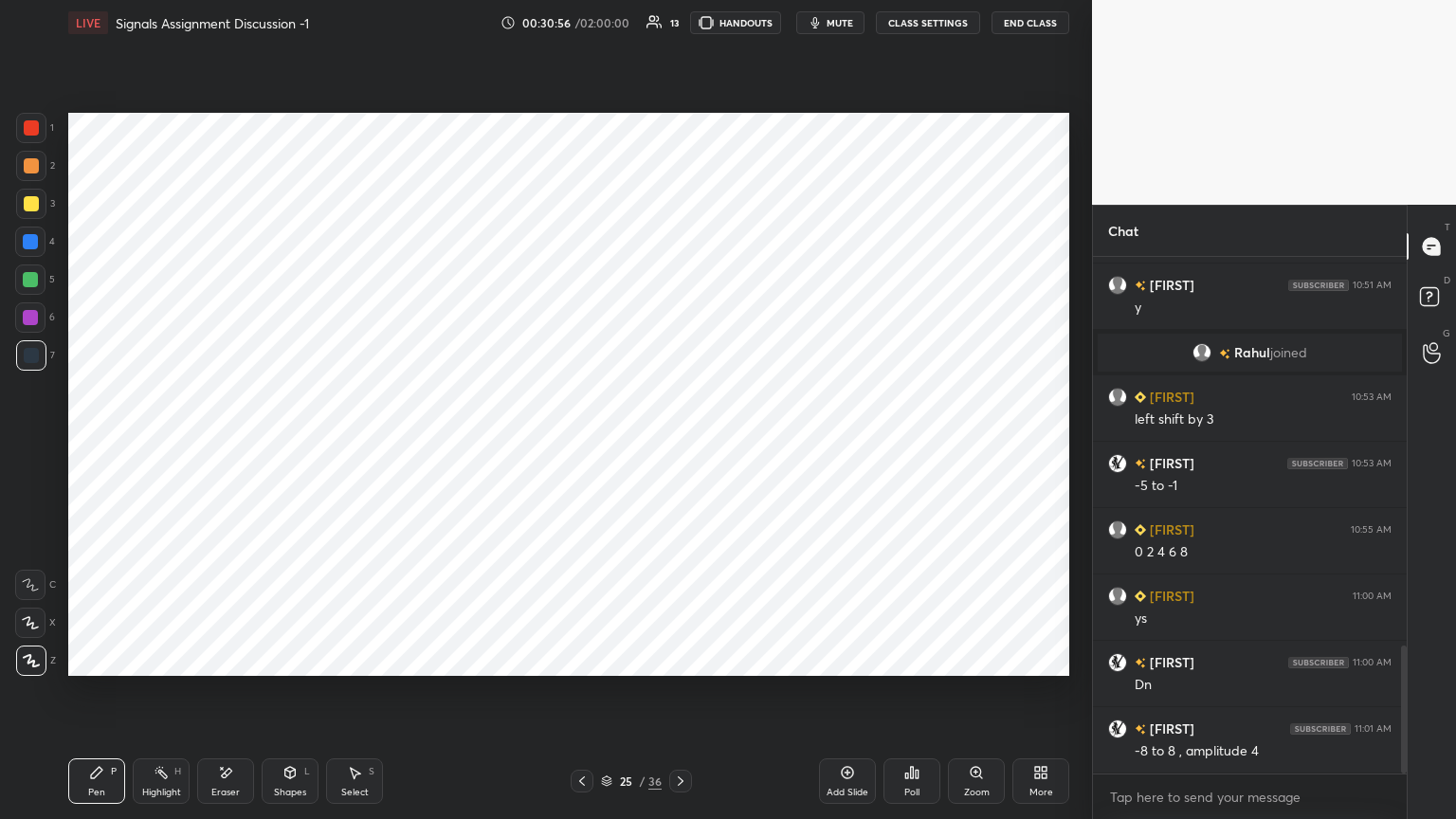 click on "Shapes" at bounding box center (290, 792) 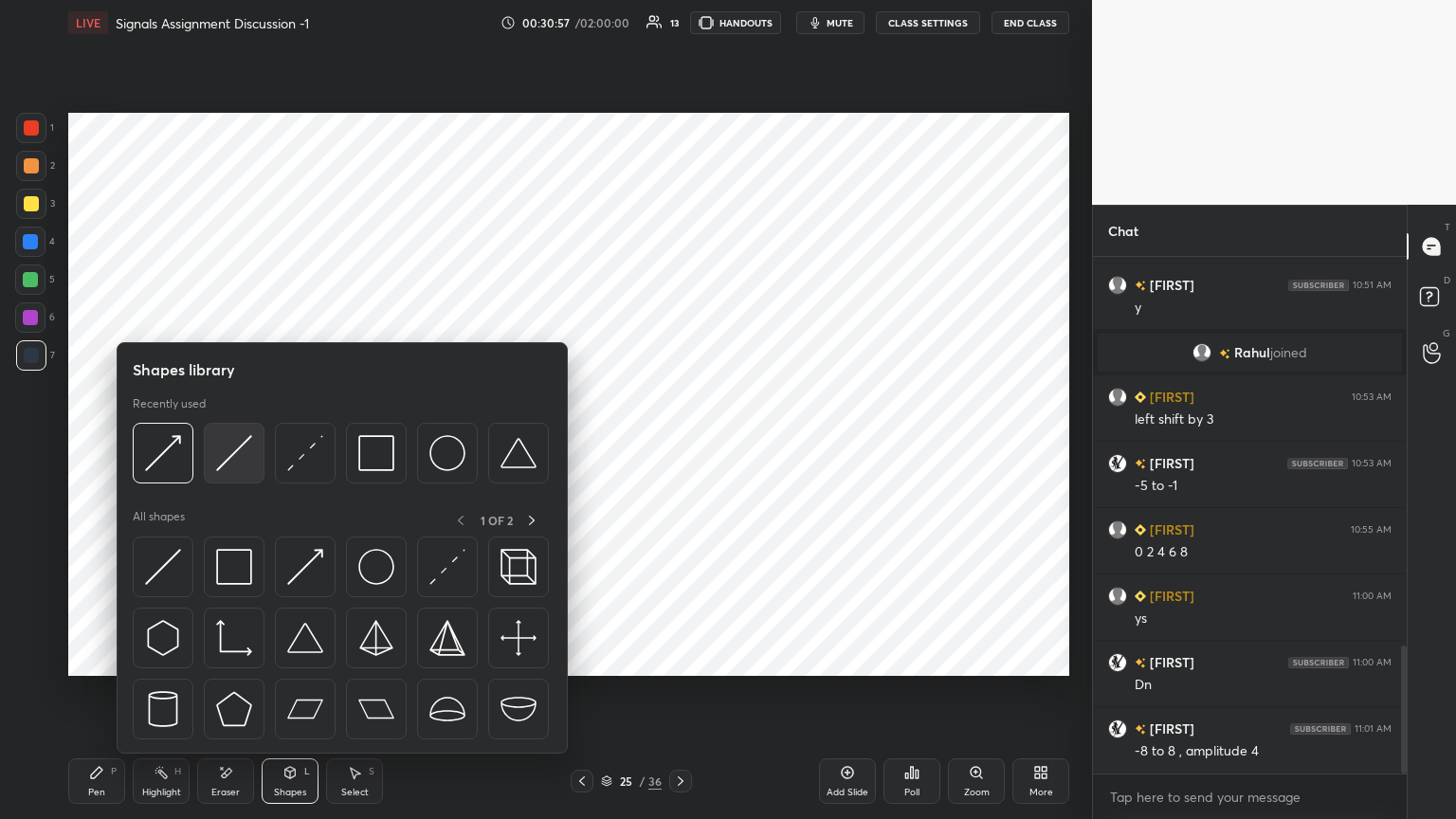 click at bounding box center (234, 453) 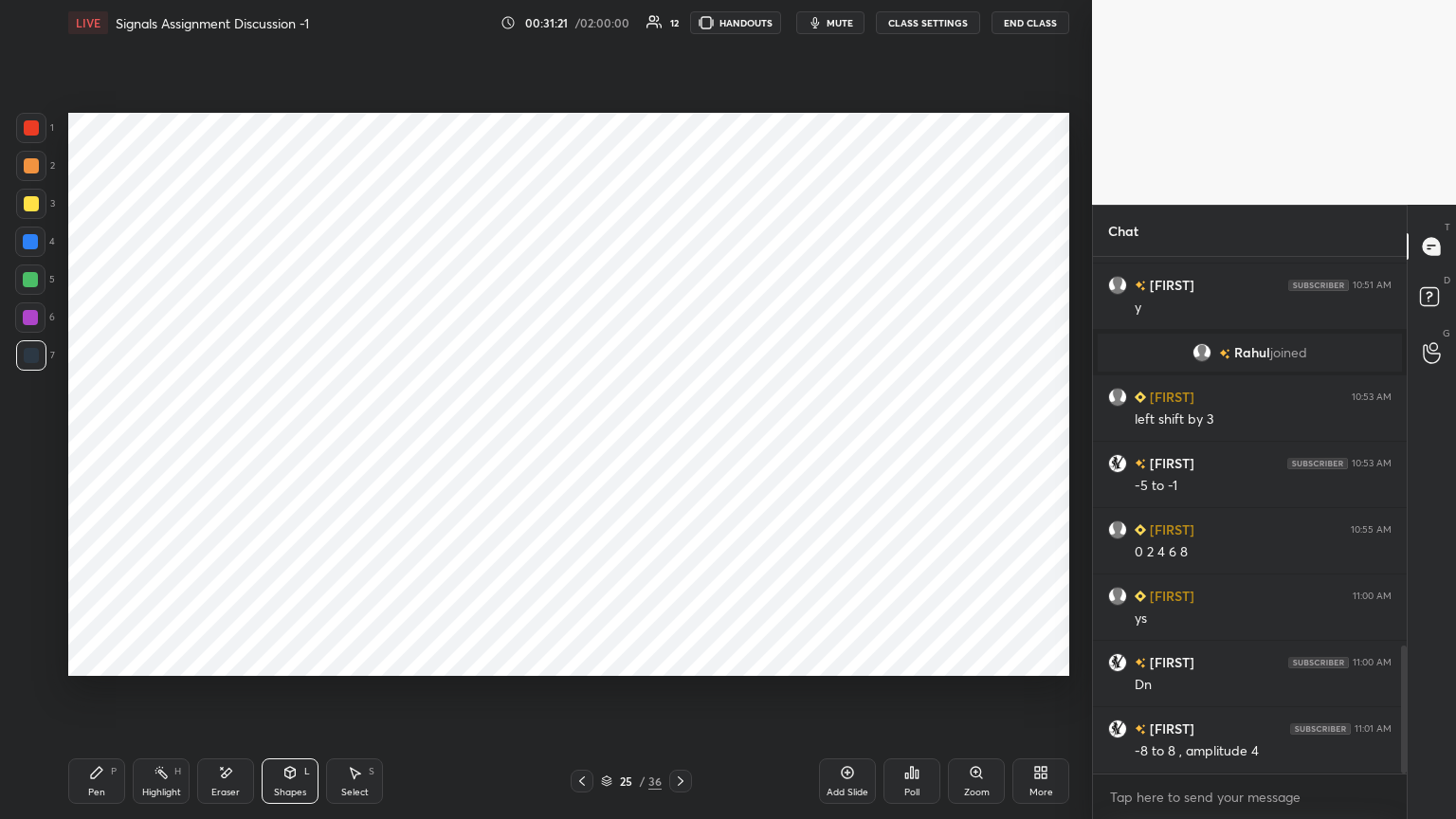 click on "Pen P" at bounding box center [97, 781] 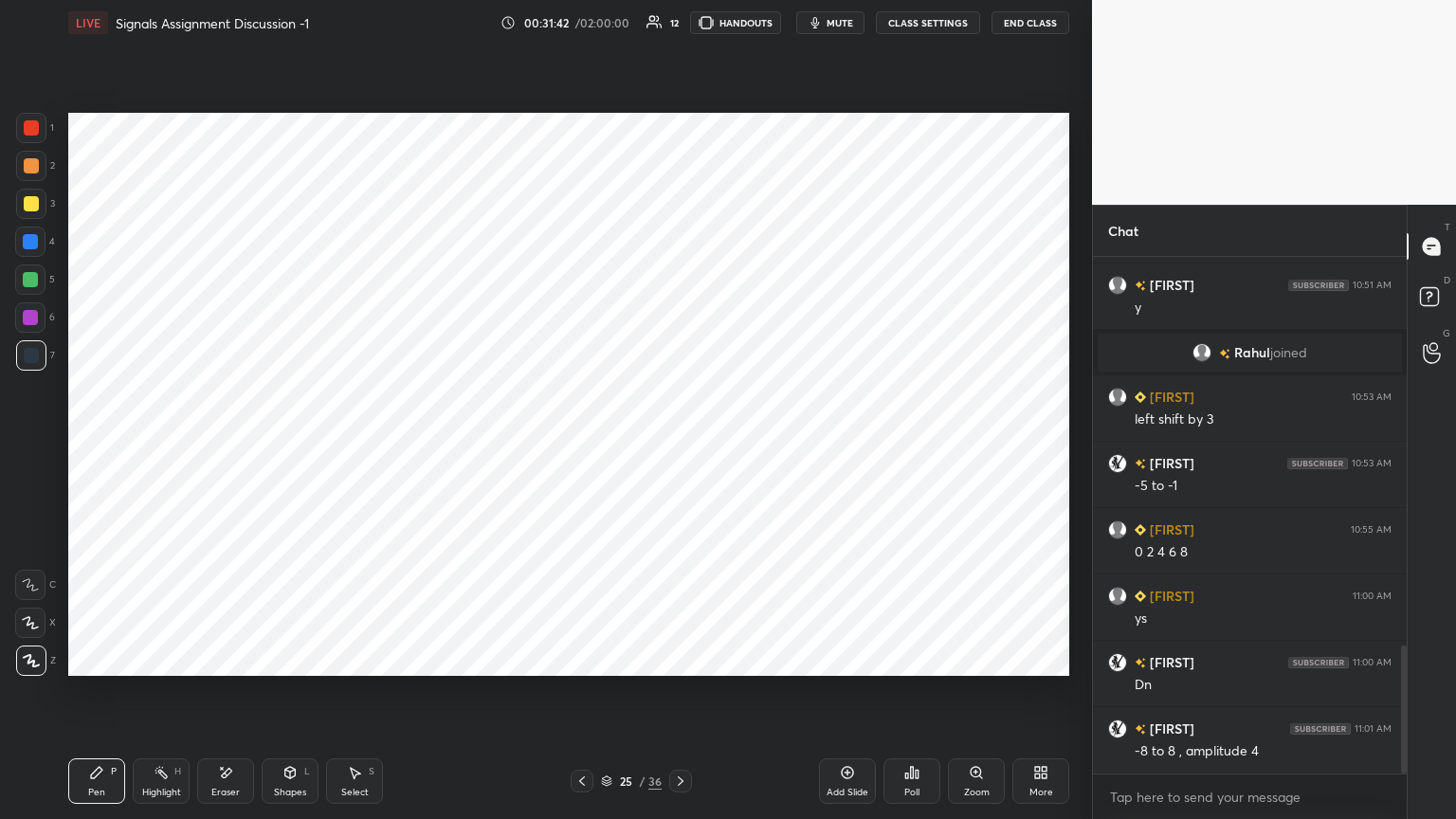 click at bounding box center [30, 242] 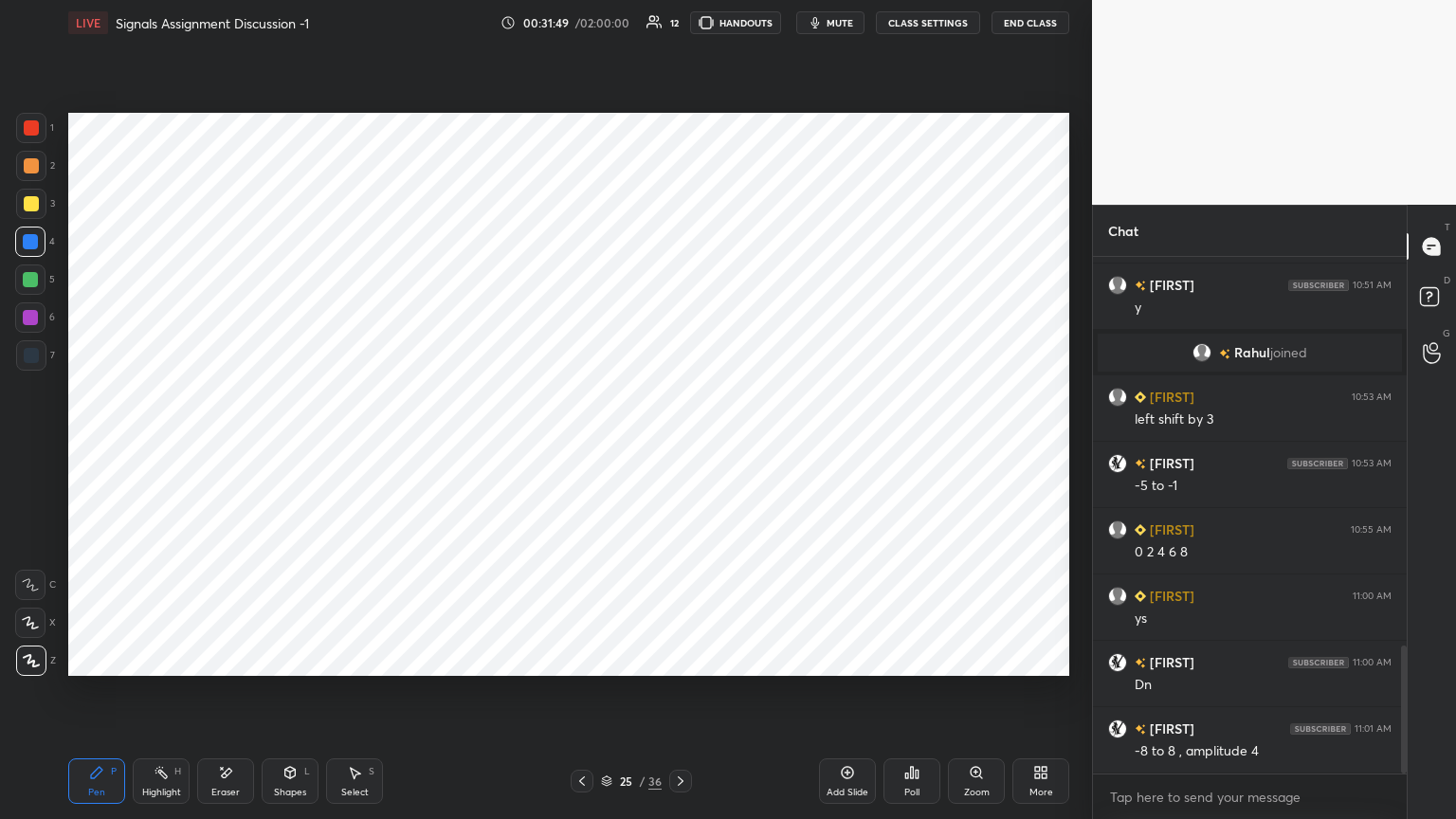 click 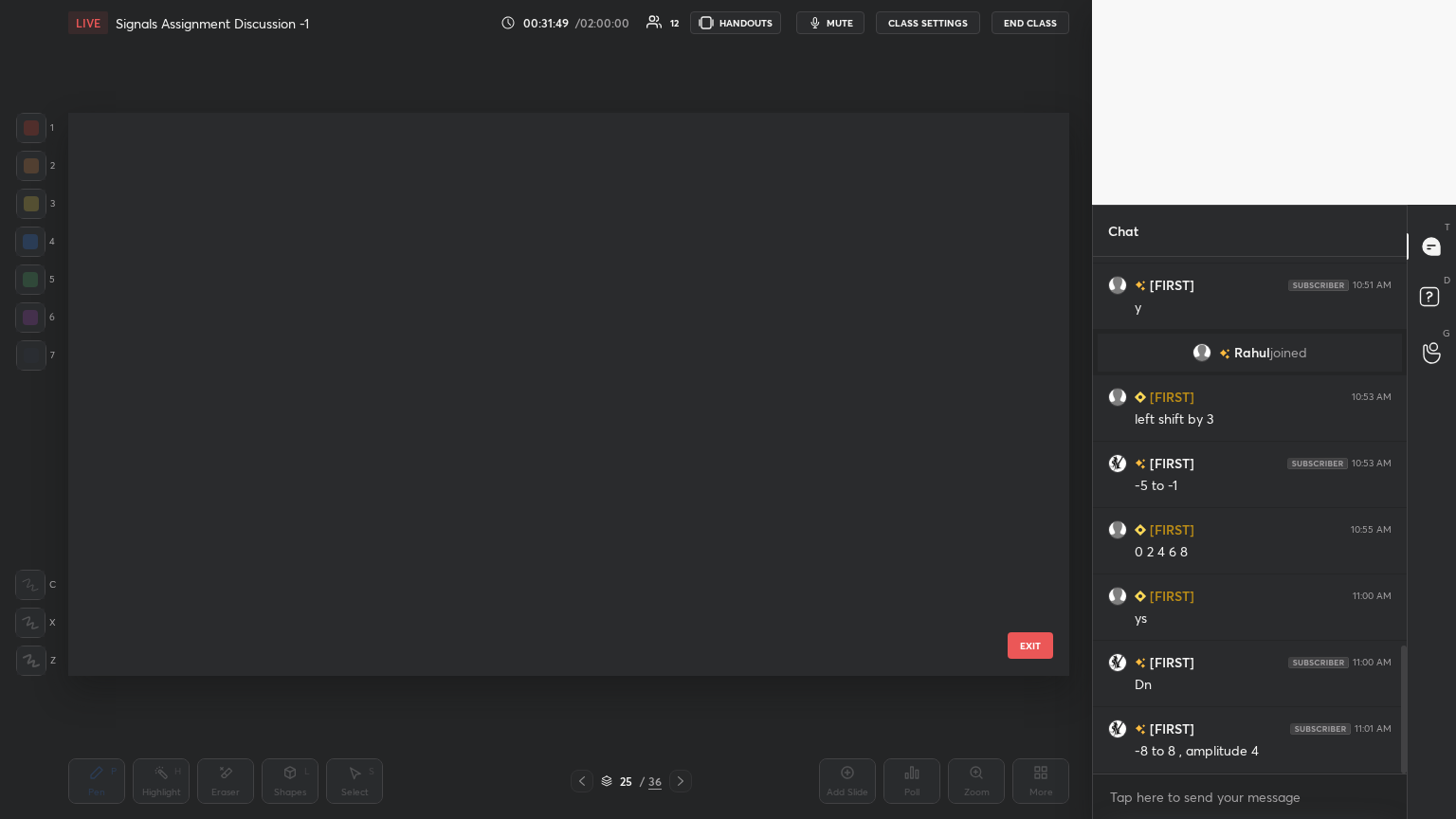 scroll, scrollTop: 997, scrollLeft: 0, axis: vertical 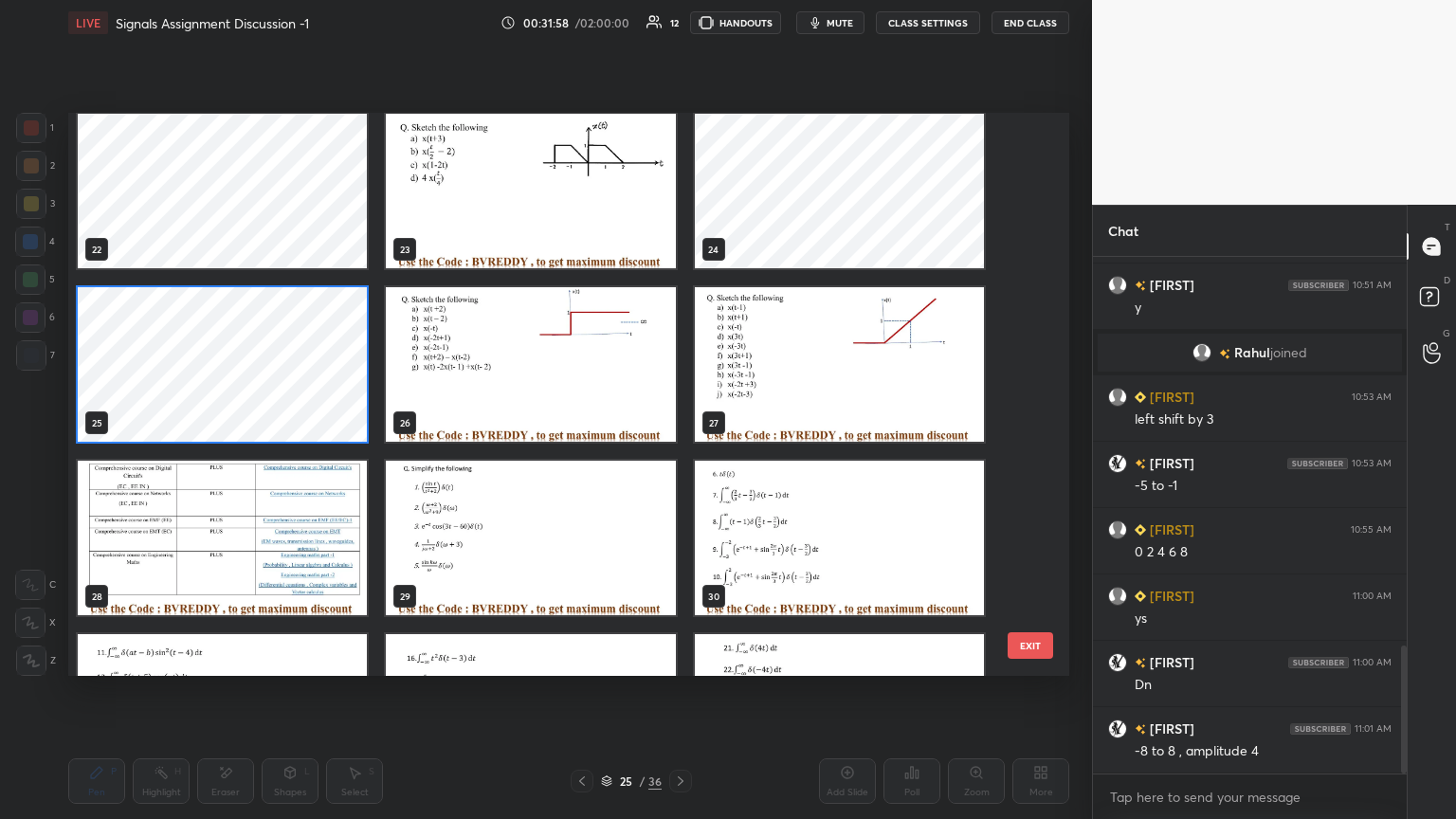 click at bounding box center (530, 364) 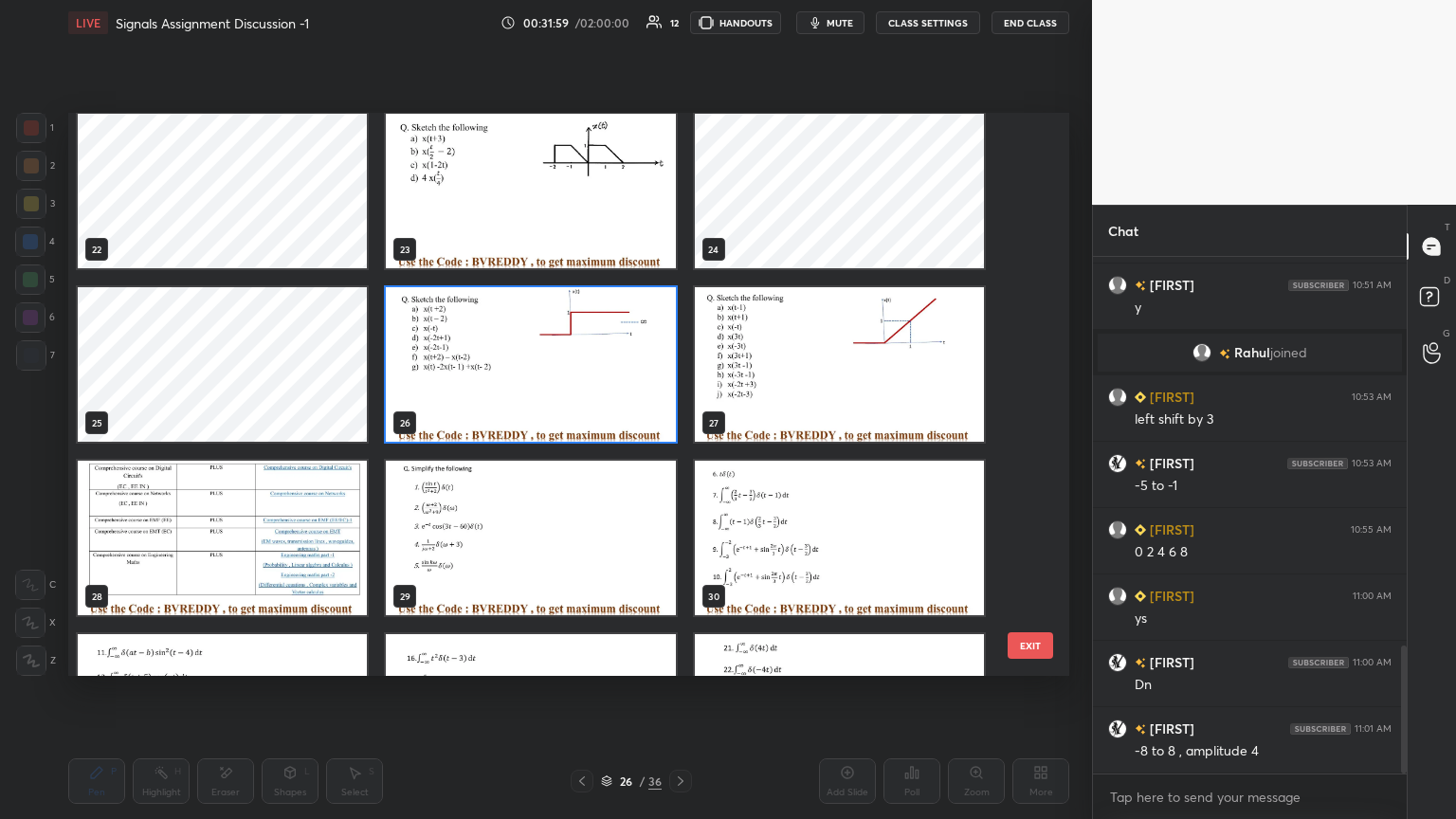click at bounding box center [530, 364] 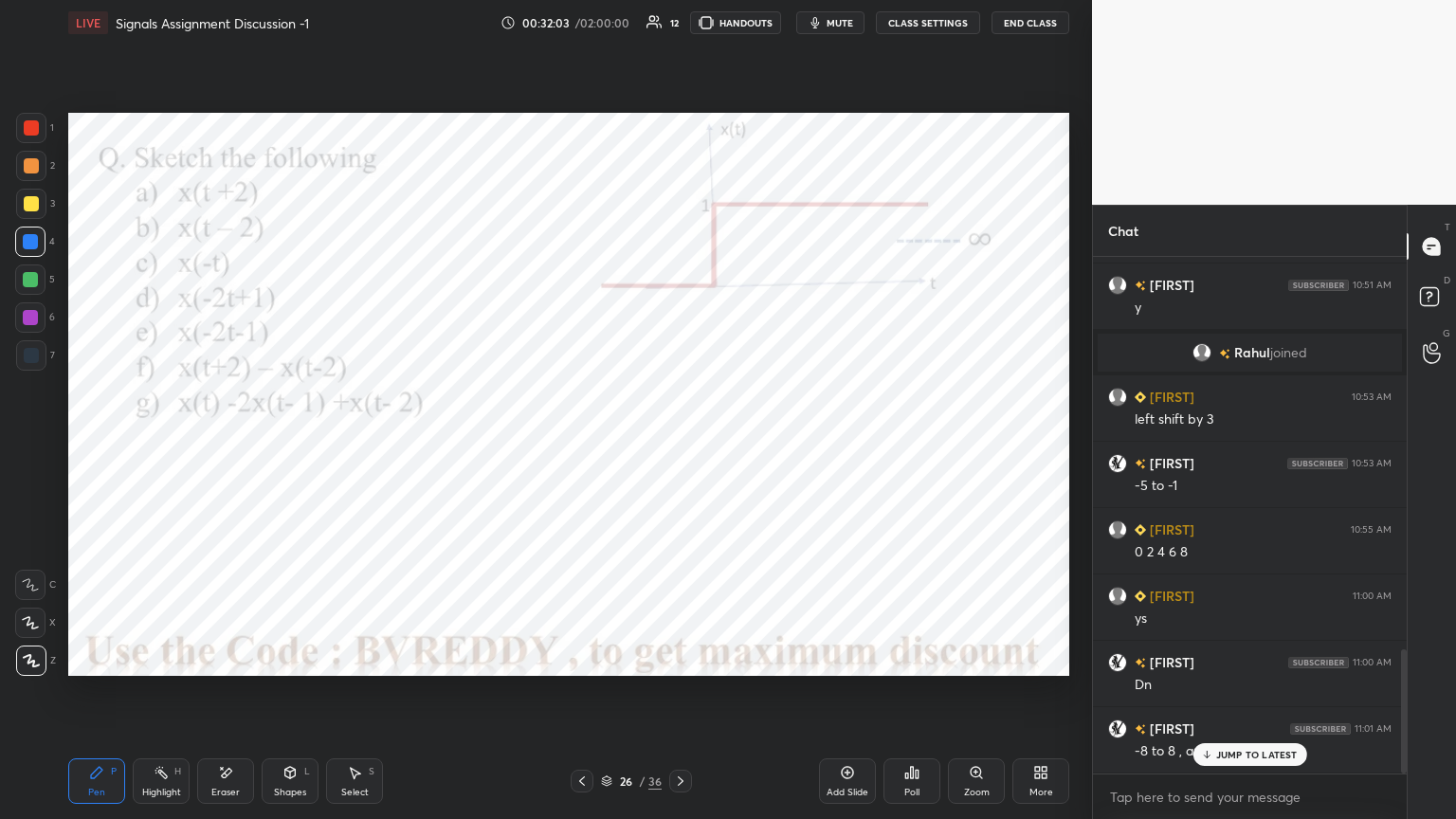 scroll, scrollTop: 1634, scrollLeft: 0, axis: vertical 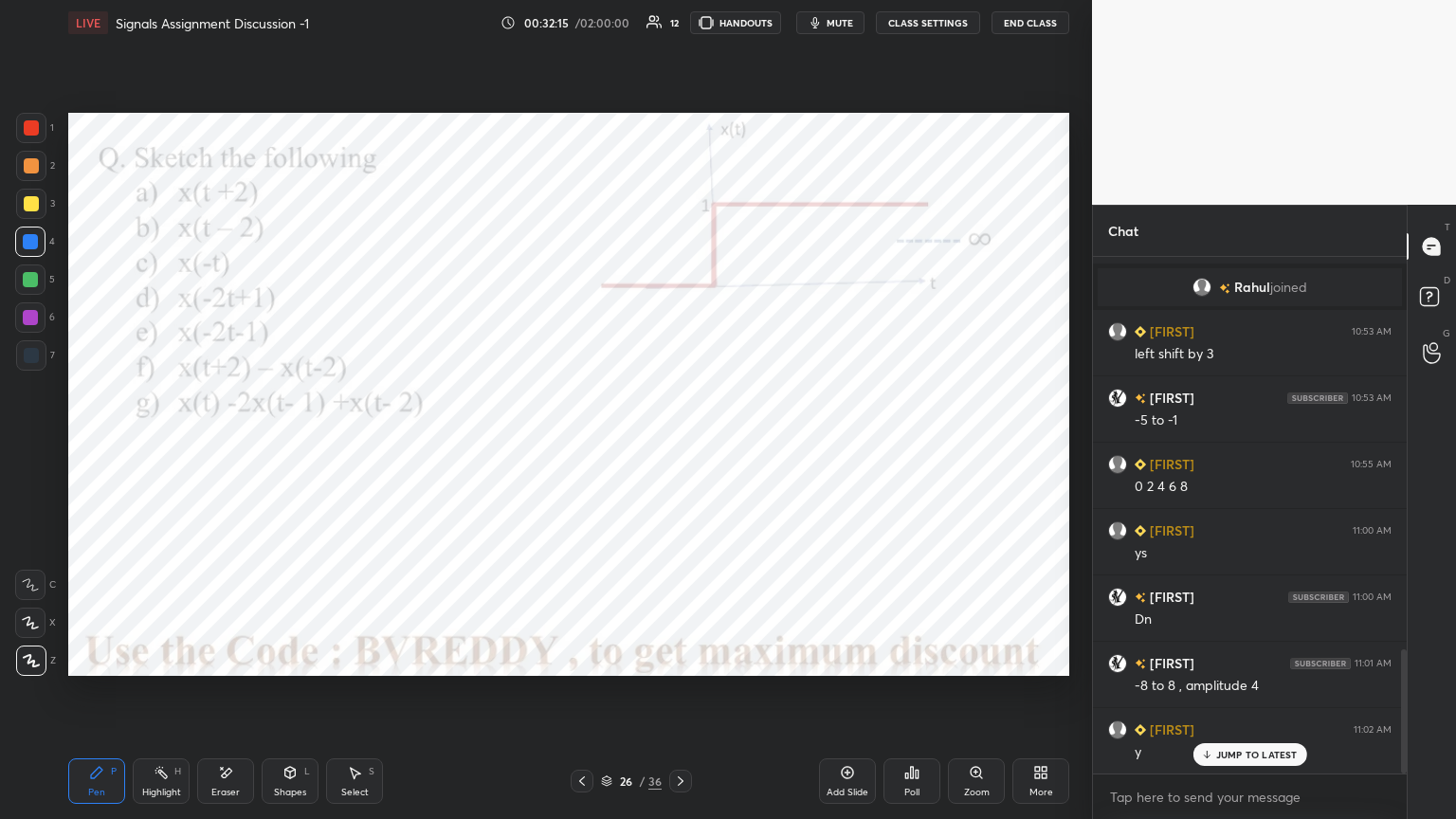 click at bounding box center [31, 661] 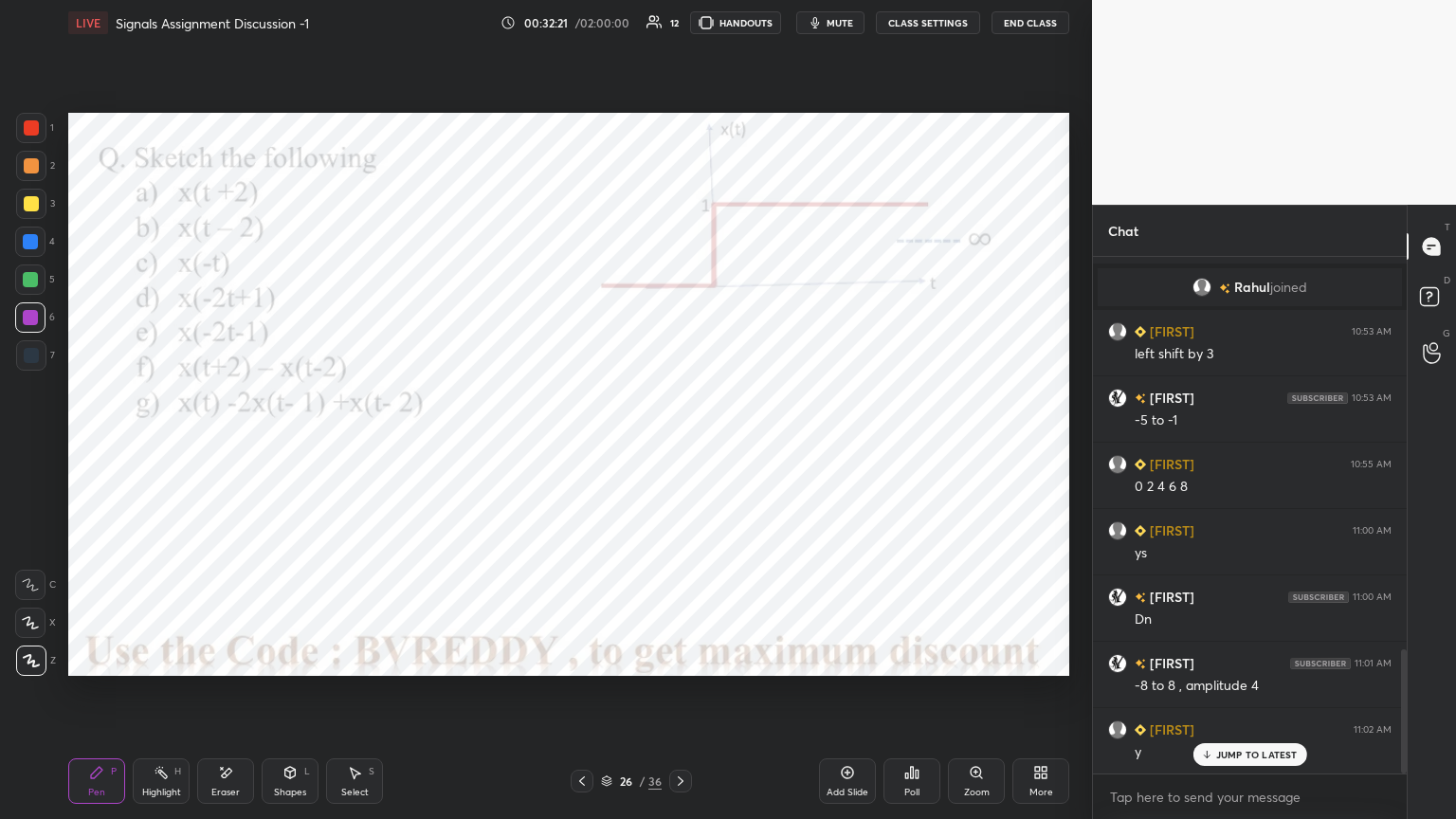 click on "JUMP TO LATEST" at bounding box center (1257, 755) 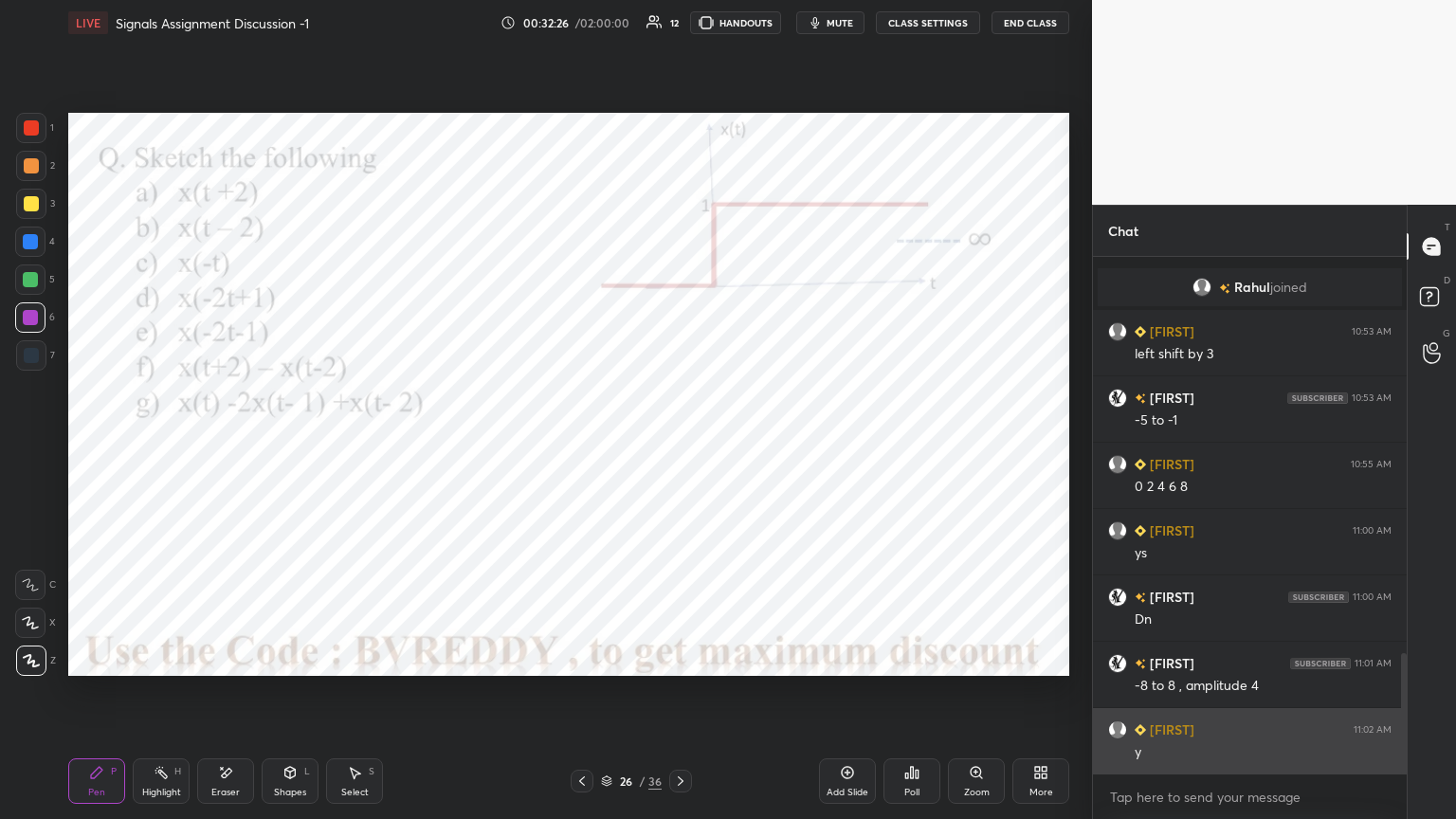 scroll, scrollTop: 1702, scrollLeft: 0, axis: vertical 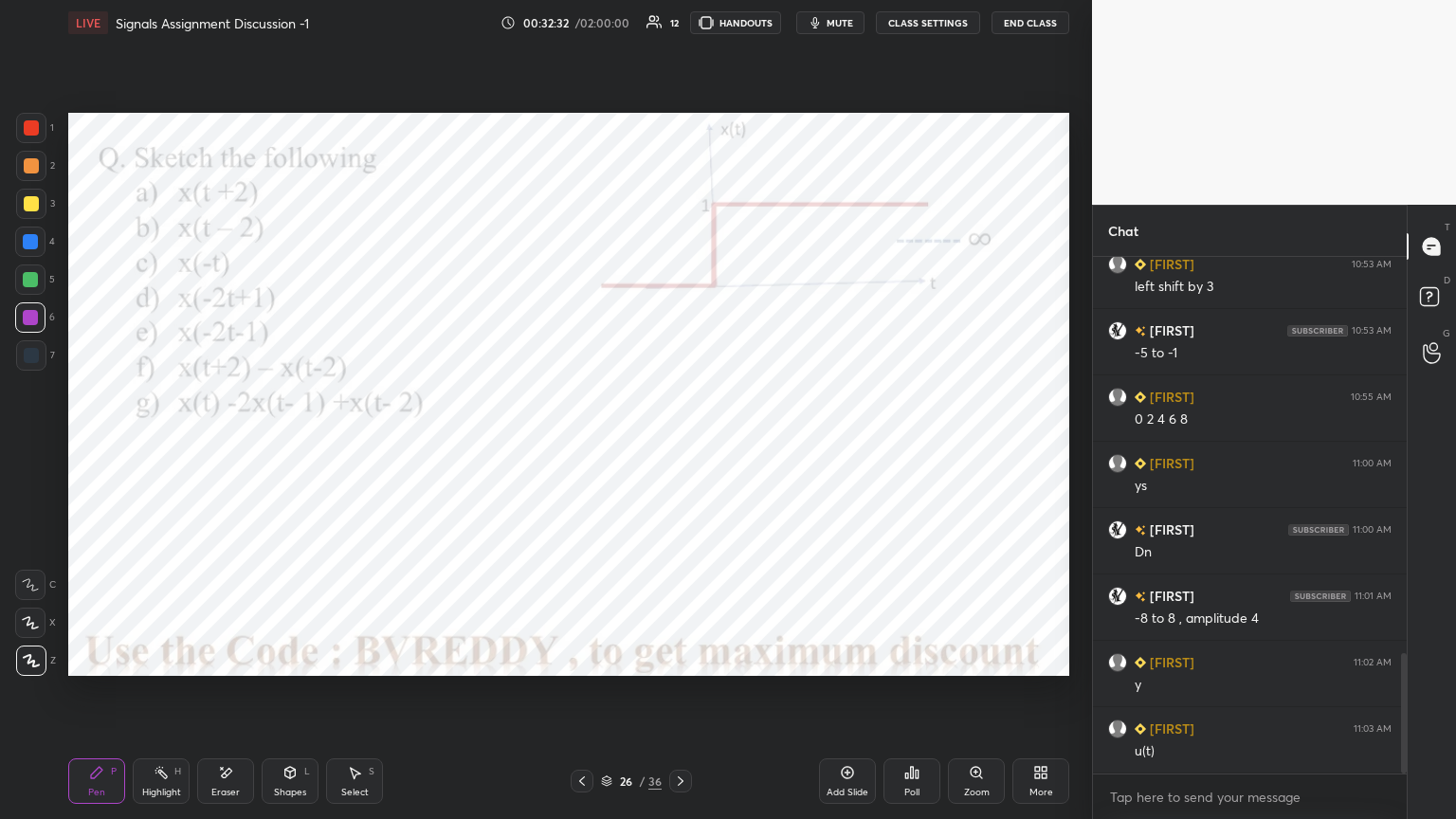 click 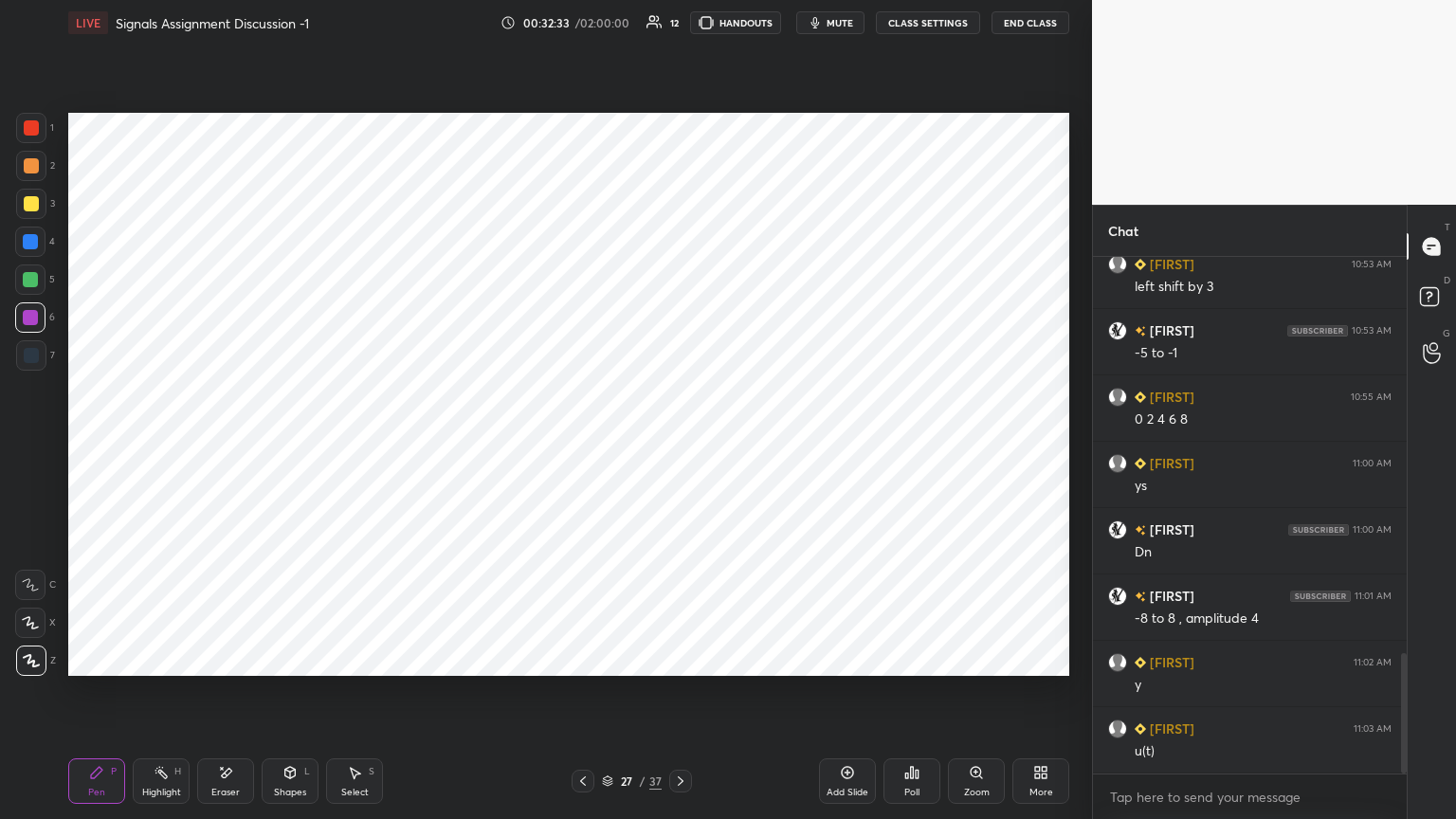click at bounding box center (30, 242) 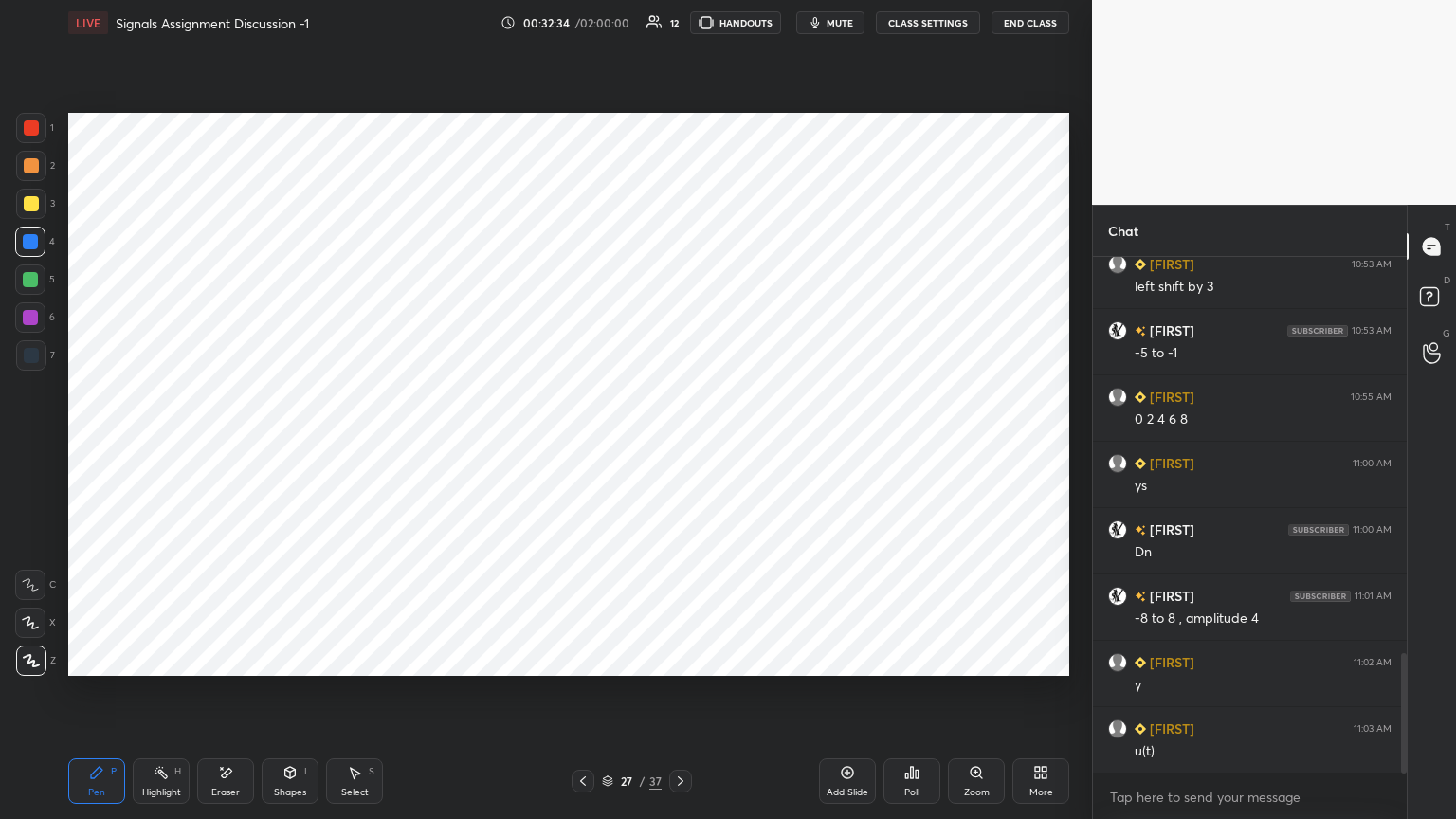 click on "Shapes L" at bounding box center (290, 781) 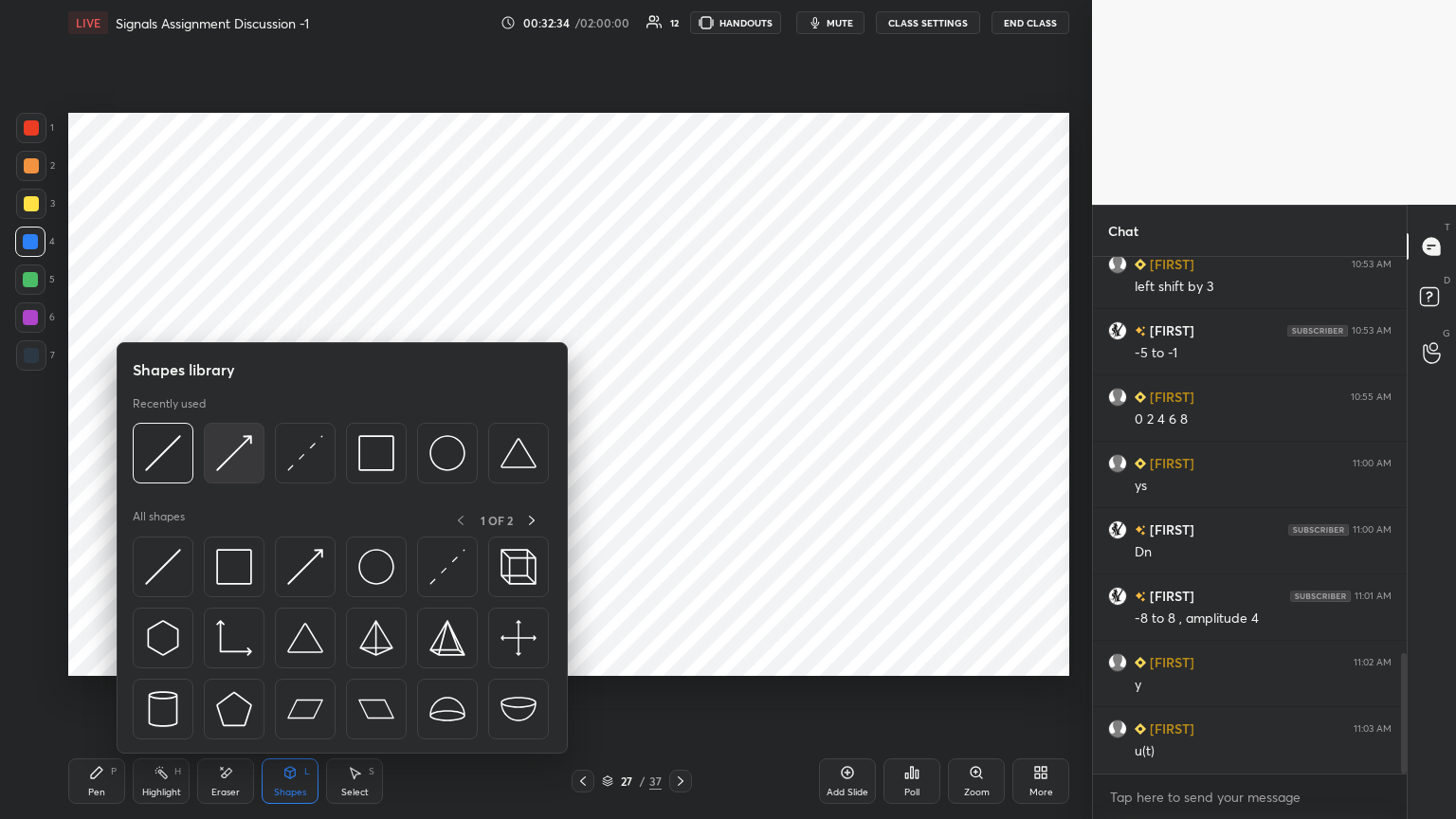click at bounding box center (234, 453) 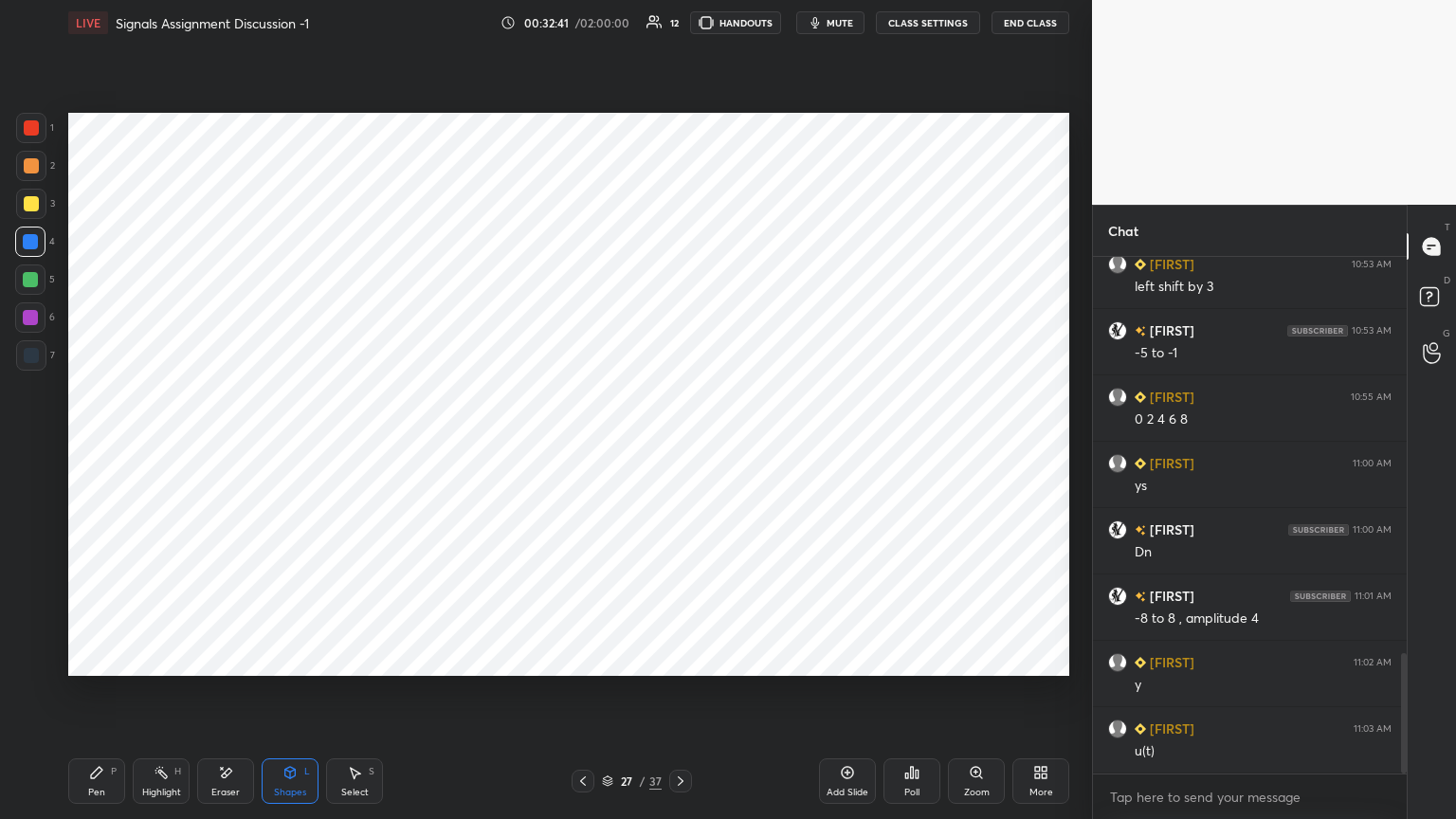 click on "Shapes" at bounding box center [290, 792] 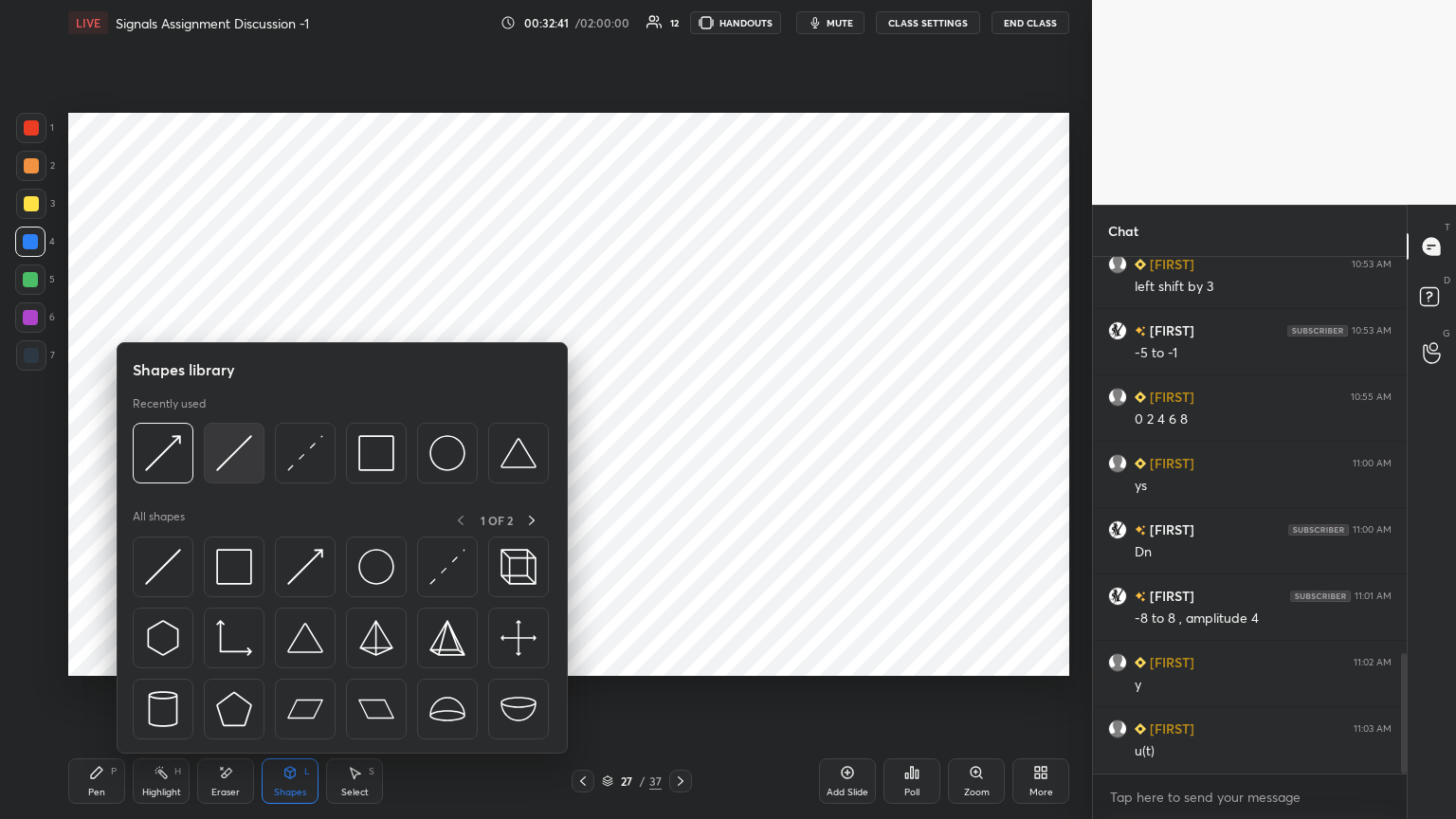 click at bounding box center [234, 453] 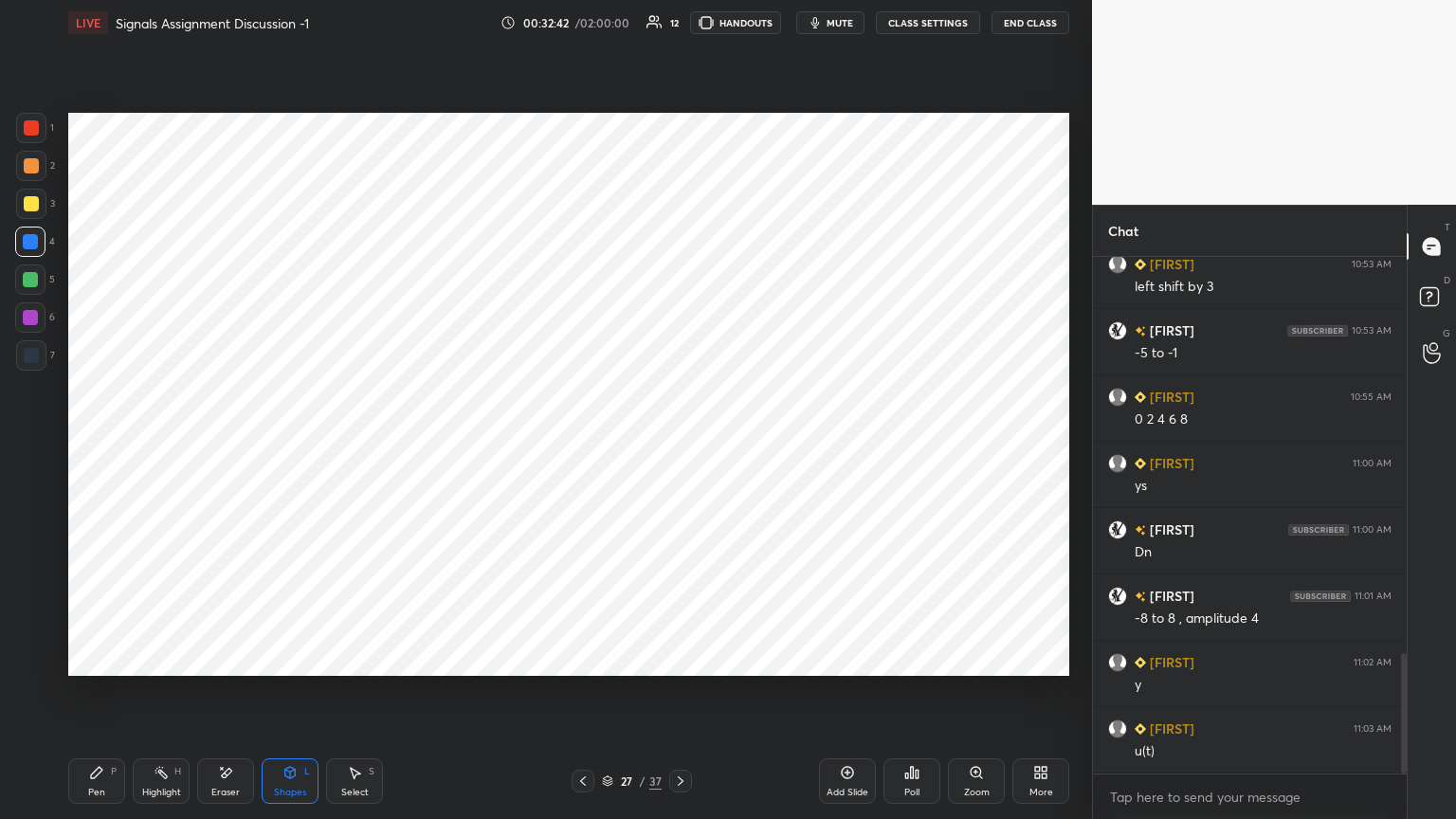 click at bounding box center (30, 318) 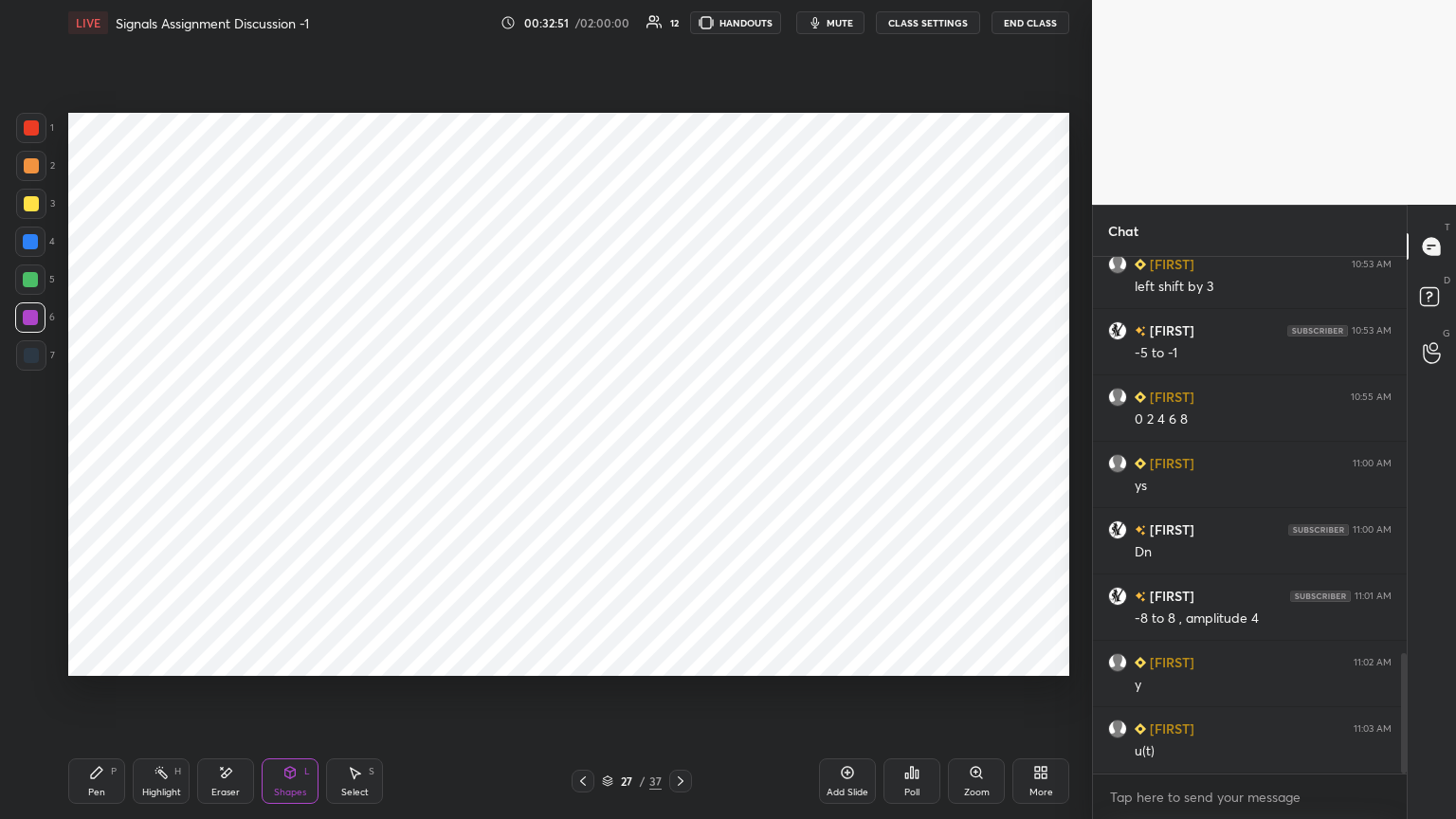 click on "Pen" at bounding box center [97, 792] 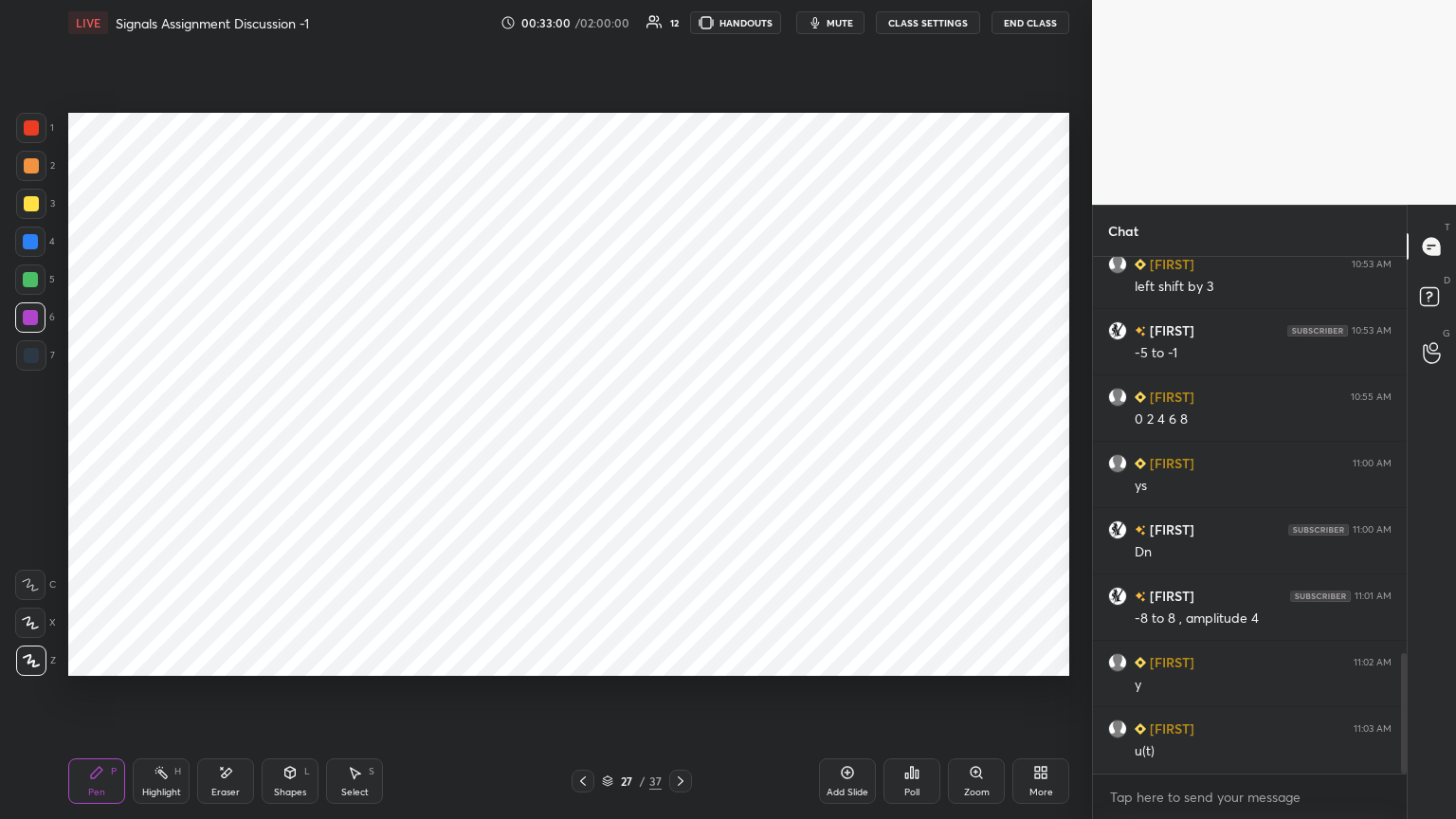 click 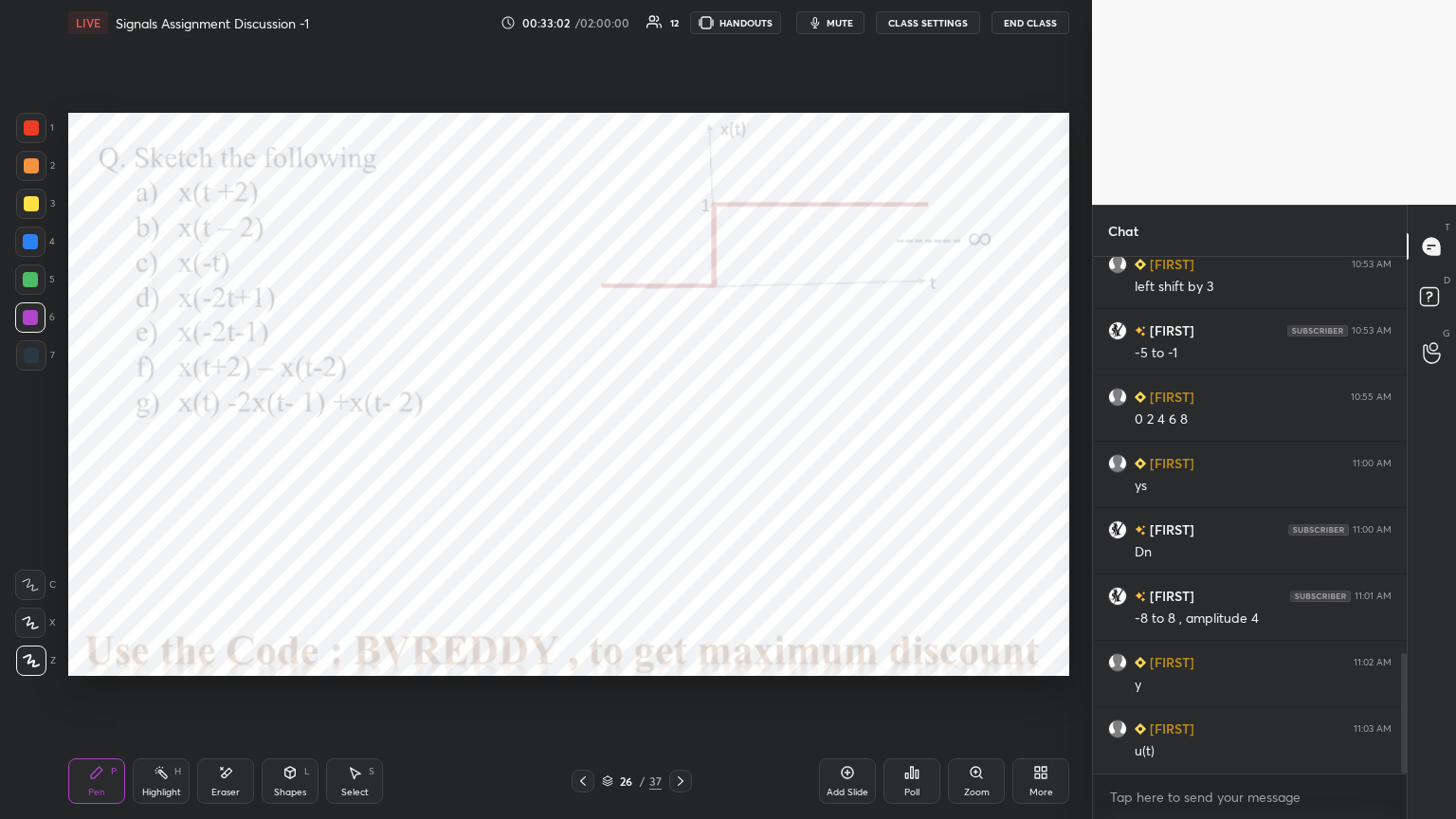 click 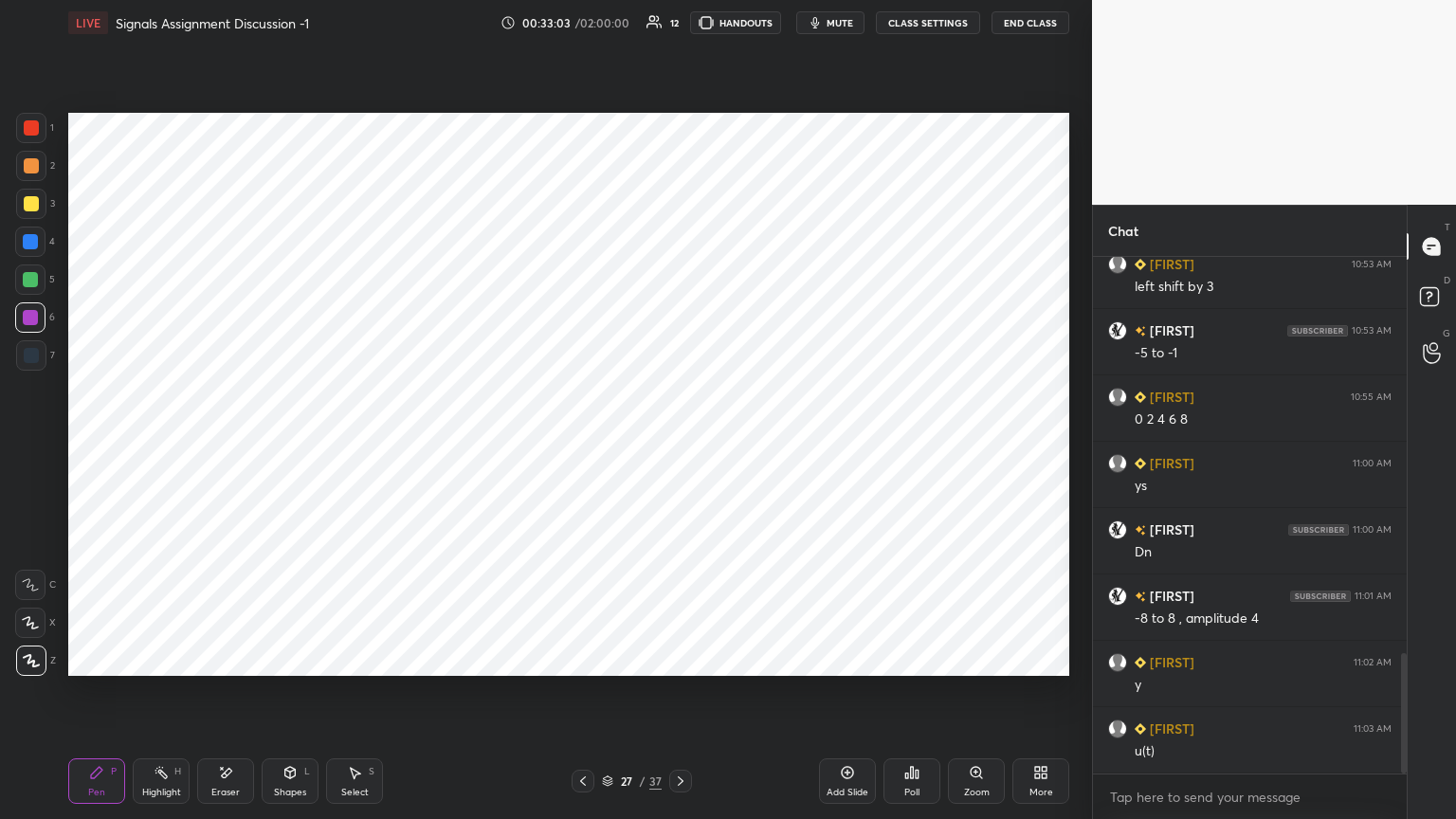 click at bounding box center (31, 355) 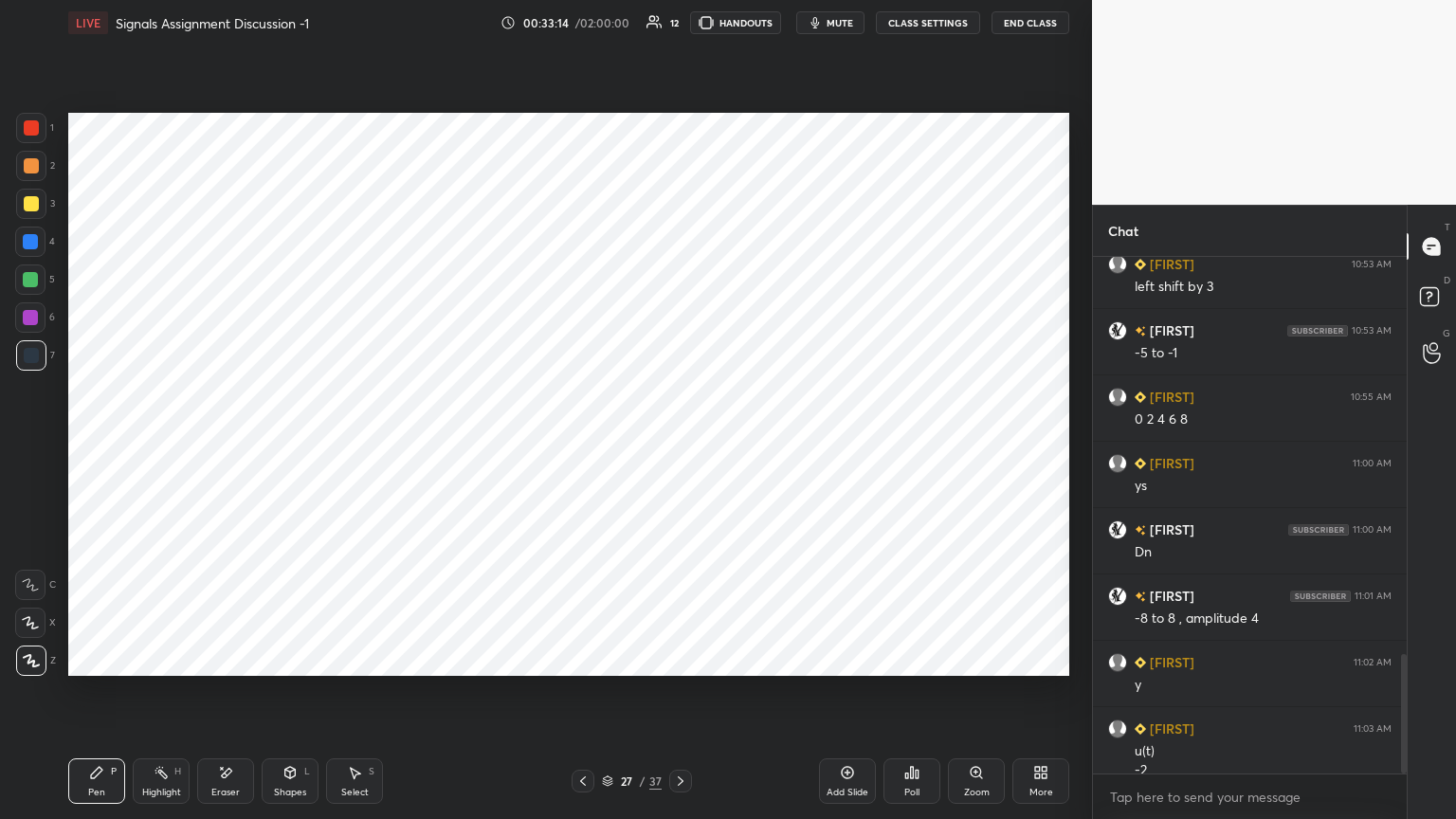 scroll, scrollTop: 1720, scrollLeft: 0, axis: vertical 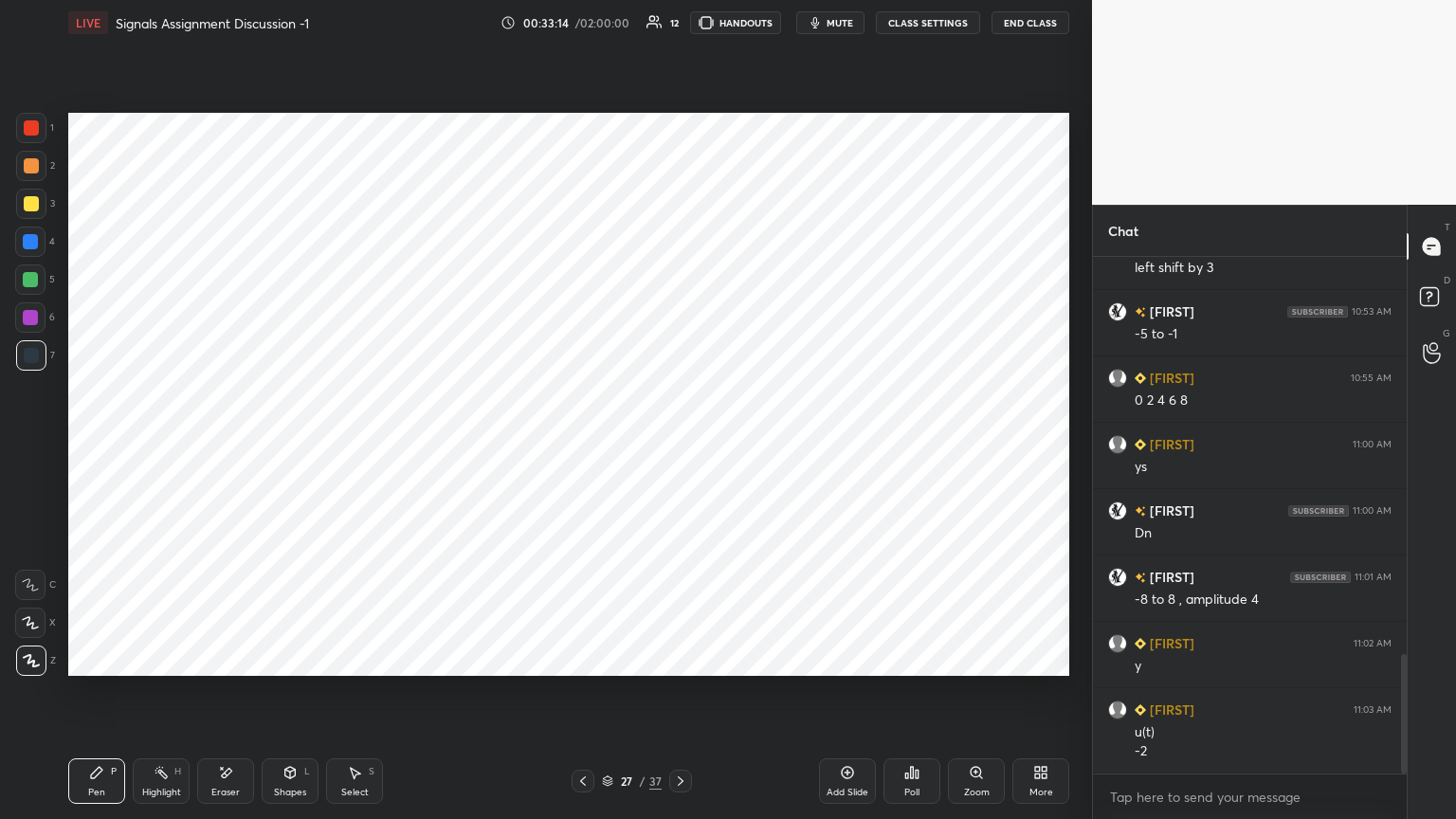 click on "Shapes" at bounding box center (290, 792) 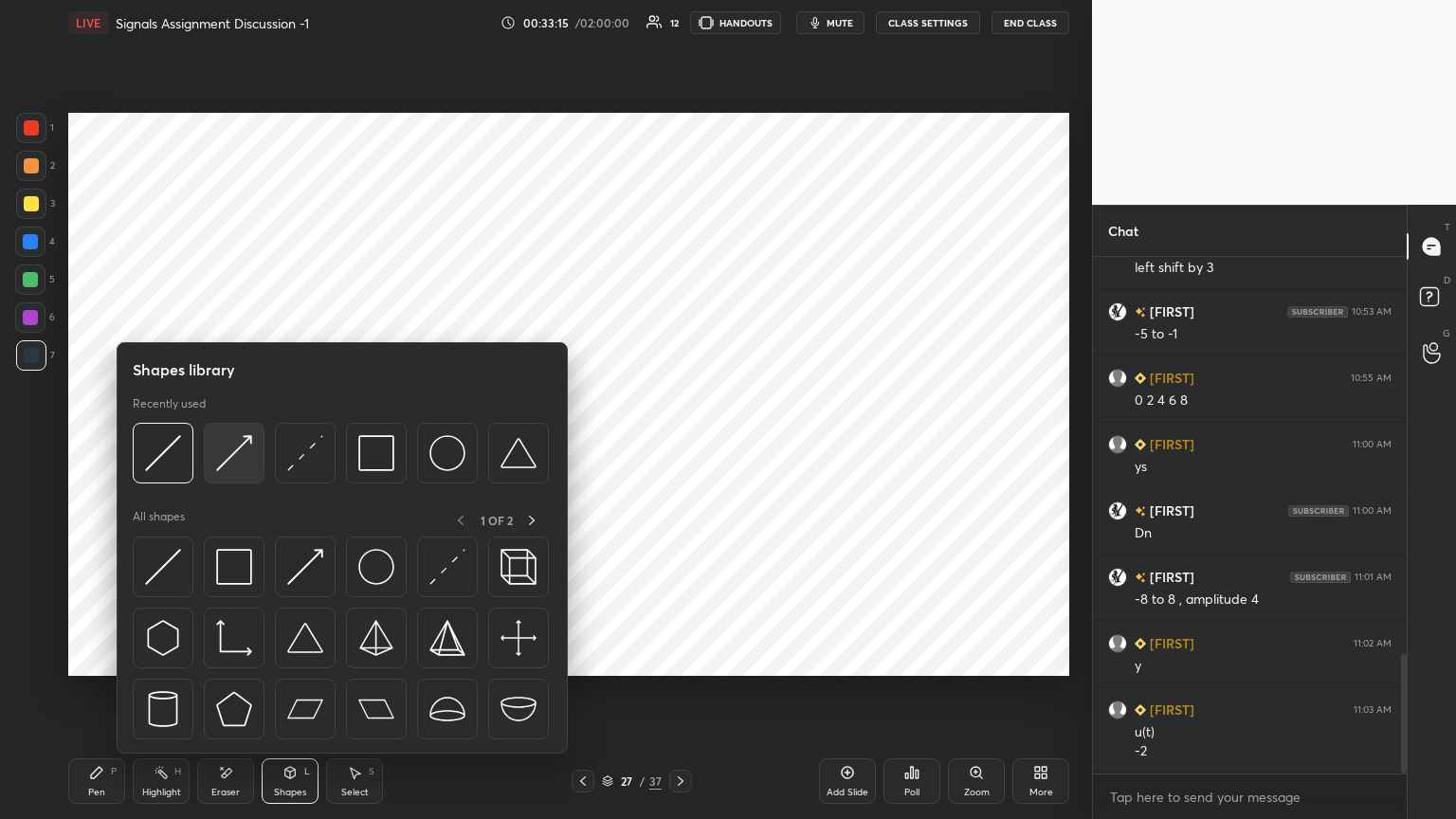 click at bounding box center (234, 453) 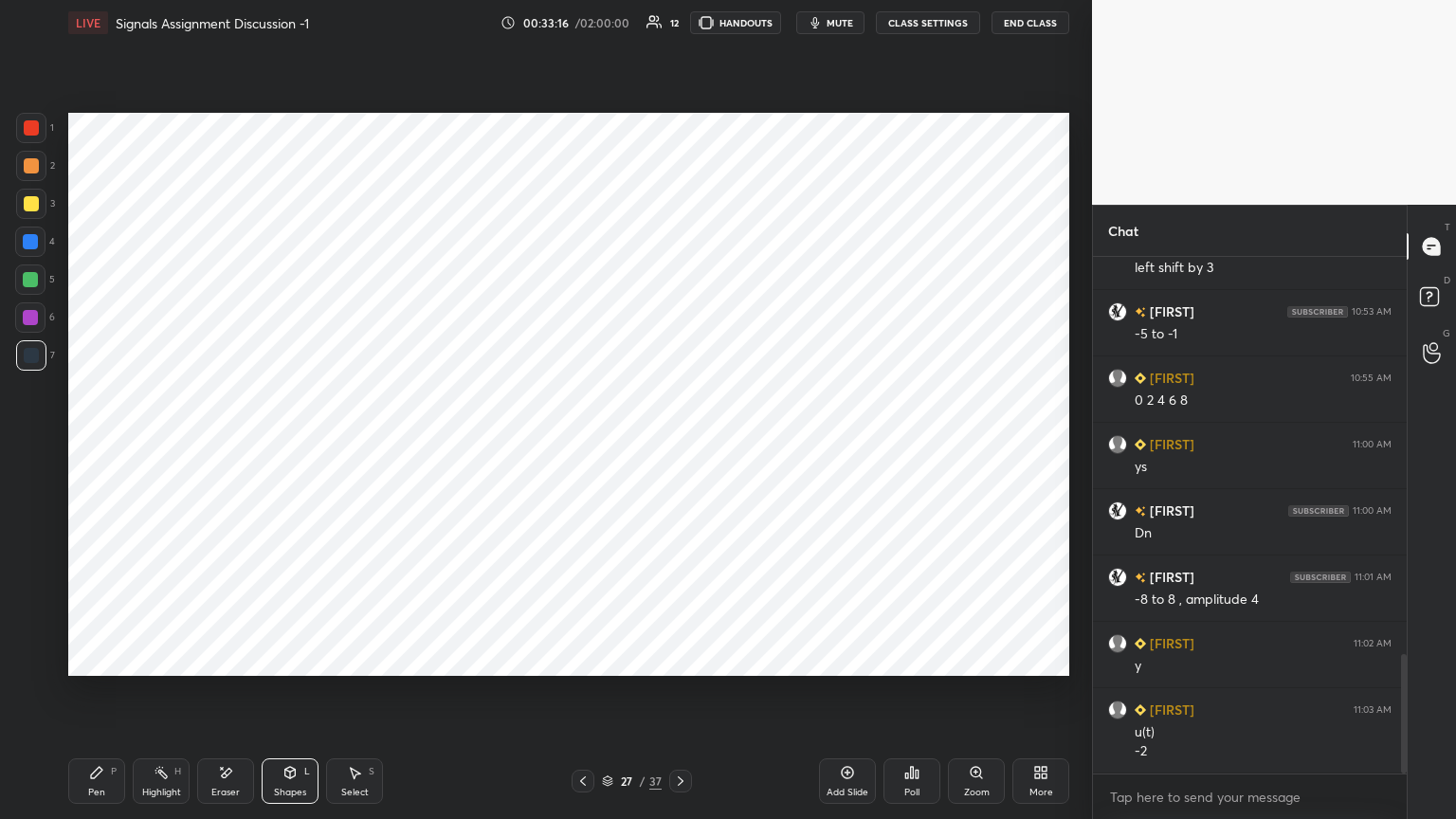 click at bounding box center (30, 242) 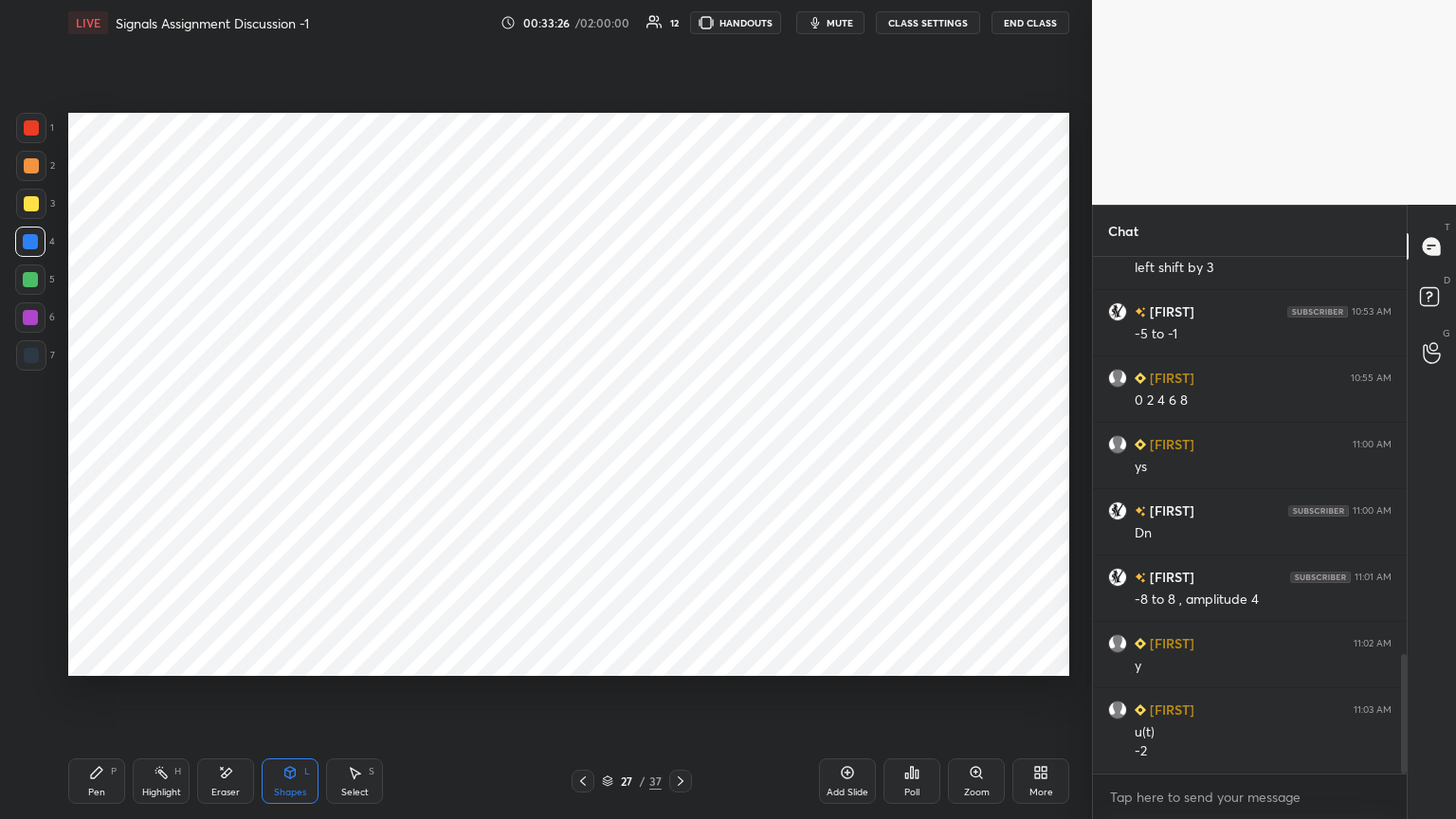 click on "Shapes L" at bounding box center (290, 781) 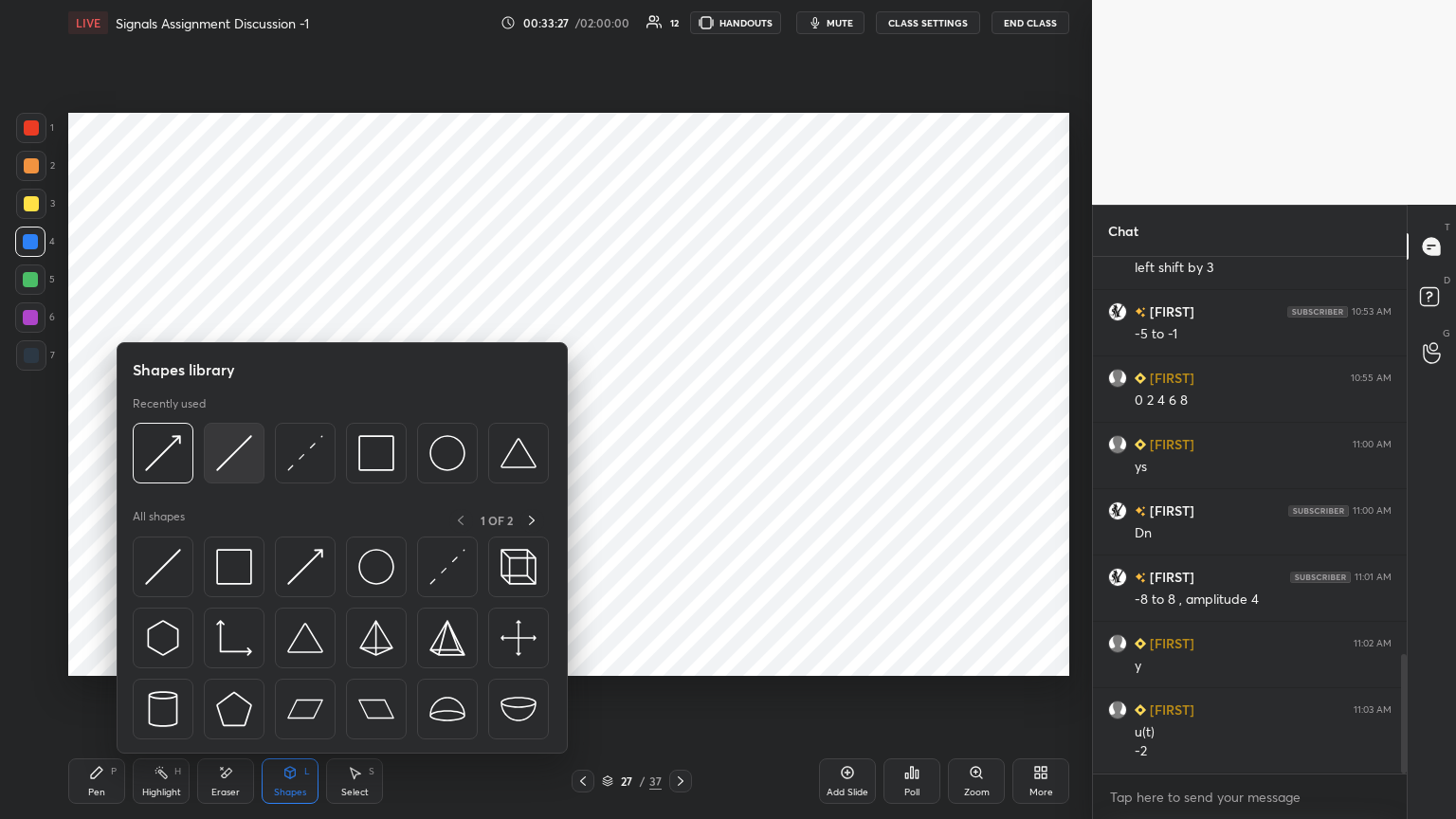 click at bounding box center (234, 453) 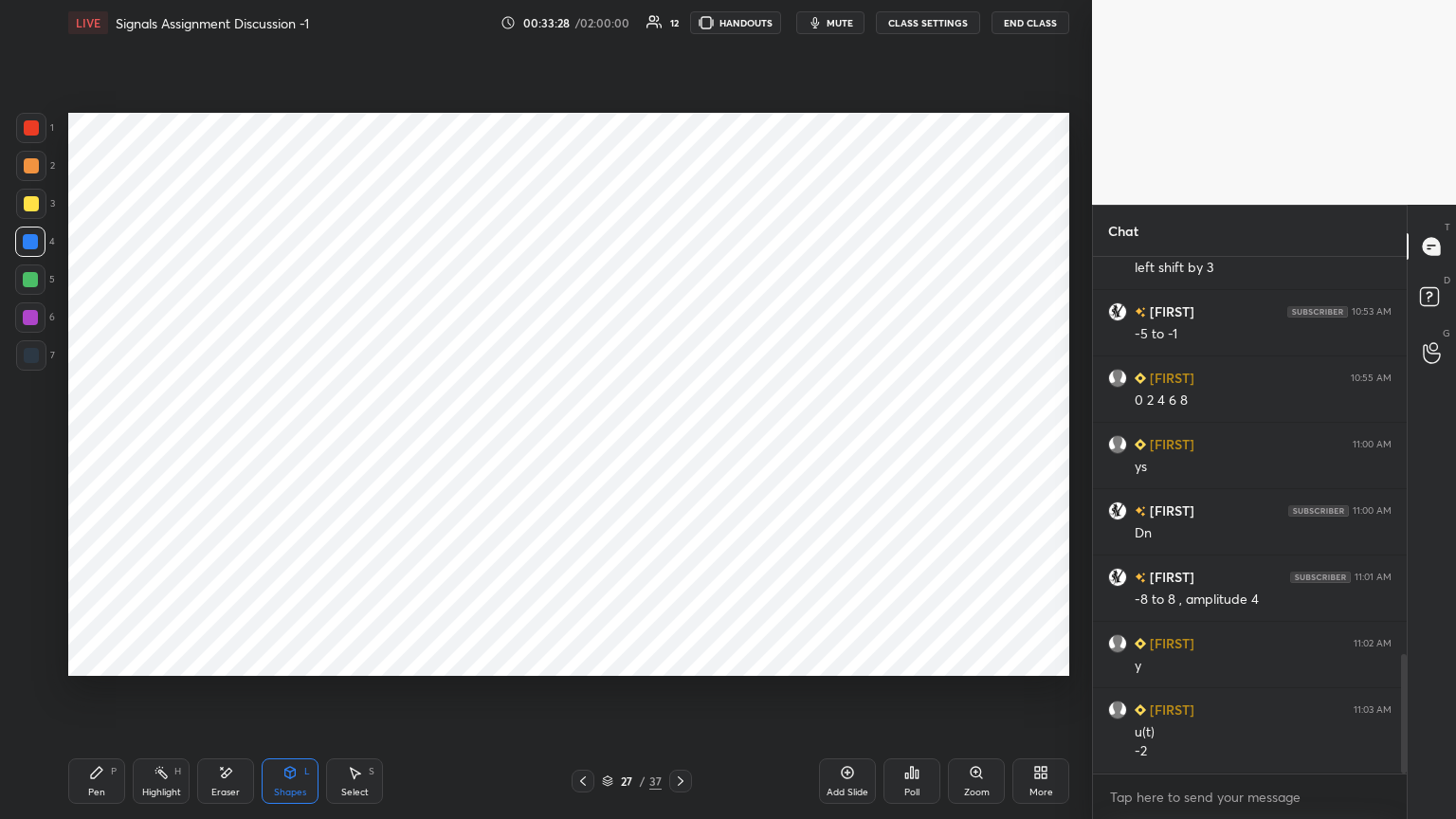 click at bounding box center [30, 318] 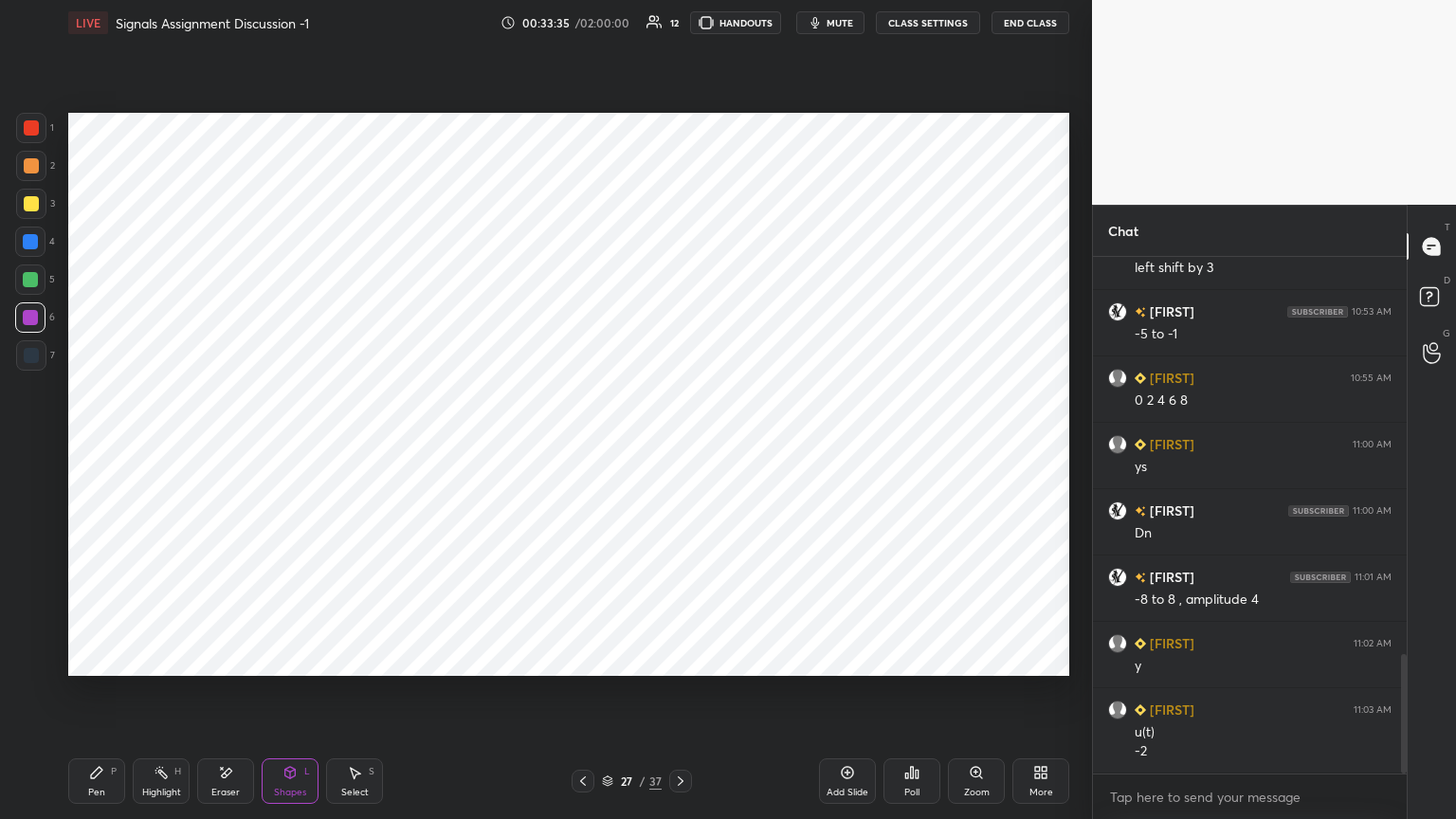 click on "Pen P" at bounding box center [97, 781] 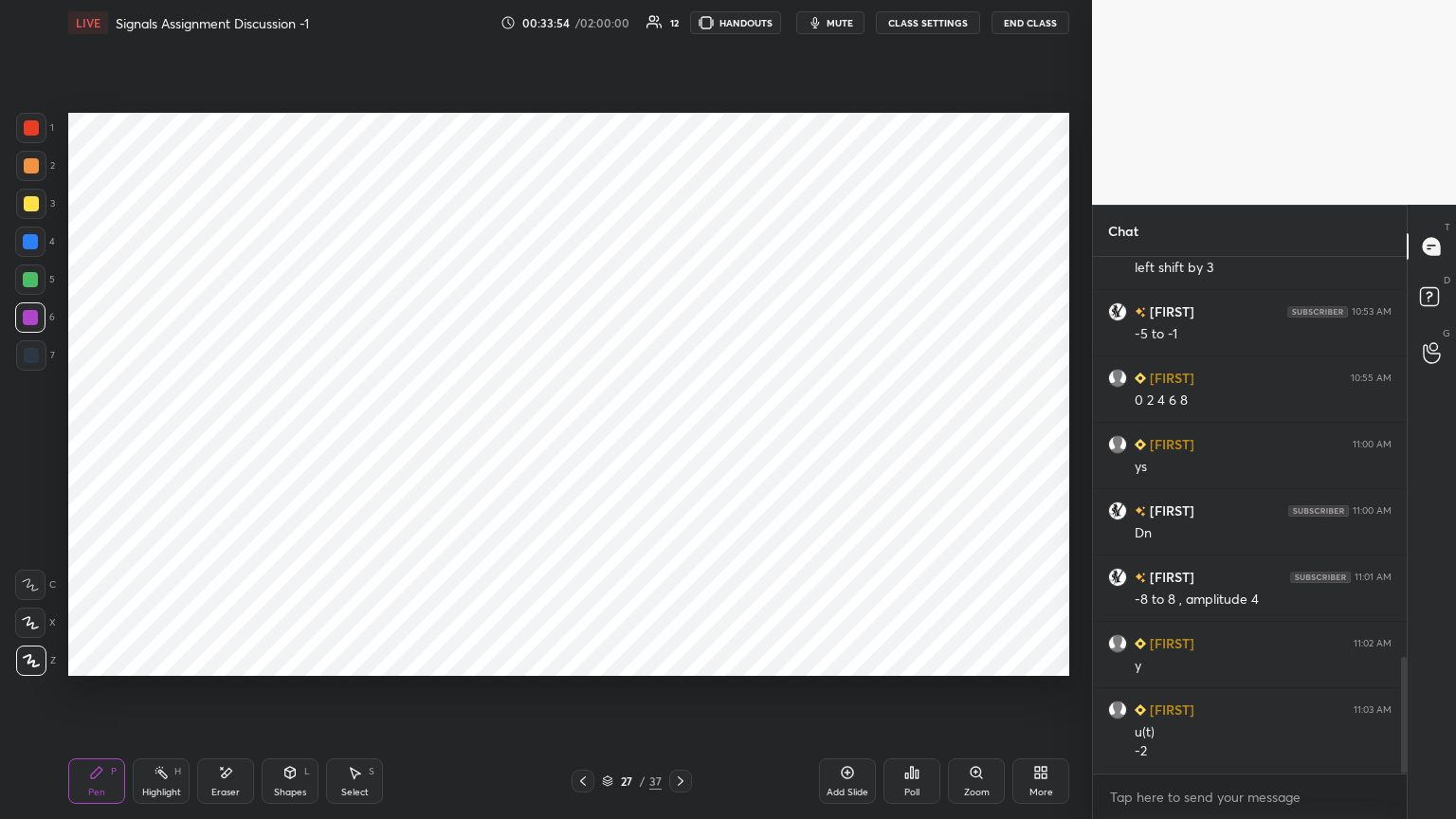 scroll, scrollTop: 1766, scrollLeft: 0, axis: vertical 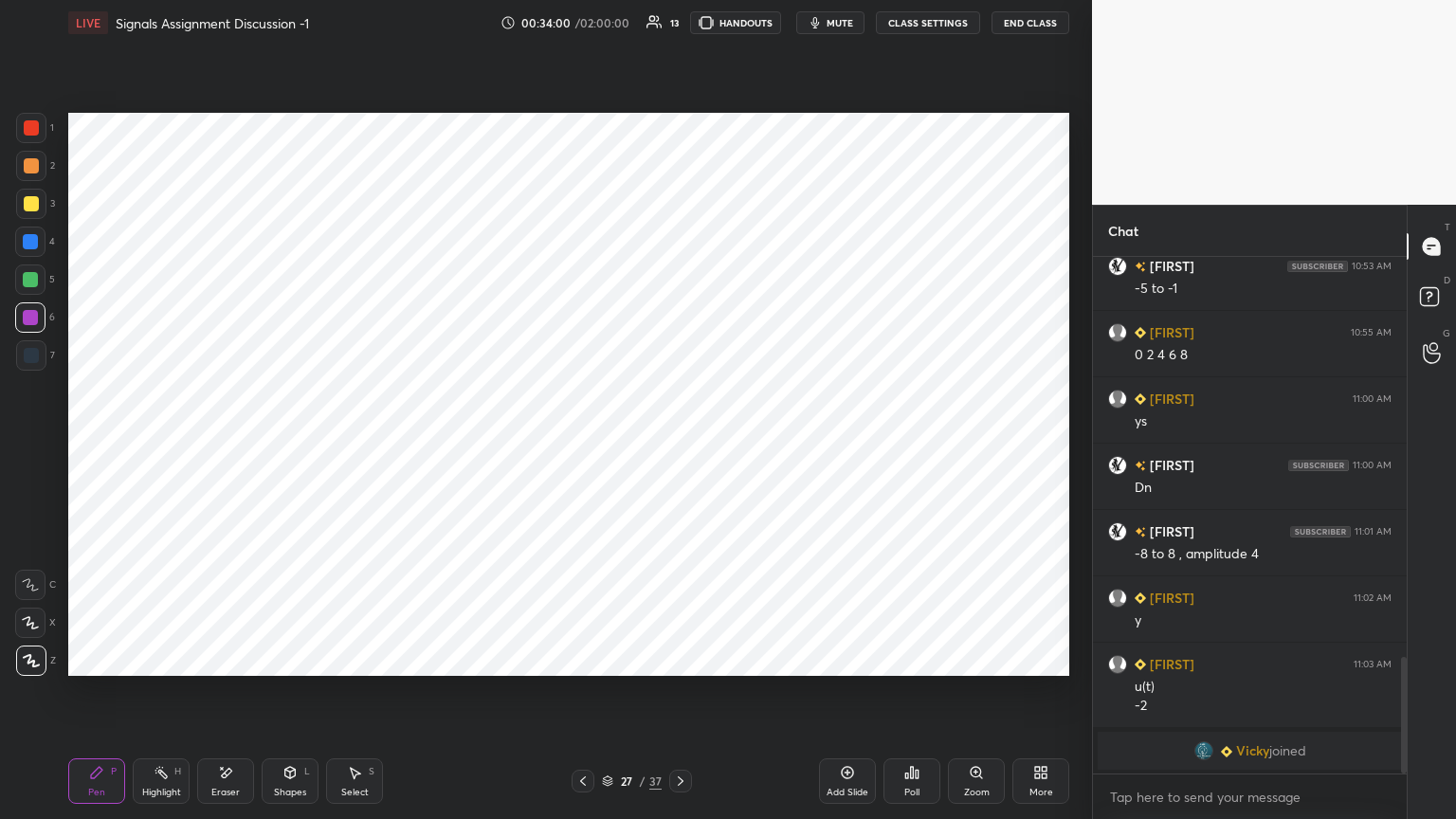 click on "Shapes" at bounding box center (290, 792) 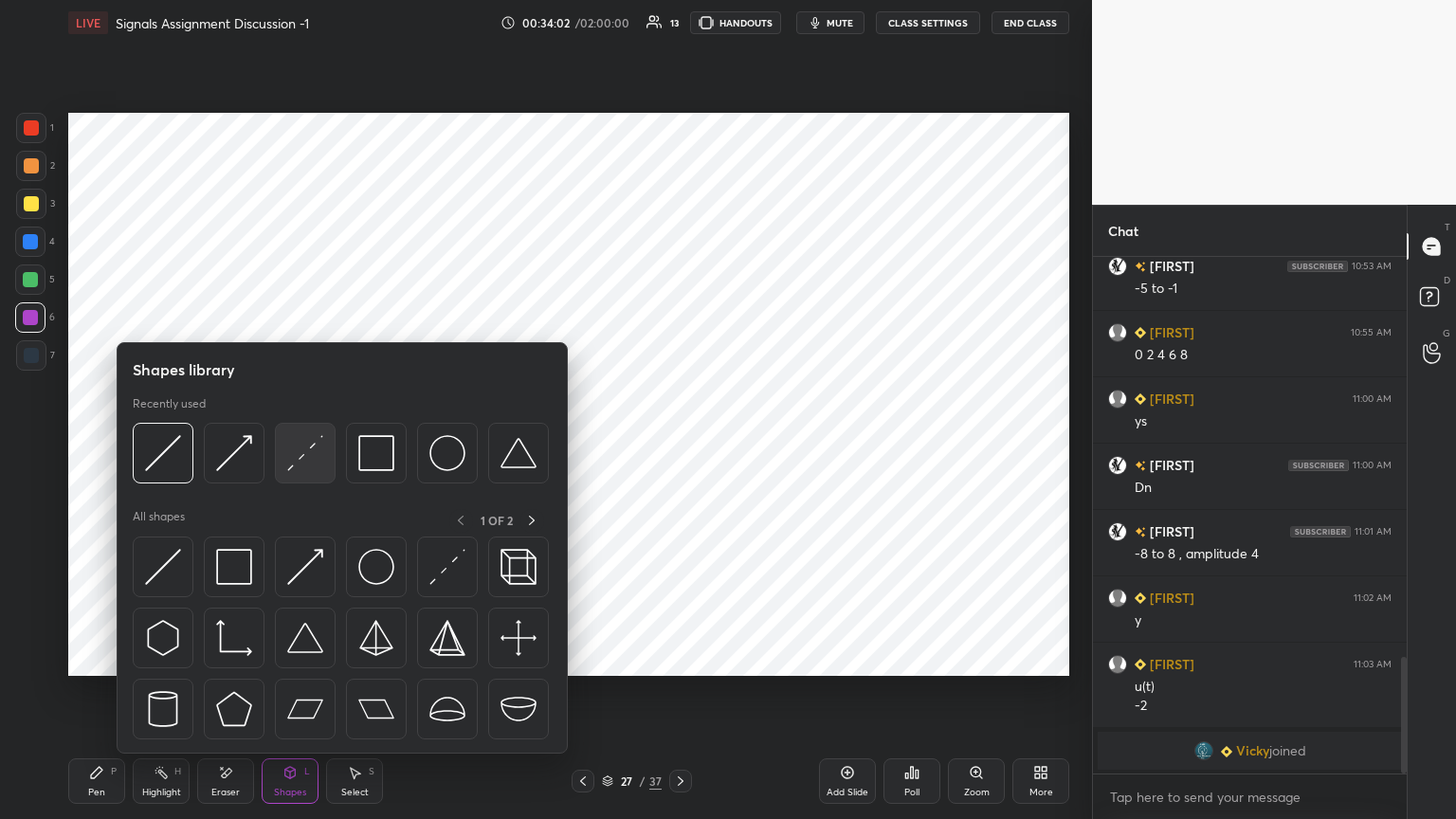 click at bounding box center (305, 453) 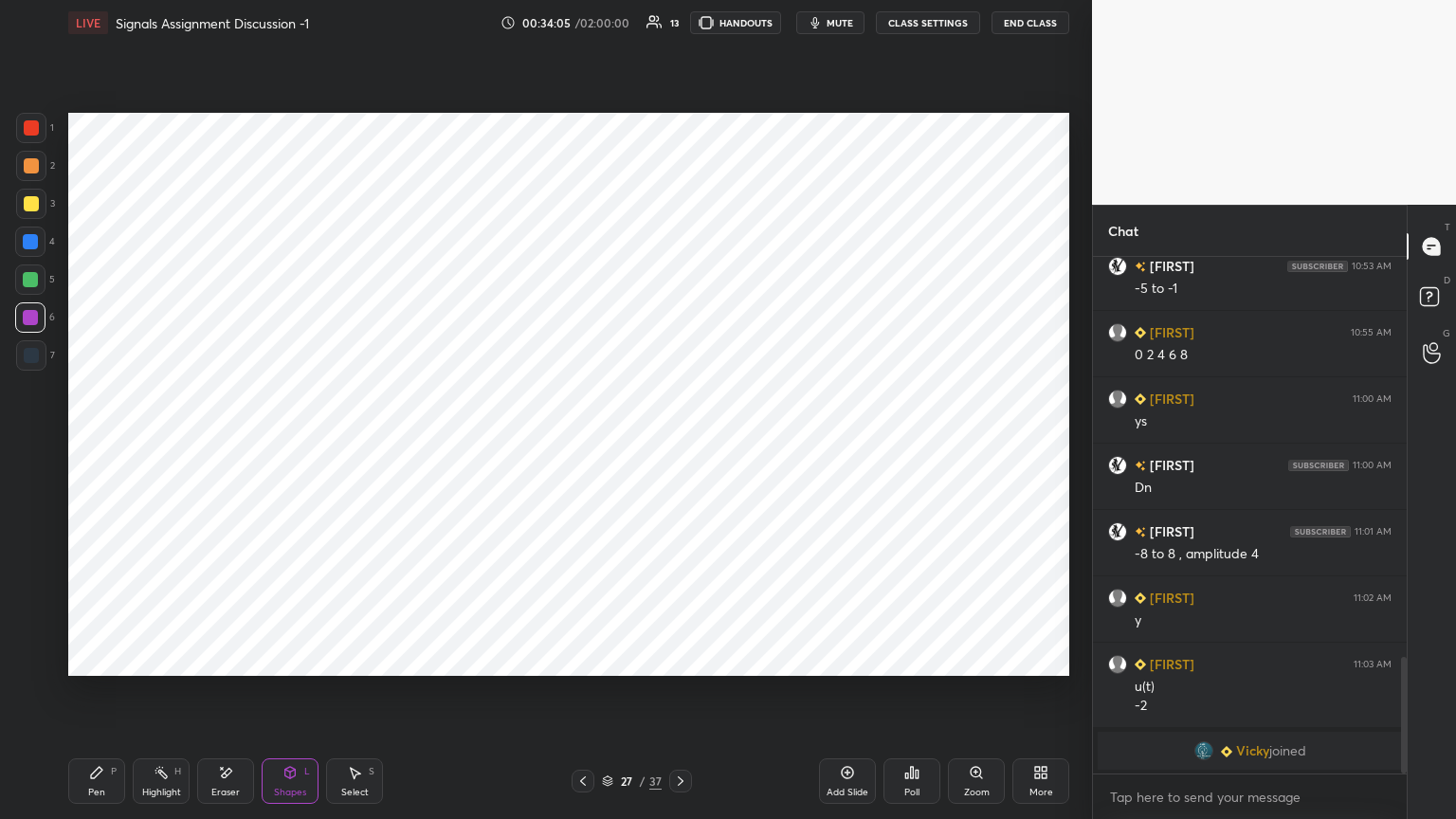 click 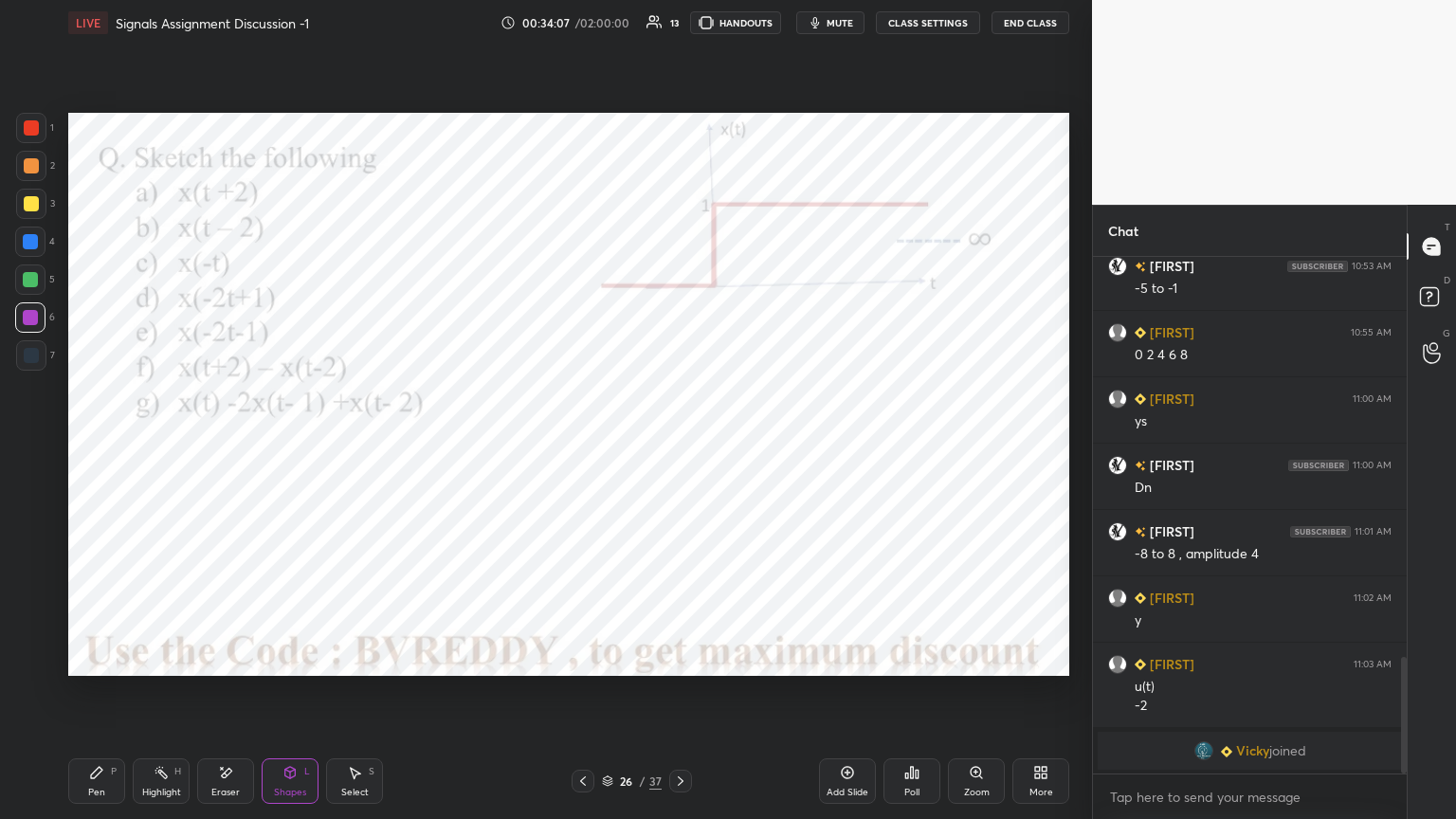click 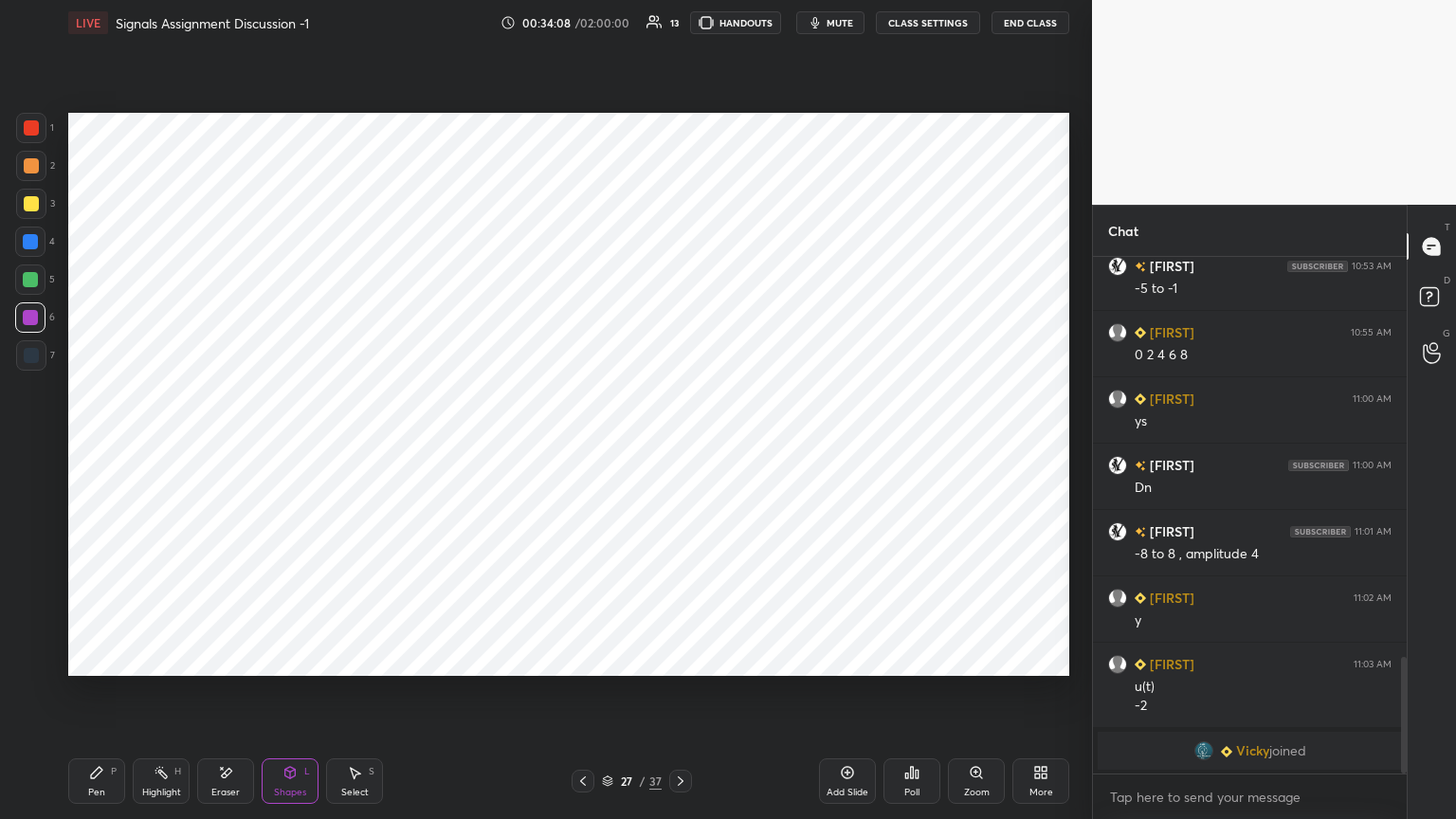 click at bounding box center [31, 355] 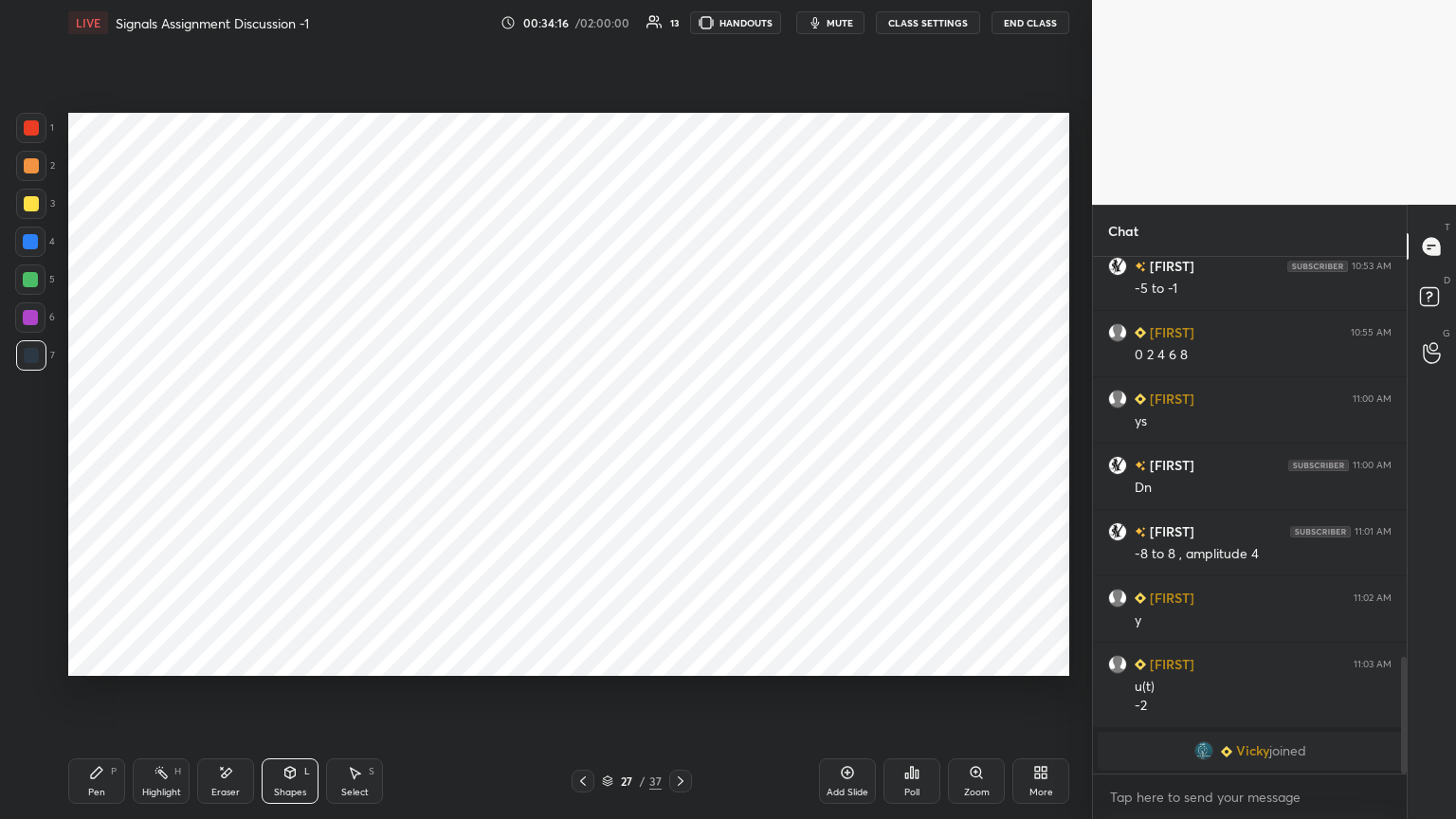 click on "Pen P" at bounding box center (97, 781) 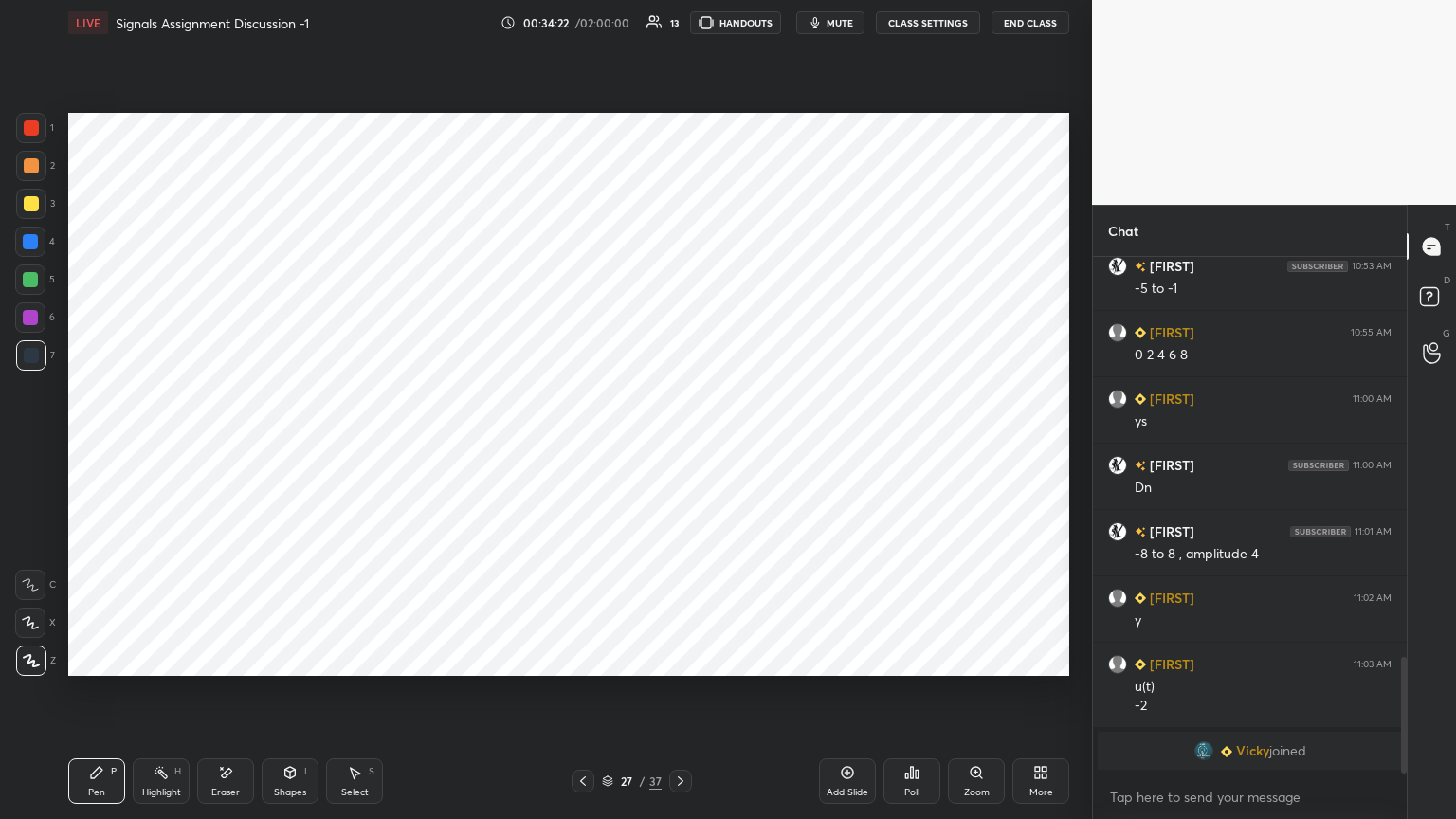 click on "Shapes" at bounding box center [290, 792] 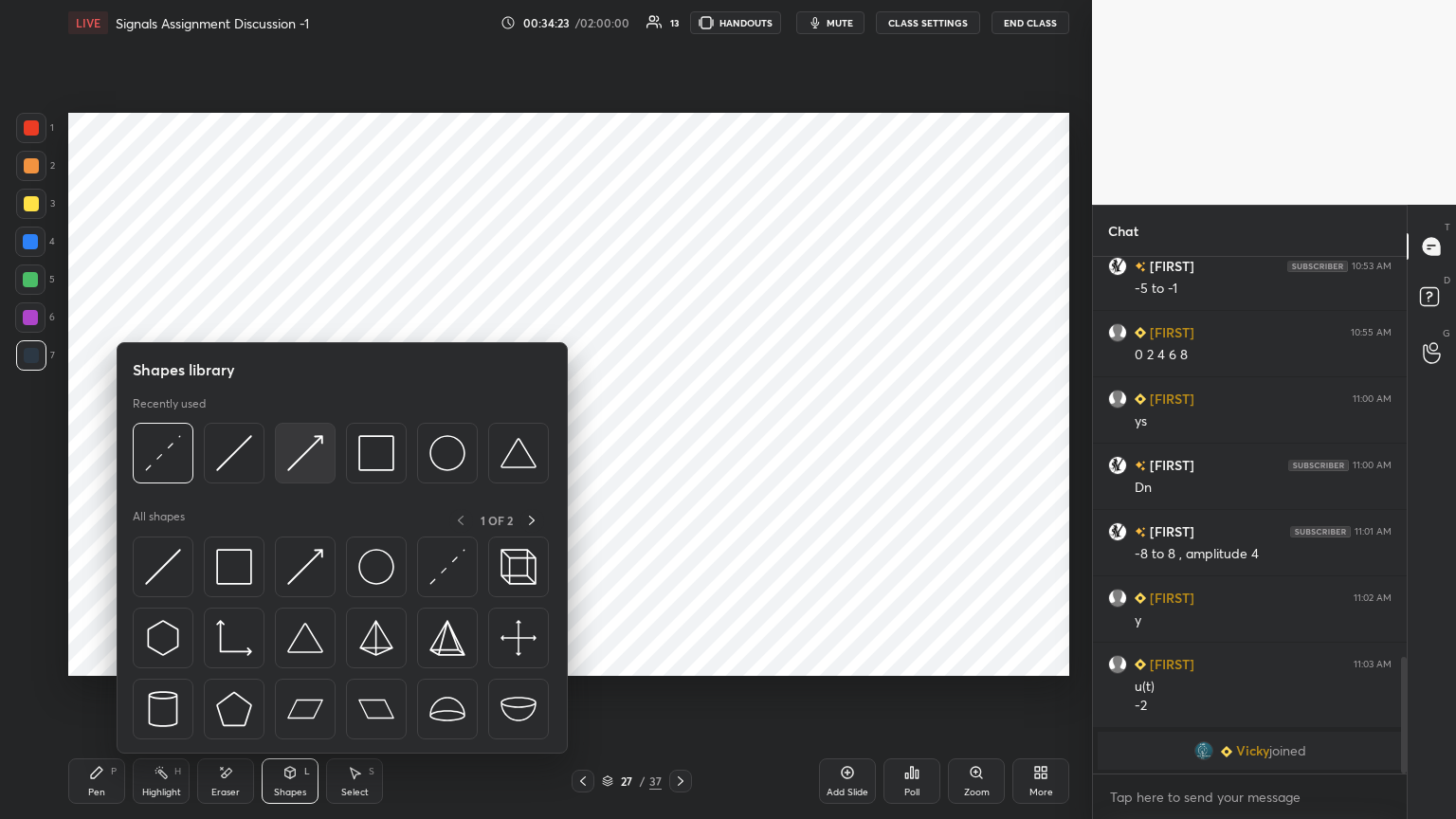 click at bounding box center [305, 453] 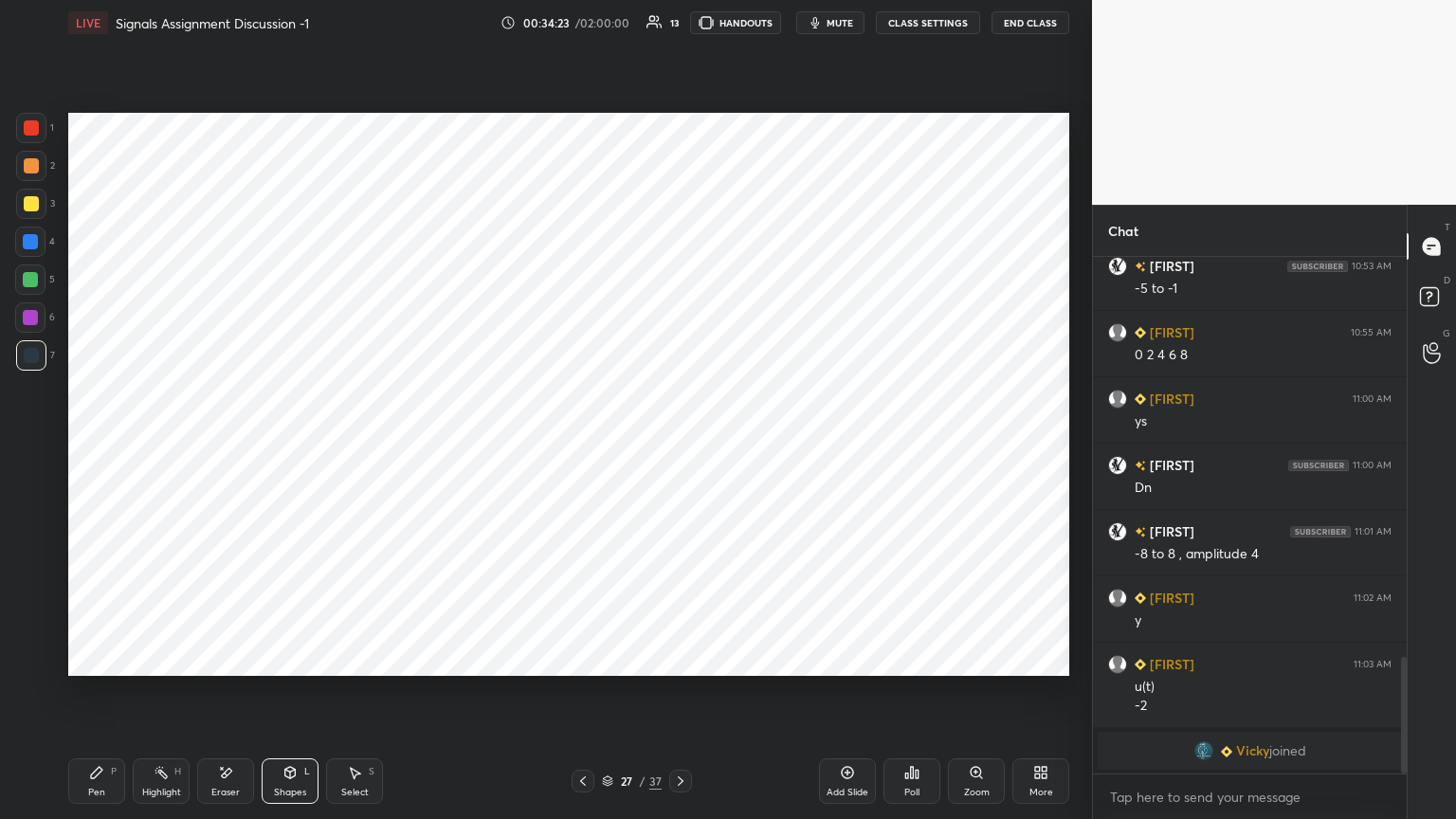 click at bounding box center (30, 318) 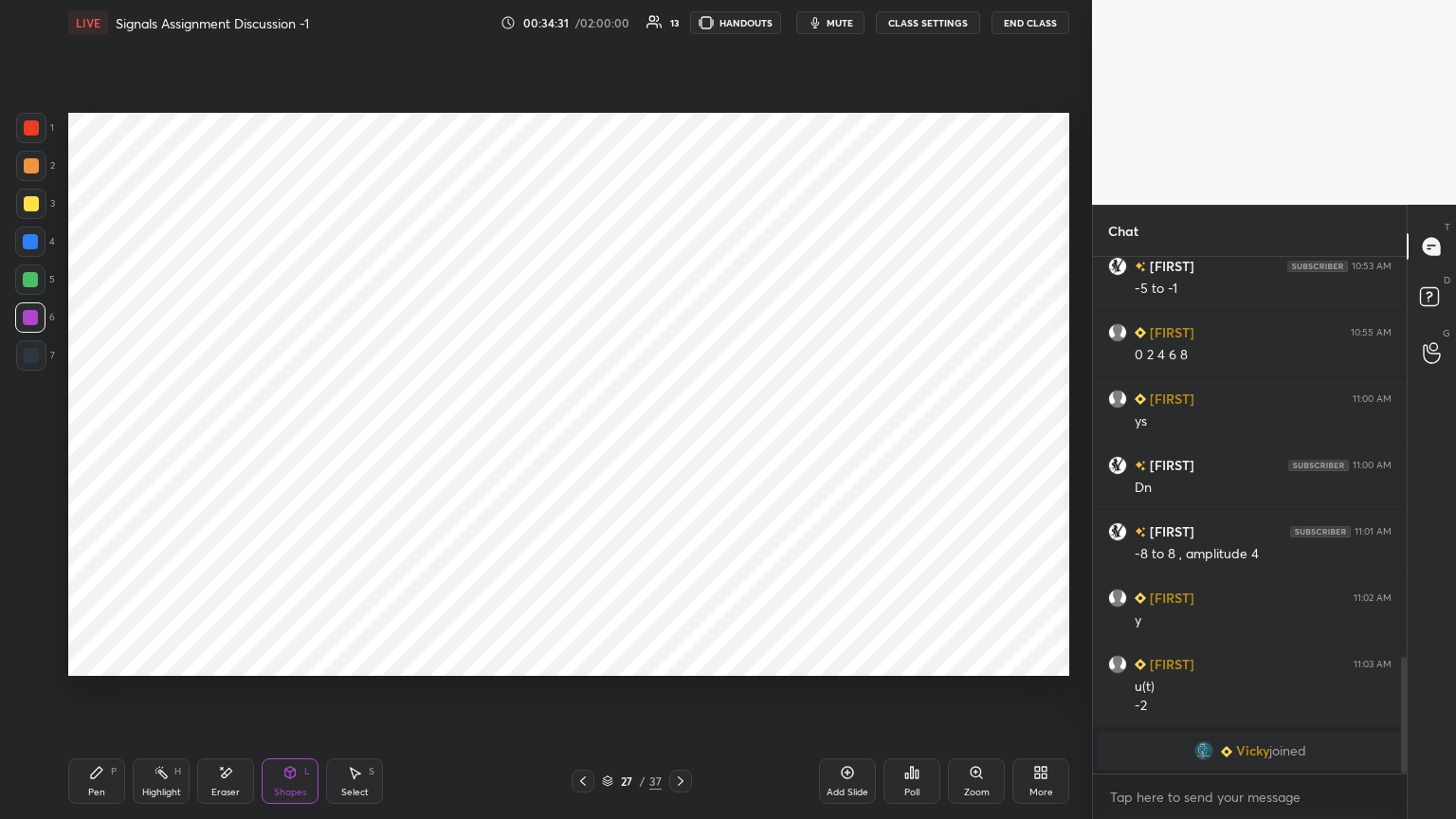 click on "Shapes L" at bounding box center (290, 781) 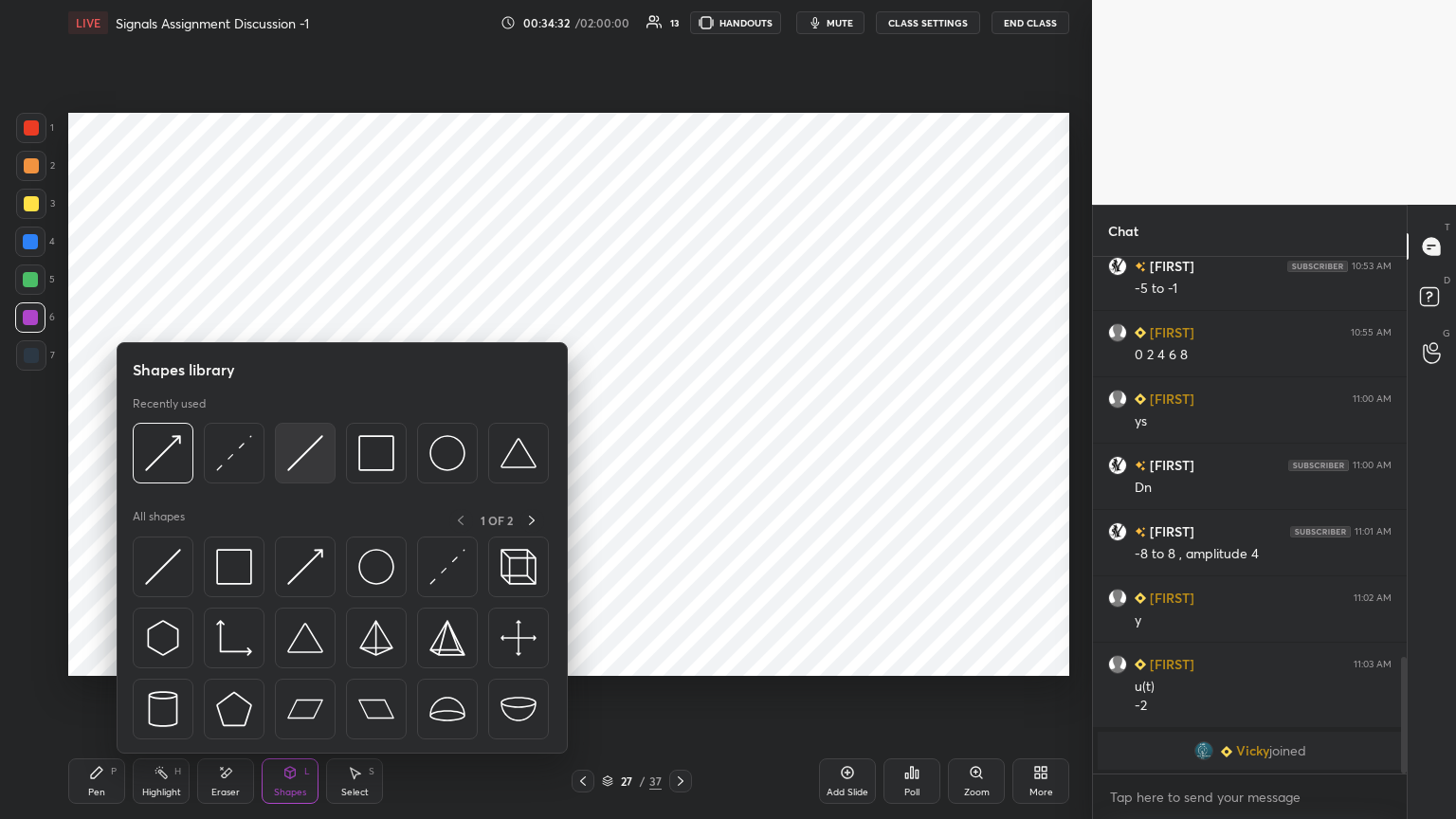 click at bounding box center (305, 453) 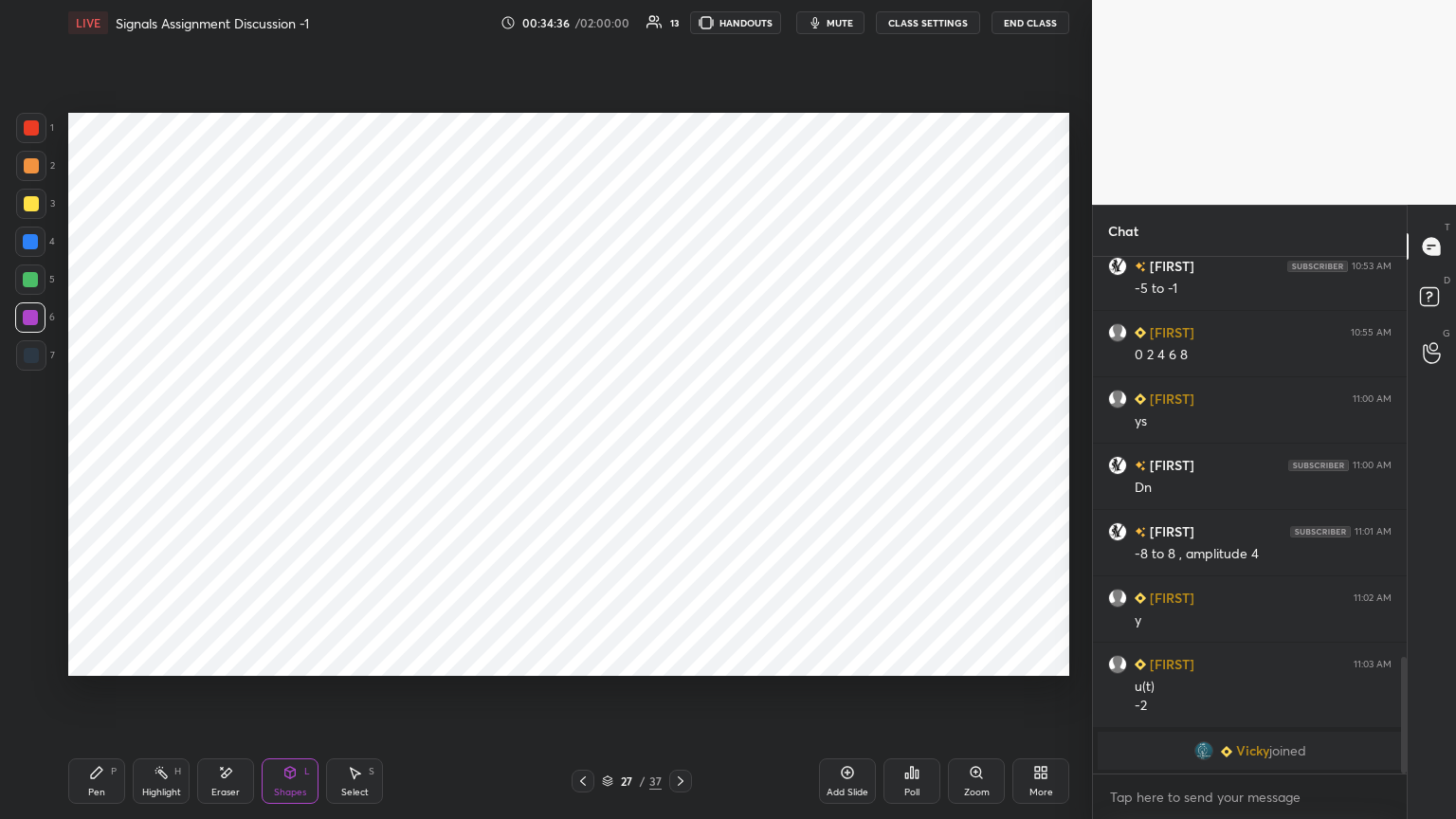 click at bounding box center (30, 242) 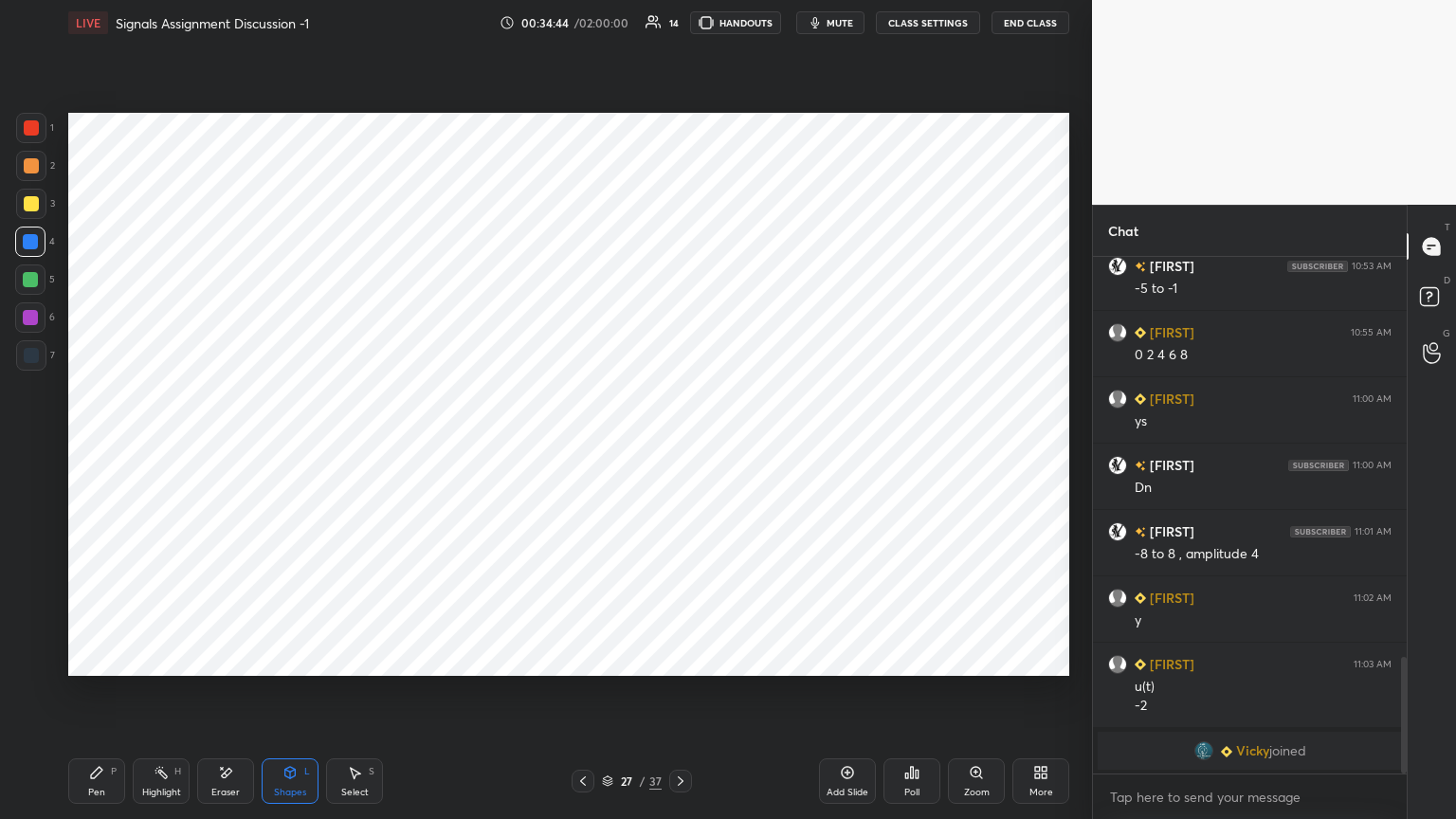 click on "Pen P" at bounding box center (97, 781) 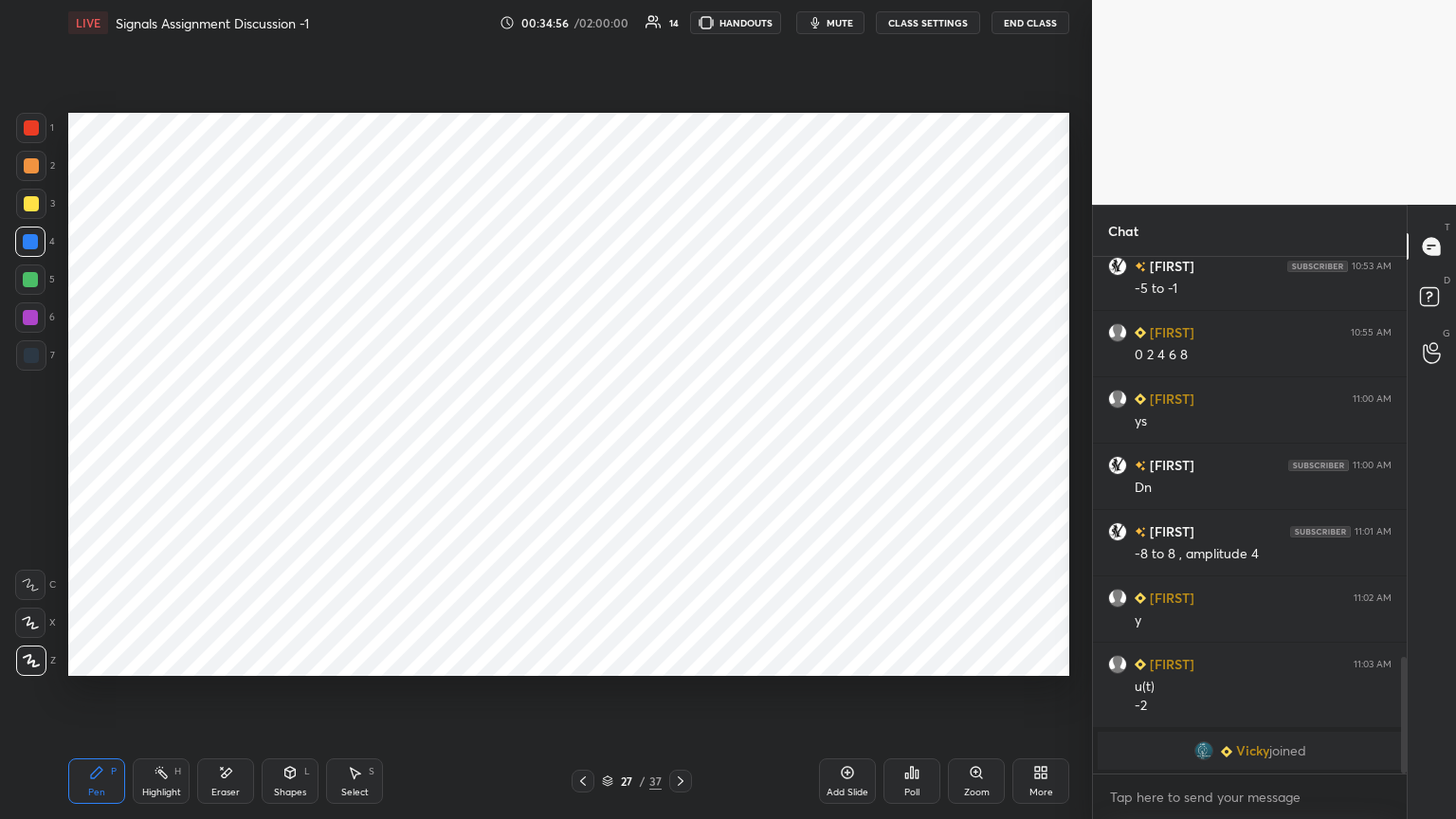 click 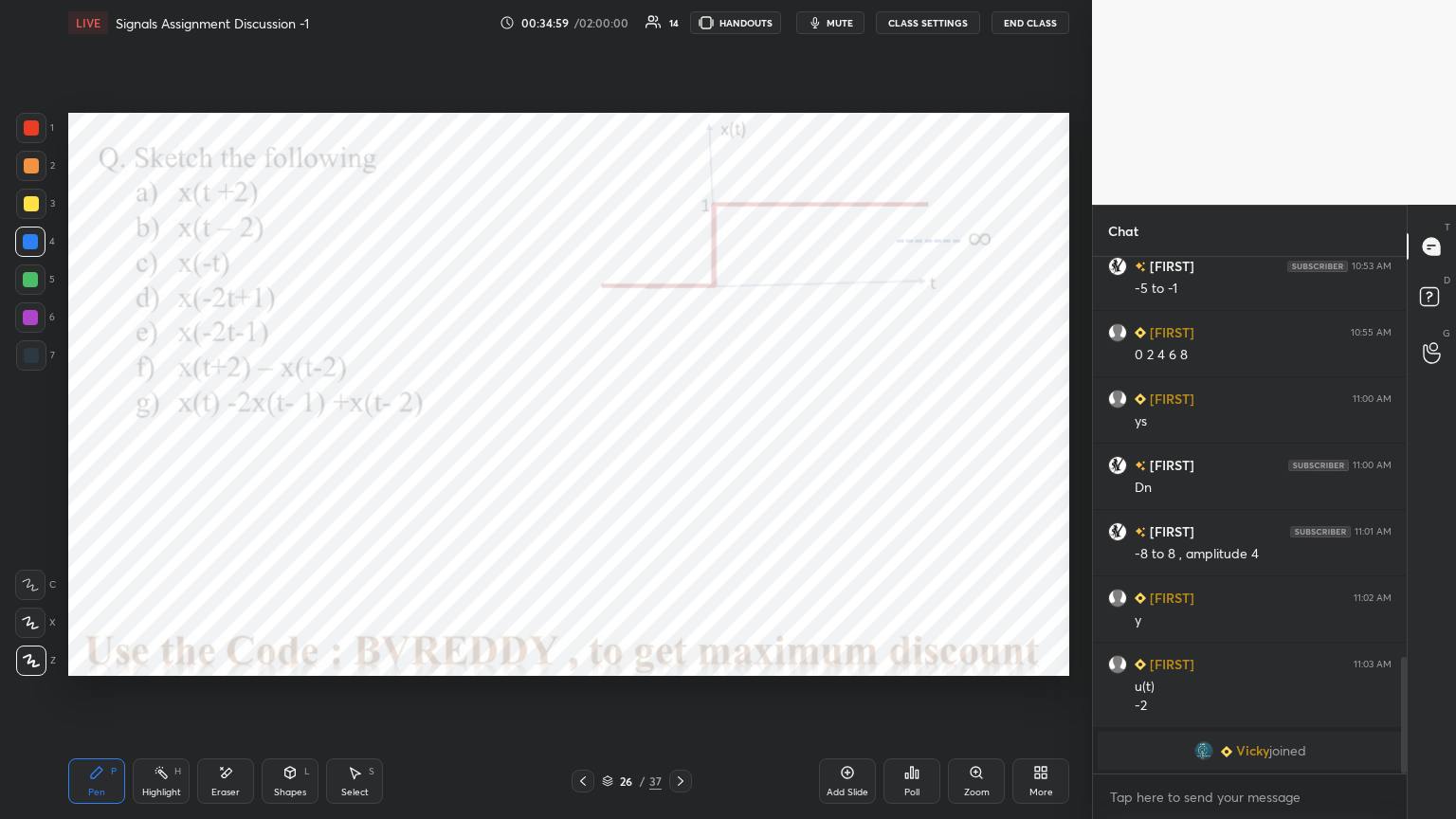 click 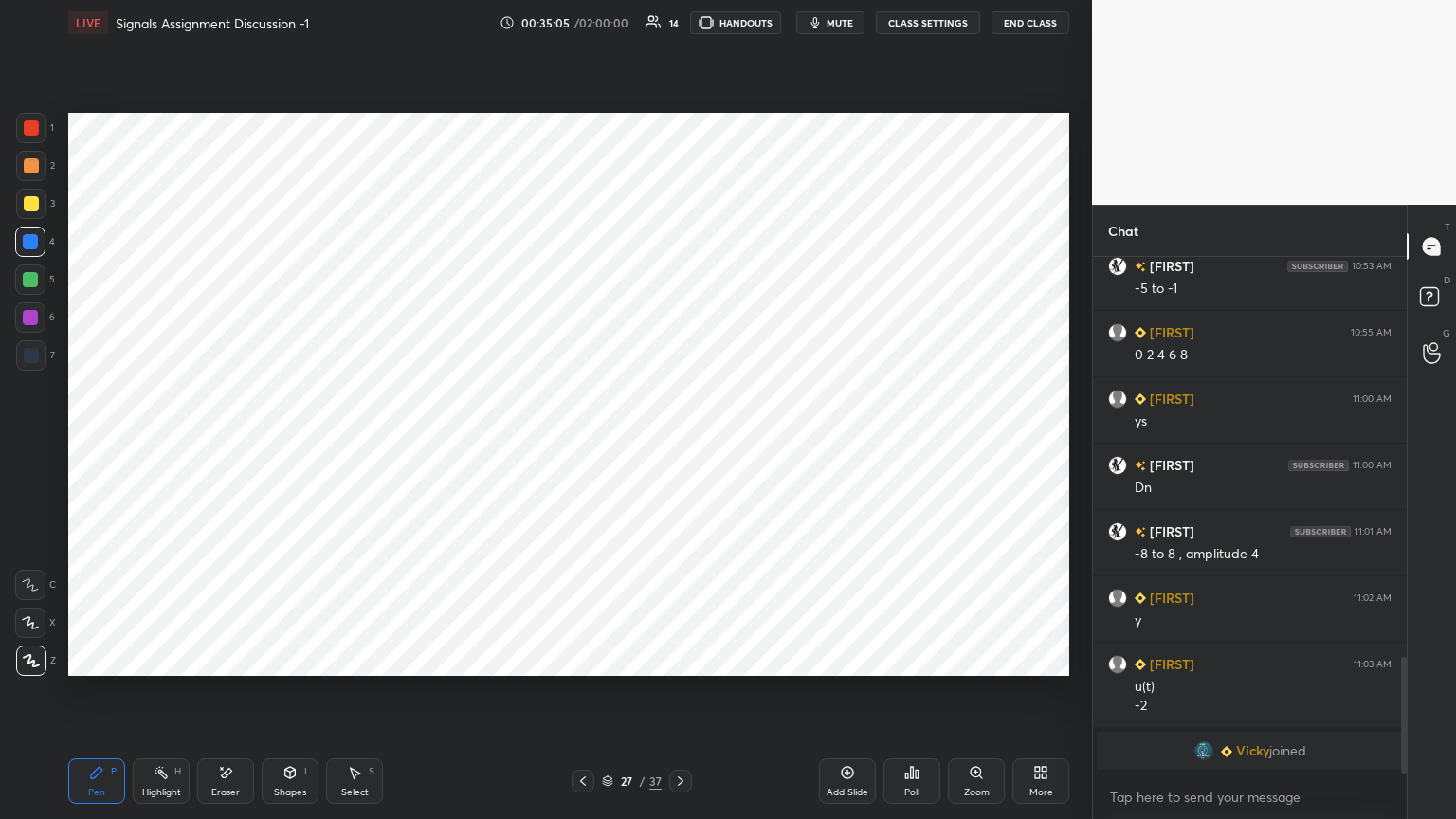click on "Shapes" at bounding box center (290, 792) 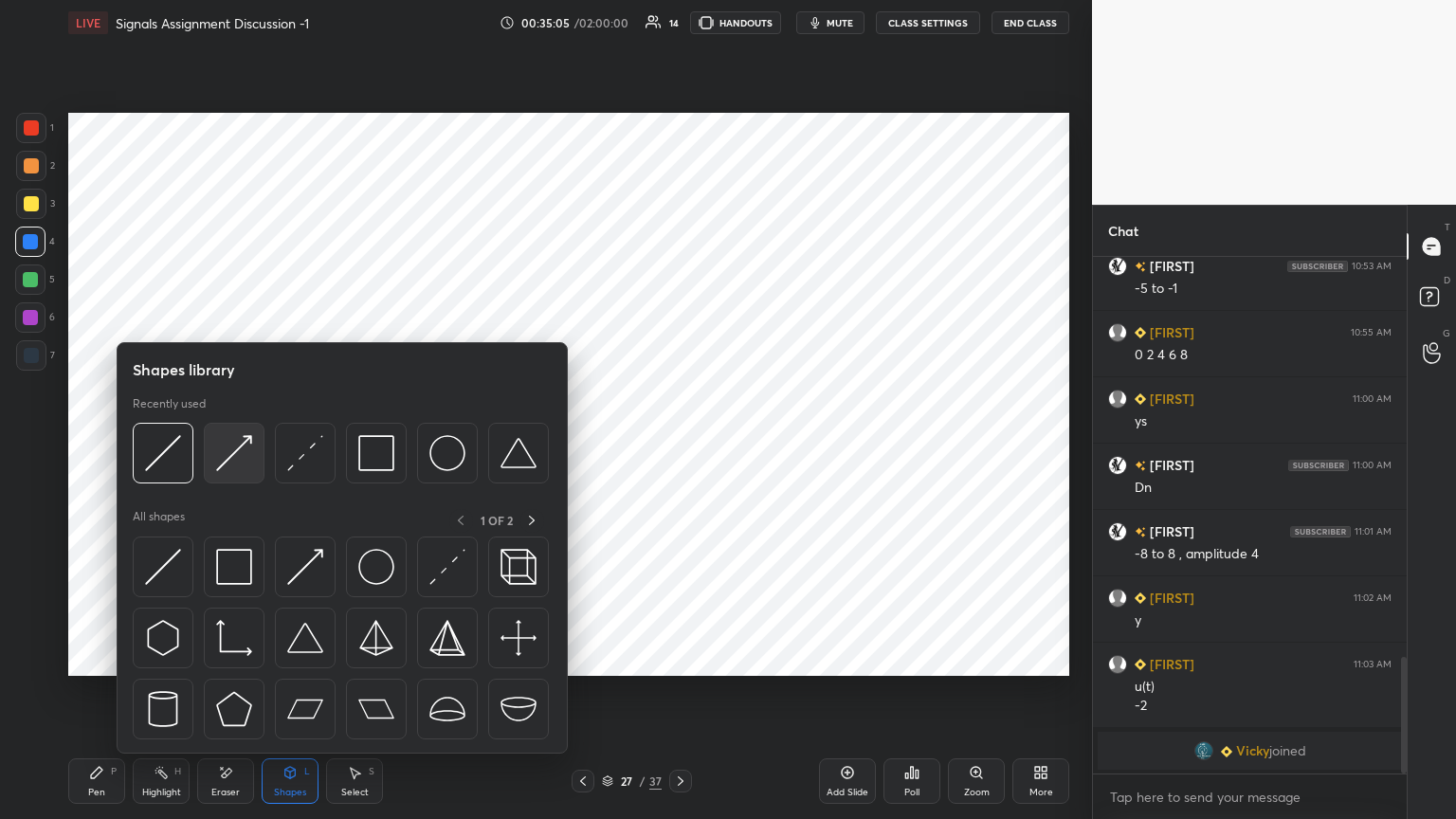 click at bounding box center (234, 453) 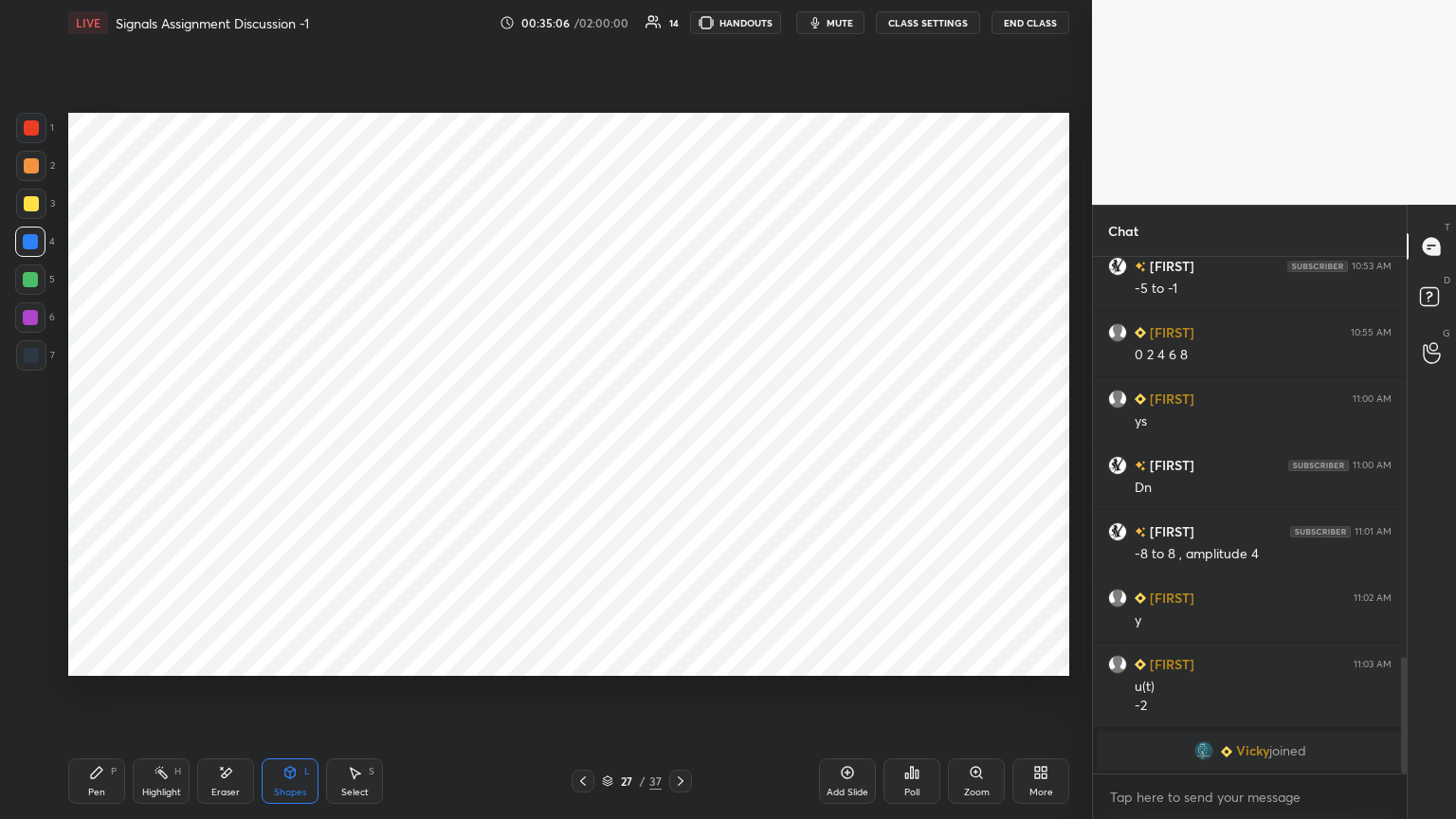 click at bounding box center (30, 318) 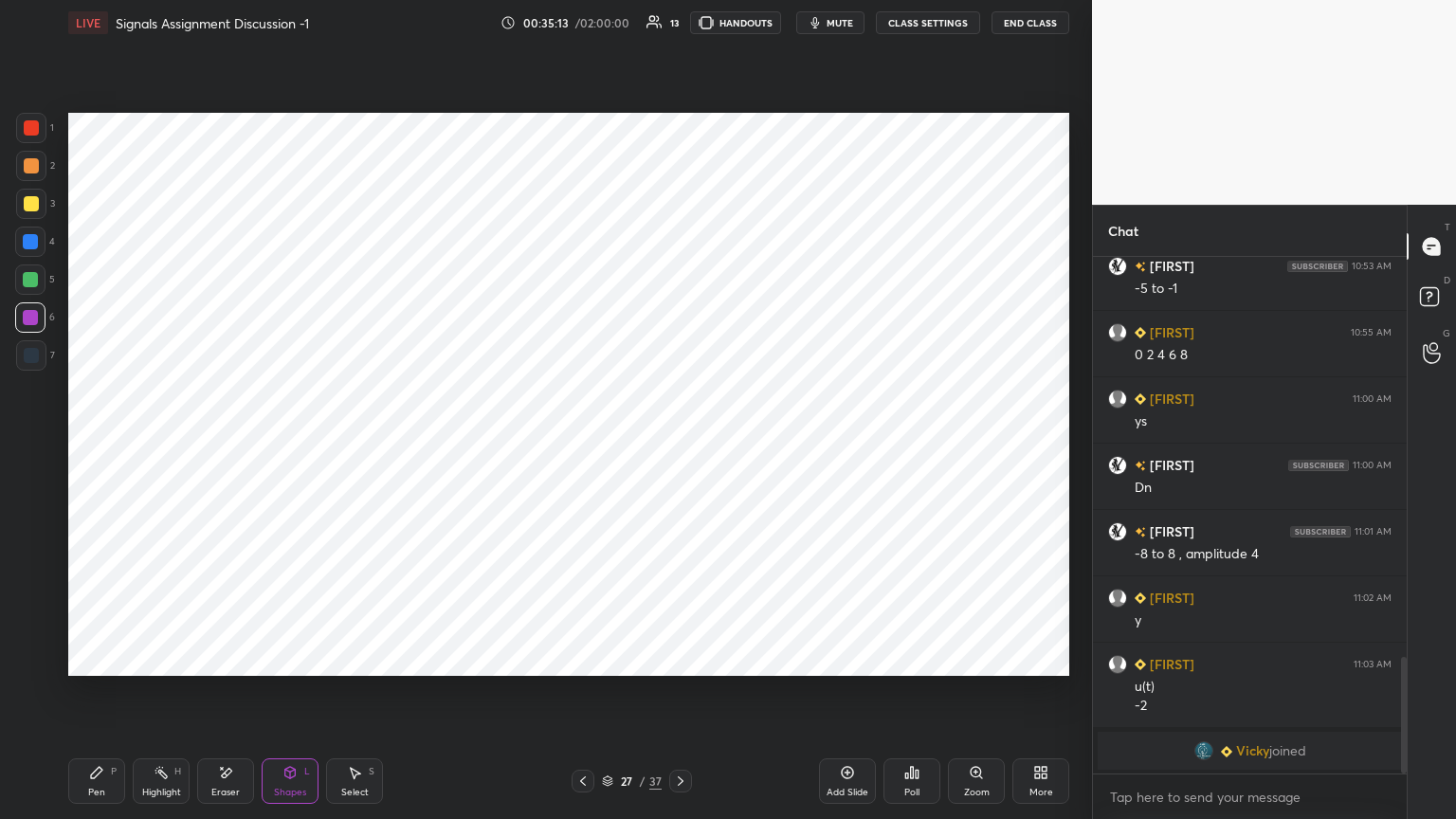 click on "Shapes L" at bounding box center [290, 781] 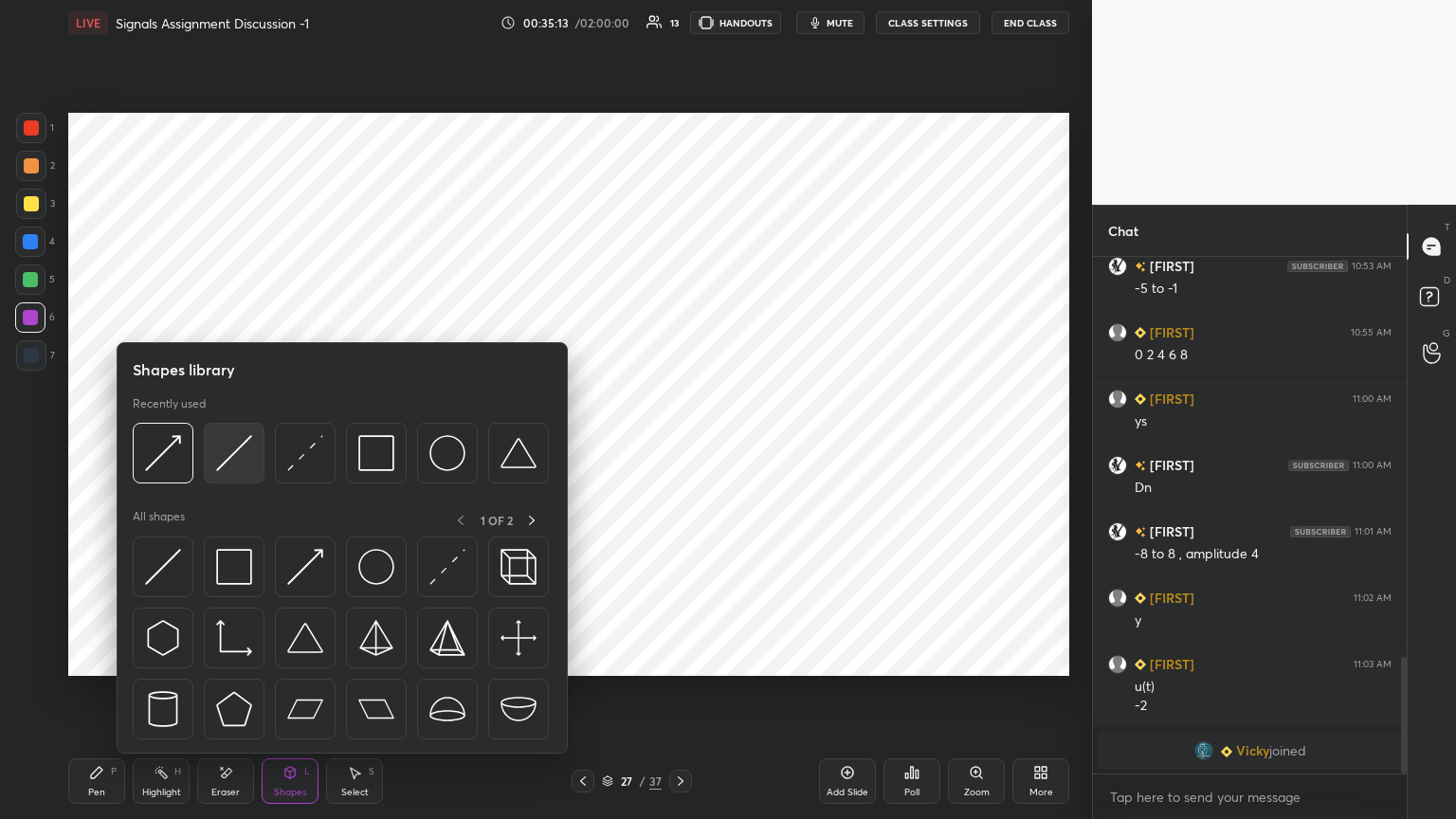 click at bounding box center (234, 453) 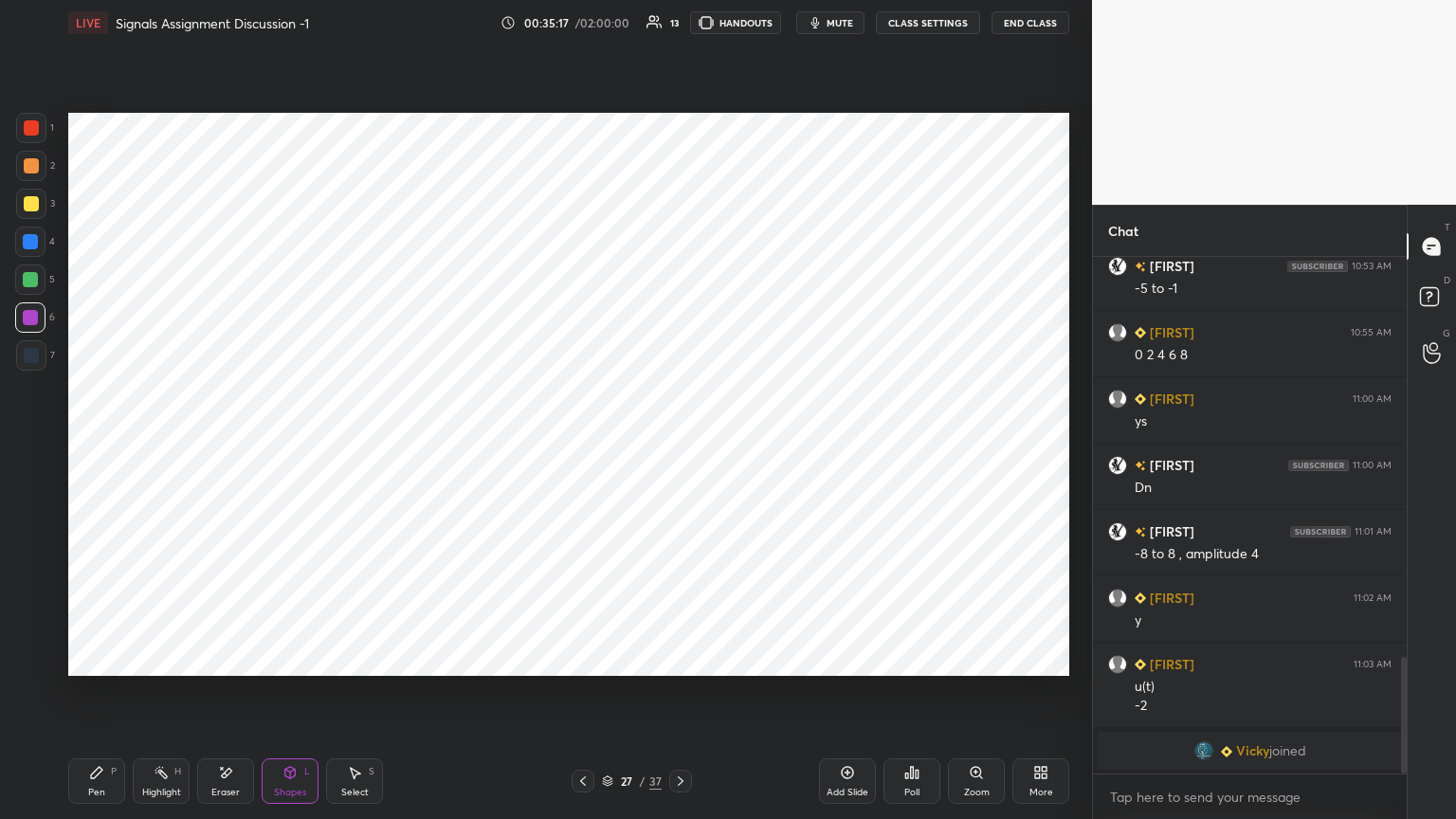 click at bounding box center (30, 242) 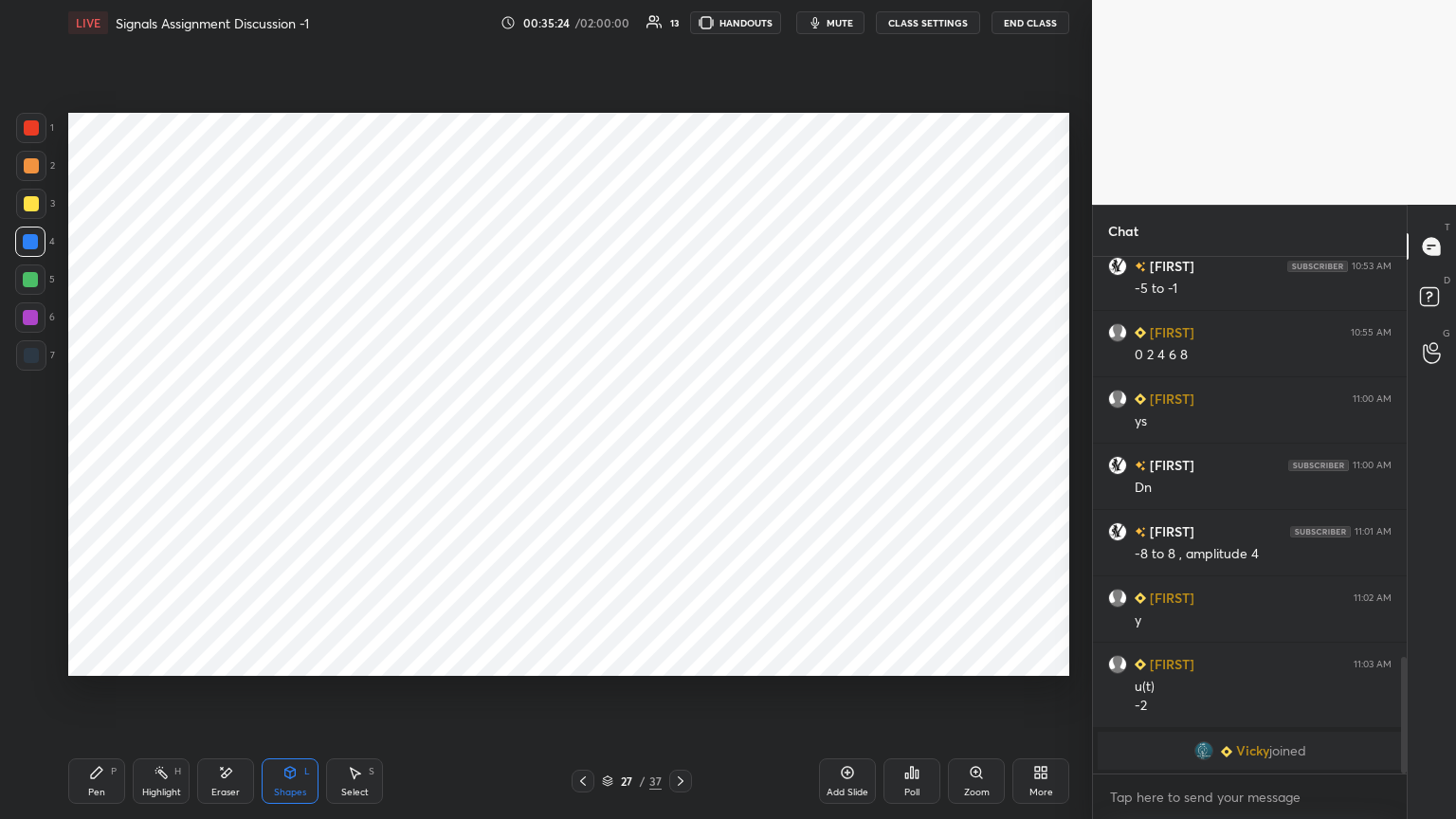 click on "Pen P" at bounding box center [97, 781] 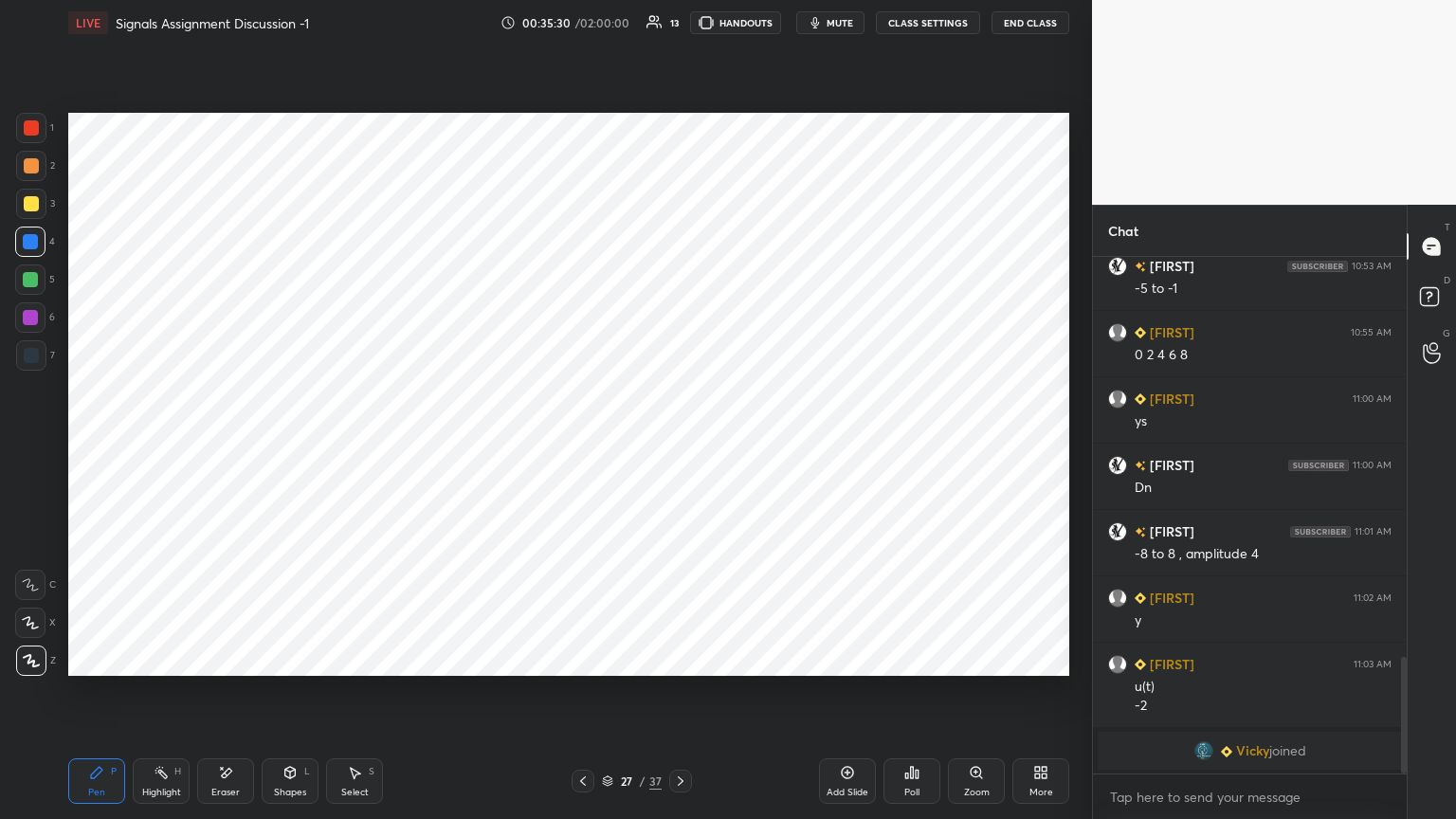 click at bounding box center [583, 781] 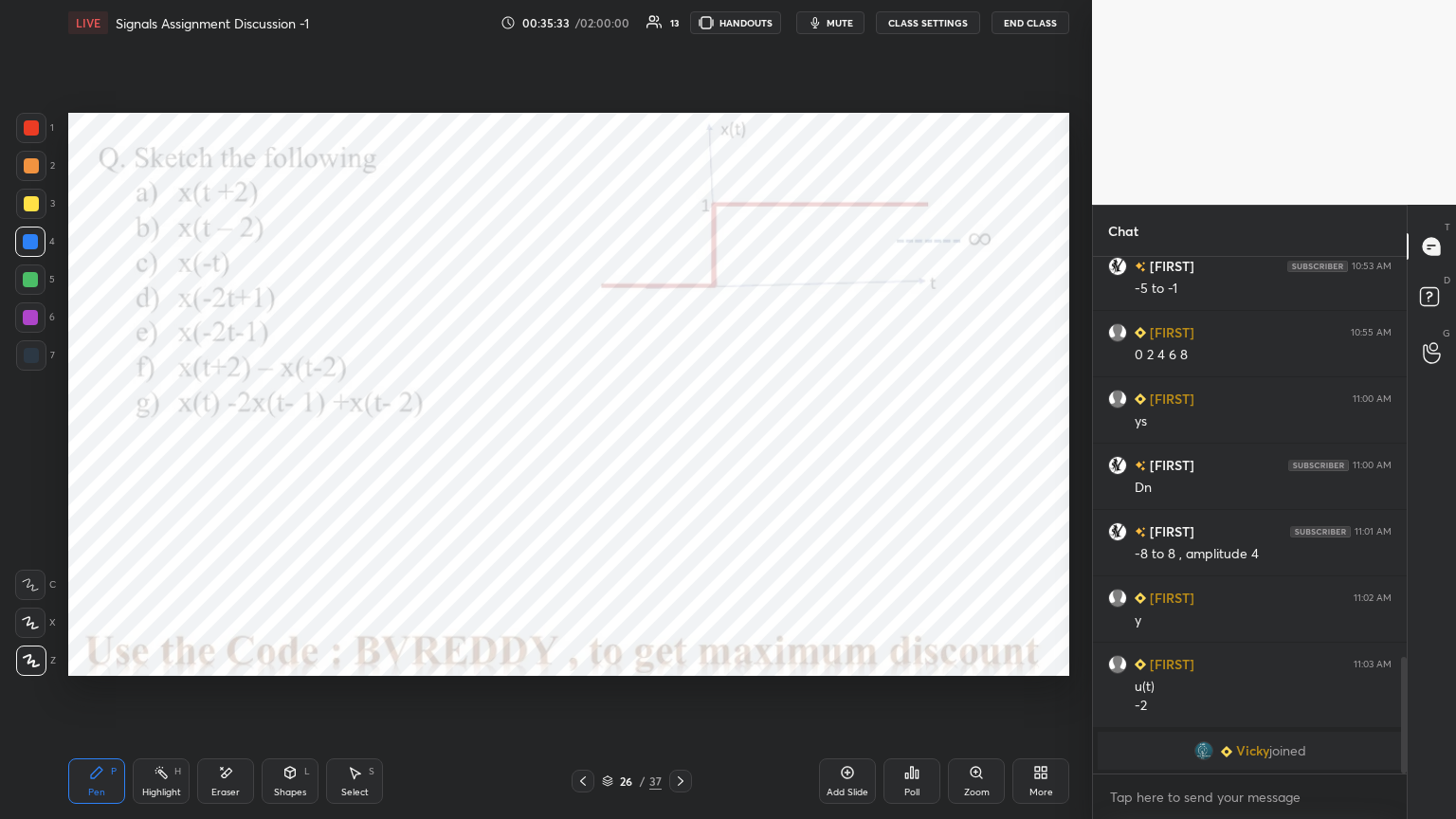 click 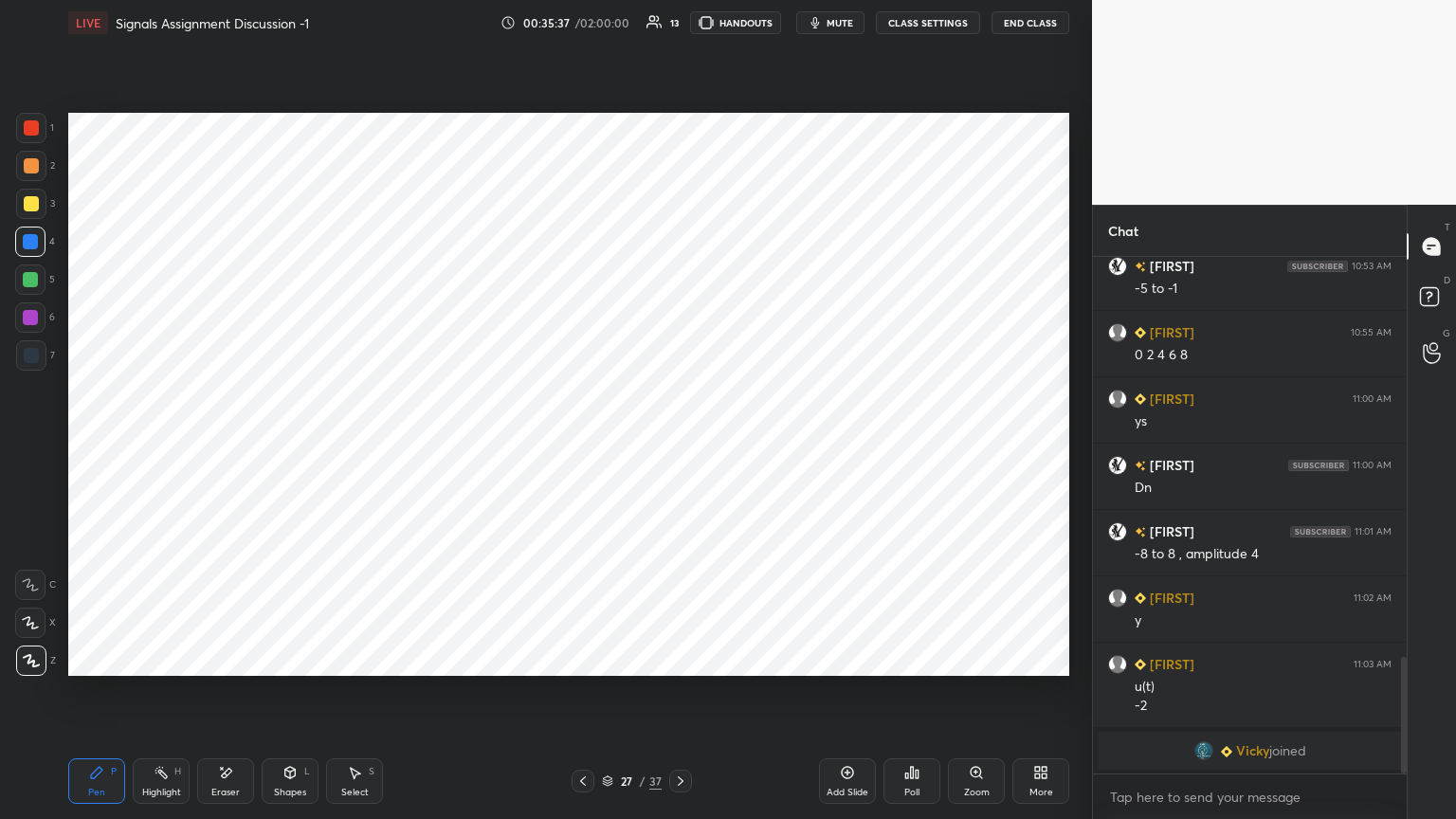 click 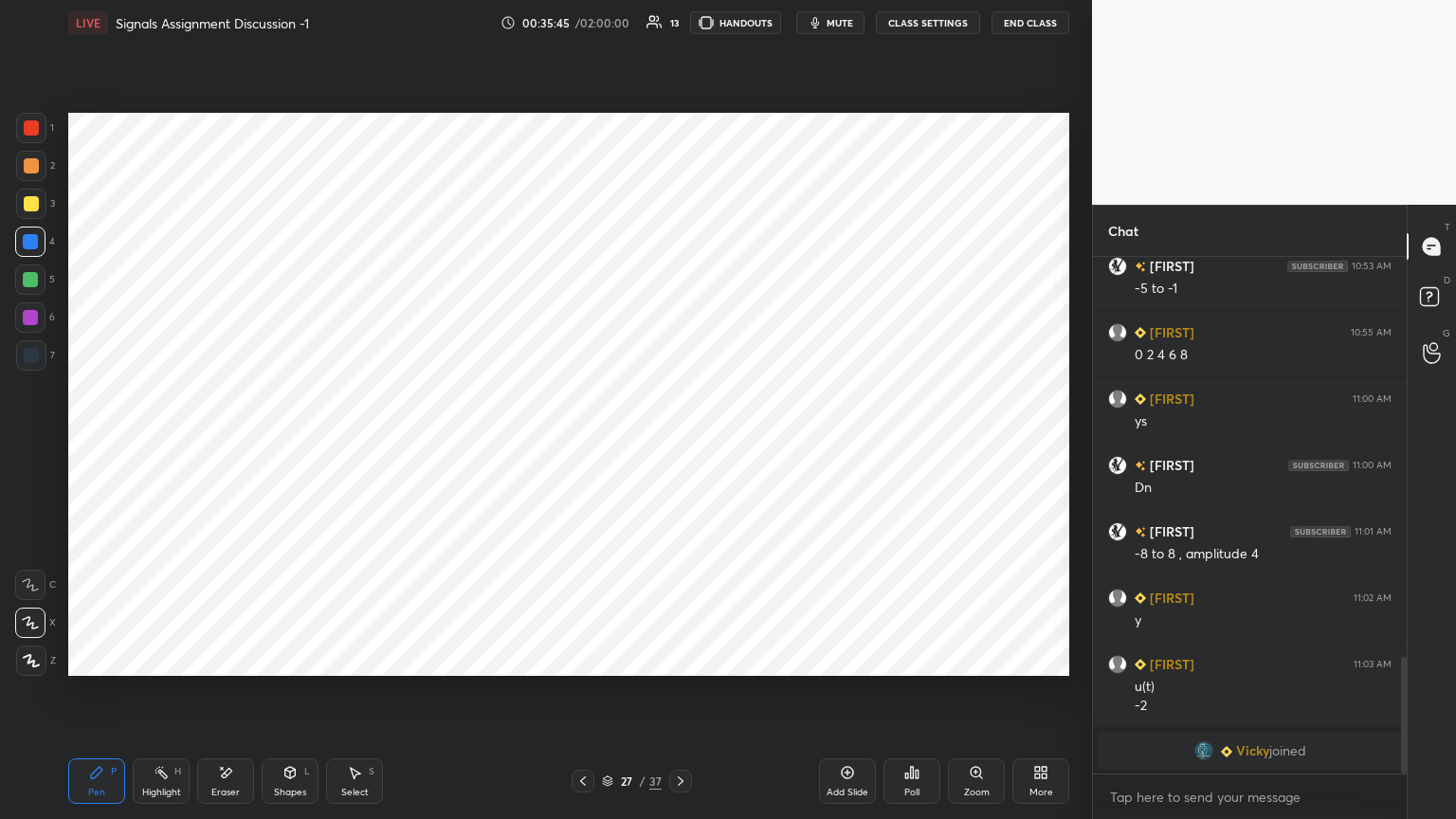 click at bounding box center [30, 242] 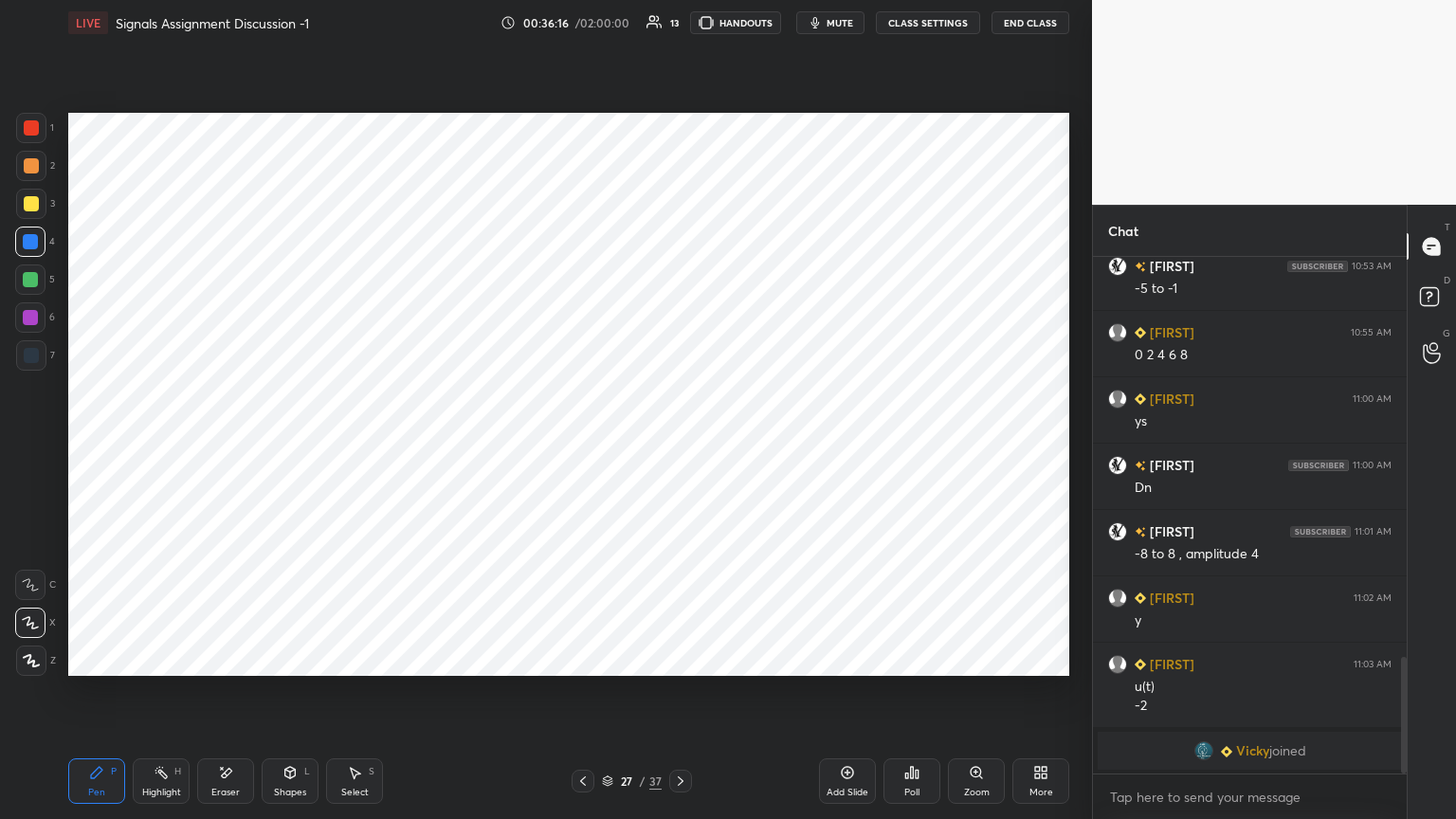 click on "Shapes" at bounding box center [290, 792] 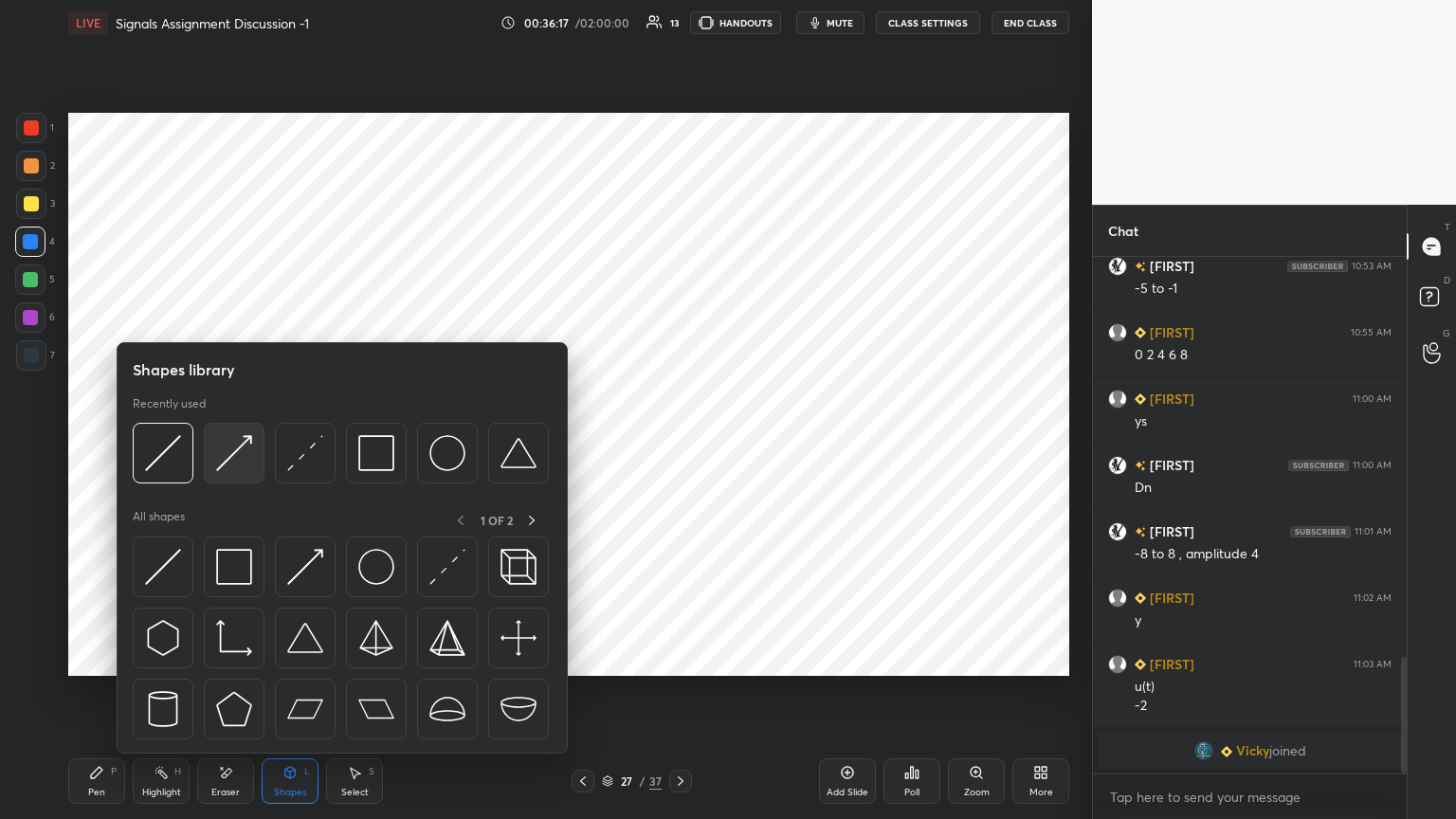 click at bounding box center [234, 453] 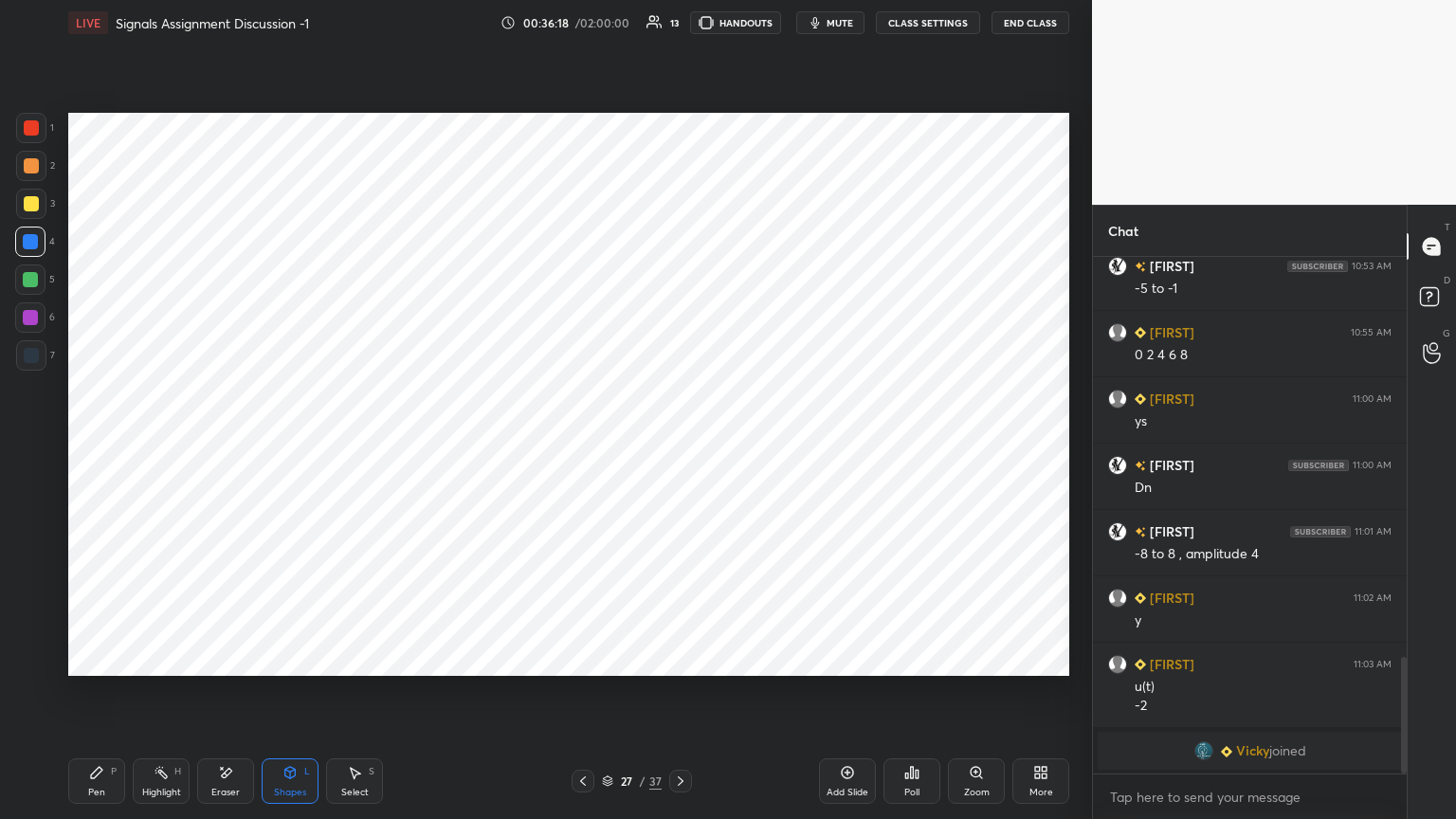 click at bounding box center (30, 318) 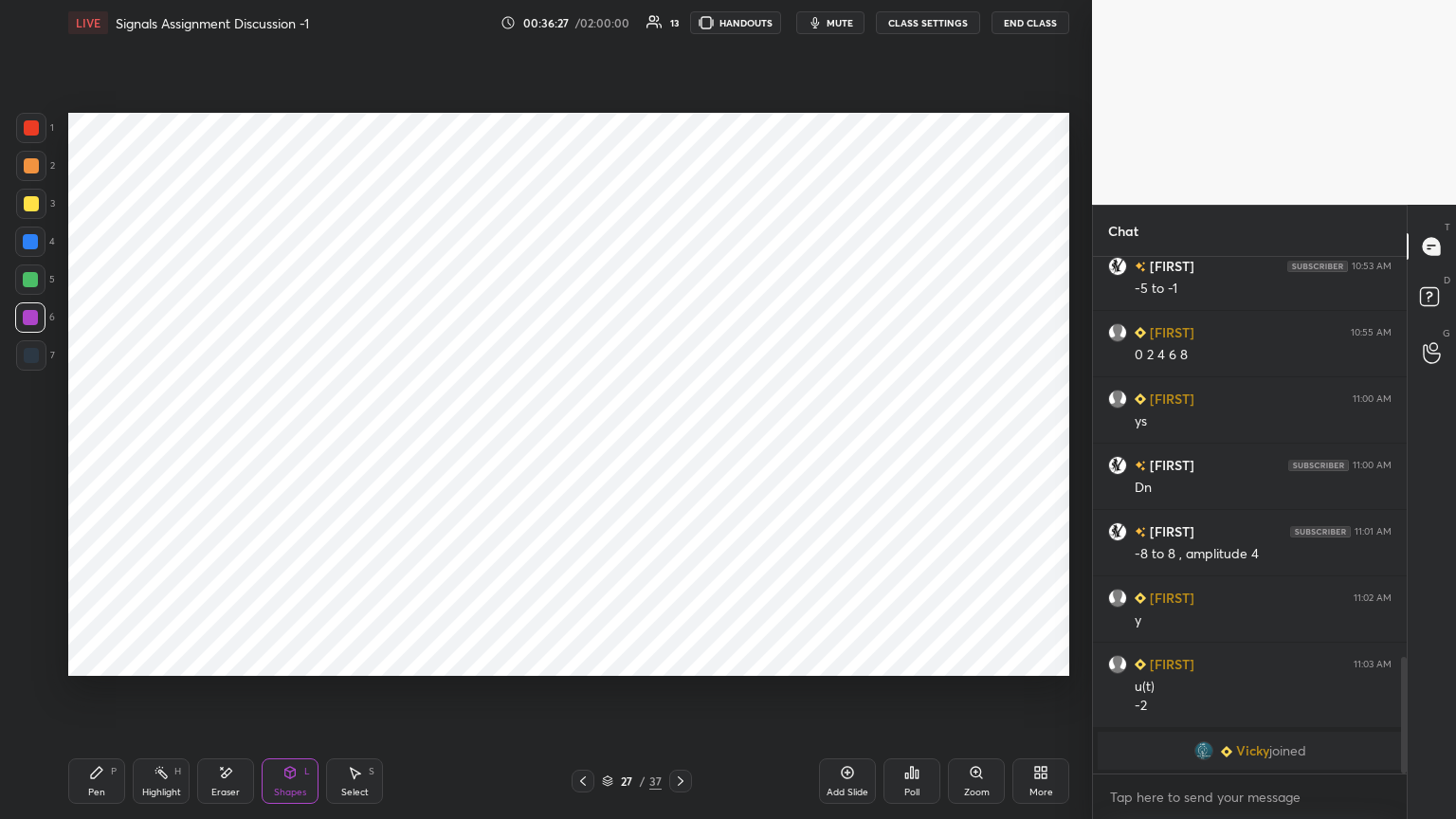 click on "Shapes L" at bounding box center [290, 781] 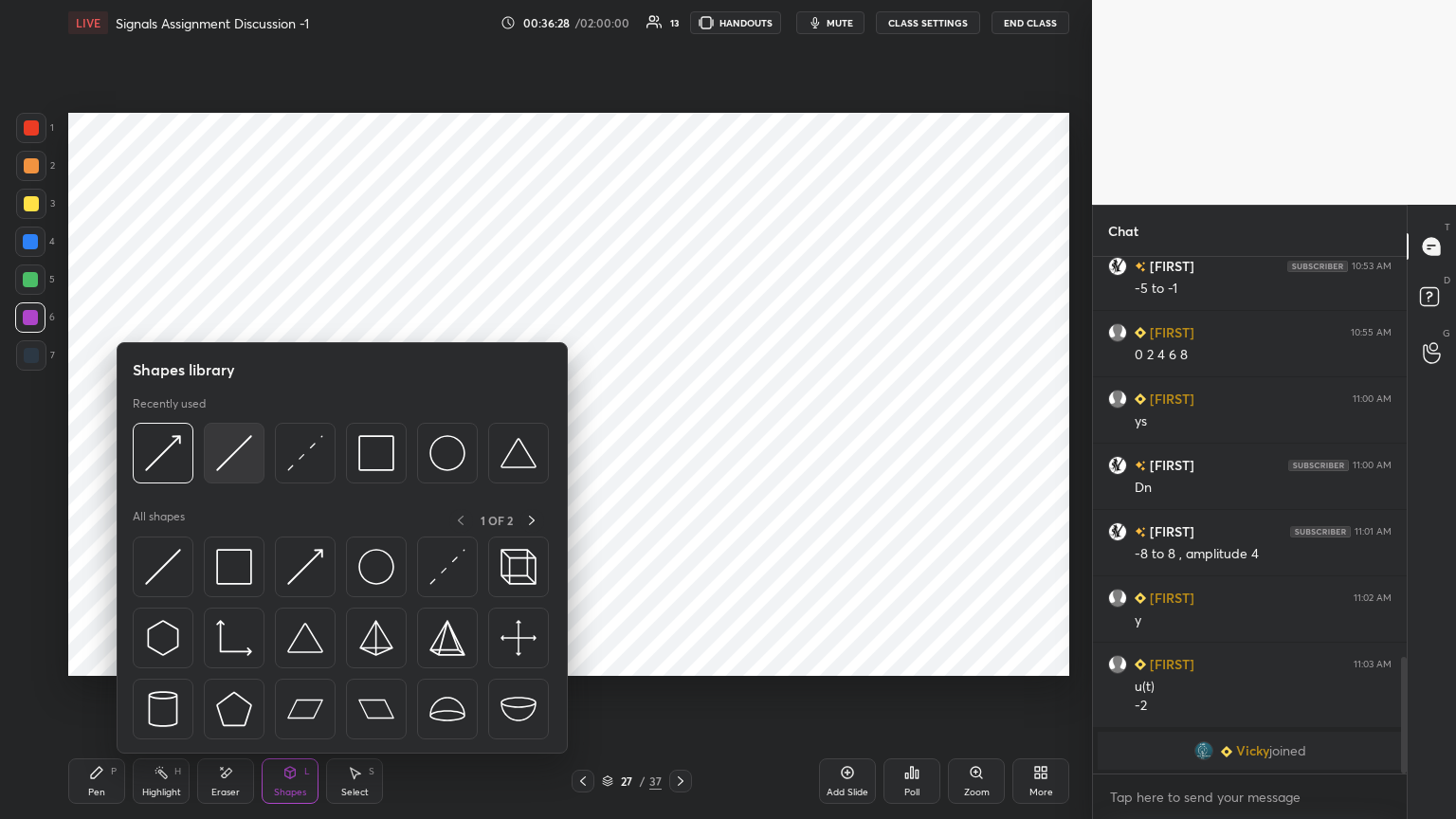 click at bounding box center [234, 453] 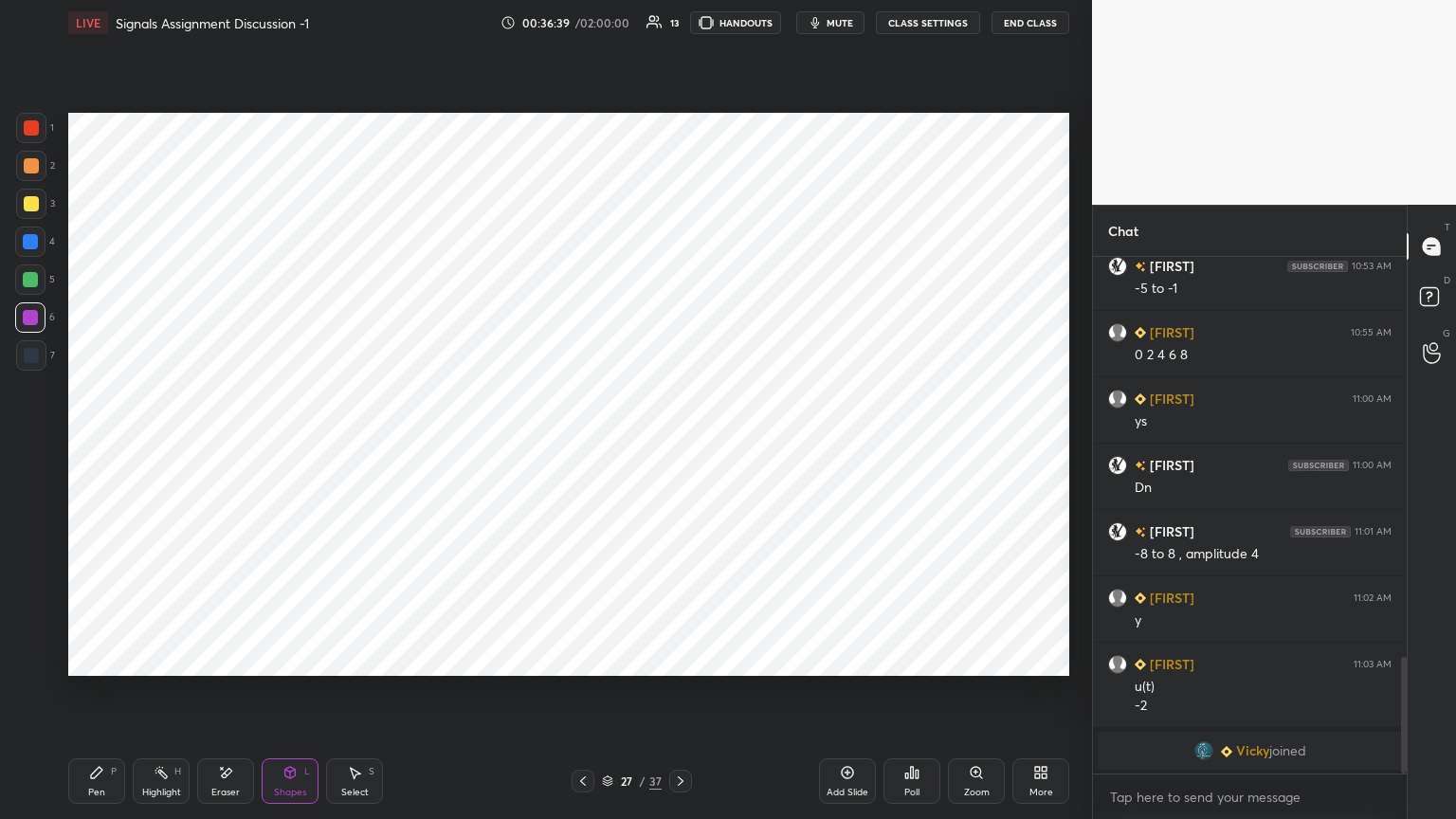 click on "Eraser" at bounding box center (226, 792) 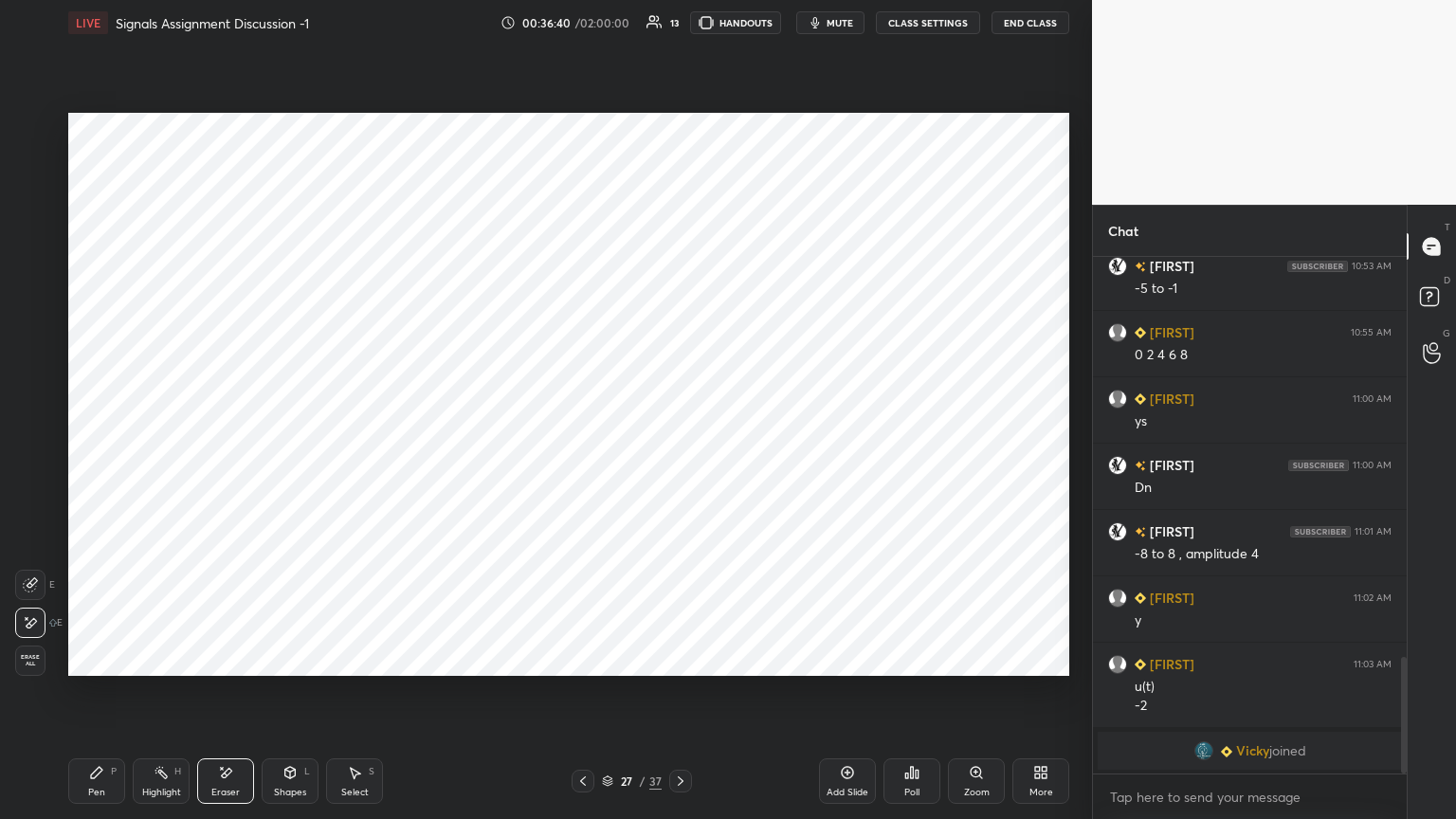 click on "Pen P" at bounding box center (97, 781) 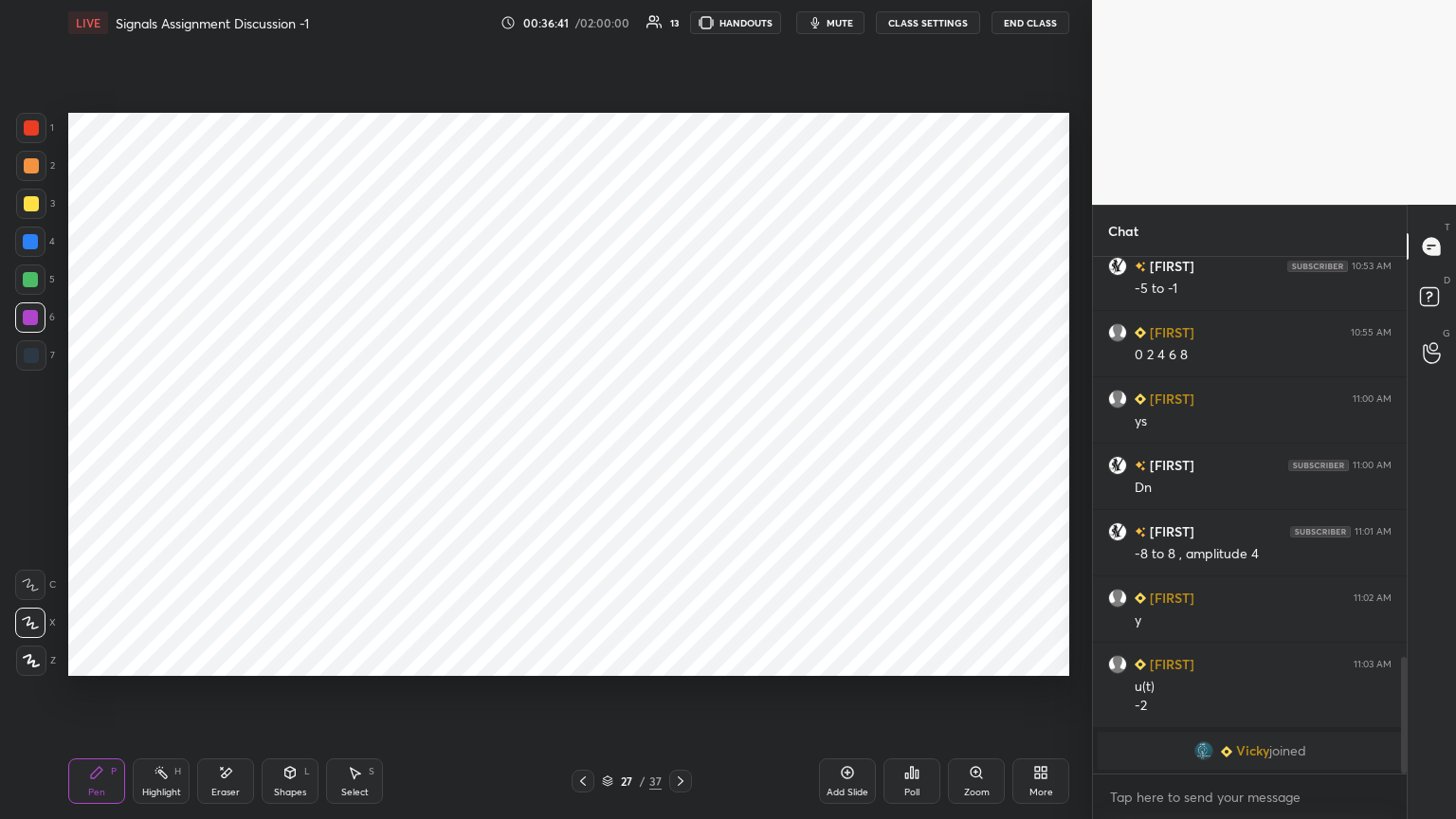 click on "6" at bounding box center [35, 321] 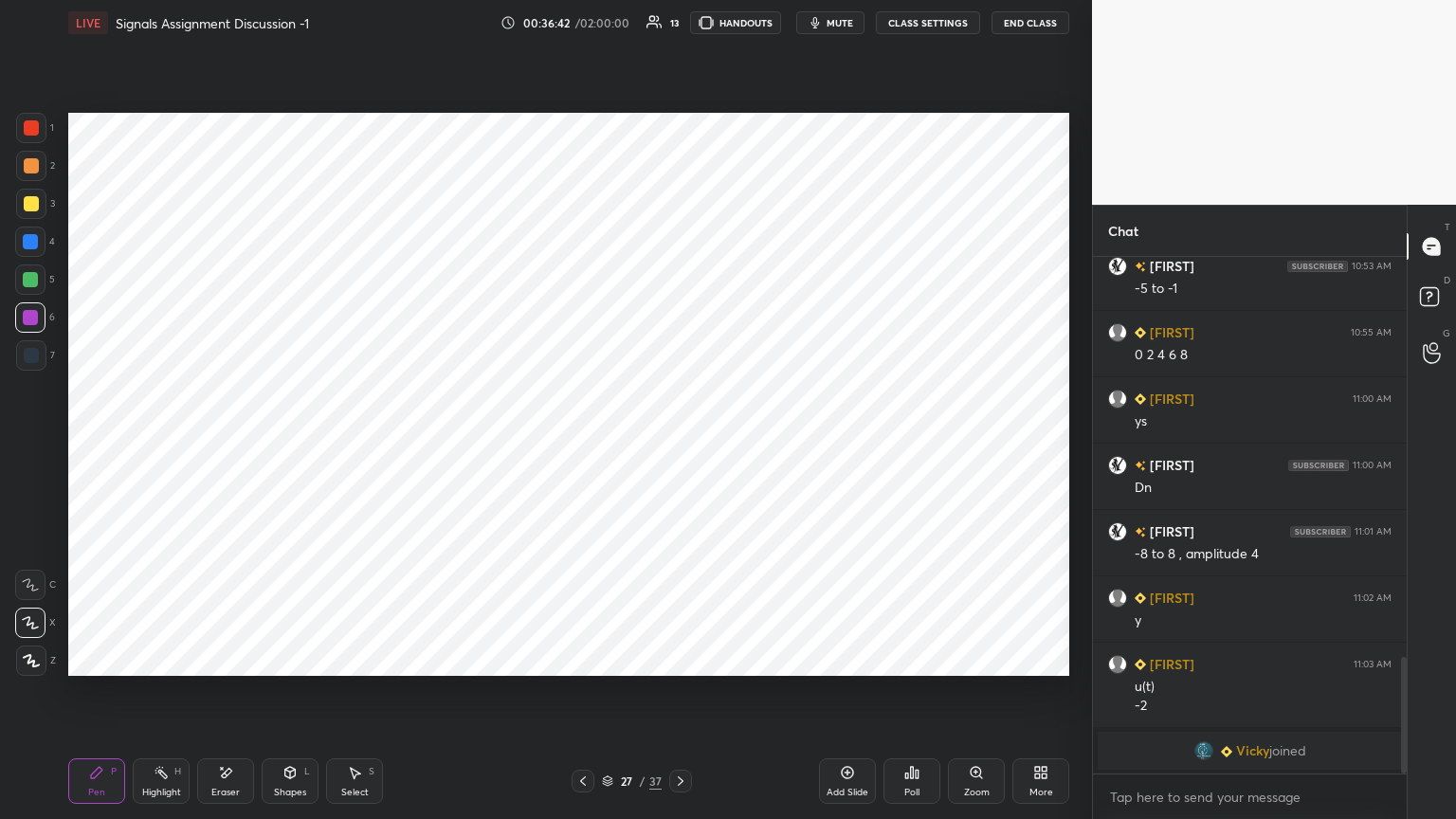 click on "Shapes" at bounding box center [290, 792] 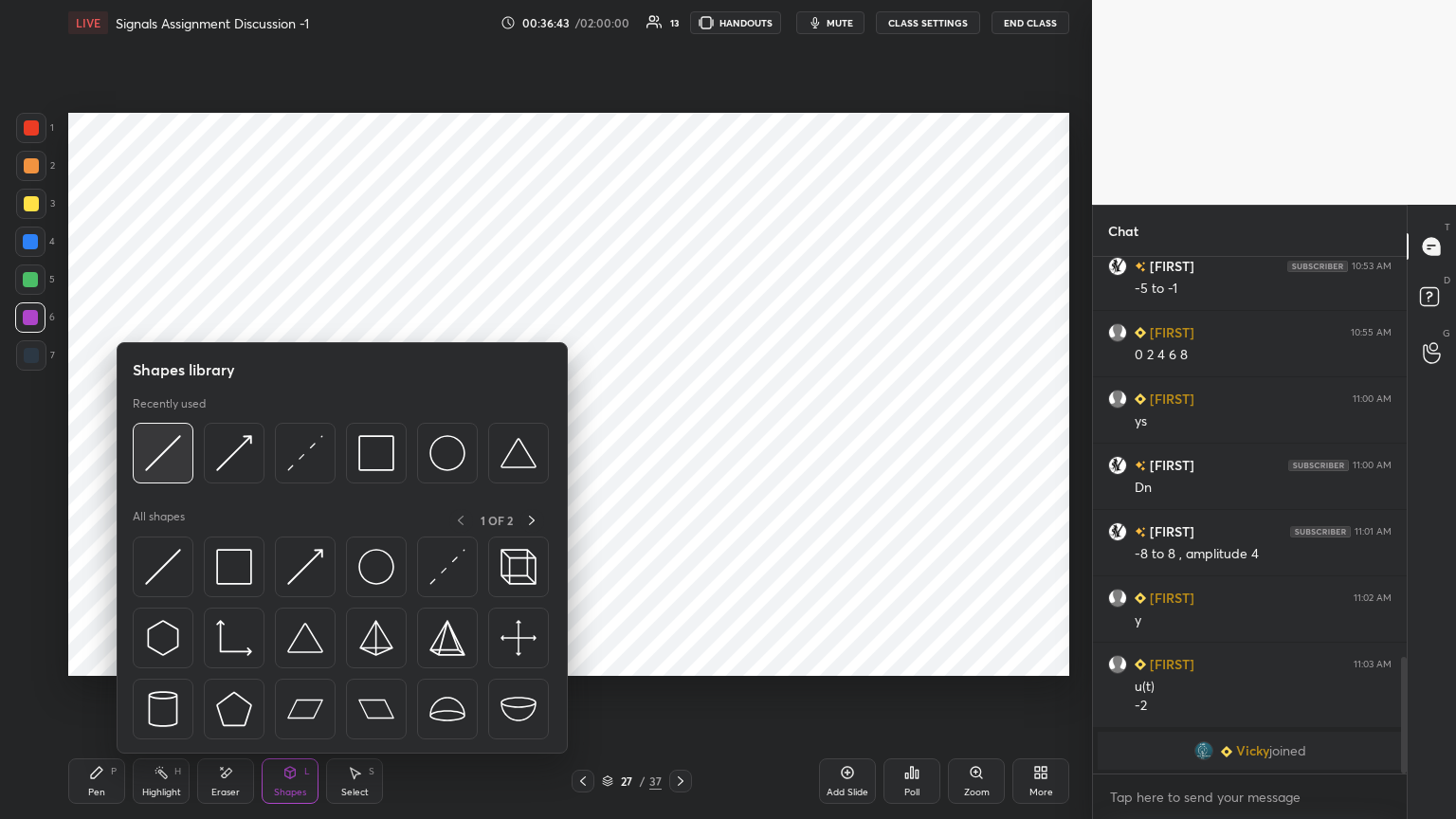 click at bounding box center [163, 453] 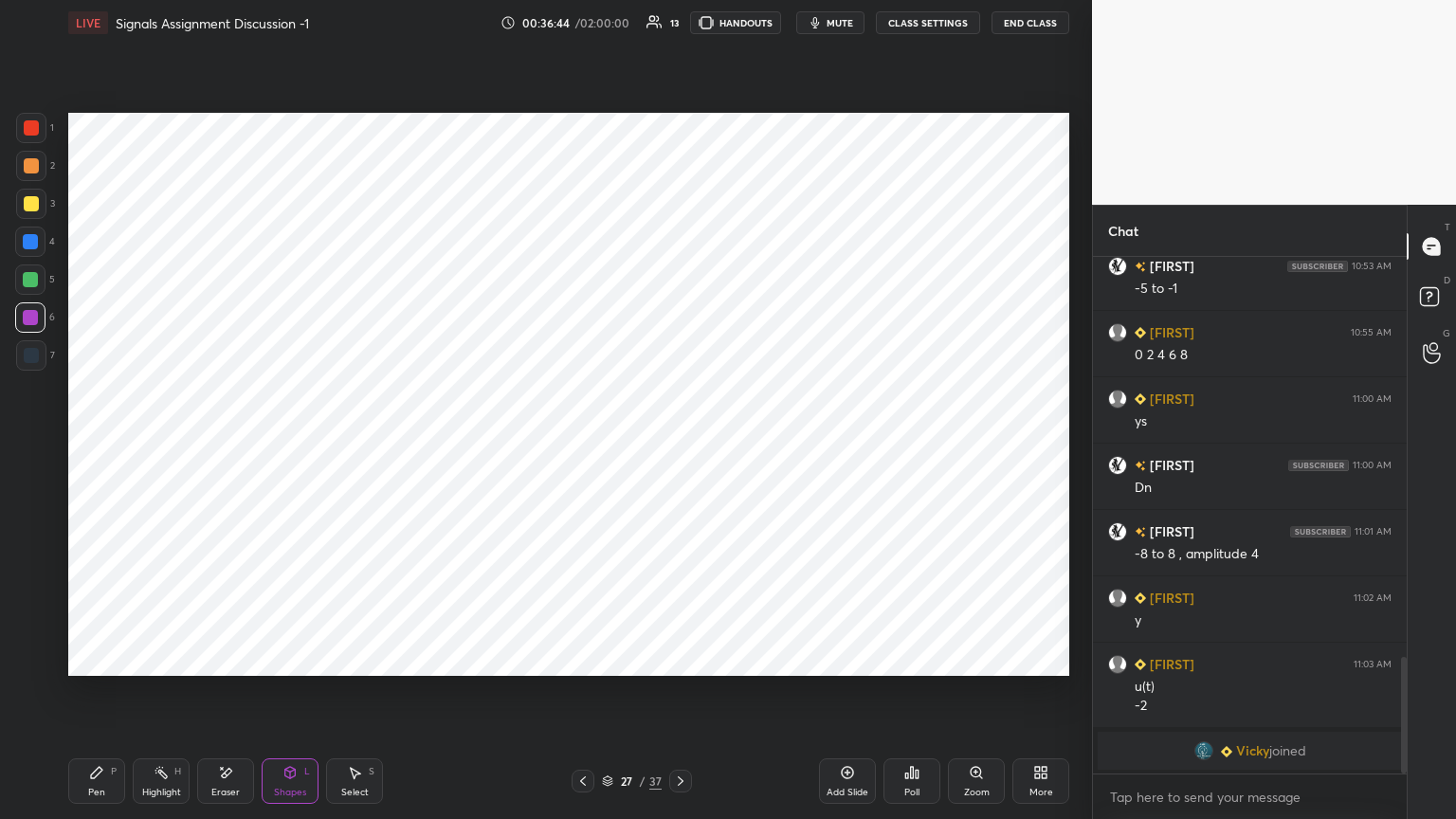 click at bounding box center (30, 242) 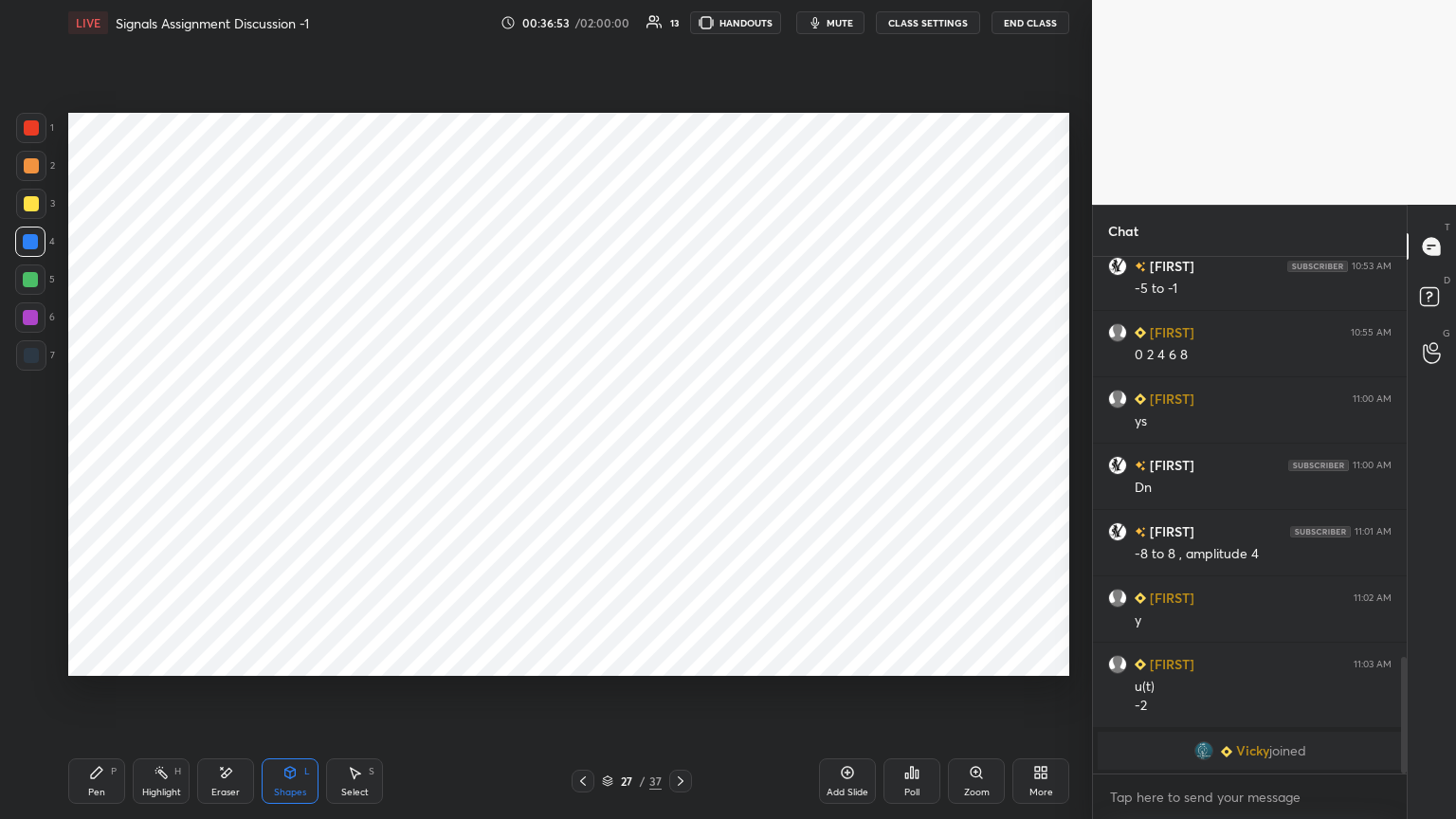click on "Eraser" at bounding box center (226, 781) 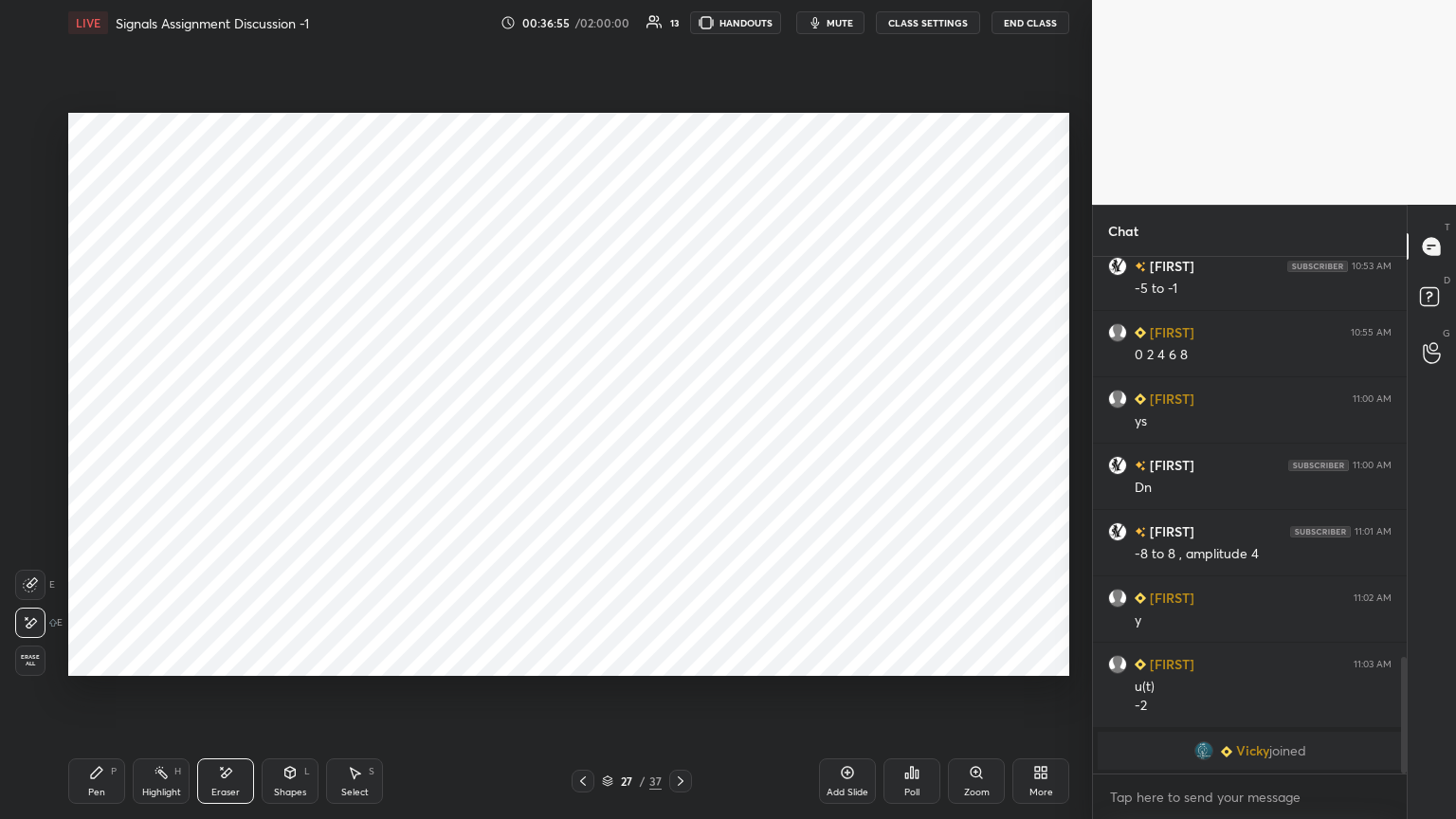 click on "Pen" at bounding box center [97, 792] 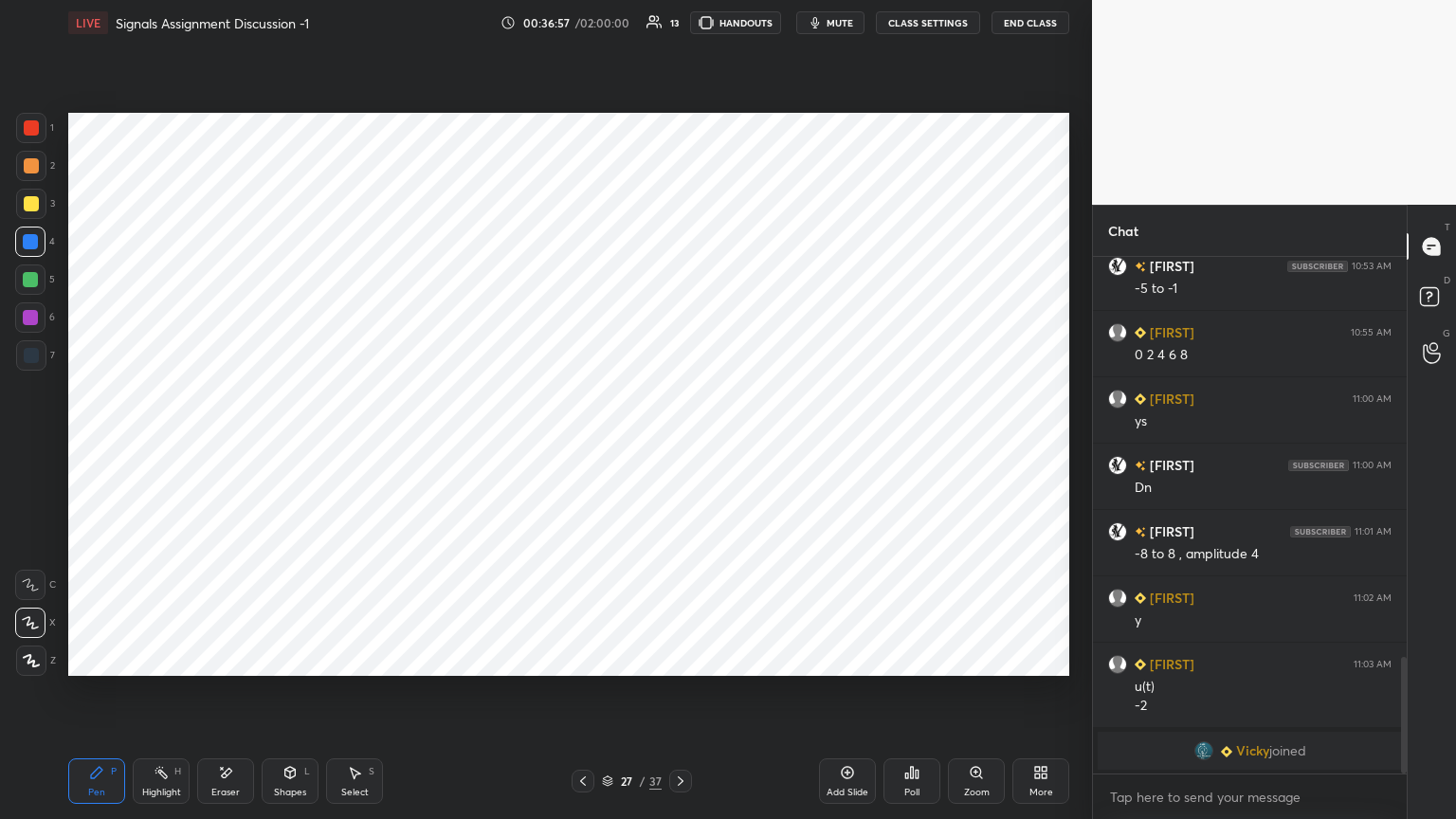 click at bounding box center [31, 355] 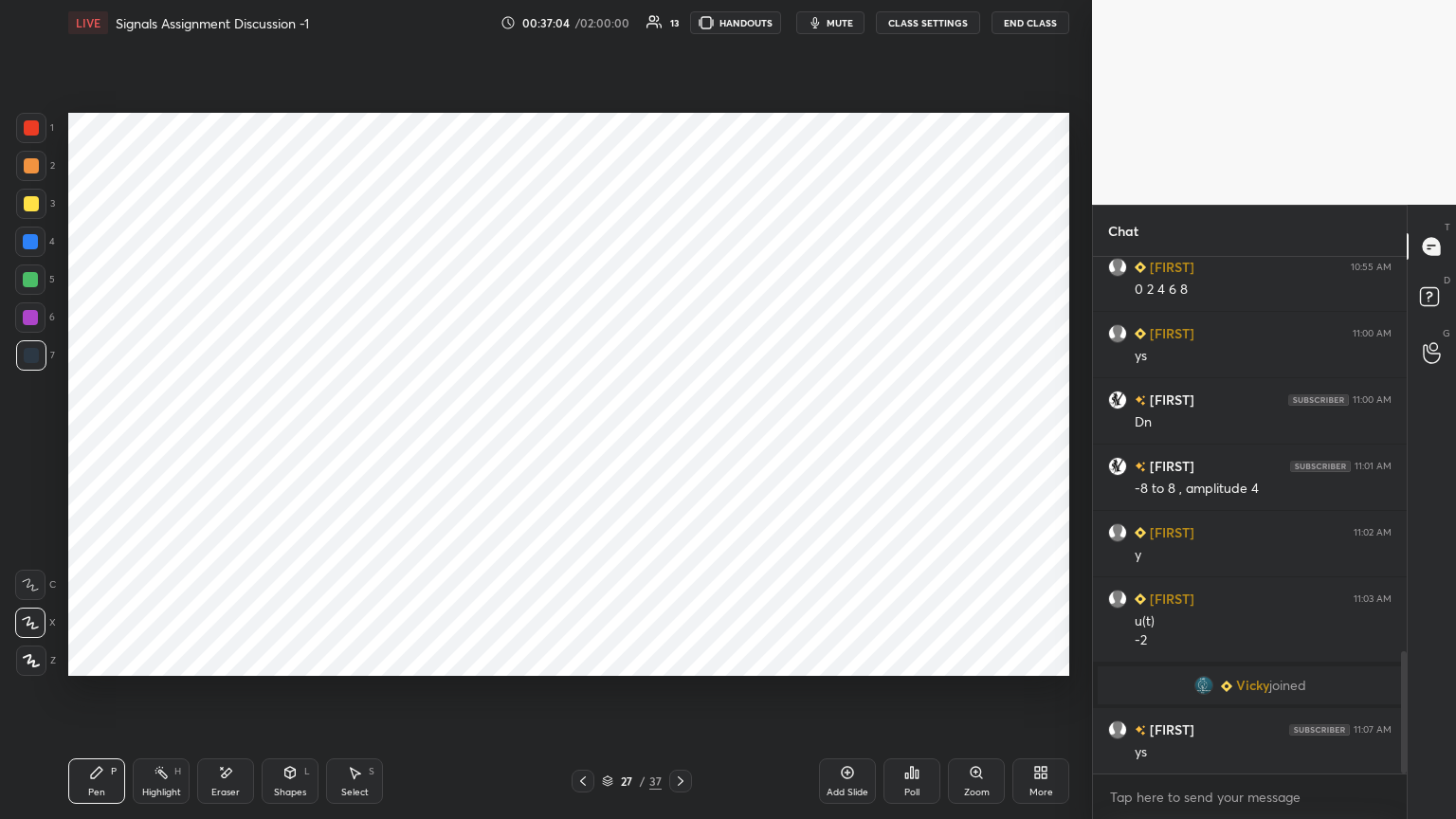 scroll, scrollTop: 1732, scrollLeft: 0, axis: vertical 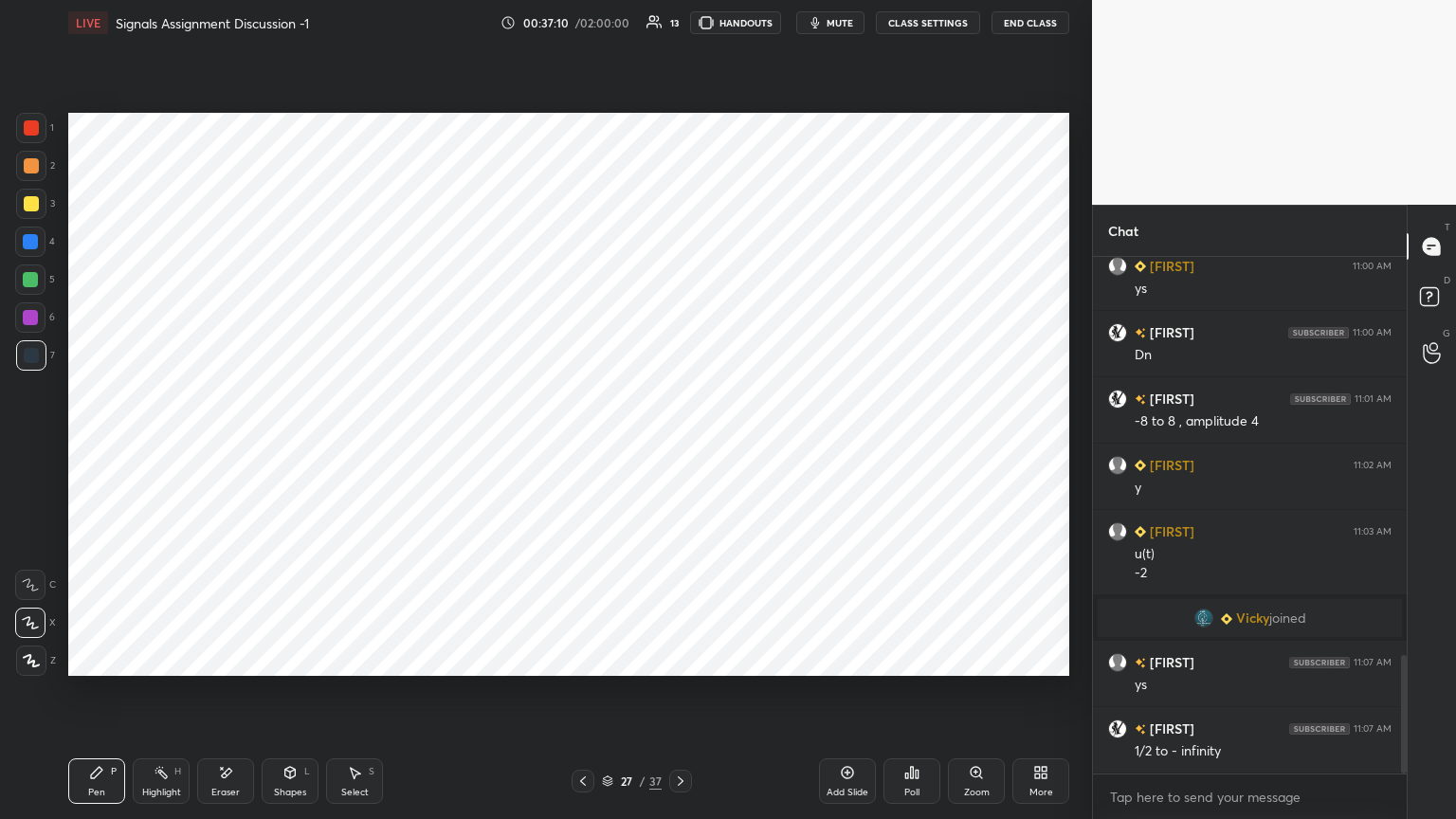 click on "Highlight" at bounding box center (161, 792) 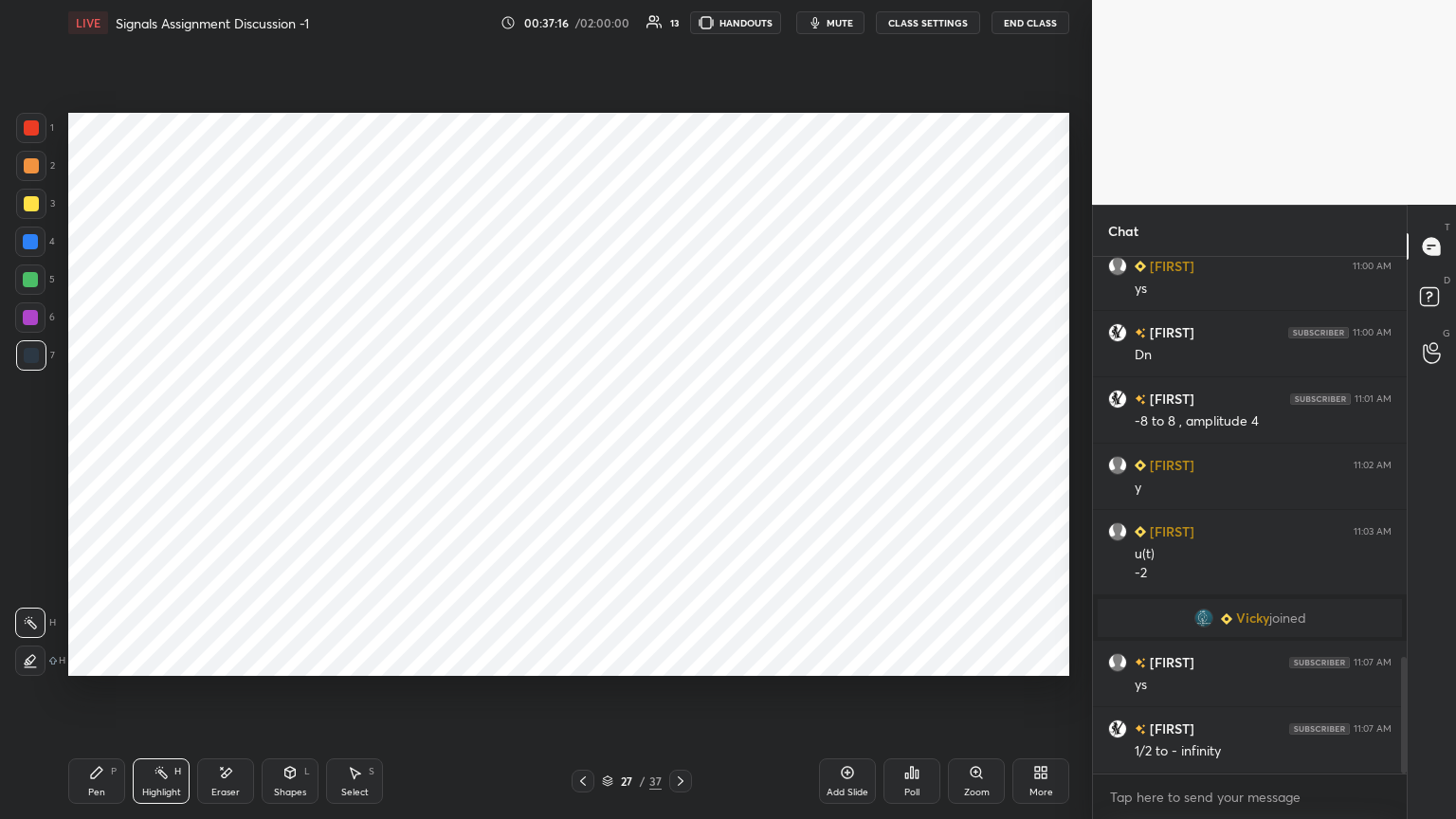 scroll, scrollTop: 1777, scrollLeft: 0, axis: vertical 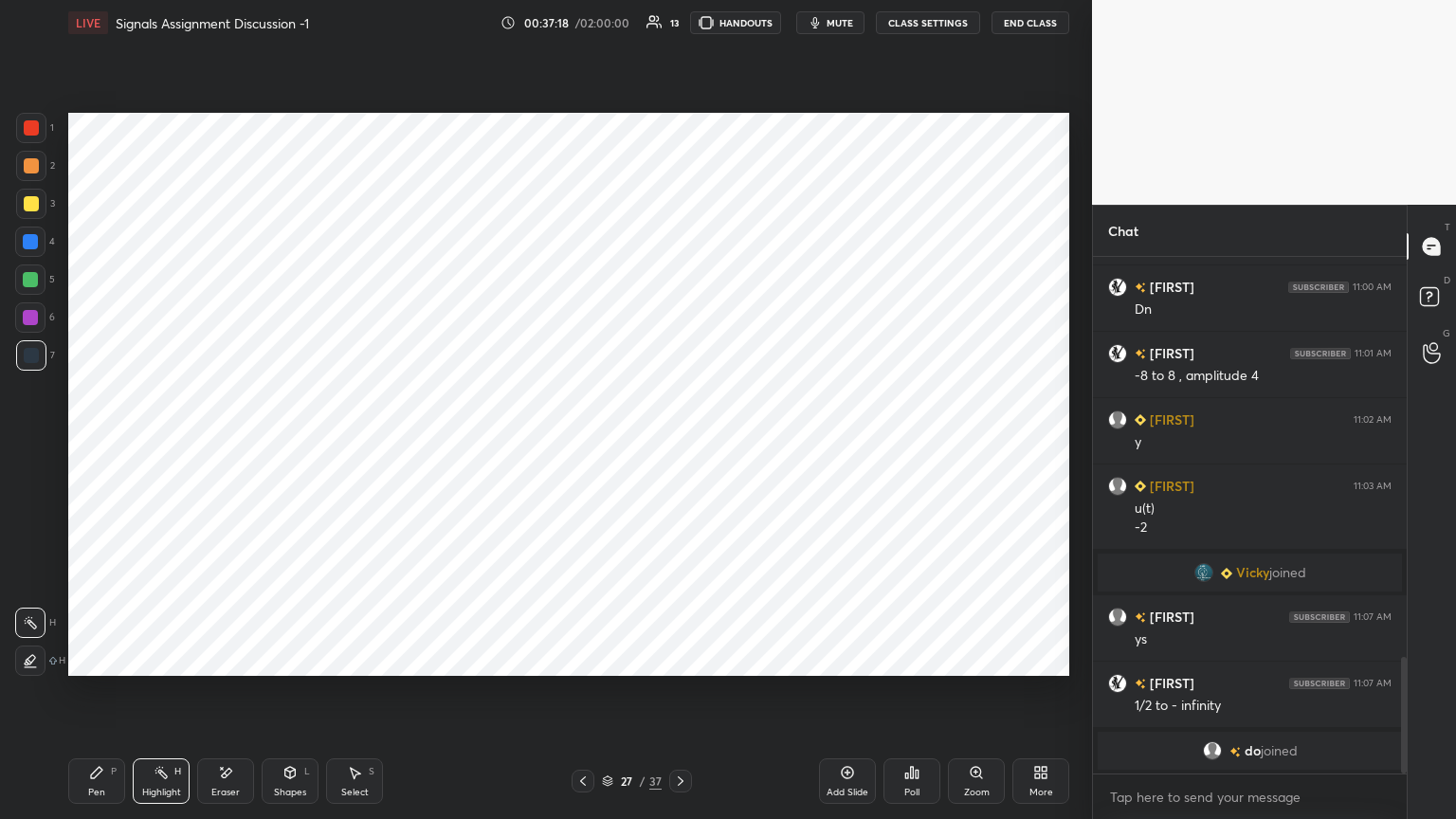 click on "Eraser" at bounding box center (226, 781) 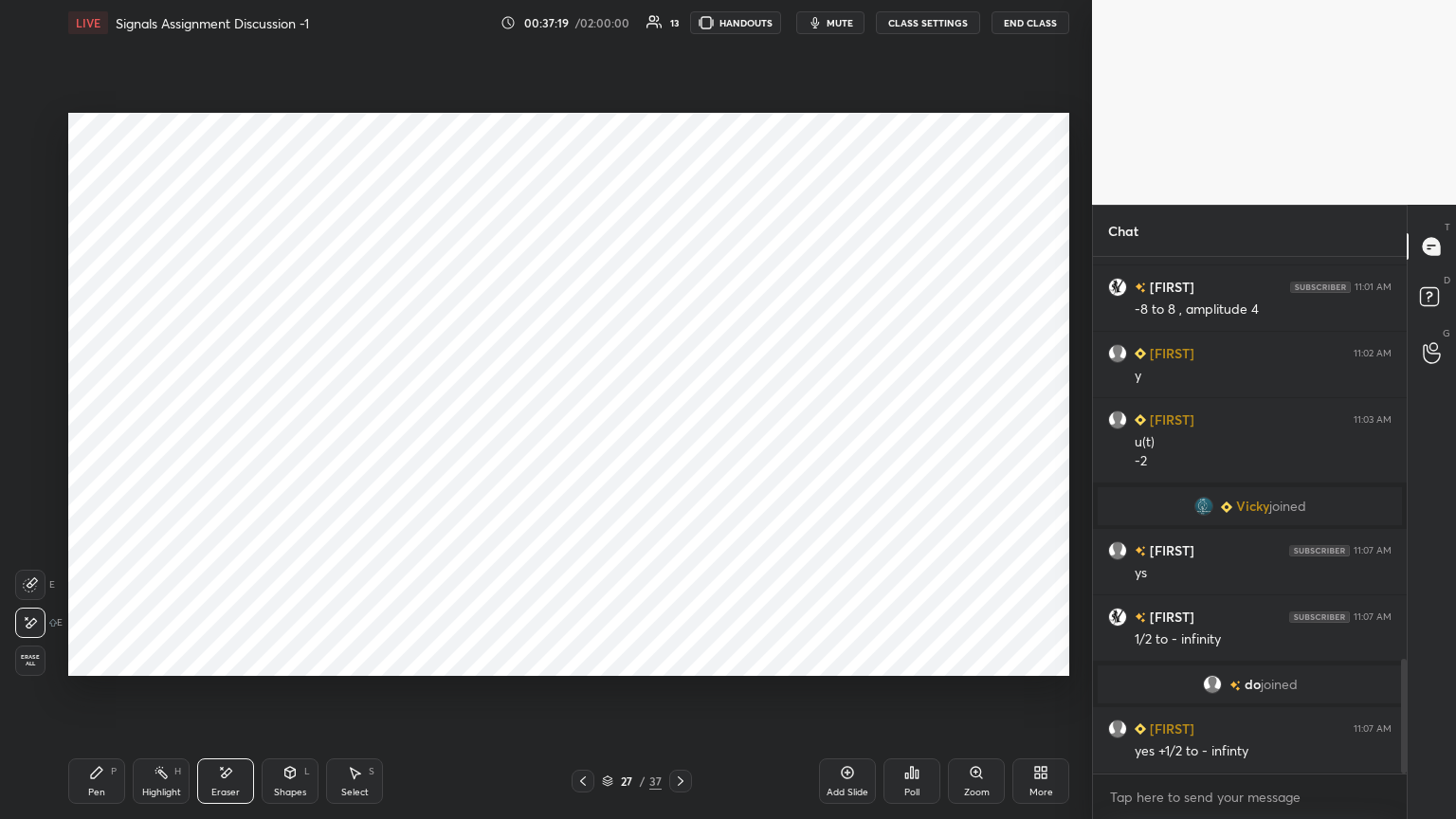 scroll, scrollTop: 1853, scrollLeft: 0, axis: vertical 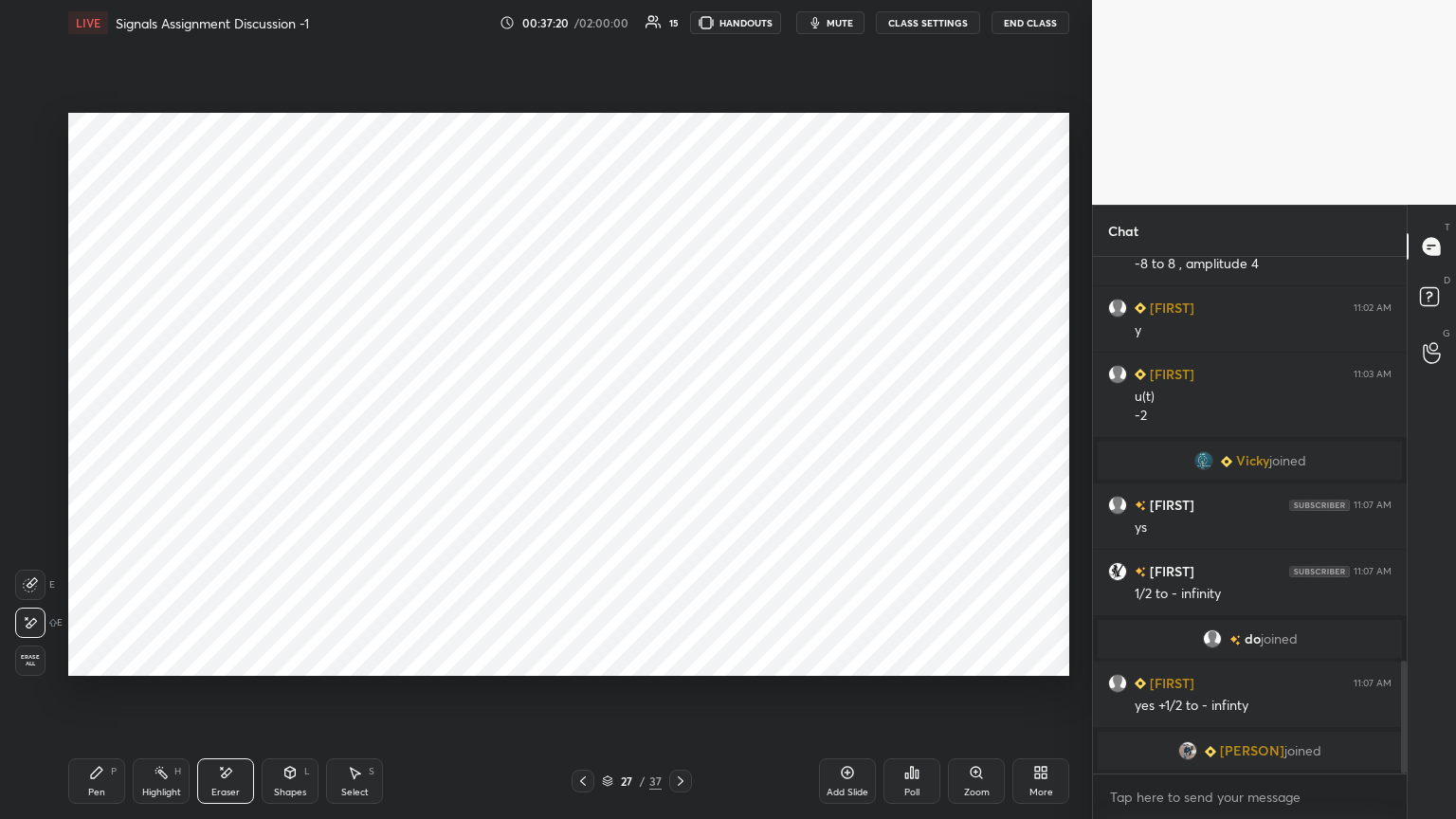 click on "Pen P" at bounding box center (97, 781) 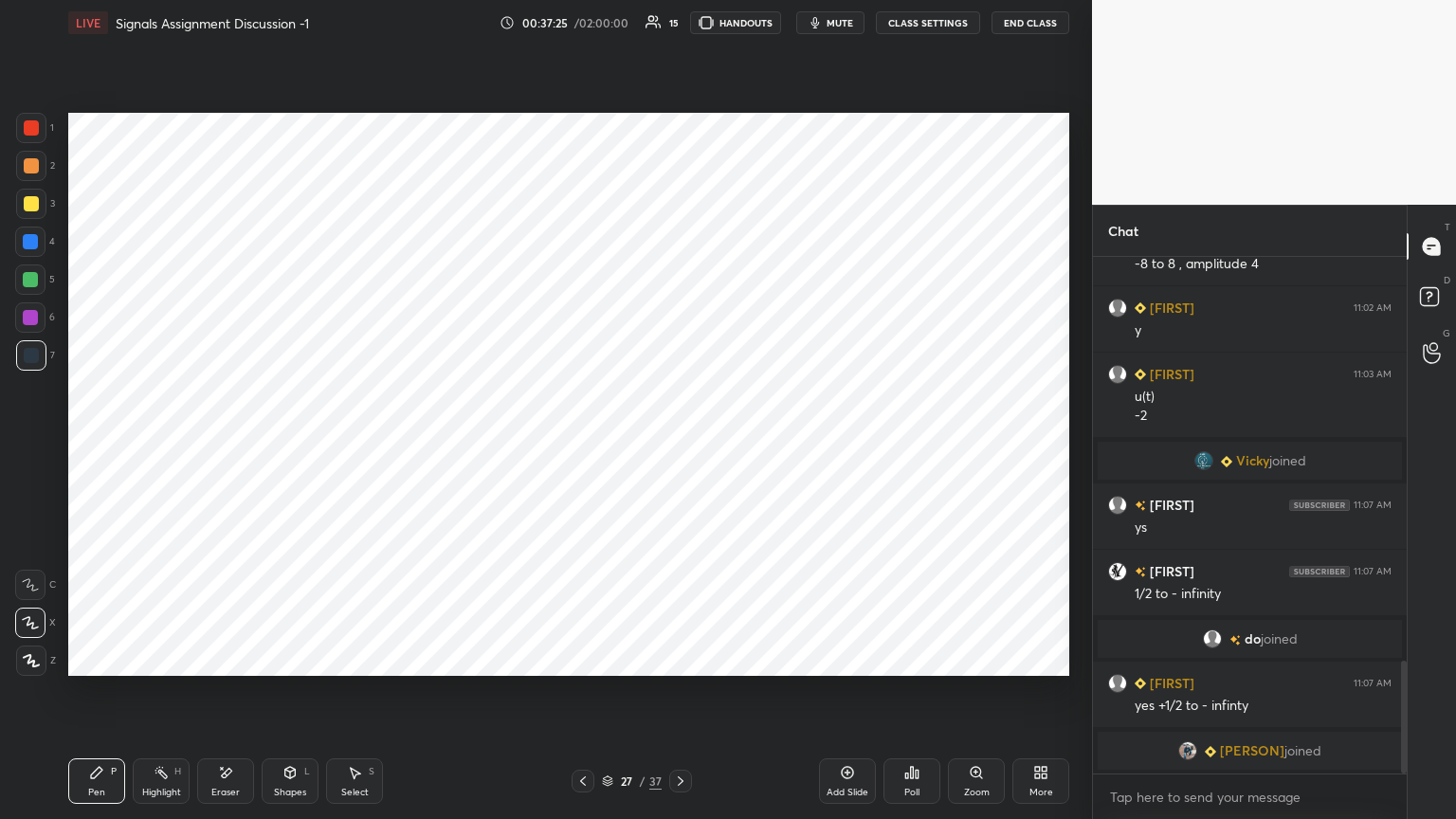 click on "Shapes L" at bounding box center [290, 781] 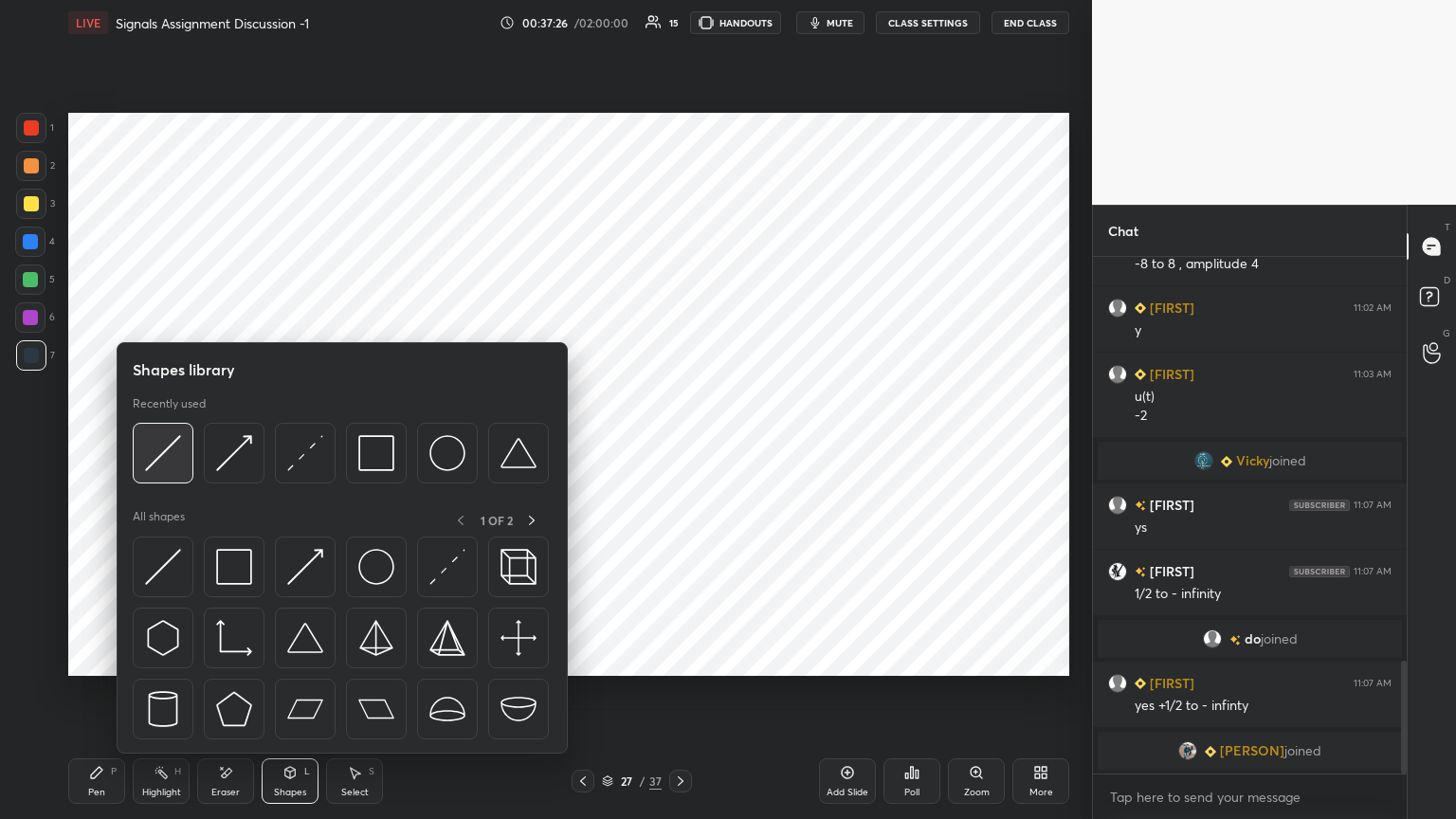 click at bounding box center [163, 453] 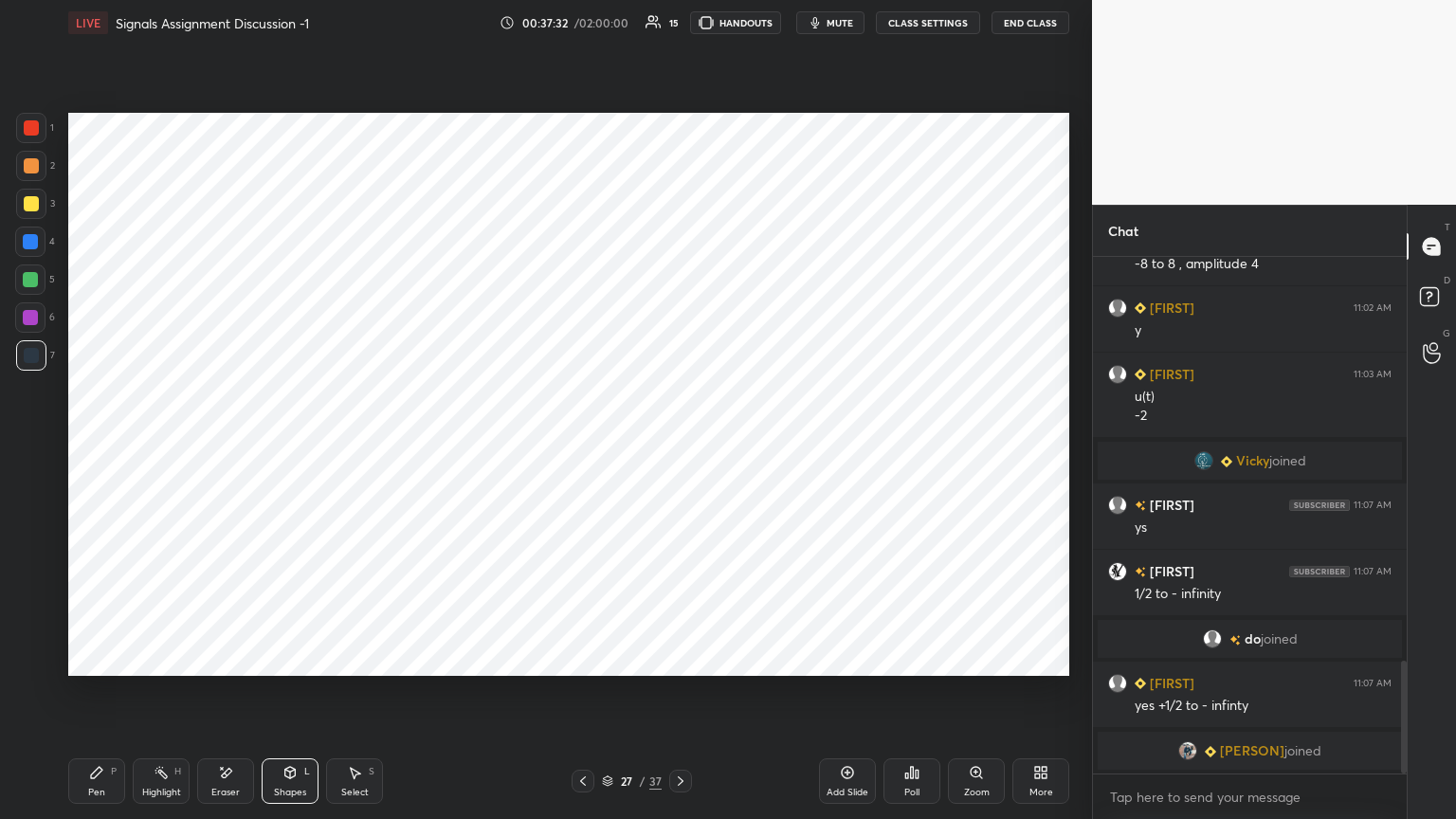 click on "Eraser" at bounding box center [226, 781] 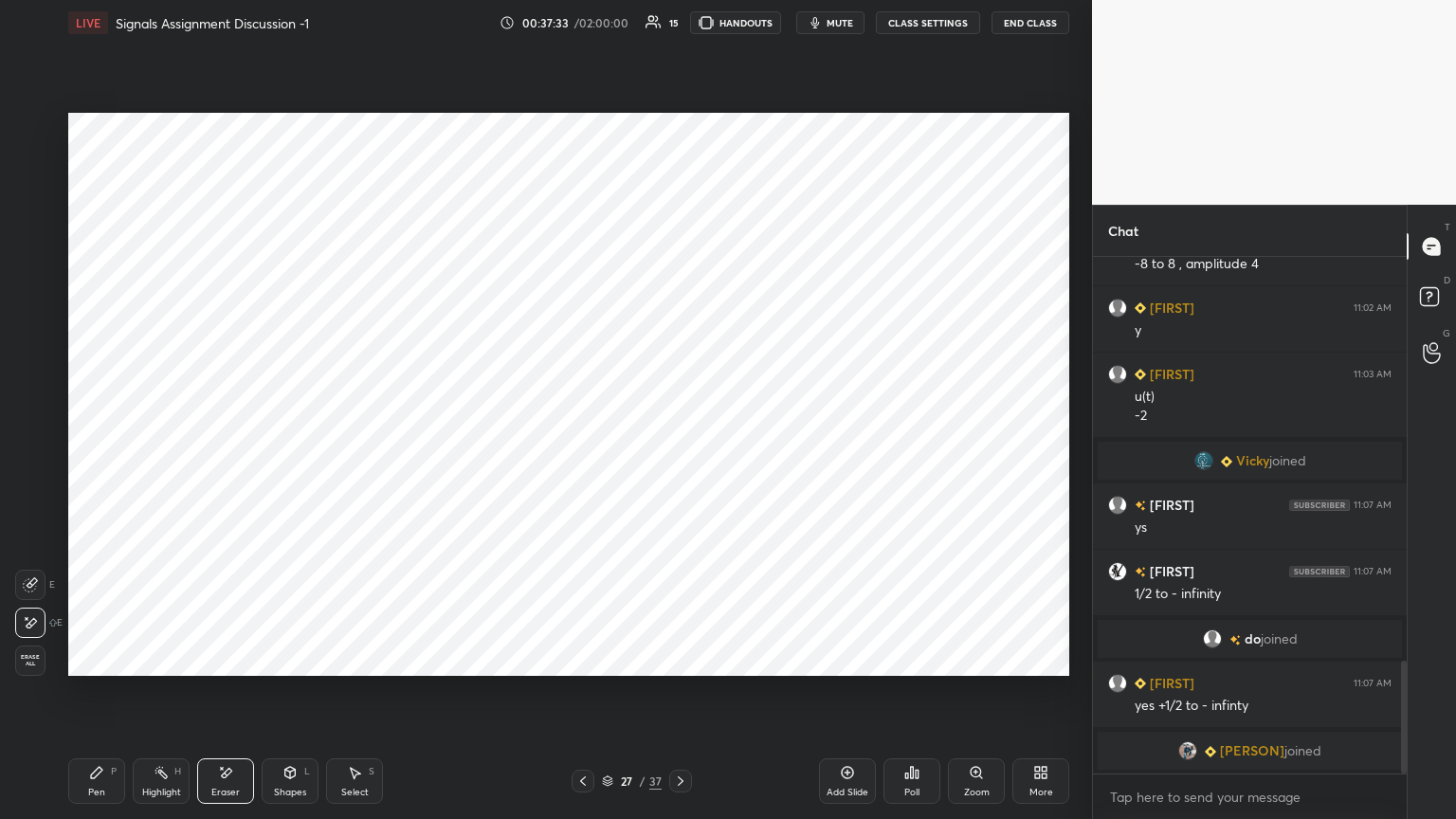 click at bounding box center (30, 585) 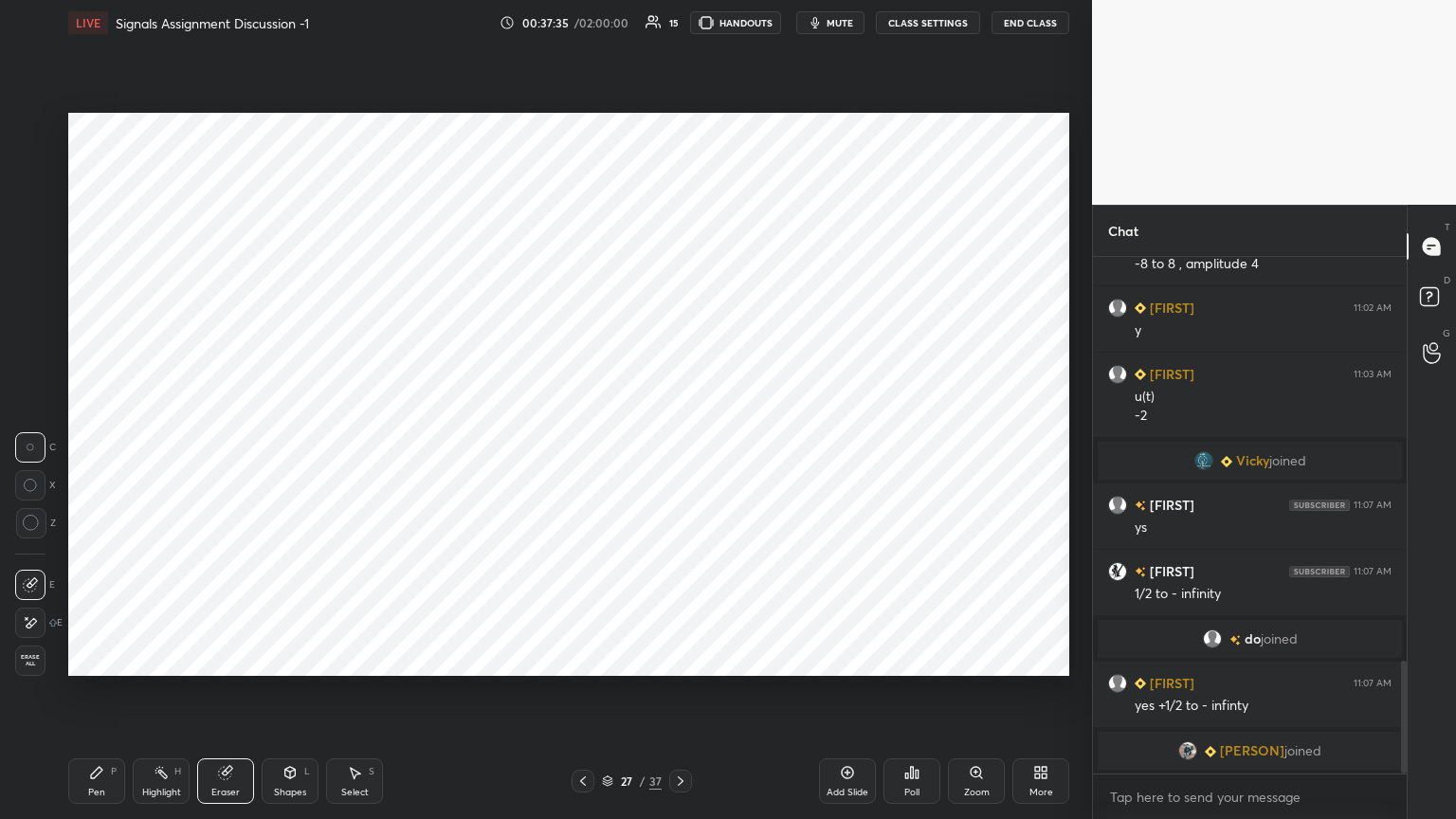 click on "Pen P" at bounding box center (97, 781) 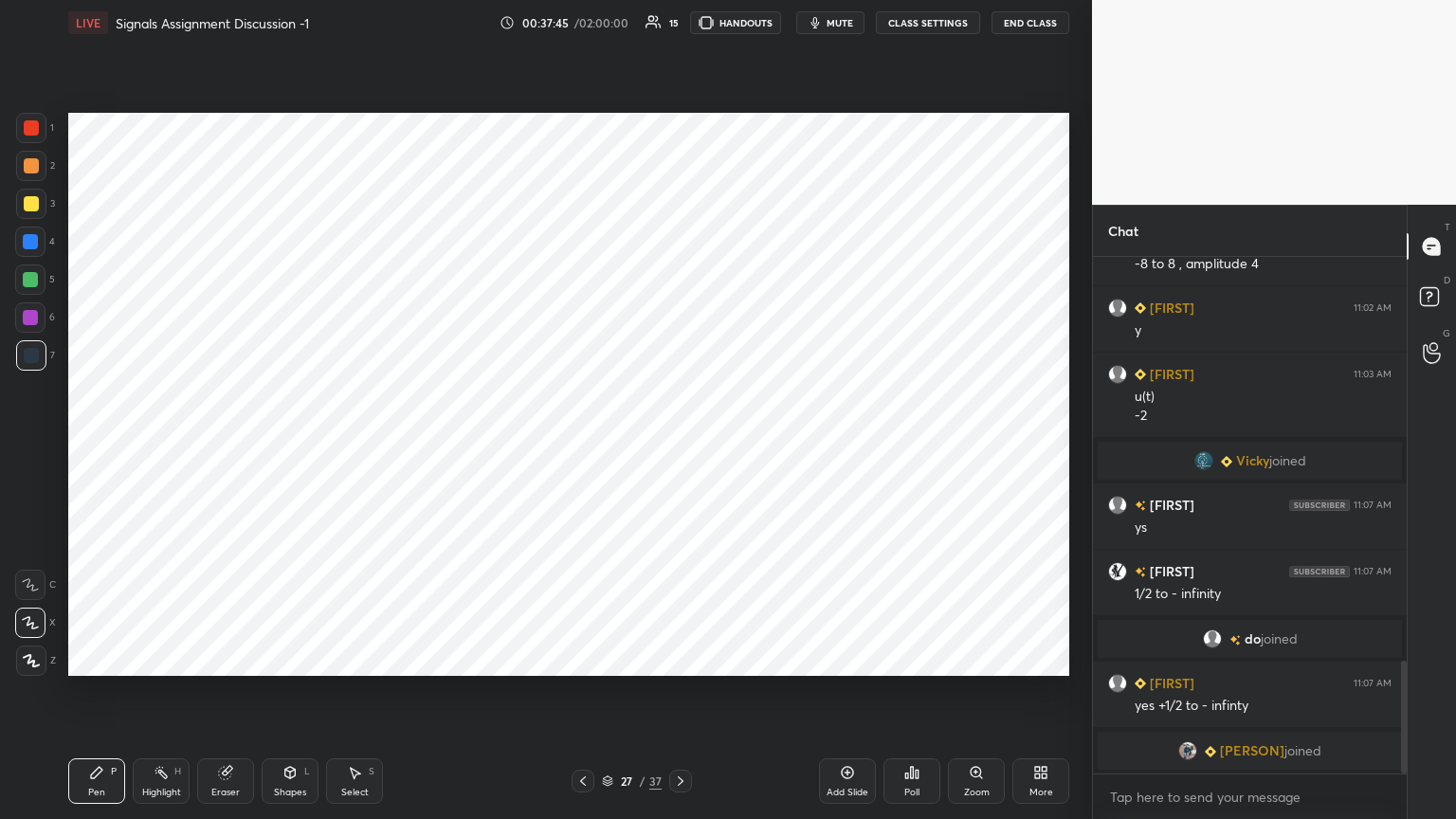 click on "Eraser" at bounding box center (226, 792) 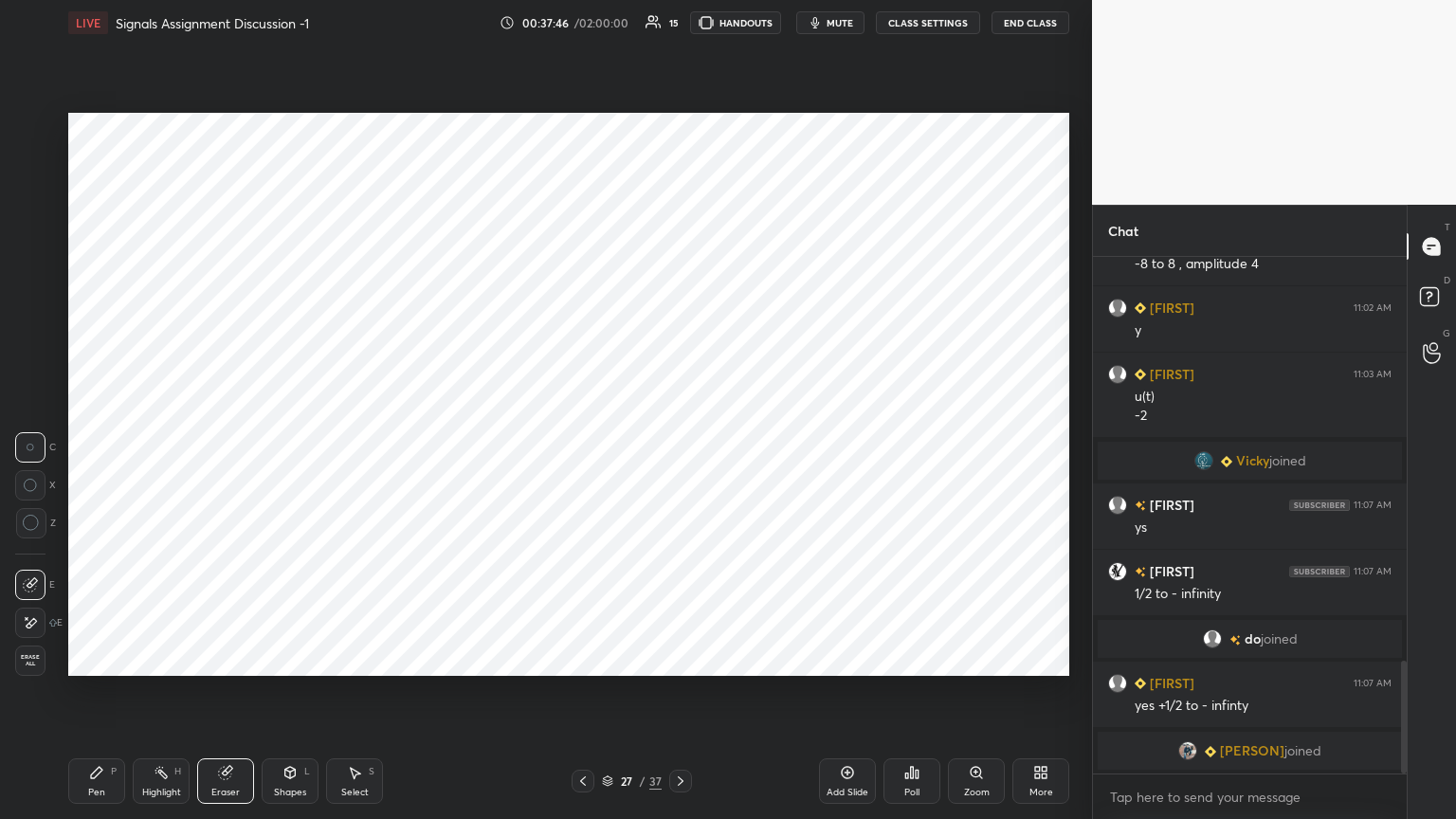 click 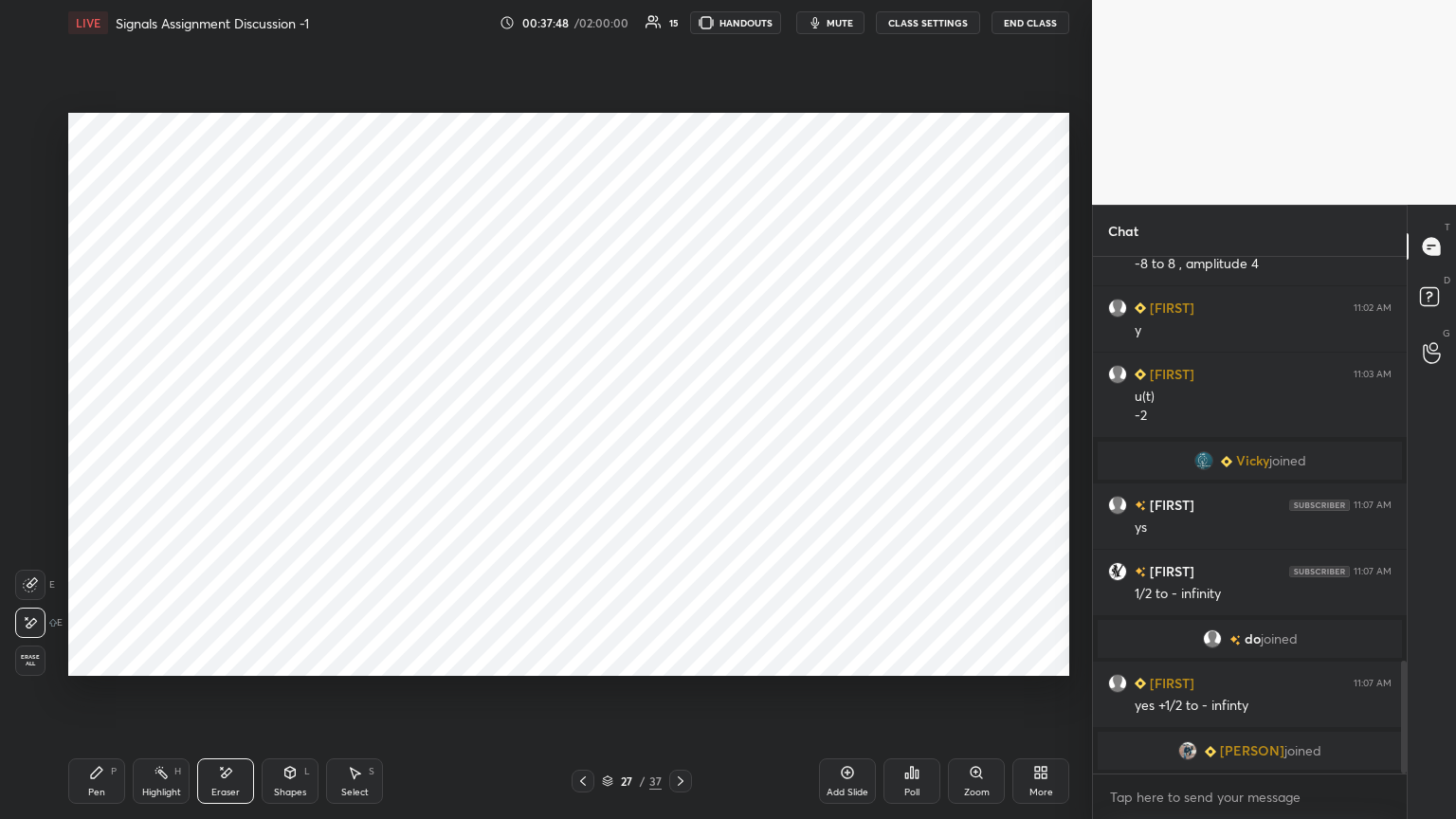 click on "Shapes" at bounding box center (290, 792) 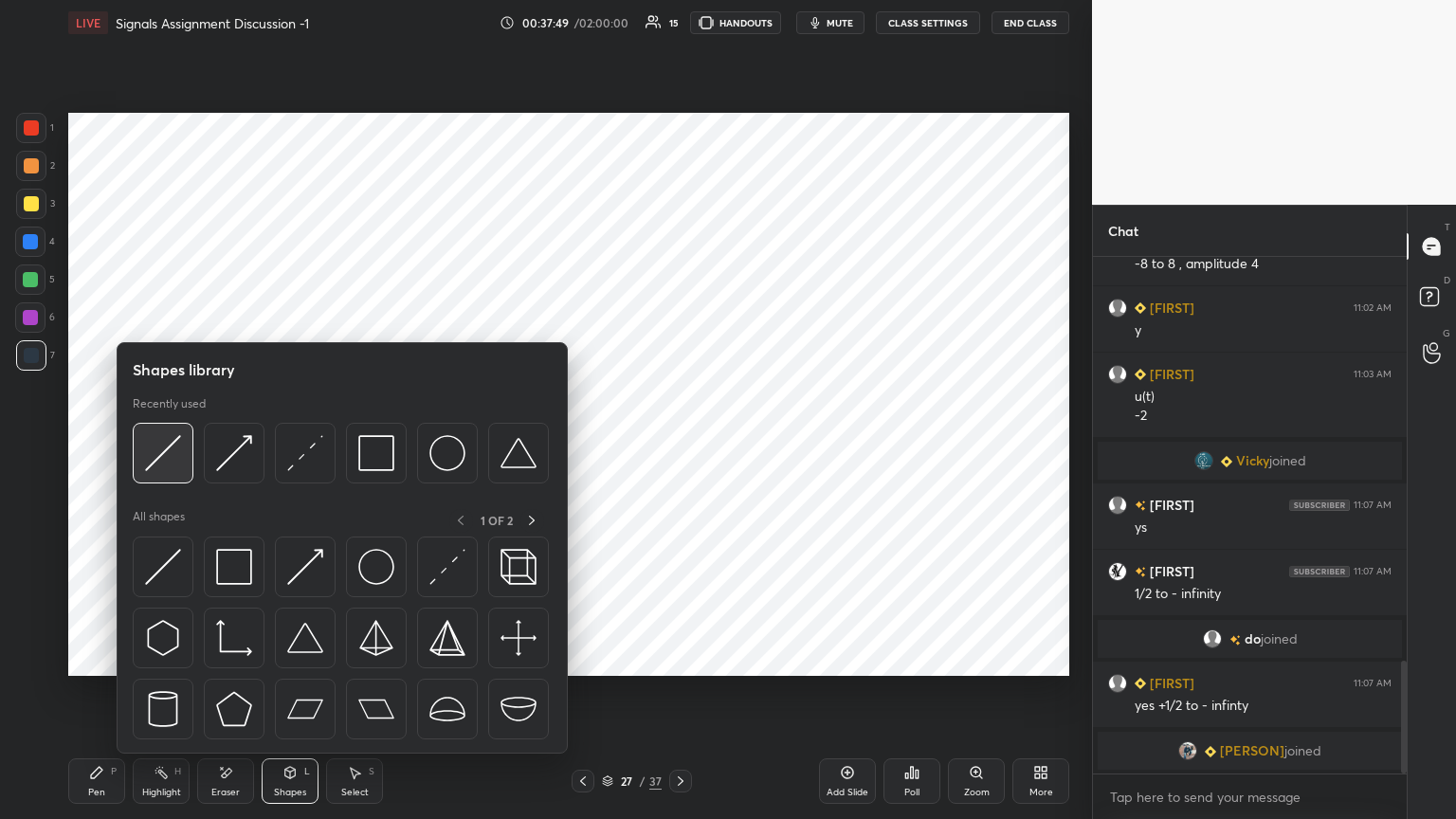 click at bounding box center [163, 453] 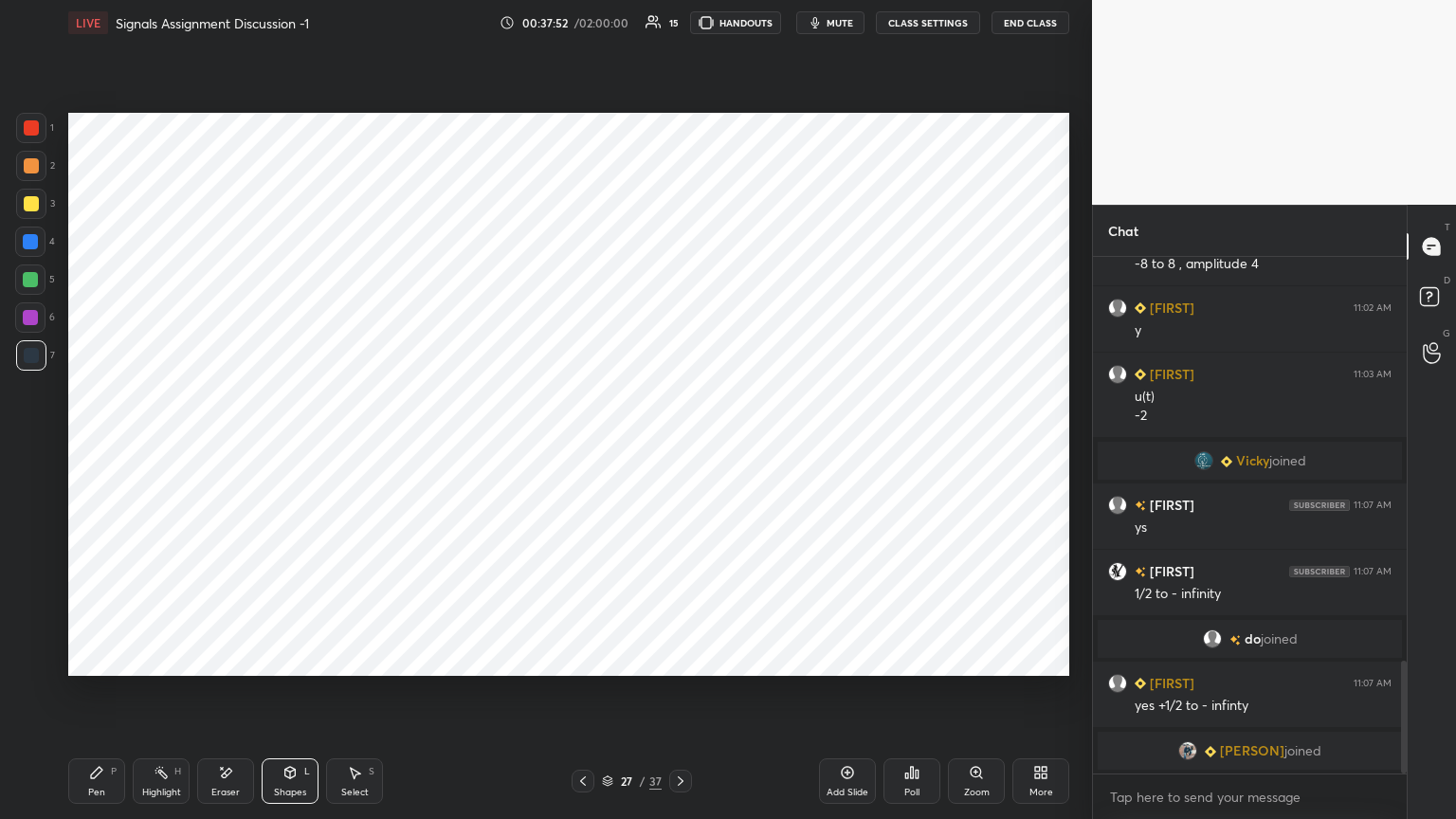 click on "Pen P" at bounding box center (97, 781) 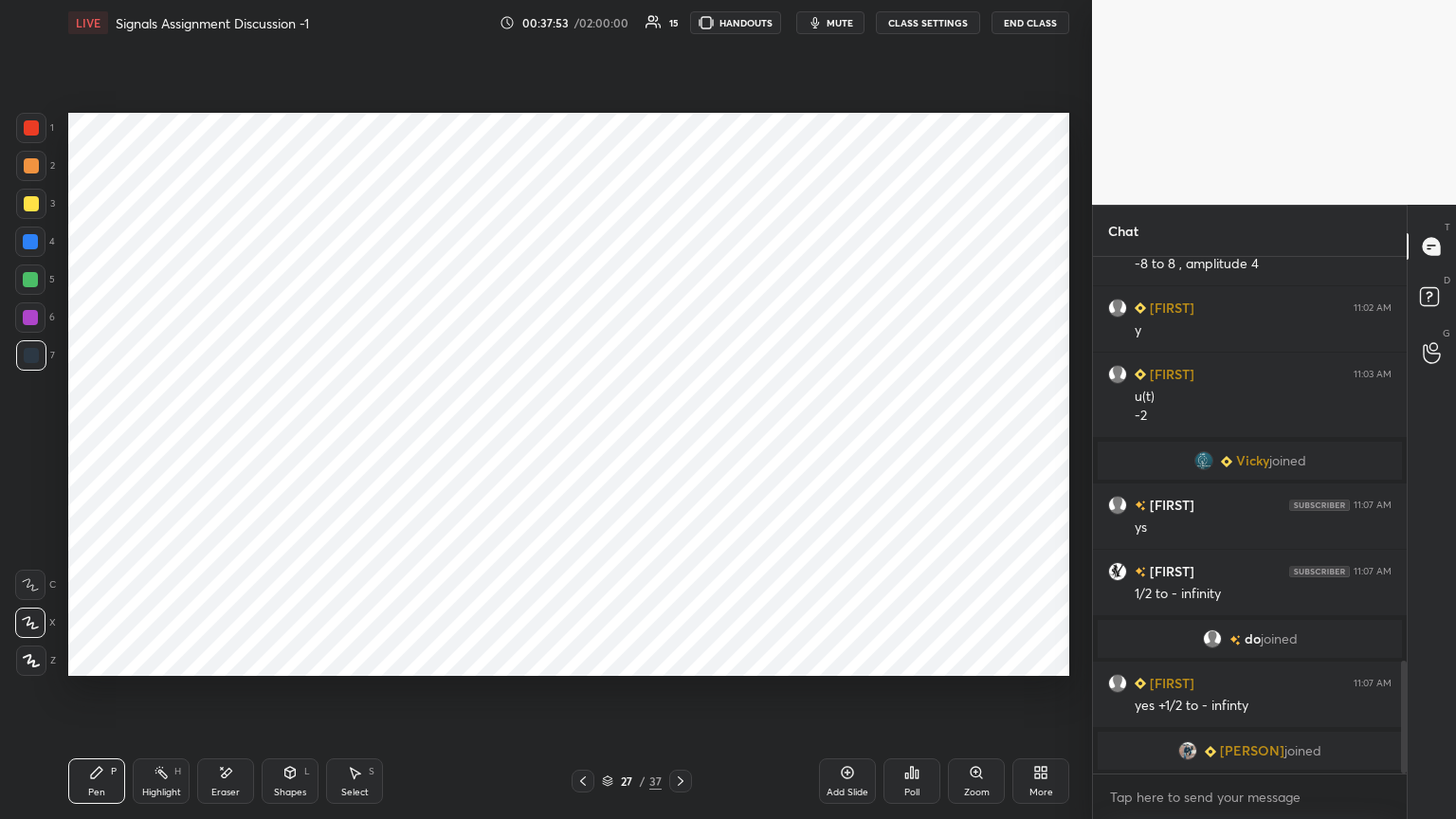 click at bounding box center (30, 318) 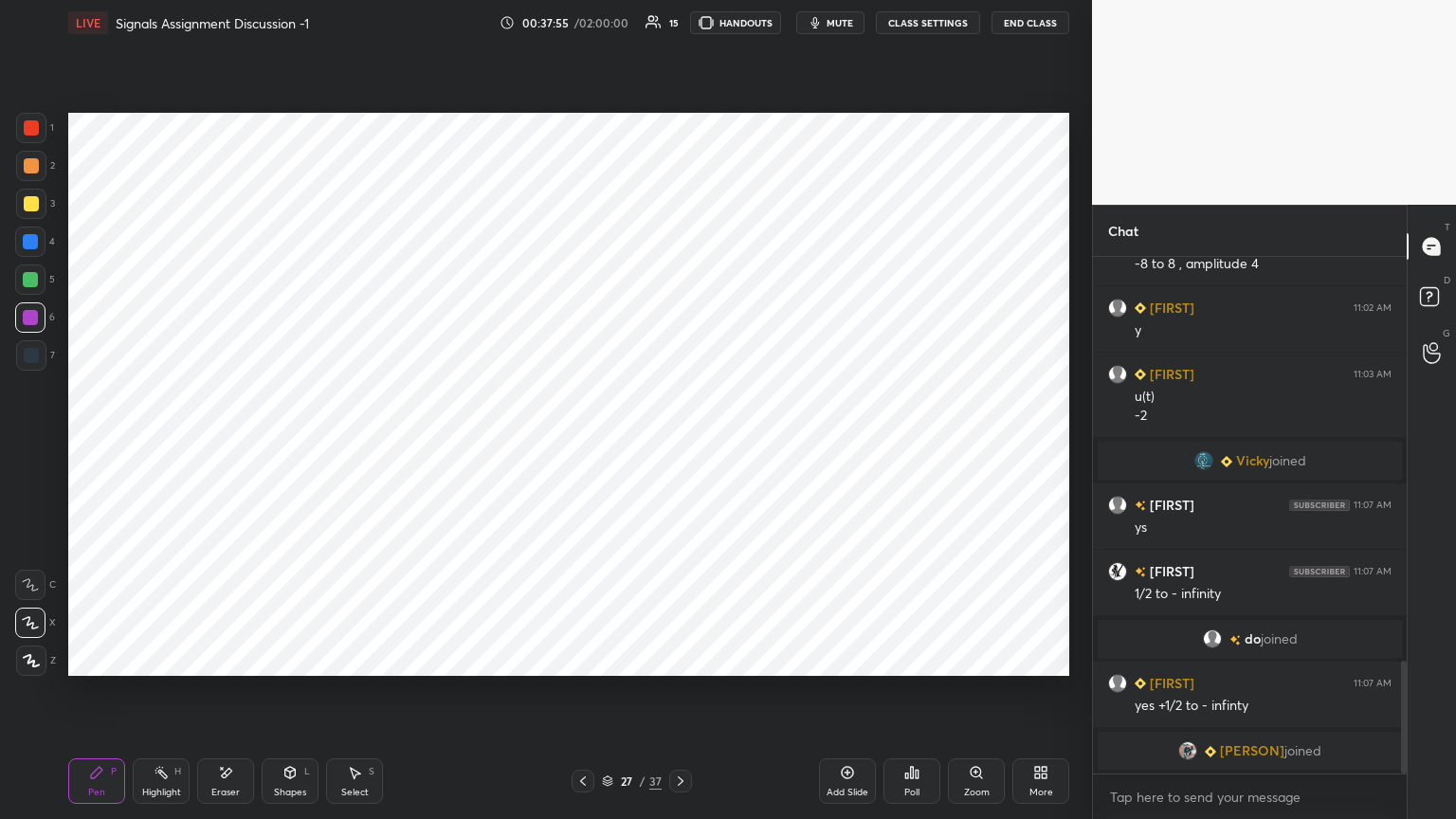 click 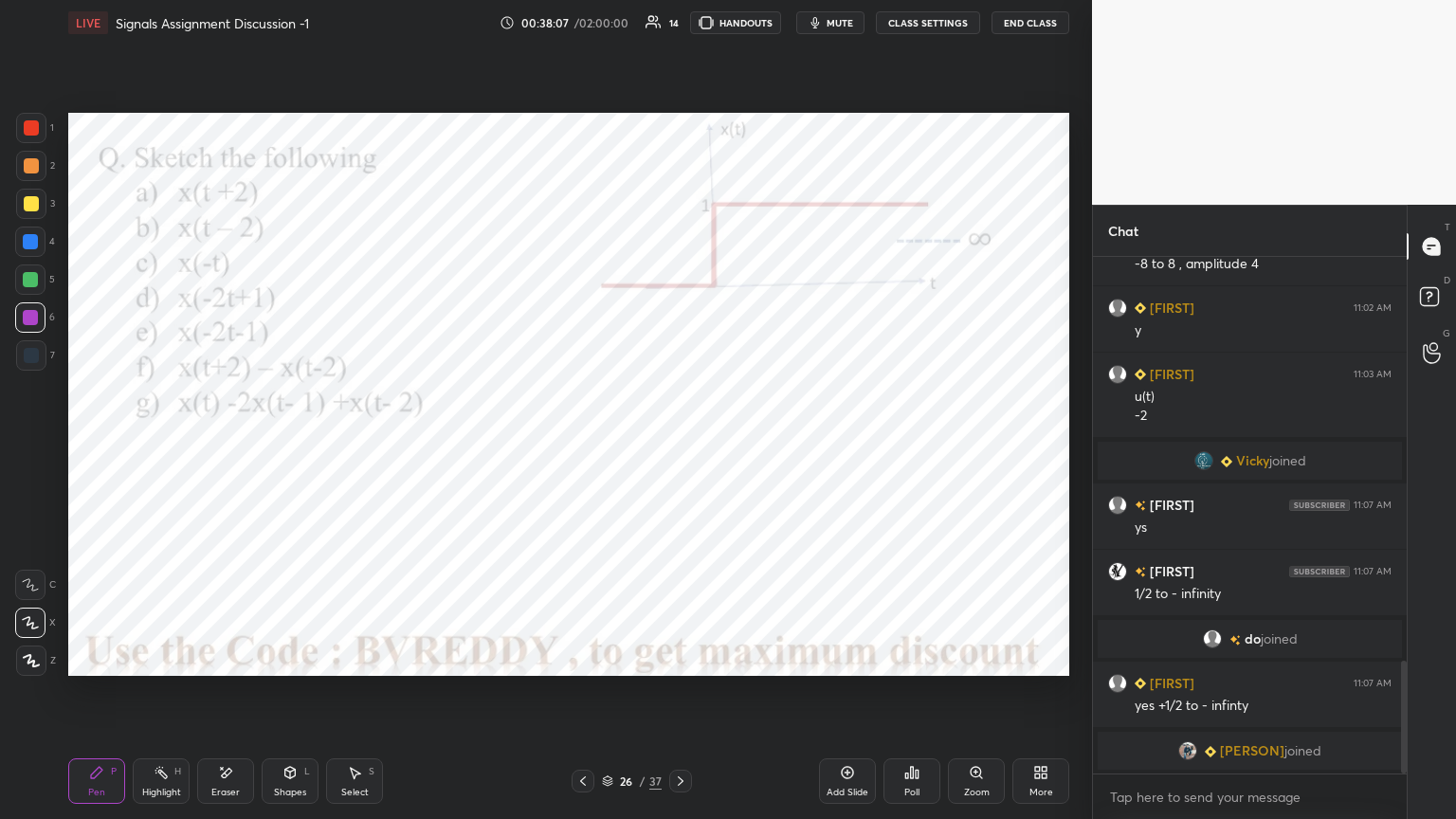 click 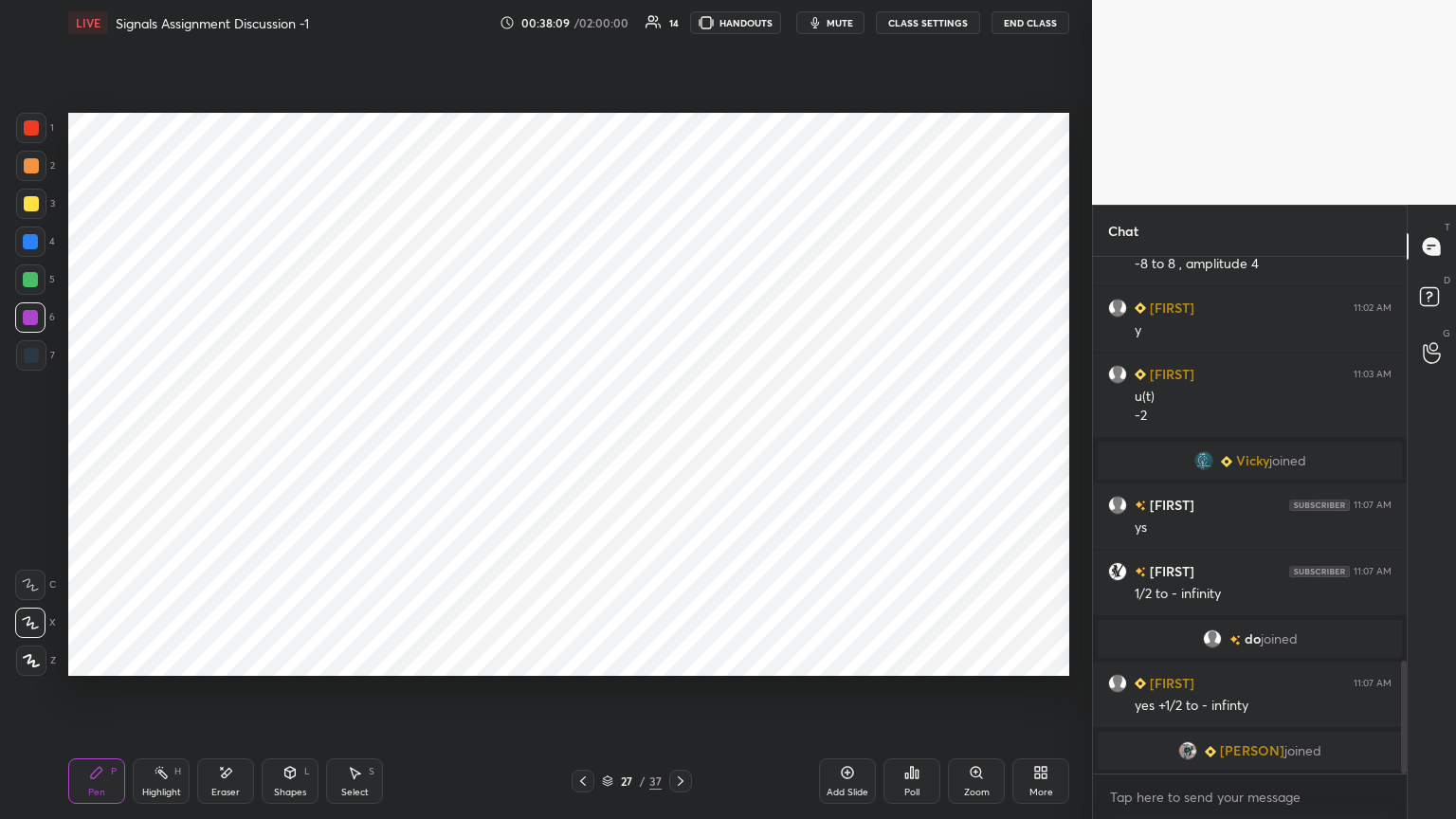 click on "Add Slide" at bounding box center (847, 781) 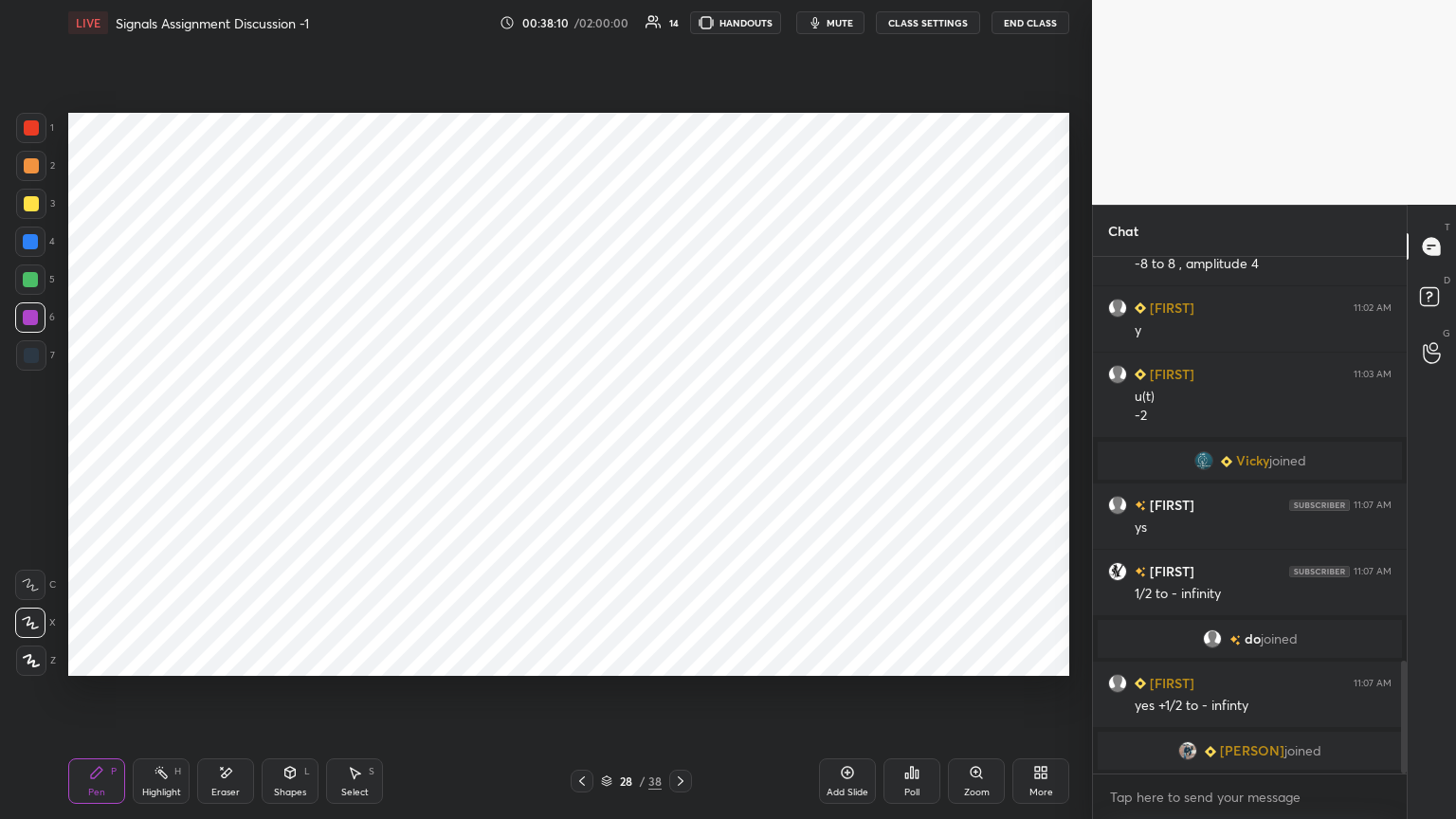 click 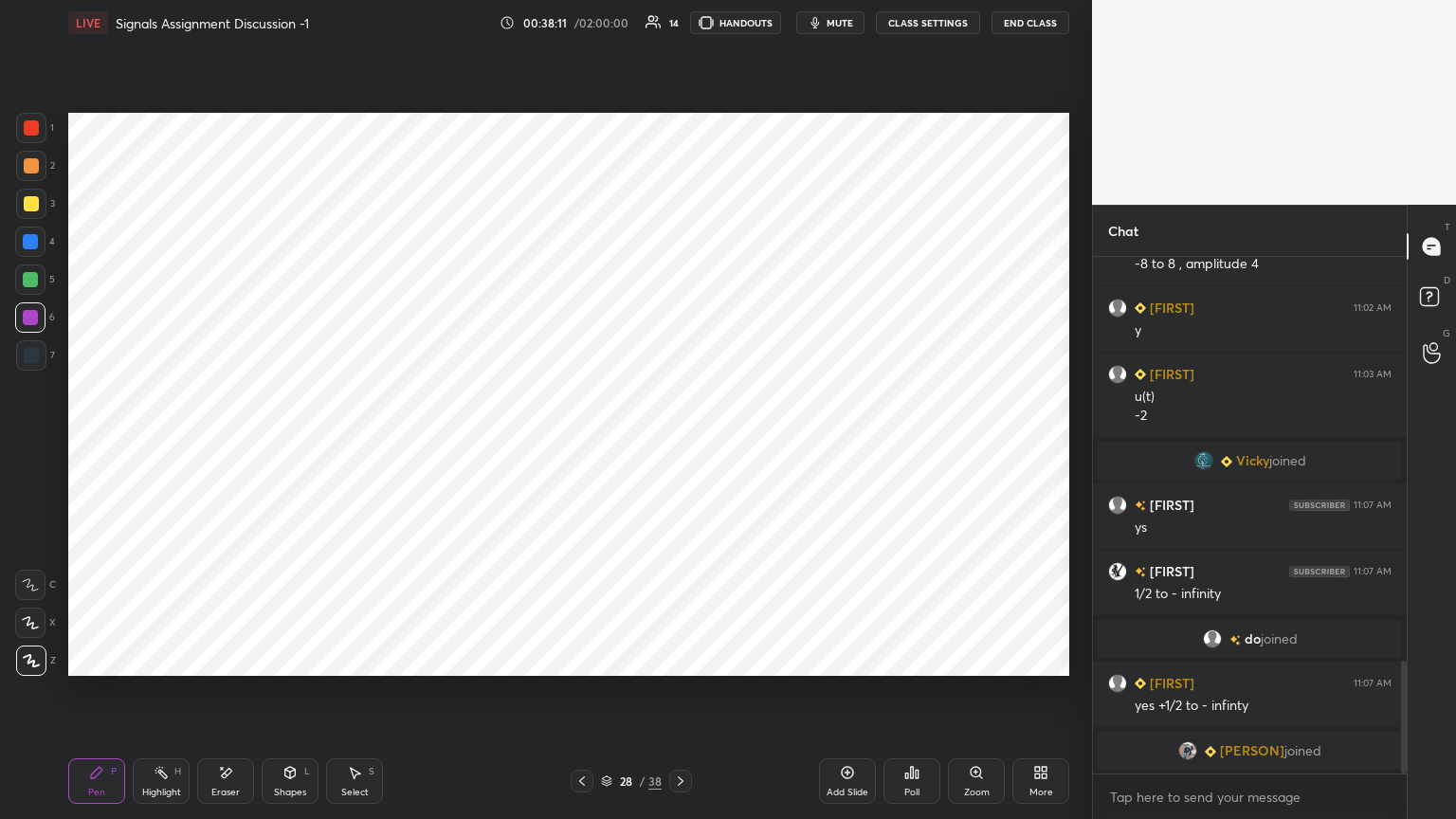 click at bounding box center [30, 242] 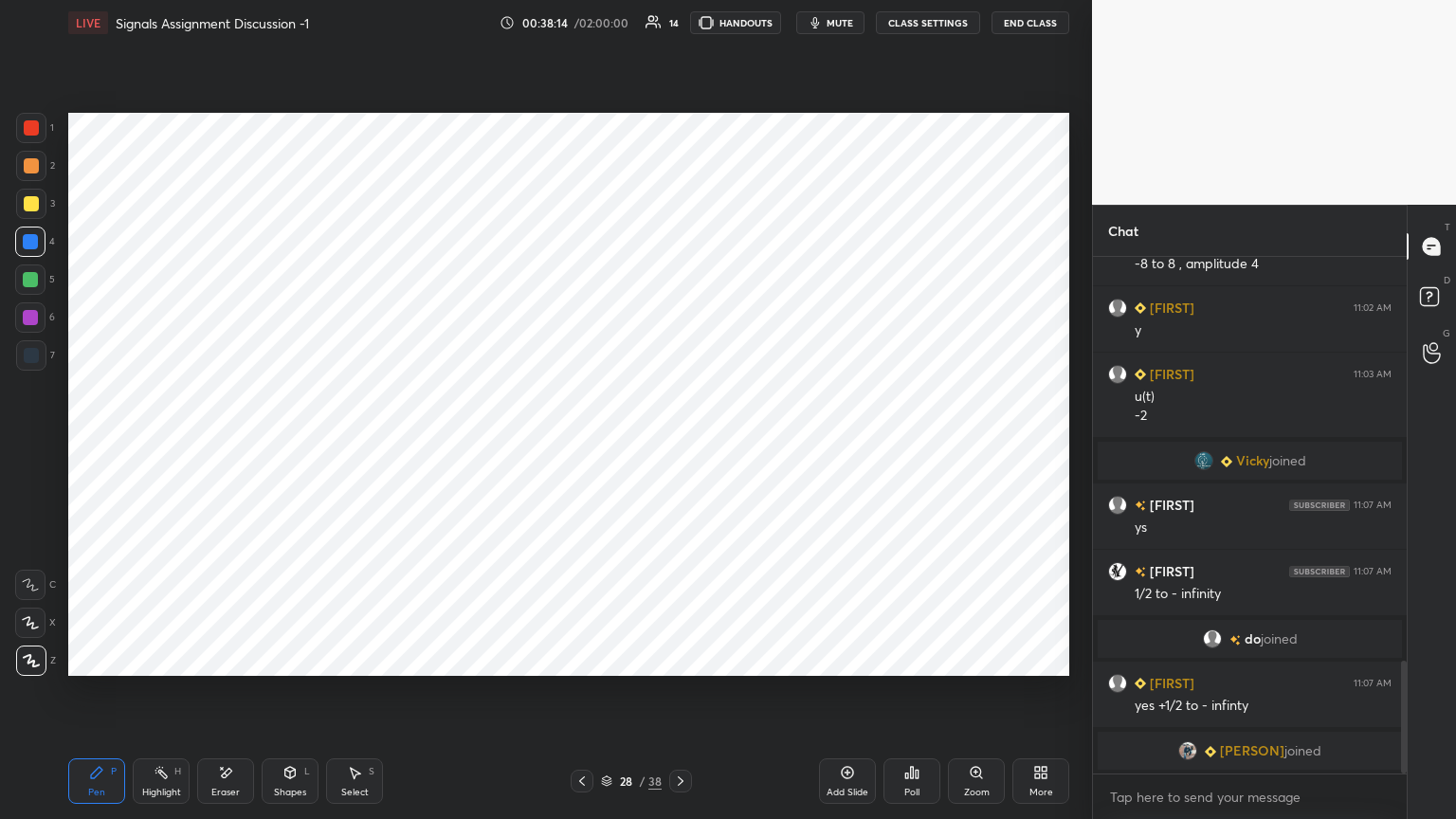 click on "Eraser" at bounding box center (226, 781) 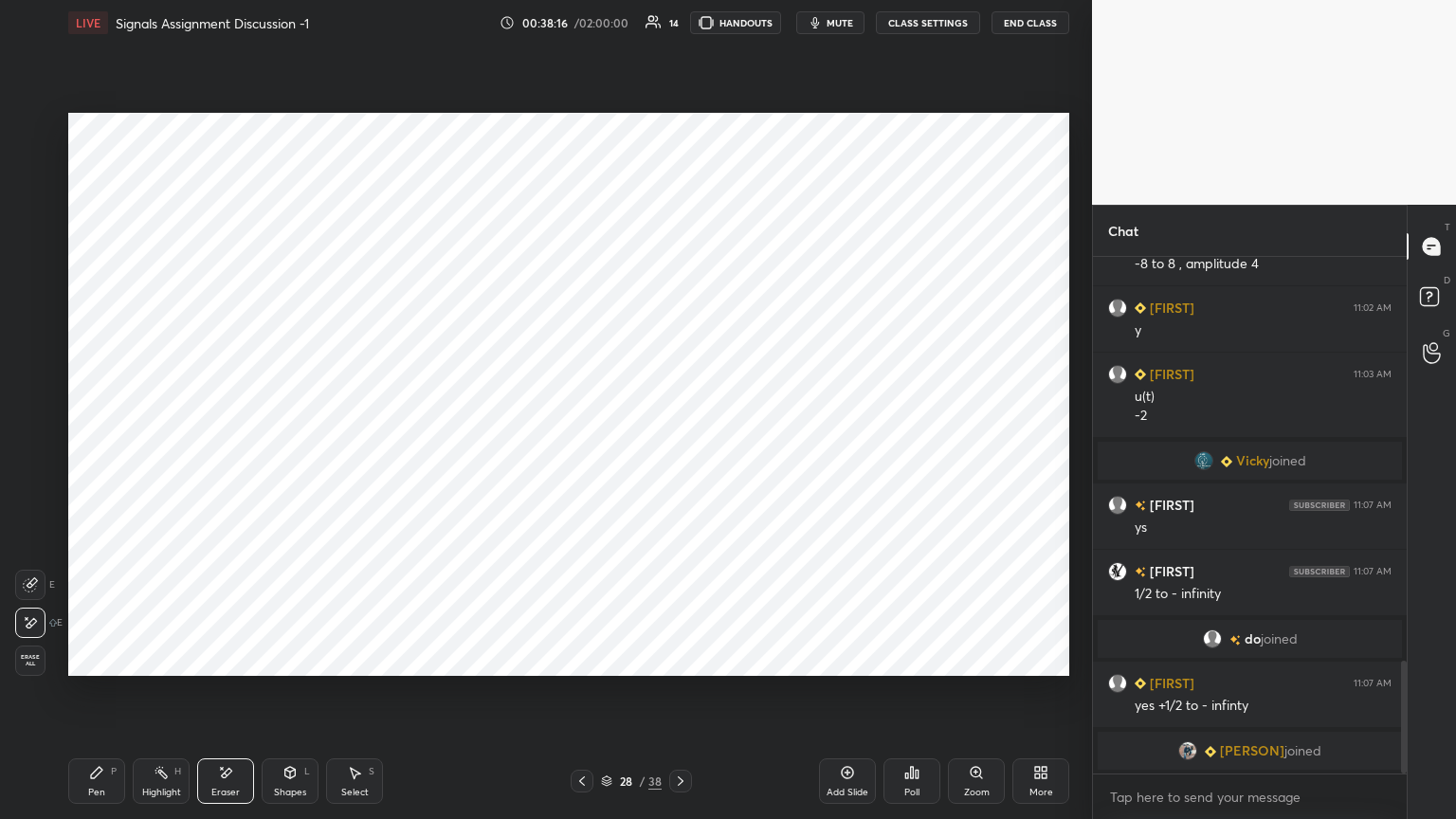 click 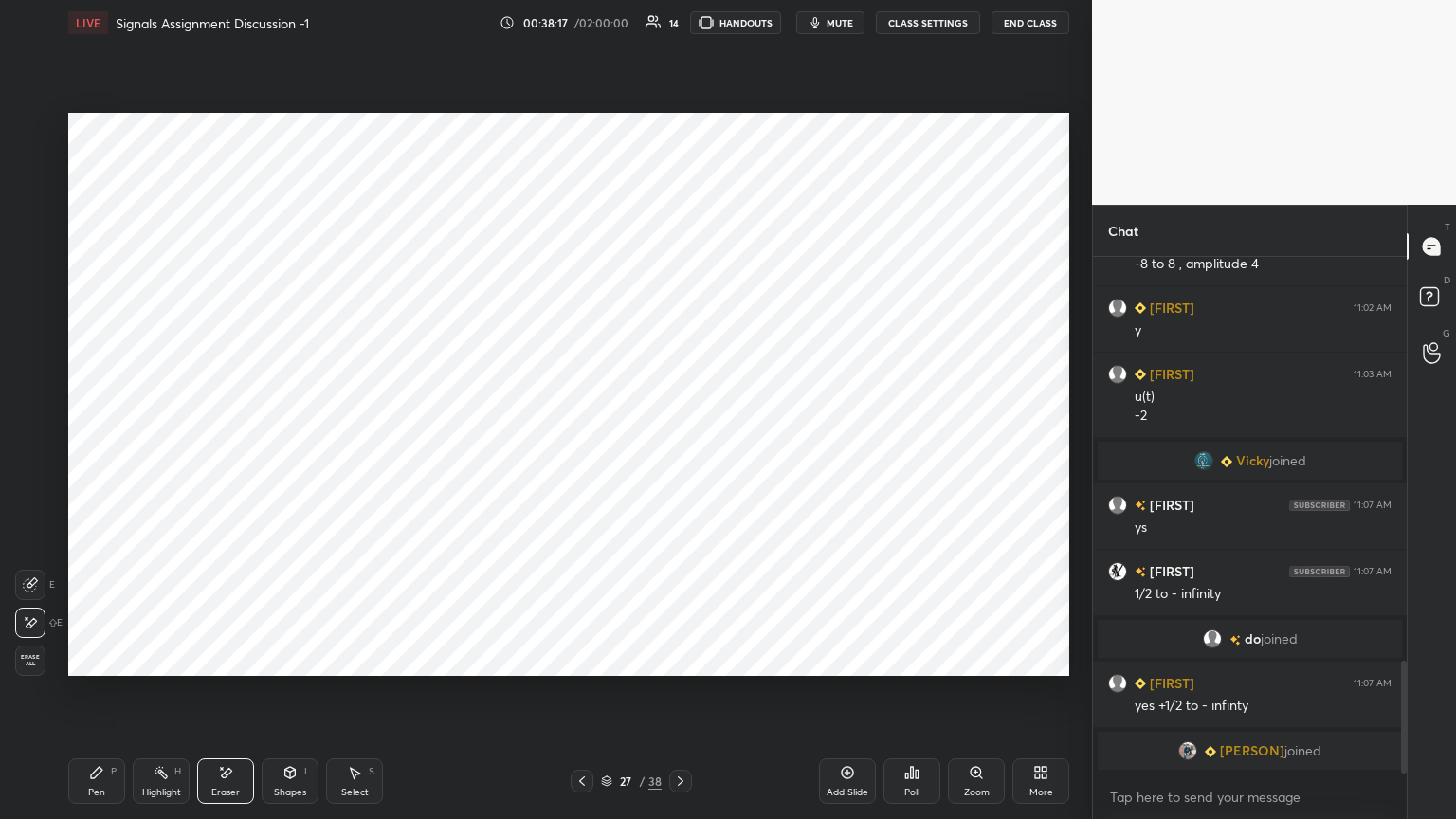 click 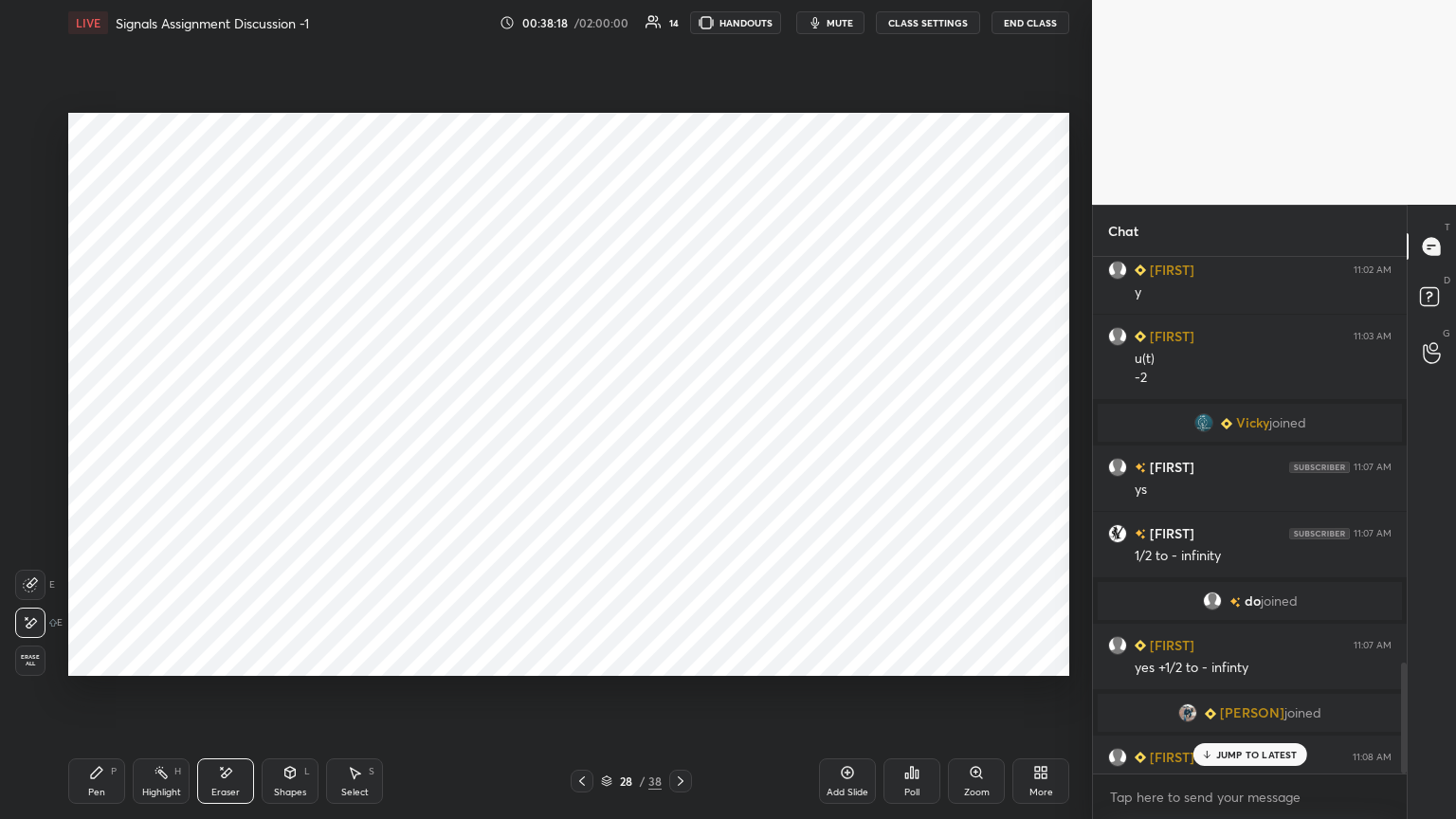 scroll, scrollTop: 1881, scrollLeft: 0, axis: vertical 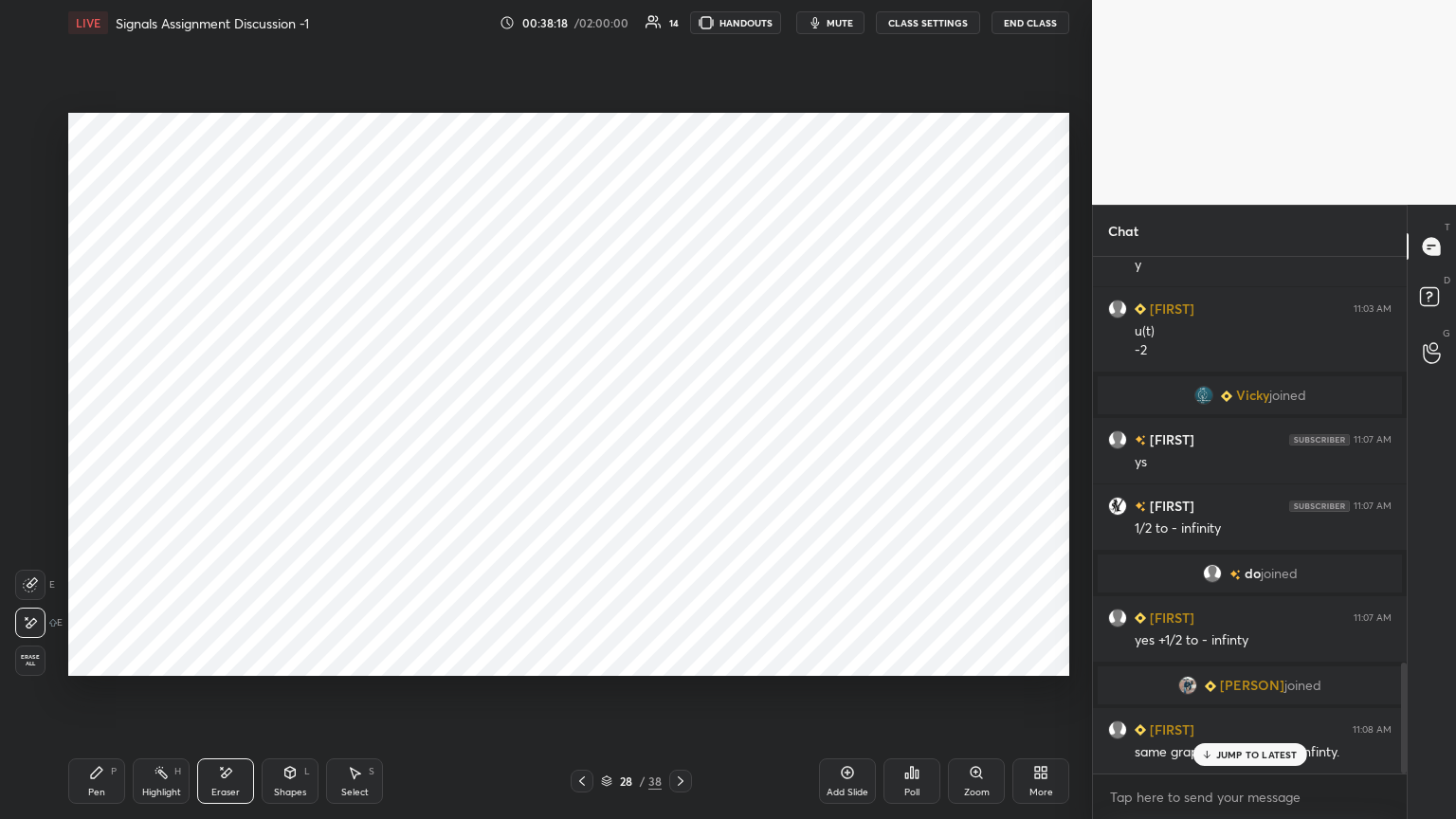 click on "Pen P" at bounding box center [97, 781] 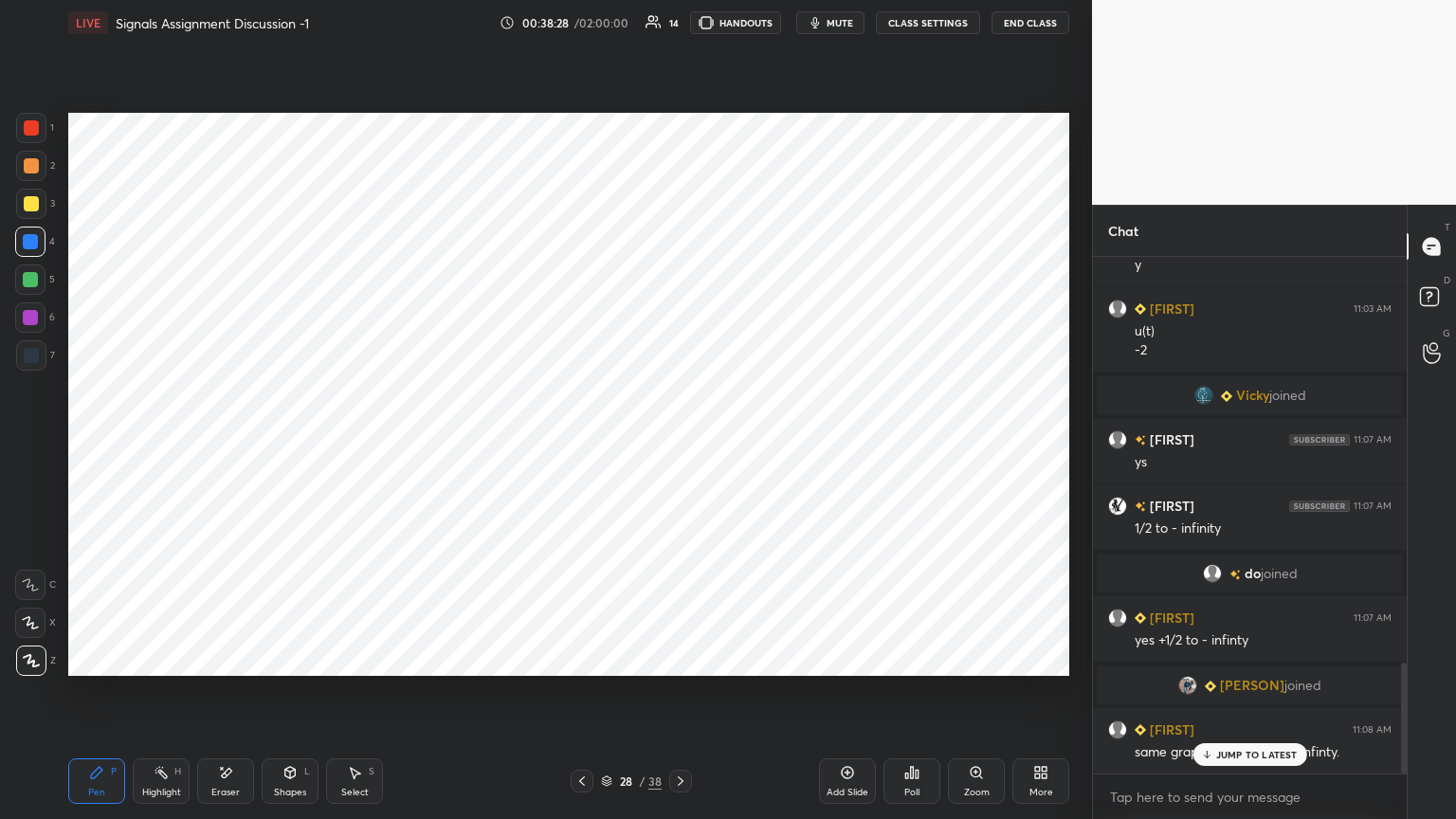 click on "JUMP TO LATEST" at bounding box center [1257, 755] 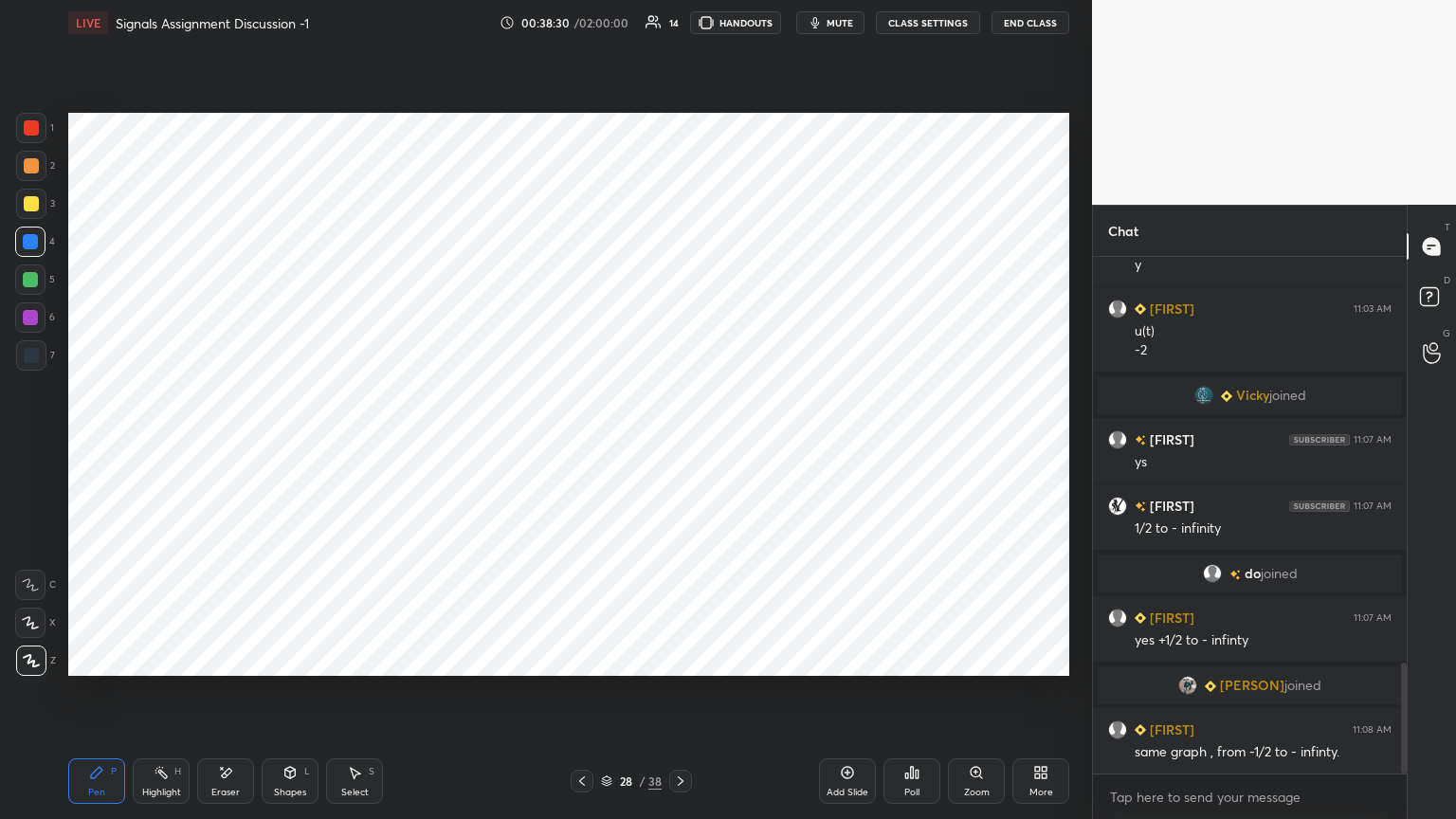 click on "Shapes" at bounding box center (290, 792) 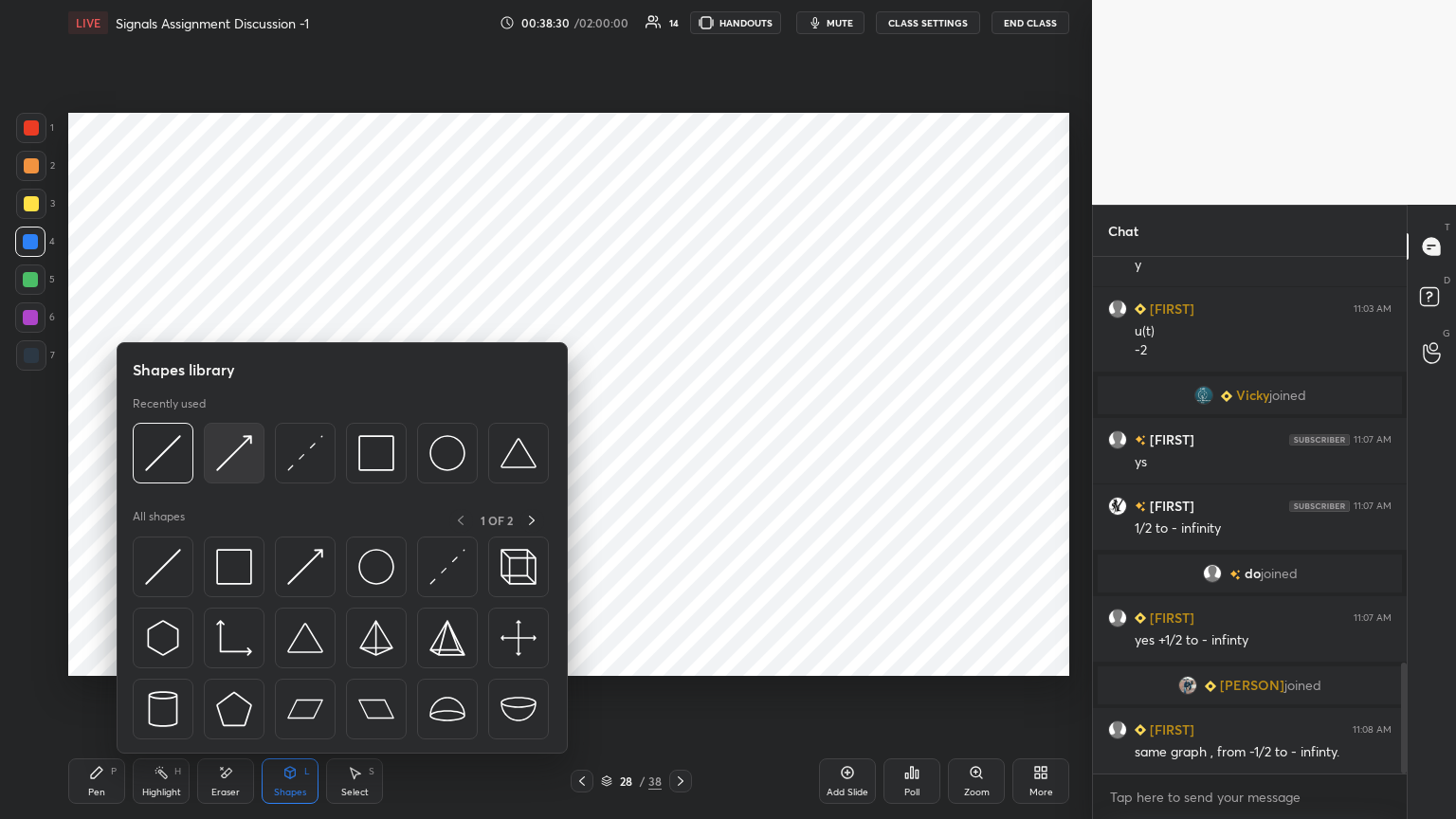 click at bounding box center (234, 453) 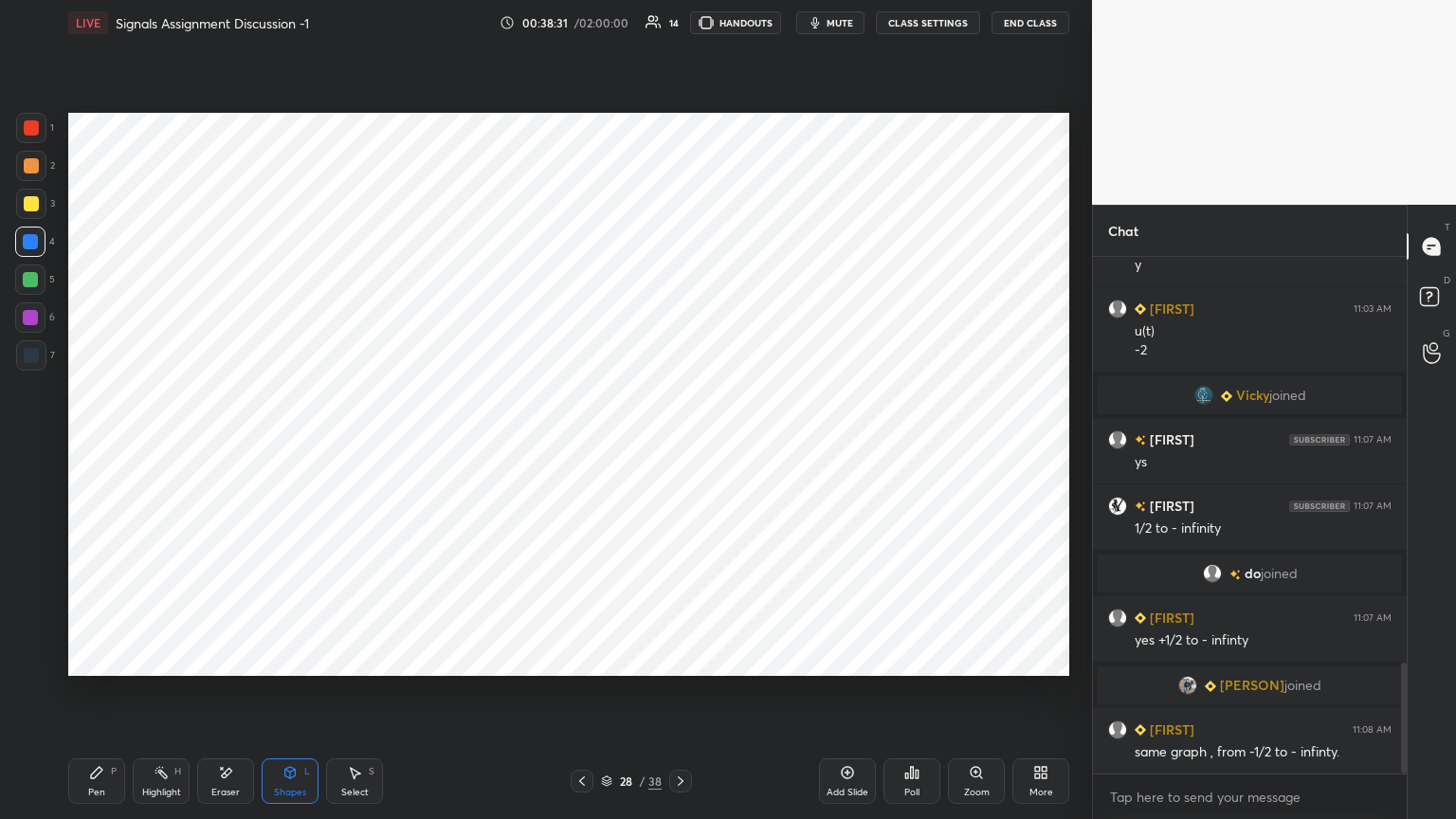 click at bounding box center [30, 318] 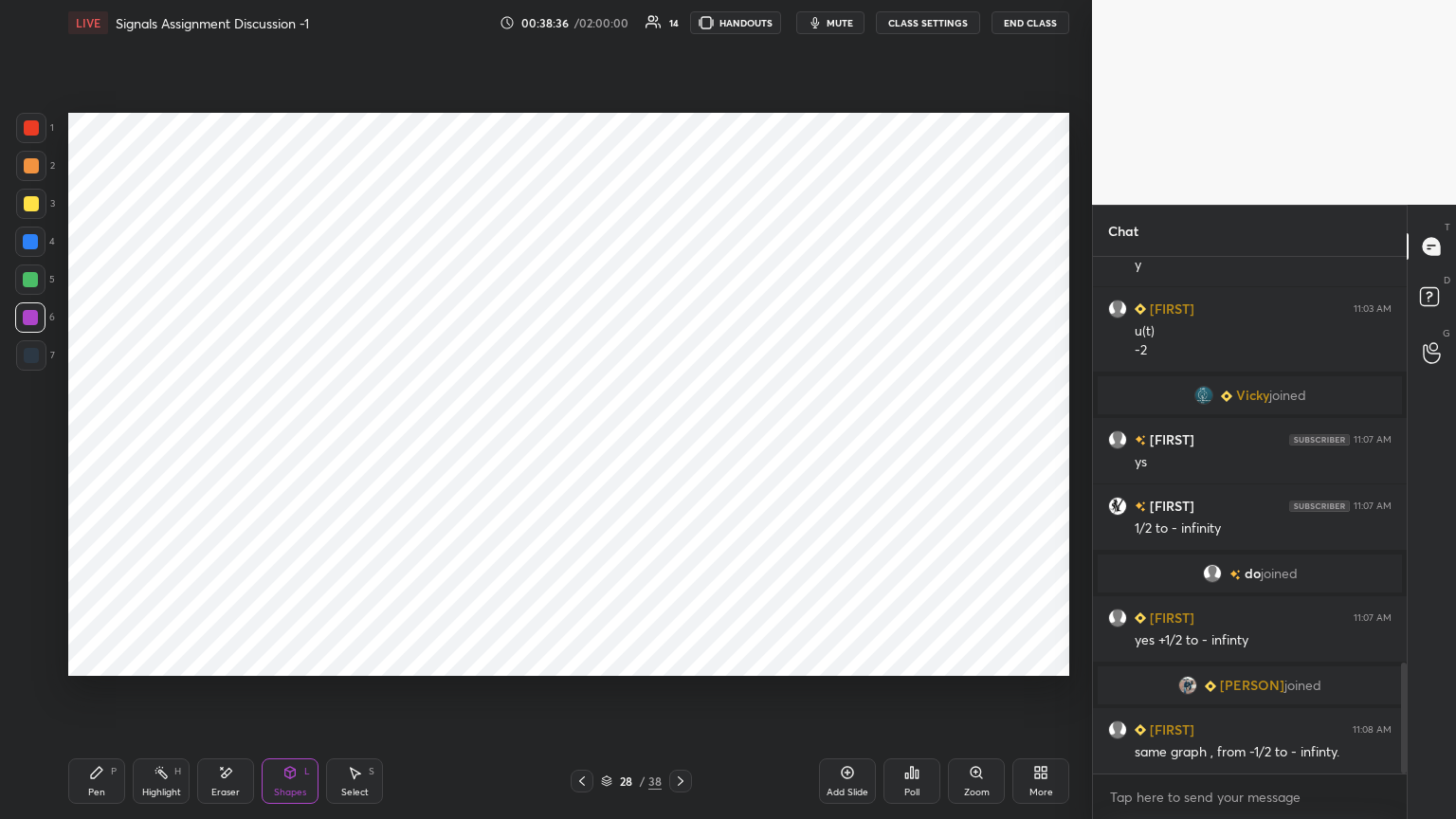 click 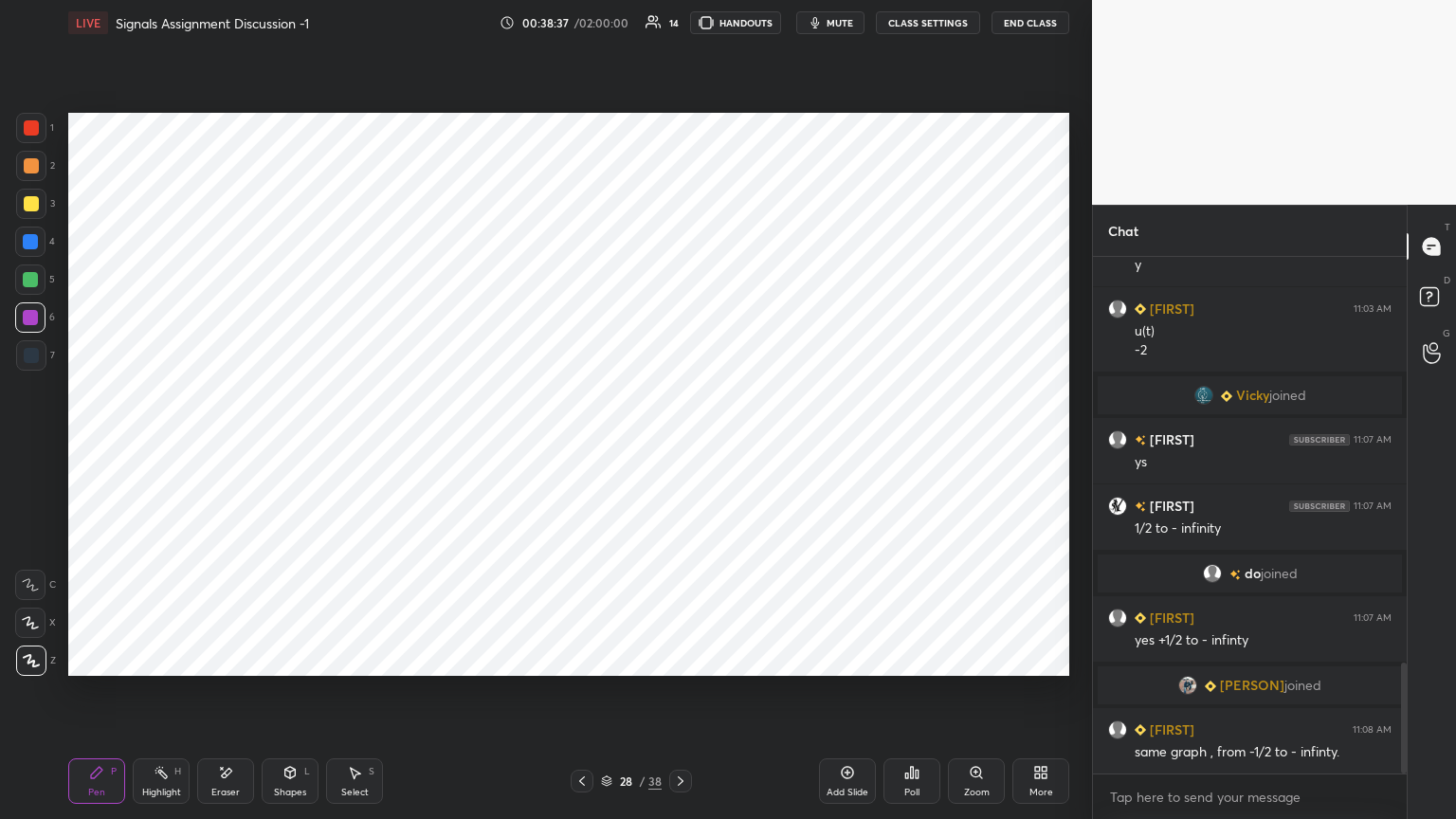 click at bounding box center [31, 355] 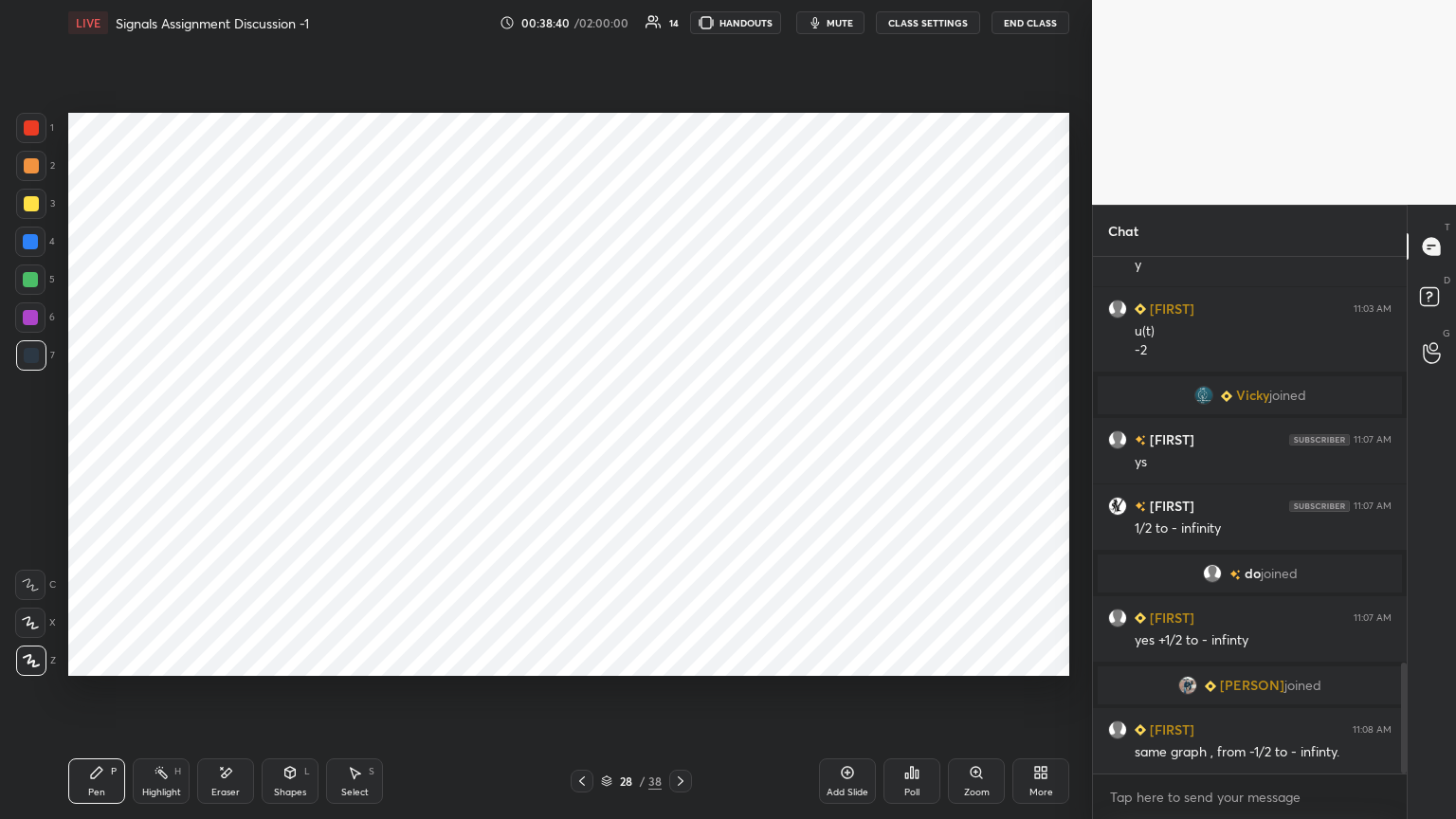 click at bounding box center [31, 355] 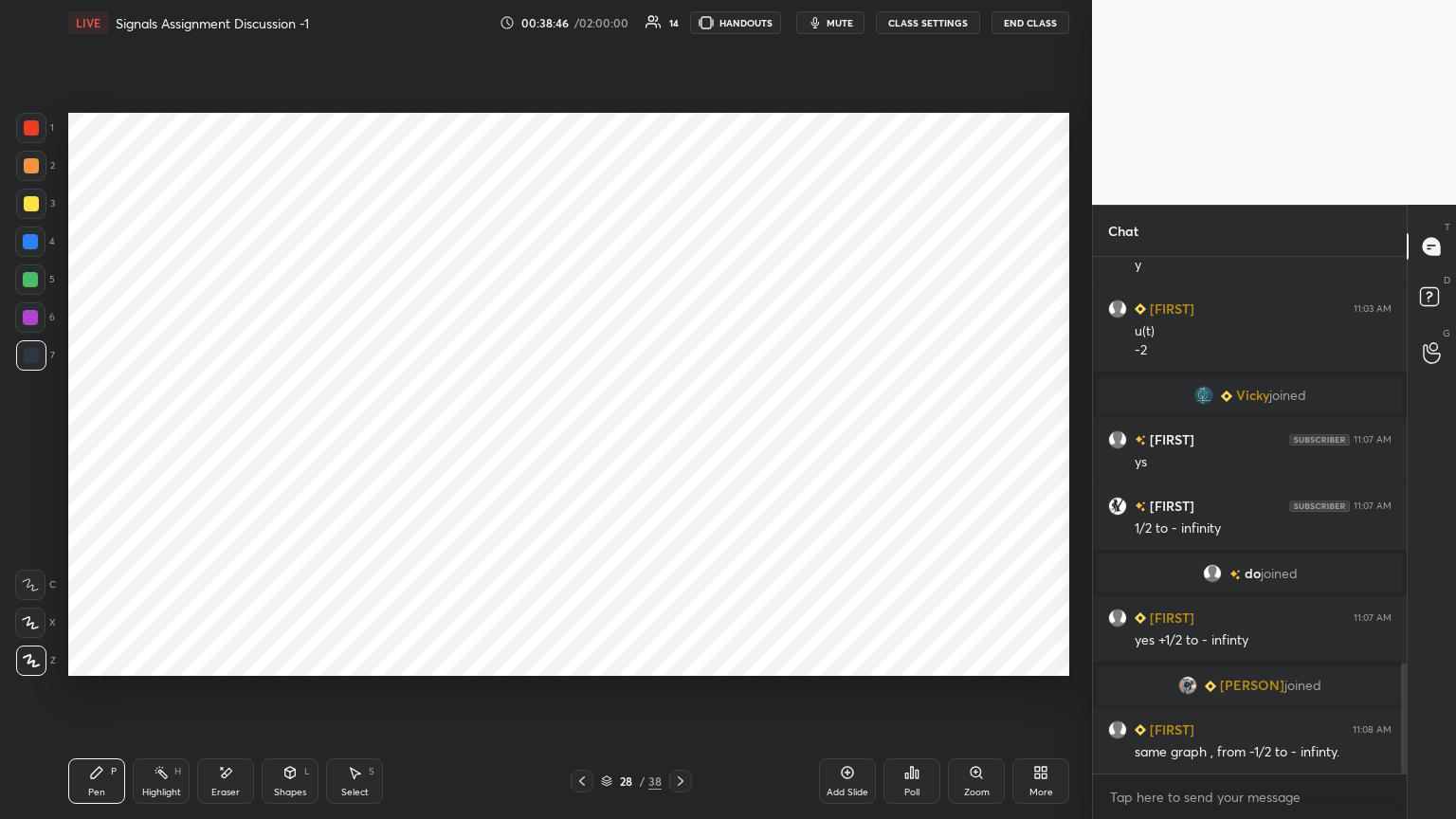 click on "Shapes L" at bounding box center [290, 781] 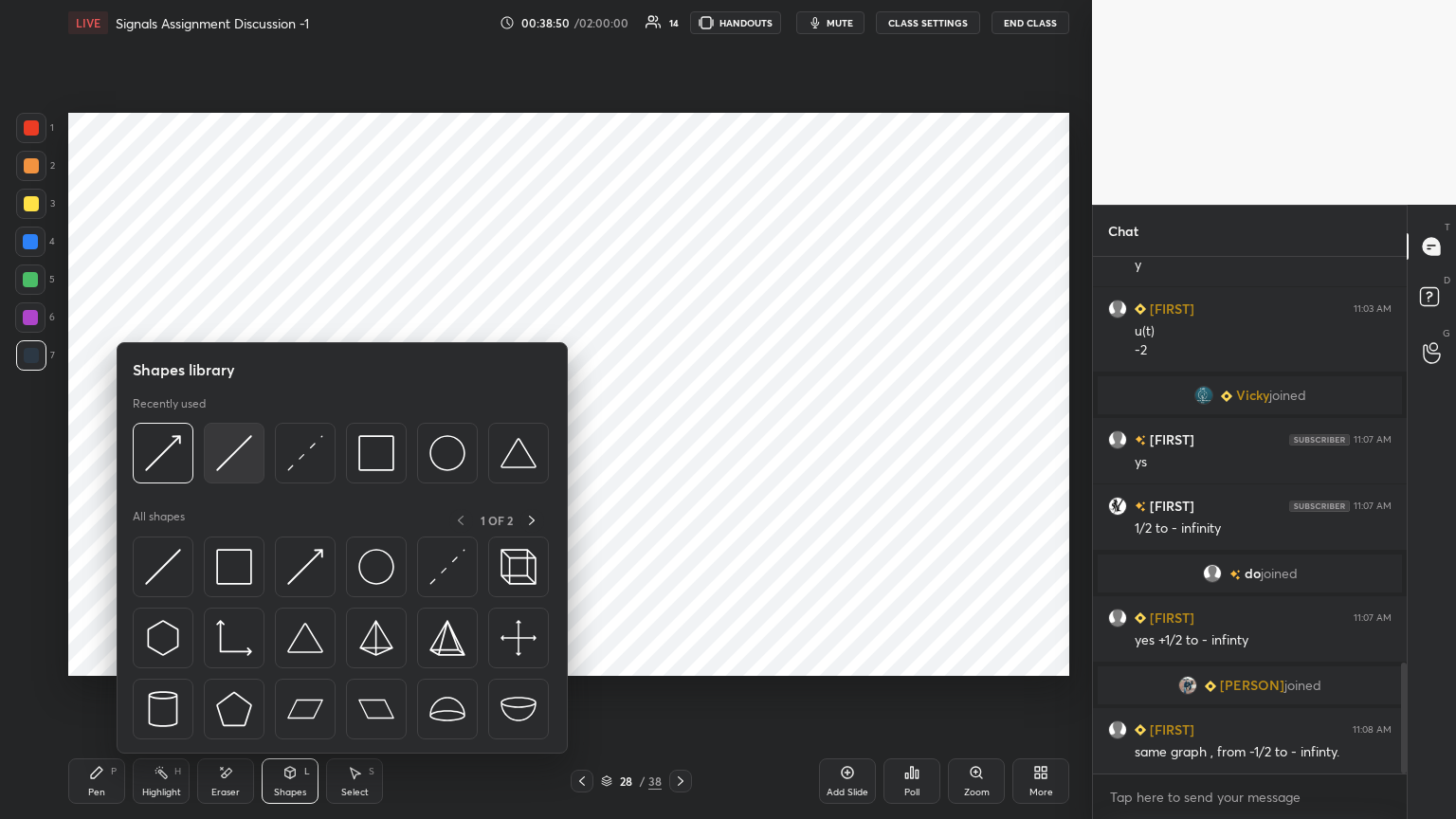 click at bounding box center (234, 453) 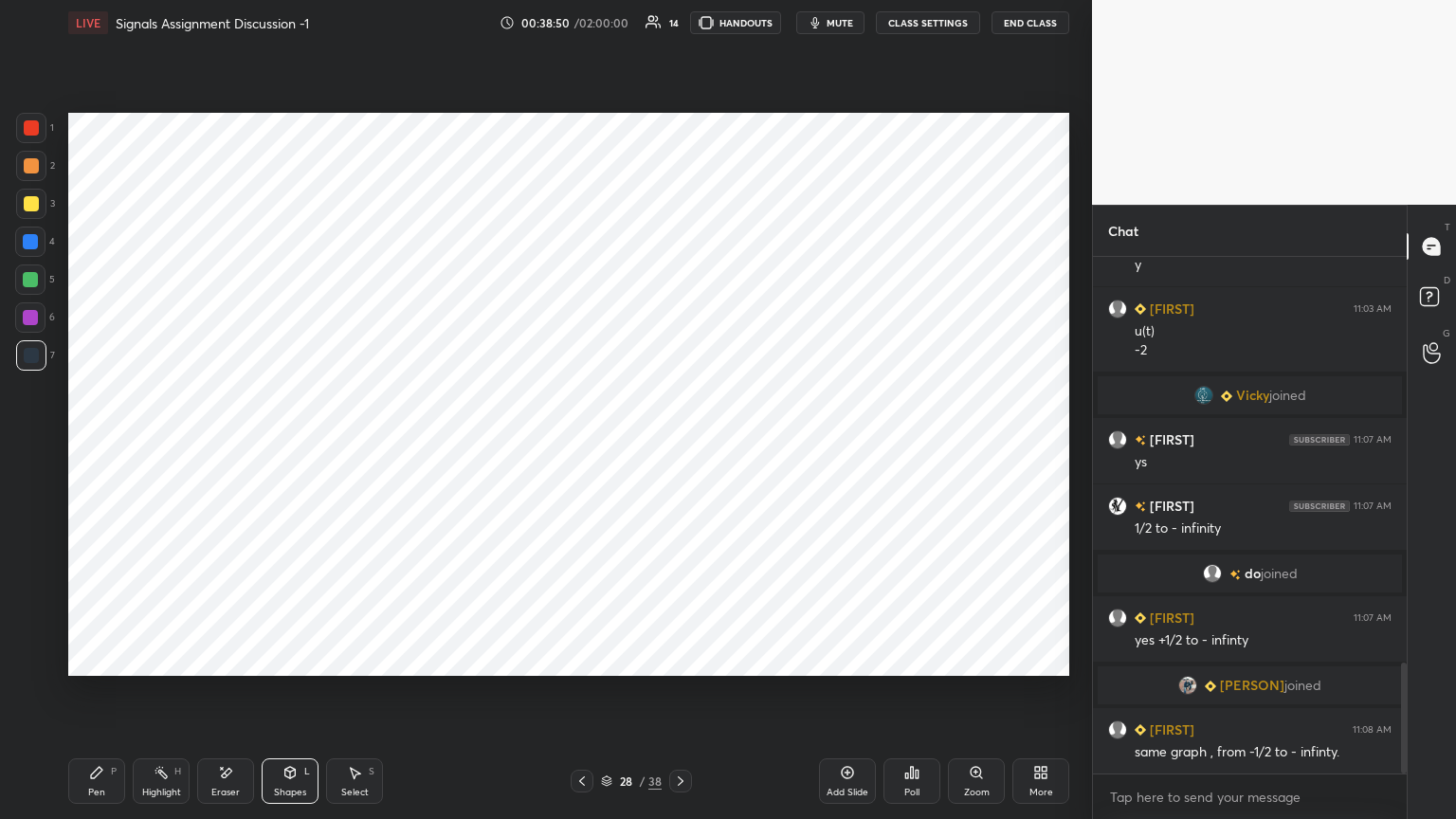 click on "Eraser" at bounding box center [226, 792] 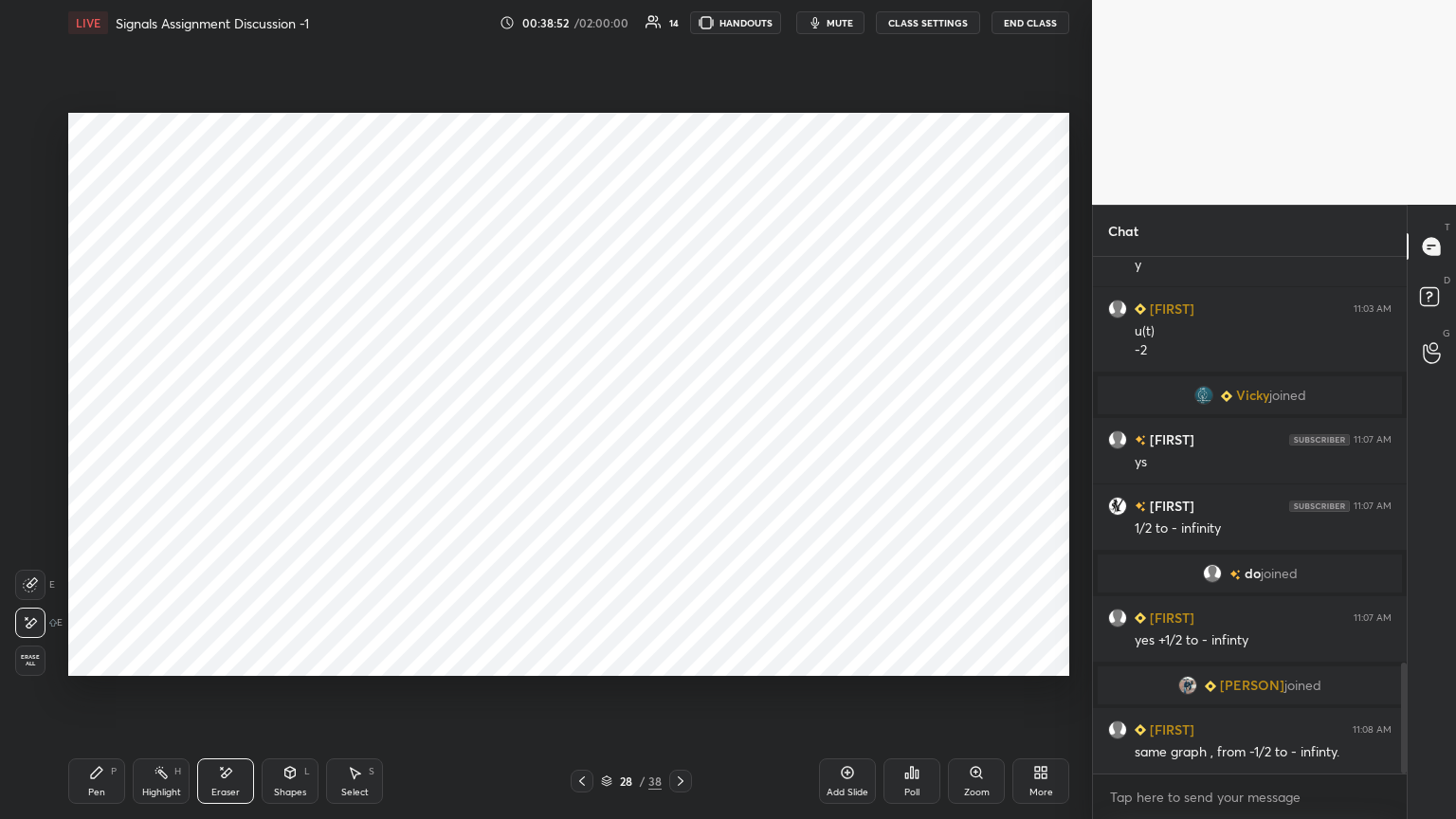 click on "Shapes" at bounding box center [290, 792] 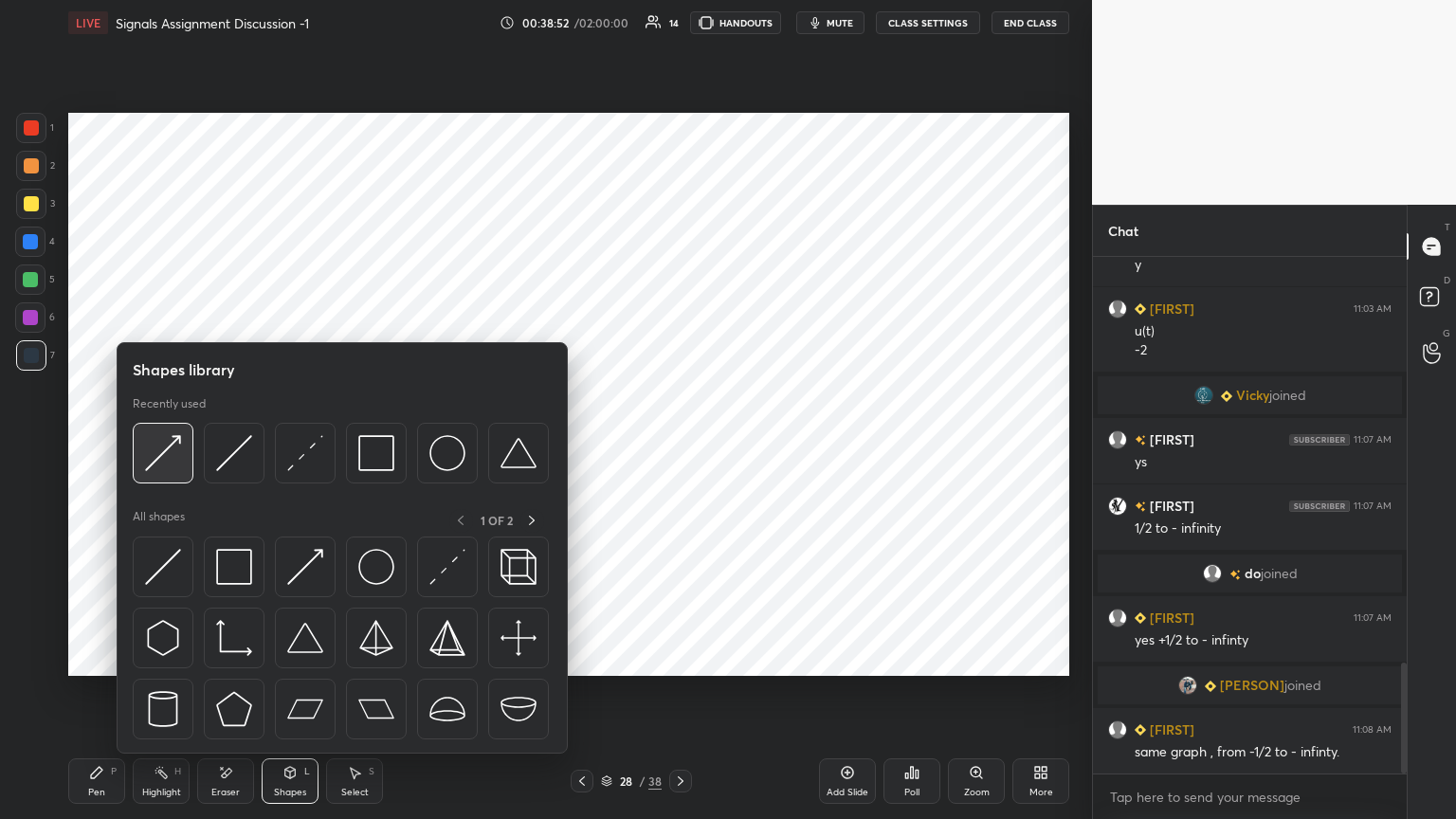 click at bounding box center (163, 453) 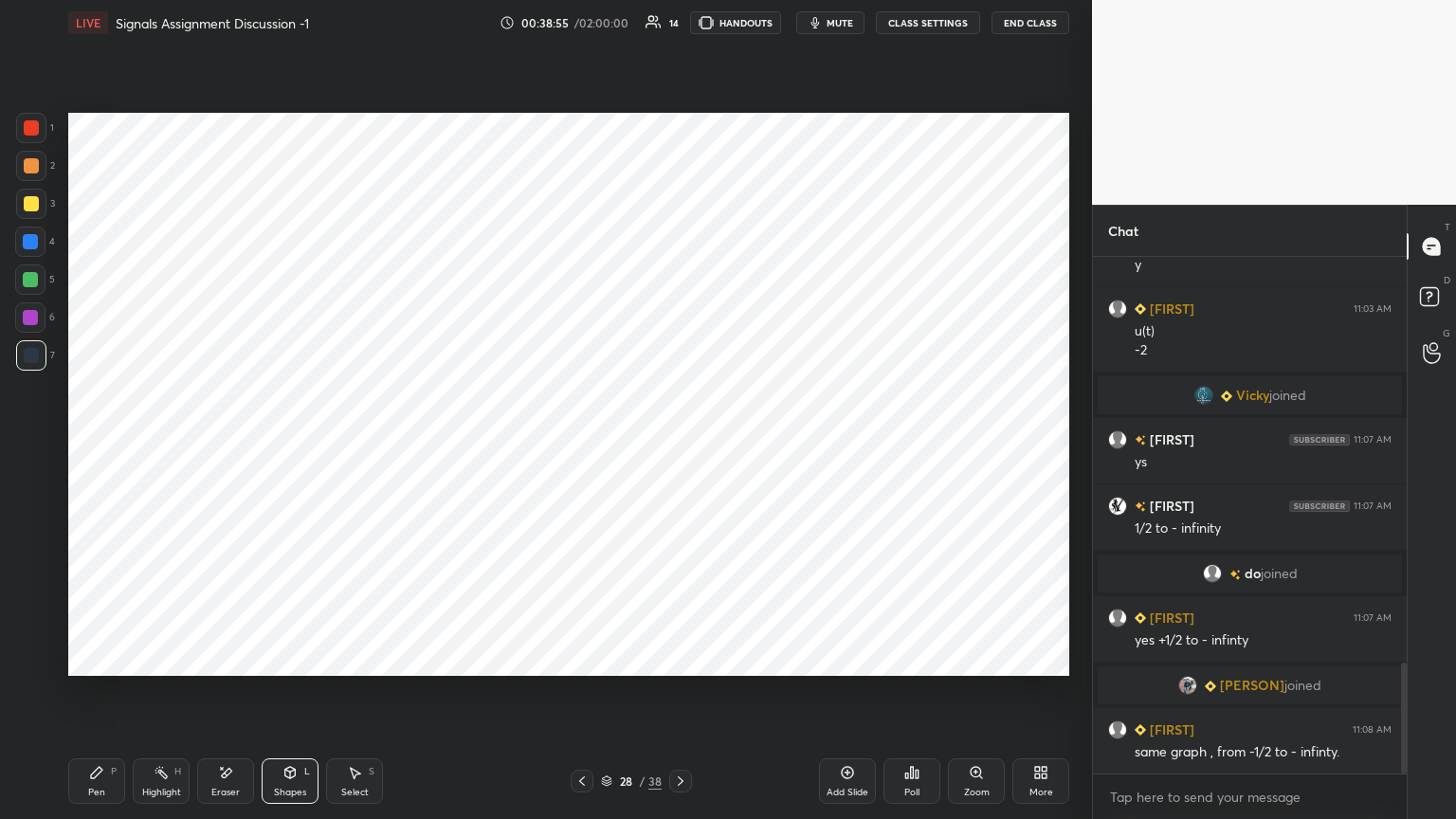 click at bounding box center [30, 318] 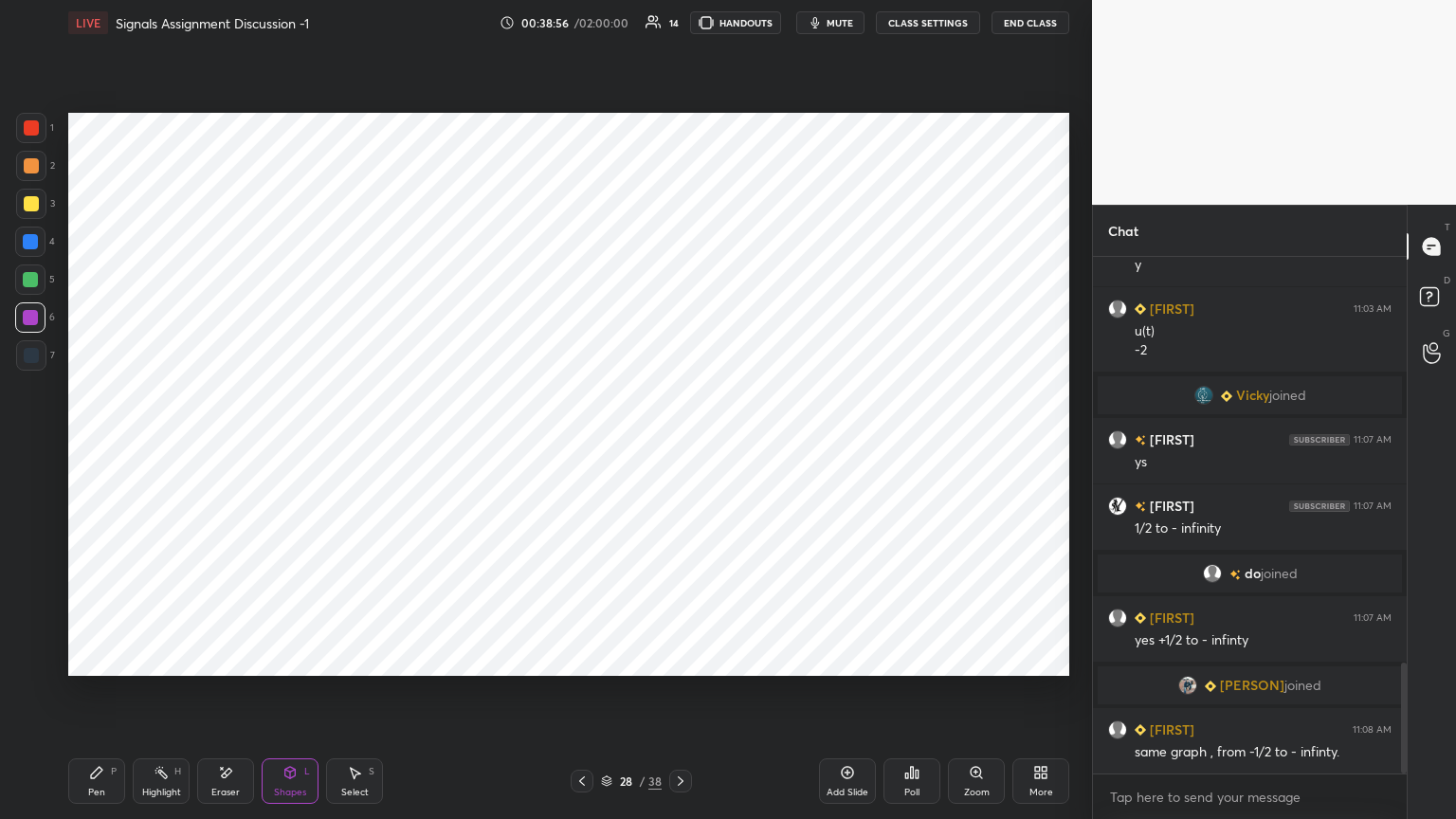 click on "Shapes L" at bounding box center (290, 781) 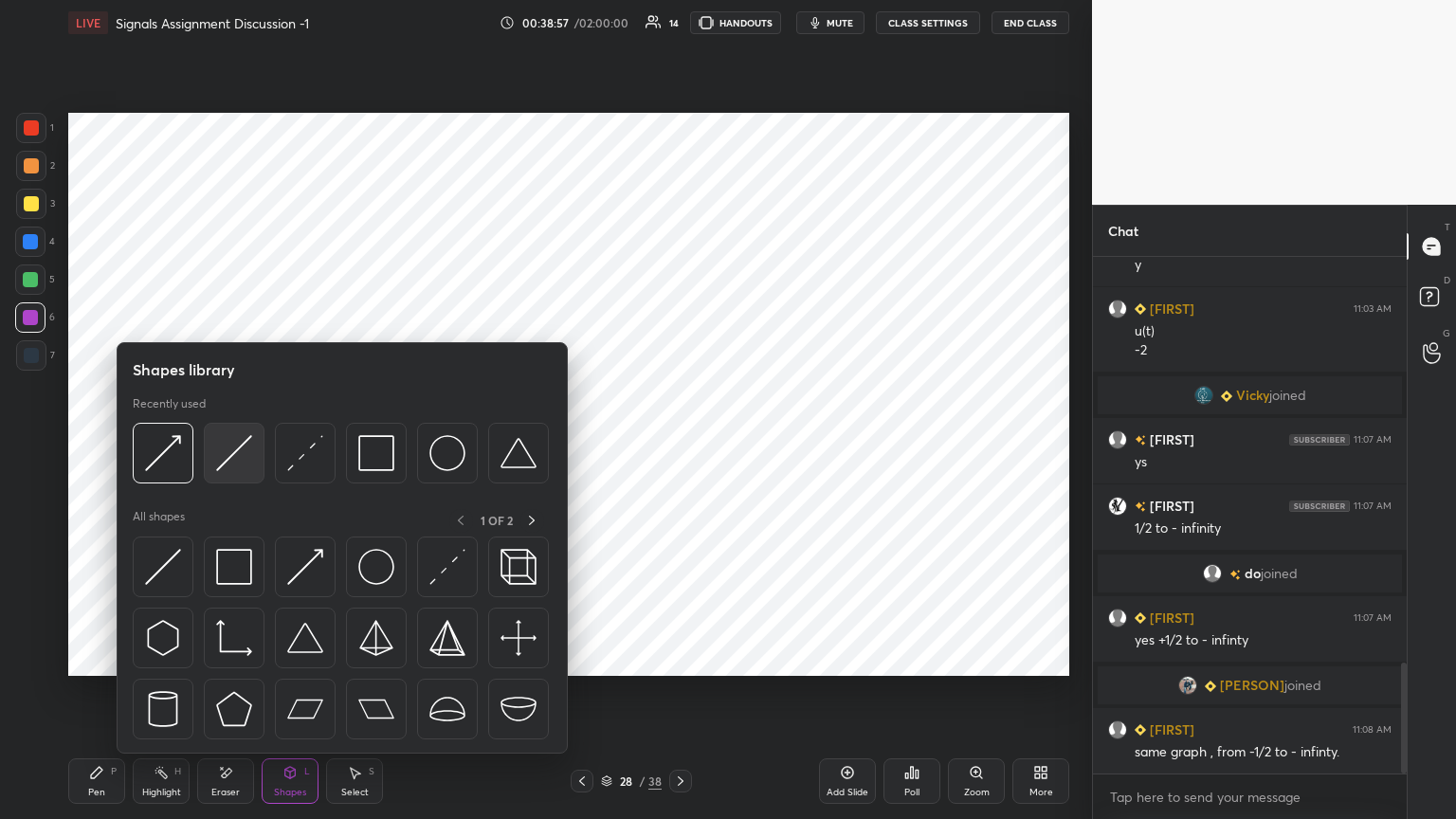 click at bounding box center (234, 453) 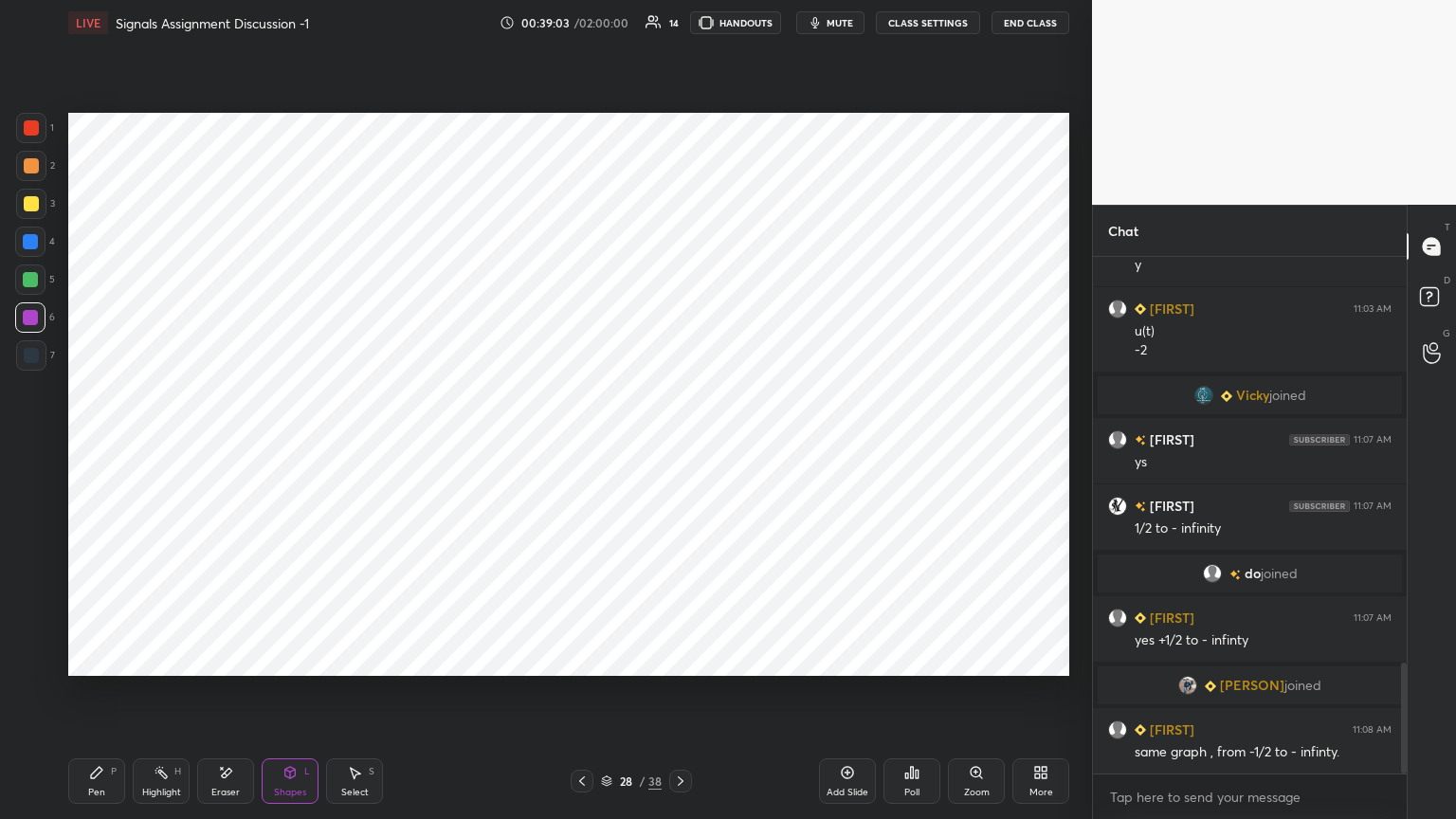 click at bounding box center (30, 242) 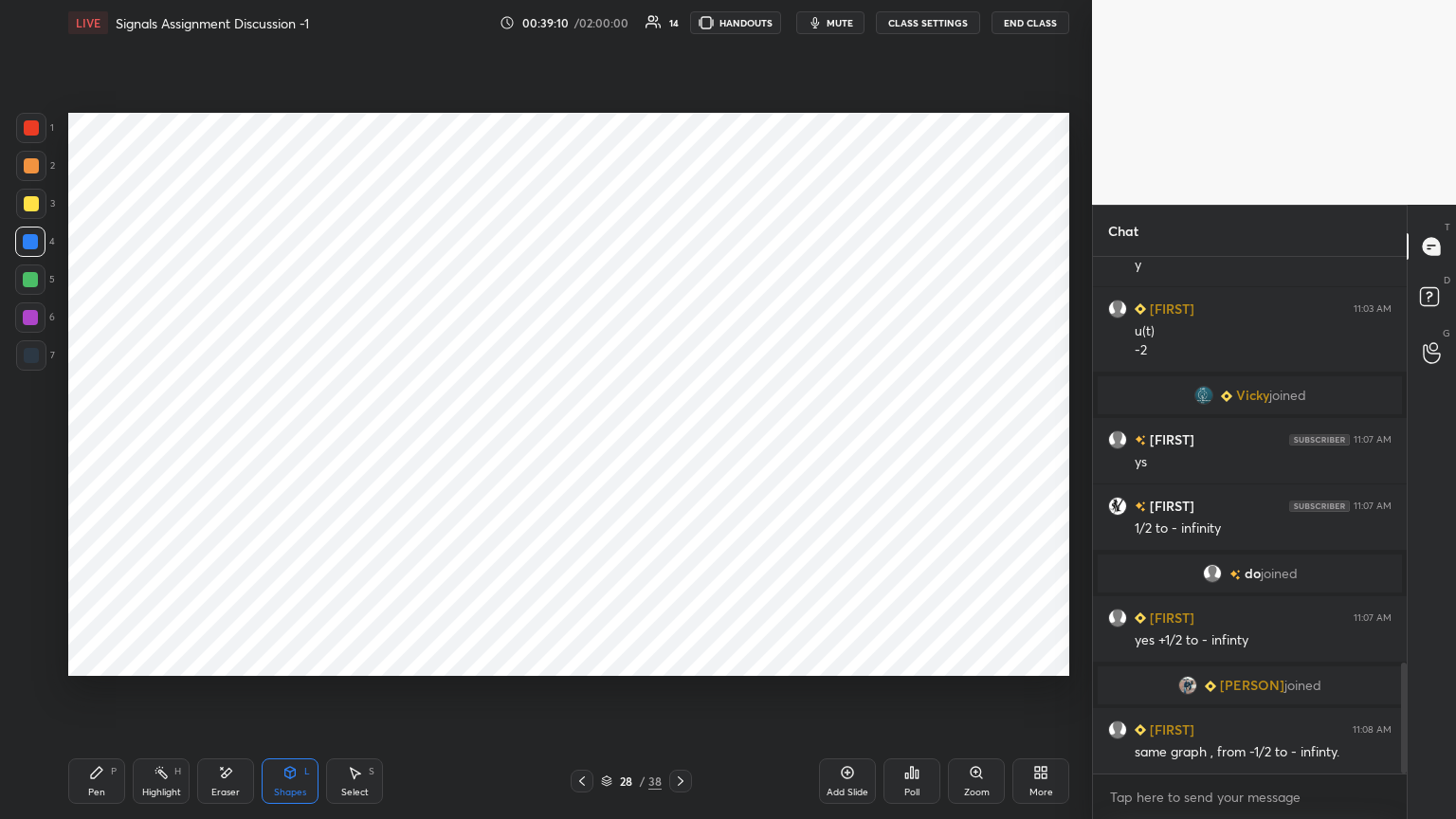 click on "Pen P" at bounding box center [97, 781] 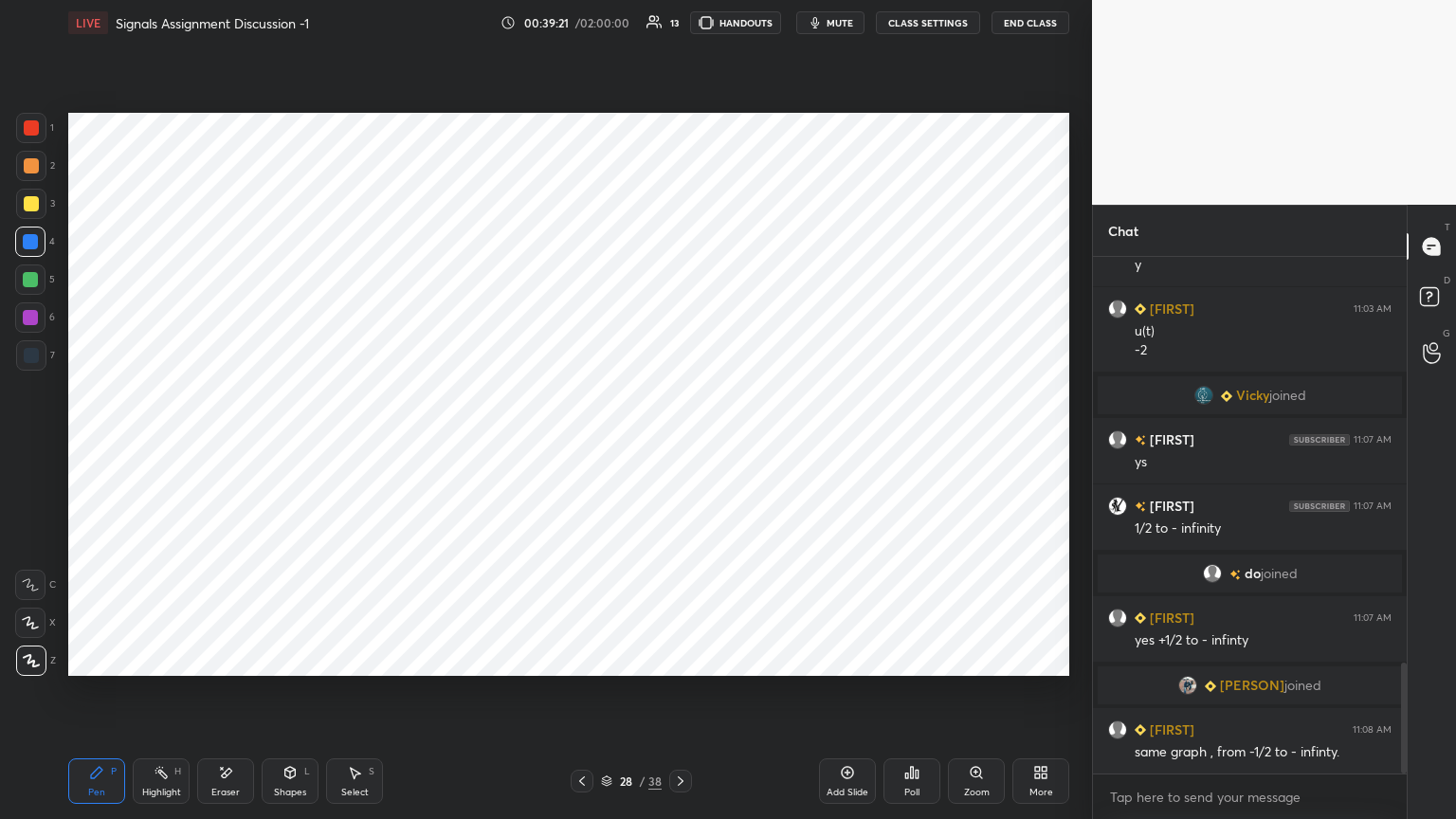click 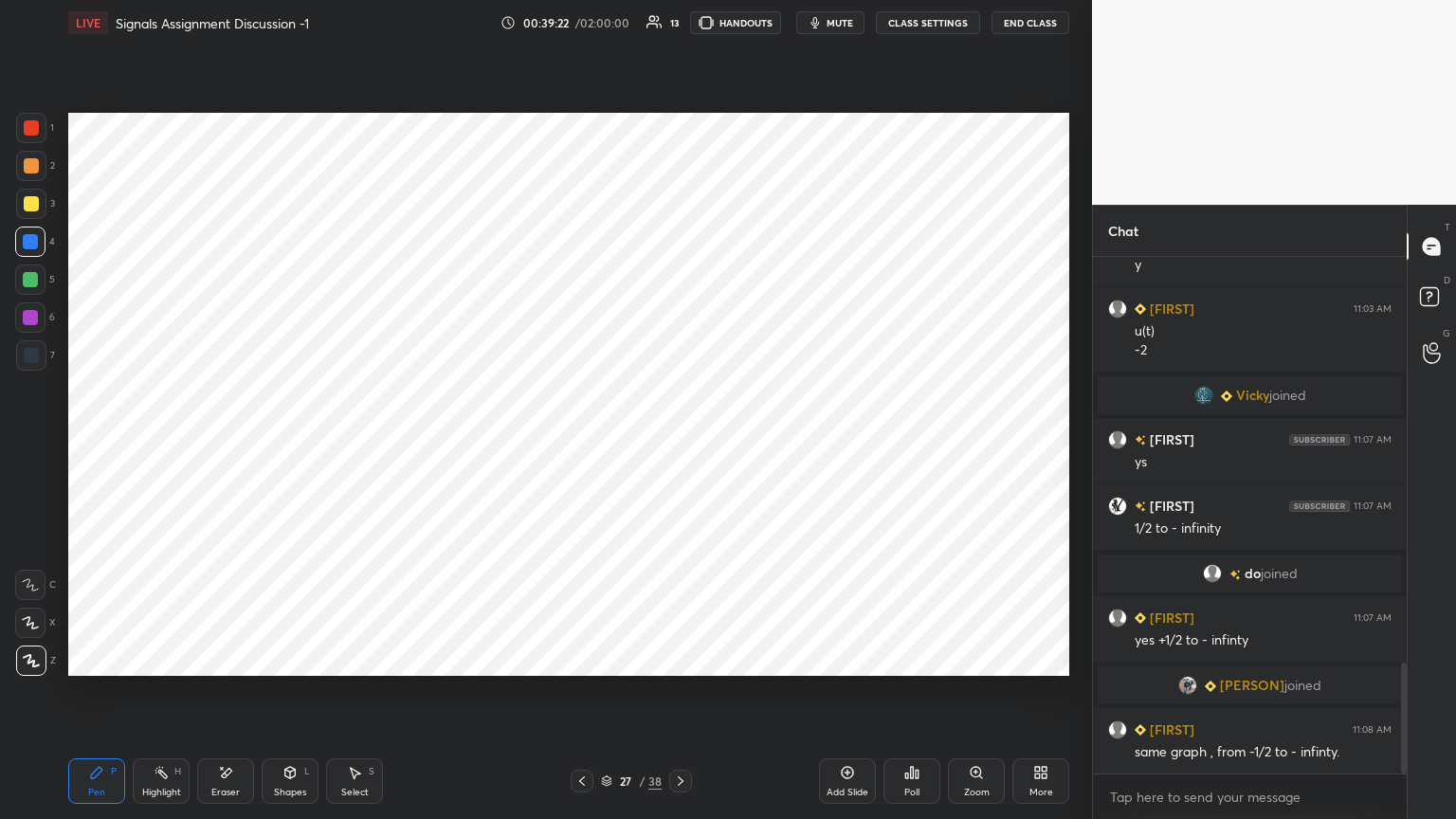 click 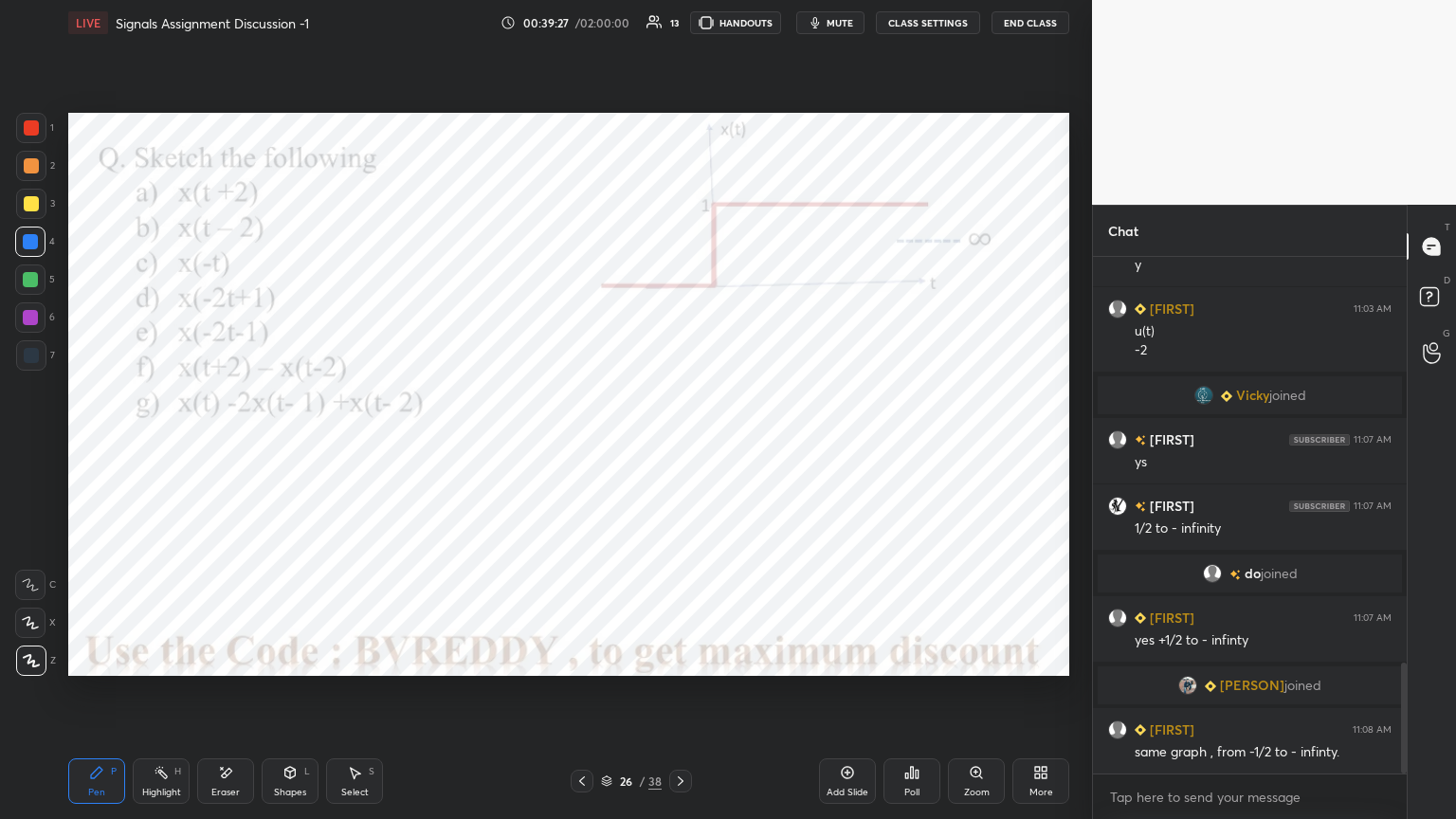 click 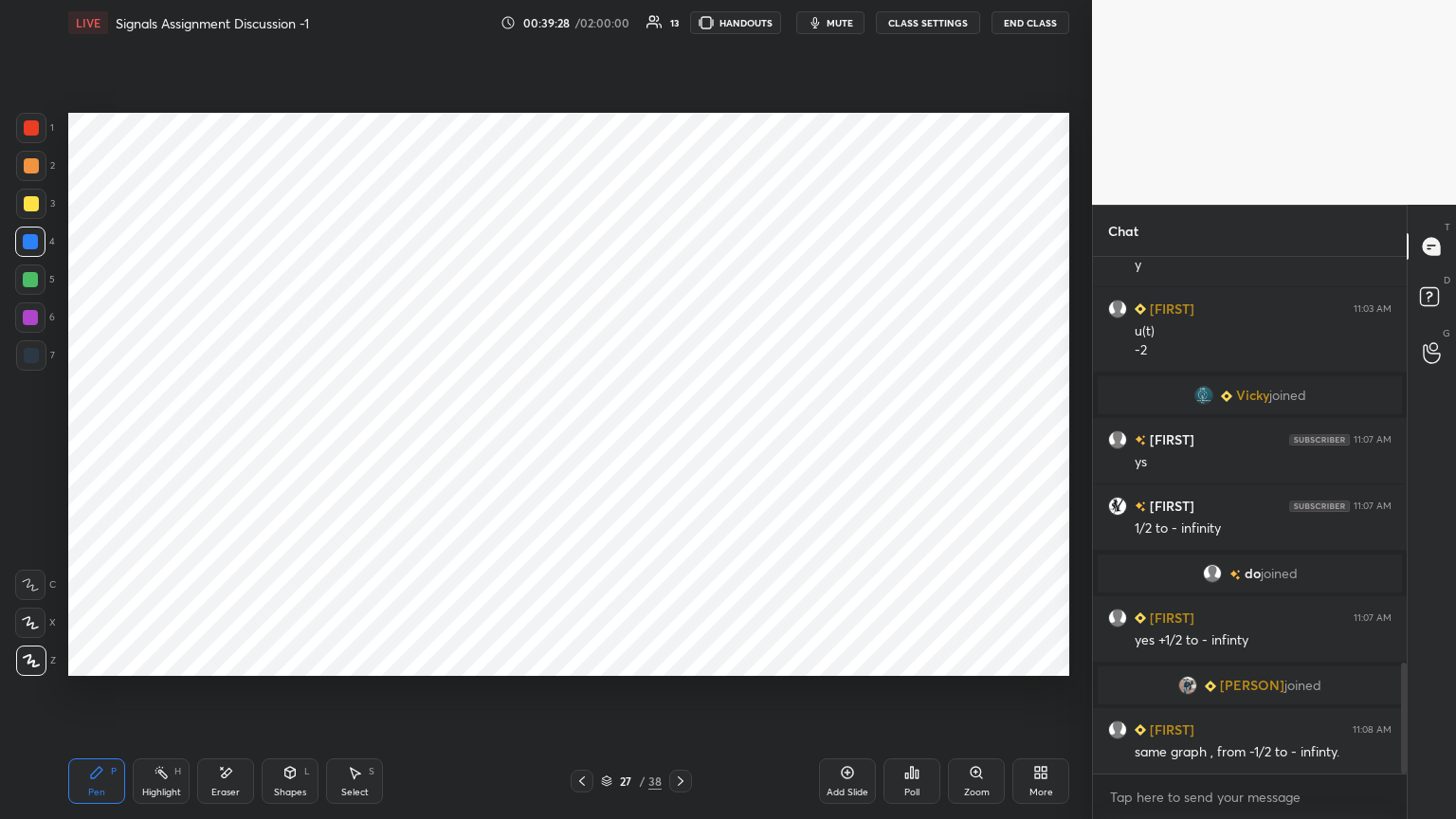 click 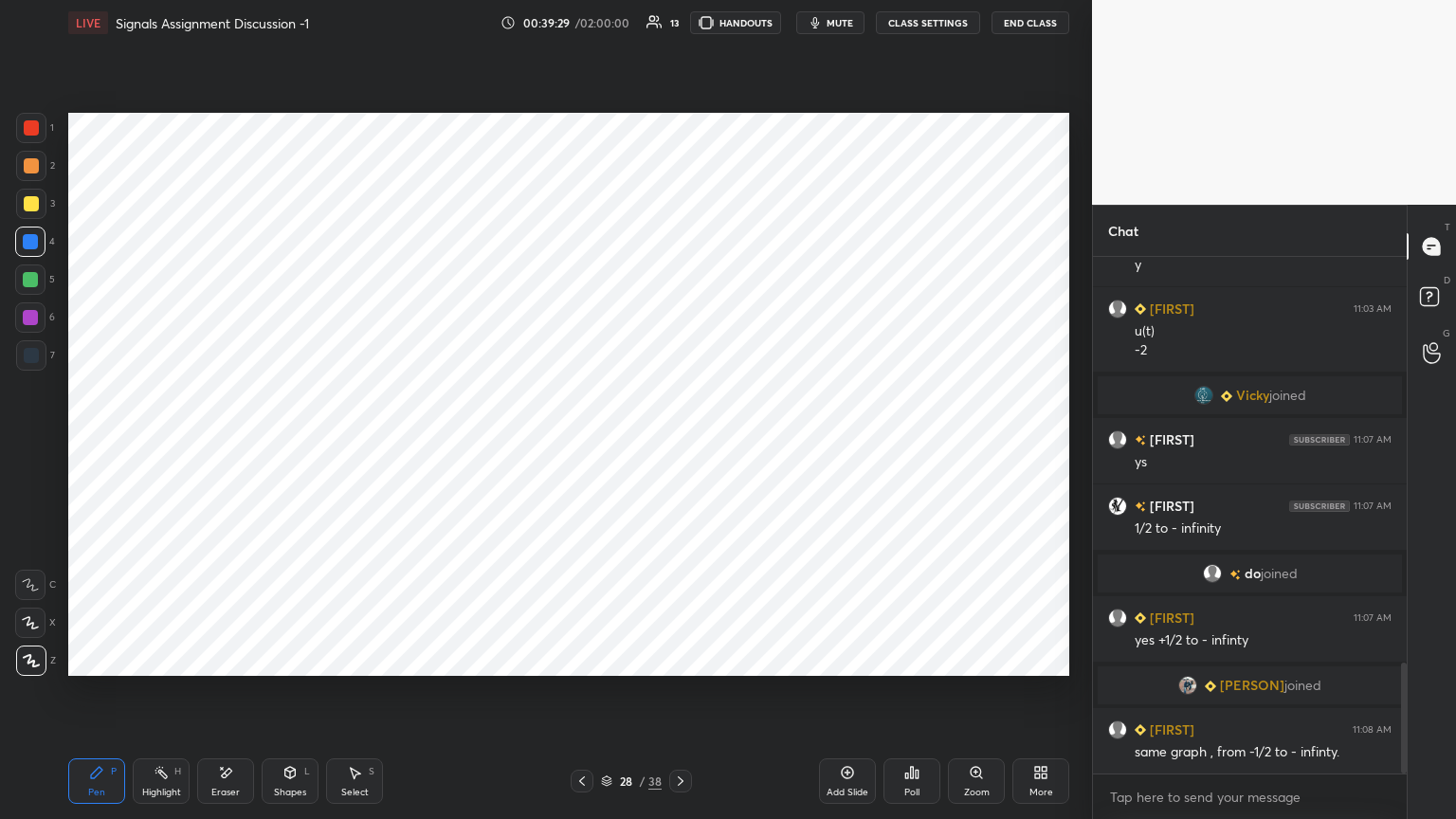 click at bounding box center [31, 355] 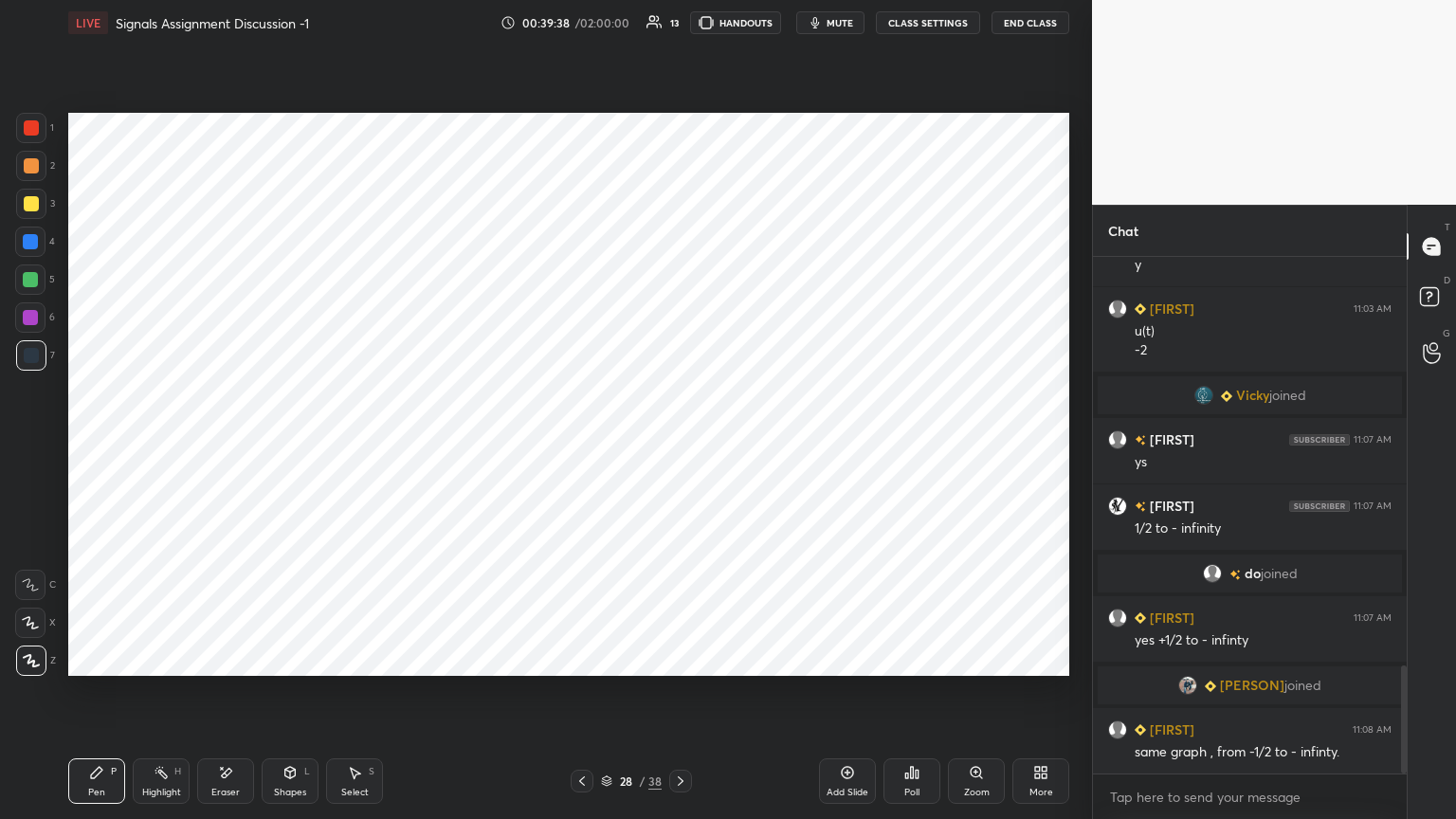 scroll, scrollTop: 1948, scrollLeft: 0, axis: vertical 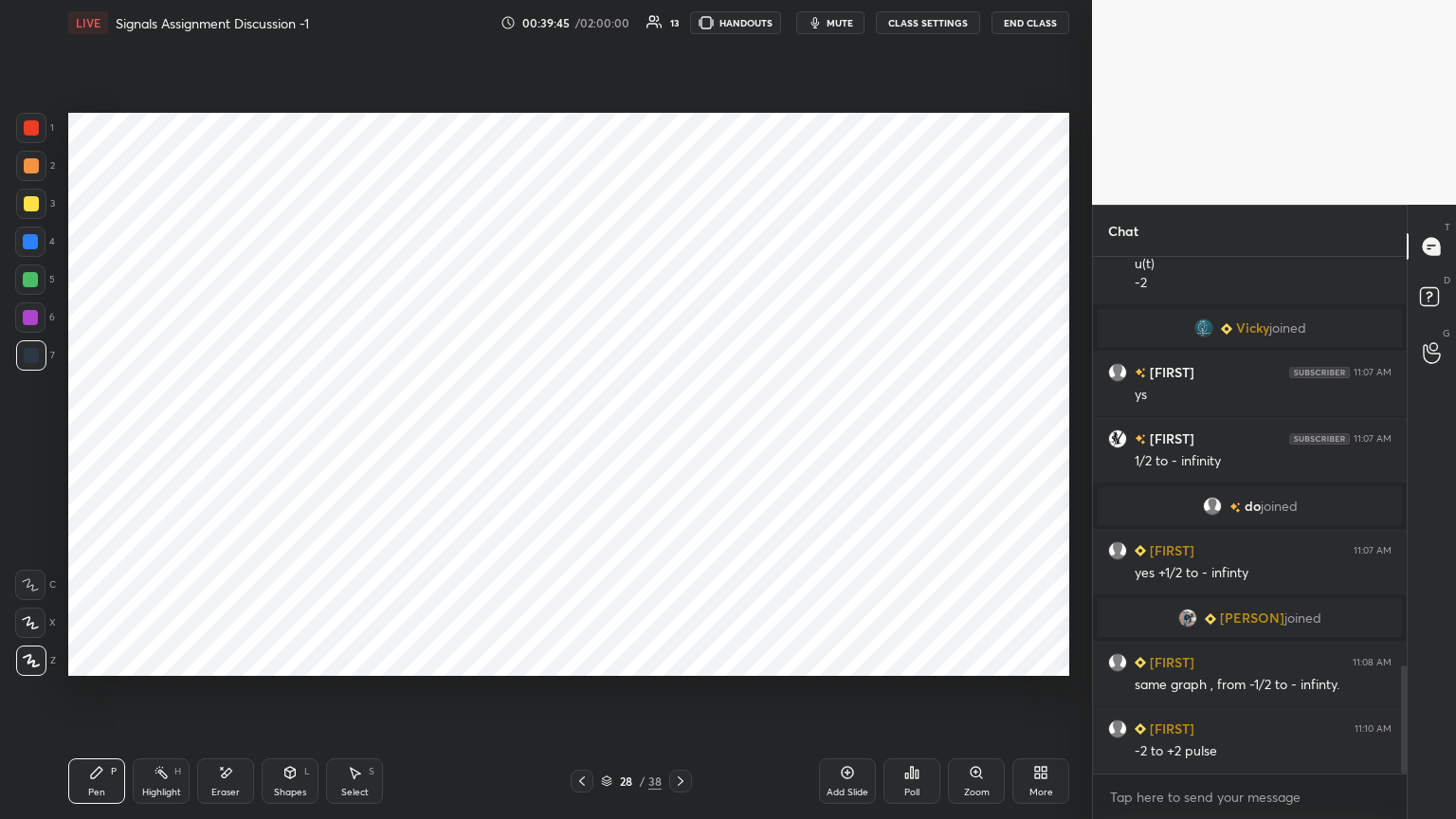 click on "Shapes" at bounding box center [290, 792] 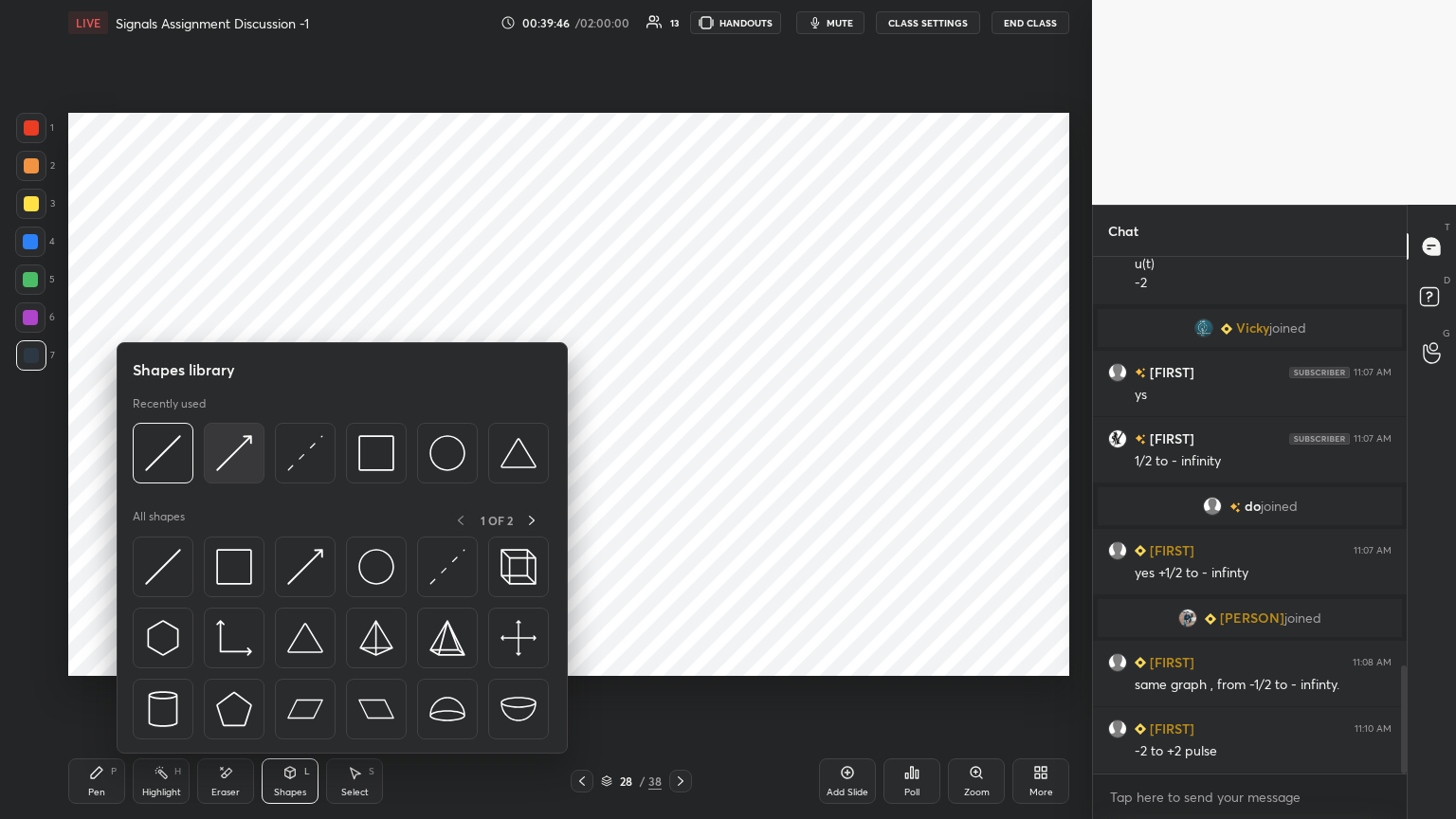 click at bounding box center (234, 453) 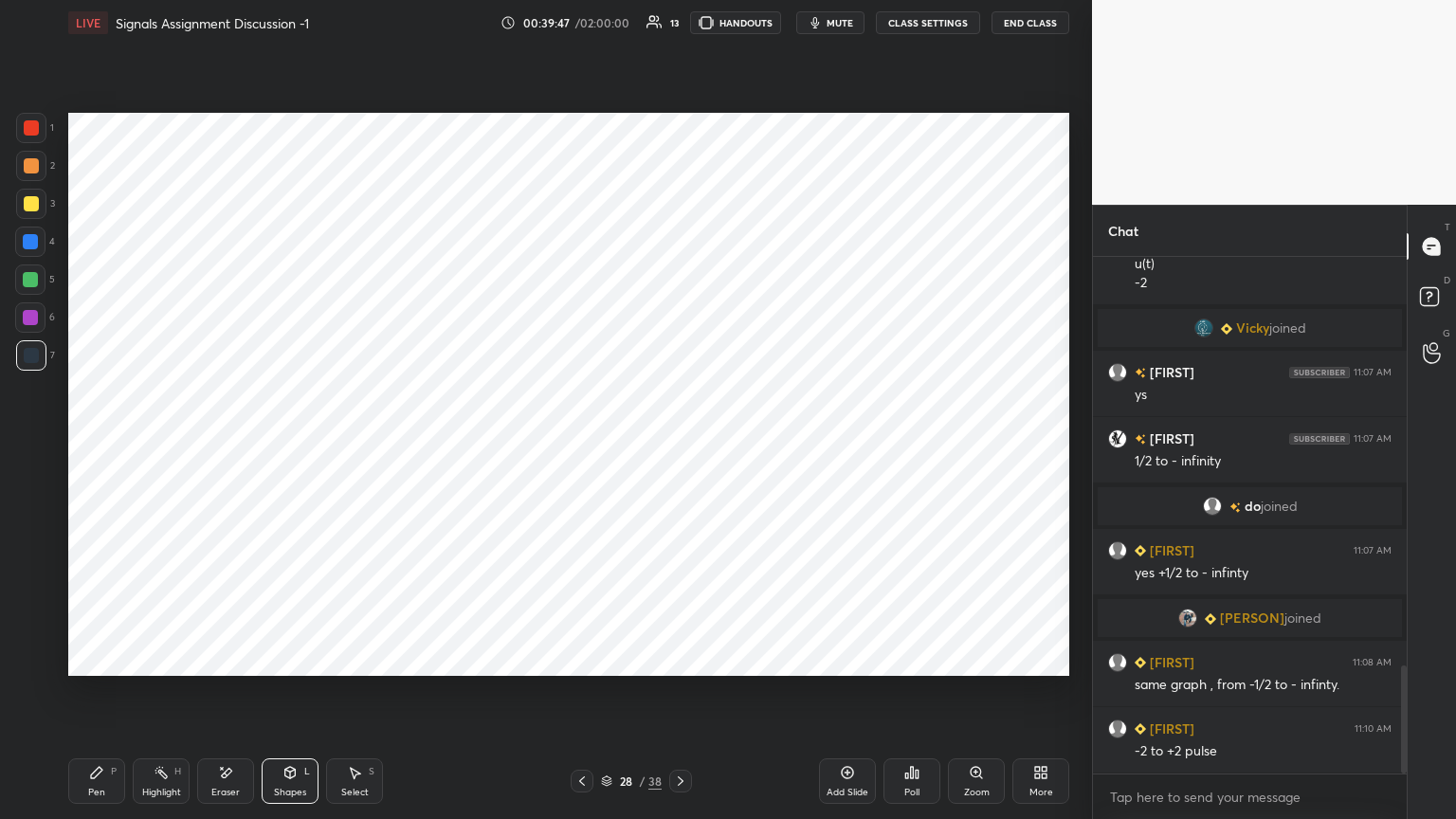 click at bounding box center (30, 318) 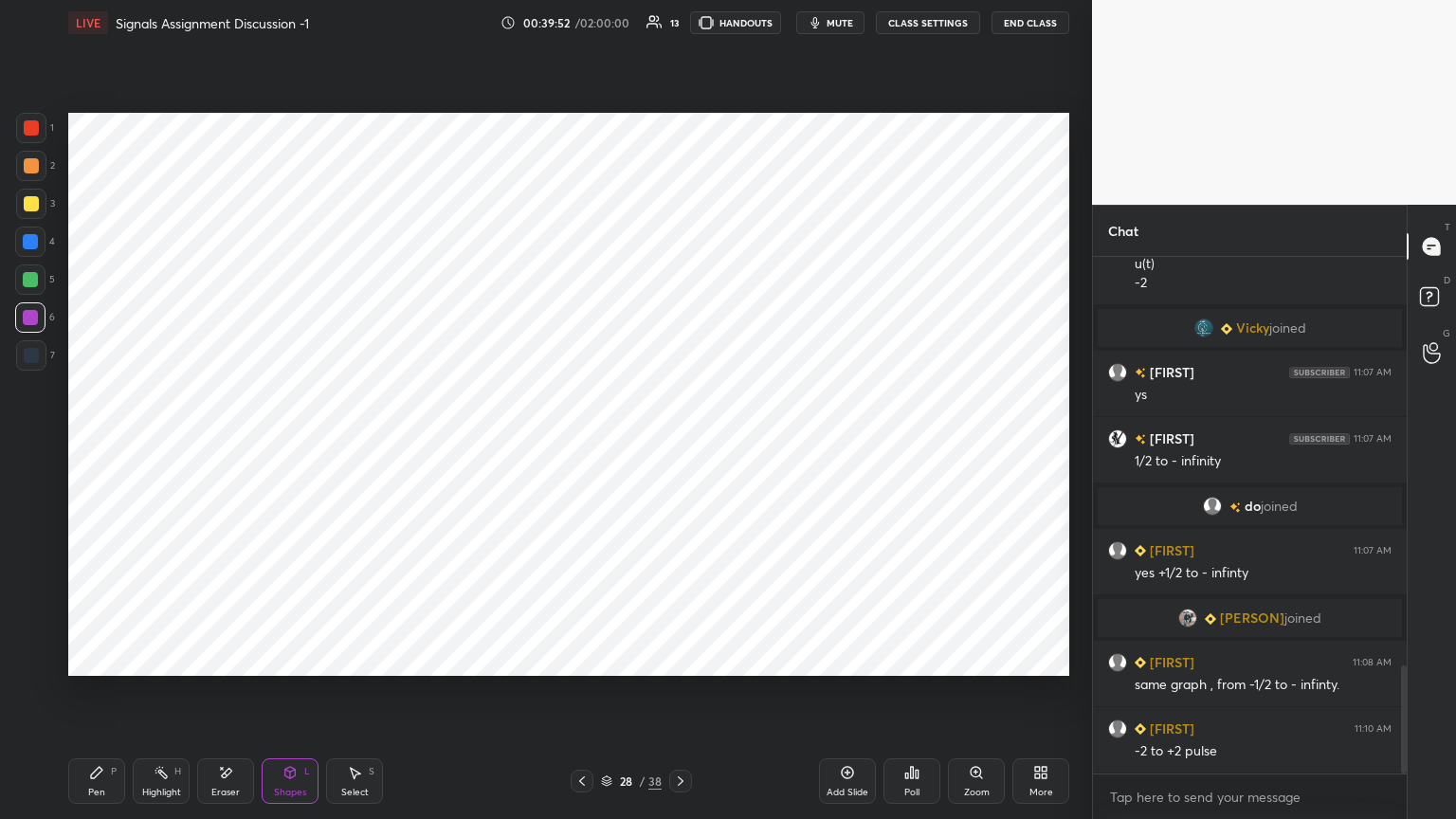click on "Shapes L" at bounding box center (290, 781) 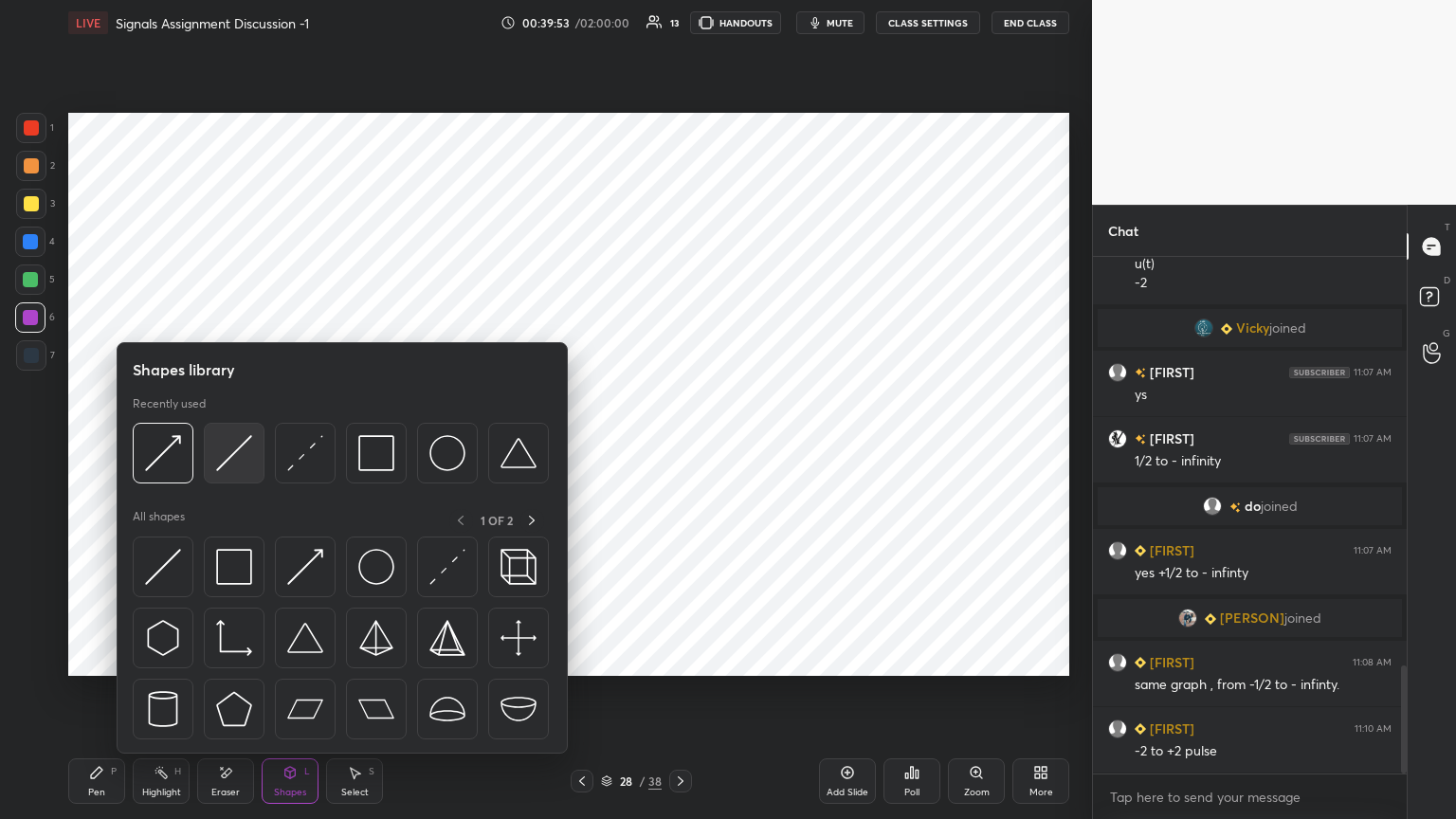 click at bounding box center [234, 453] 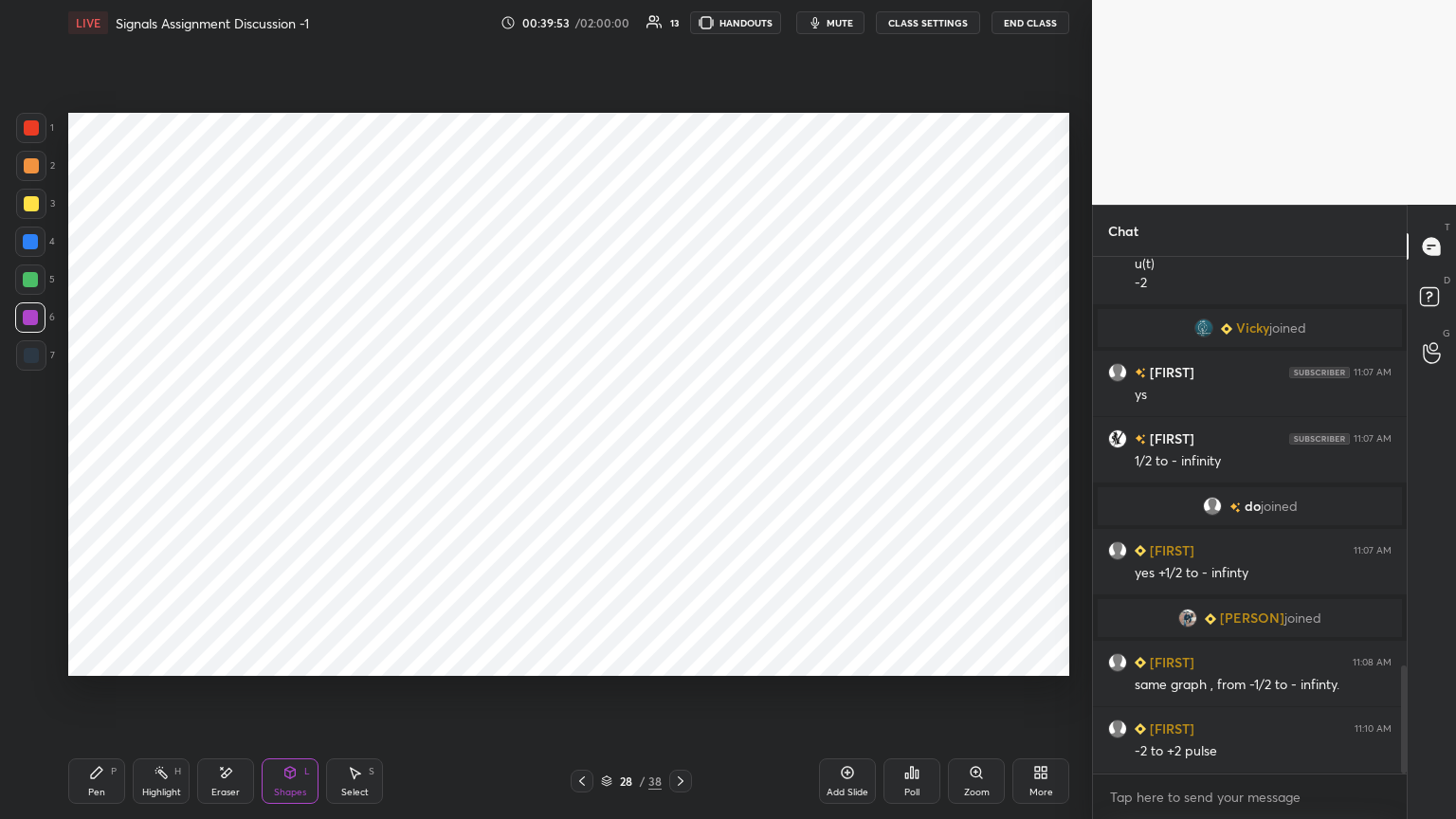 click at bounding box center [30, 242] 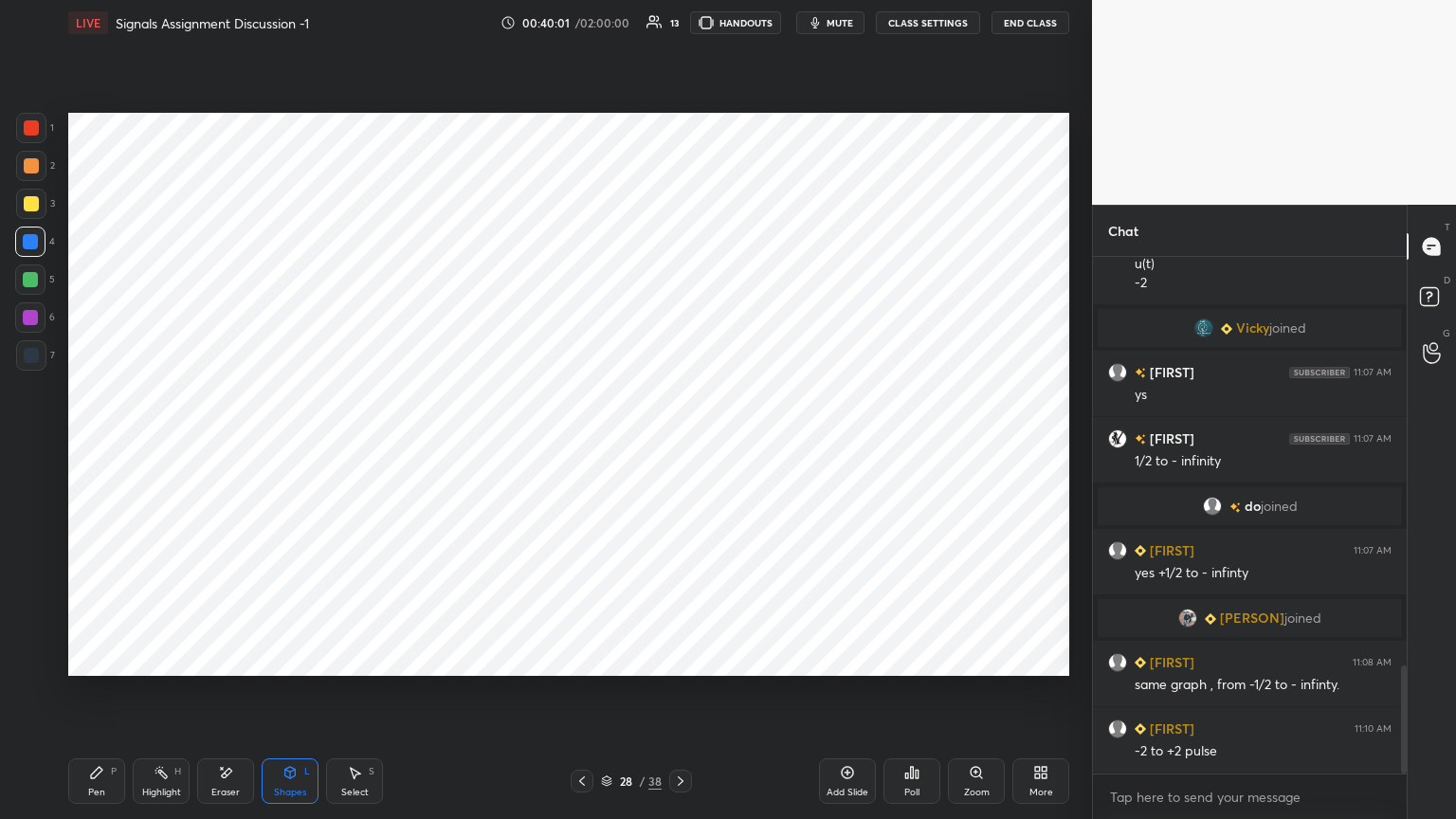 scroll, scrollTop: 2013, scrollLeft: 0, axis: vertical 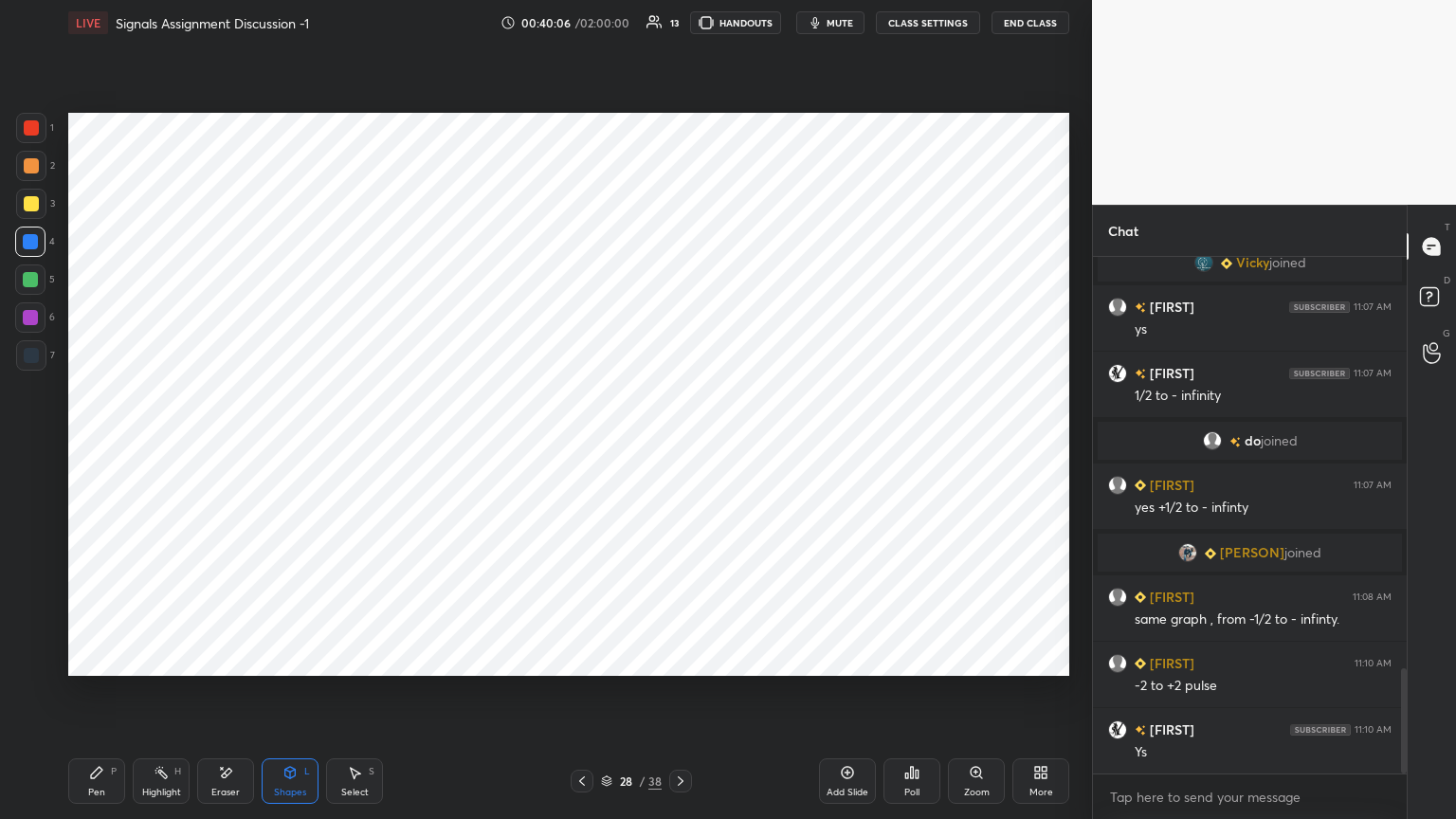 click on "Pen P" at bounding box center (97, 781) 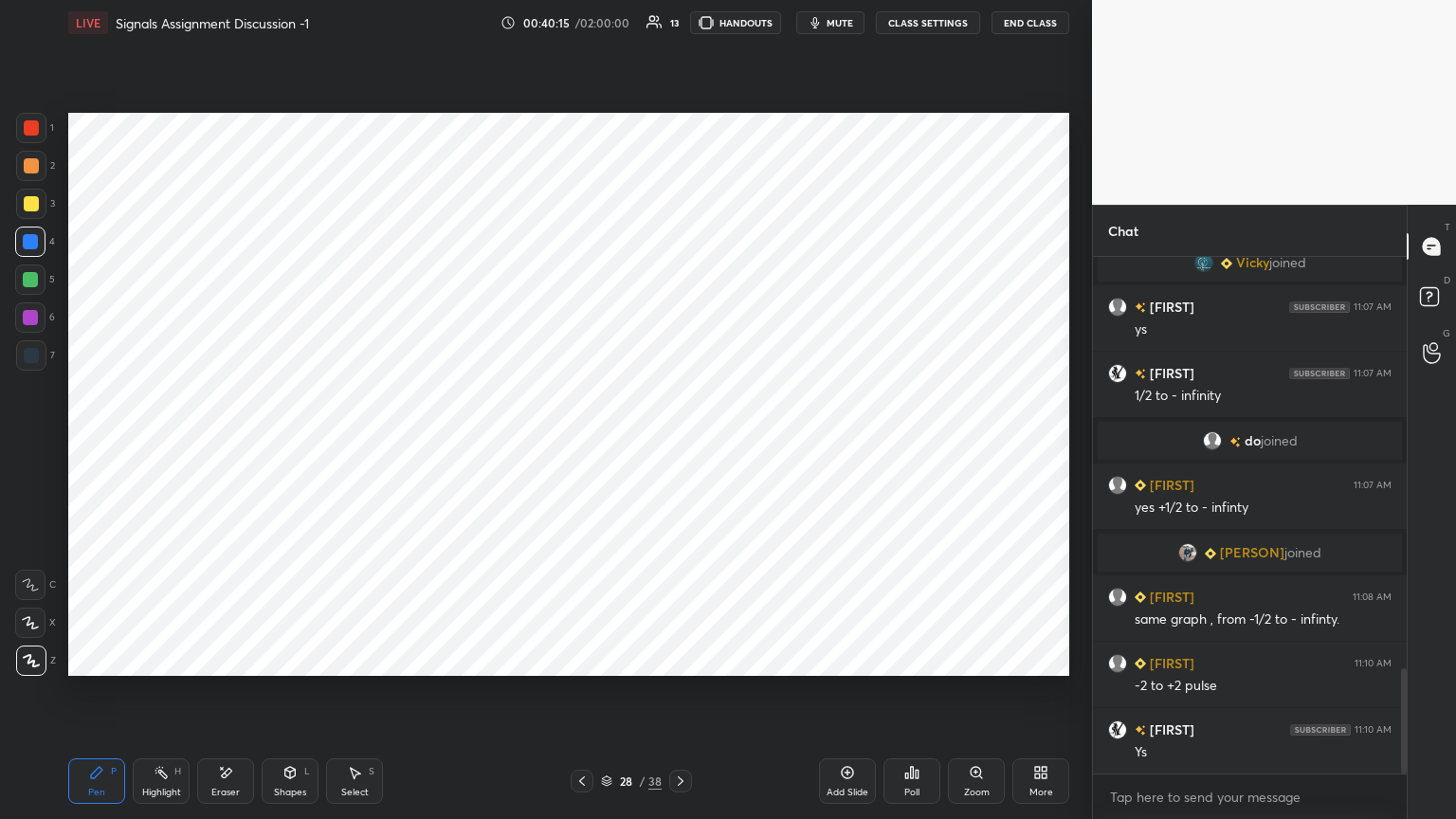 click 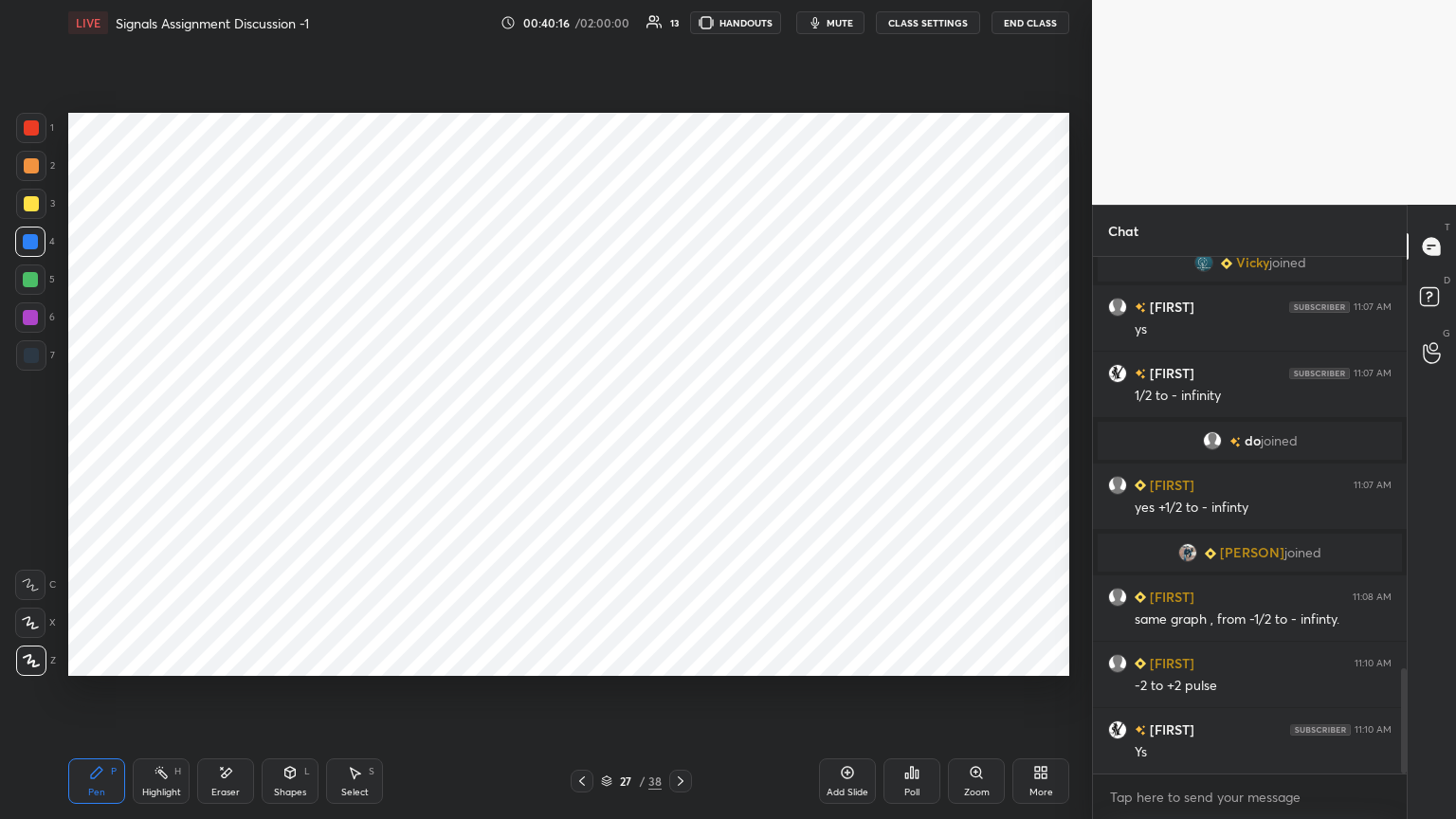 click at bounding box center (582, 781) 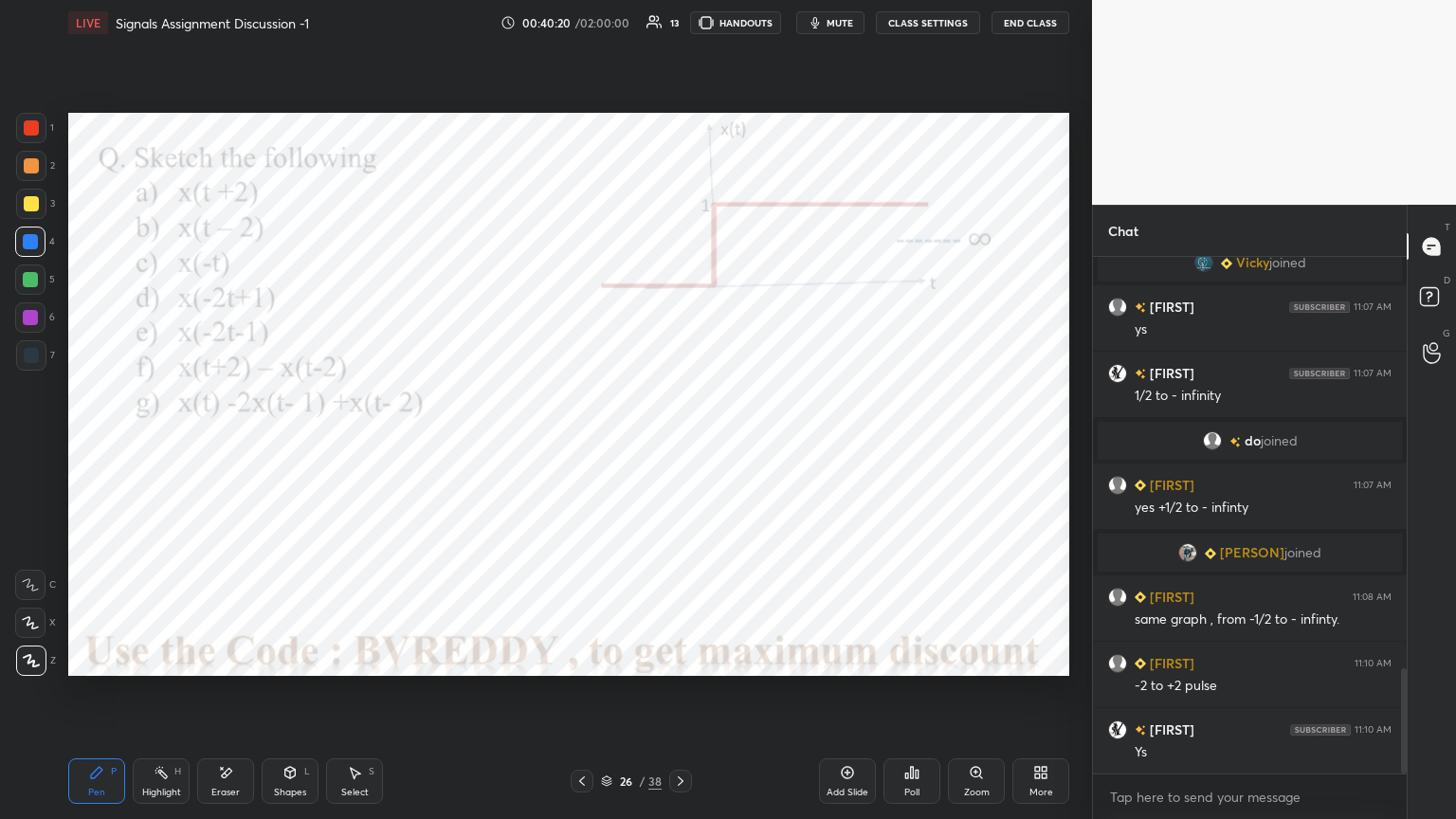 click 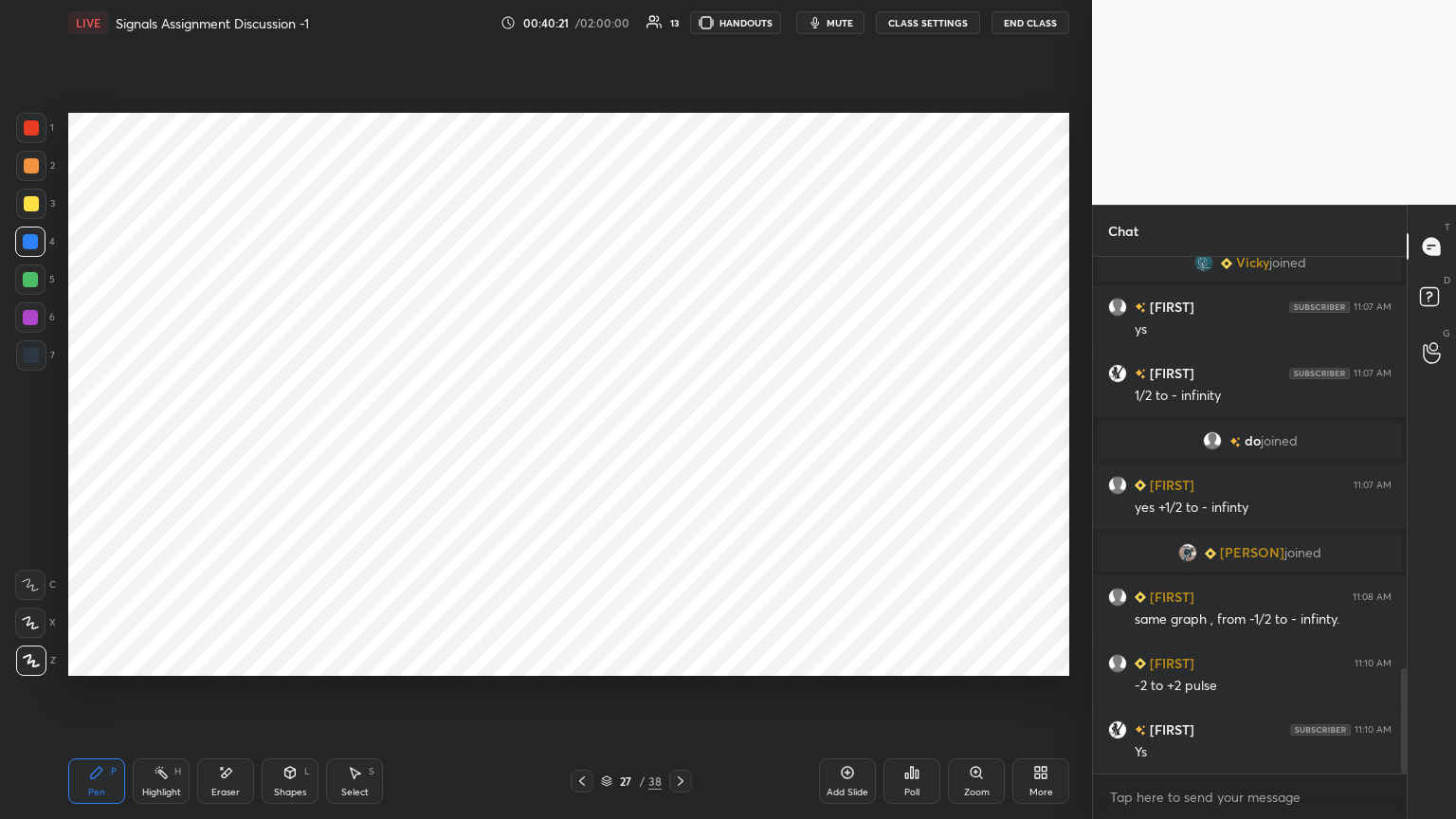 click 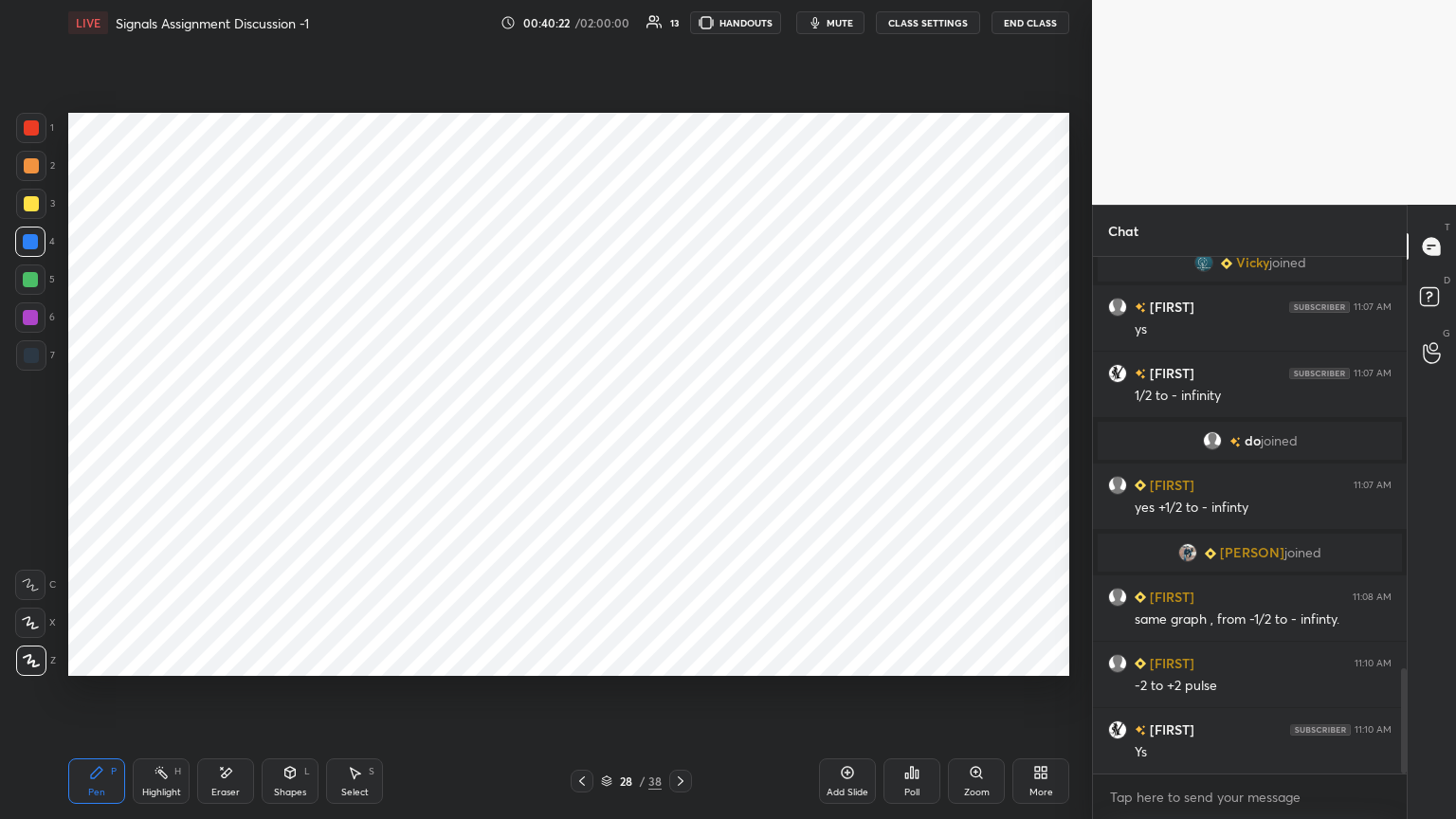 click on "Shapes L" at bounding box center [290, 781] 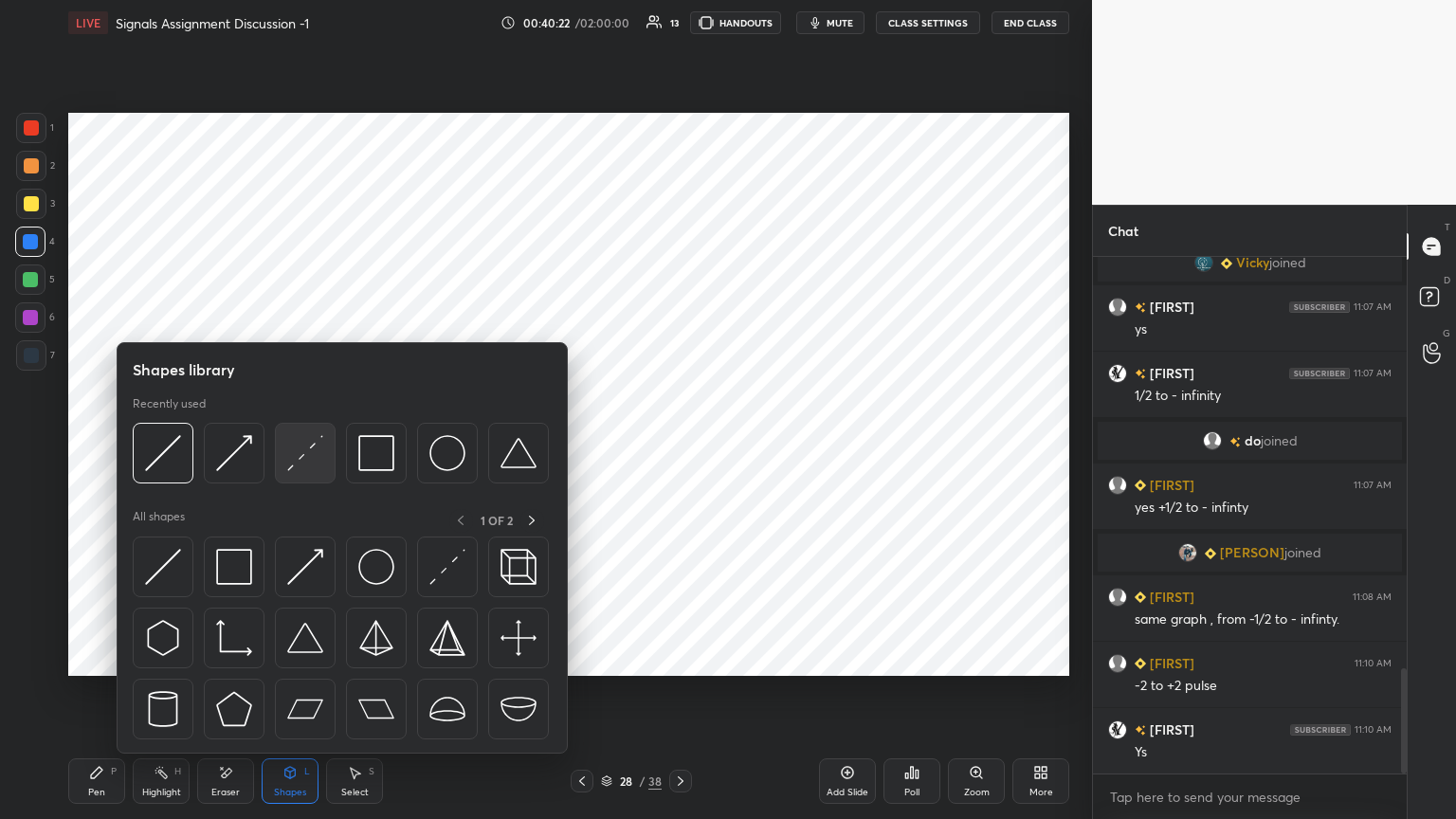 click at bounding box center (305, 453) 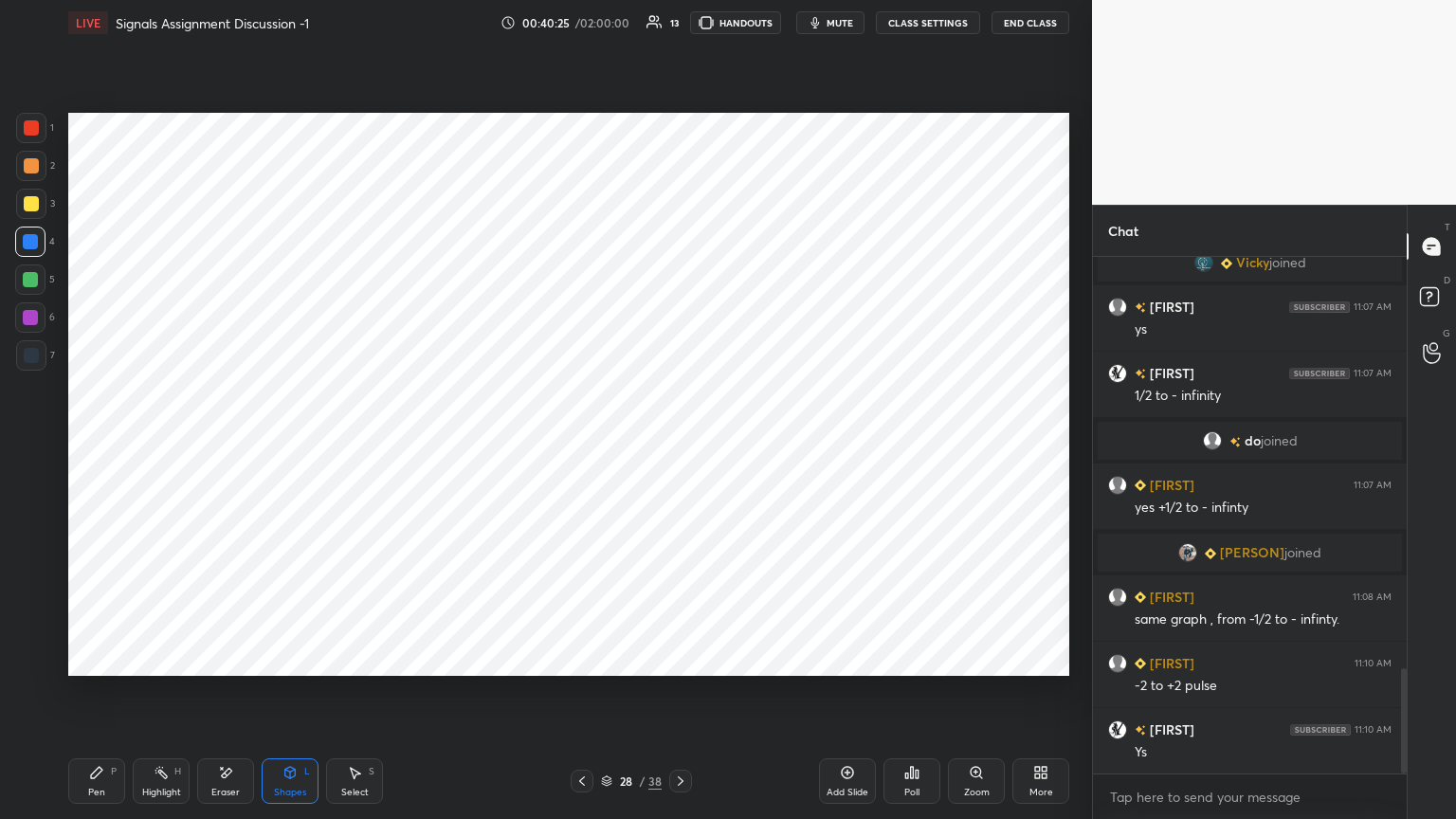 click on "Pen P" at bounding box center (97, 781) 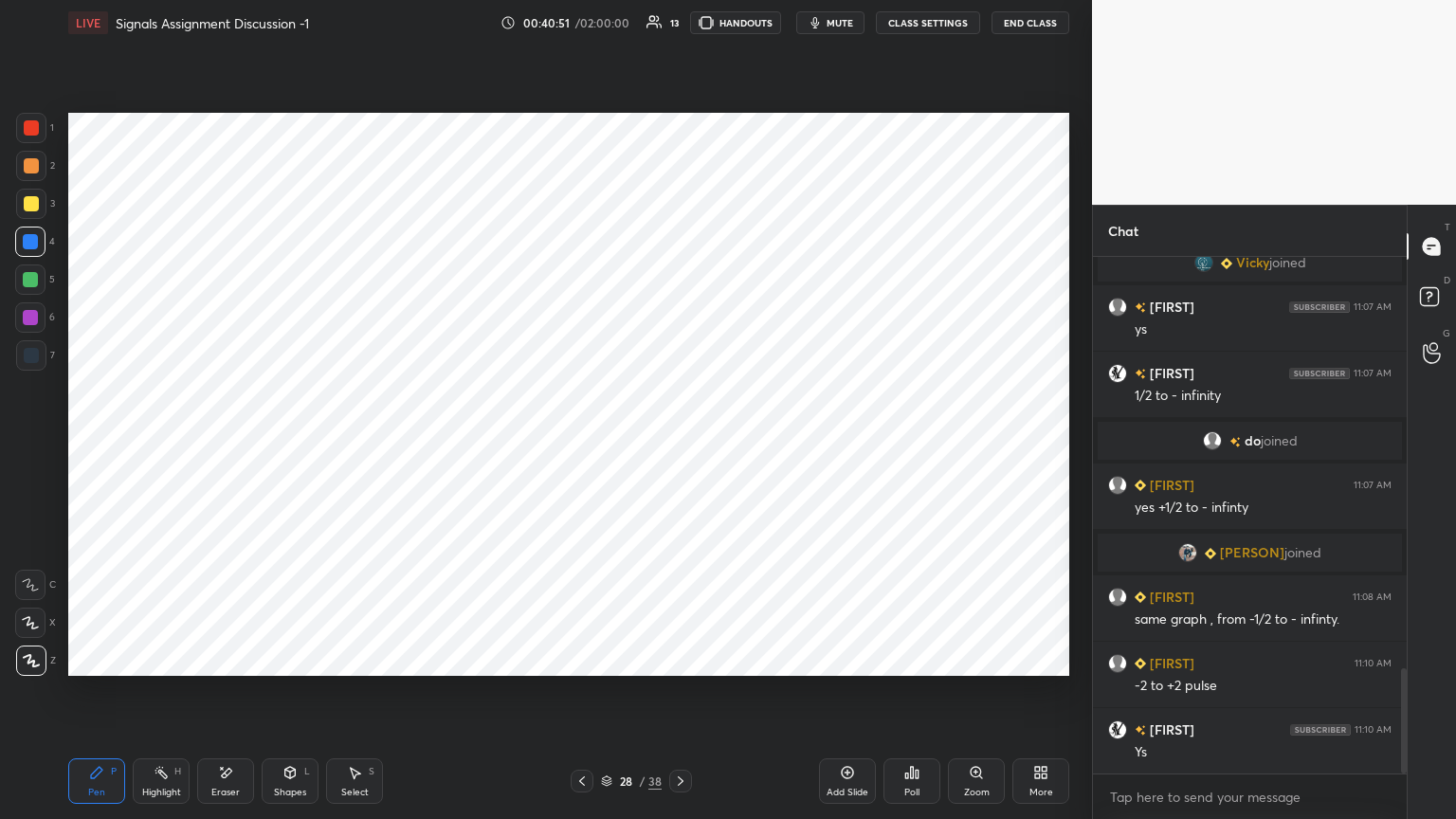 click on "Shapes L" at bounding box center [290, 781] 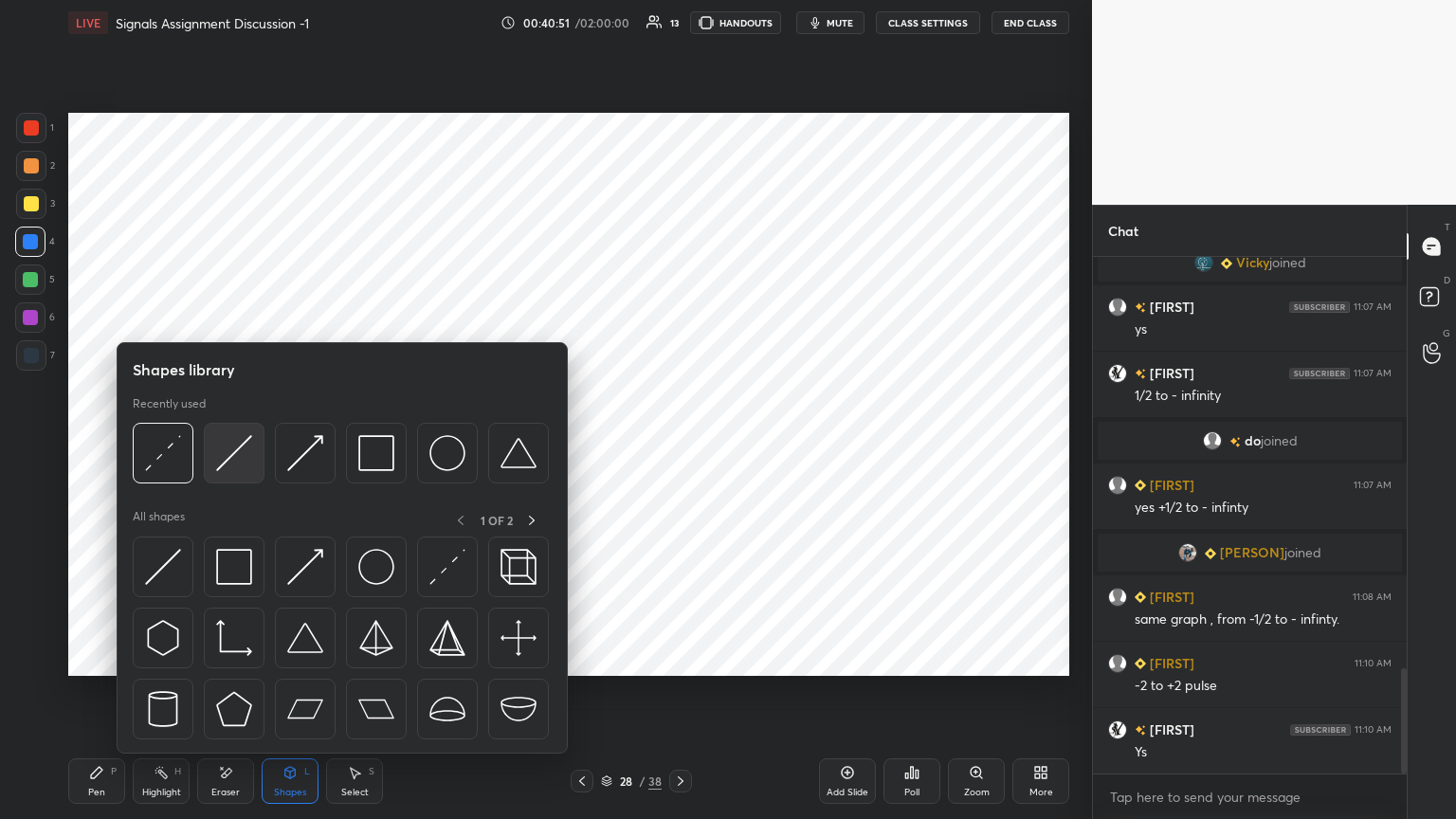 click at bounding box center (234, 453) 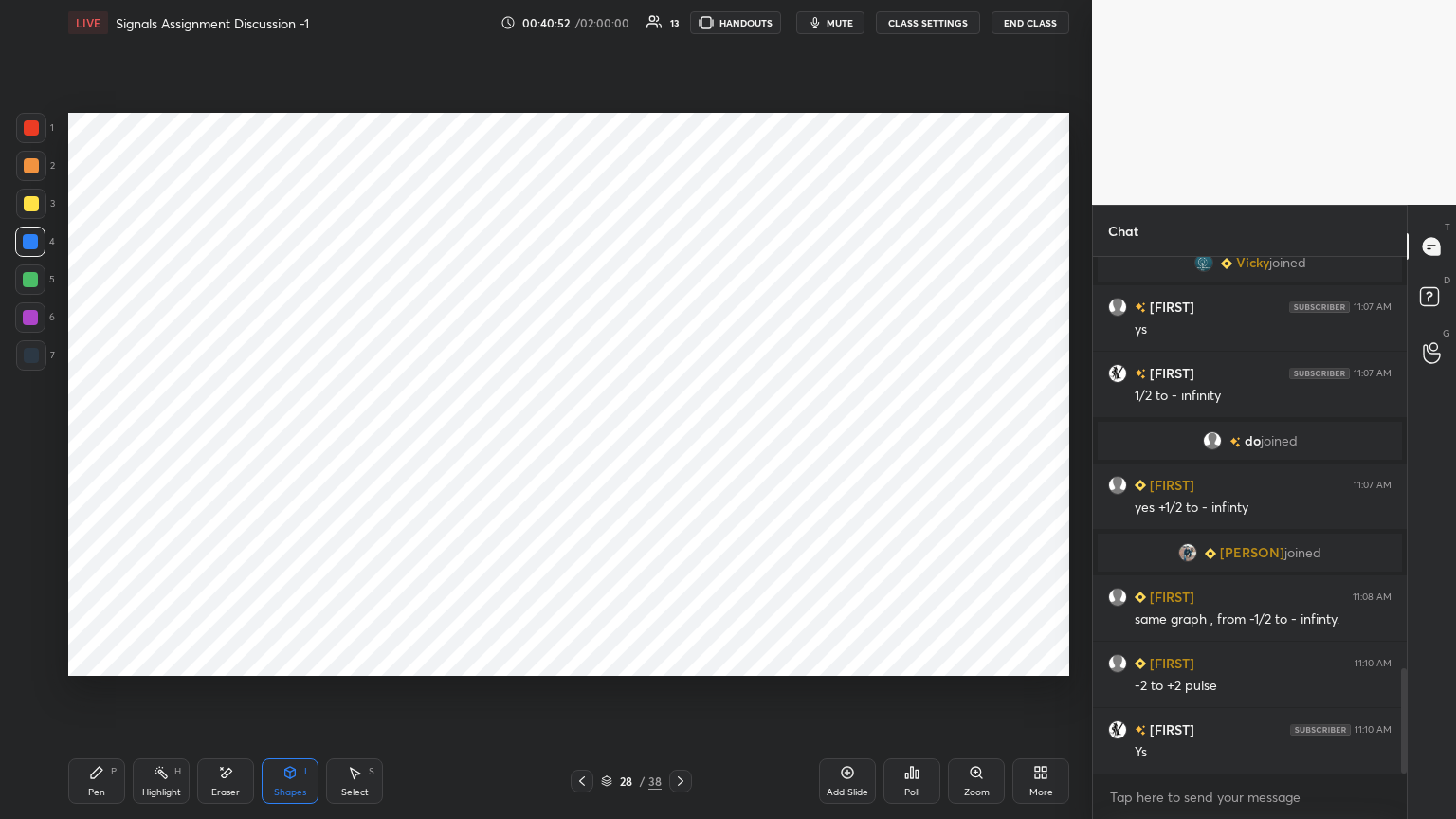 click 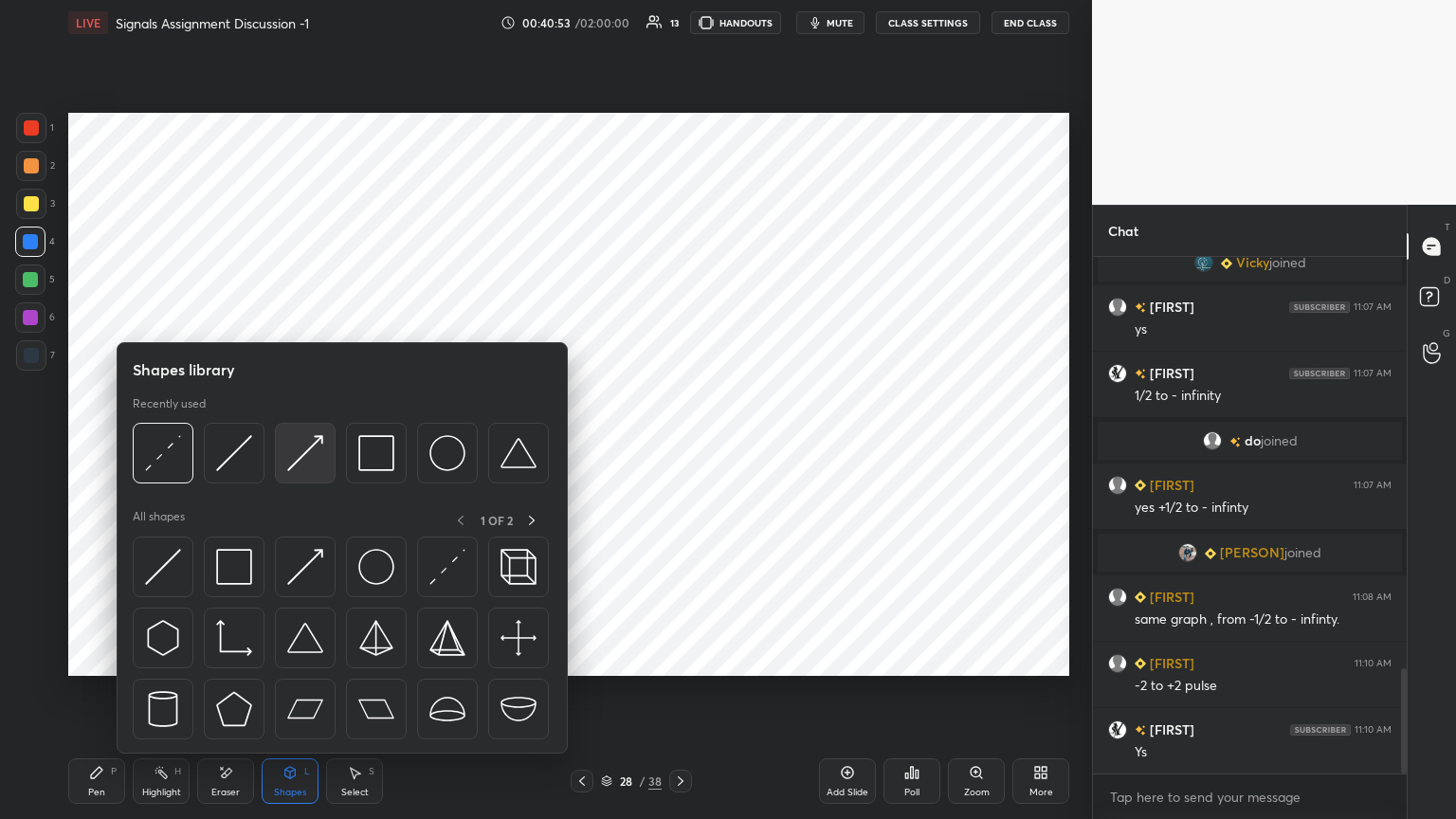click at bounding box center [305, 453] 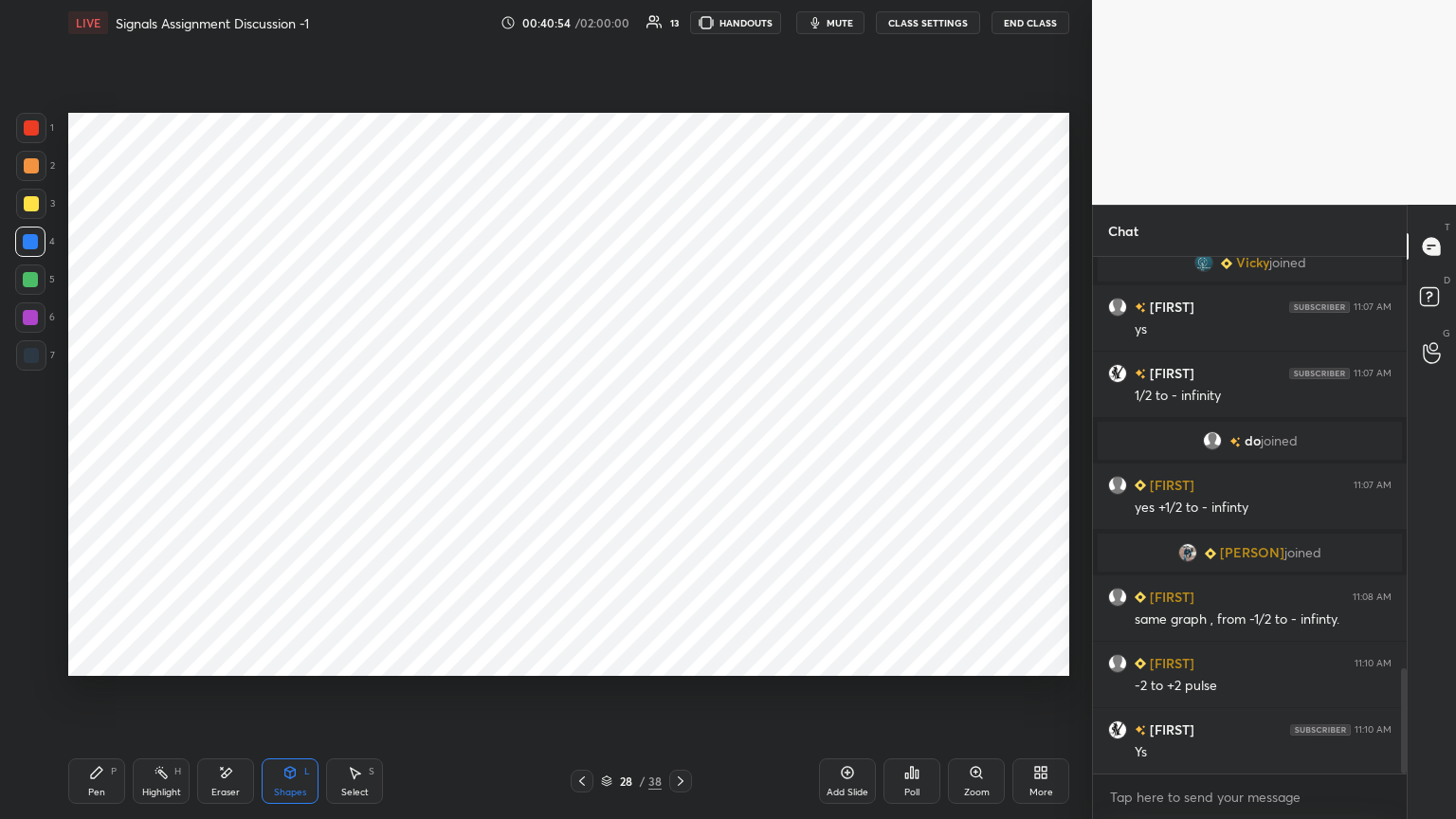 click at bounding box center (30, 318) 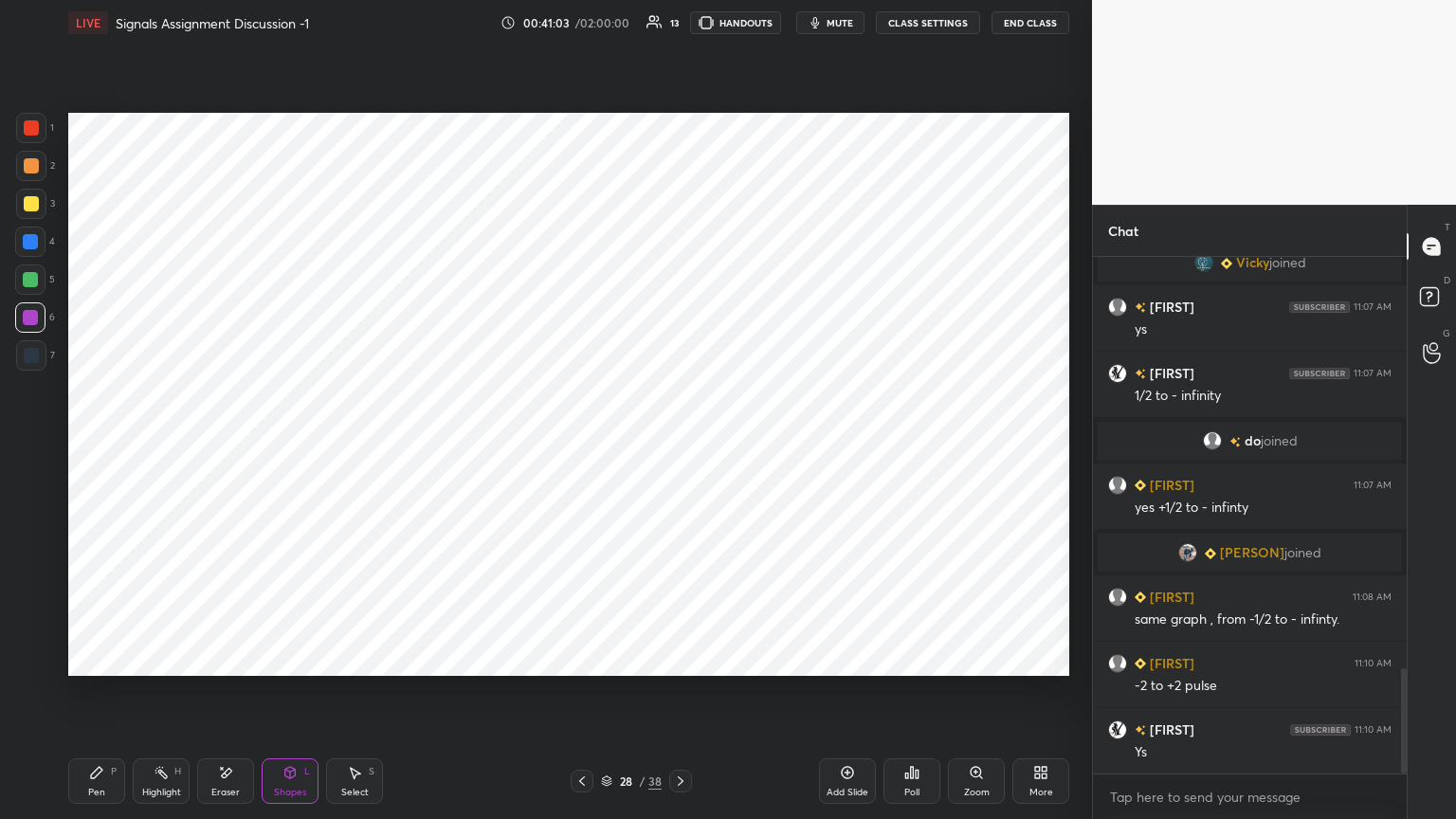 click on "Pen P" at bounding box center (97, 781) 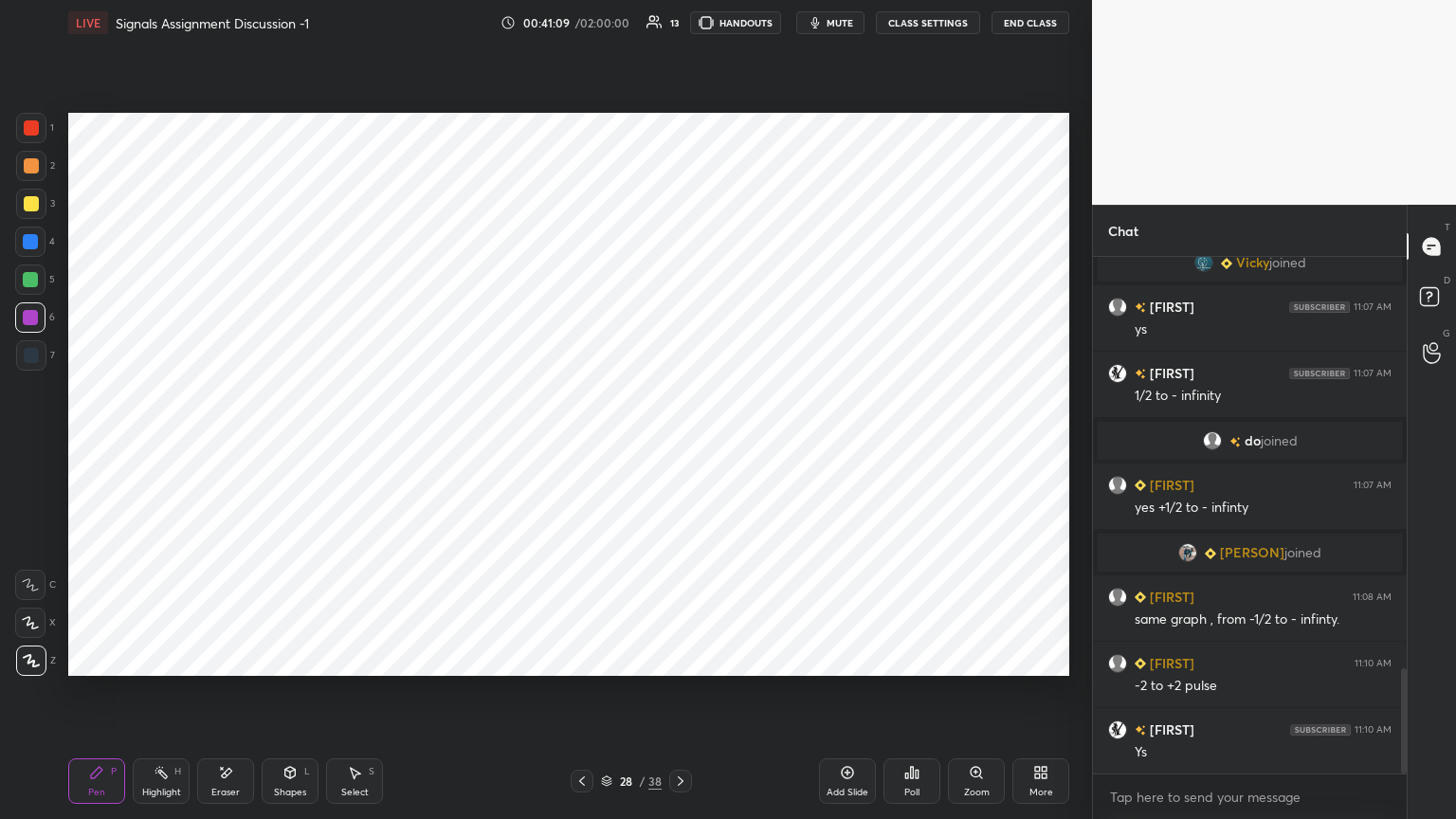 click at bounding box center (30, 242) 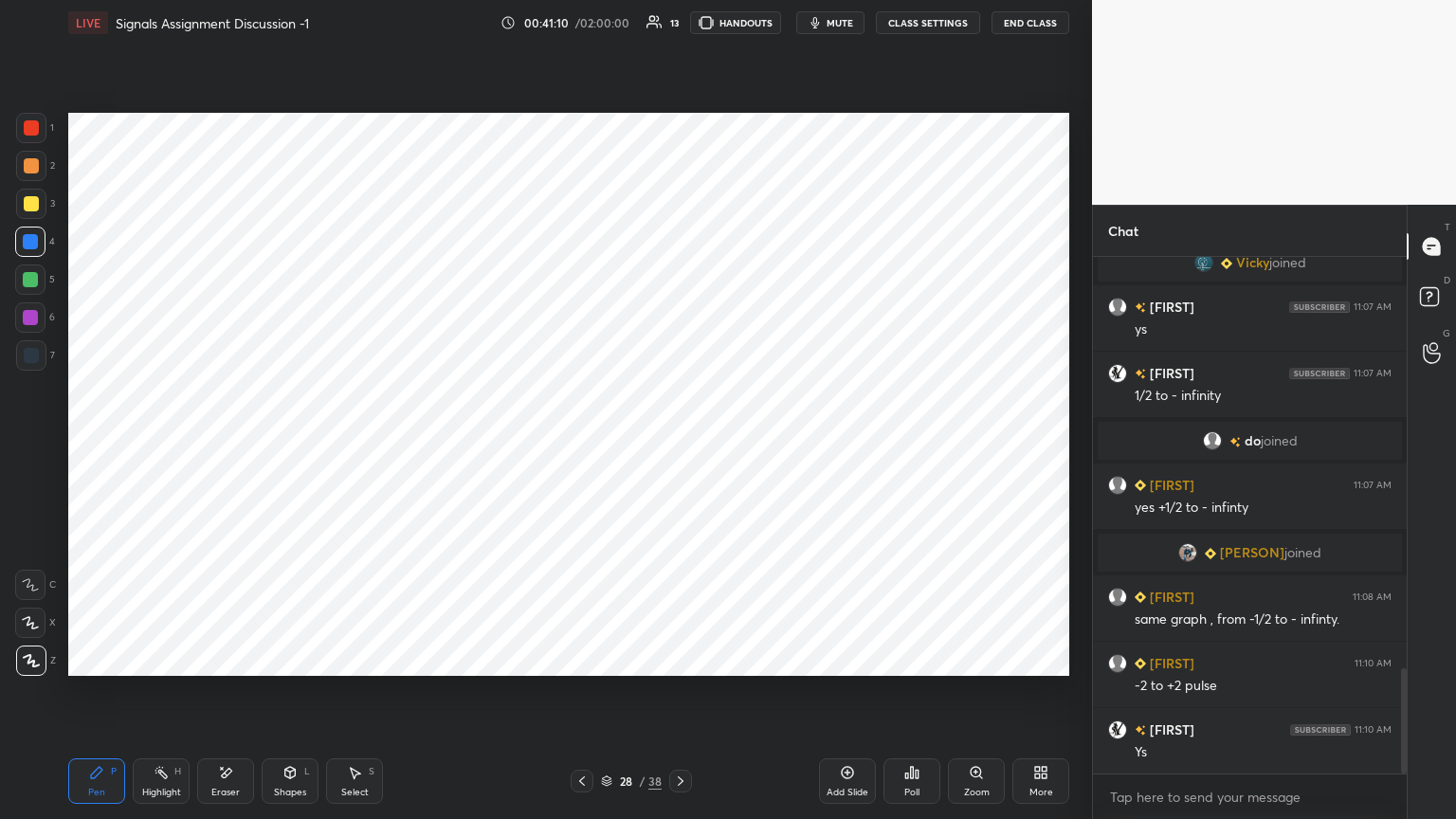 click on "Shapes" at bounding box center (290, 792) 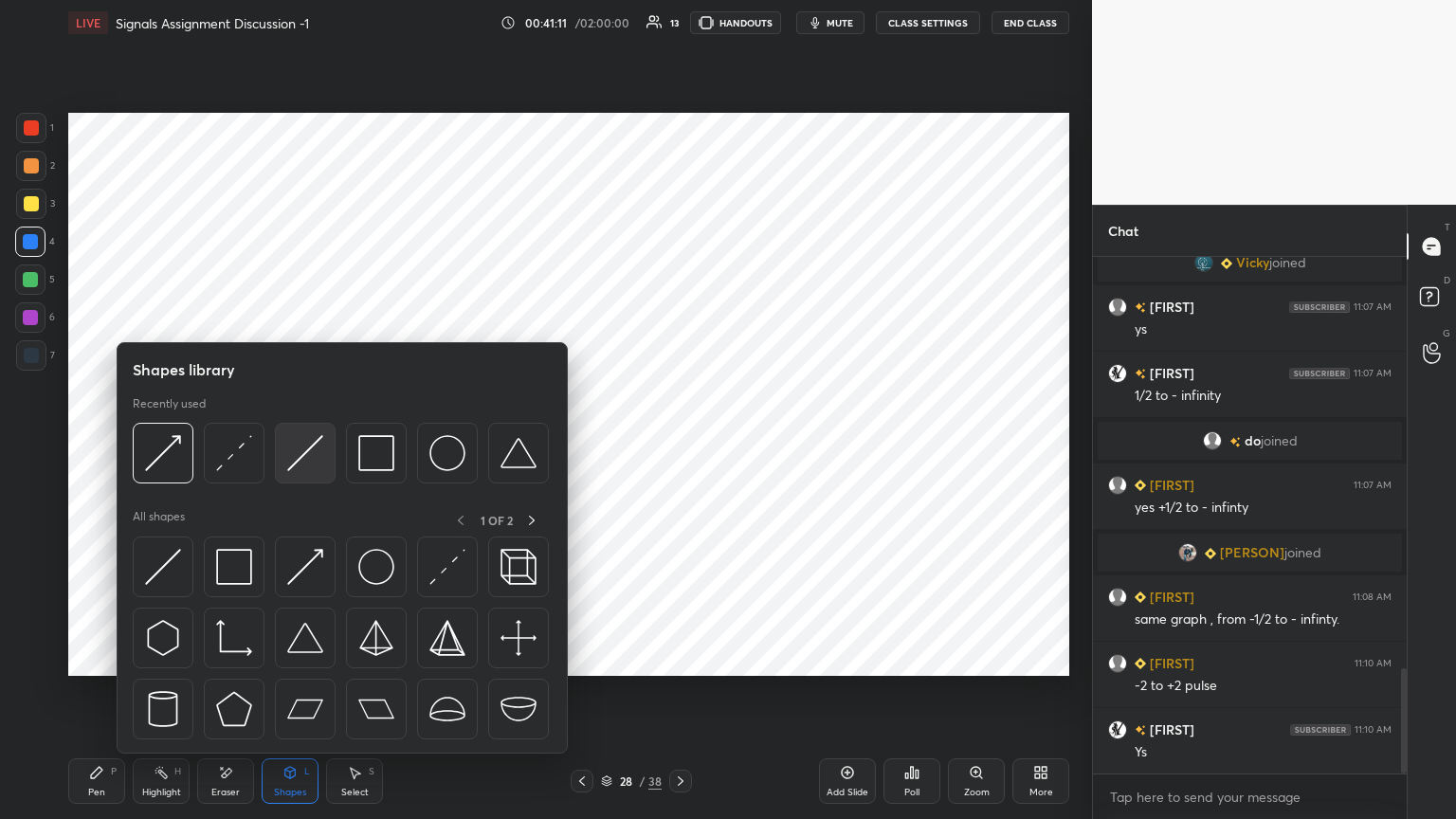 click at bounding box center [305, 453] 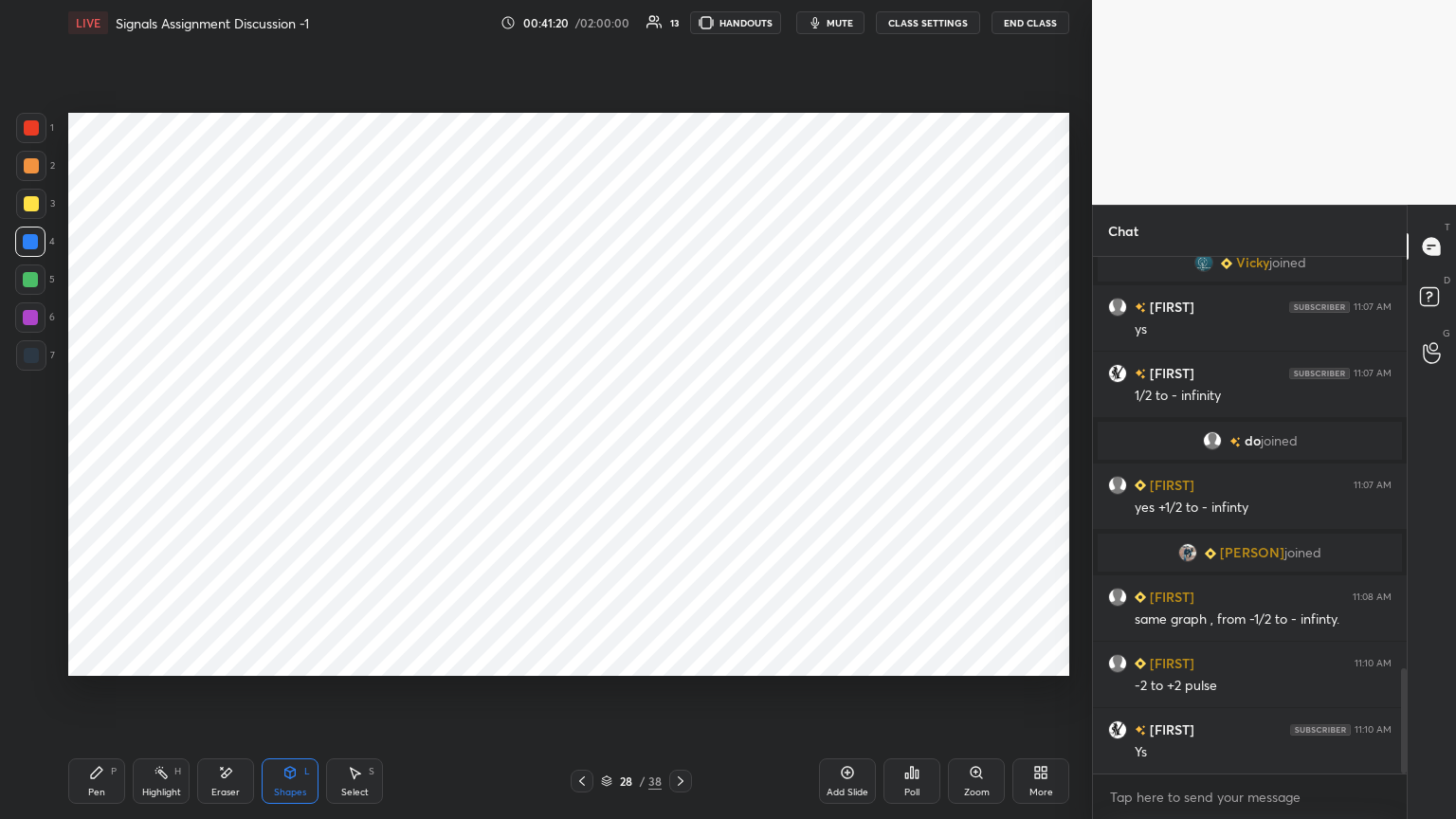 click on "Pen P" at bounding box center (97, 781) 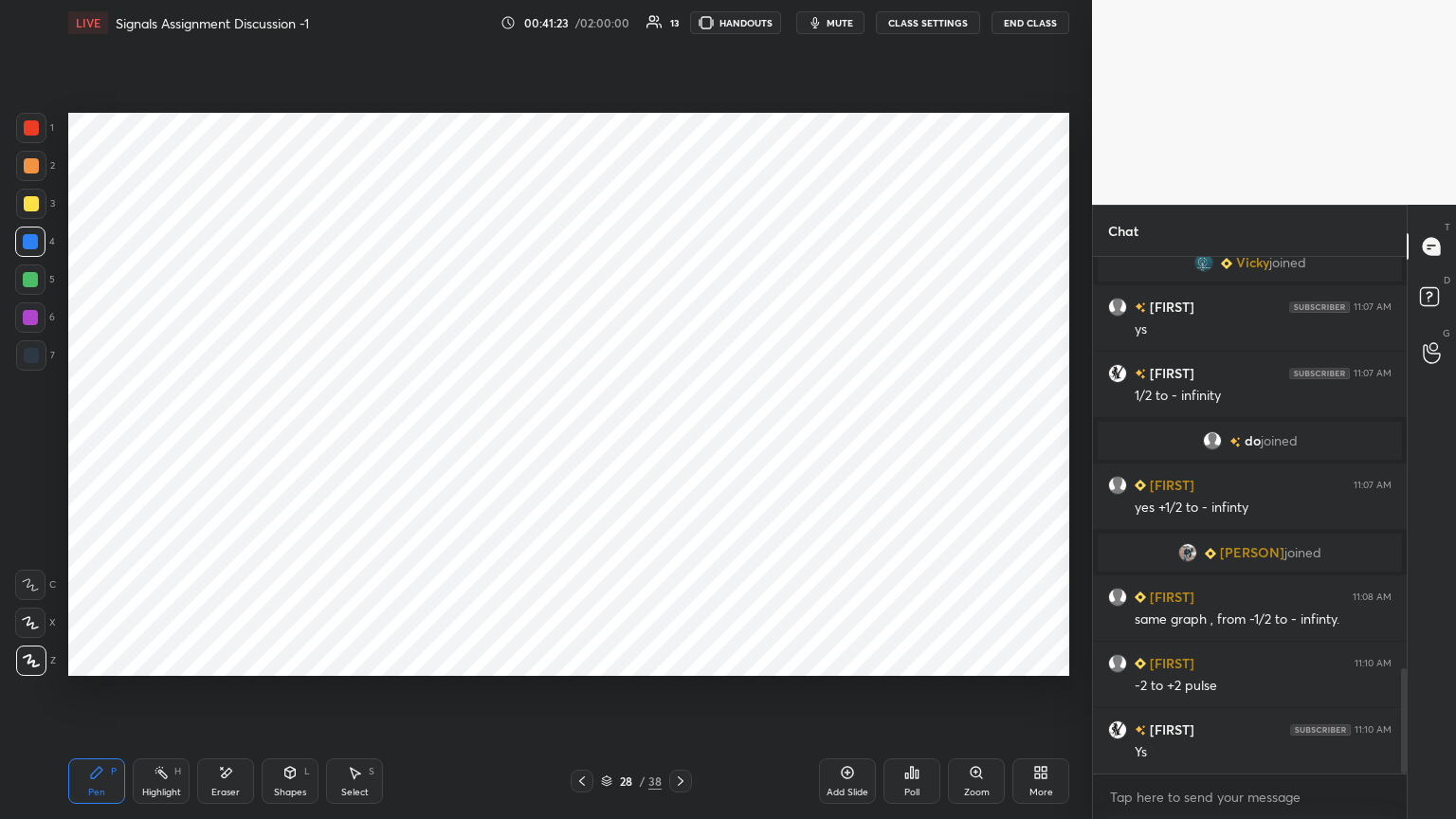 click on "Shapes L" at bounding box center [290, 781] 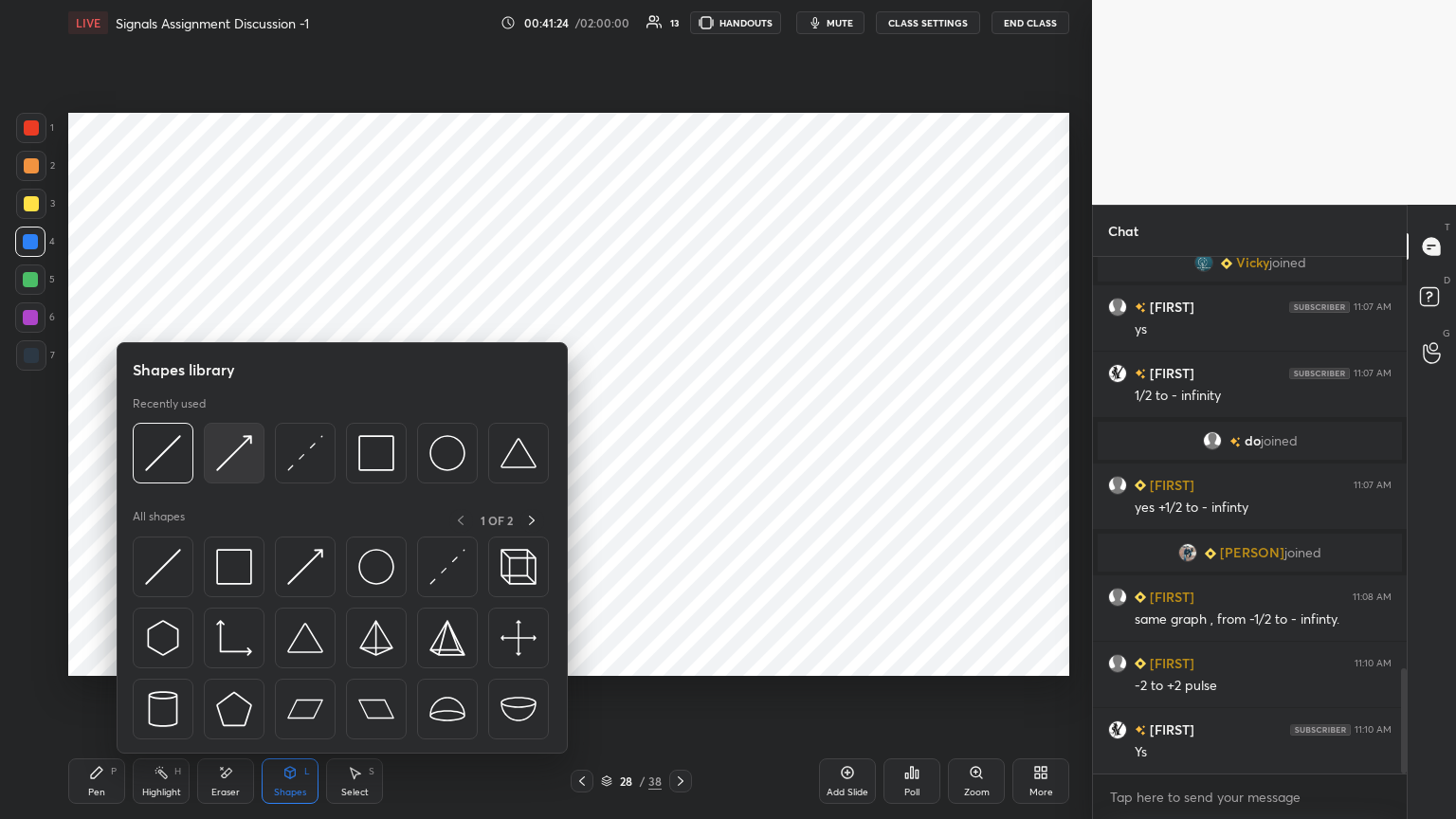 click at bounding box center [234, 453] 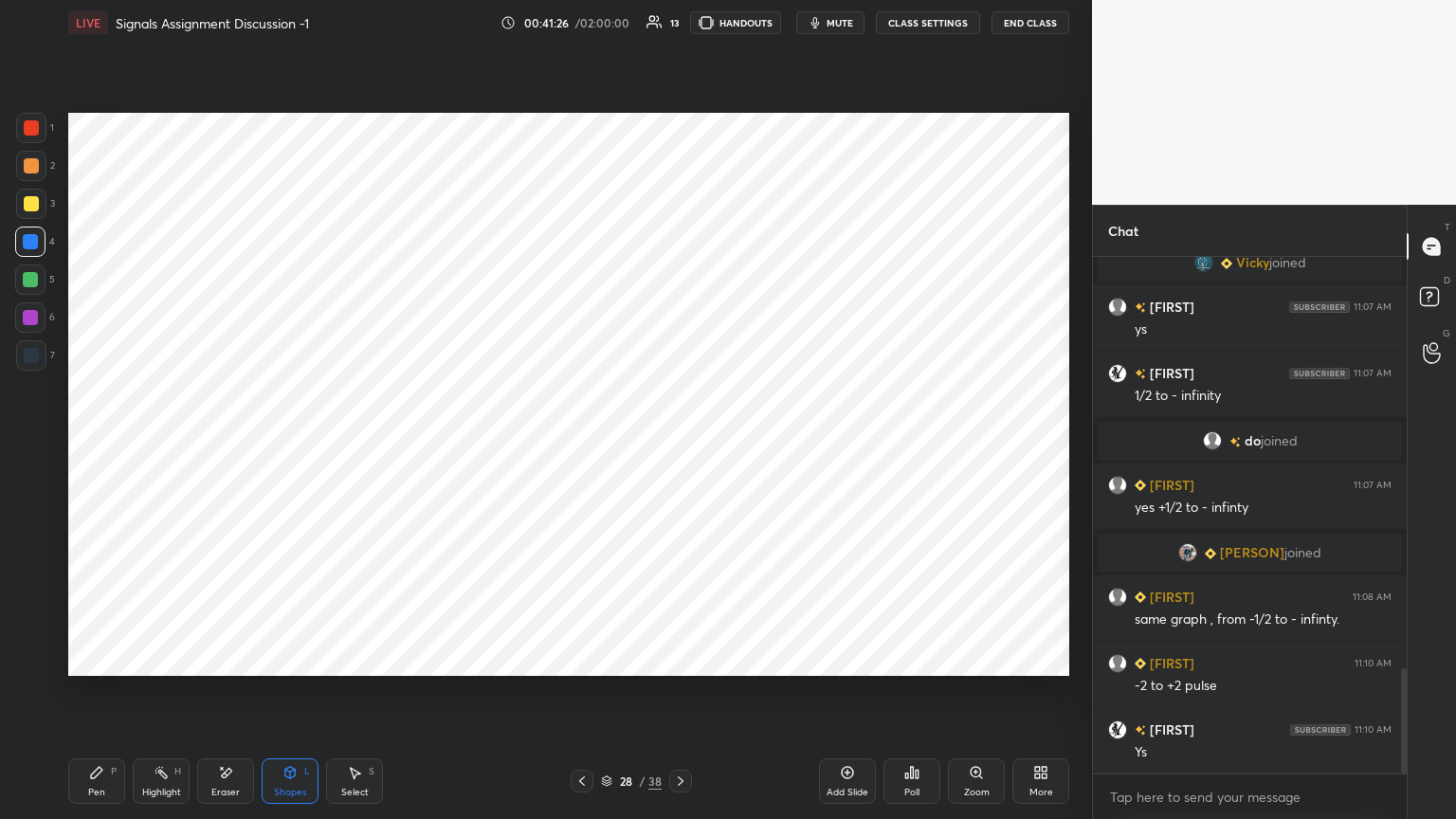 click on "Select" at bounding box center [355, 792] 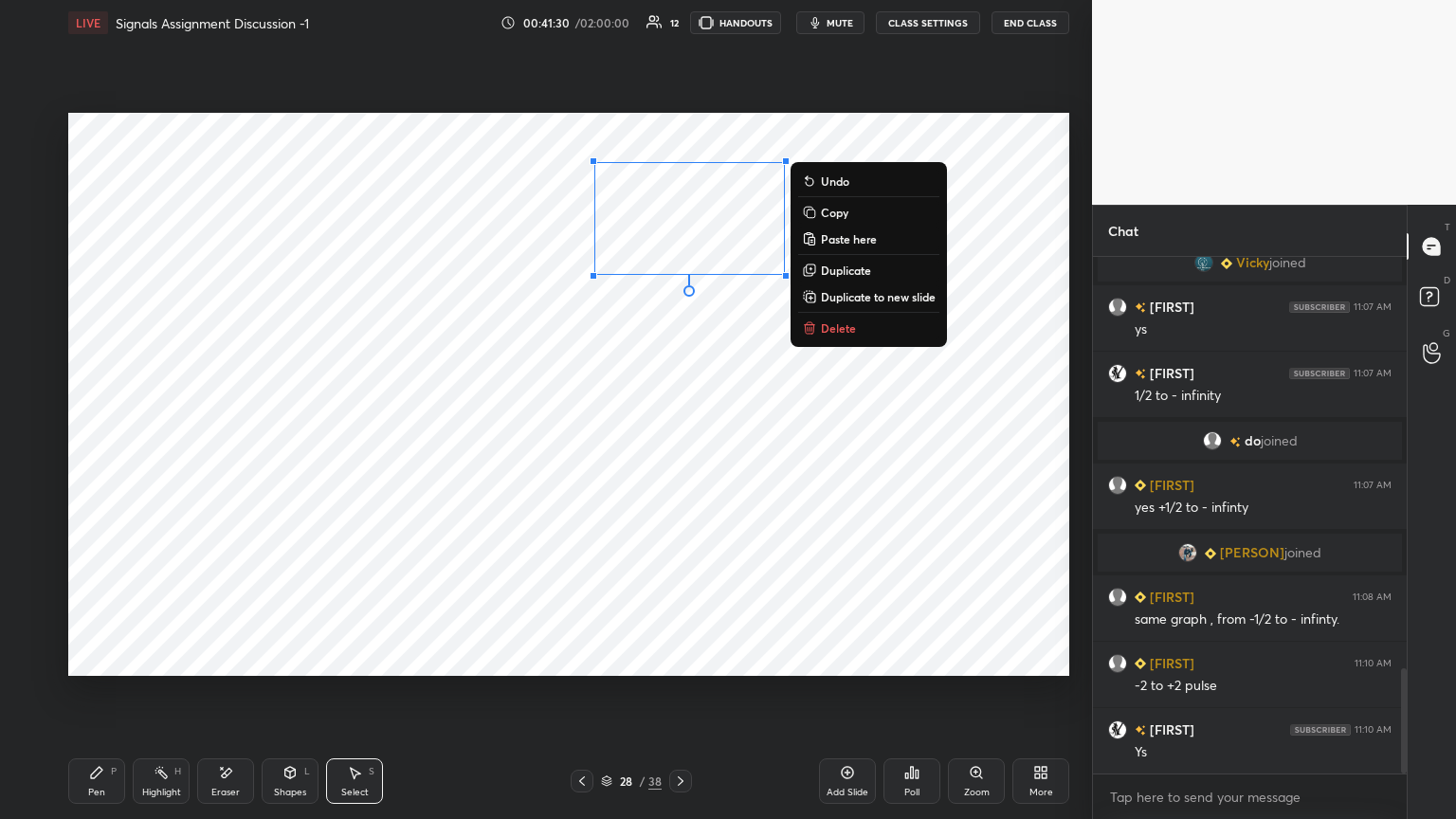 click on "Duplicate" at bounding box center (846, 270) 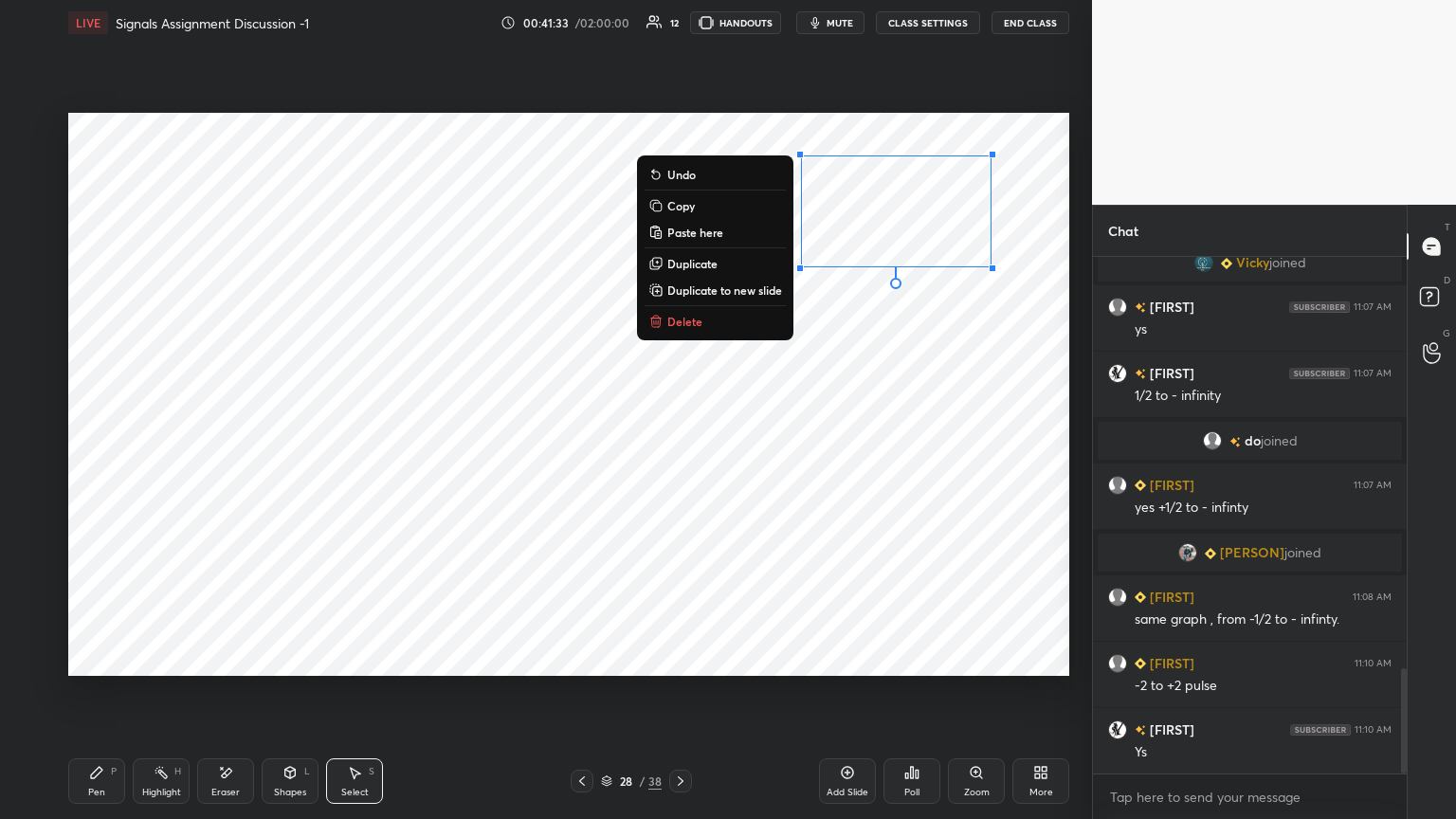 click on "0 ° Undo Copy Paste here Duplicate Duplicate to new slide Delete" at bounding box center [569, 394] 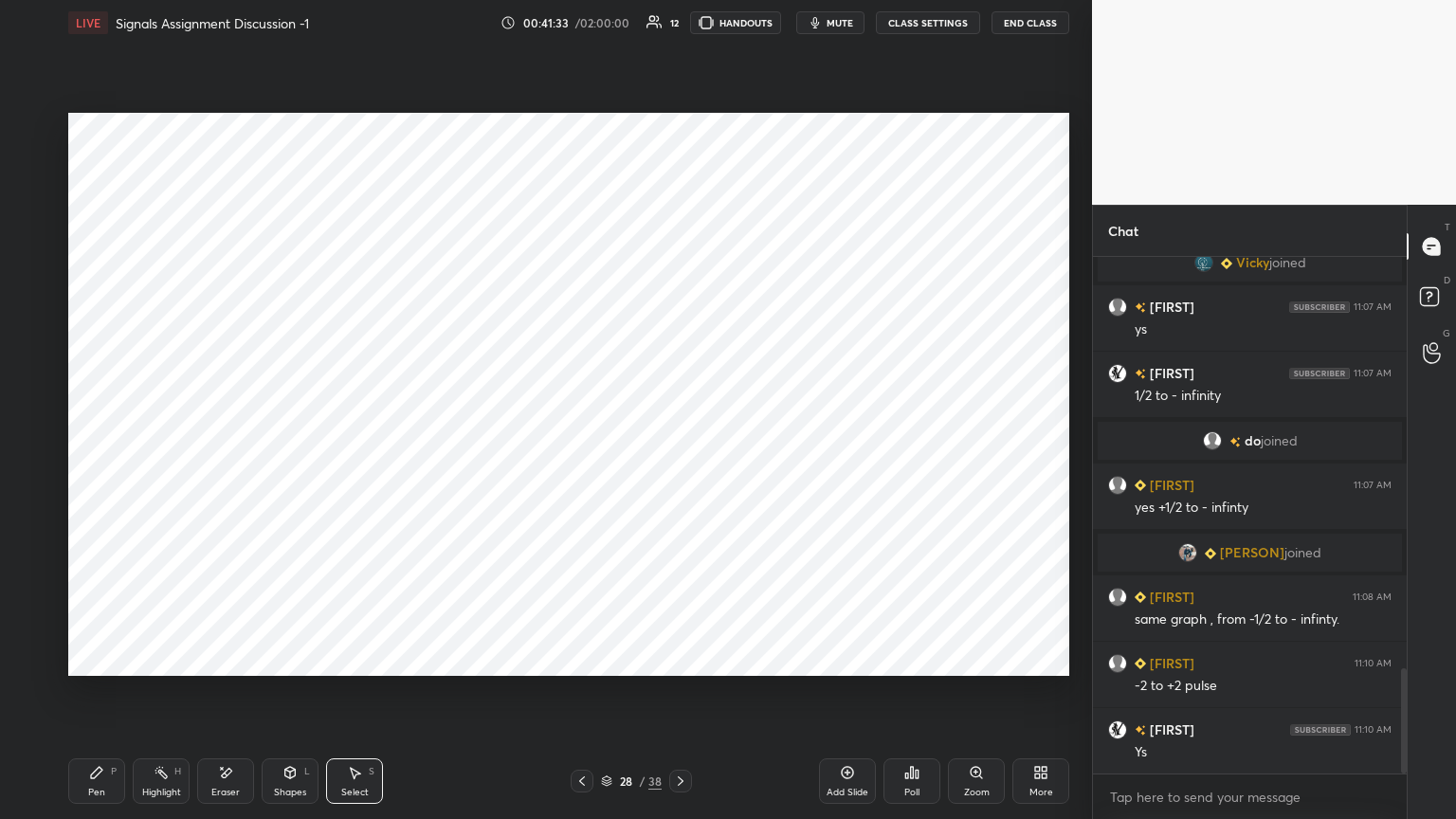 click on "Eraser" at bounding box center [226, 781] 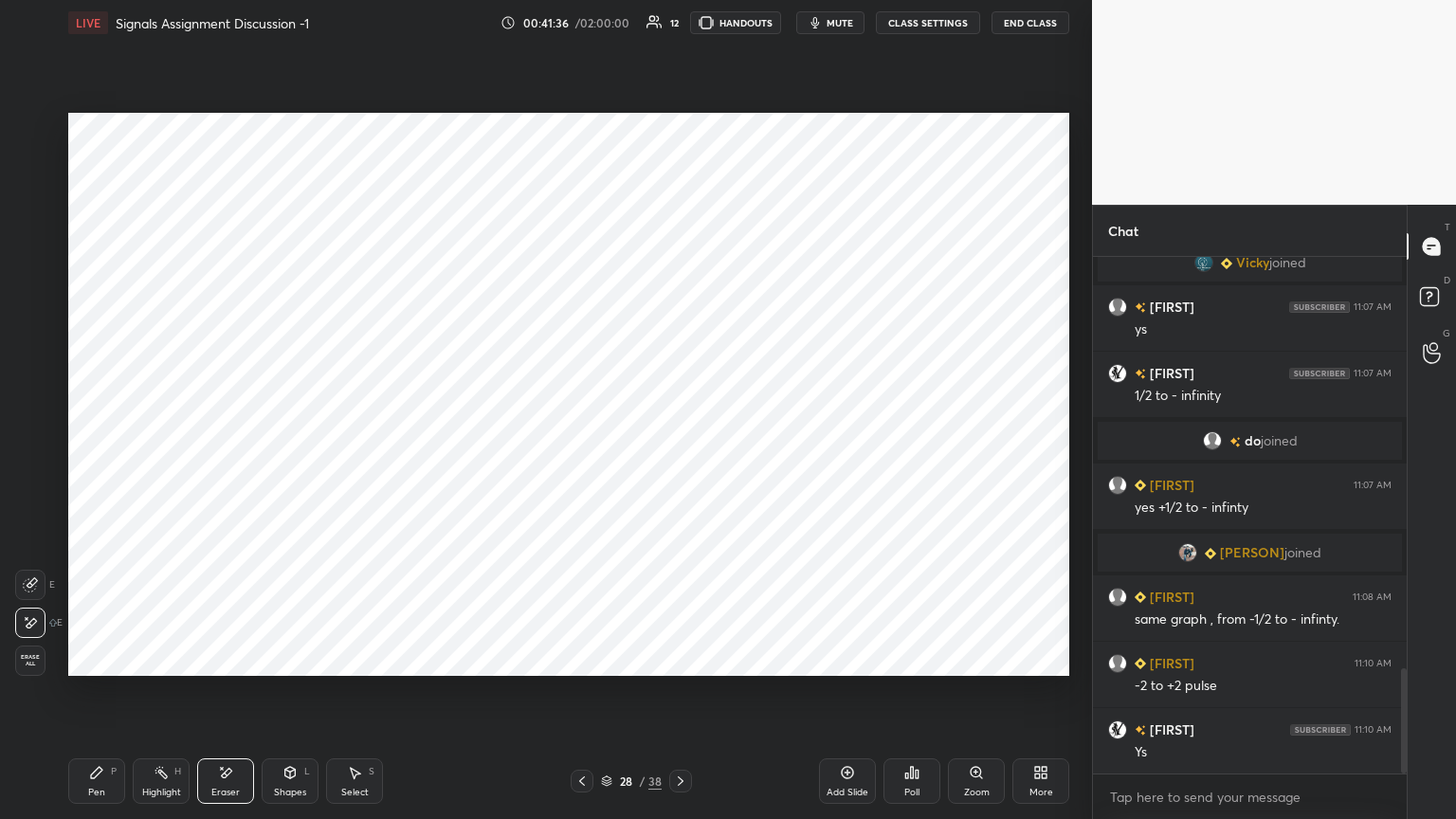 click on "Pen P" at bounding box center (97, 781) 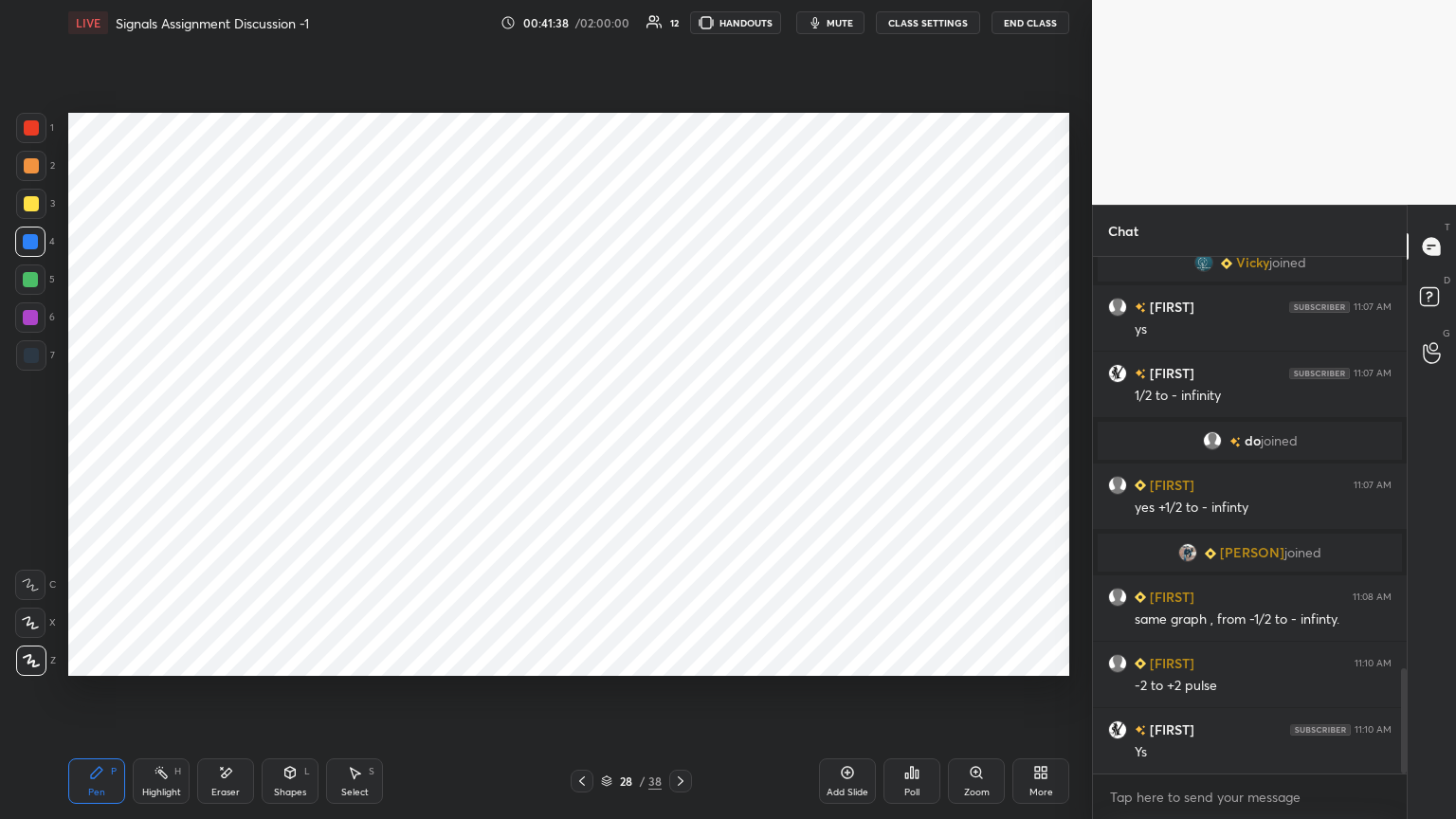 click 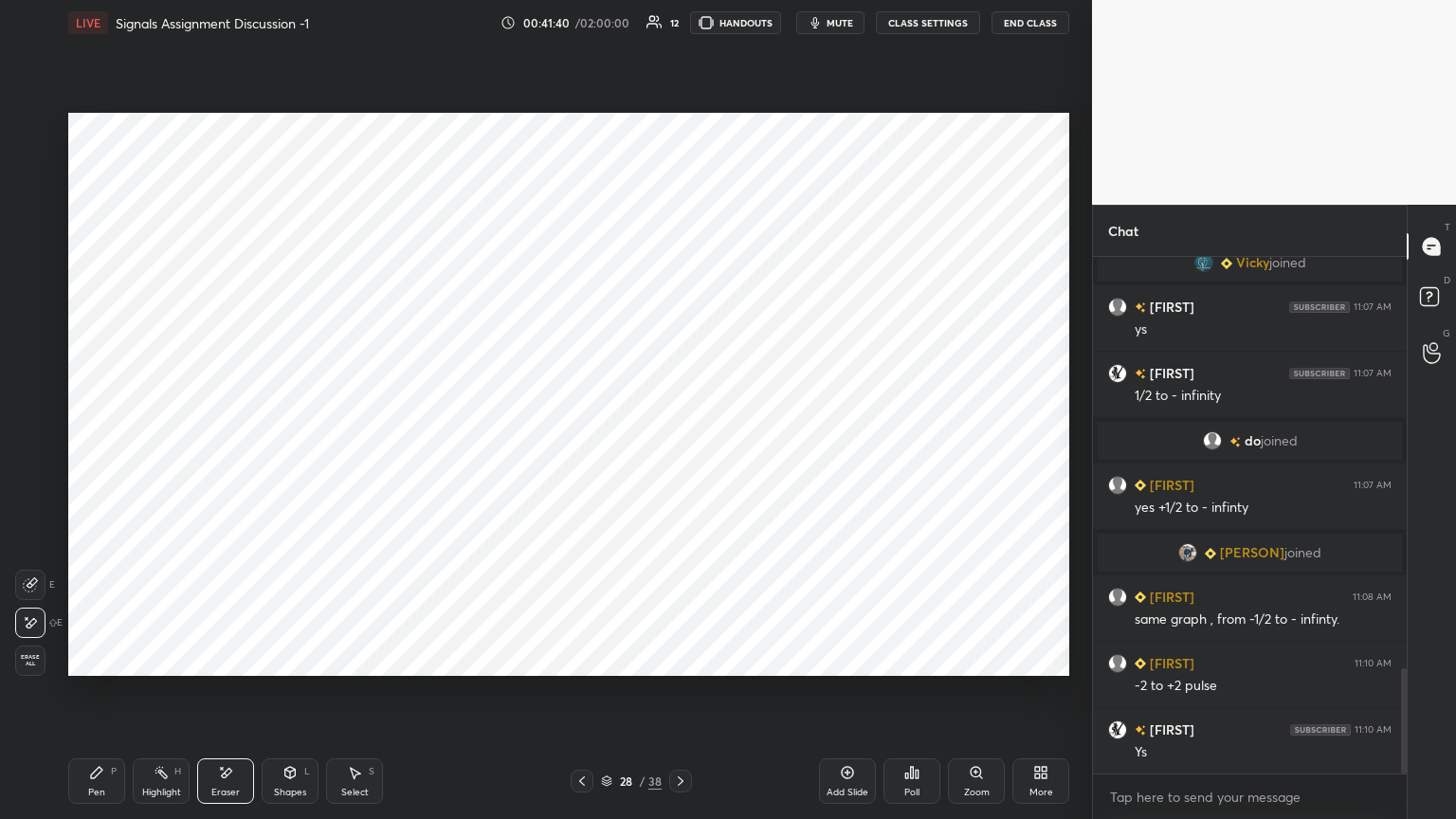 click on "Pen P" at bounding box center [97, 781] 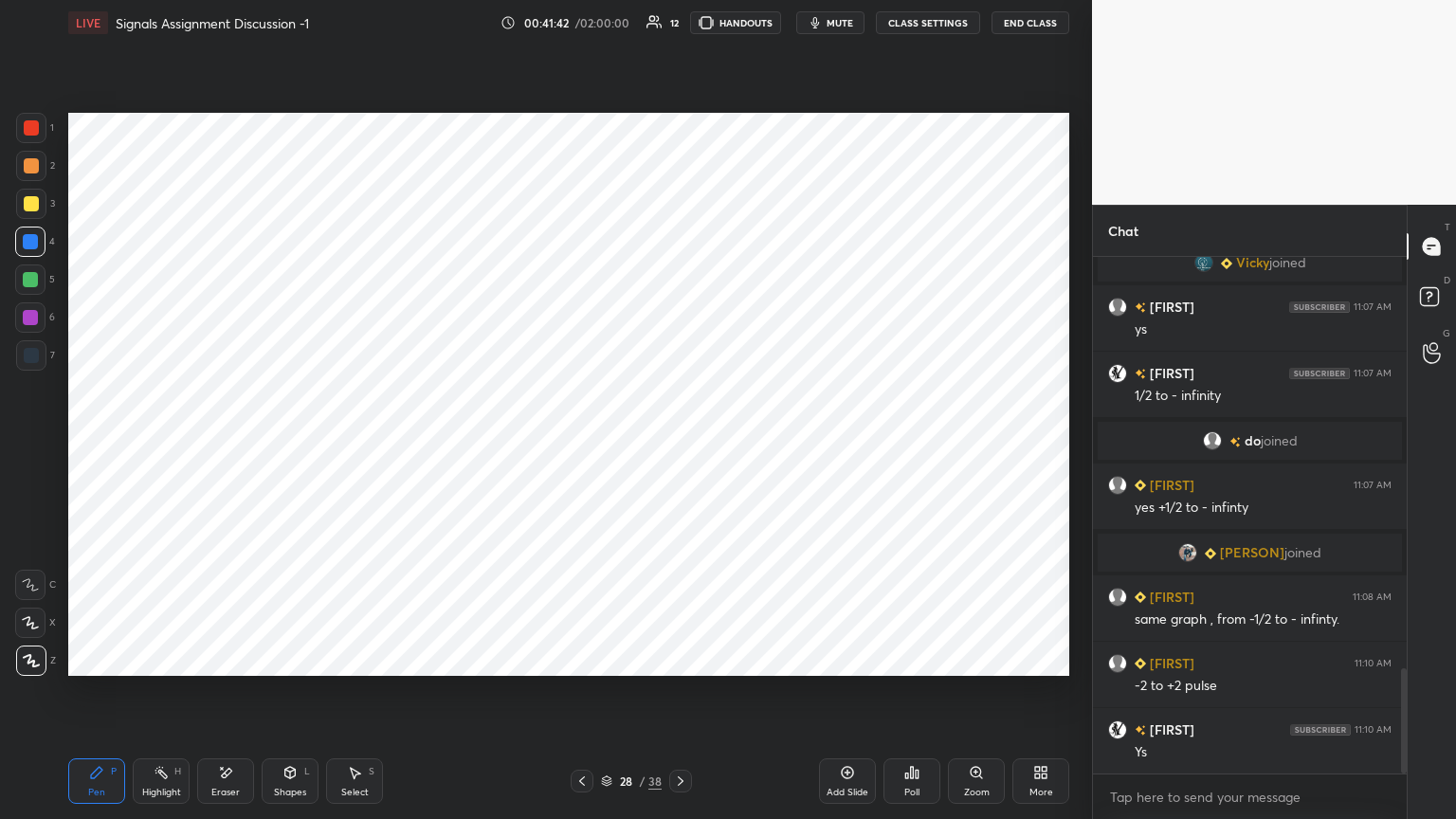click 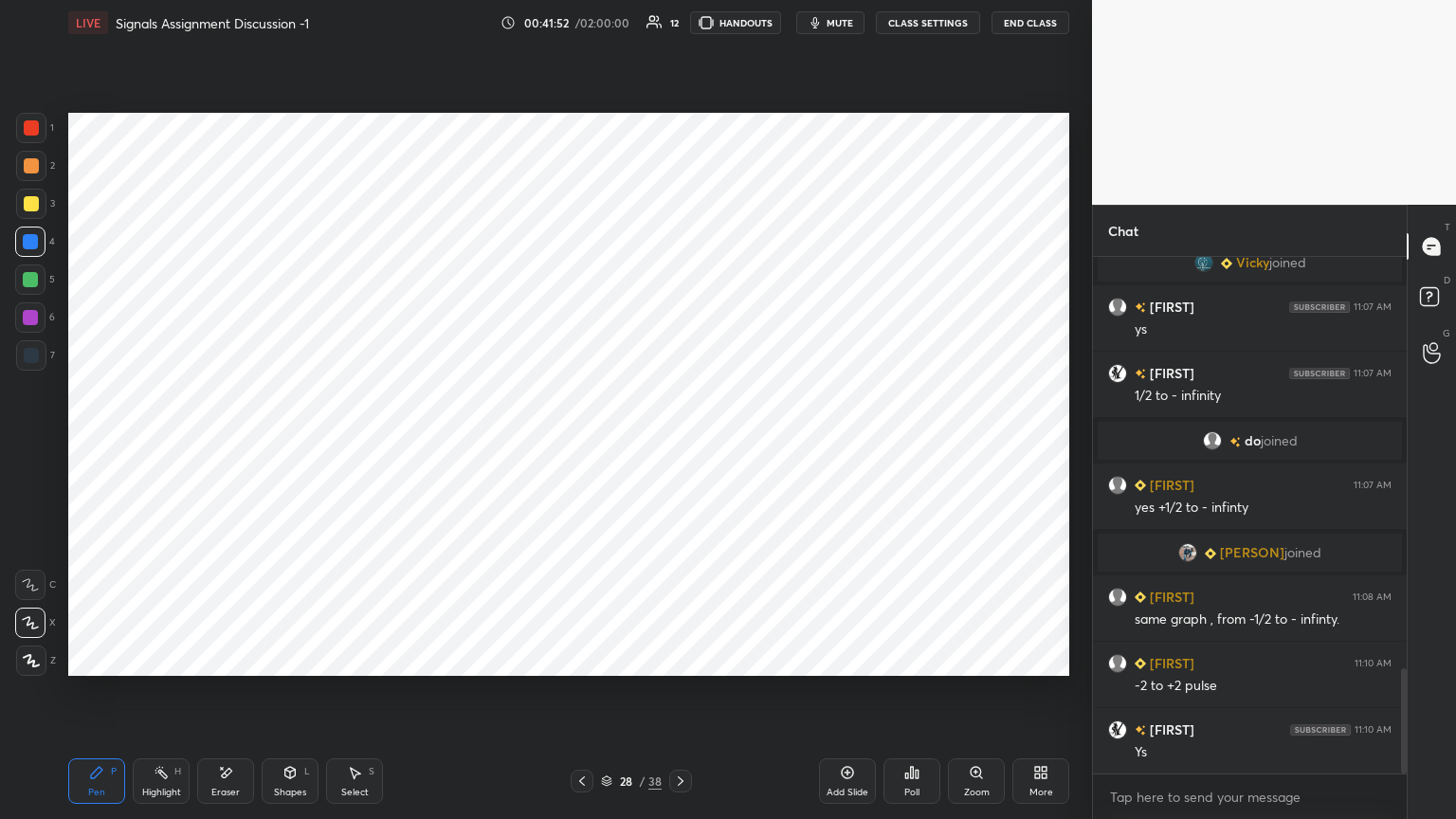 click 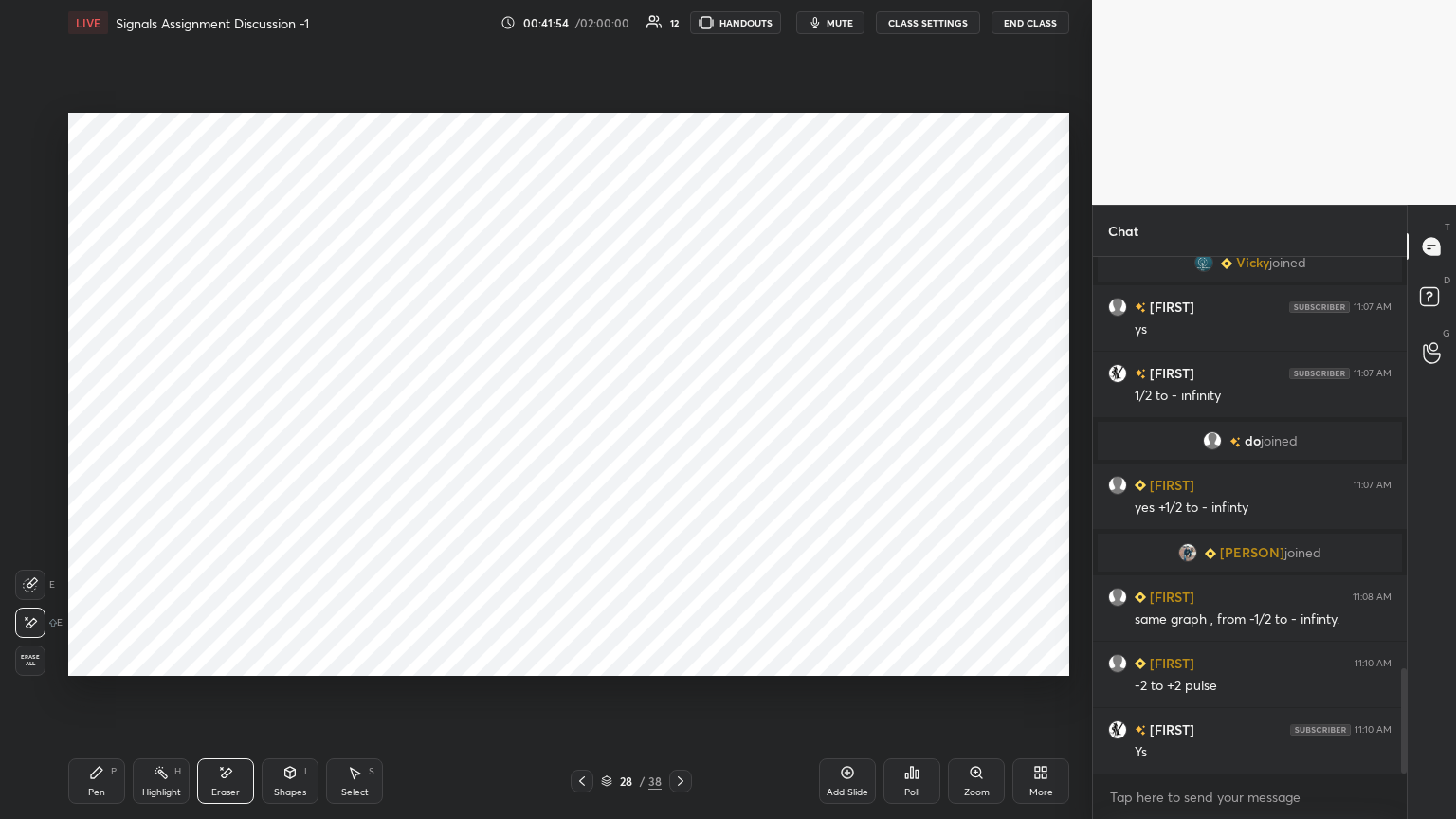 click 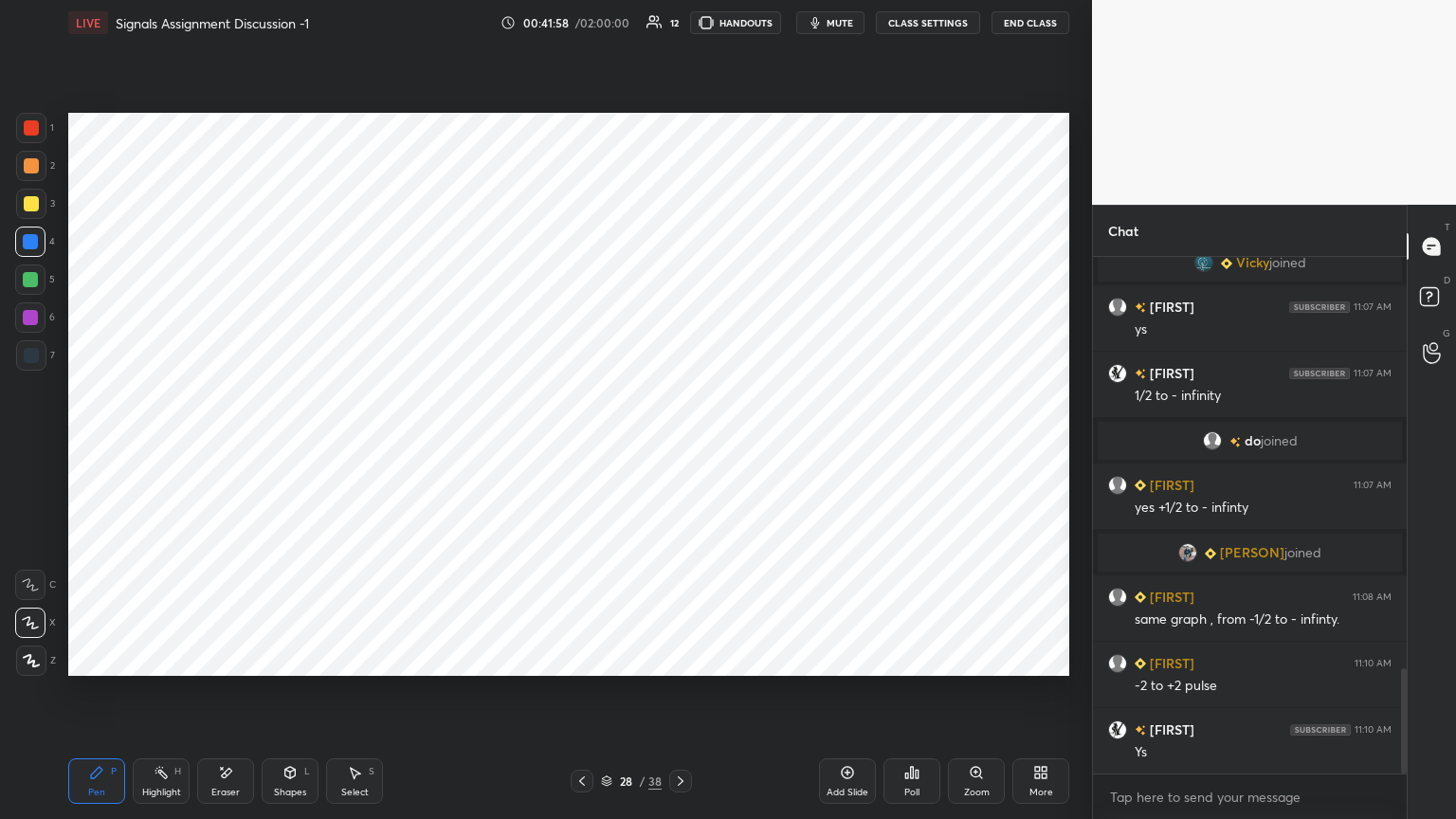 click on "Eraser" at bounding box center [226, 781] 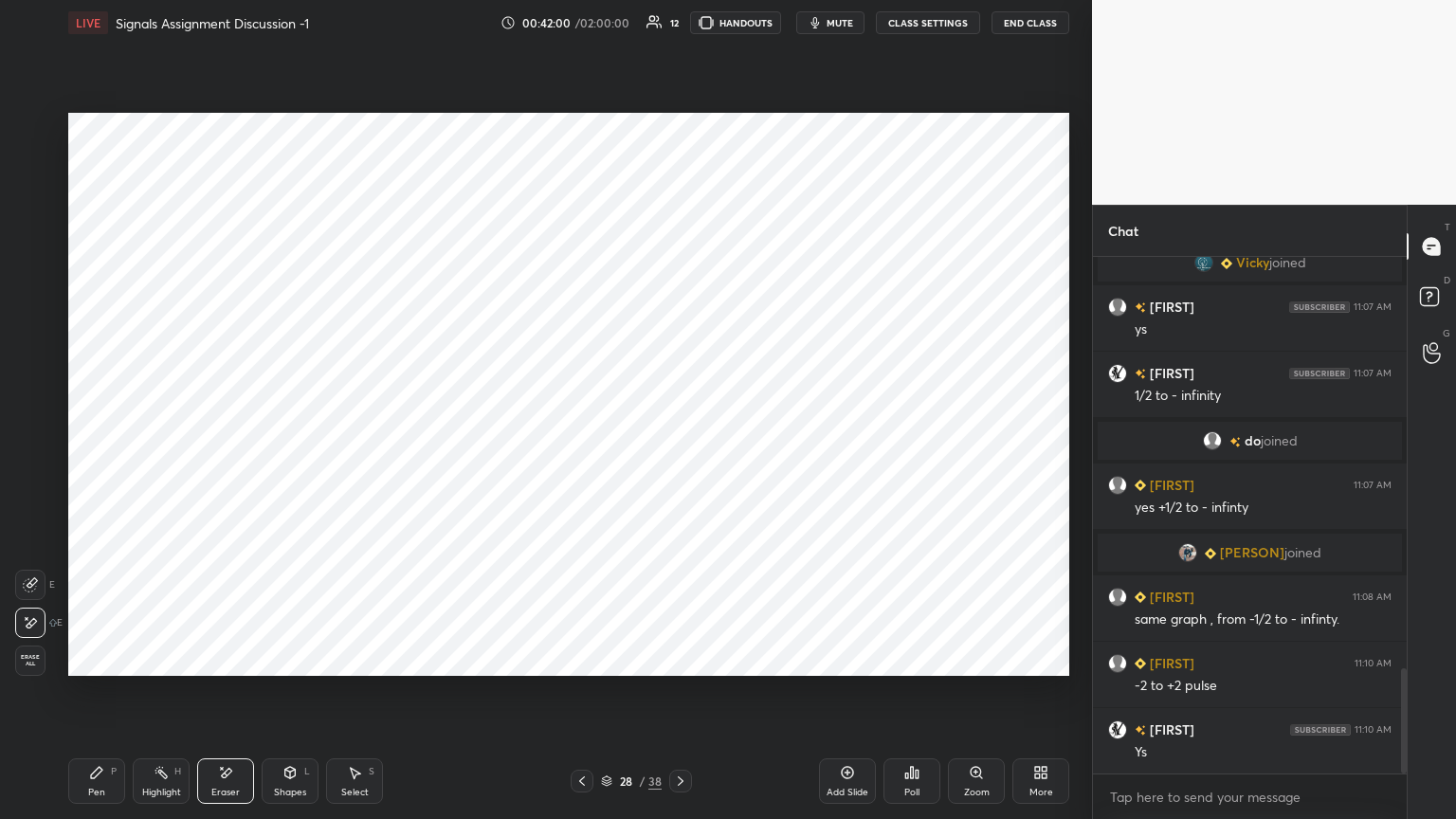 click on "Shapes L" at bounding box center (290, 781) 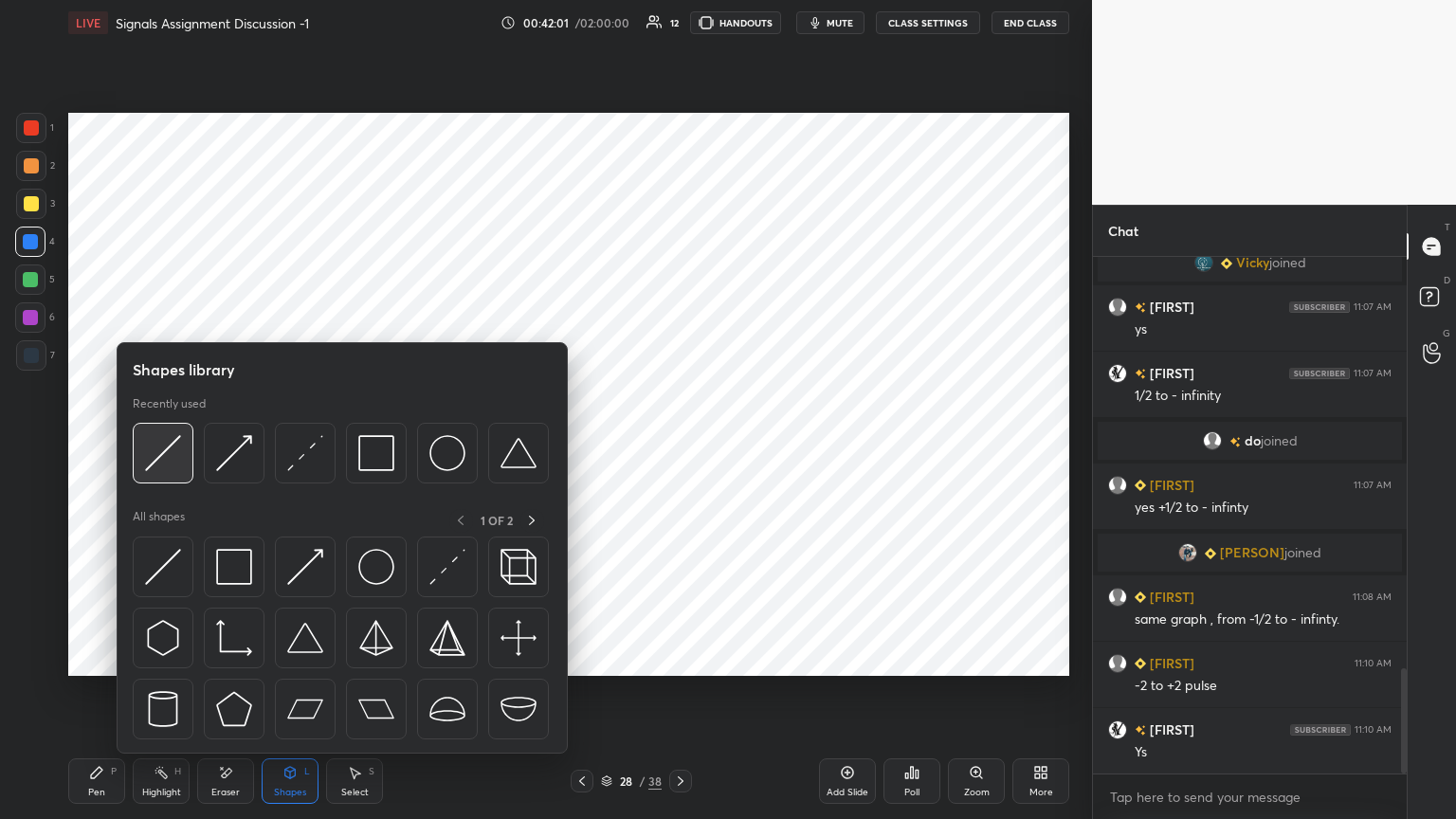 click at bounding box center (163, 453) 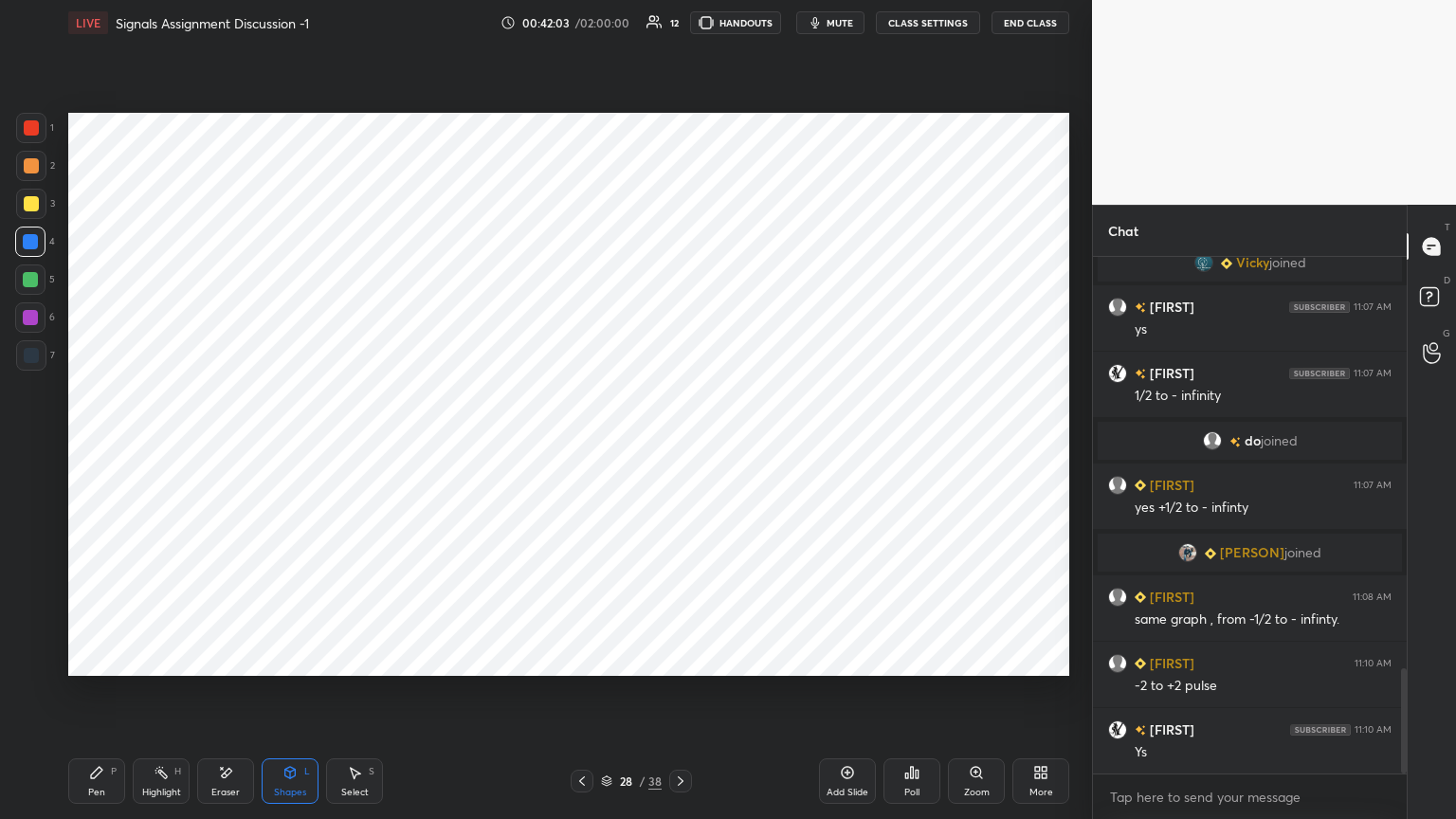 click at bounding box center [31, 355] 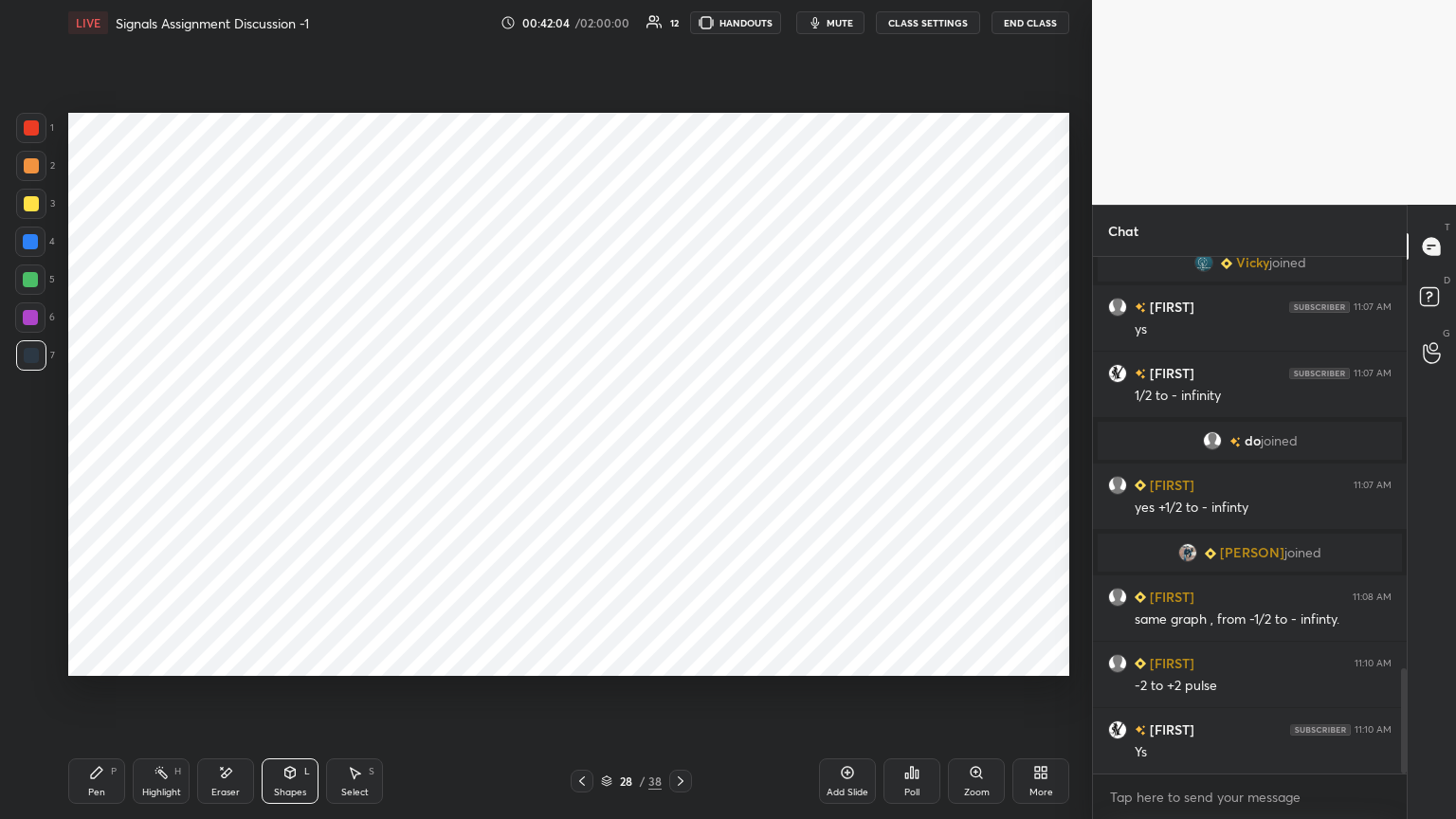 click at bounding box center (30, 242) 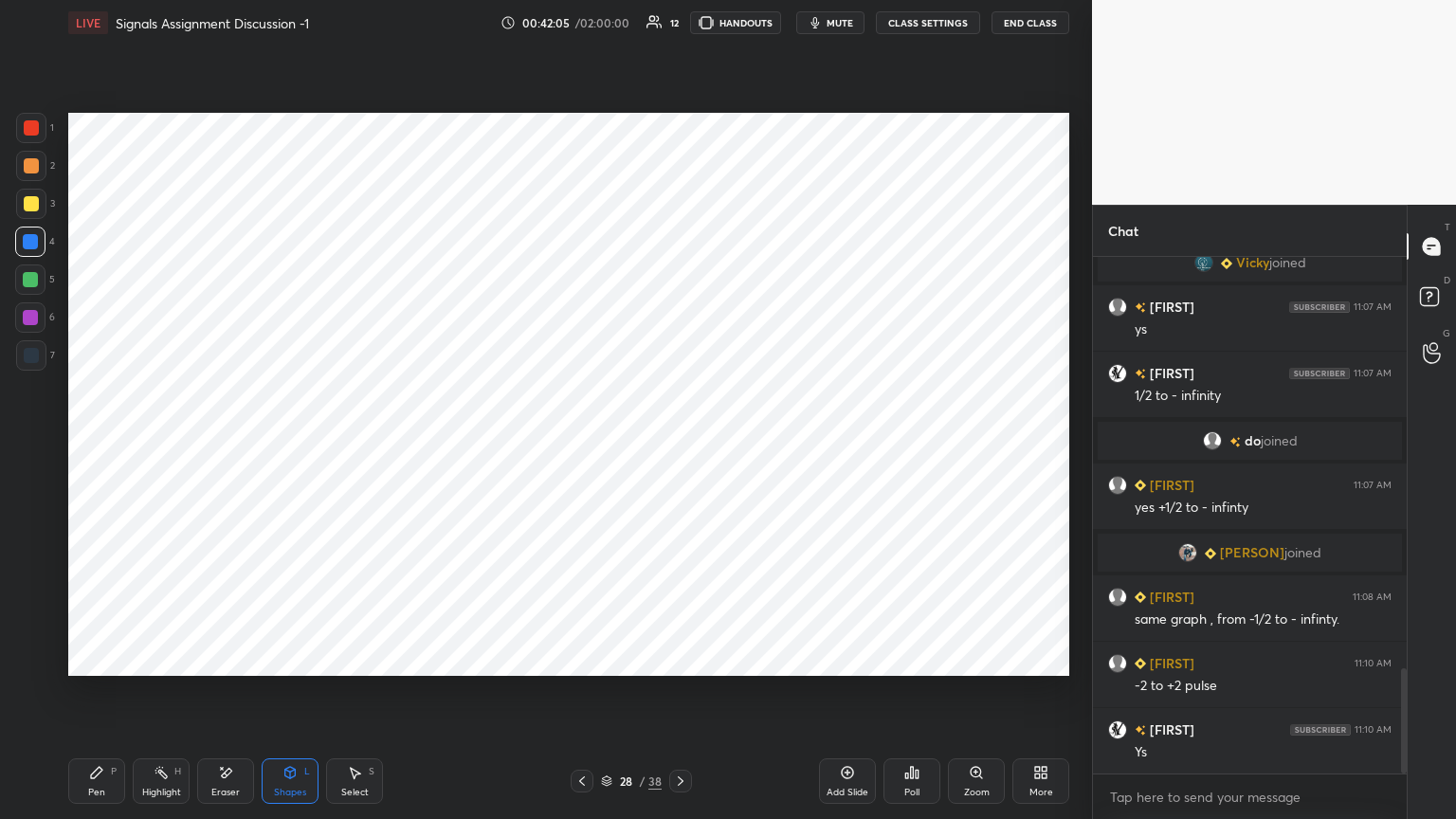 click 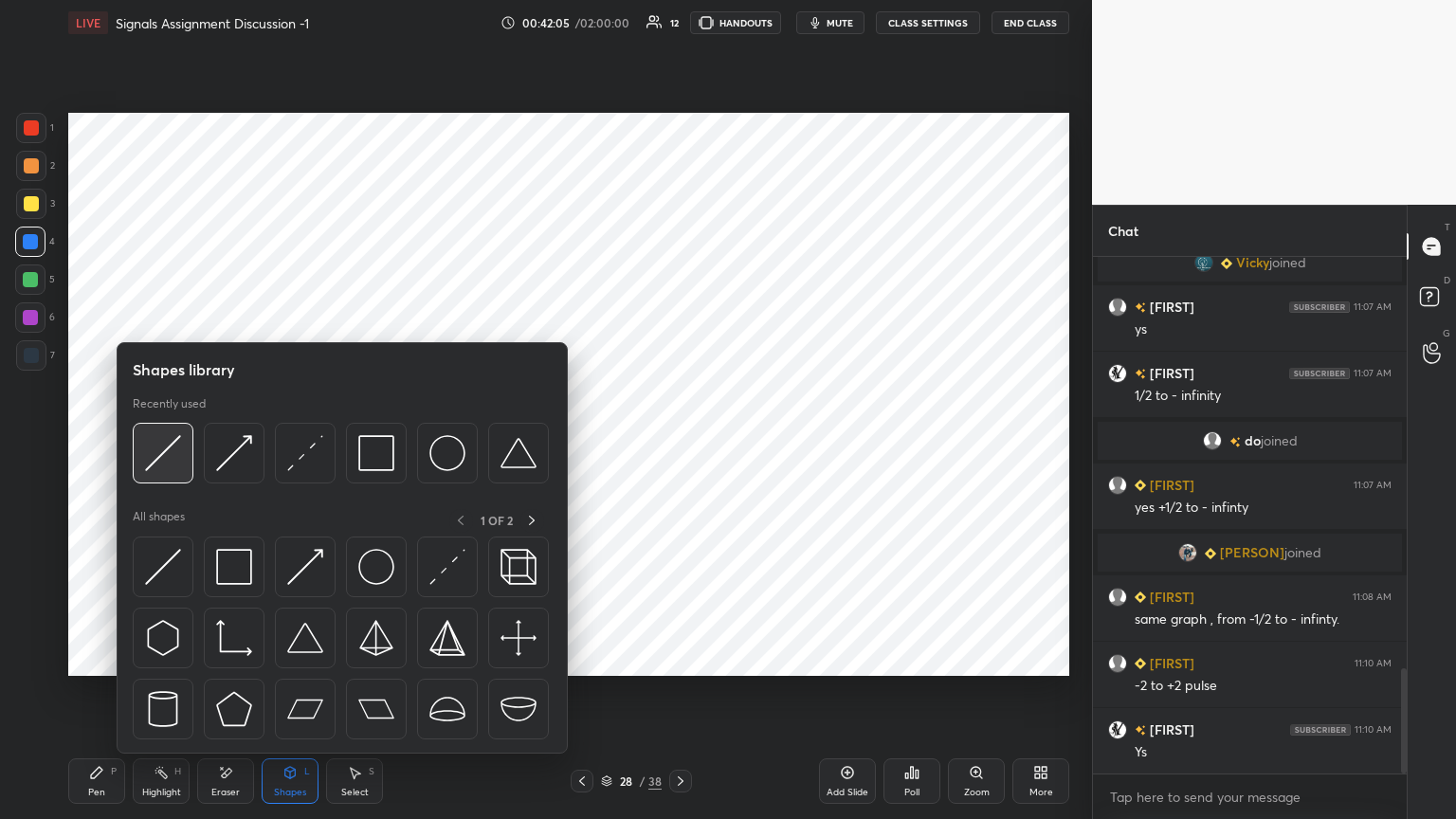 click at bounding box center (163, 453) 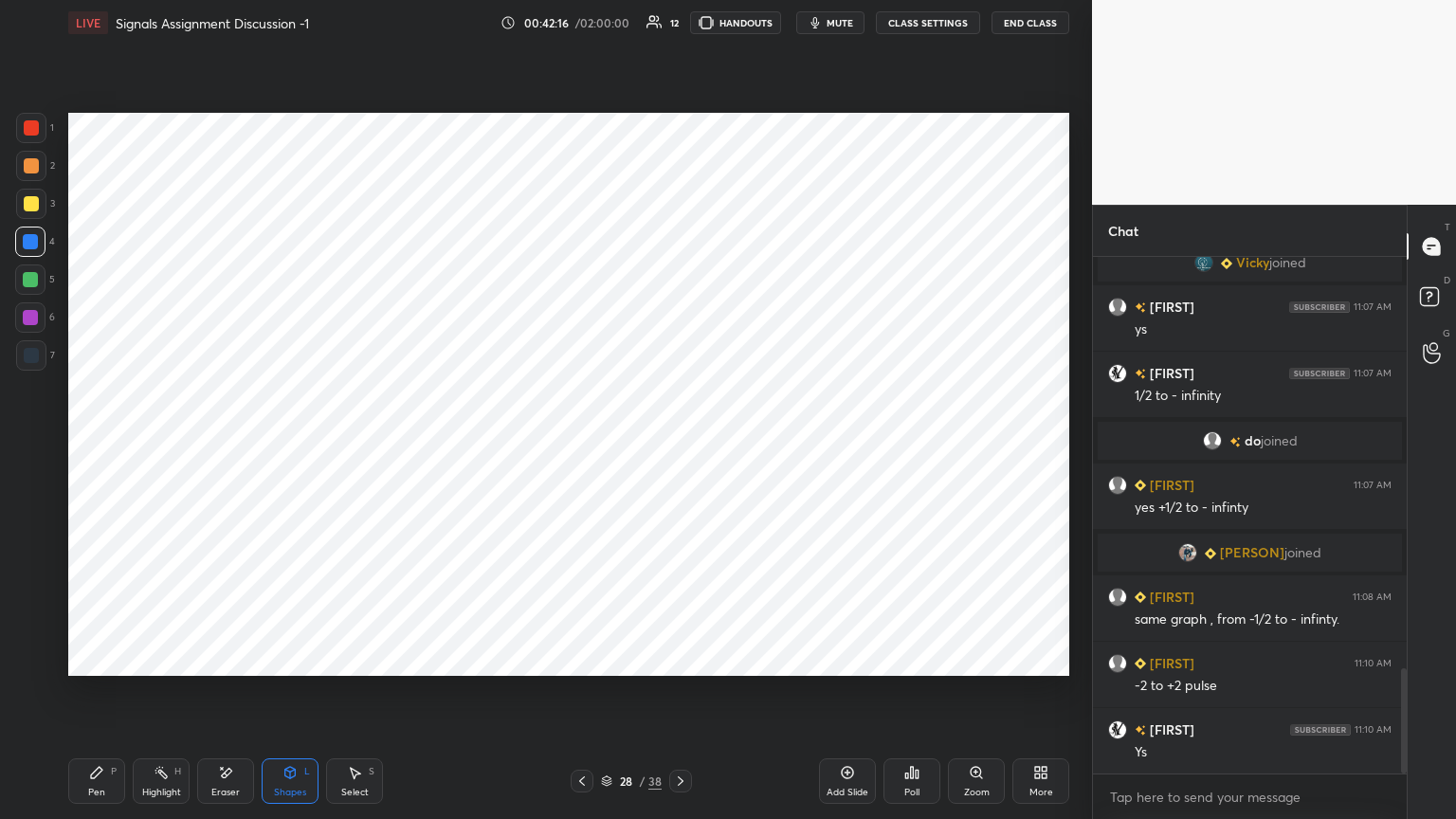 click on "Shapes" at bounding box center (290, 792) 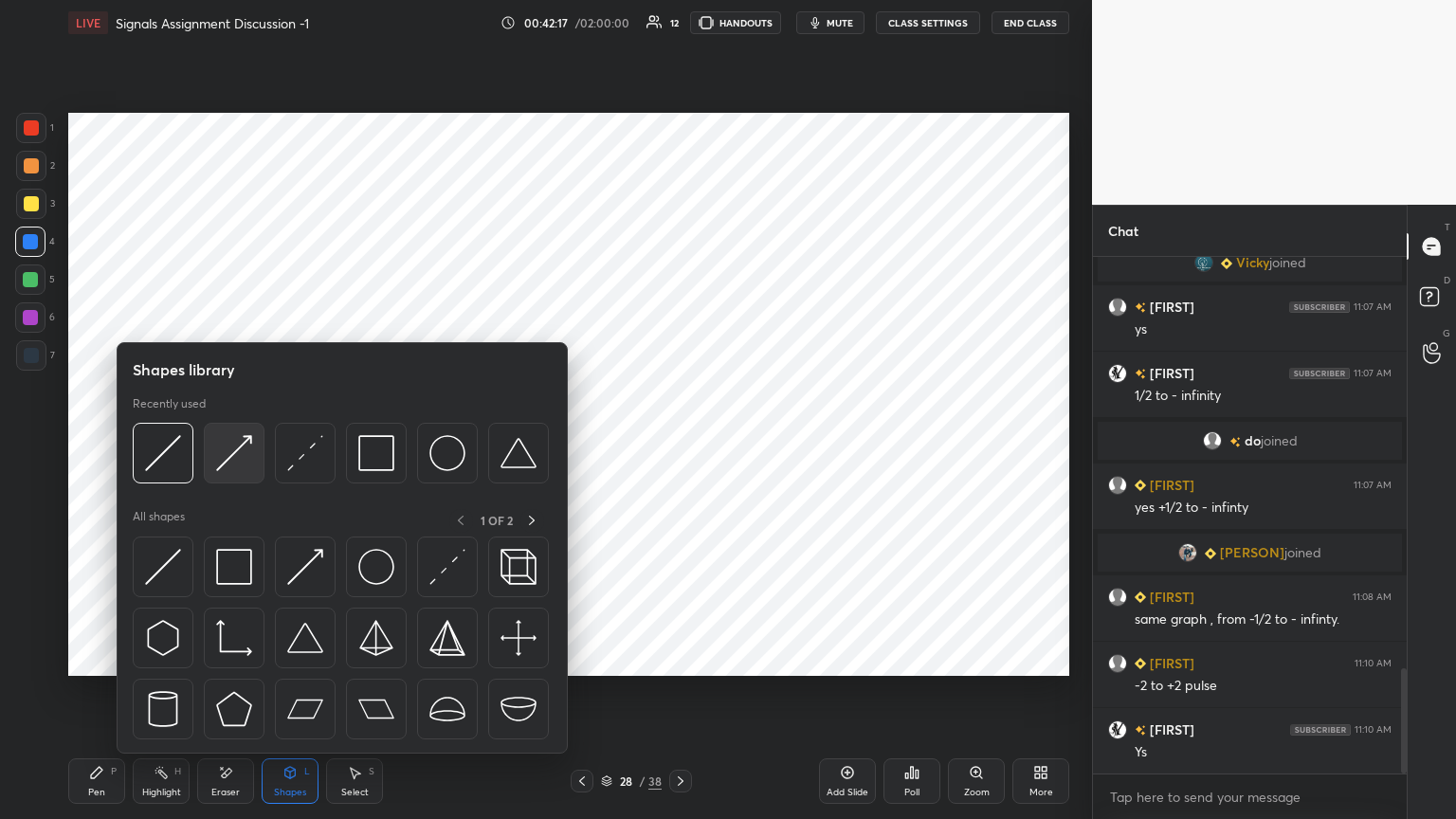click at bounding box center (234, 453) 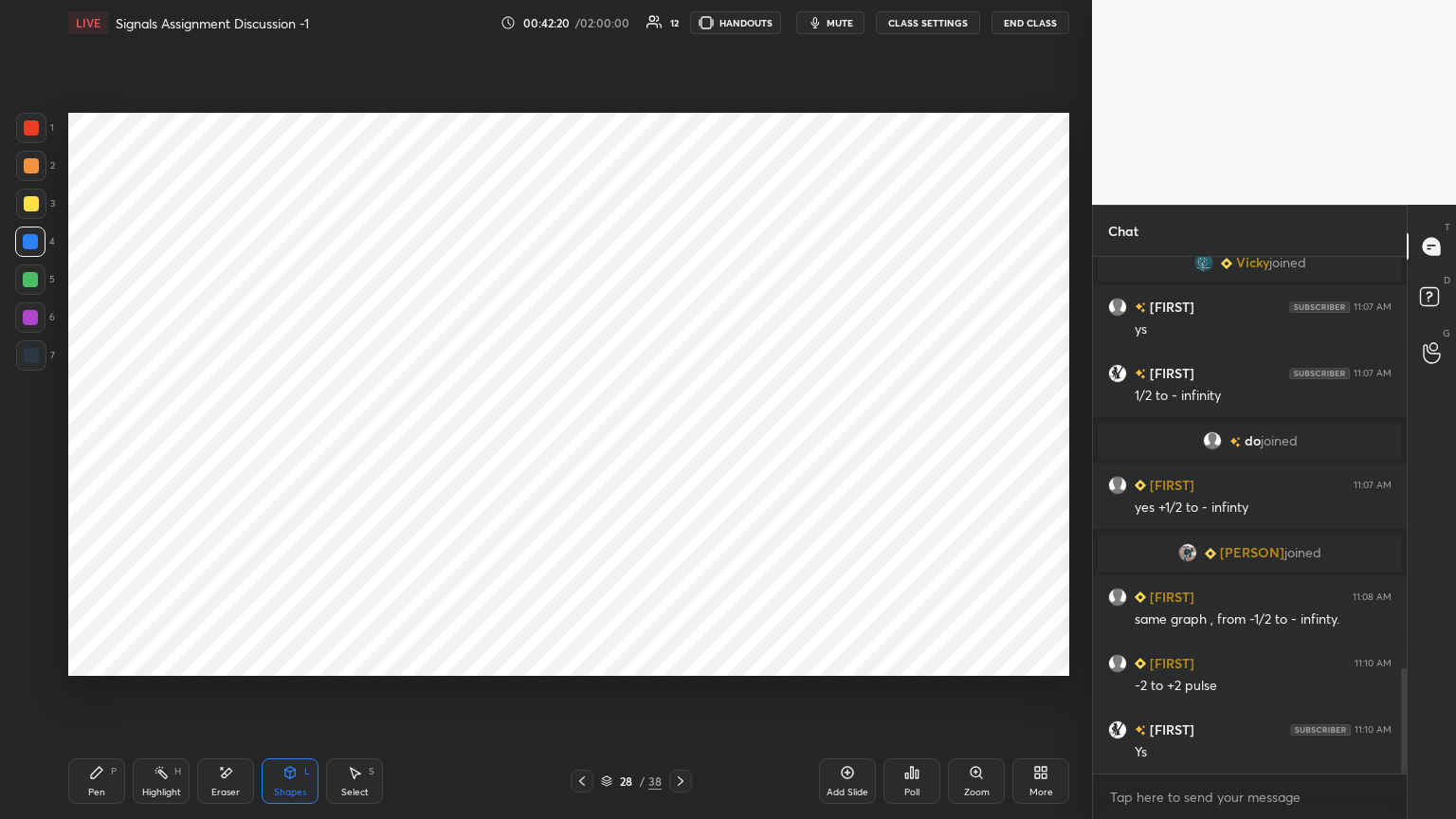 click on "Shapes L" at bounding box center (290, 781) 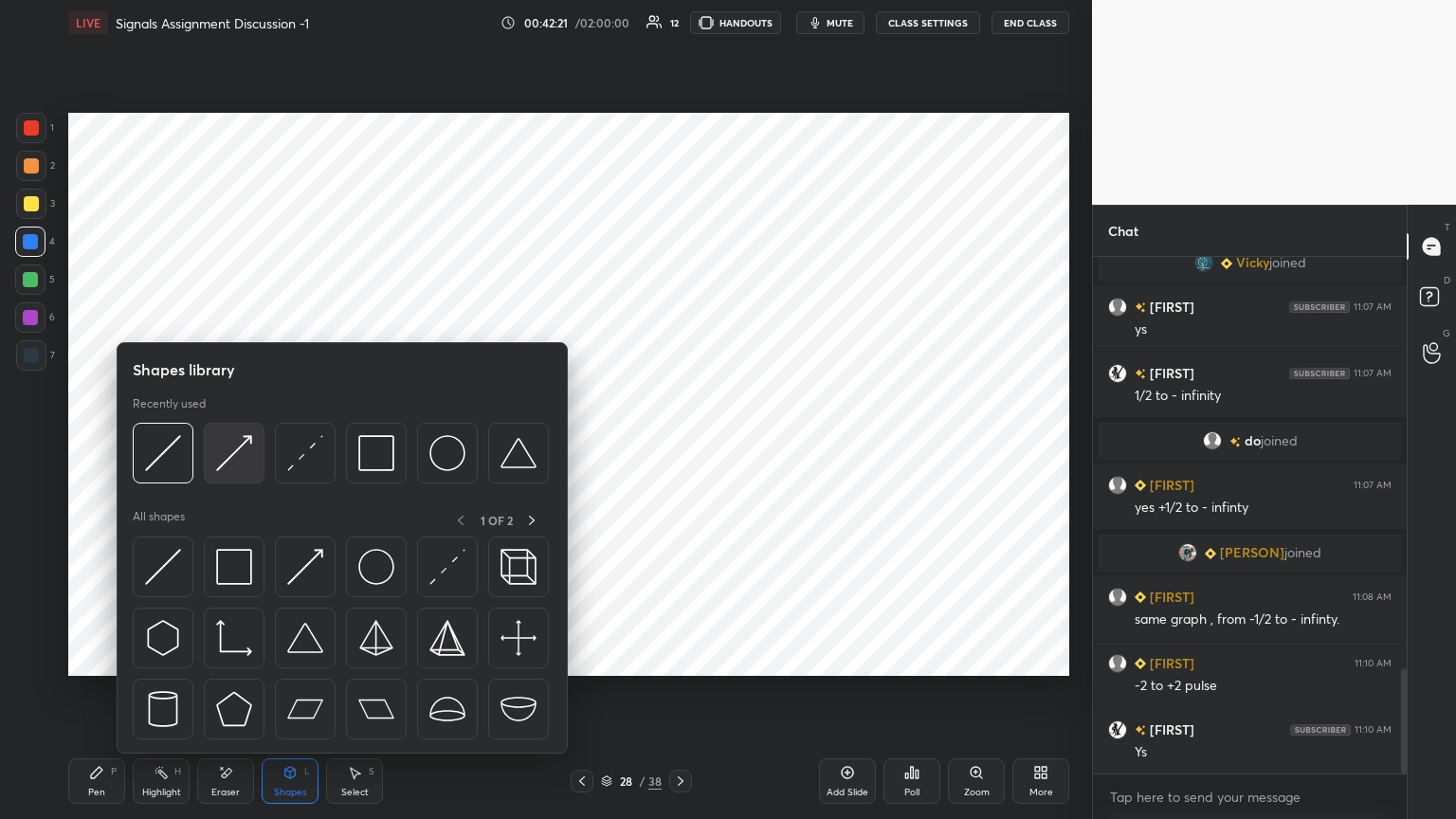 click at bounding box center (234, 453) 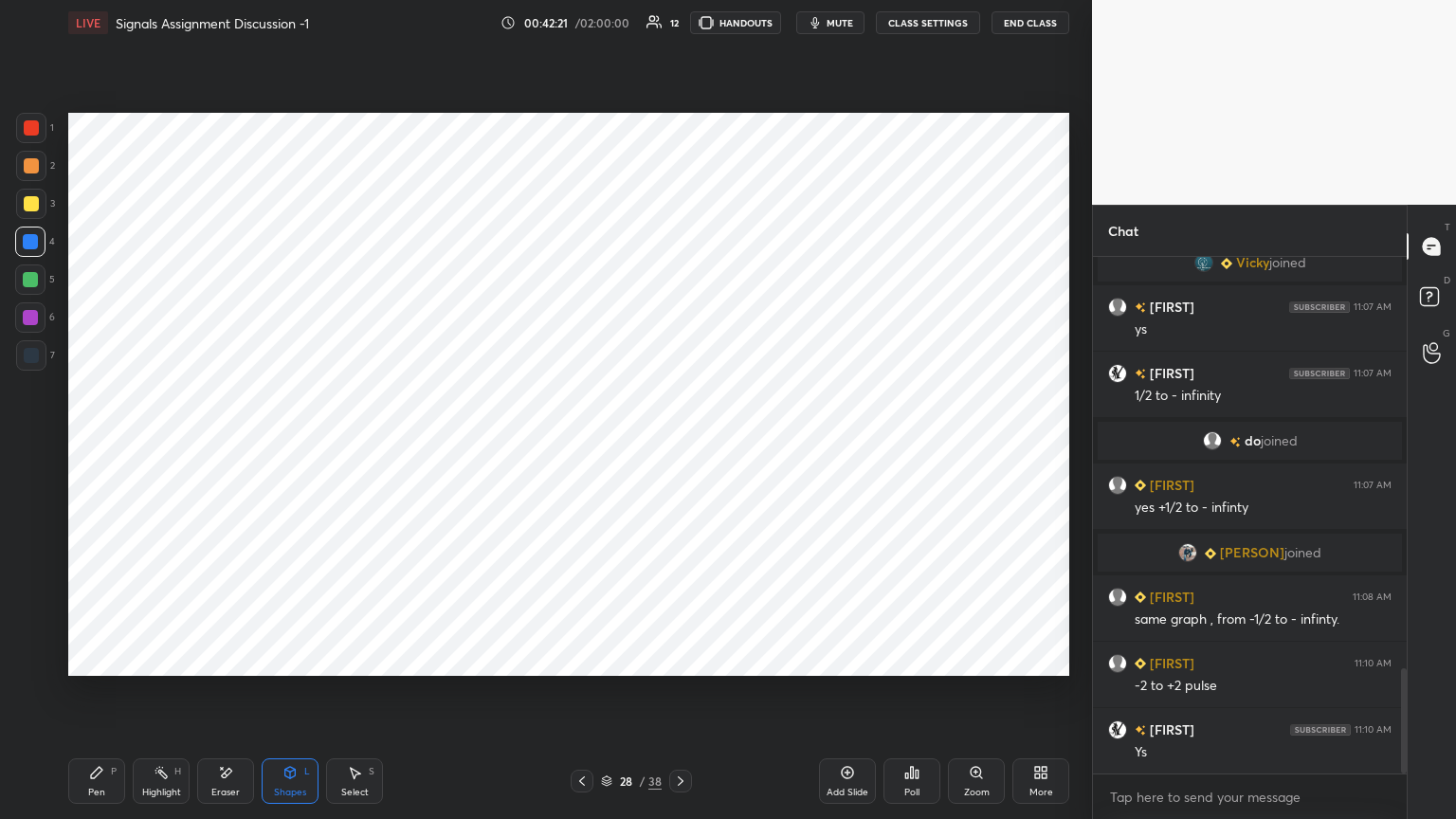 click at bounding box center (30, 318) 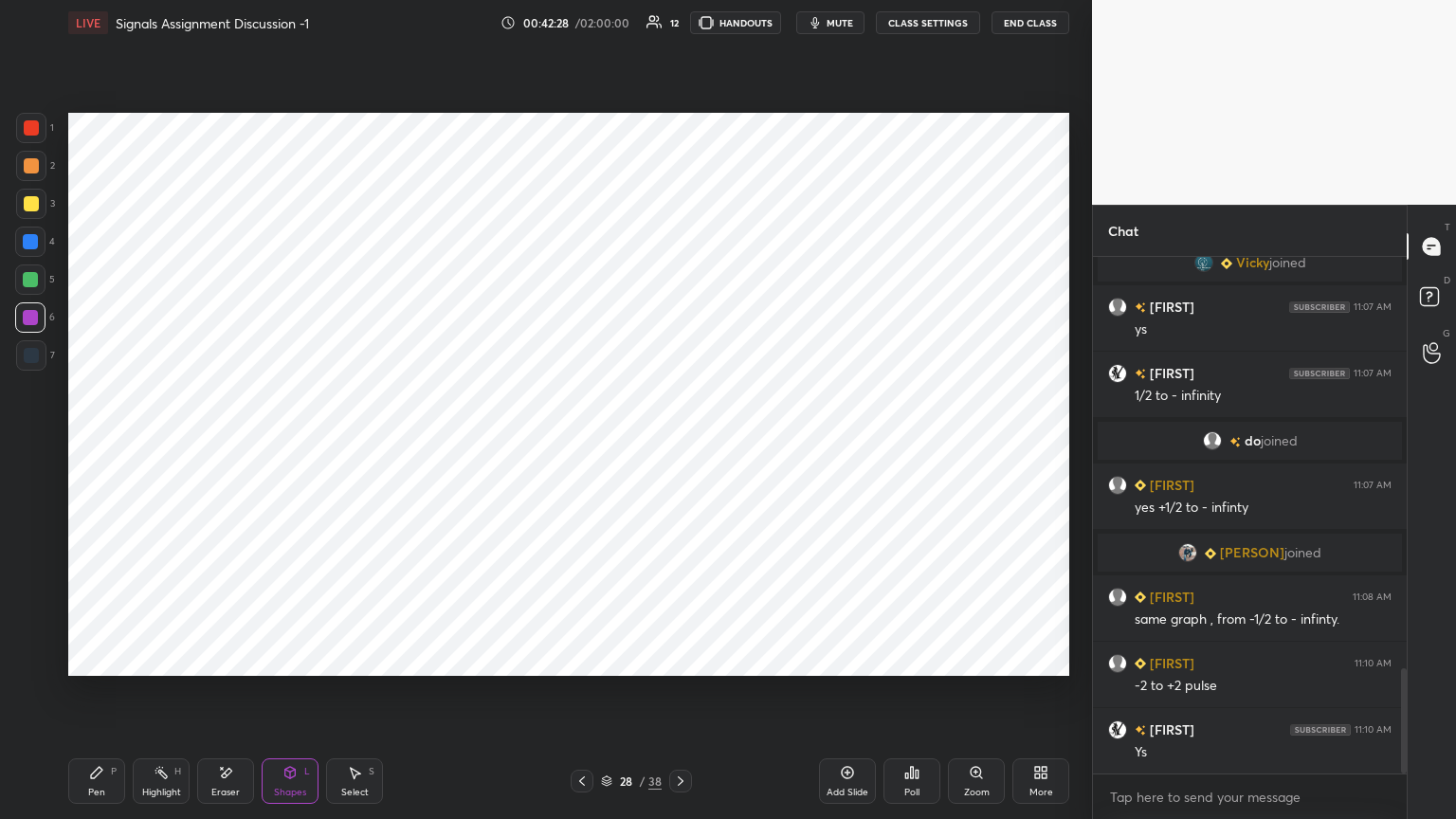 click on "Shapes L" at bounding box center (290, 781) 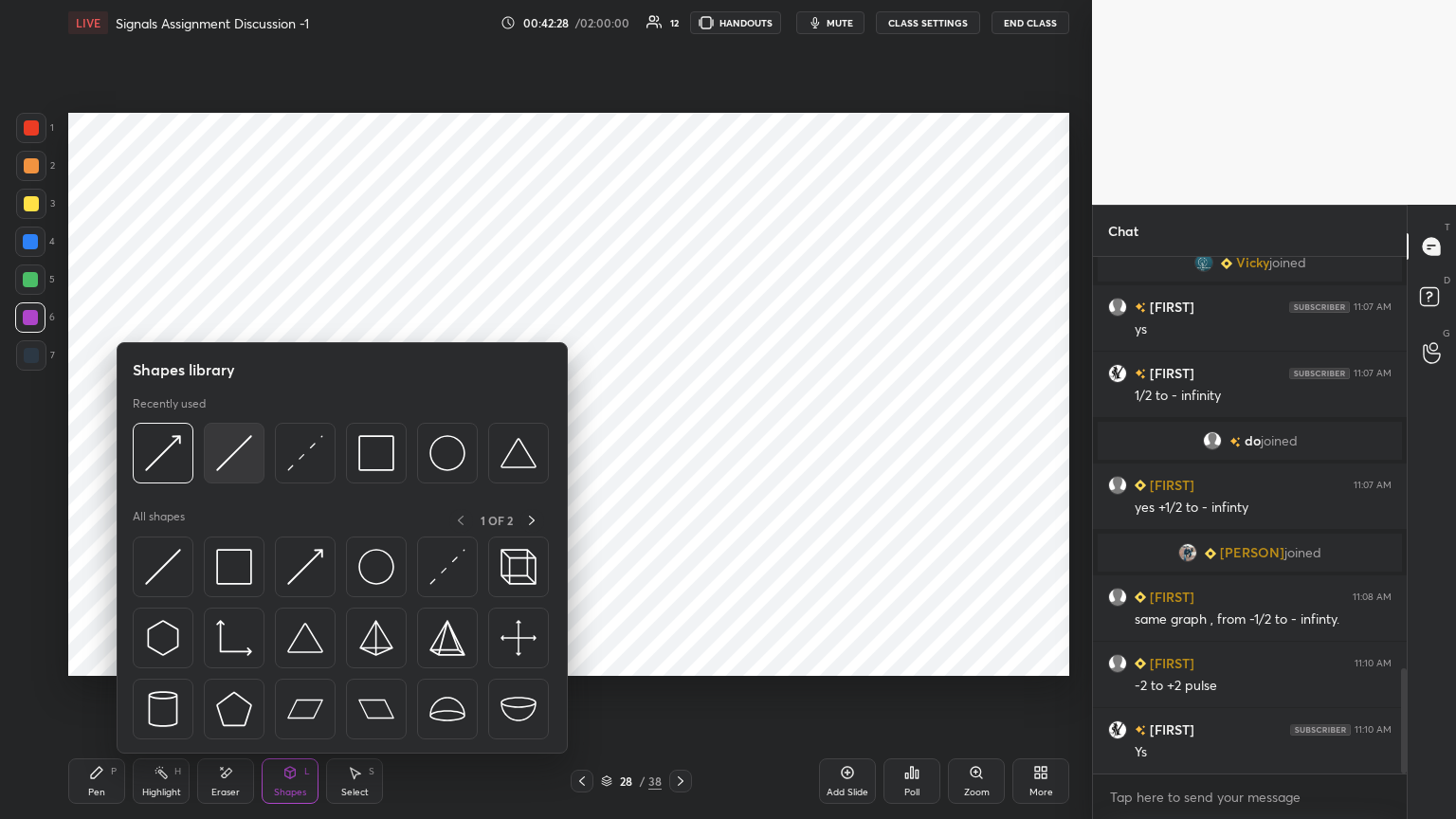 click at bounding box center [234, 453] 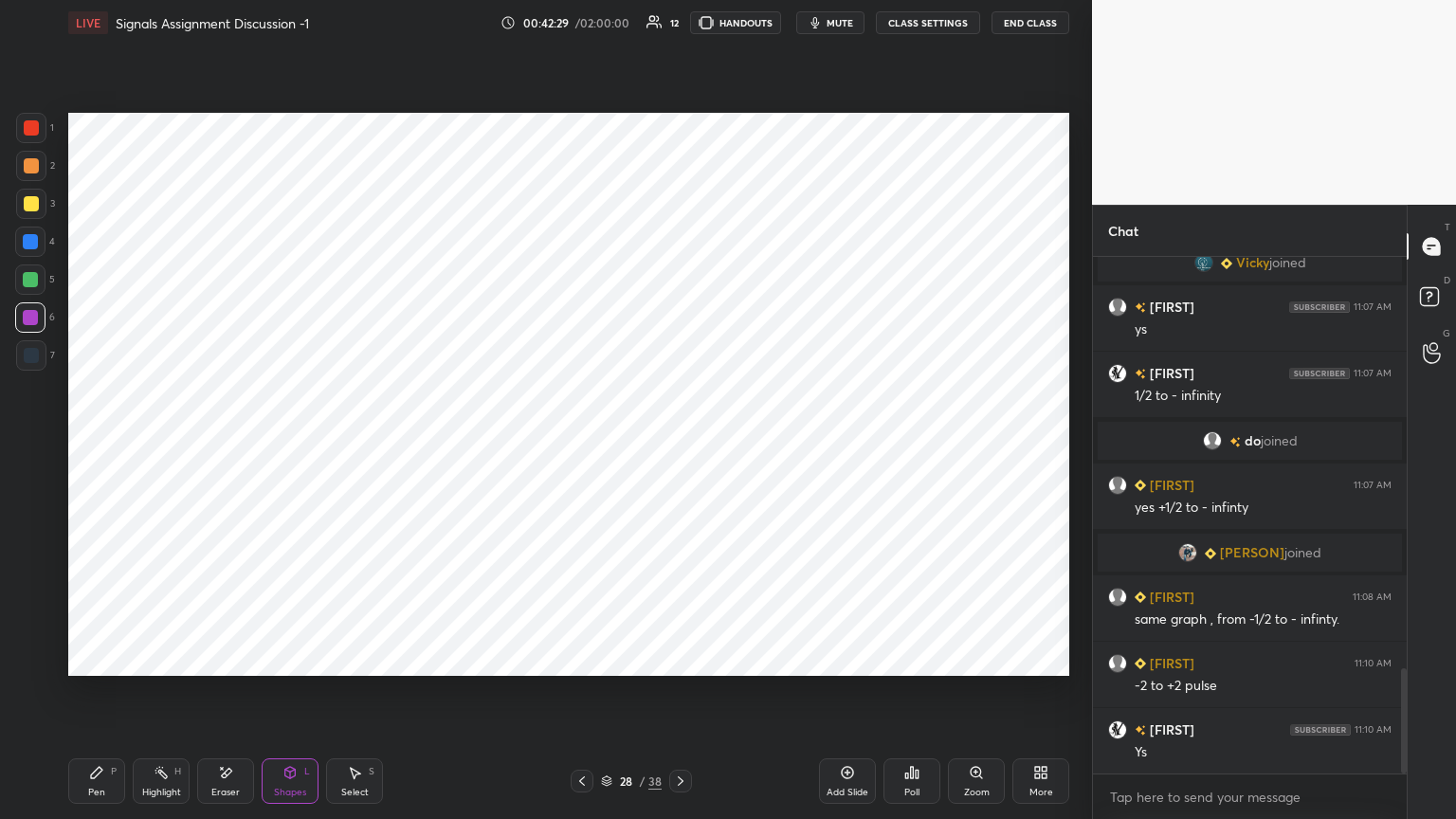 click at bounding box center (30, 242) 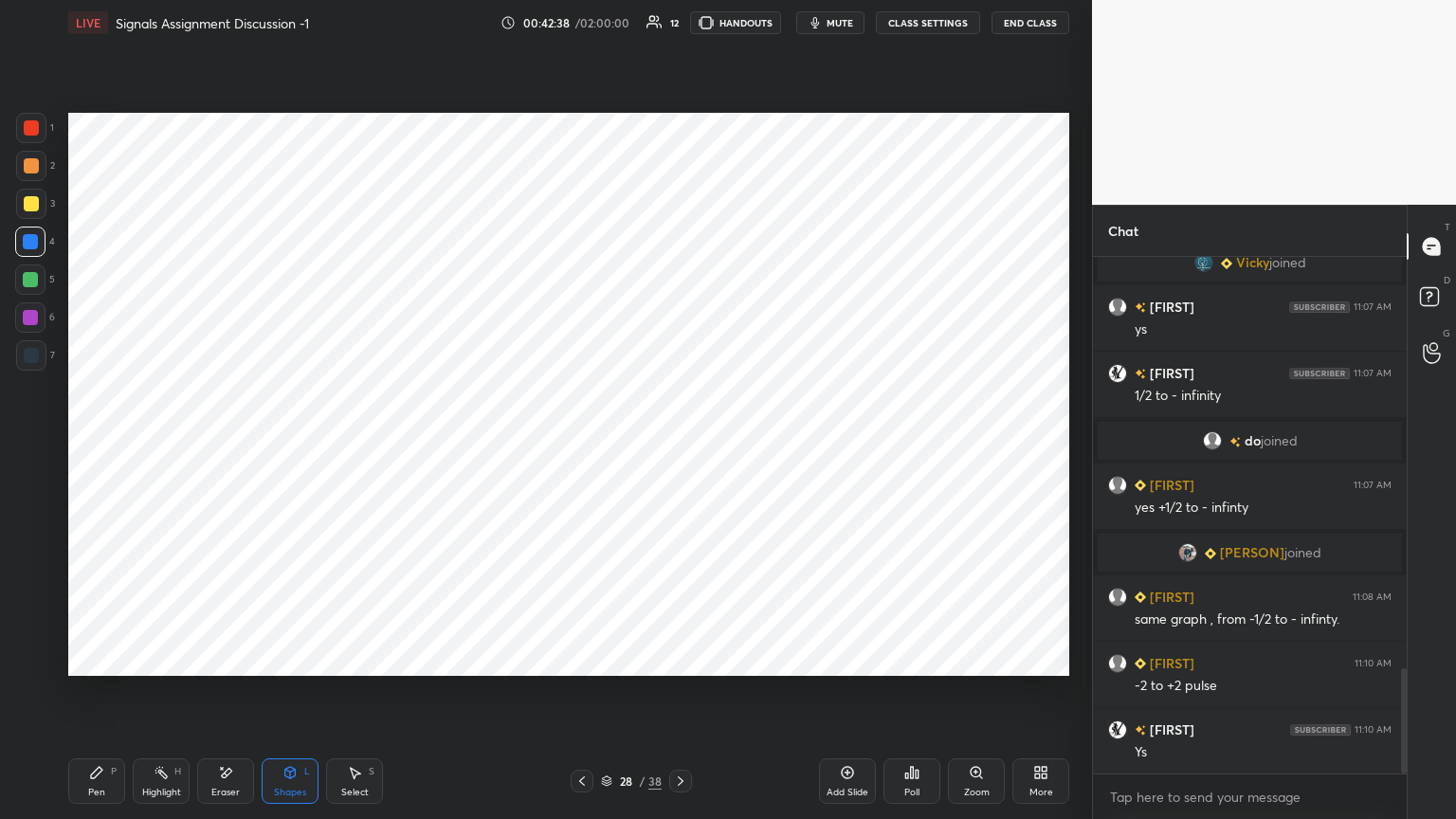 click on "Pen P" at bounding box center (97, 781) 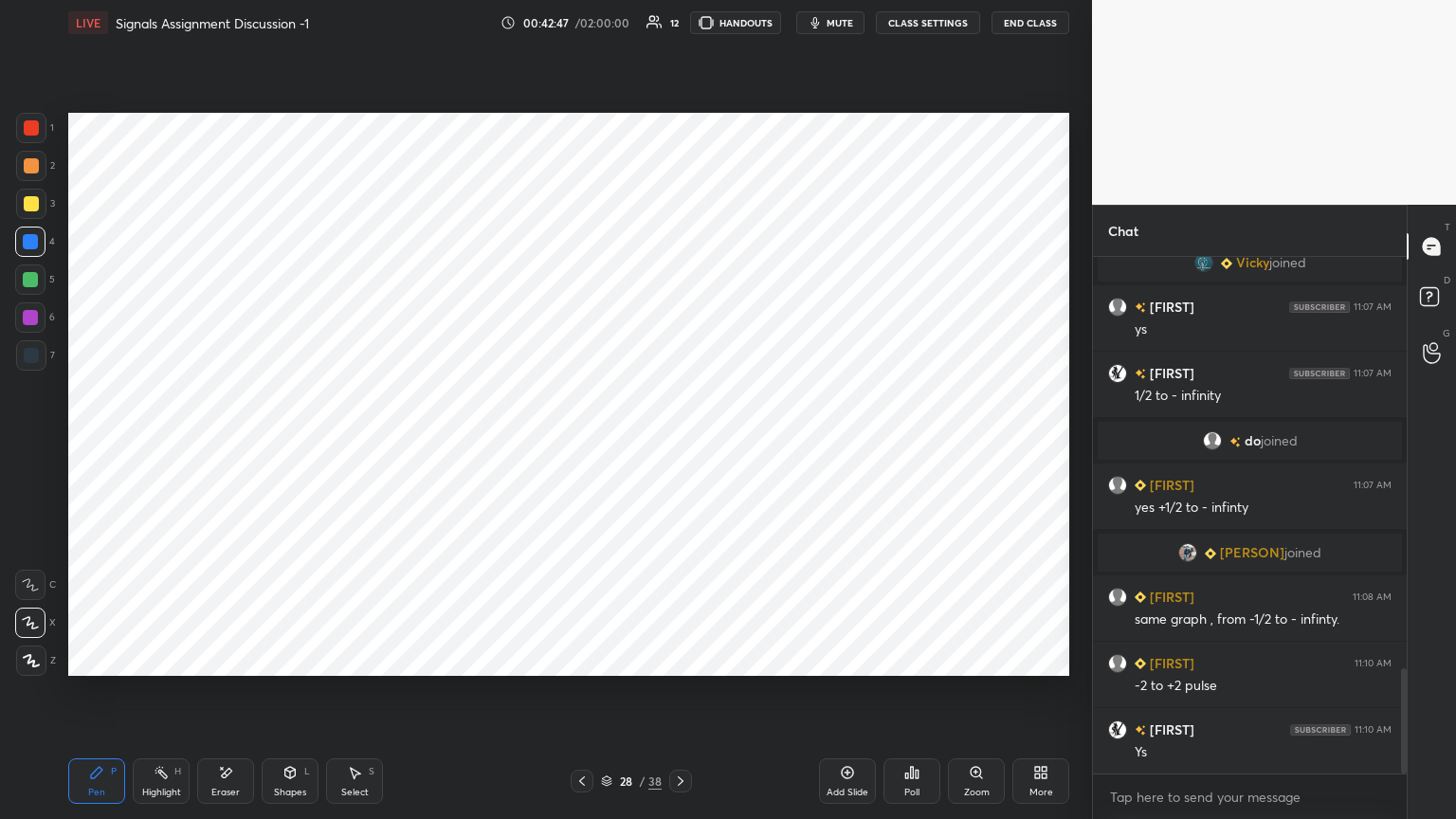 click at bounding box center [30, 318] 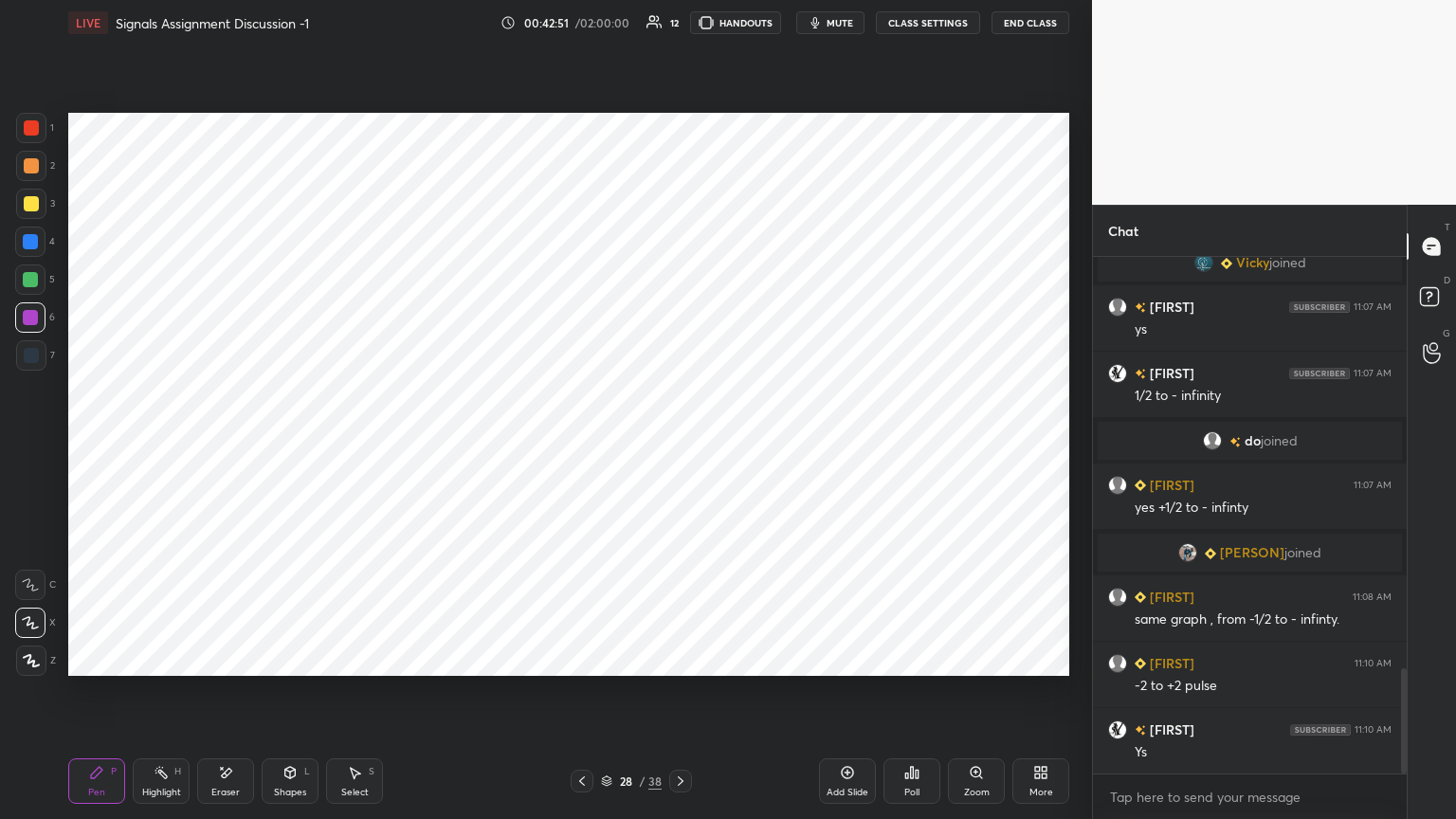 click at bounding box center [31, 355] 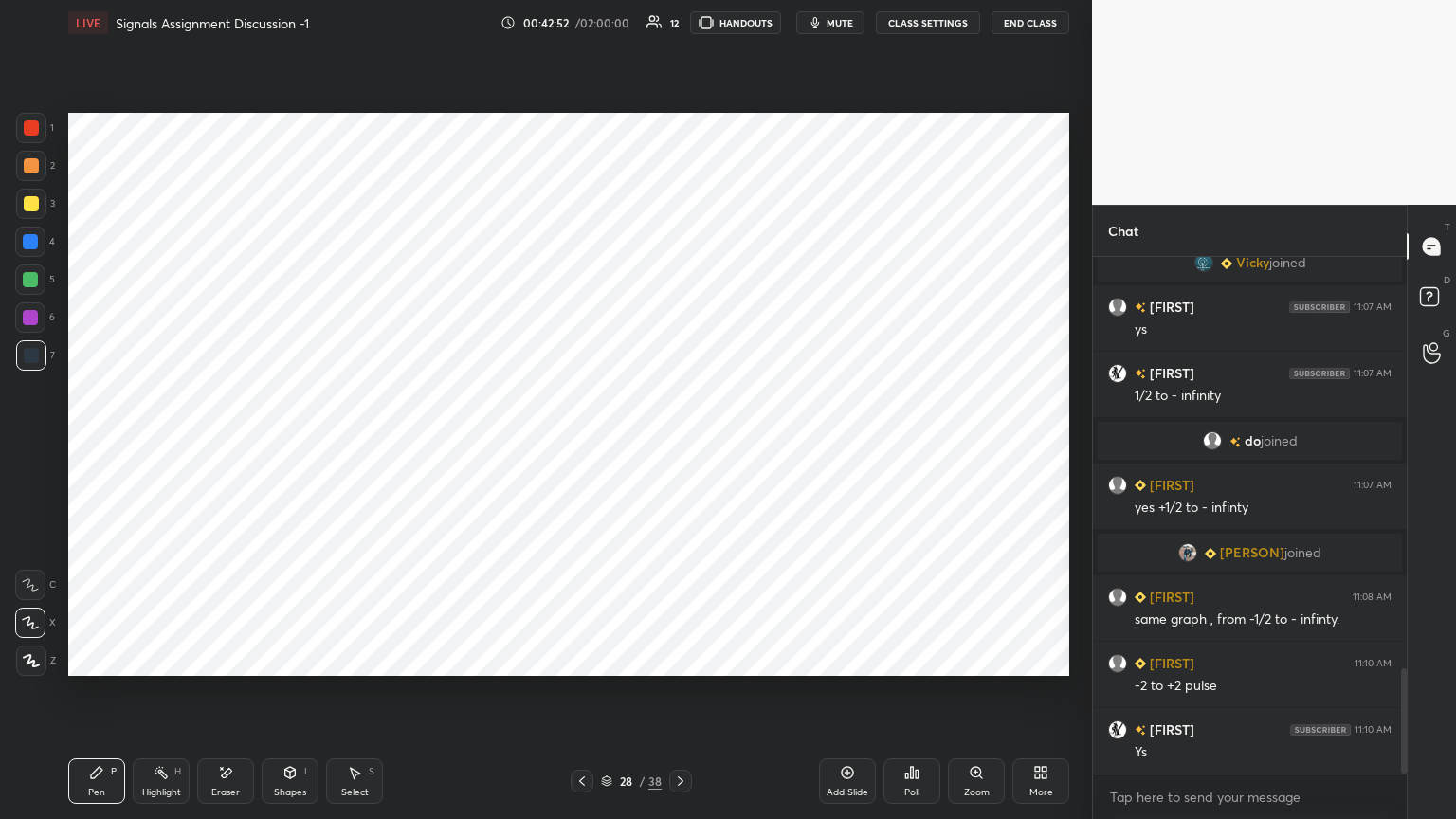 click on "Shapes" at bounding box center (290, 792) 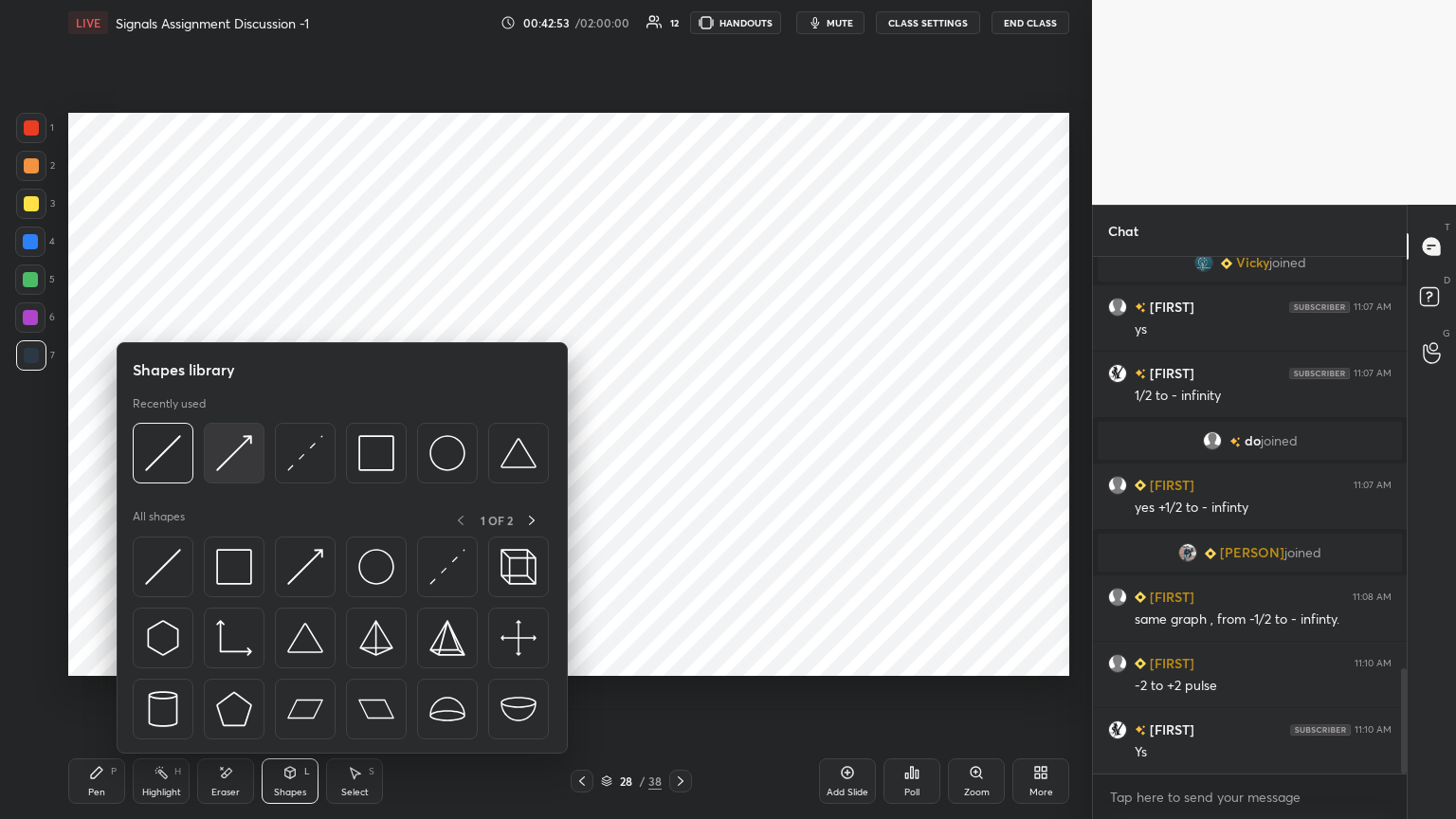 click at bounding box center (234, 453) 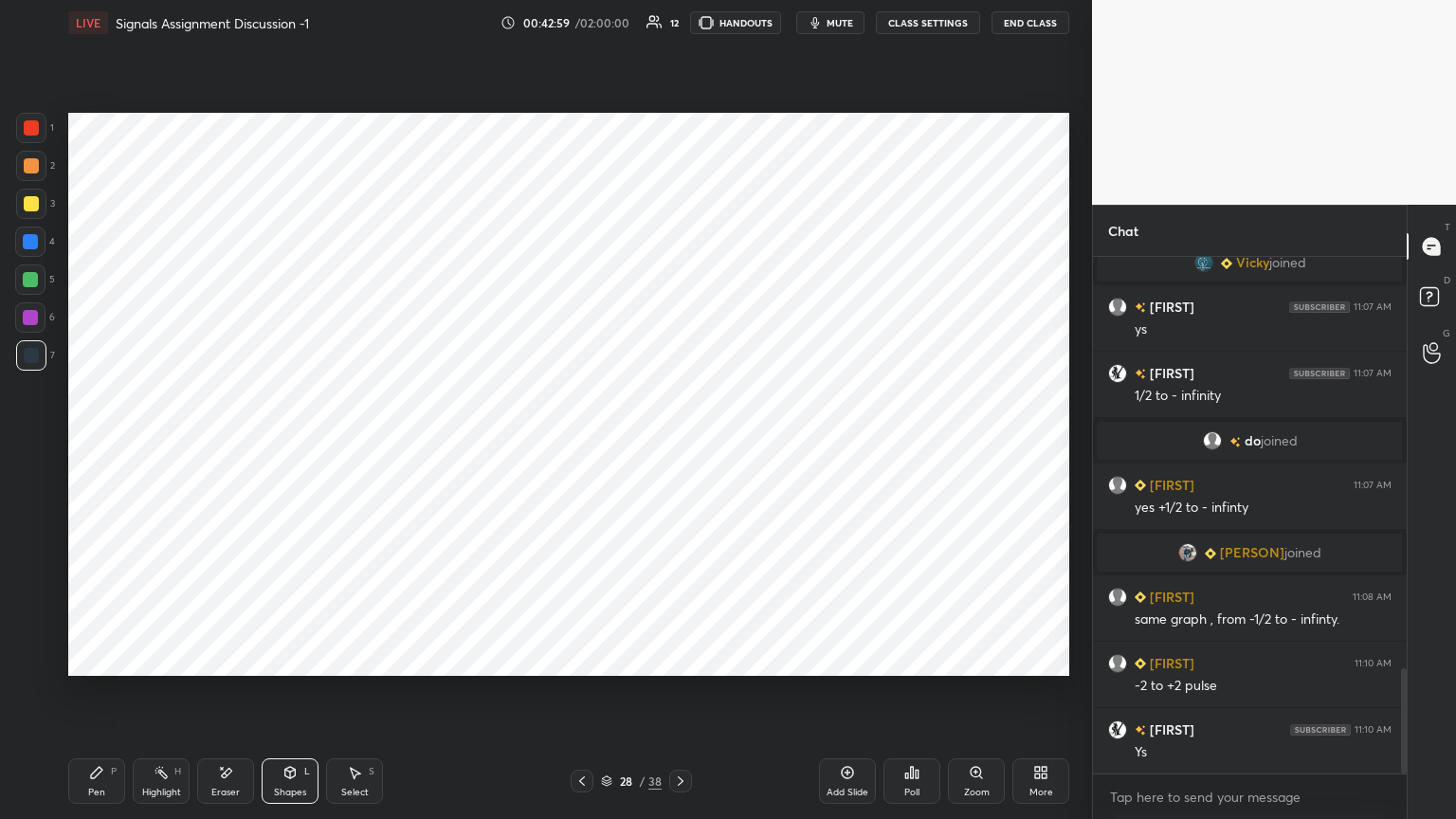 click 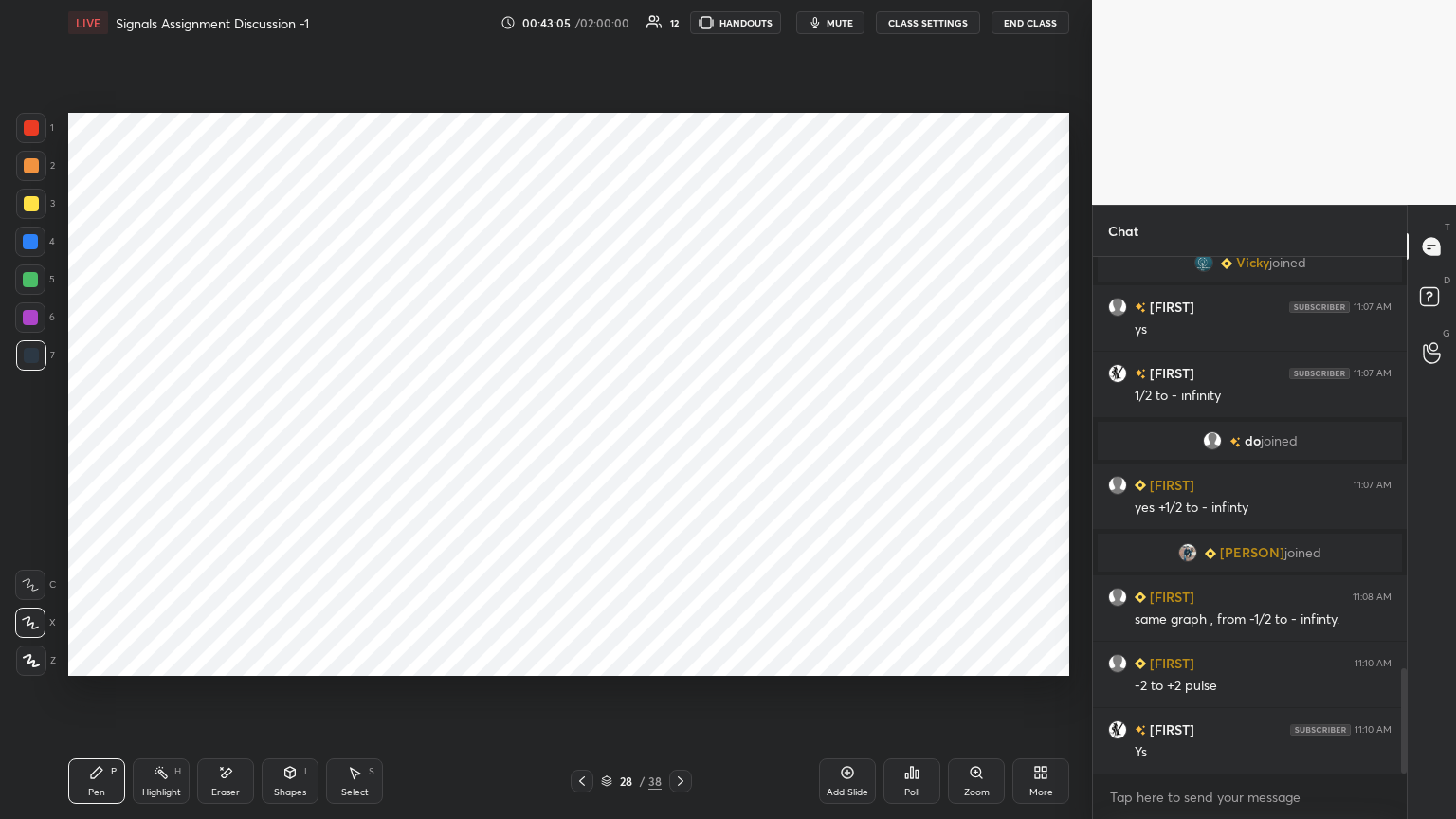 click on "Highlight H" at bounding box center (161, 781) 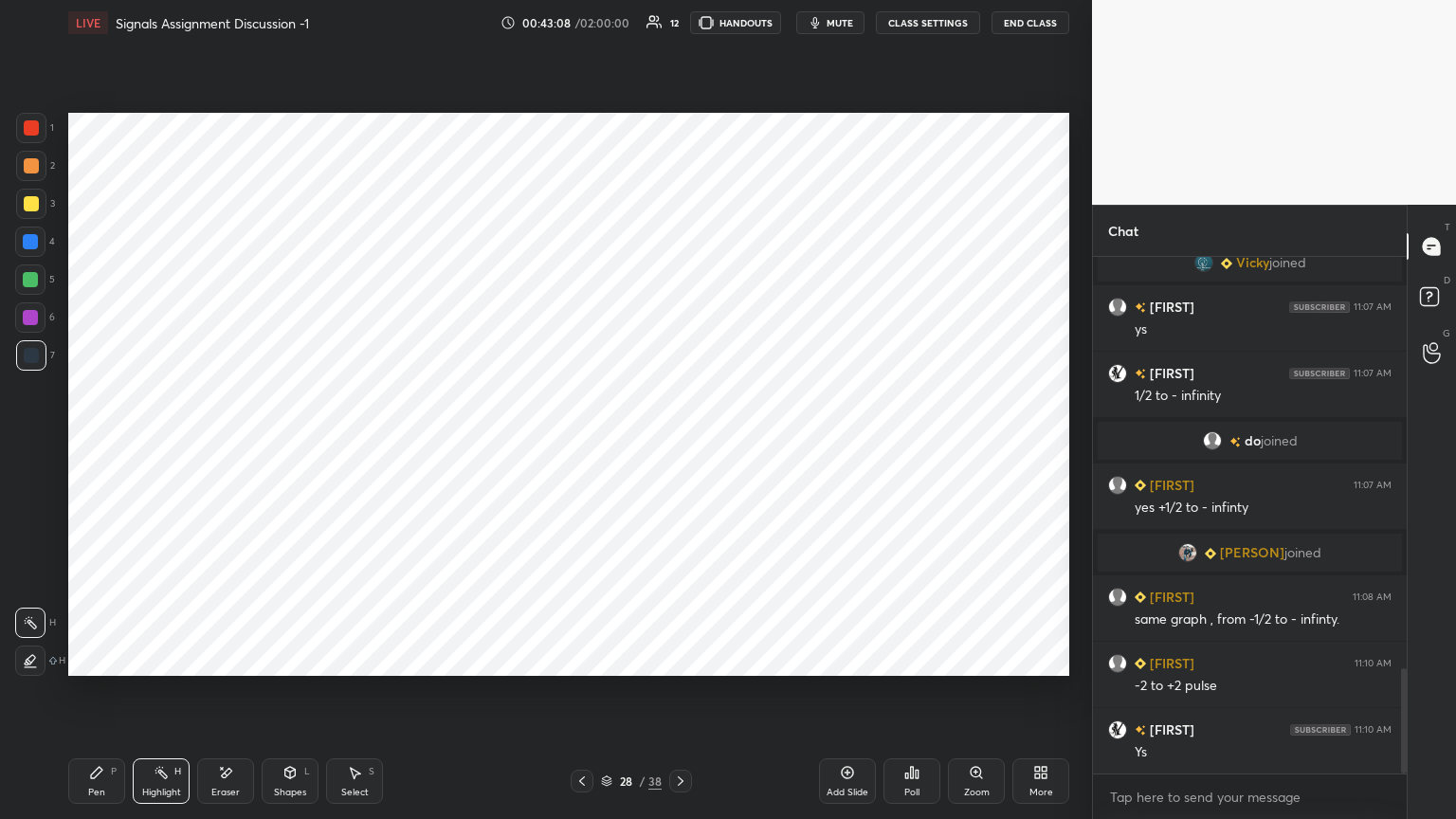 click on "Shapes L" at bounding box center (290, 781) 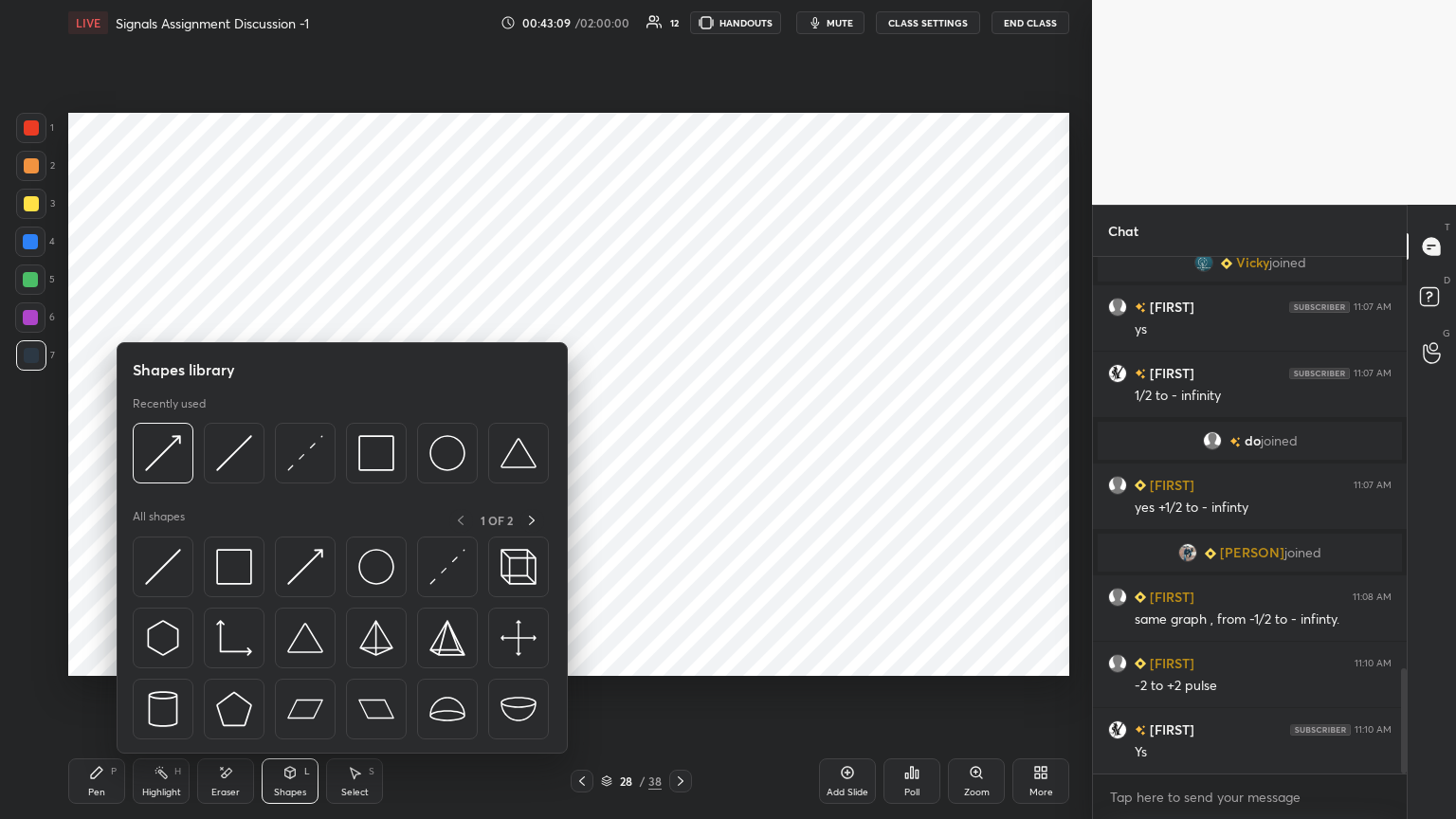 click on "Pen P" at bounding box center [97, 781] 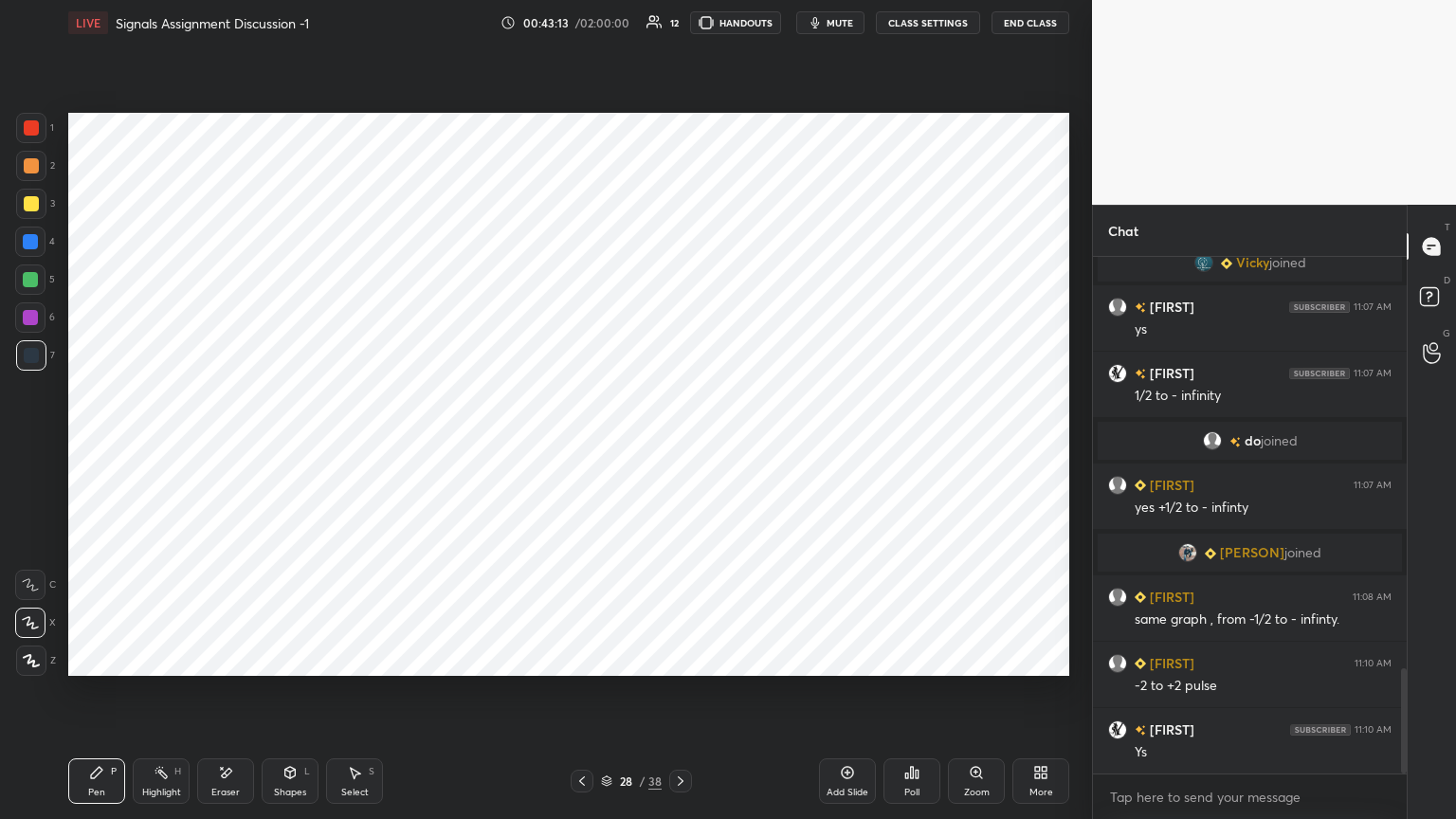 click on "Shapes L" at bounding box center [290, 781] 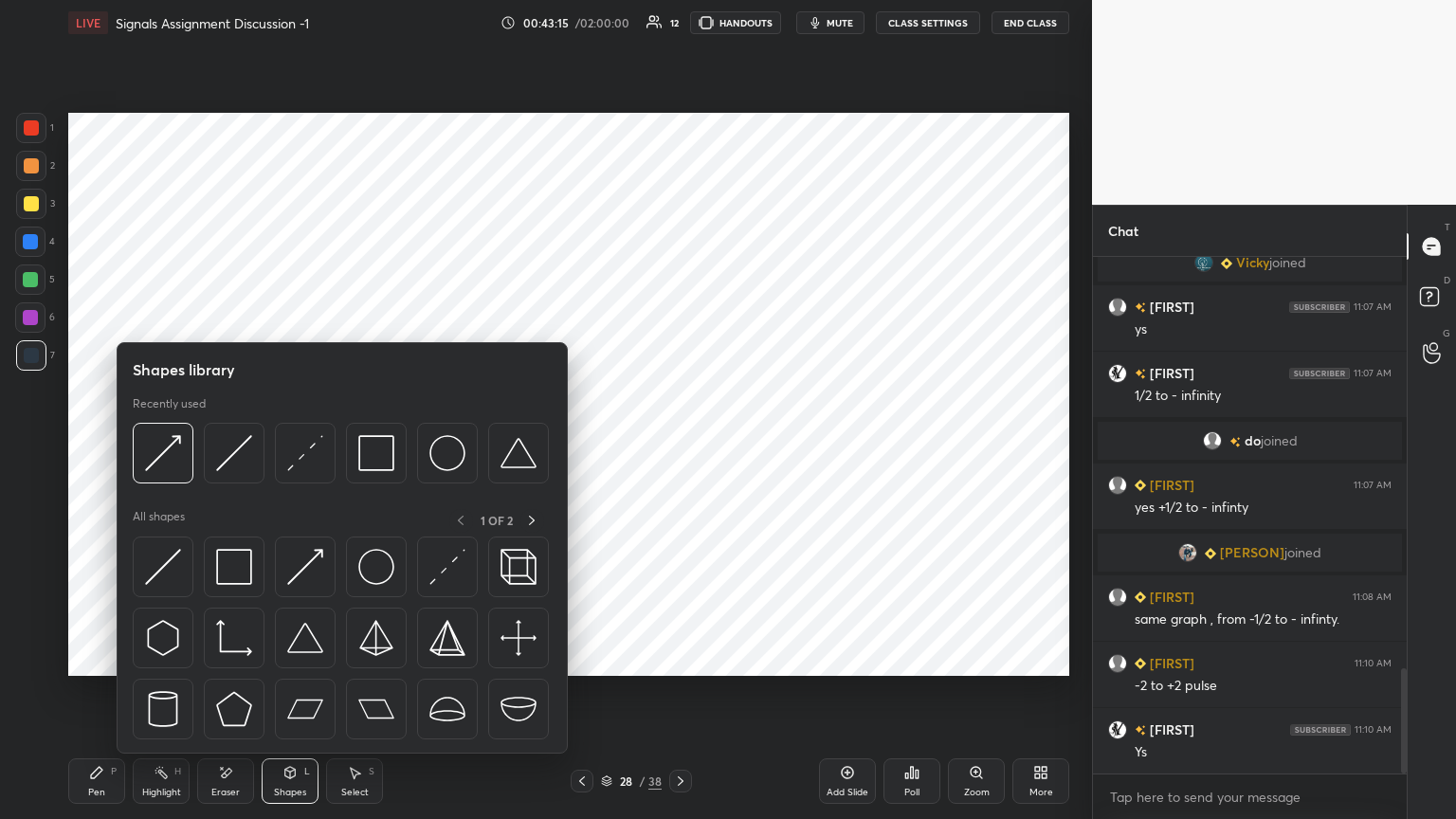 click on "Pen" at bounding box center (97, 792) 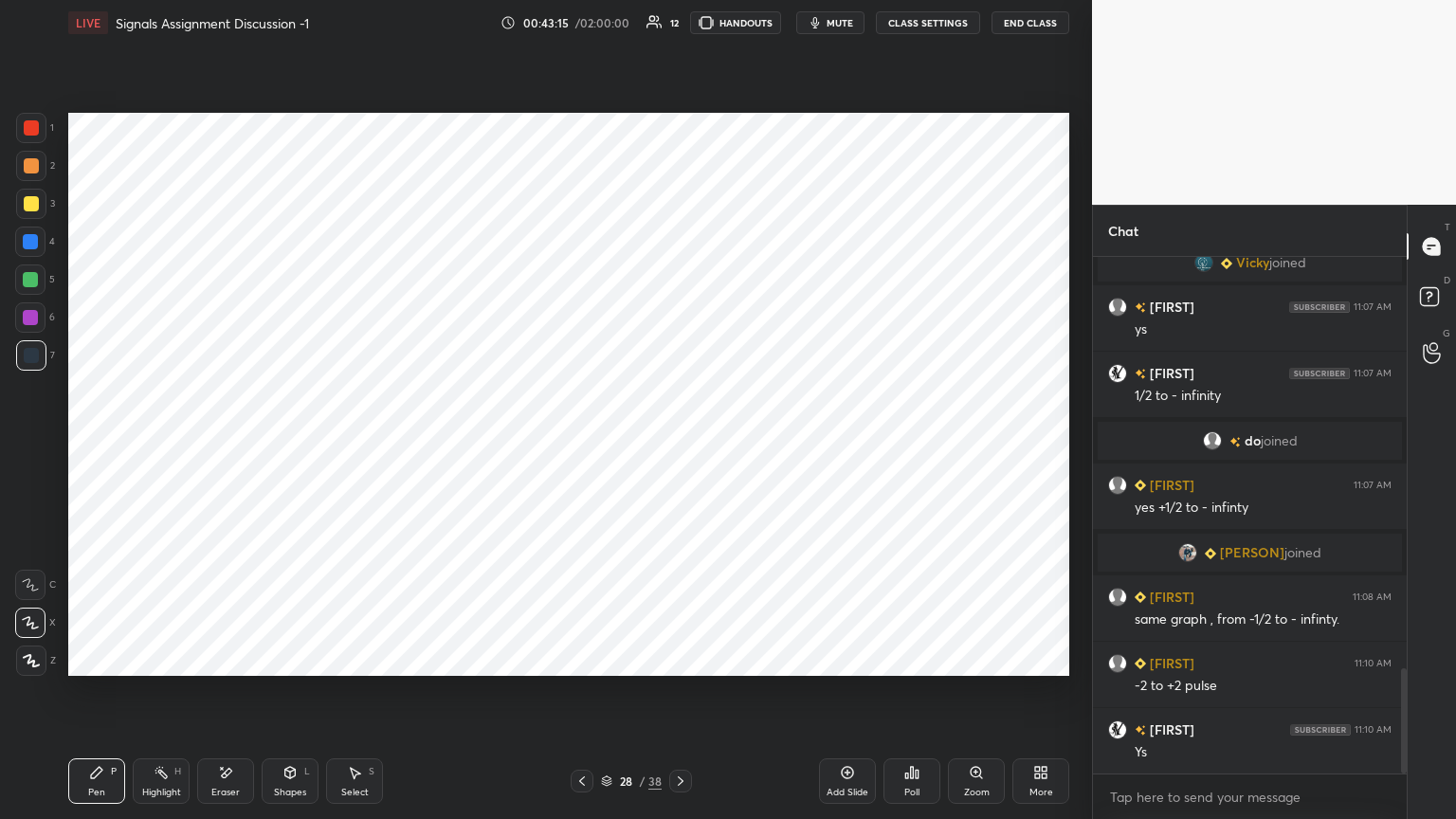 click at bounding box center (30, 318) 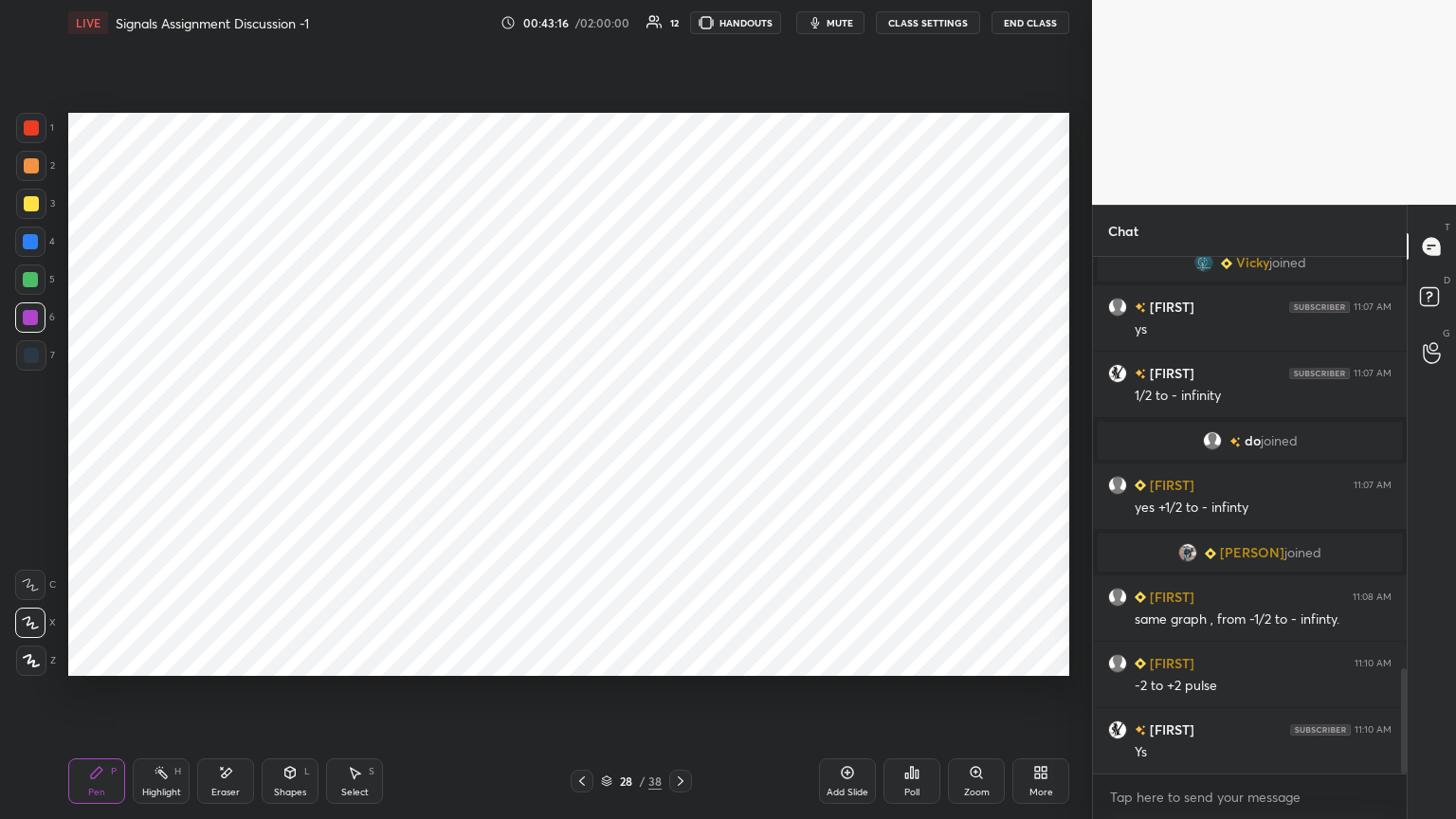 click on "Shapes L" at bounding box center (290, 781) 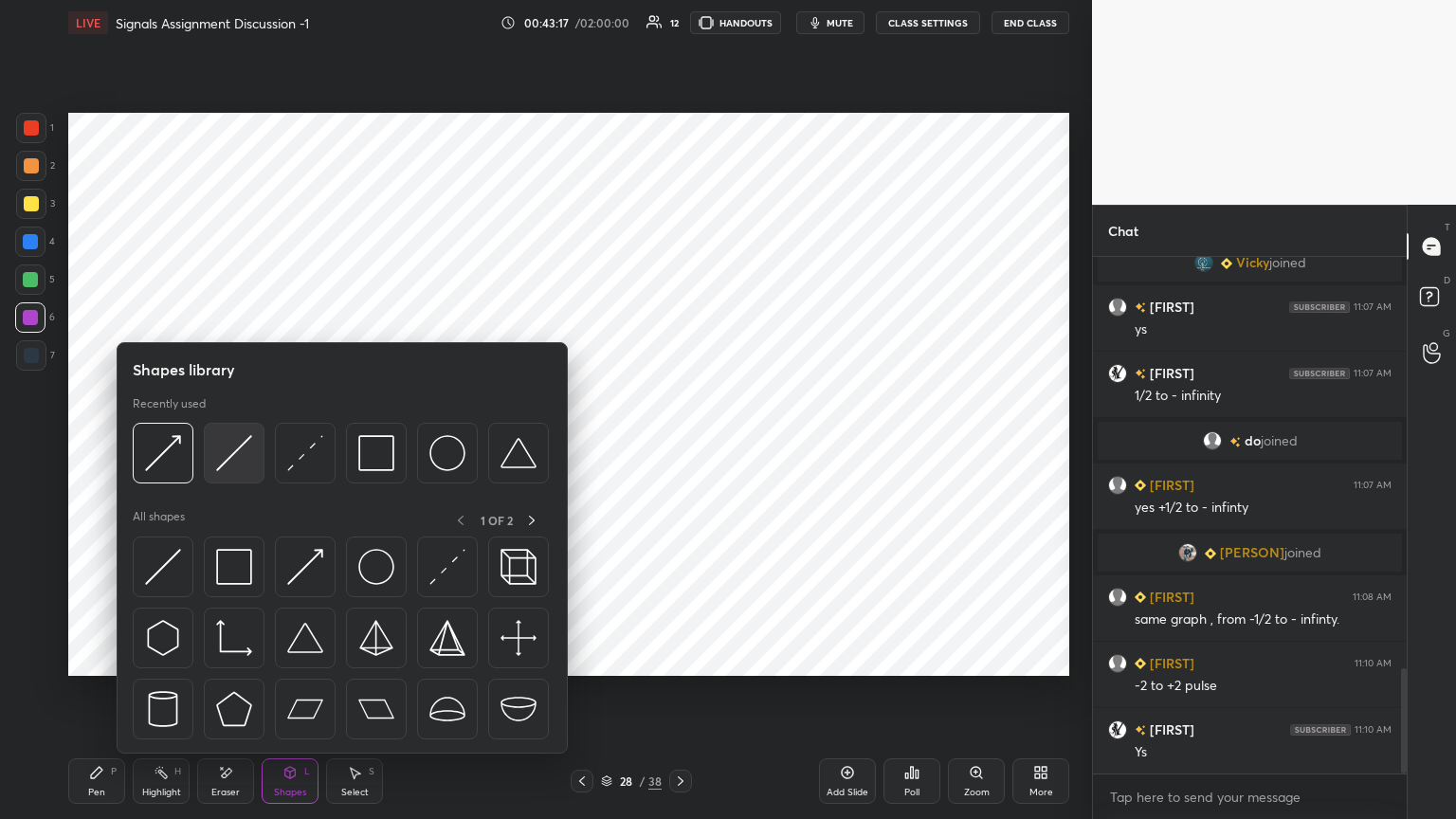 click at bounding box center (234, 453) 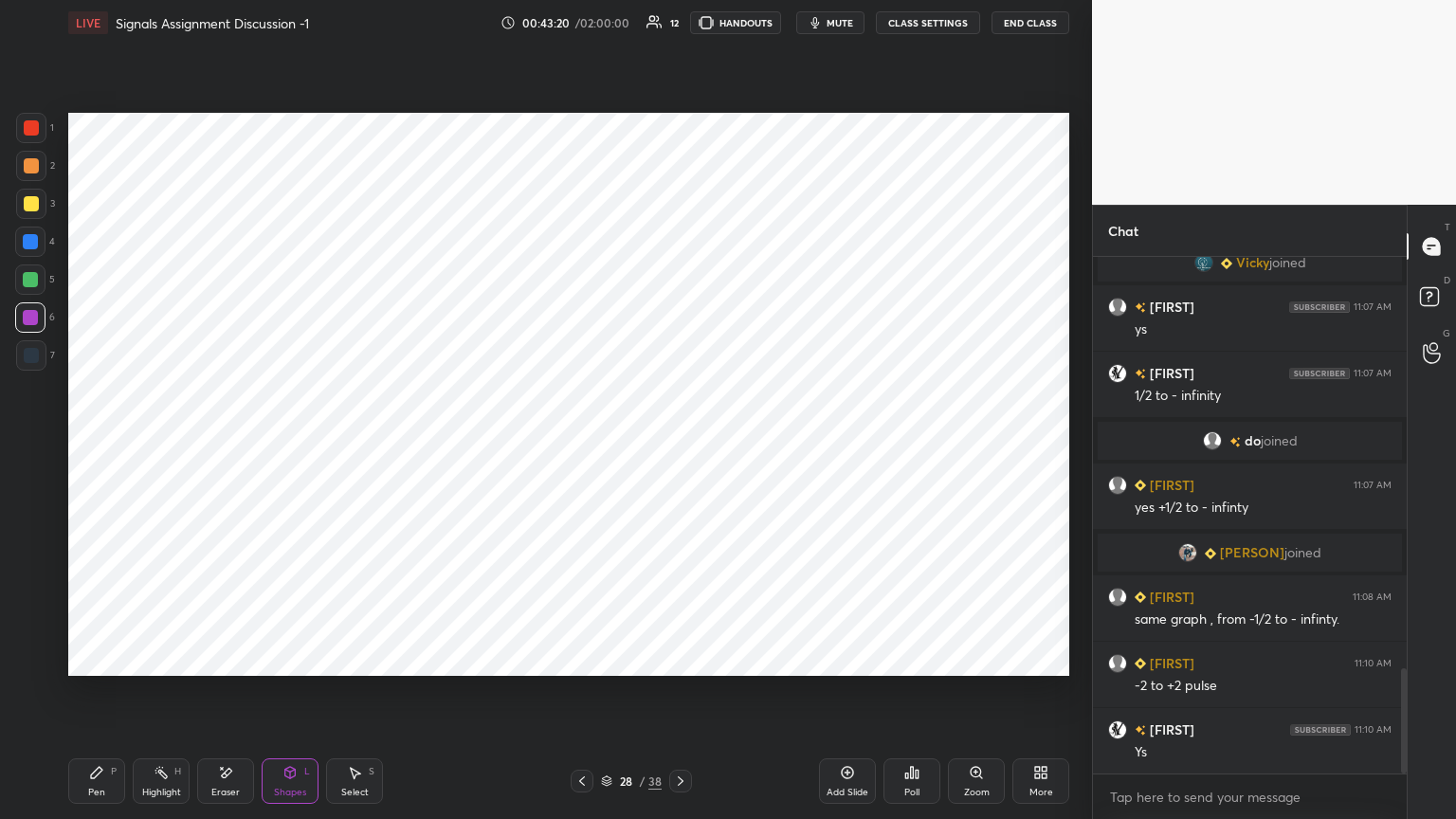 click on "Pen P" at bounding box center (97, 781) 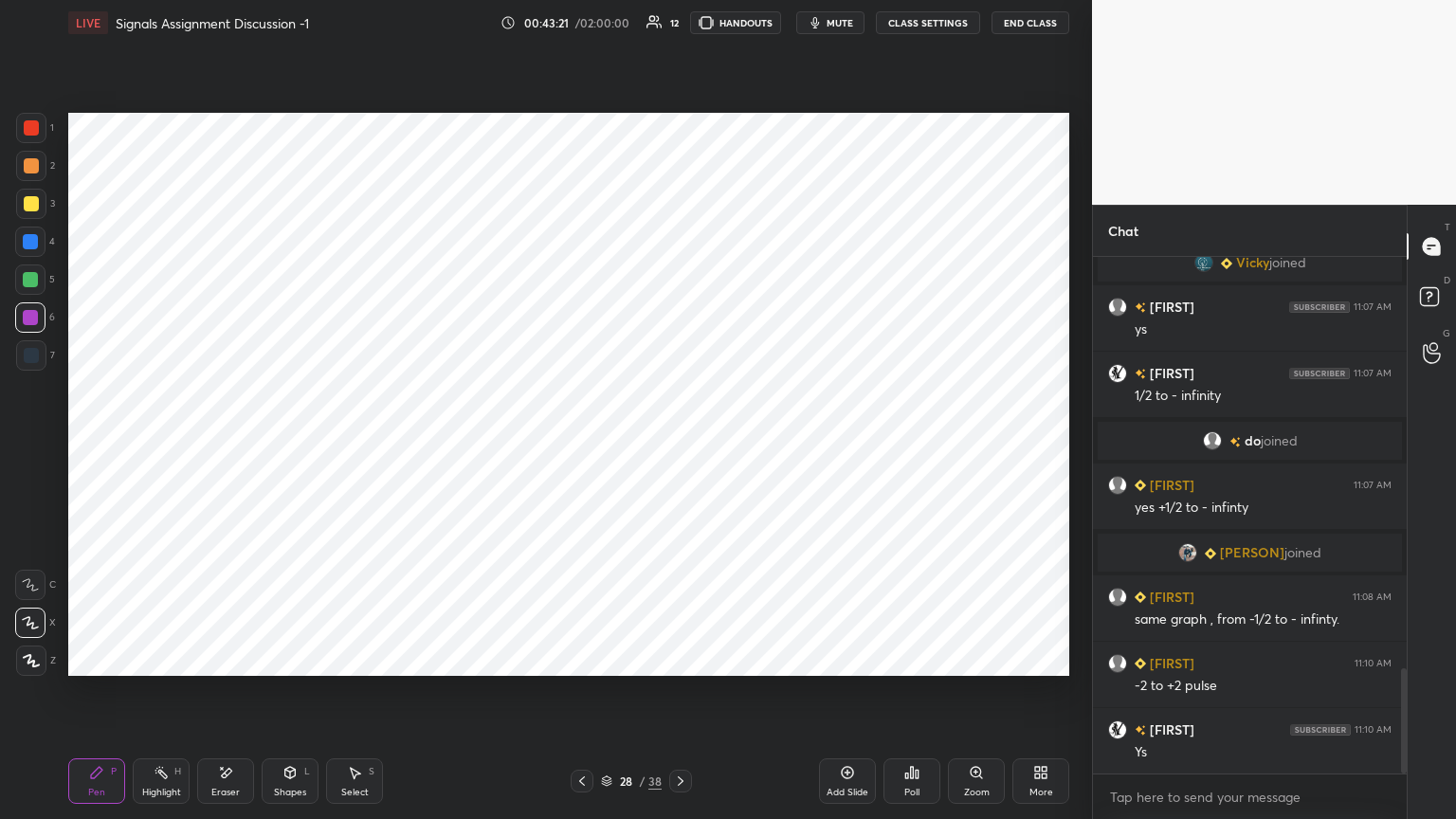 click 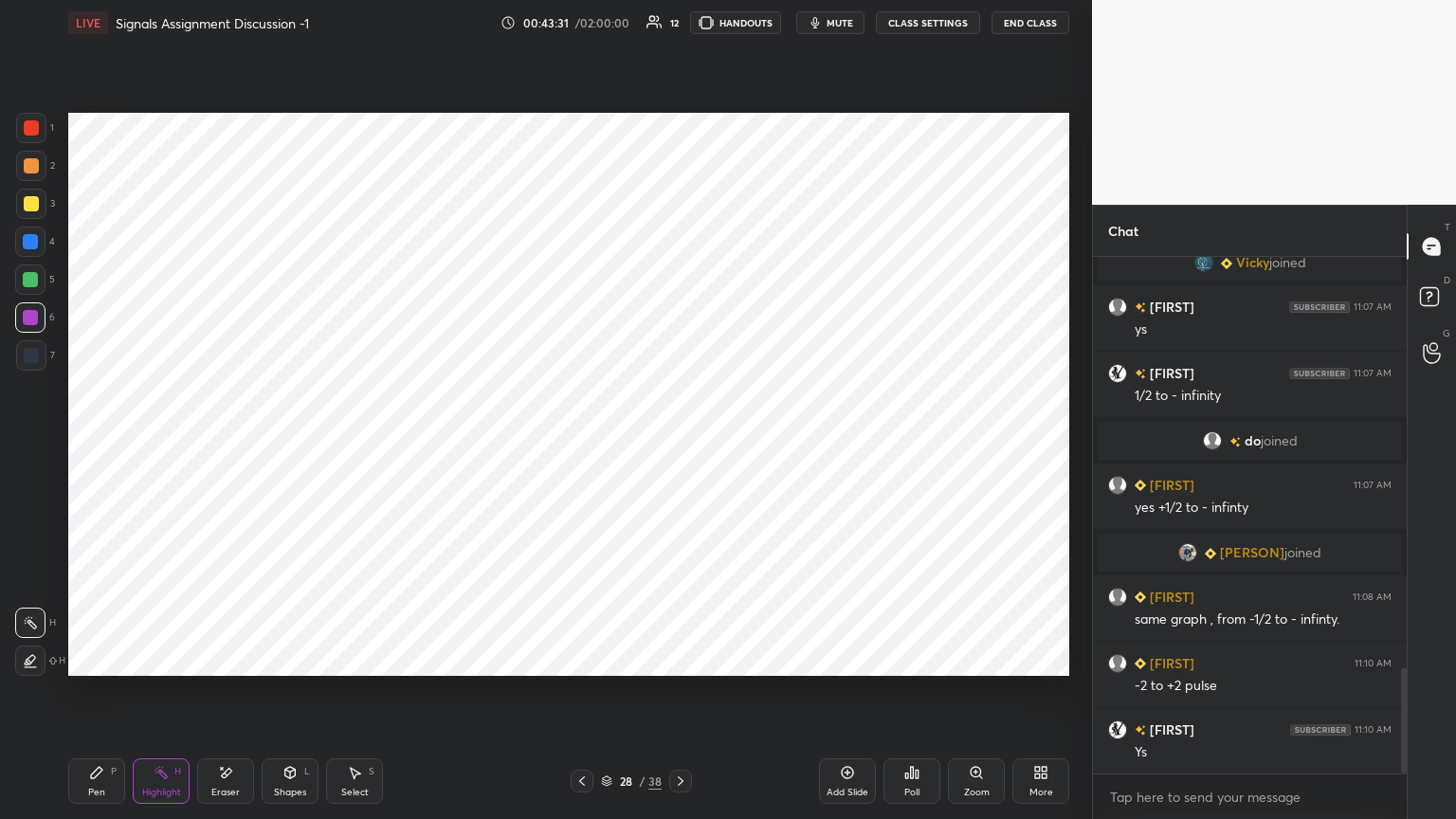 click on "Shapes" at bounding box center [290, 792] 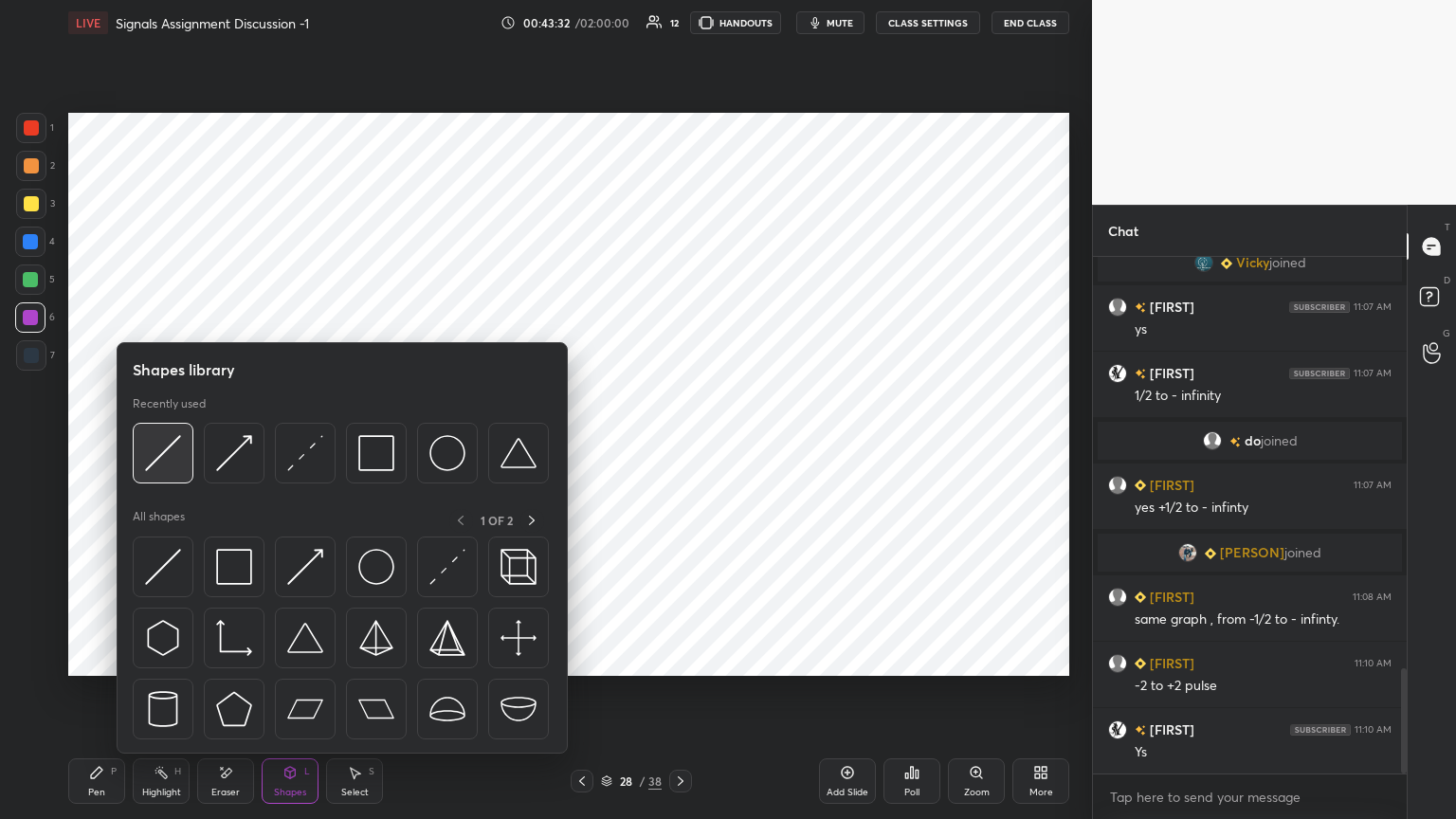 click at bounding box center (163, 453) 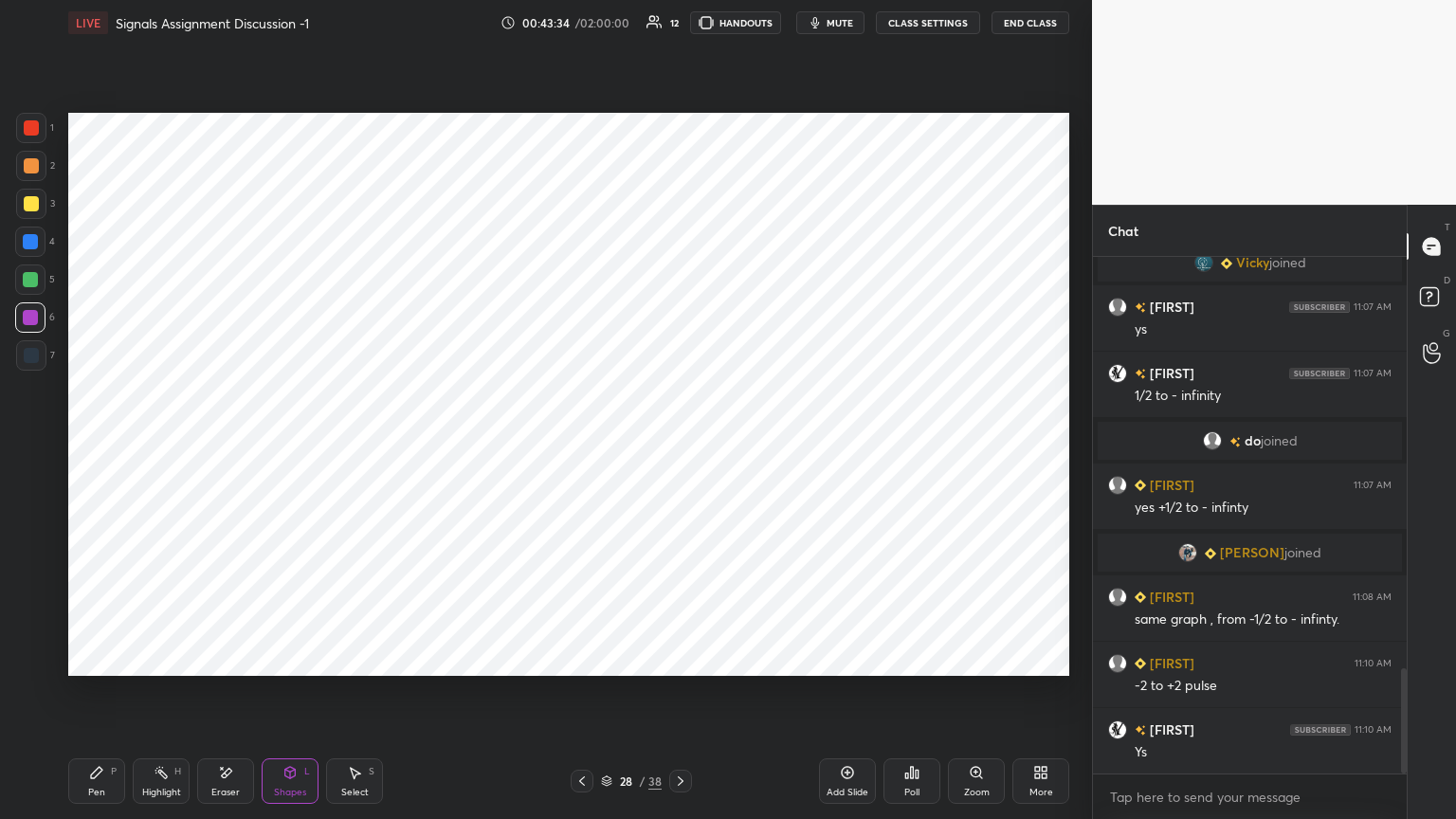 click 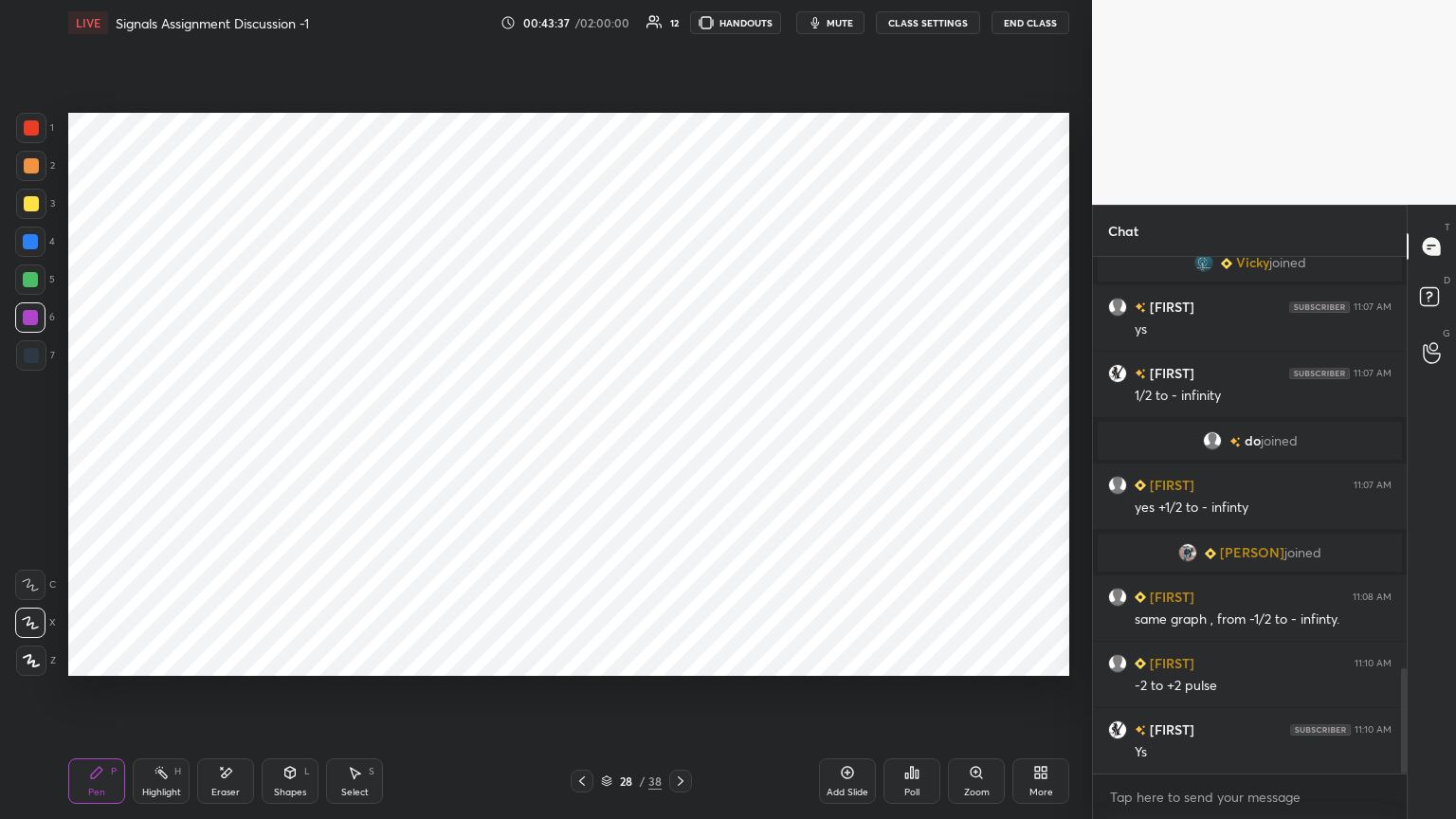 click at bounding box center (30, 242) 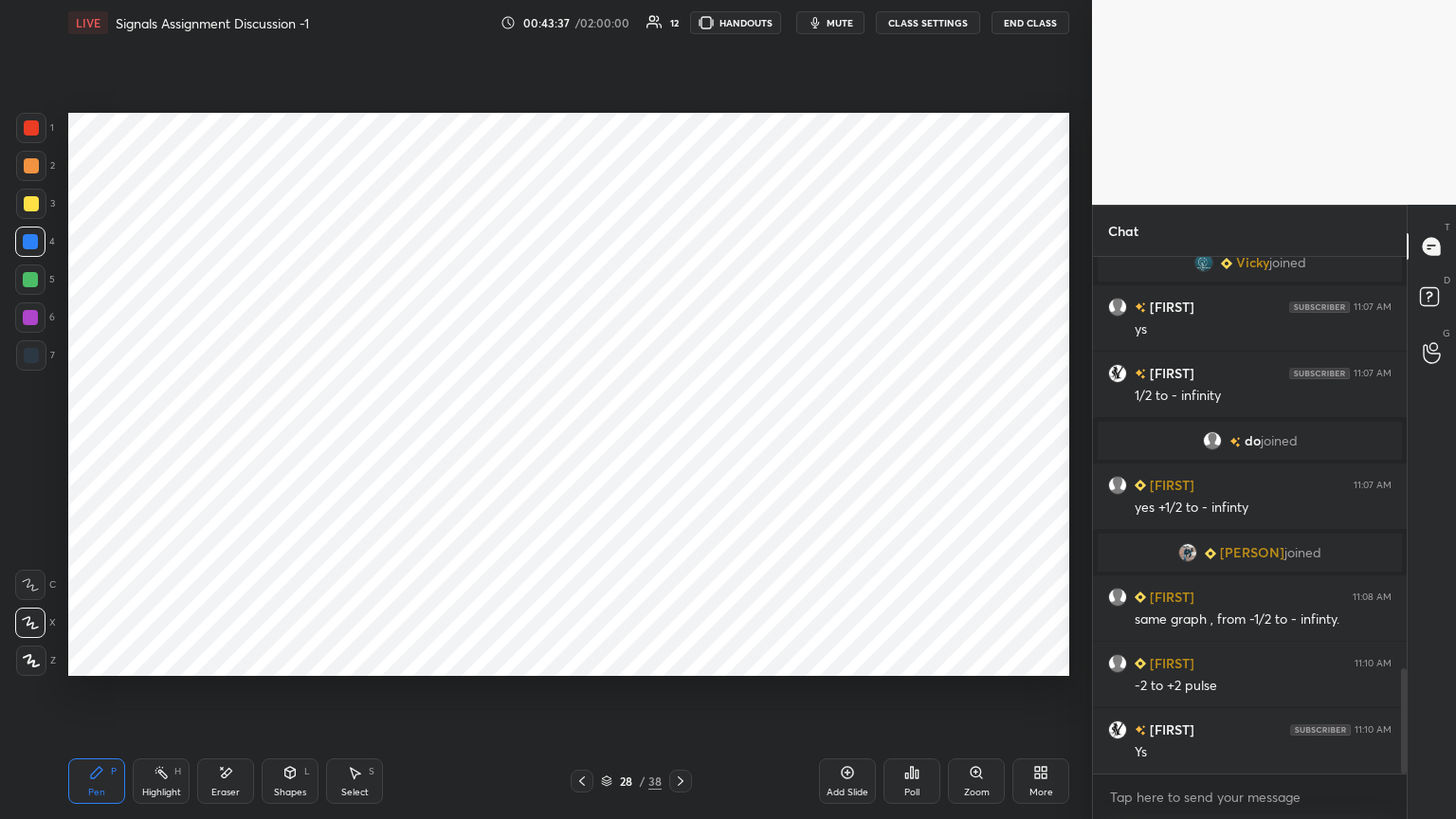 click on "Shapes L" at bounding box center [290, 781] 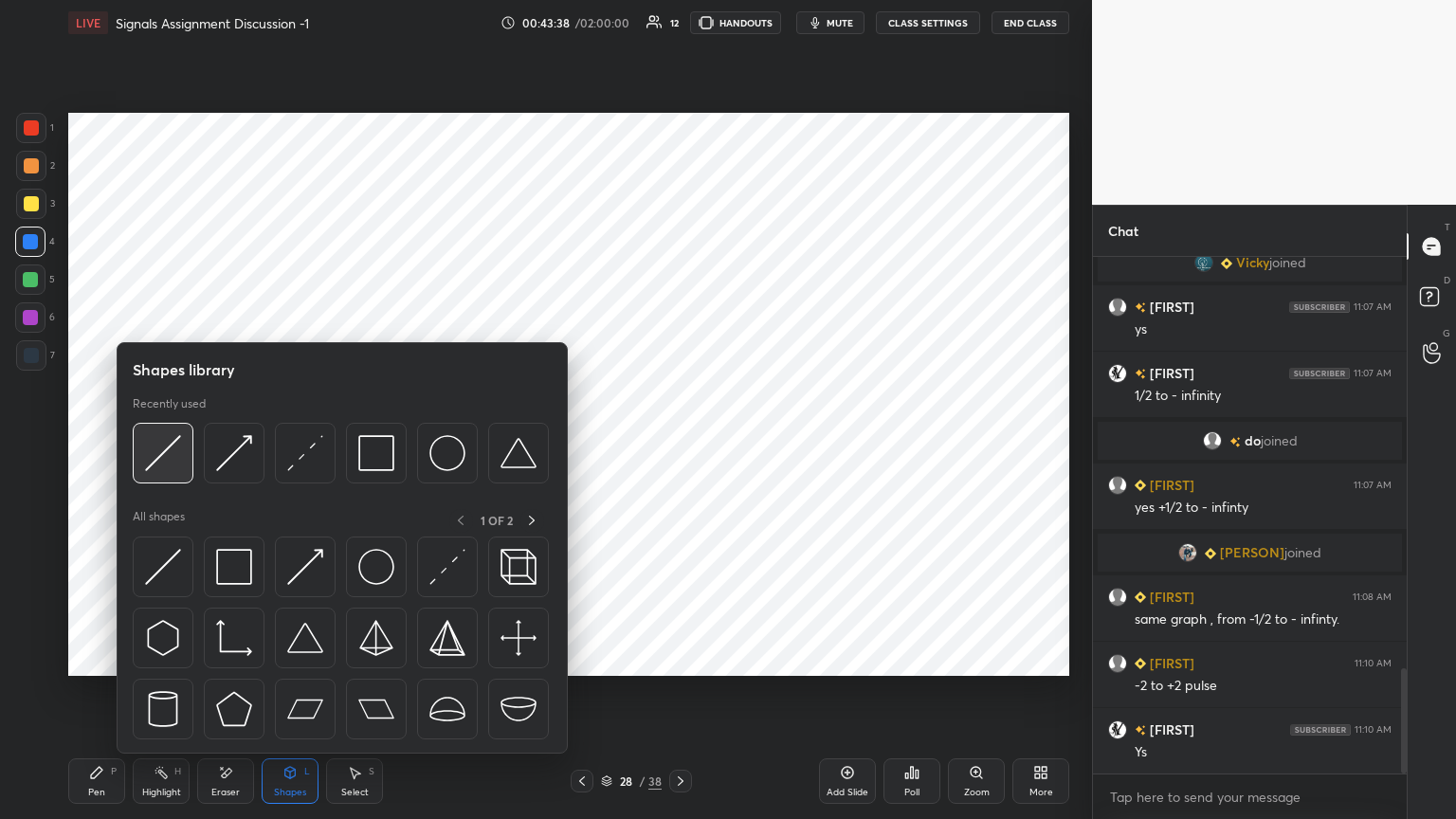 click at bounding box center [163, 453] 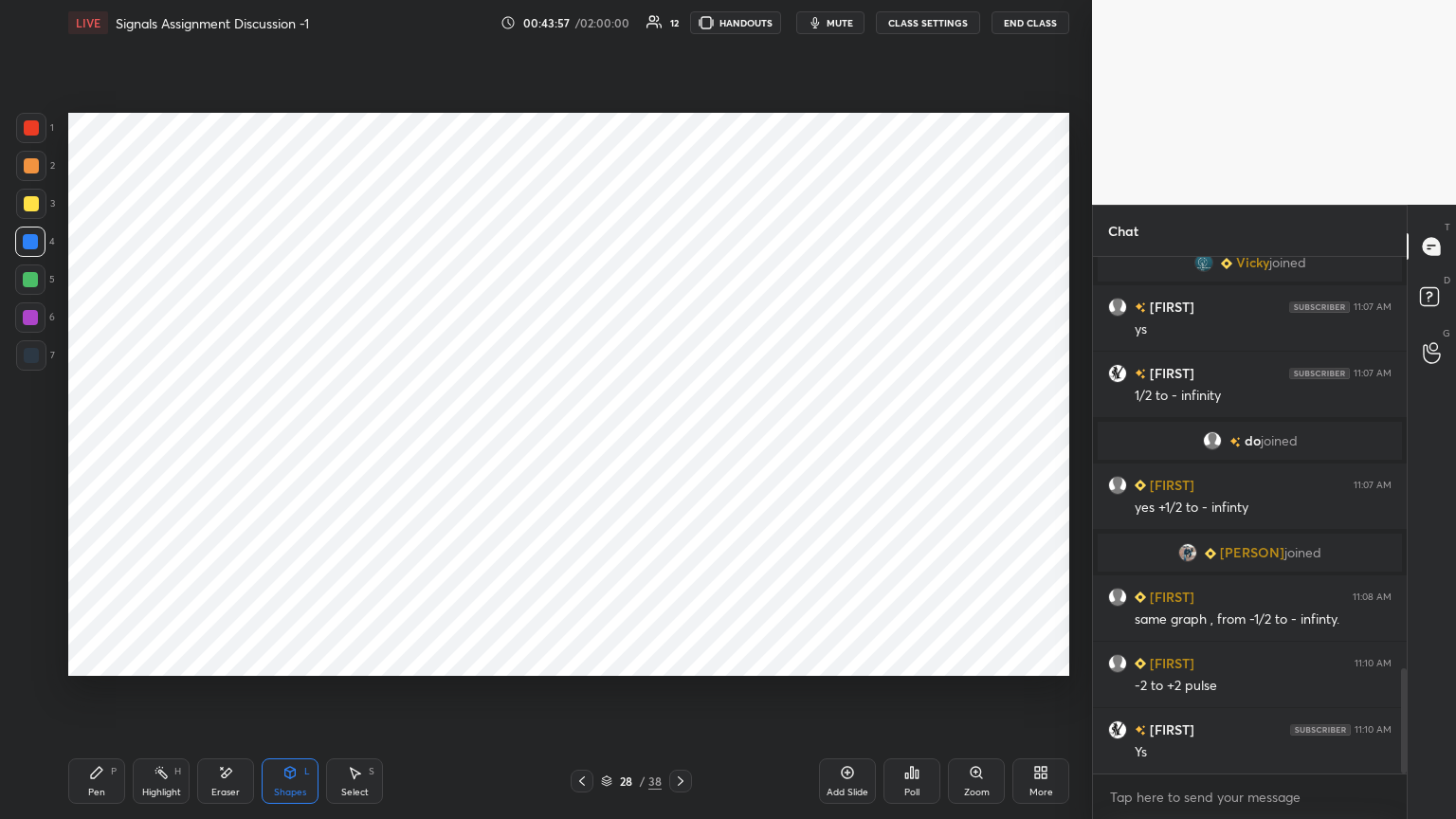 click on "Highlight" at bounding box center [161, 792] 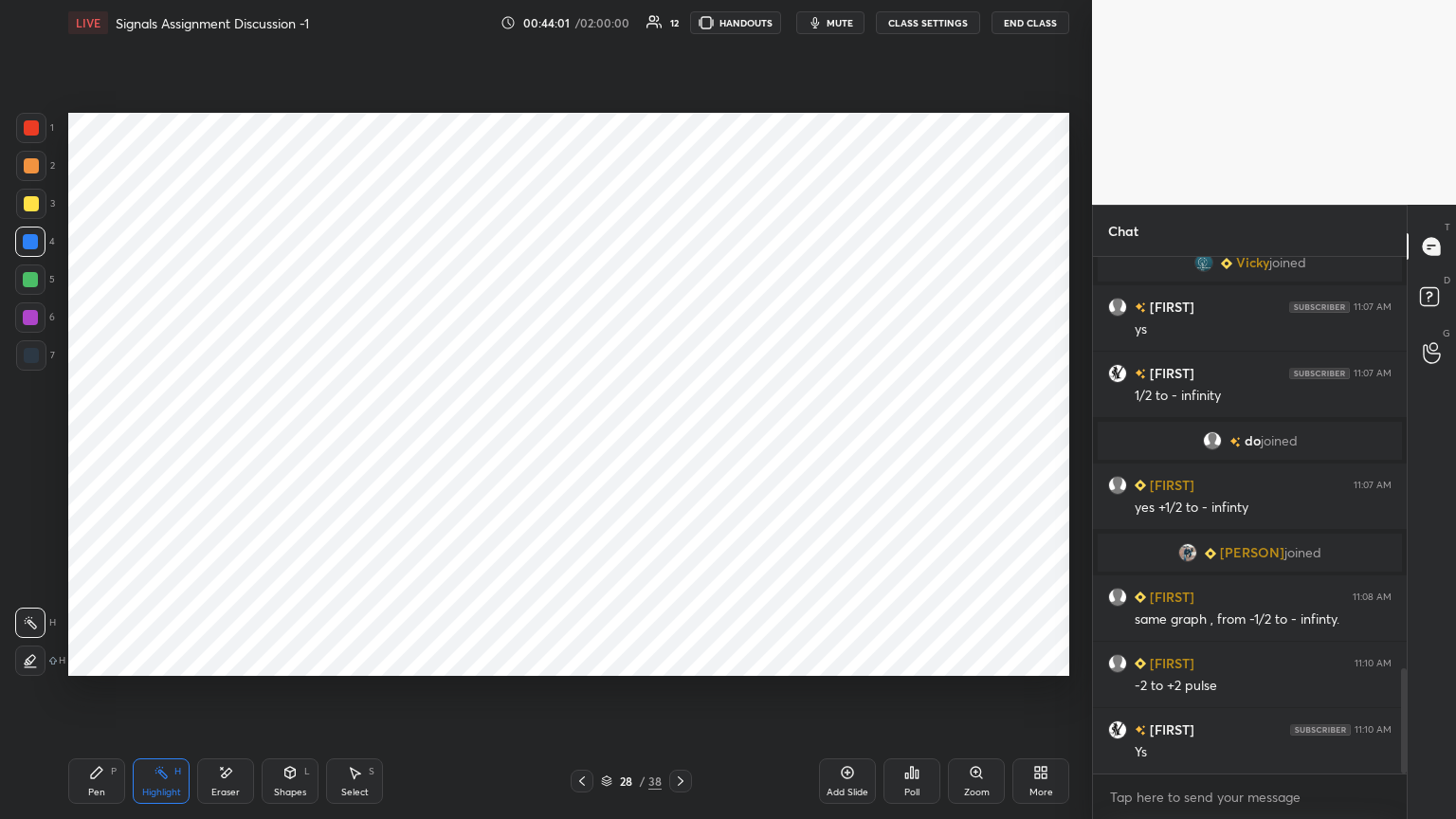 click on "Pen P" at bounding box center (97, 781) 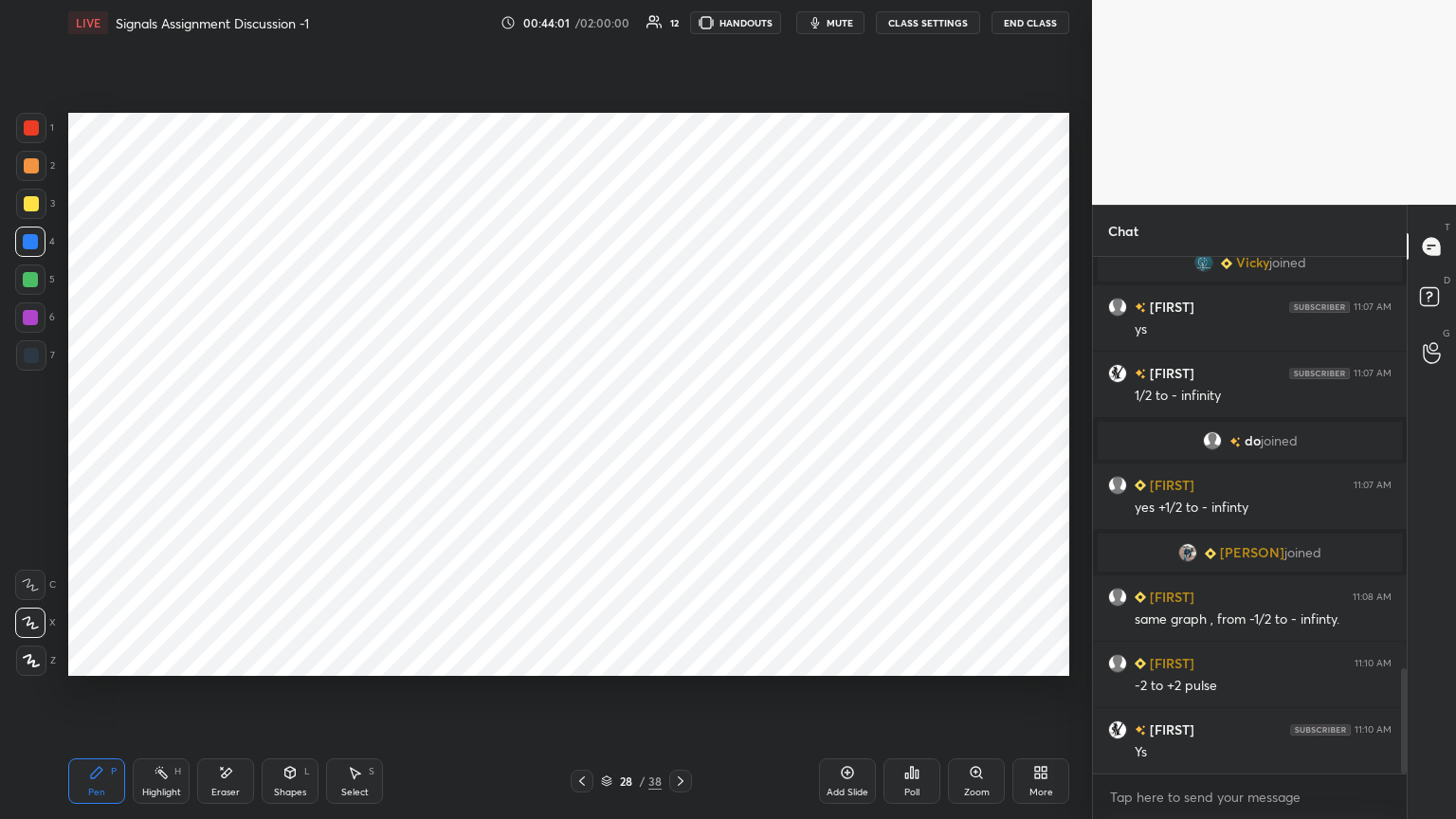click on "Shapes L" at bounding box center (290, 781) 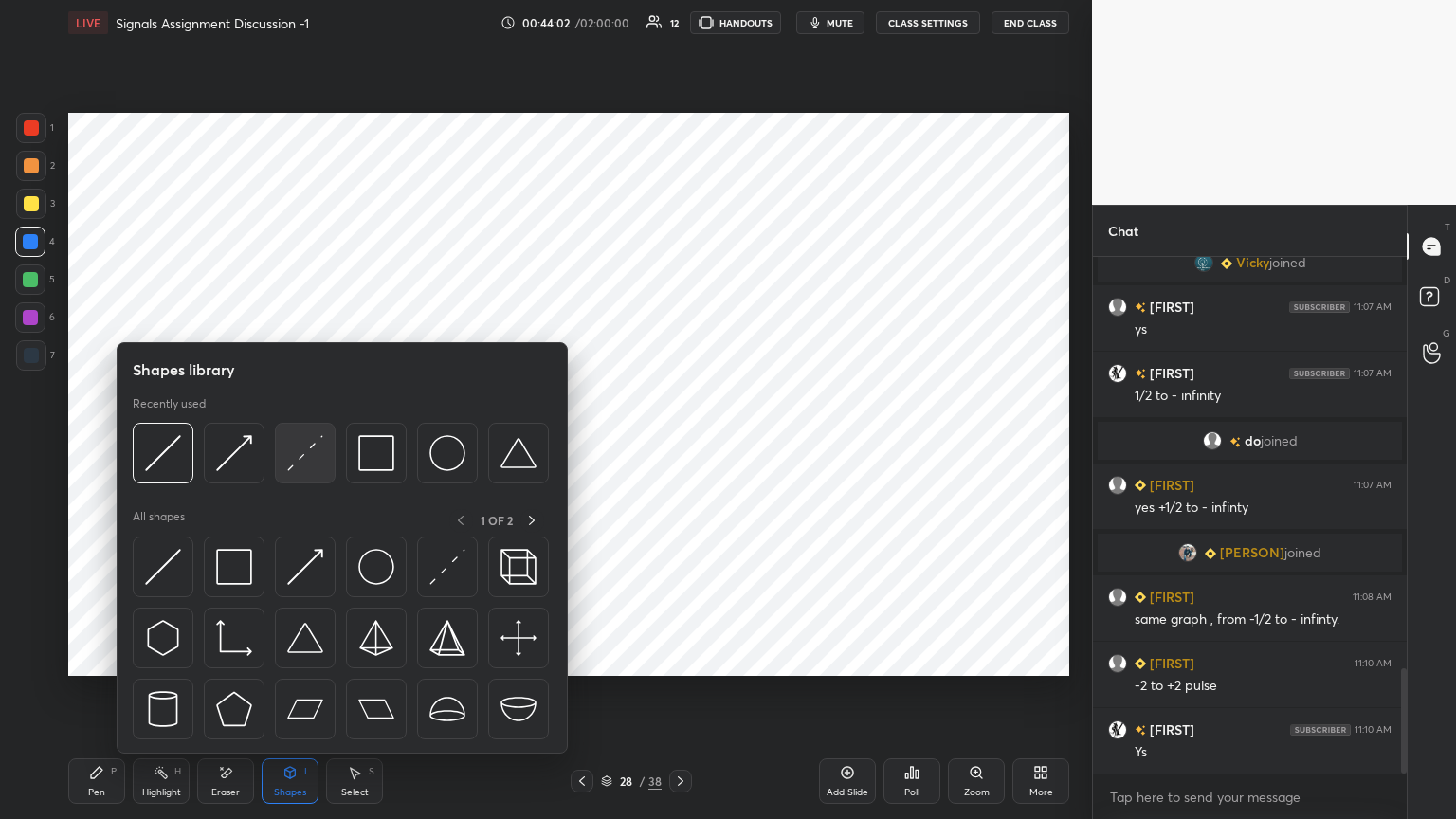 click at bounding box center (305, 453) 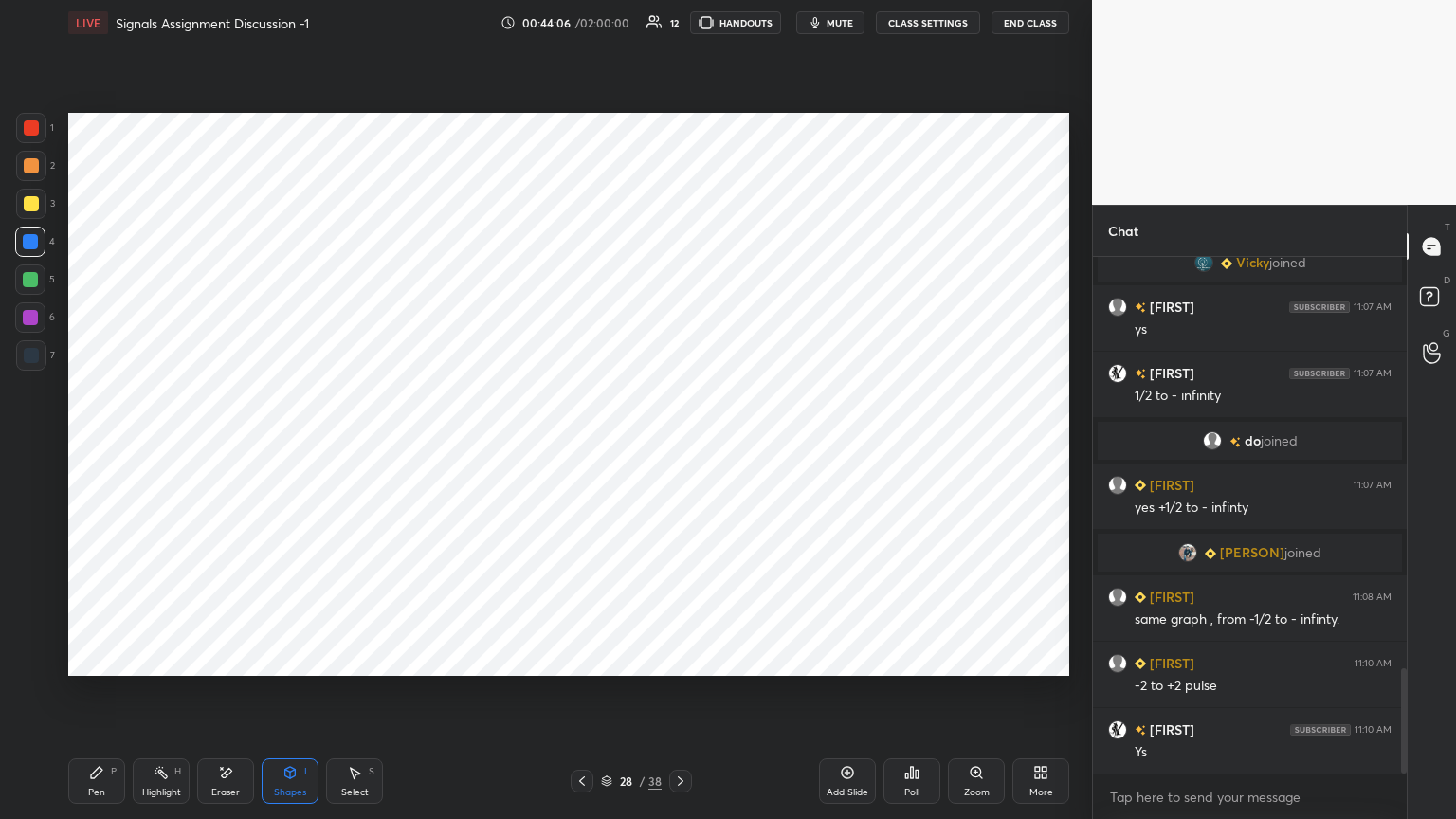 click on "Pen" at bounding box center (97, 792) 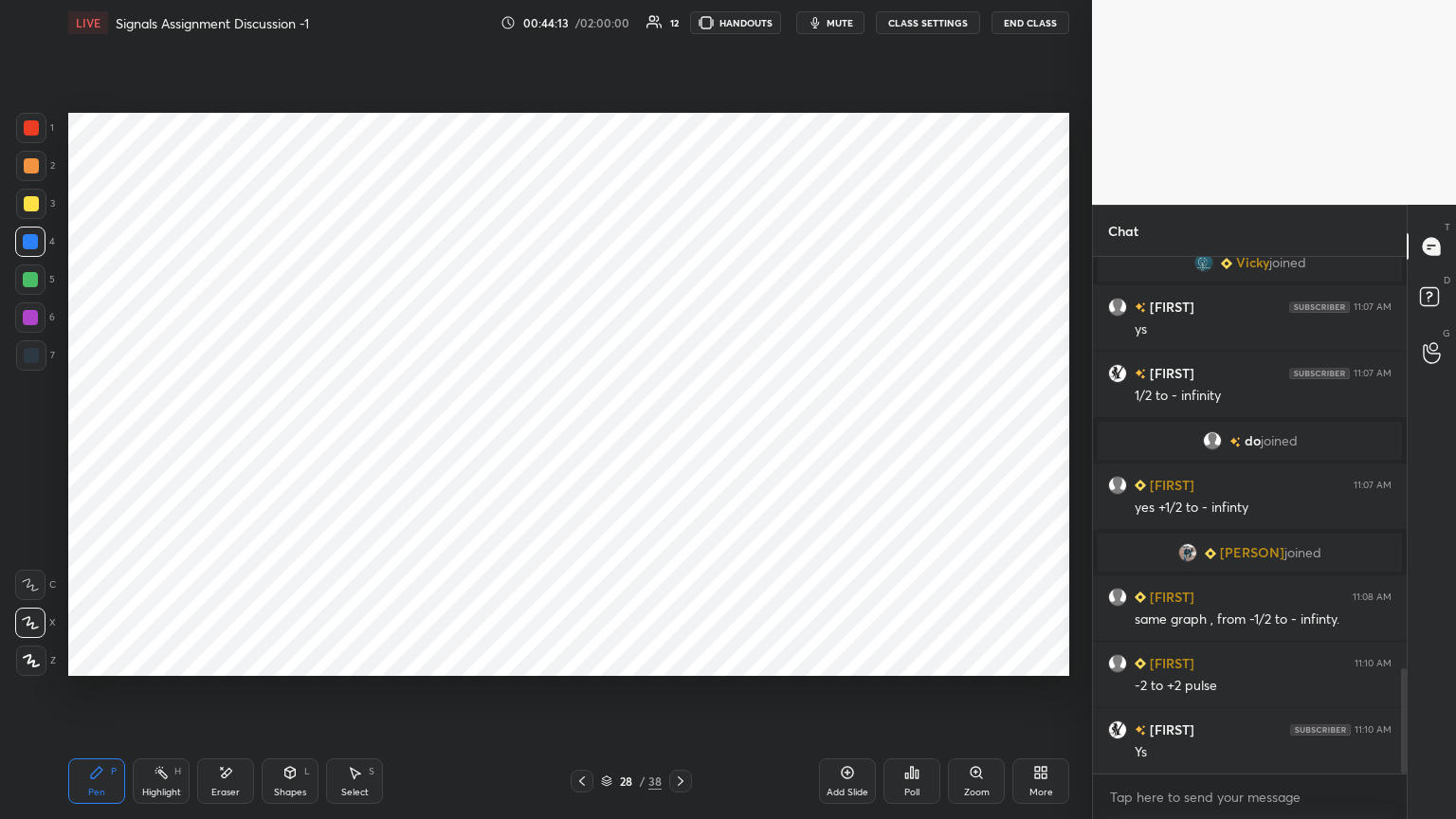 click on "Highlight H" at bounding box center (161, 781) 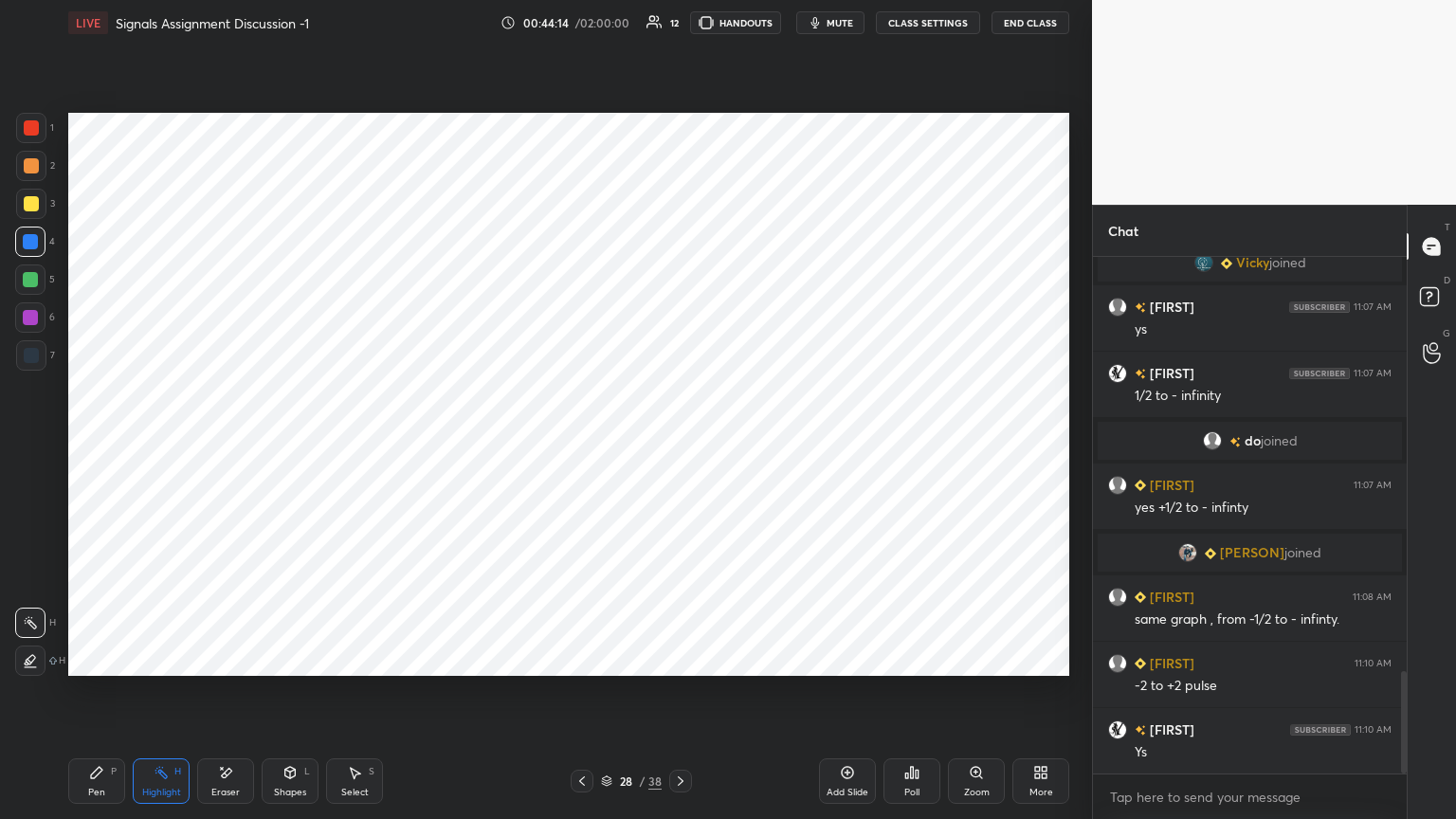 scroll, scrollTop: 2081, scrollLeft: 0, axis: vertical 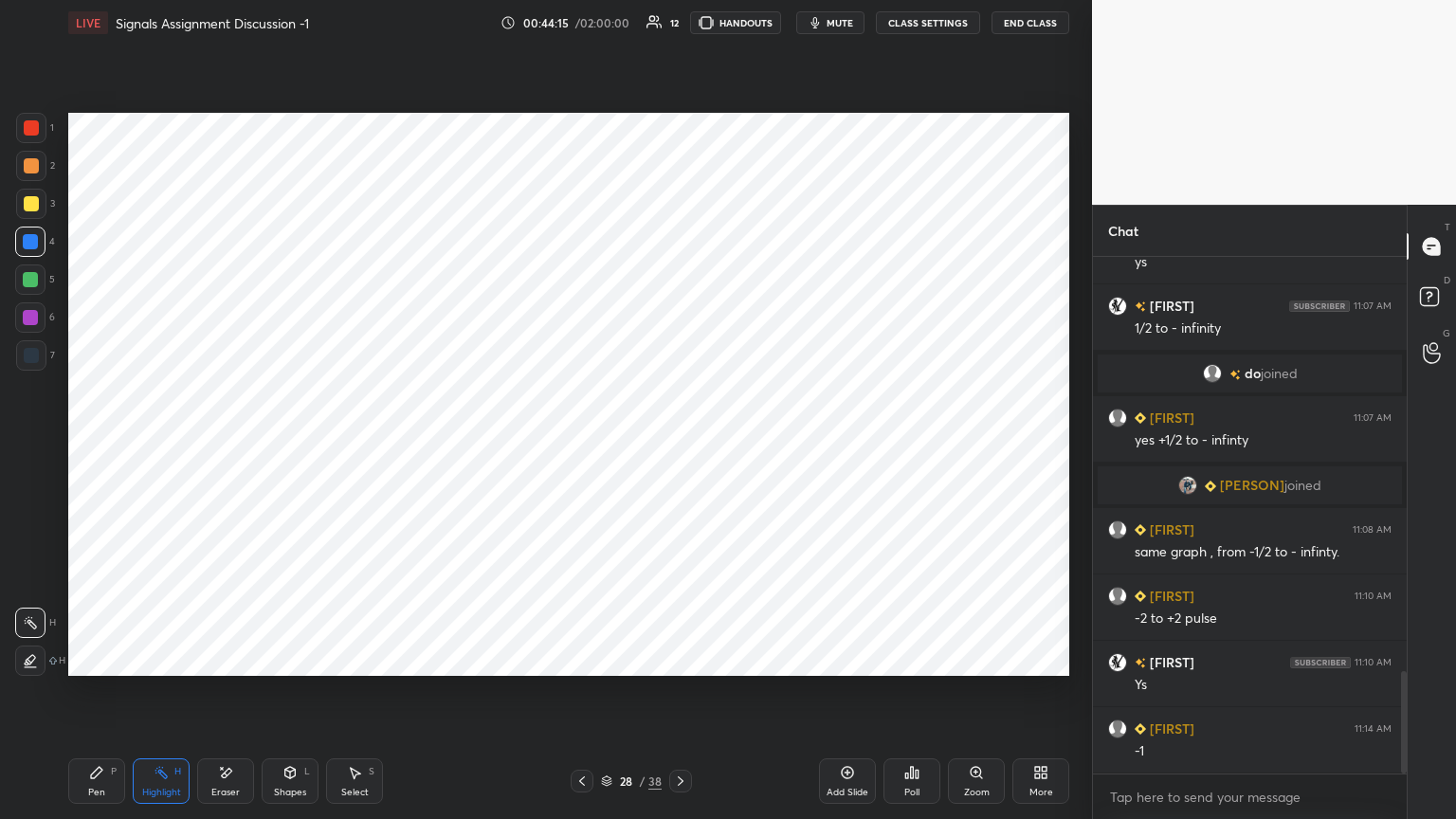 click on "Pen P" at bounding box center (97, 781) 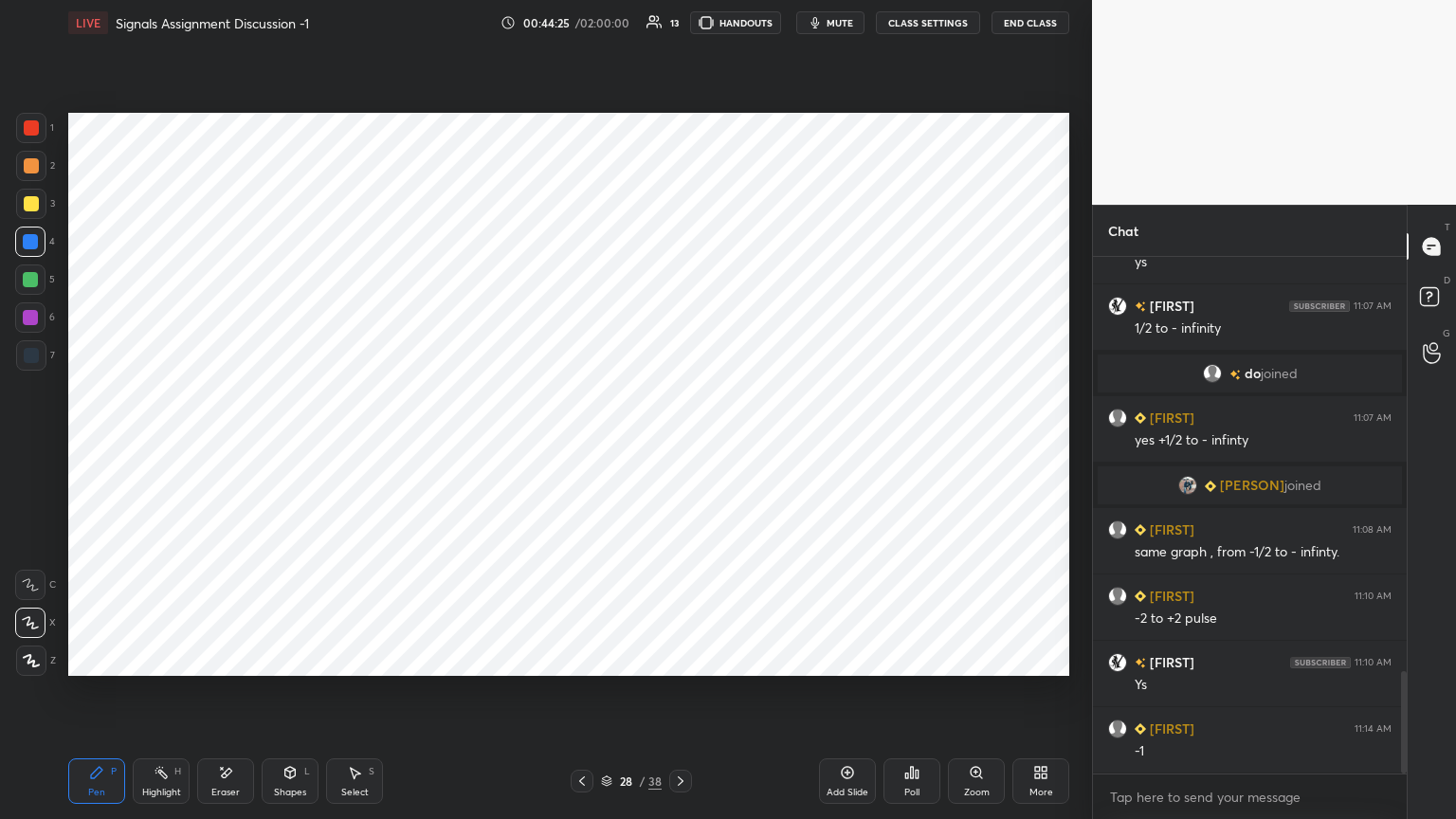 scroll, scrollTop: 2126, scrollLeft: 0, axis: vertical 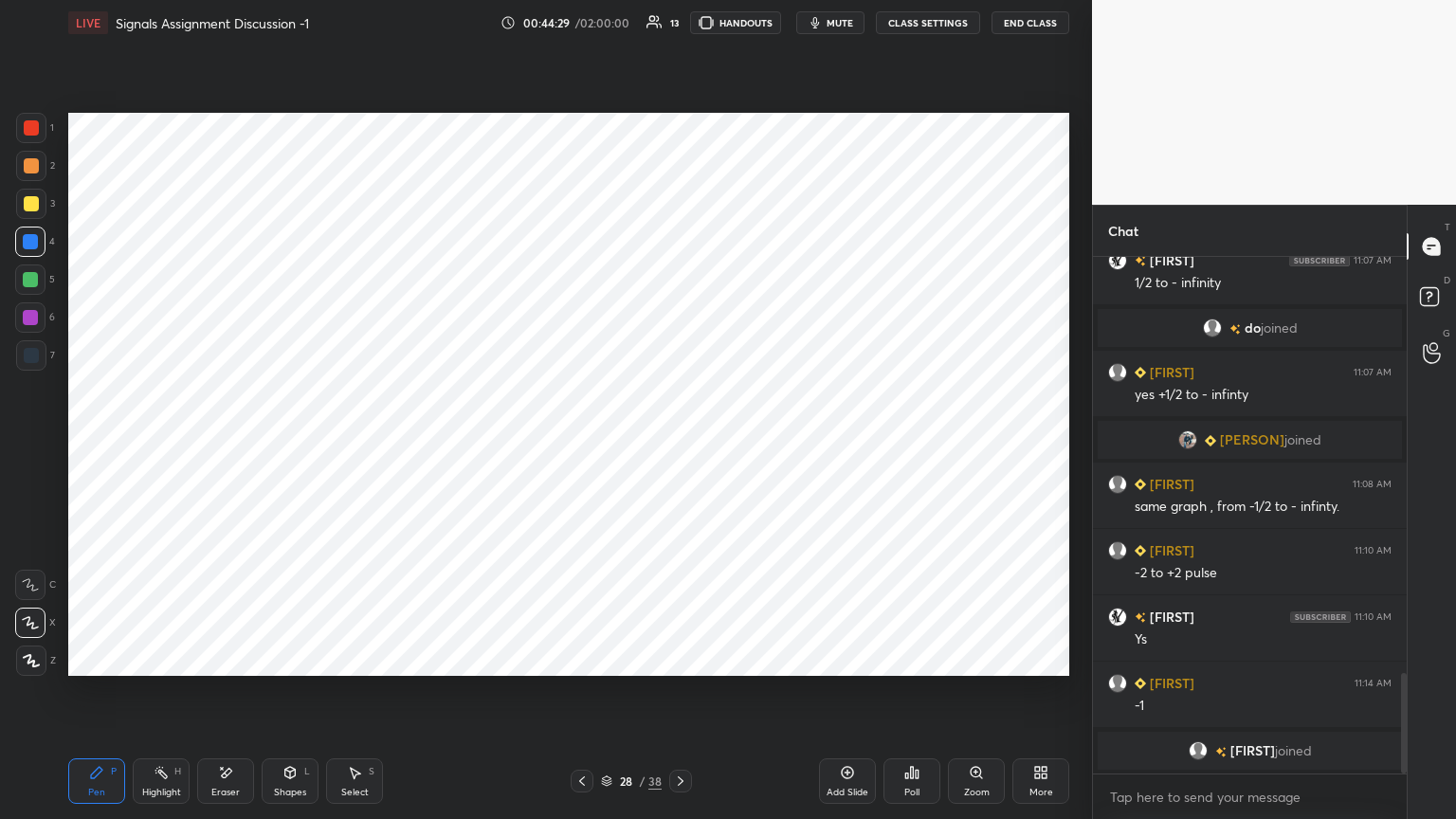 click on "Shapes" at bounding box center [290, 792] 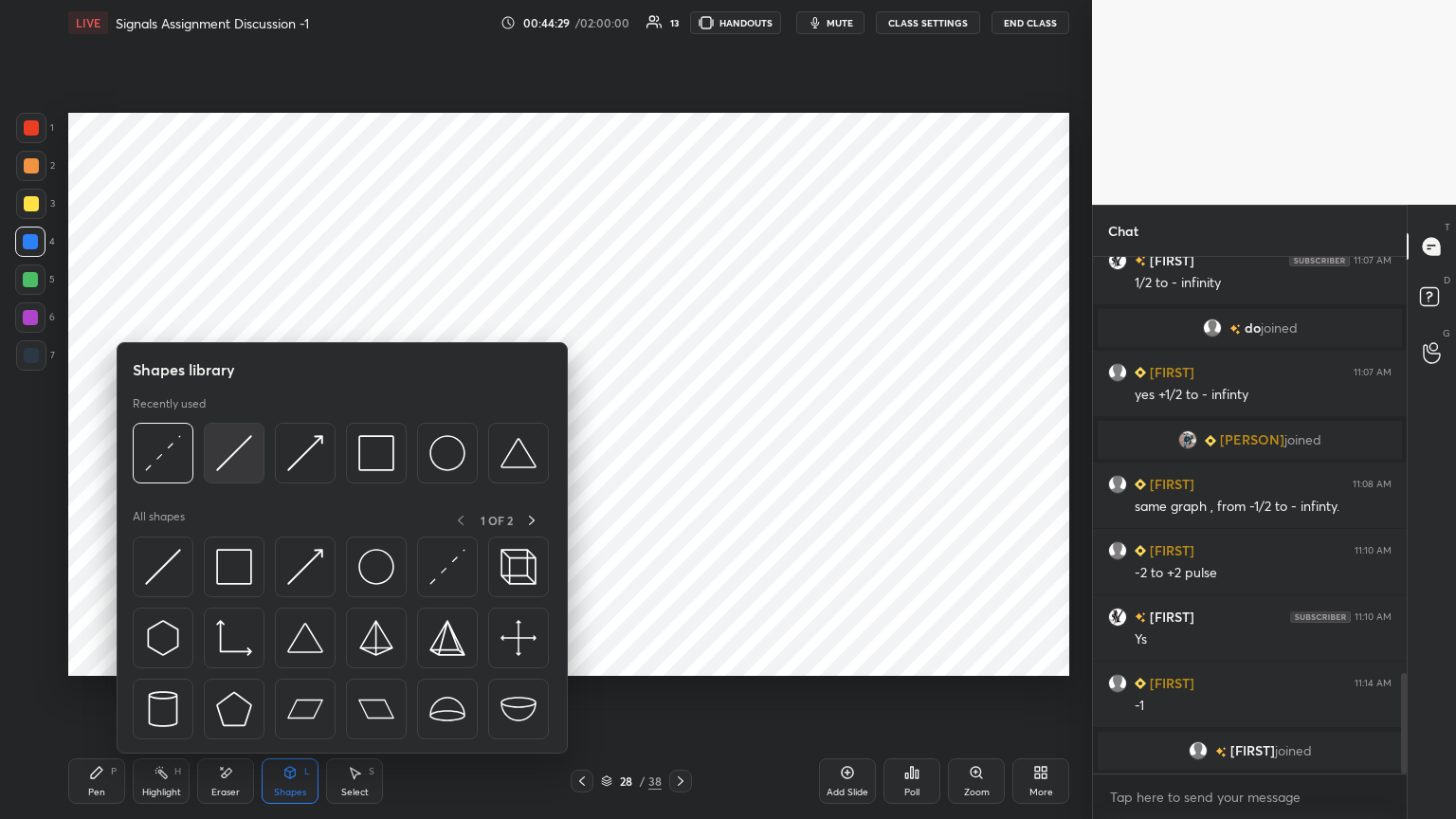 click at bounding box center (234, 453) 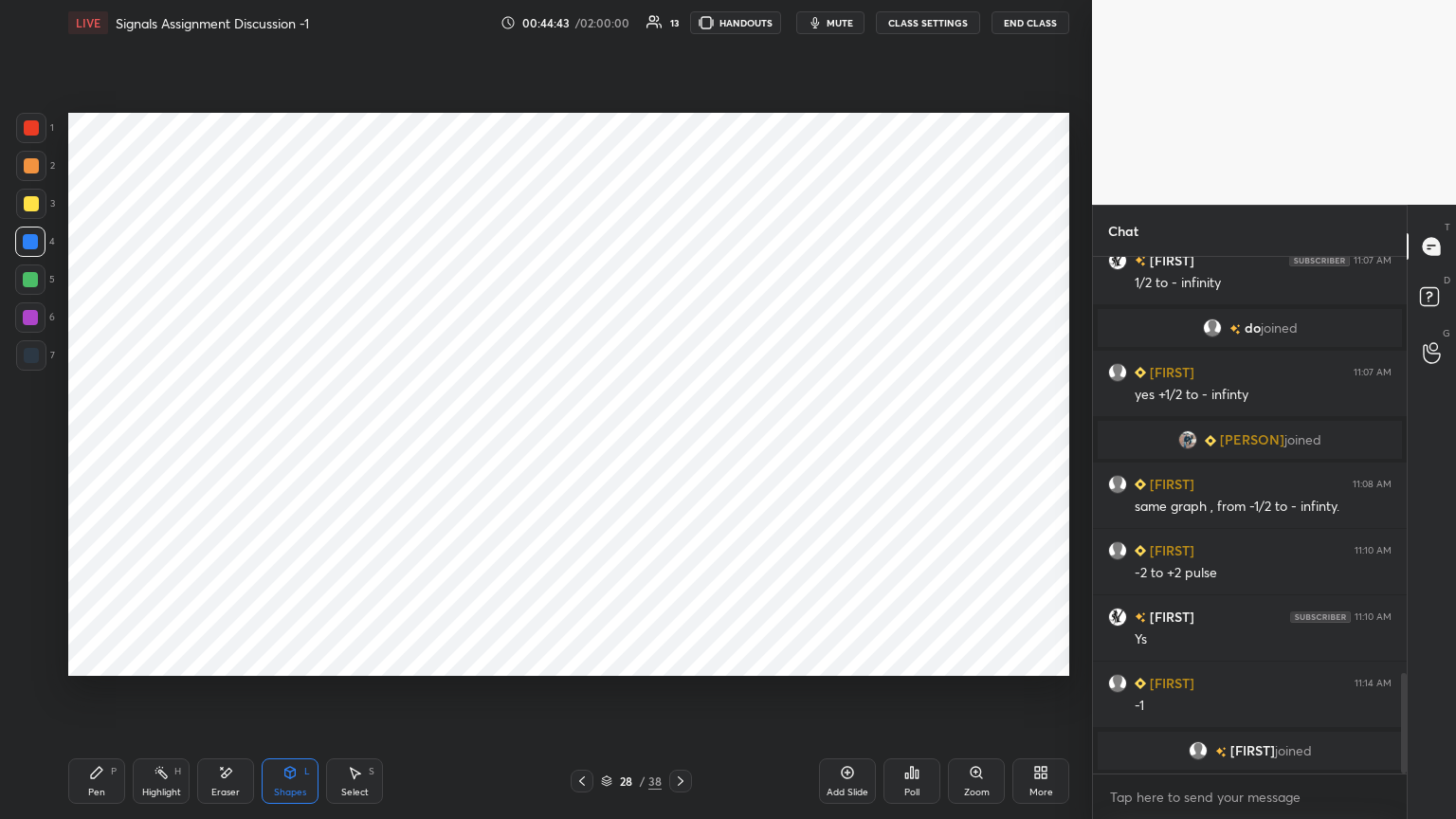 click on "Eraser" at bounding box center (226, 792) 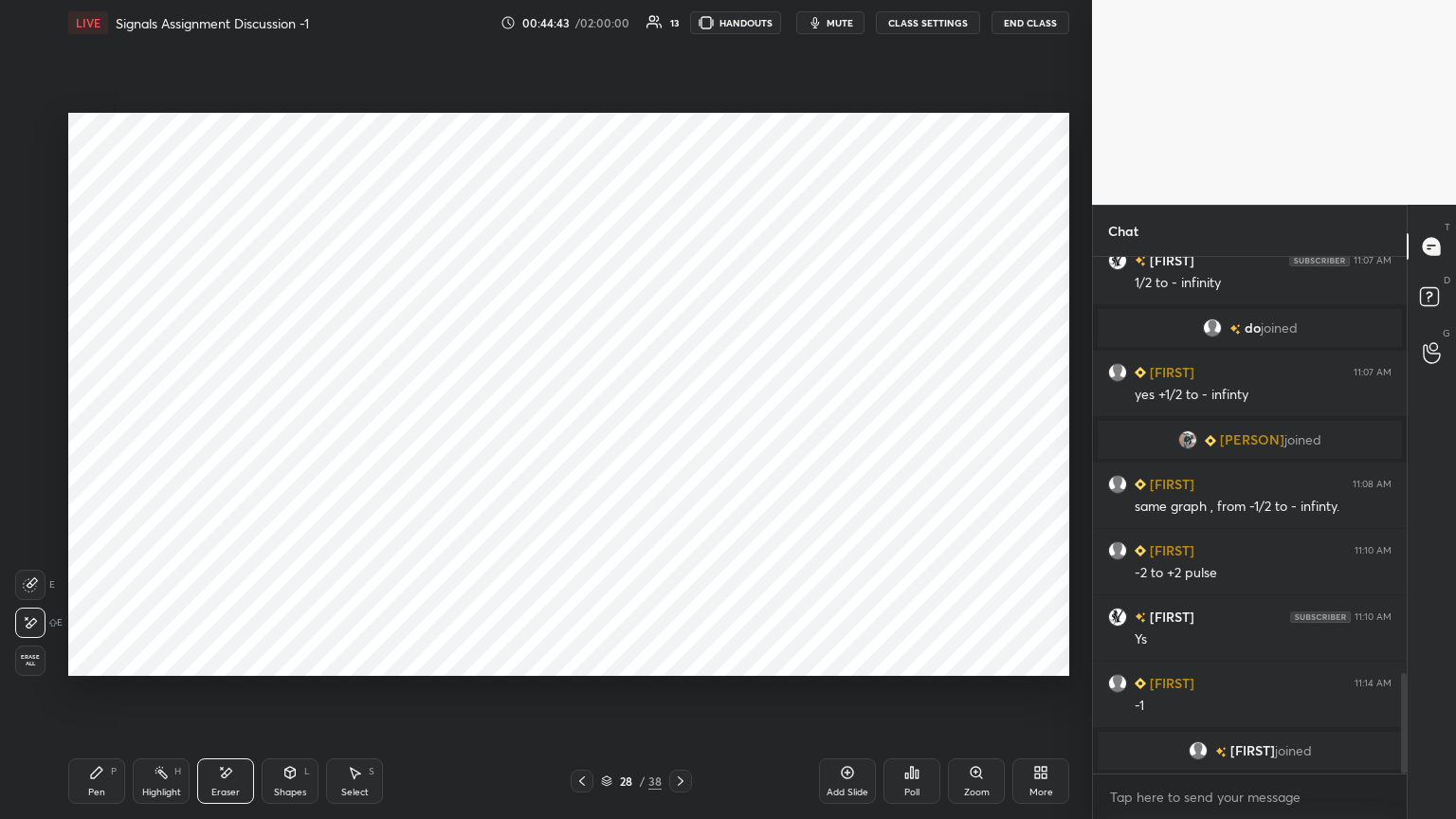 click on "Pen P" at bounding box center (97, 781) 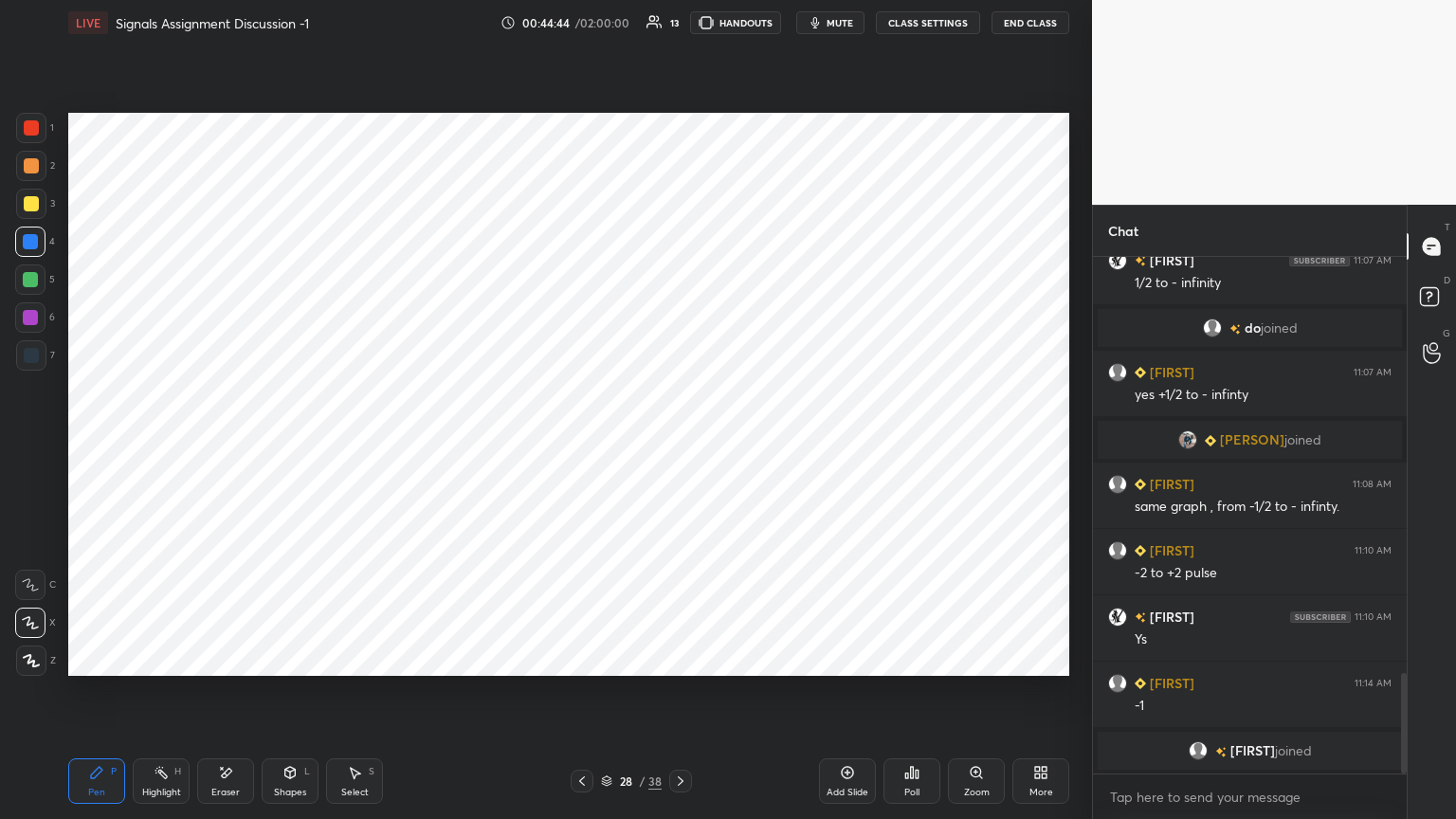 click at bounding box center [30, 318] 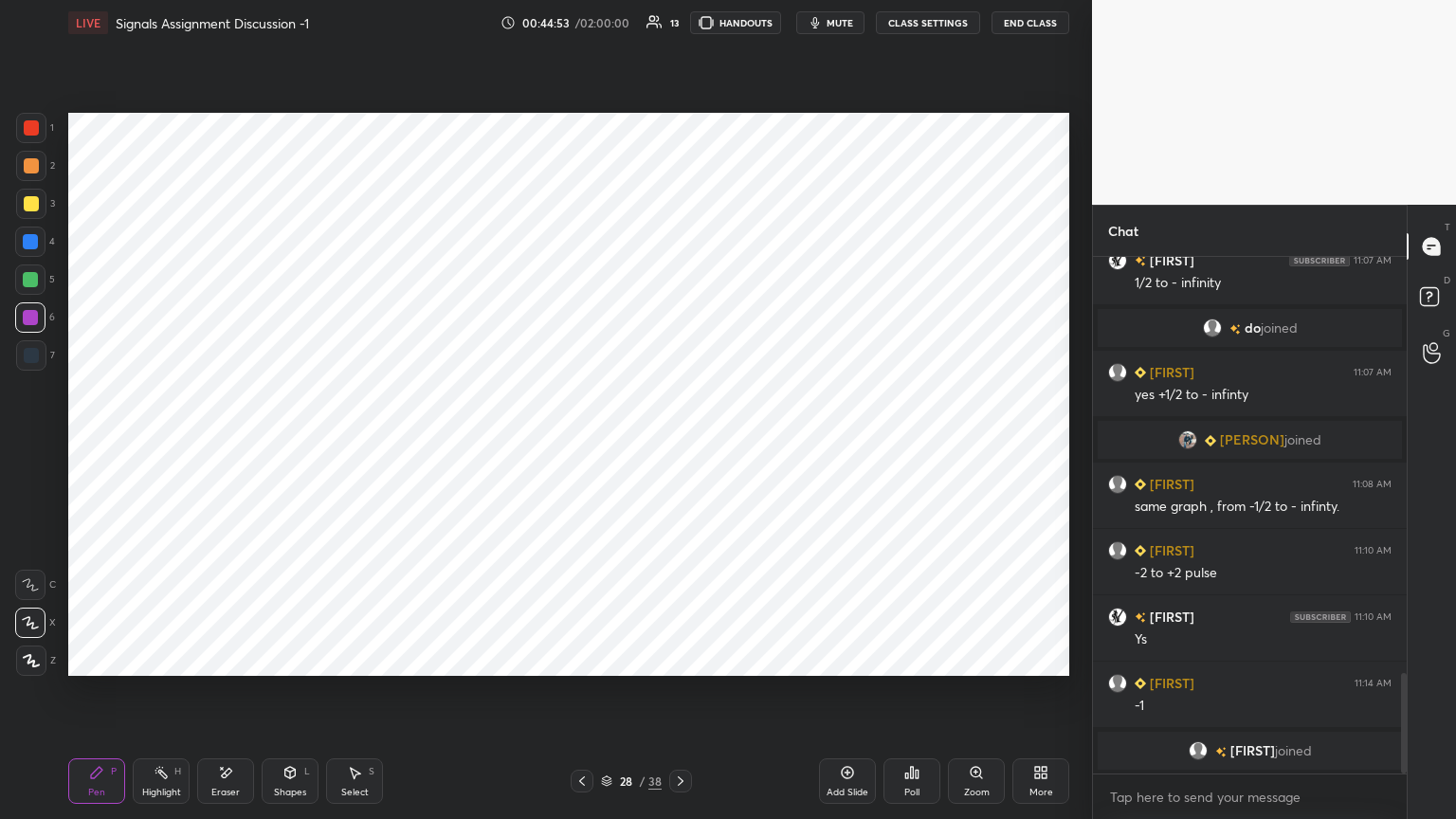click on "Highlight" at bounding box center [161, 792] 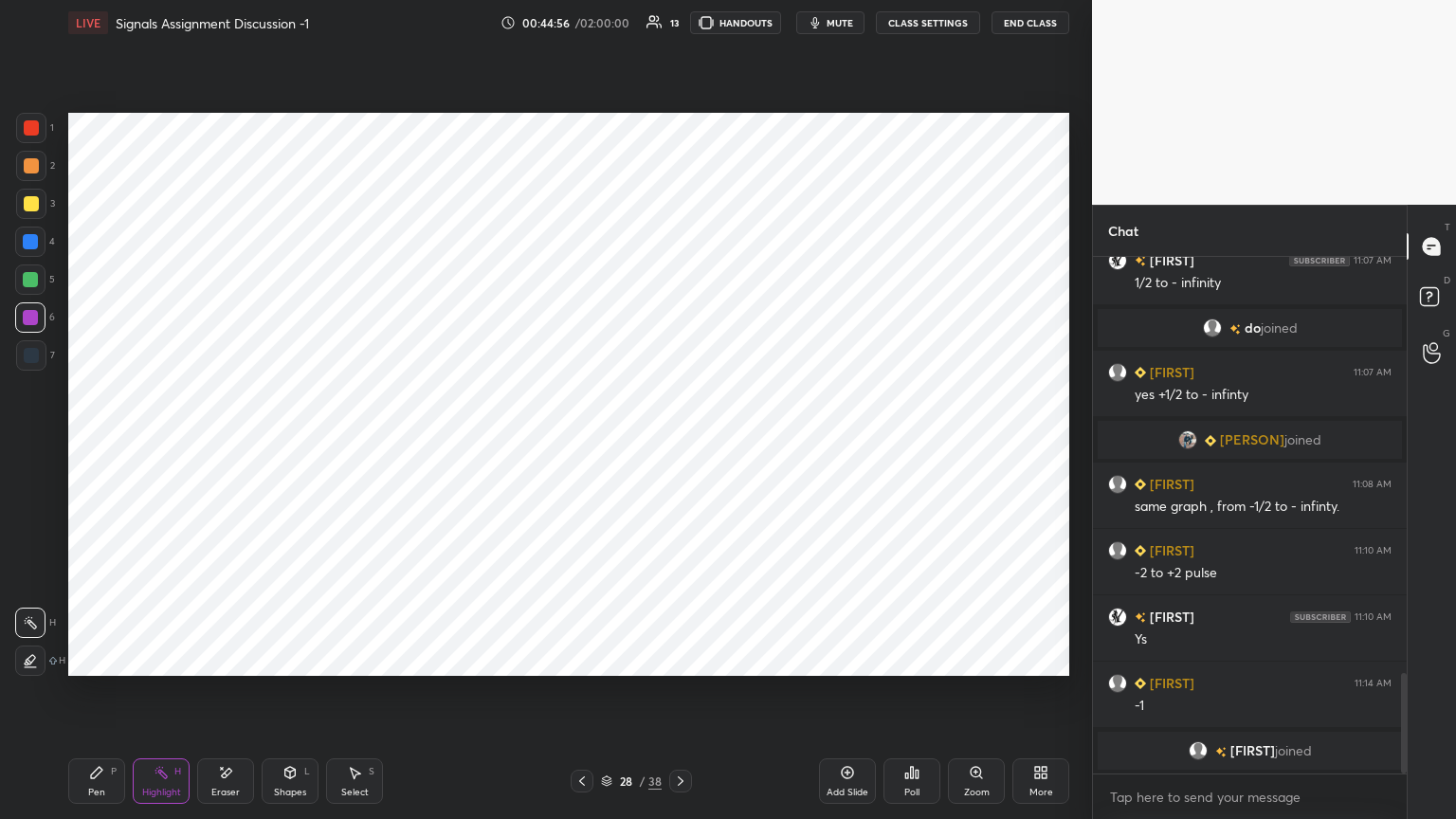 click on "Highlight H" at bounding box center (161, 781) 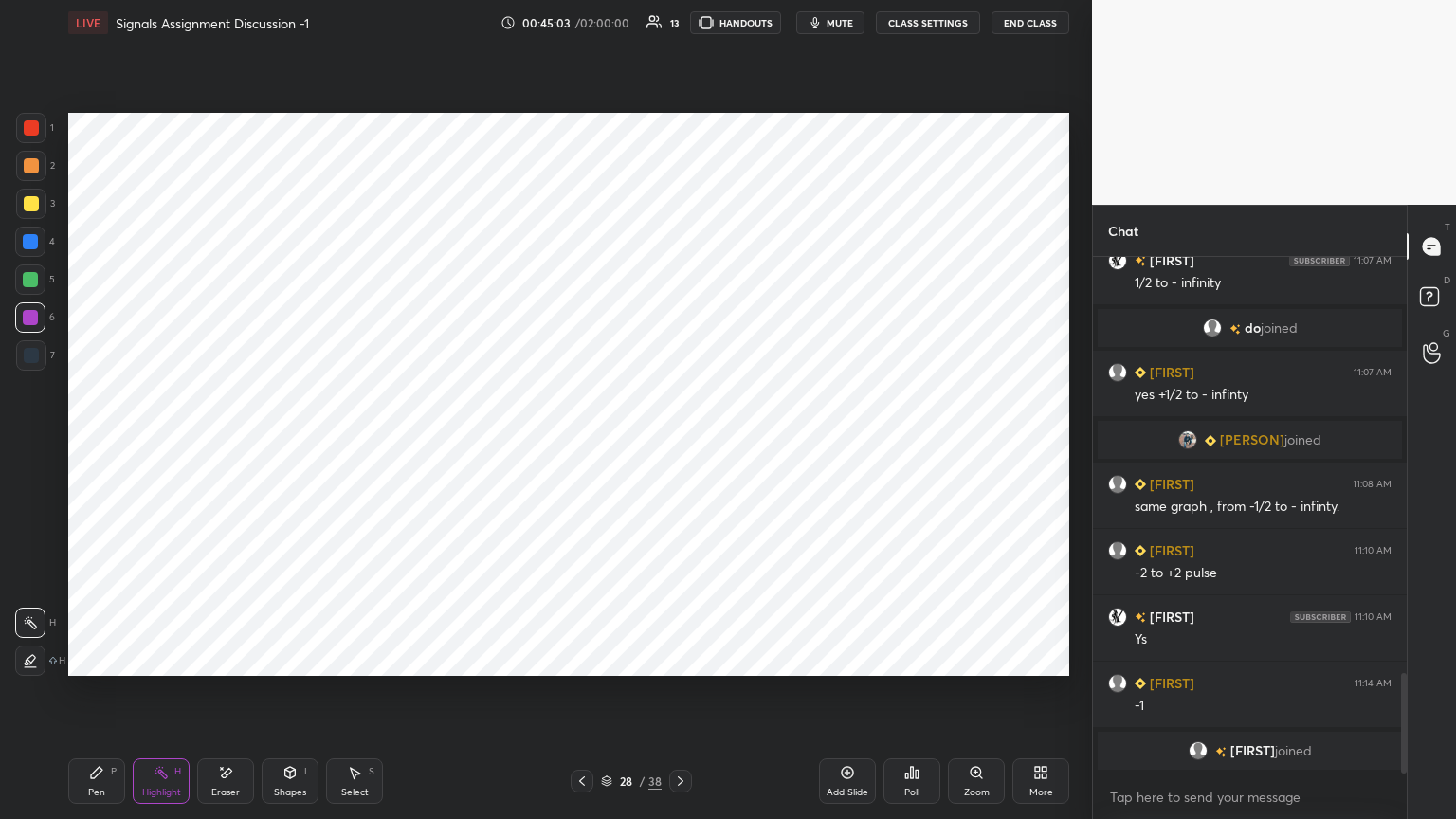 click on "Pen P" at bounding box center (97, 781) 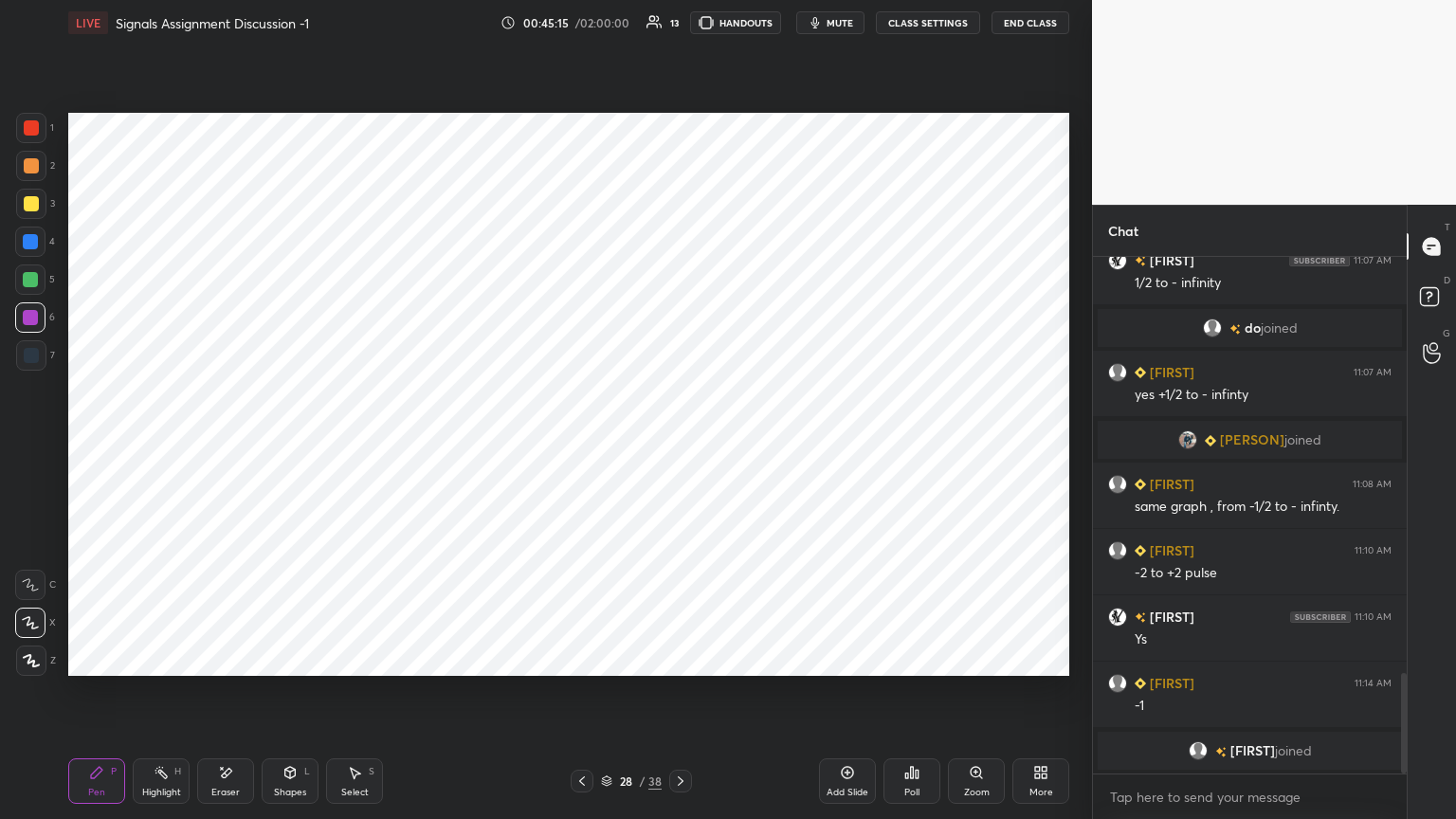 click on "Shapes" at bounding box center [290, 792] 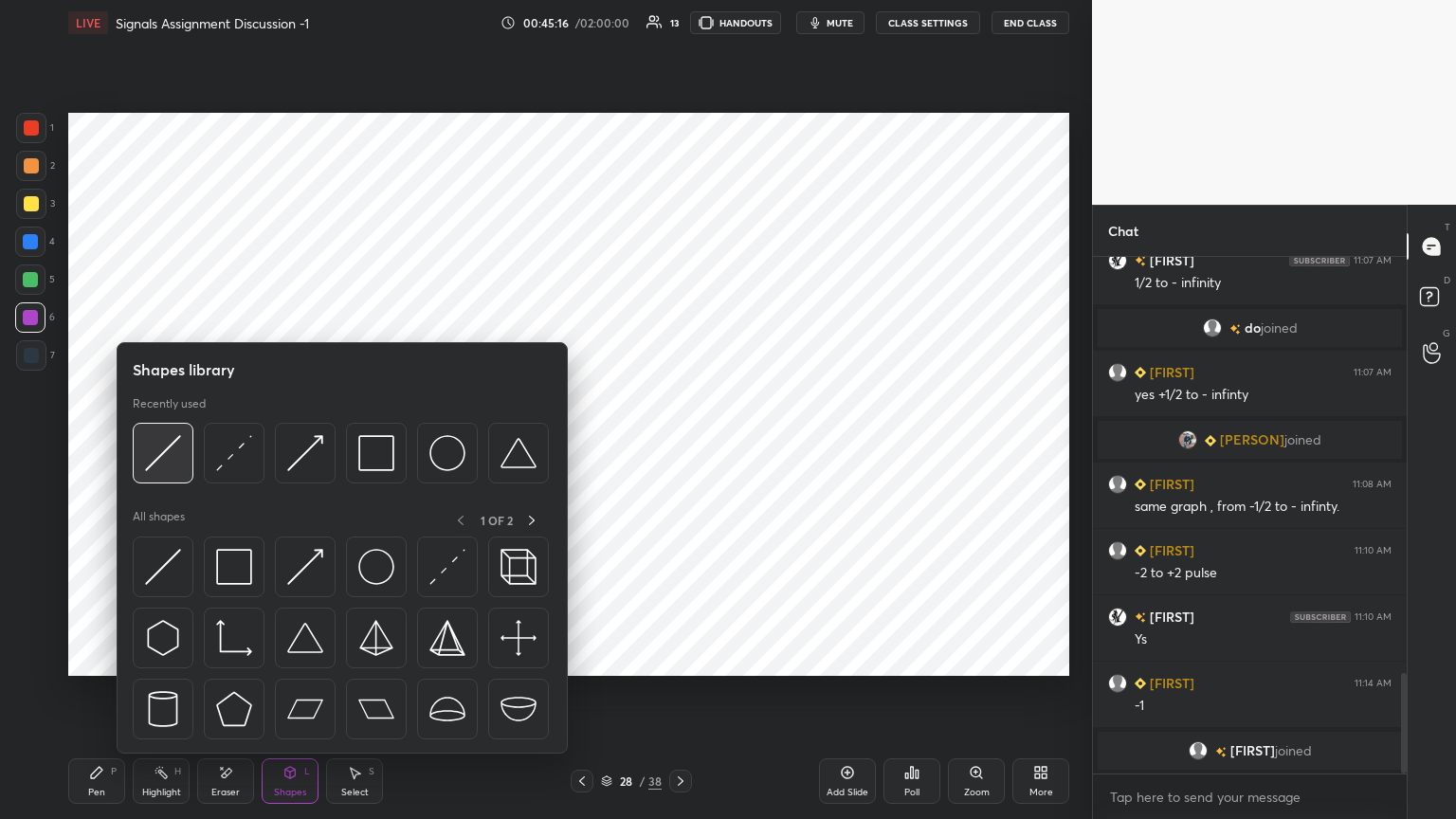 click at bounding box center (163, 453) 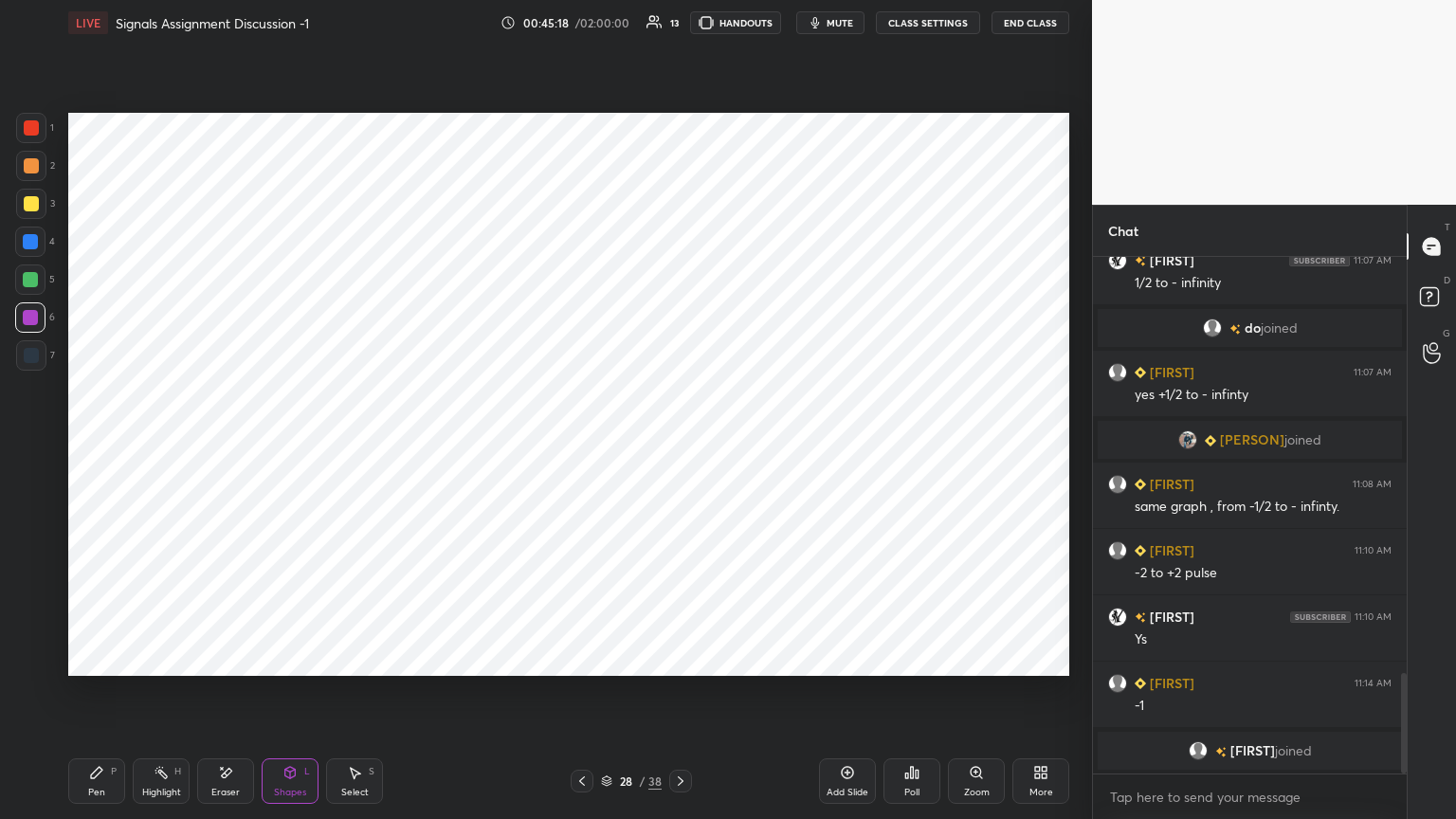 click at bounding box center (30, 242) 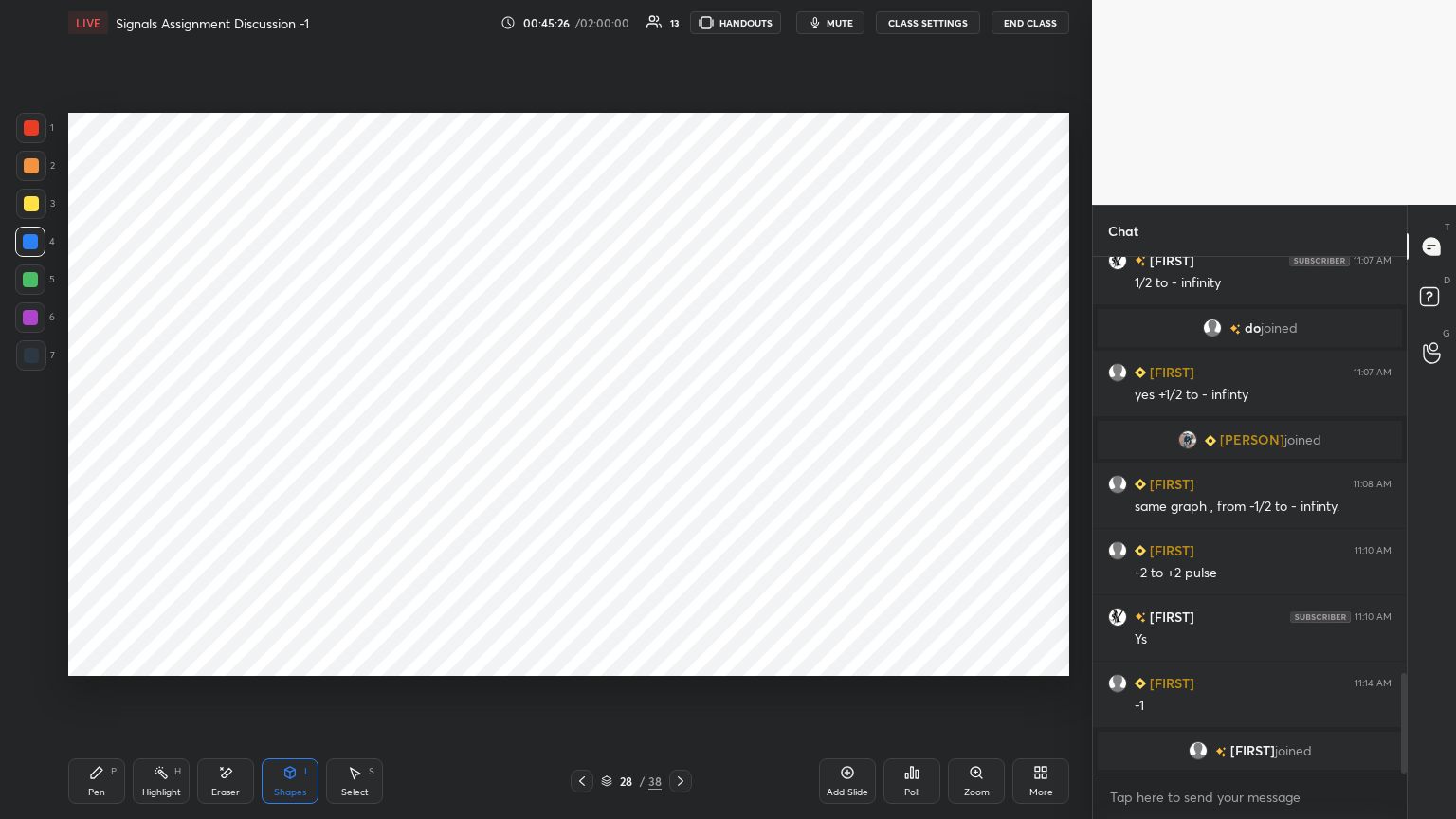 click on "Shapes L" at bounding box center (290, 781) 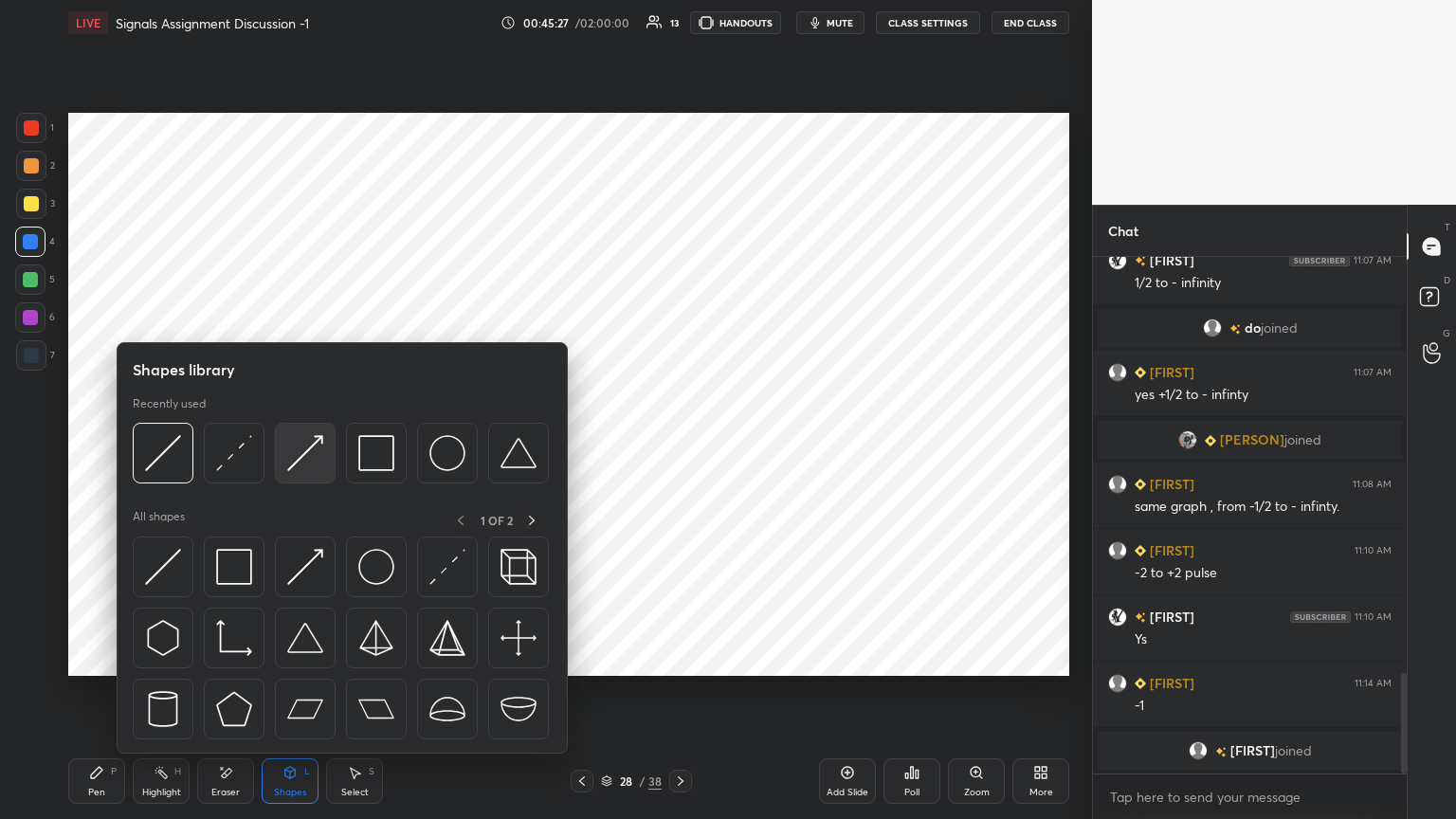 click at bounding box center [305, 453] 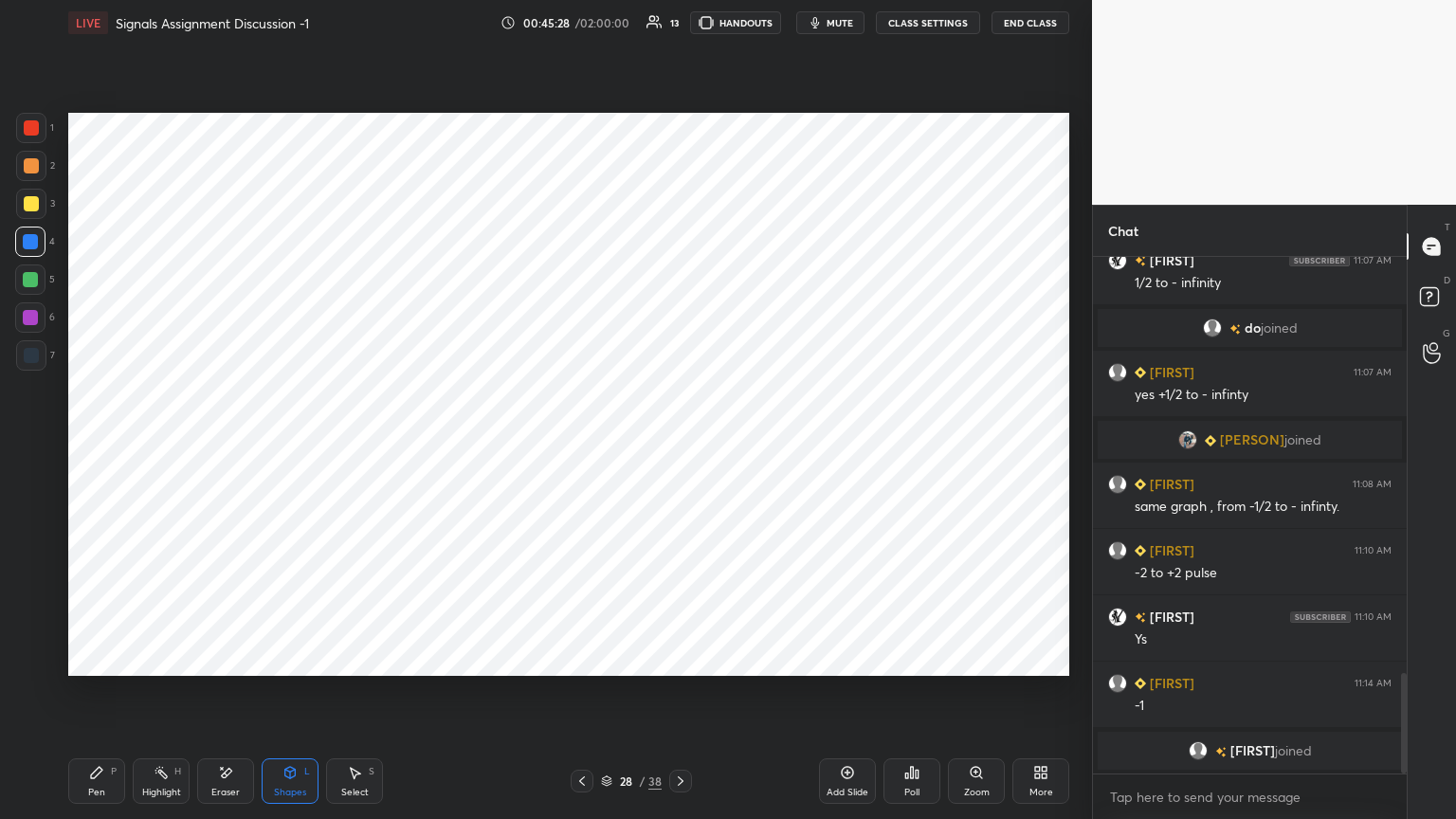 click at bounding box center [31, 355] 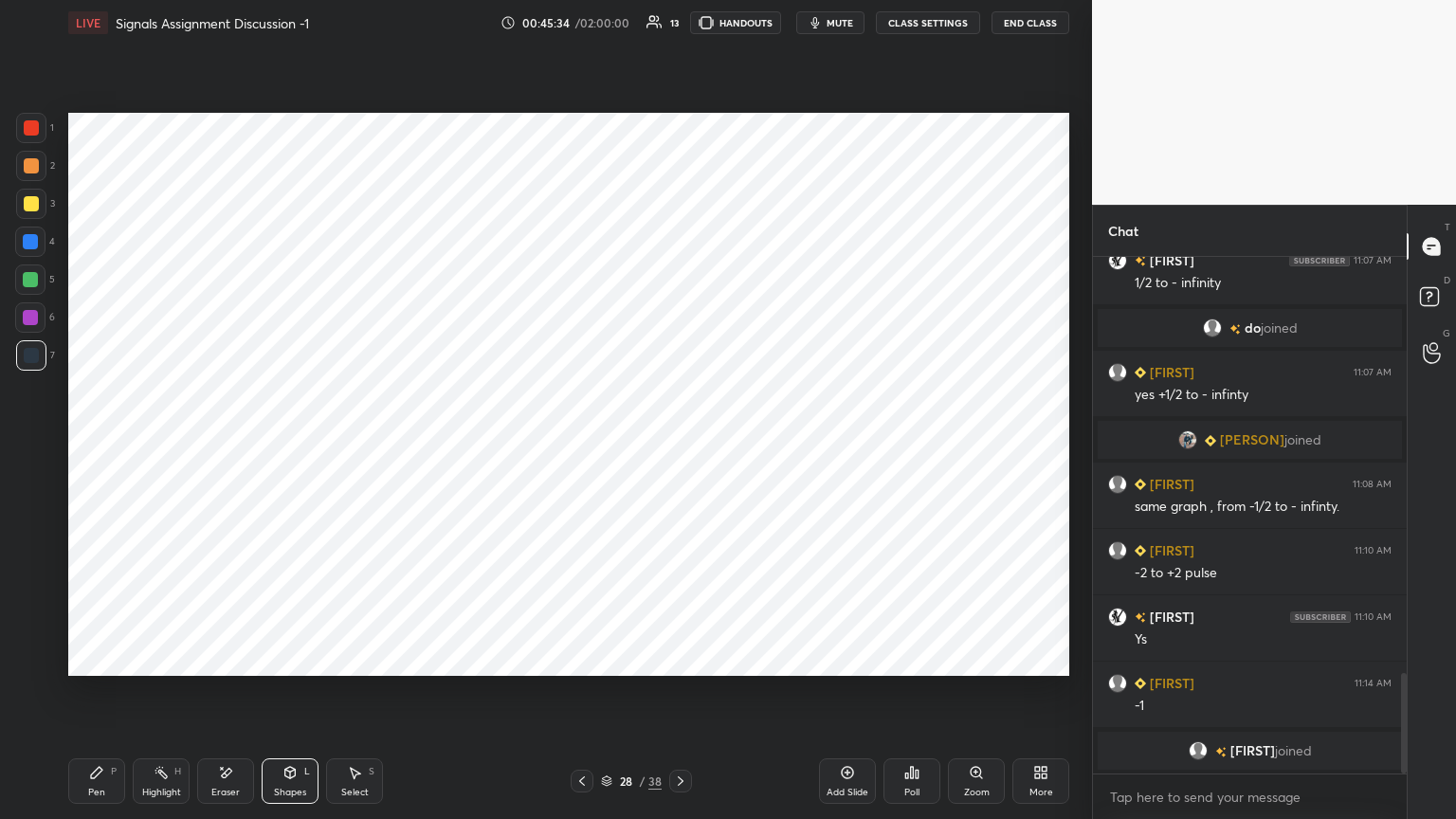 click on "Pen P" at bounding box center (97, 781) 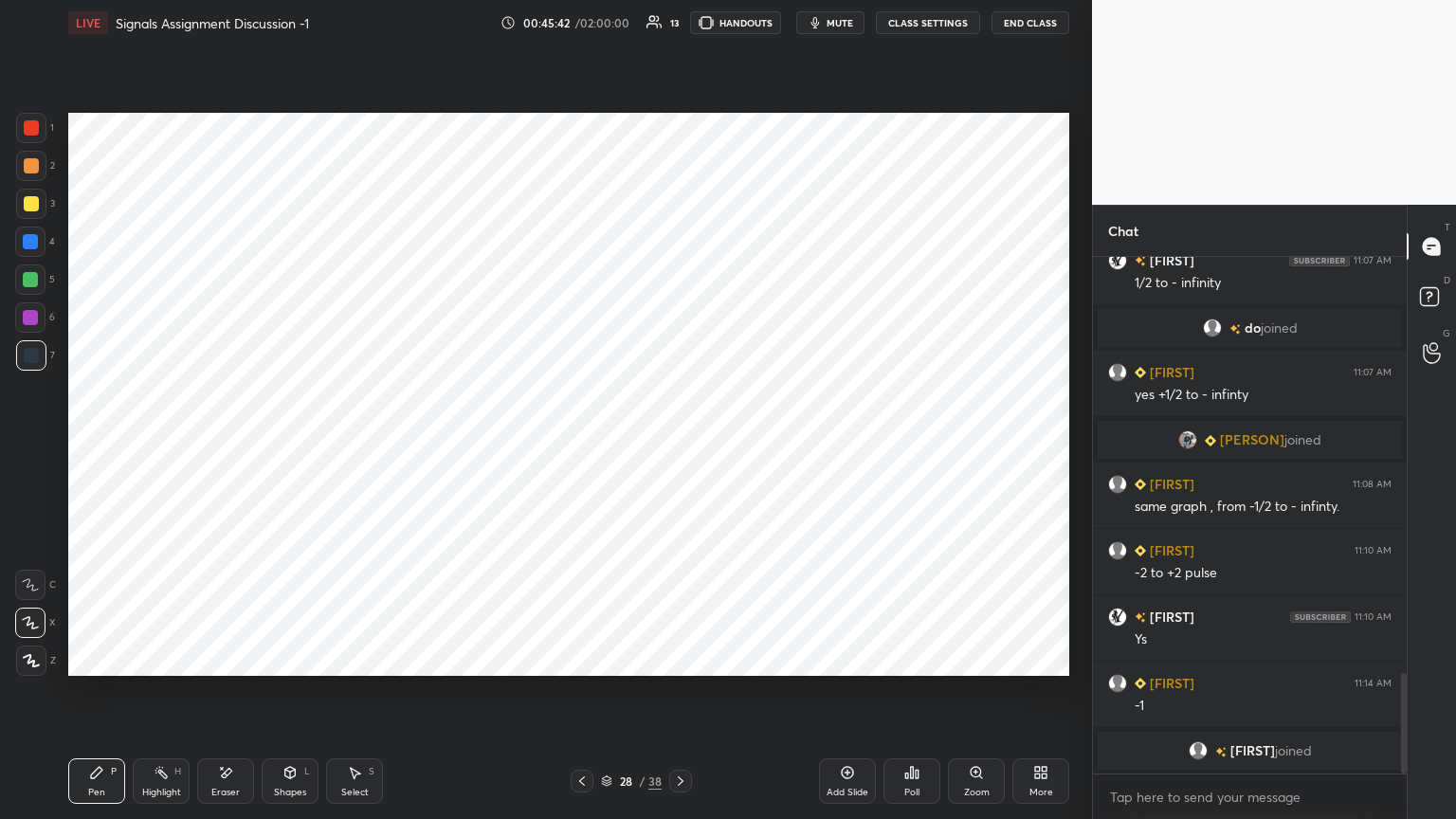 click 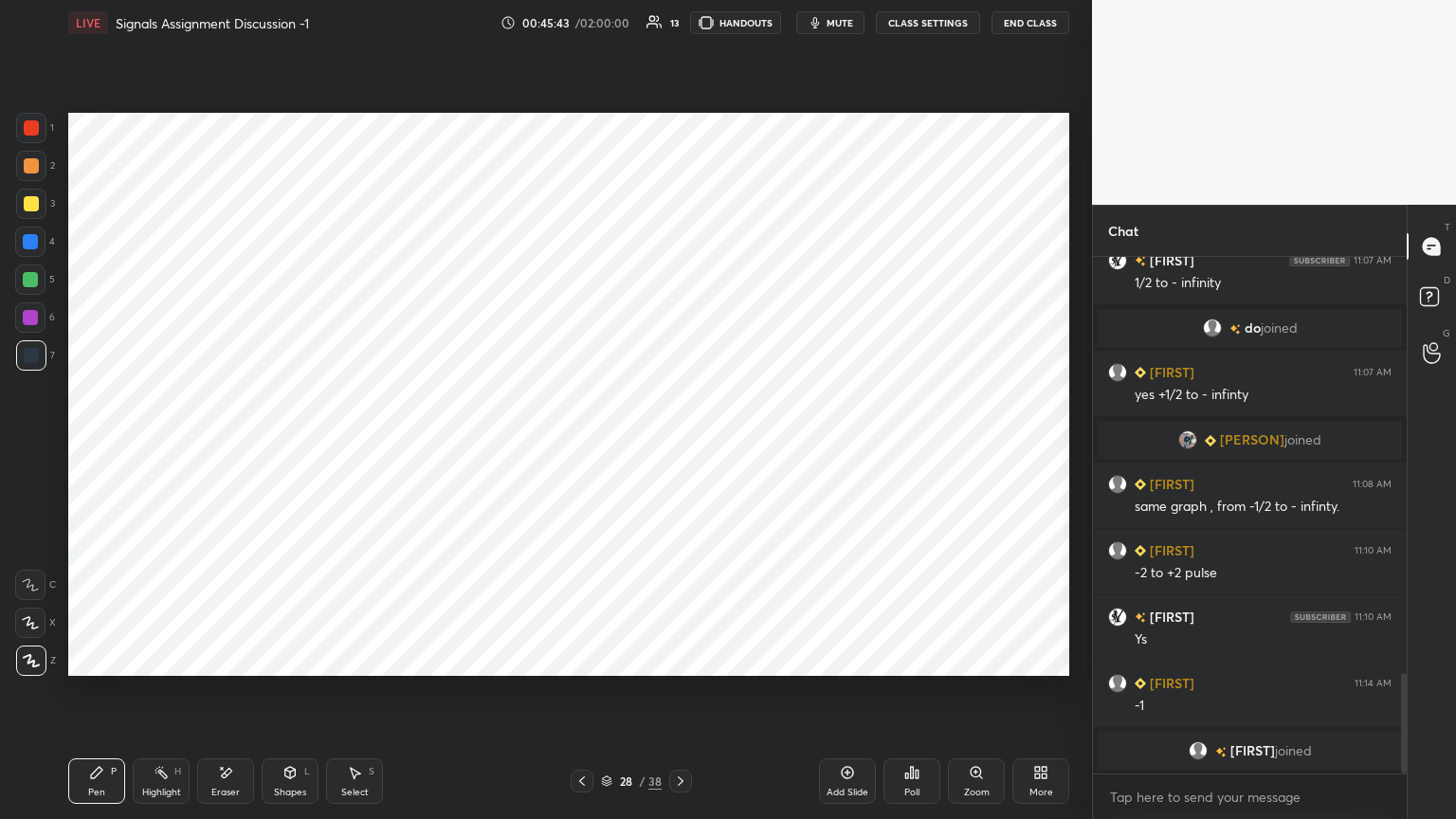 click on "Shapes" at bounding box center [290, 792] 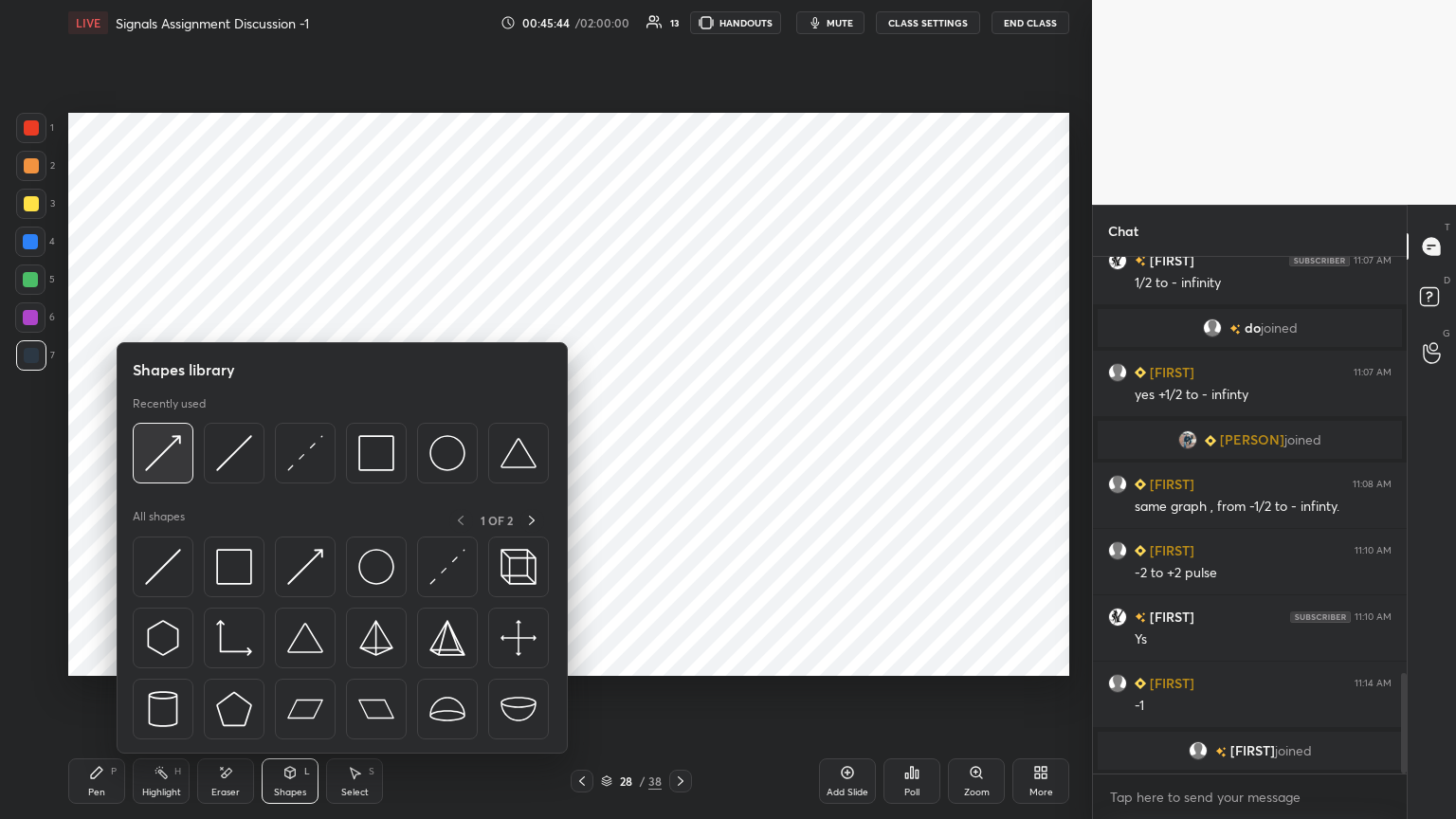 click at bounding box center [163, 453] 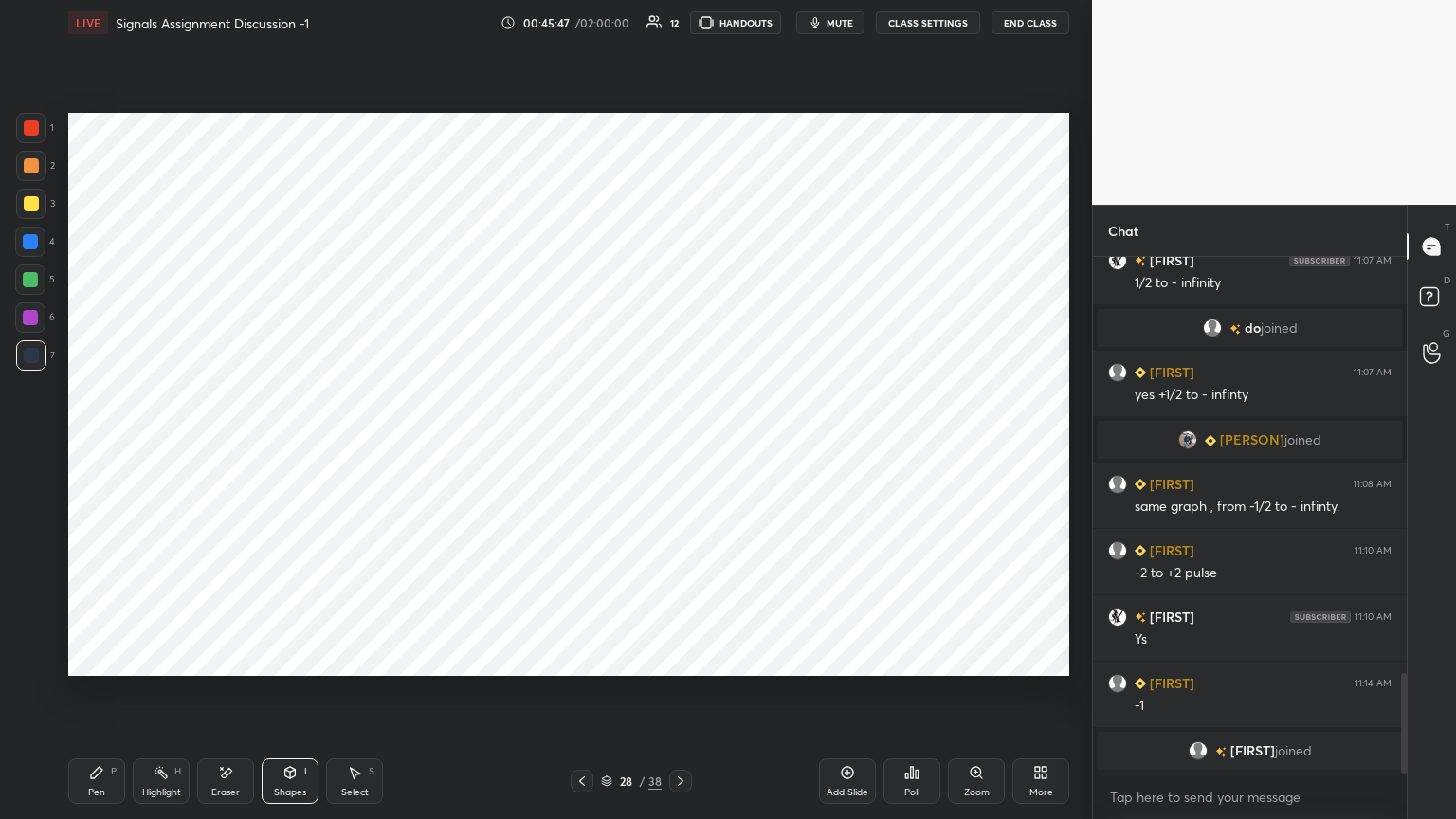 click on "Pen P" at bounding box center [97, 781] 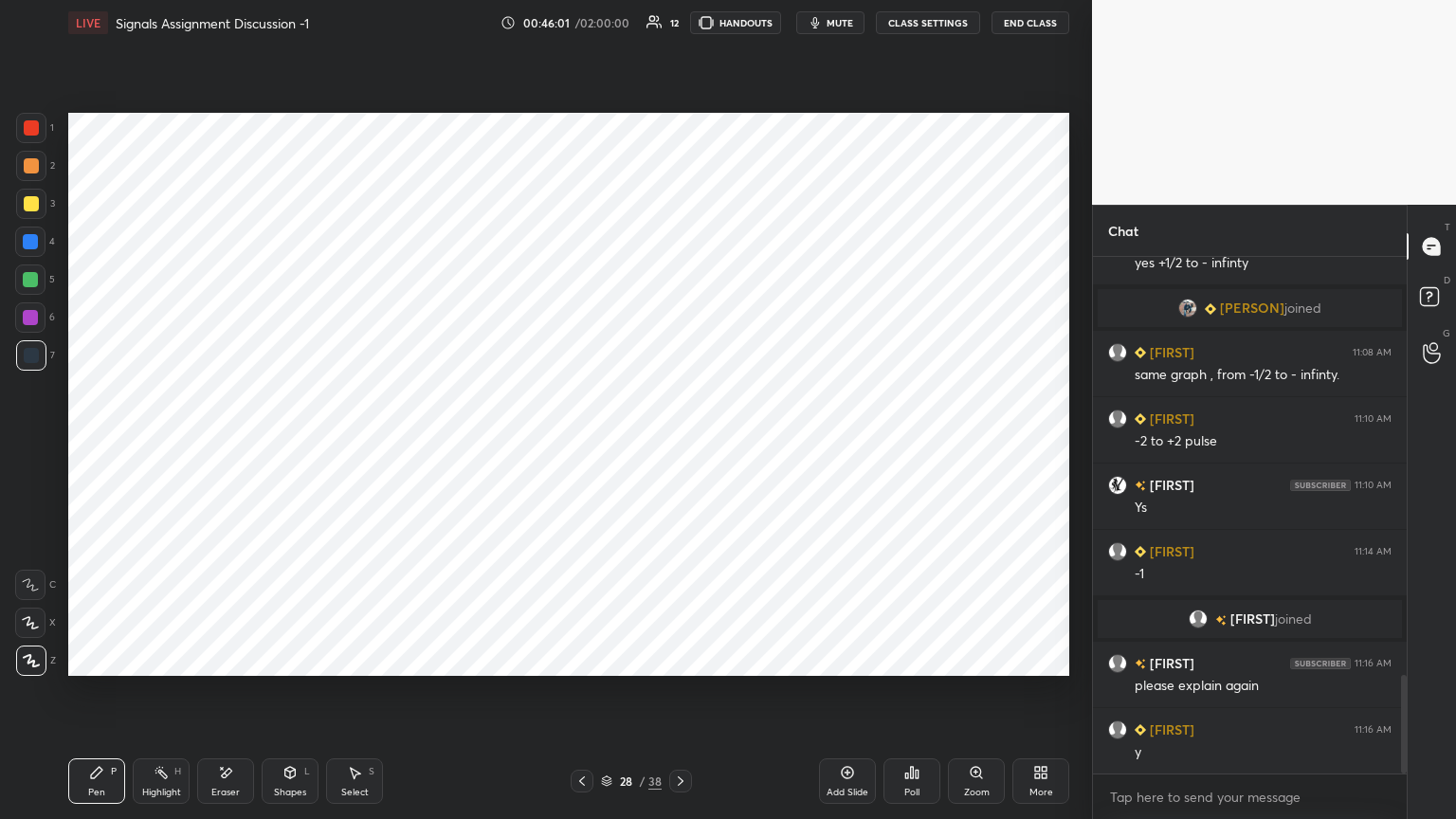 scroll, scrollTop: 2251, scrollLeft: 0, axis: vertical 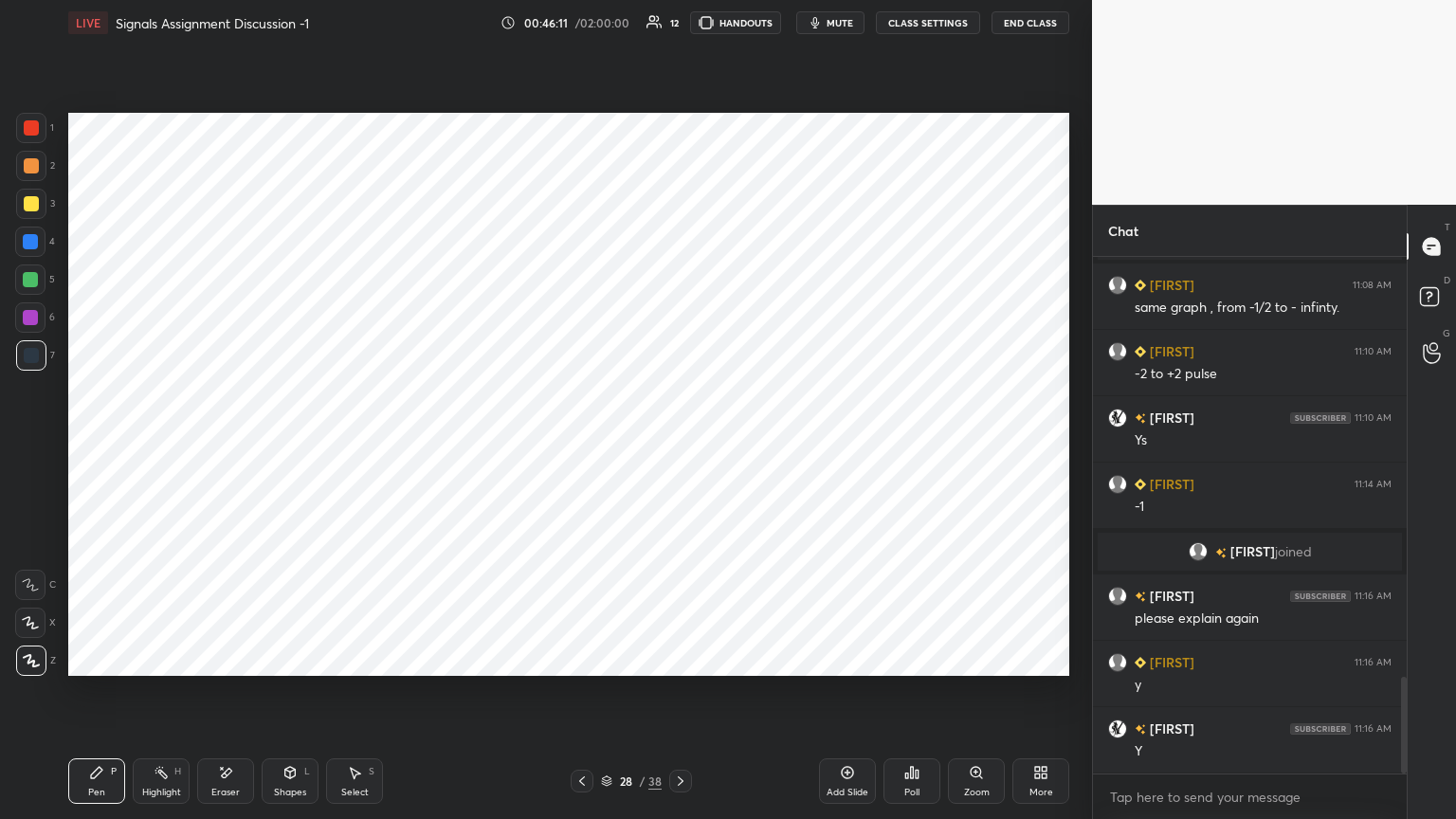 click on "Highlight H" at bounding box center (161, 781) 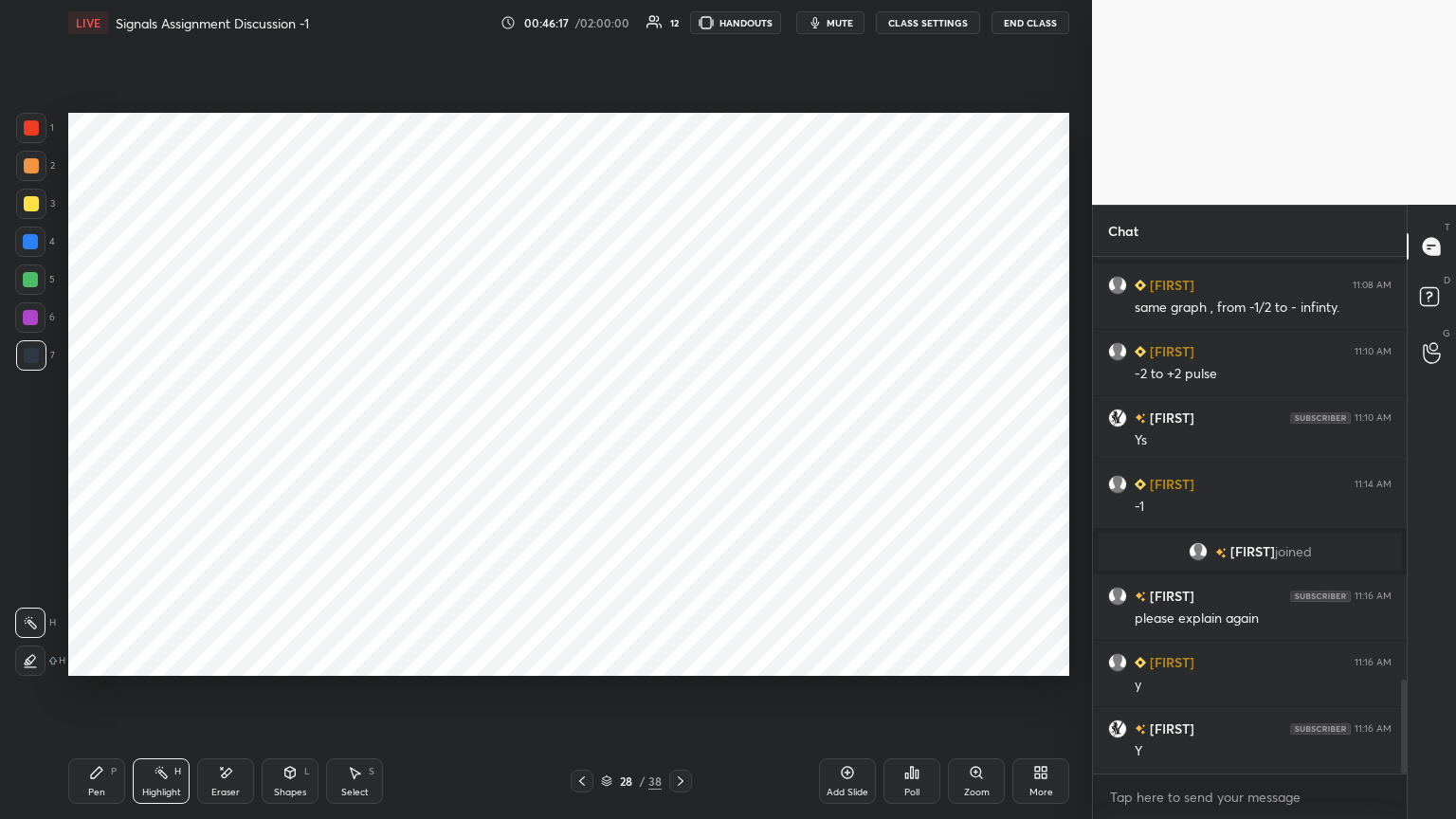 scroll, scrollTop: 2317, scrollLeft: 0, axis: vertical 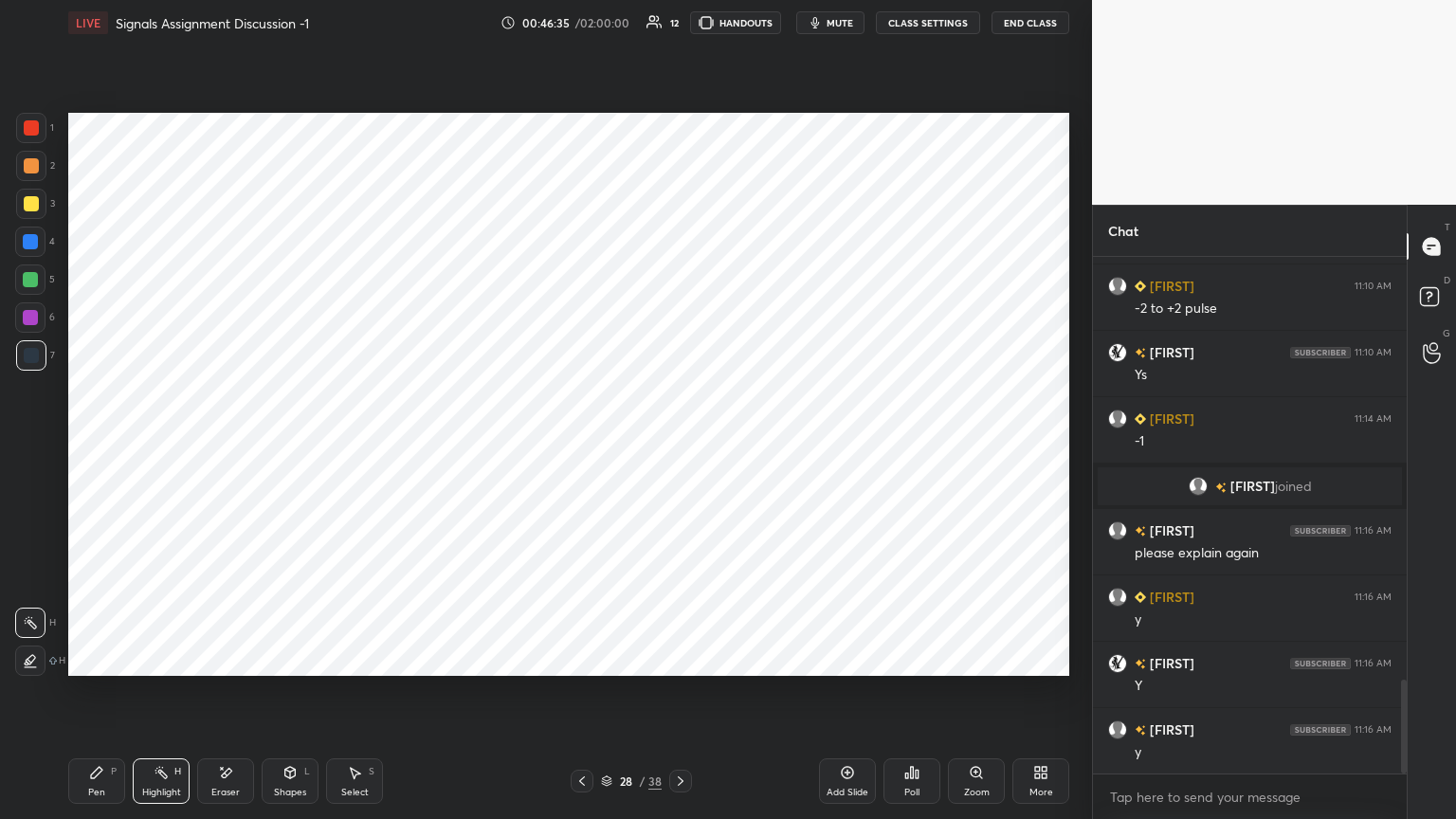 click on "H" at bounding box center [177, 772] 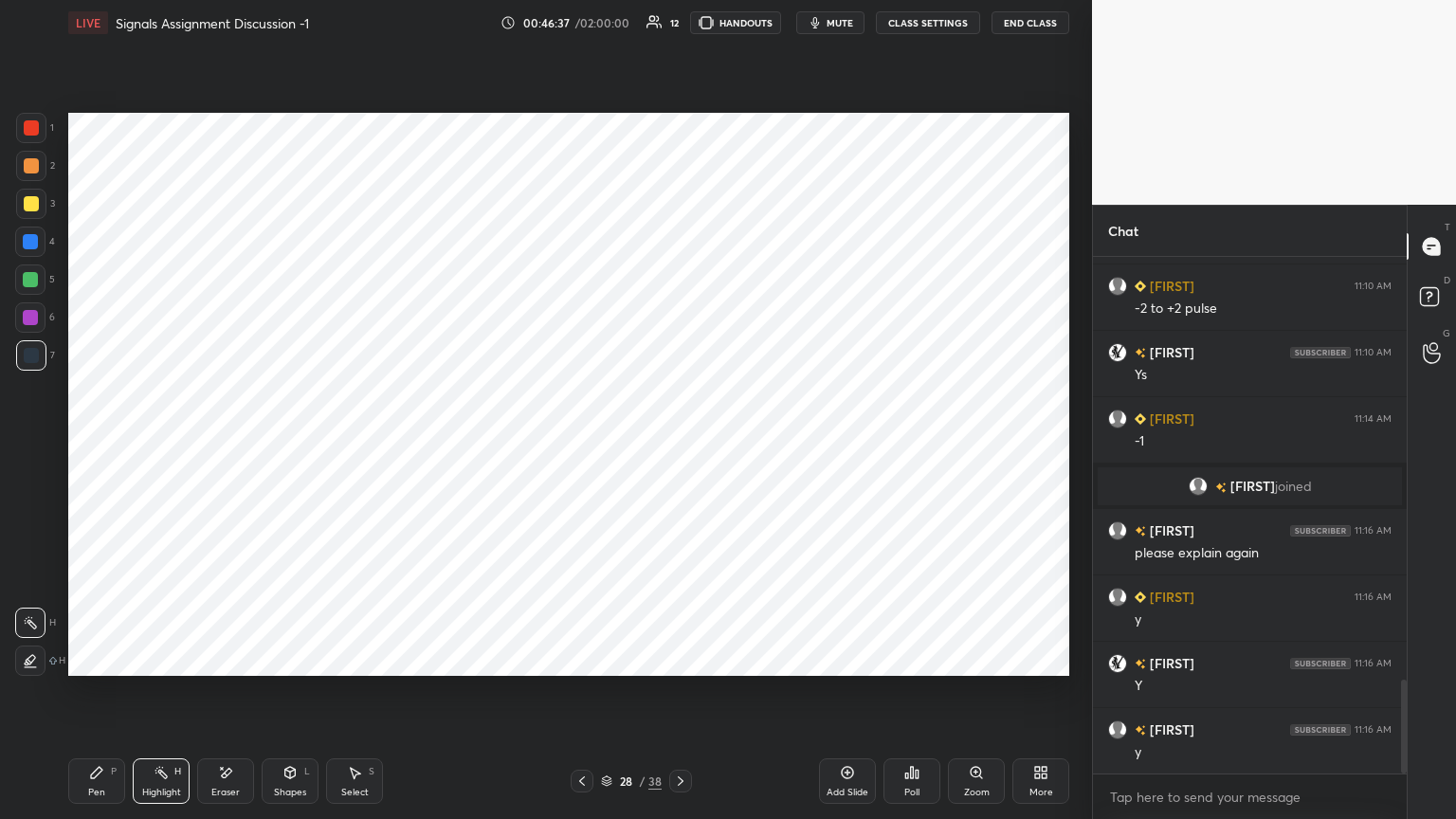 click on "Pen P" at bounding box center [97, 781] 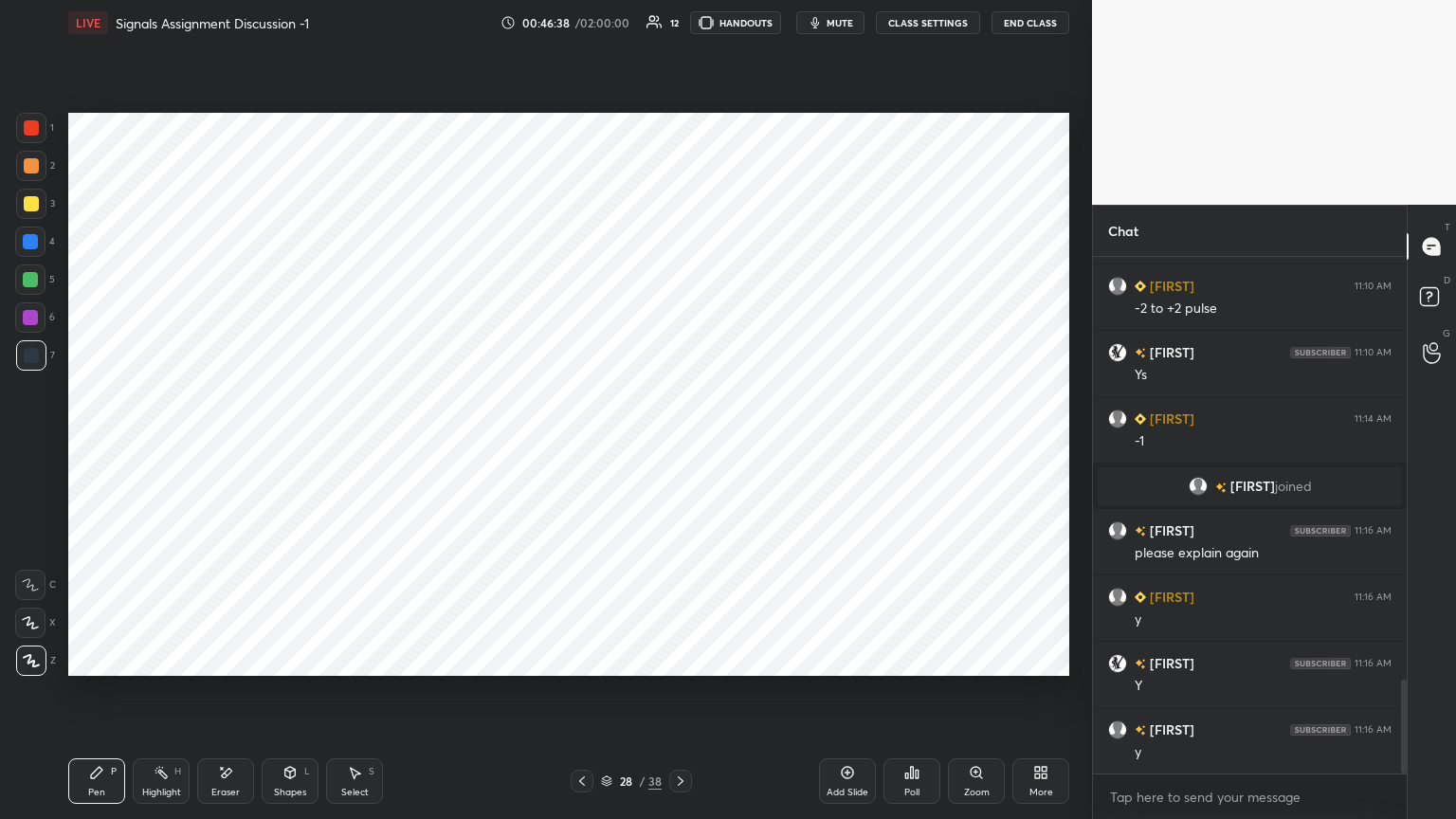 click on "Highlight" at bounding box center [161, 792] 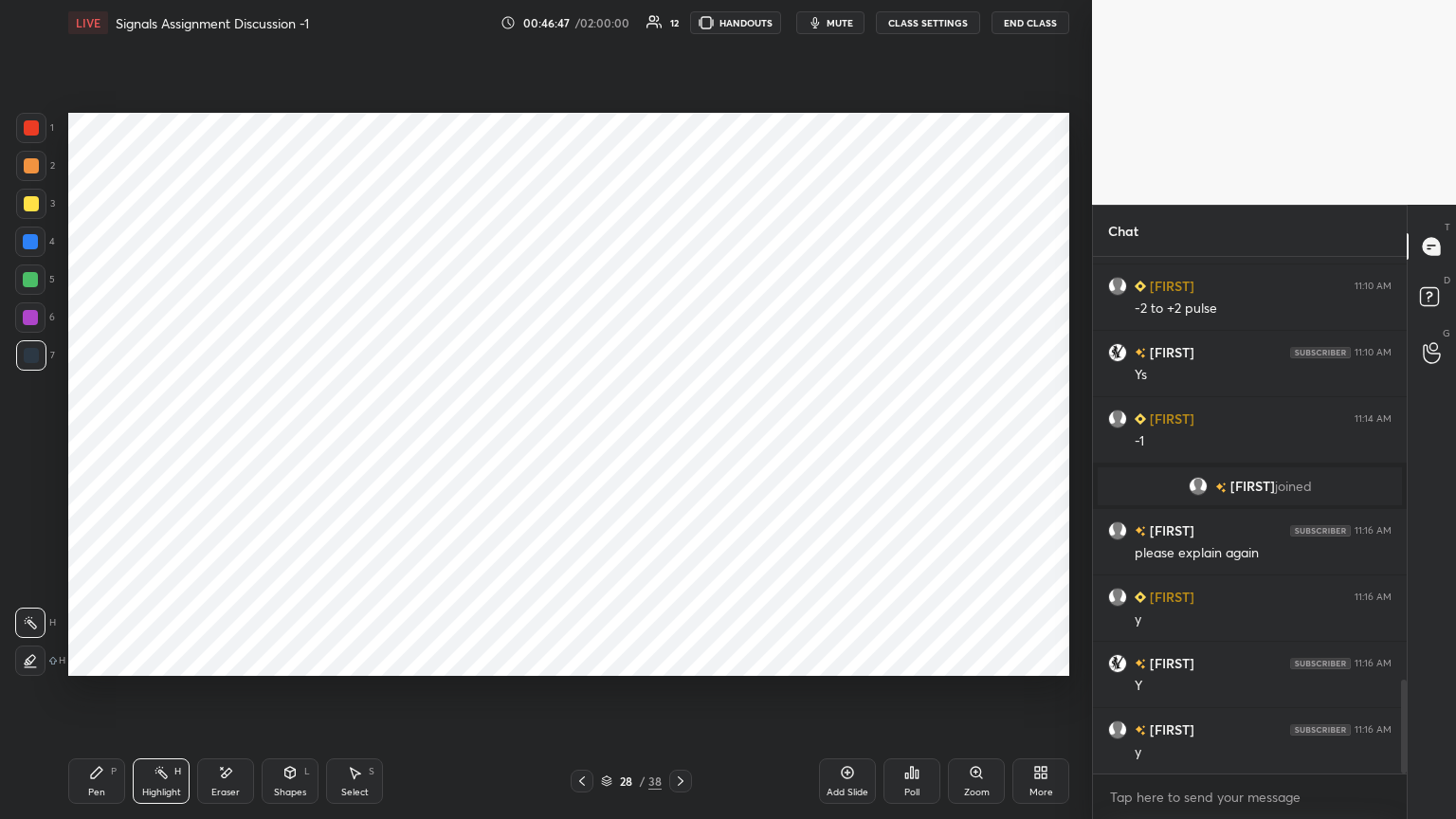 click on "Pen P" at bounding box center [97, 781] 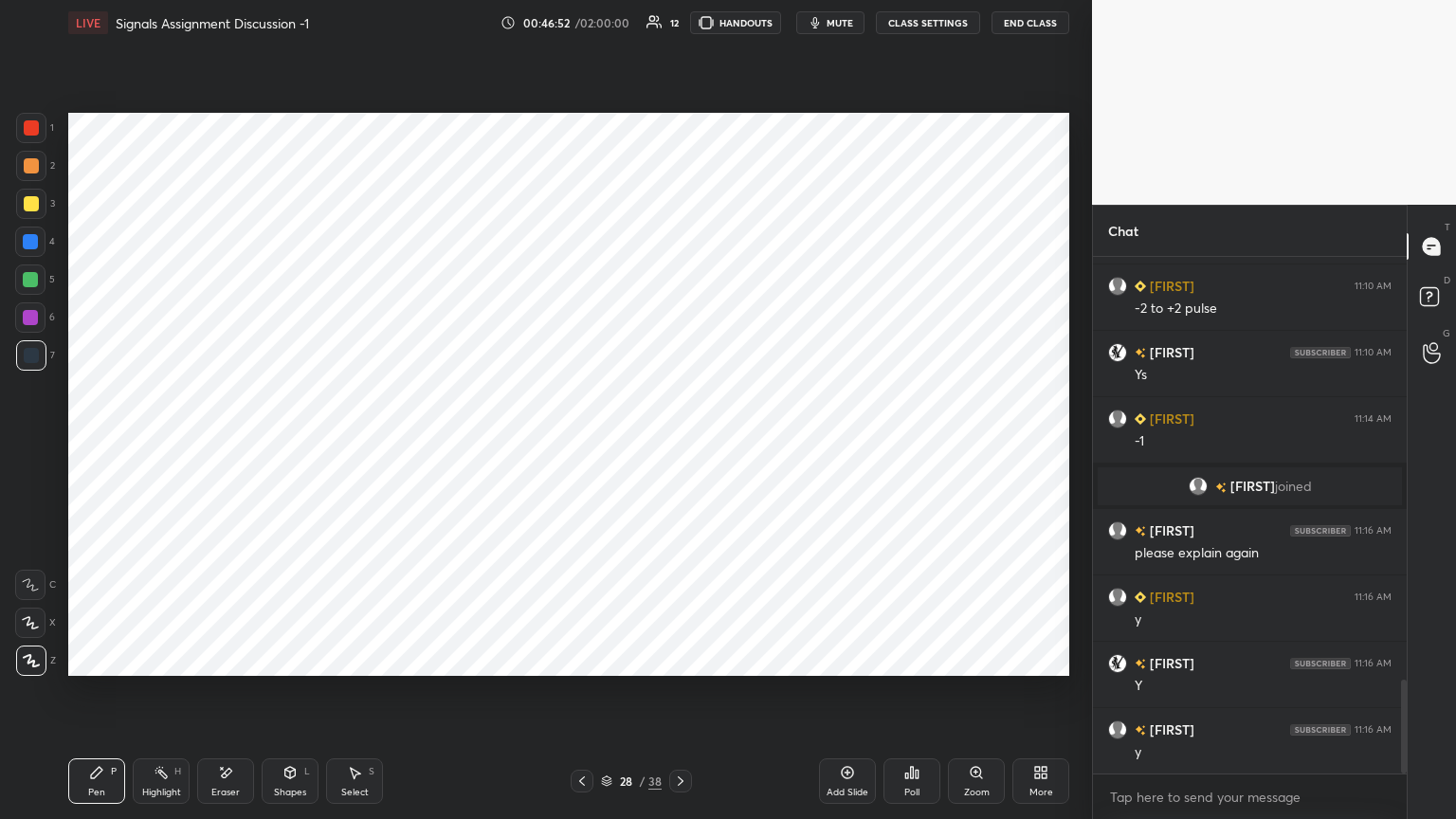 click 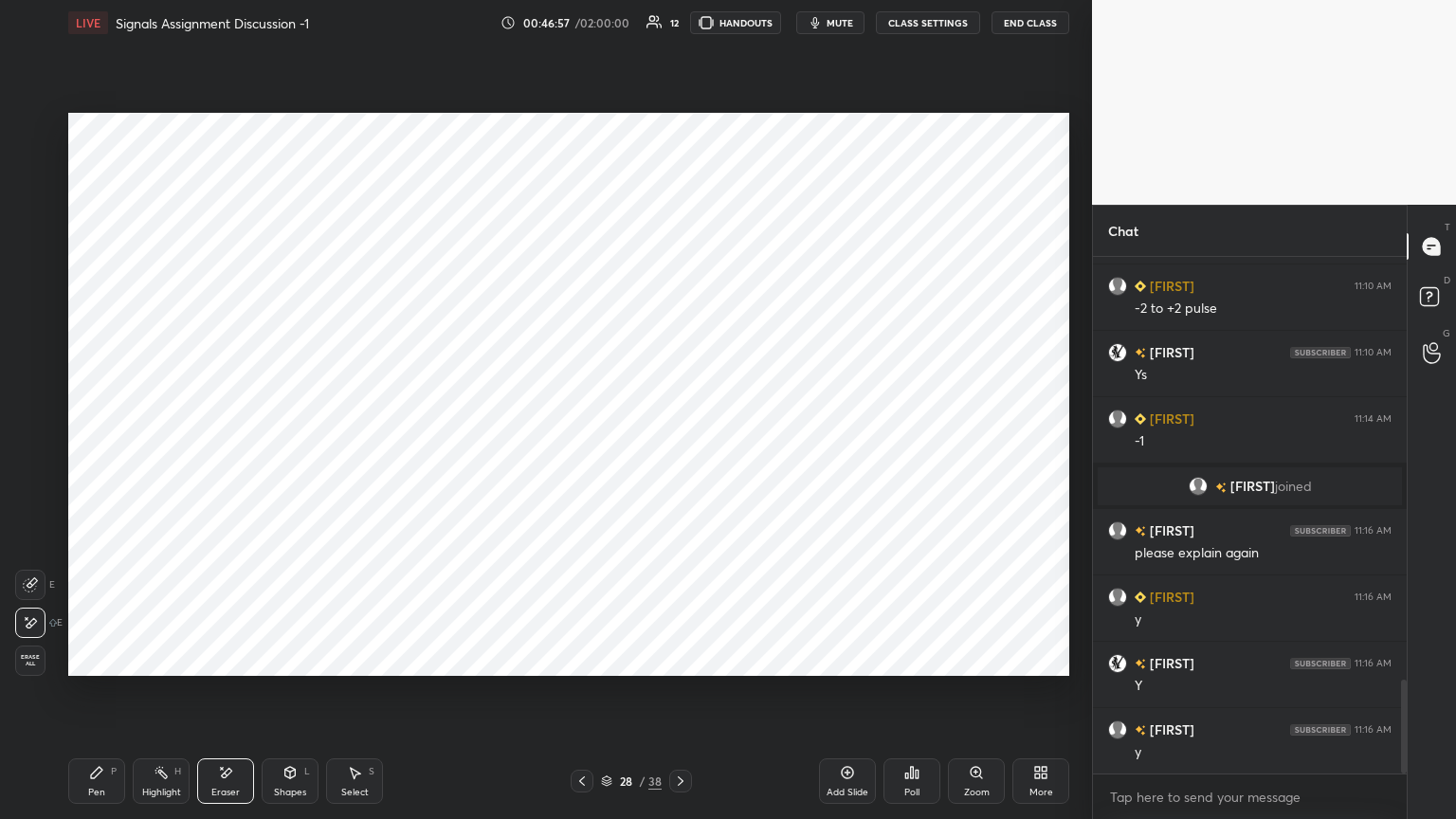 click on "Pen P" at bounding box center (97, 781) 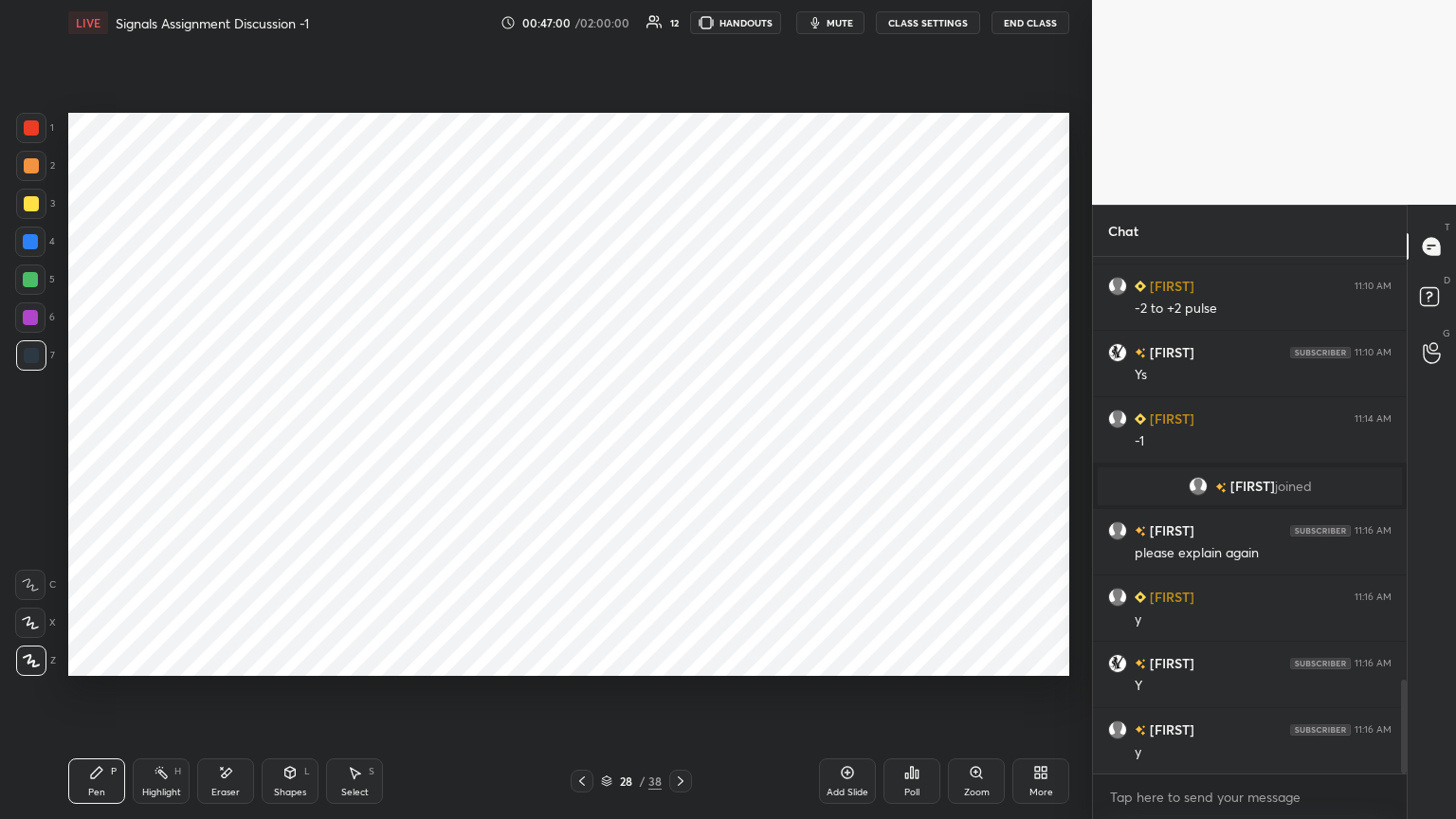 click on "Highlight" at bounding box center (161, 792) 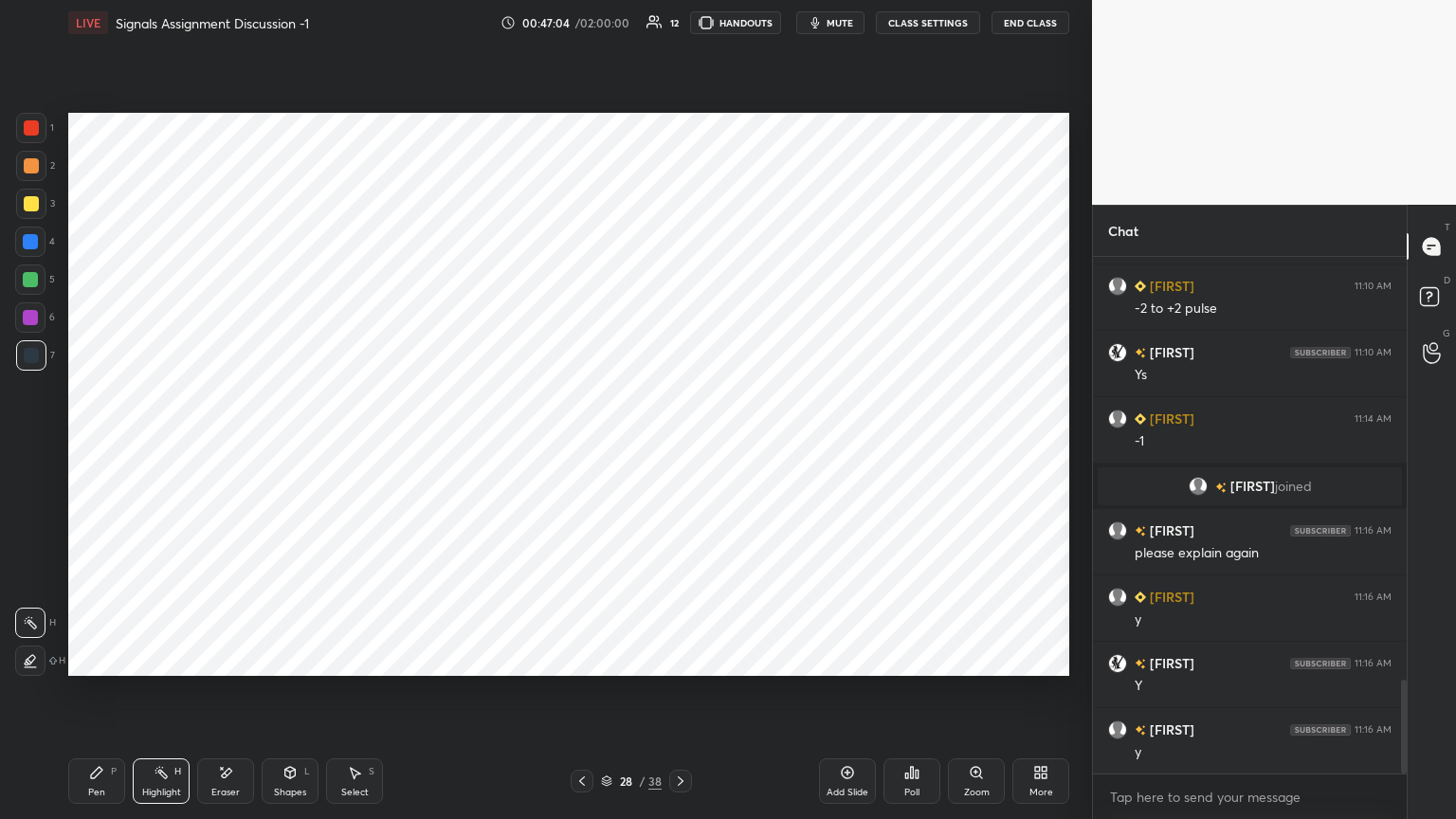 click on "Pen" at bounding box center (97, 792) 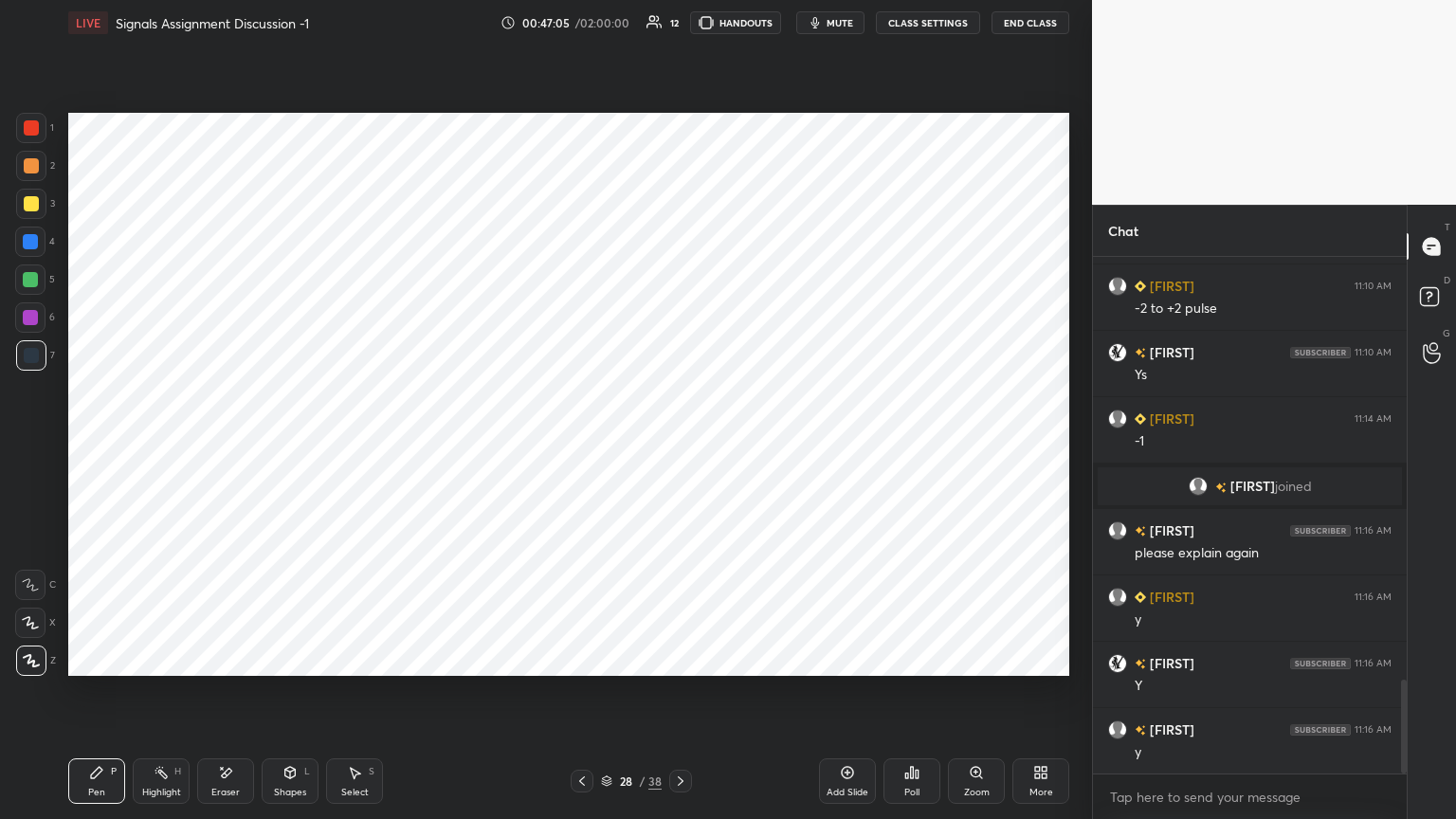 click at bounding box center (30, 318) 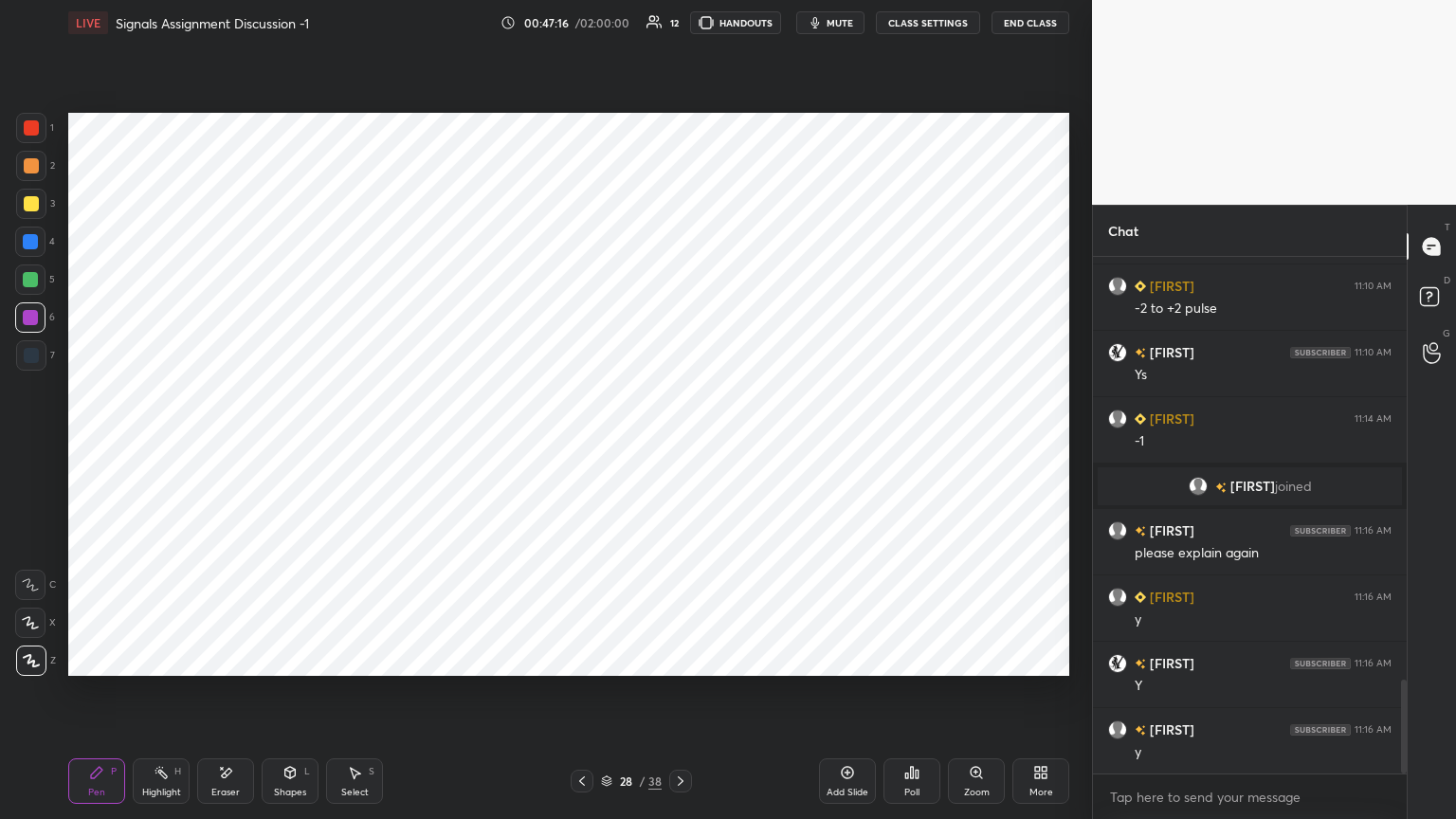click 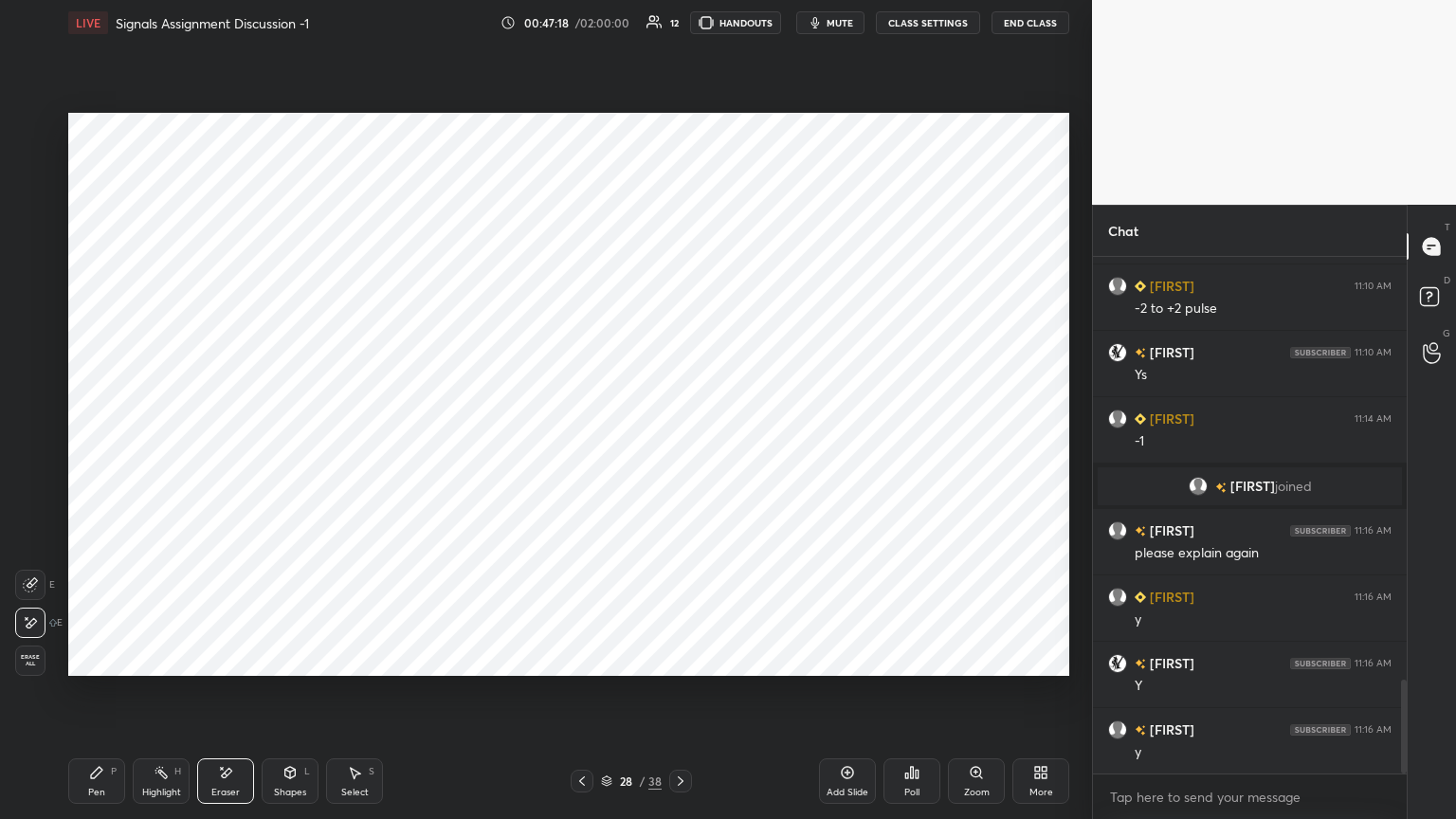 click on "Pen P" at bounding box center (97, 781) 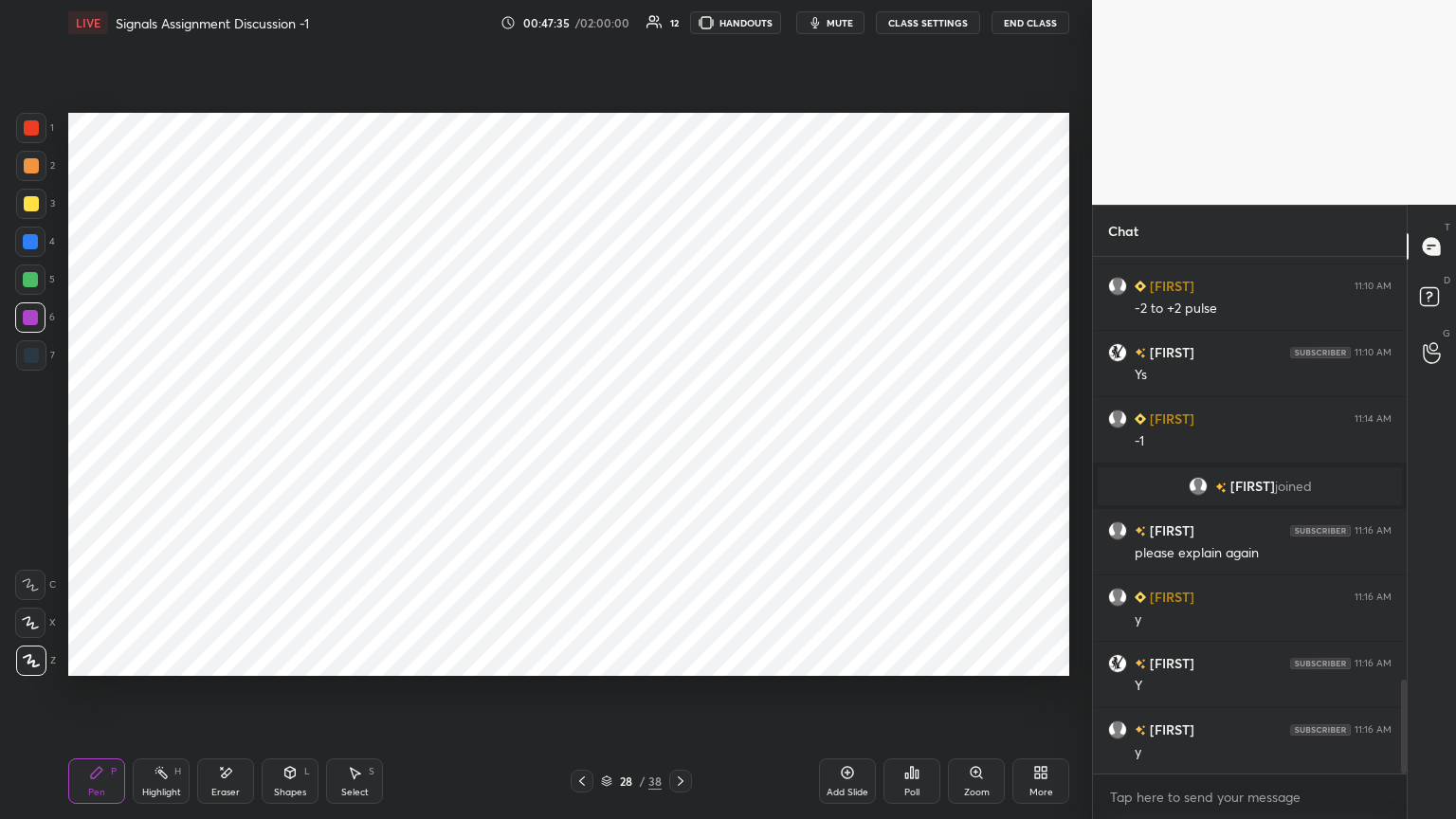 click on "Eraser" at bounding box center (226, 781) 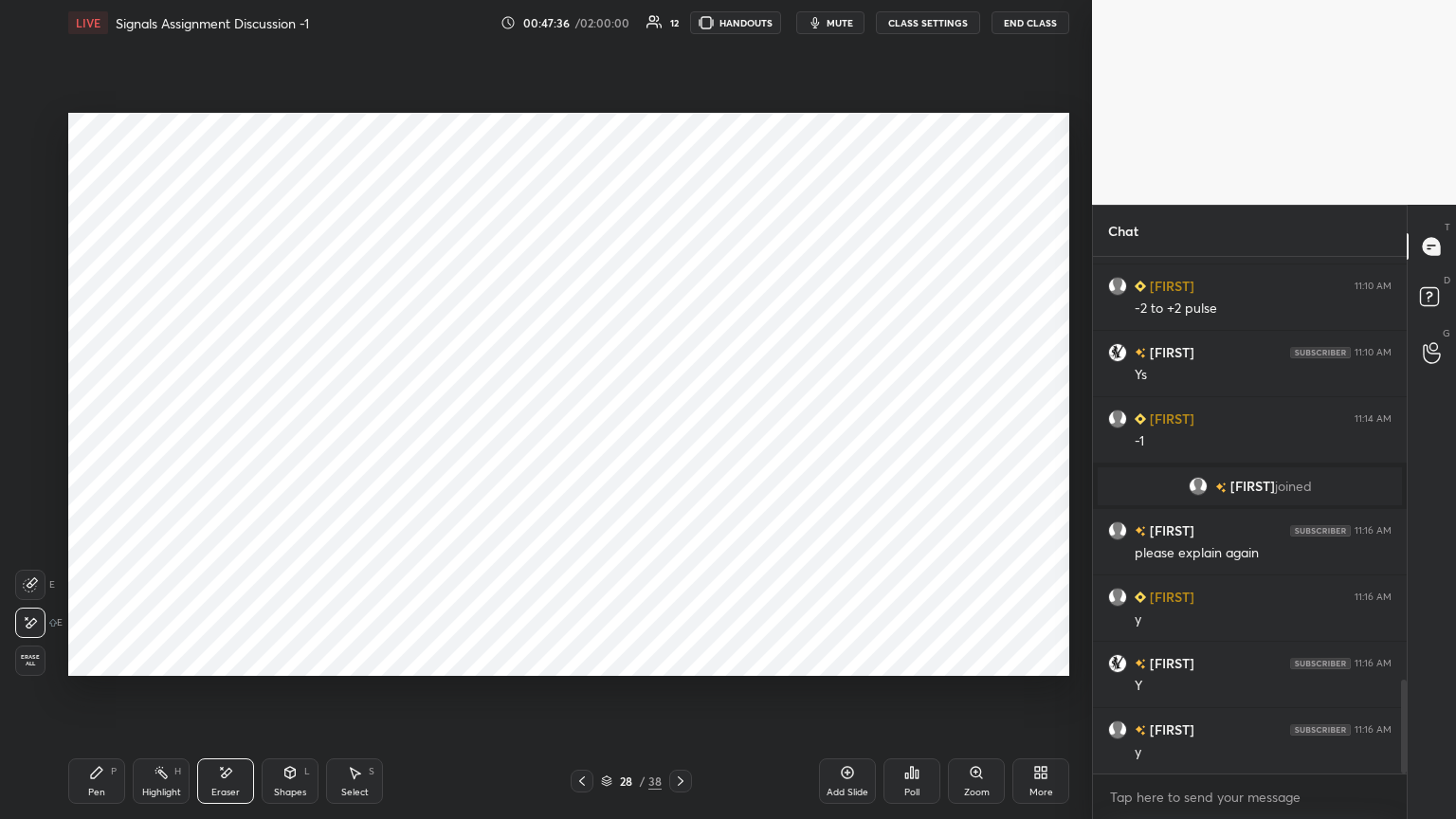 click on "Pen" at bounding box center [97, 792] 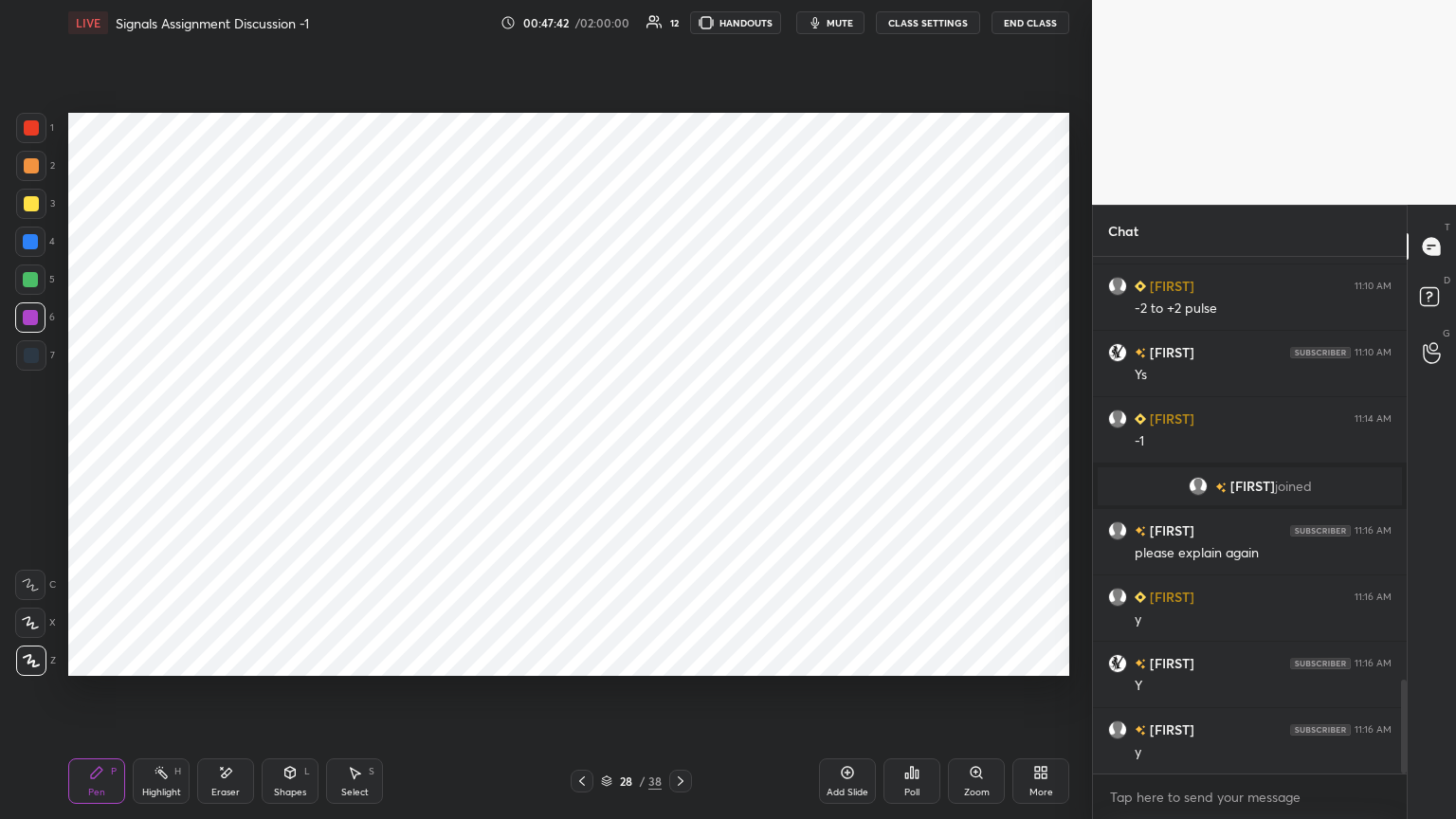 click on "1" at bounding box center (35, 132) 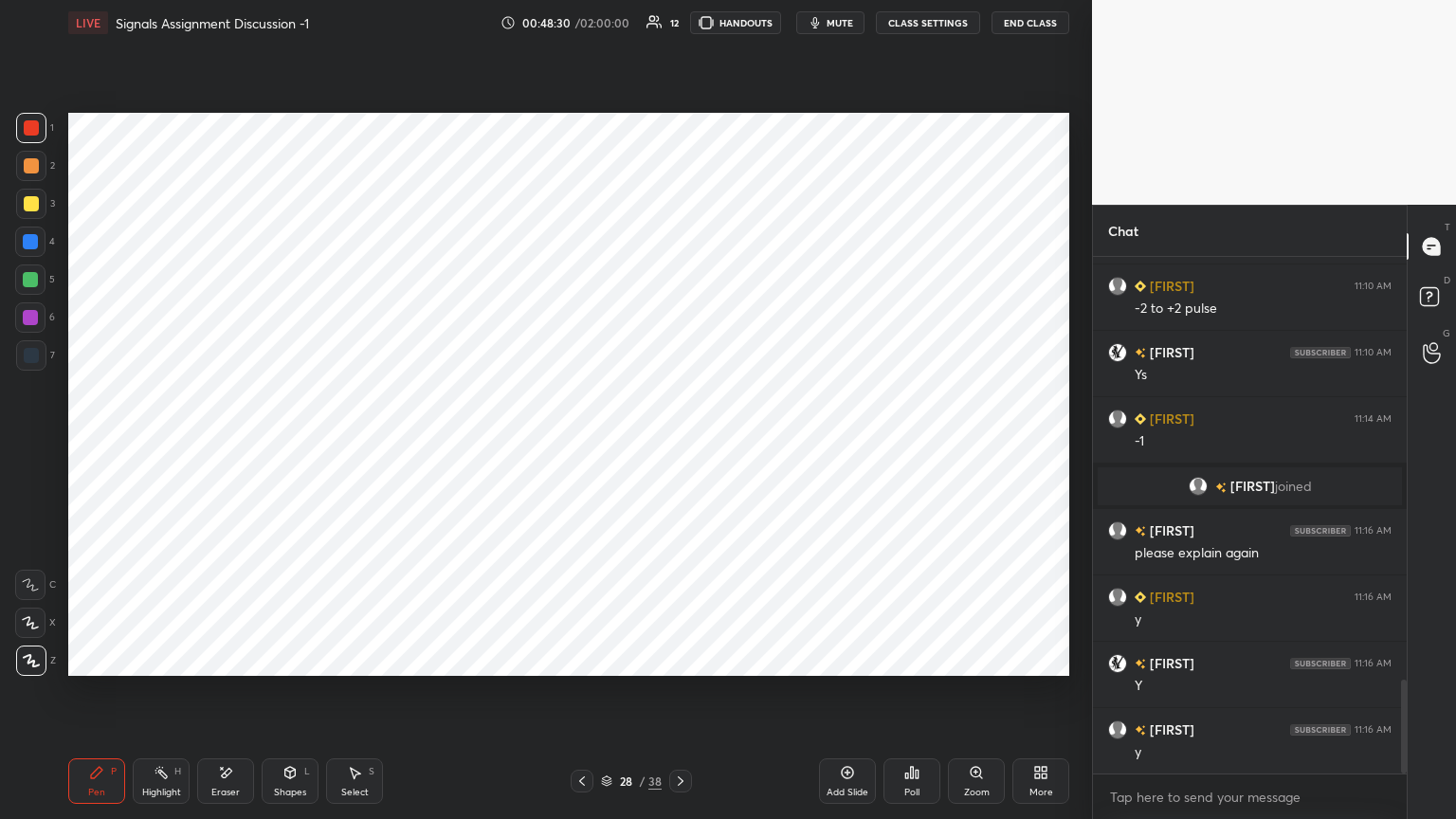 click on "Highlight" at bounding box center [161, 792] 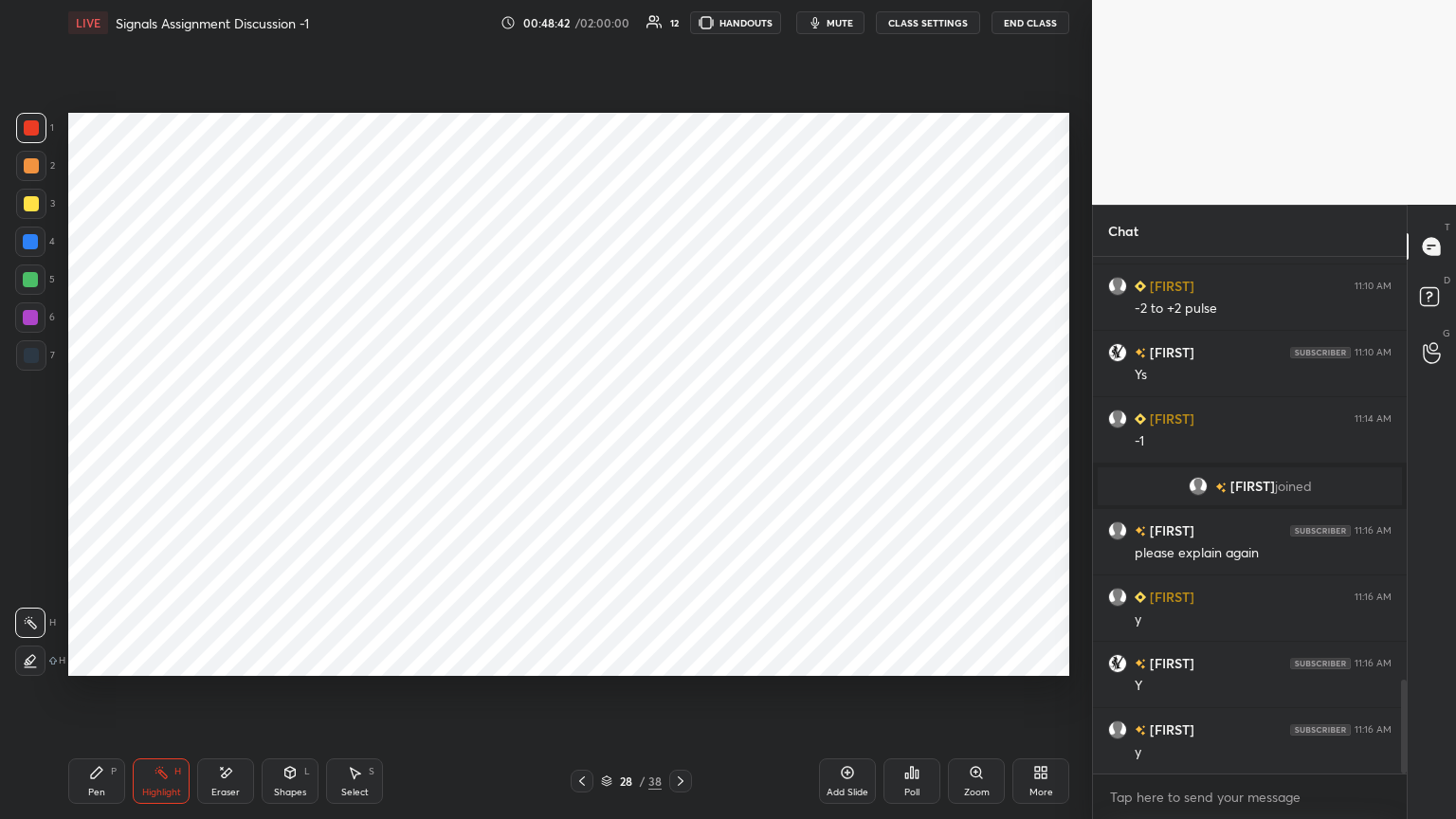 click 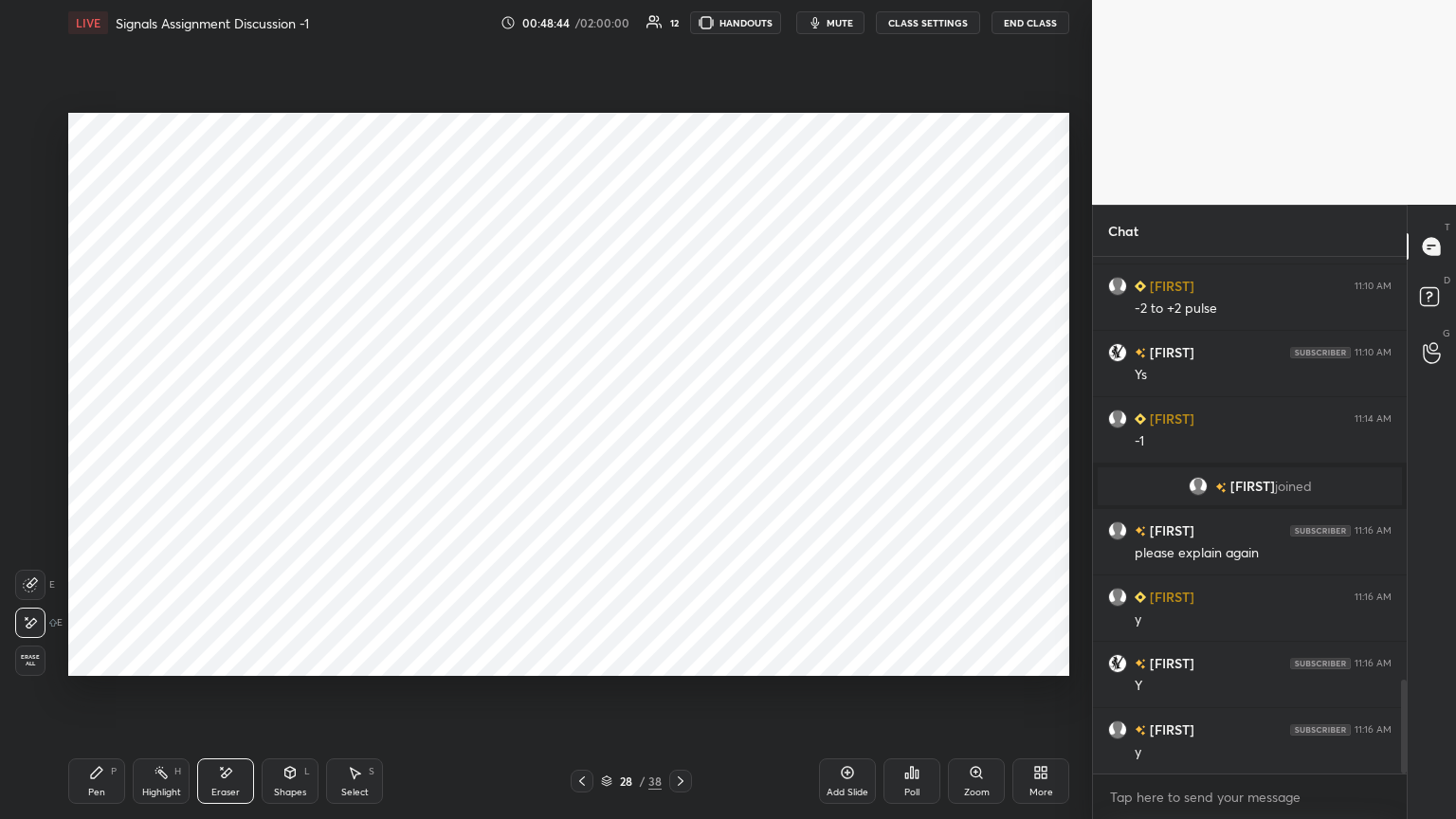 click 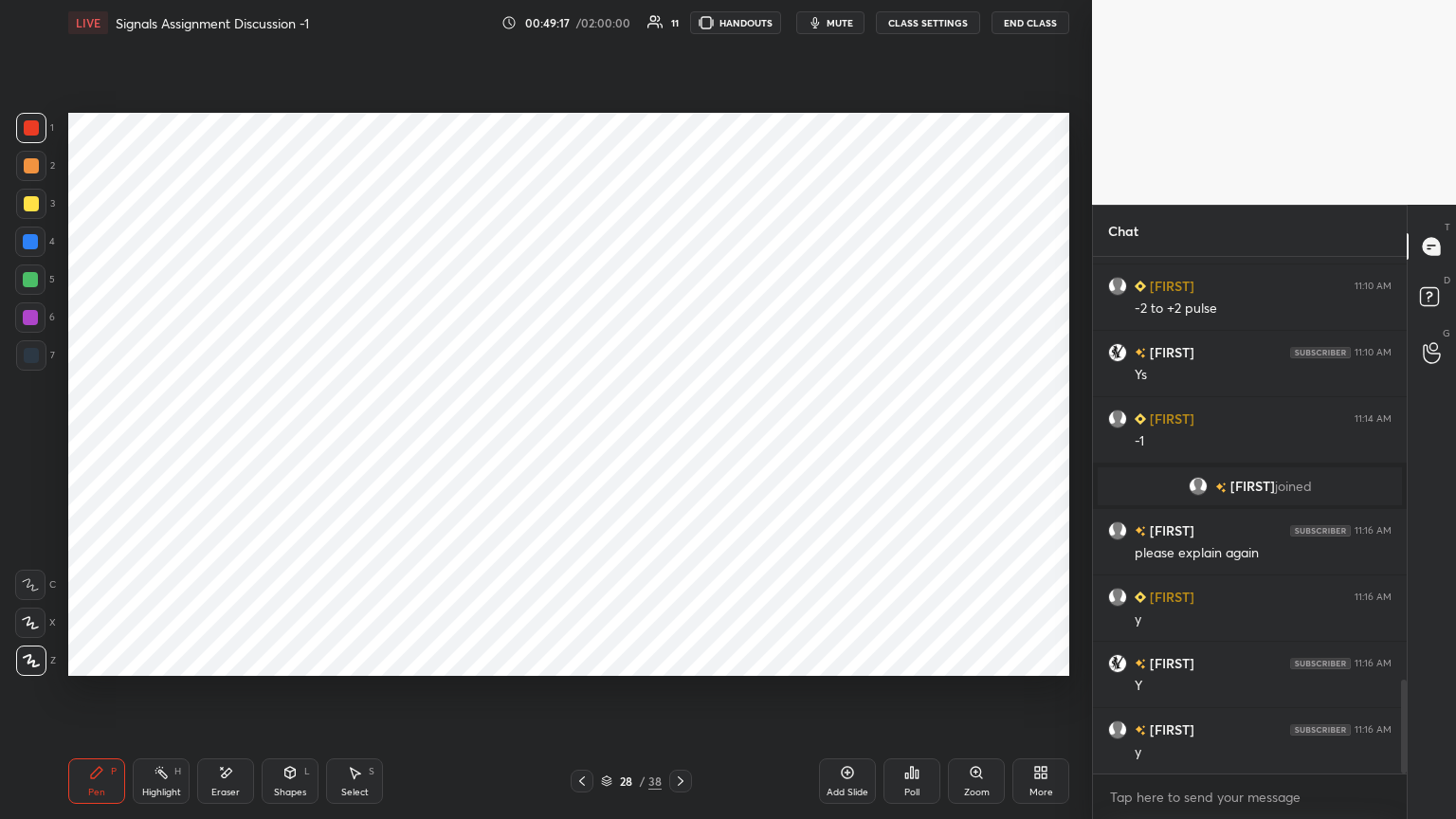 click on "Eraser" at bounding box center [226, 792] 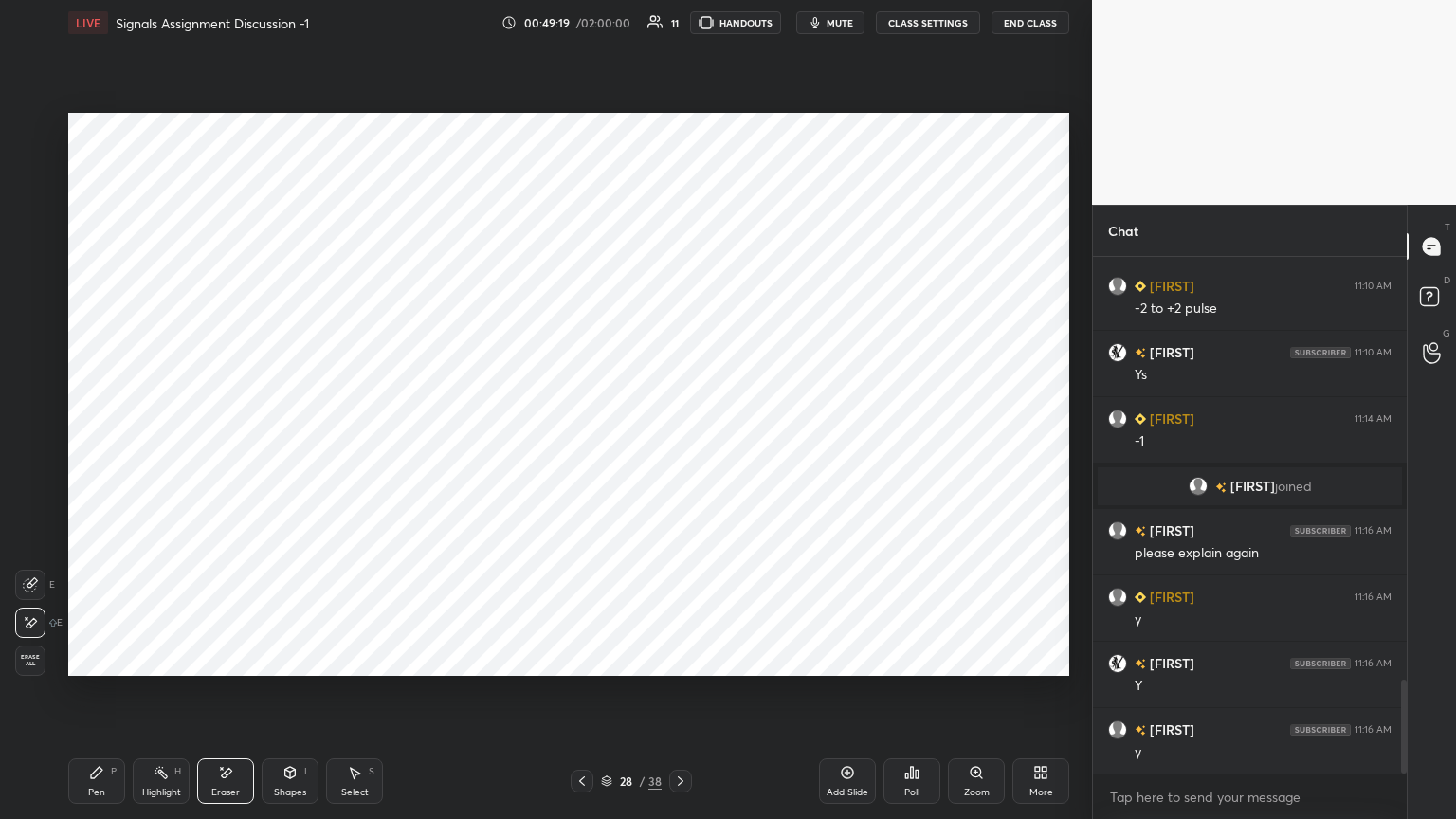 click on "Pen" at bounding box center (97, 792) 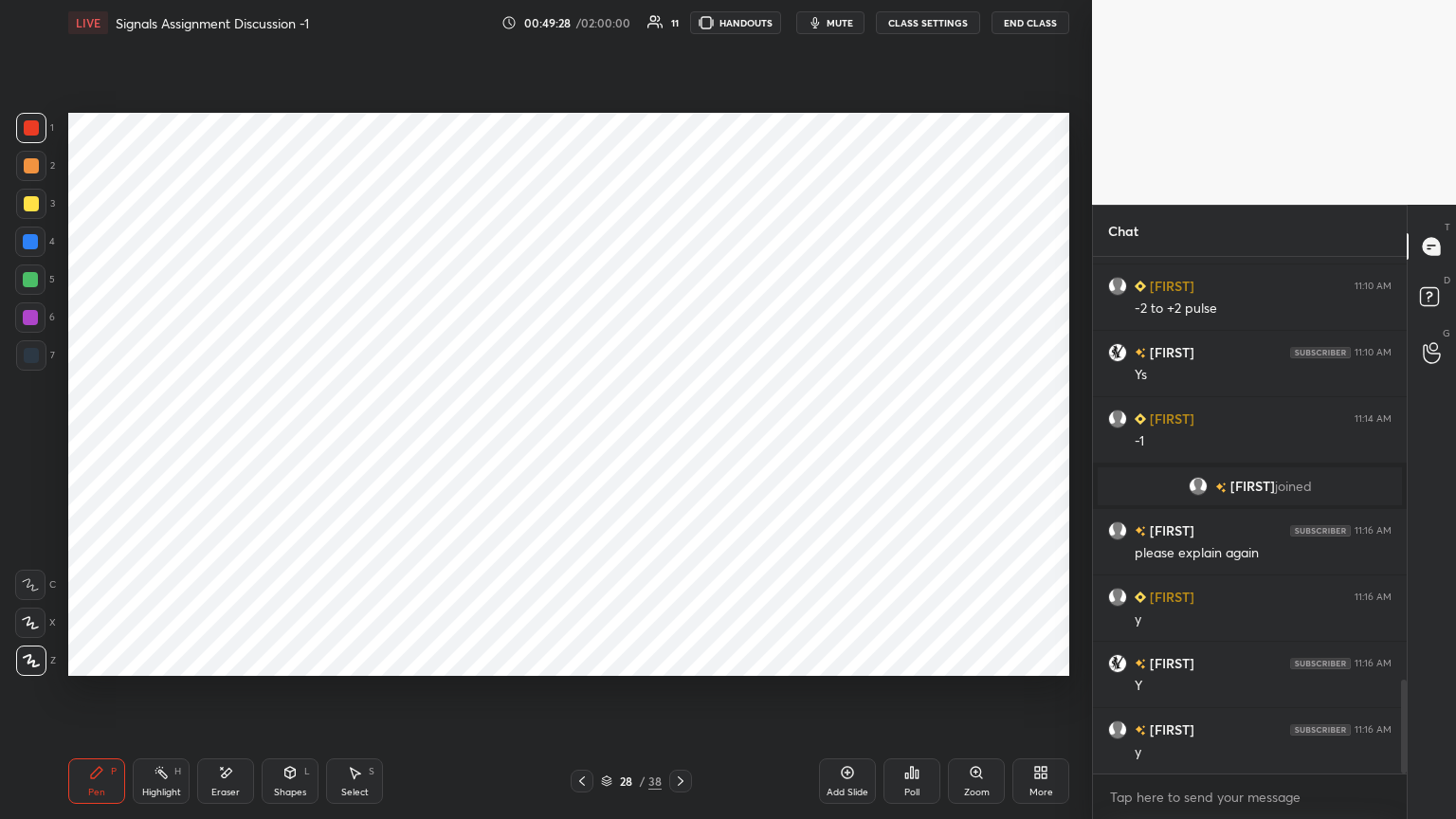 click on "Eraser" at bounding box center (226, 781) 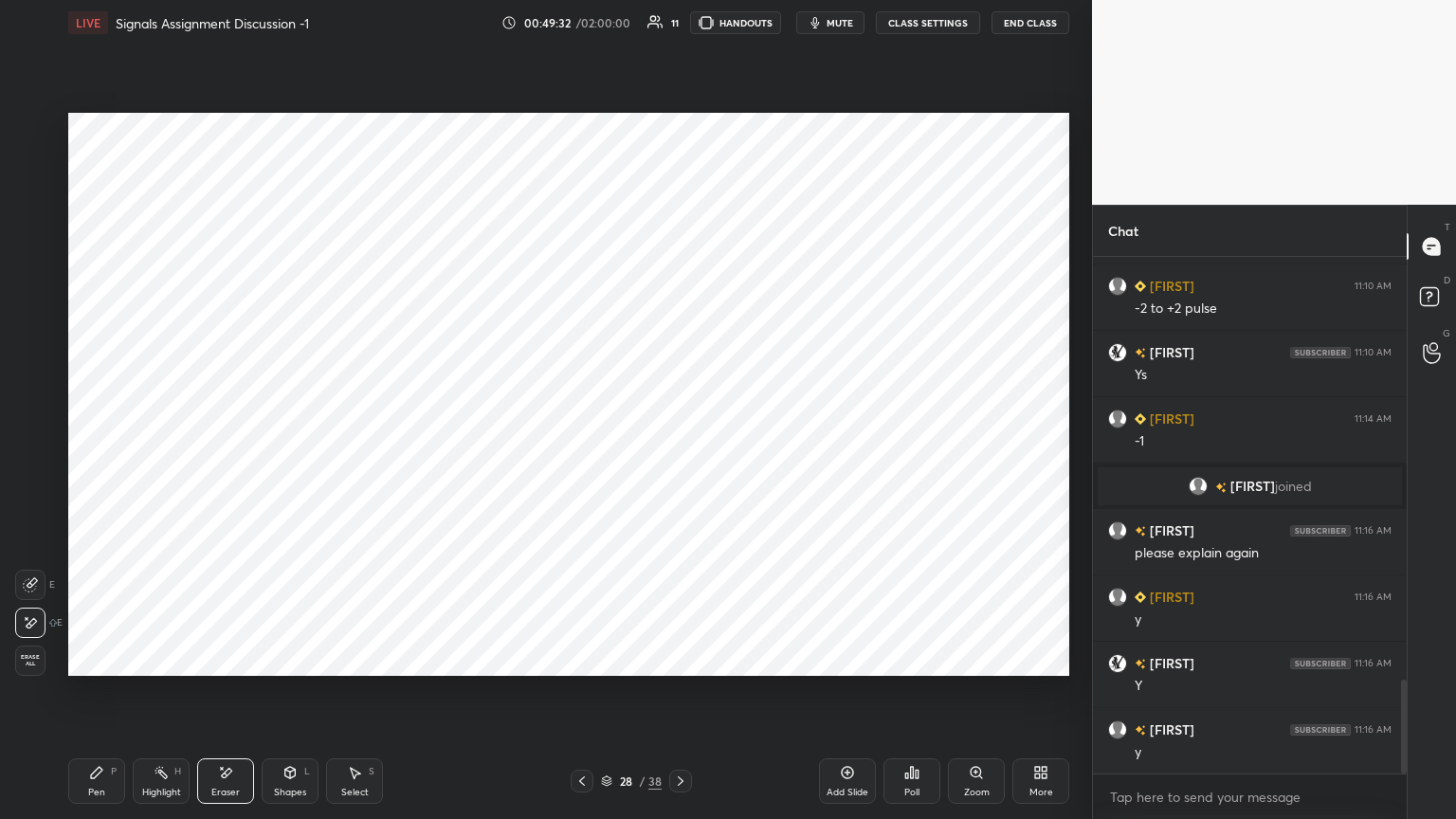 click on "Pen P" at bounding box center [97, 781] 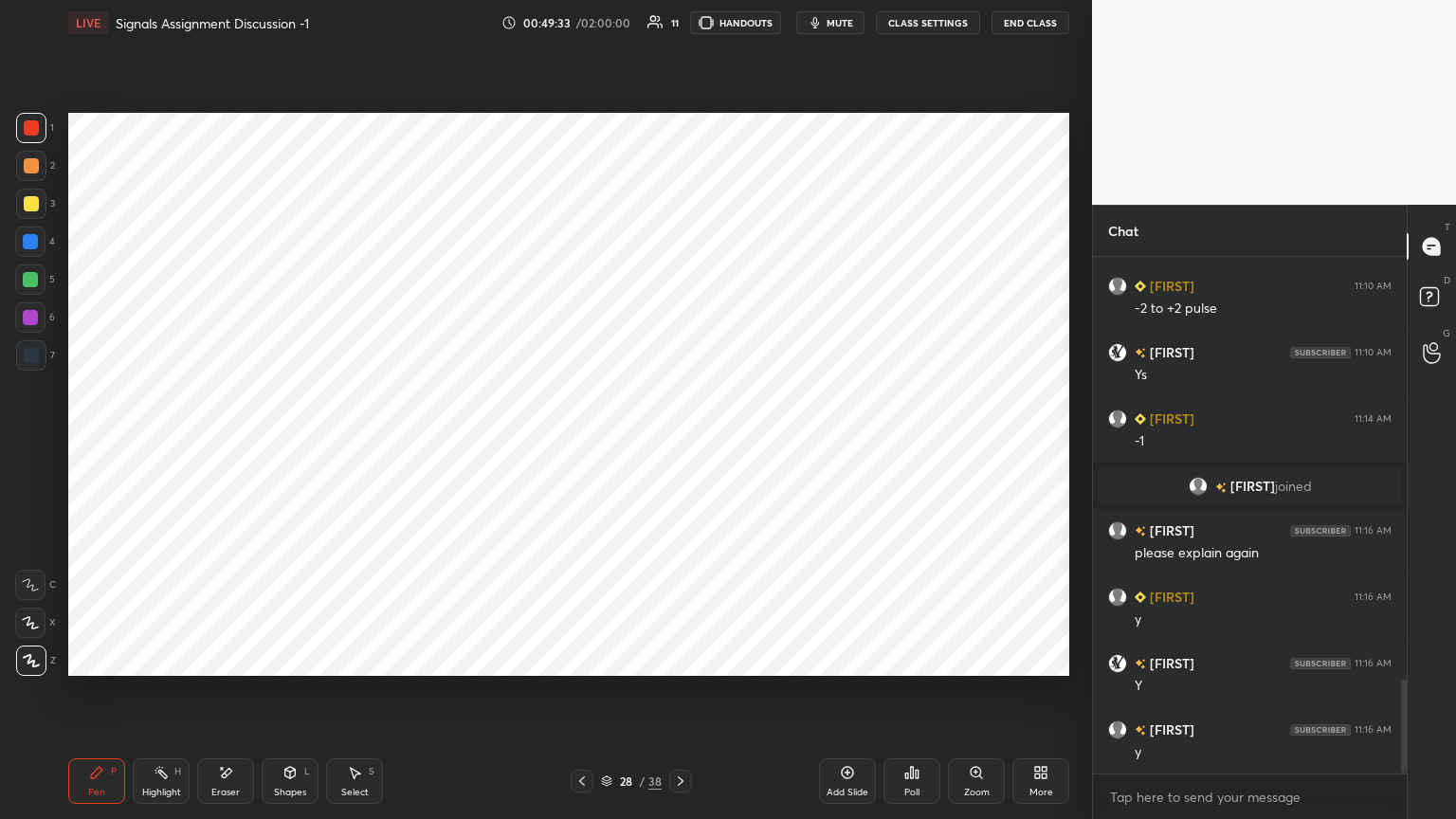click at bounding box center [31, 355] 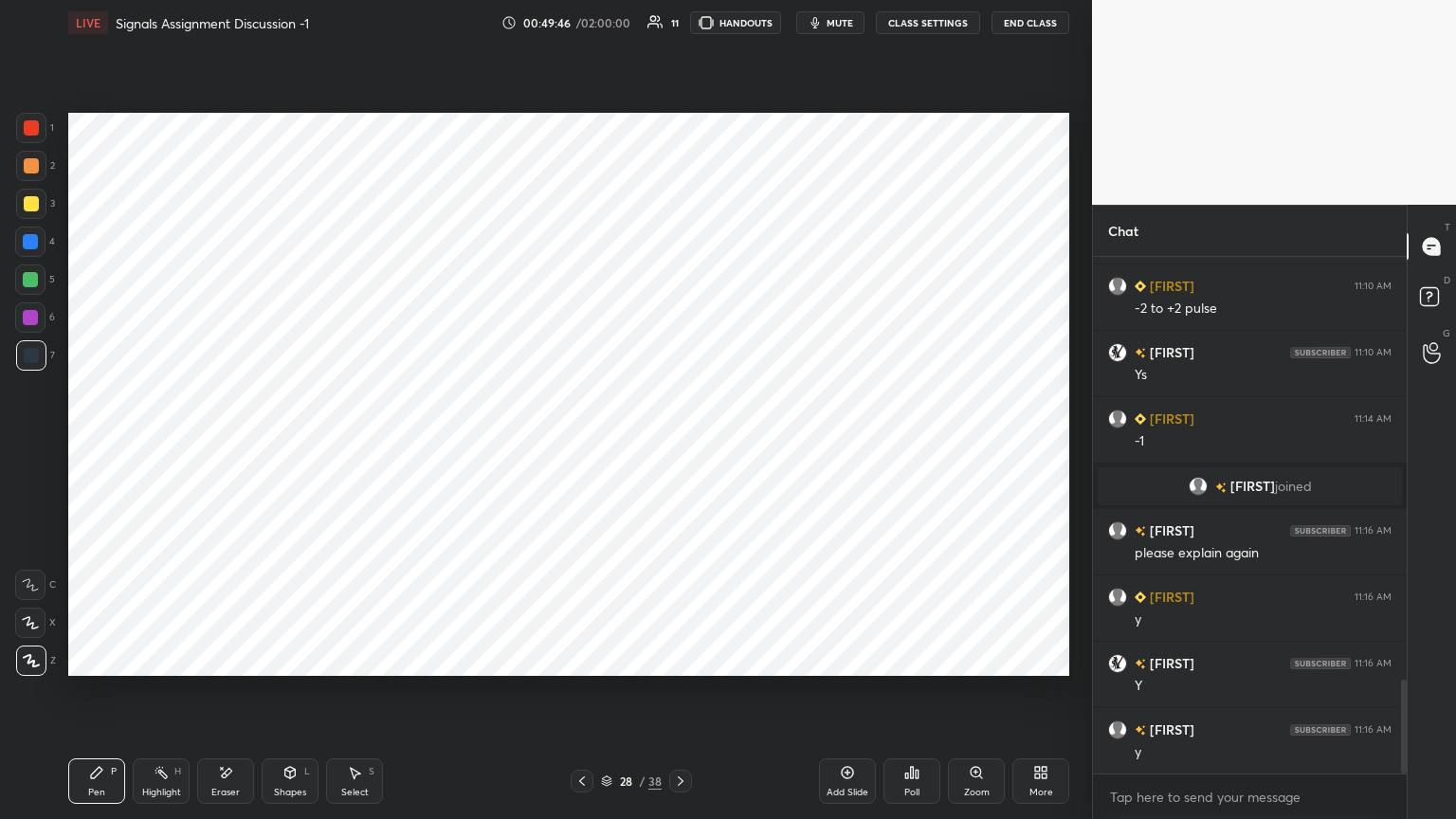 click on "Shapes L" at bounding box center [290, 781] 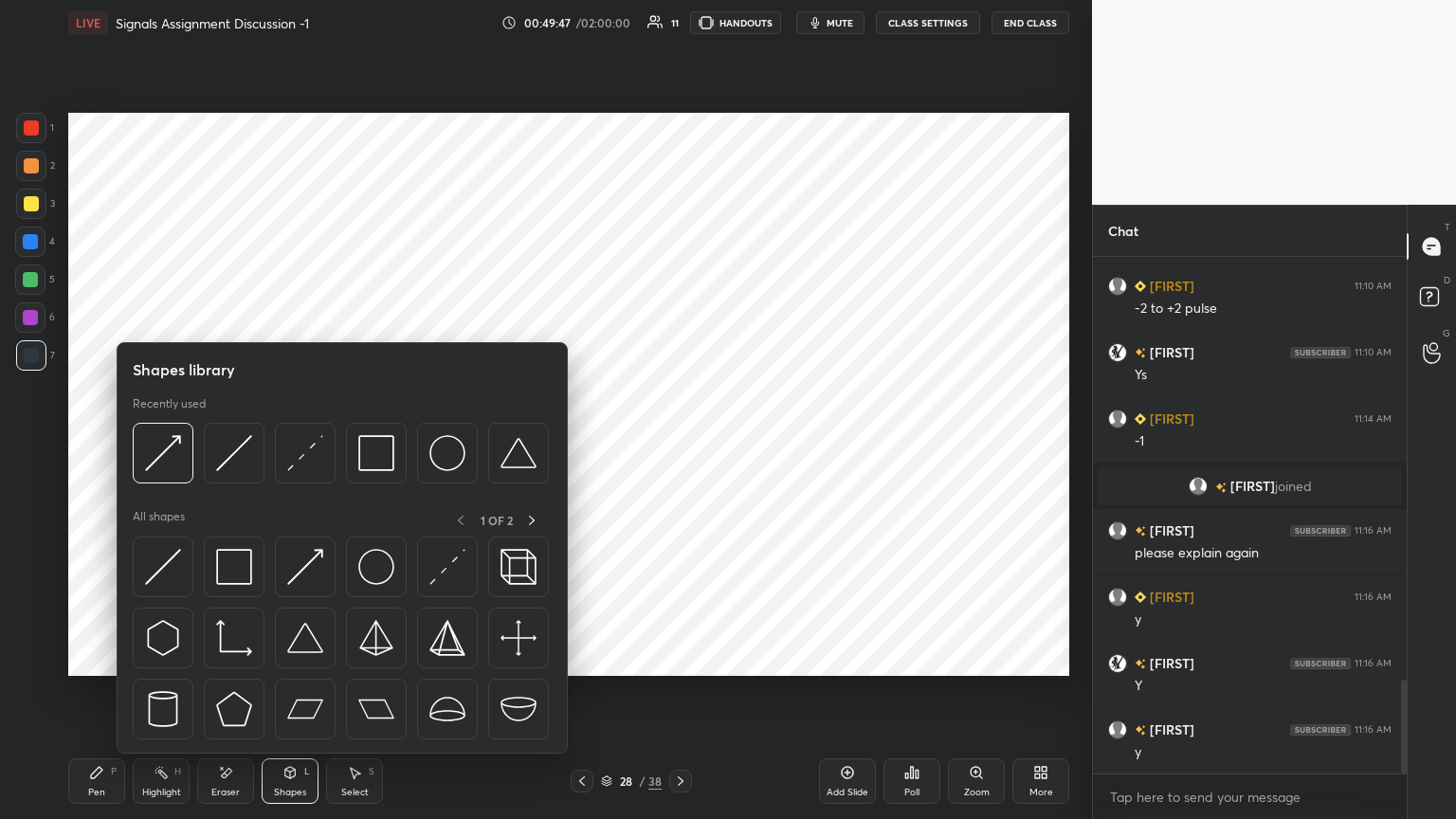 click 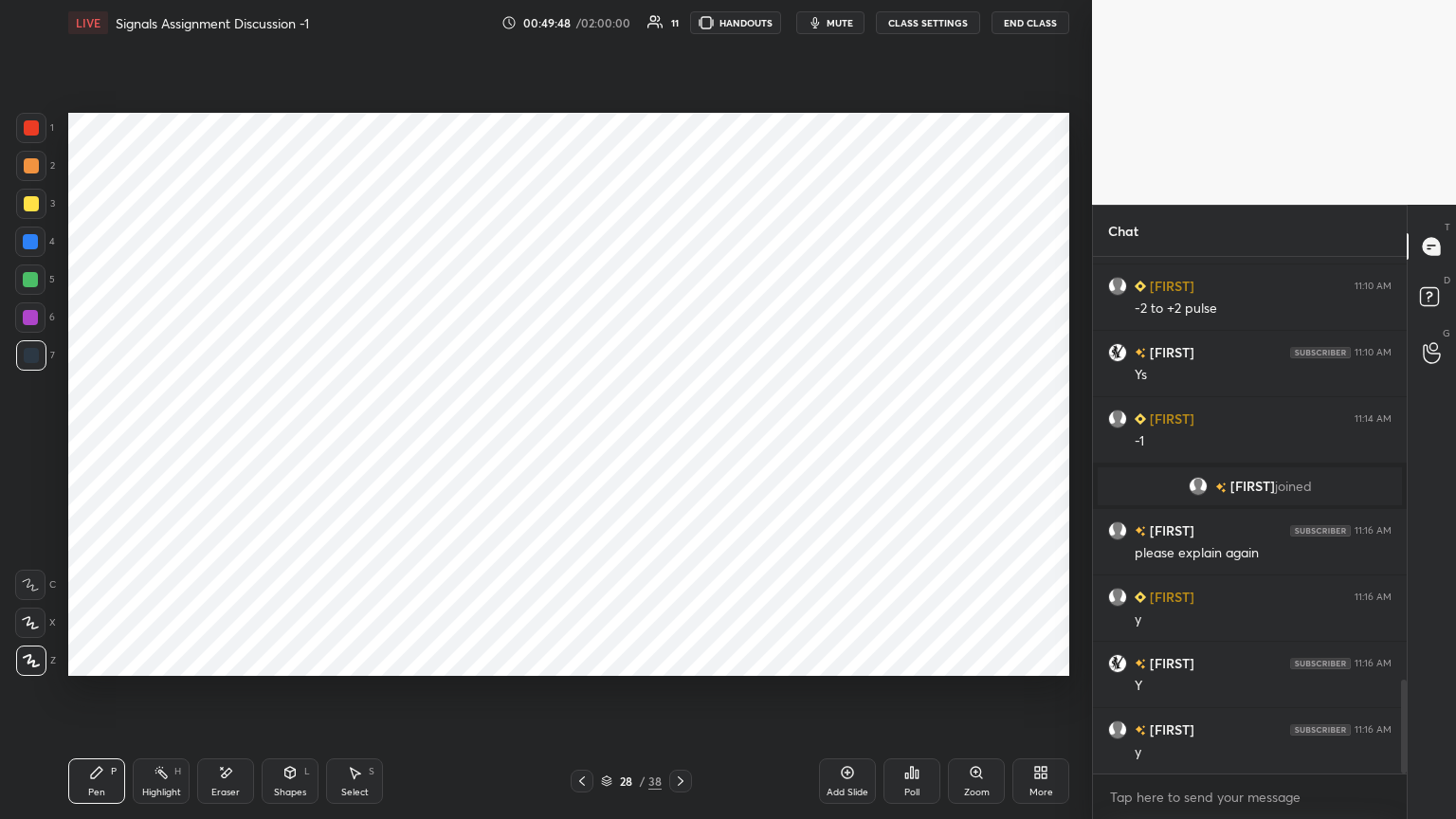 click at bounding box center [31, 128] 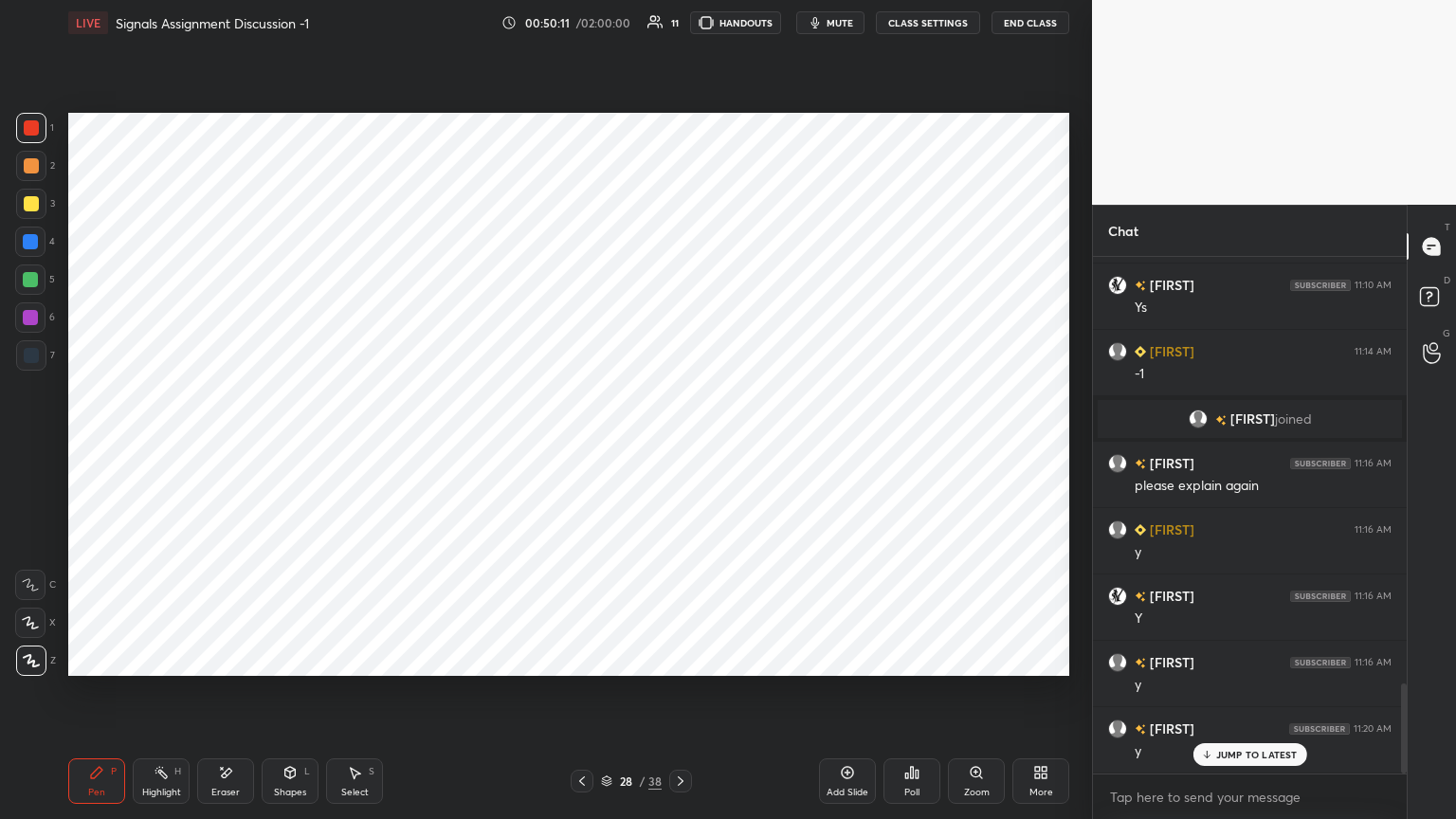 scroll, scrollTop: 2449, scrollLeft: 0, axis: vertical 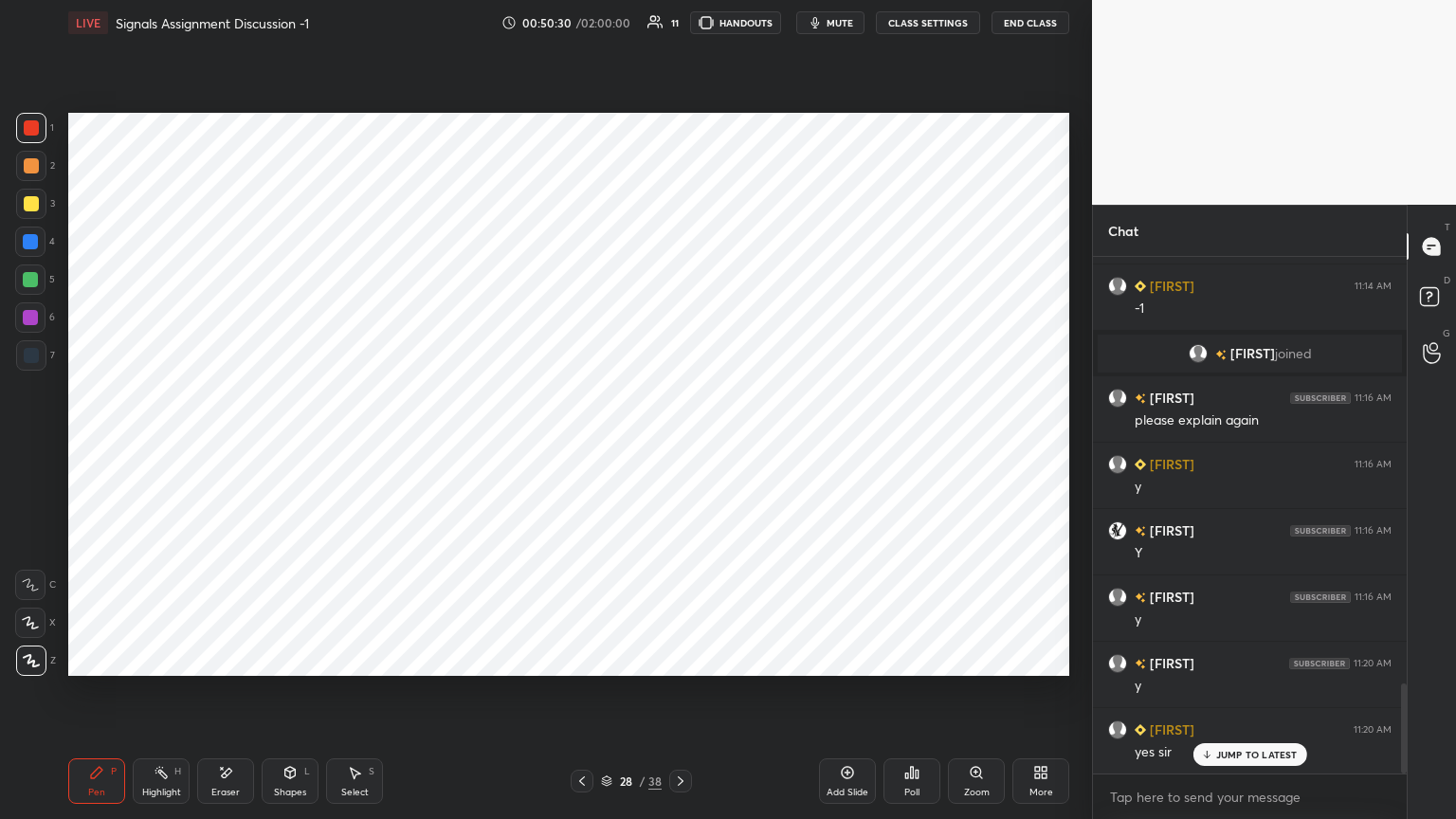 click 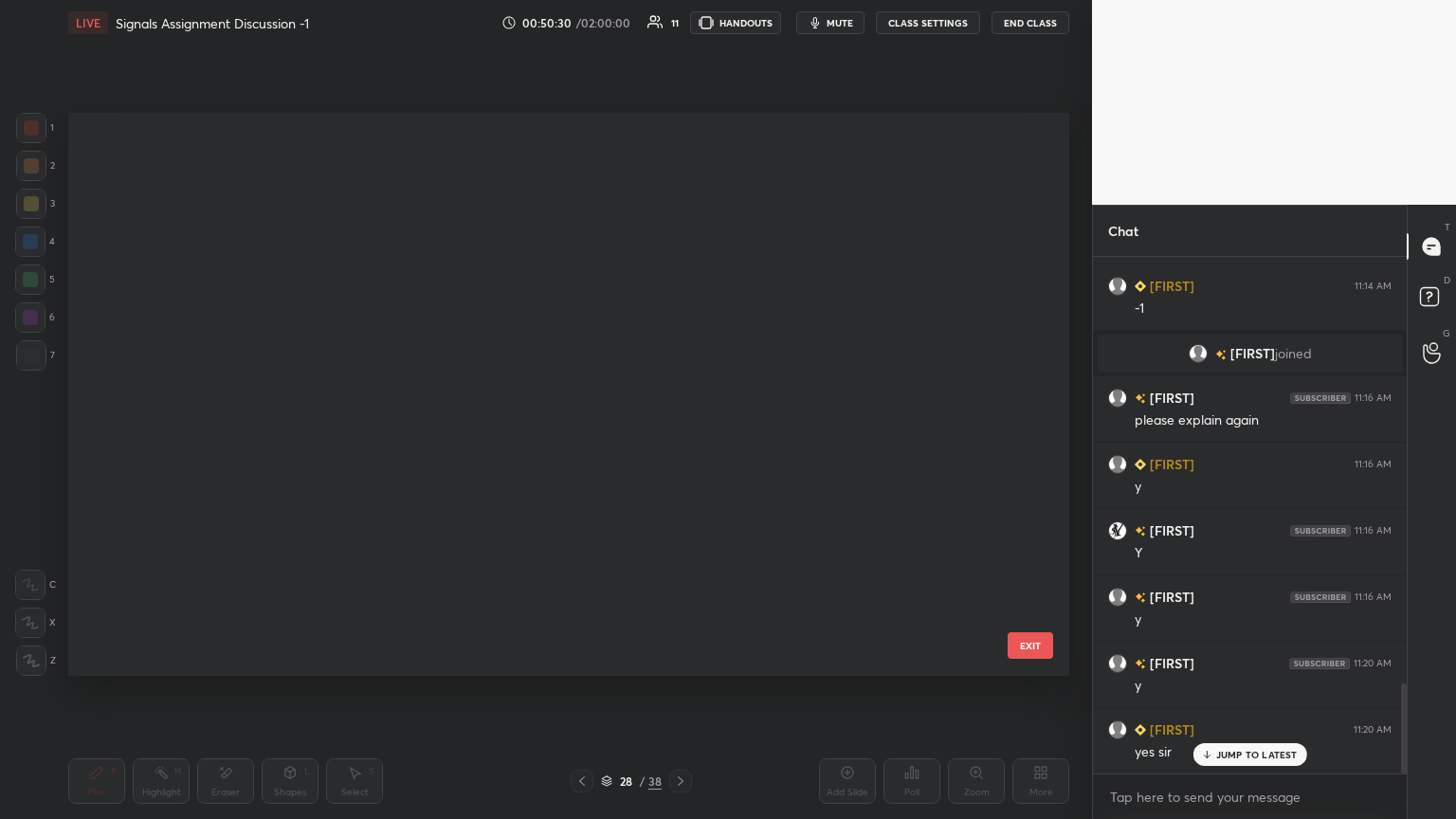 scroll, scrollTop: 1172, scrollLeft: 0, axis: vertical 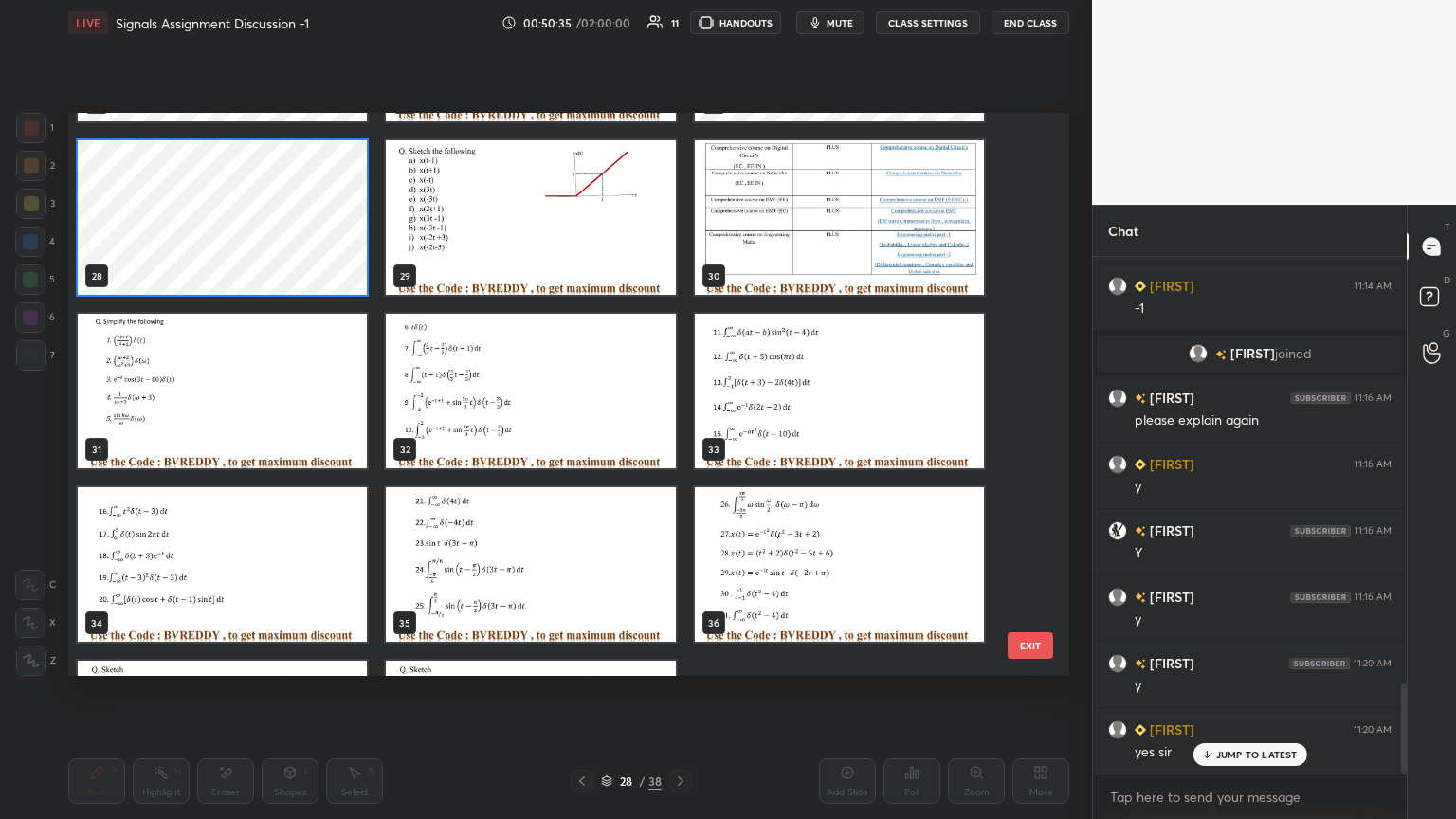 click at bounding box center (222, 391) 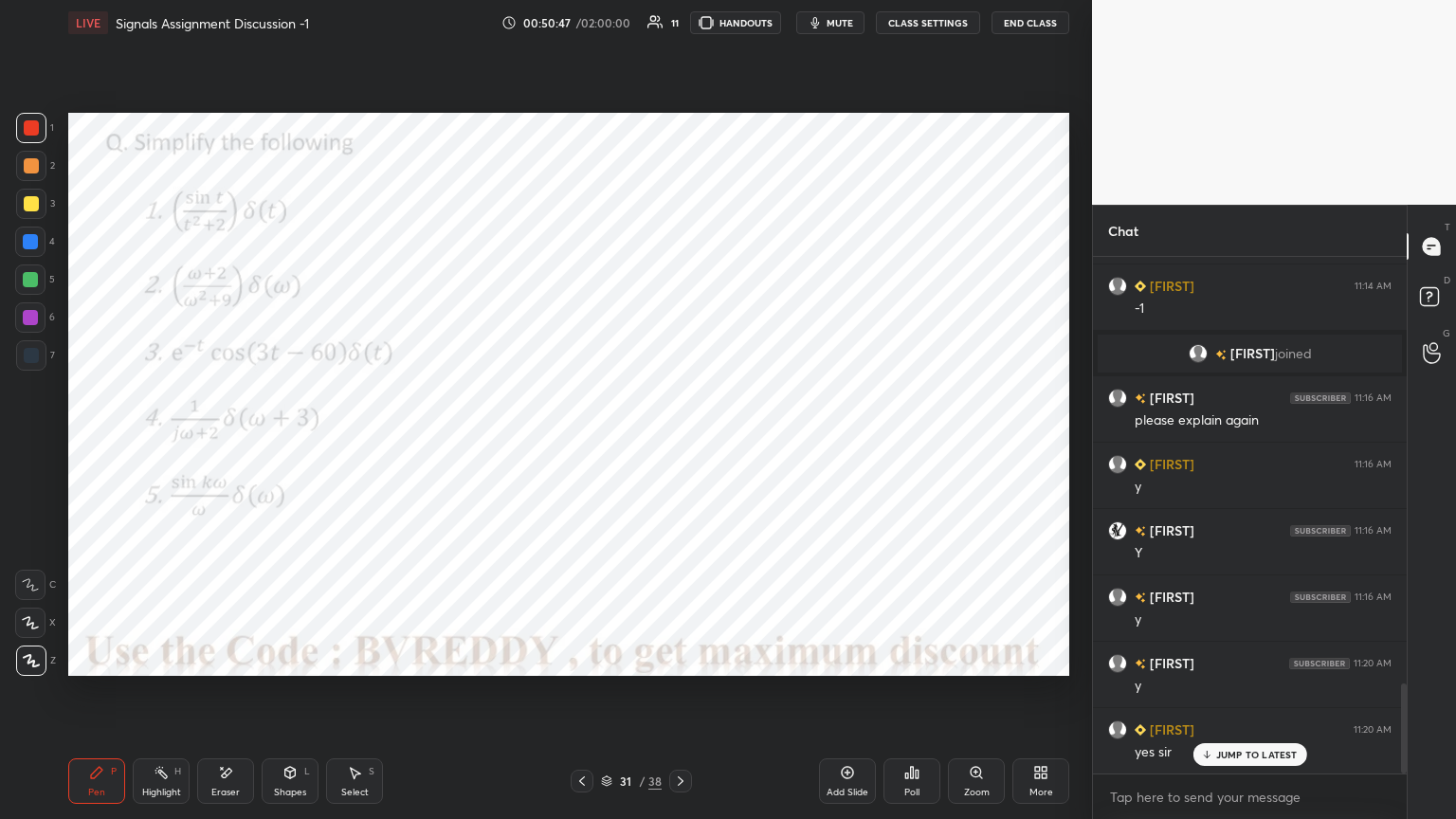 scroll, scrollTop: 2495, scrollLeft: 0, axis: vertical 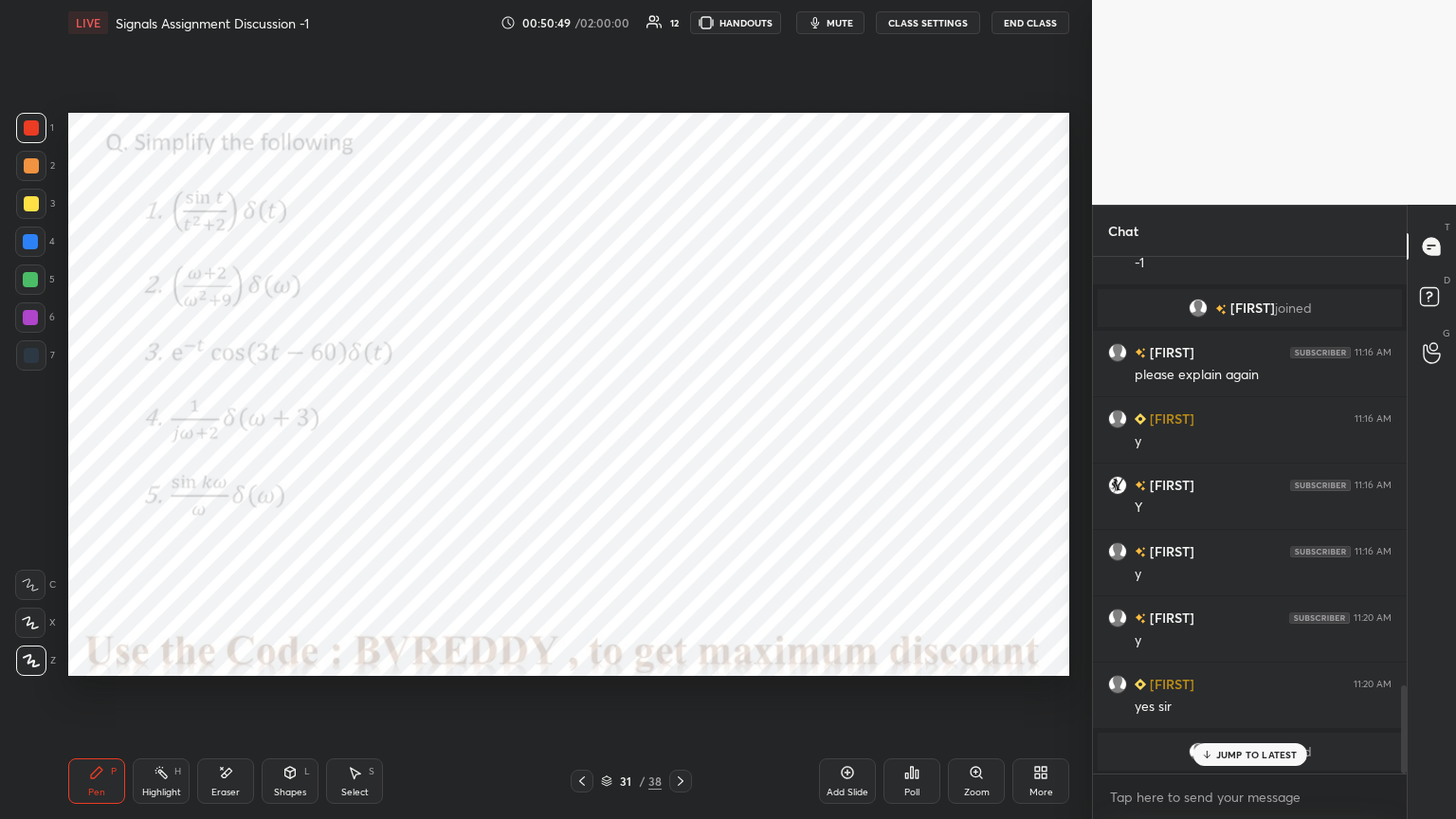 click on "JUMP TO LATEST" at bounding box center (1257, 755) 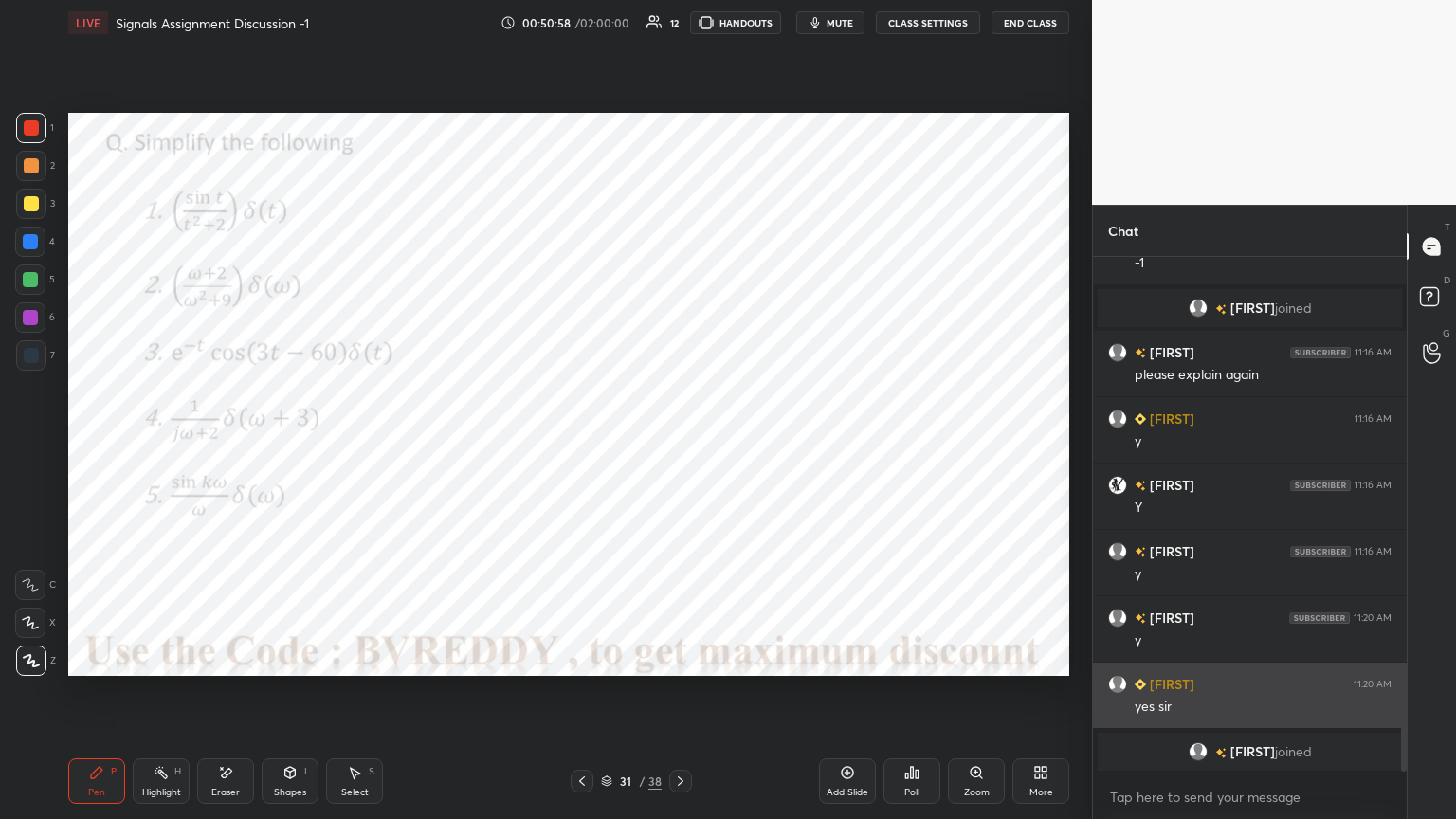 scroll, scrollTop: 2562, scrollLeft: 0, axis: vertical 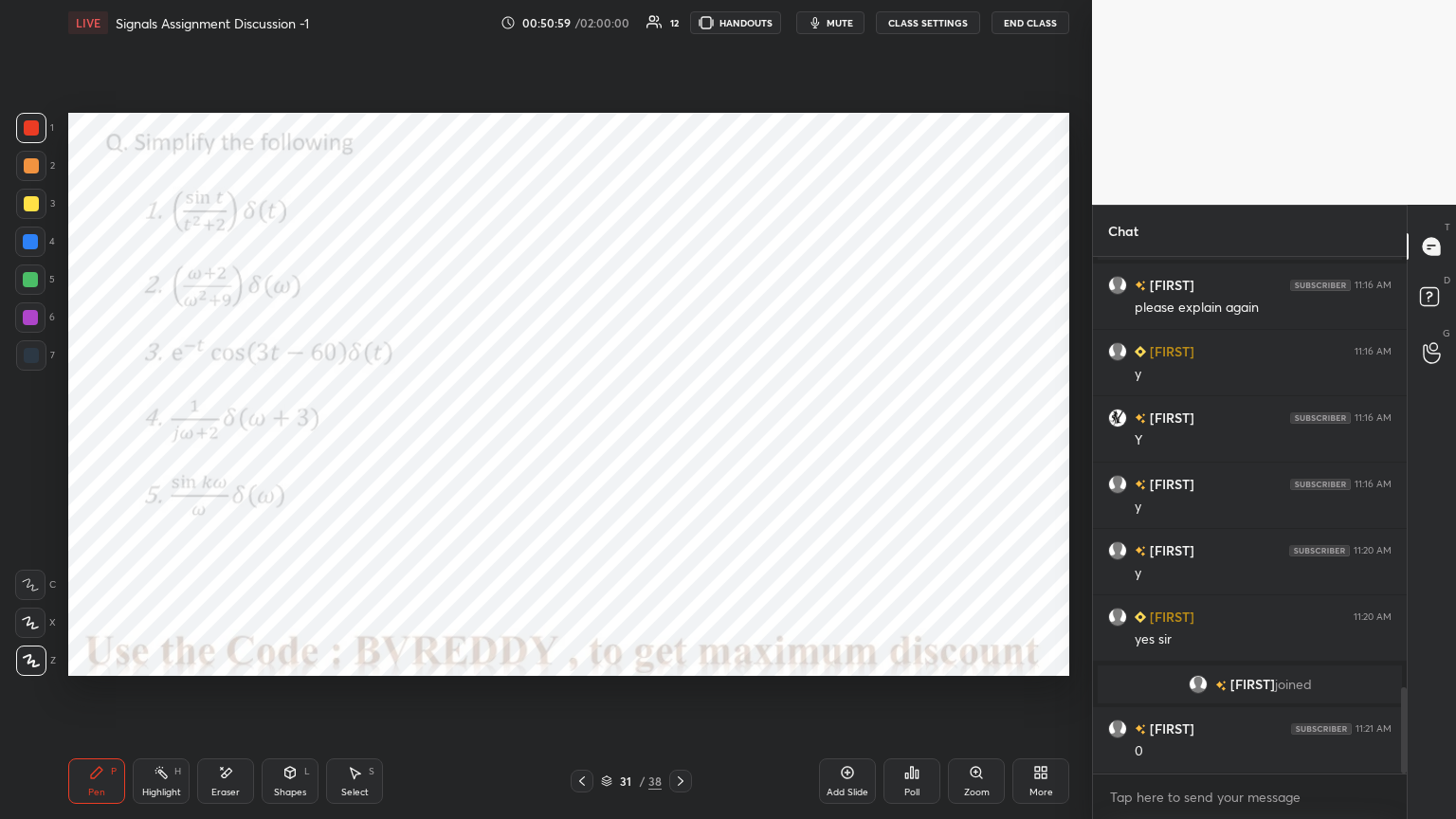 click at bounding box center (30, 318) 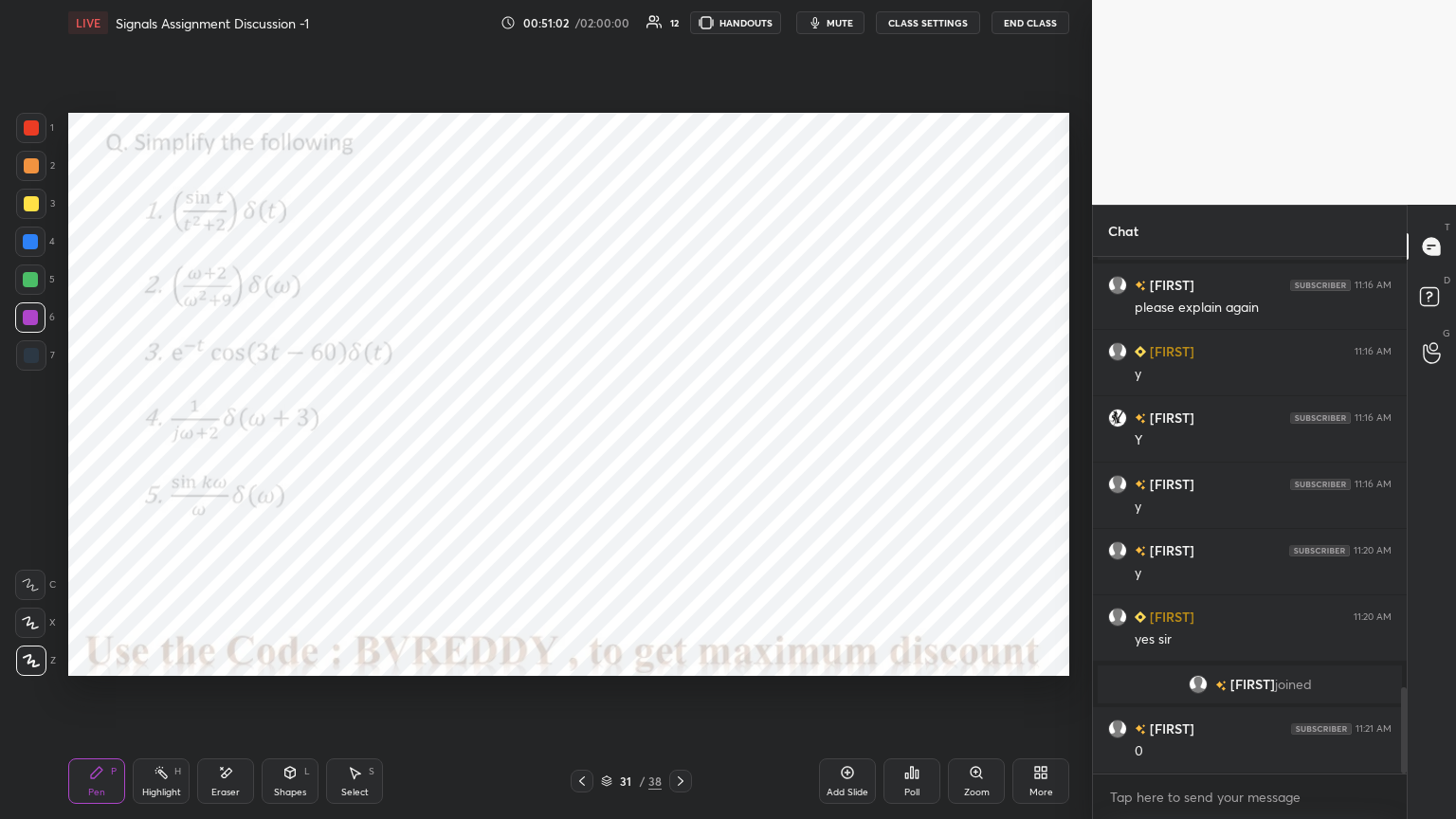 click at bounding box center [30, 623] 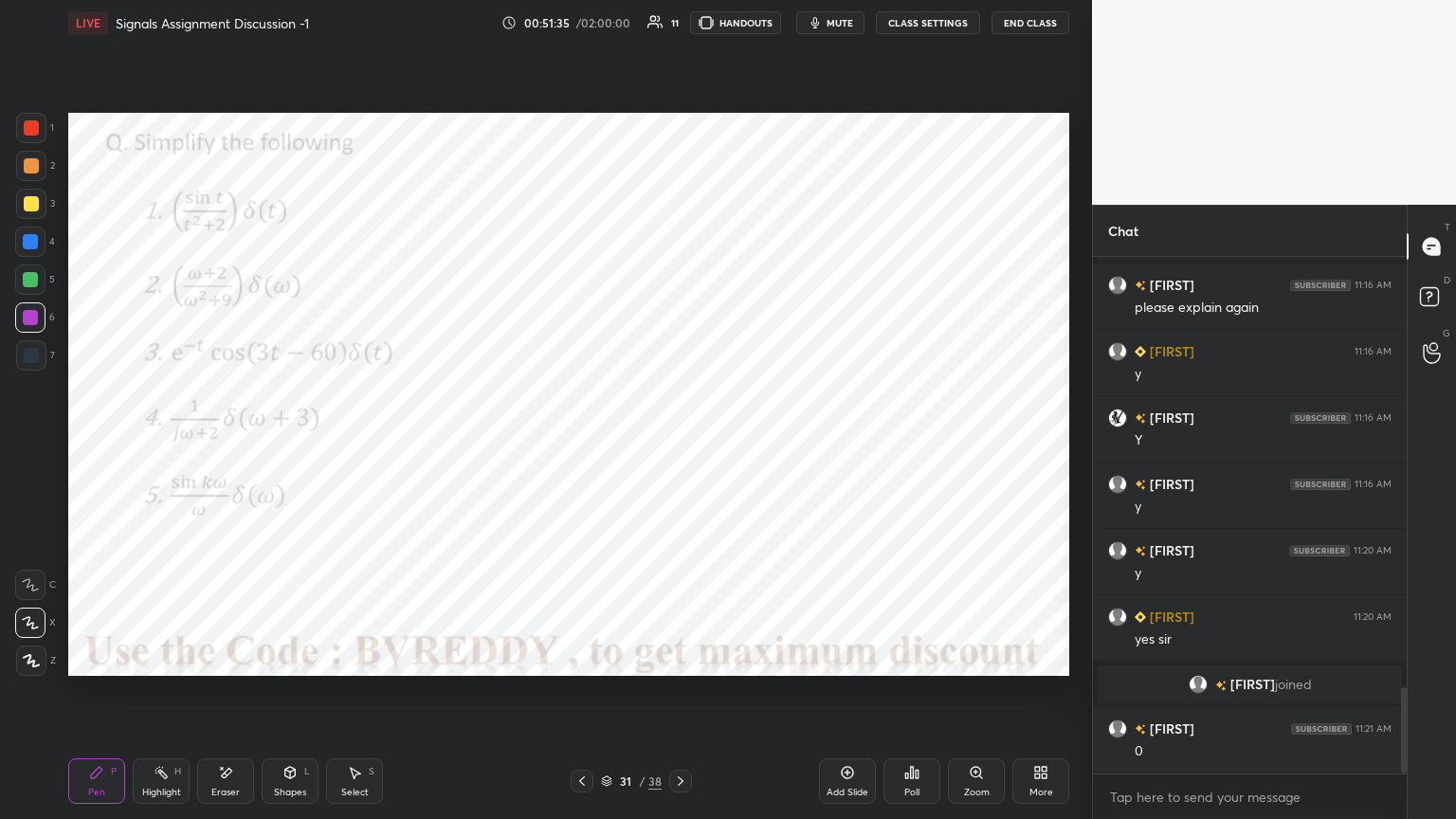scroll, scrollTop: 2646, scrollLeft: 0, axis: vertical 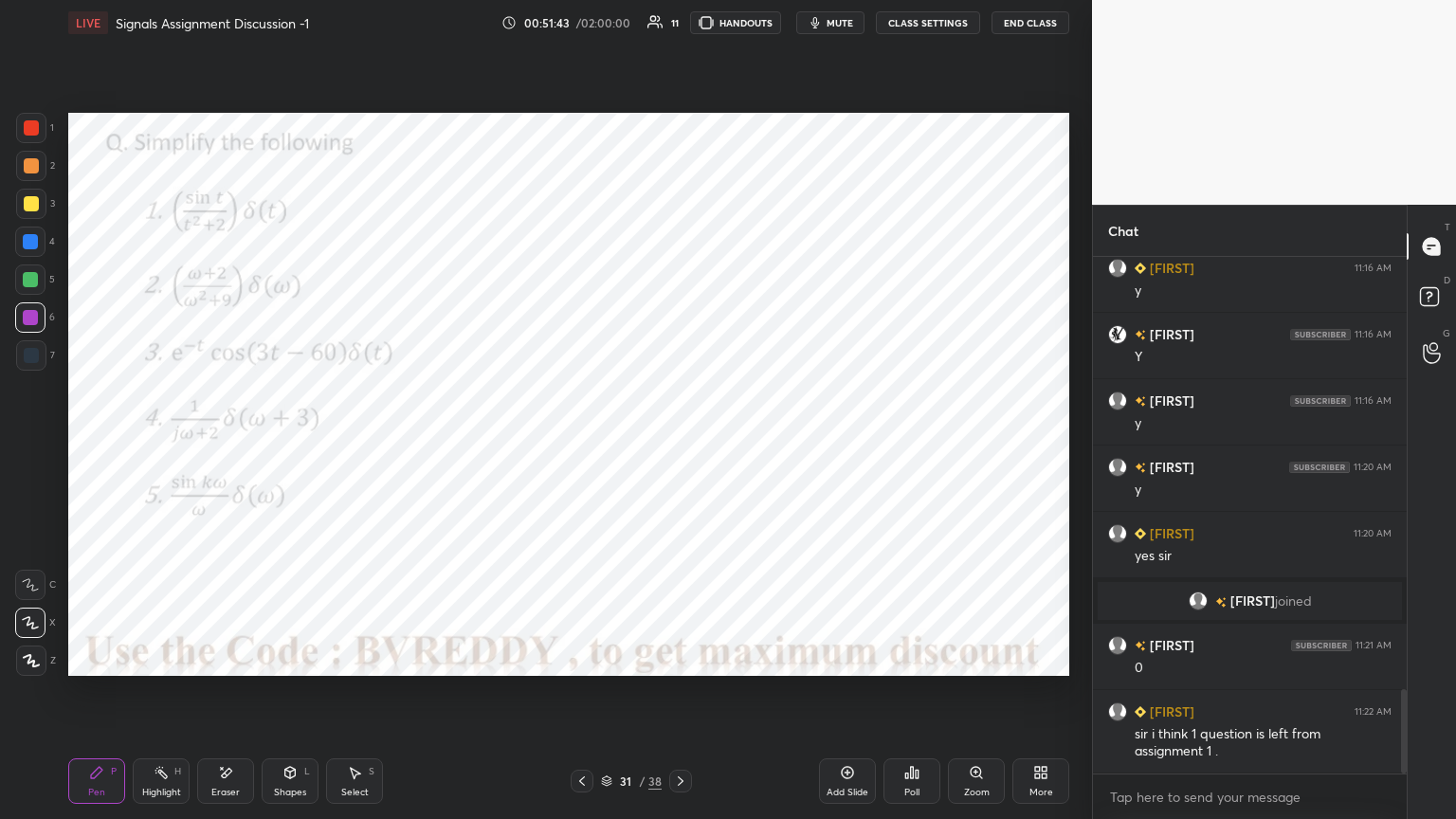 click at bounding box center (31, 661) 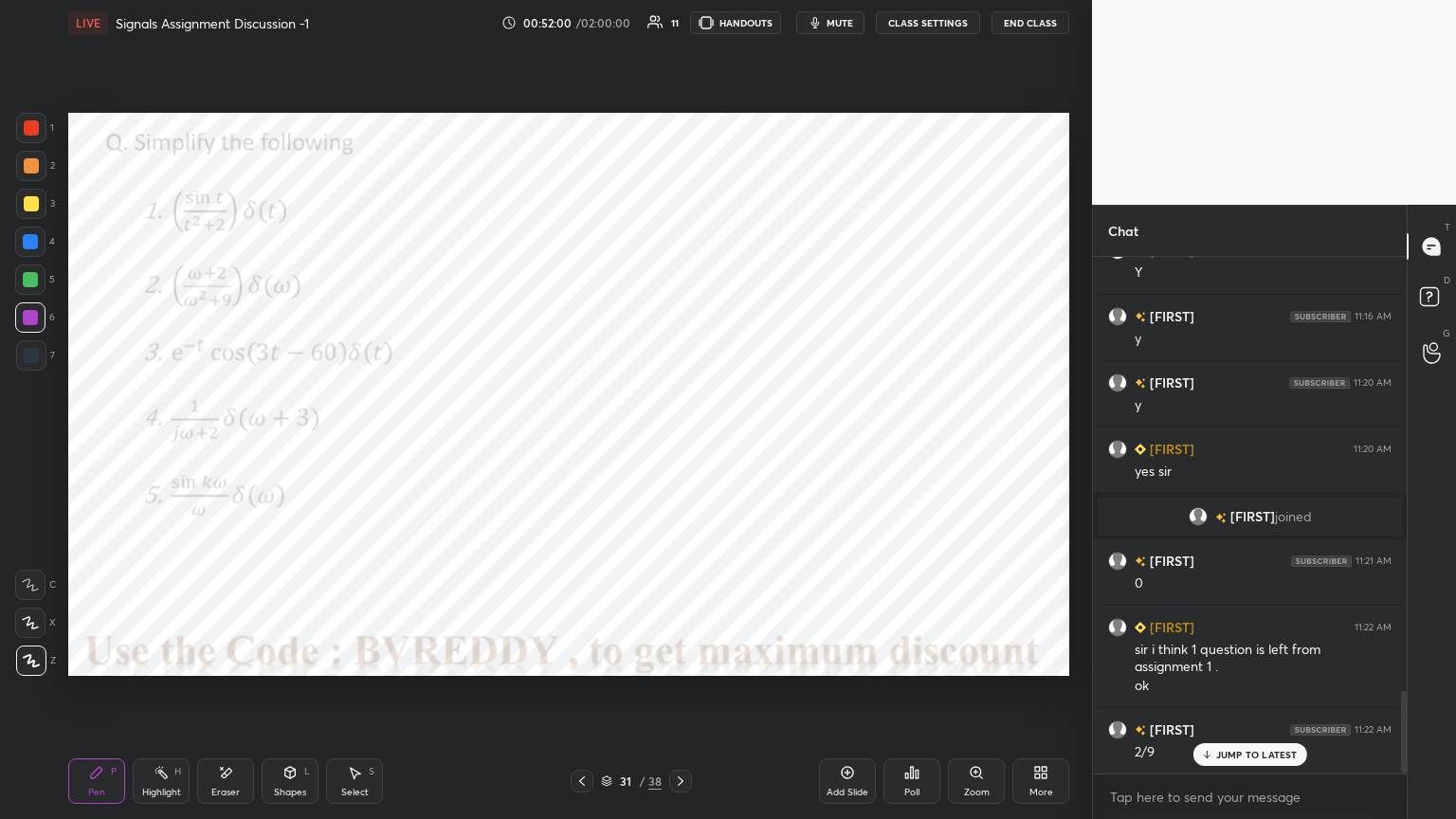 scroll, scrollTop: 2797, scrollLeft: 0, axis: vertical 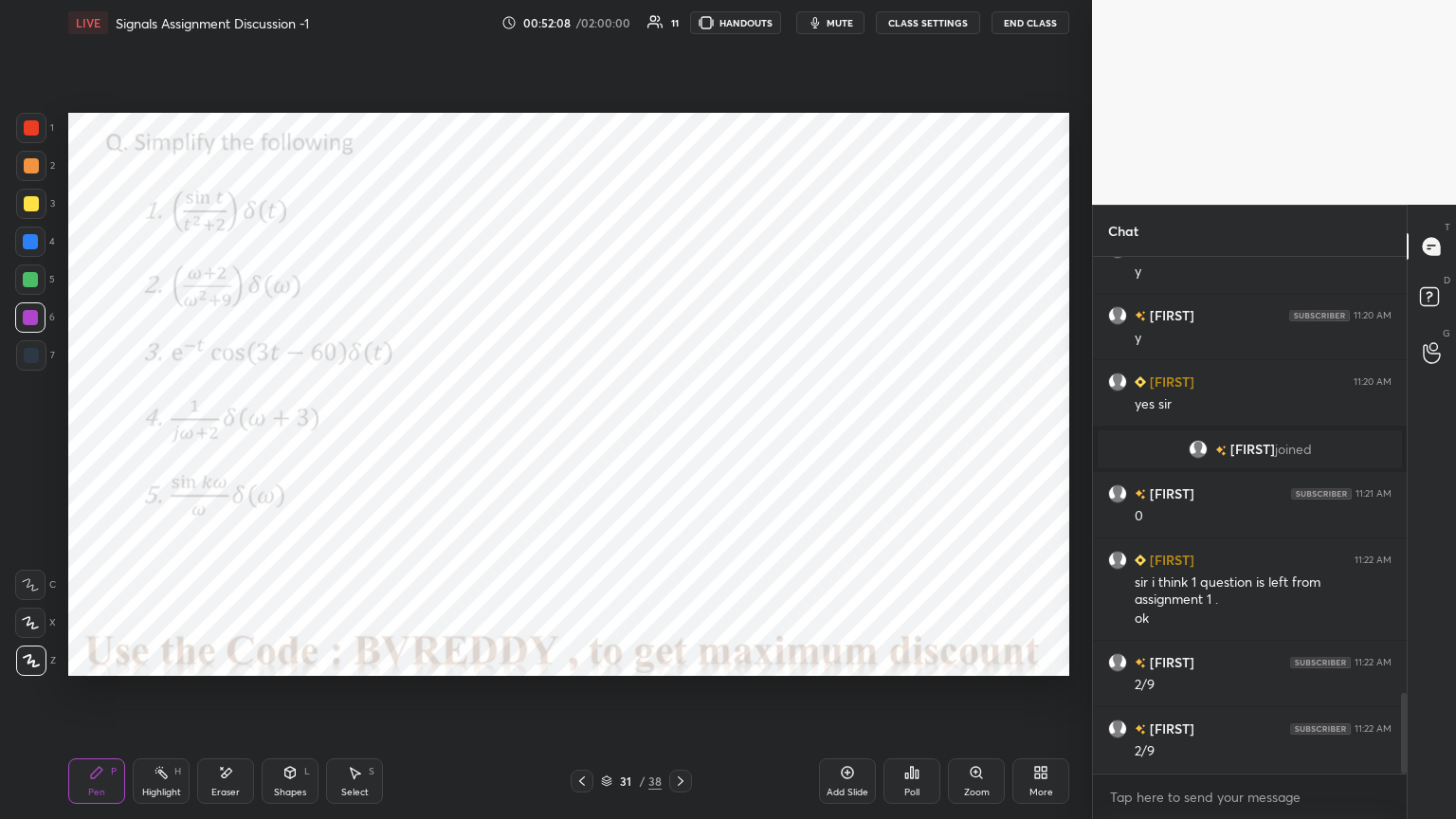 click 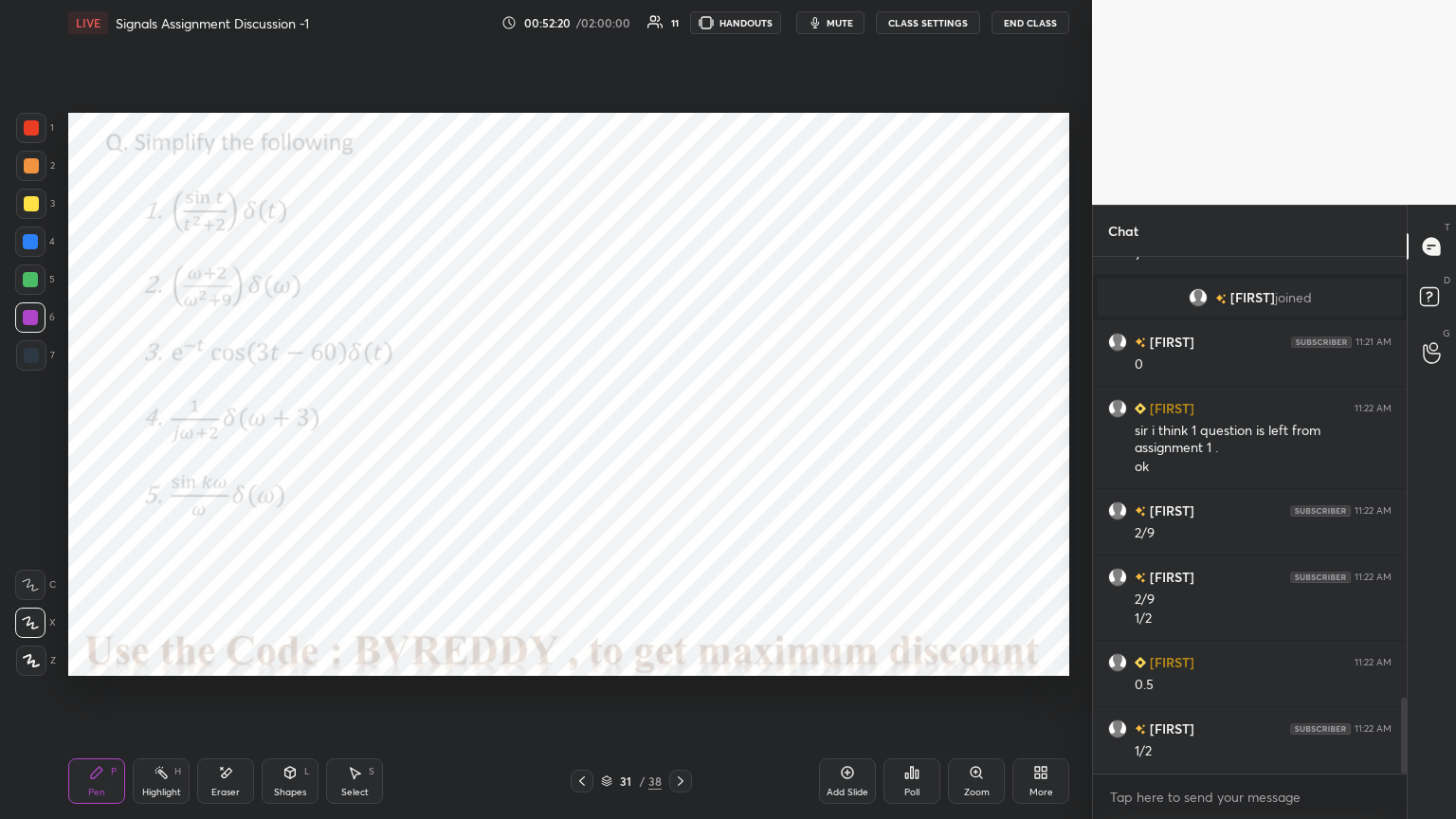 scroll, scrollTop: 2994, scrollLeft: 0, axis: vertical 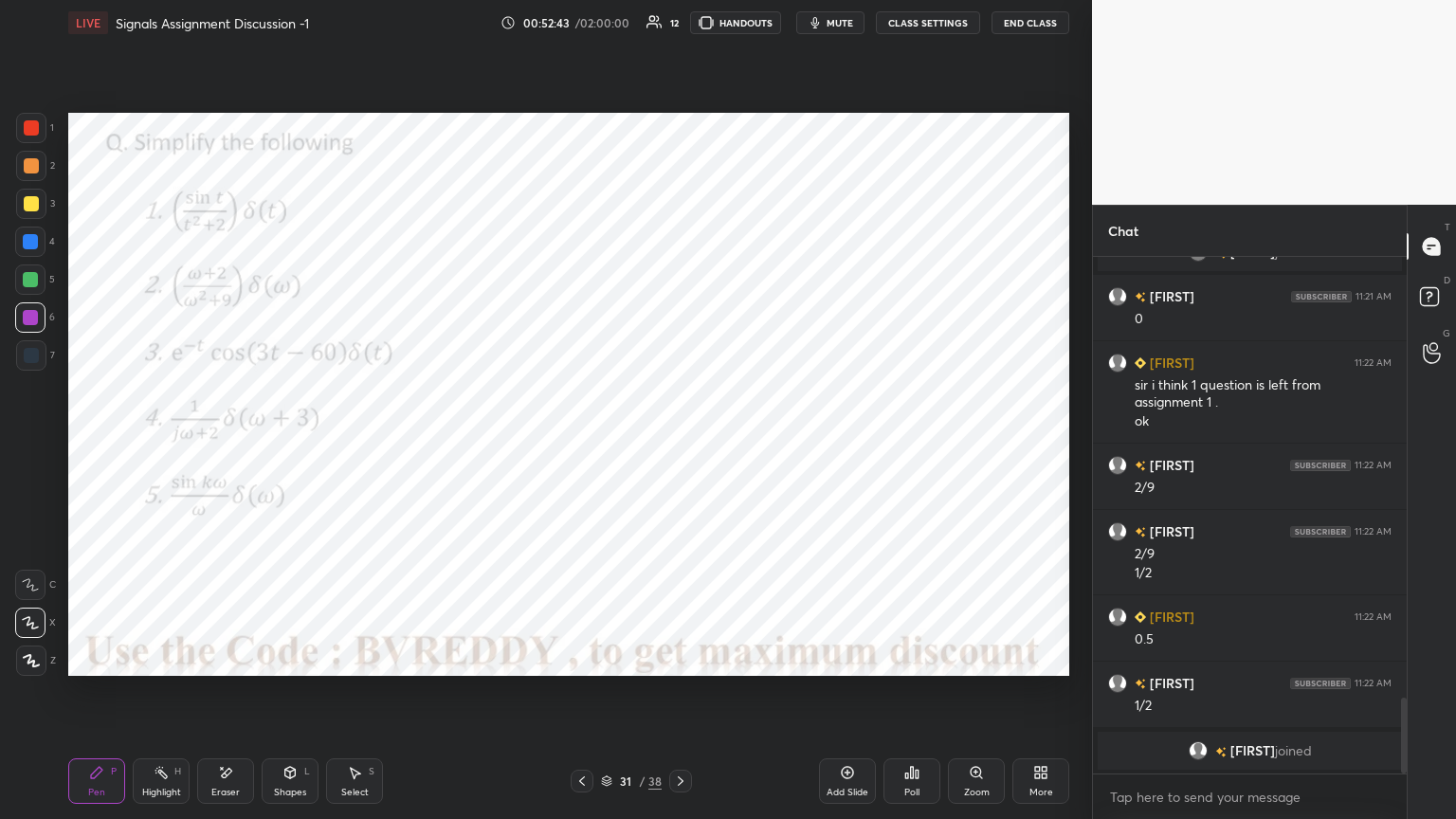 click 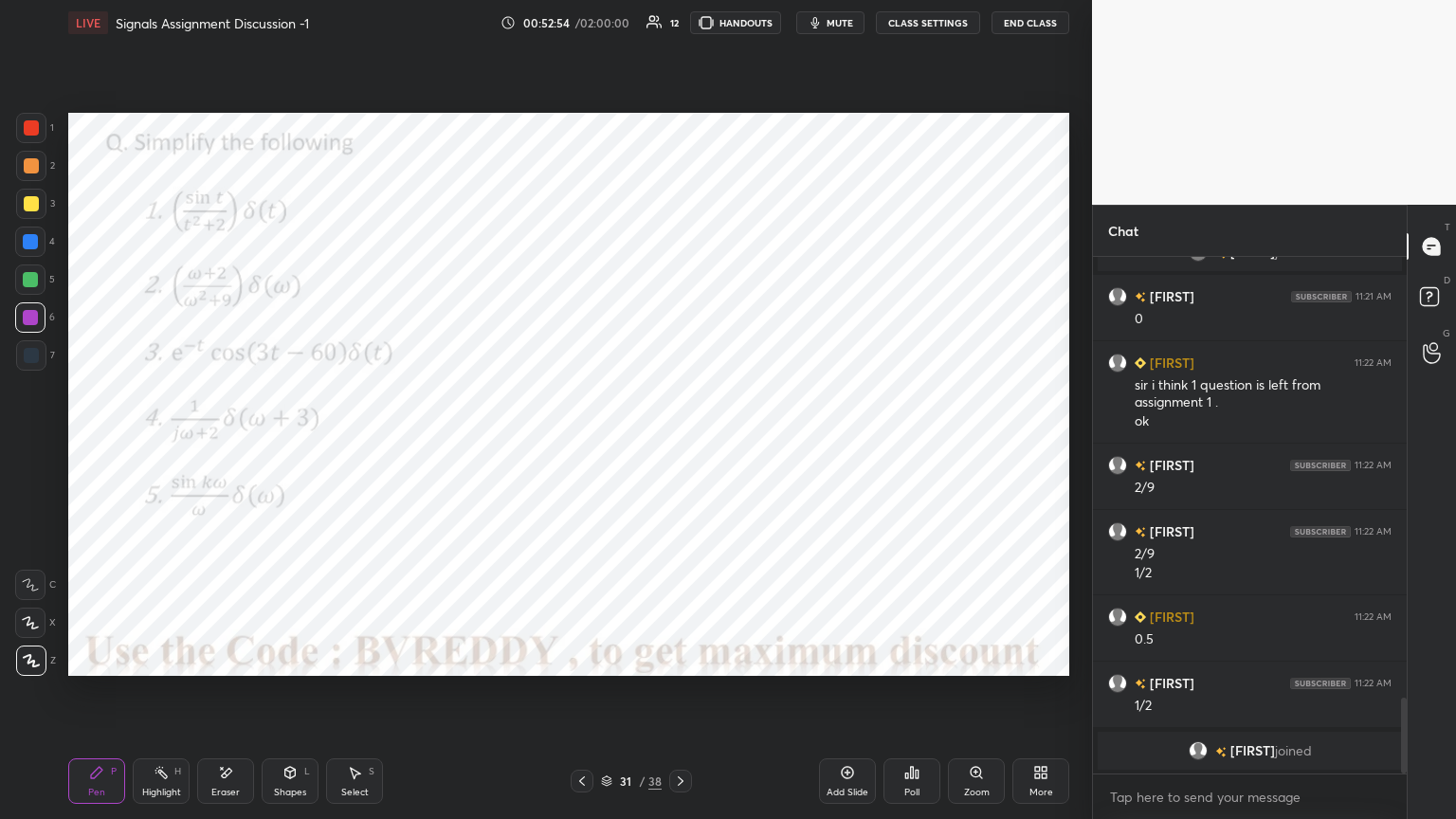 click 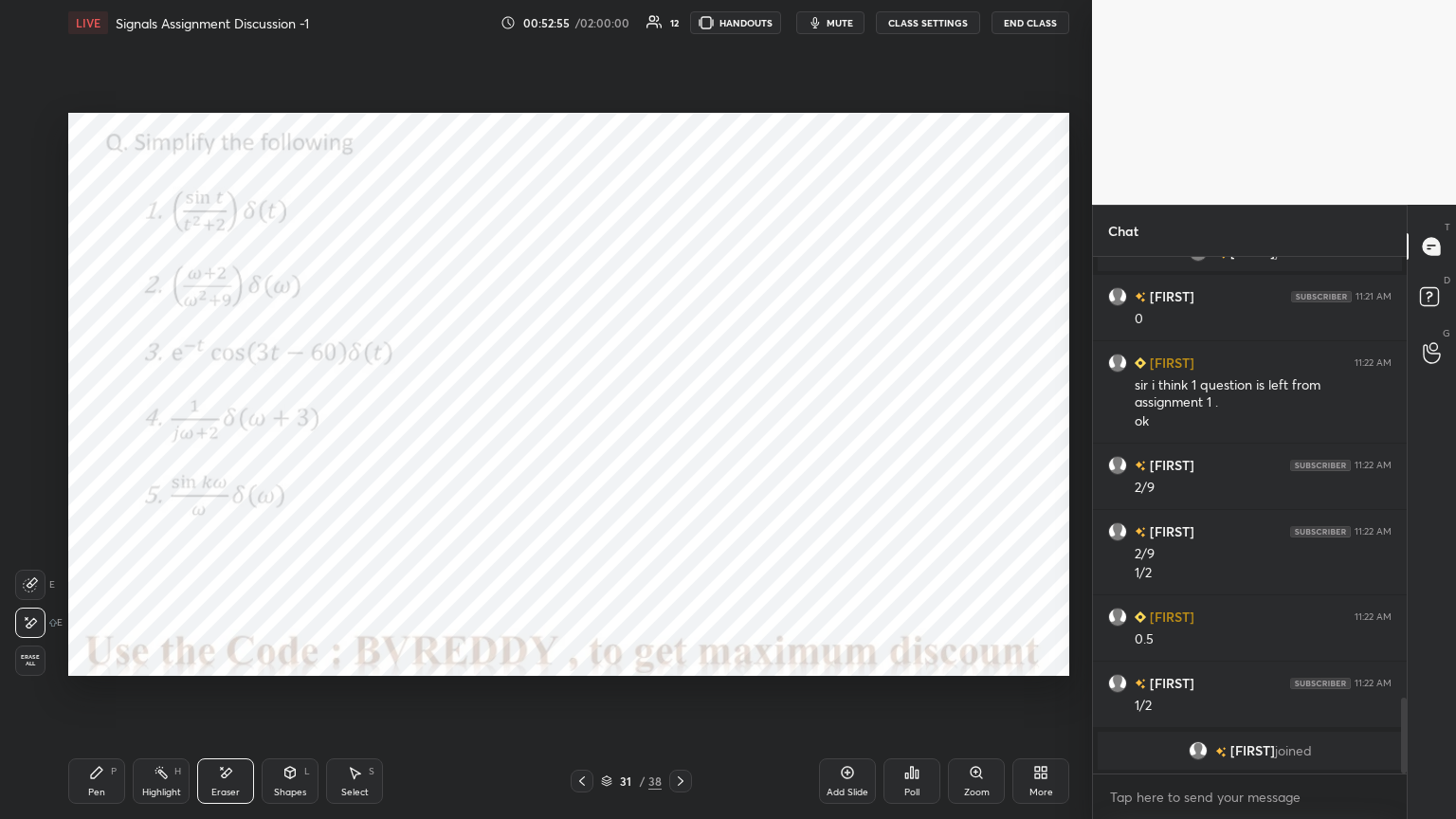 click on "Pen P" at bounding box center [97, 781] 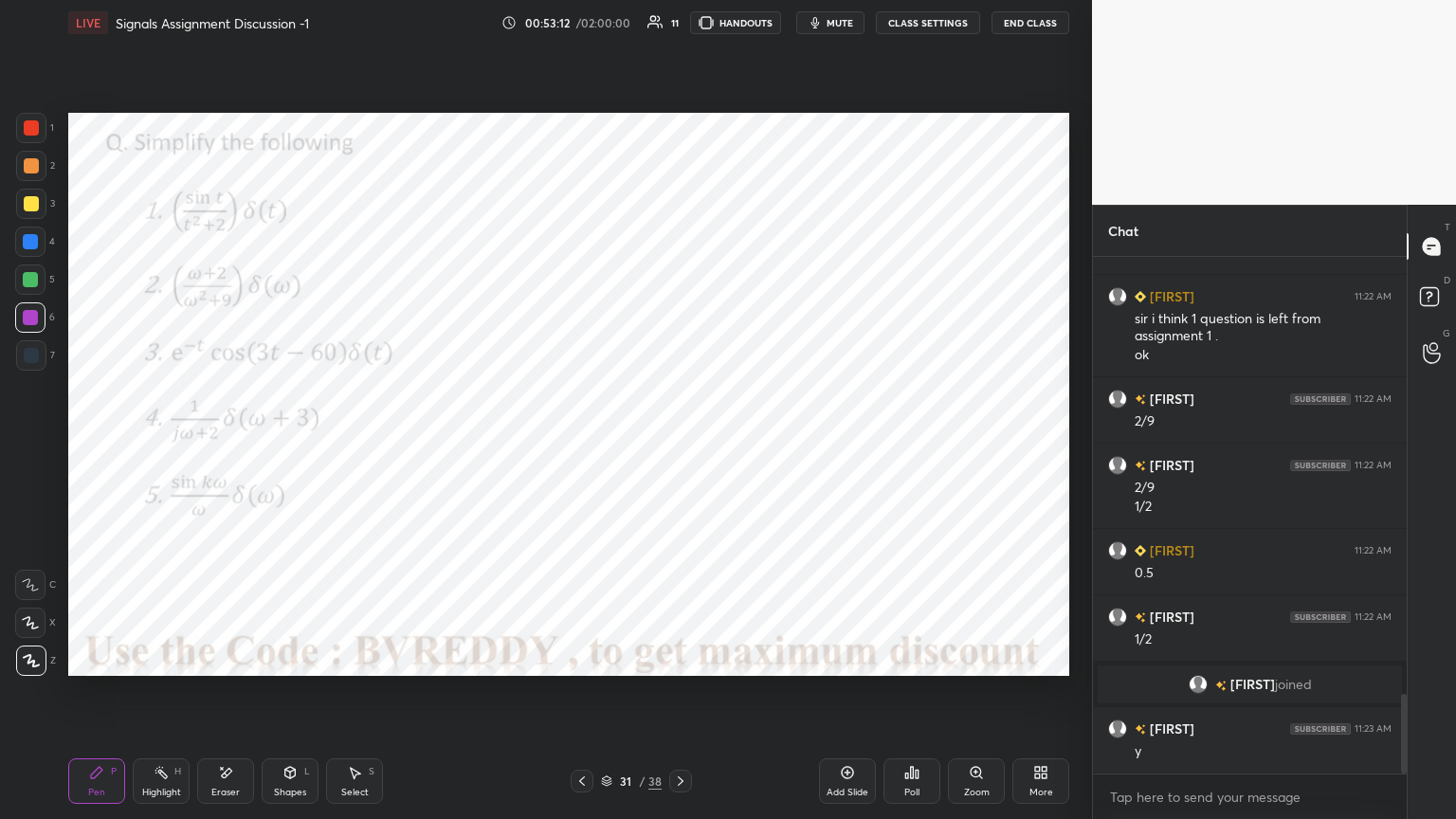 scroll, scrollTop: 2821, scrollLeft: 0, axis: vertical 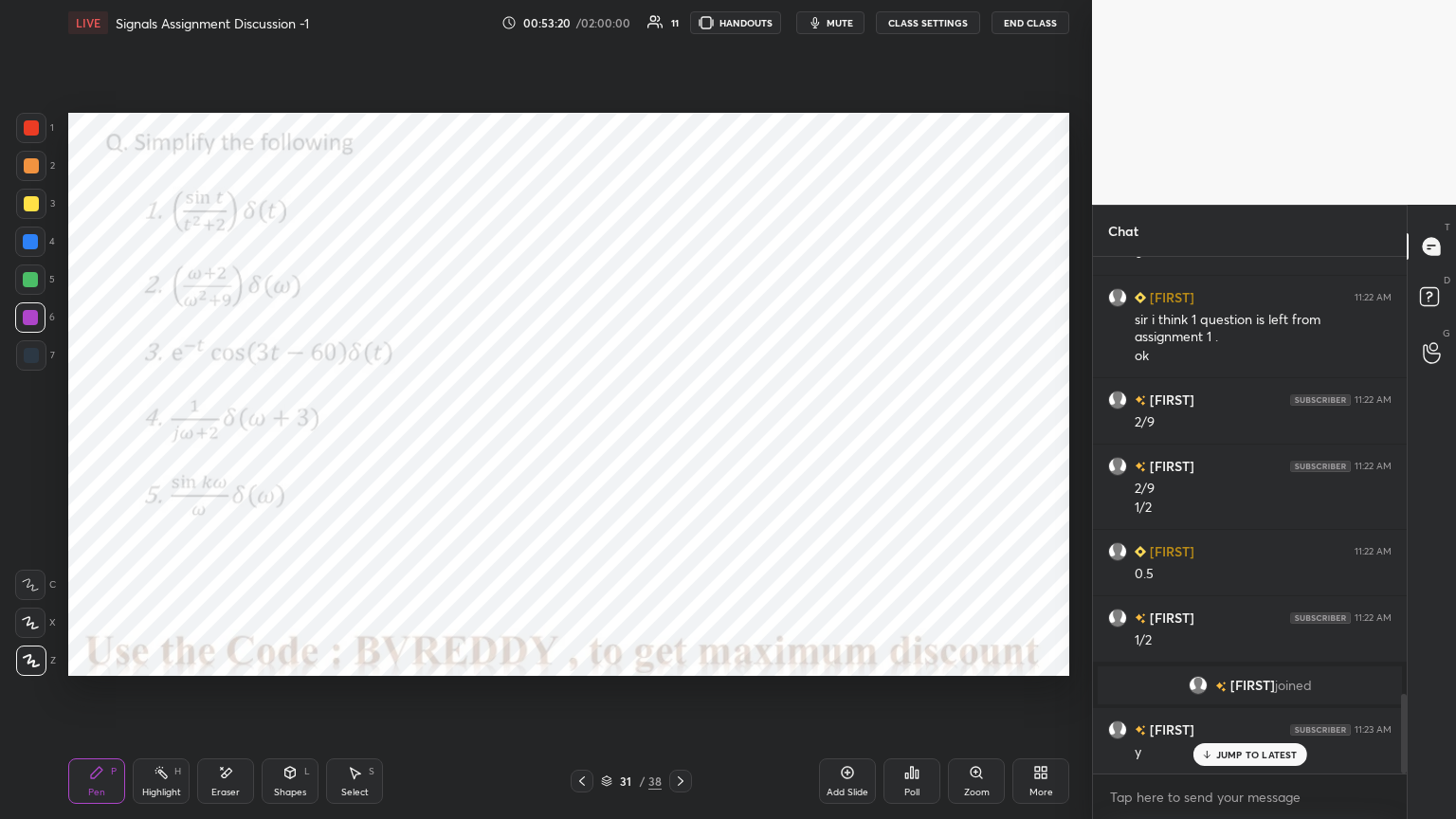 click 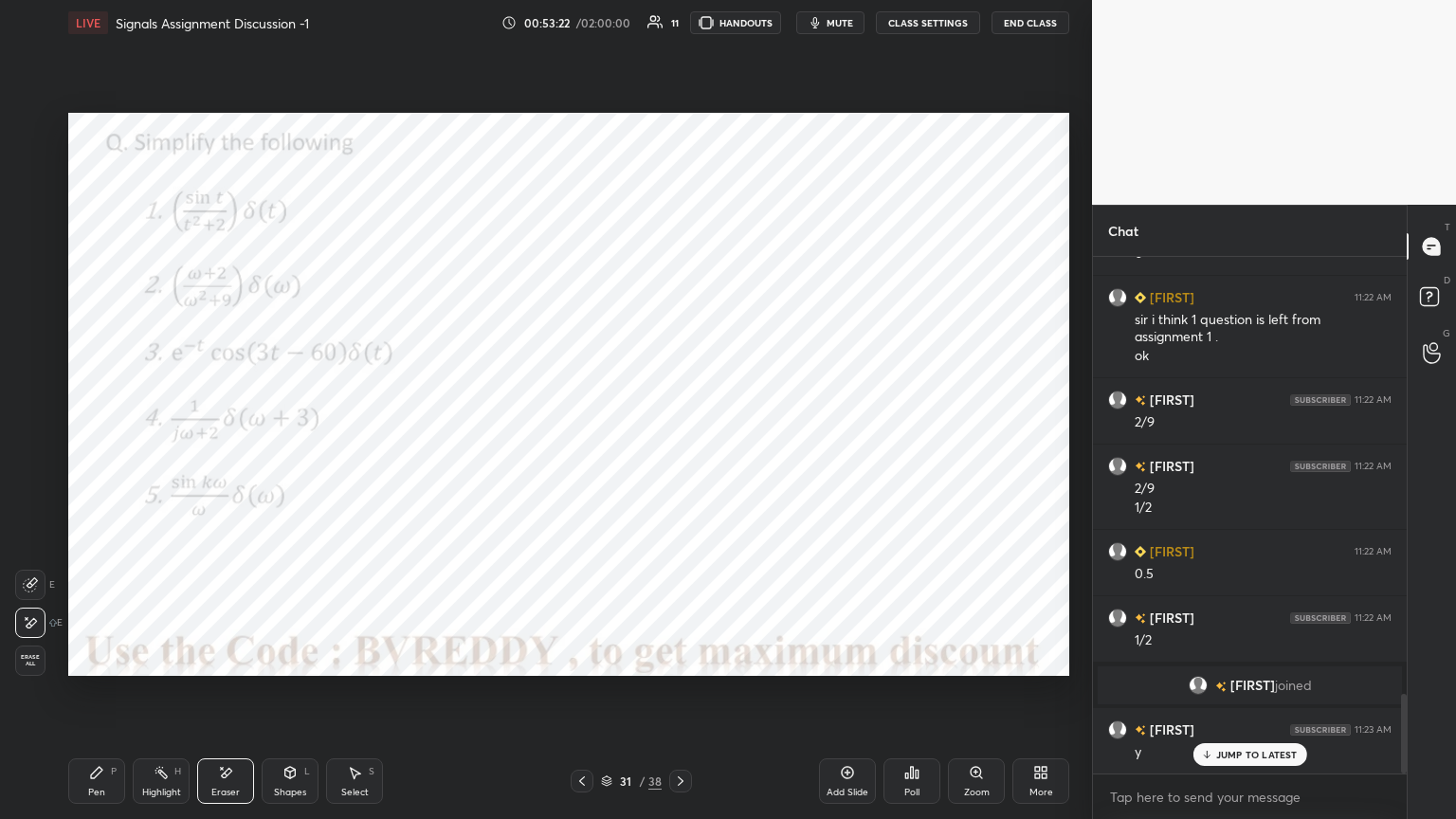 click on "Pen P" at bounding box center (97, 781) 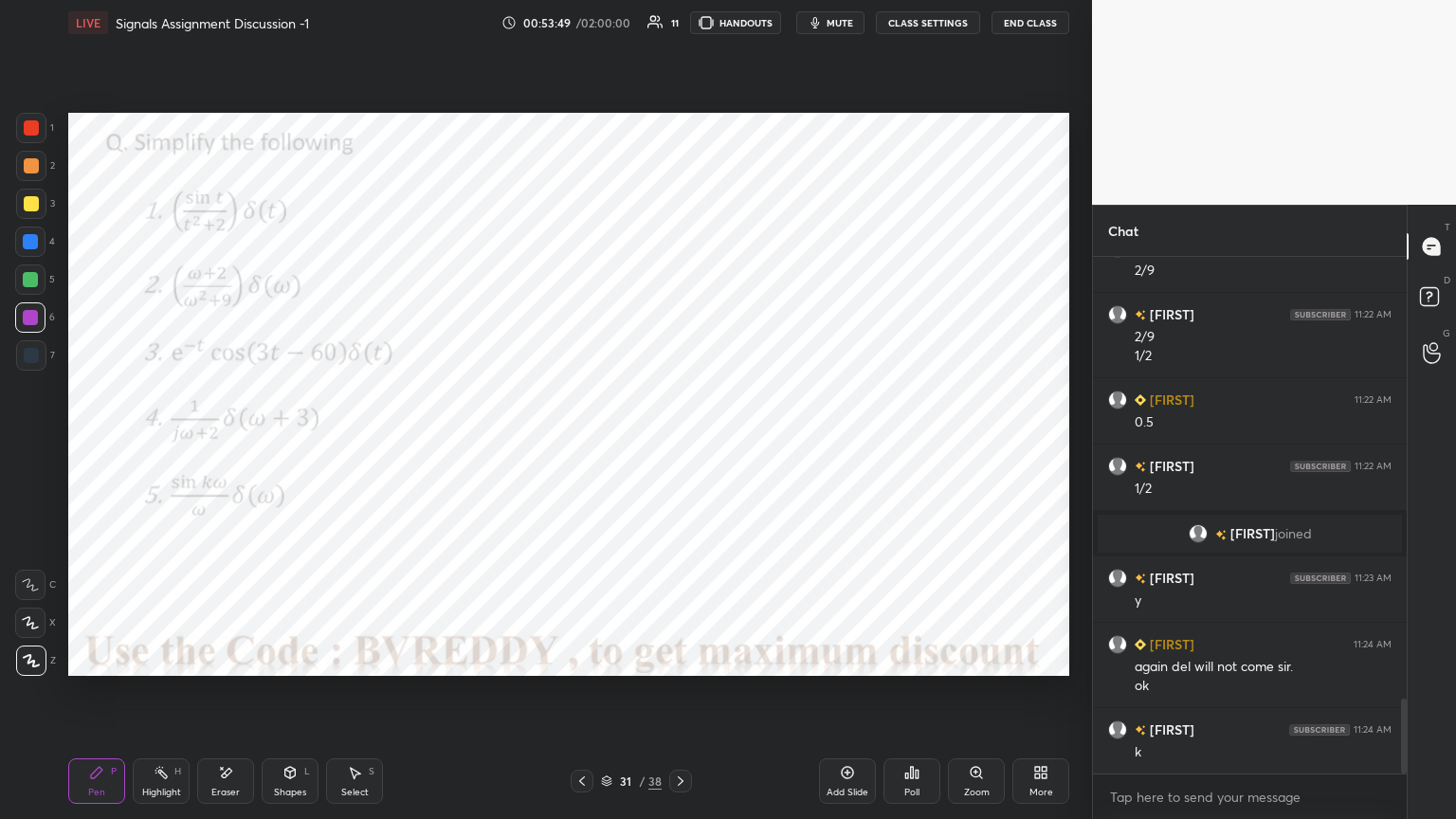 scroll, scrollTop: 3040, scrollLeft: 0, axis: vertical 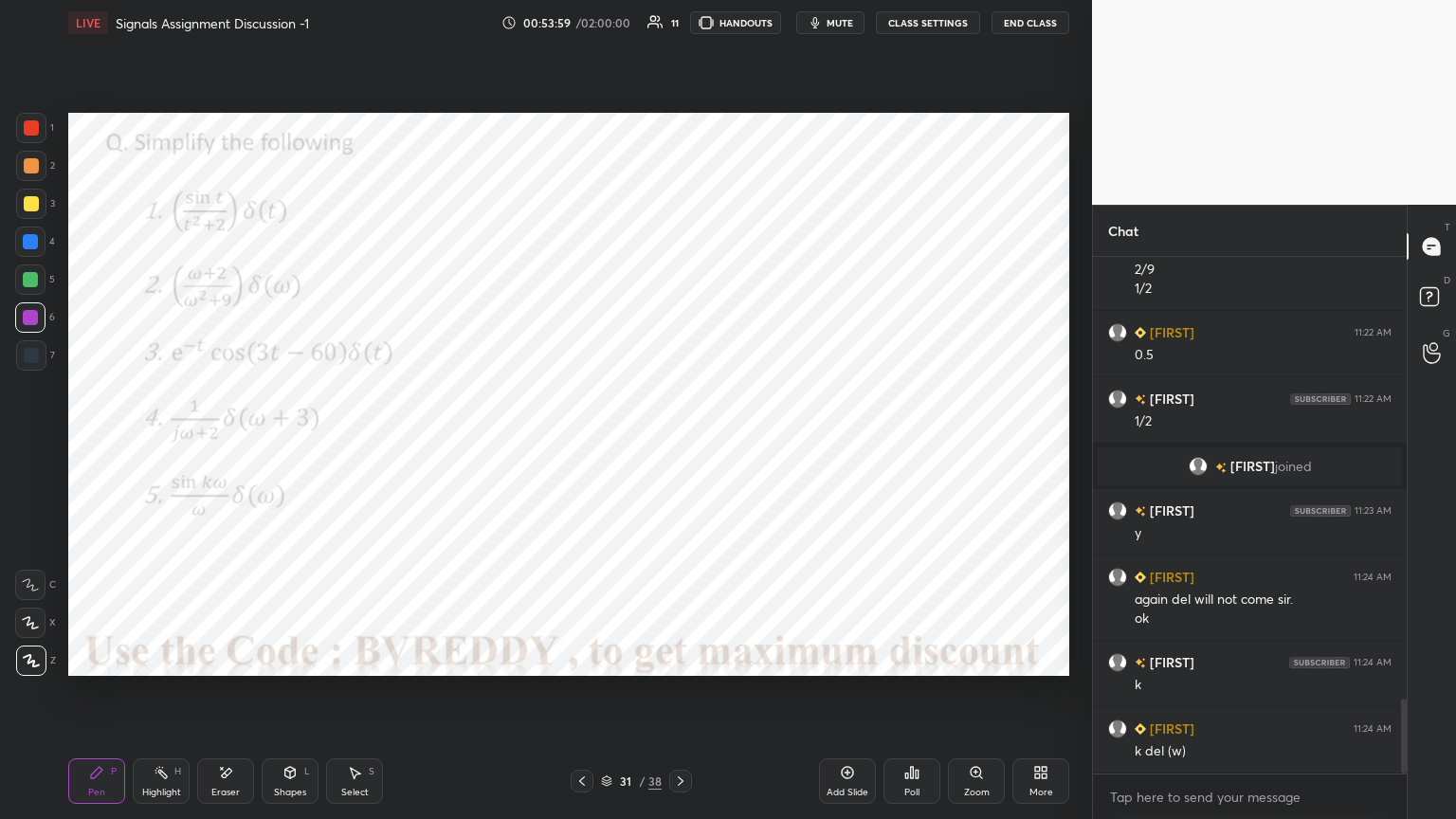 click at bounding box center (30, 242) 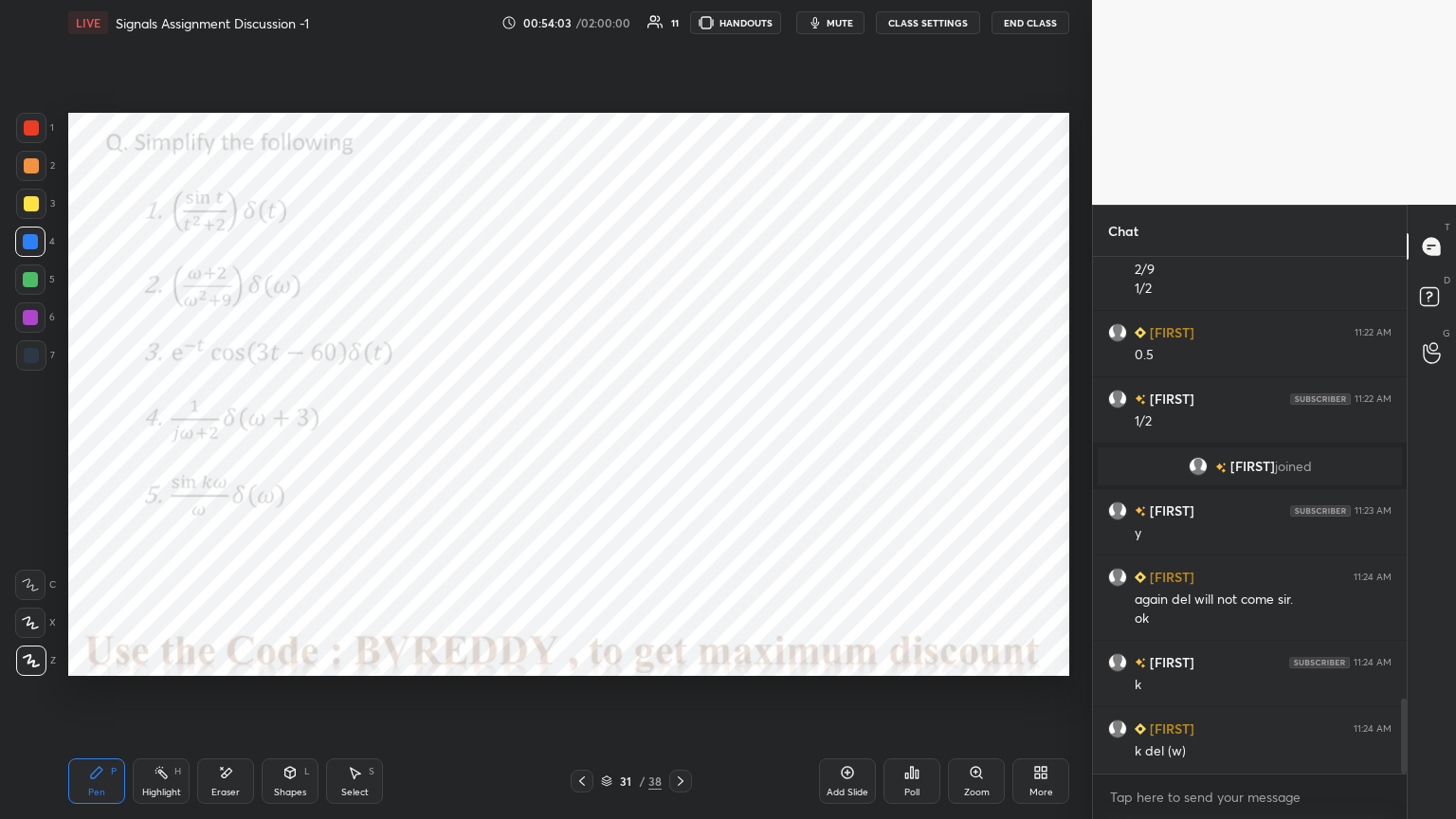 click 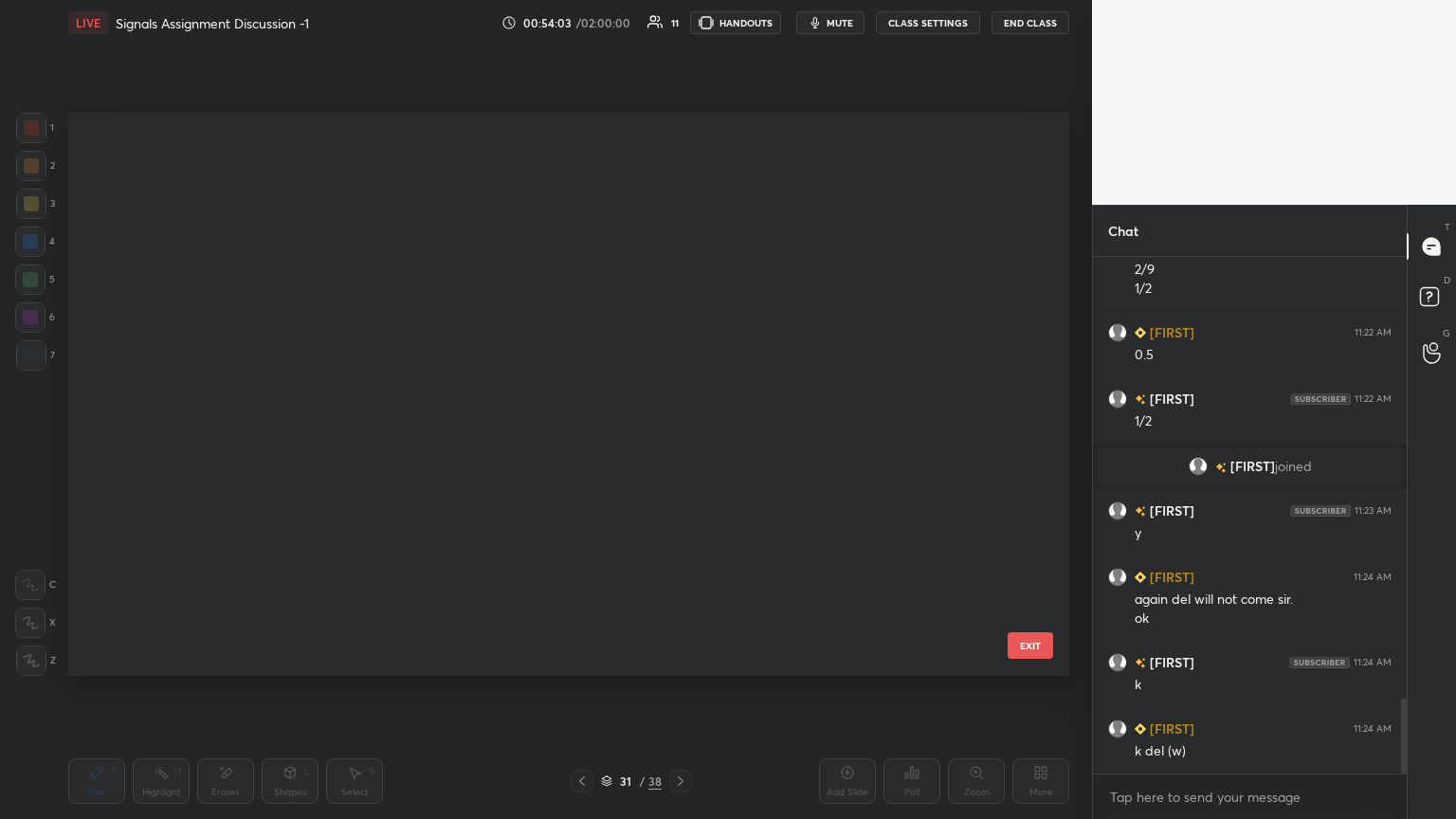 scroll, scrollTop: 1345, scrollLeft: 0, axis: vertical 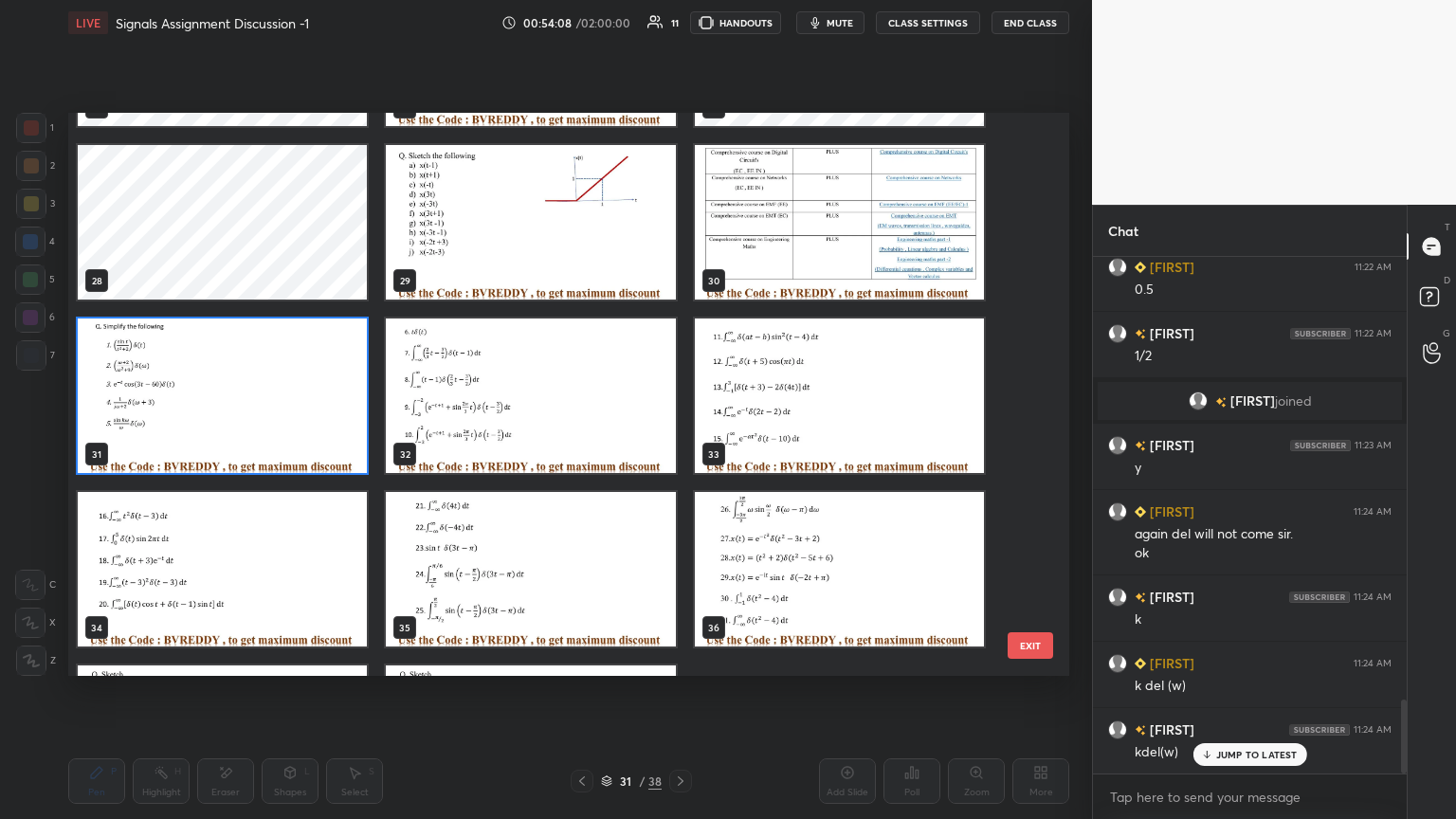 click at bounding box center (530, 395) 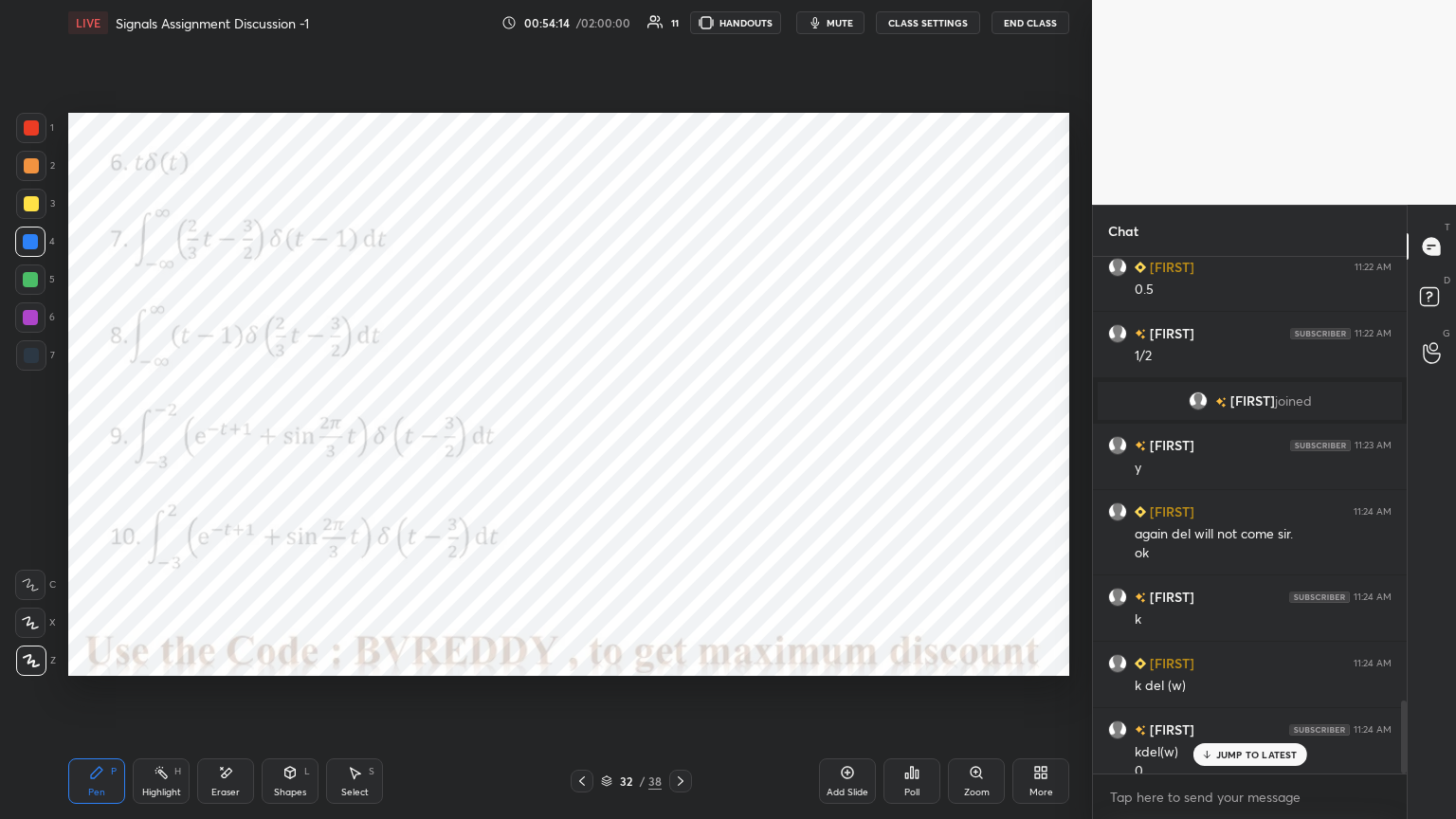 scroll, scrollTop: 3124, scrollLeft: 0, axis: vertical 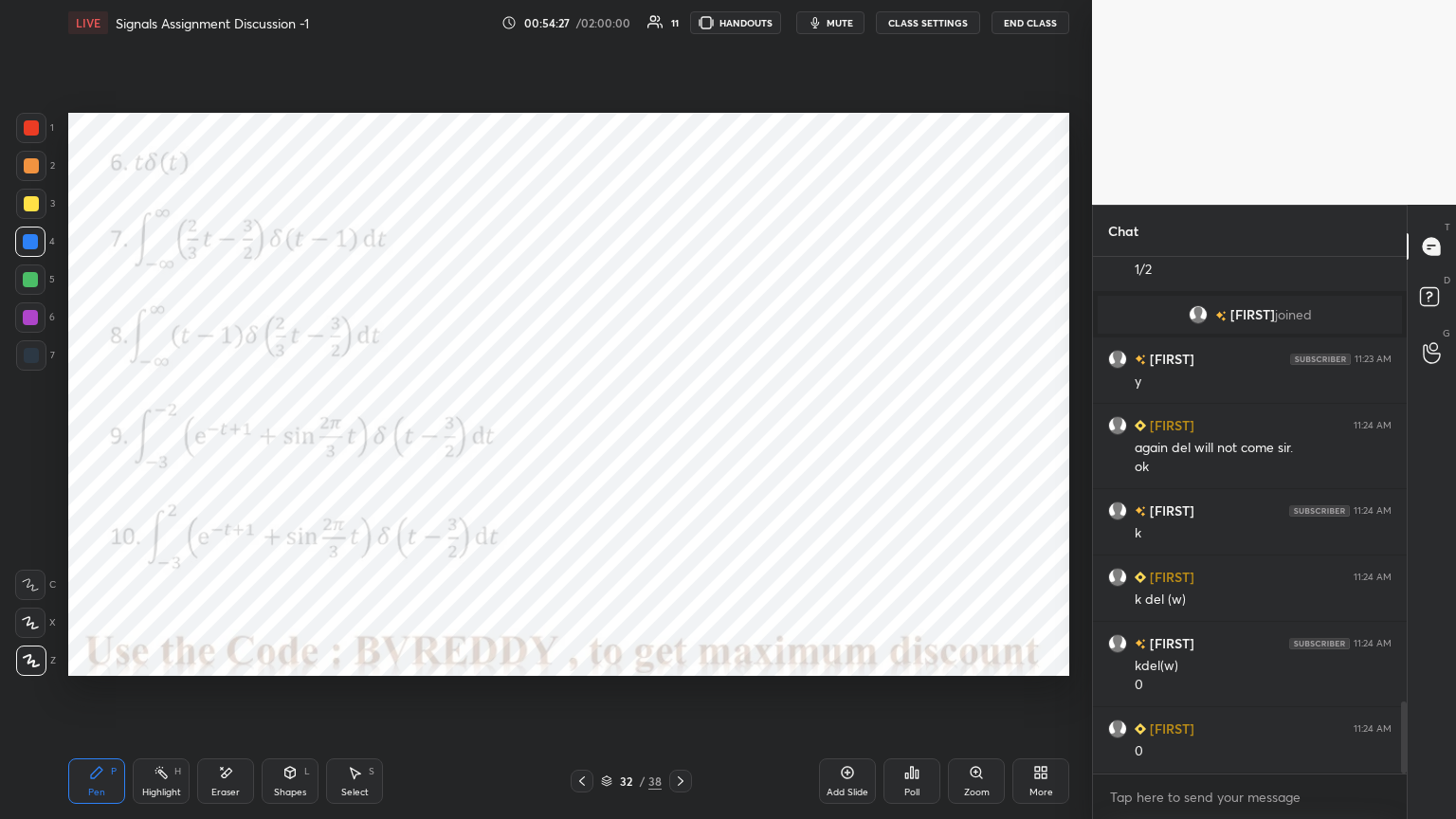 click 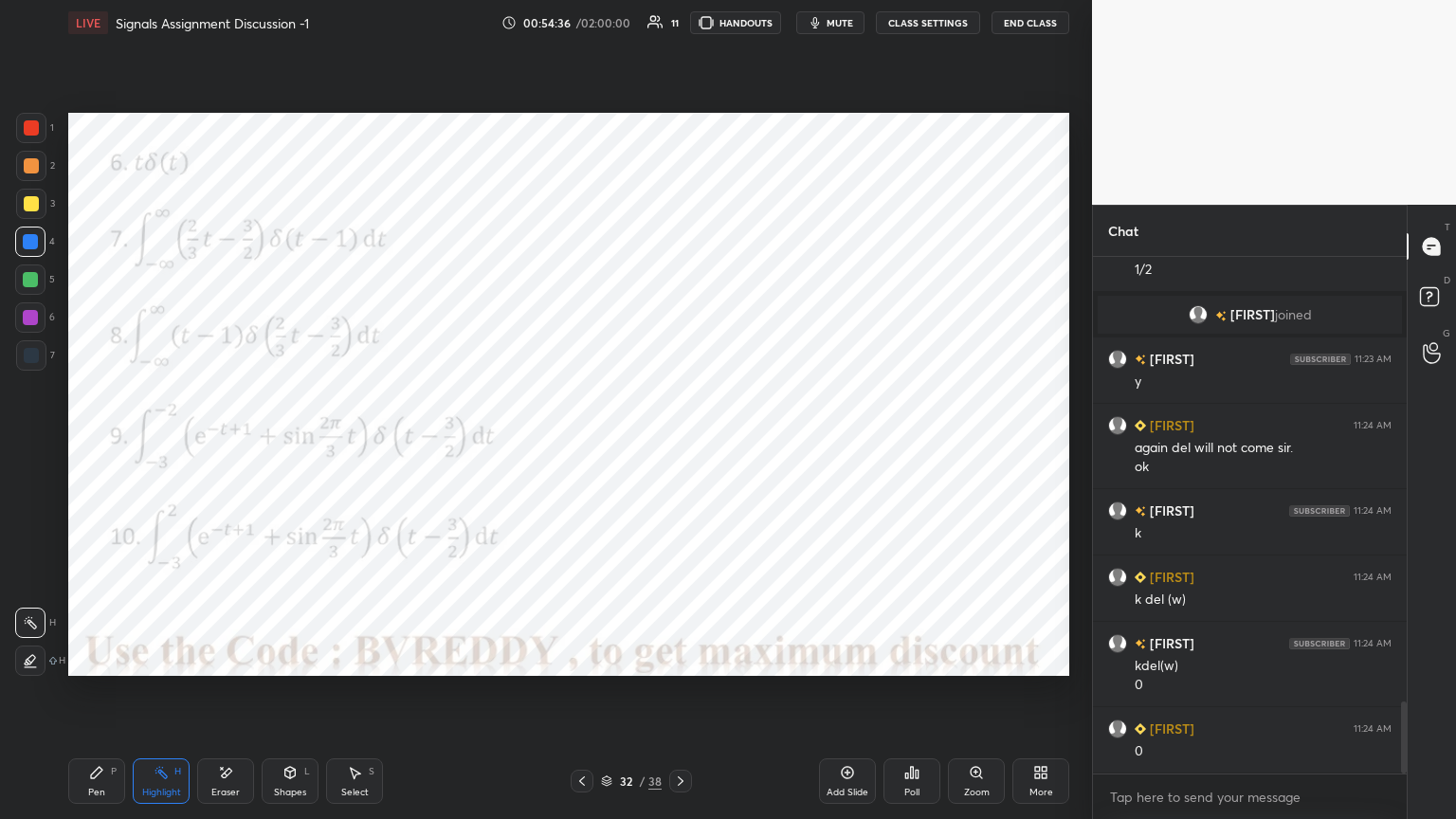 click on "Pen" at bounding box center (97, 792) 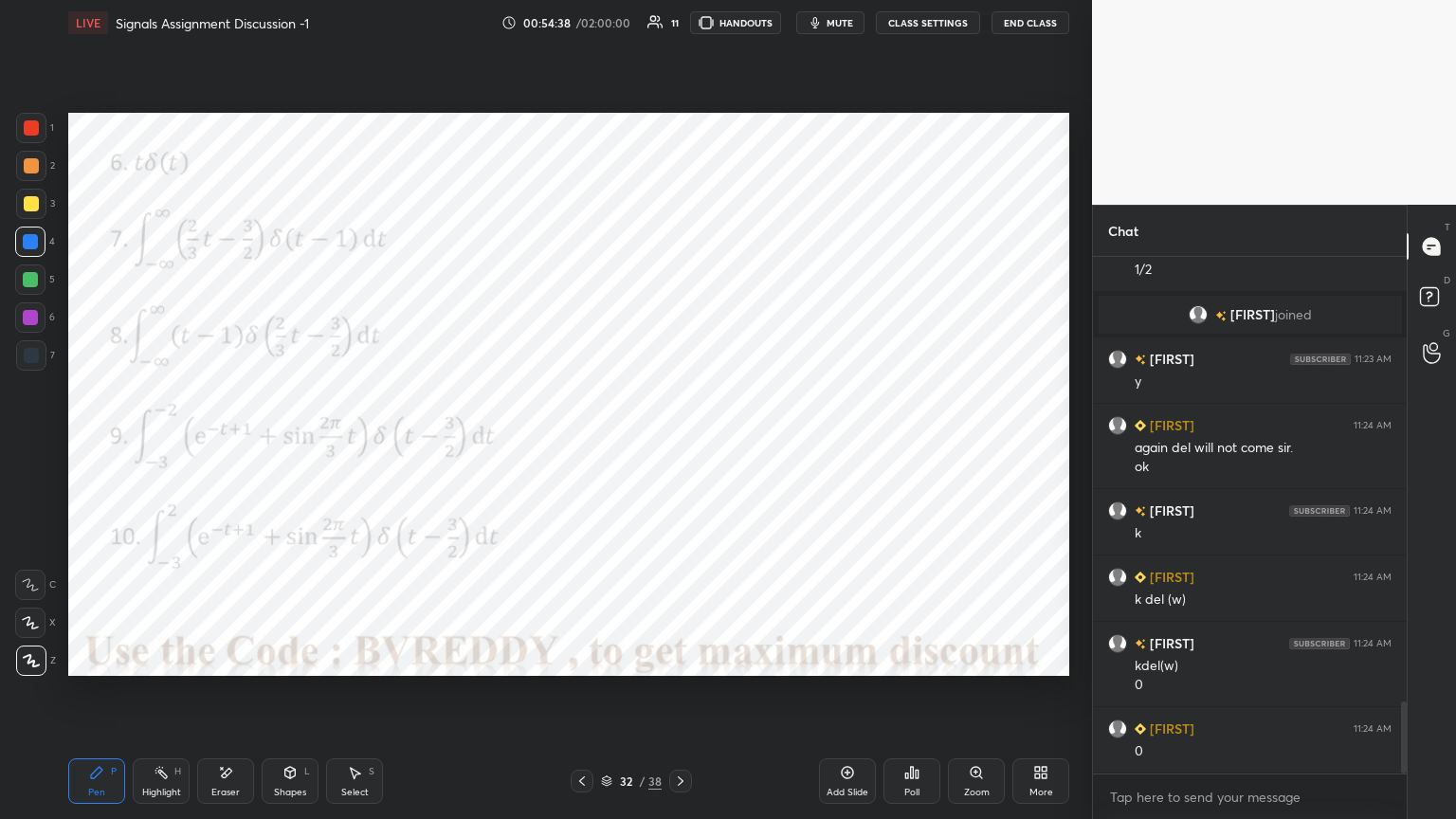 click at bounding box center (30, 318) 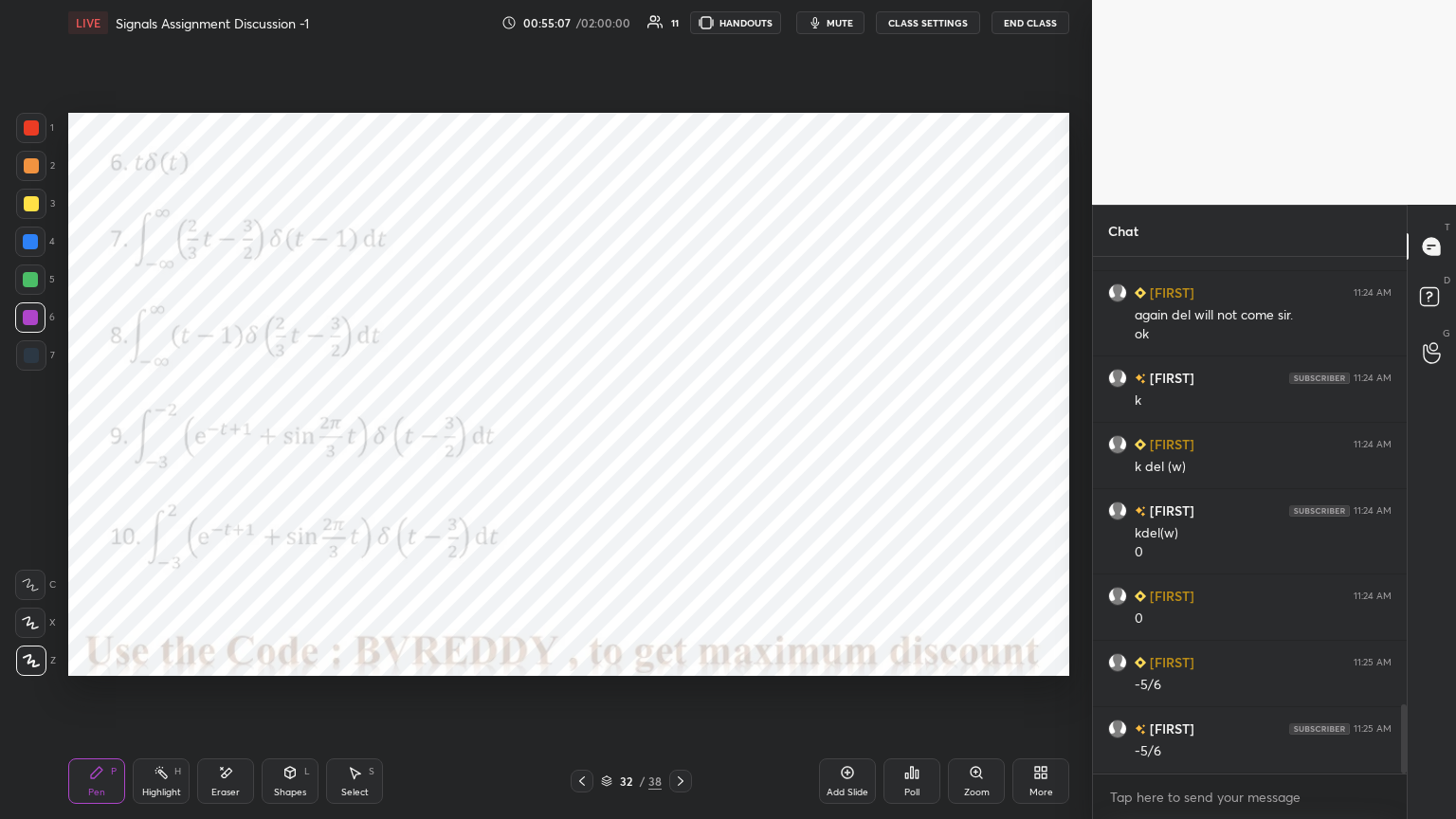scroll, scrollTop: 3390, scrollLeft: 0, axis: vertical 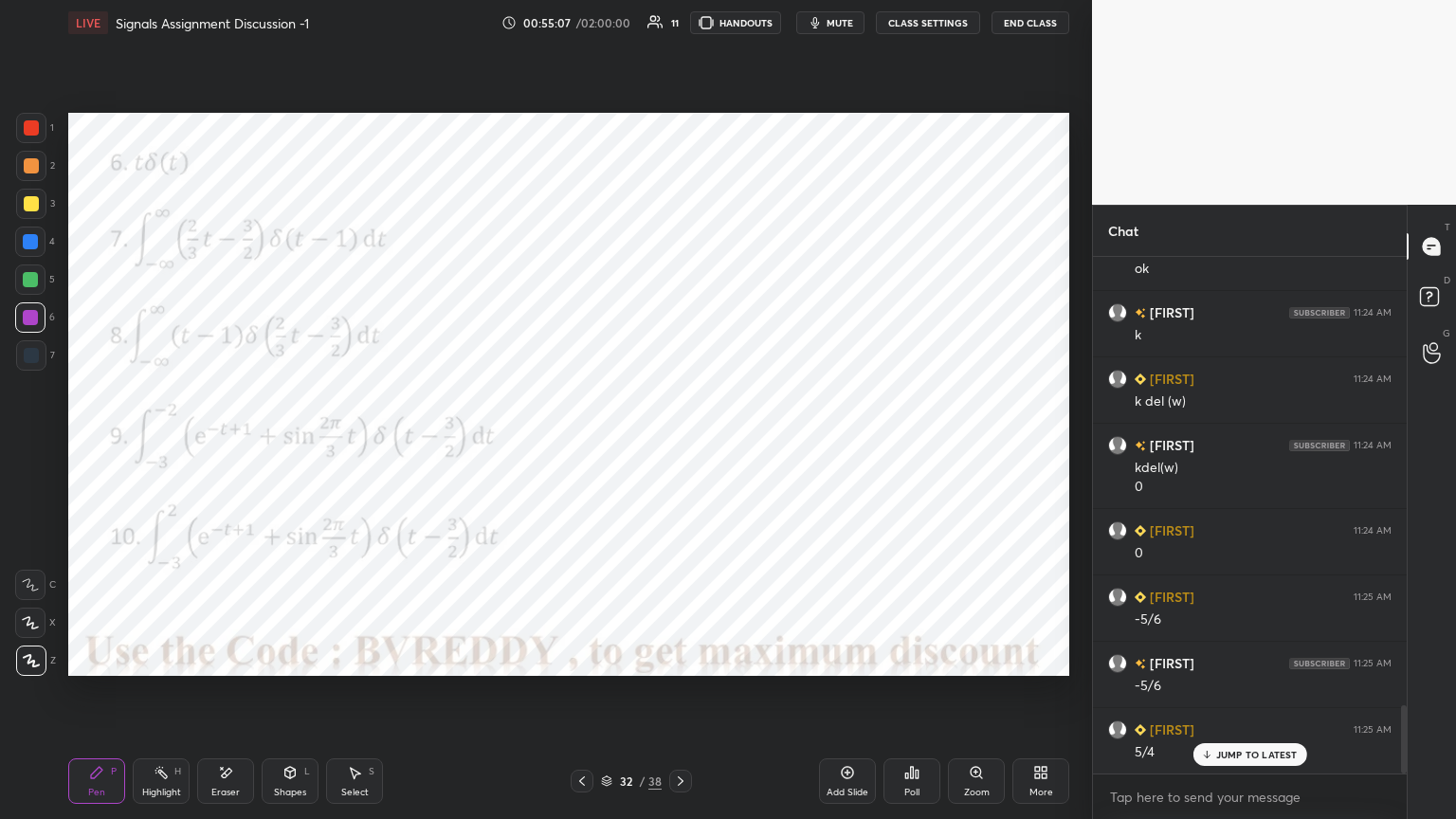 click 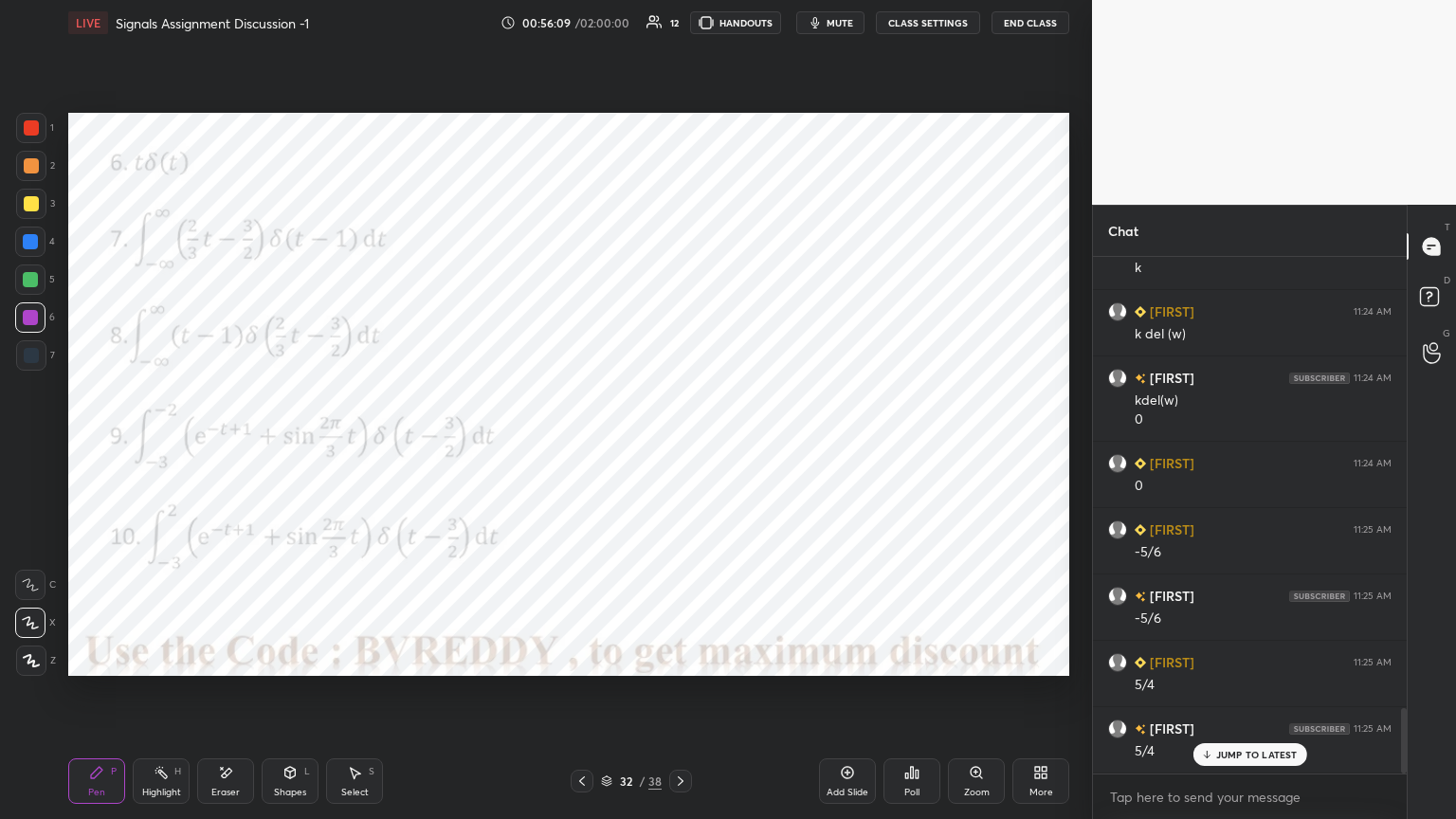 scroll, scrollTop: 3557, scrollLeft: 0, axis: vertical 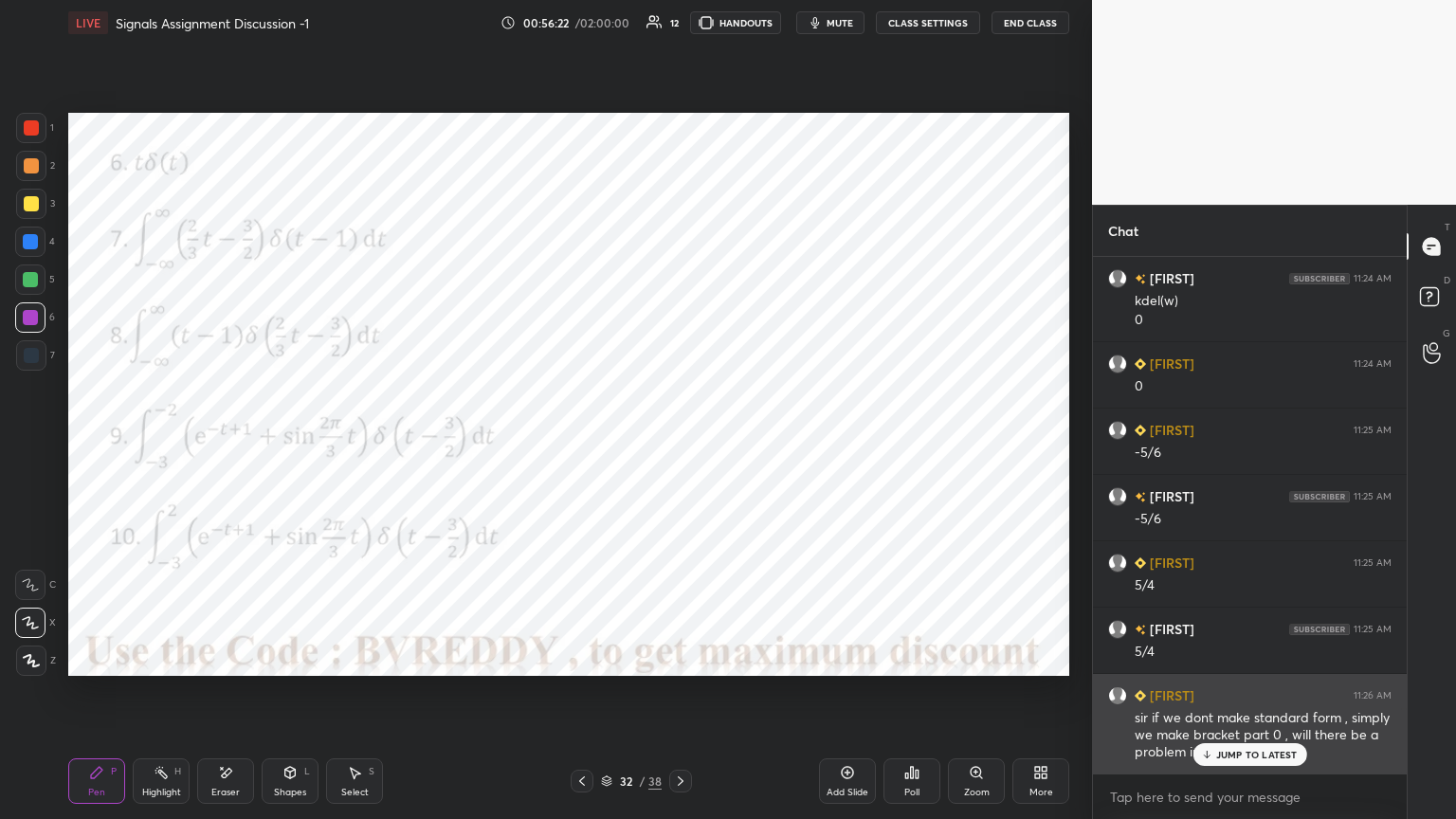 click on "JUMP TO LATEST" at bounding box center (1257, 755) 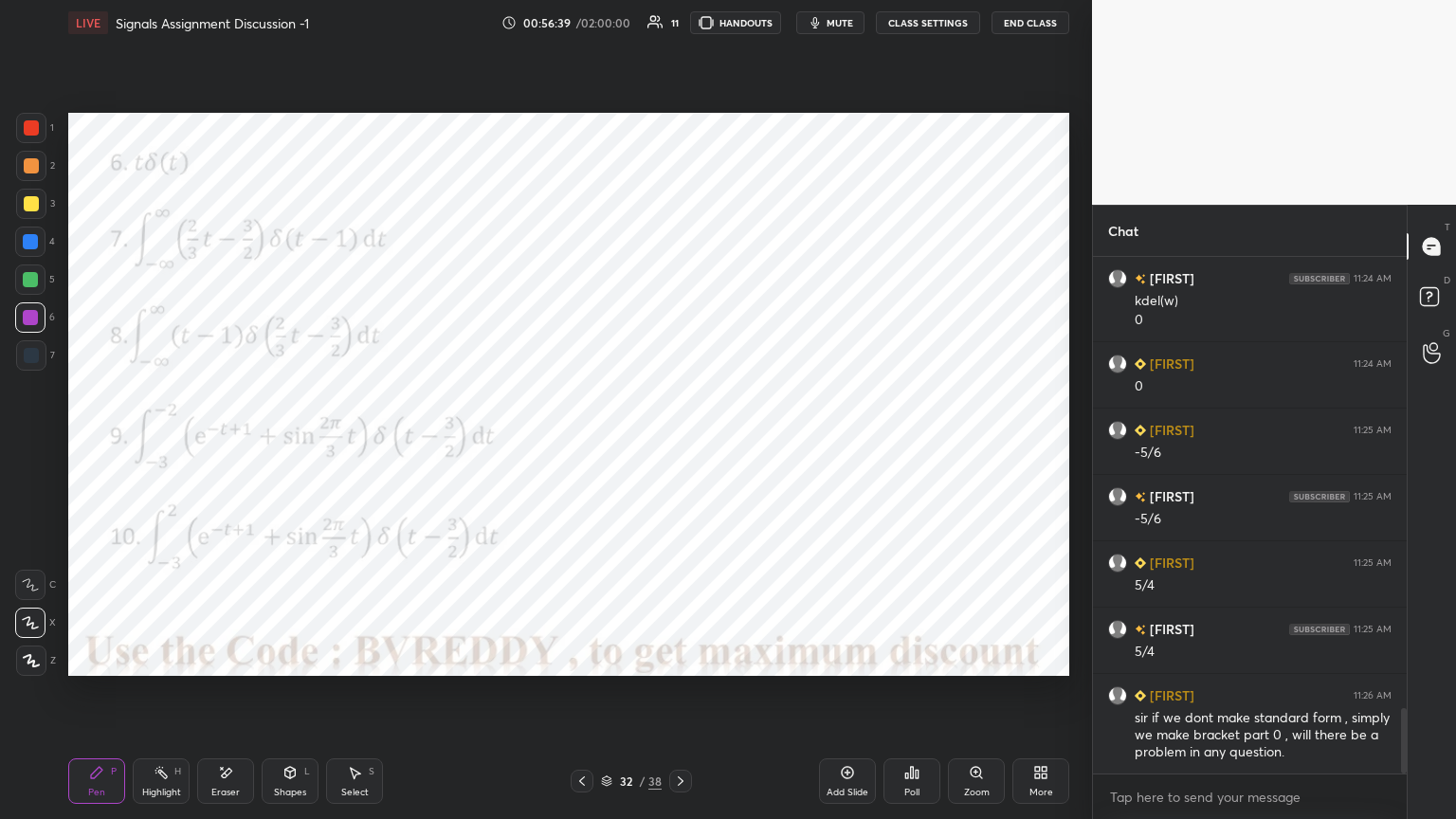 click at bounding box center (30, 585) 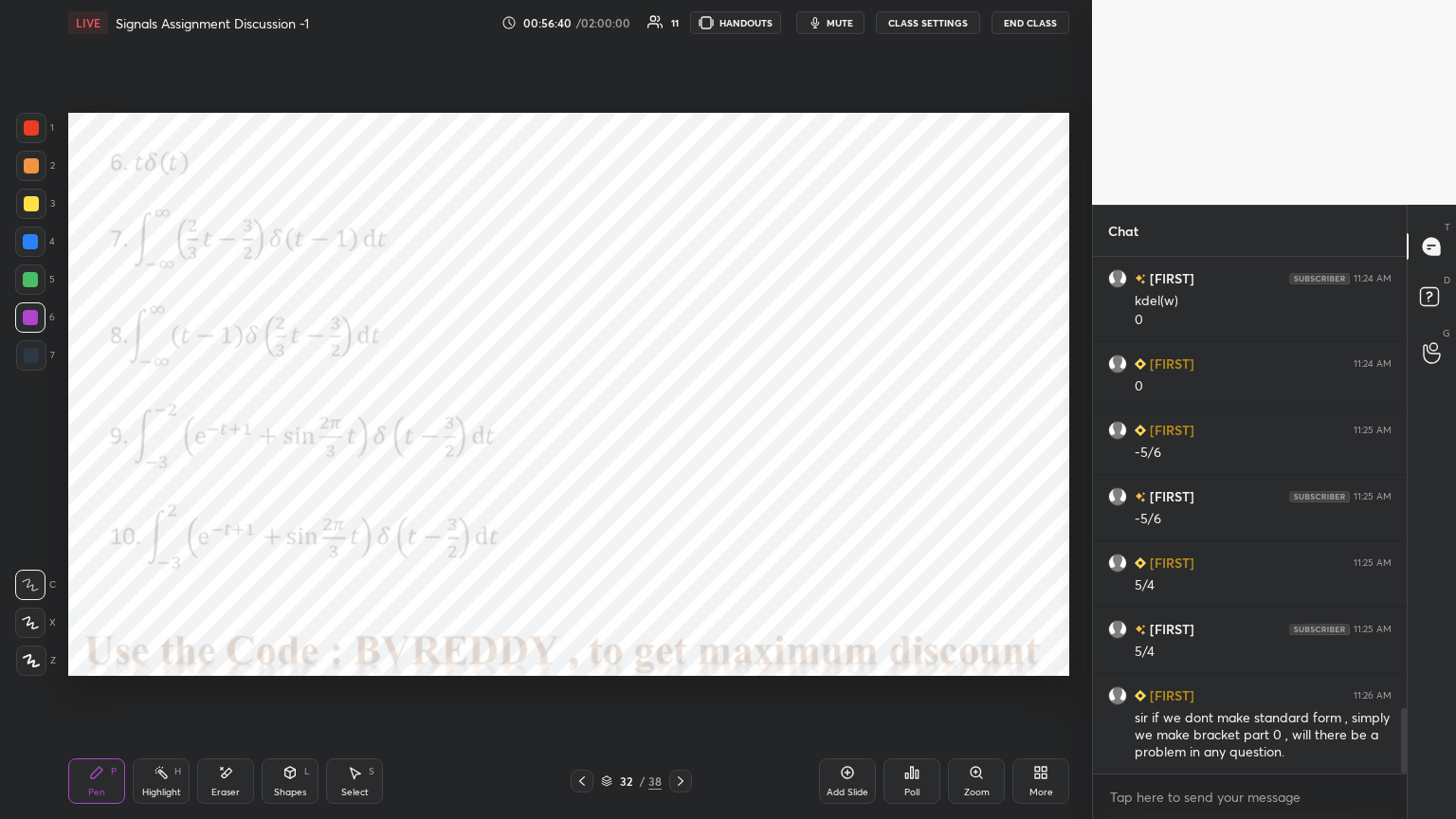 click at bounding box center [30, 242] 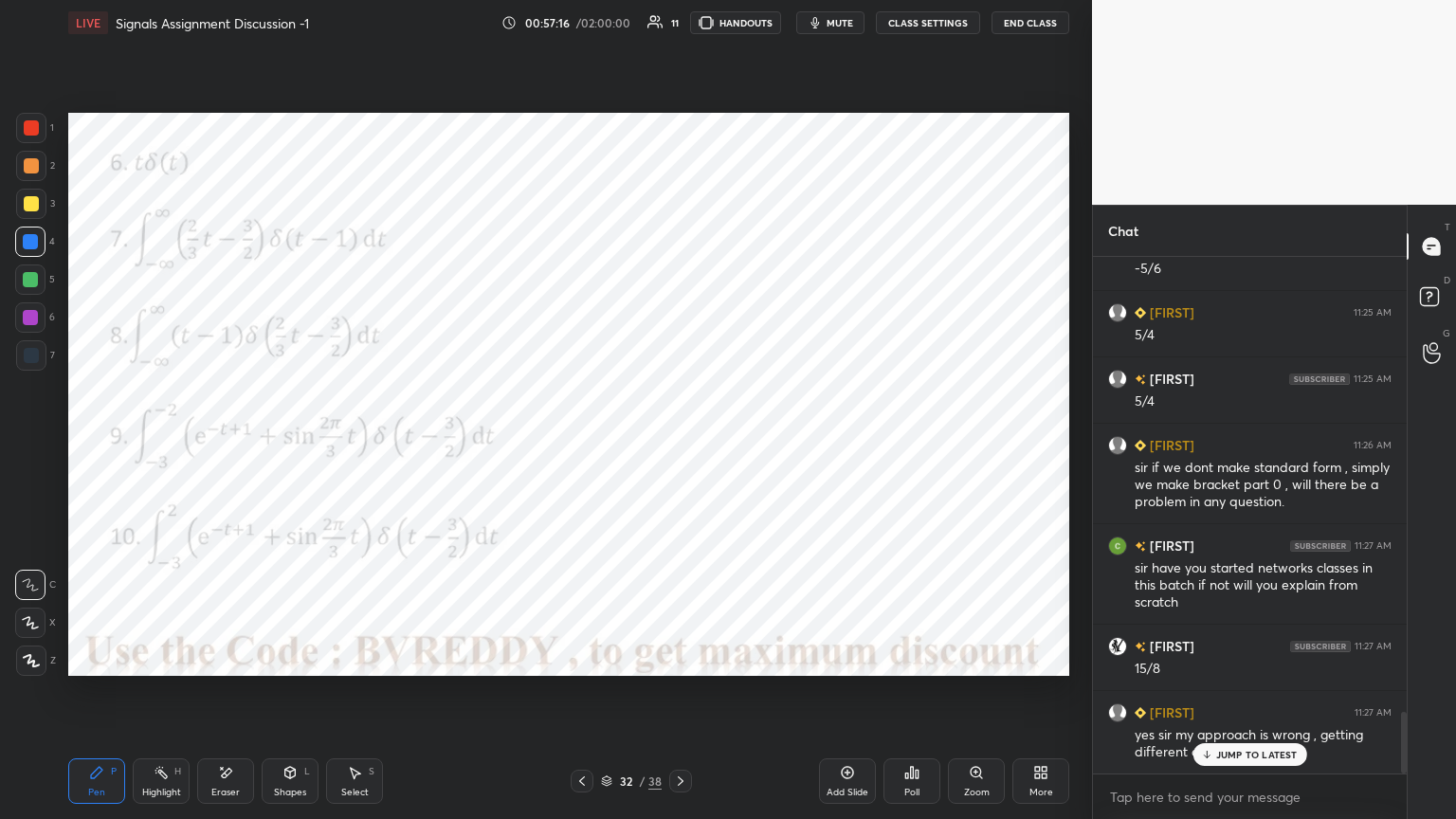 scroll, scrollTop: 3852, scrollLeft: 0, axis: vertical 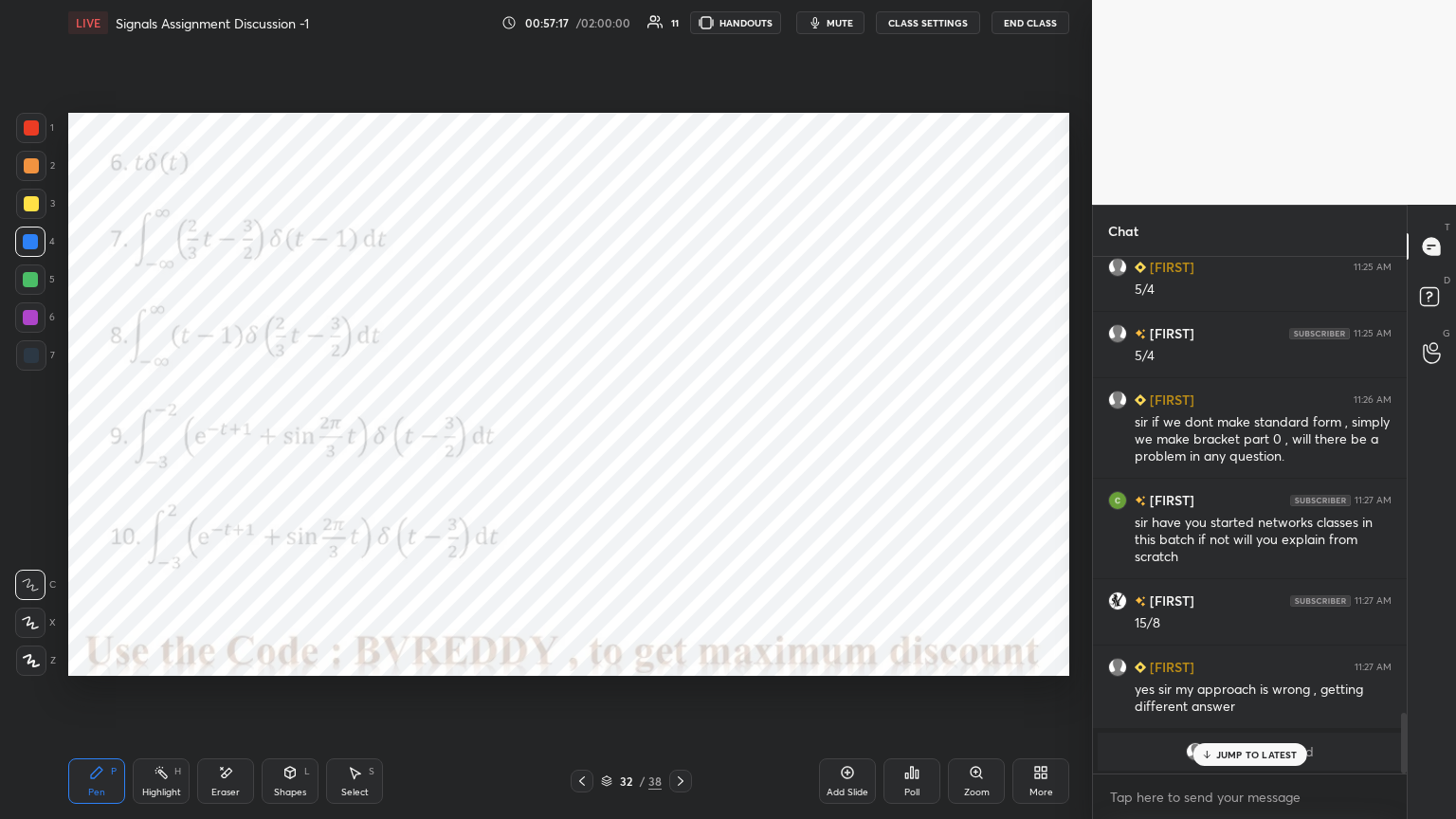 click on "JUMP TO LATEST" at bounding box center (1257, 755) 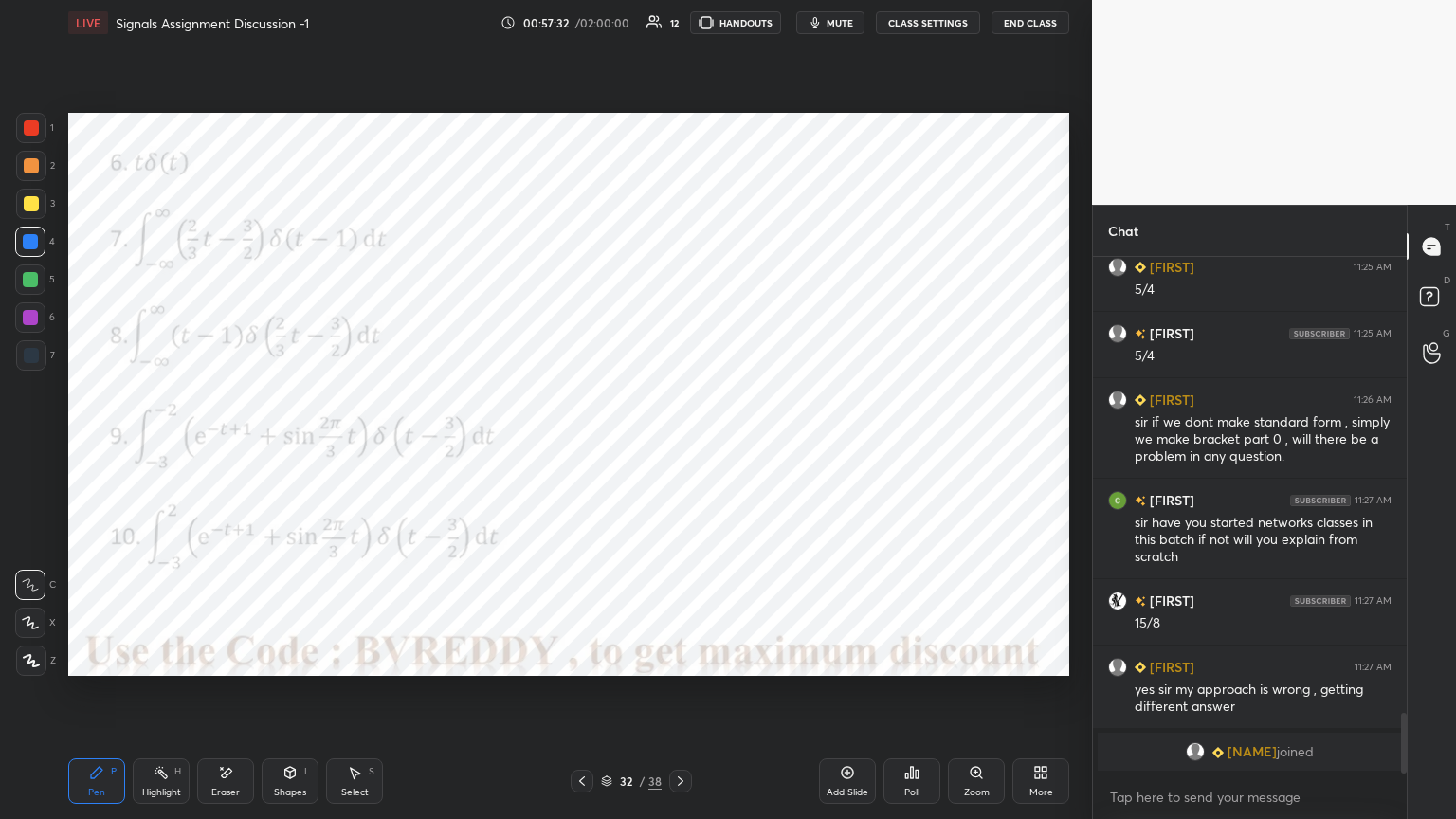 scroll, scrollTop: 3936, scrollLeft: 0, axis: vertical 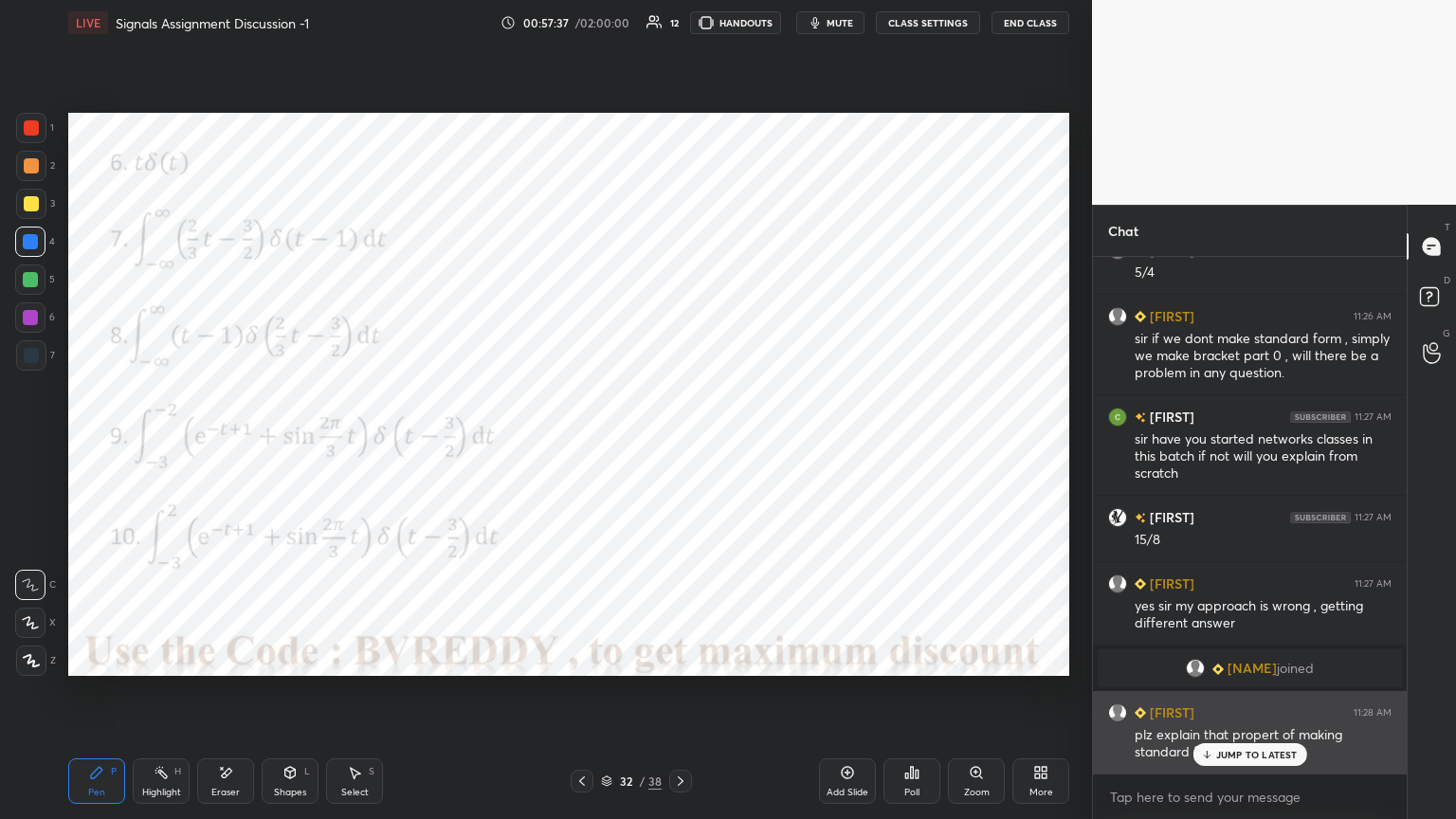 click on "JUMP TO LATEST" at bounding box center (1257, 755) 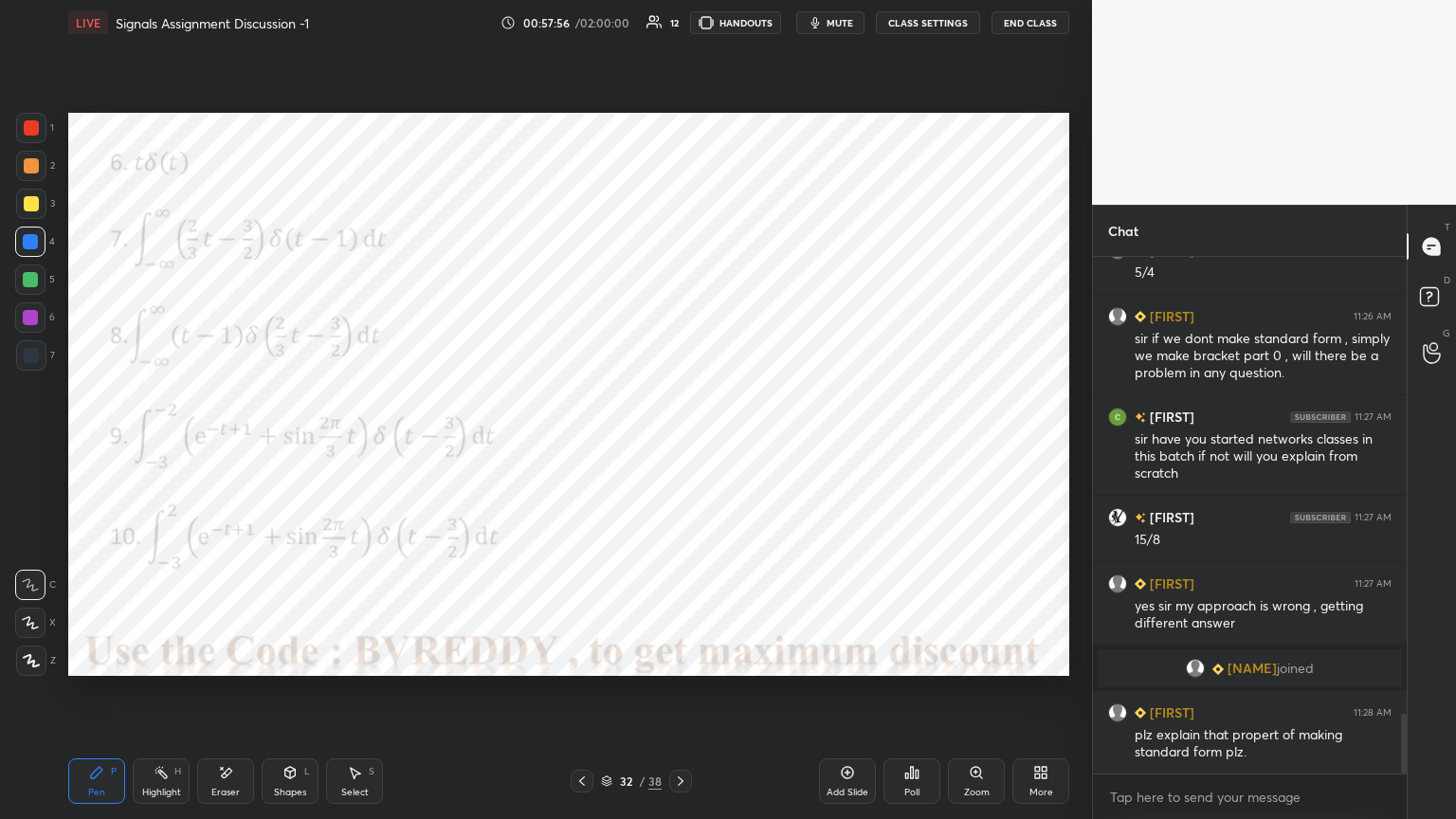 click on "Add Slide" at bounding box center (847, 781) 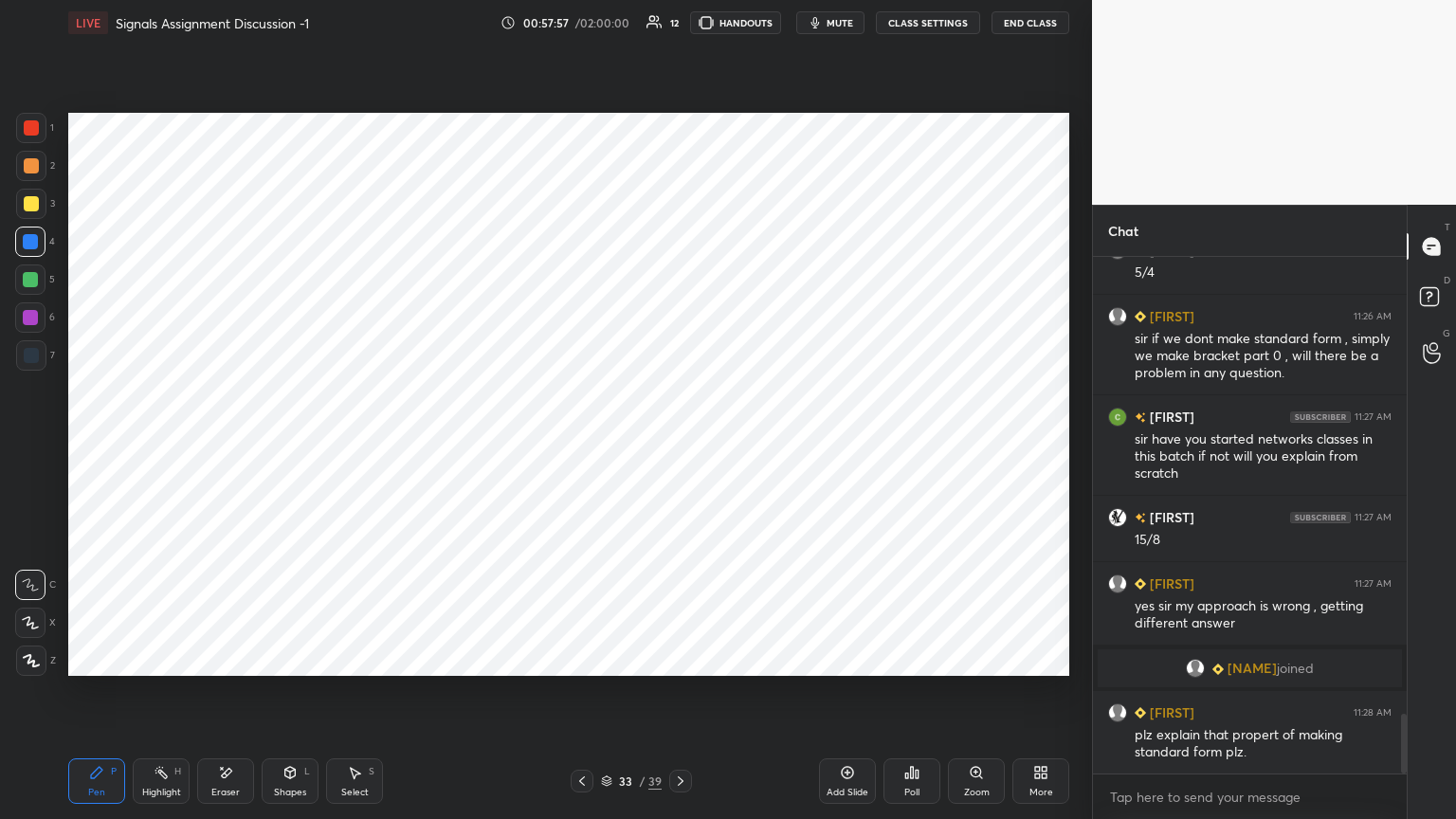 click on "Pen P" at bounding box center (97, 781) 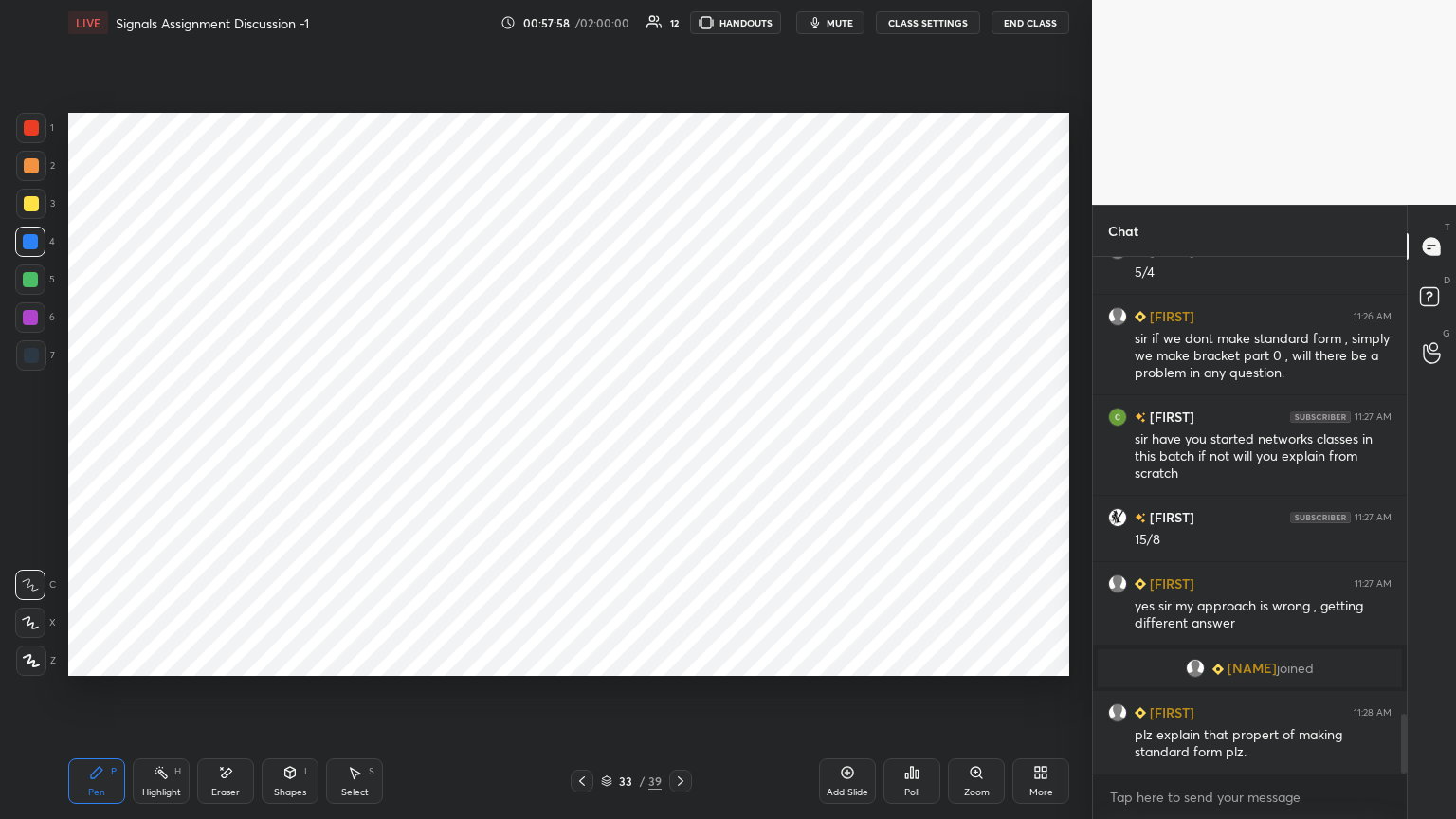 click 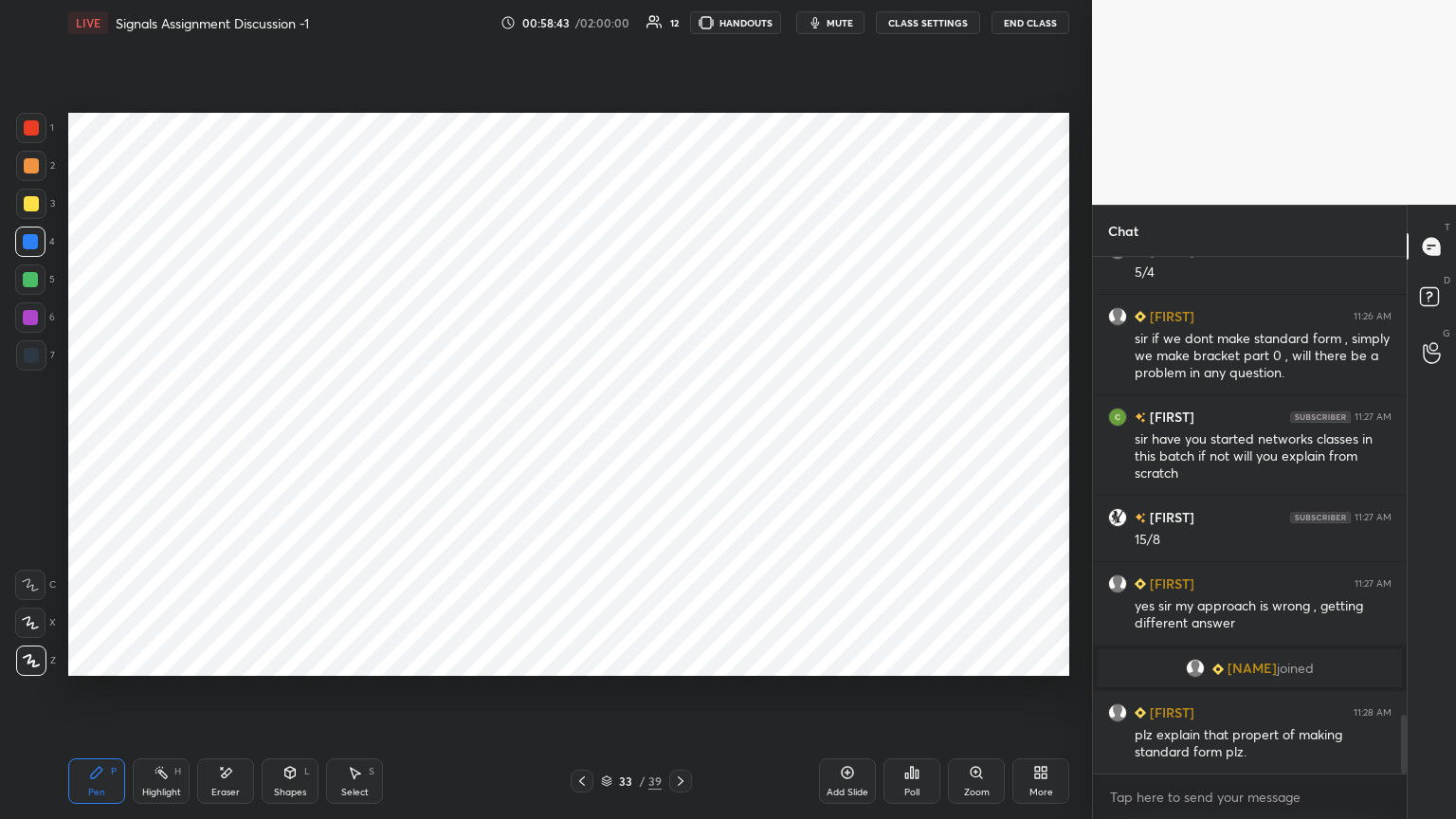 scroll, scrollTop: 4003, scrollLeft: 0, axis: vertical 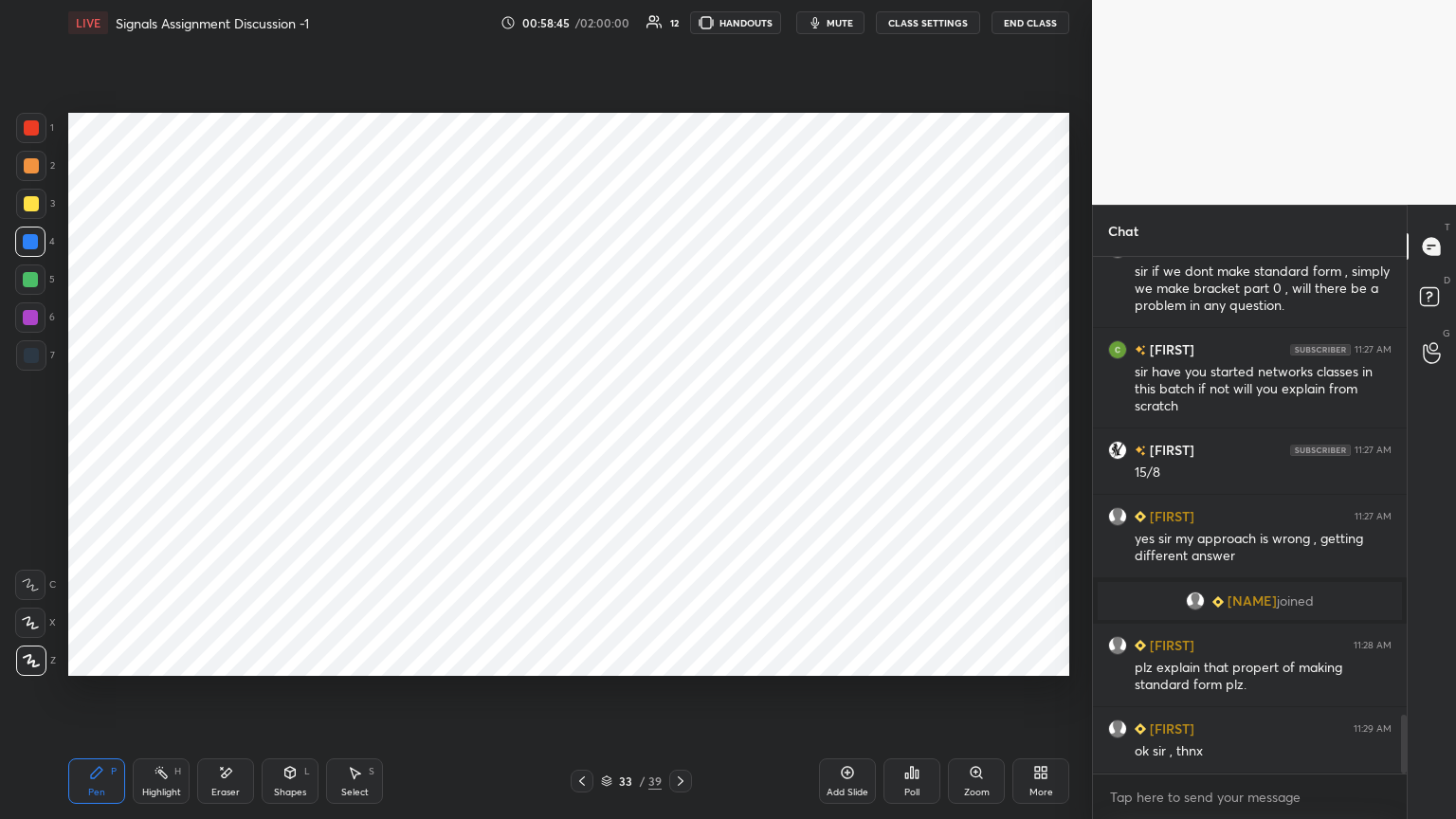 click 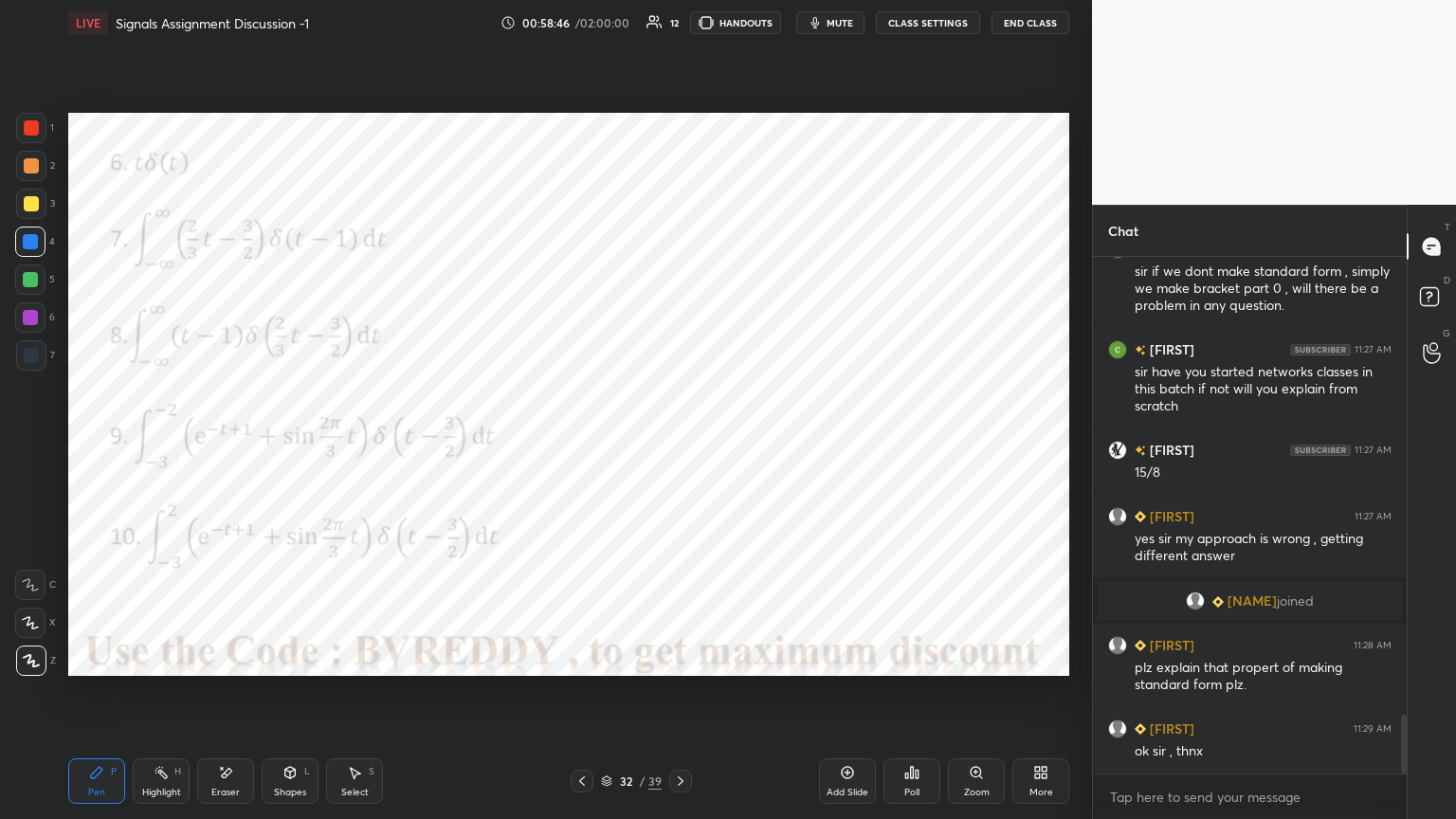 click at bounding box center (30, 318) 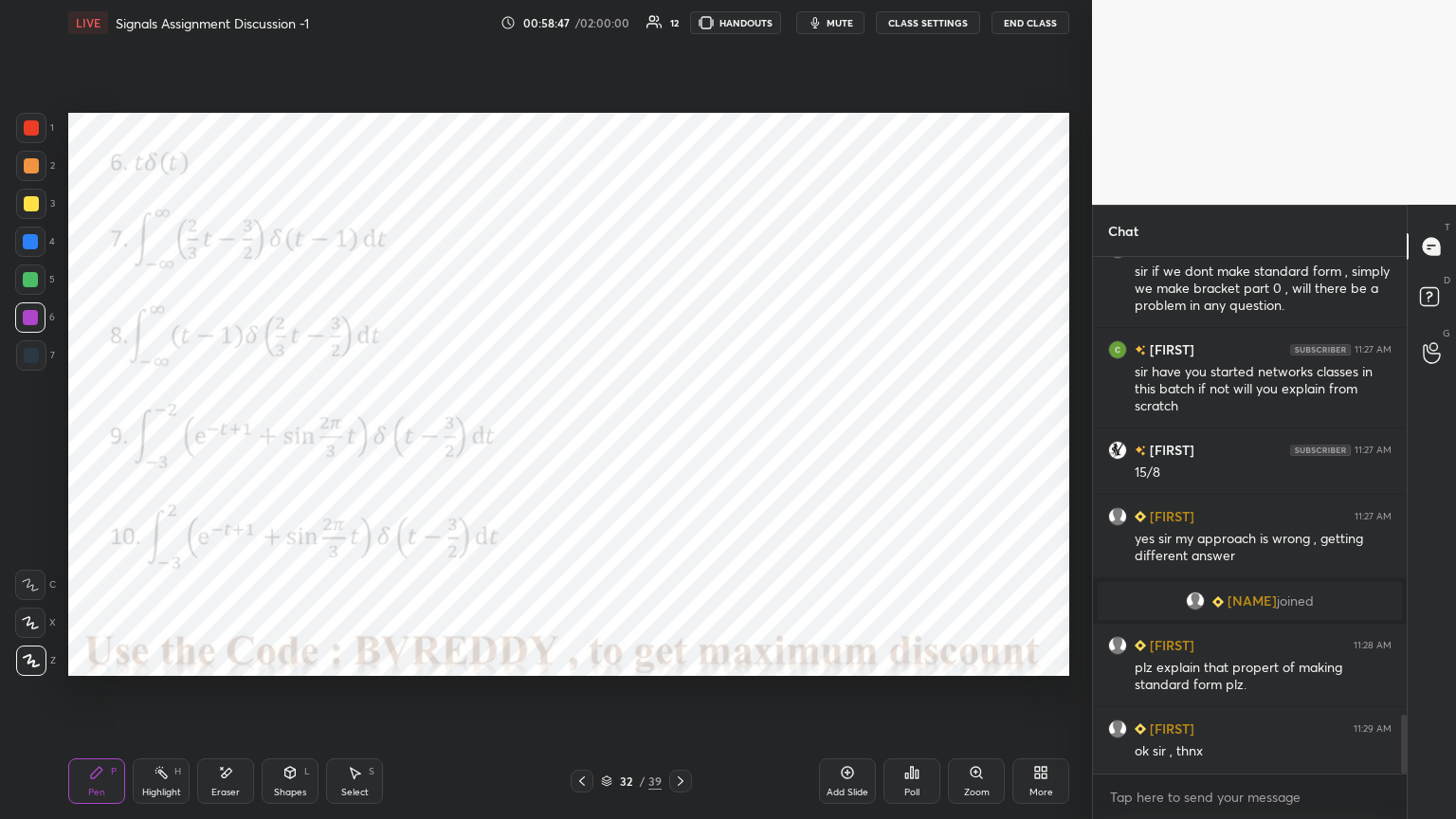 click 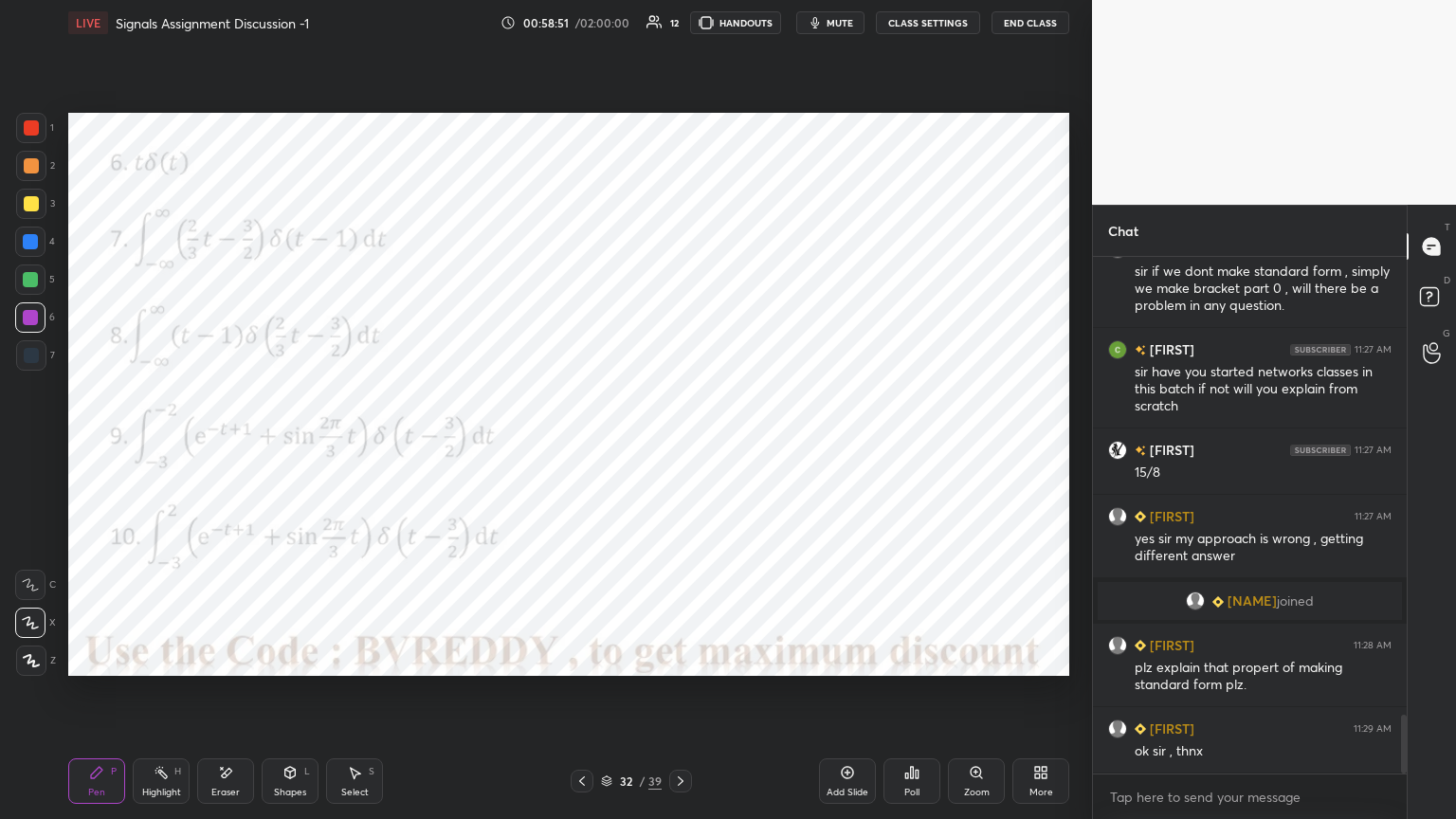 click on "Highlight" at bounding box center (161, 792) 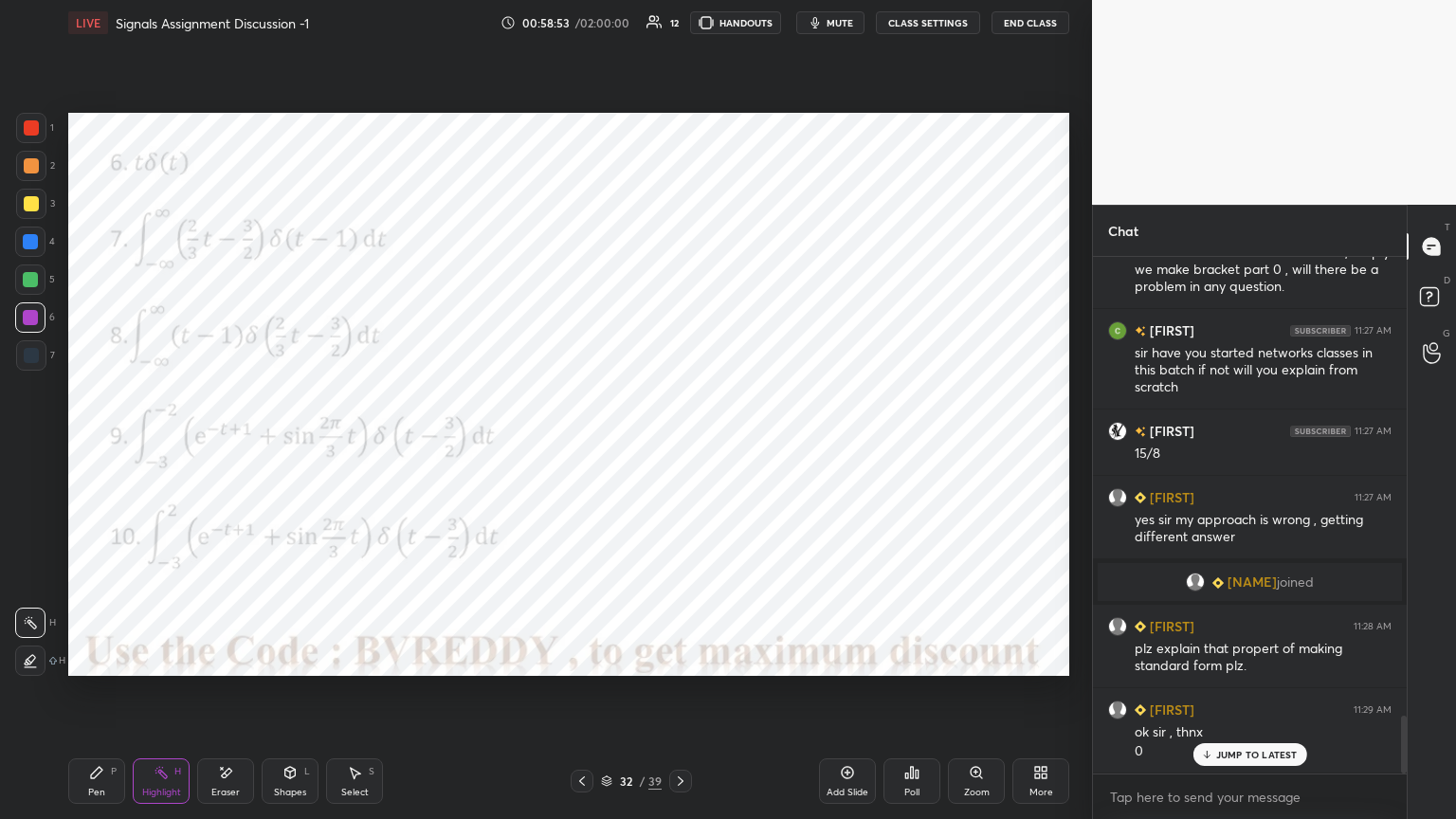 scroll, scrollTop: 4087, scrollLeft: 0, axis: vertical 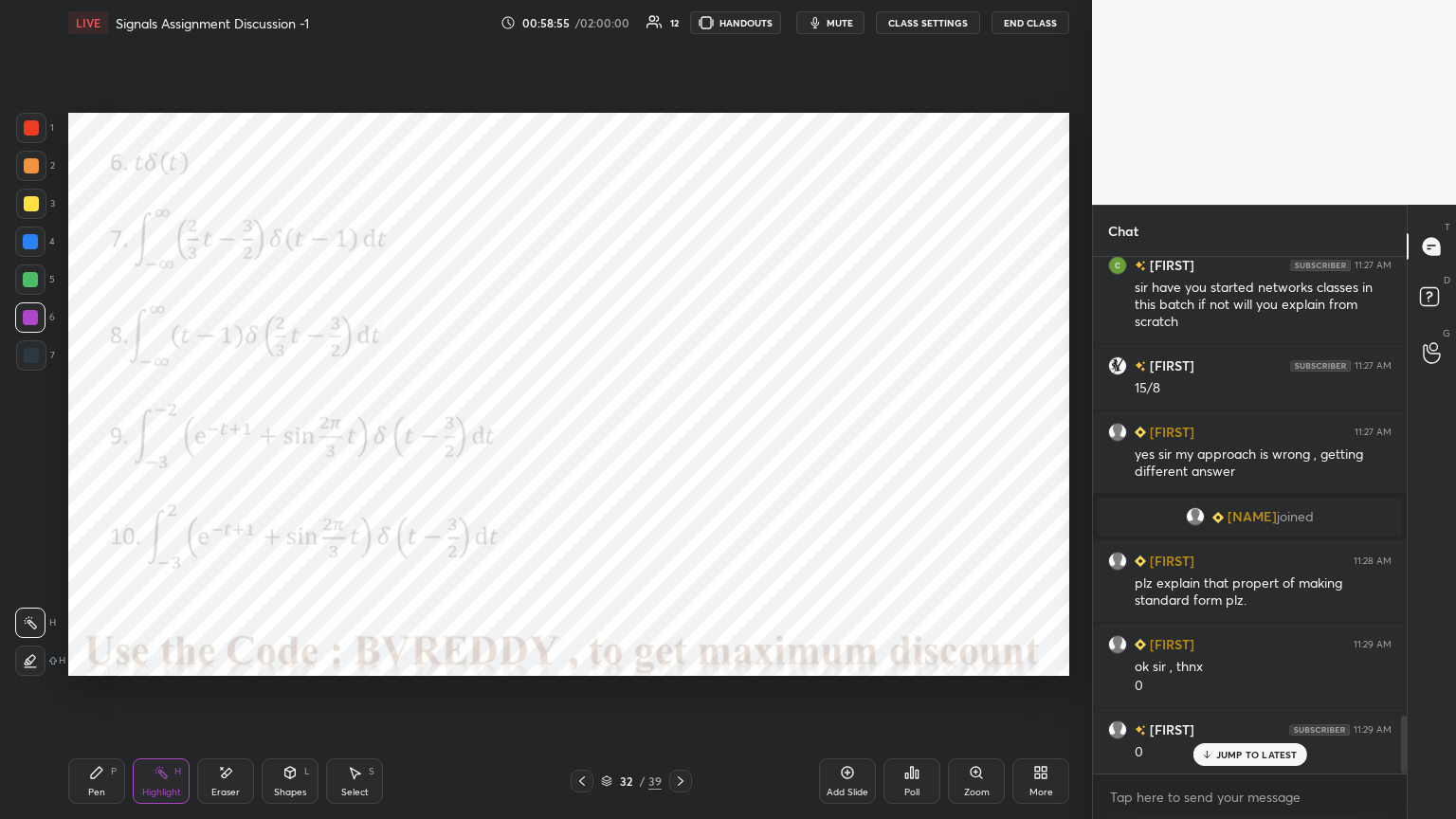click on "Pen" at bounding box center (97, 792) 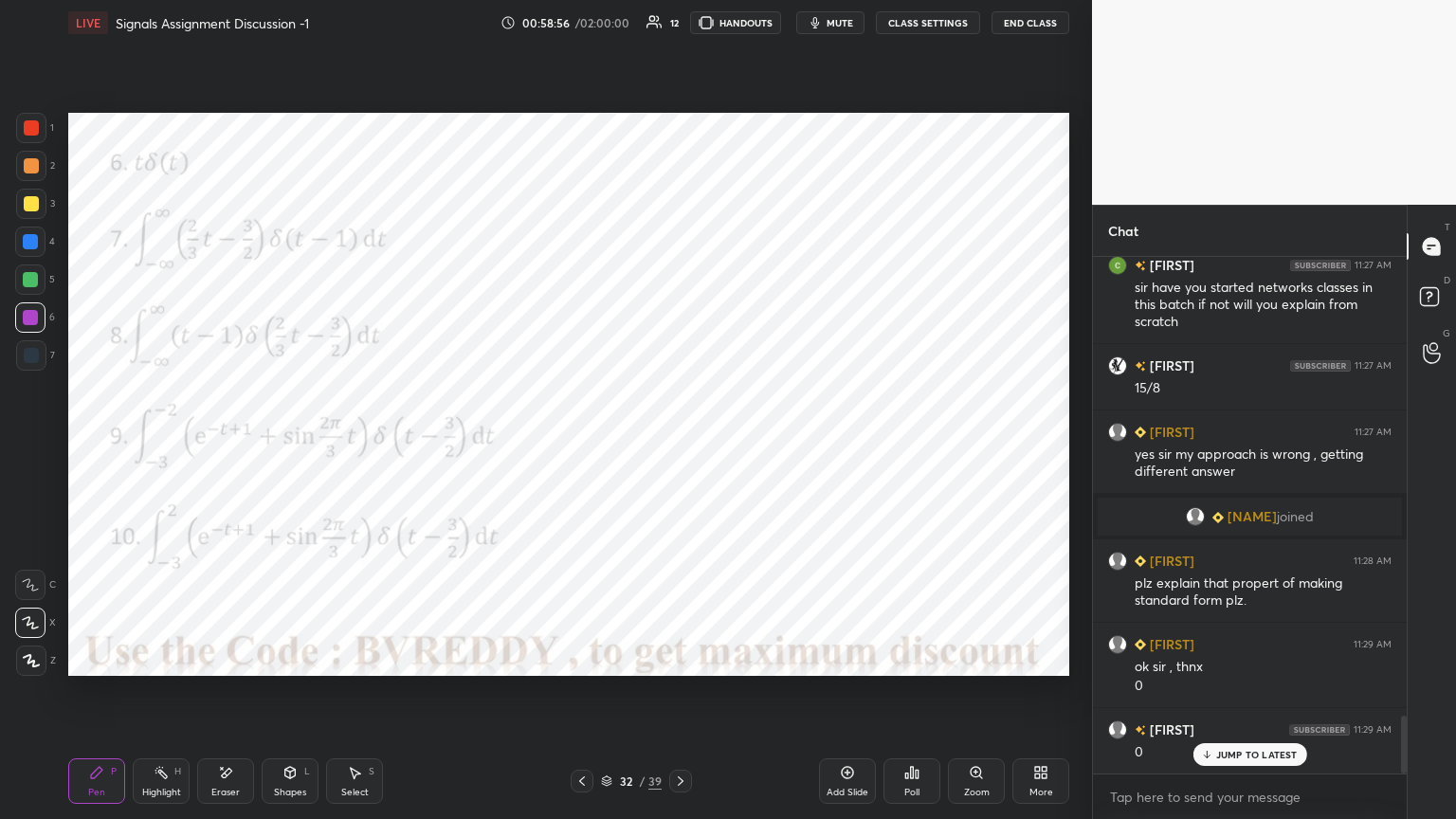 scroll, scrollTop: 4155, scrollLeft: 0, axis: vertical 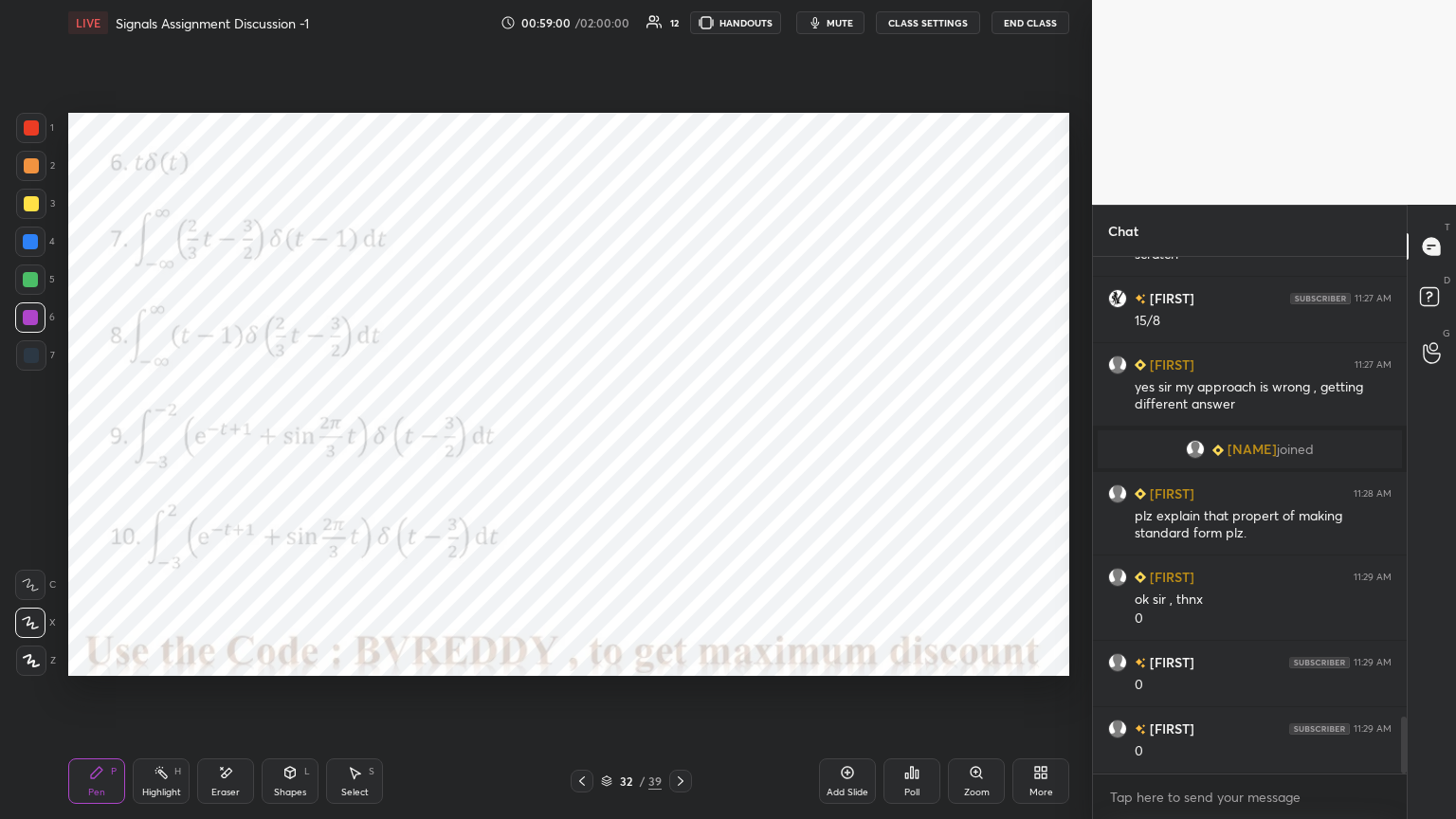 click on "Eraser" at bounding box center [226, 792] 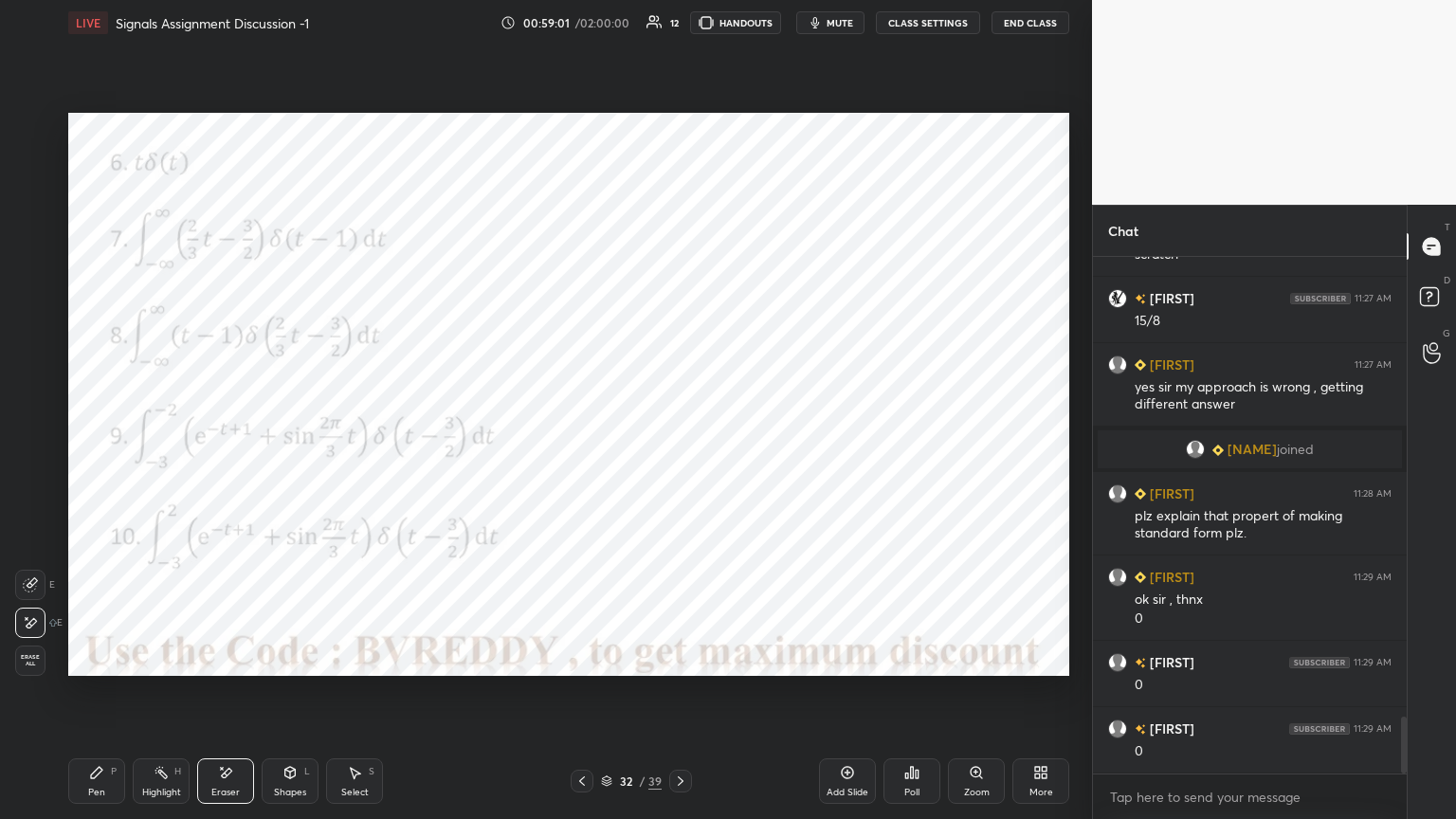 click on "Highlight H" at bounding box center (161, 781) 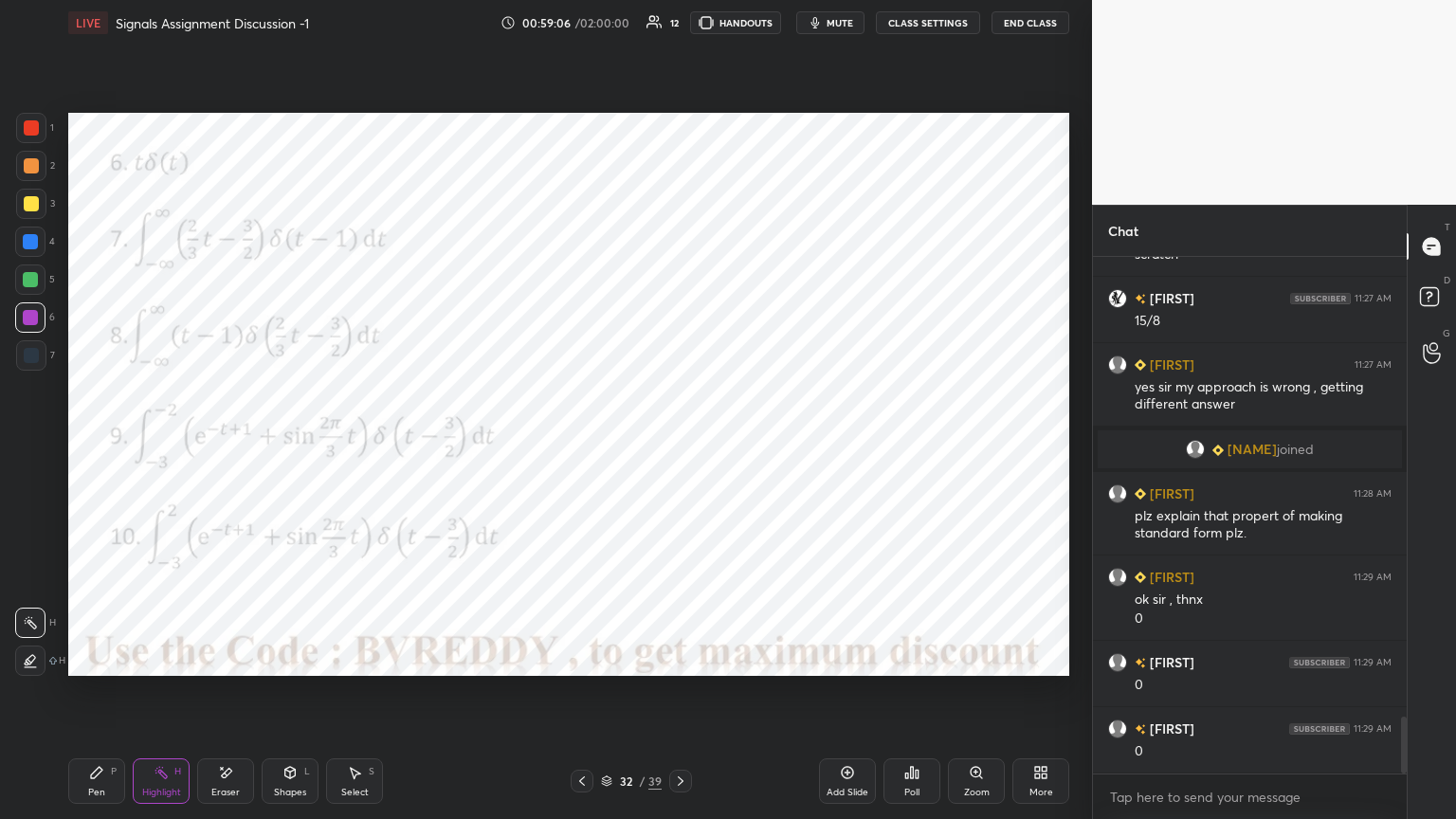 click 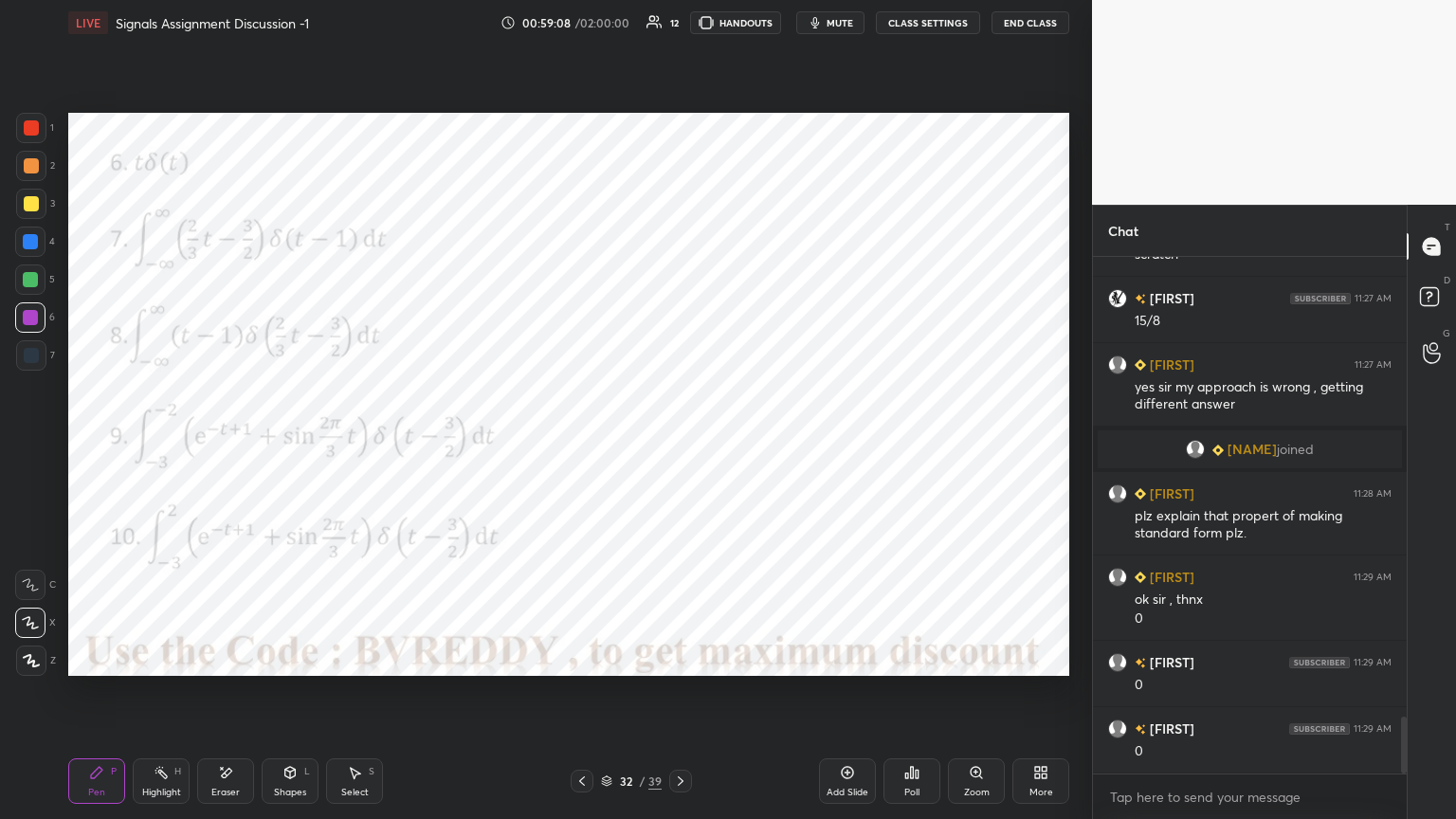 scroll, scrollTop: 4200, scrollLeft: 0, axis: vertical 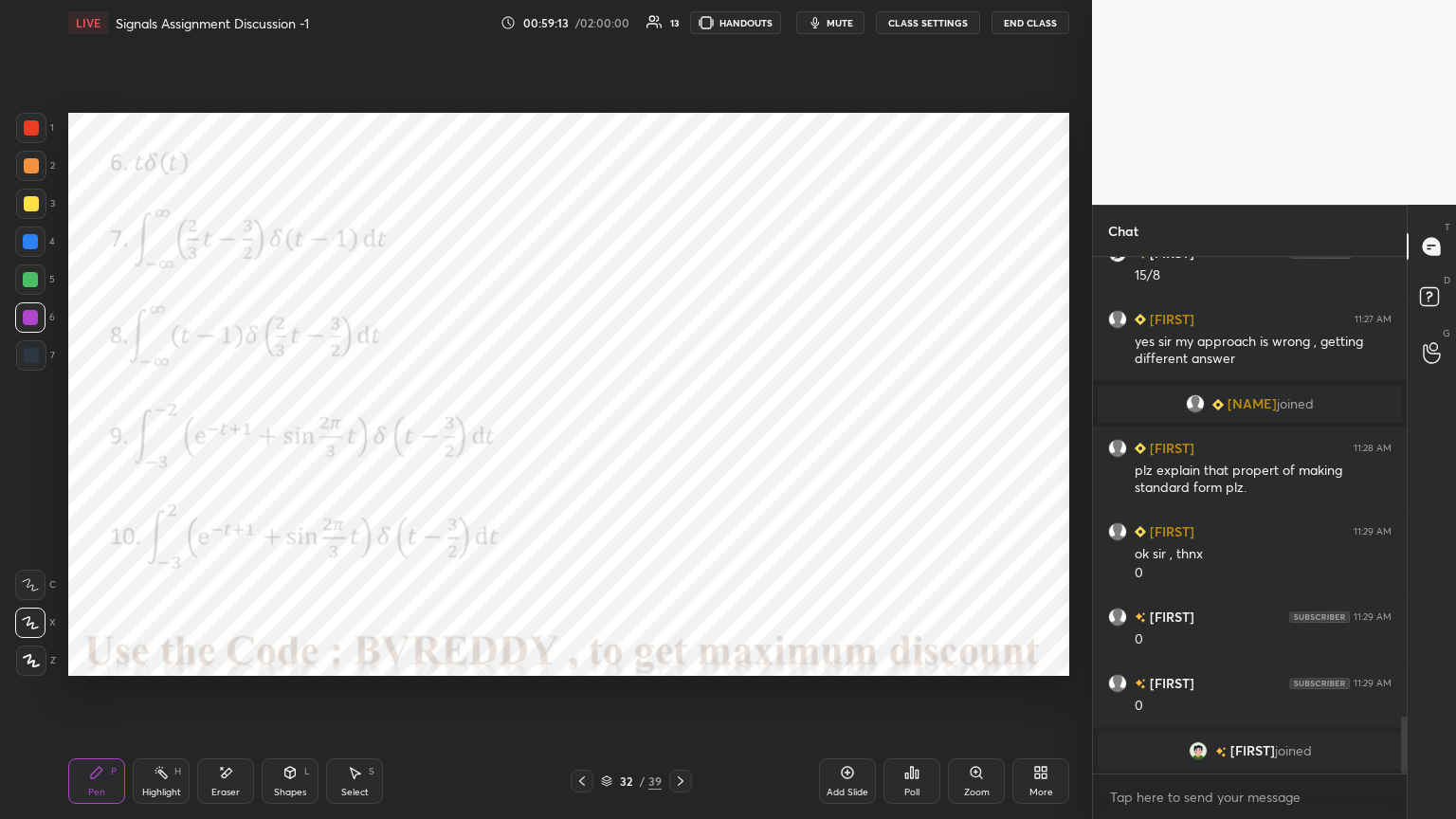 click on "Highlight H" at bounding box center (161, 781) 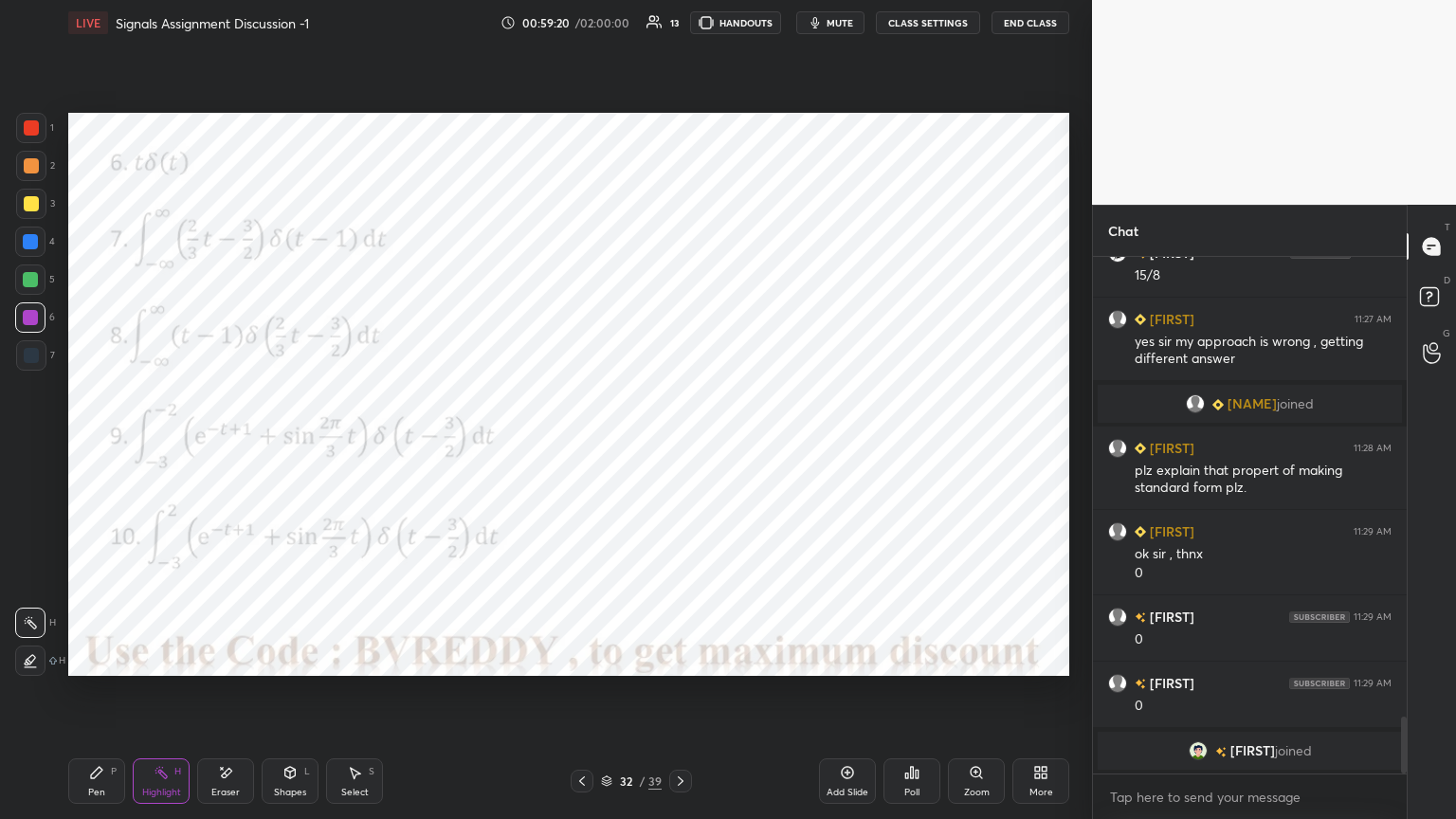 click on "Pen" at bounding box center (97, 792) 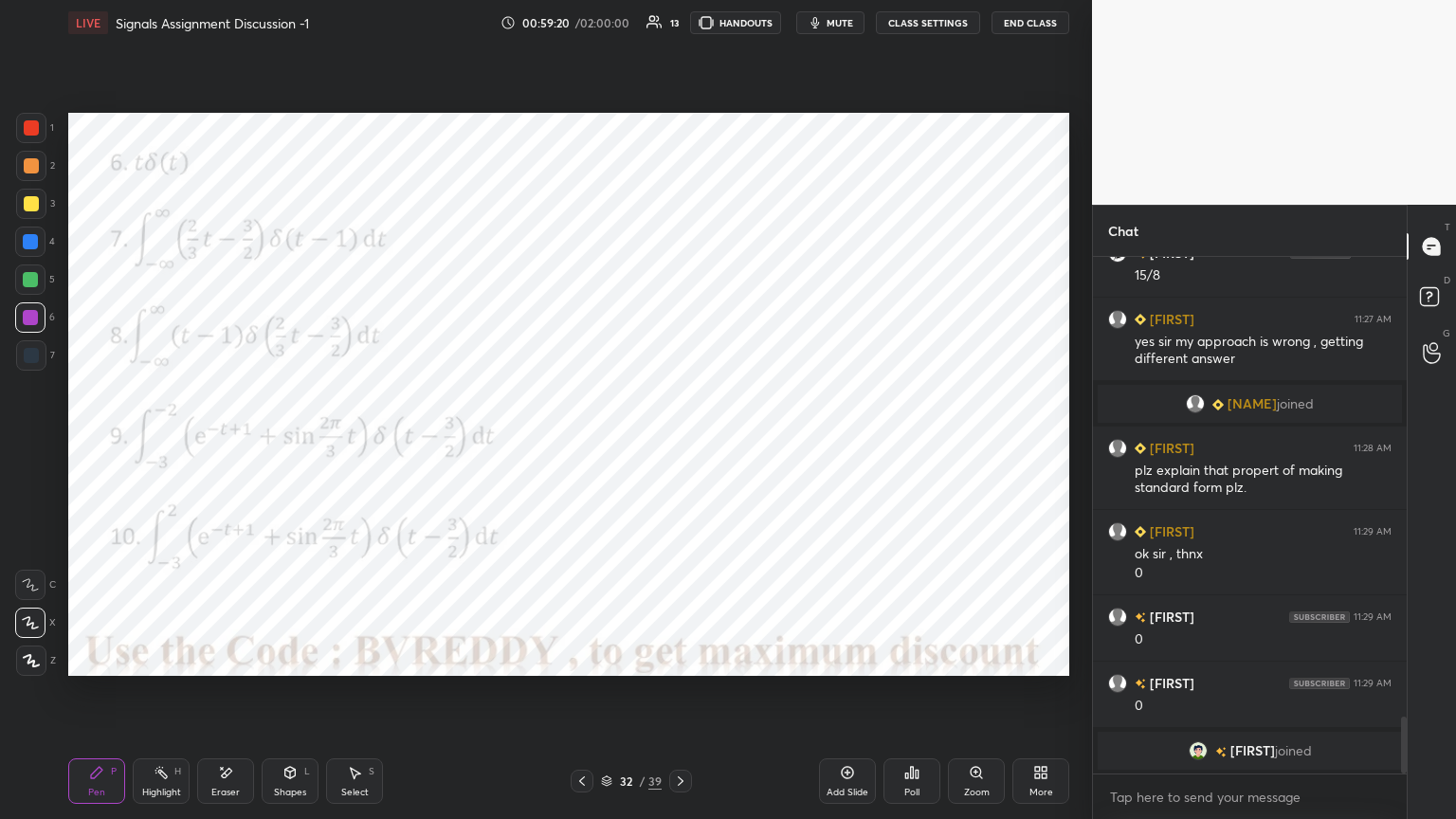click 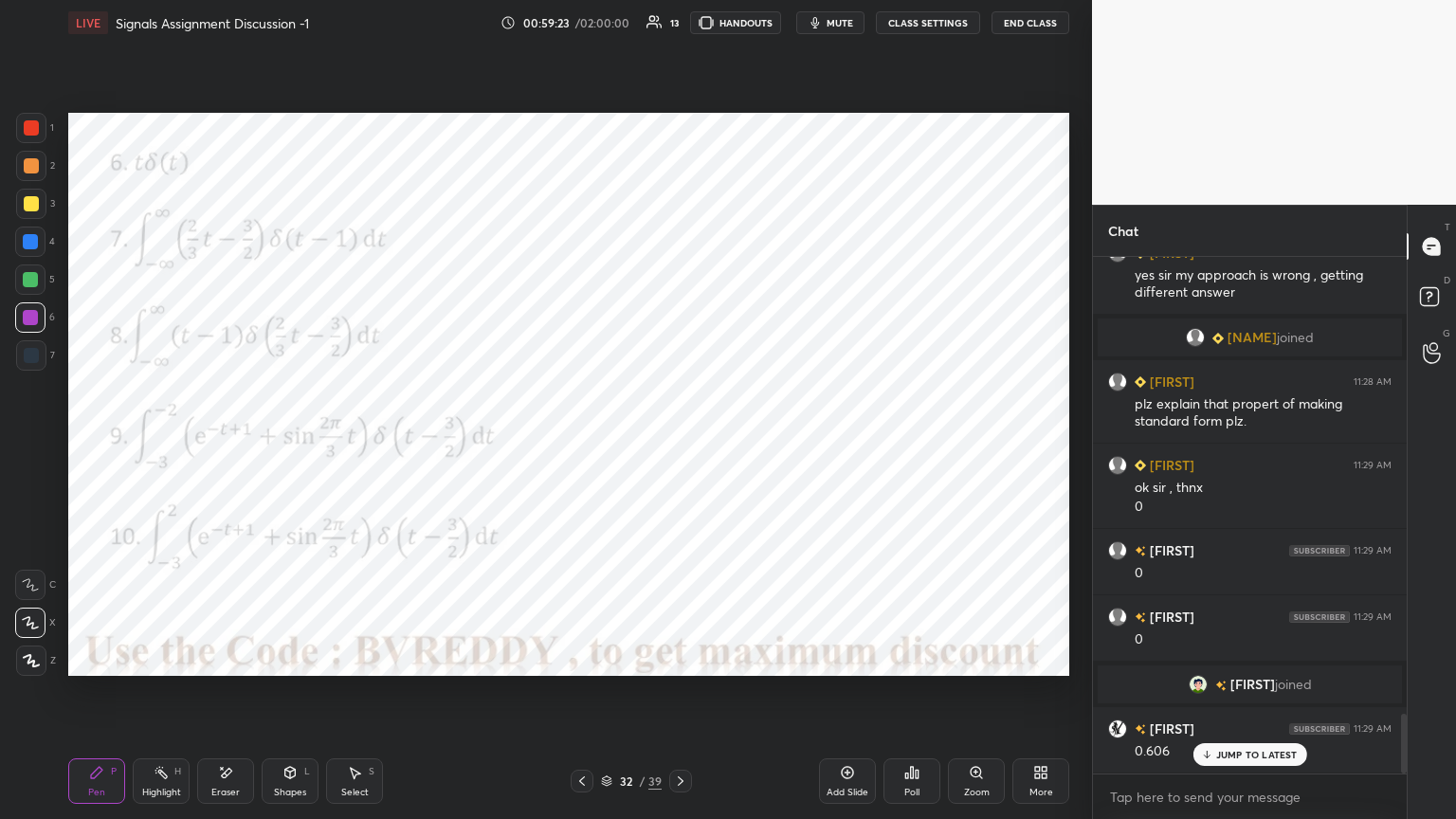 scroll, scrollTop: 3932, scrollLeft: 0, axis: vertical 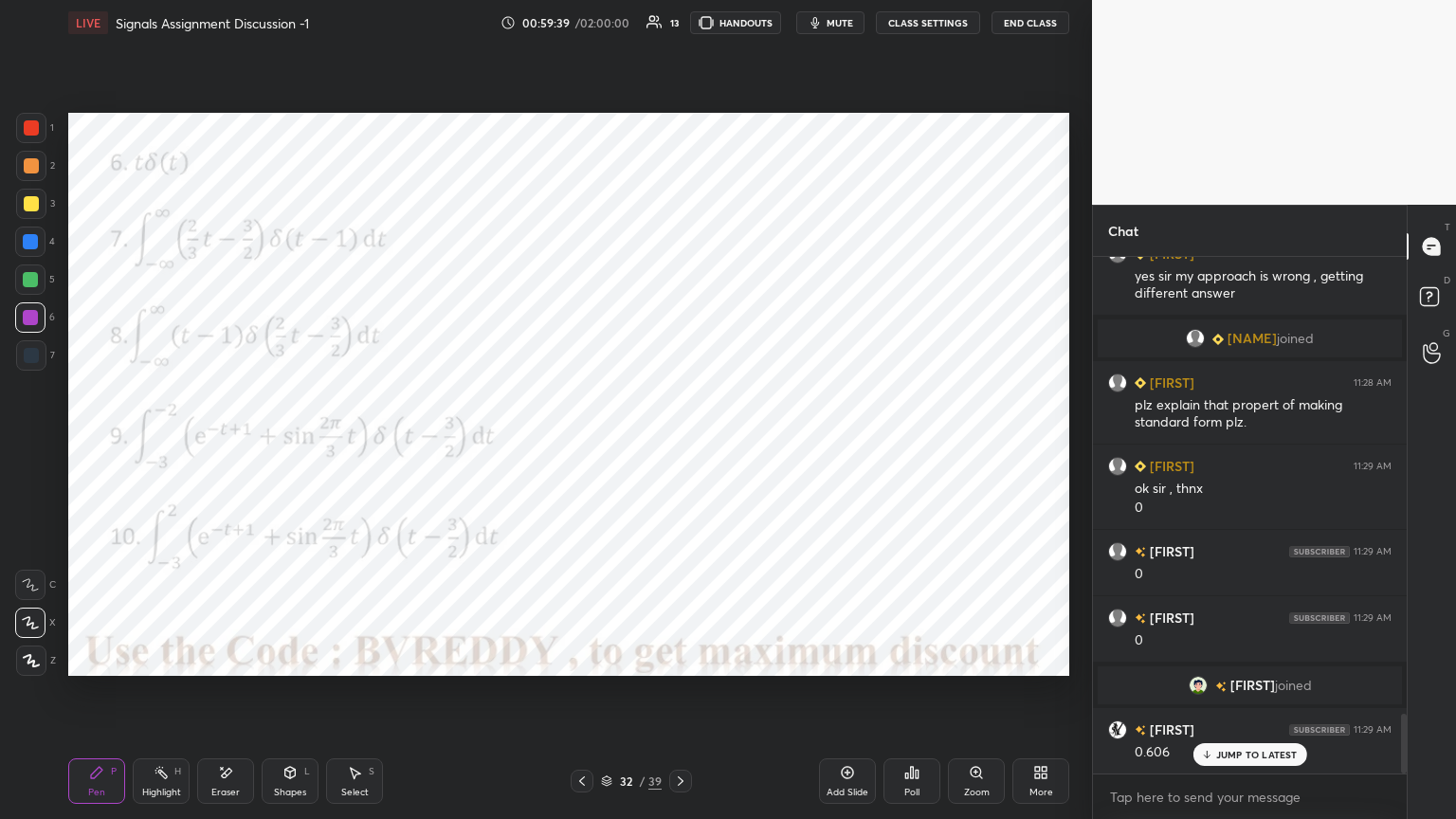 click at bounding box center (31, 355) 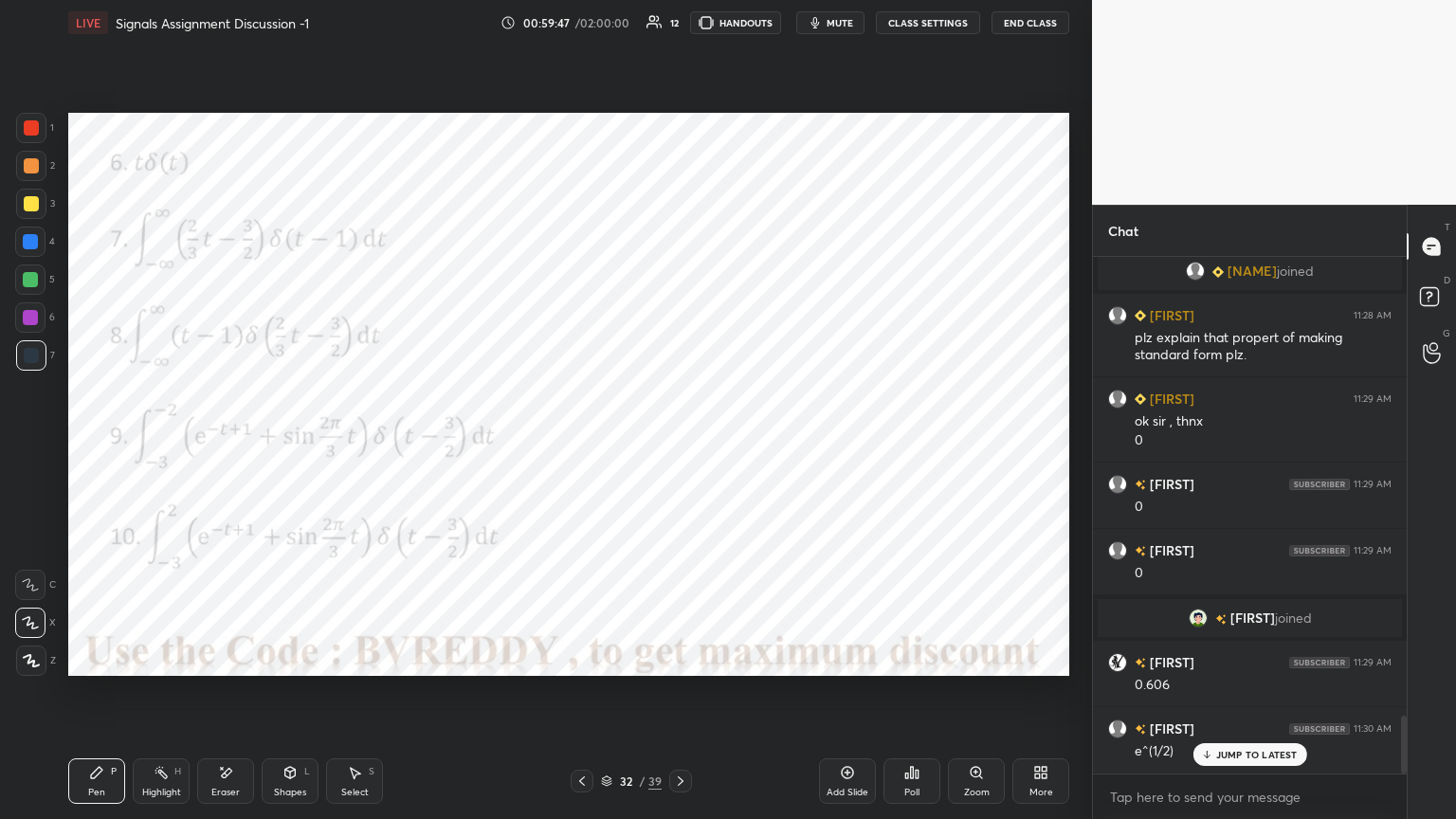 scroll, scrollTop: 4065, scrollLeft: 0, axis: vertical 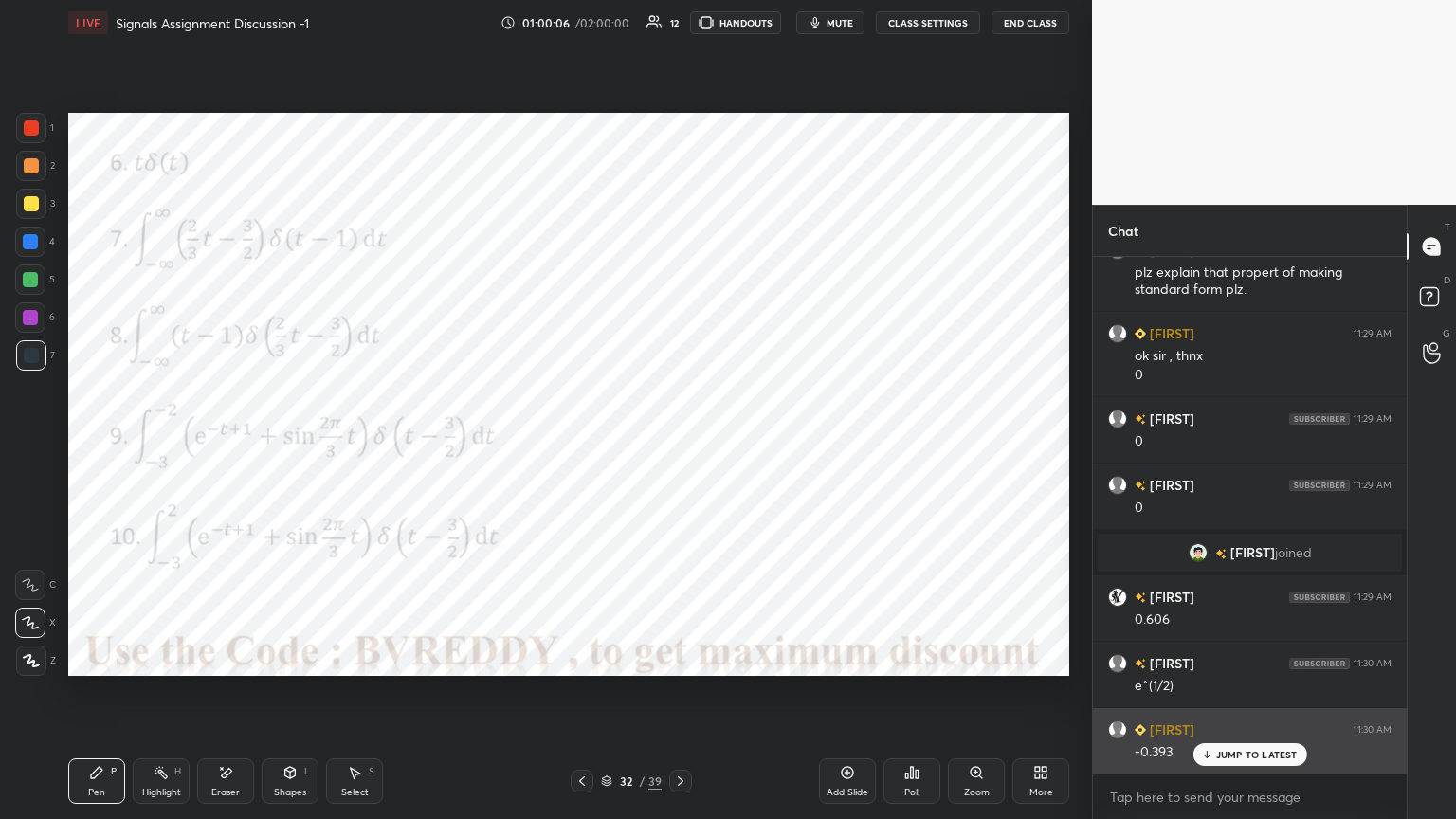 click on "JUMP TO LATEST" at bounding box center [1257, 755] 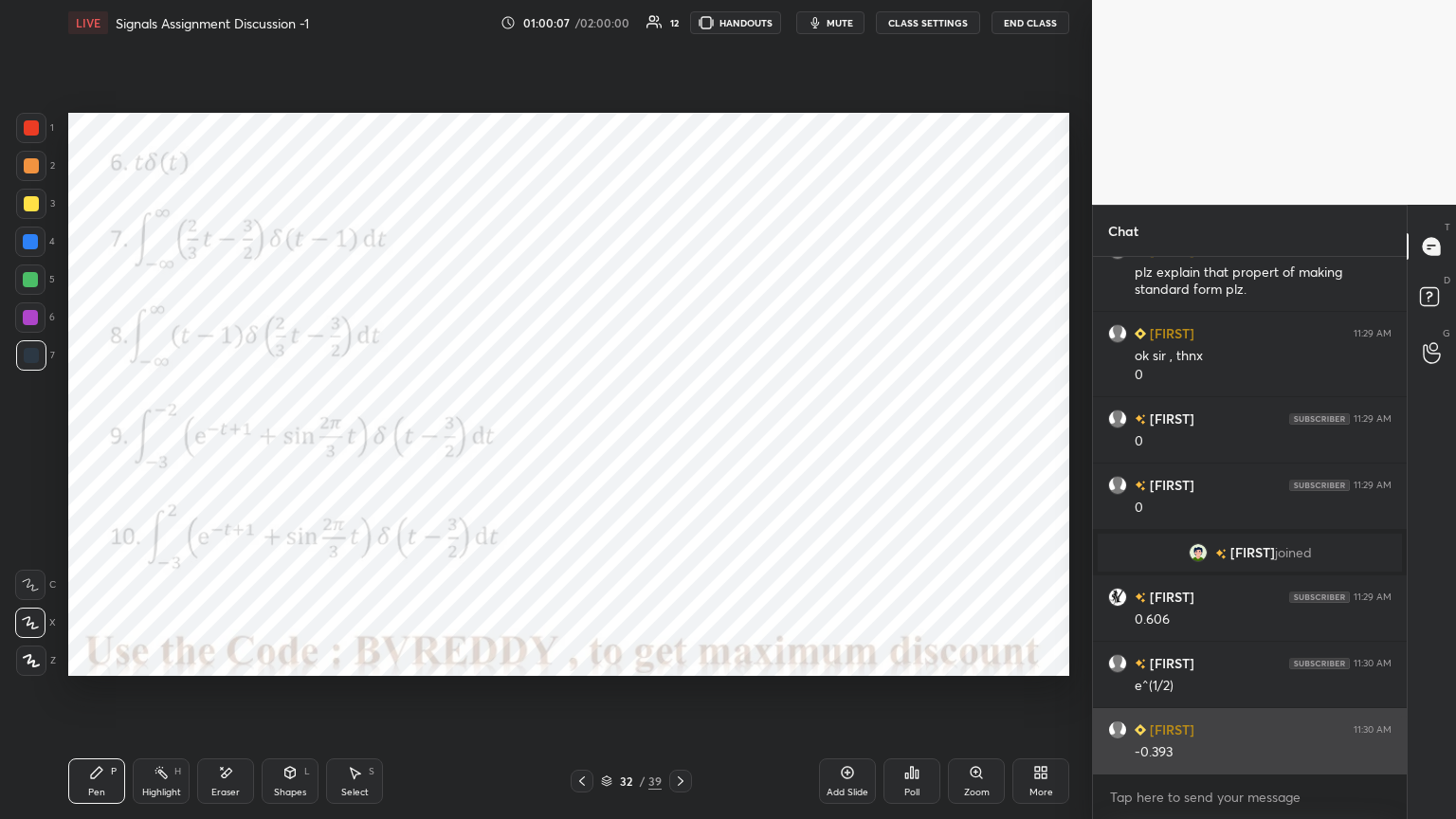 scroll, scrollTop: 4084, scrollLeft: 0, axis: vertical 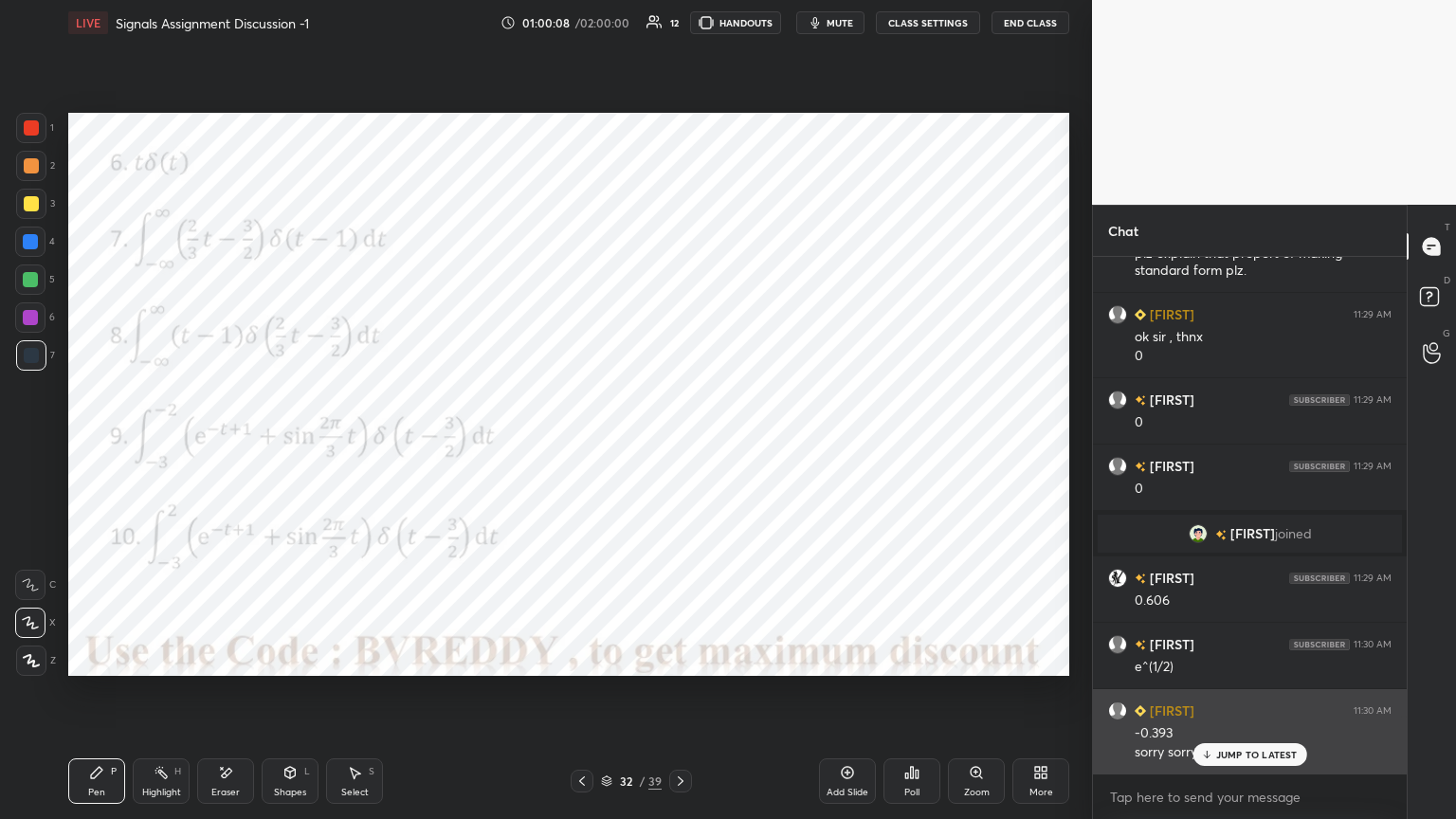 click on "JUMP TO LATEST" at bounding box center (1257, 755) 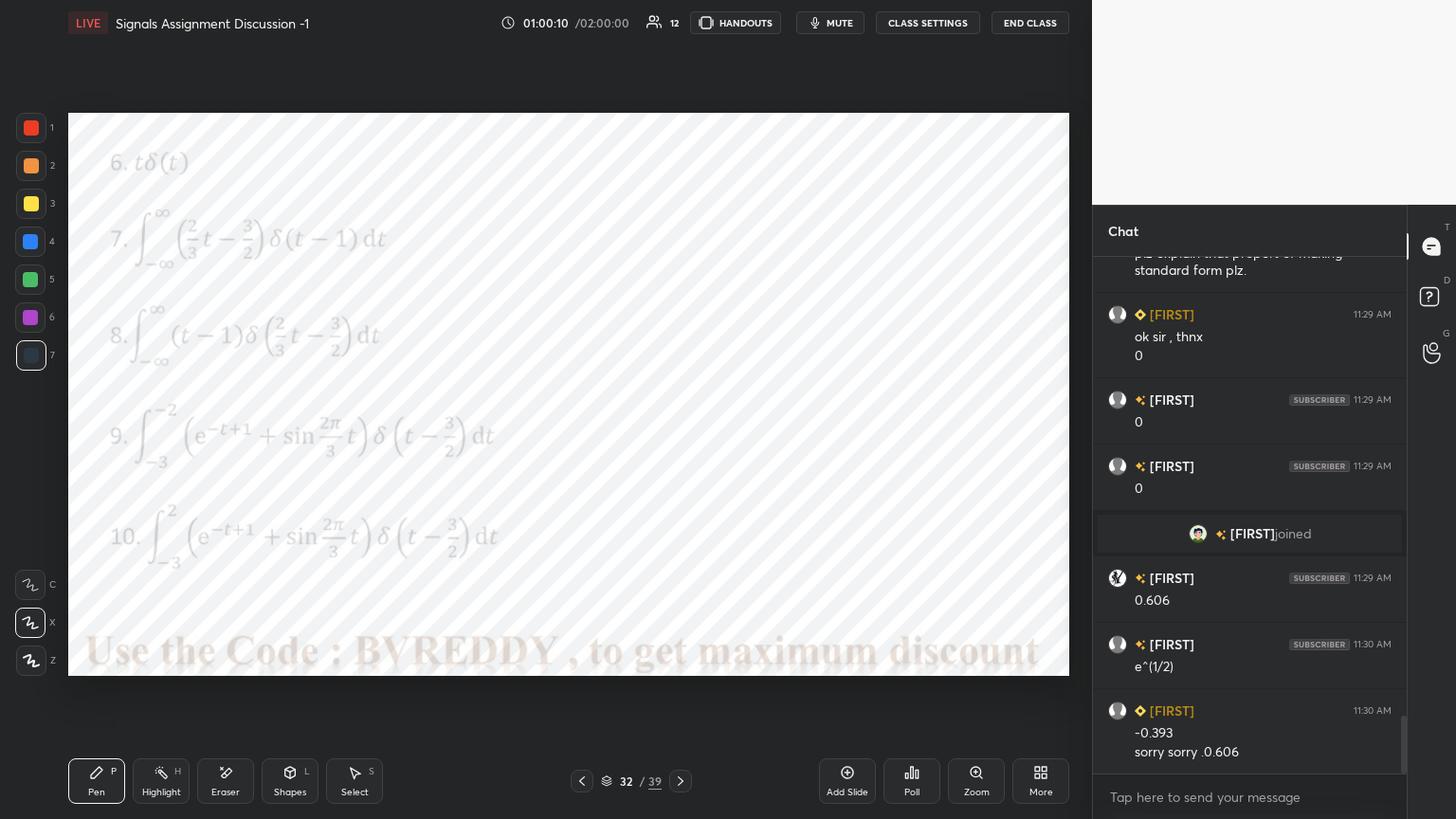 click 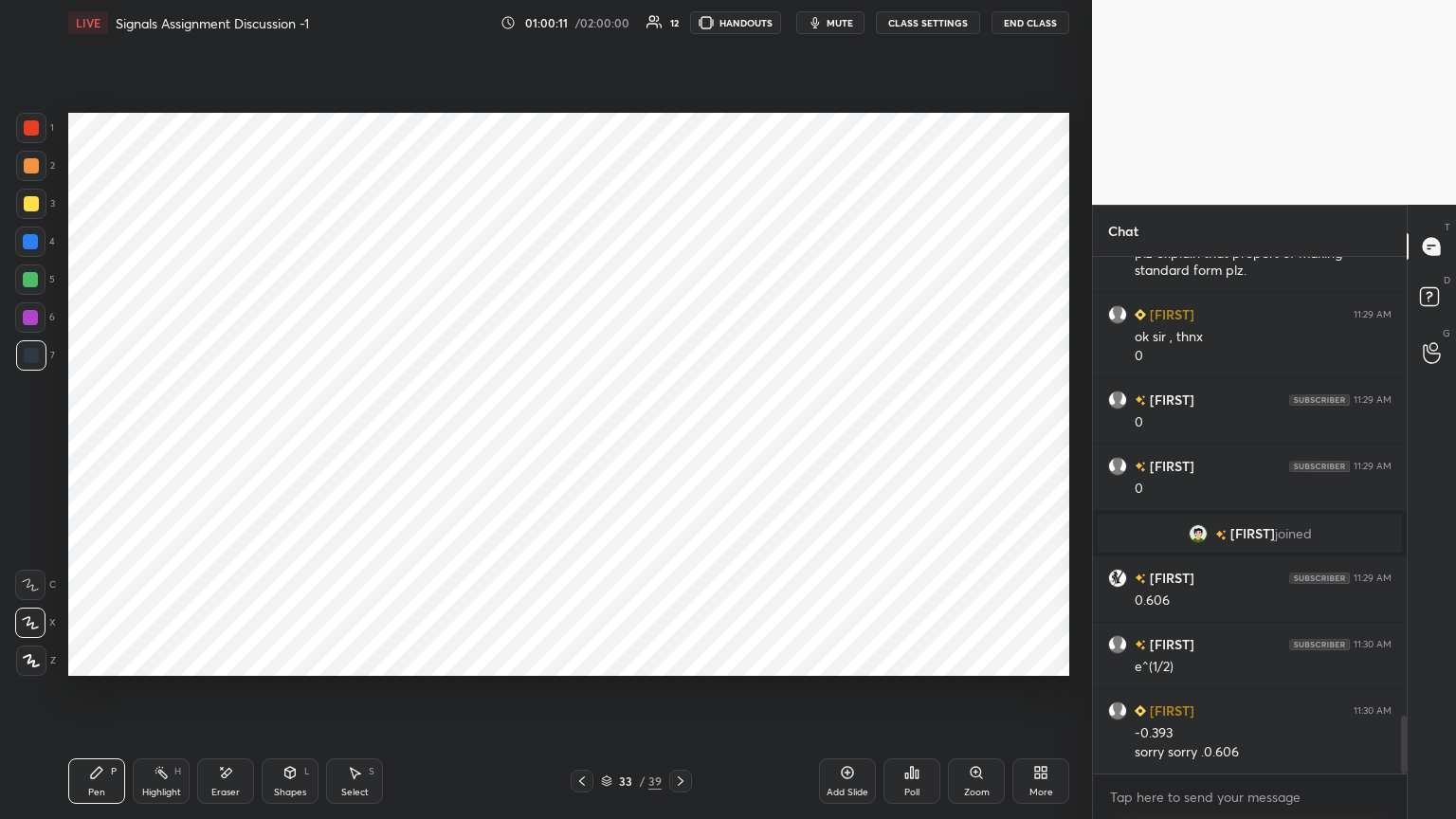 click 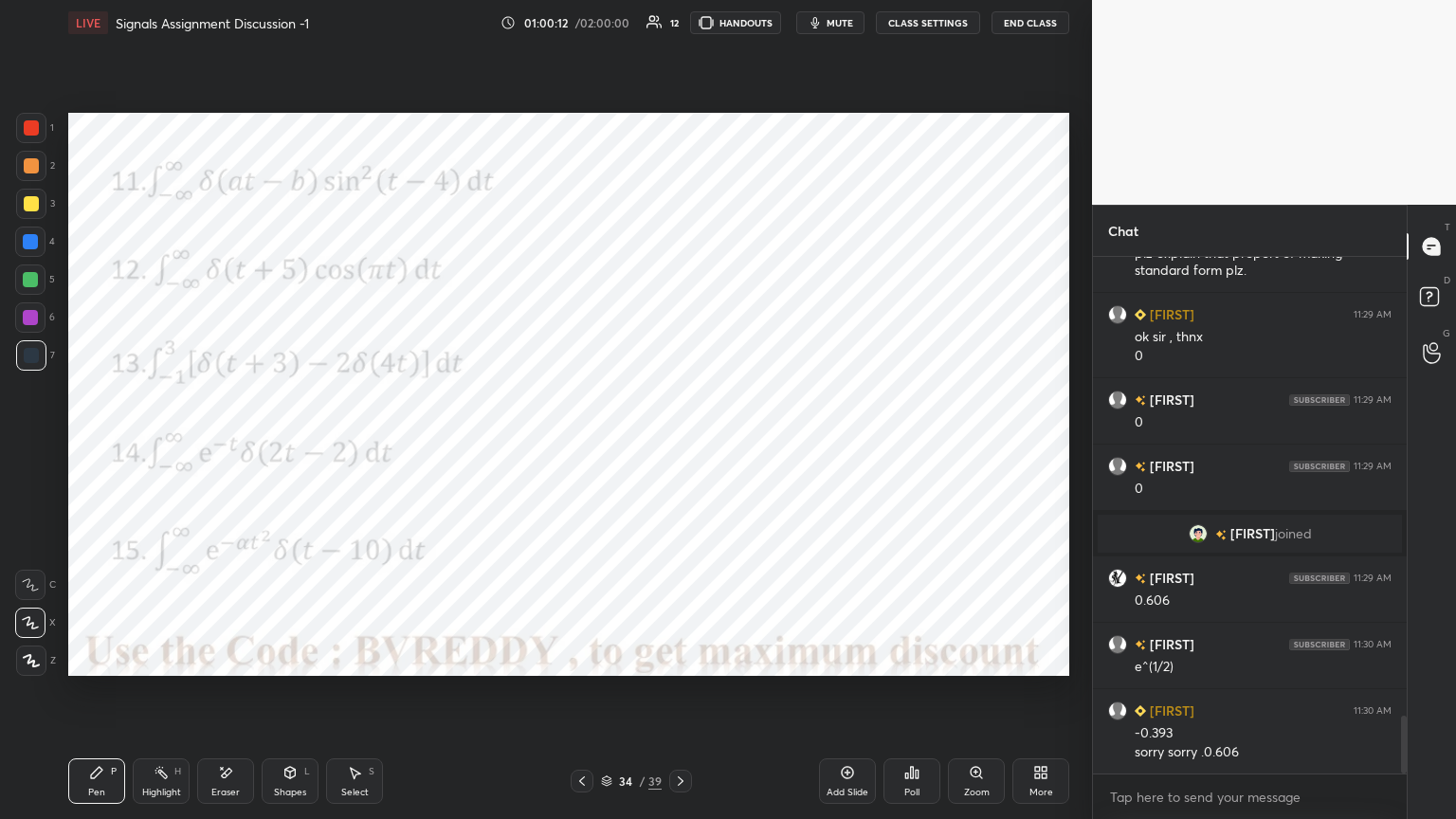 click at bounding box center (30, 318) 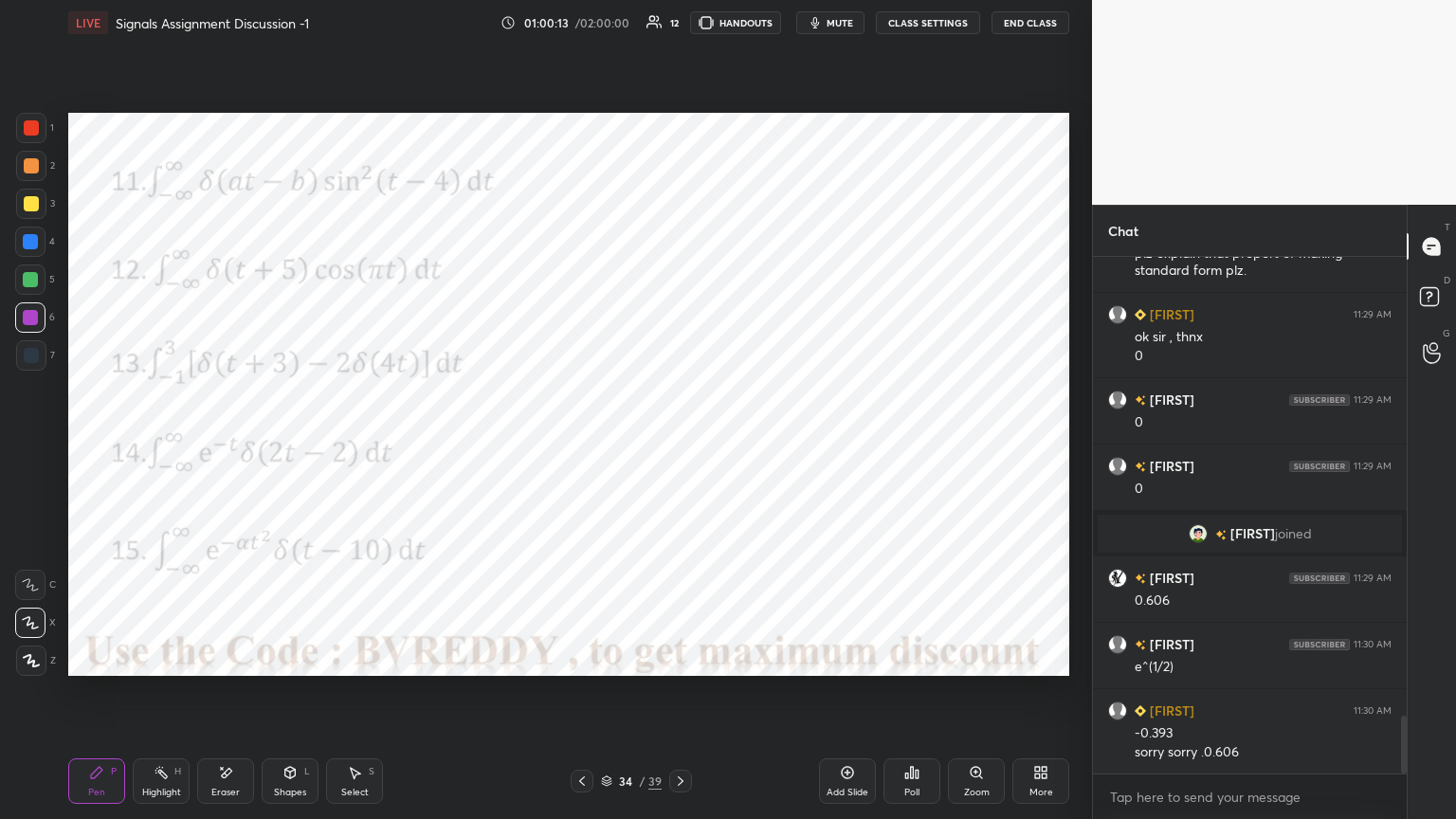 click at bounding box center (31, 661) 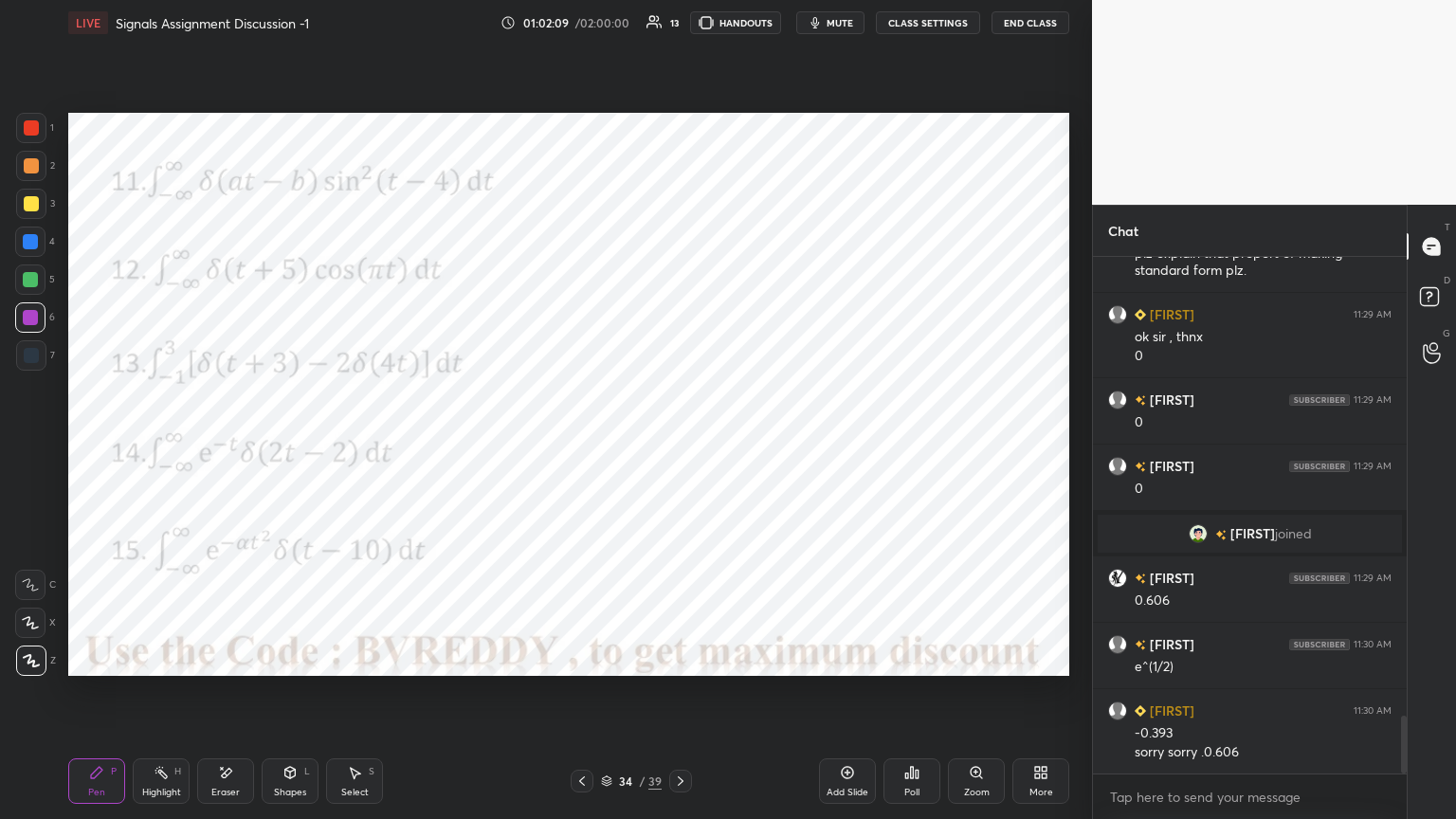 click at bounding box center (30, 242) 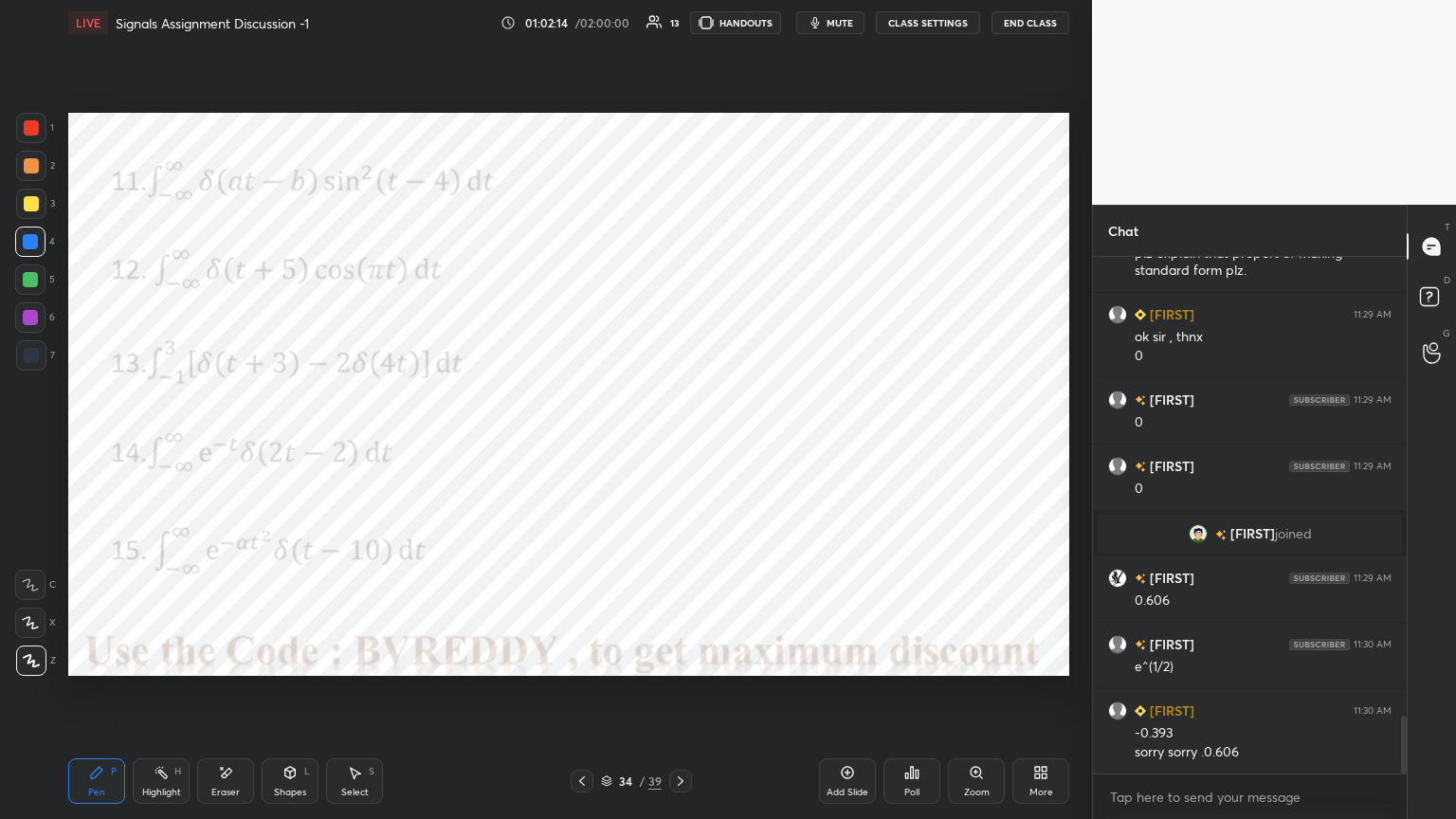 click at bounding box center (30, 318) 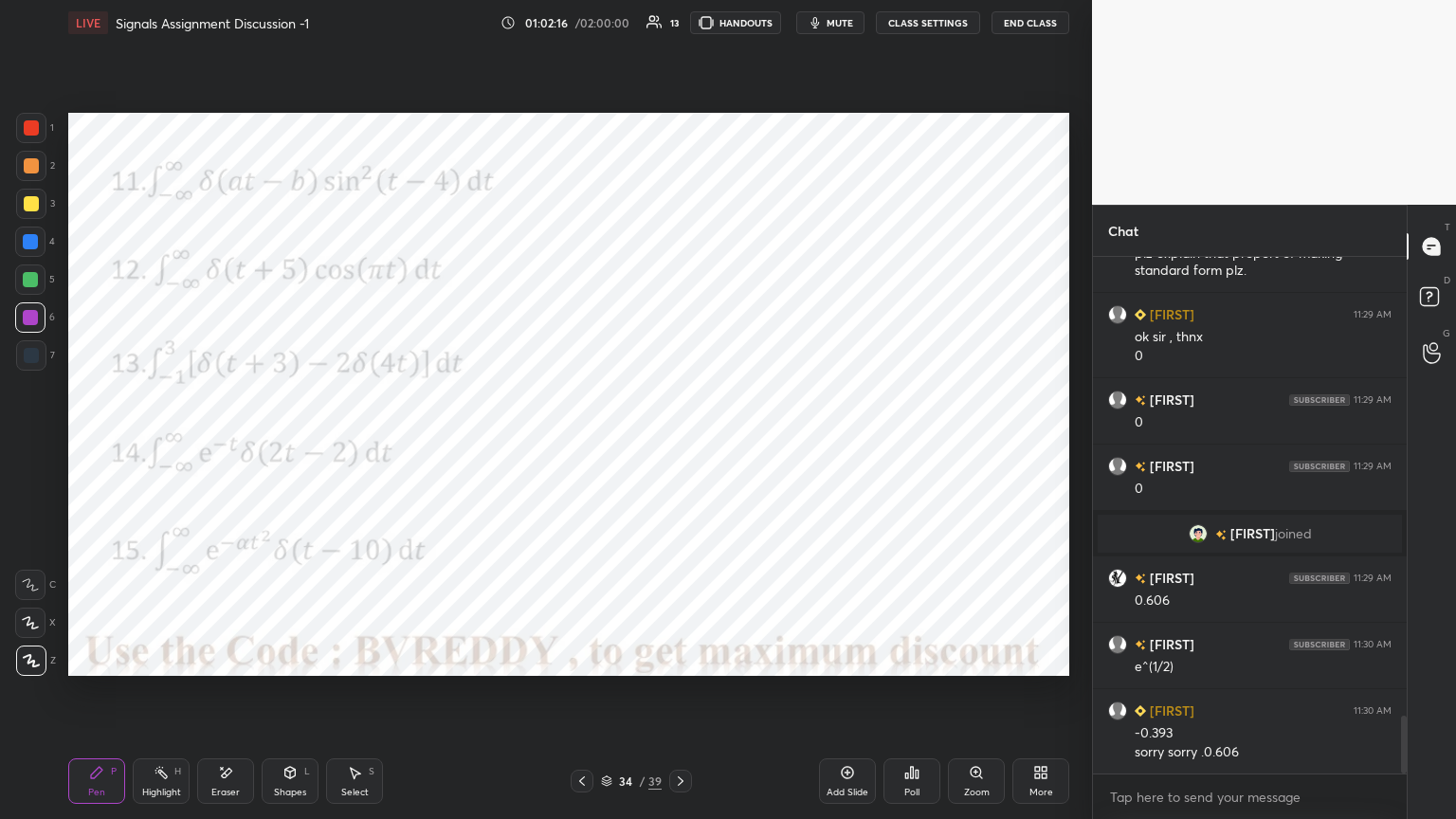 click 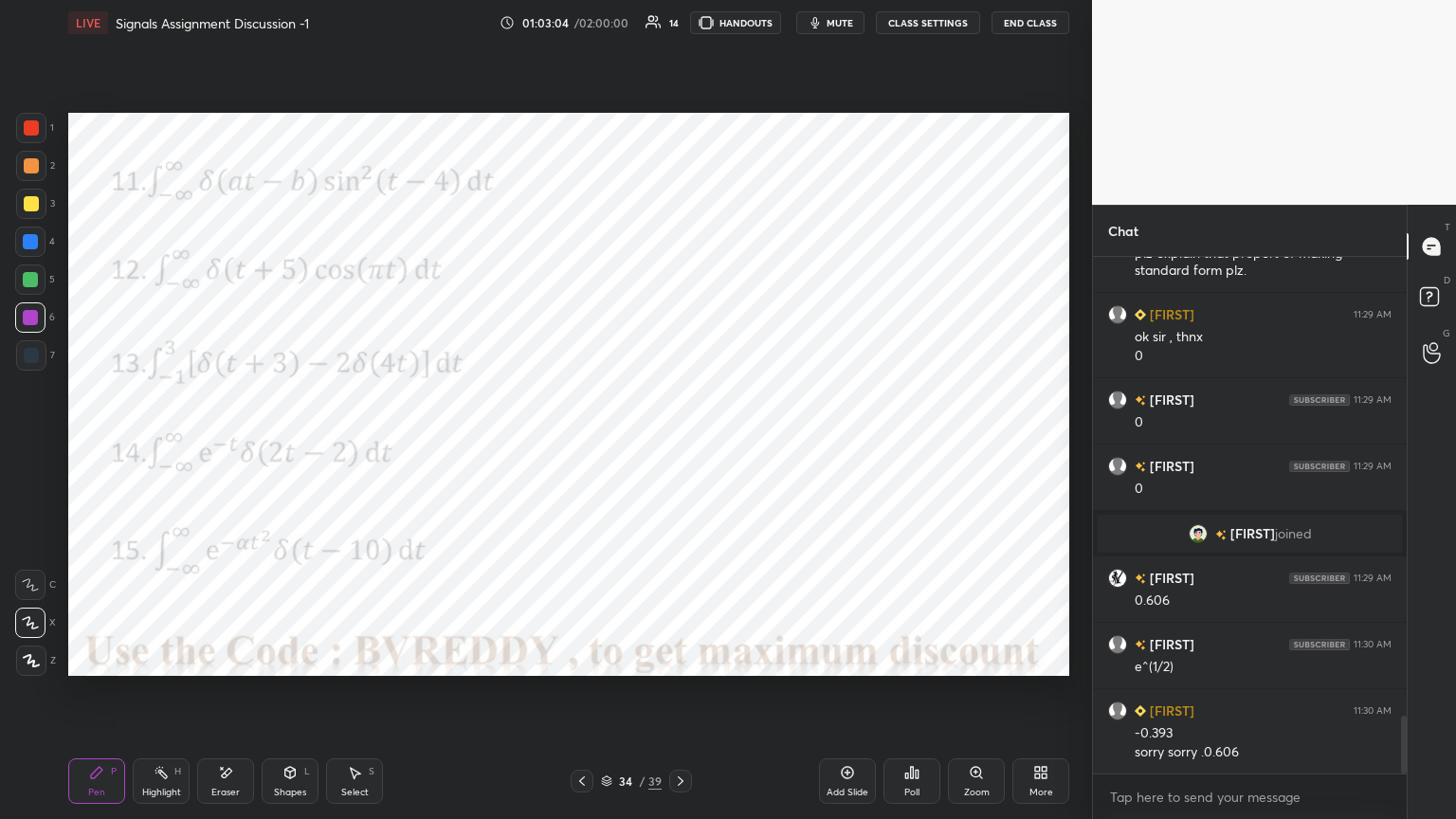 scroll, scrollTop: 4129, scrollLeft: 0, axis: vertical 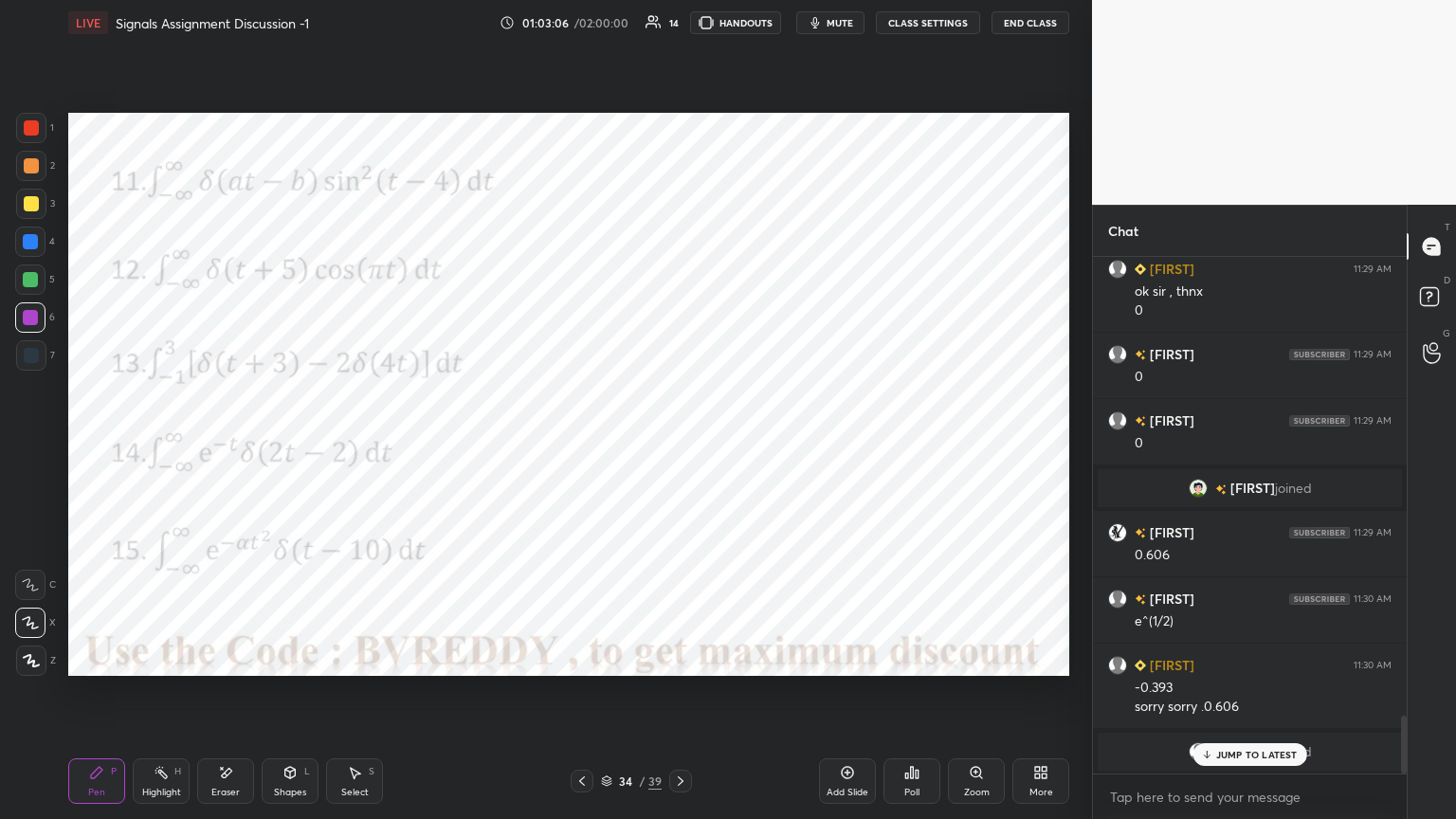 click on "JUMP TO LATEST" at bounding box center (1249, 755) 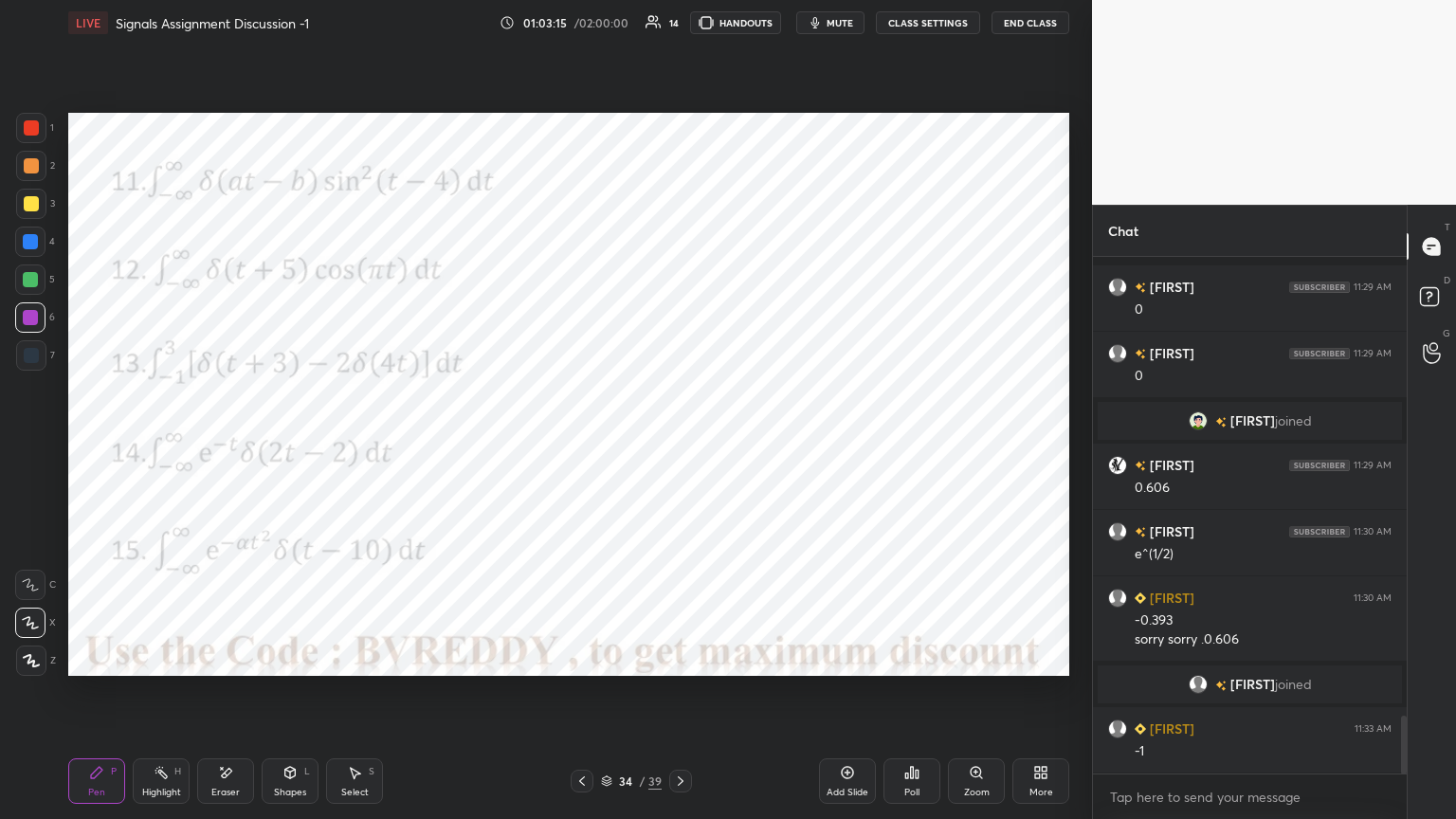 scroll, scrollTop: 4045, scrollLeft: 0, axis: vertical 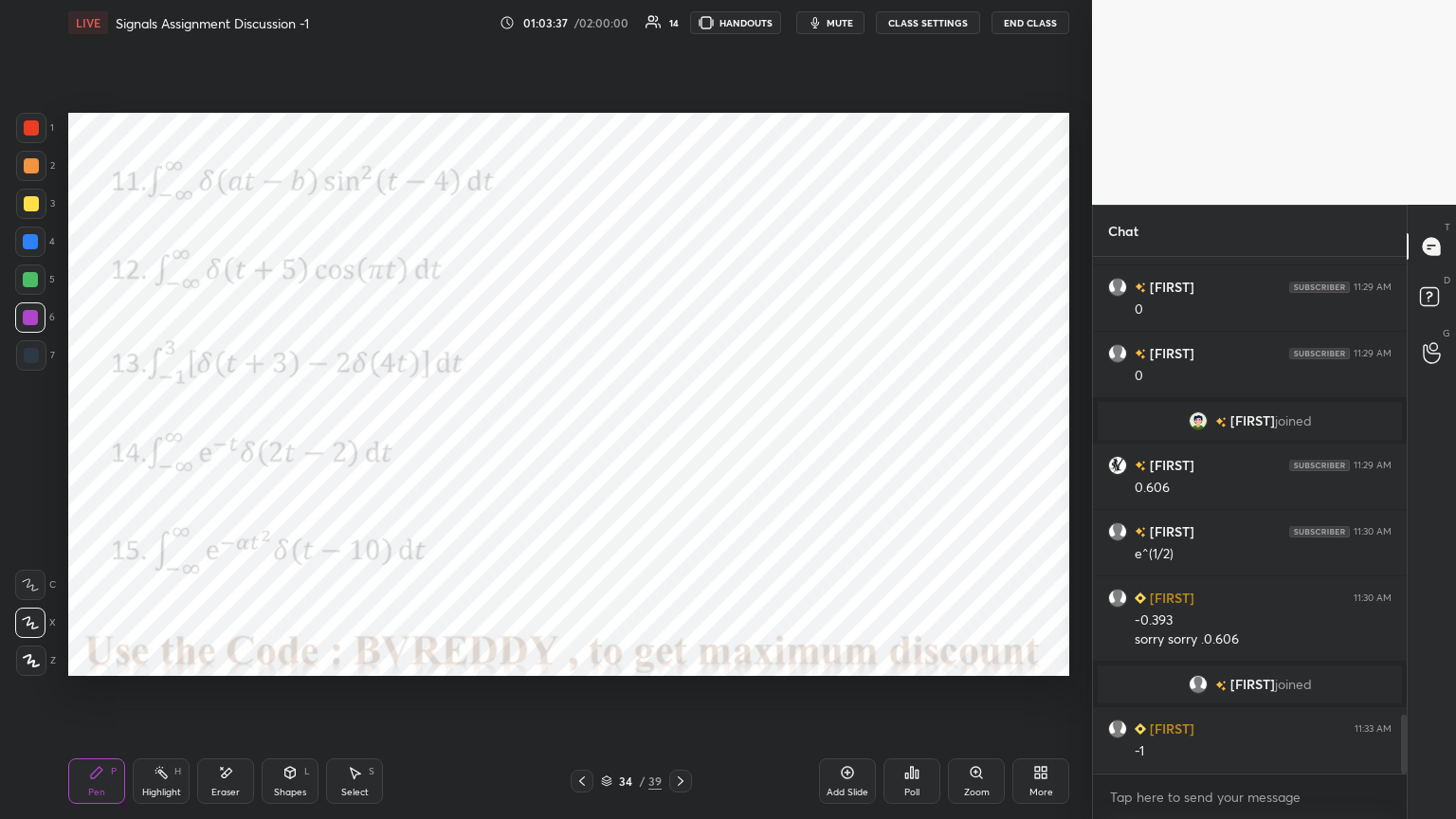 click on "Shapes L" at bounding box center (290, 781) 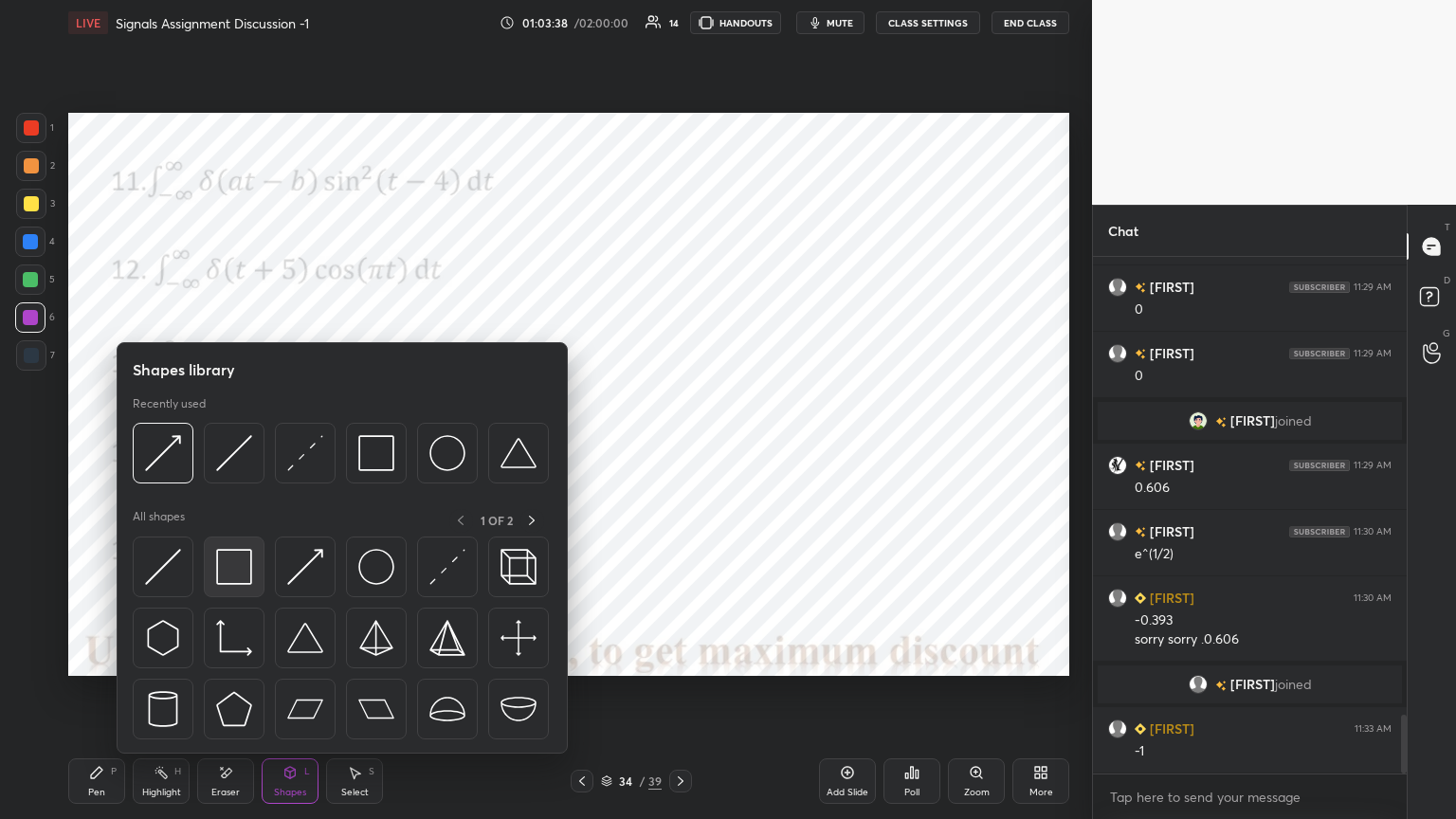 click at bounding box center [234, 567] 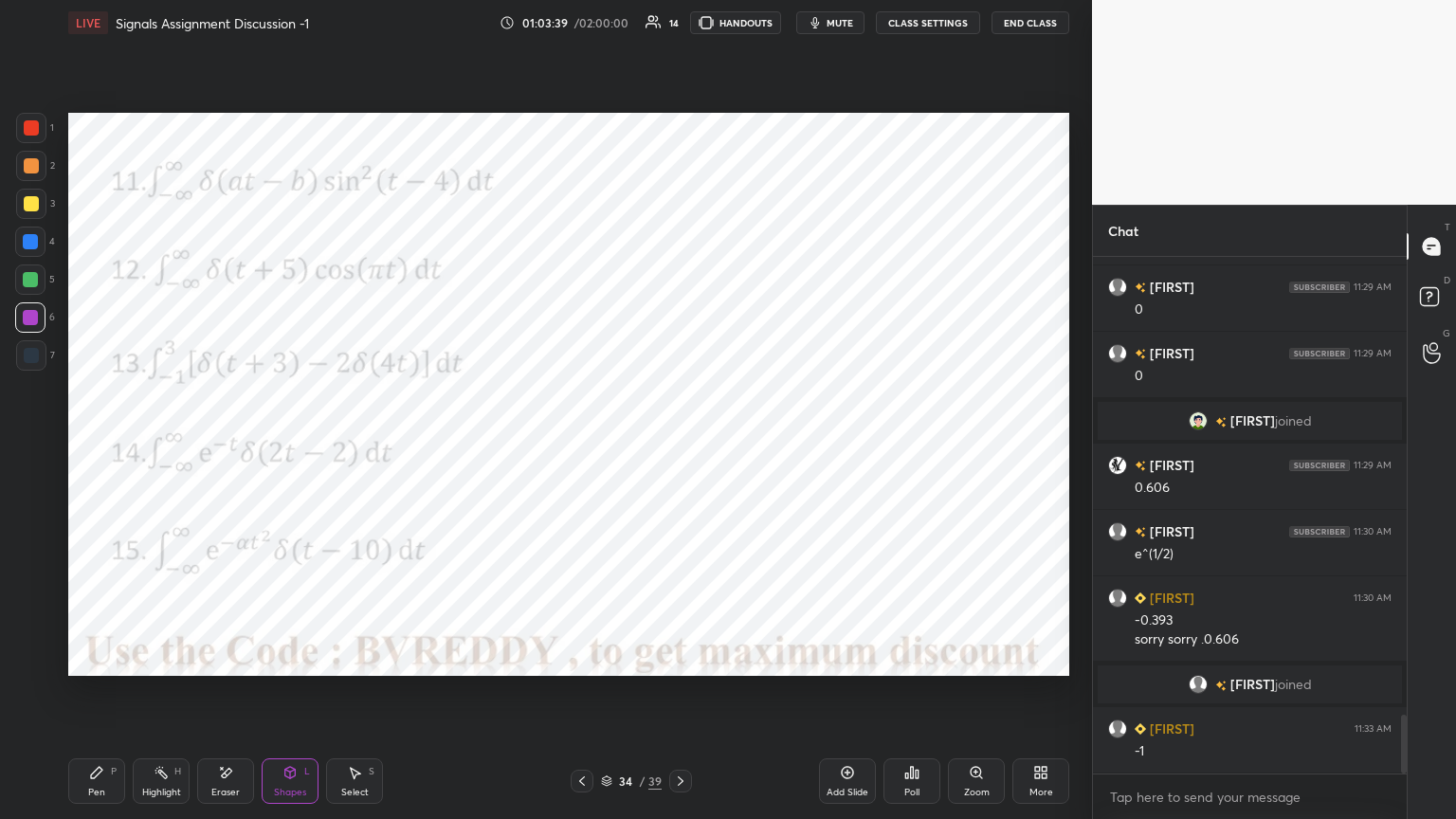 click at bounding box center [30, 280] 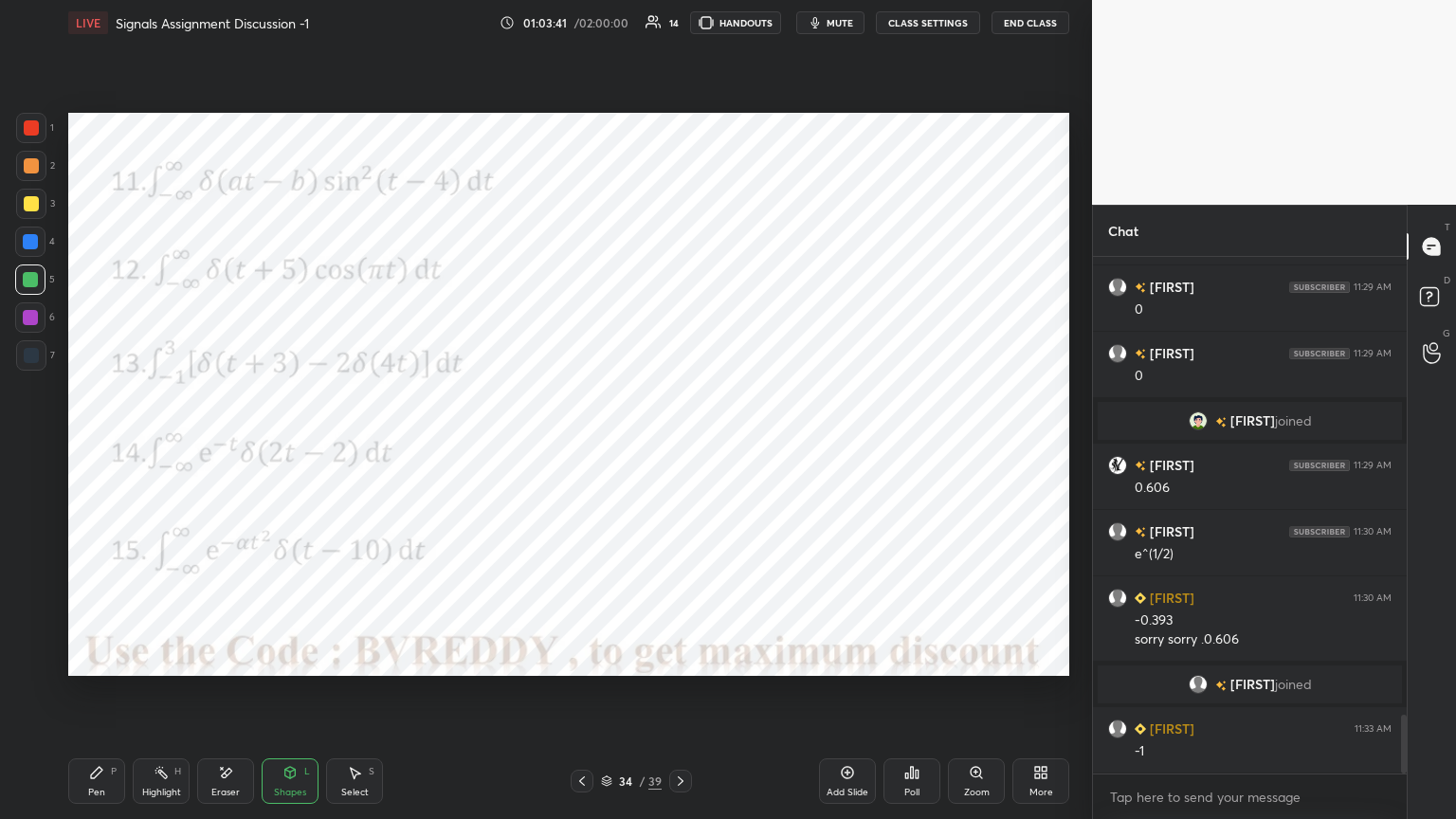 click on "Pen P" at bounding box center [97, 781] 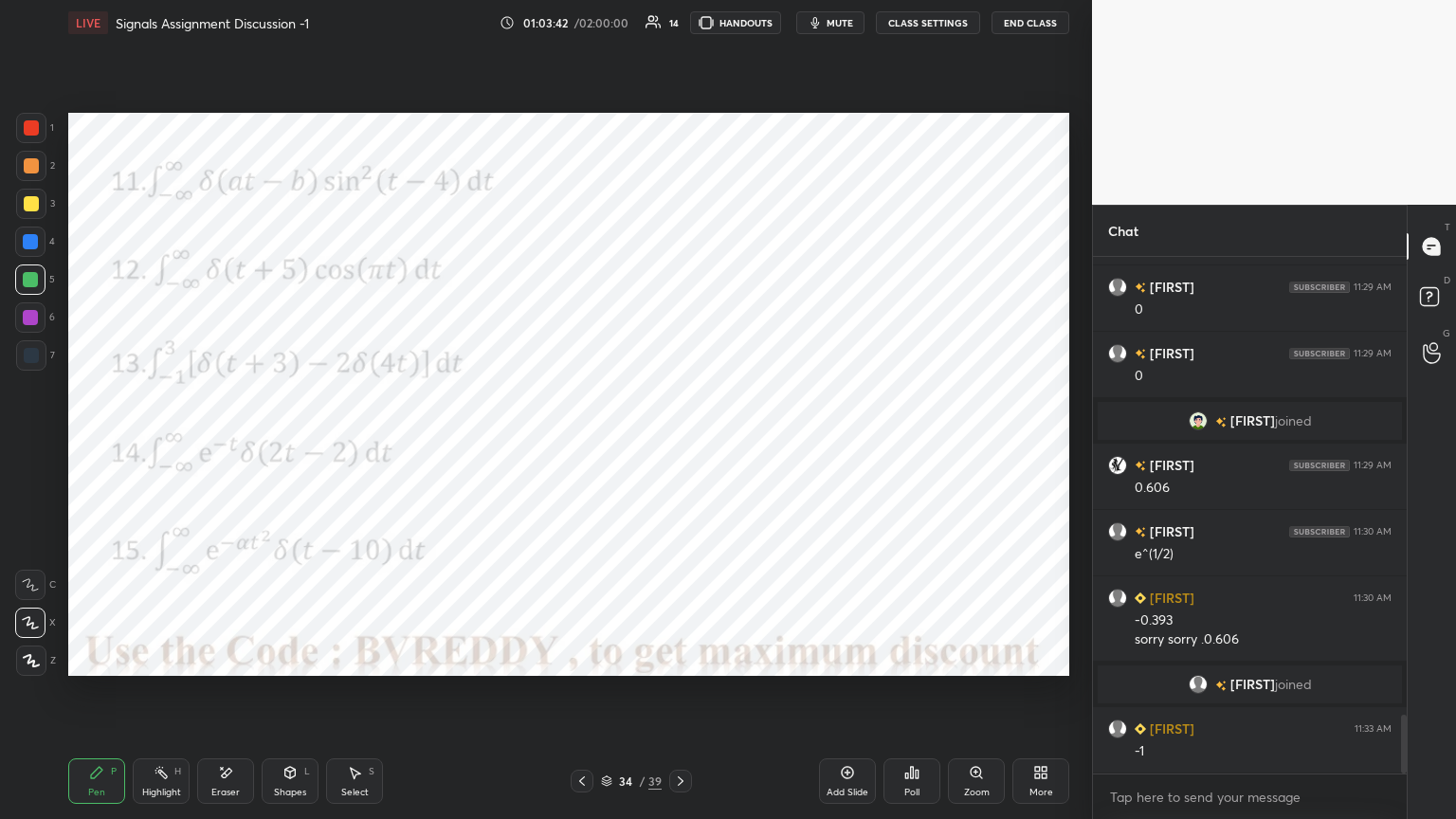 click 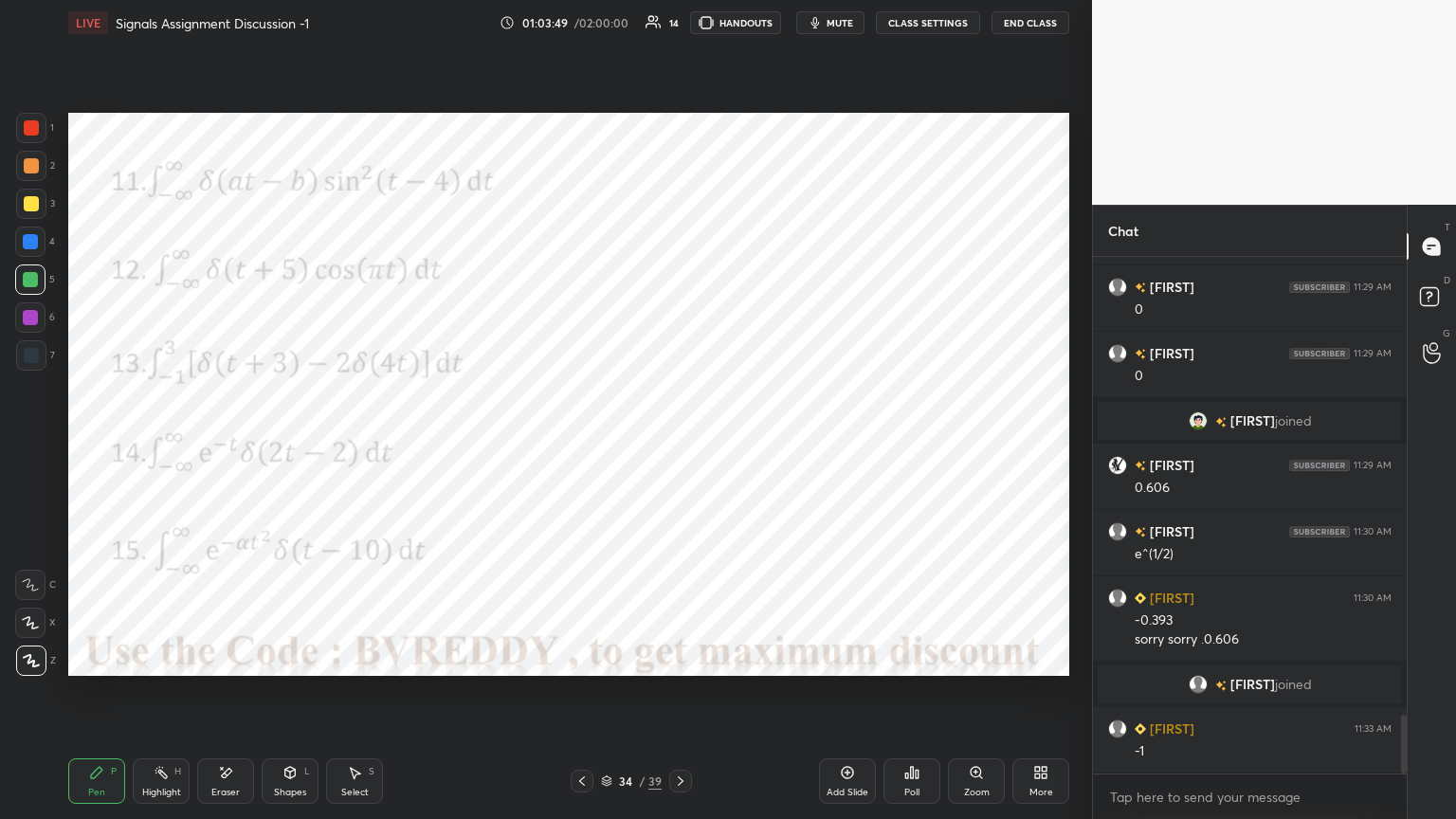 click at bounding box center [30, 318] 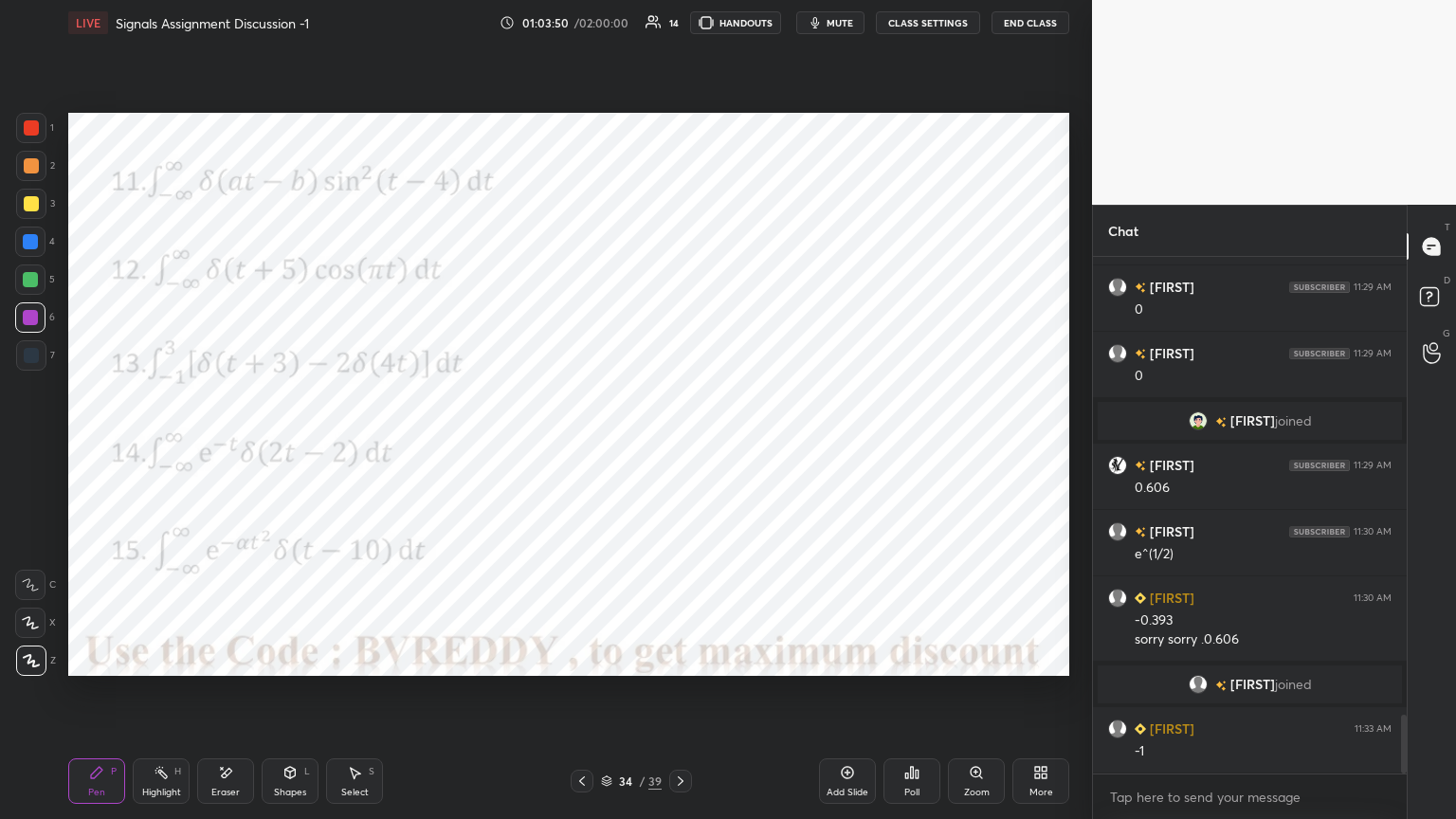 click 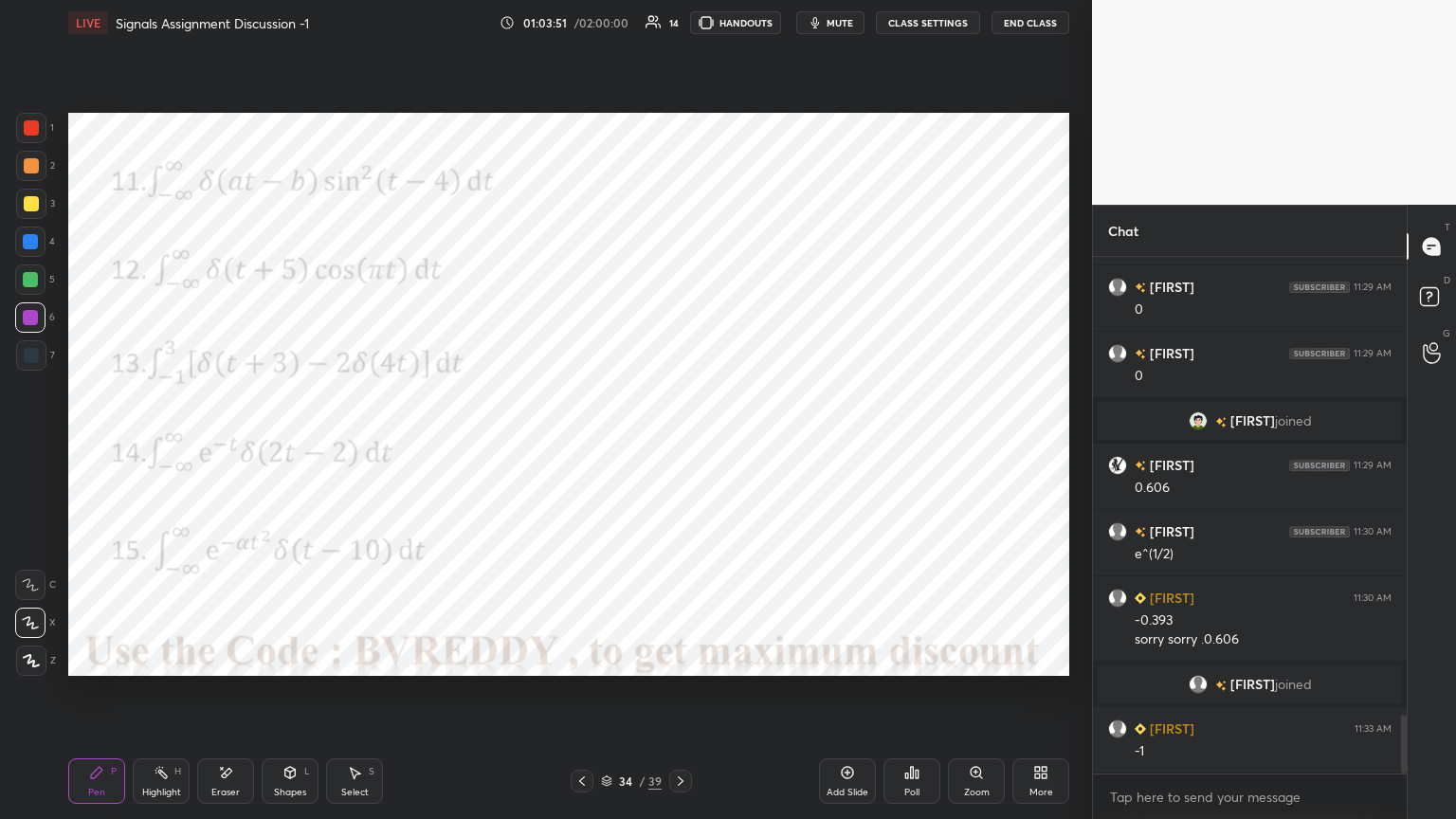 click on "Highlight H" at bounding box center (161, 781) 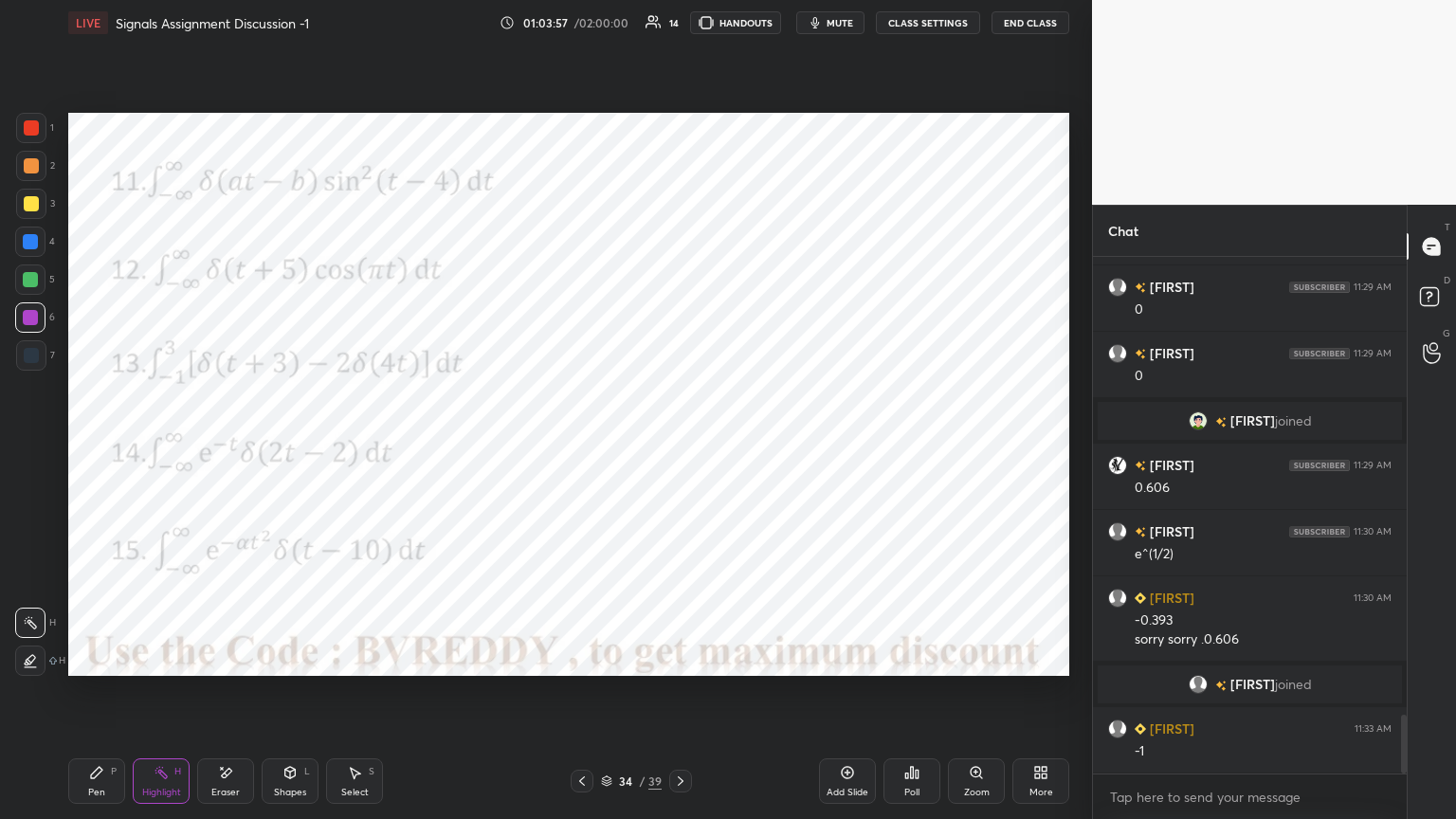 scroll, scrollTop: 4110, scrollLeft: 0, axis: vertical 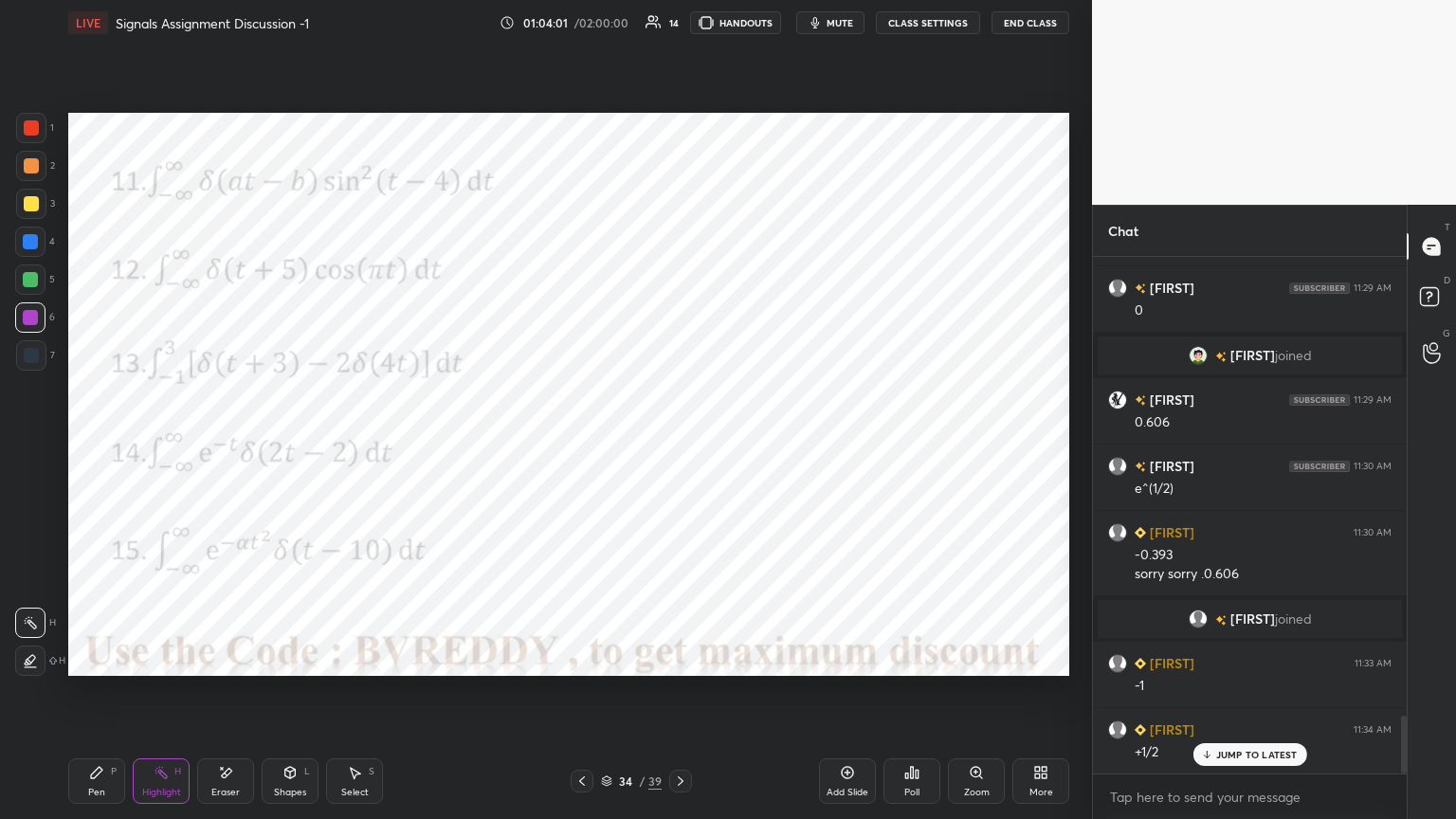click on "Pen P" at bounding box center (97, 781) 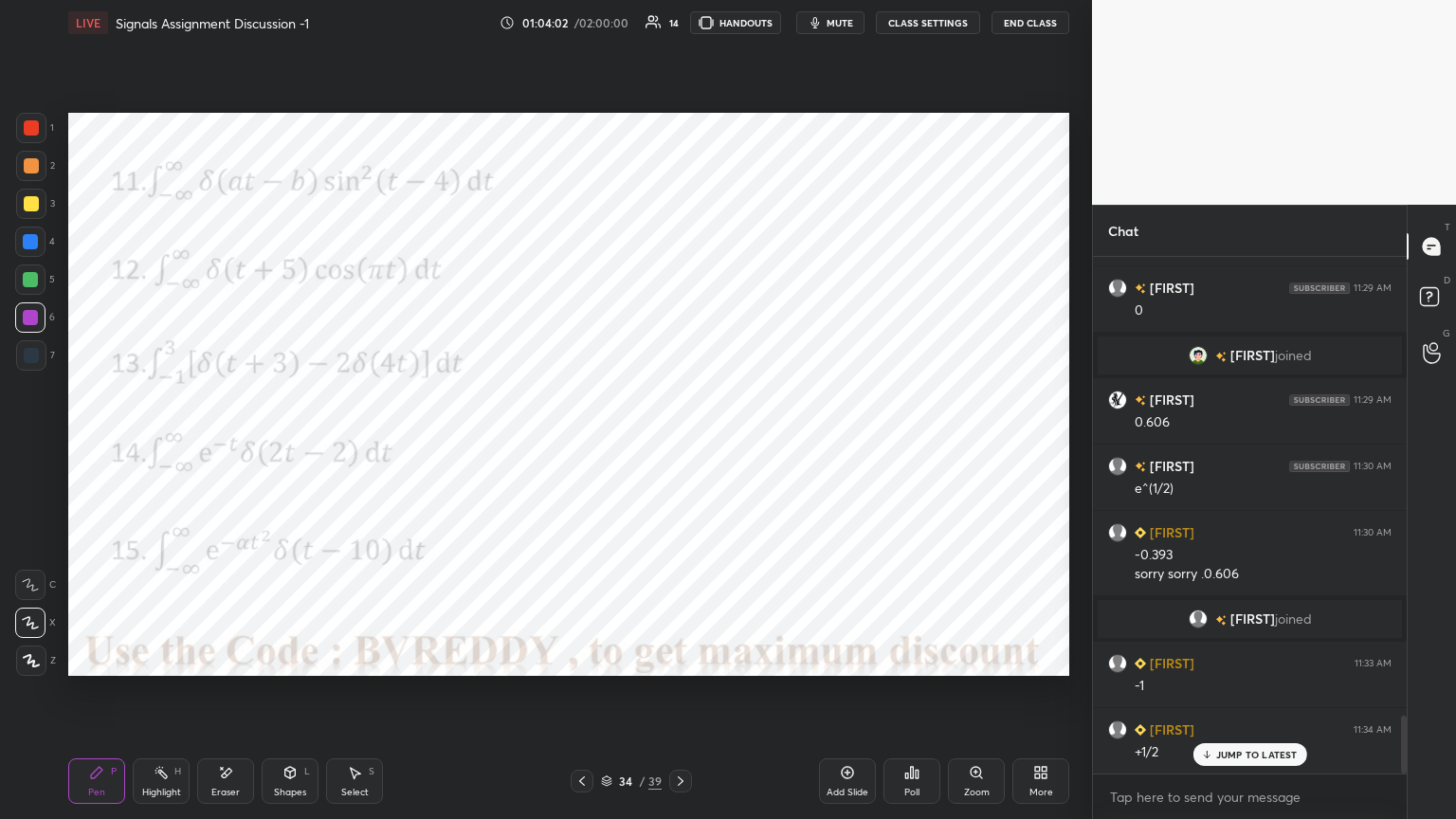 click at bounding box center [30, 585] 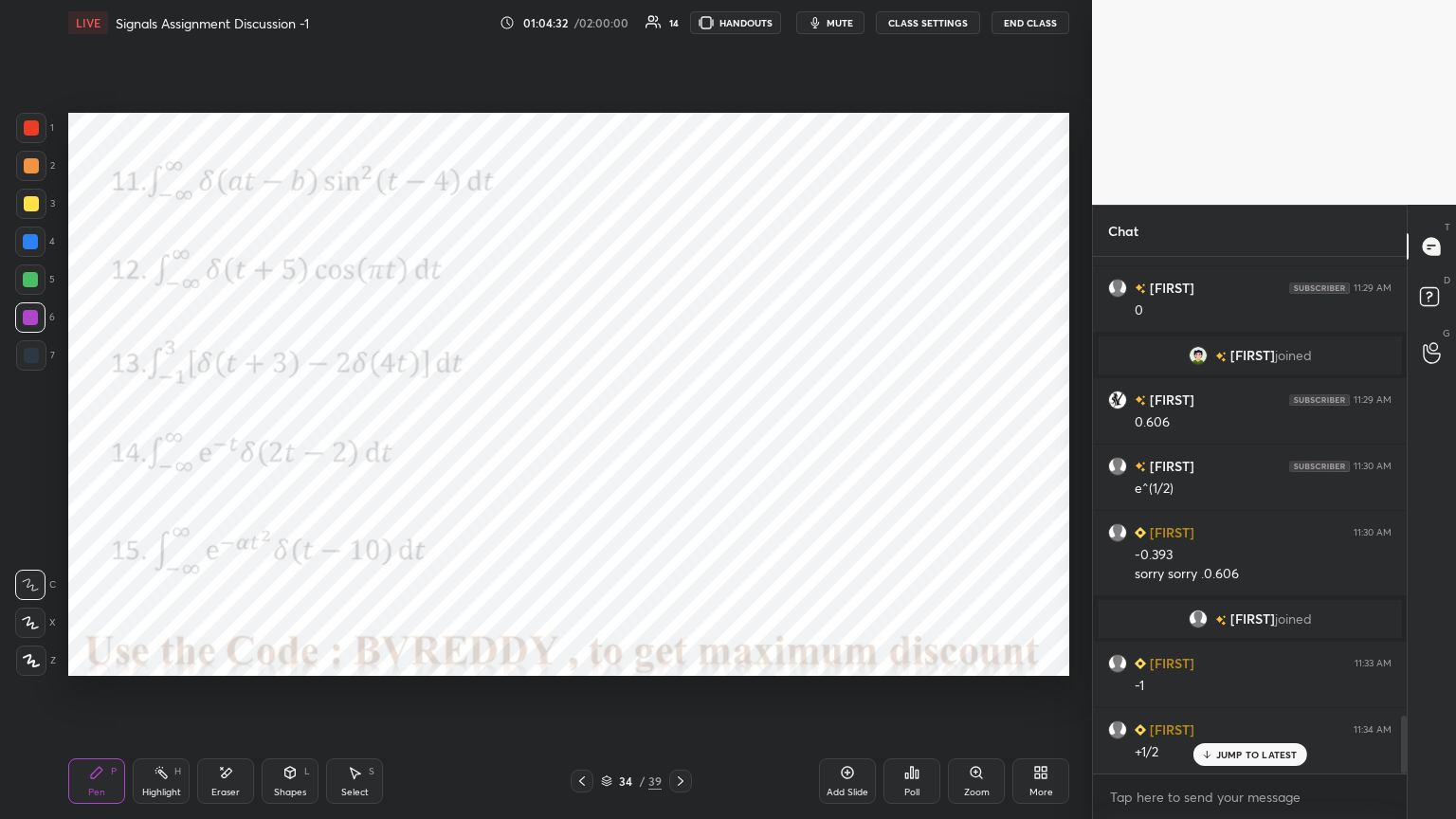 click at bounding box center (30, 242) 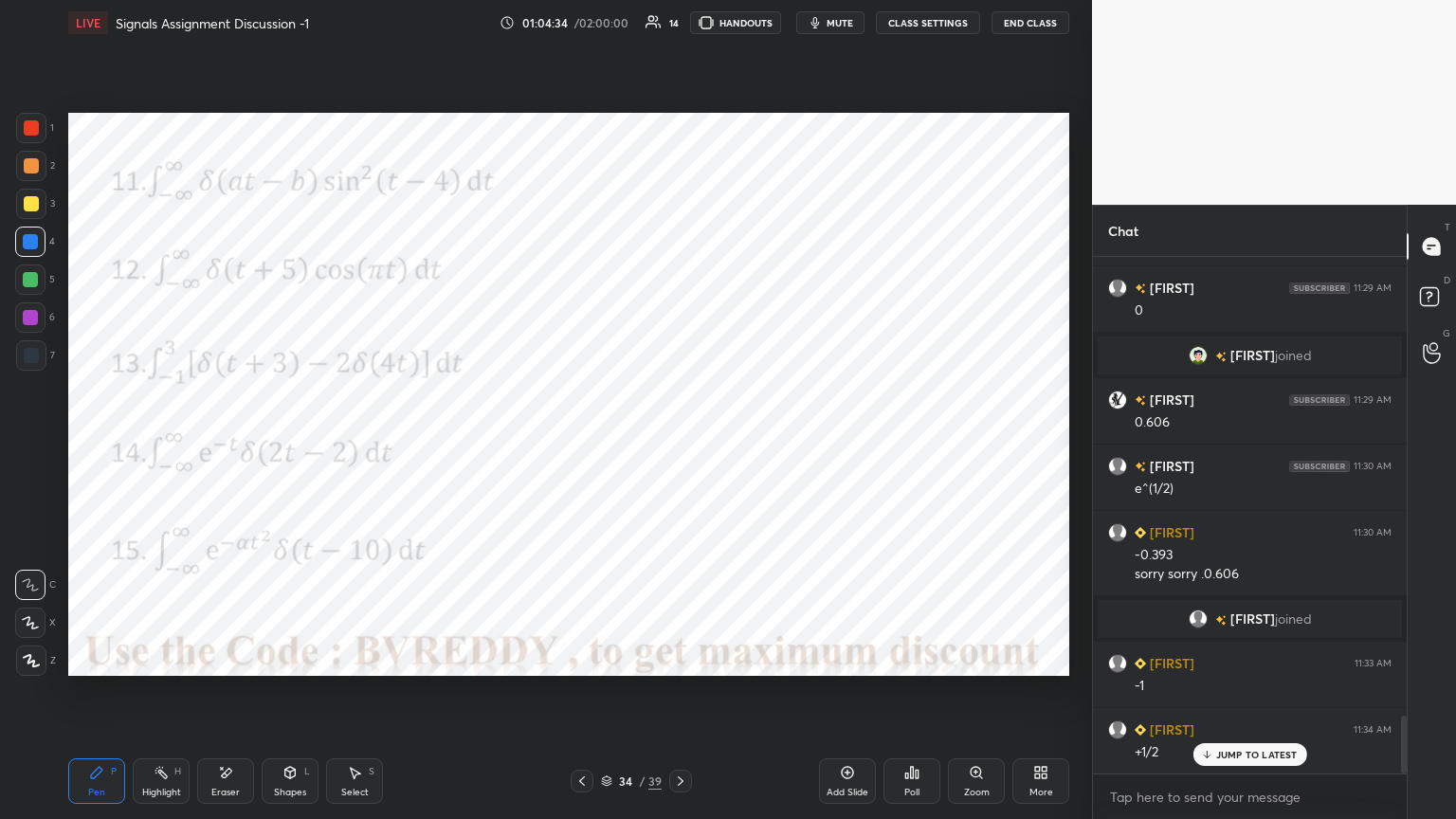 click on "Highlight" at bounding box center [161, 792] 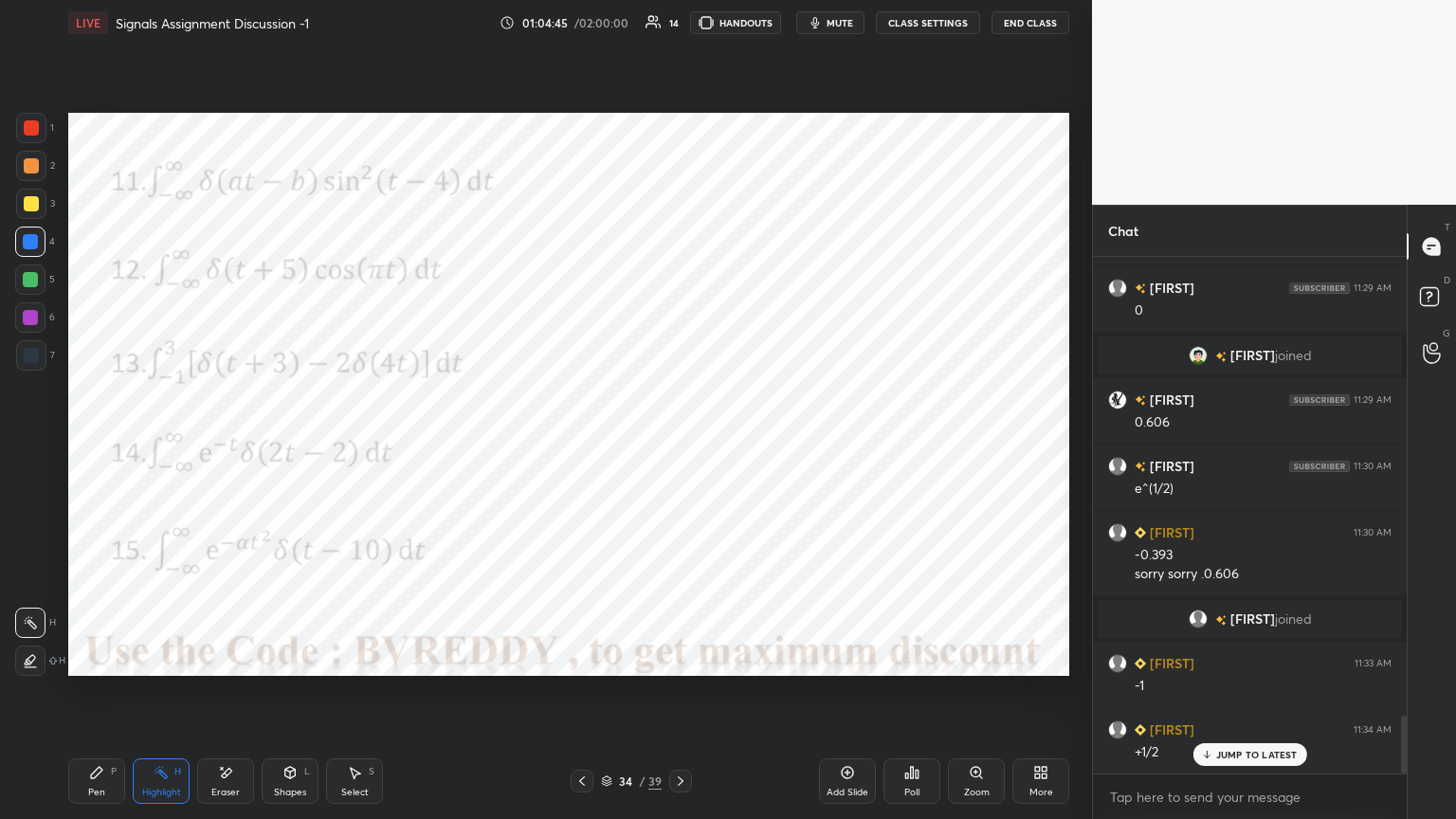 click on "Pen P" at bounding box center (97, 781) 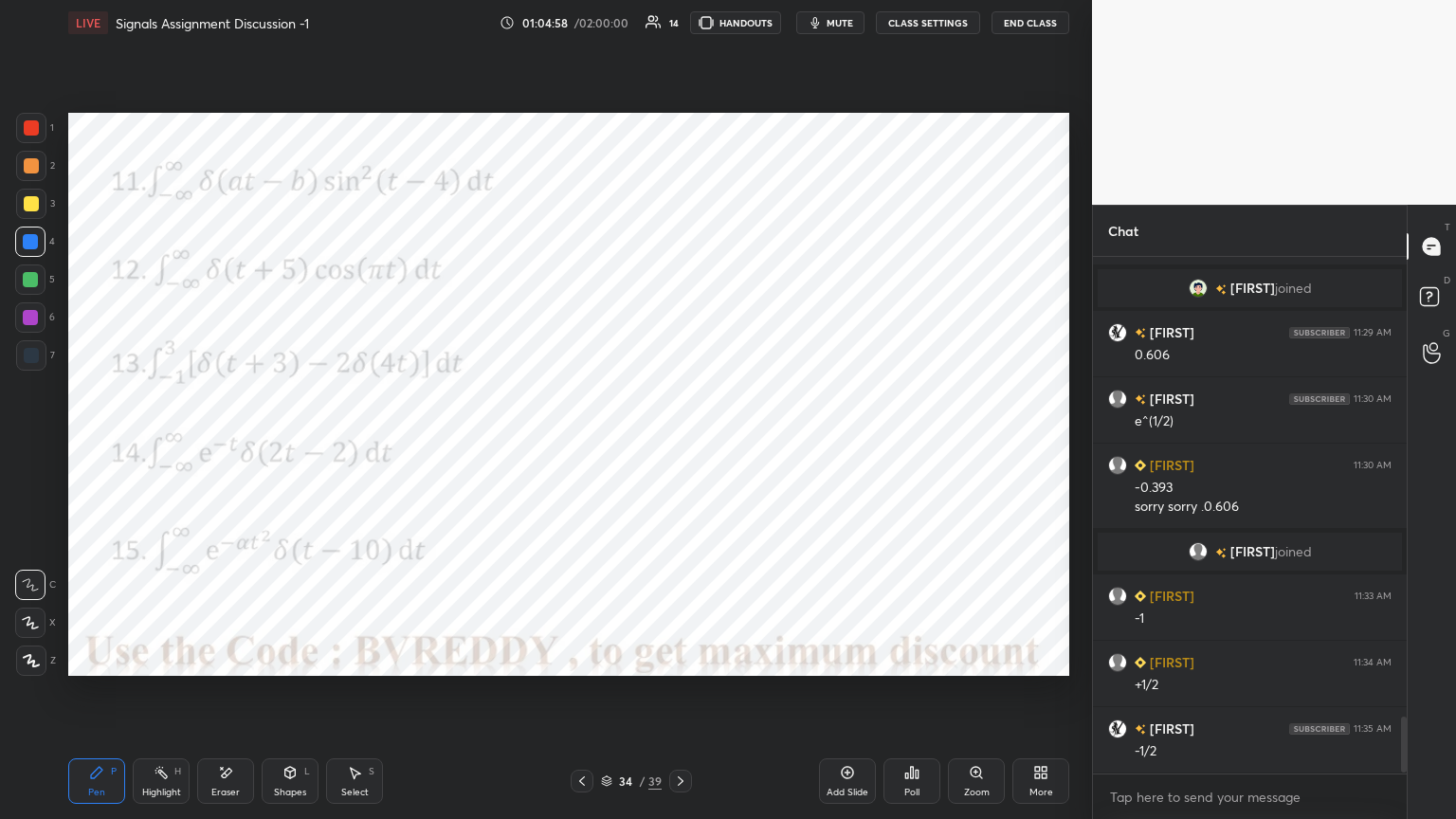 scroll, scrollTop: 4223, scrollLeft: 0, axis: vertical 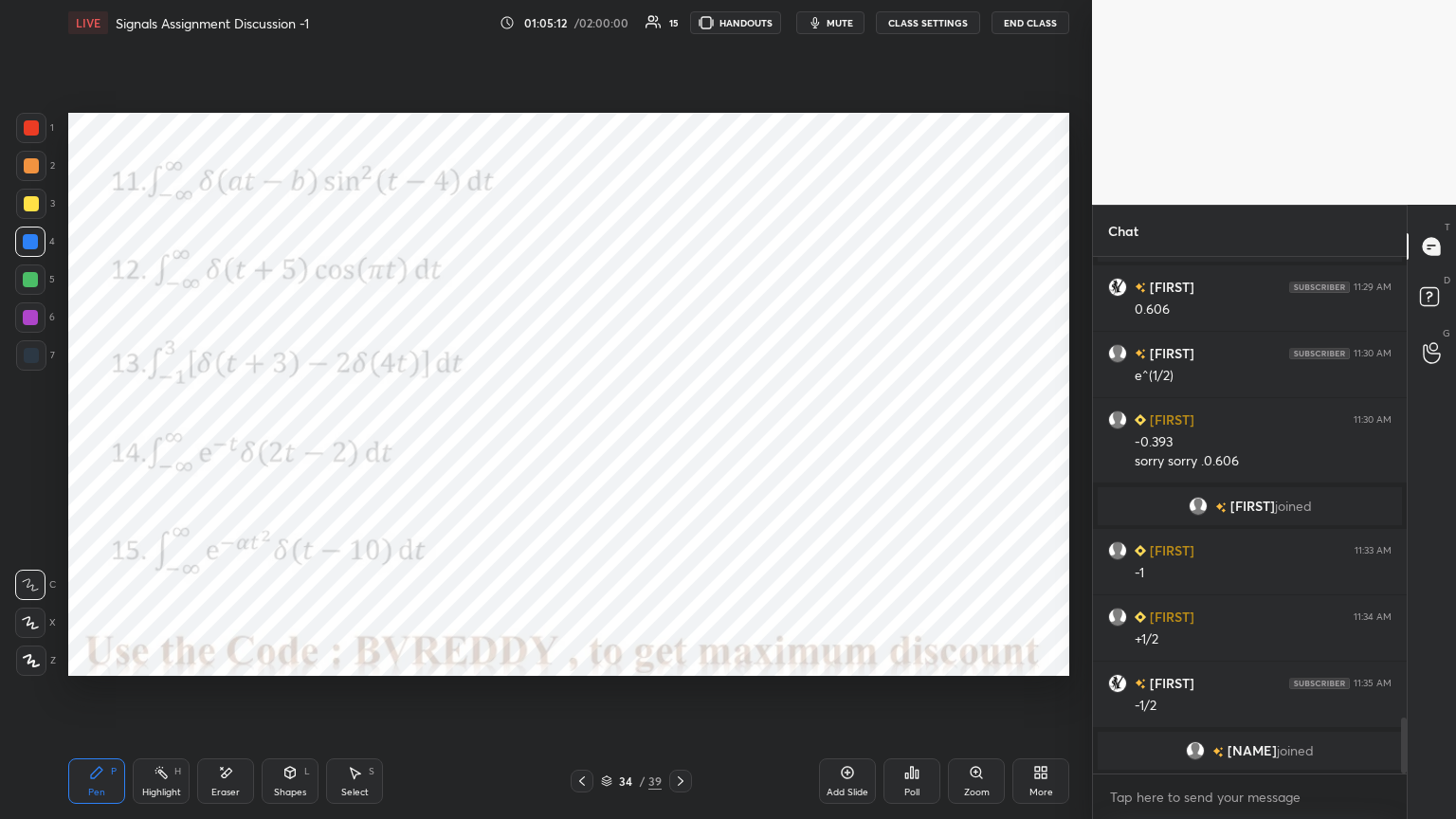click at bounding box center (30, 318) 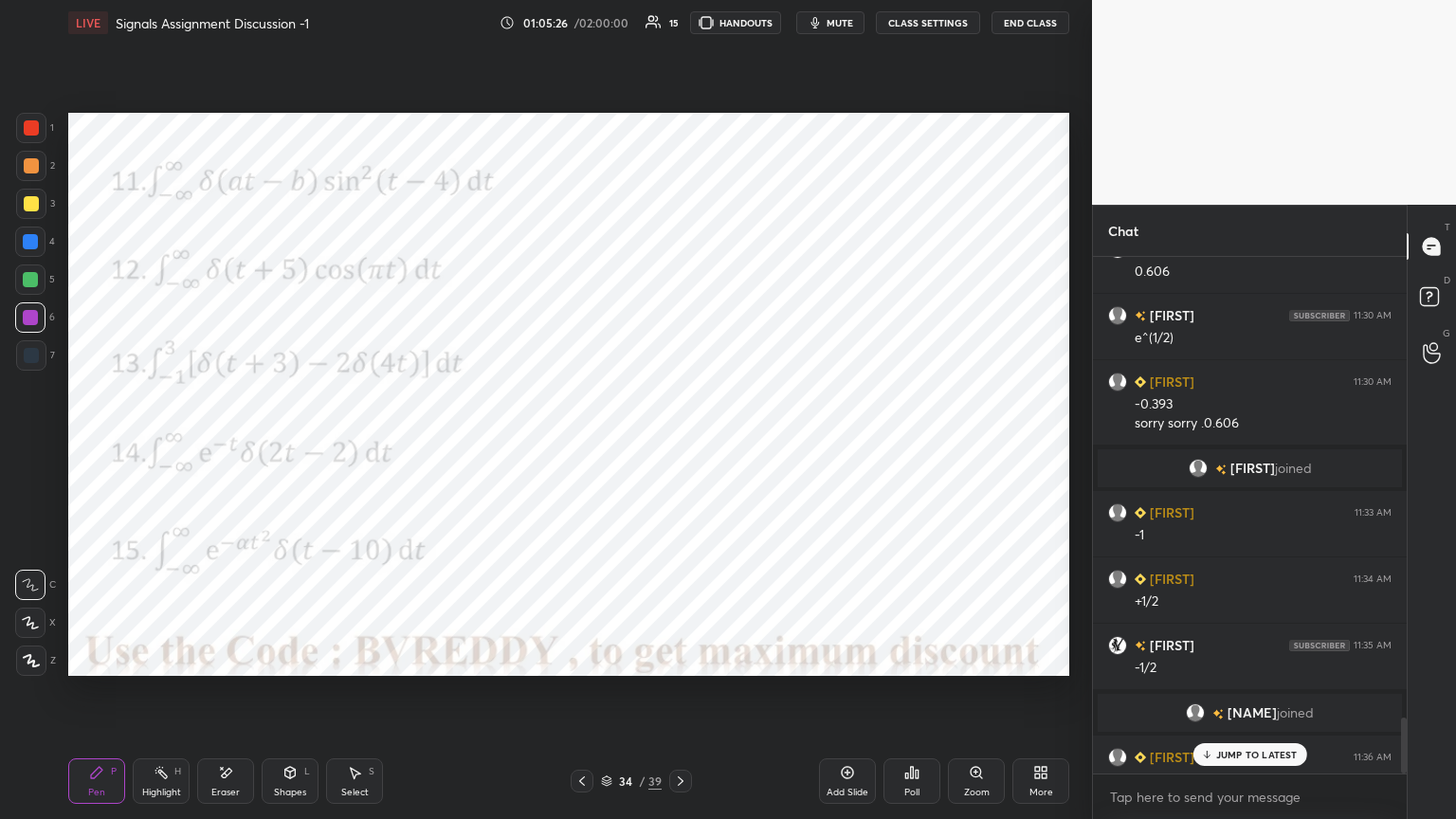 scroll, scrollTop: 4250, scrollLeft: 0, axis: vertical 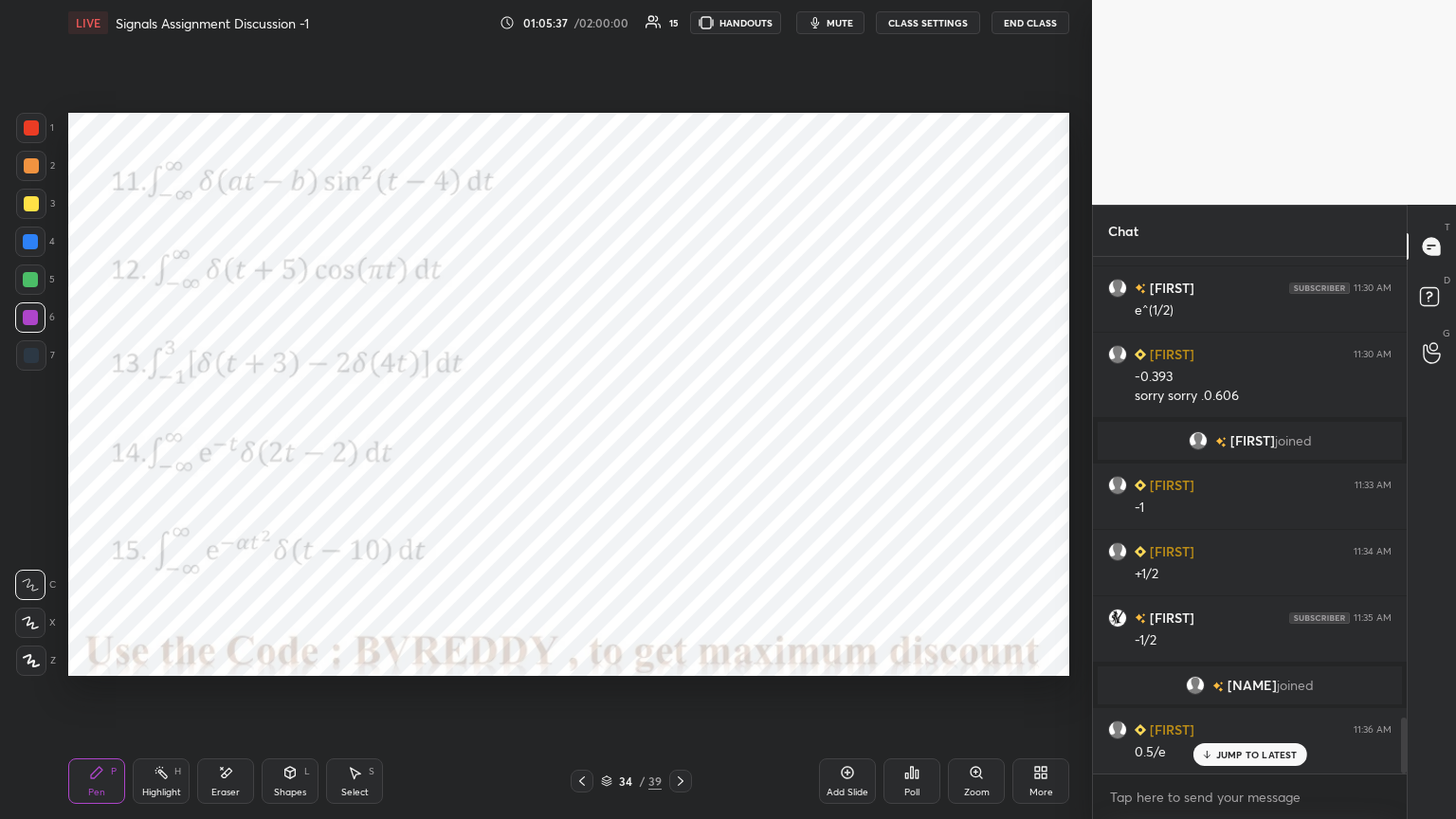click at bounding box center (31, 355) 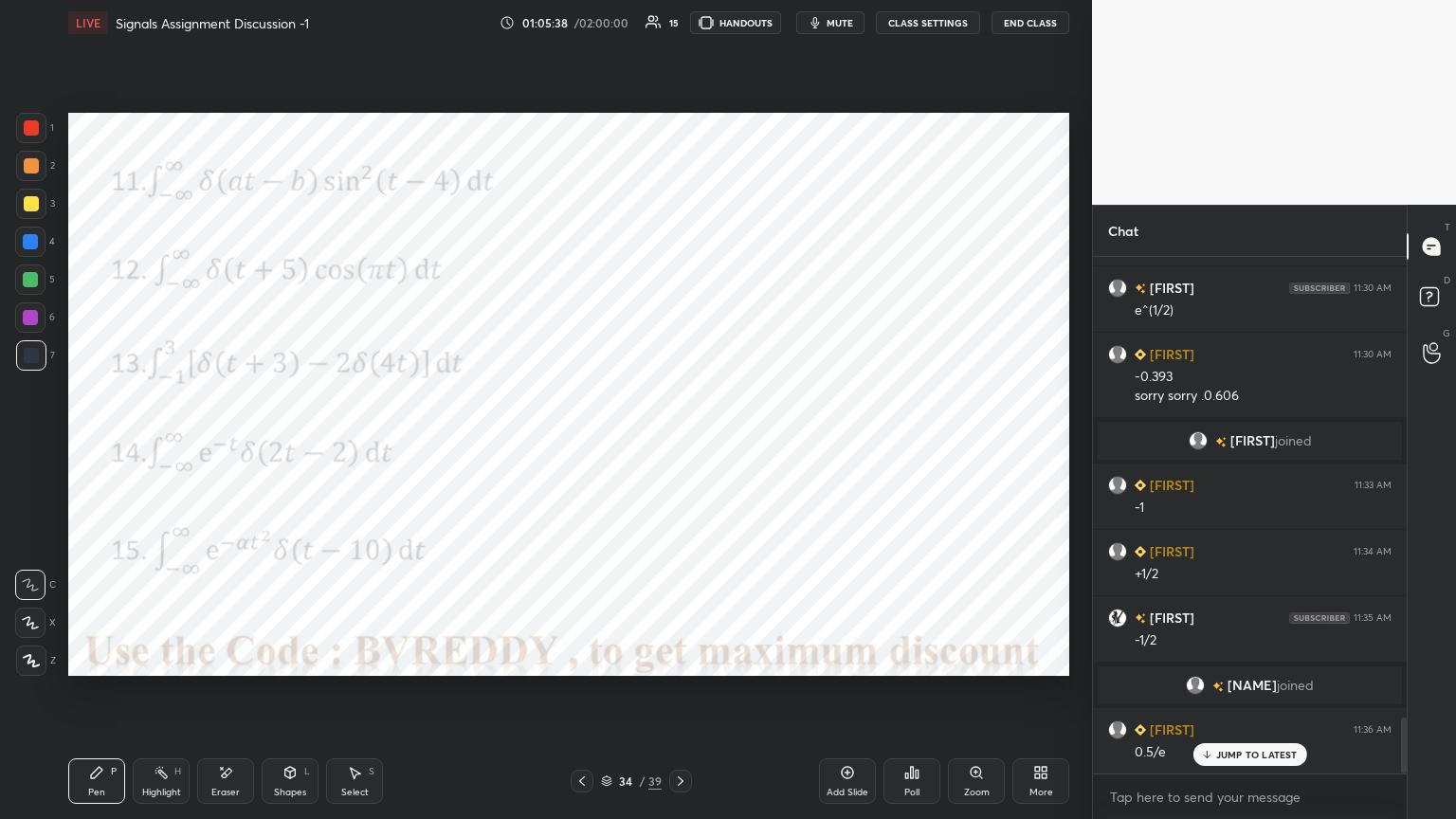 click at bounding box center (30, 623) 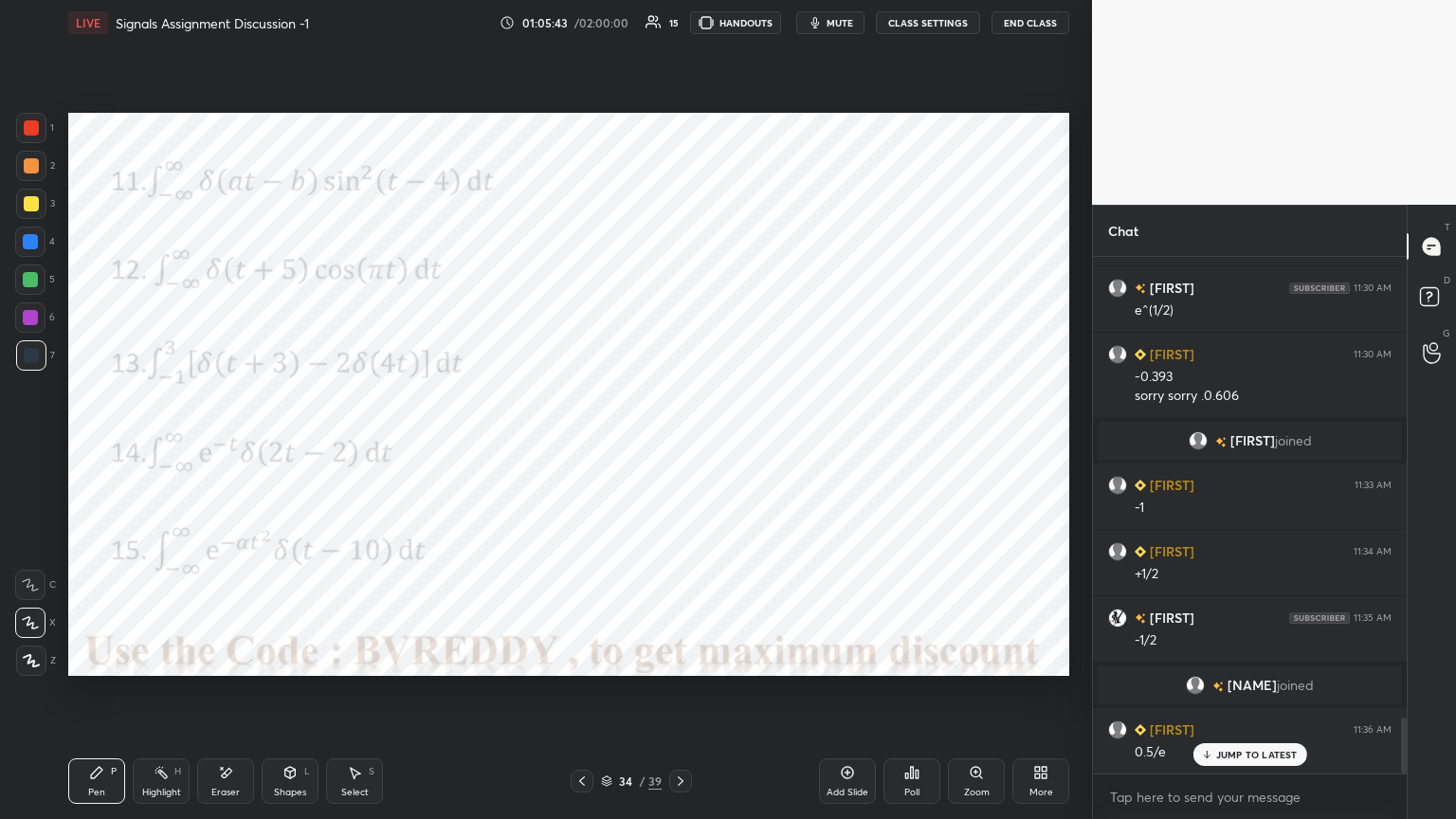 click at bounding box center (30, 242) 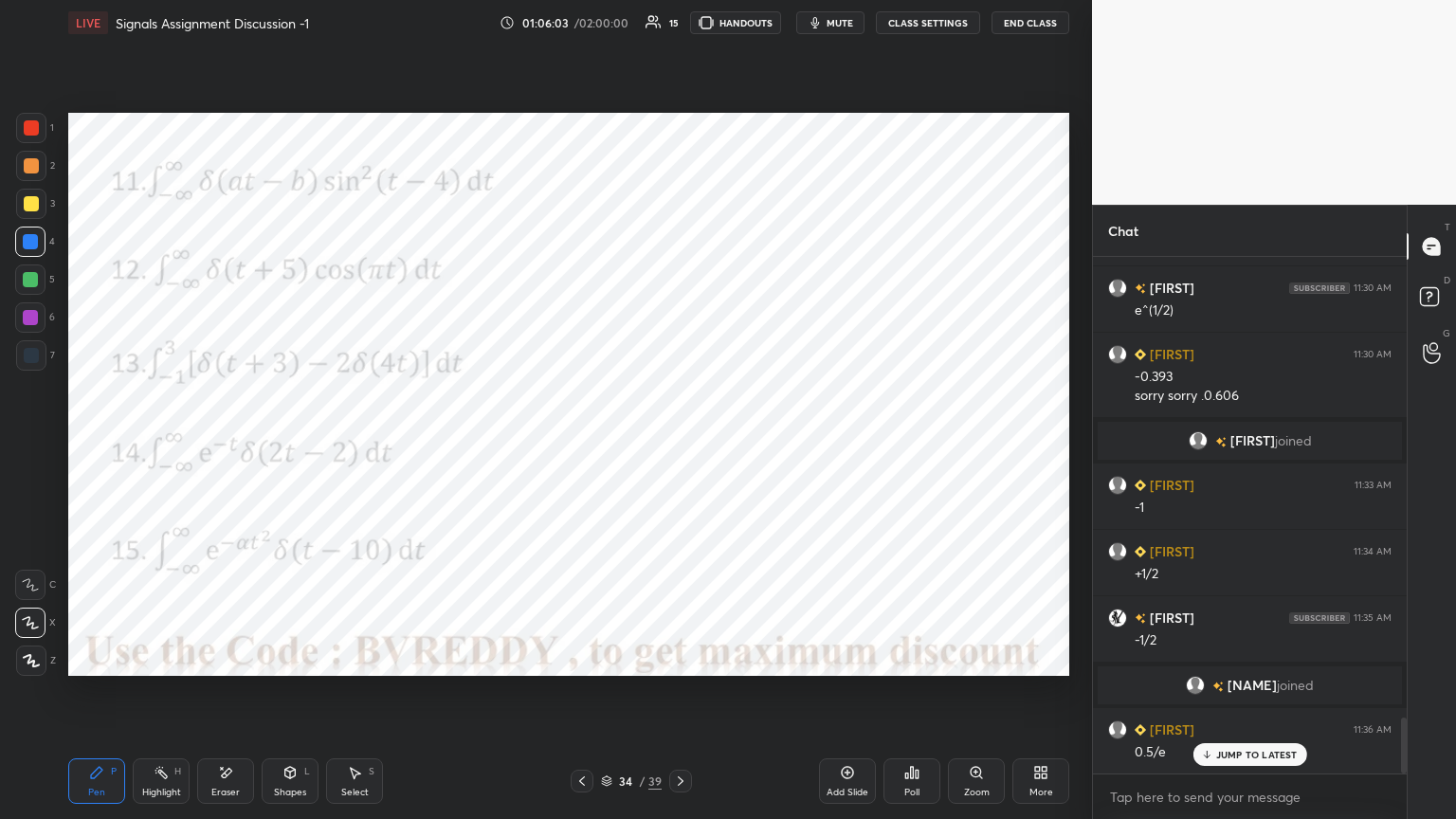 click on "Eraser" at bounding box center [226, 781] 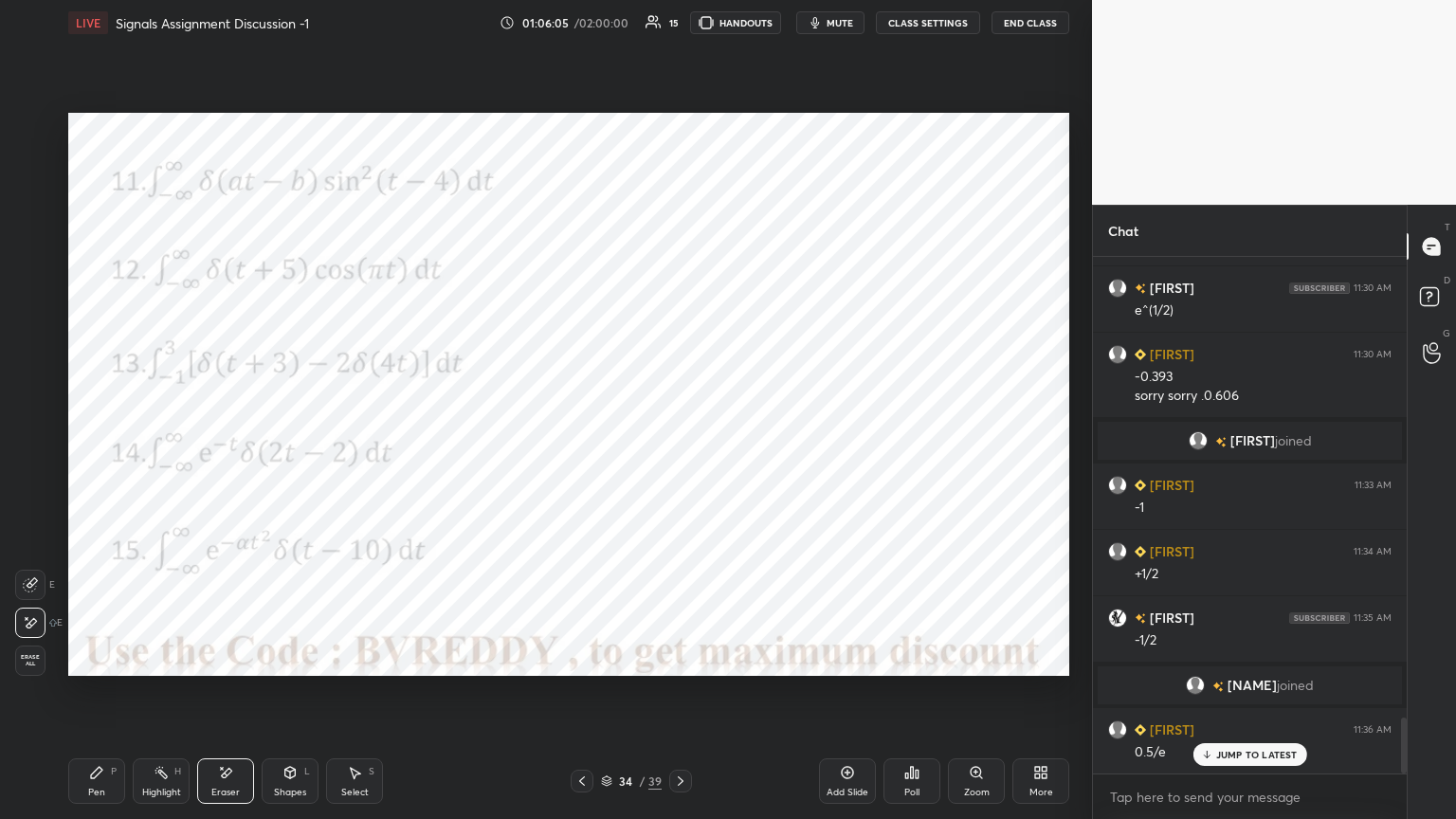 click on "Pen P" at bounding box center [97, 781] 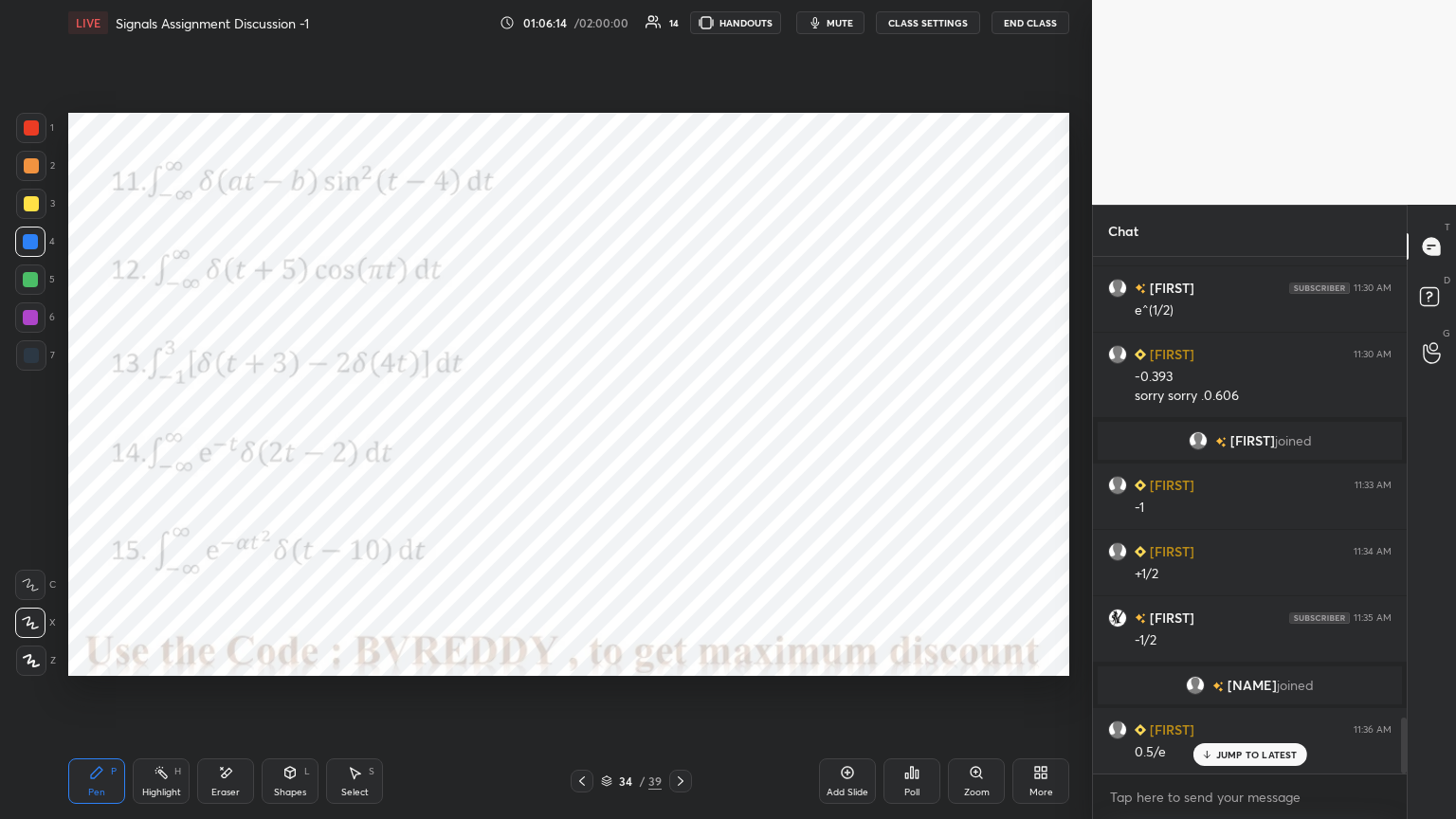 scroll, scrollTop: 4296, scrollLeft: 0, axis: vertical 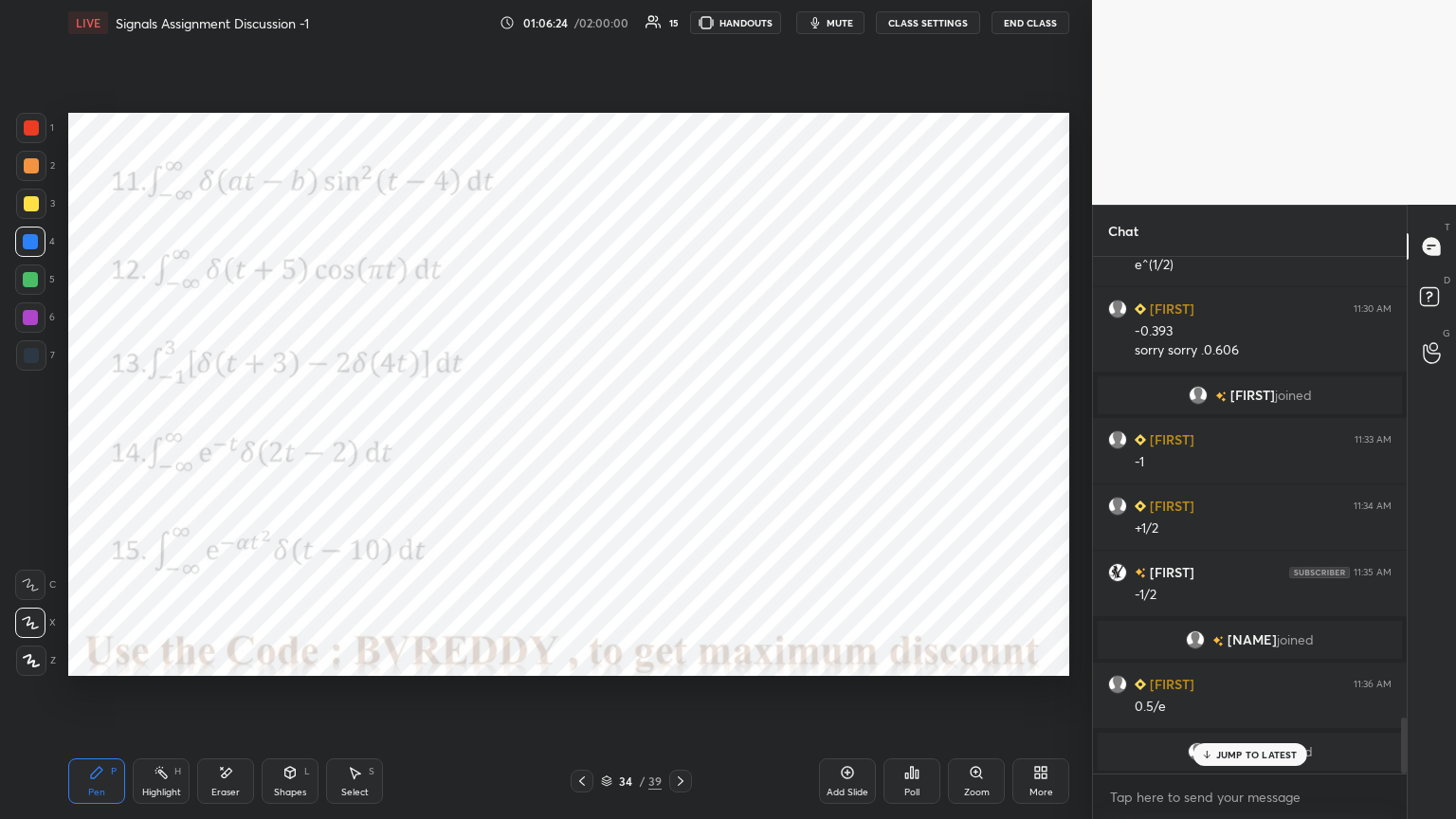 click on "JUMP TO LATEST" at bounding box center (1249, 755) 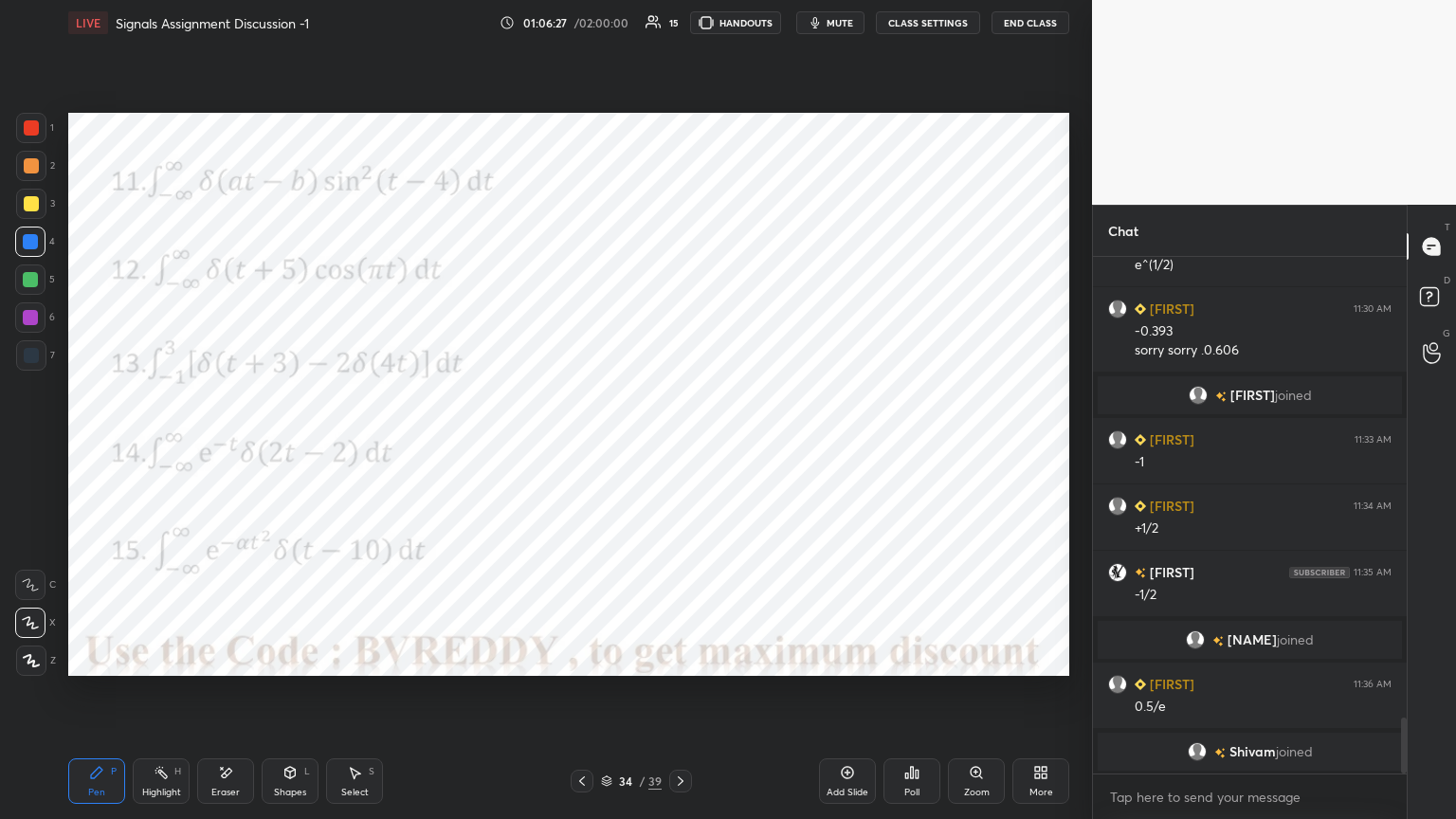 click 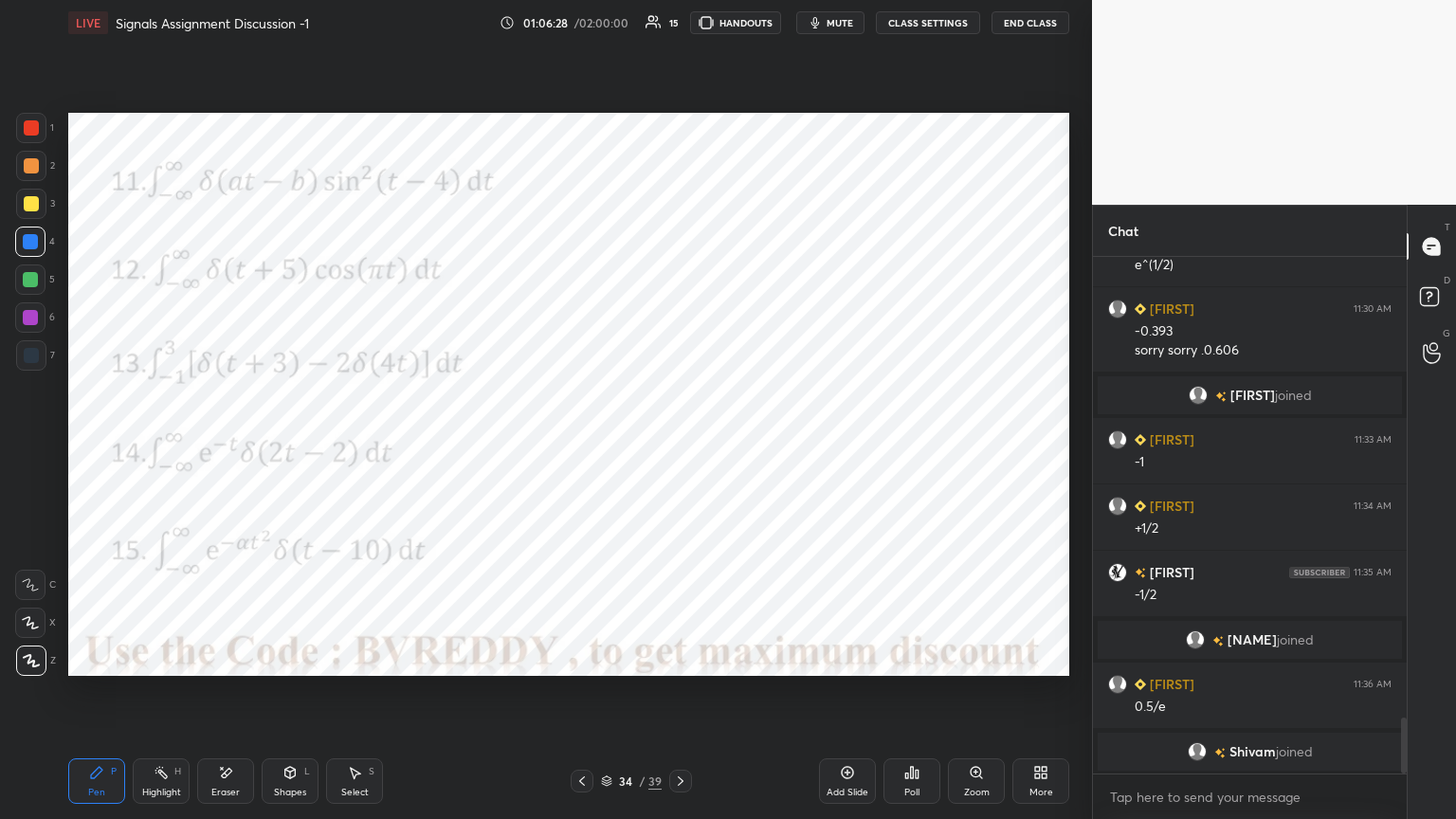 click at bounding box center [30, 318] 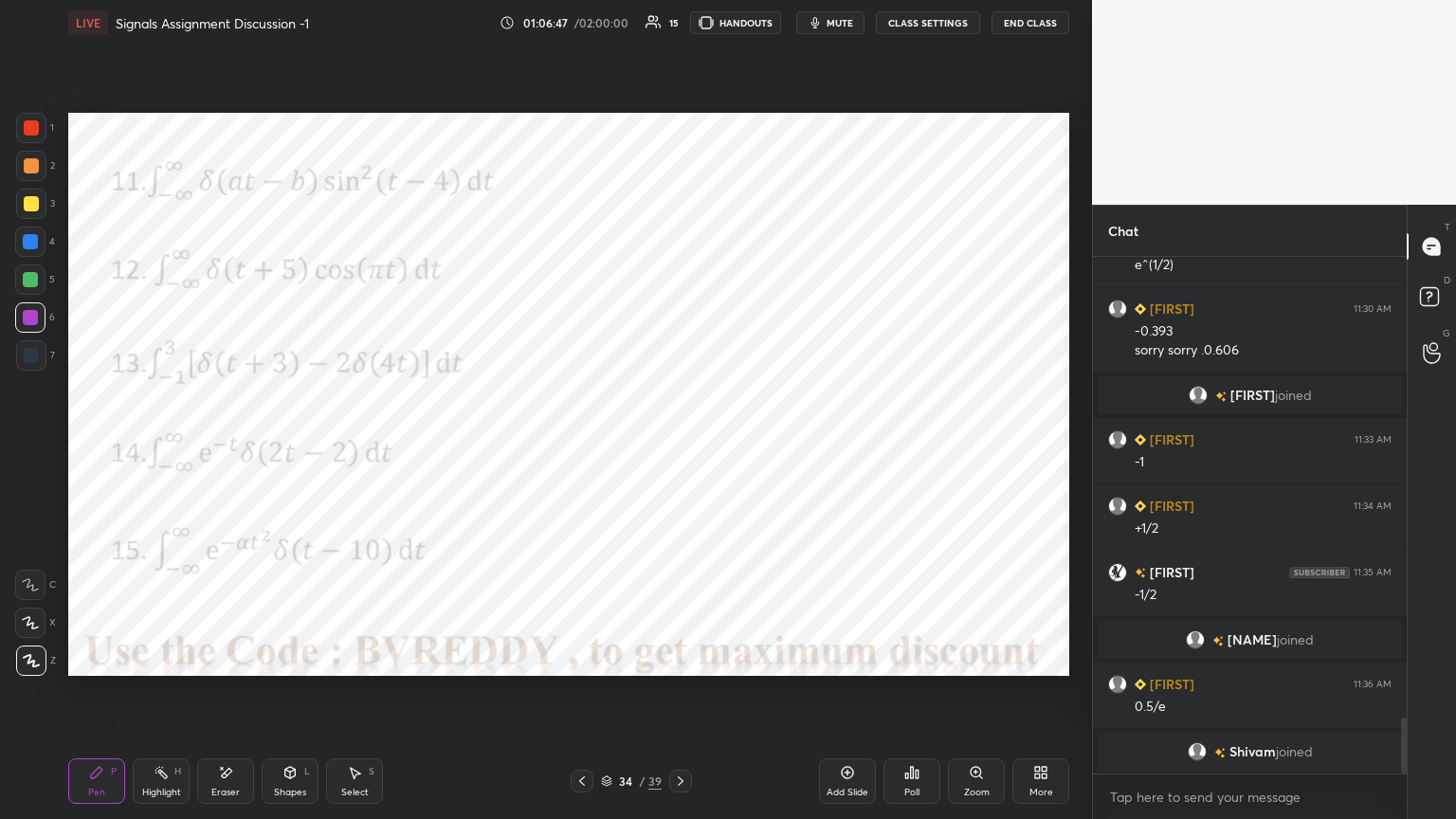 scroll, scrollTop: 4363, scrollLeft: 0, axis: vertical 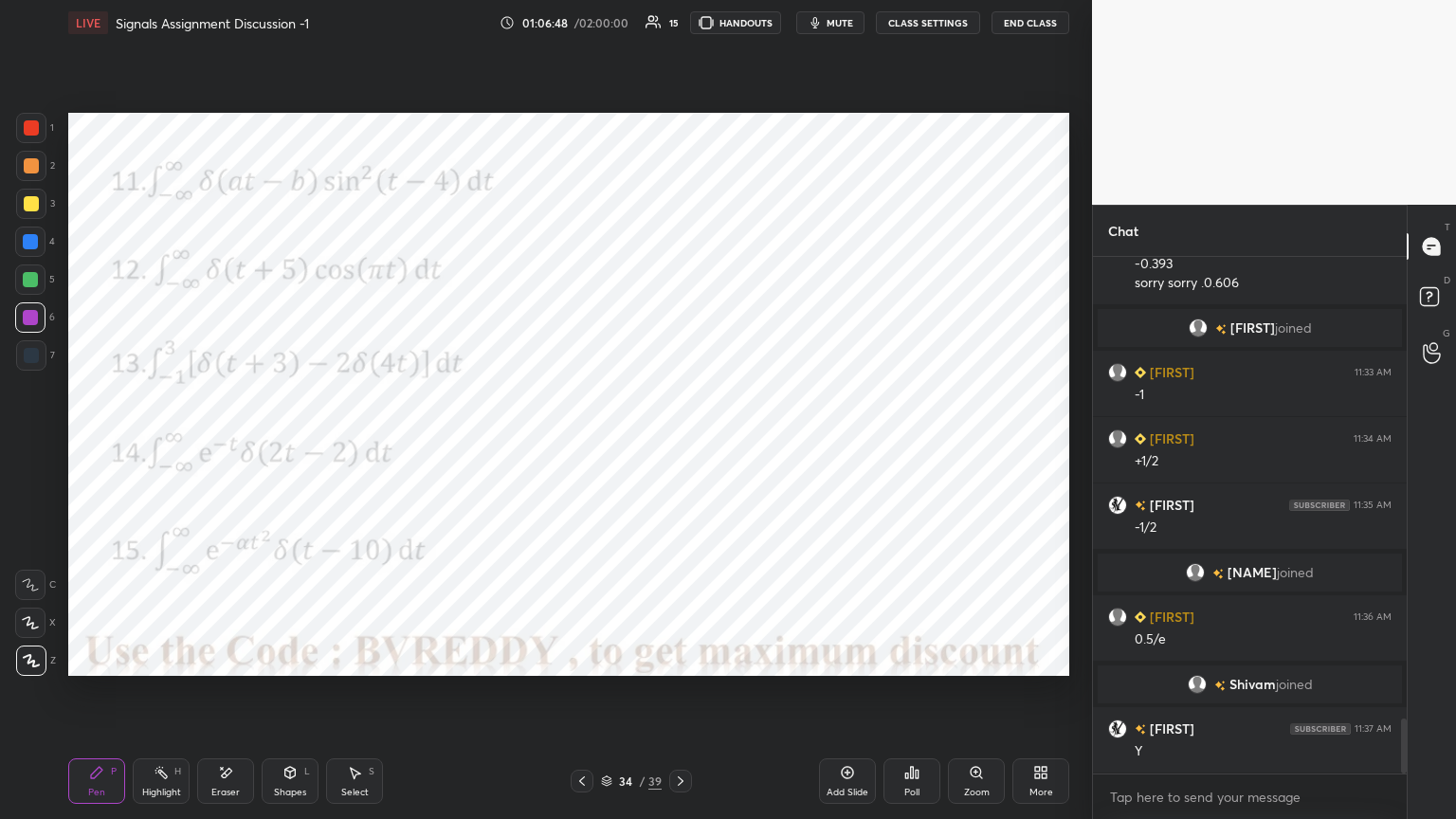 click 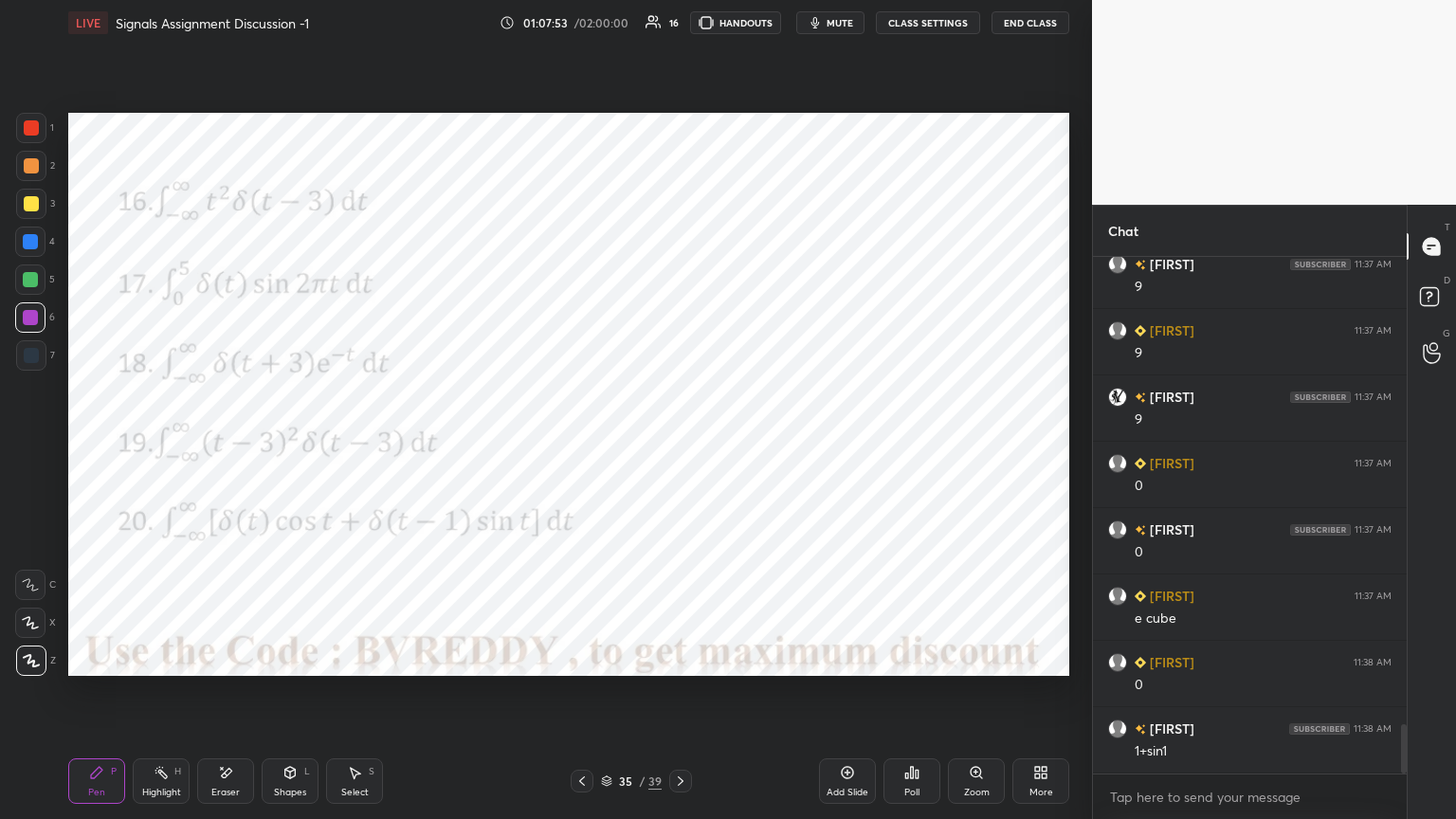 scroll, scrollTop: 4940, scrollLeft: 0, axis: vertical 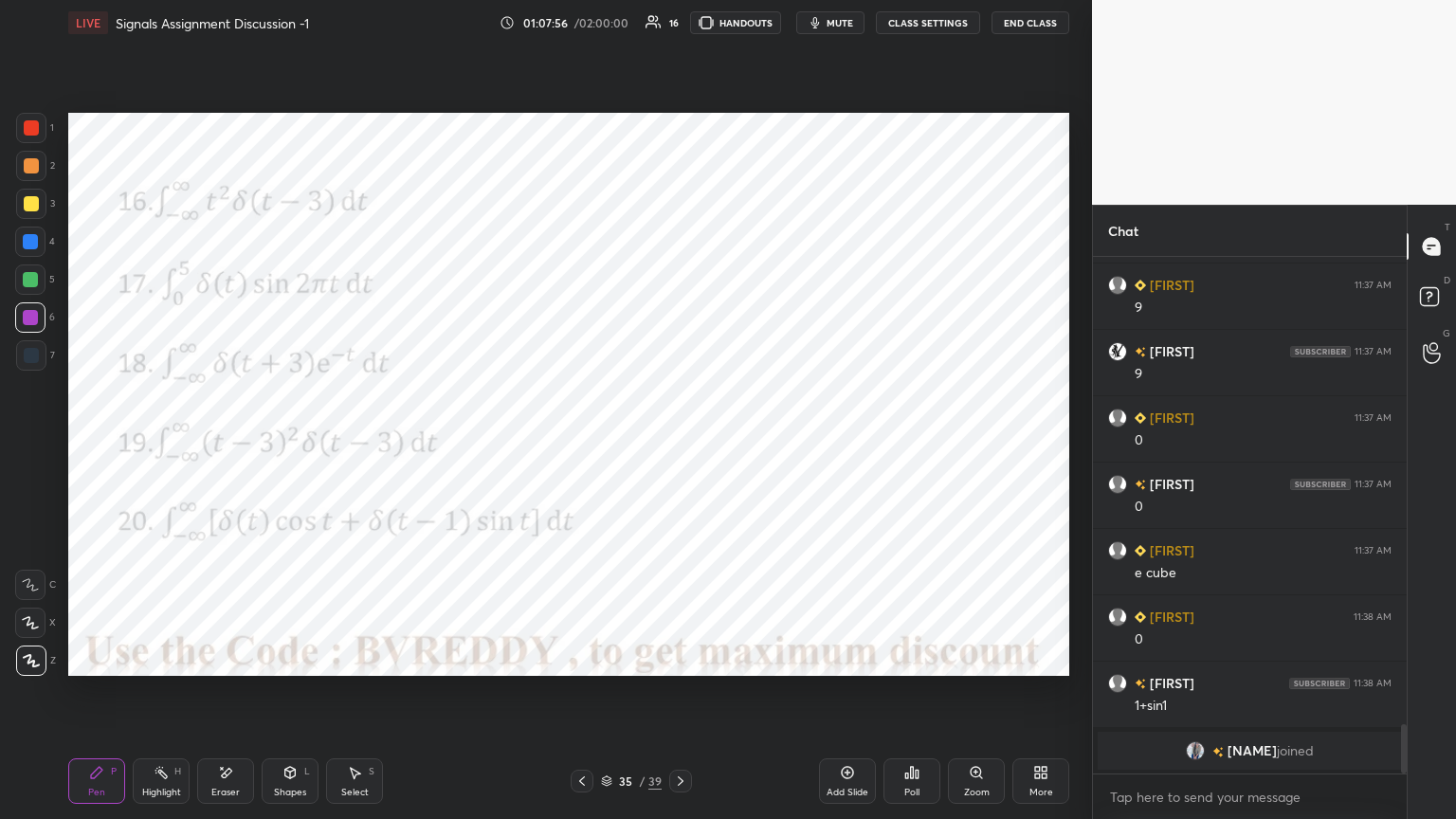 click 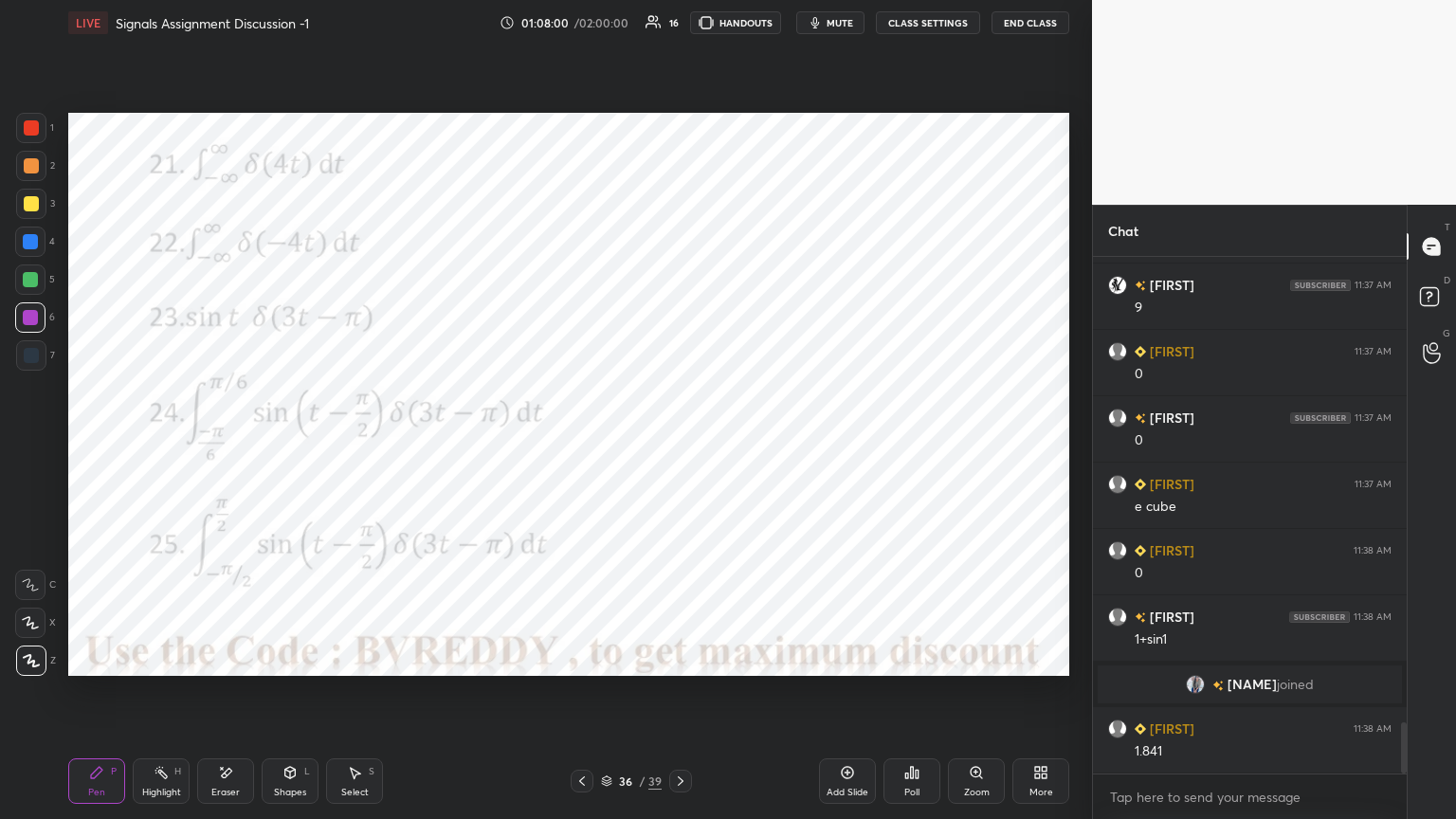 scroll, scrollTop: 4698, scrollLeft: 0, axis: vertical 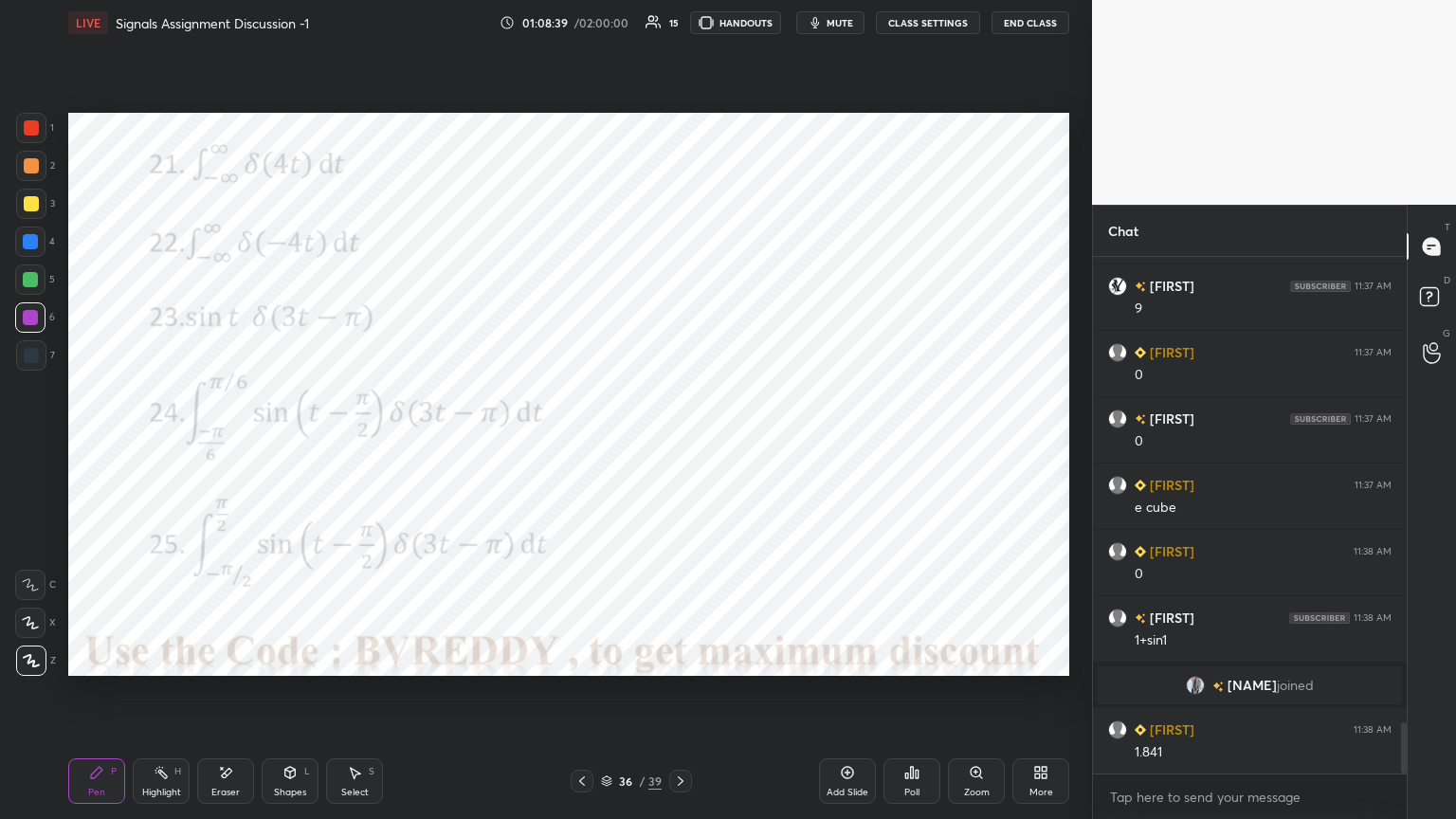 click 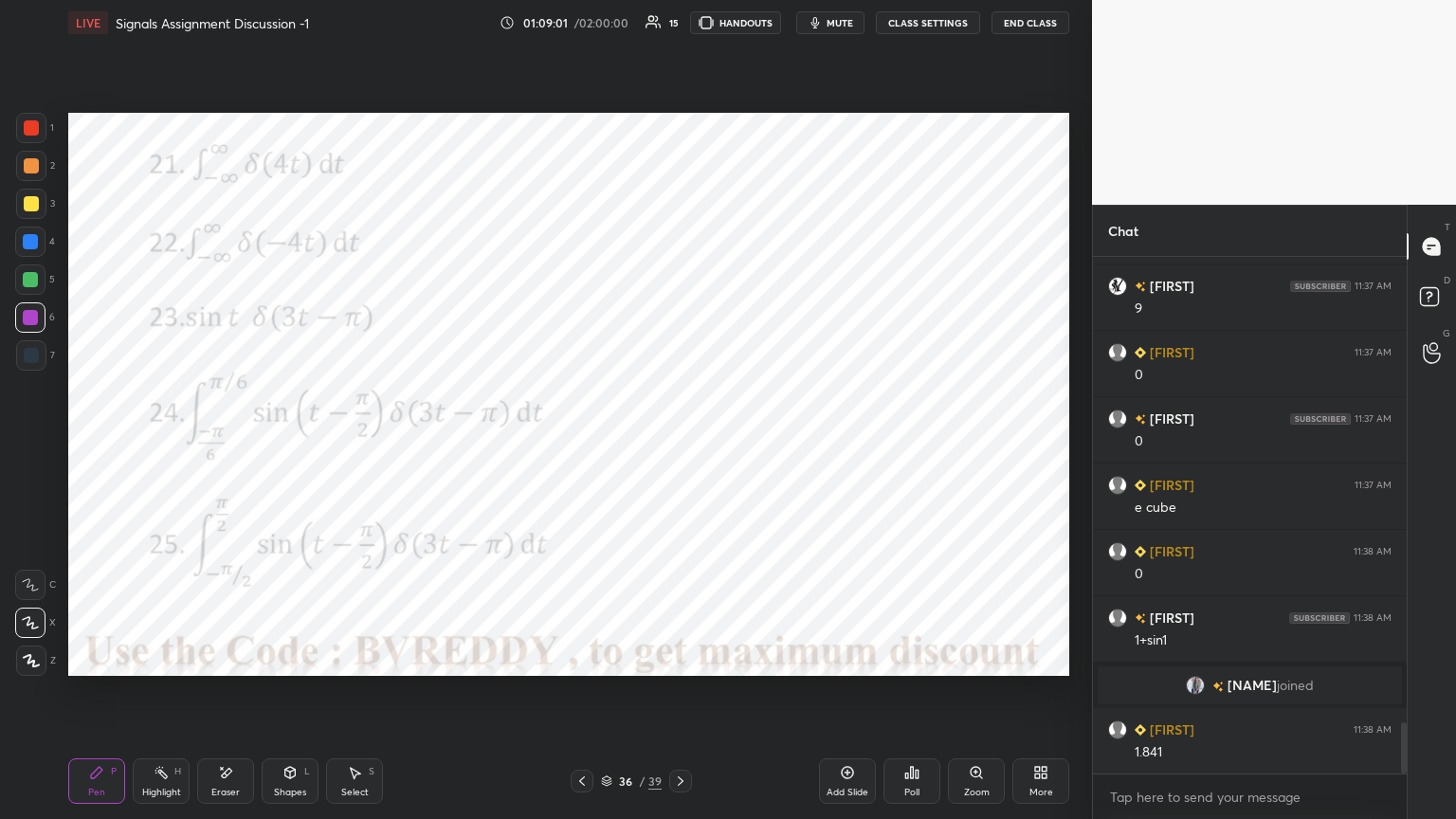 click 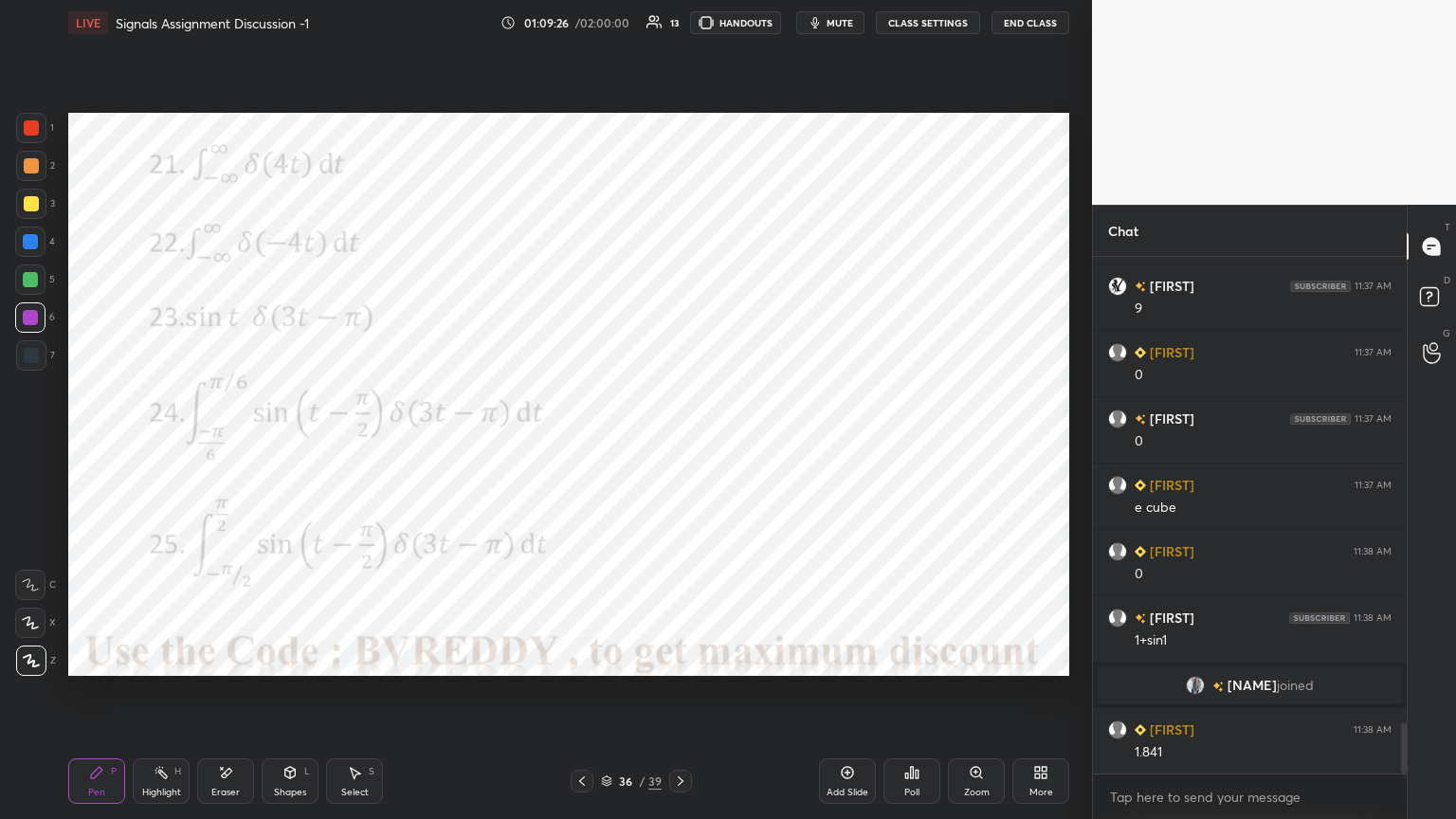 click 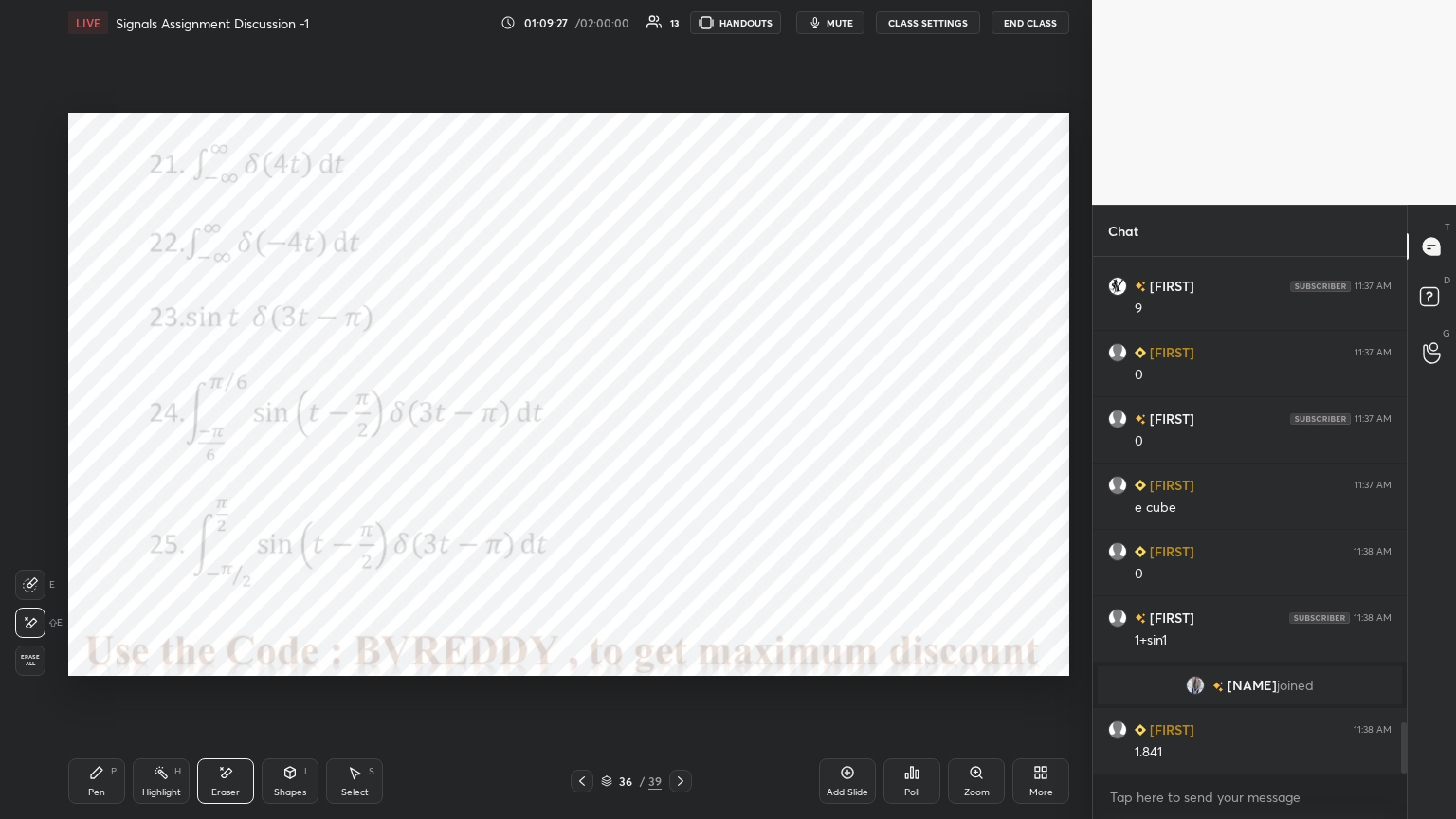click 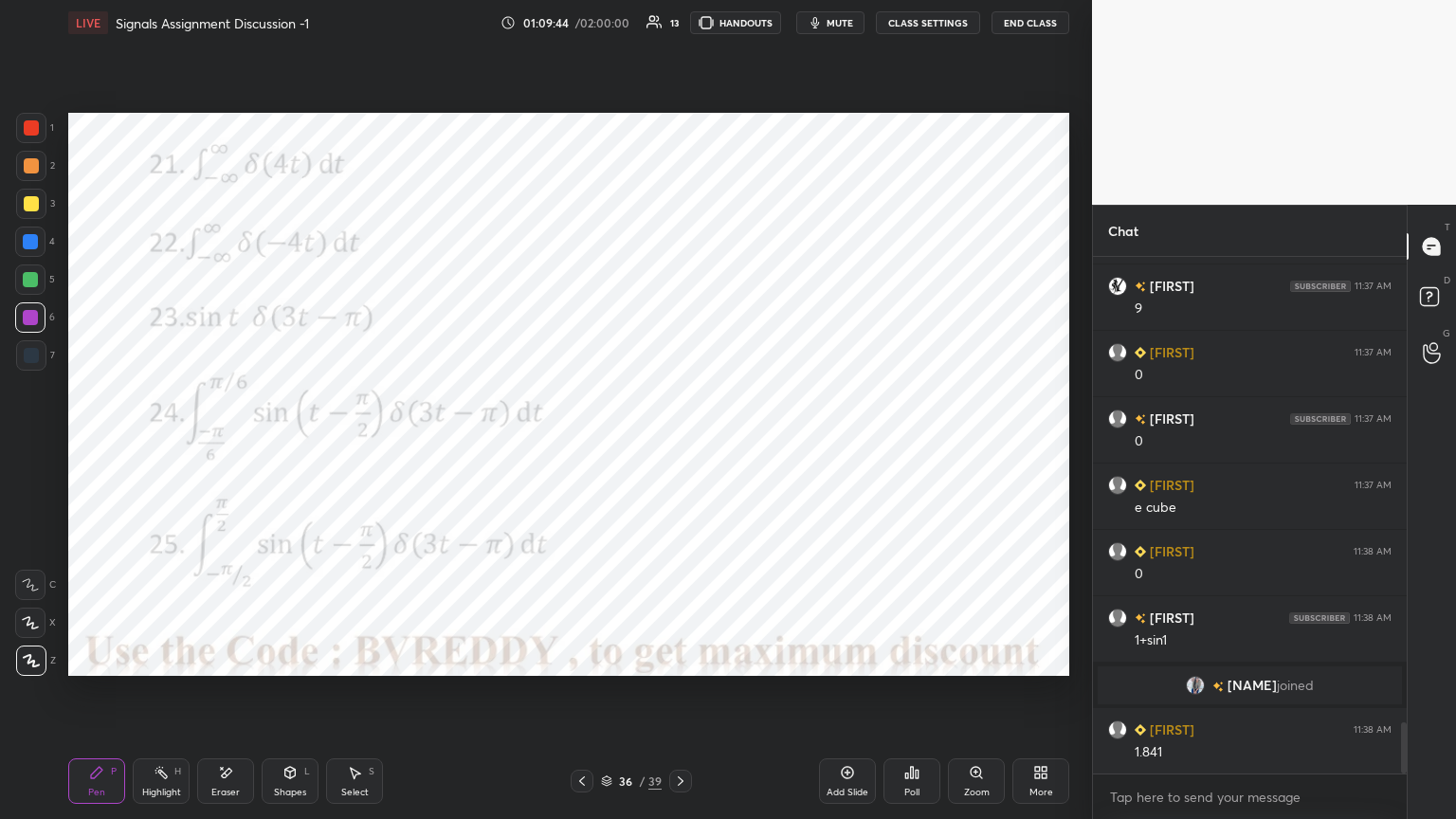 click at bounding box center (30, 242) 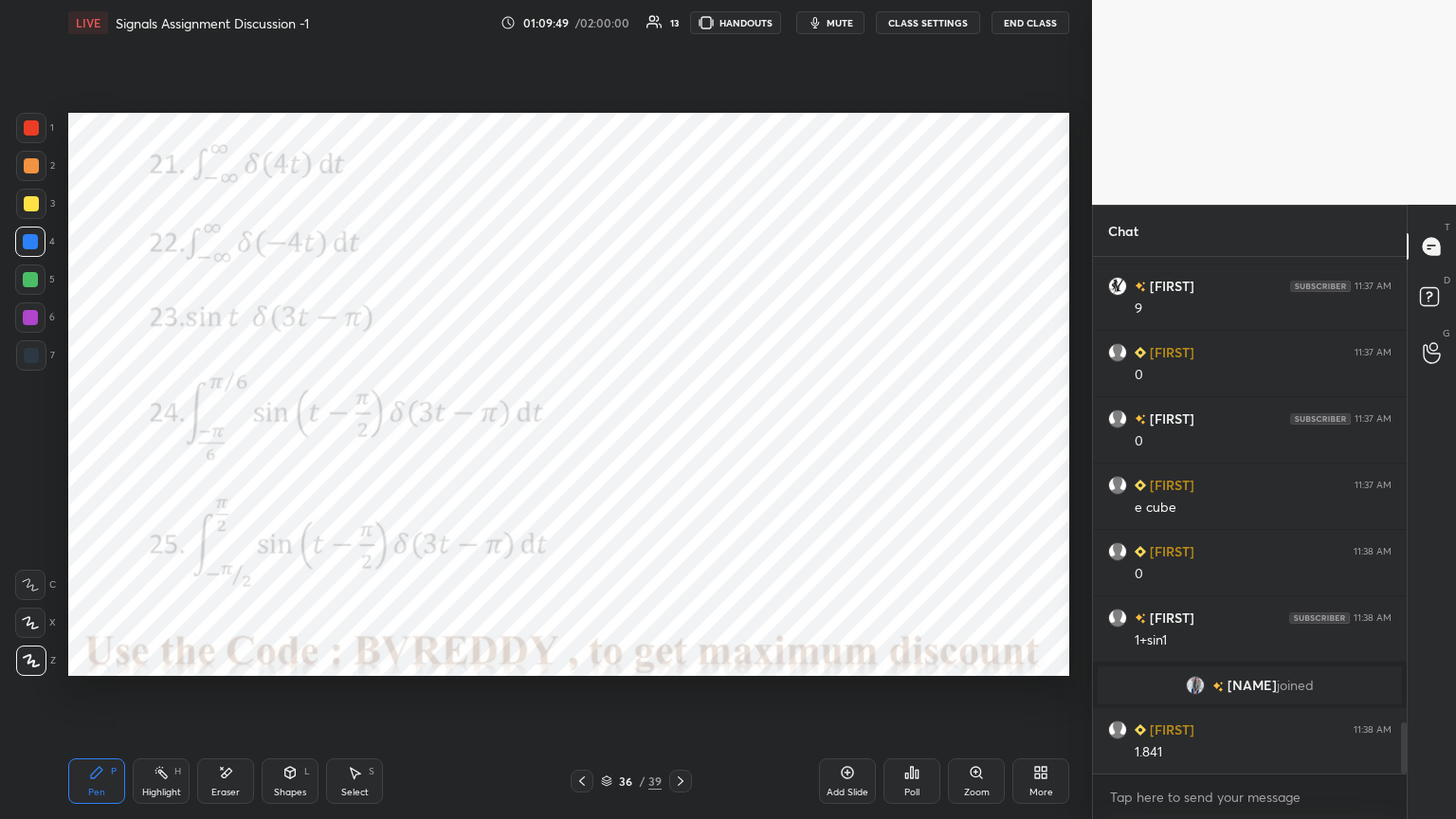 click on "Highlight H" at bounding box center [161, 781] 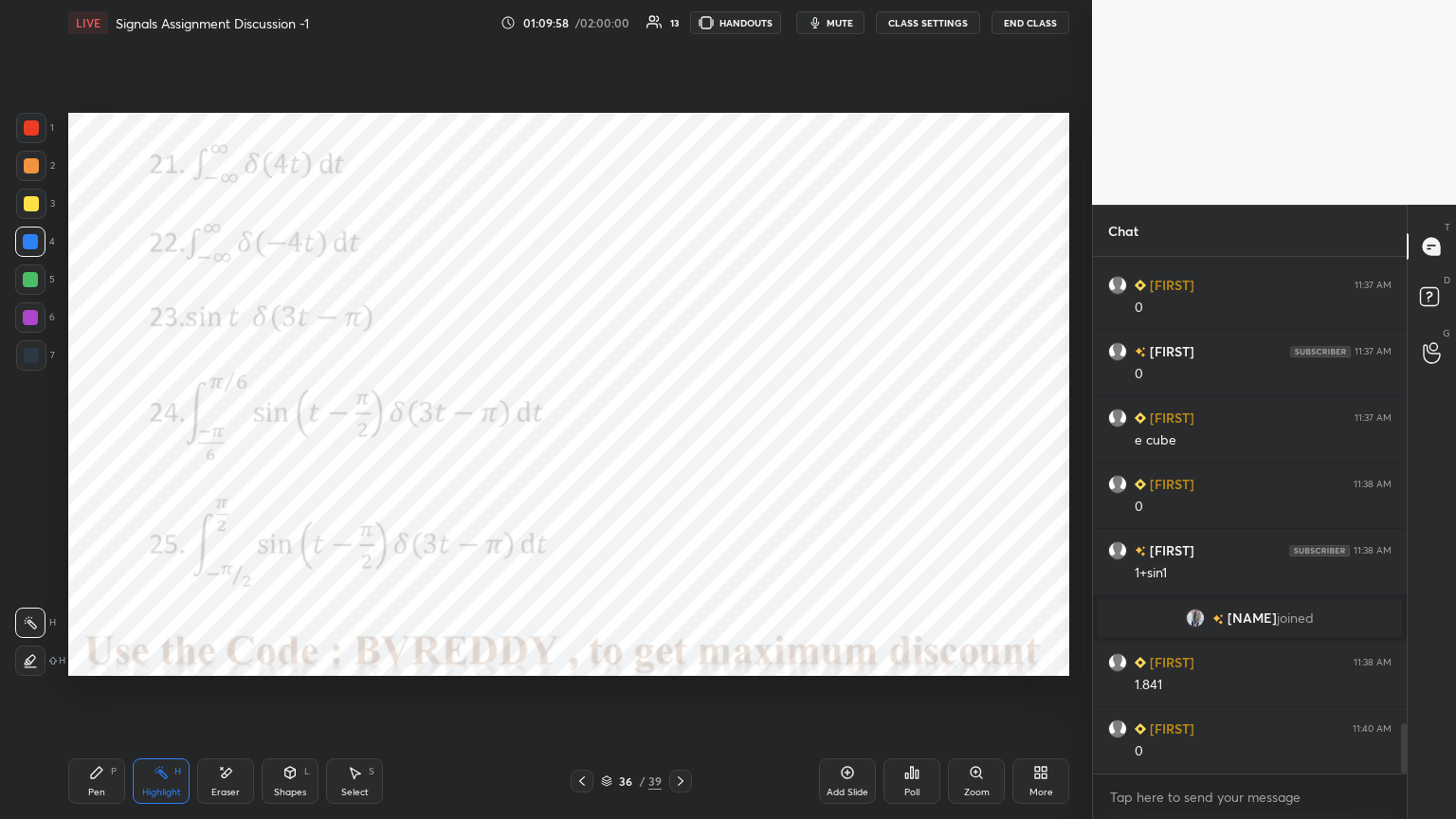 scroll, scrollTop: 4784, scrollLeft: 0, axis: vertical 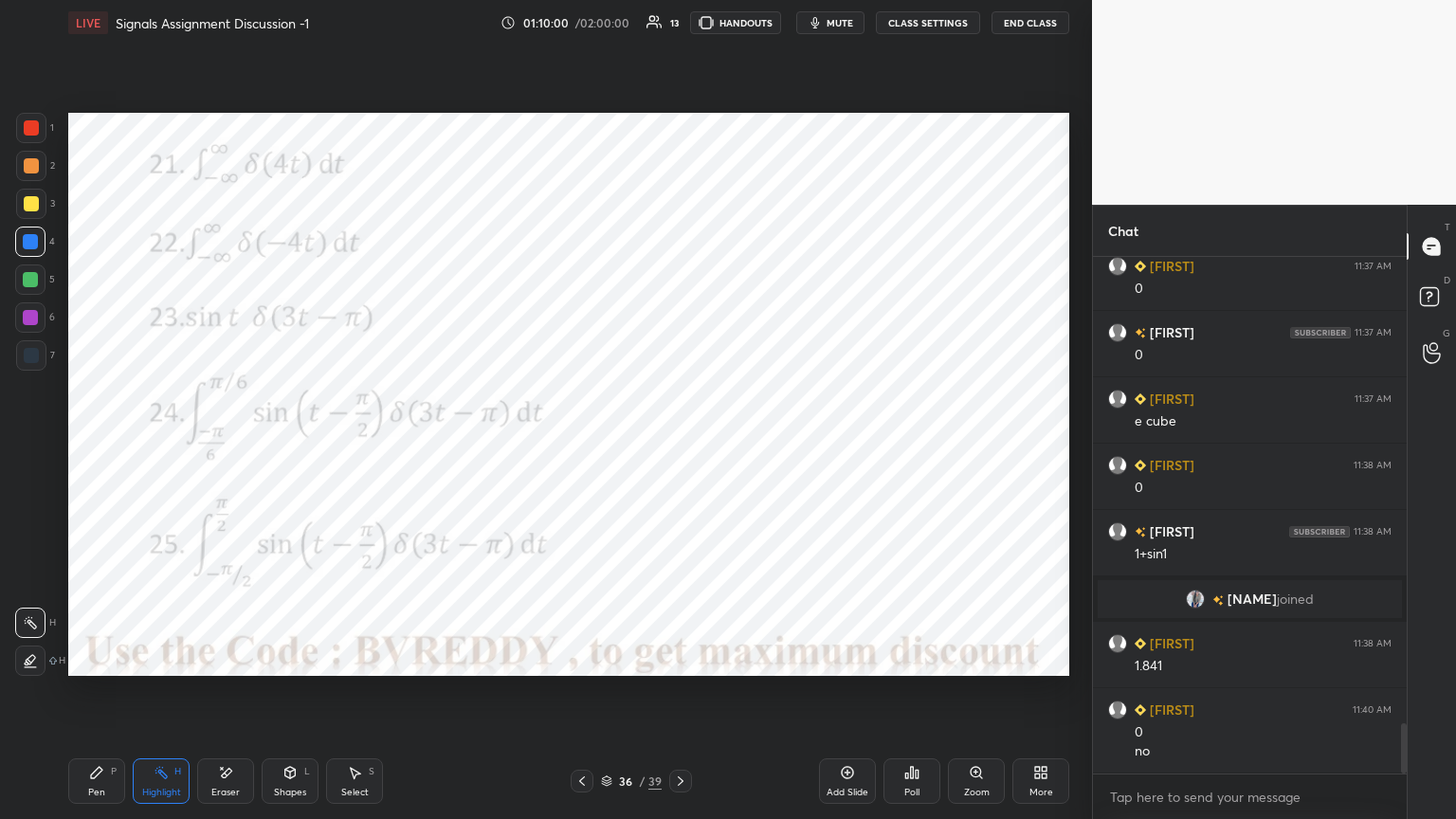 click 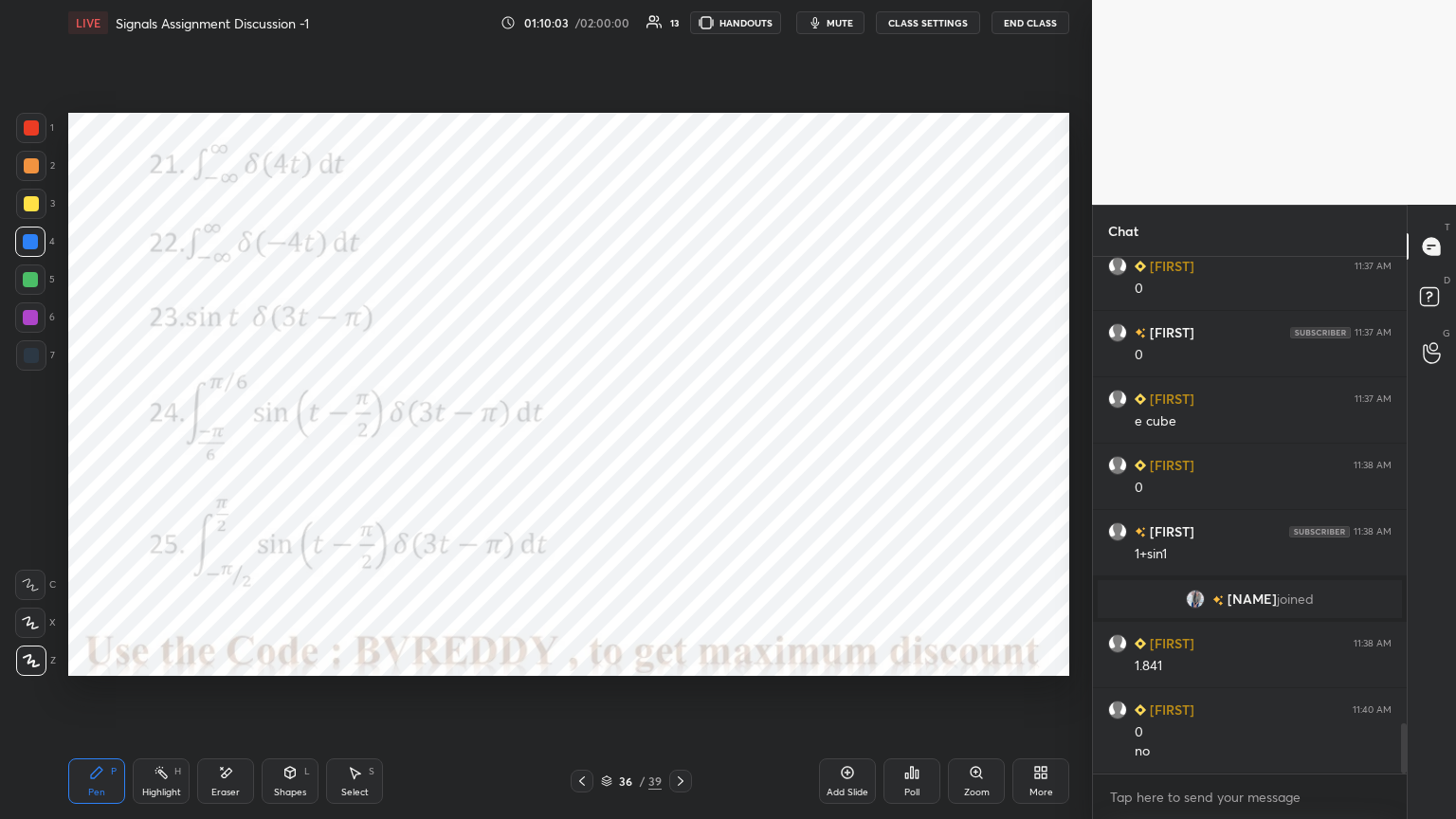 scroll, scrollTop: 4850, scrollLeft: 0, axis: vertical 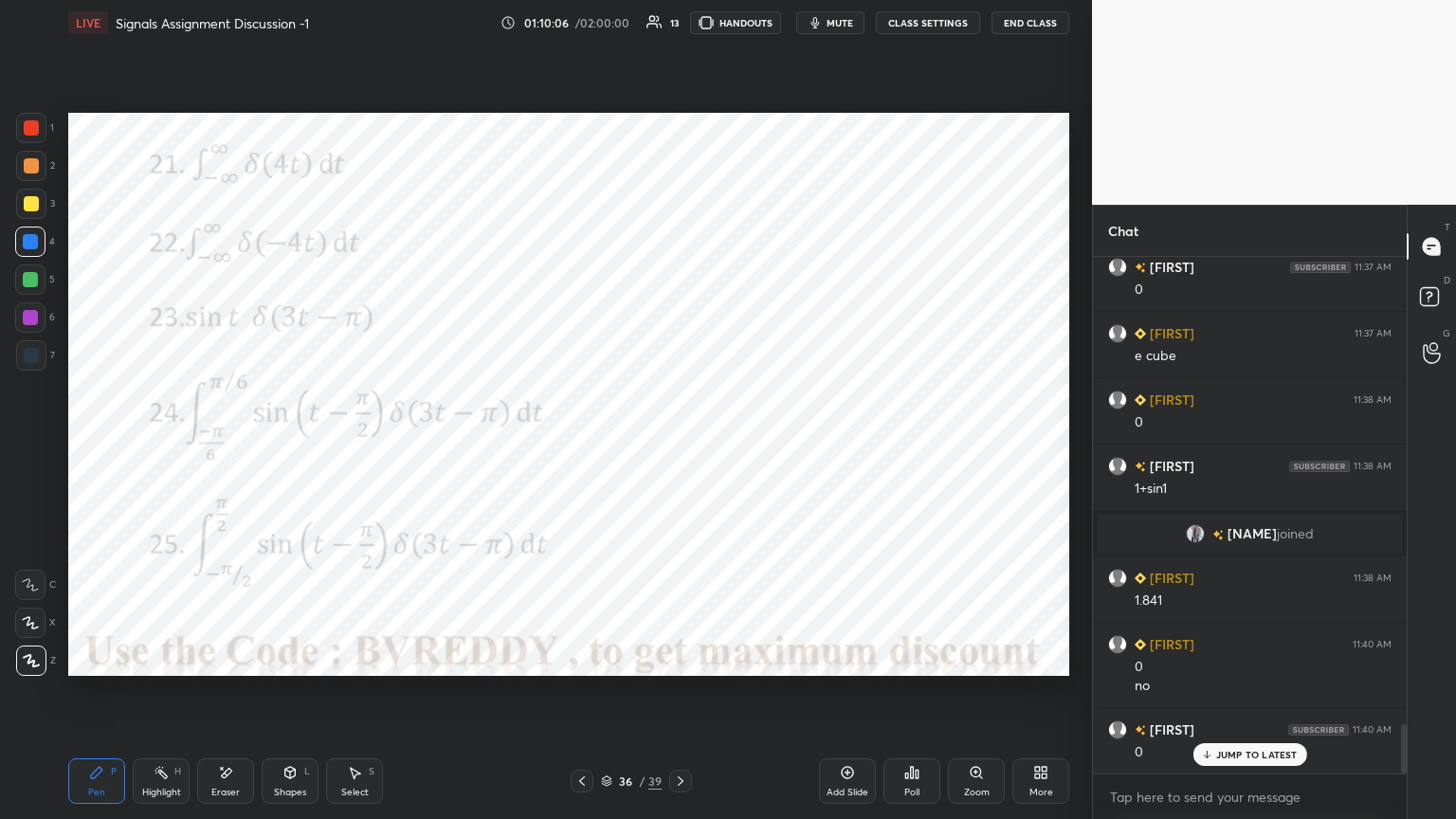 click on "Highlight" at bounding box center (161, 792) 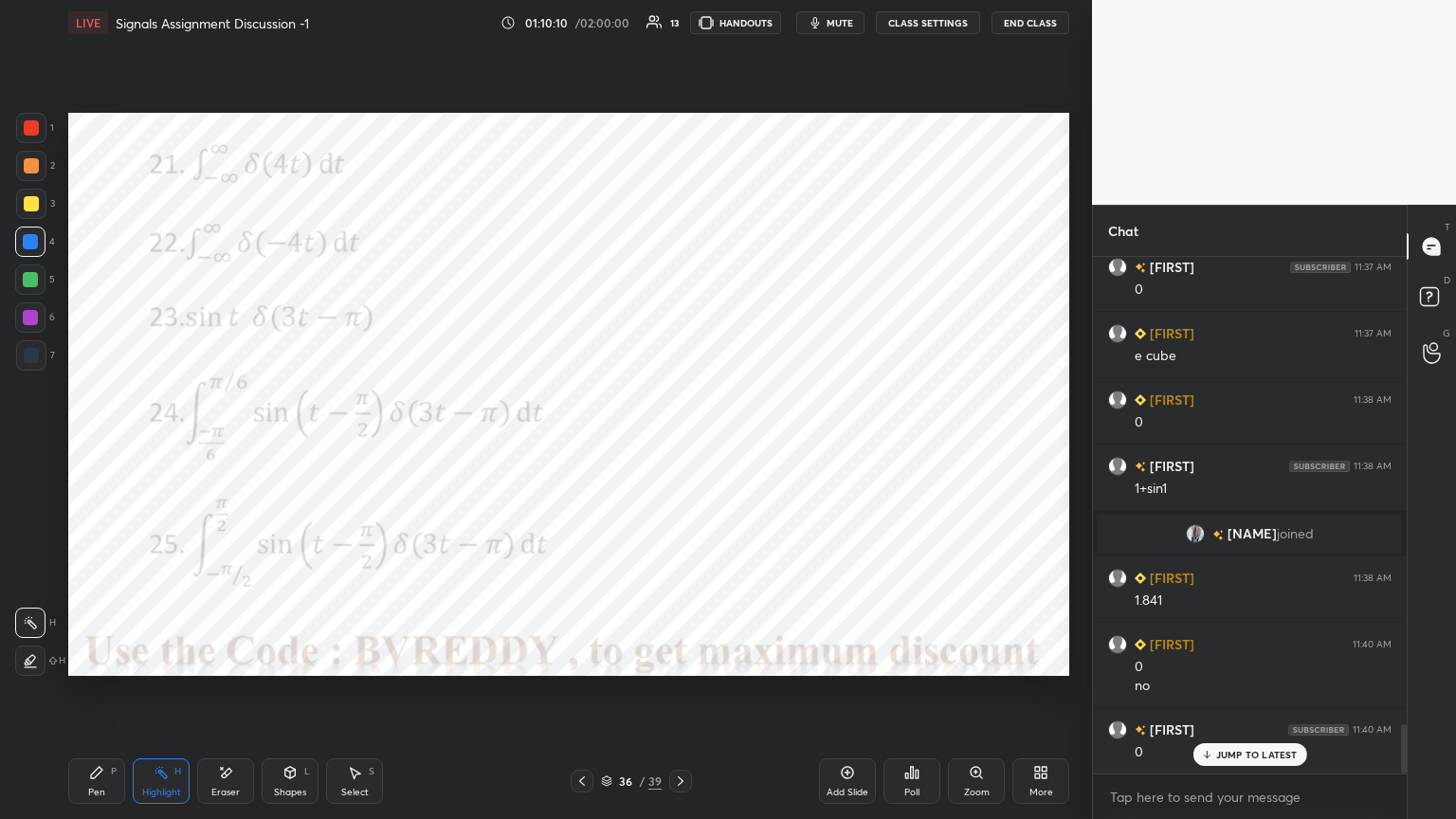 click on "Pen" at bounding box center [97, 792] 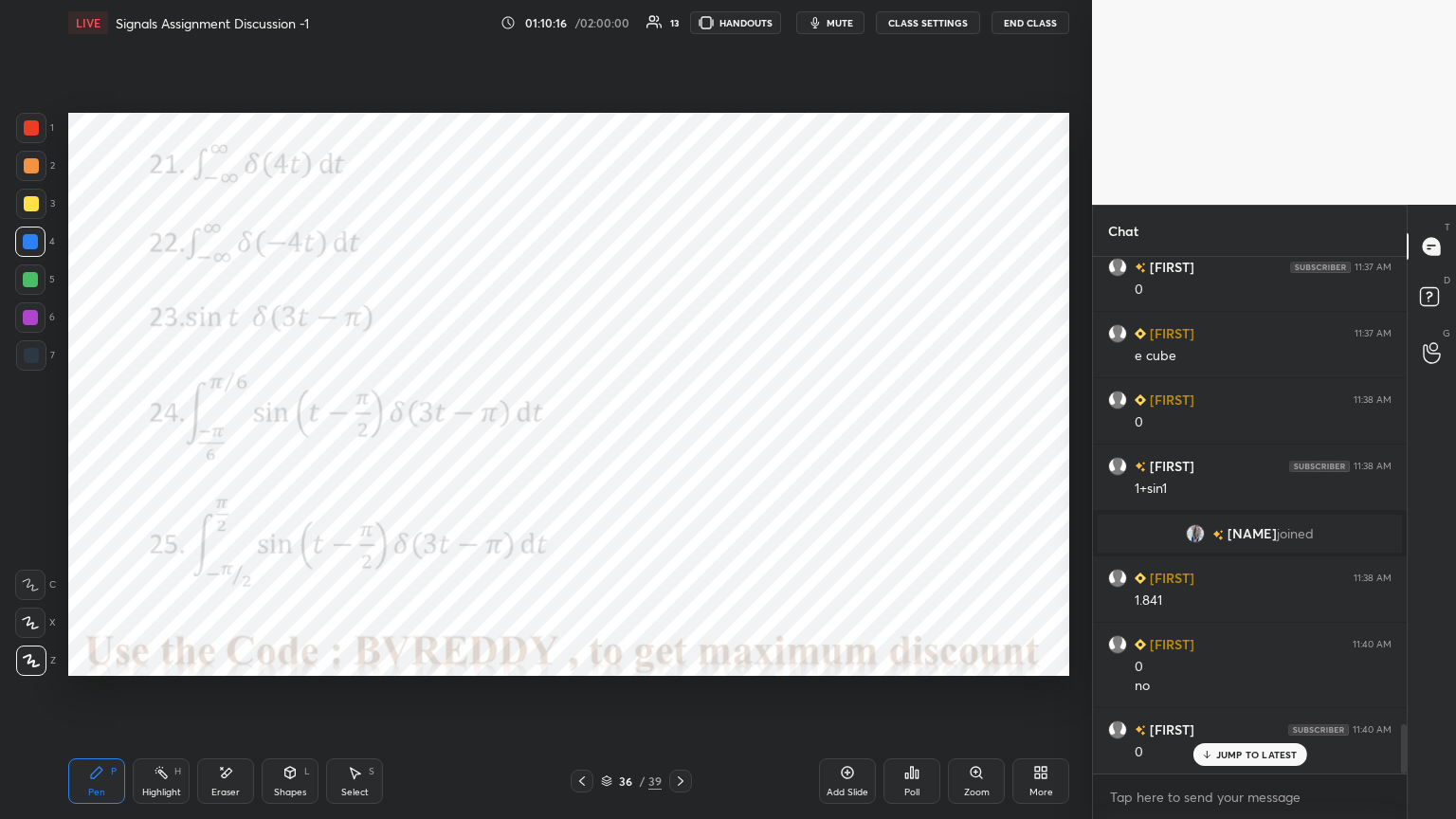 click 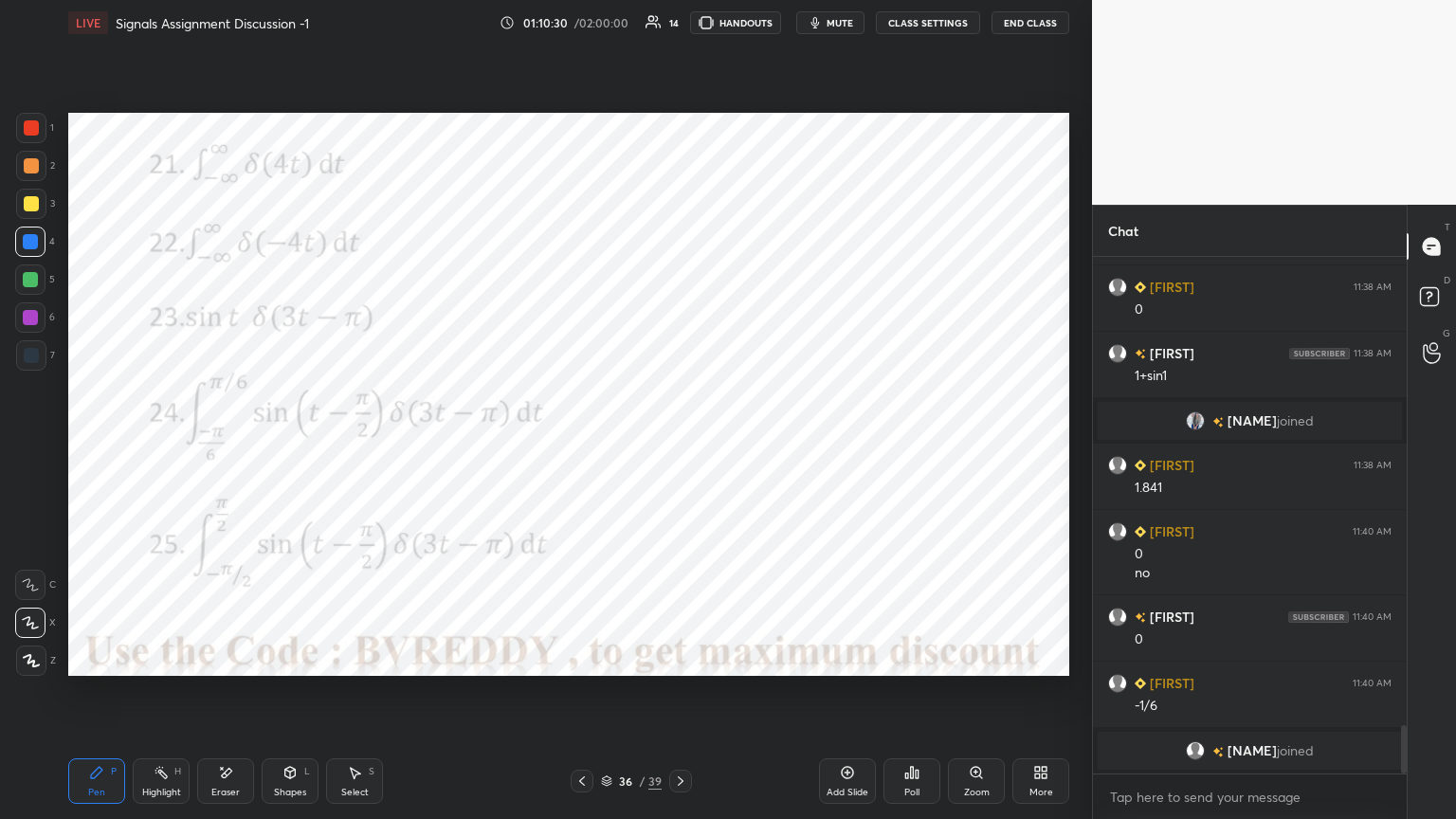 scroll, scrollTop: 4936, scrollLeft: 0, axis: vertical 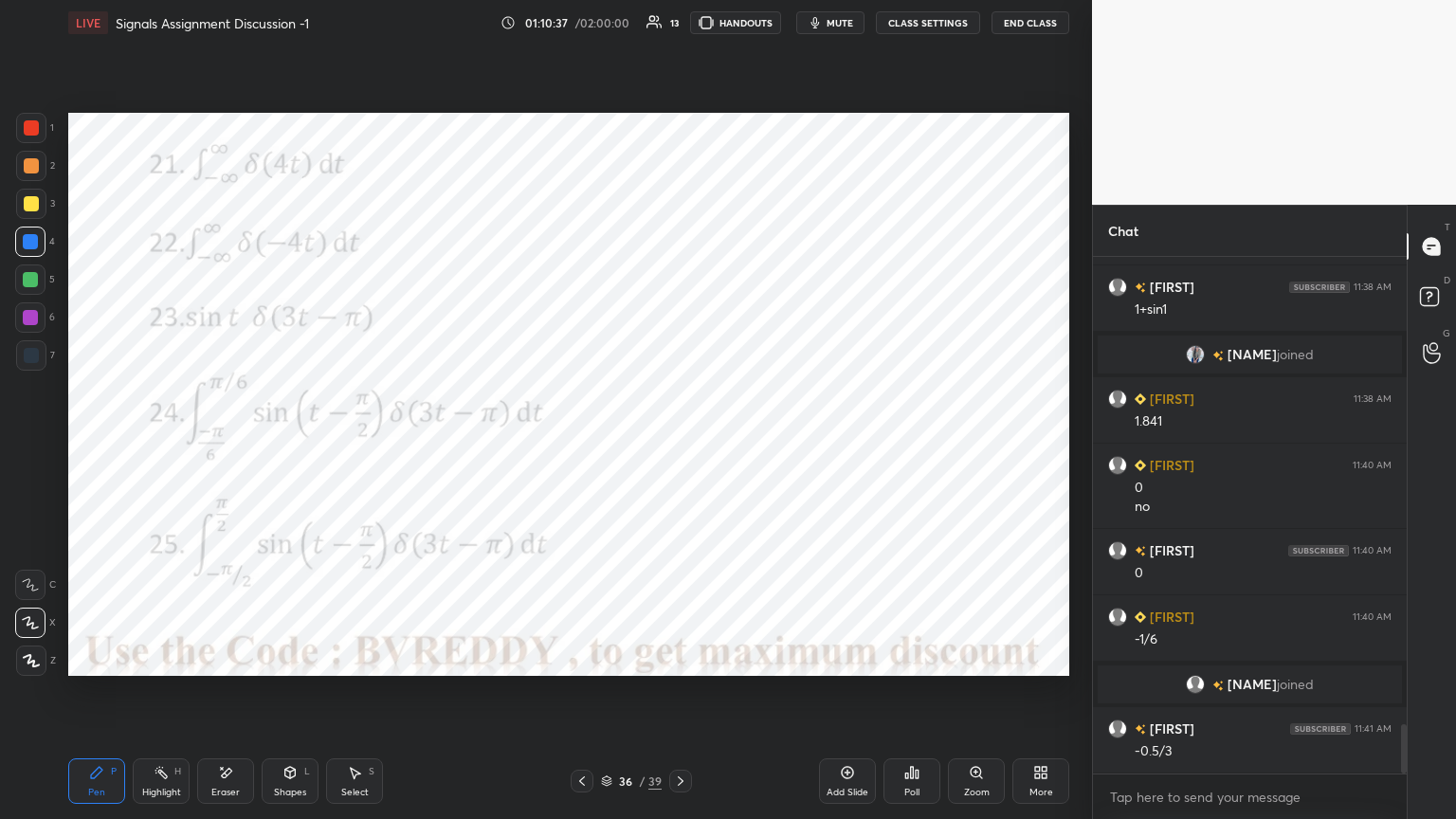 click at bounding box center (30, 318) 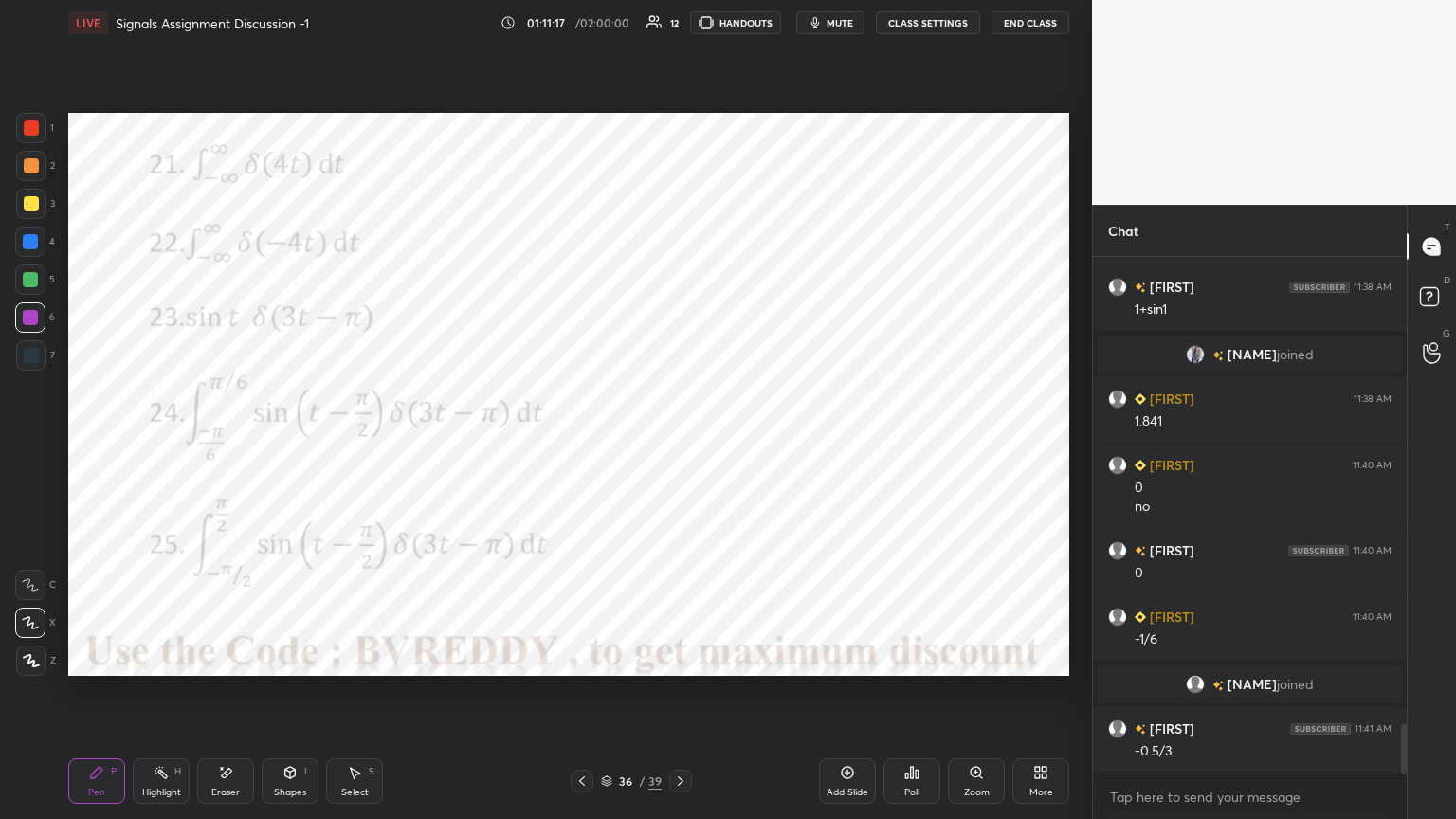 click 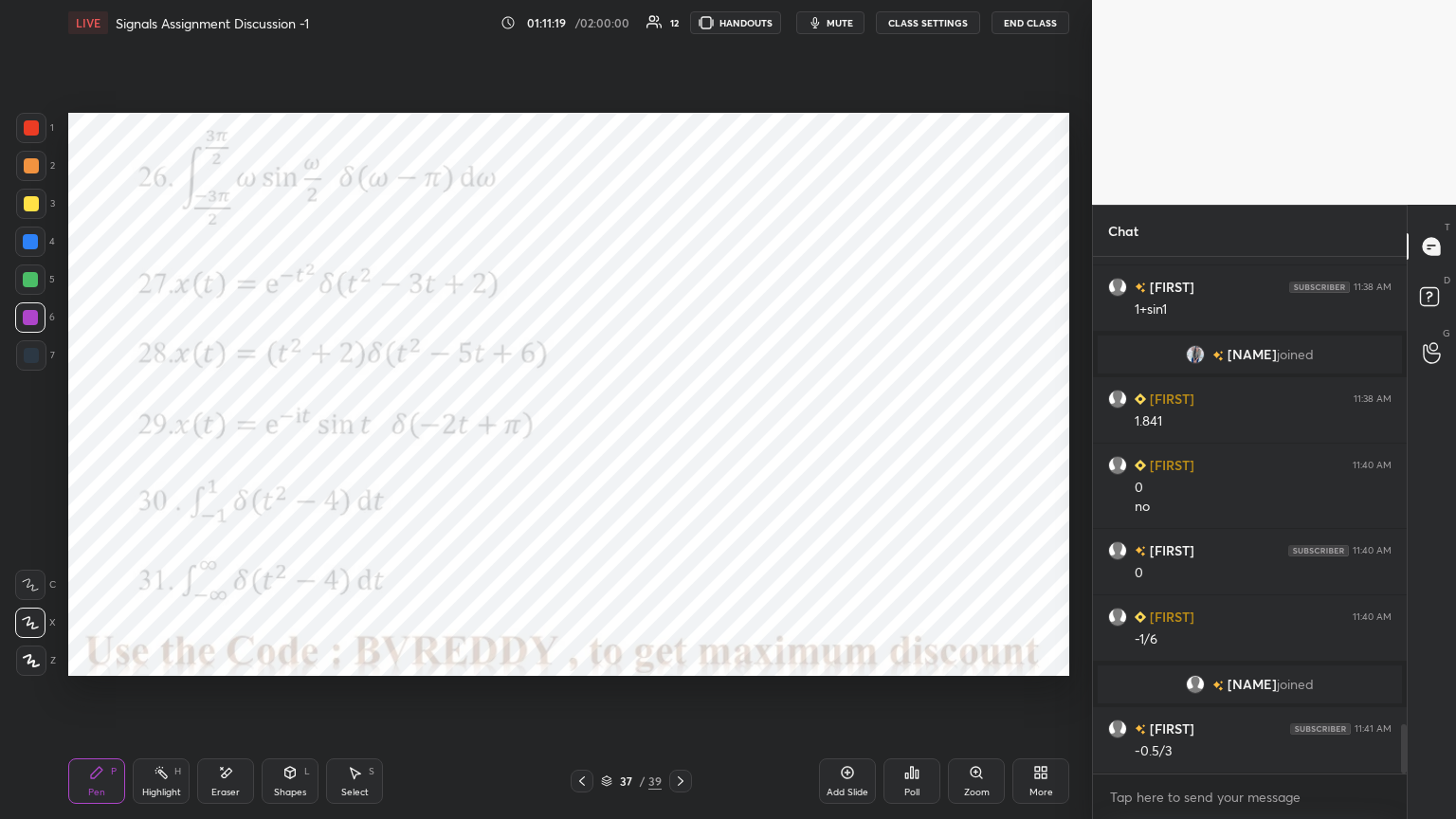 click at bounding box center (30, 280) 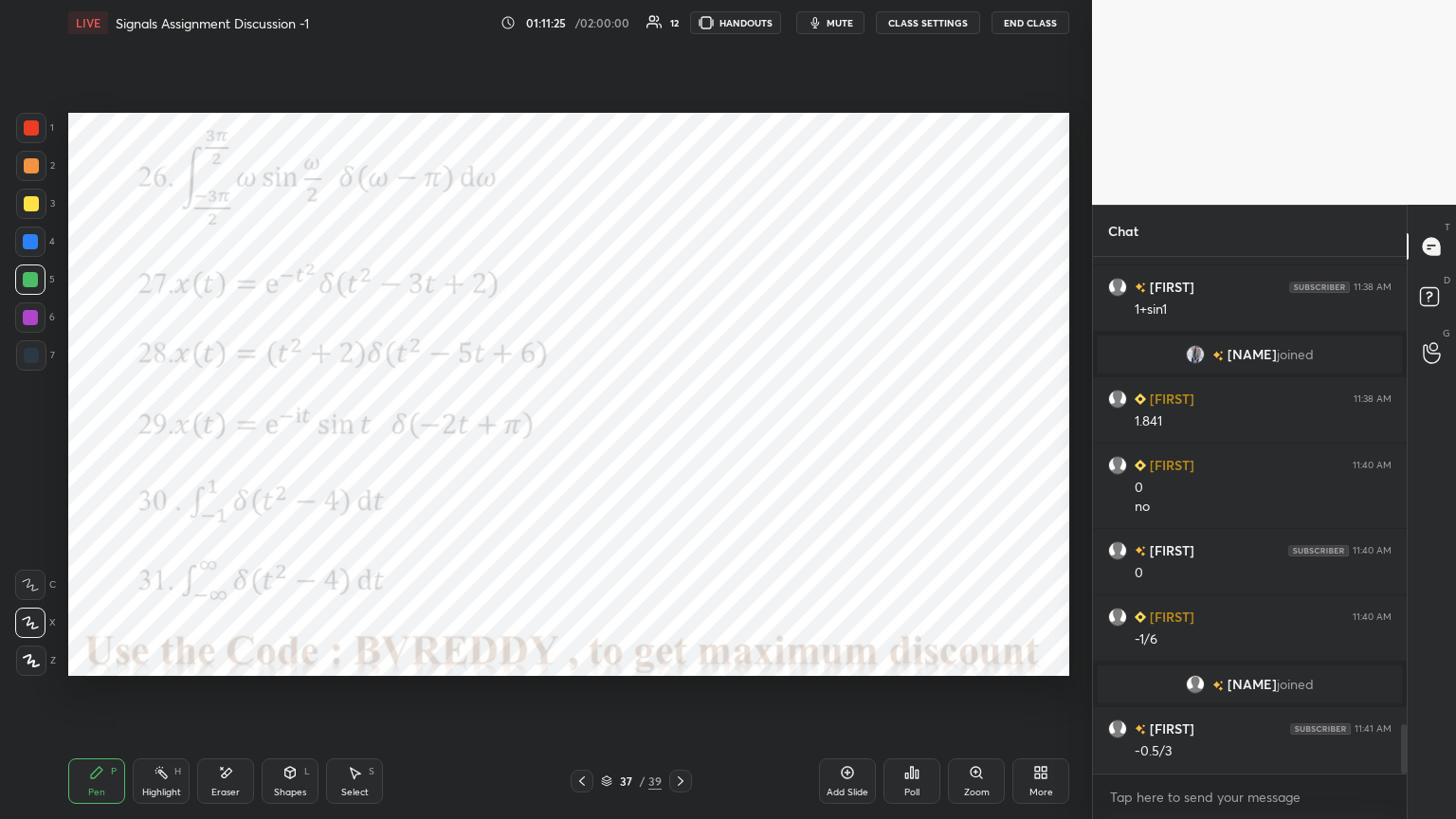scroll, scrollTop: 4981, scrollLeft: 0, axis: vertical 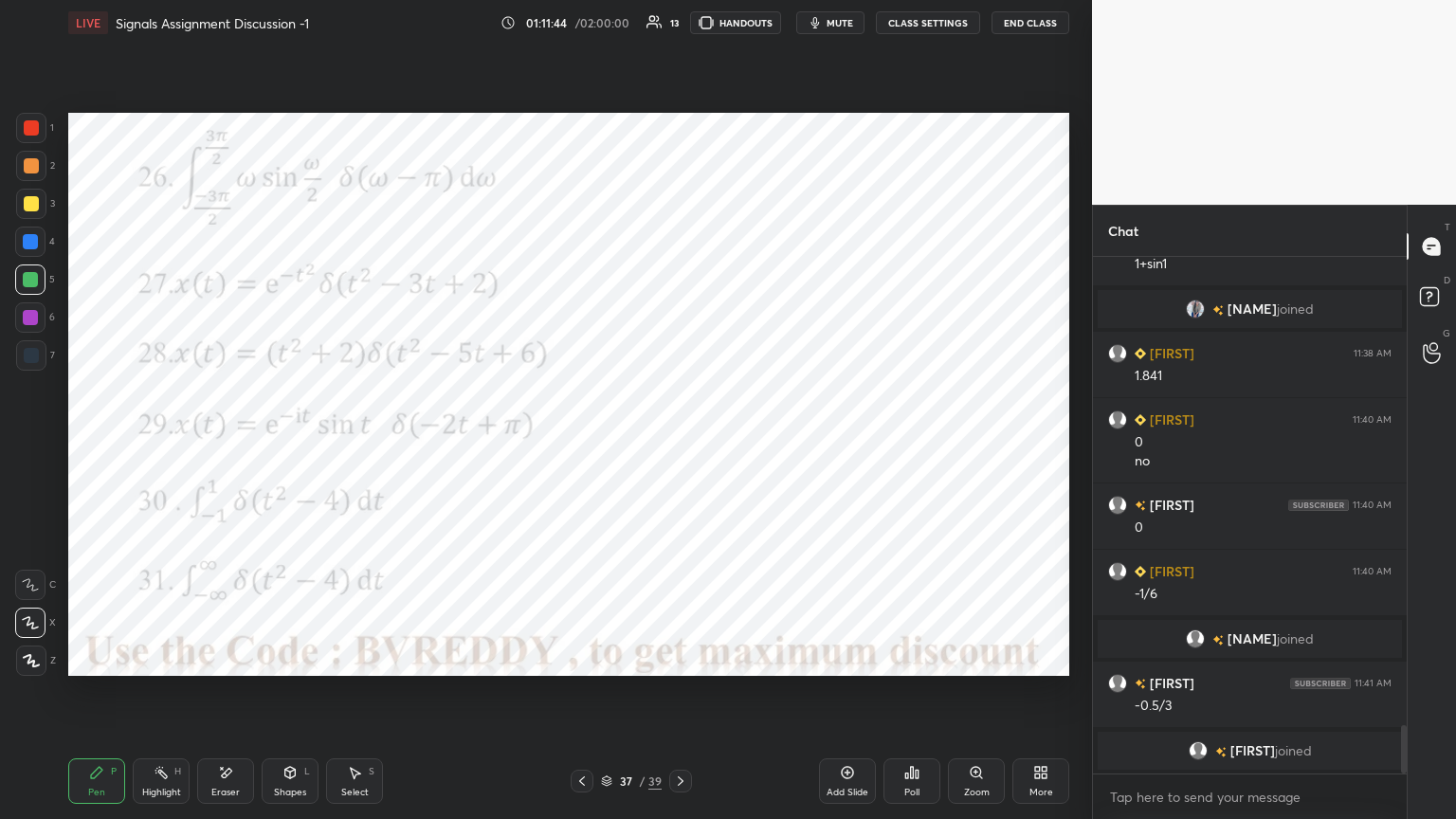 click 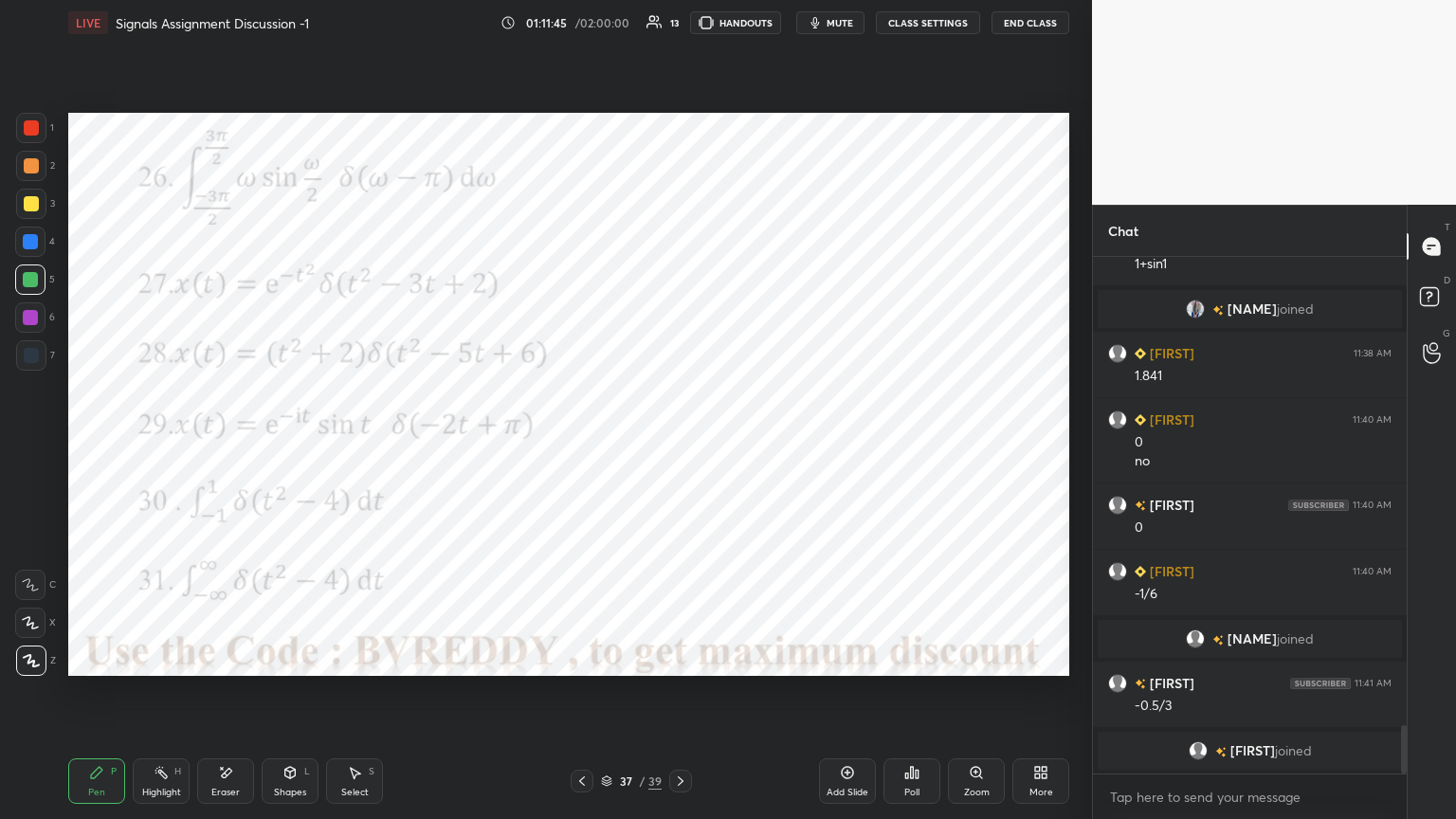 click at bounding box center [30, 318] 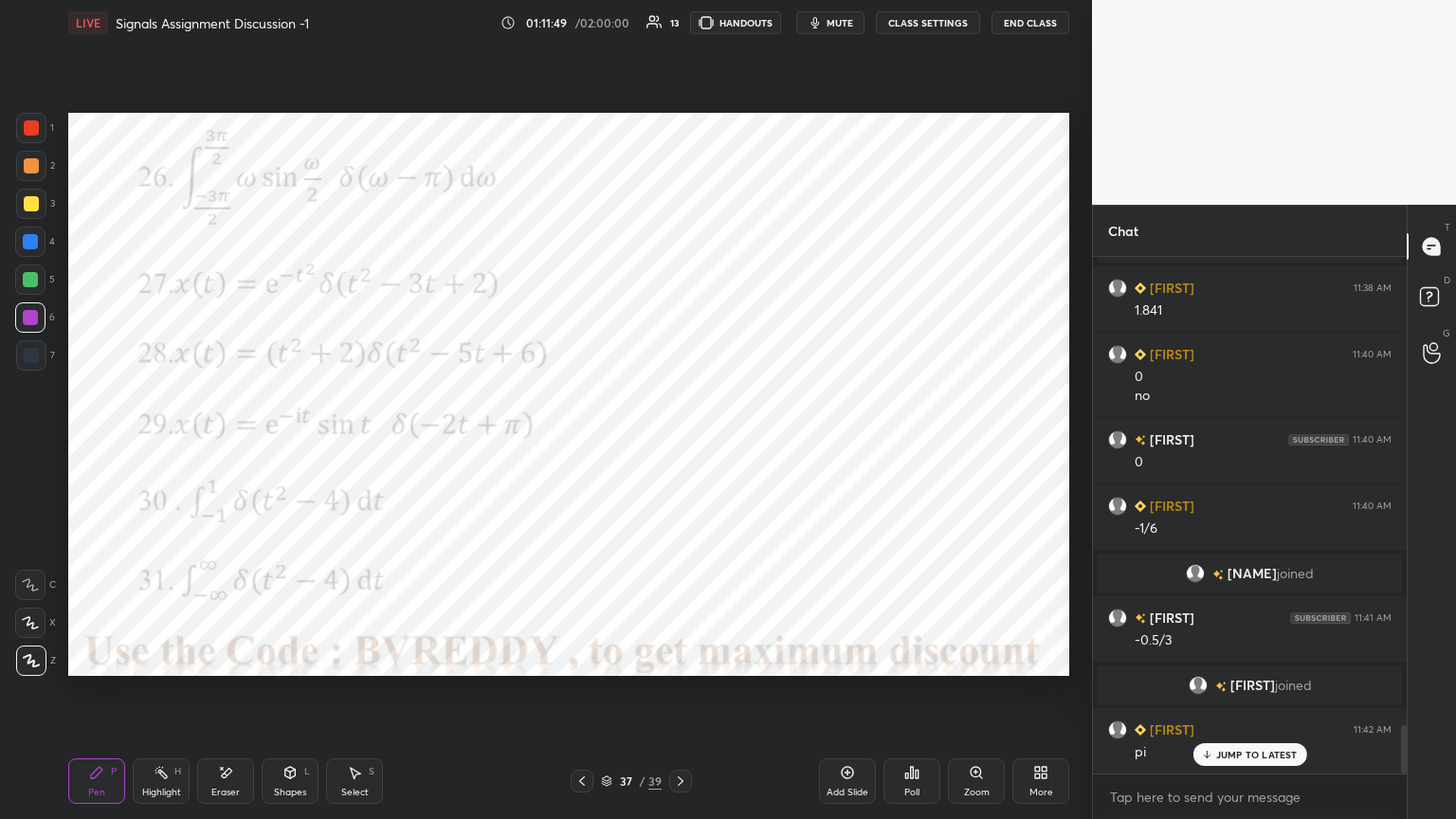 scroll, scrollTop: 5054, scrollLeft: 0, axis: vertical 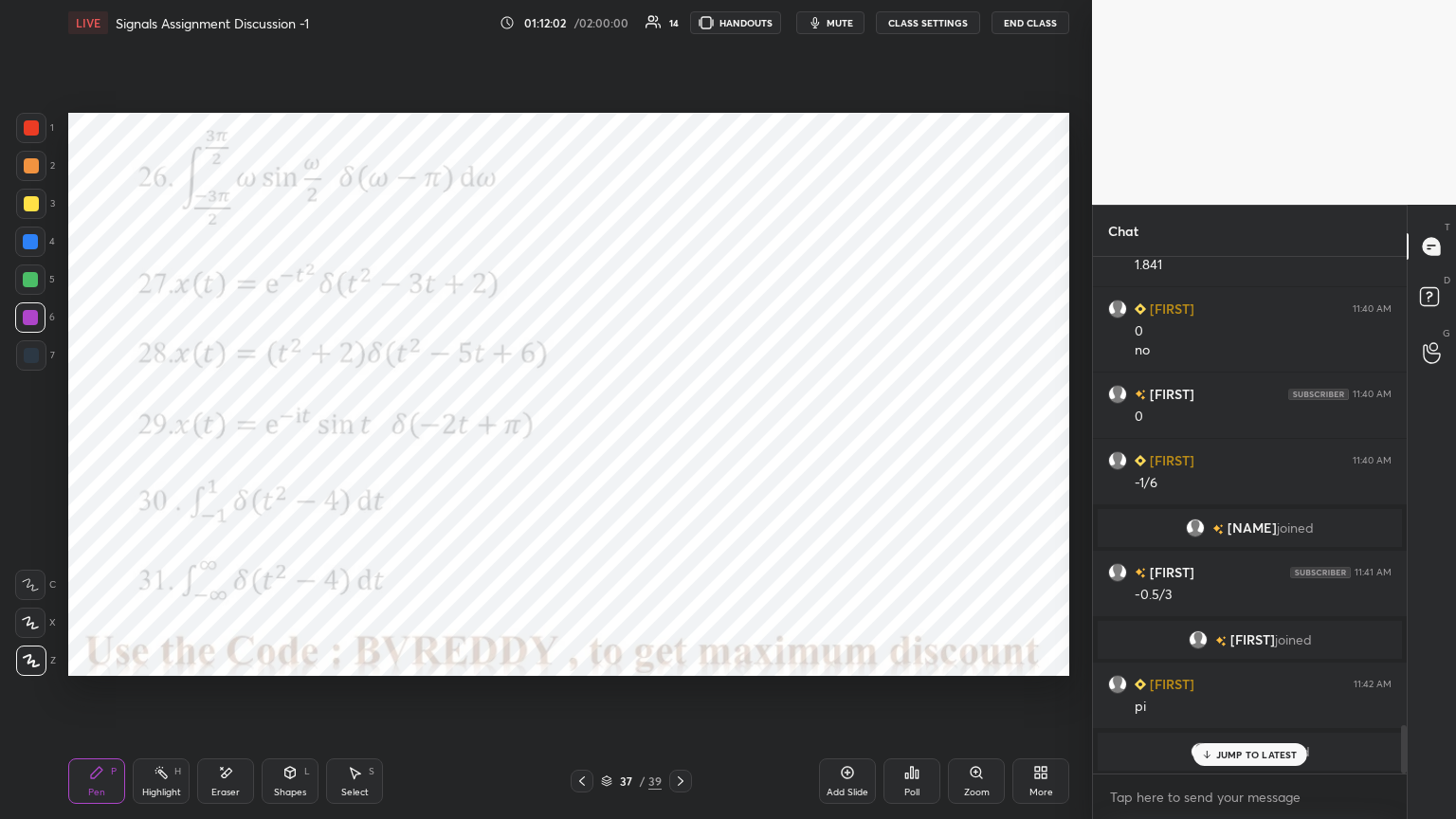 click at bounding box center (30, 318) 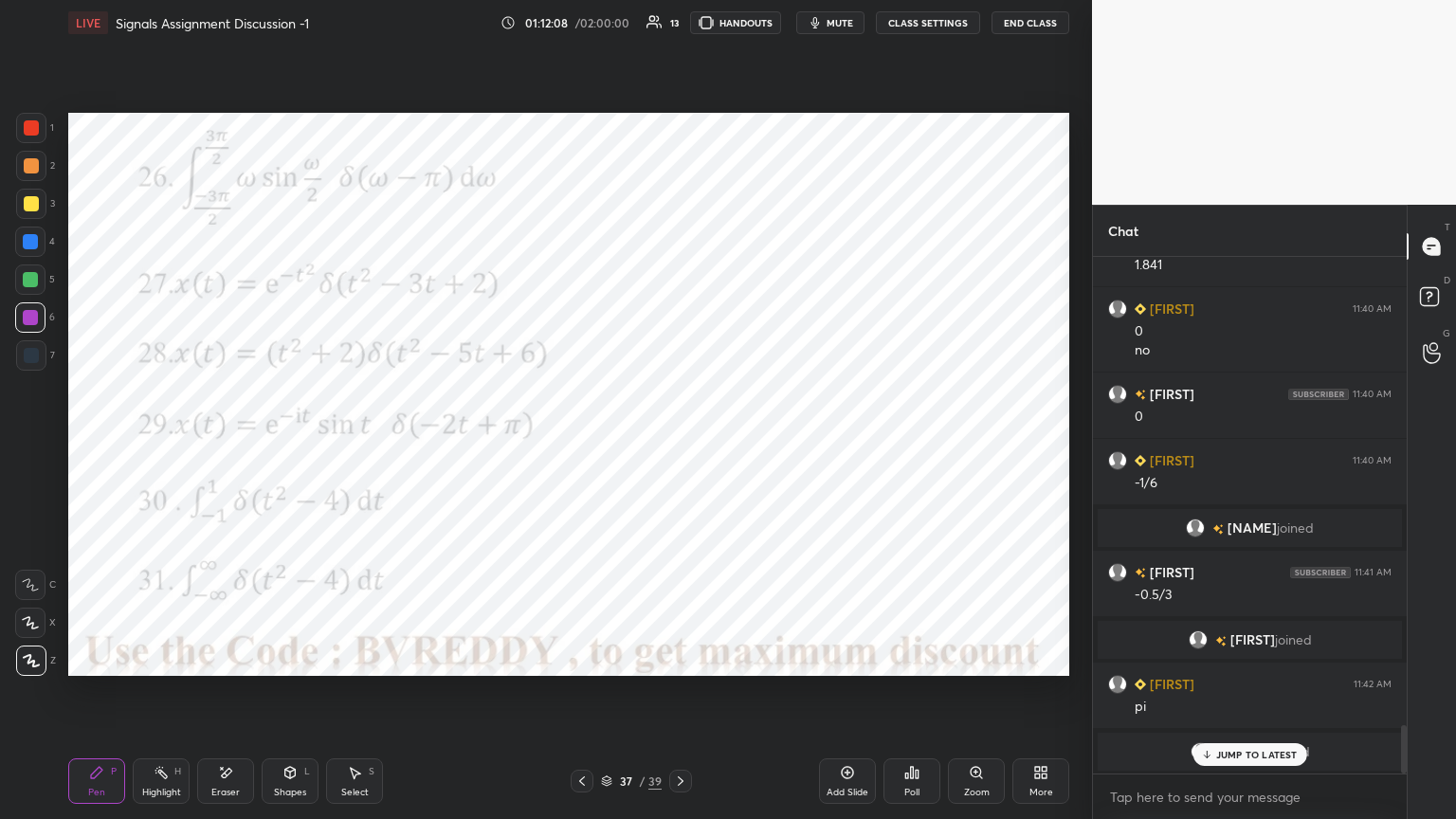 click on "Add Slide" at bounding box center (847, 781) 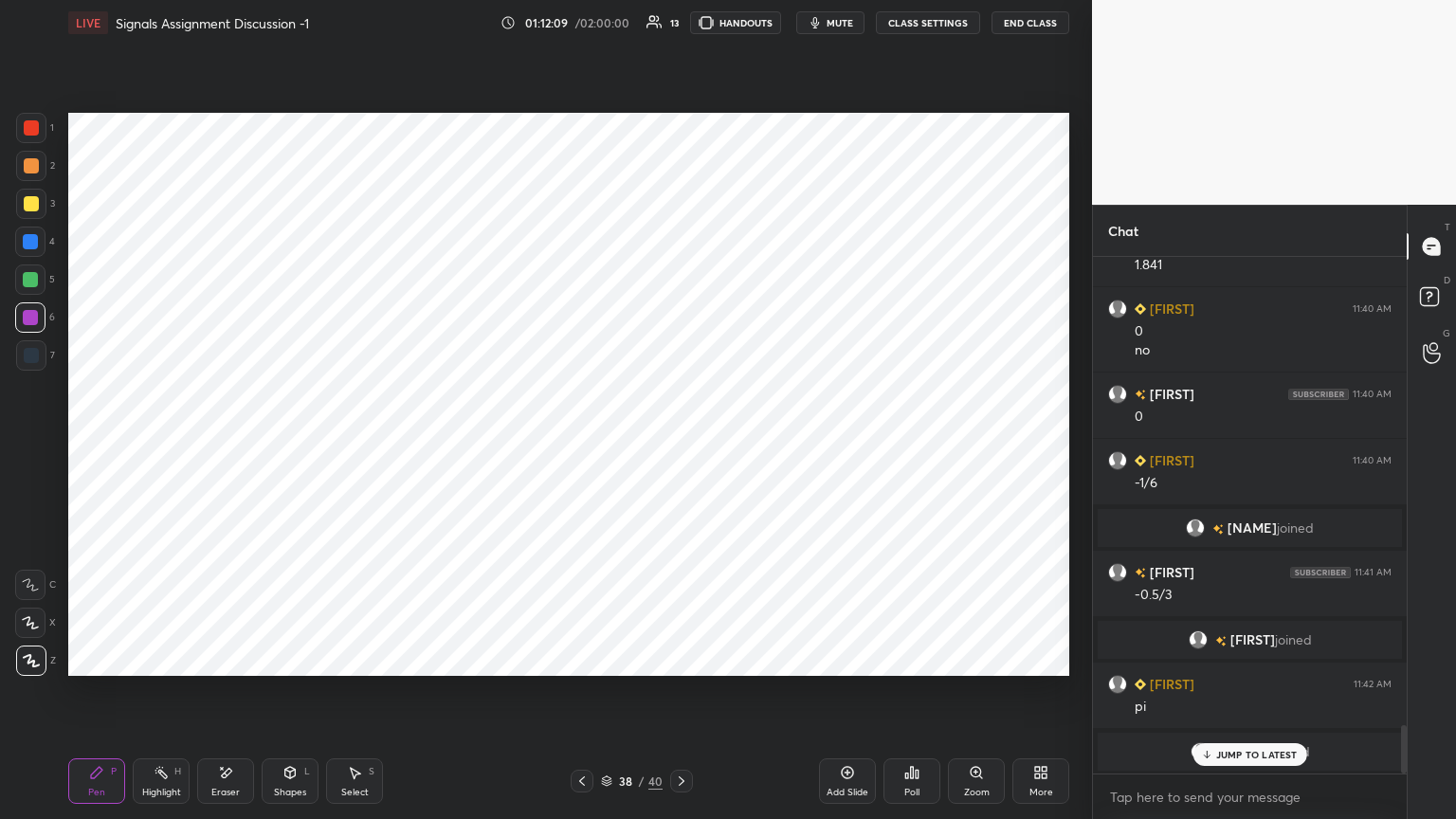 click at bounding box center (30, 242) 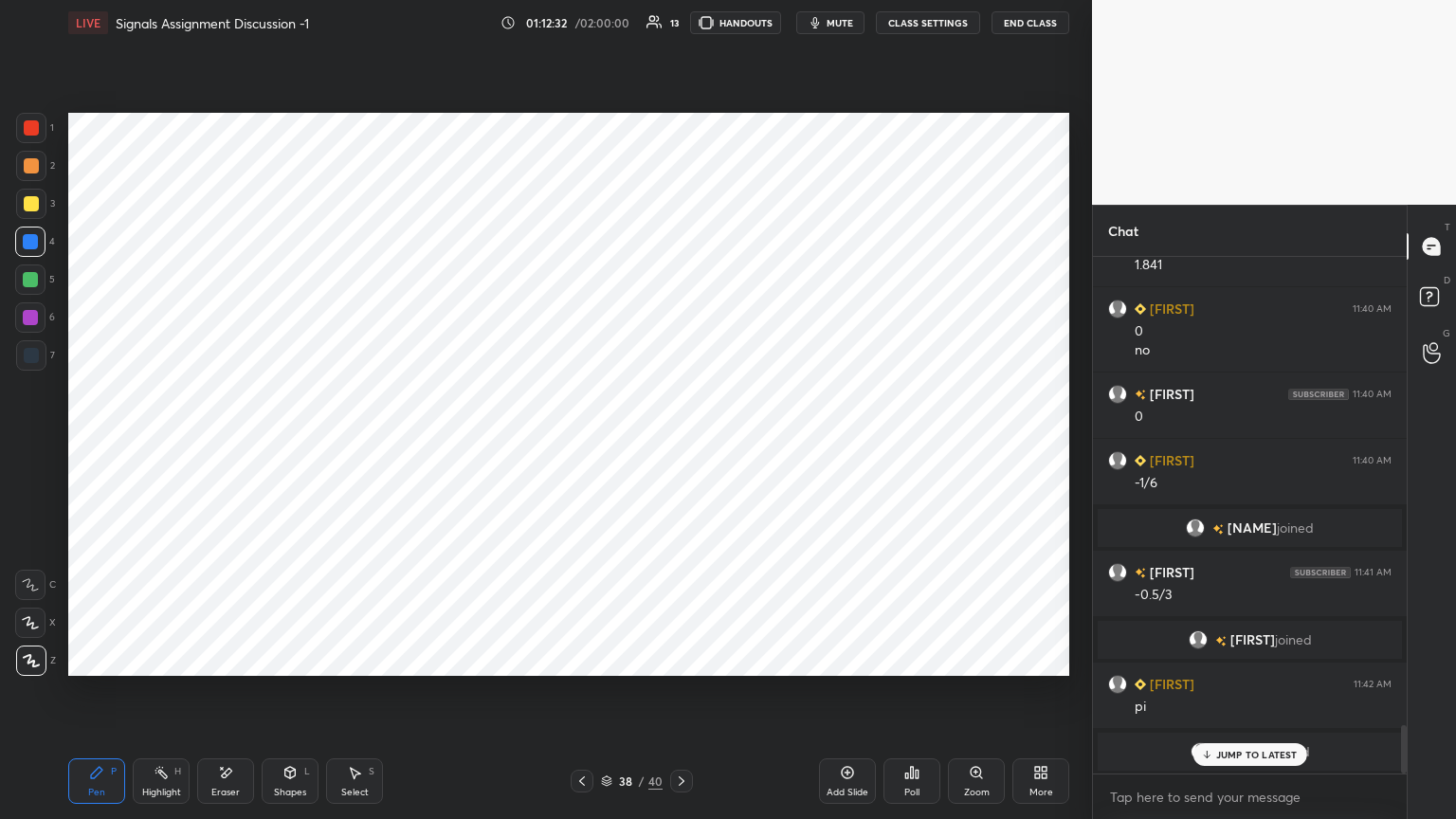 click at bounding box center (30, 280) 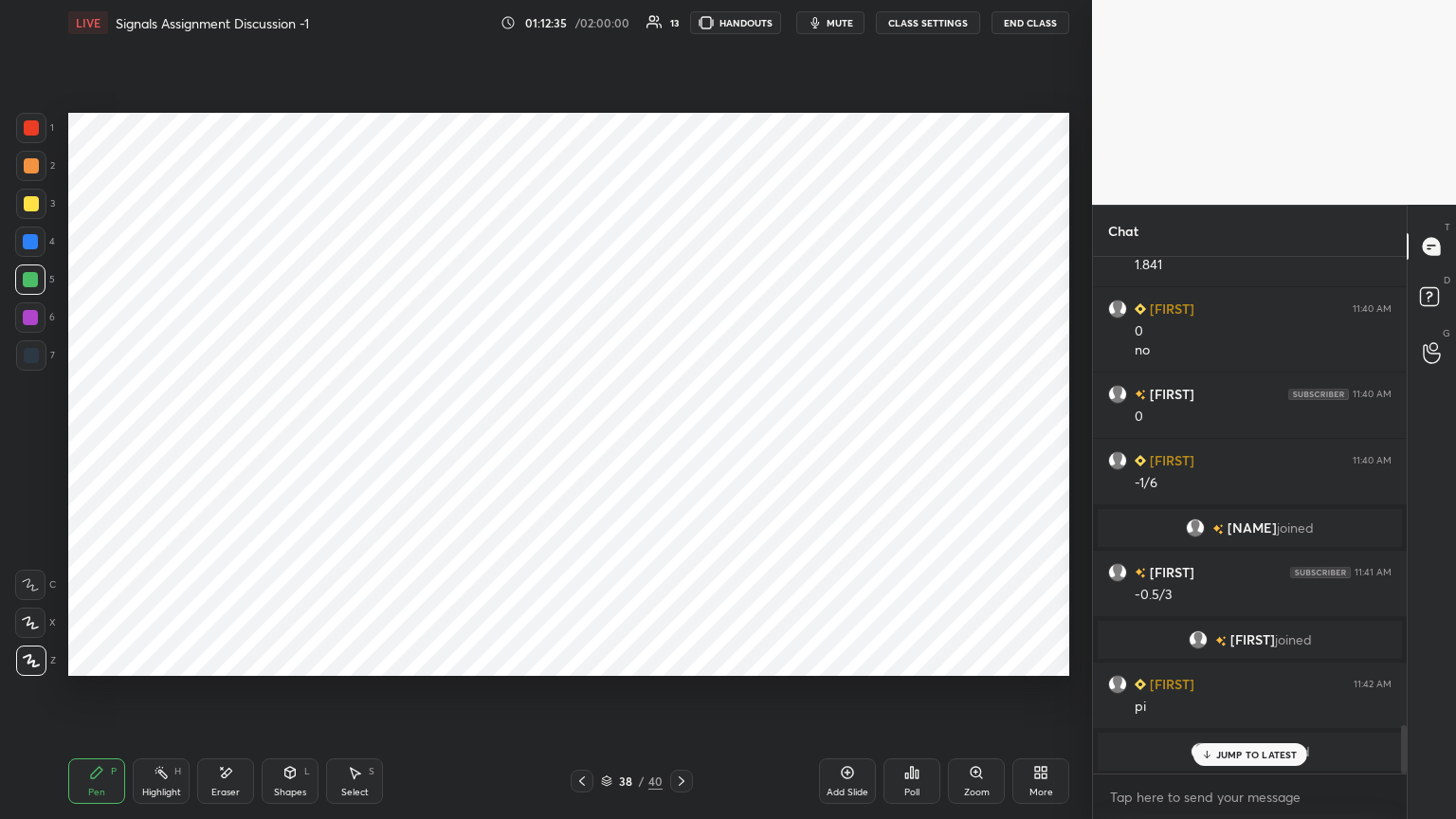 click at bounding box center [31, 355] 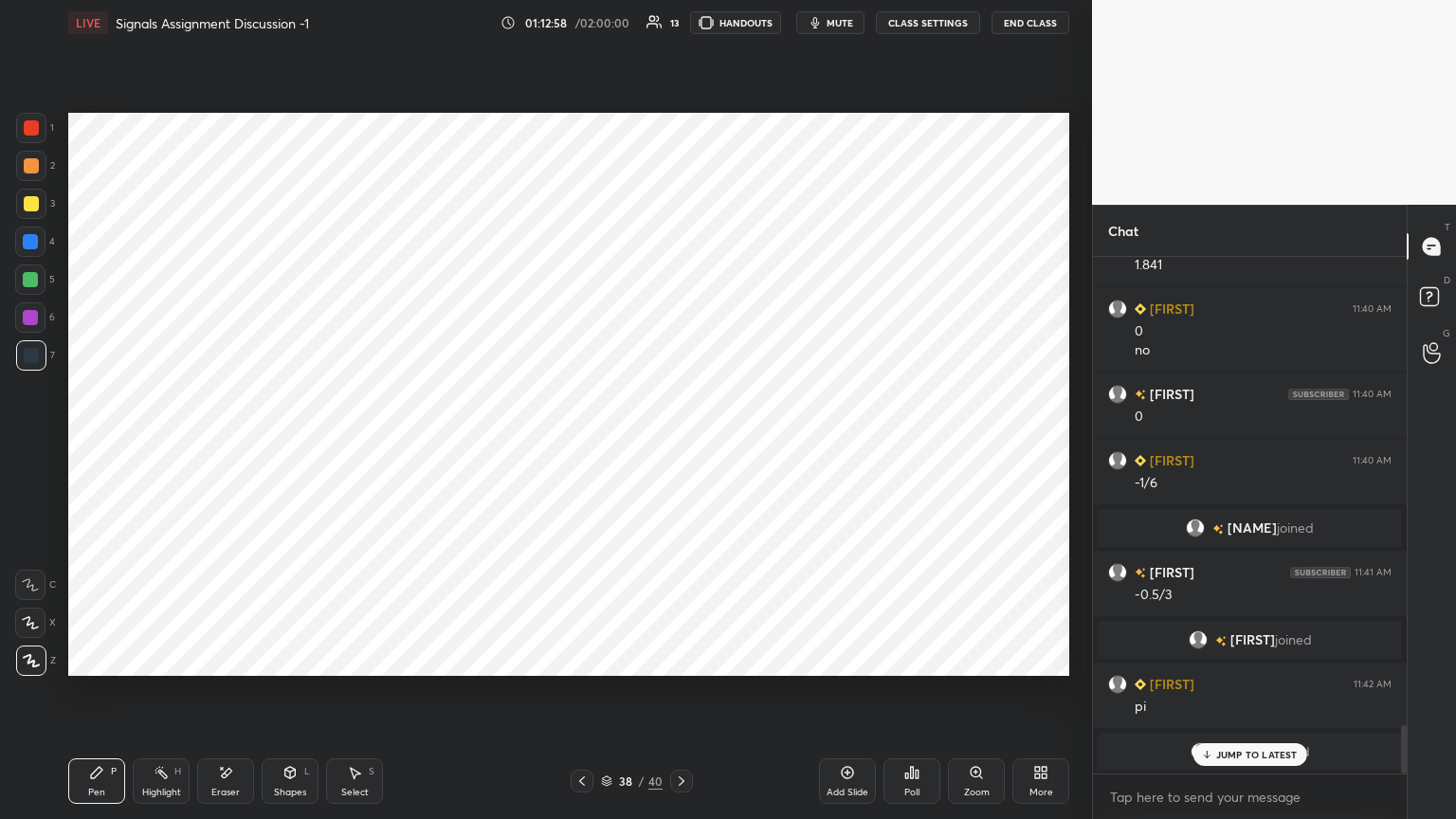 click on "JUMP TO LATEST" at bounding box center (1257, 755) 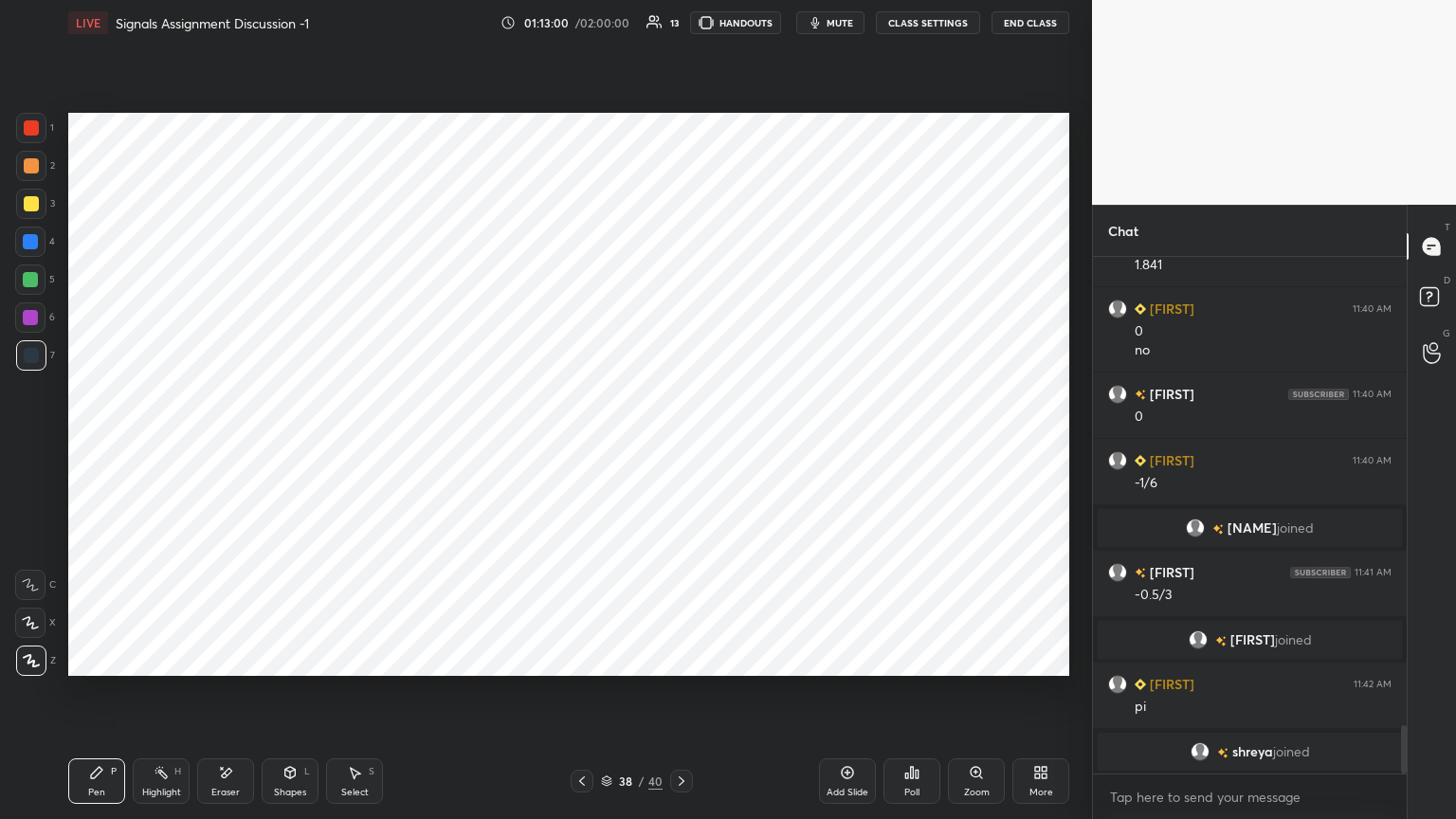 click 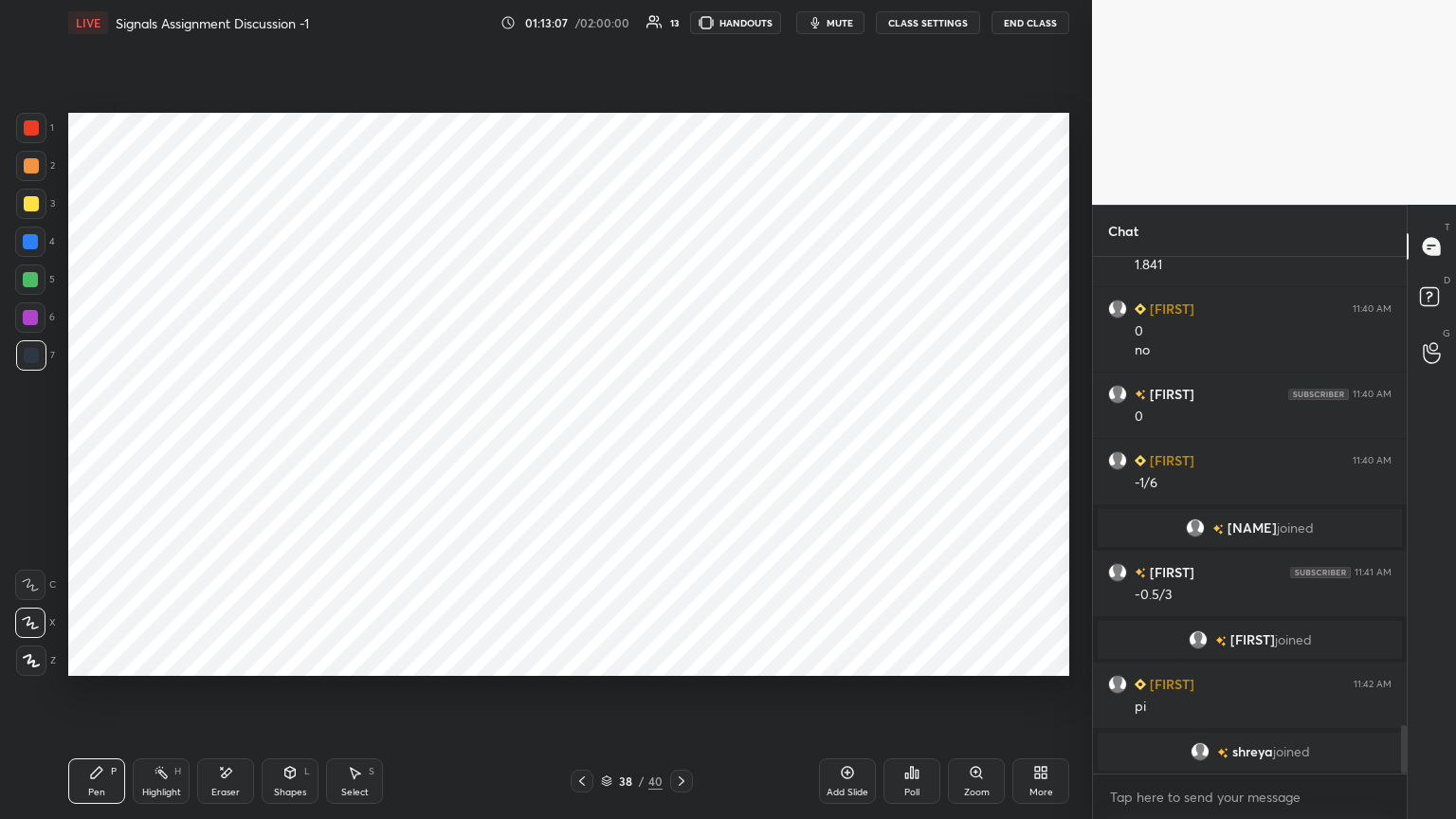 click at bounding box center (31, 355) 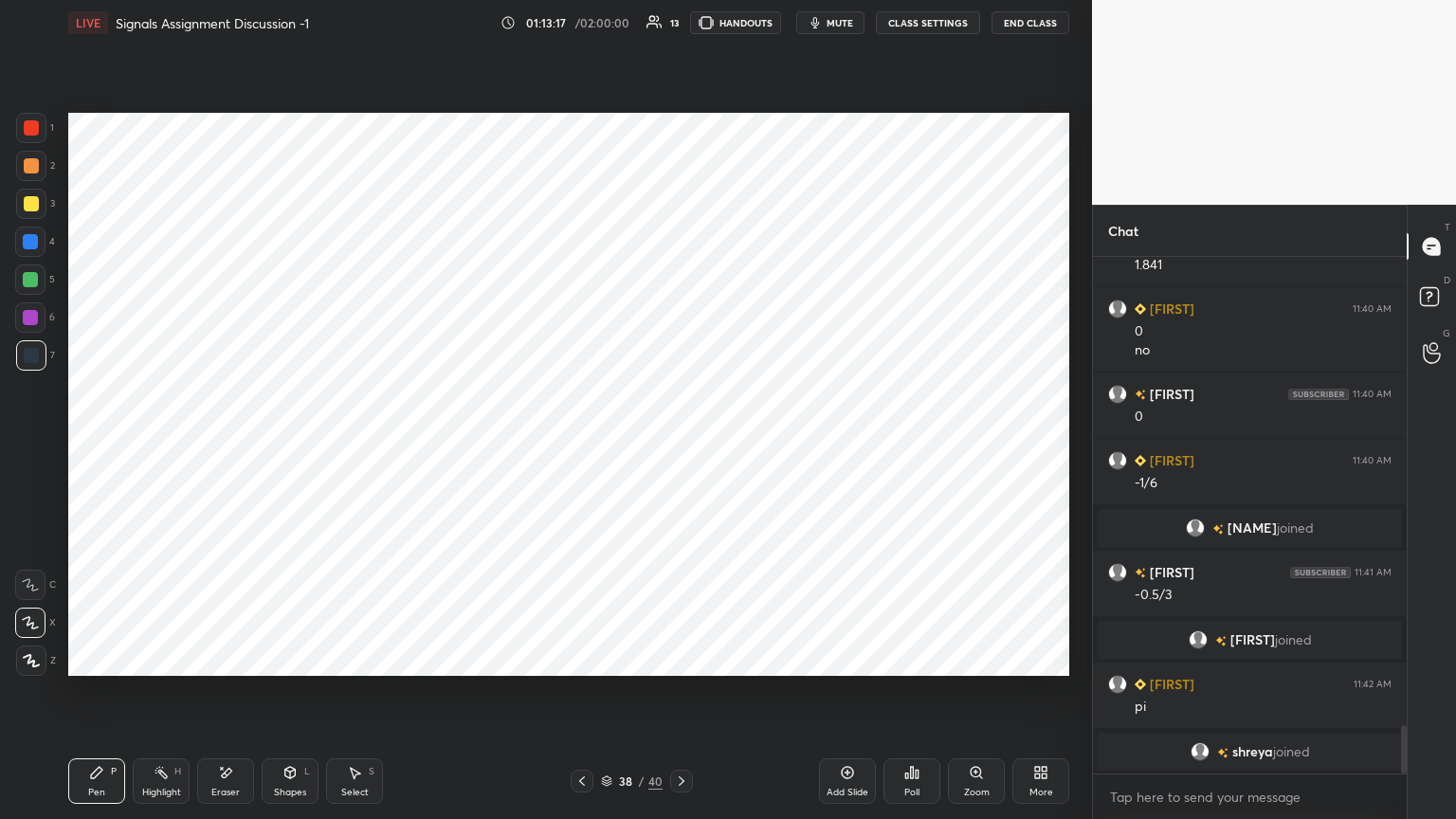 click at bounding box center [30, 318] 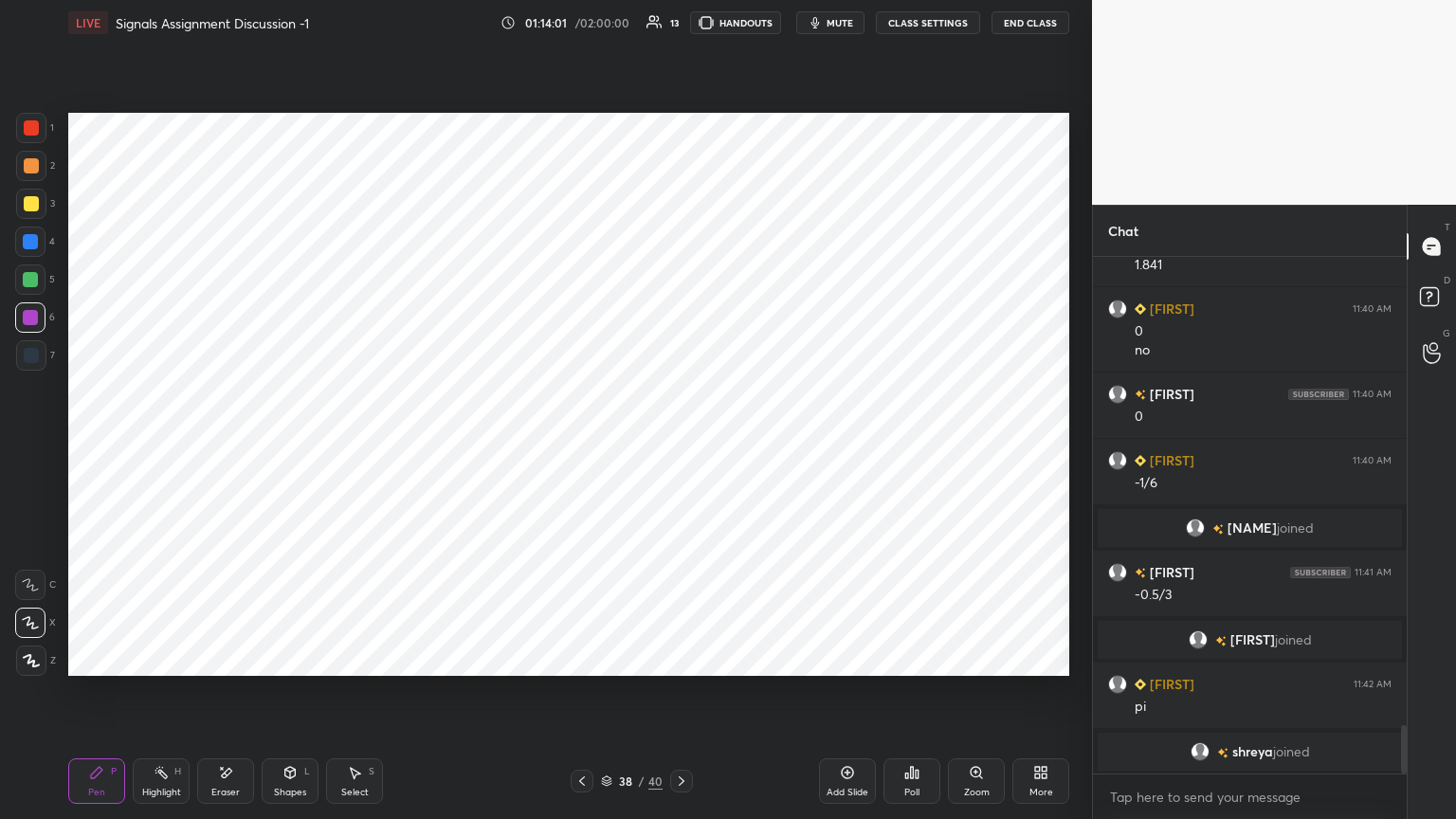click on "Shapes L" at bounding box center (290, 781) 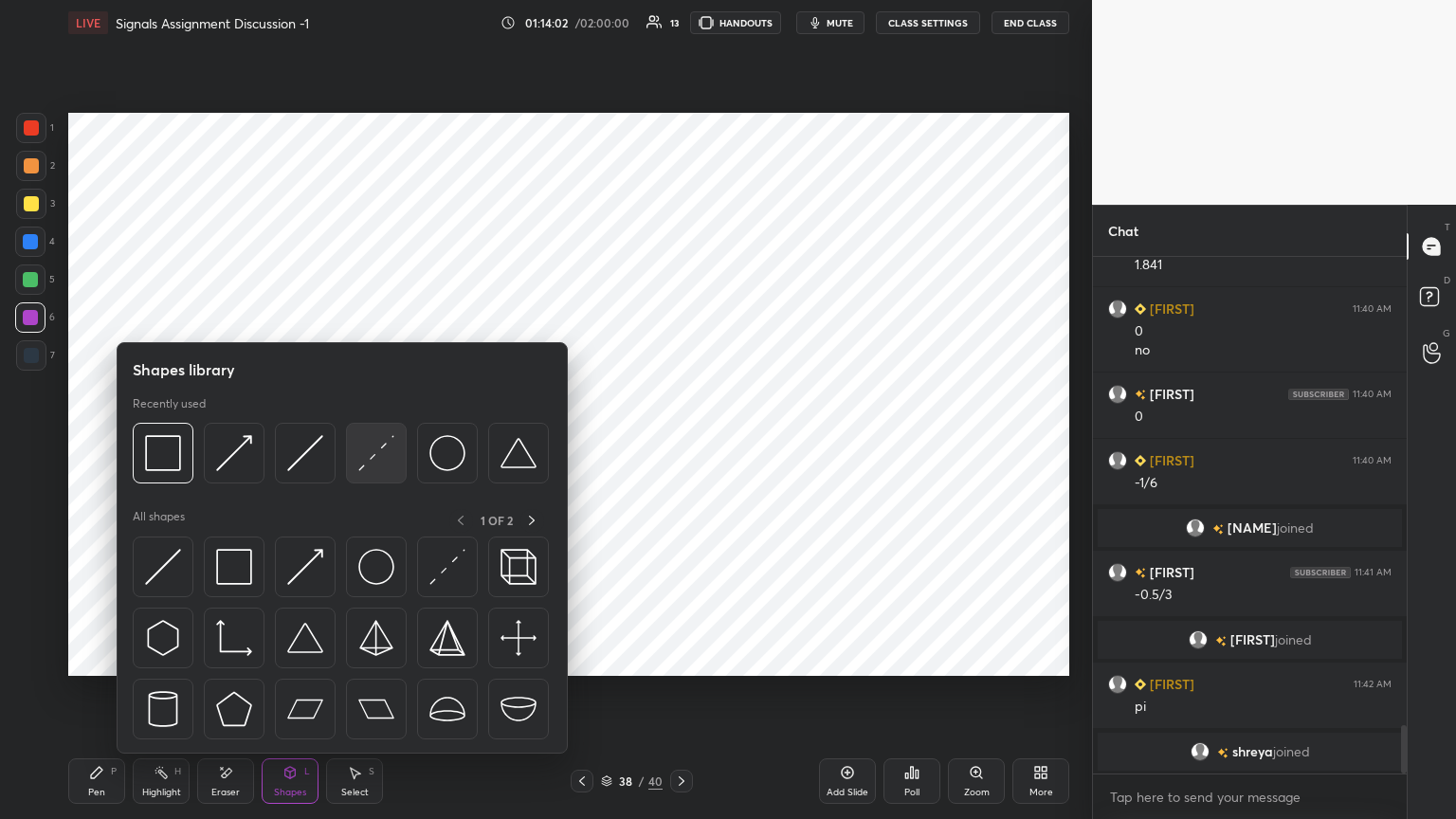 click at bounding box center [376, 453] 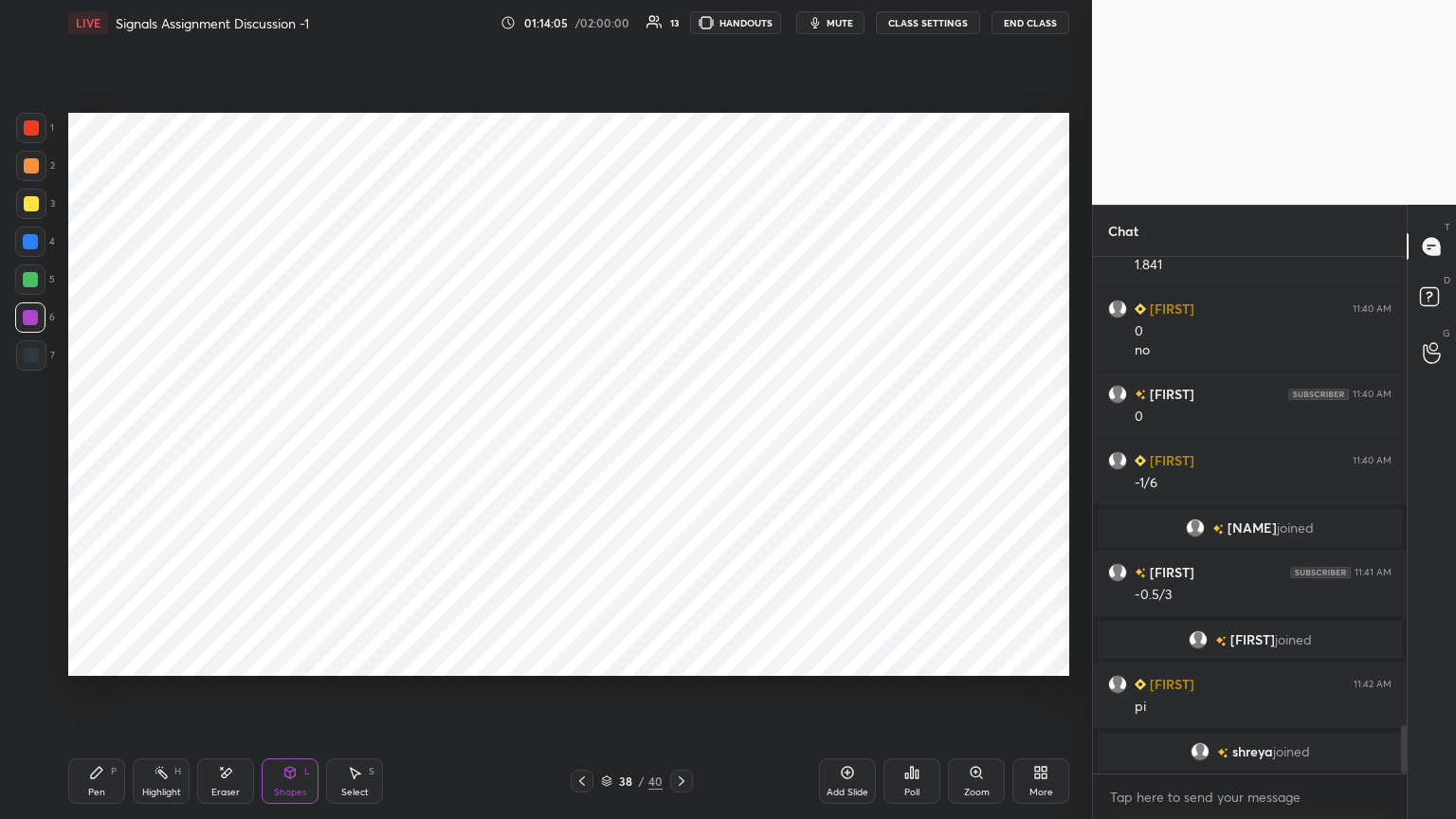 click 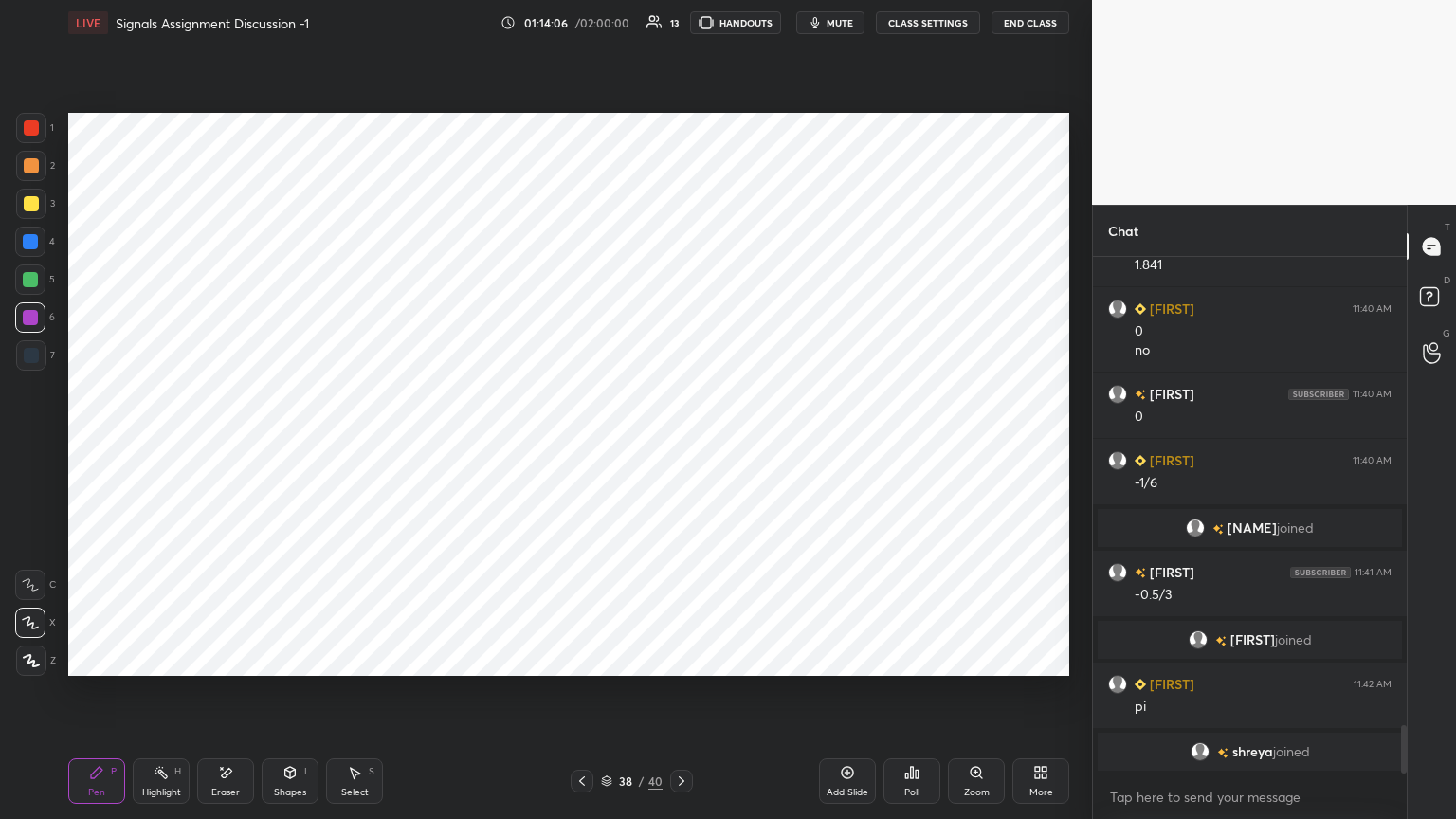 click 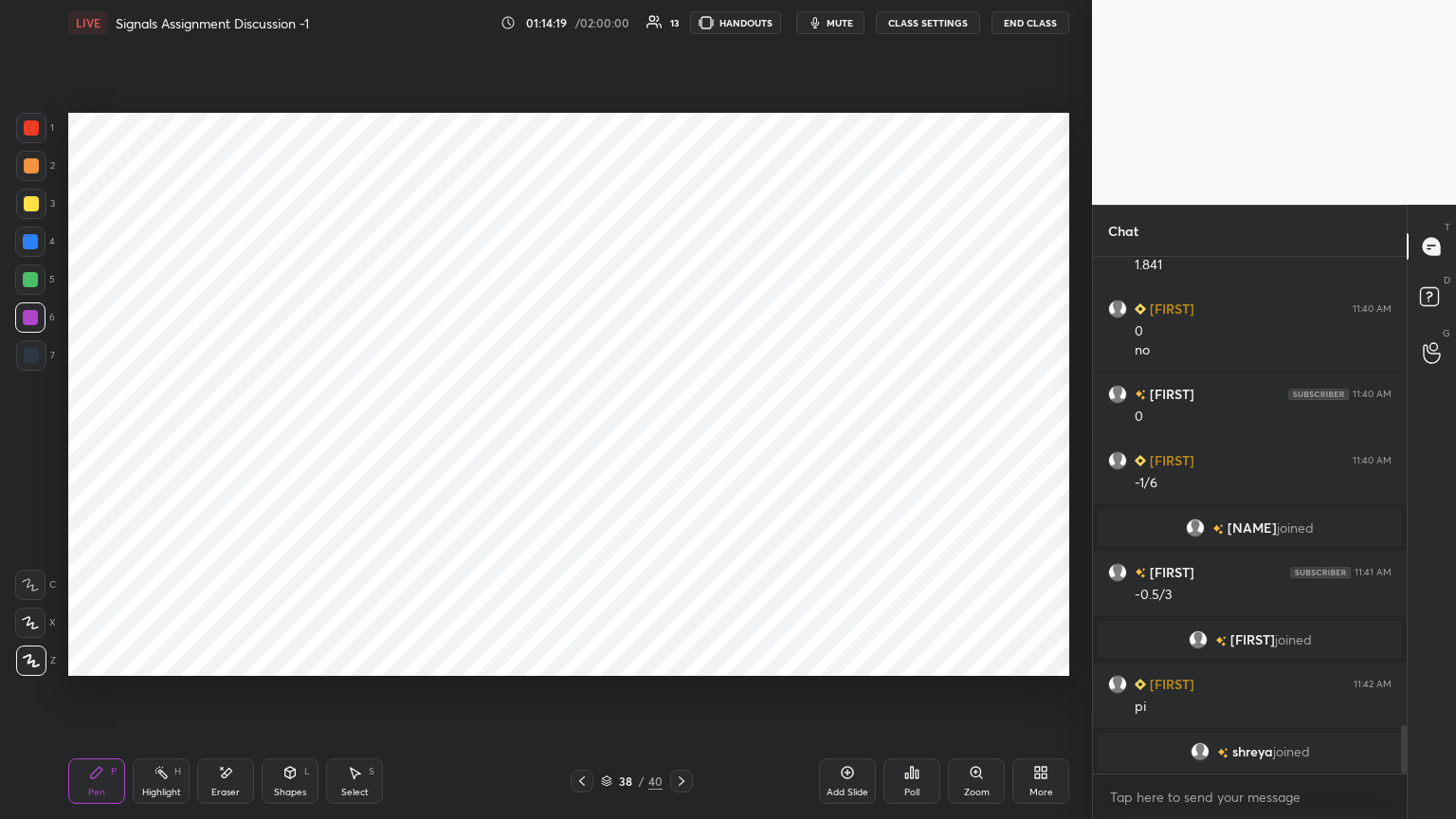 click at bounding box center (31, 661) 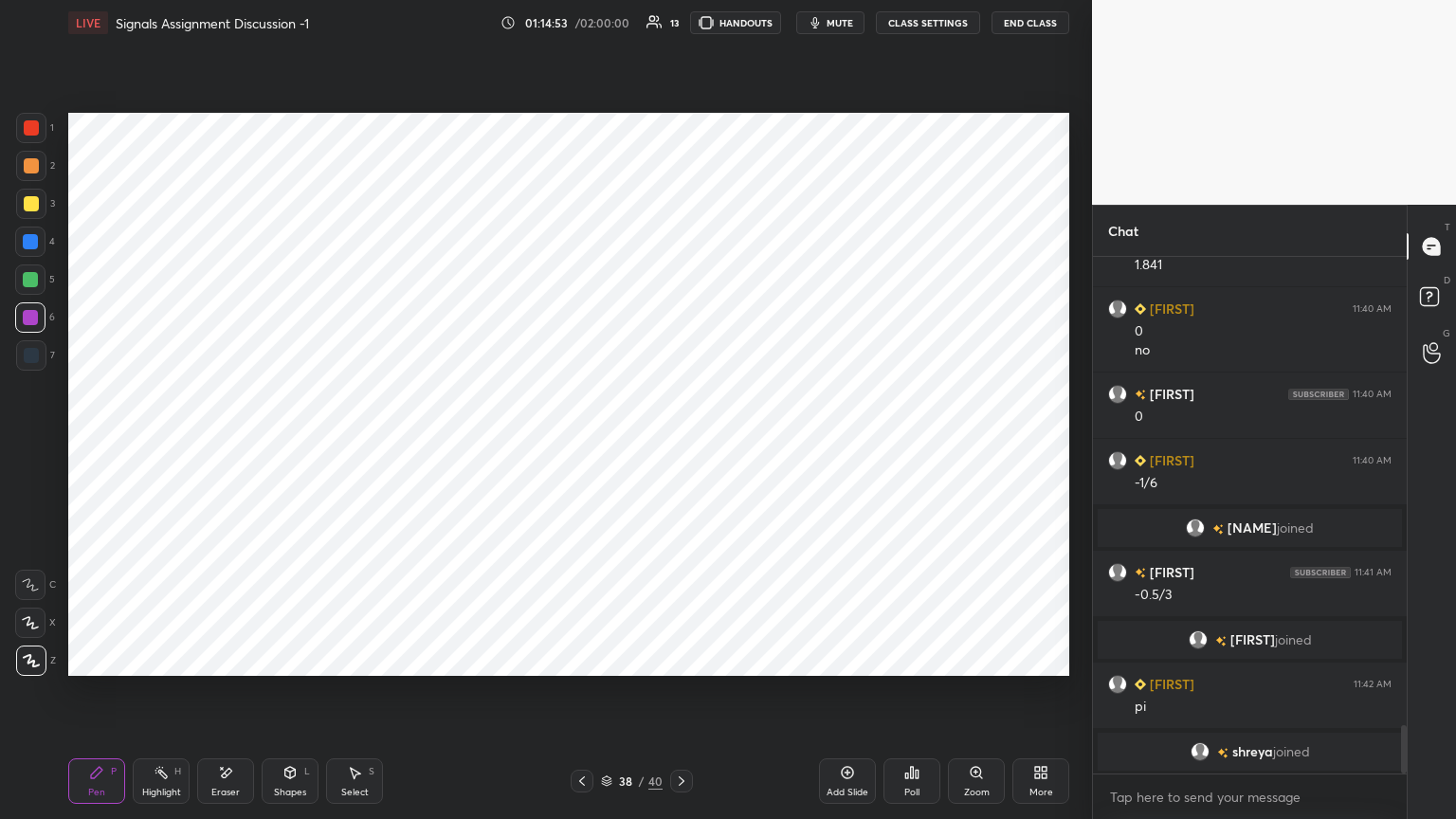 click at bounding box center (31, 355) 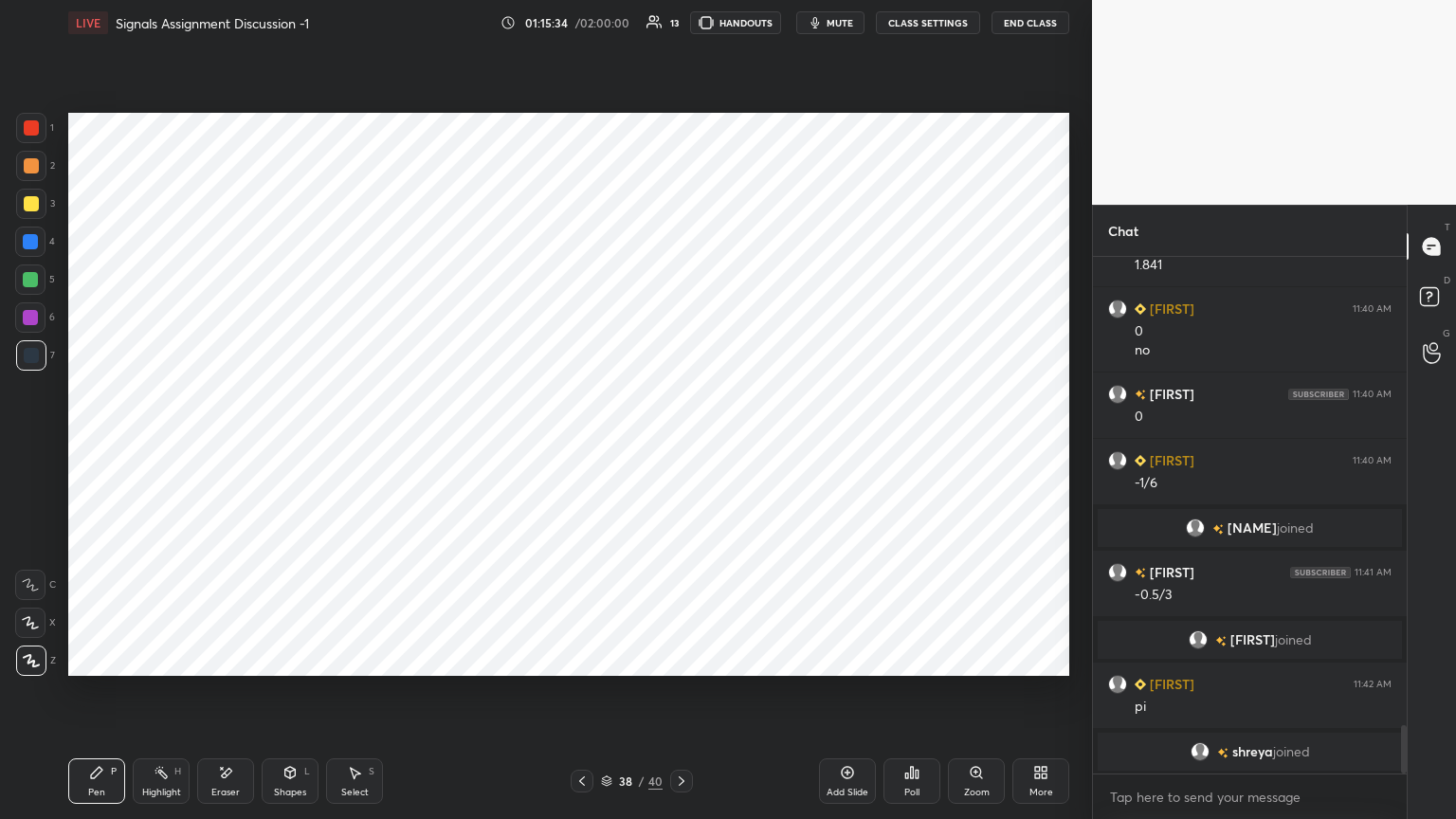 click at bounding box center (30, 318) 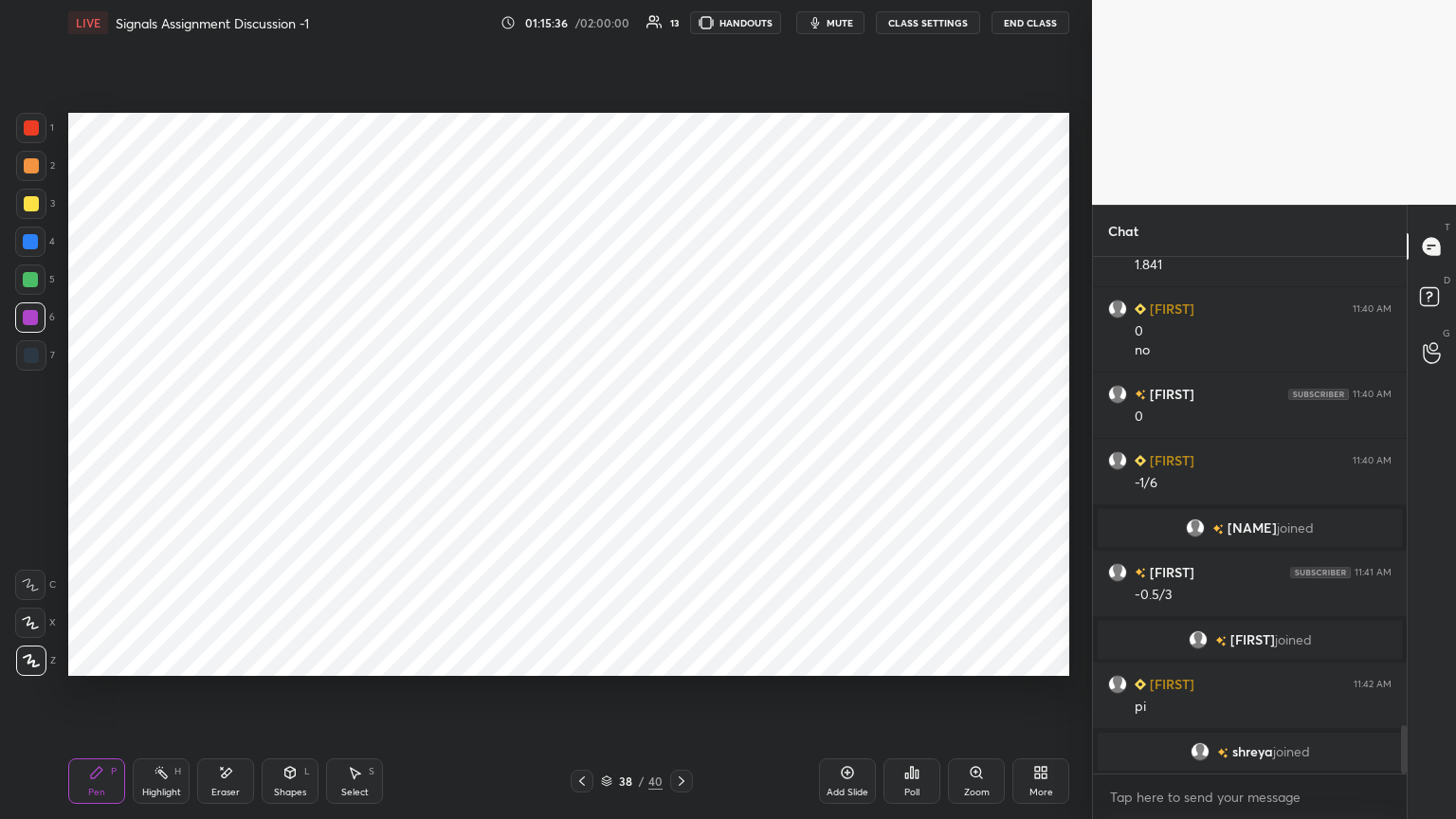 click at bounding box center (30, 623) 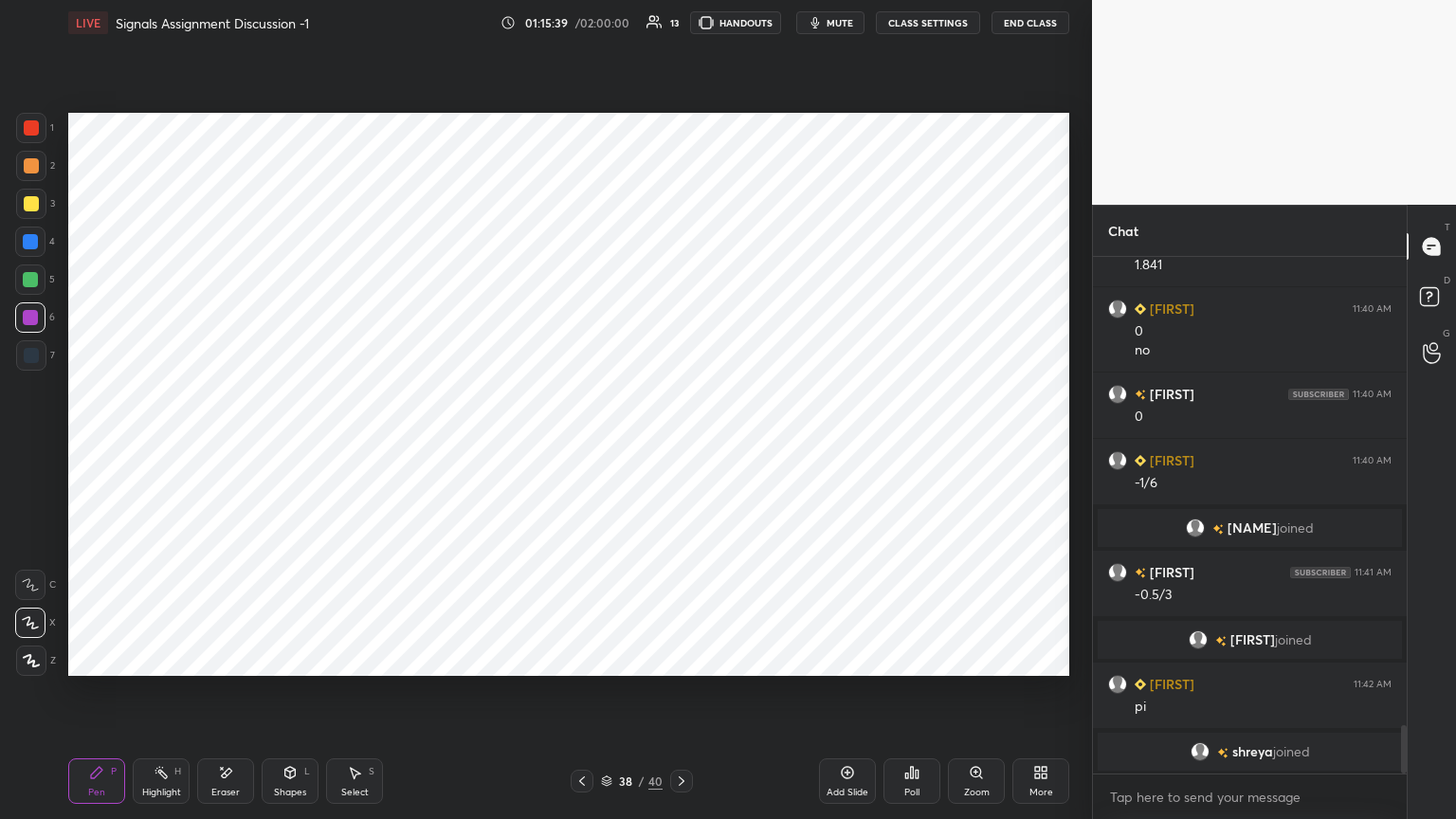click 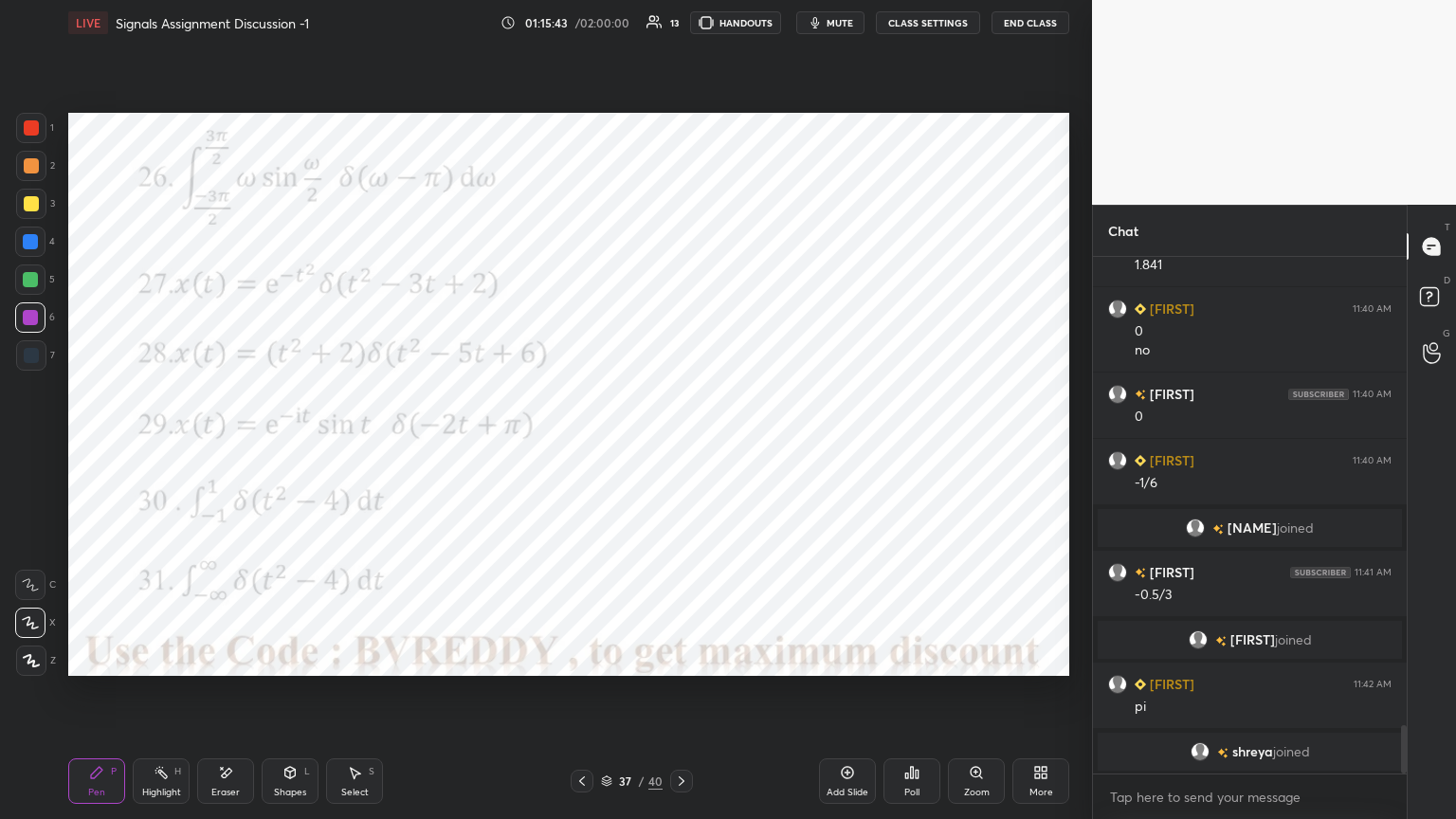 click at bounding box center [31, 355] 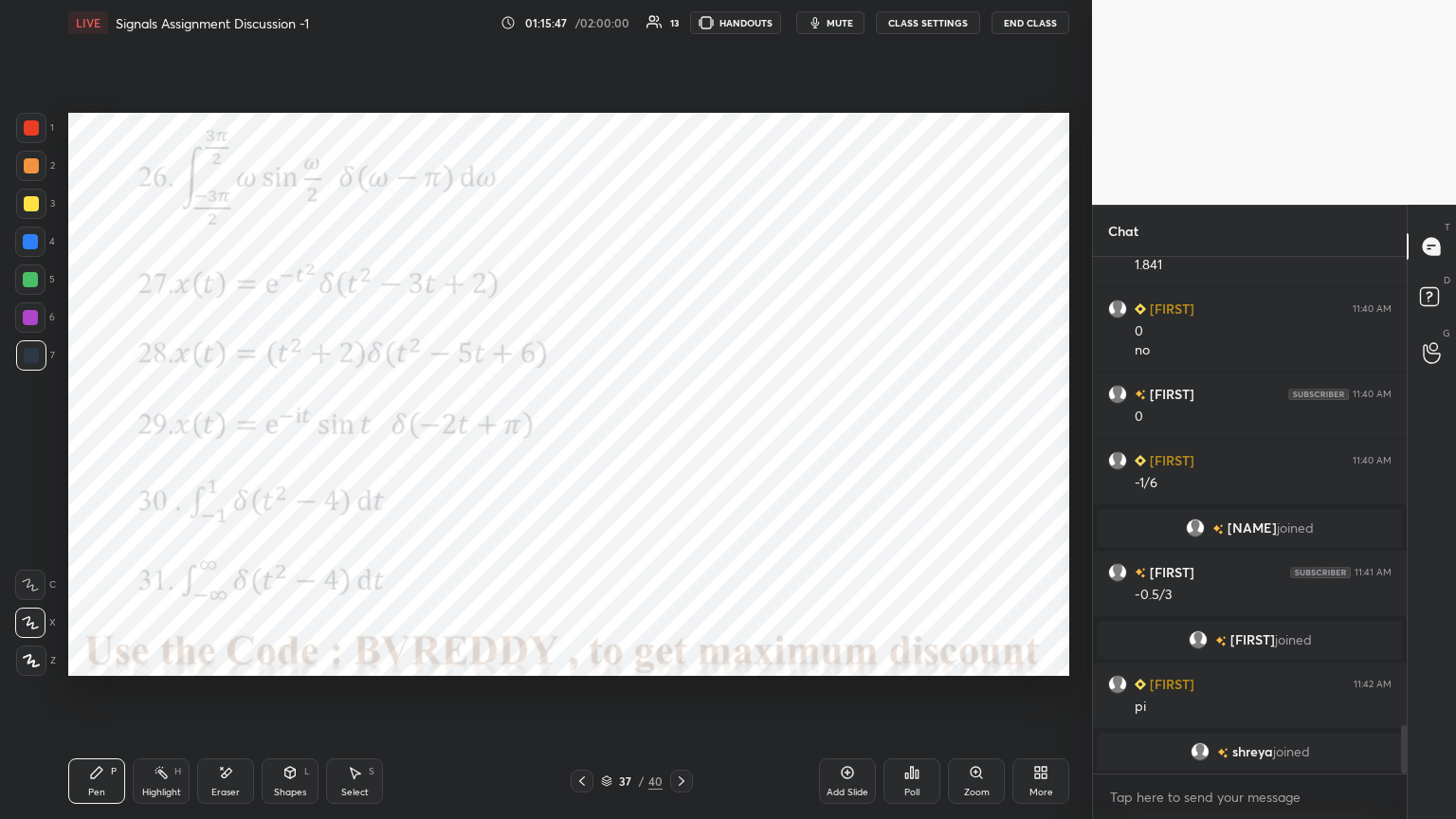 click at bounding box center [31, 355] 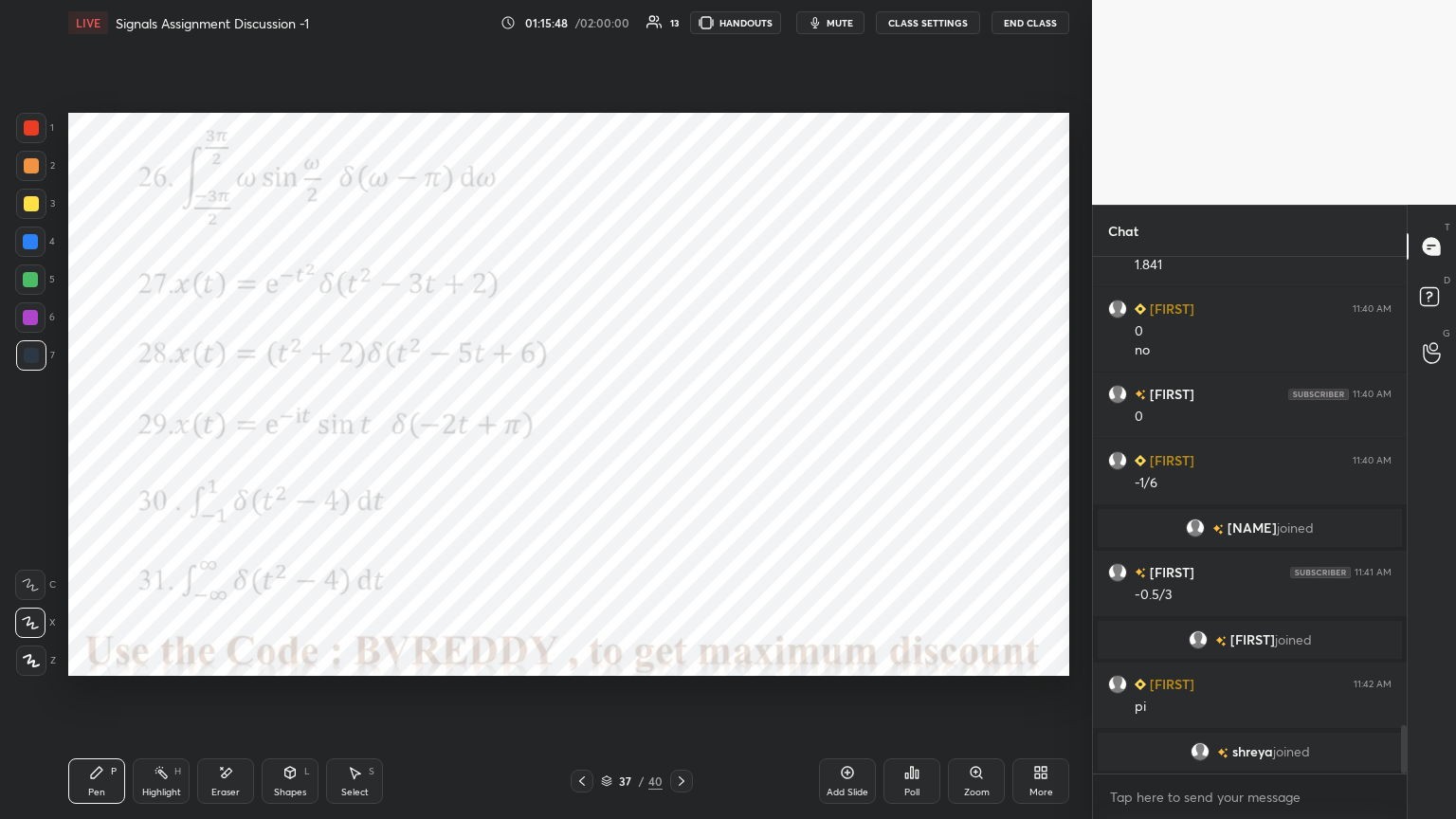 click at bounding box center (31, 661) 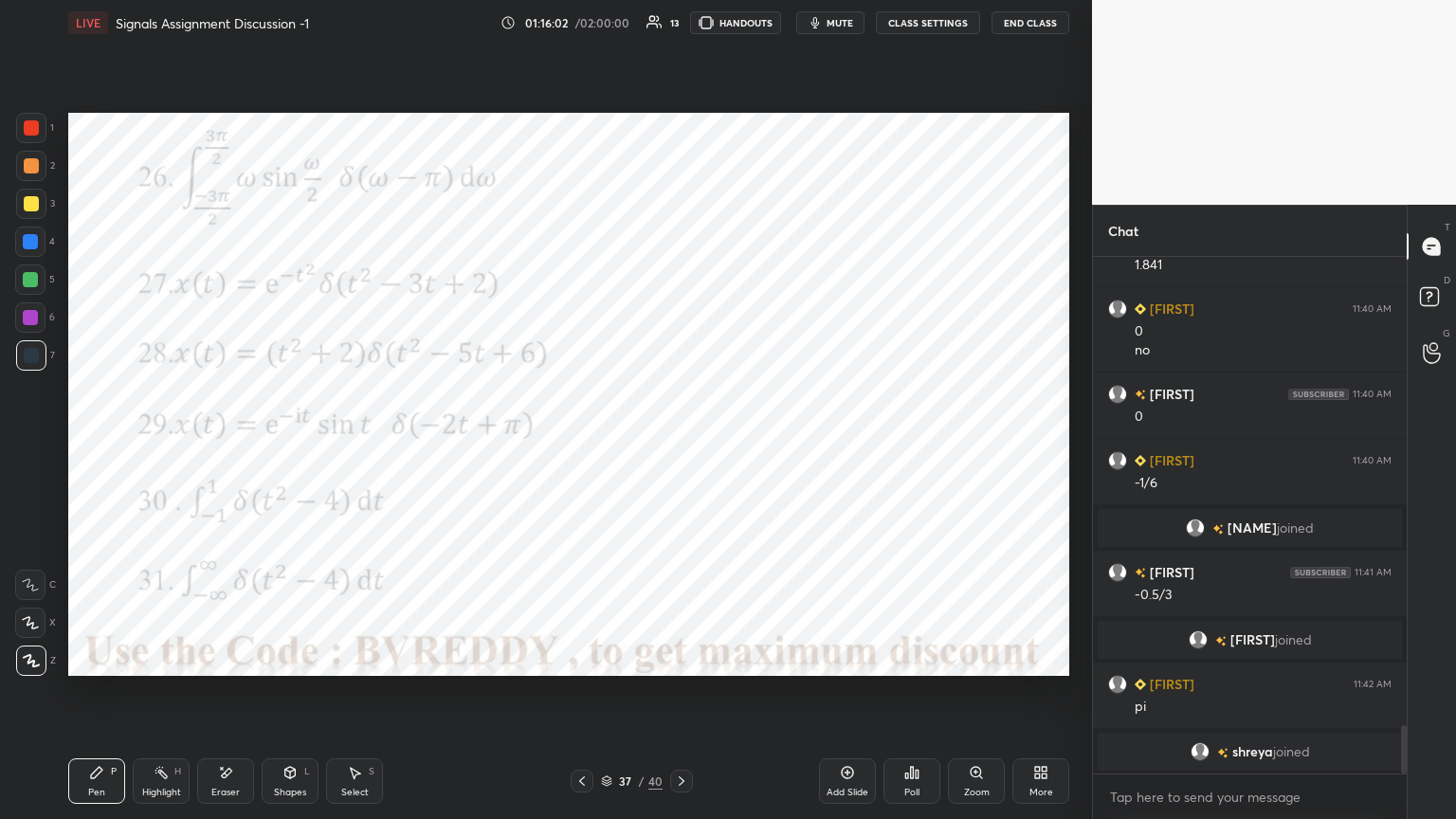 click at bounding box center (30, 242) 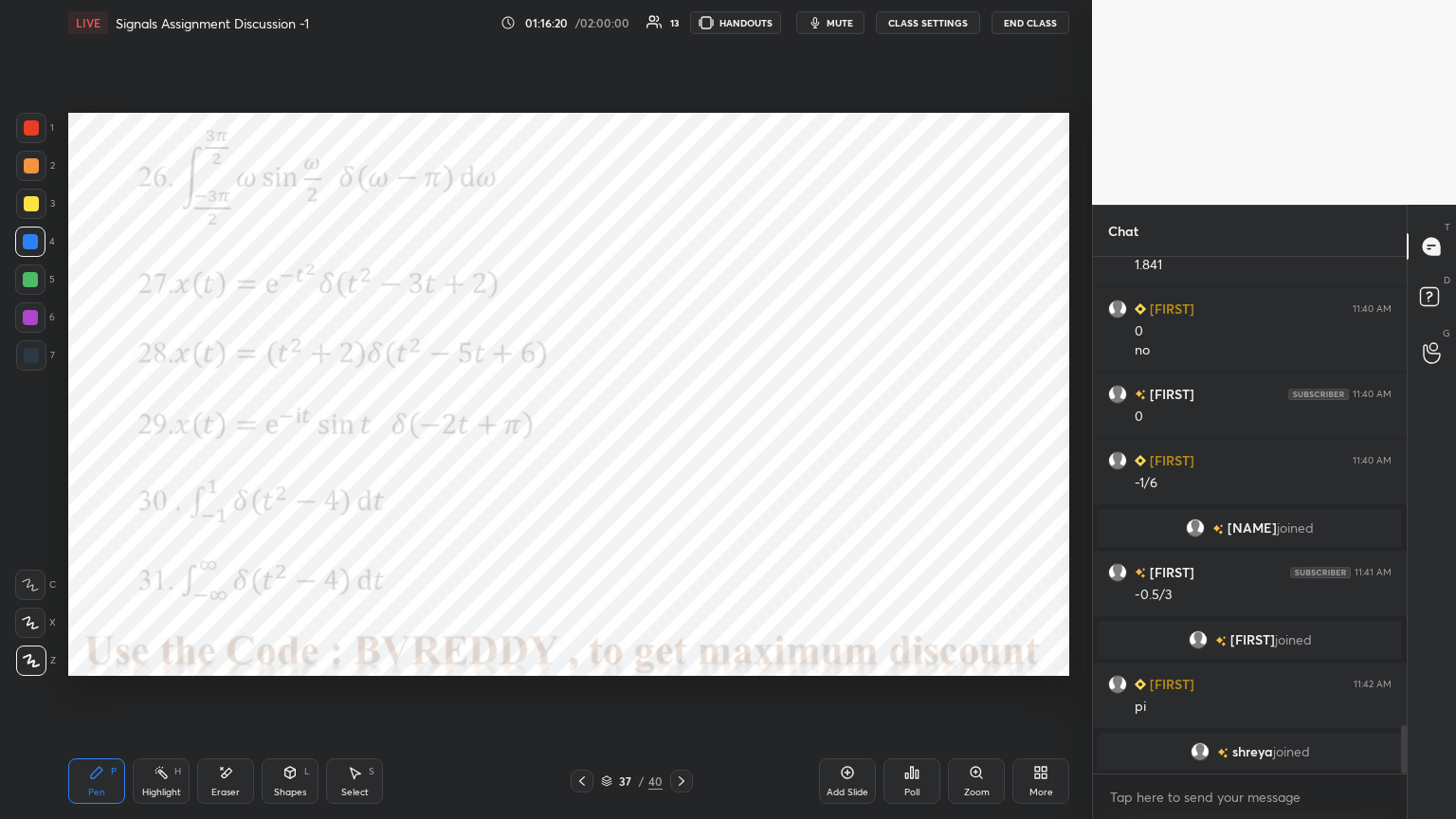 click on "Eraser" at bounding box center (226, 792) 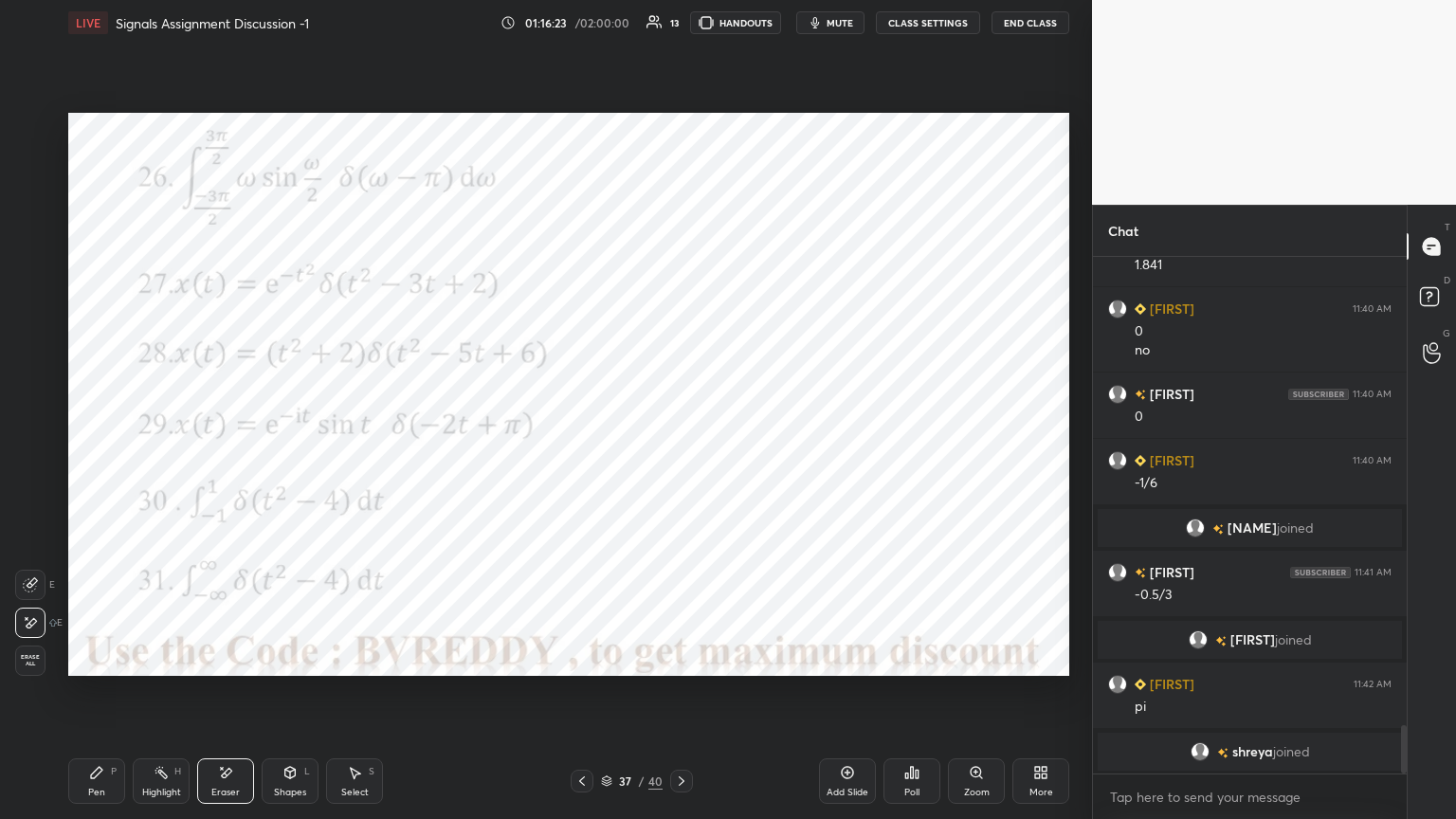 click on "Pen P" at bounding box center (97, 781) 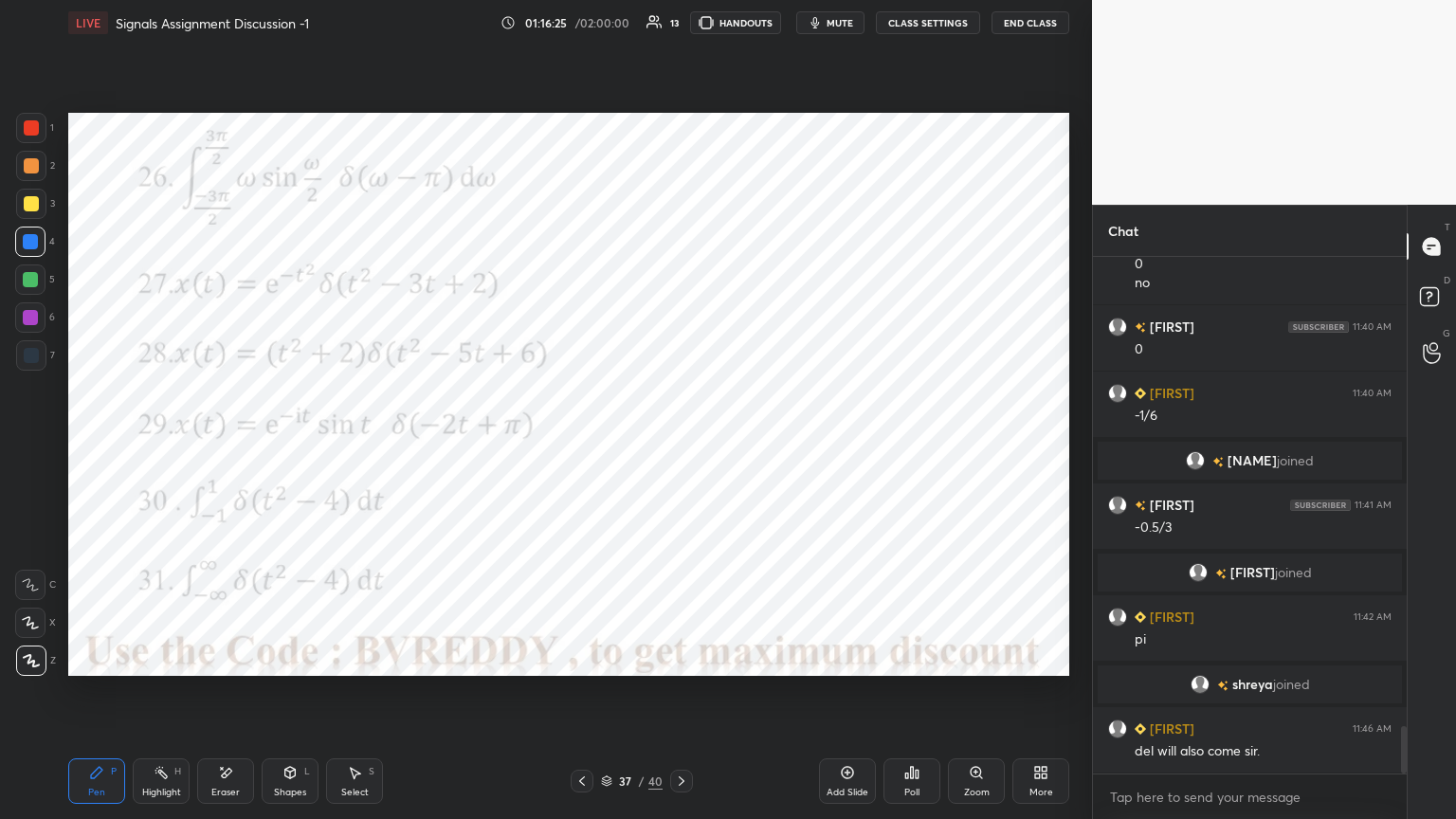 click at bounding box center [30, 623] 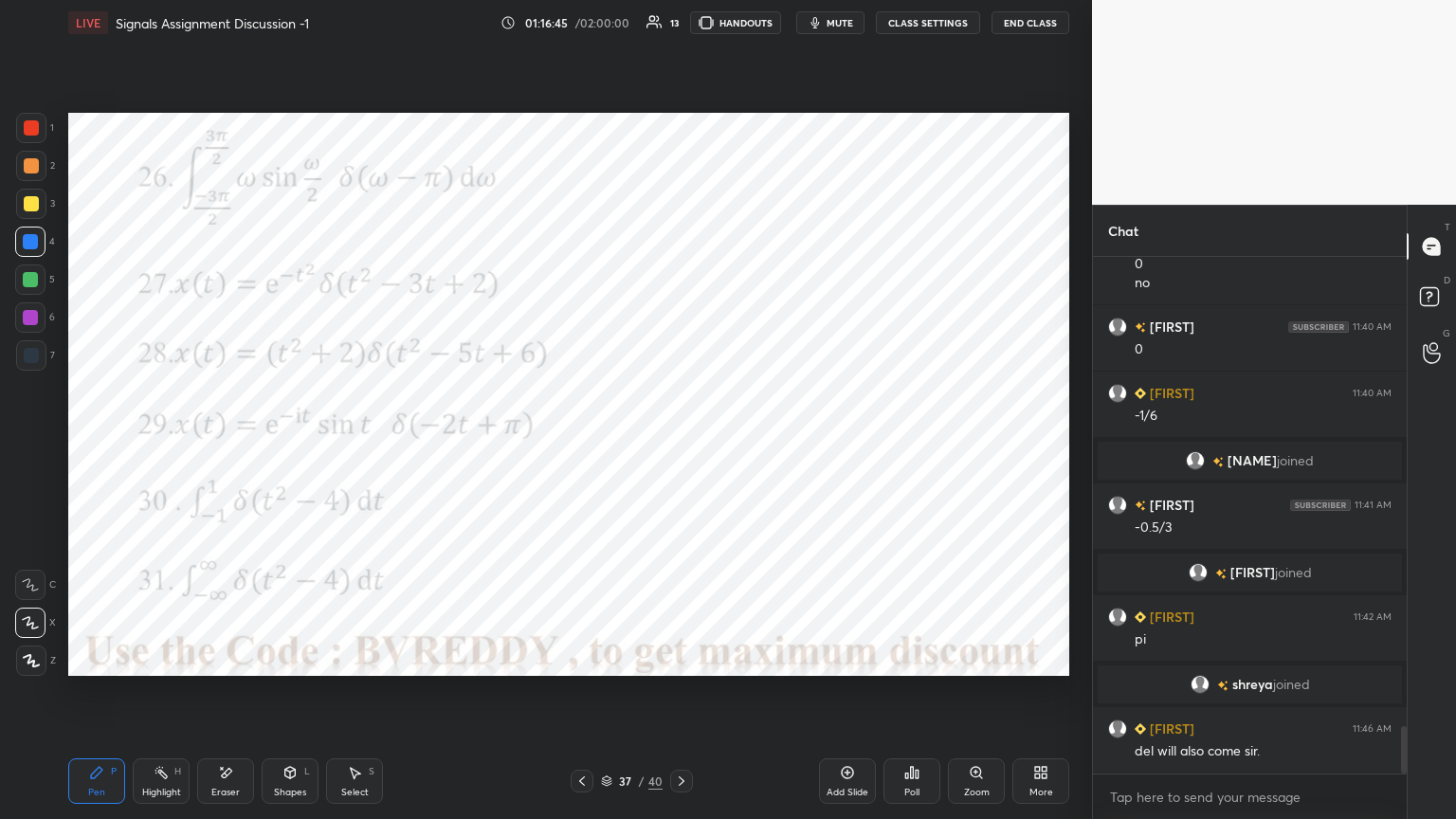 click at bounding box center [30, 318] 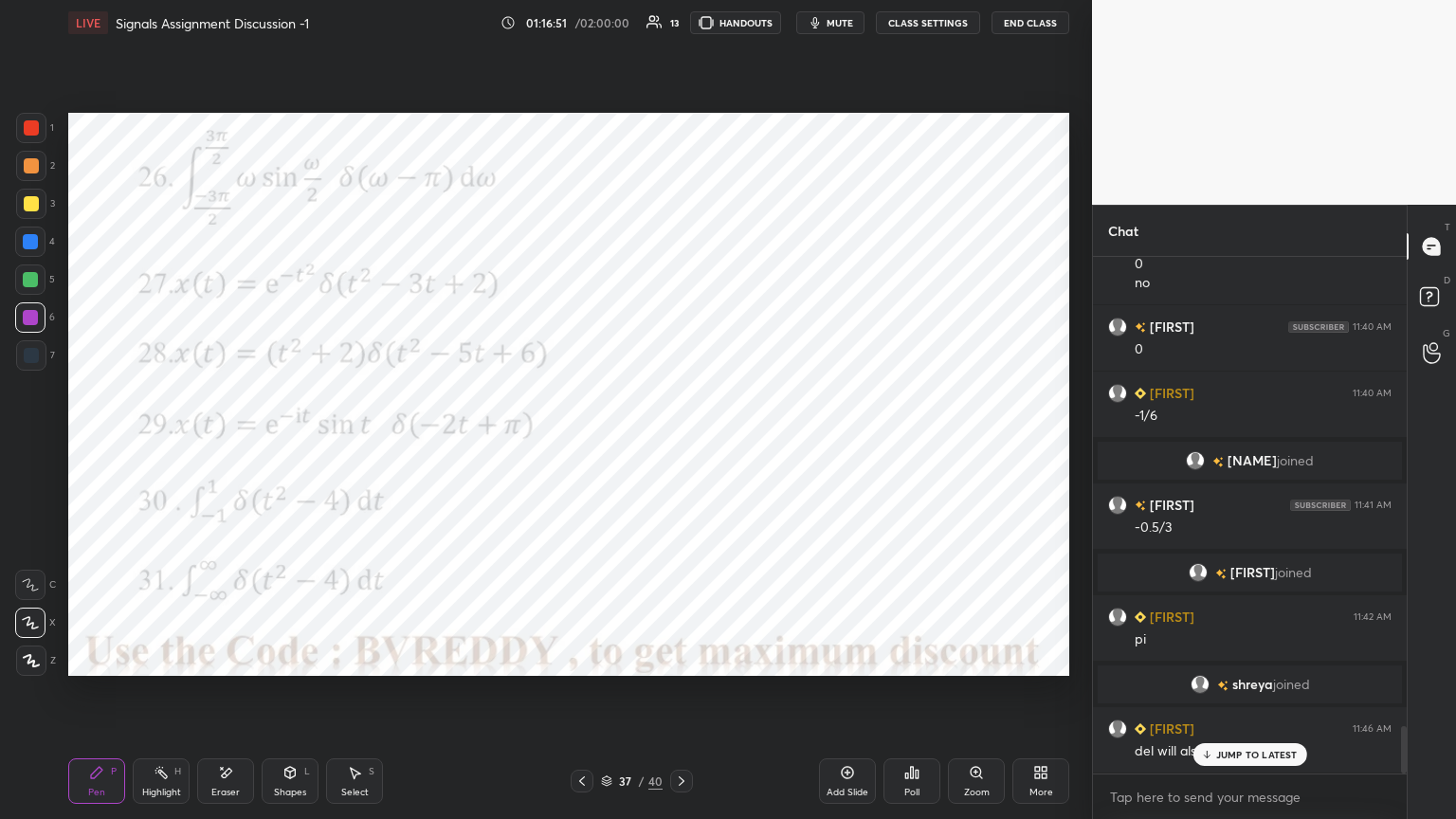scroll, scrollTop: 5172, scrollLeft: 0, axis: vertical 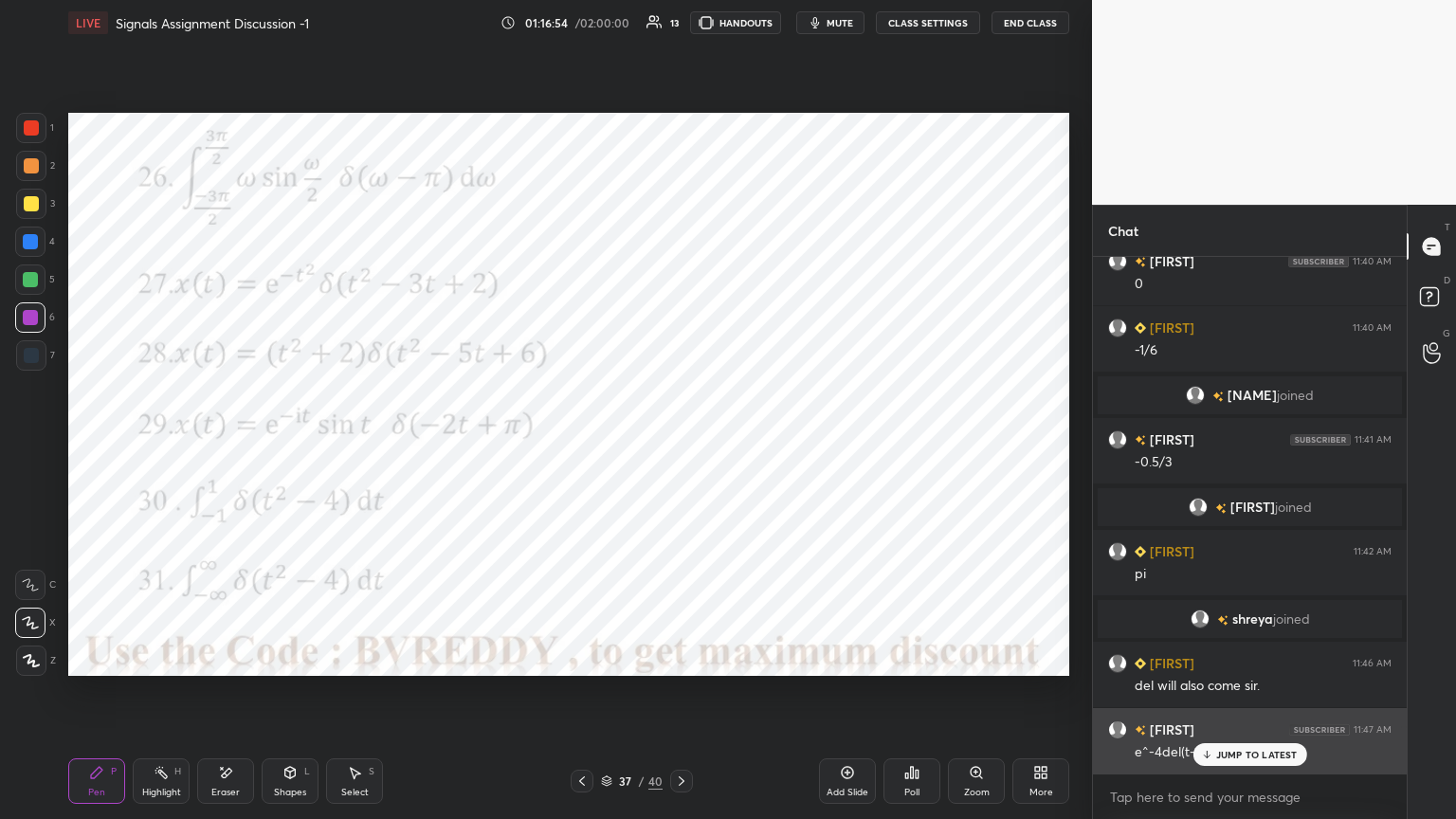 click on "JUMP TO LATEST" at bounding box center (1257, 755) 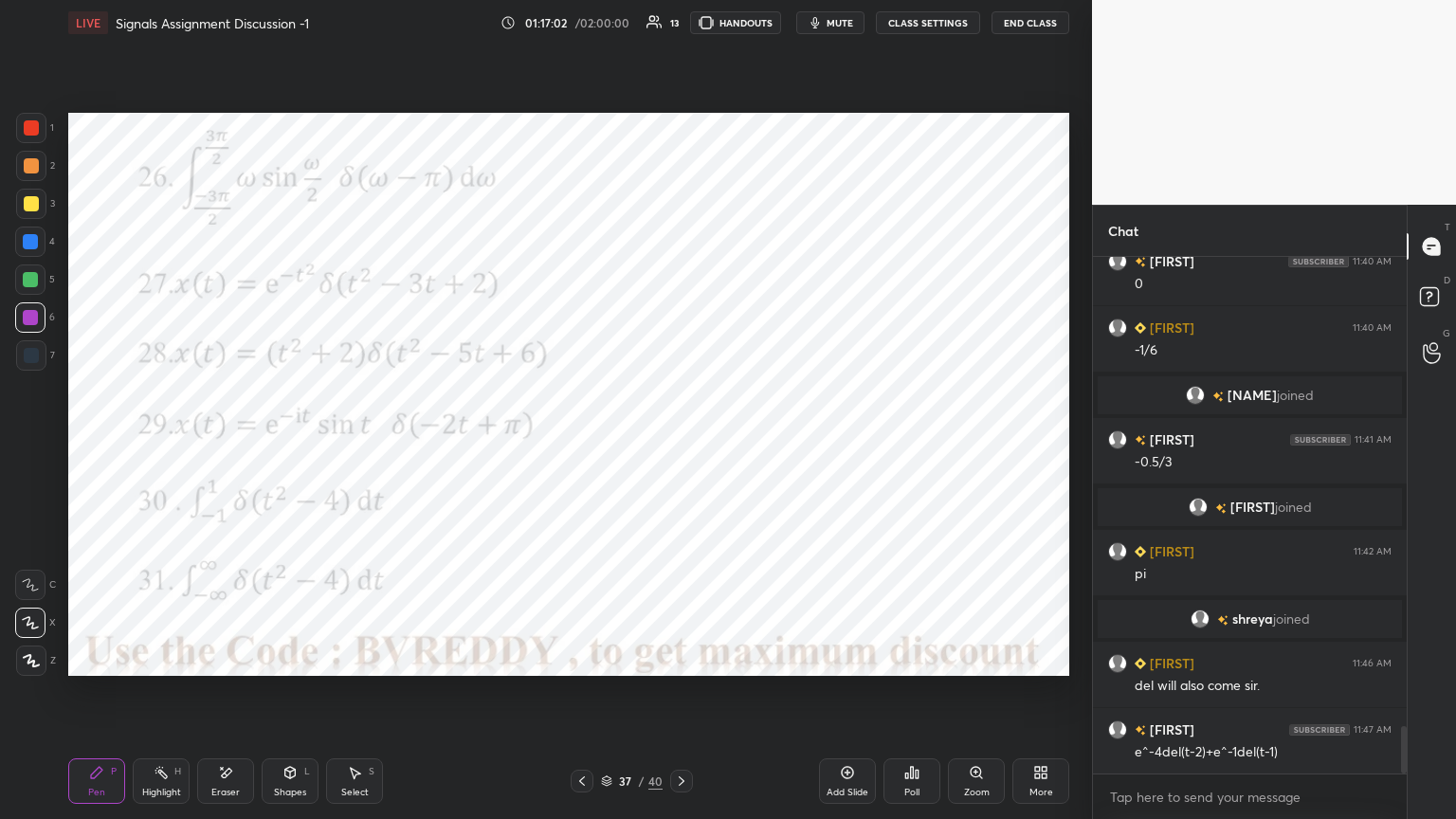 click 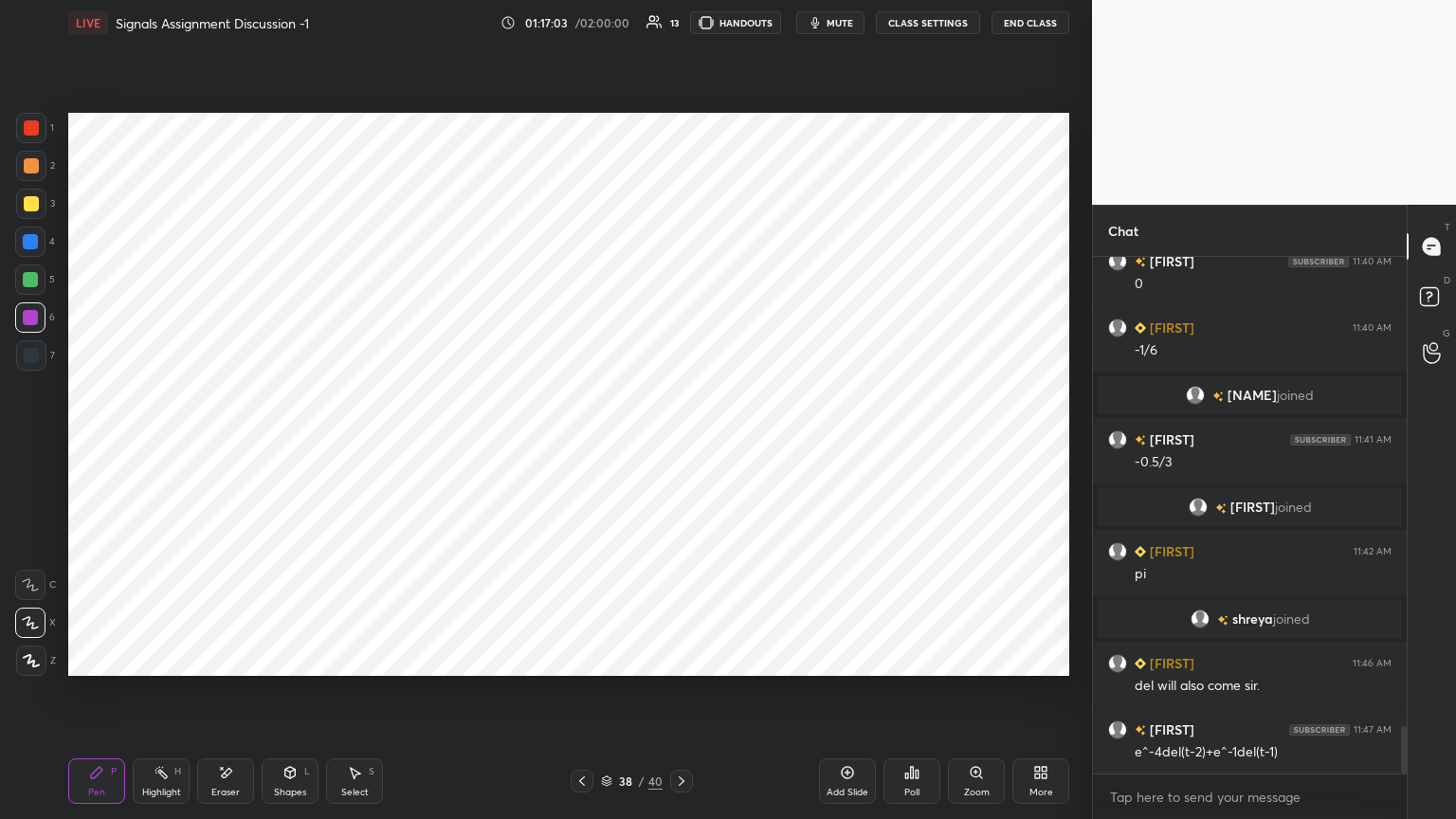 click on "Add Slide" at bounding box center (847, 781) 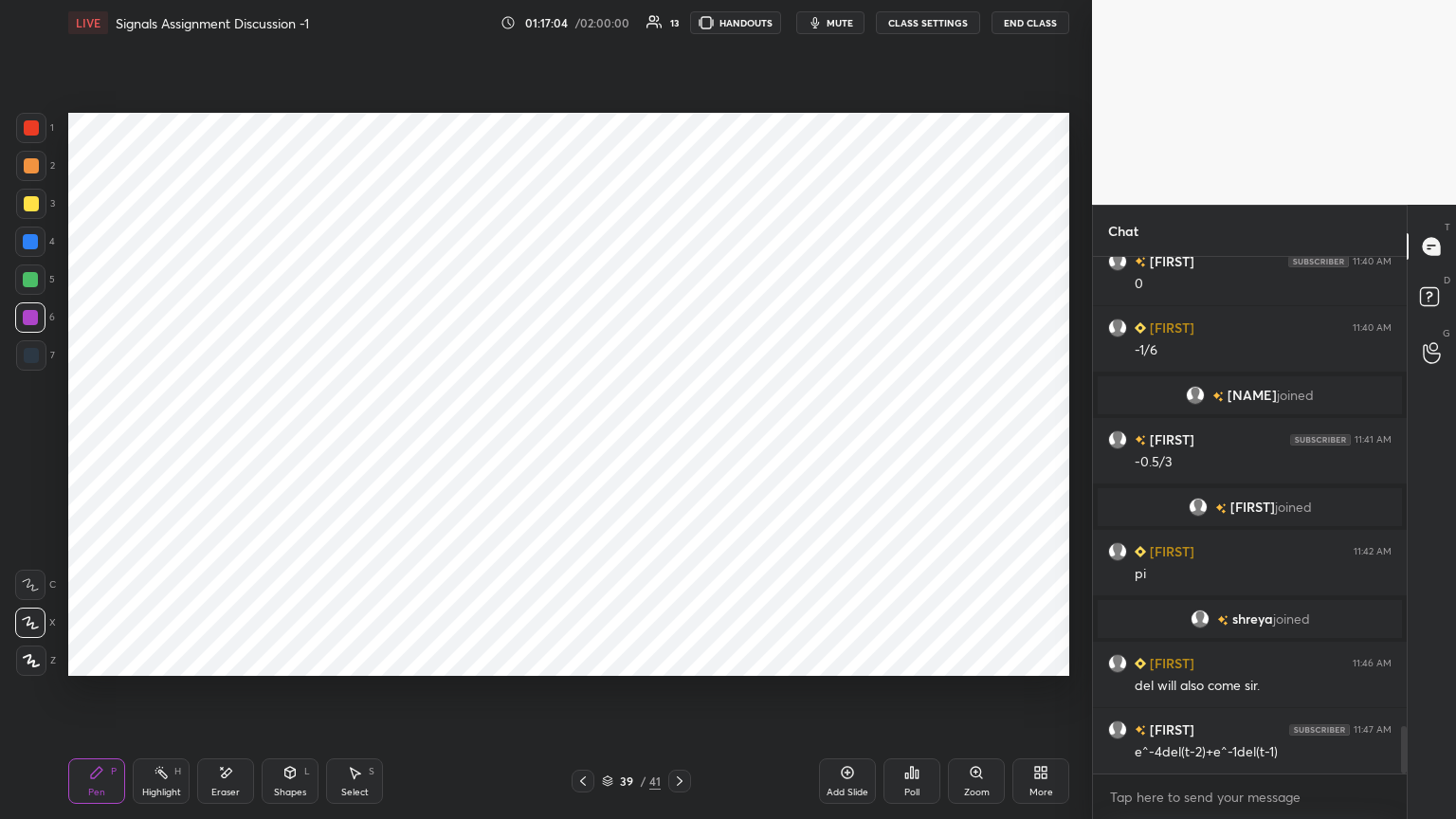 click 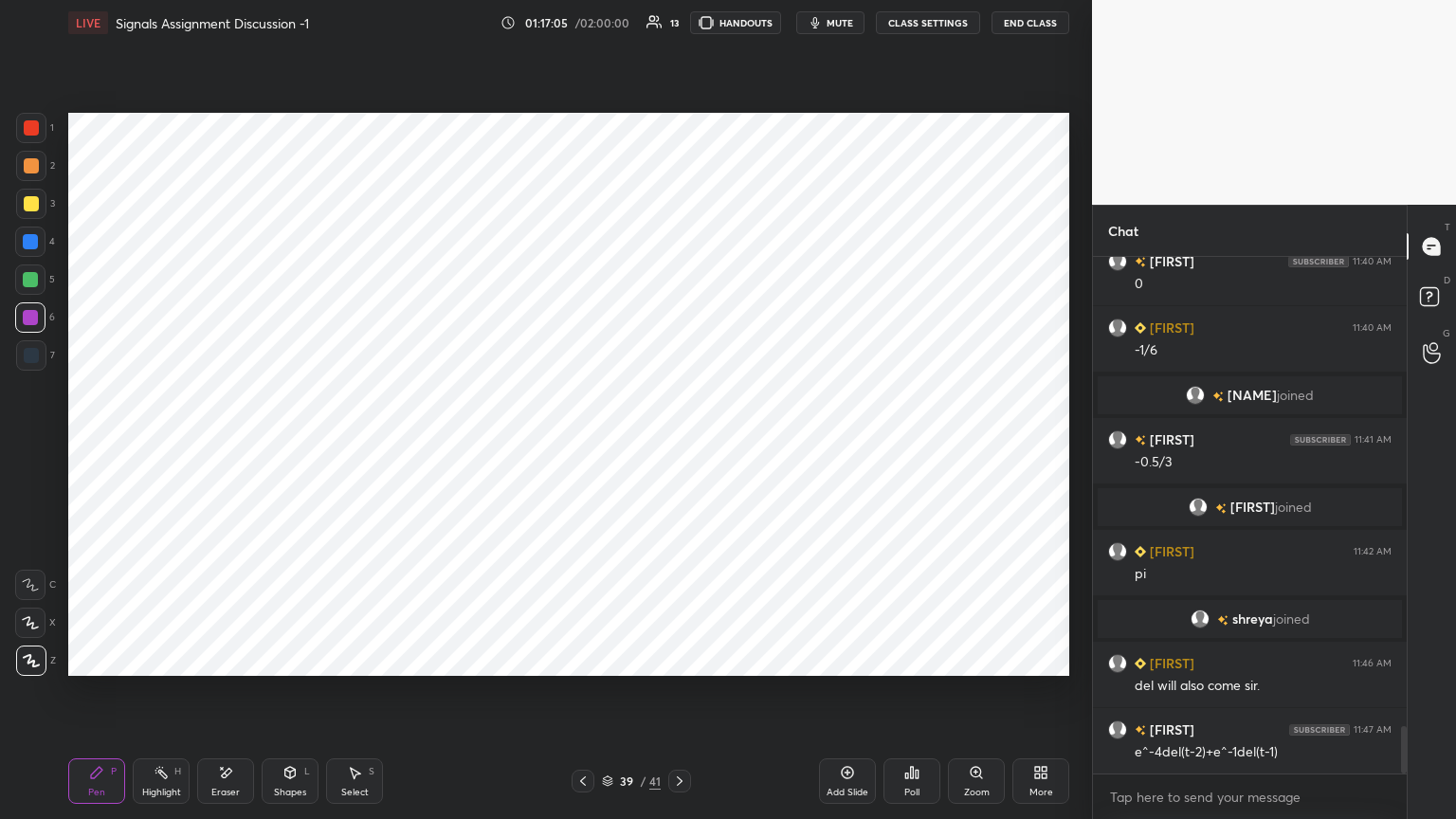 click at bounding box center [30, 242] 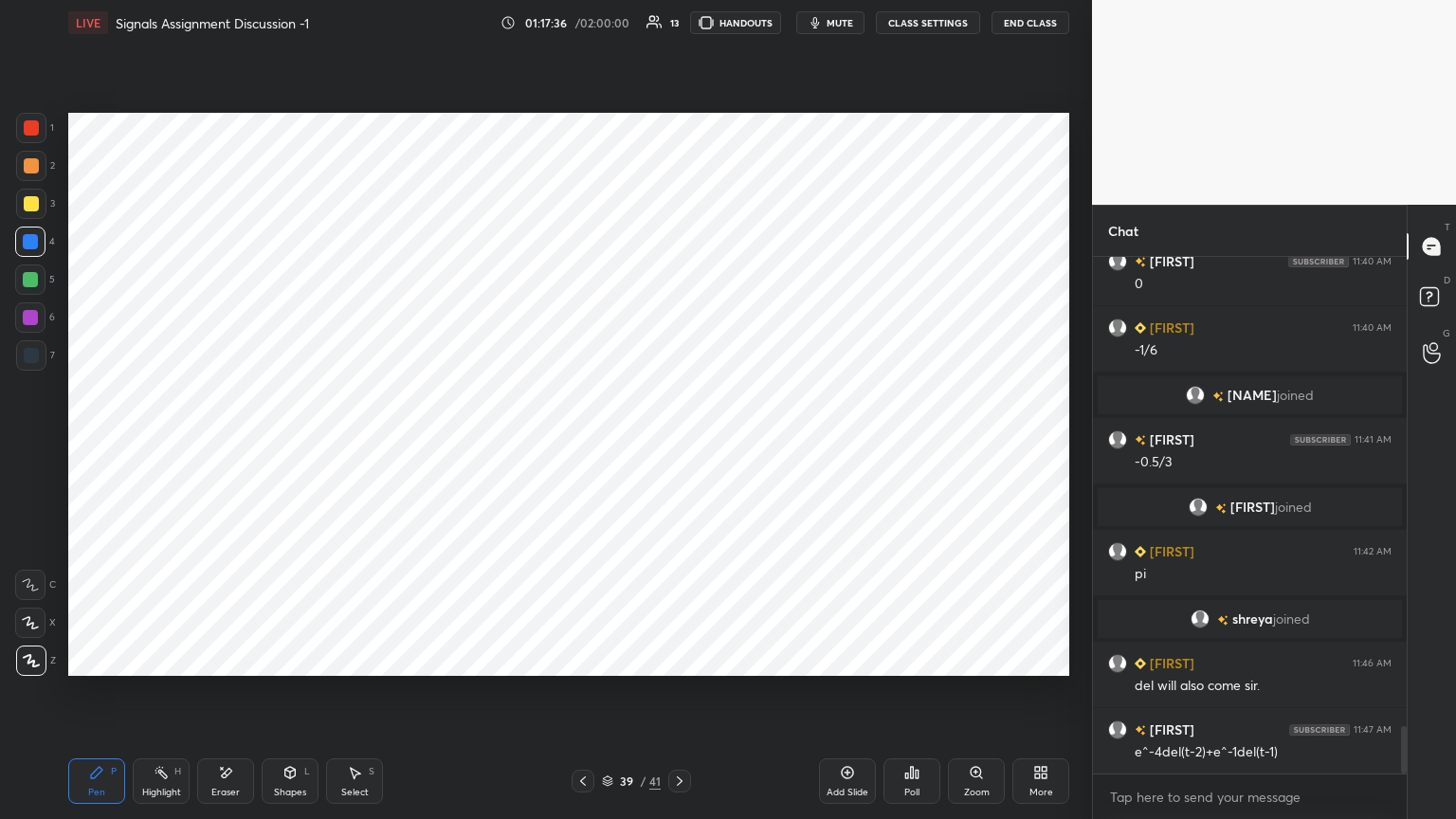 click 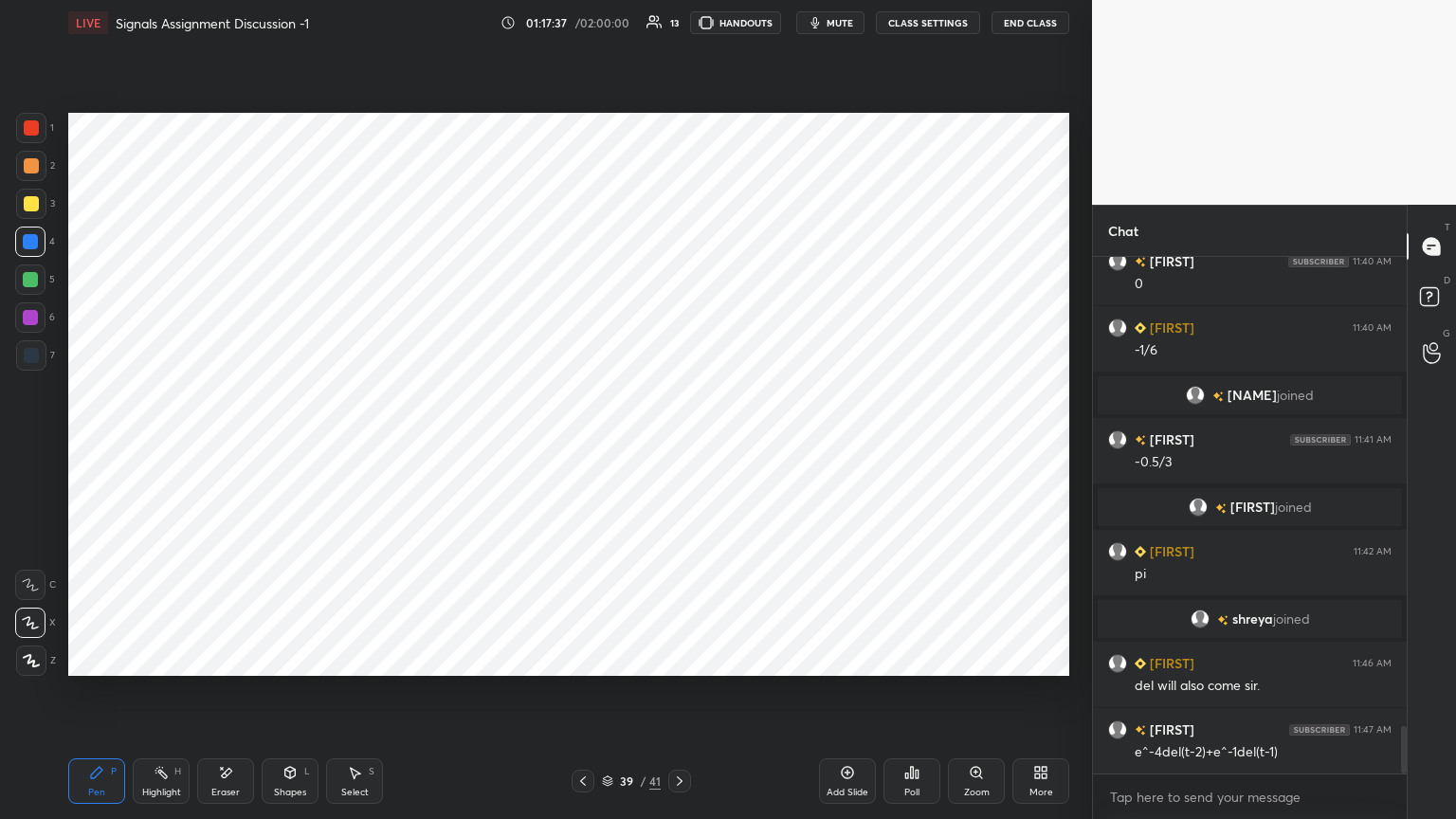 click at bounding box center [30, 318] 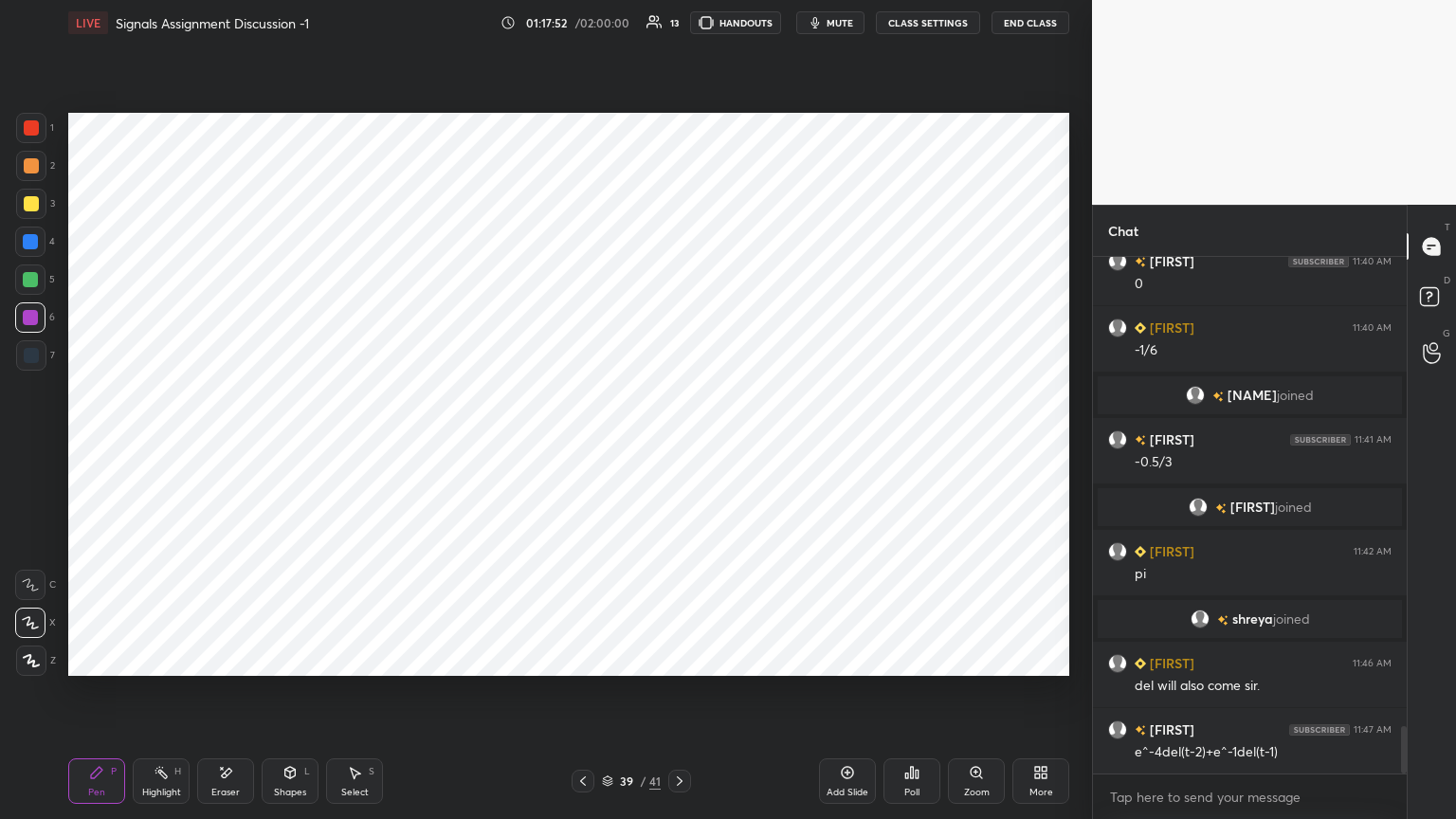 scroll, scrollTop: 5239, scrollLeft: 0, axis: vertical 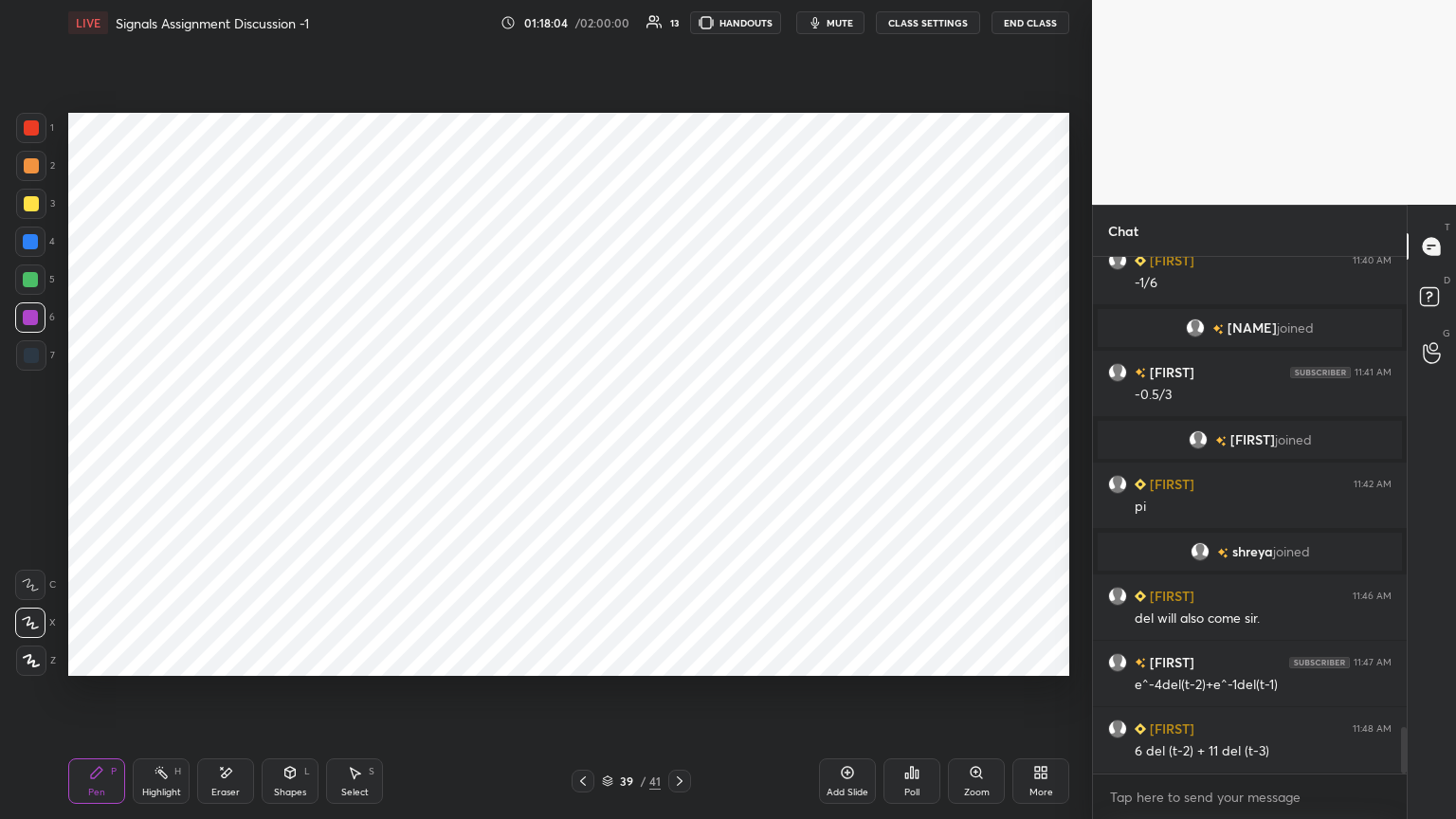 click 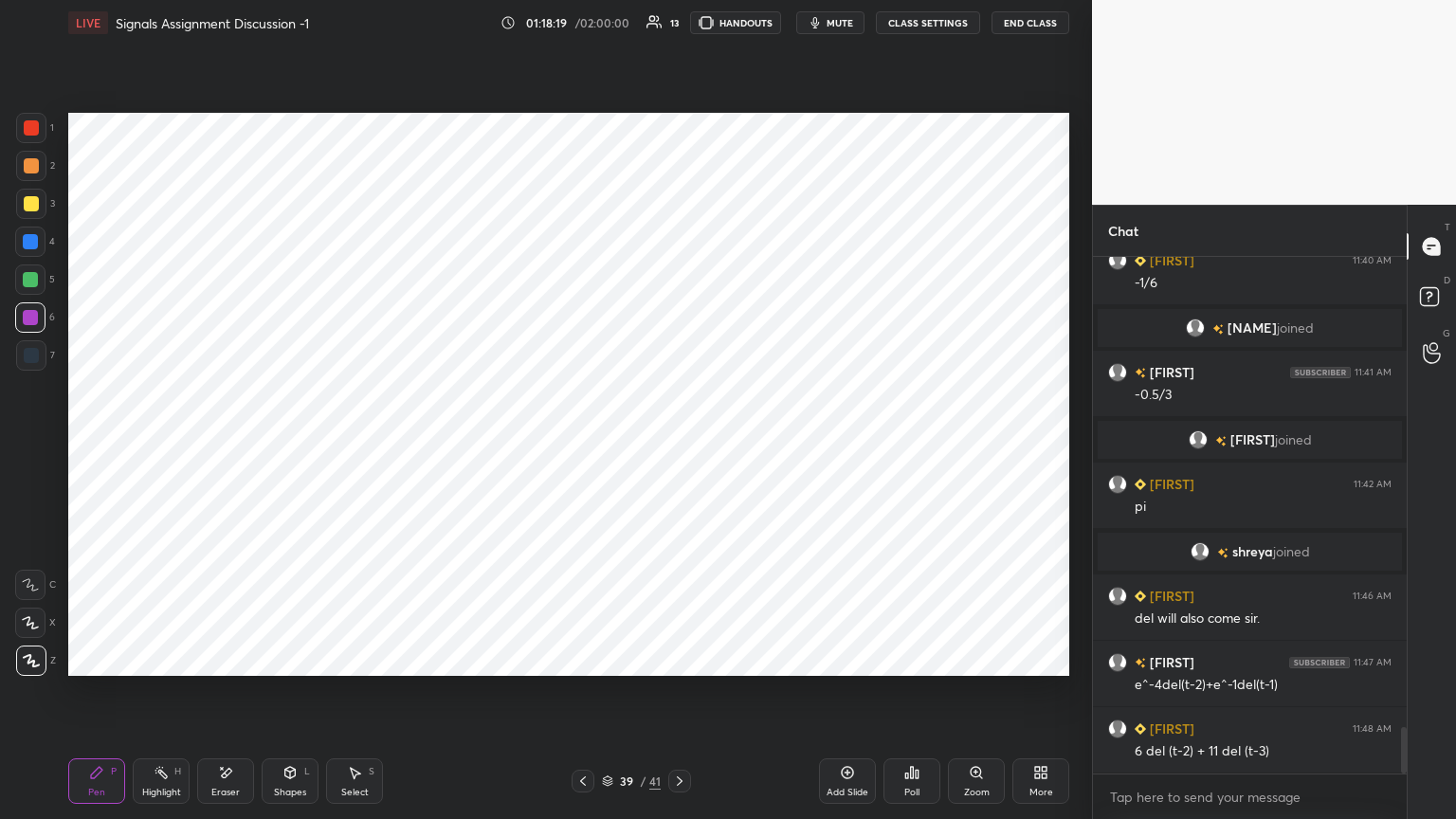 click at bounding box center [30, 242] 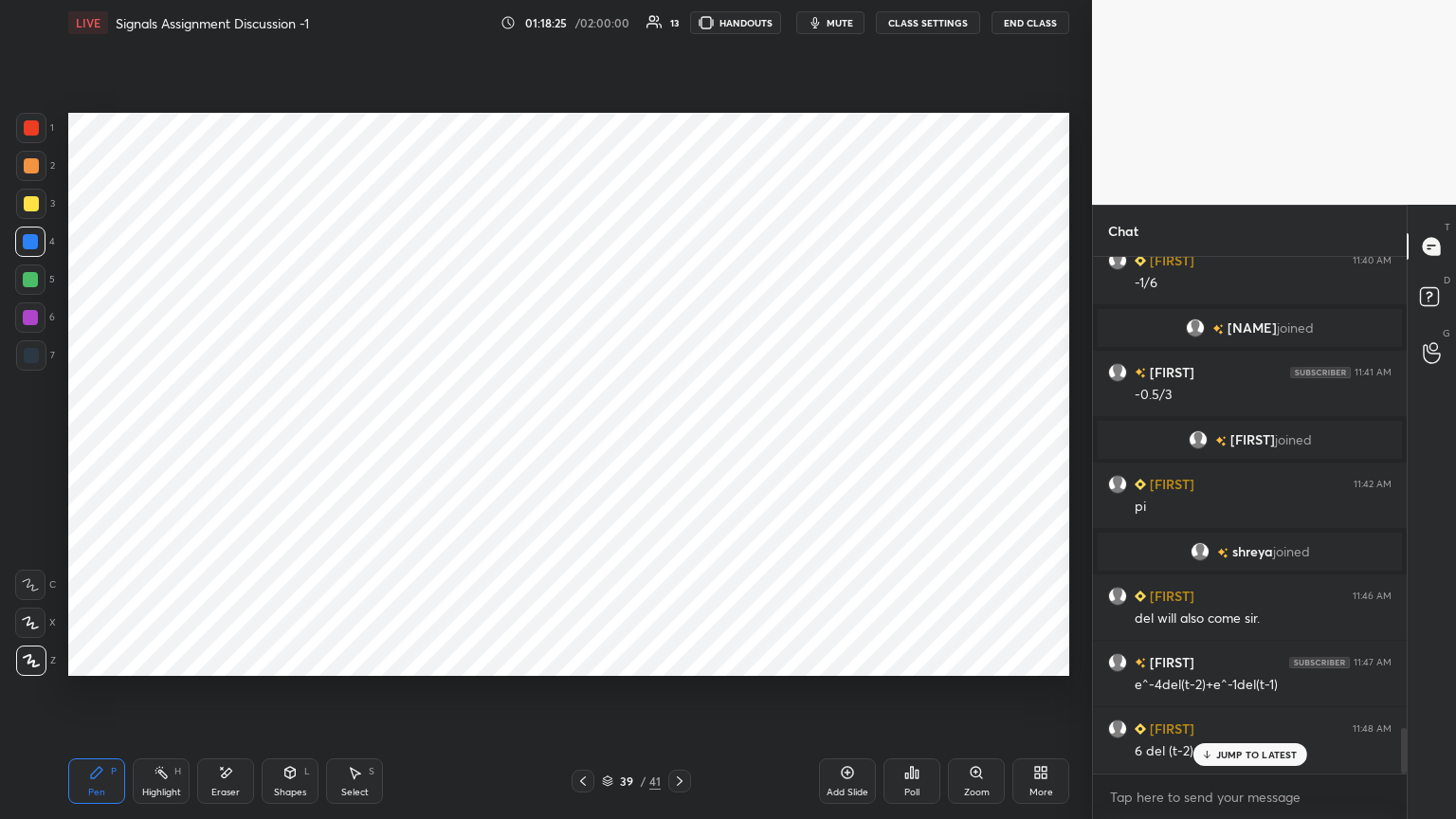 scroll, scrollTop: 5305, scrollLeft: 0, axis: vertical 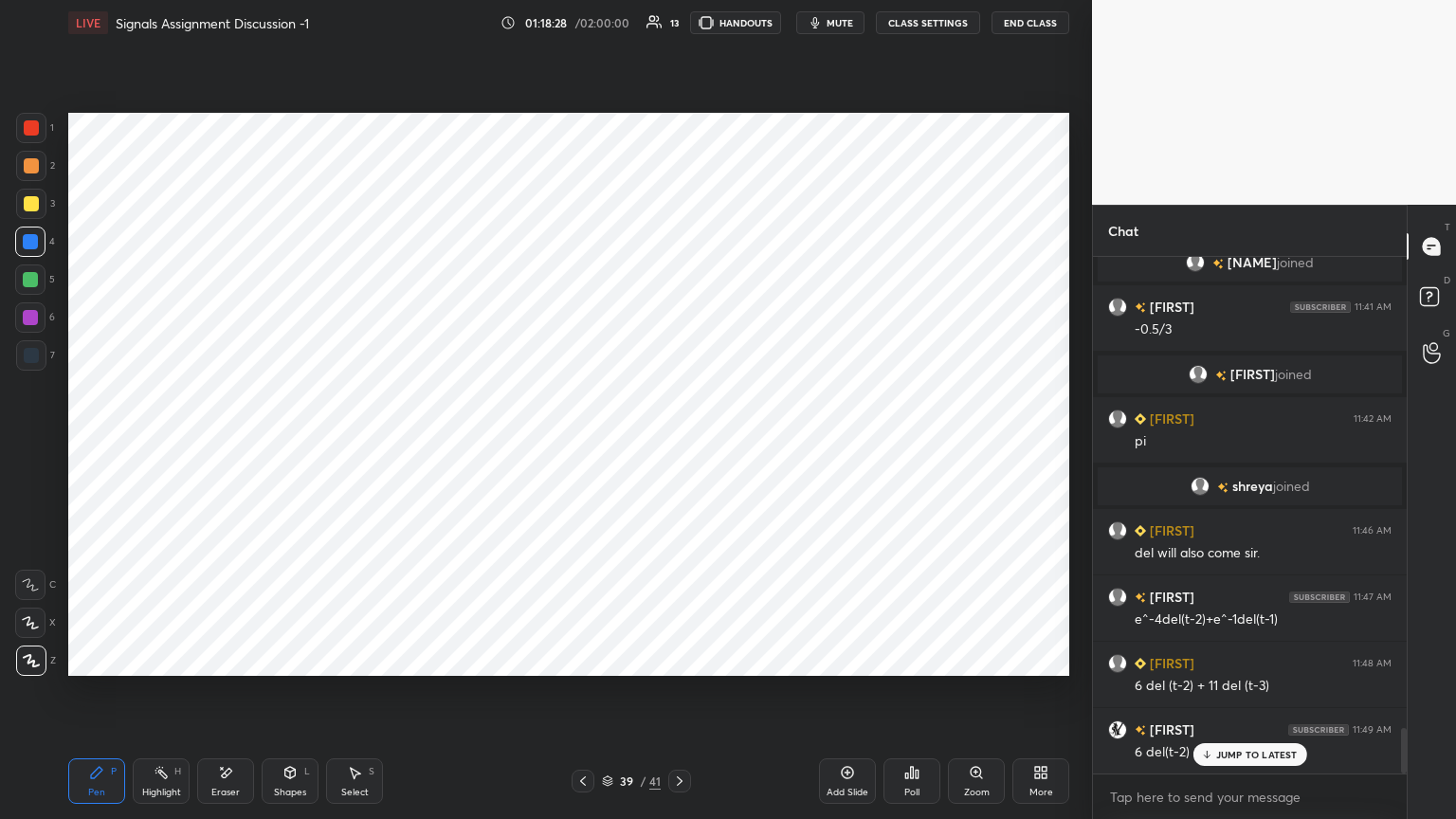 click at bounding box center [31, 661] 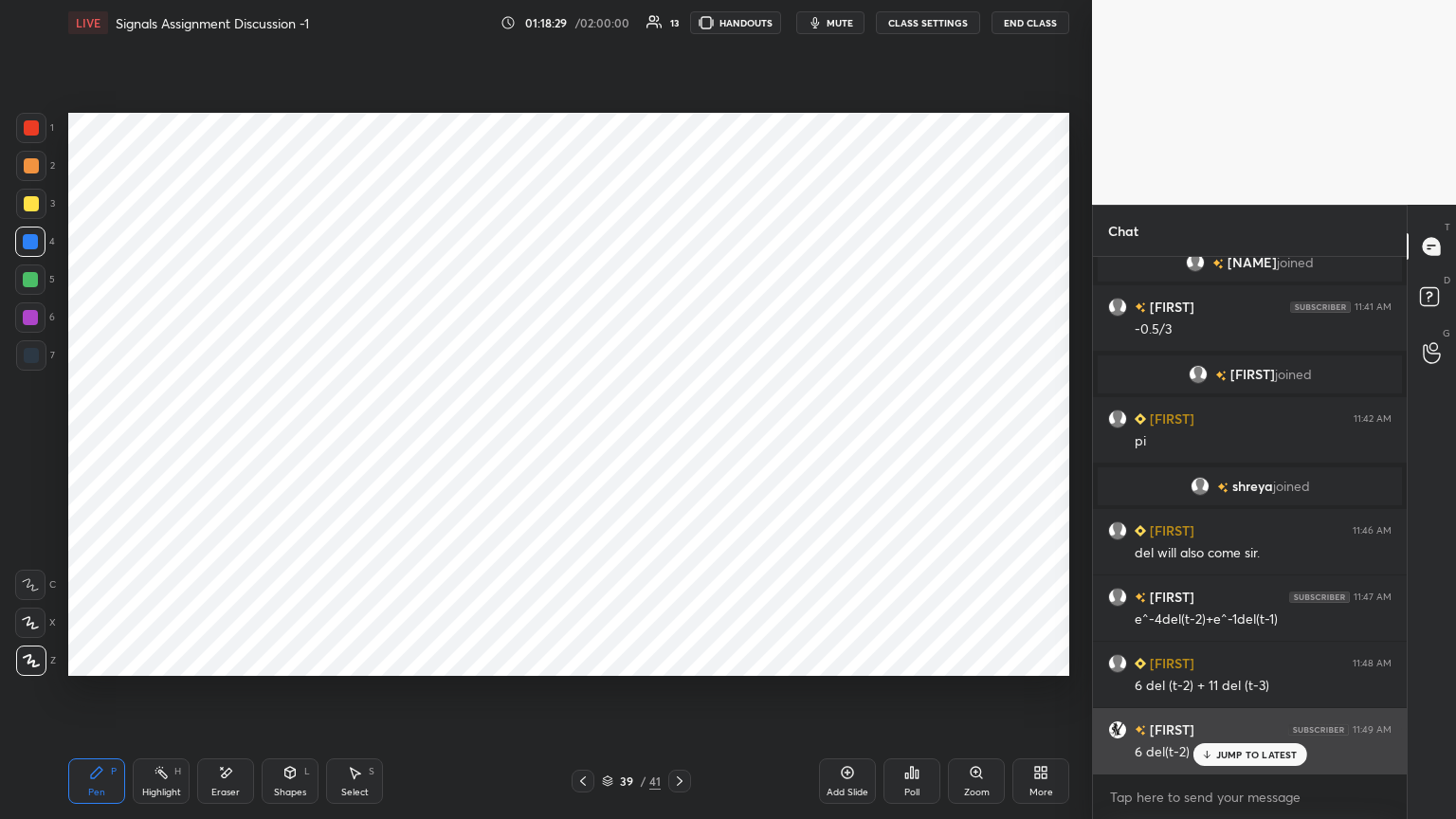 click on "JUMP TO LATEST" at bounding box center (1257, 755) 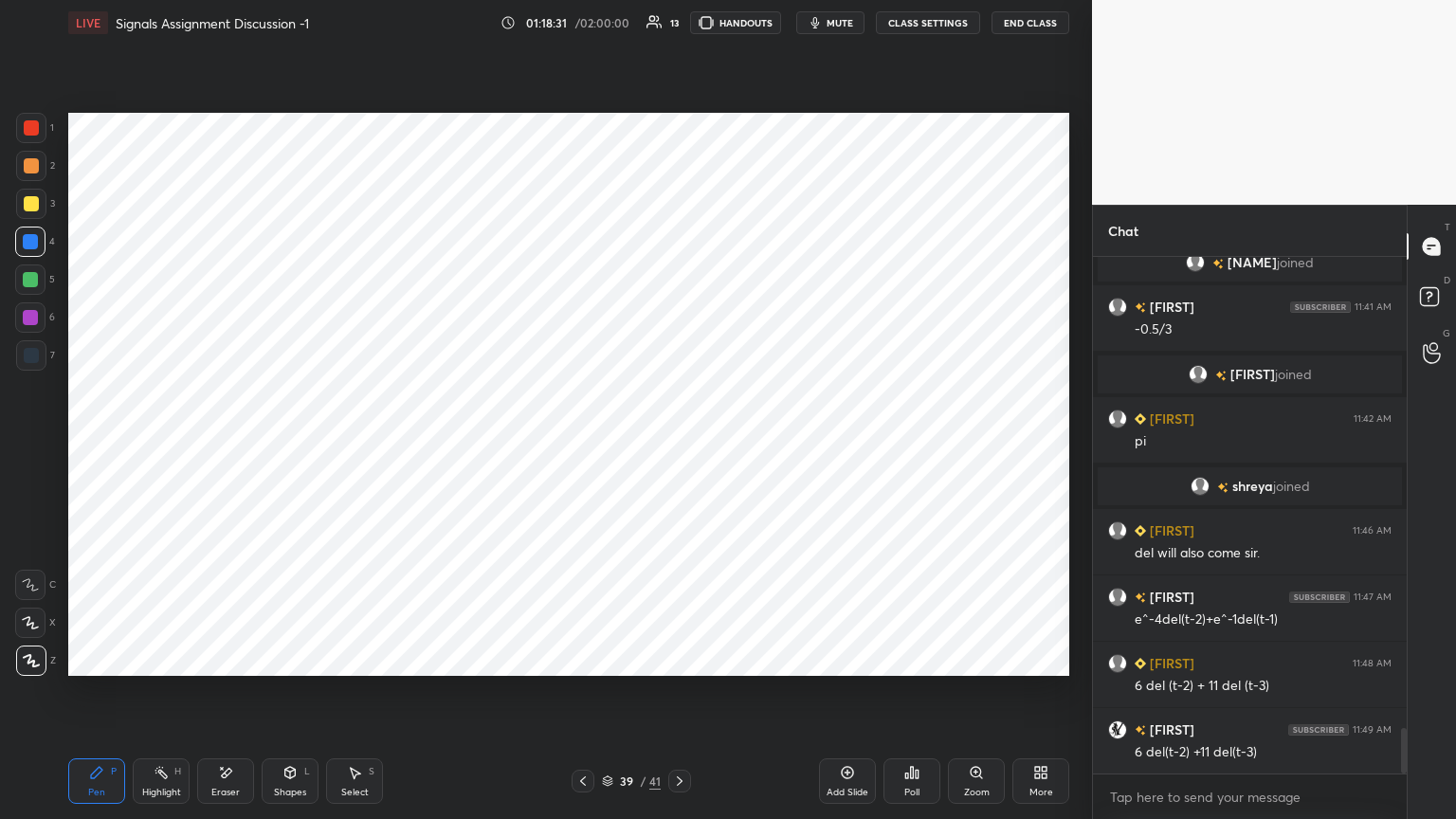click at bounding box center [30, 318] 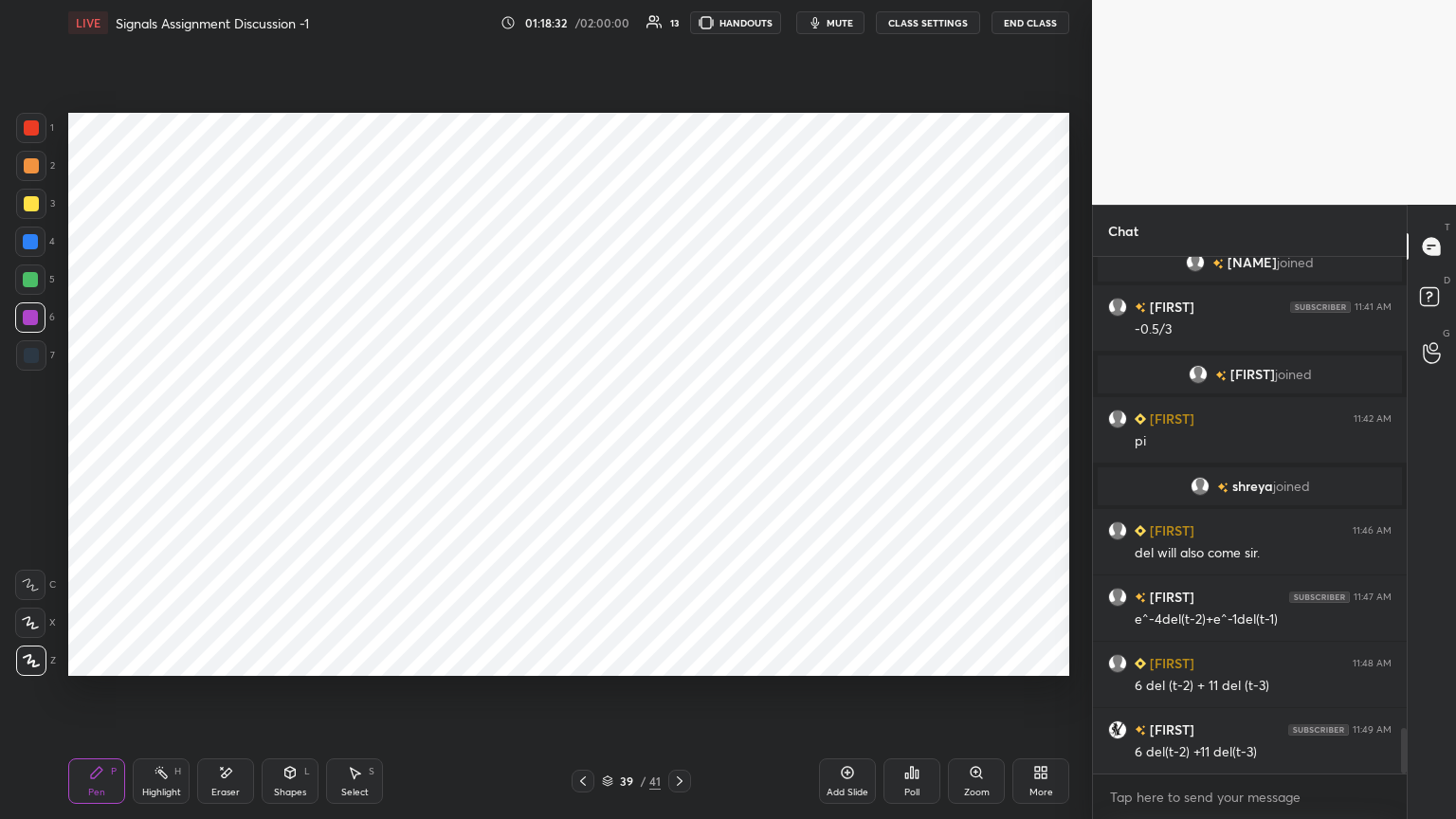 click 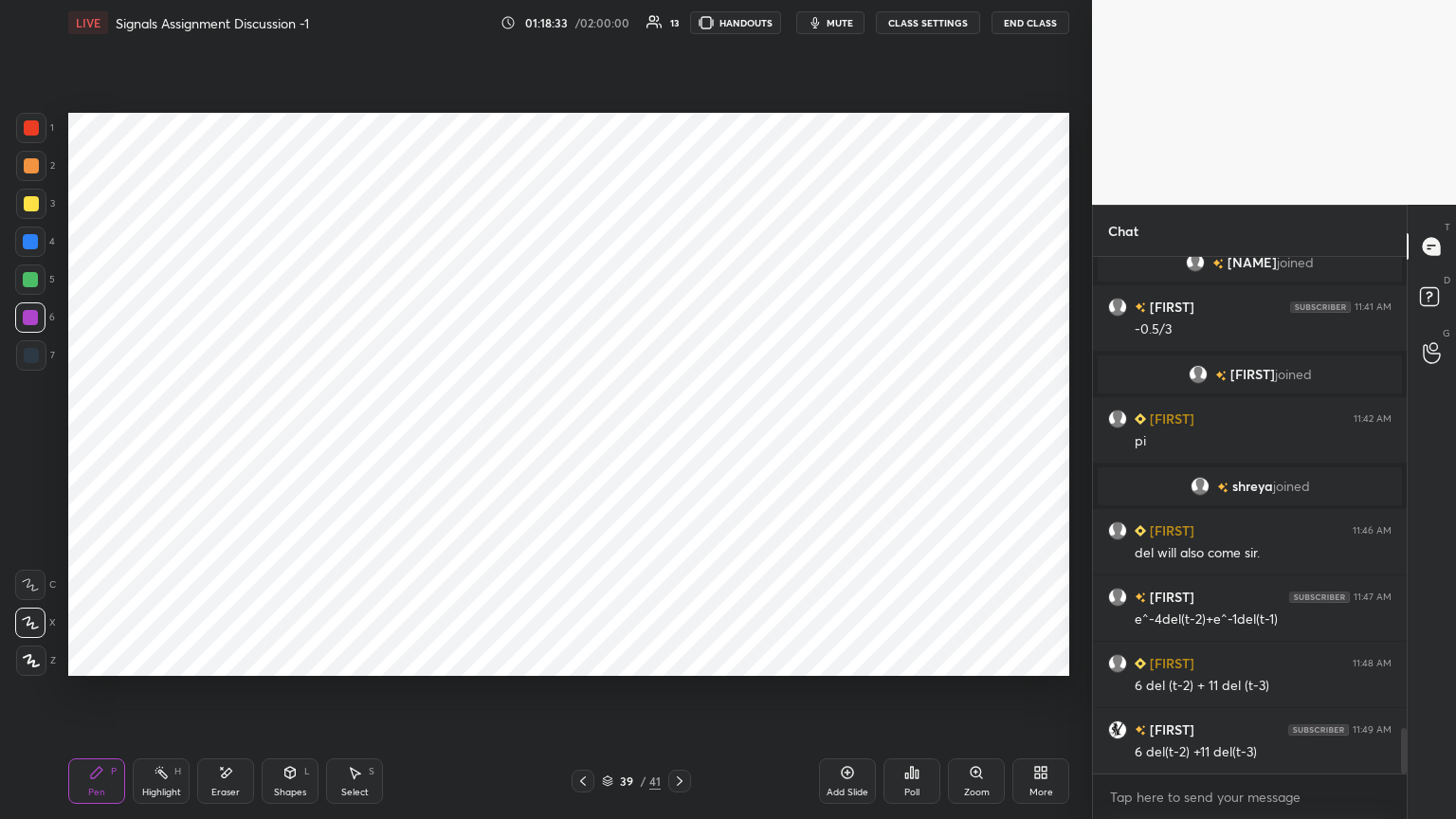 click at bounding box center [31, 355] 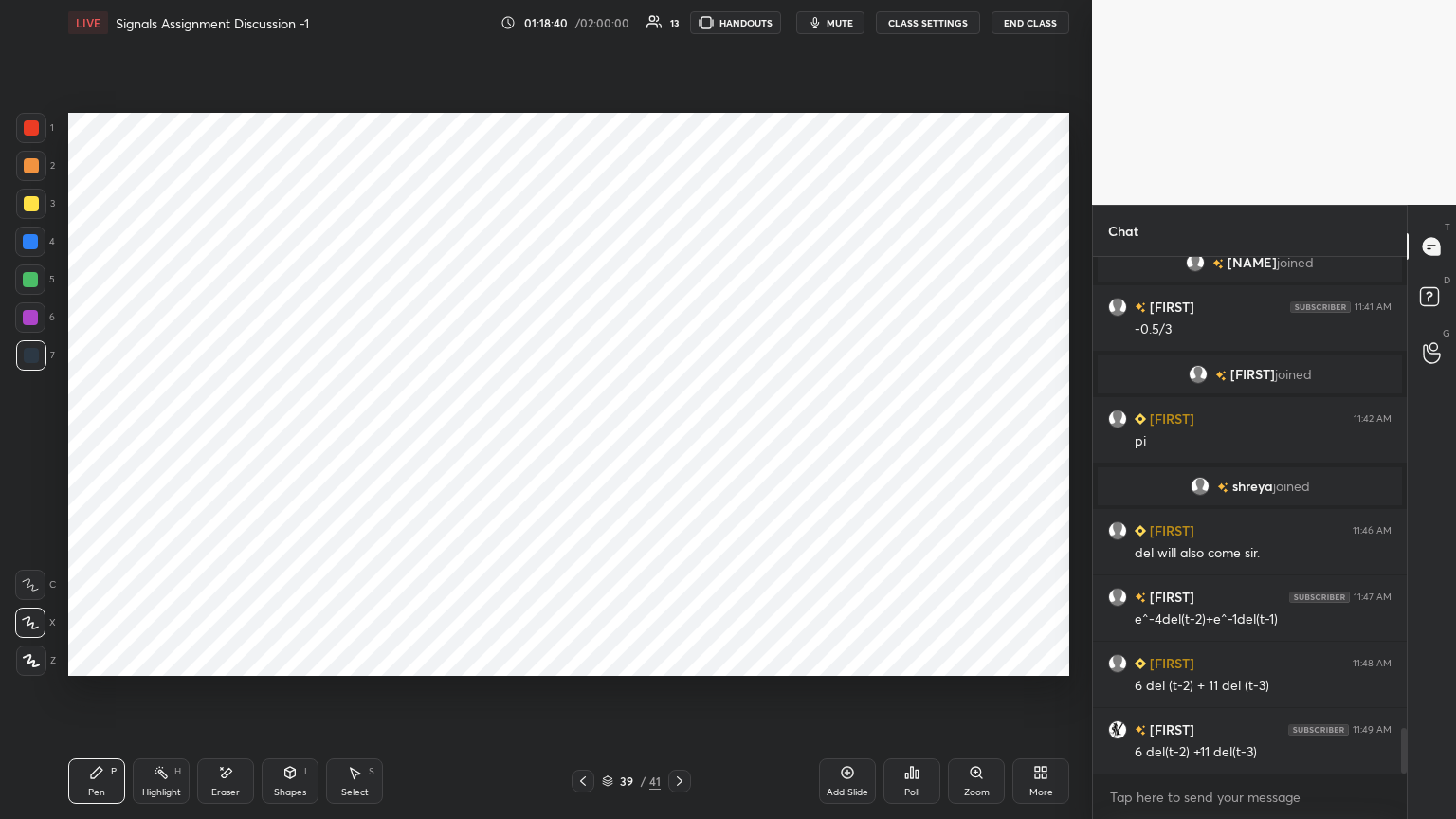 click 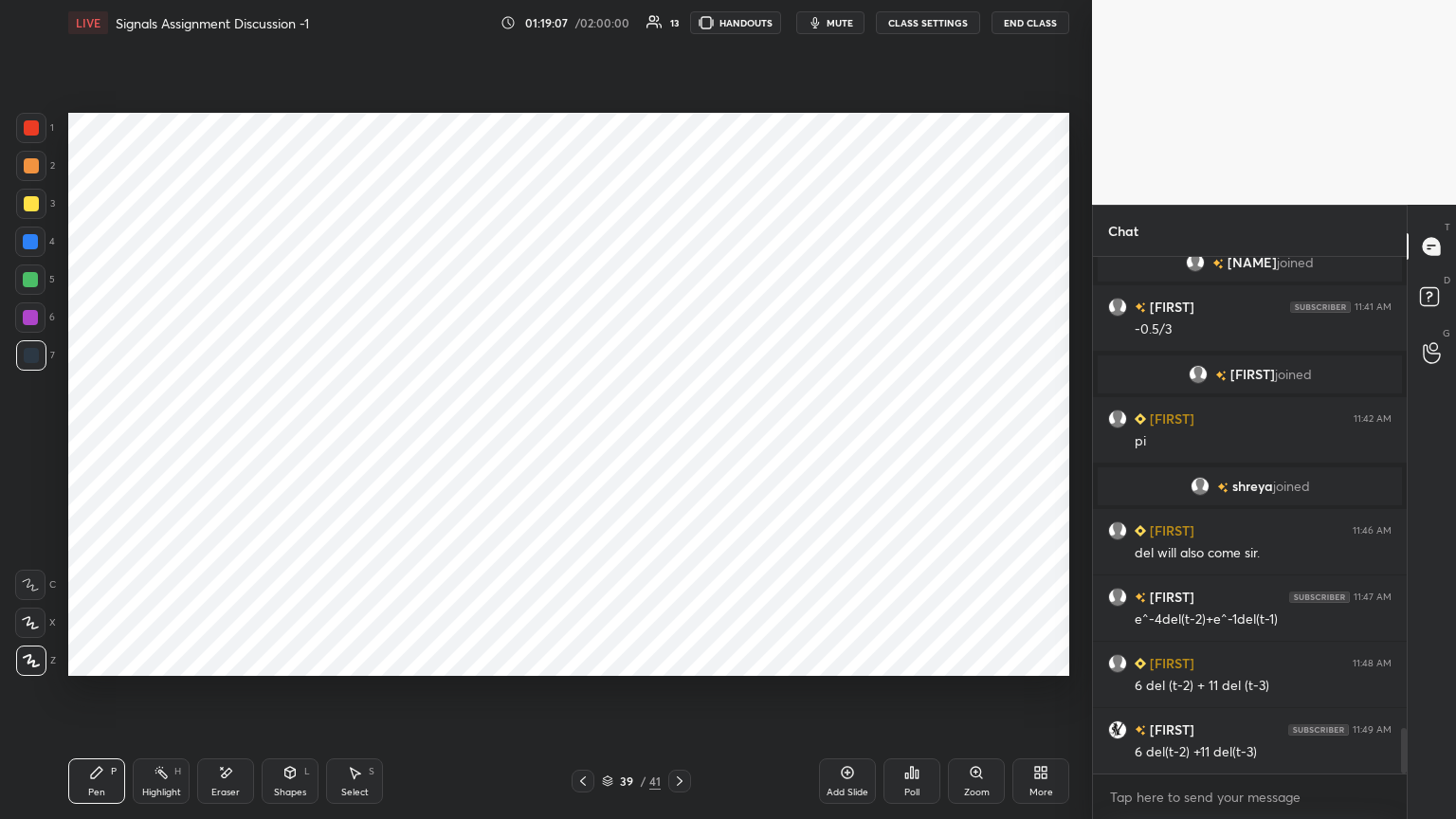 scroll, scrollTop: 5372, scrollLeft: 0, axis: vertical 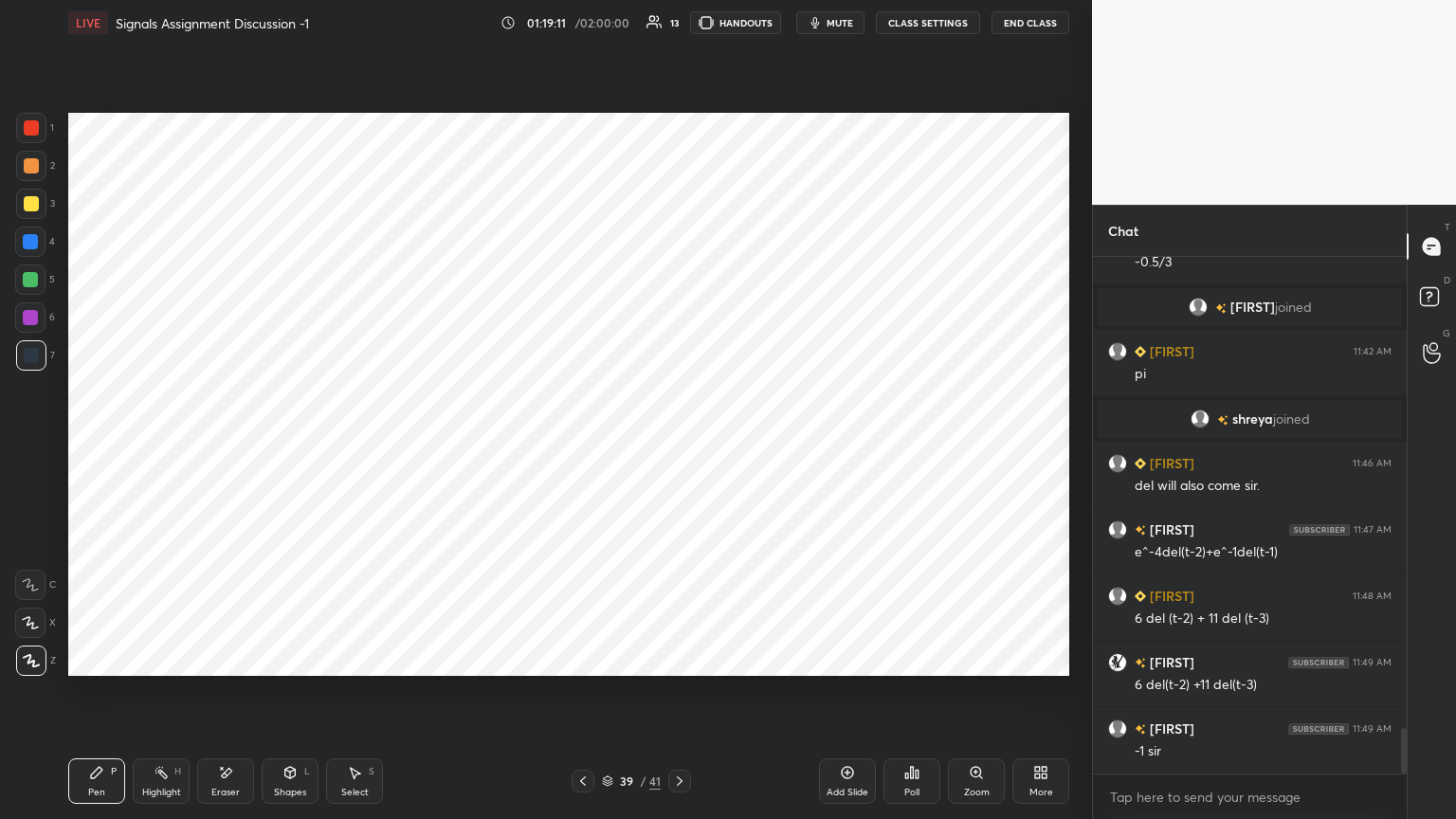 click on "Shapes L" at bounding box center [290, 781] 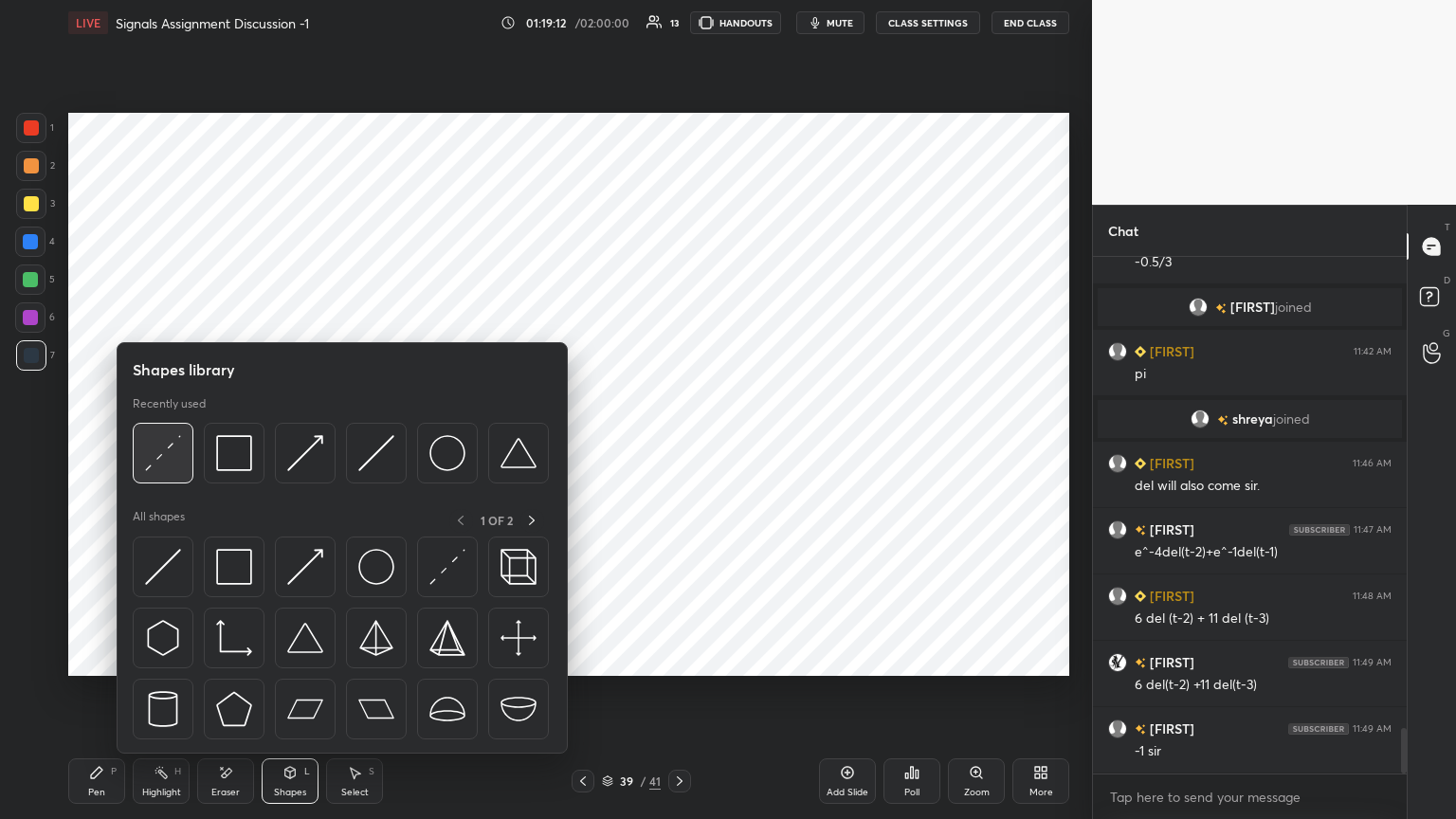 click at bounding box center (163, 453) 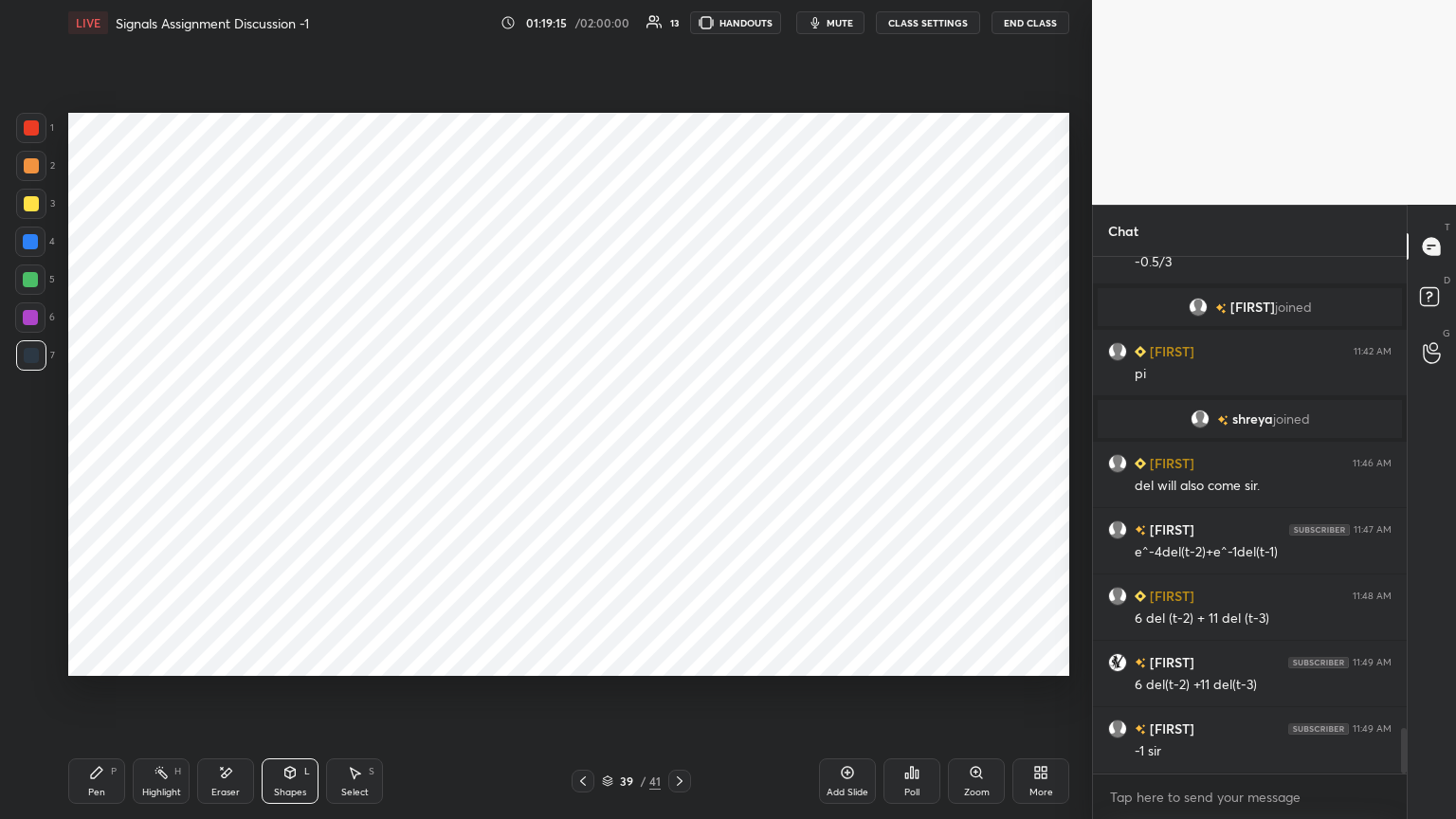 click on "Pen" at bounding box center (97, 792) 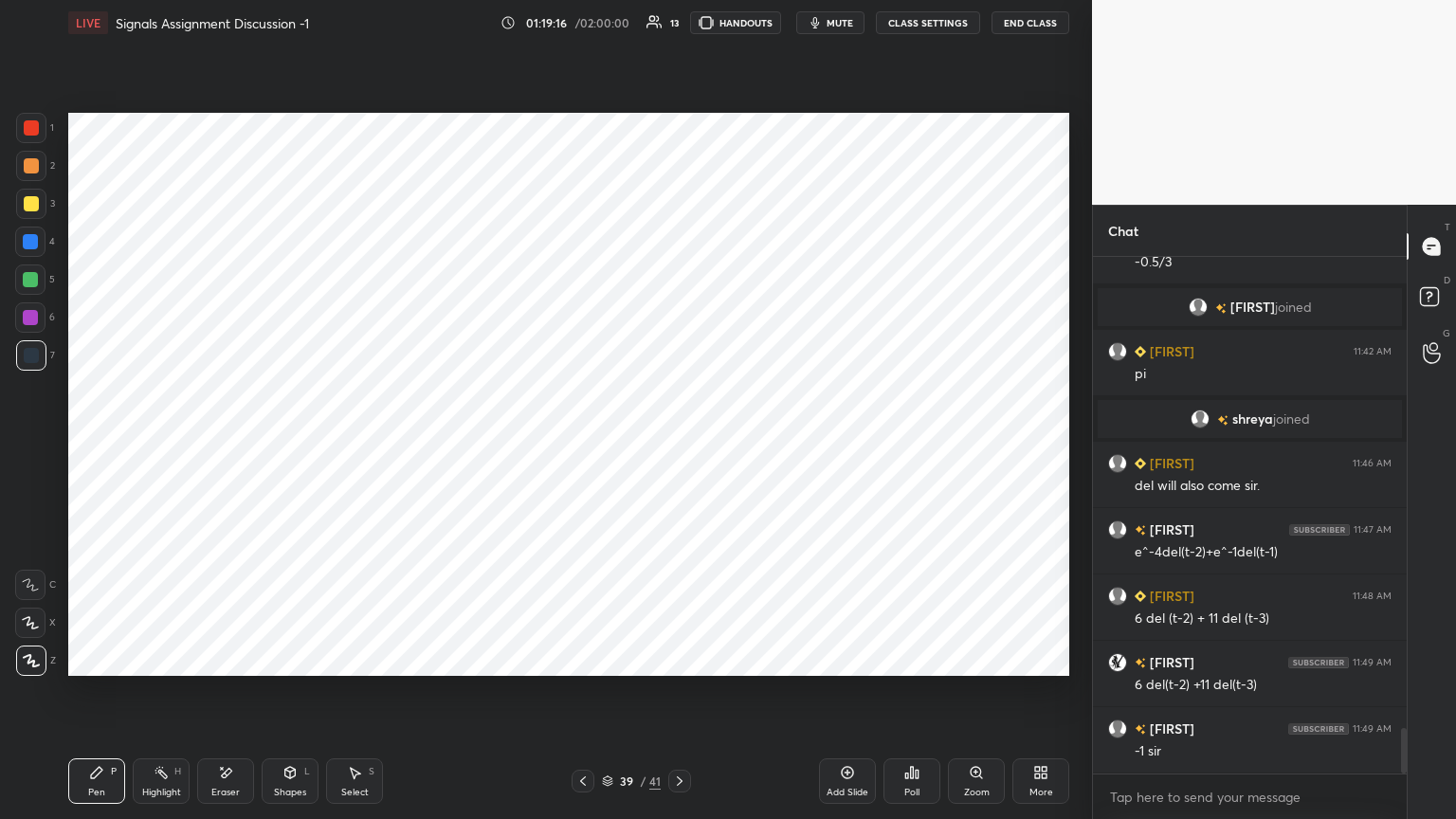 click at bounding box center (31, 355) 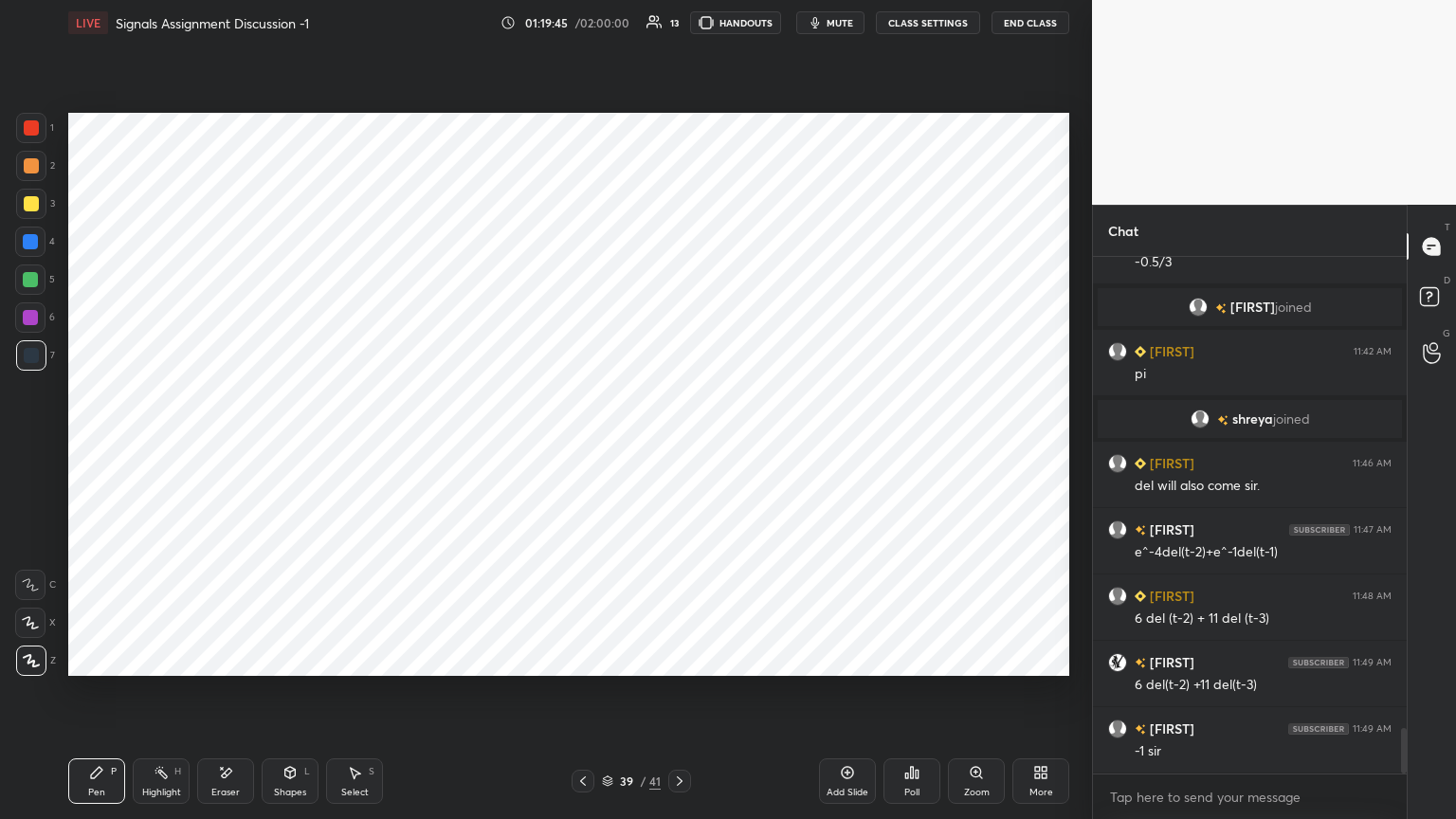 click 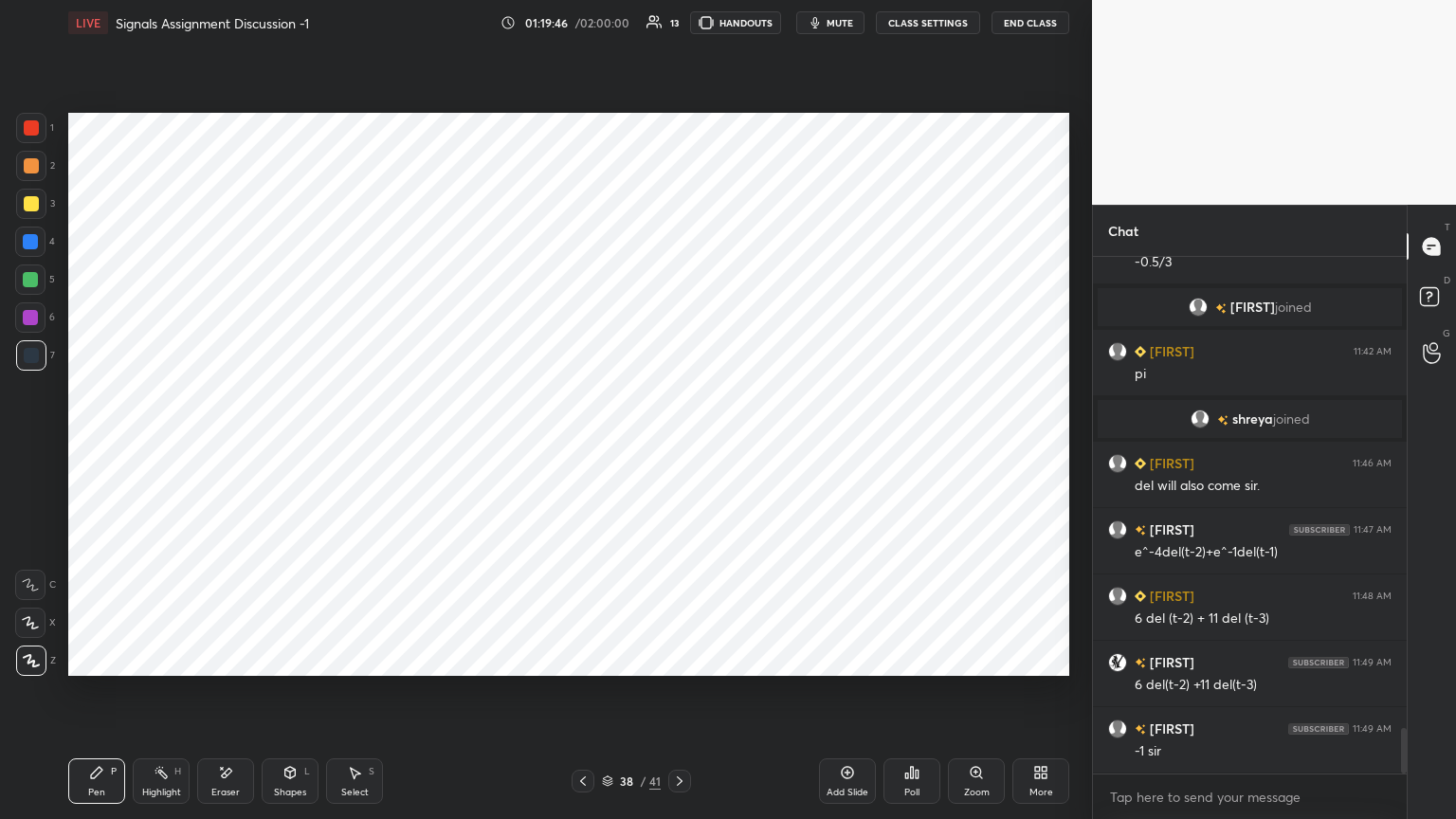 click 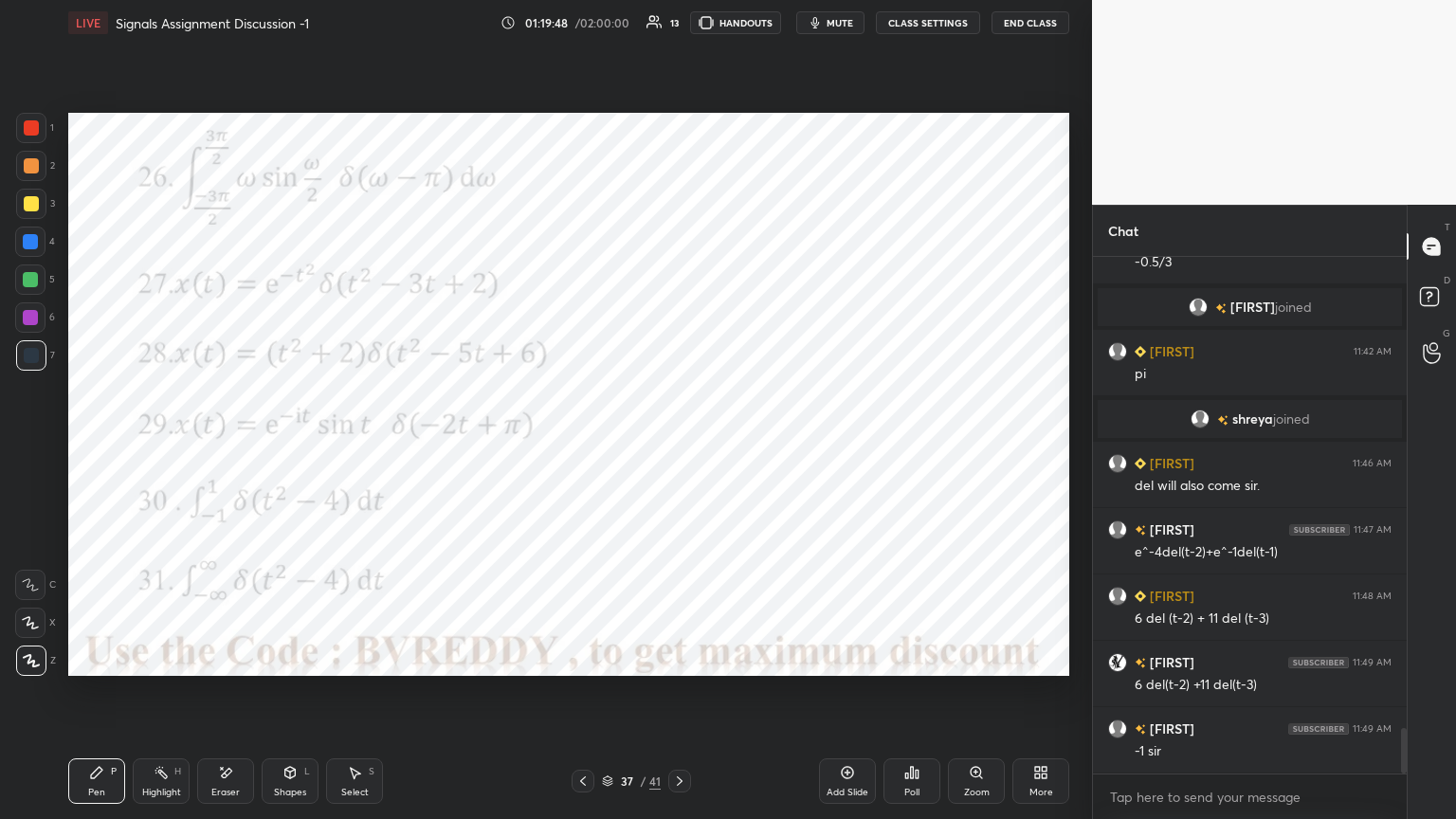 click at bounding box center (30, 242) 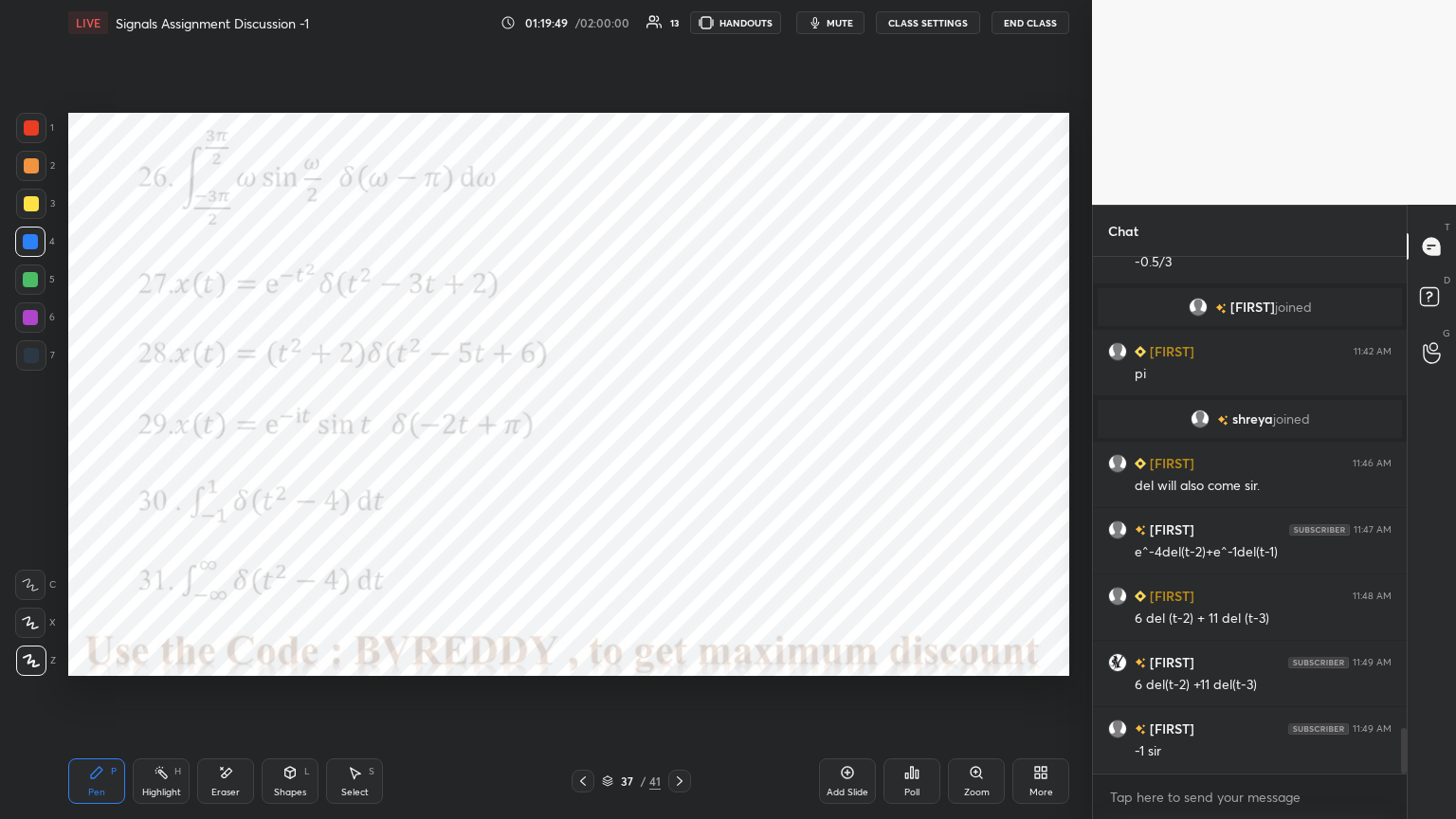 click at bounding box center [30, 623] 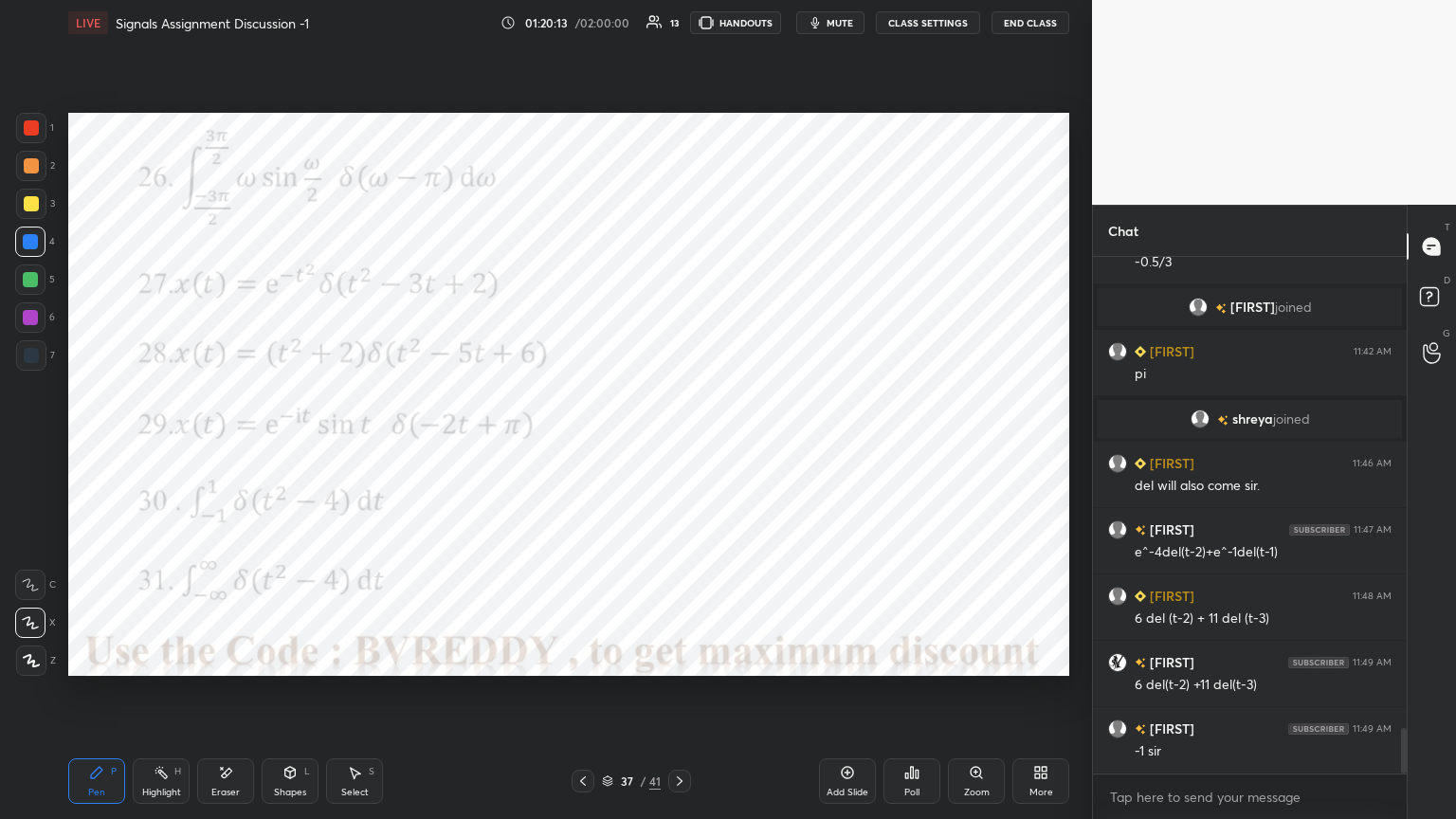click on "Eraser" at bounding box center (226, 781) 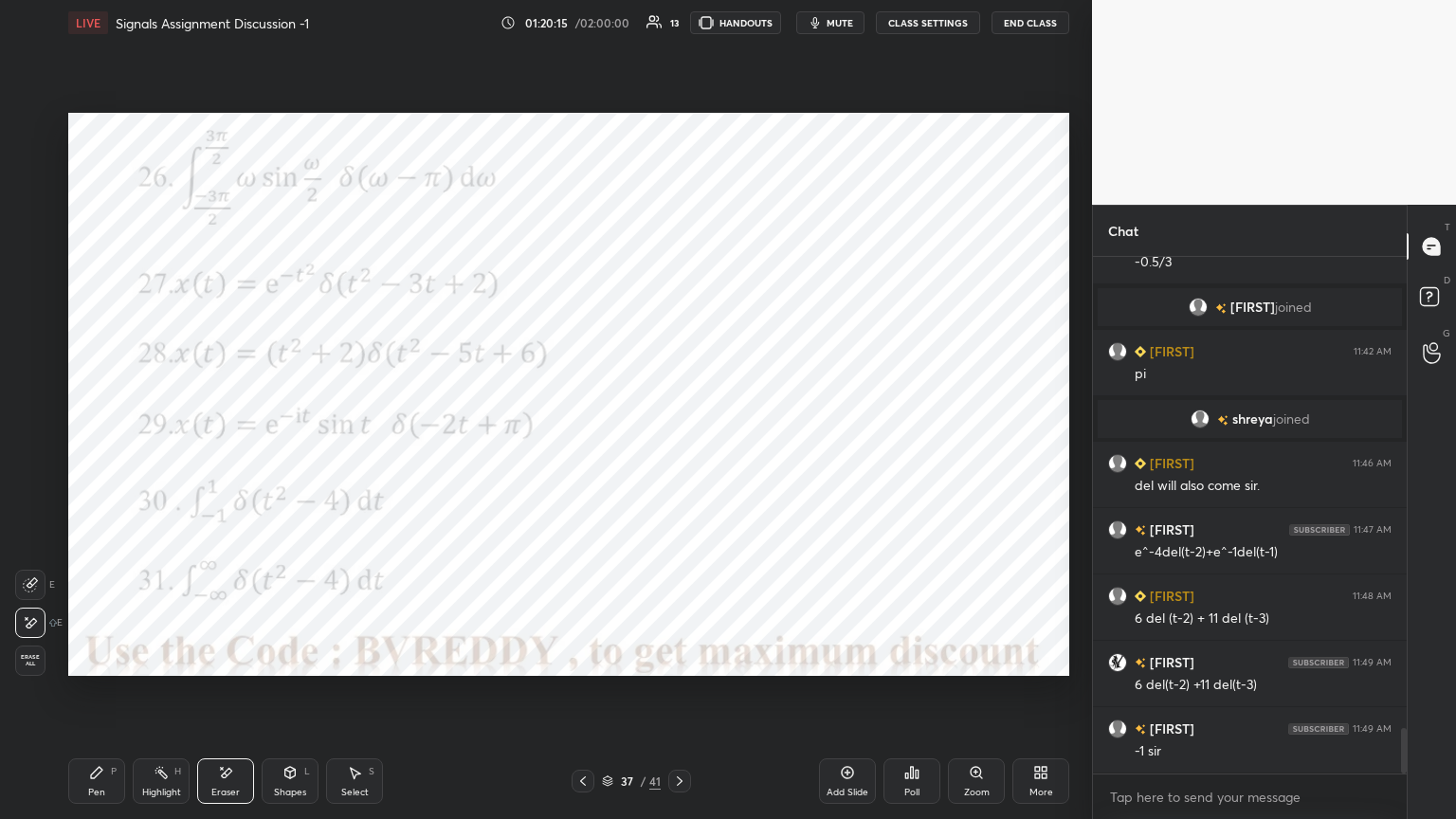 click on "Pen P" at bounding box center [97, 781] 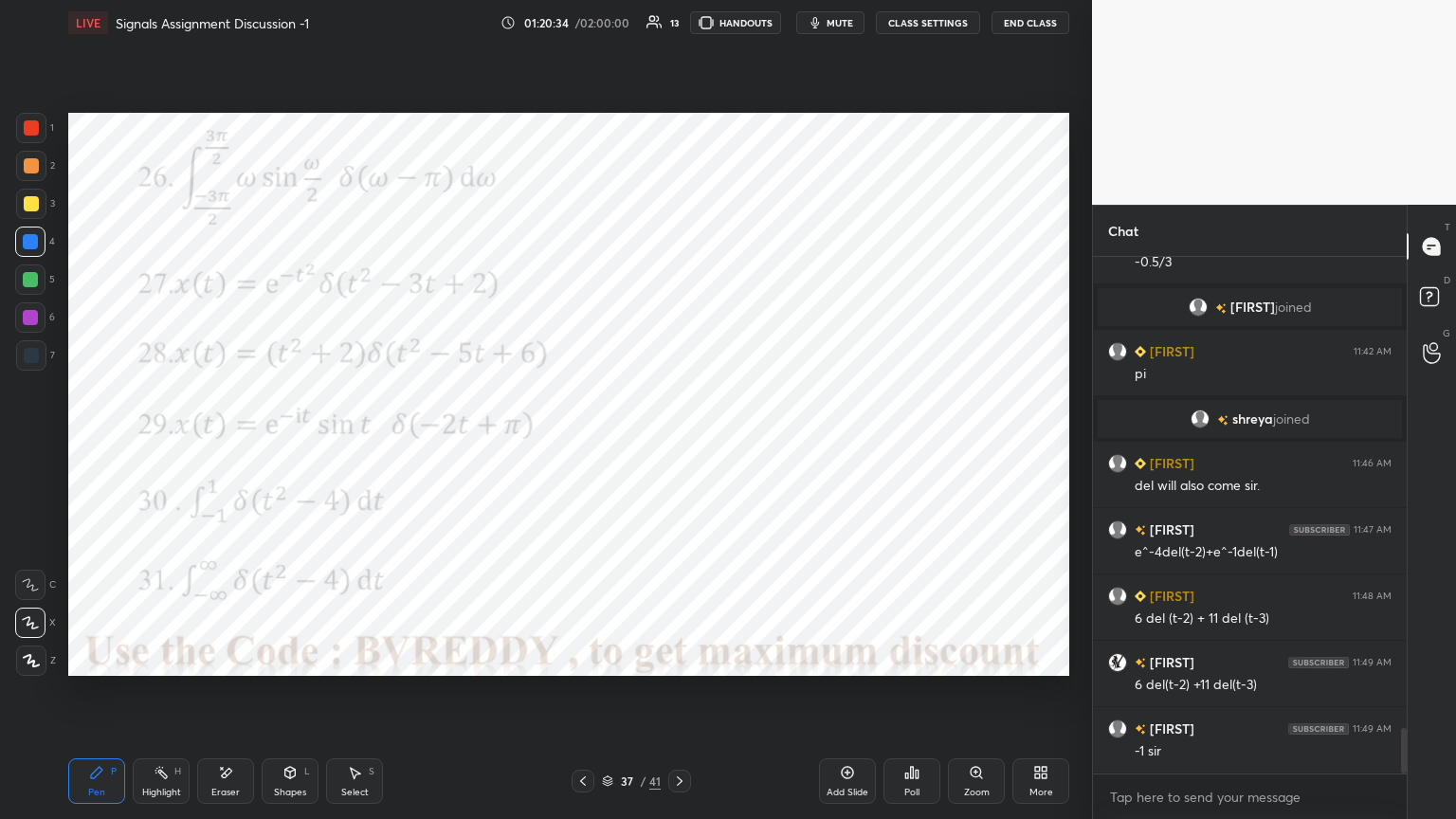 click at bounding box center (30, 318) 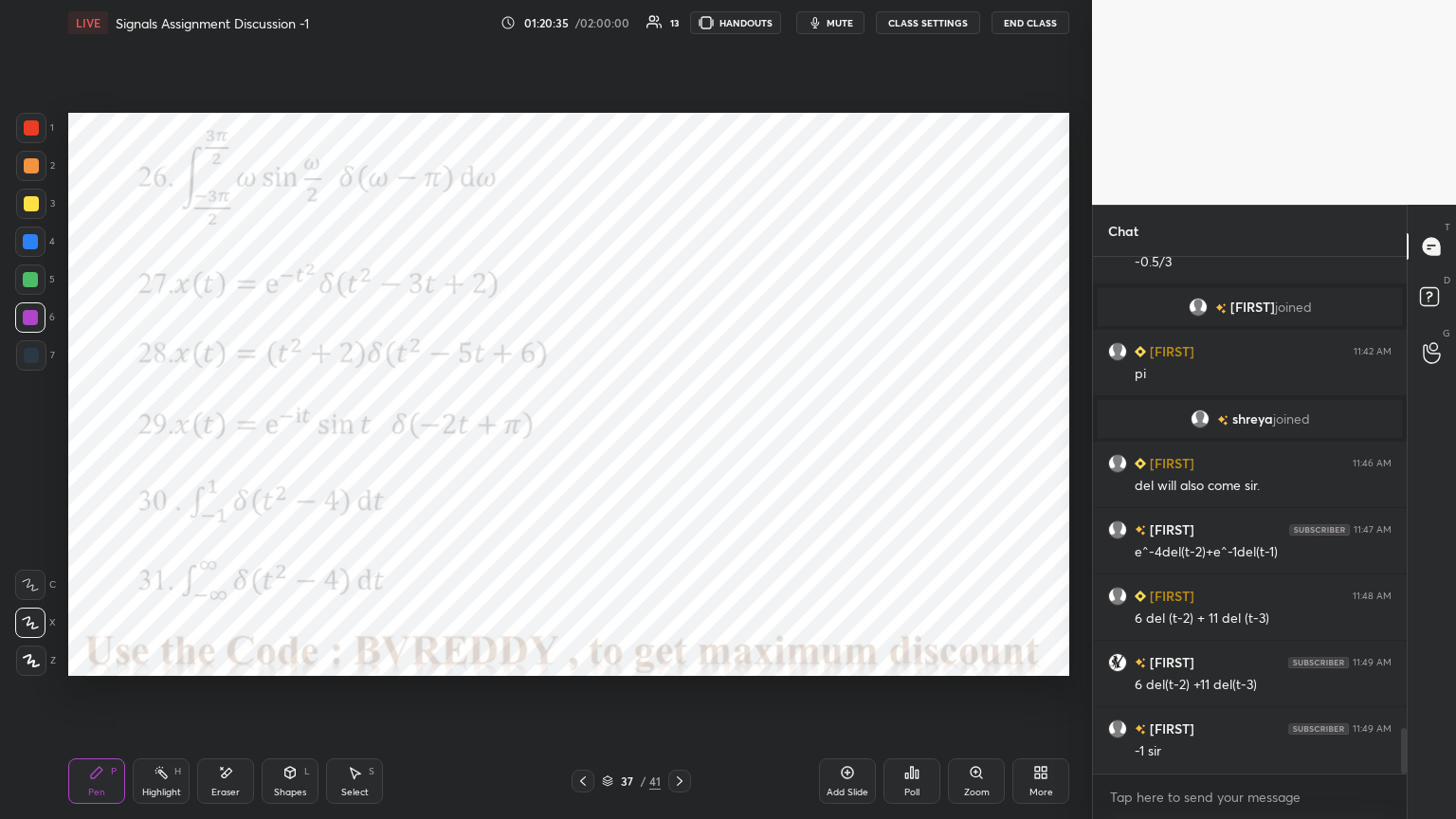 click at bounding box center [31, 661] 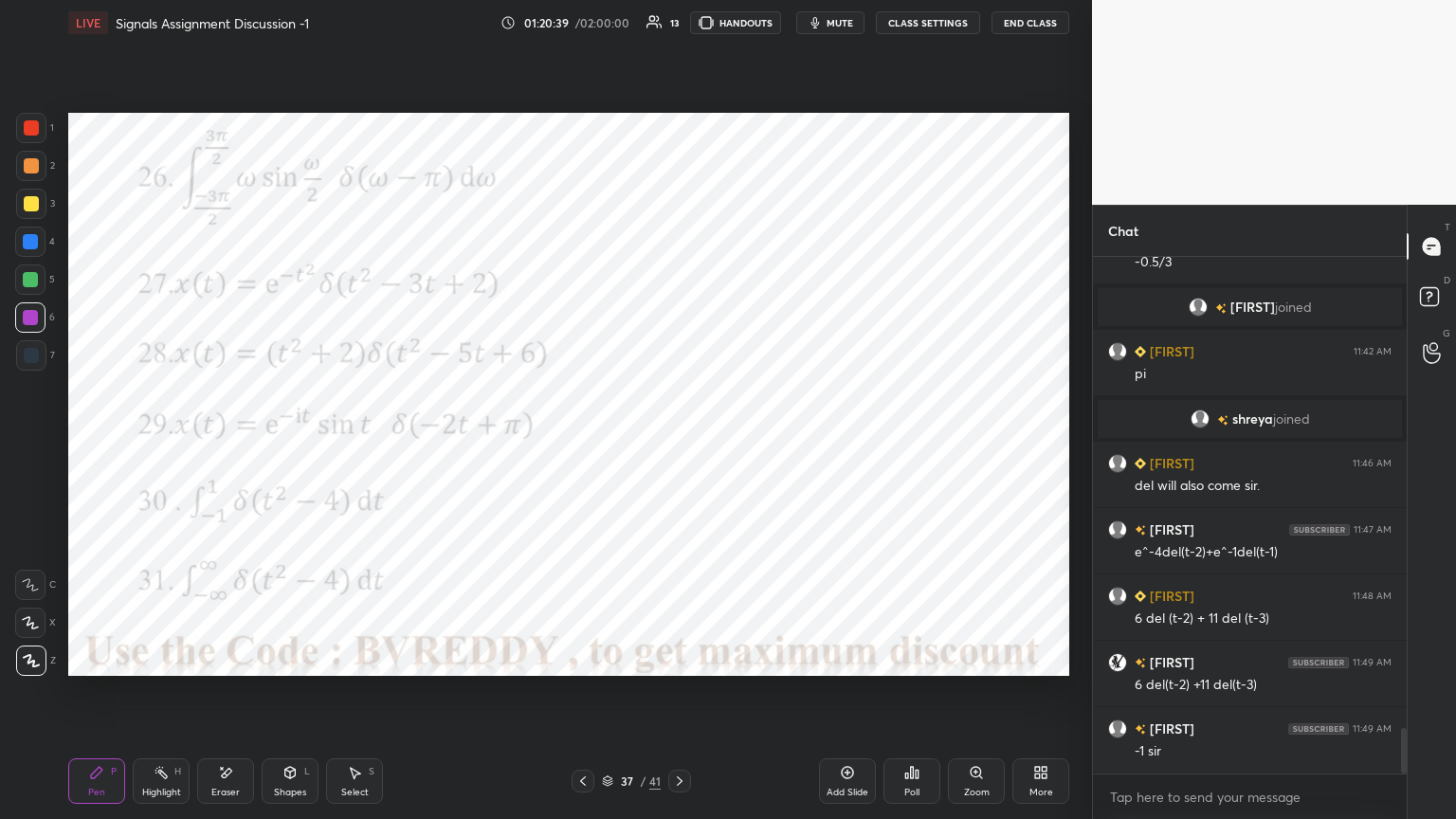 click at bounding box center (30, 318) 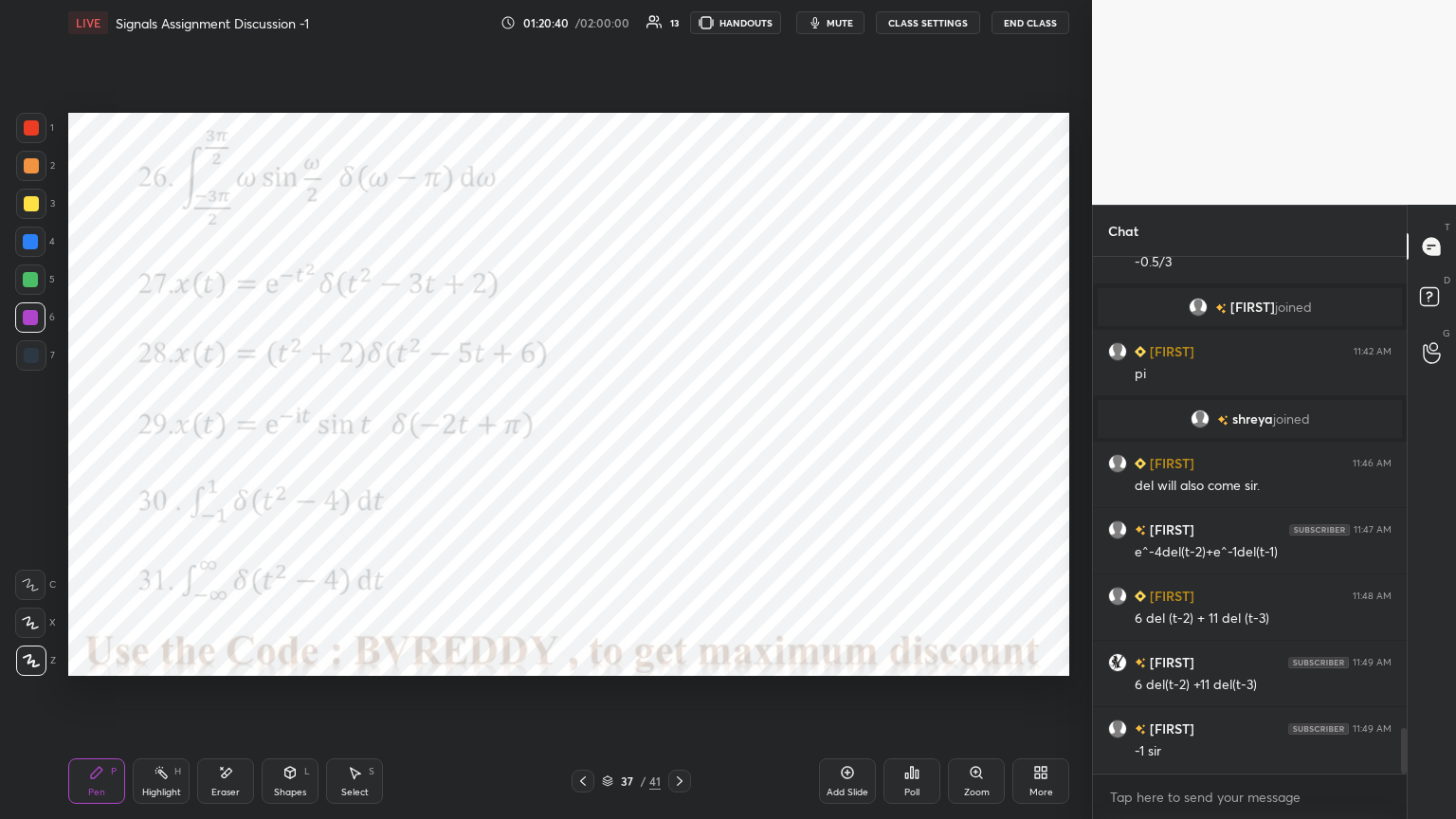 click on "1 2 3 4 5 6 7 C X Z E E Erase all   H H" at bounding box center (30, 394) 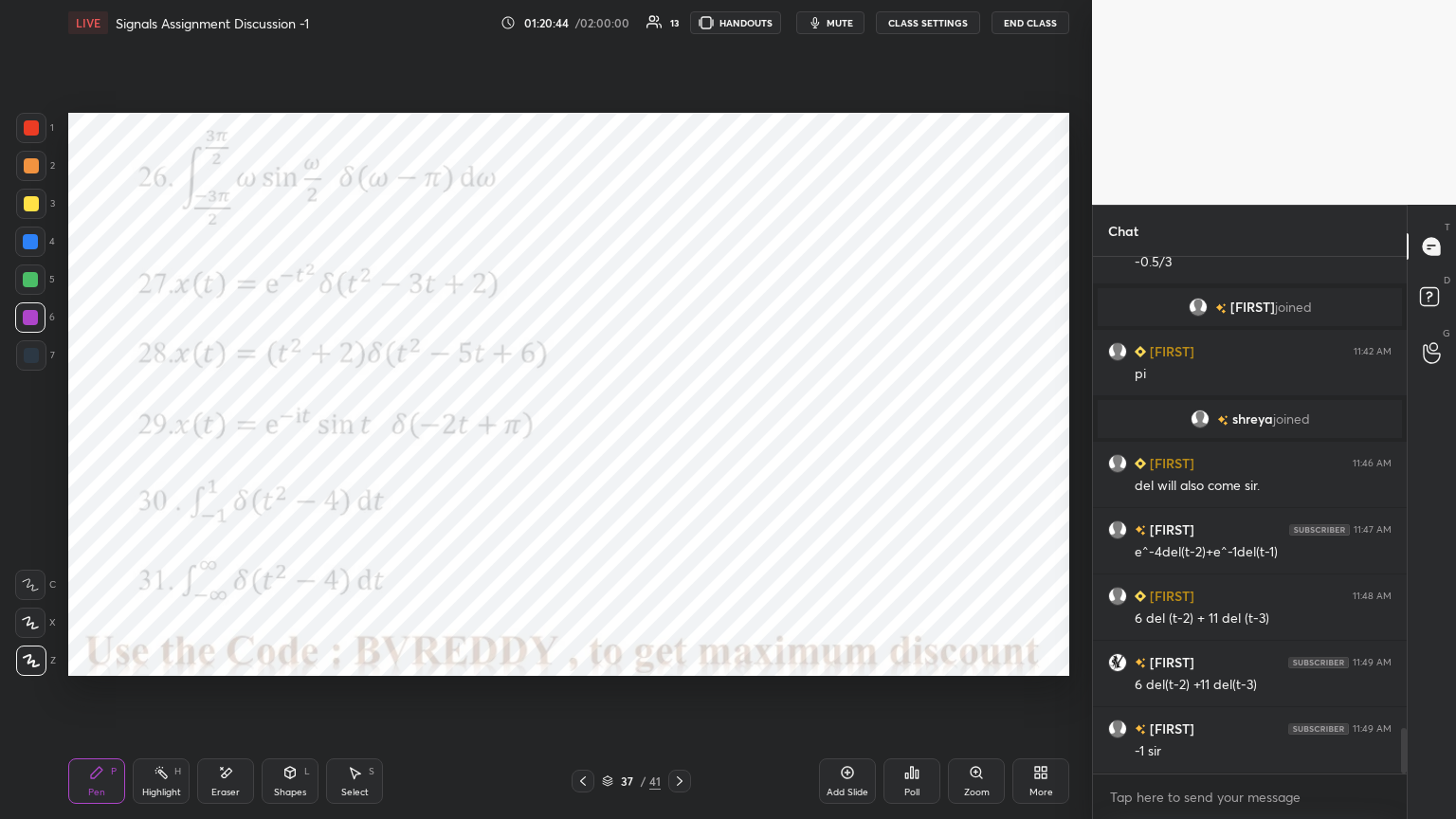 scroll, scrollTop: 5437, scrollLeft: 0, axis: vertical 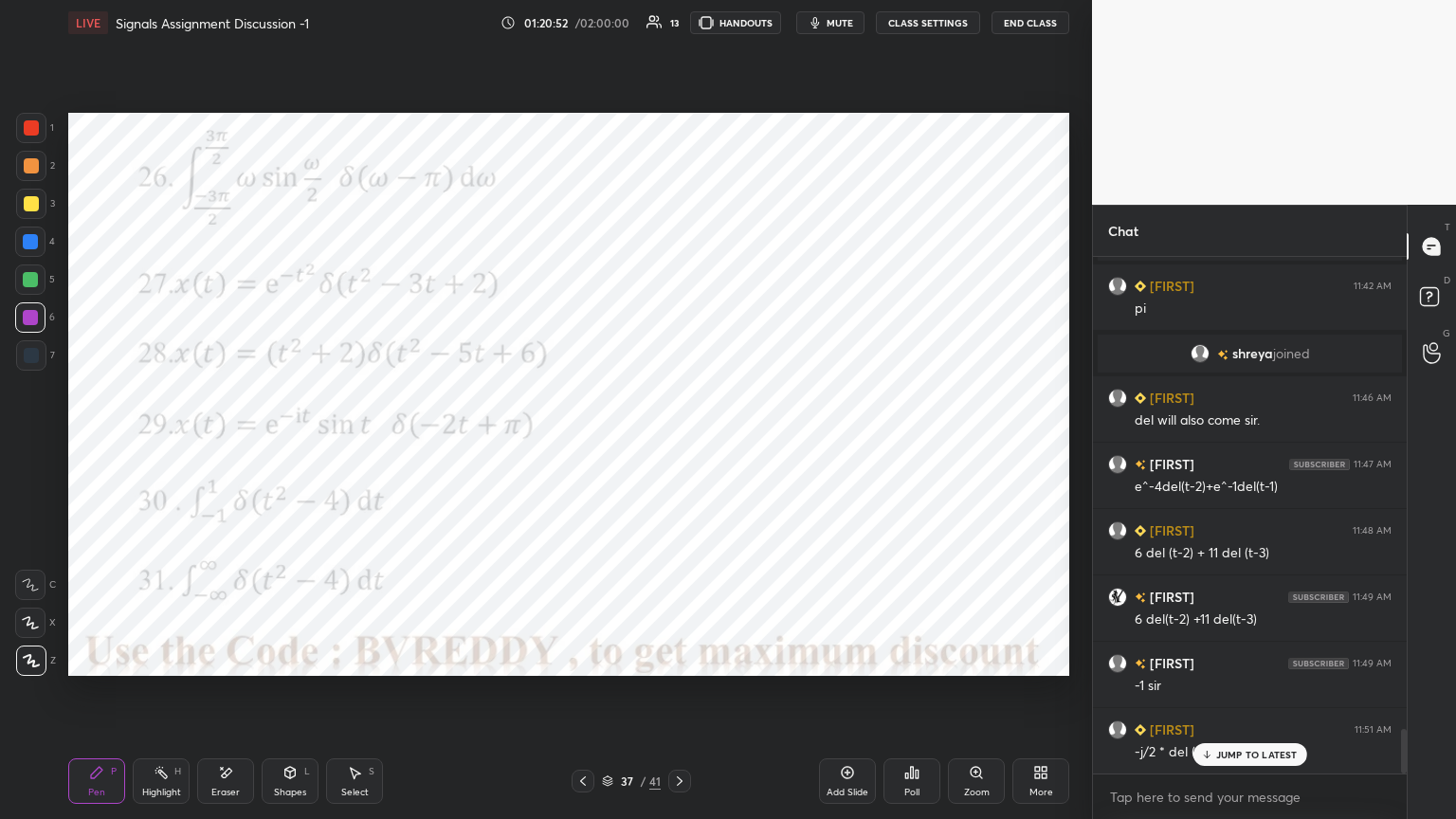 click 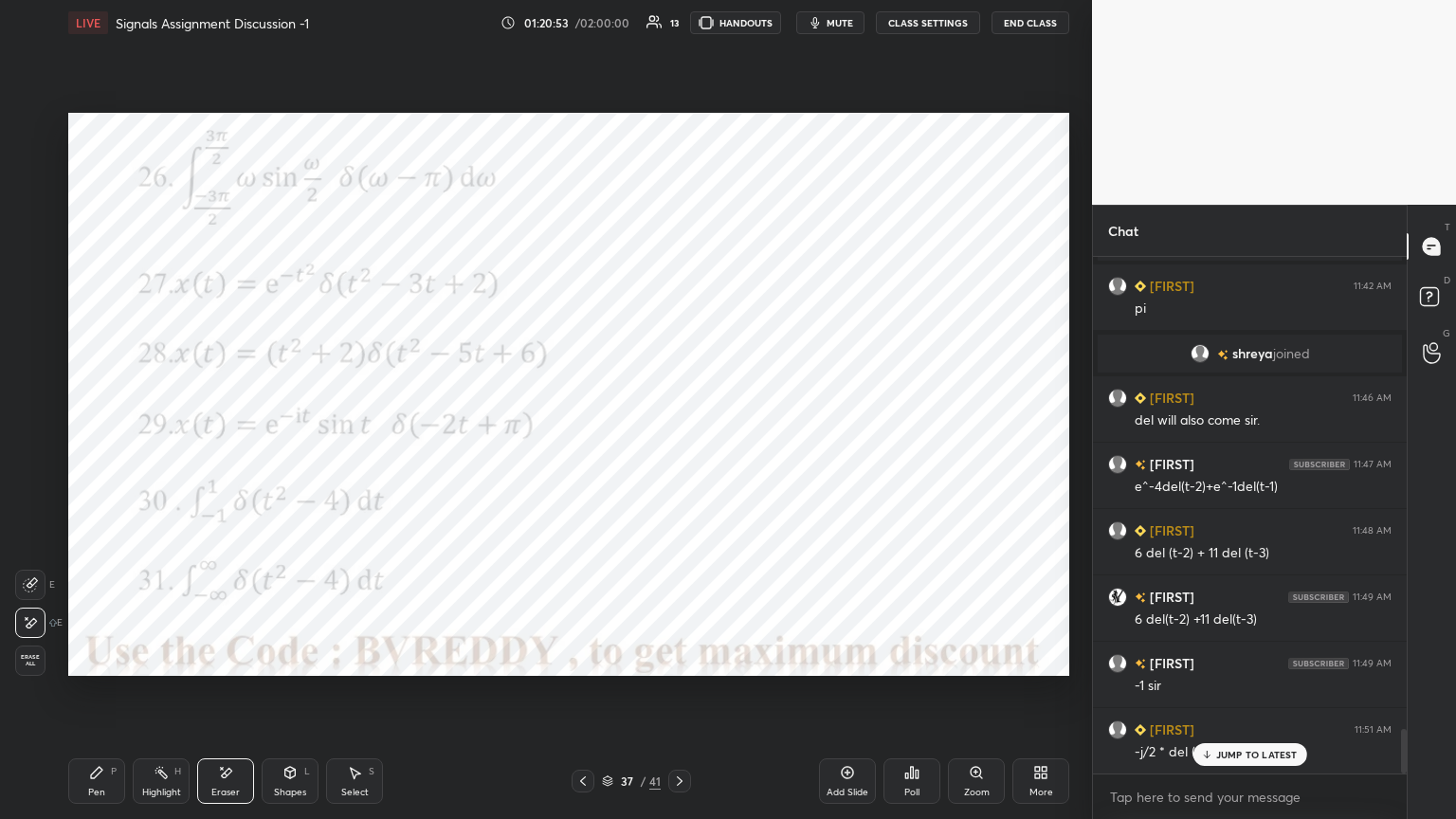 click on "P" at bounding box center (114, 772) 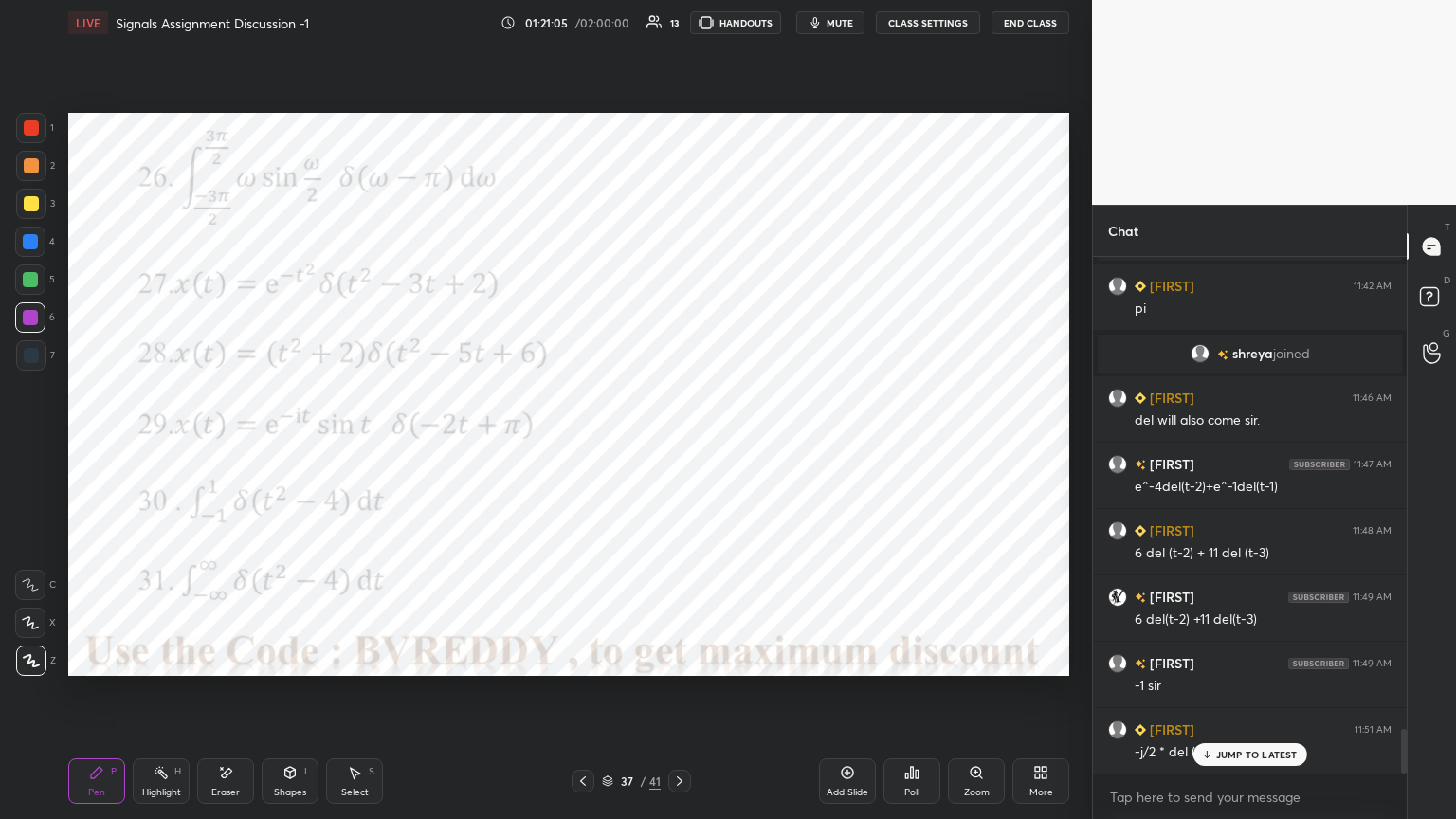 click 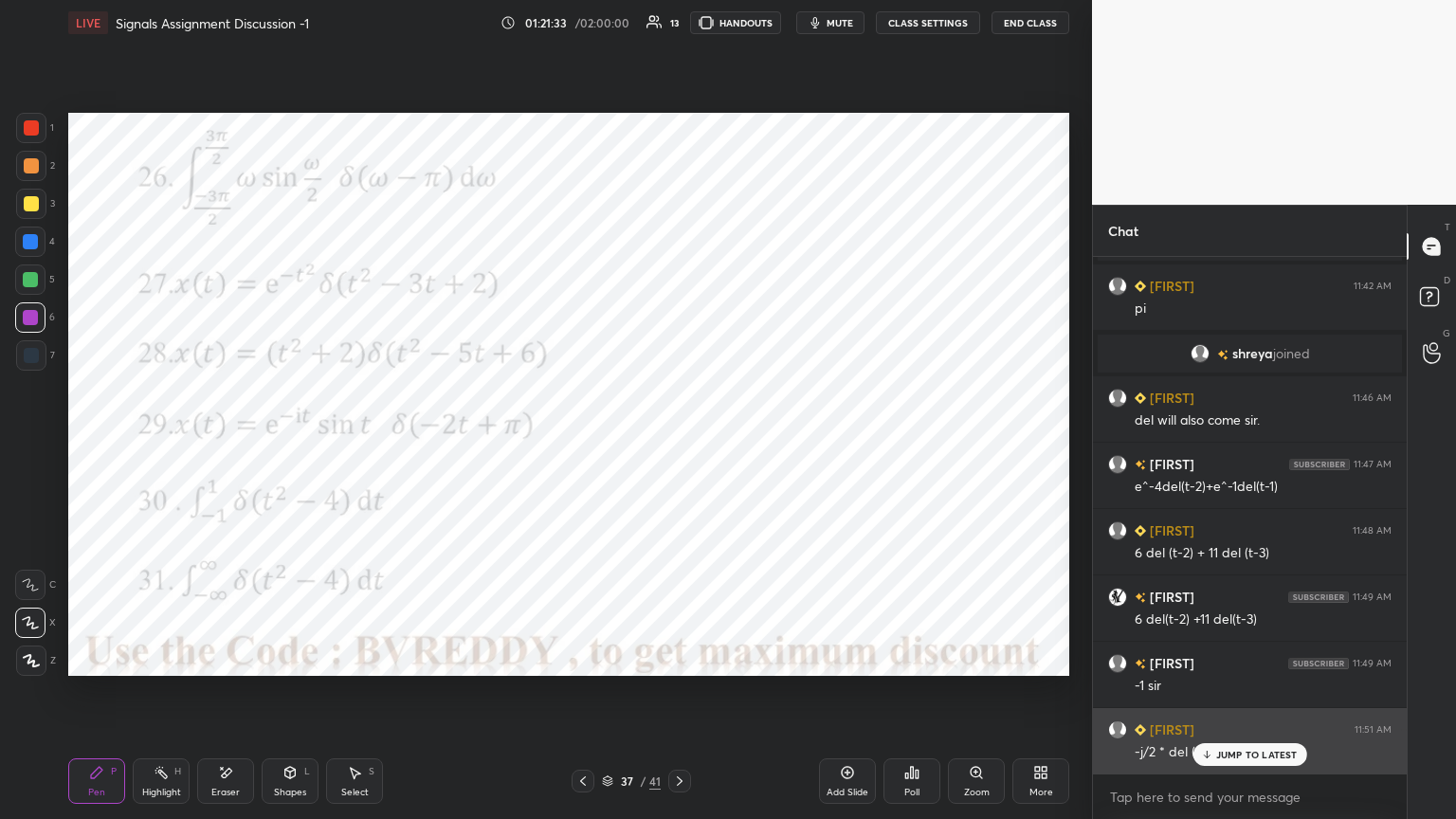 click on "JUMP TO LATEST" at bounding box center [1257, 755] 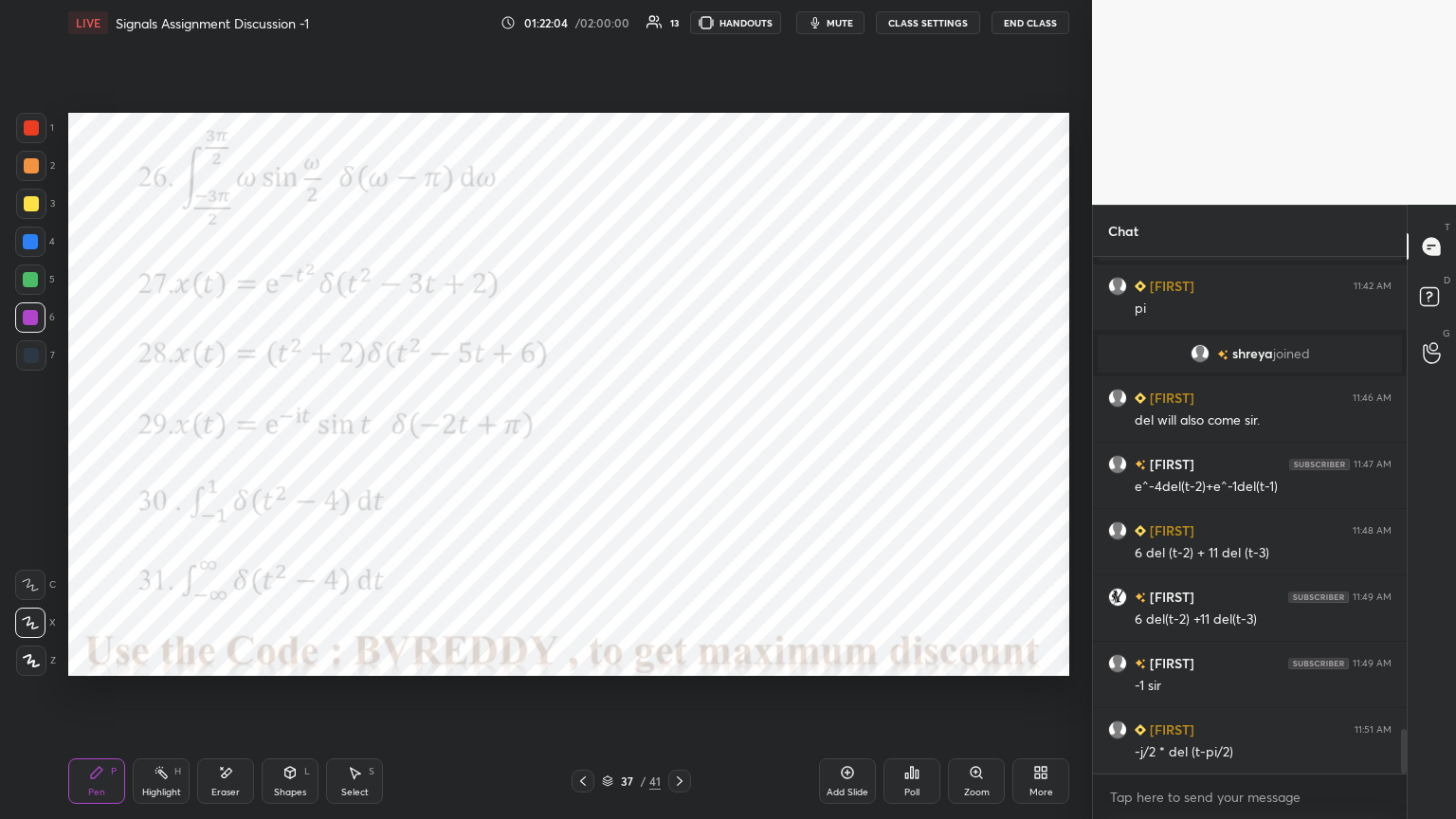 click 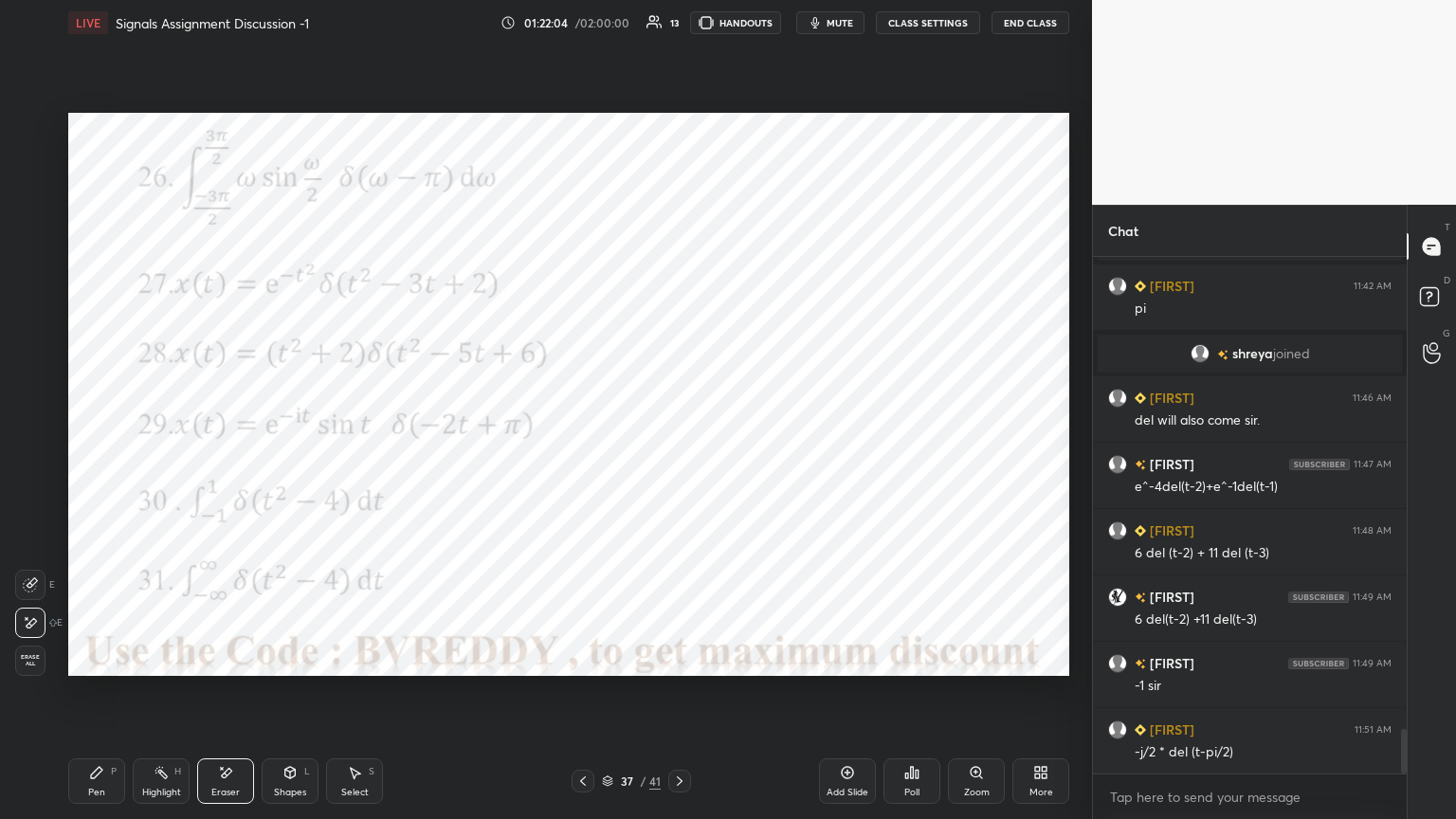 click 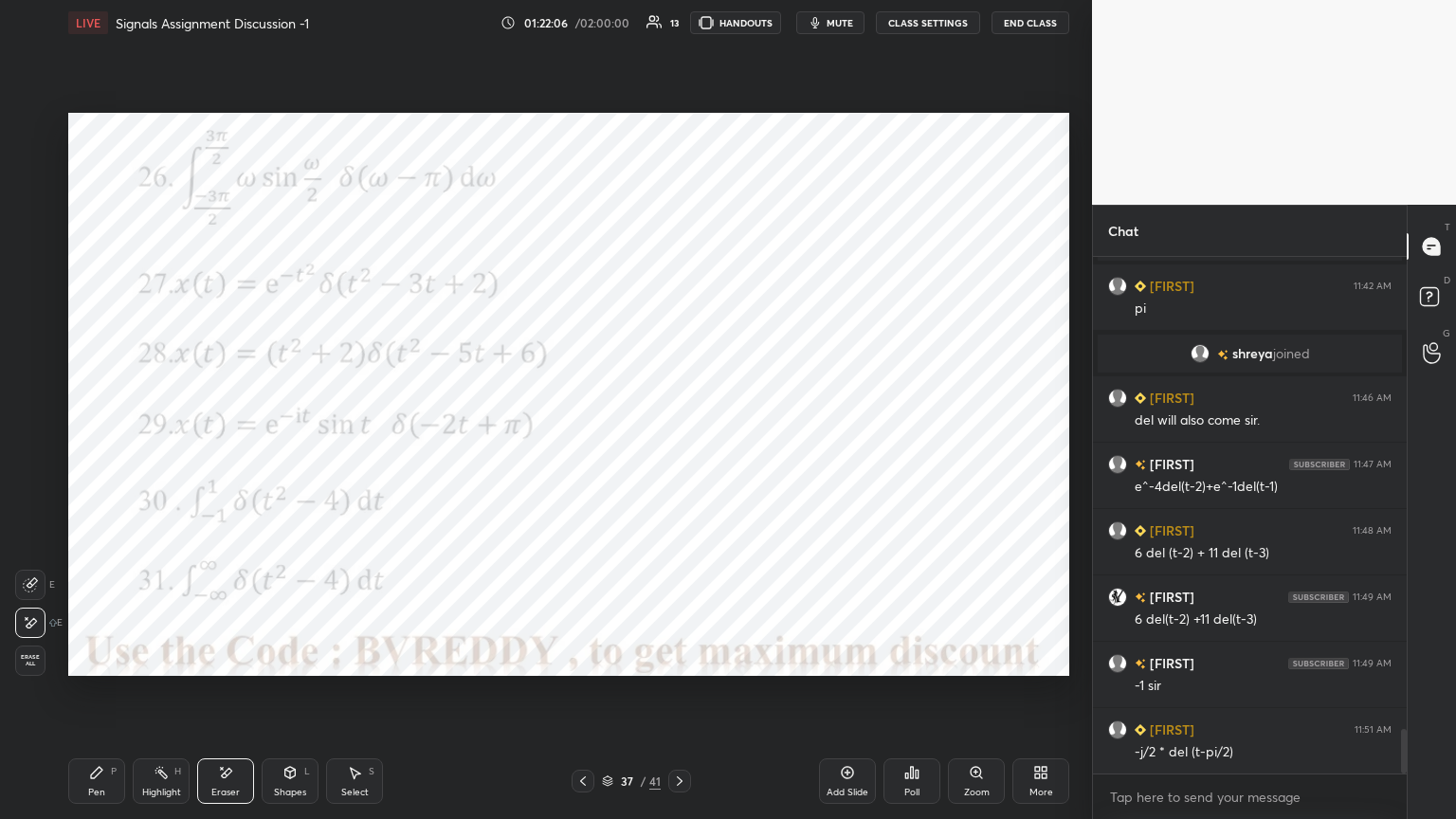 click on "Pen P" at bounding box center (97, 781) 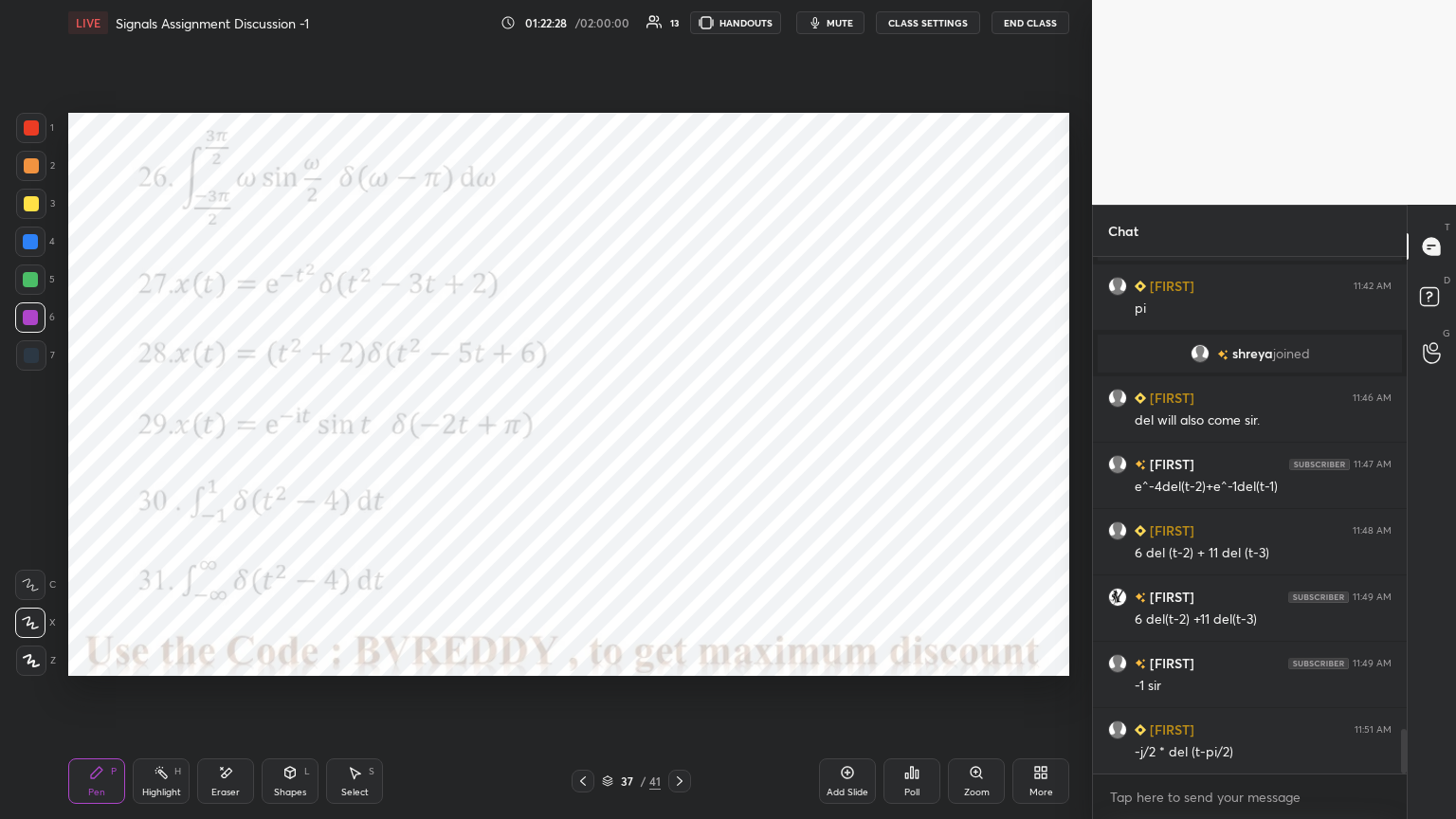 click 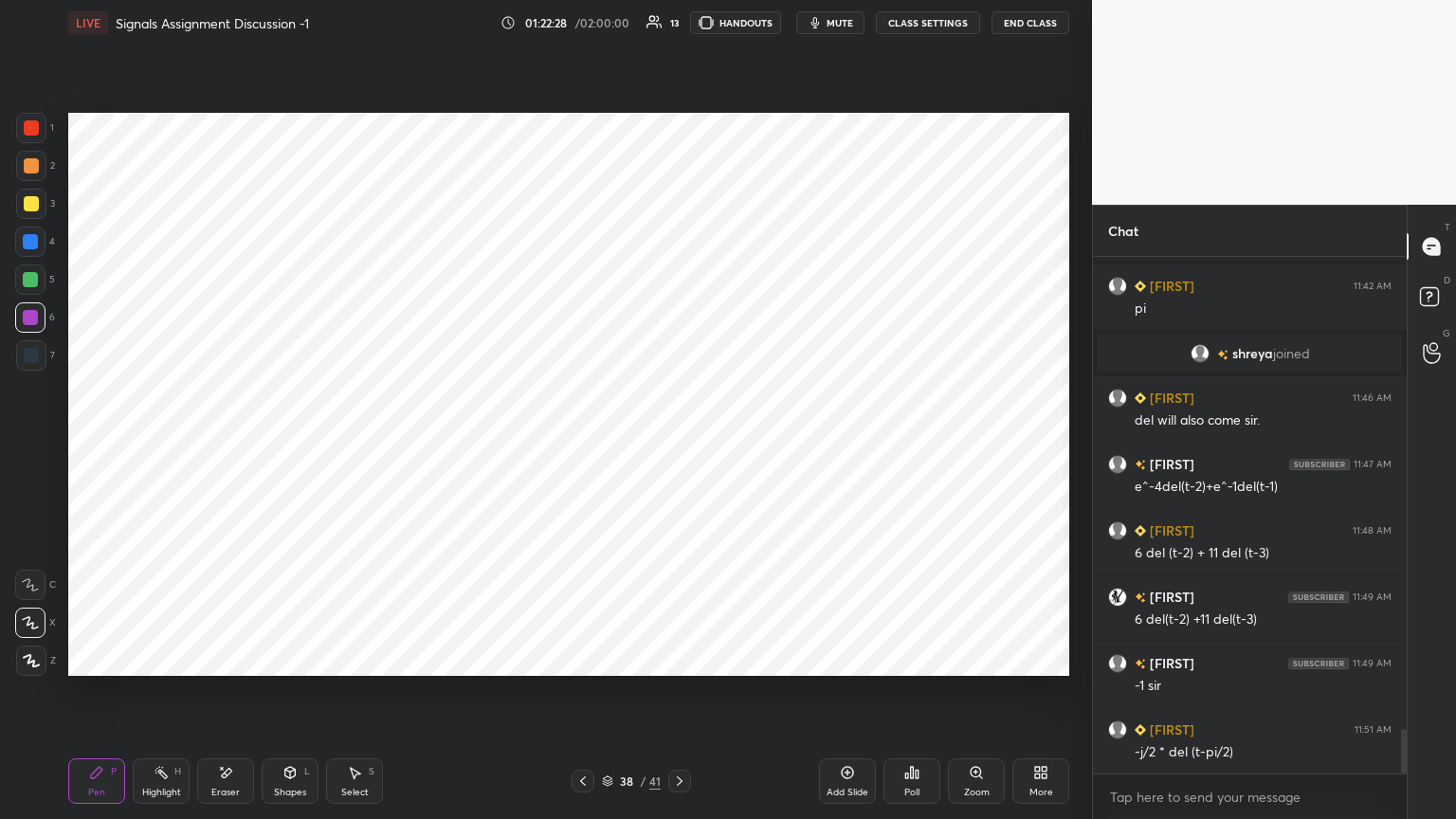 click 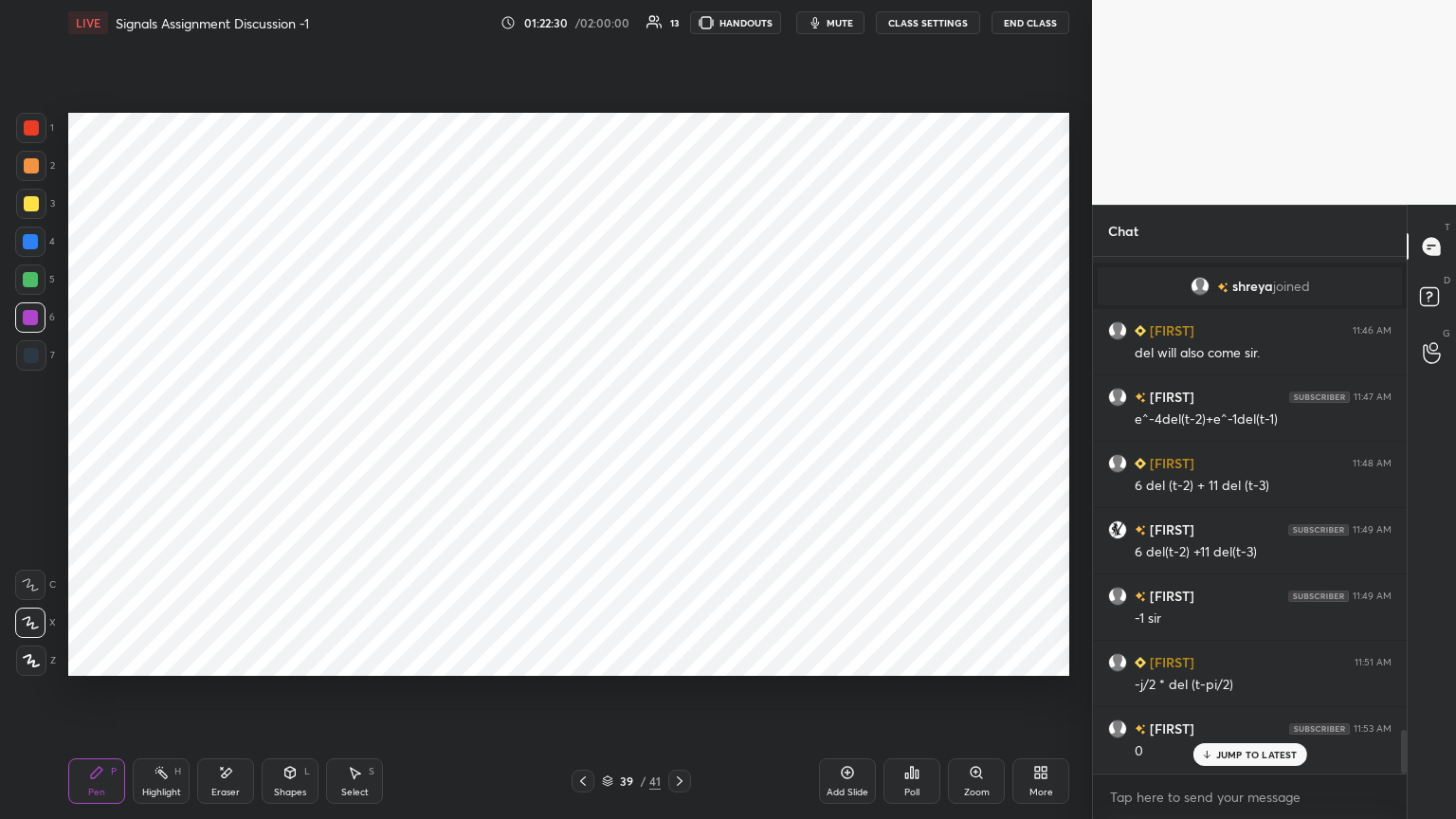 scroll, scrollTop: 5570, scrollLeft: 0, axis: vertical 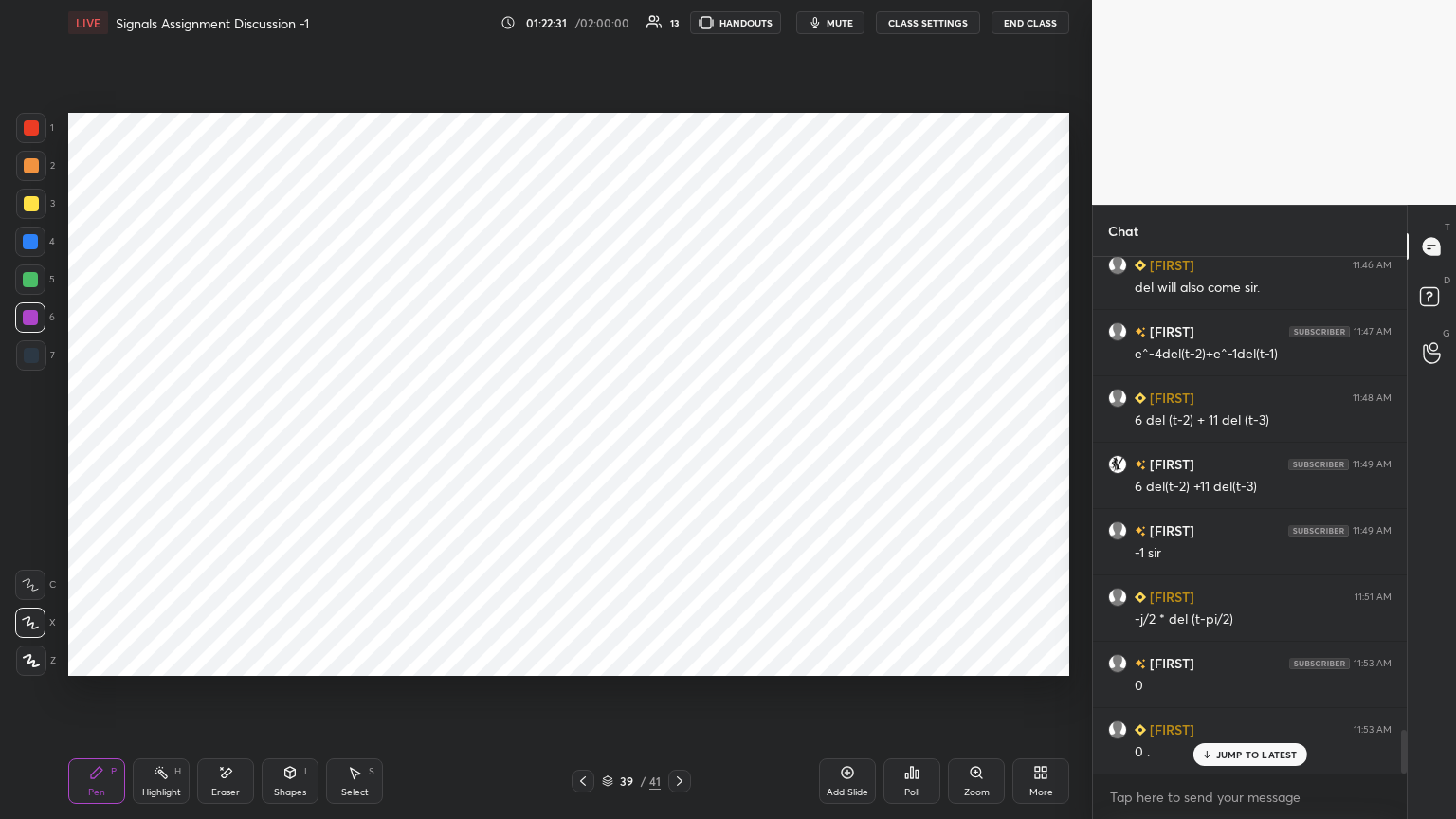 click 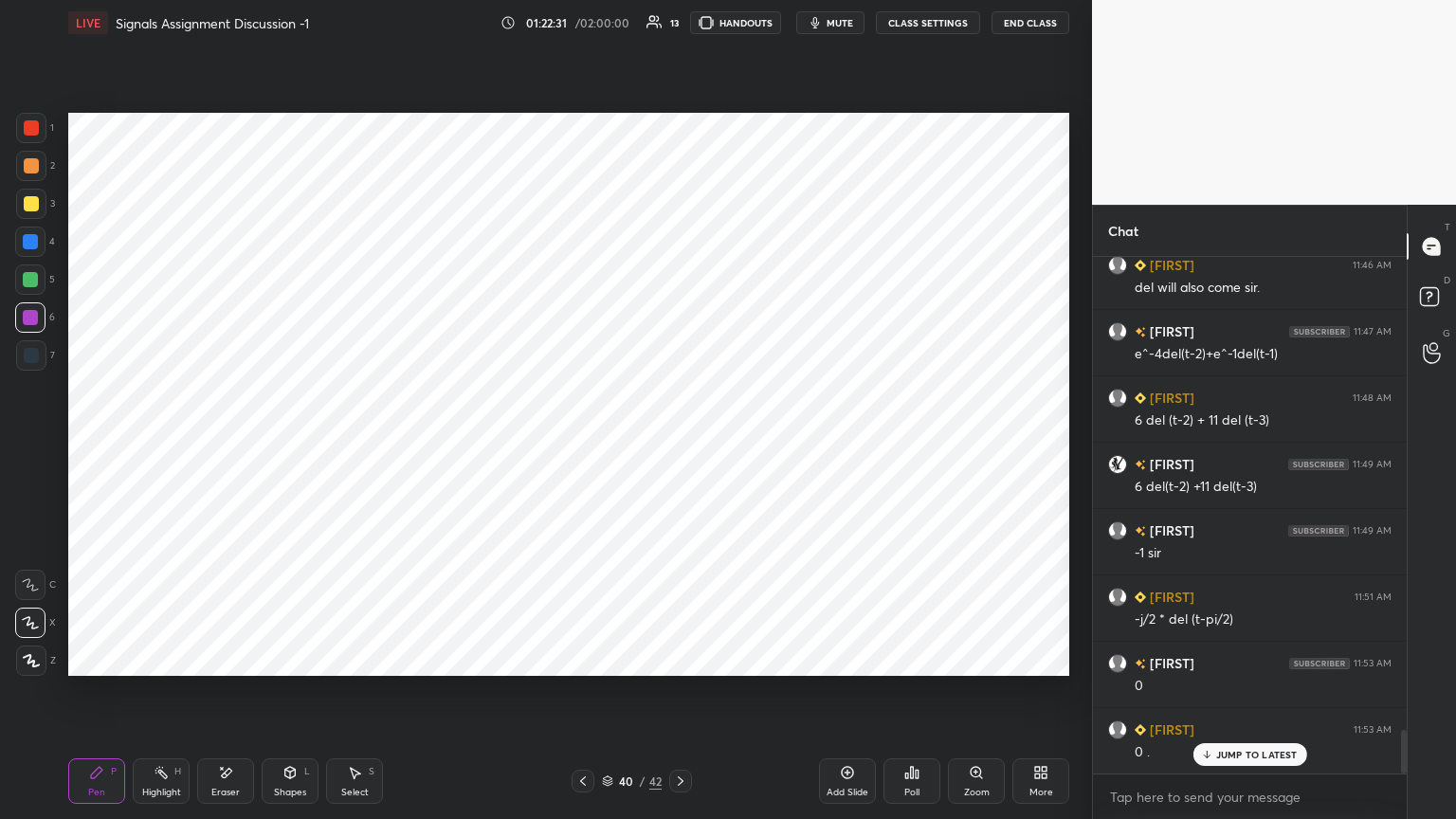 click on "Pen" at bounding box center (97, 792) 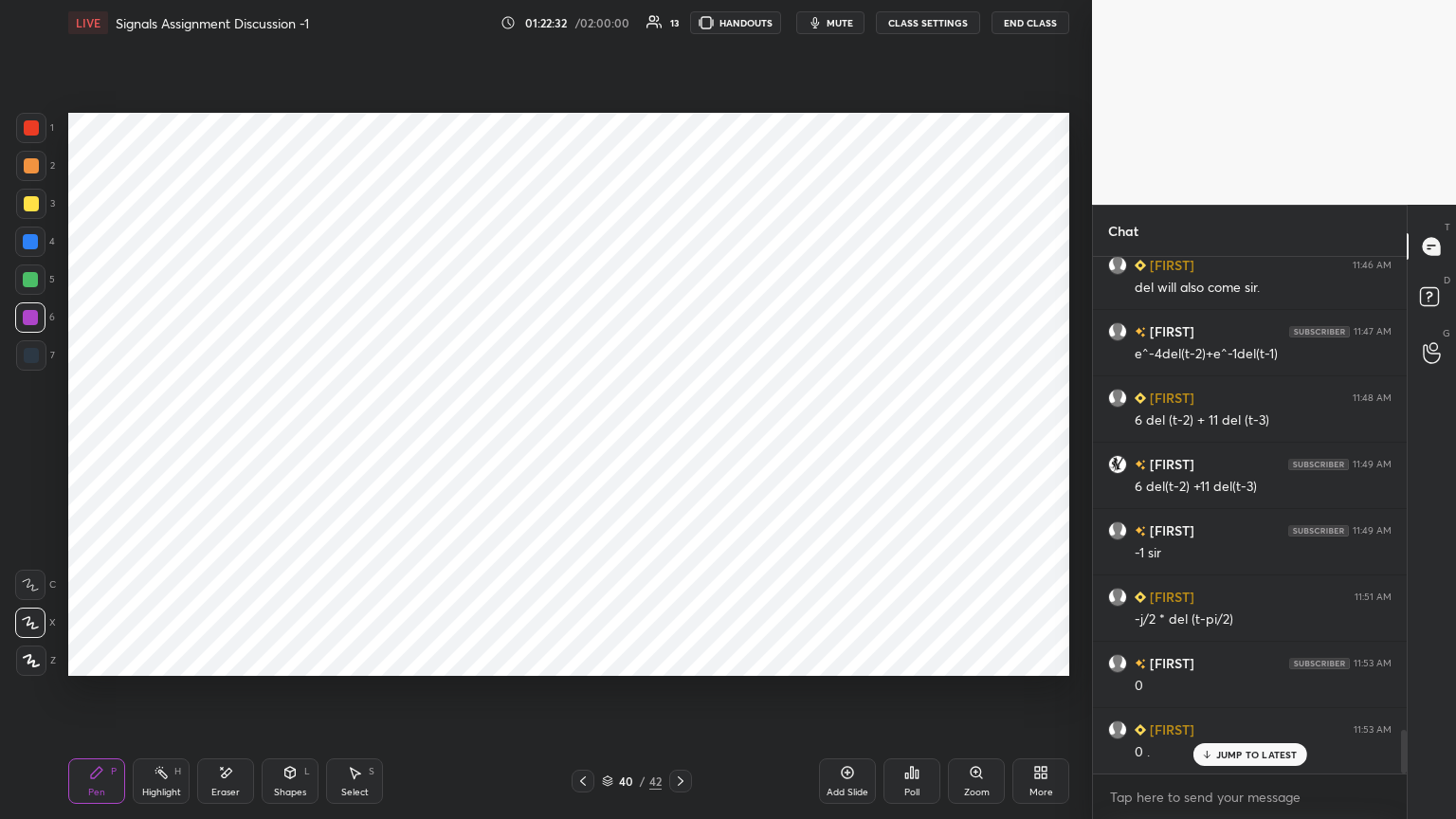 click 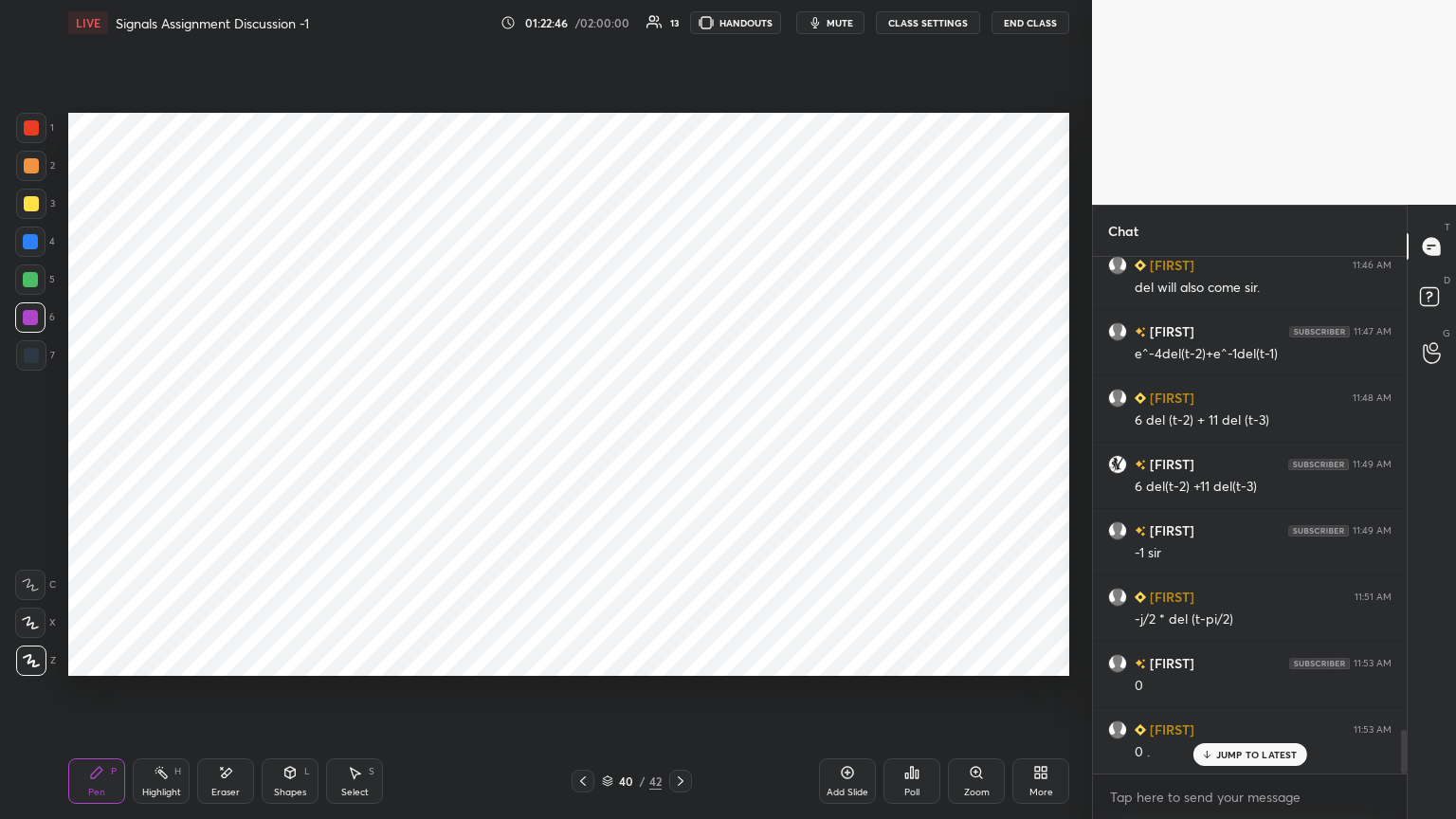 click at bounding box center [30, 318] 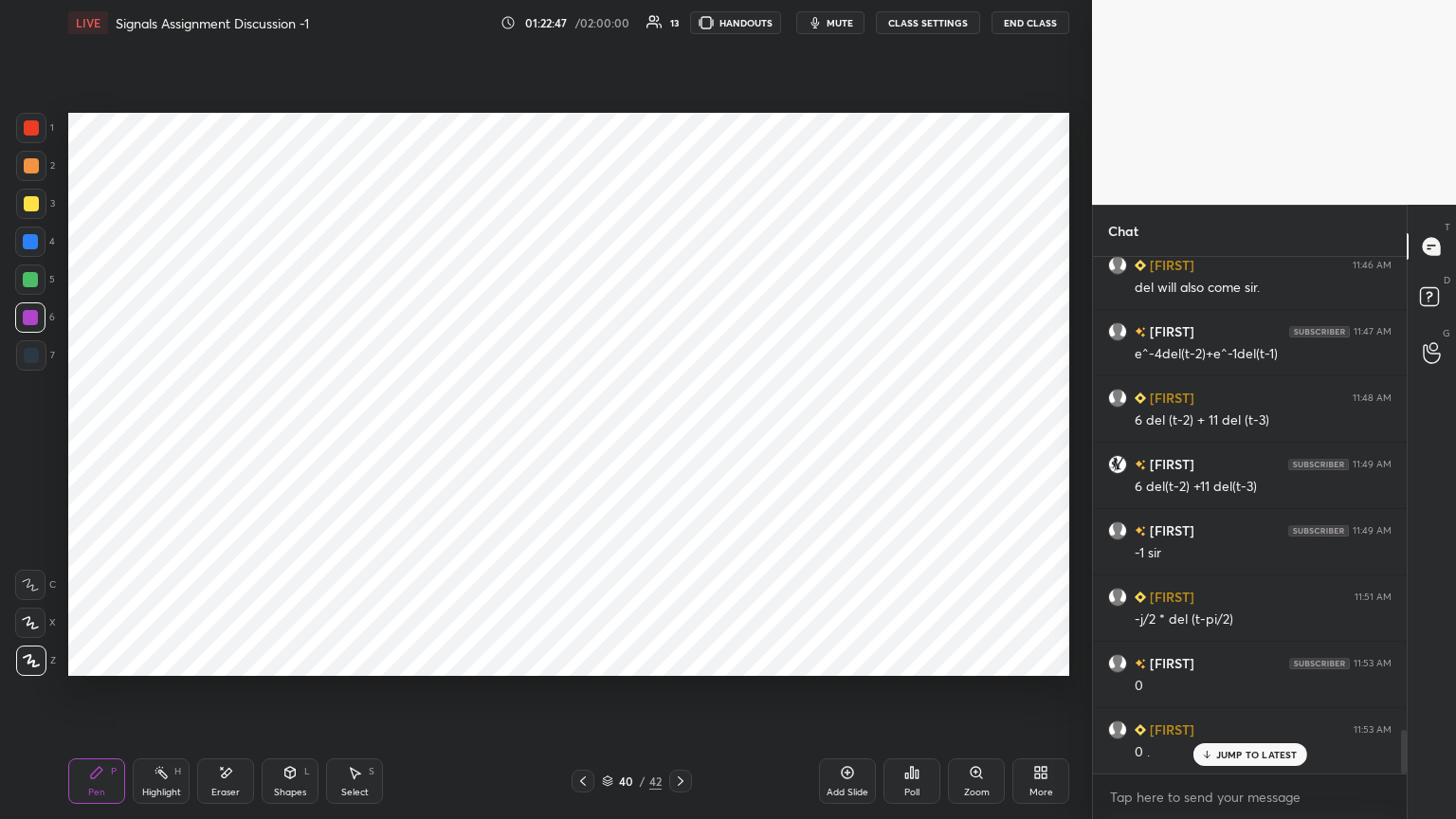 click at bounding box center [31, 661] 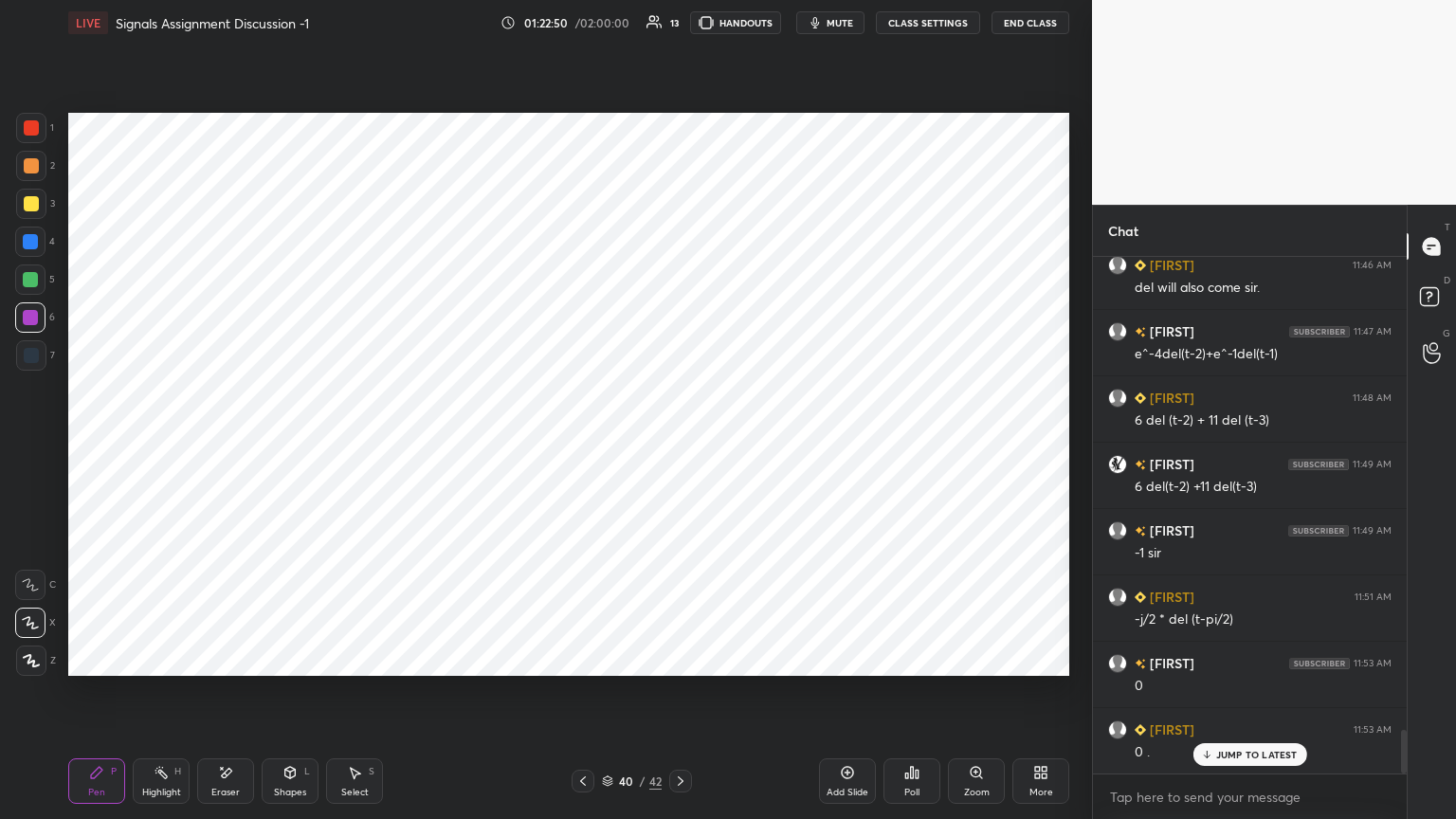 scroll, scrollTop: 5637, scrollLeft: 0, axis: vertical 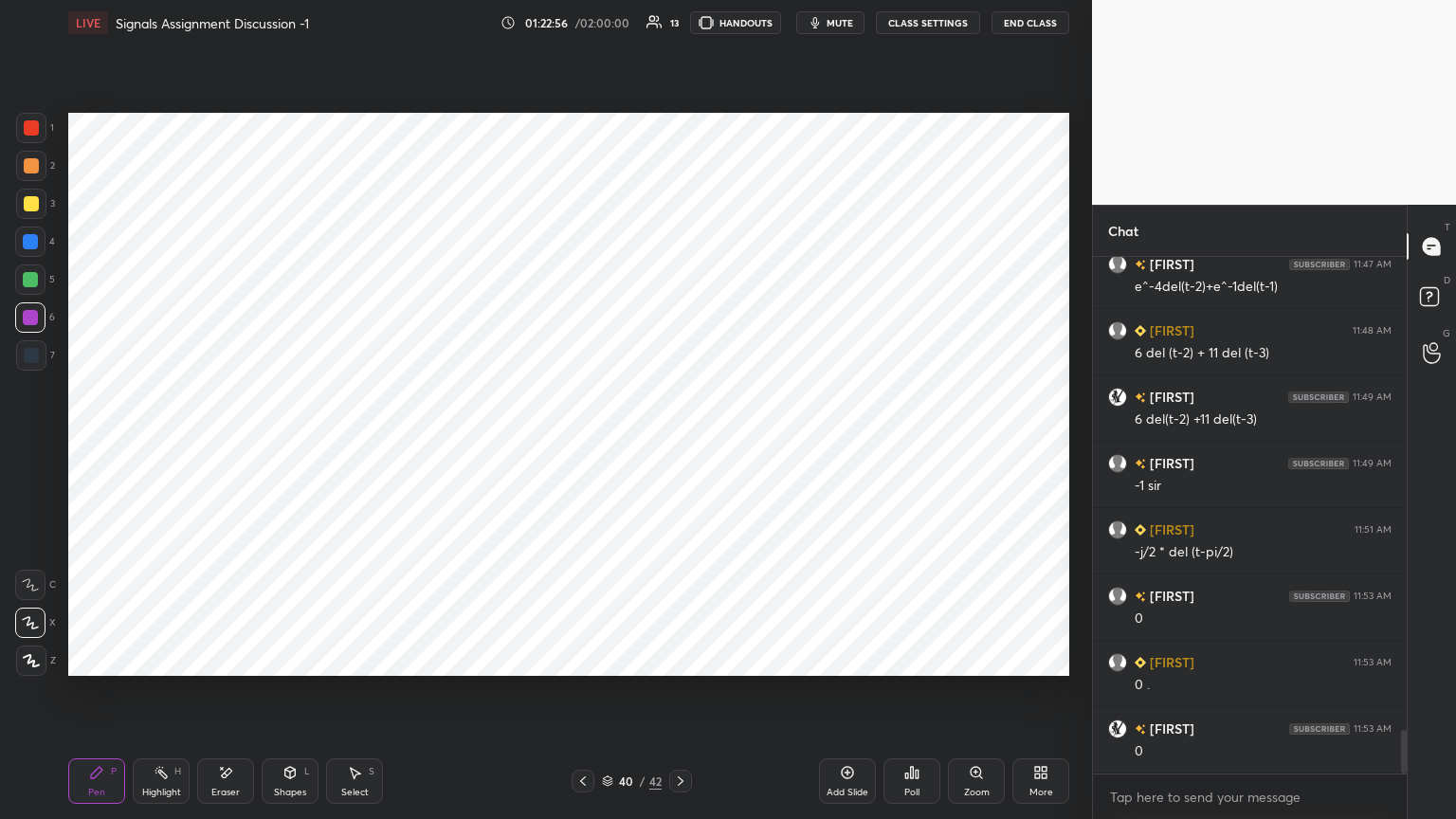 click at bounding box center (31, 355) 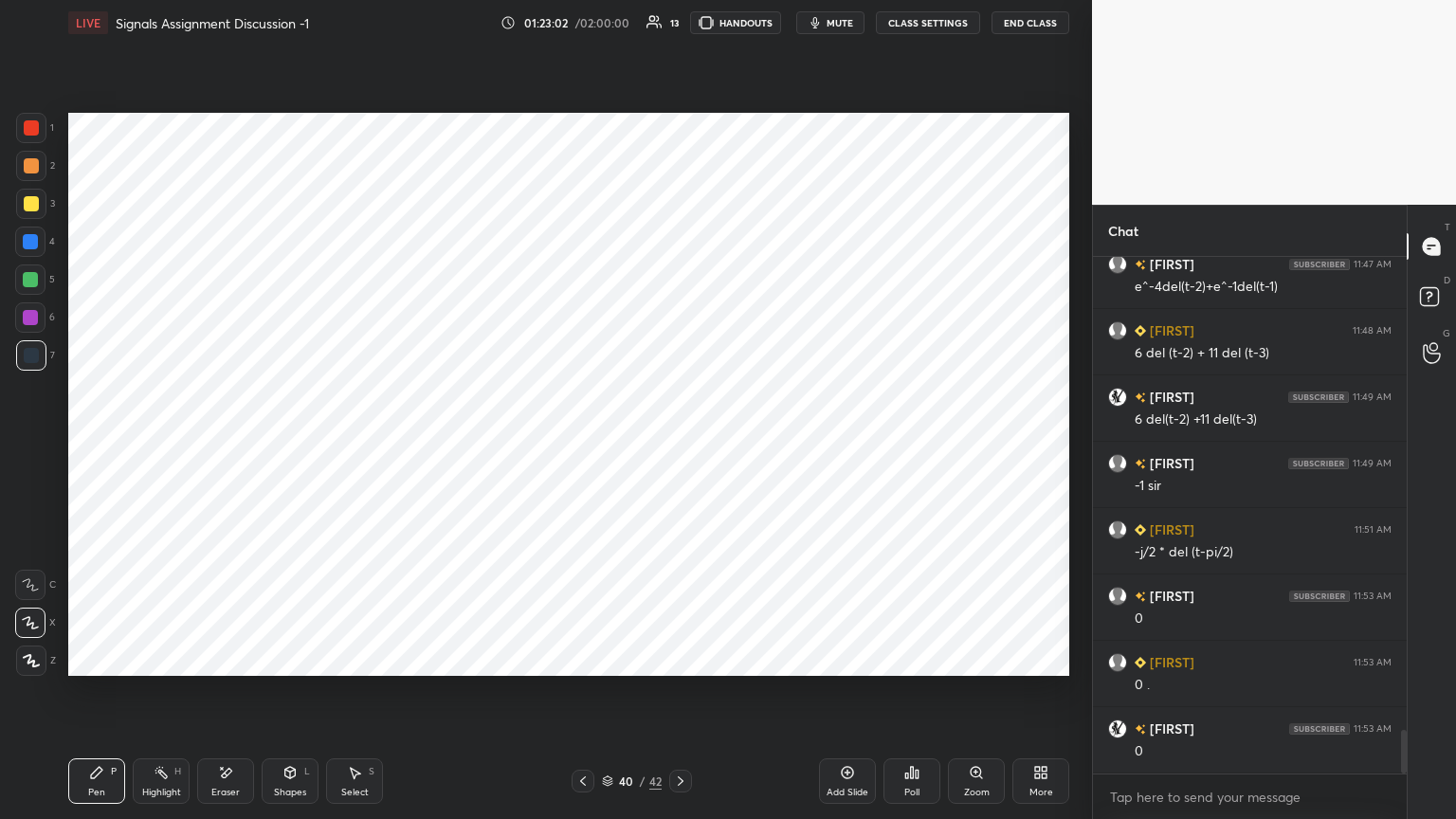 click on "Eraser" at bounding box center (226, 781) 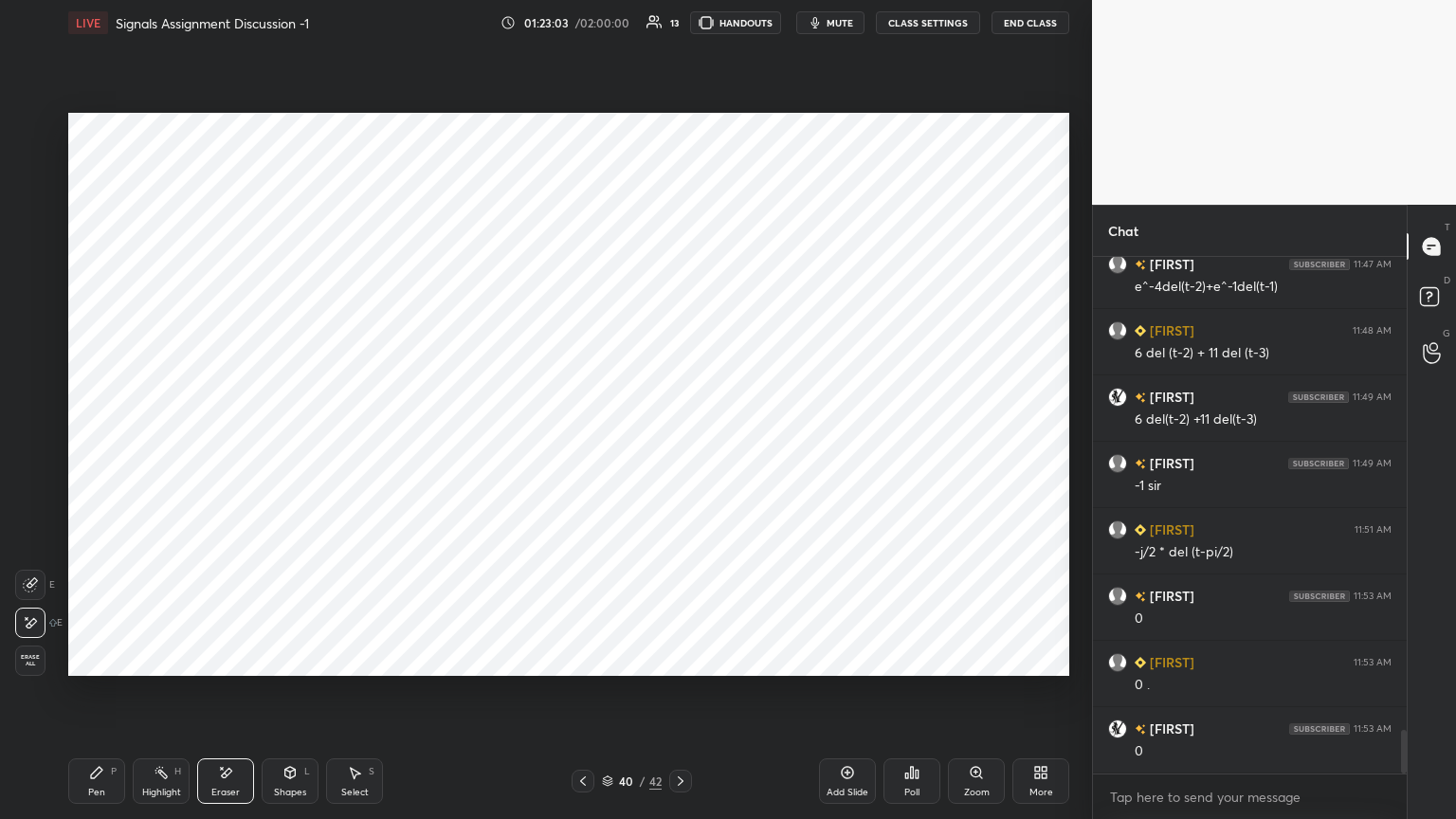 click 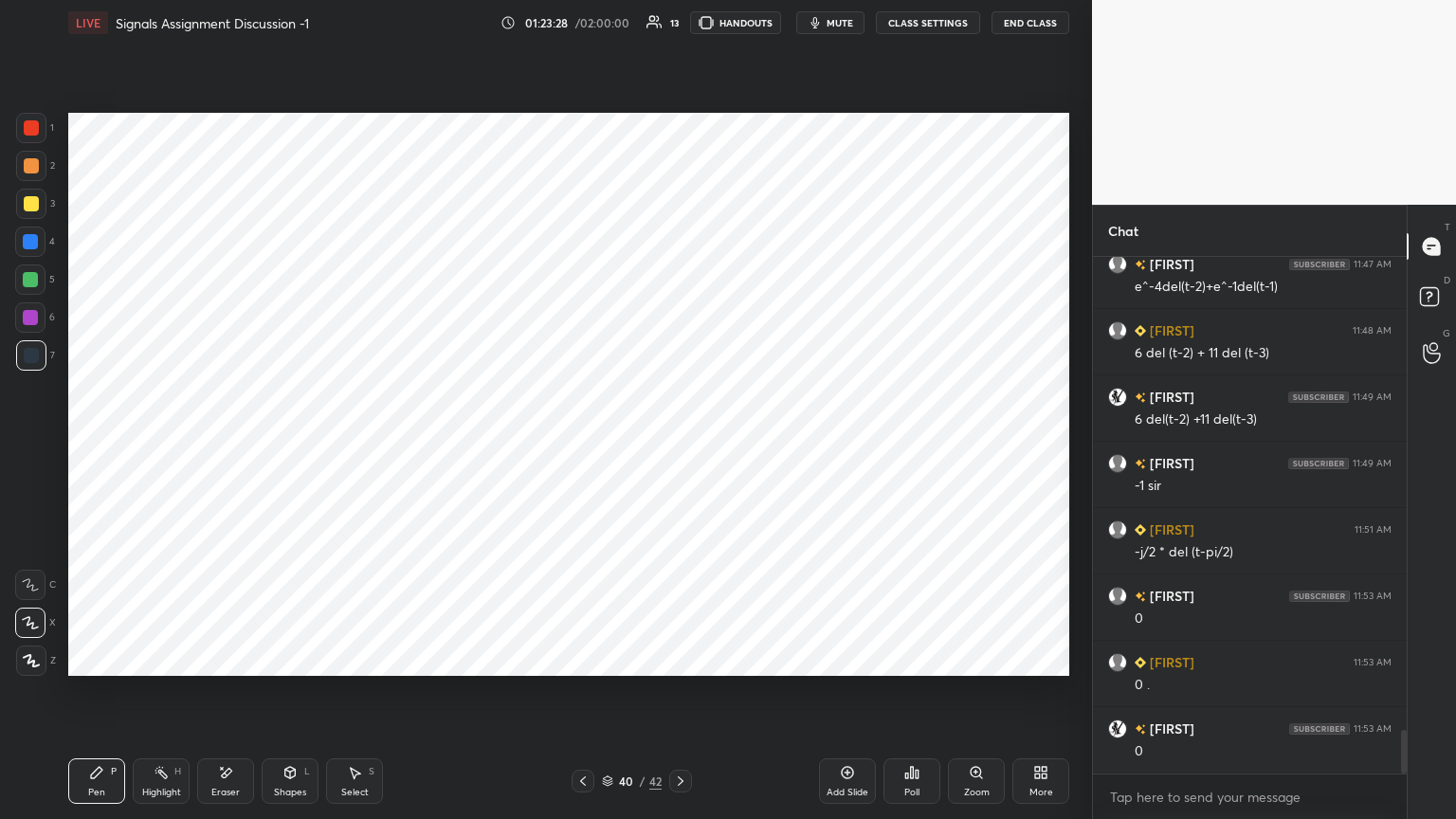 click at bounding box center [31, 661] 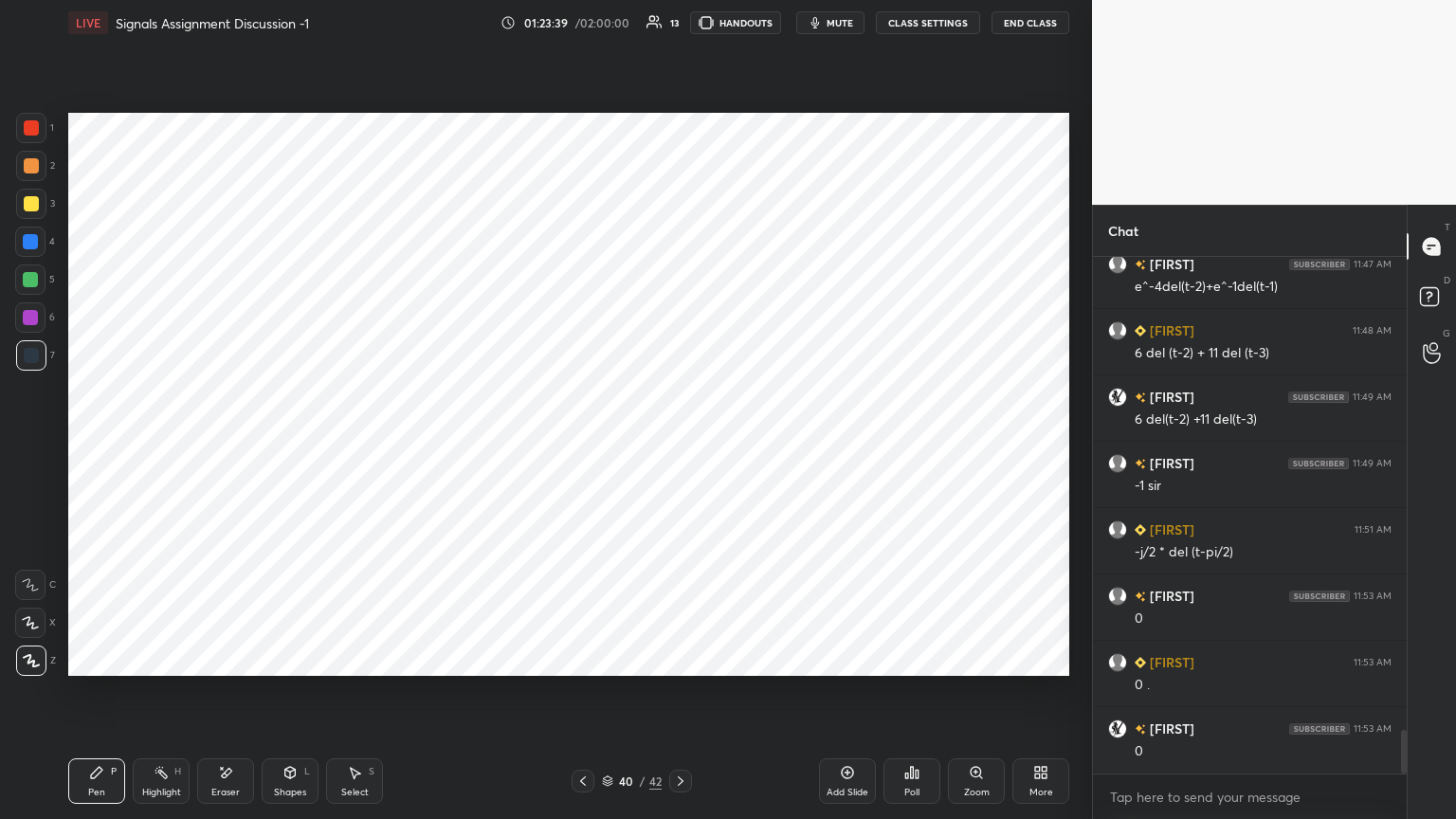 click on "Shapes" at bounding box center (290, 792) 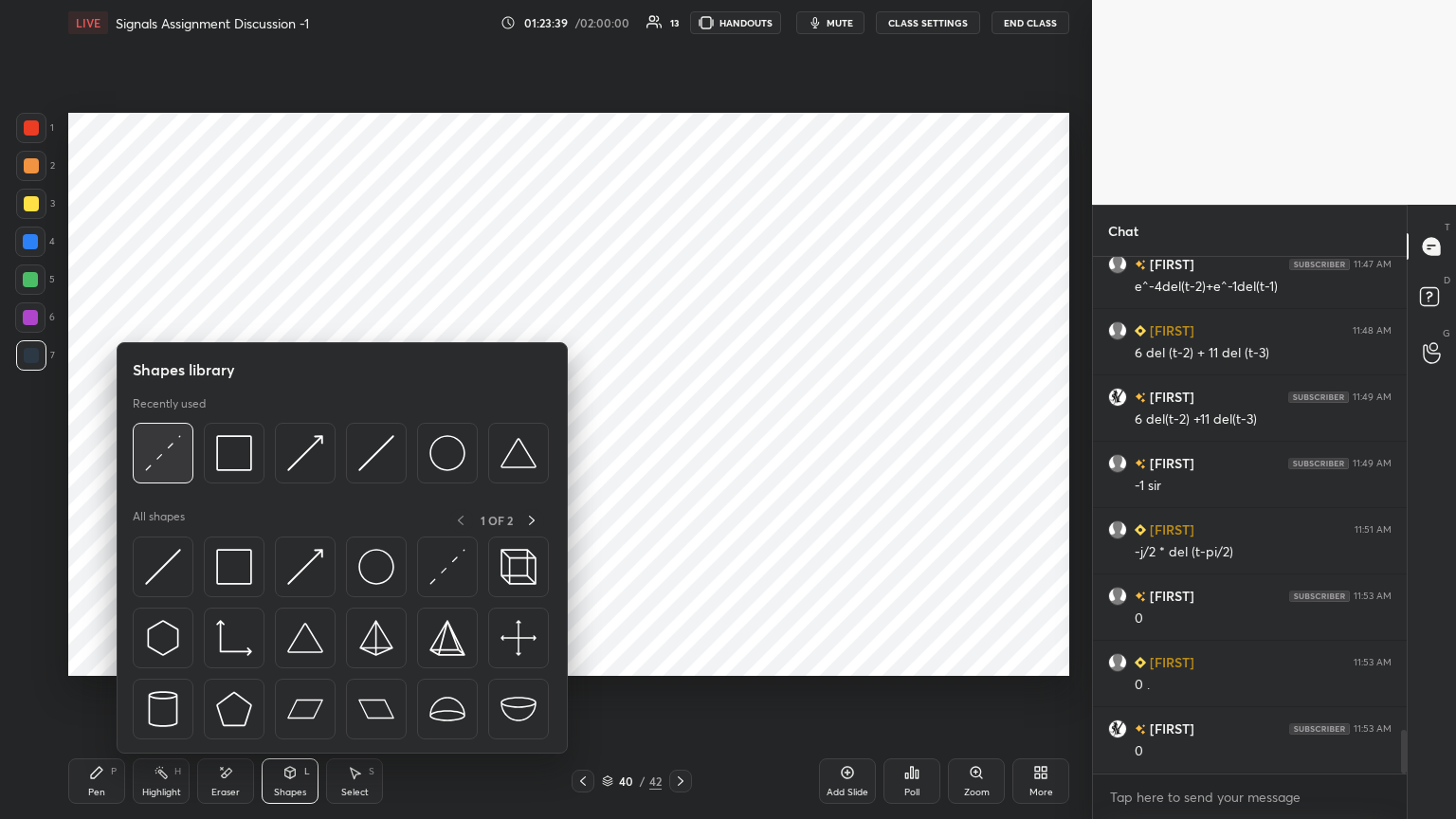 click at bounding box center (163, 453) 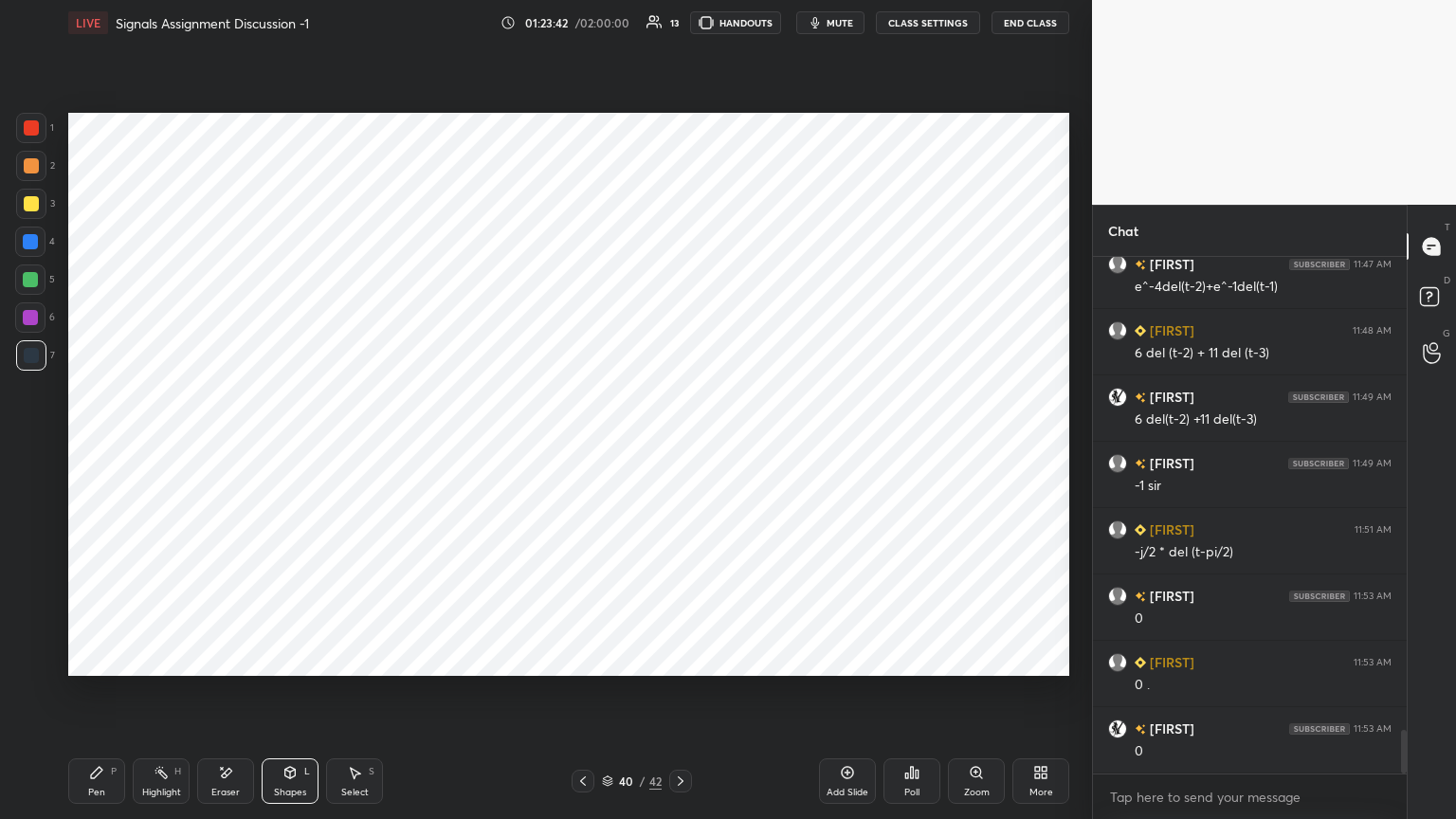 click on "Pen" at bounding box center [97, 792] 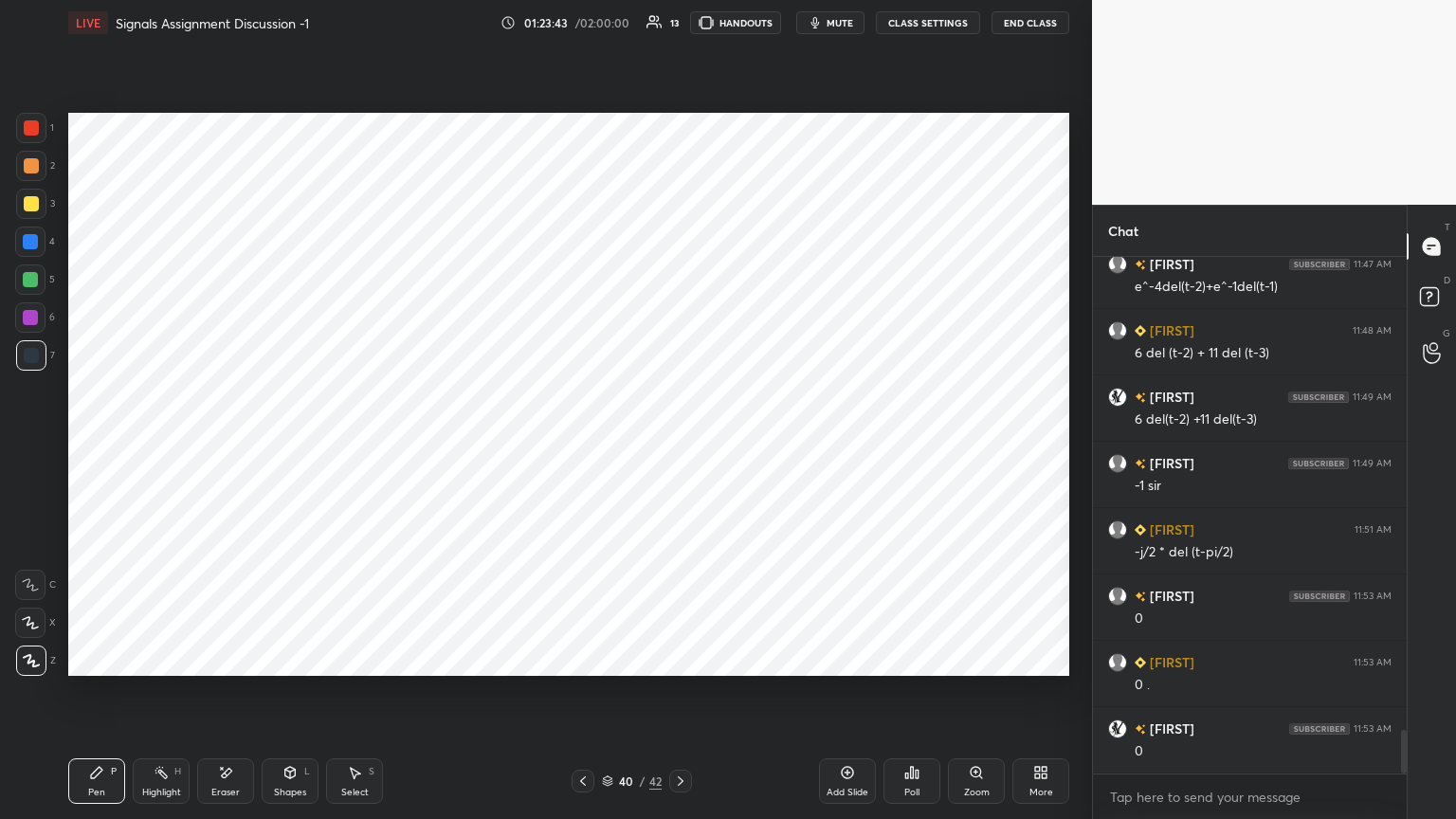 click at bounding box center (30, 318) 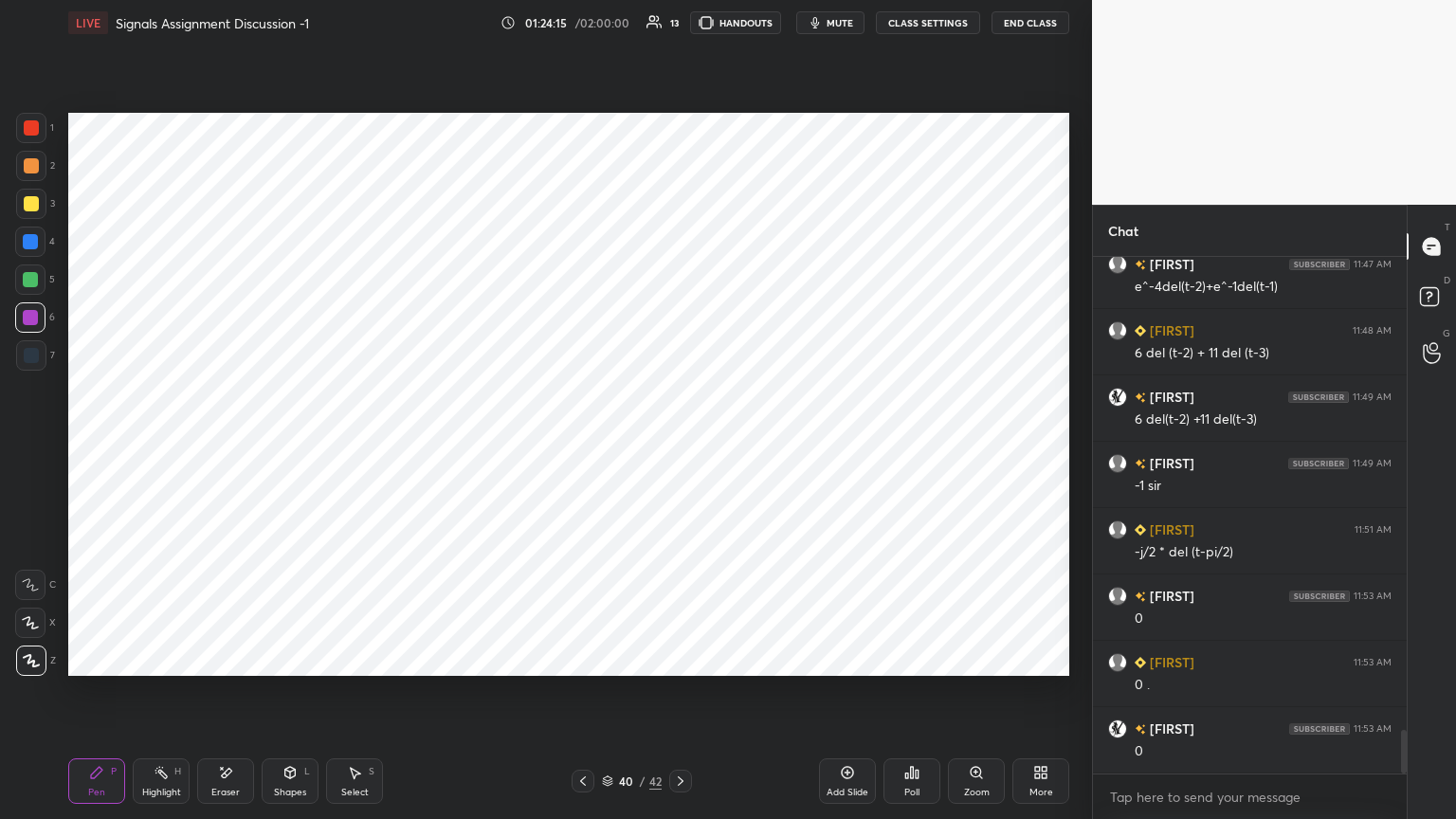 click 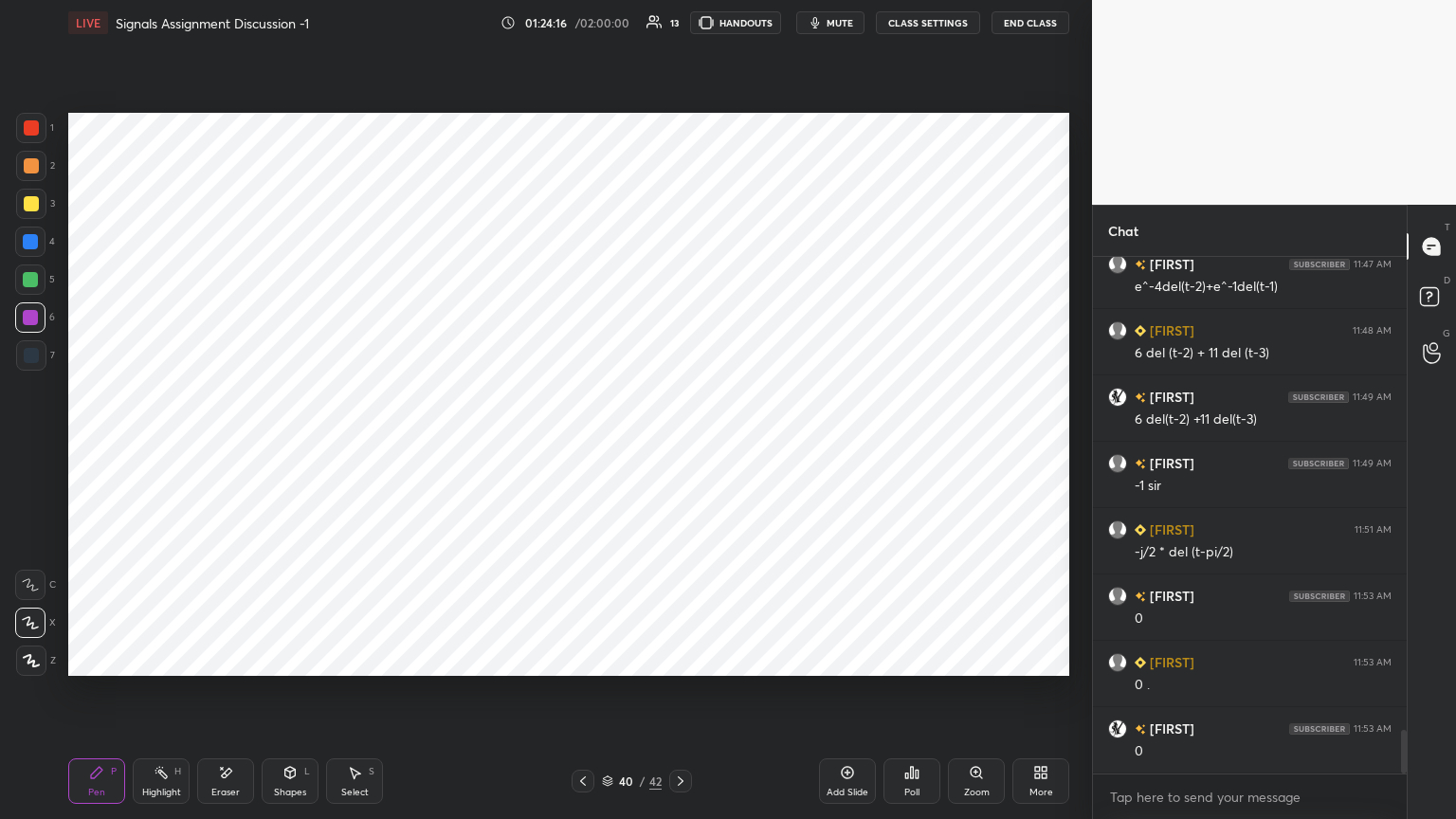 click at bounding box center (31, 355) 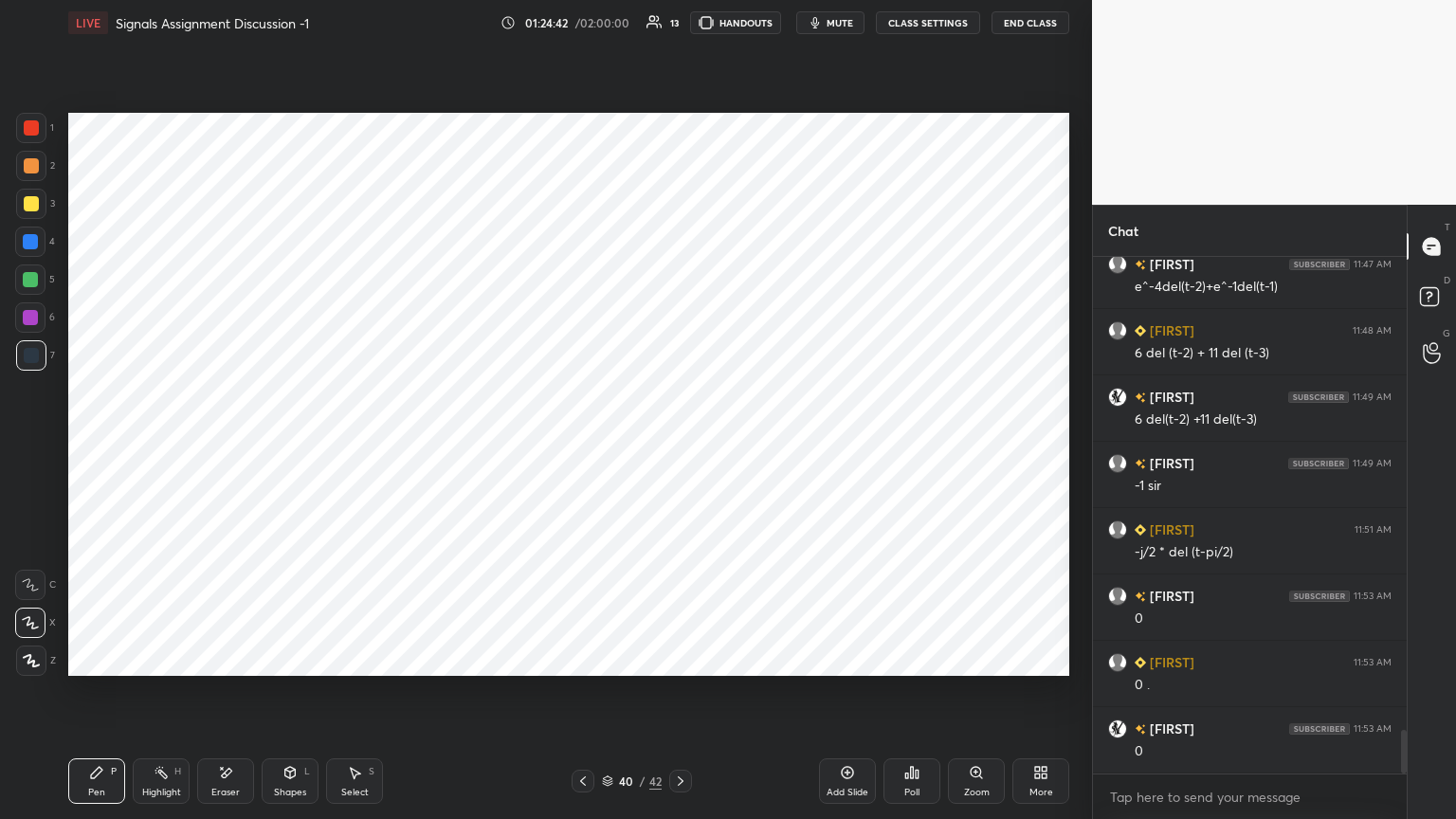 click at bounding box center [31, 661] 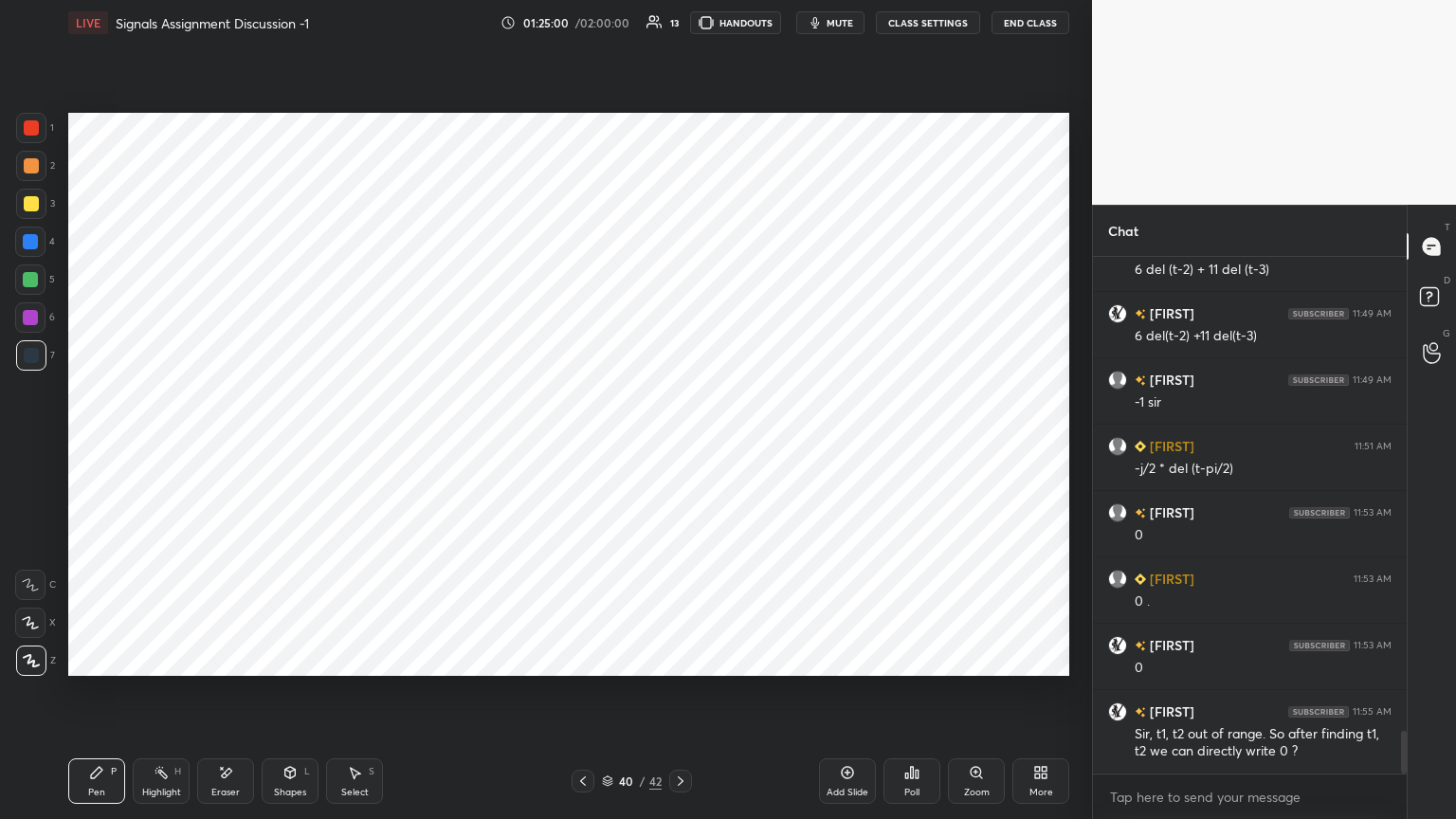 scroll, scrollTop: 5766, scrollLeft: 0, axis: vertical 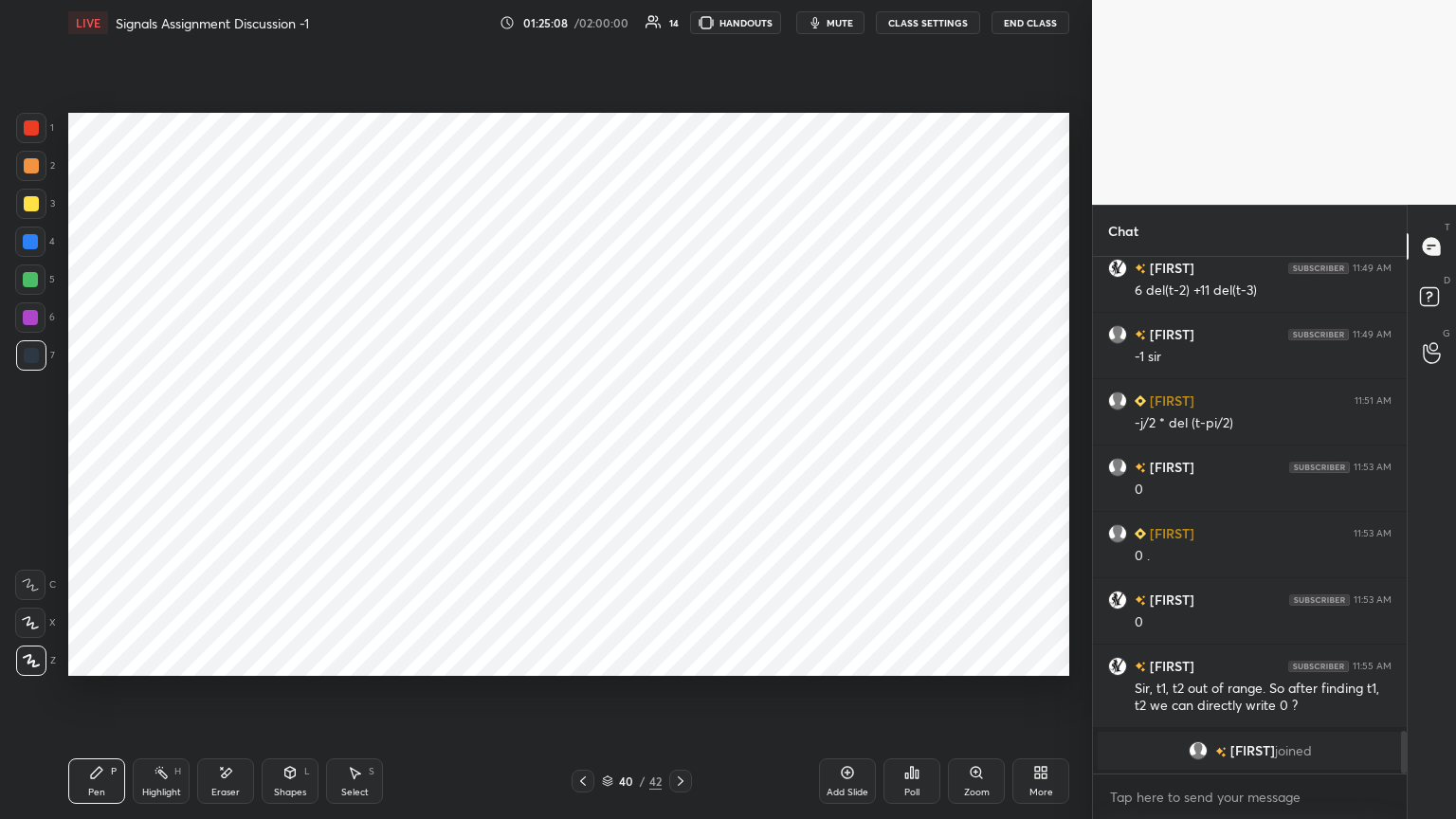 click 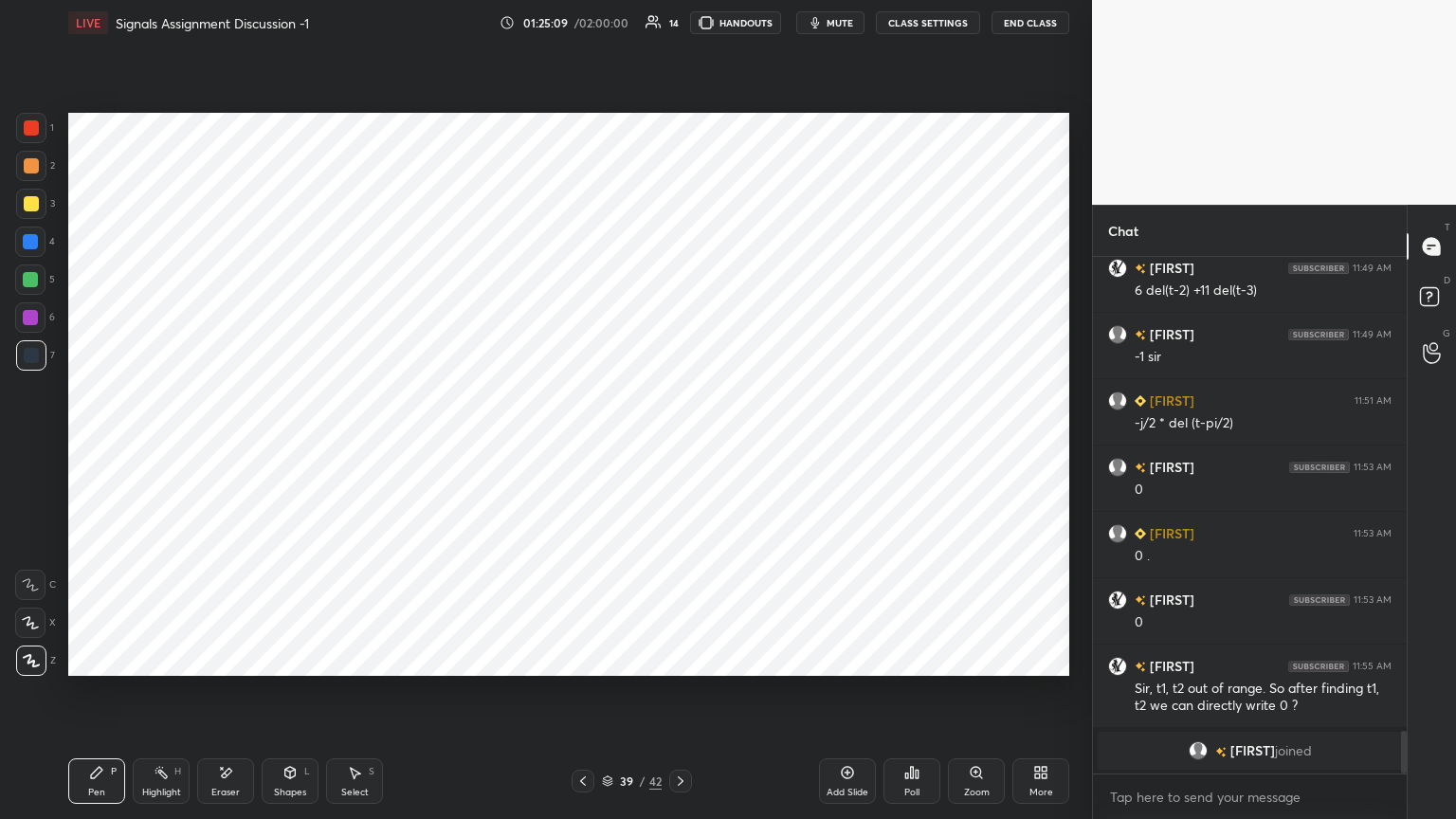 click 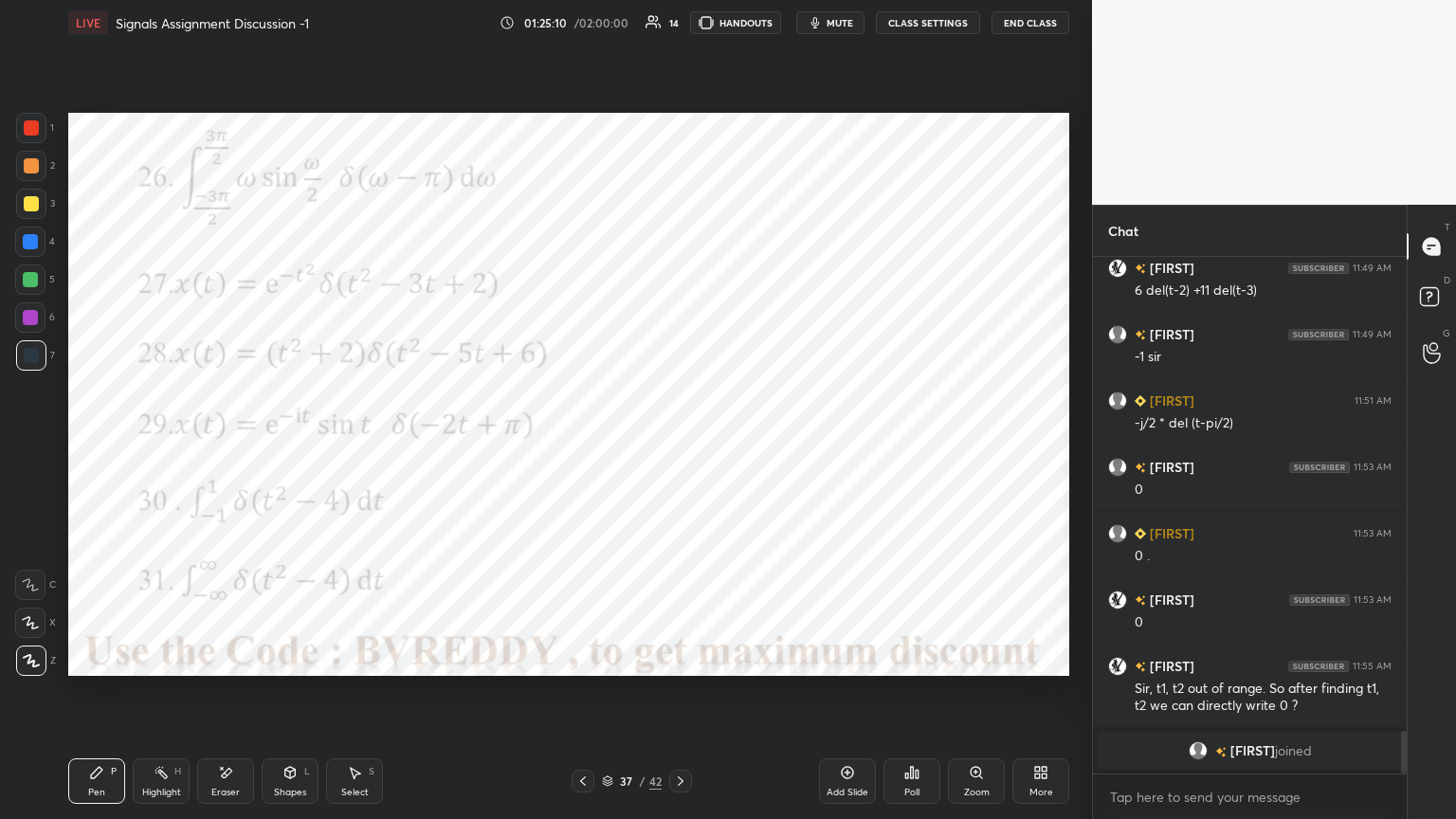 scroll, scrollTop: 5664, scrollLeft: 0, axis: vertical 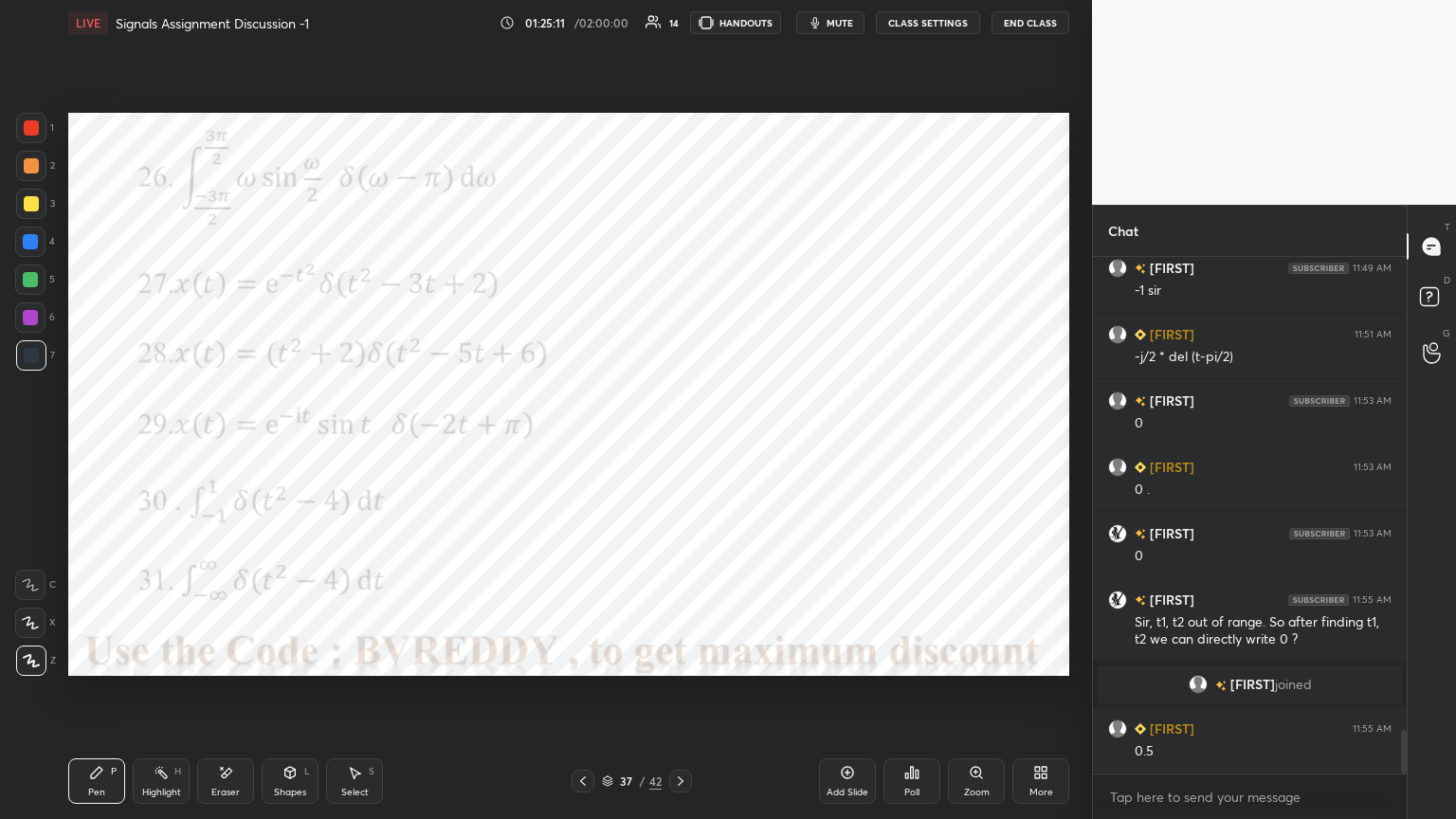 click 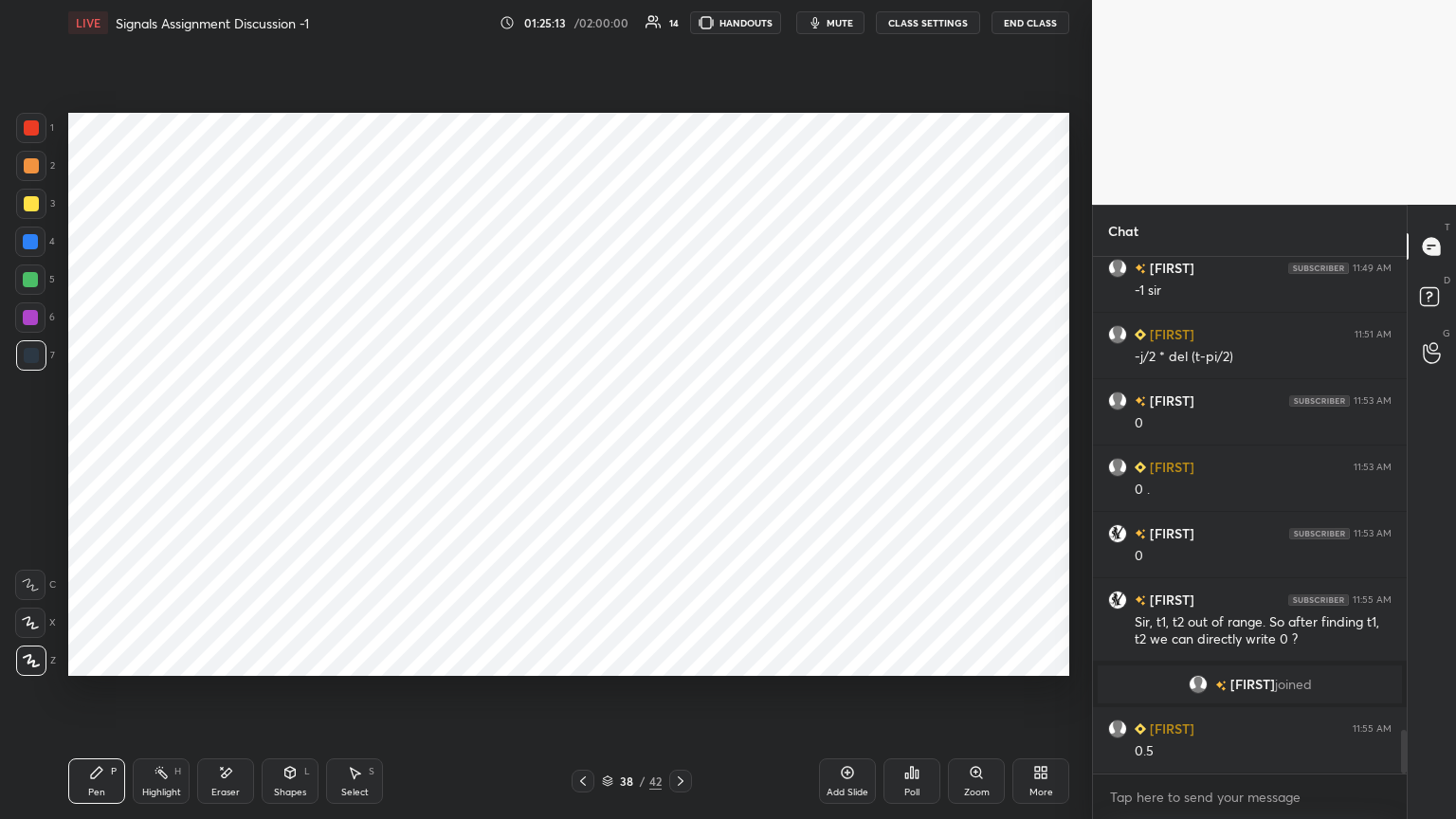 click 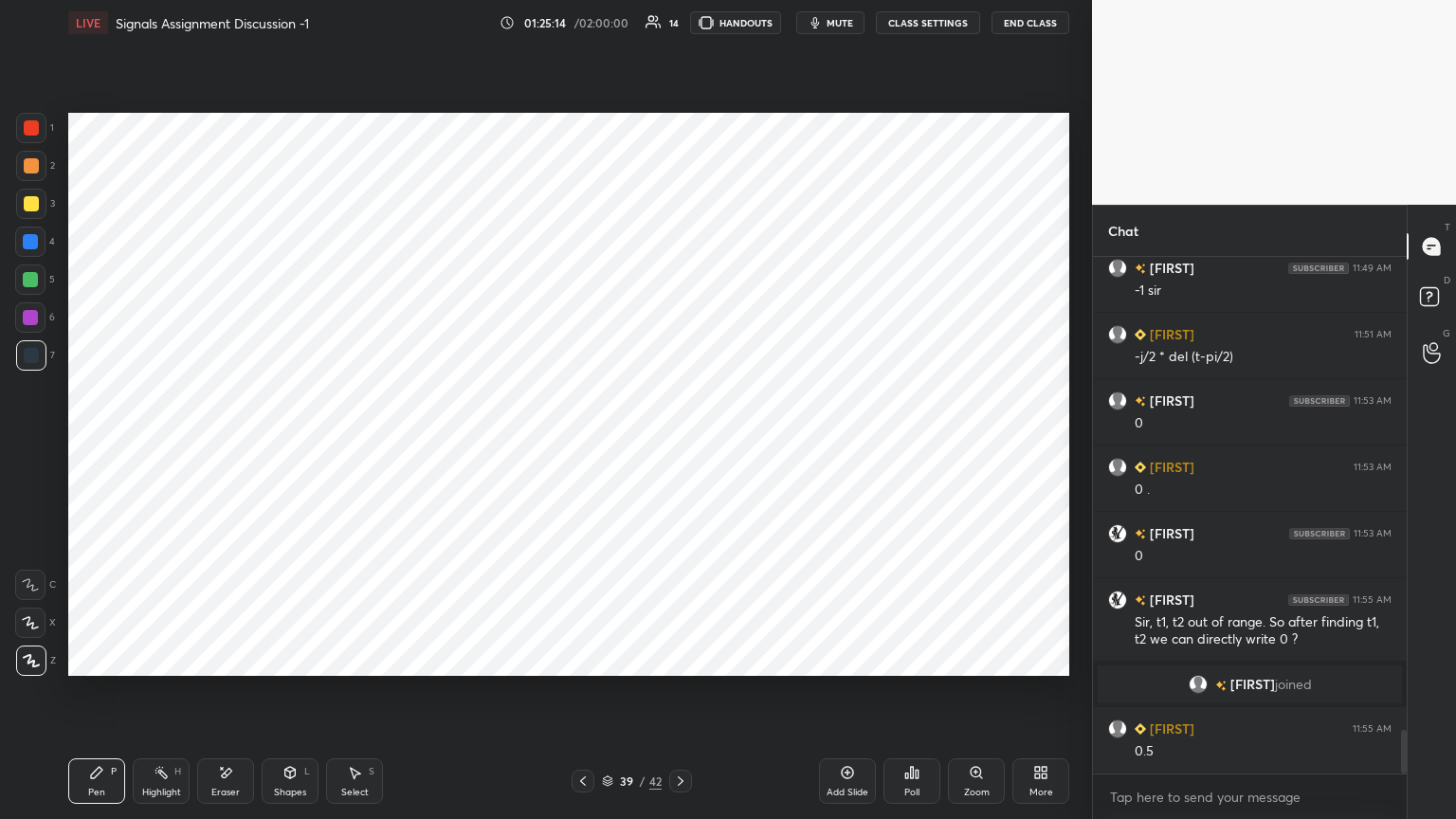 click 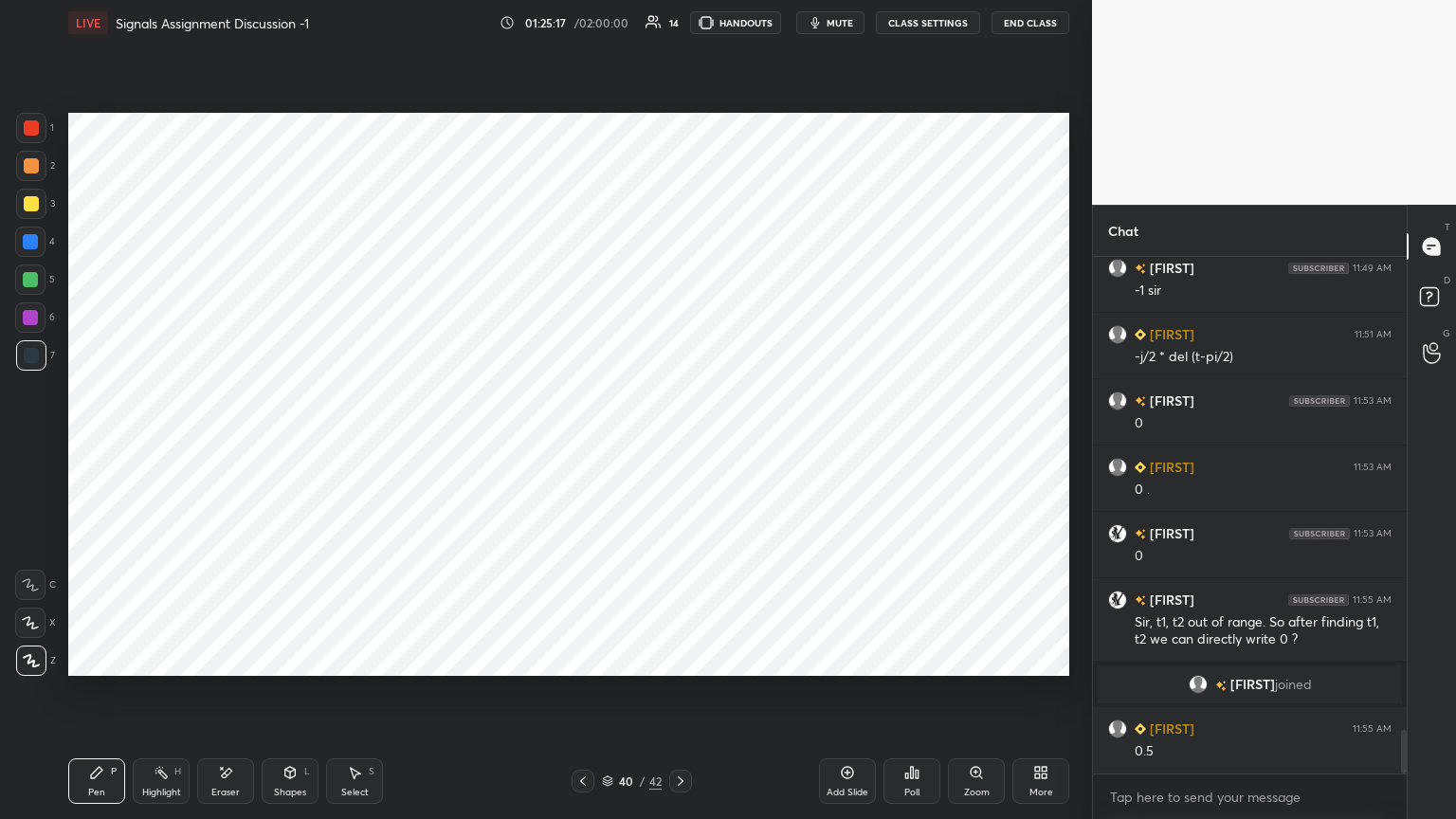 click at bounding box center (30, 318) 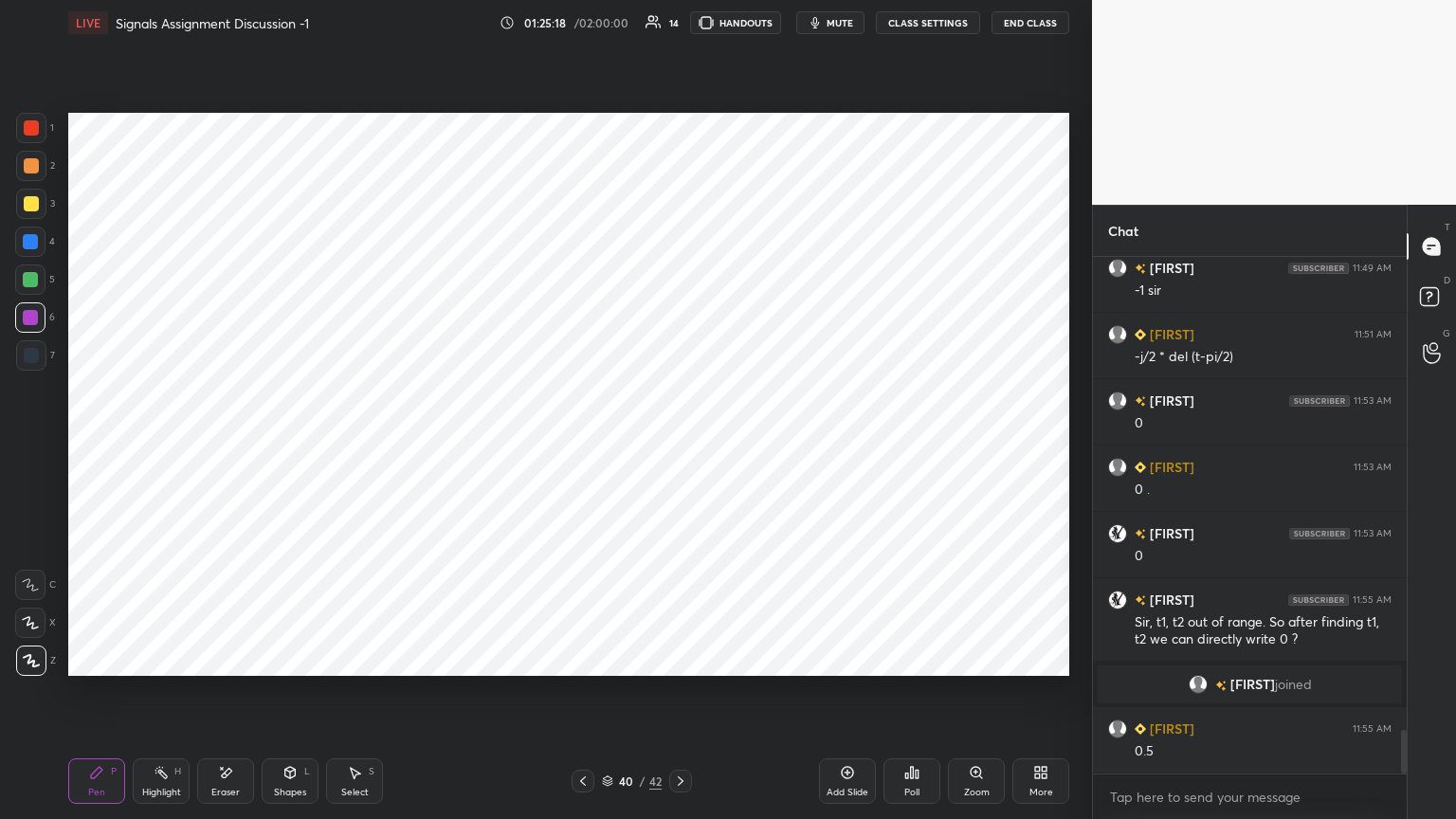 click on "X" at bounding box center [35, 619] 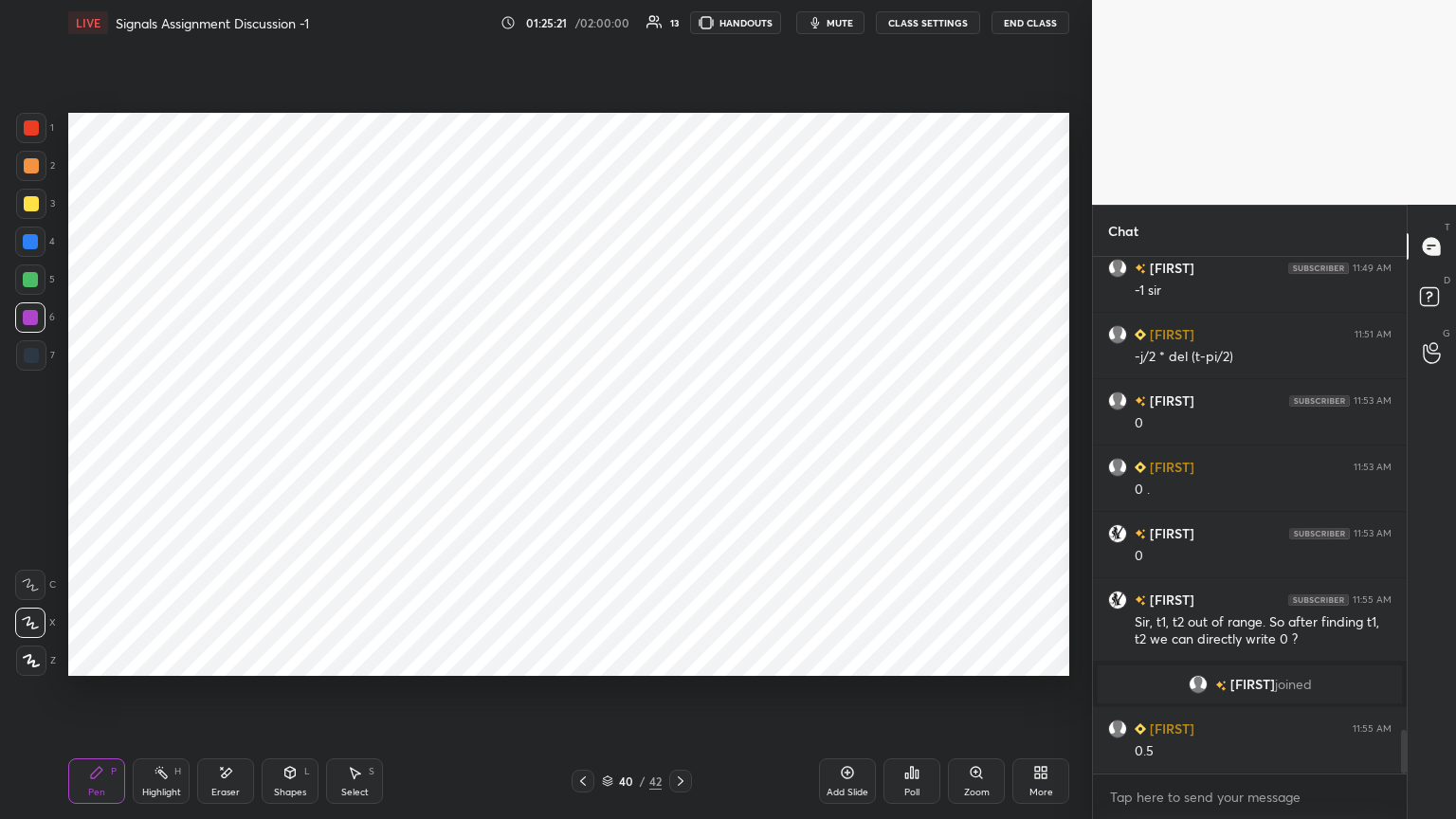 click 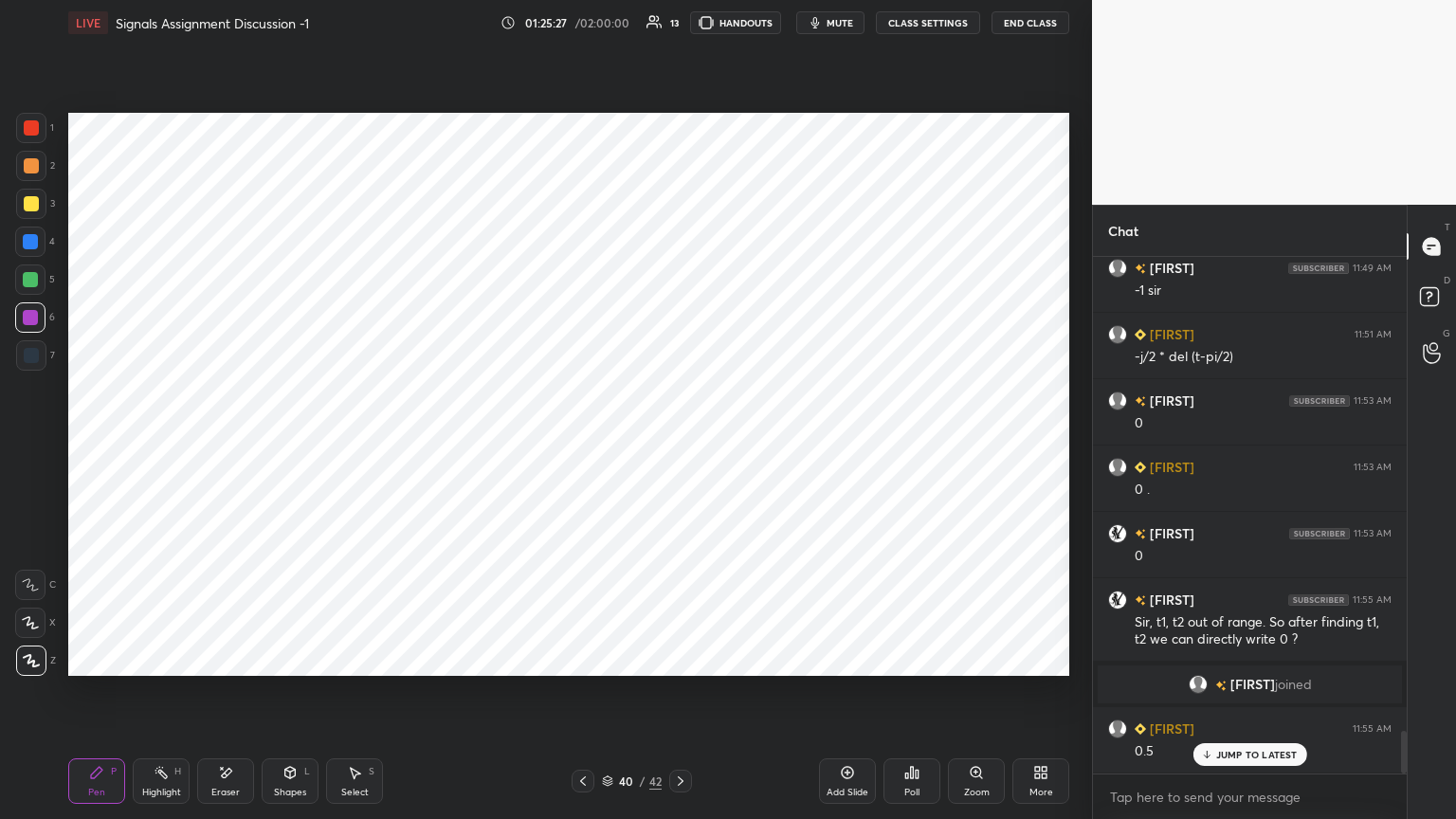 scroll, scrollTop: 5729, scrollLeft: 0, axis: vertical 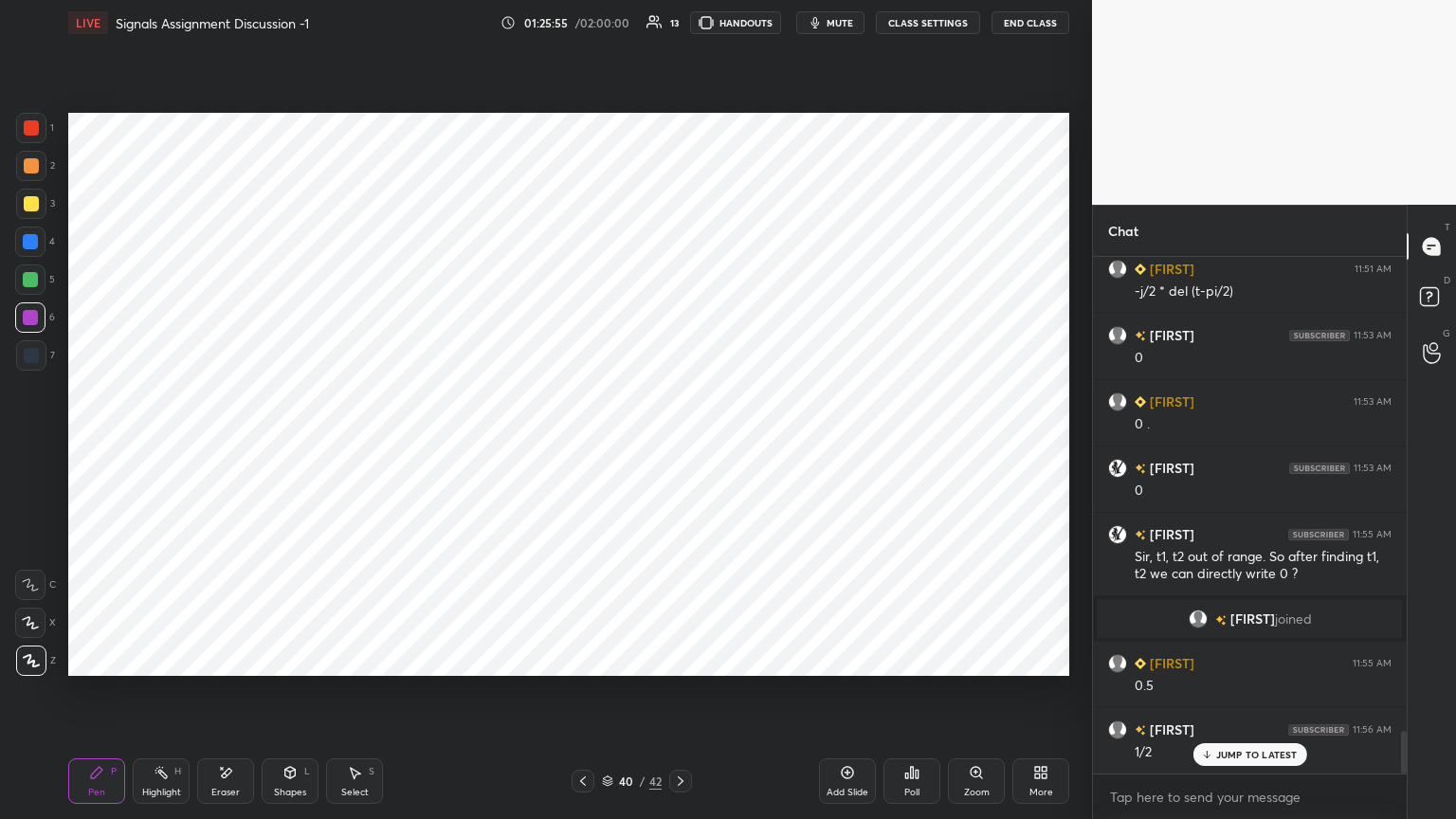 click 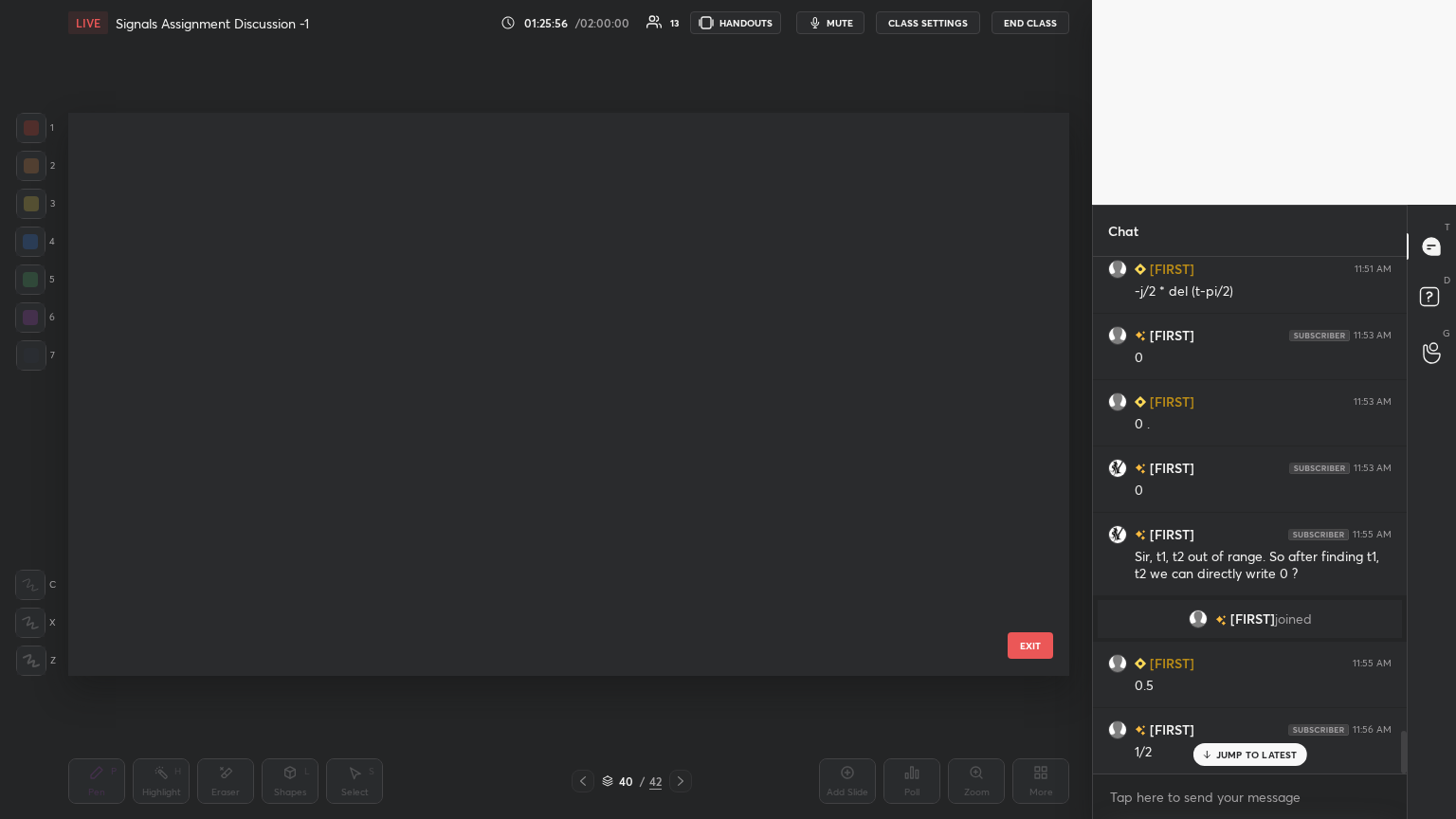 scroll, scrollTop: 1866, scrollLeft: 0, axis: vertical 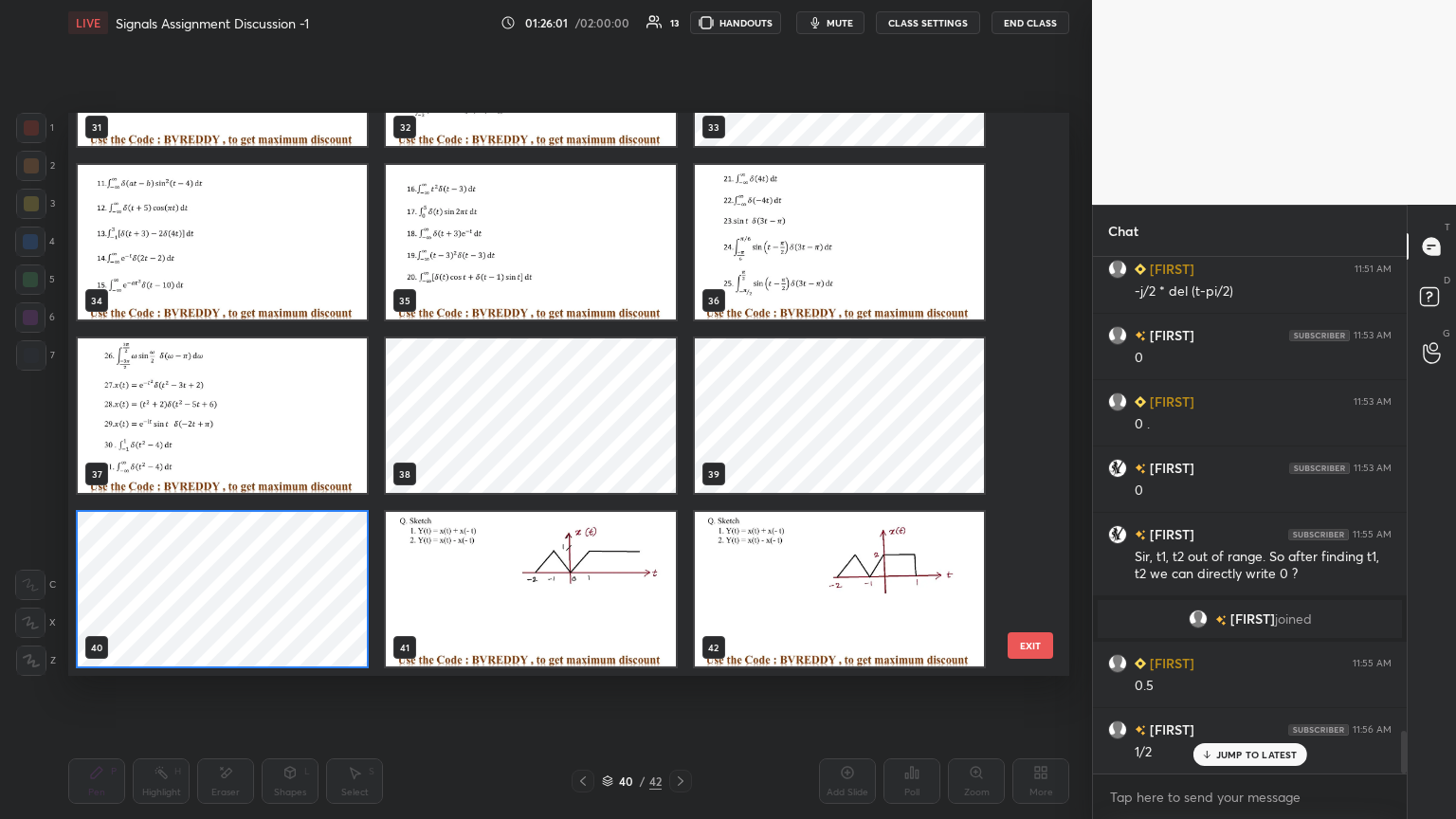 click on "EXIT" at bounding box center [1030, 646] 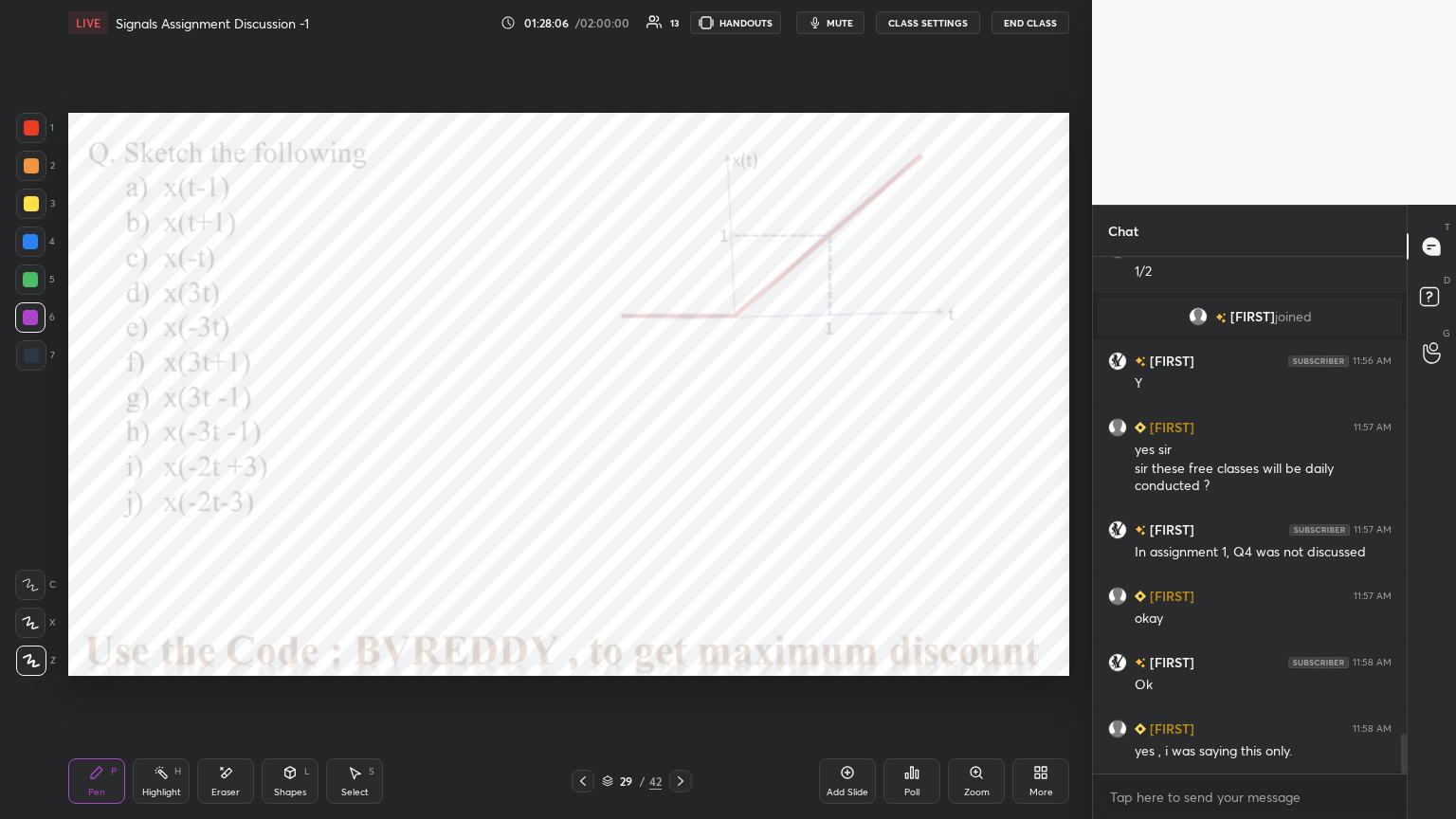 scroll, scrollTop: 6229, scrollLeft: 0, axis: vertical 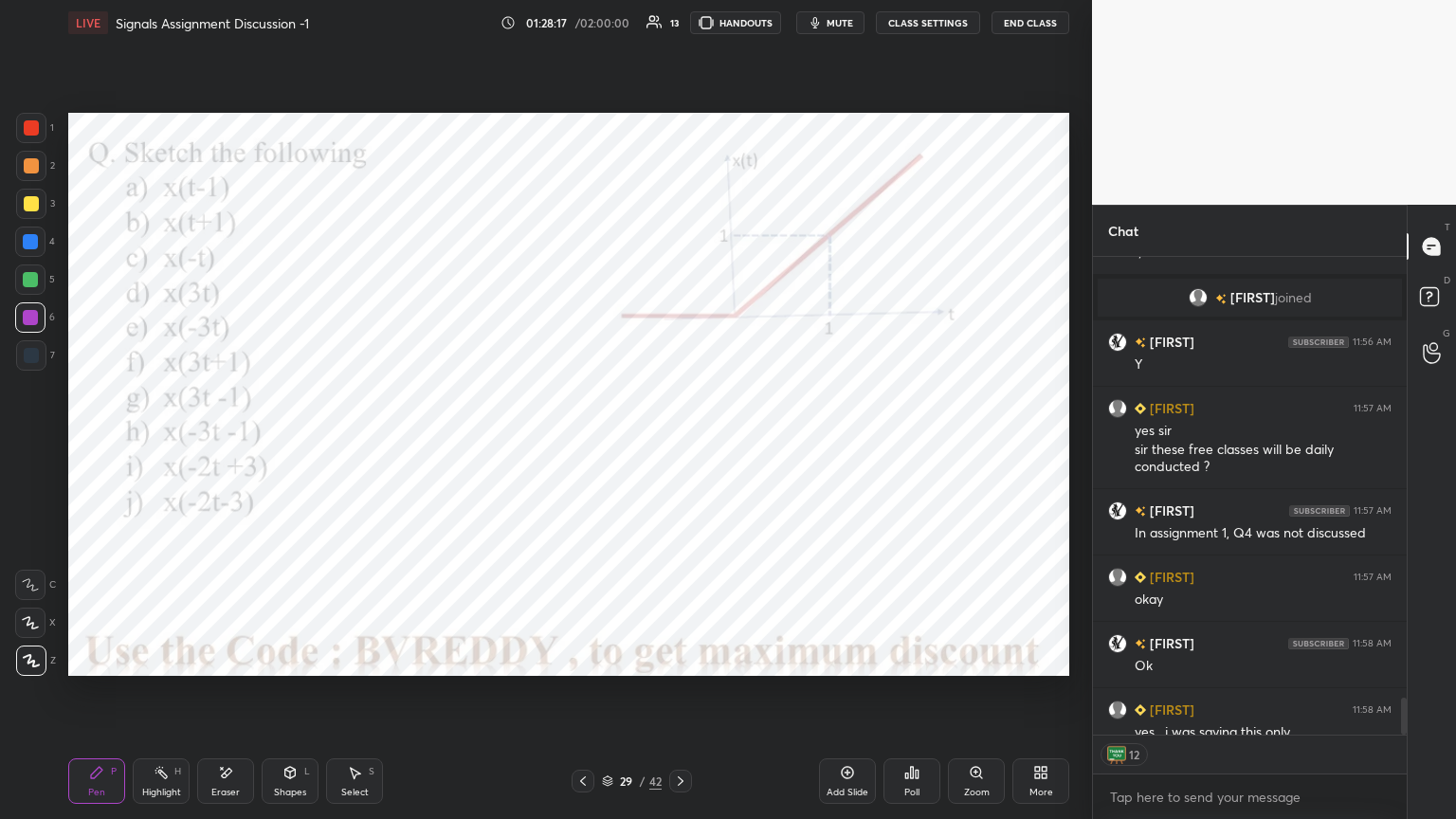 click on "End Class" at bounding box center (1030, 23) 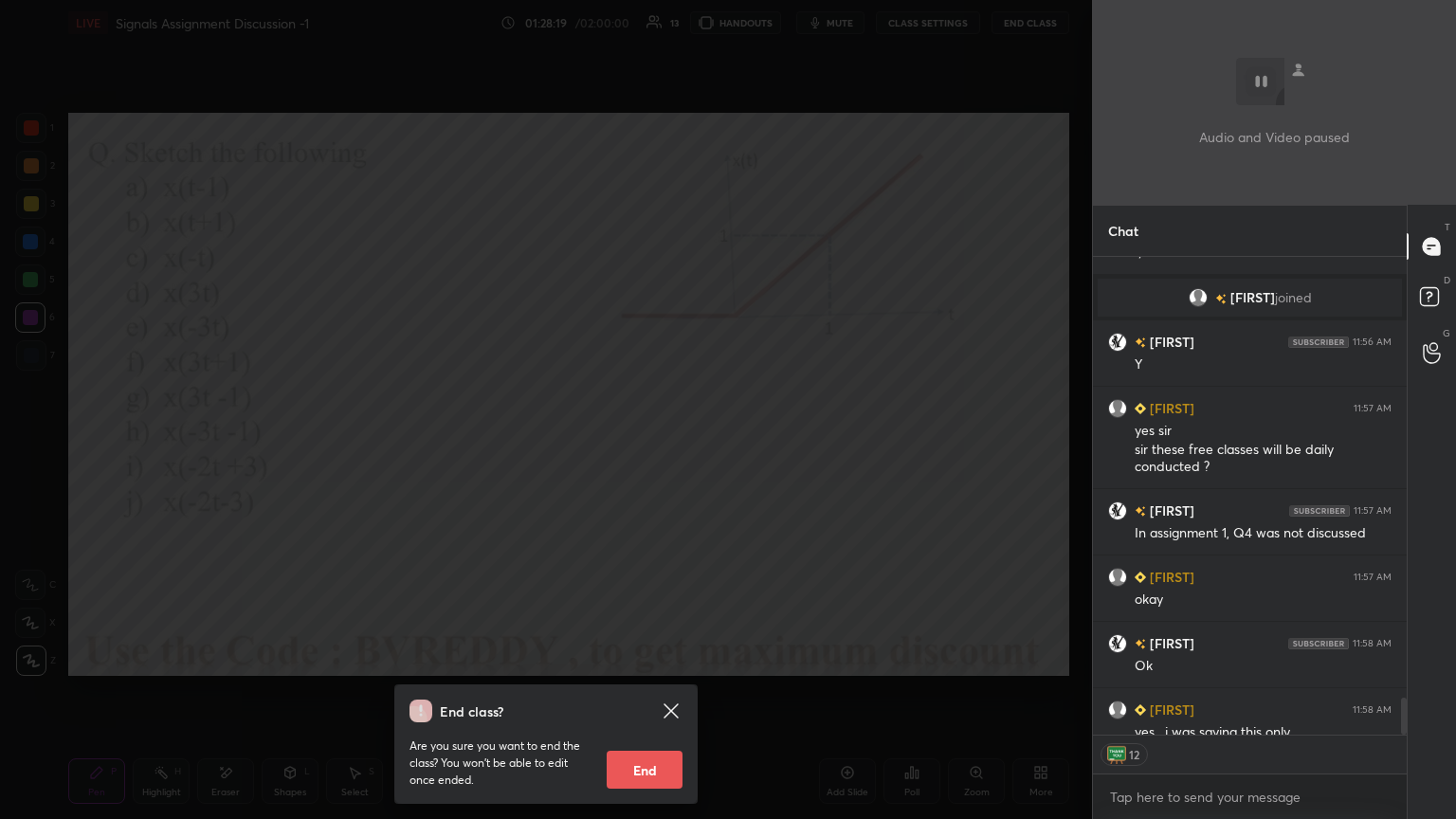click on "End" at bounding box center [645, 770] 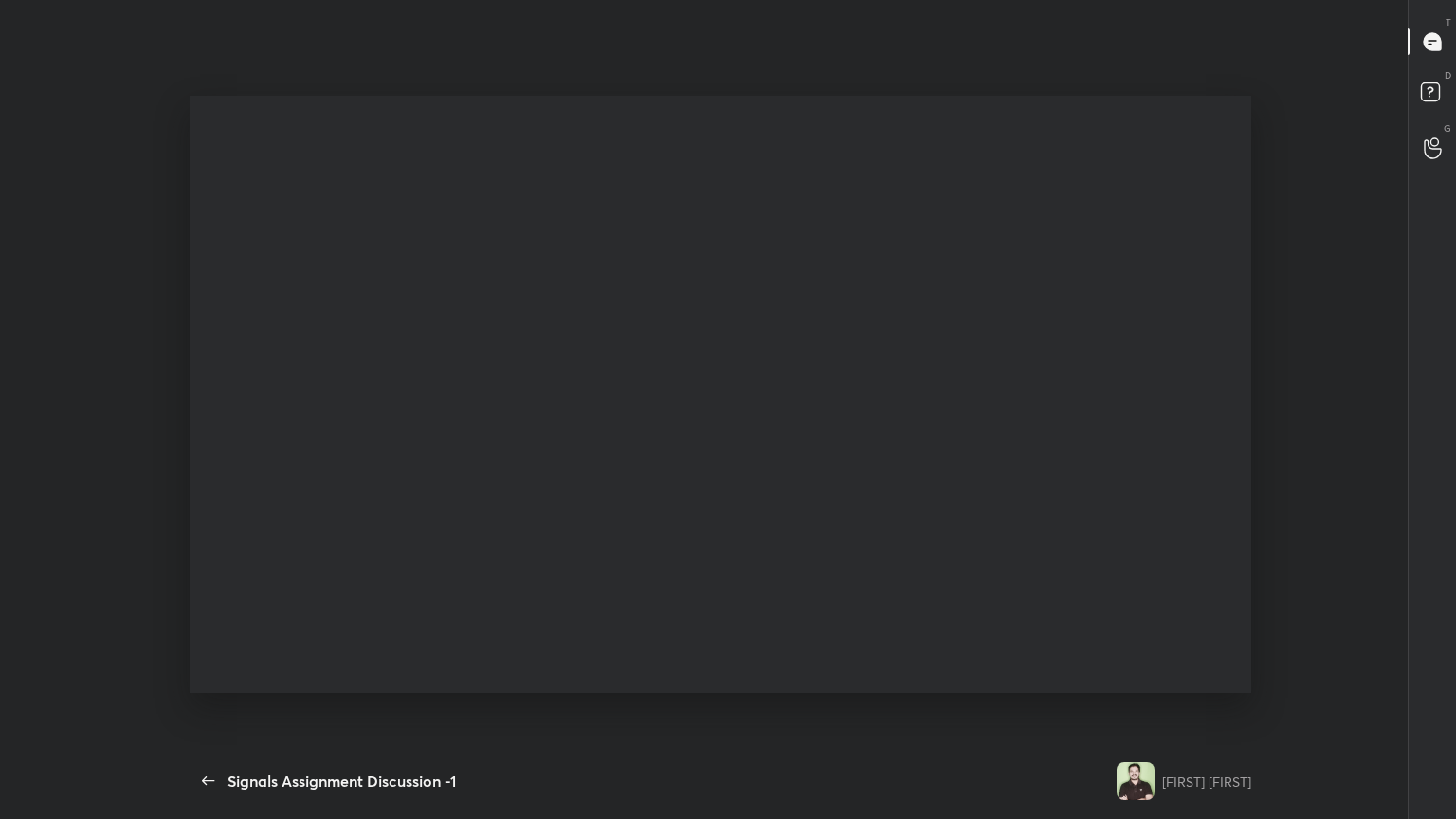 scroll, scrollTop: 94094, scrollLeft: 93711, axis: both 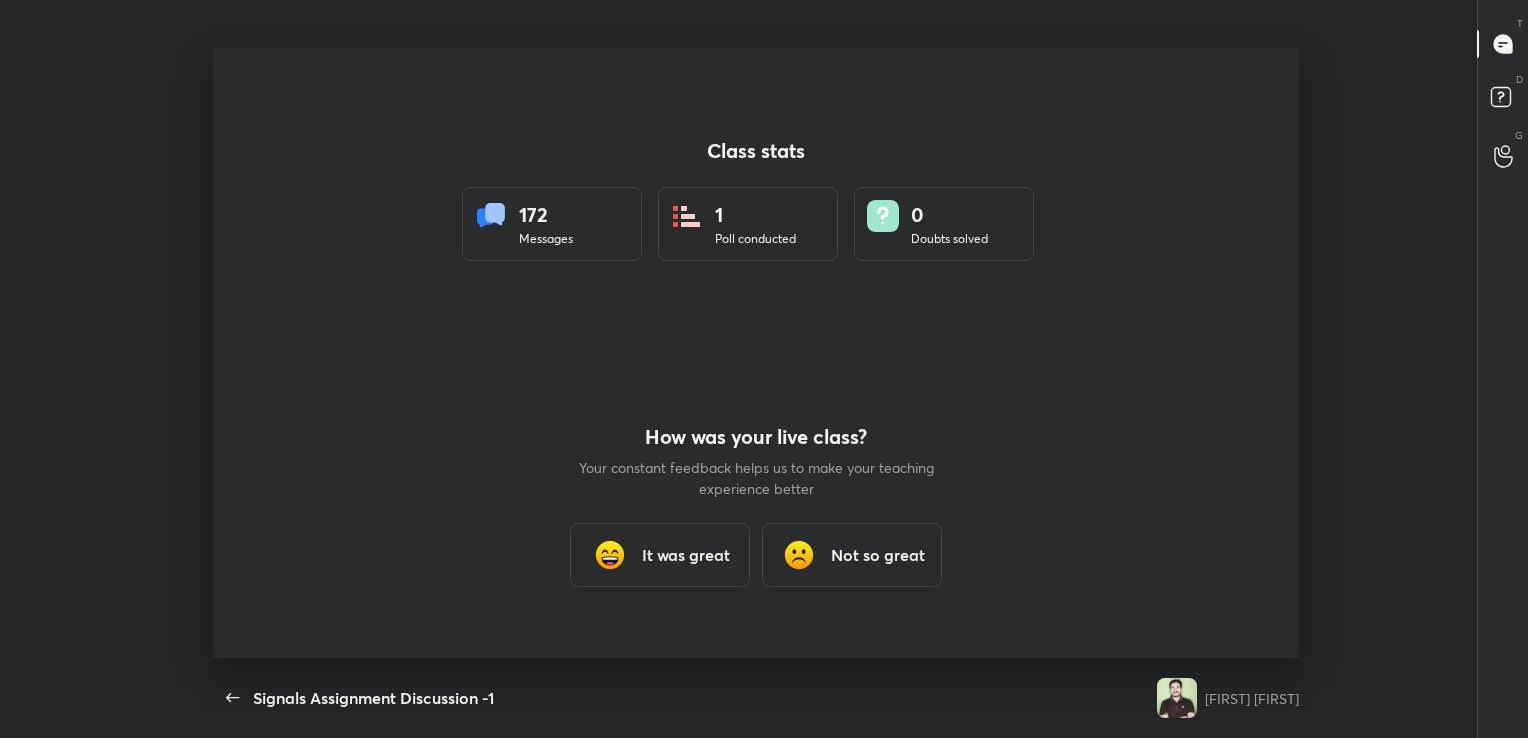 type on "x" 